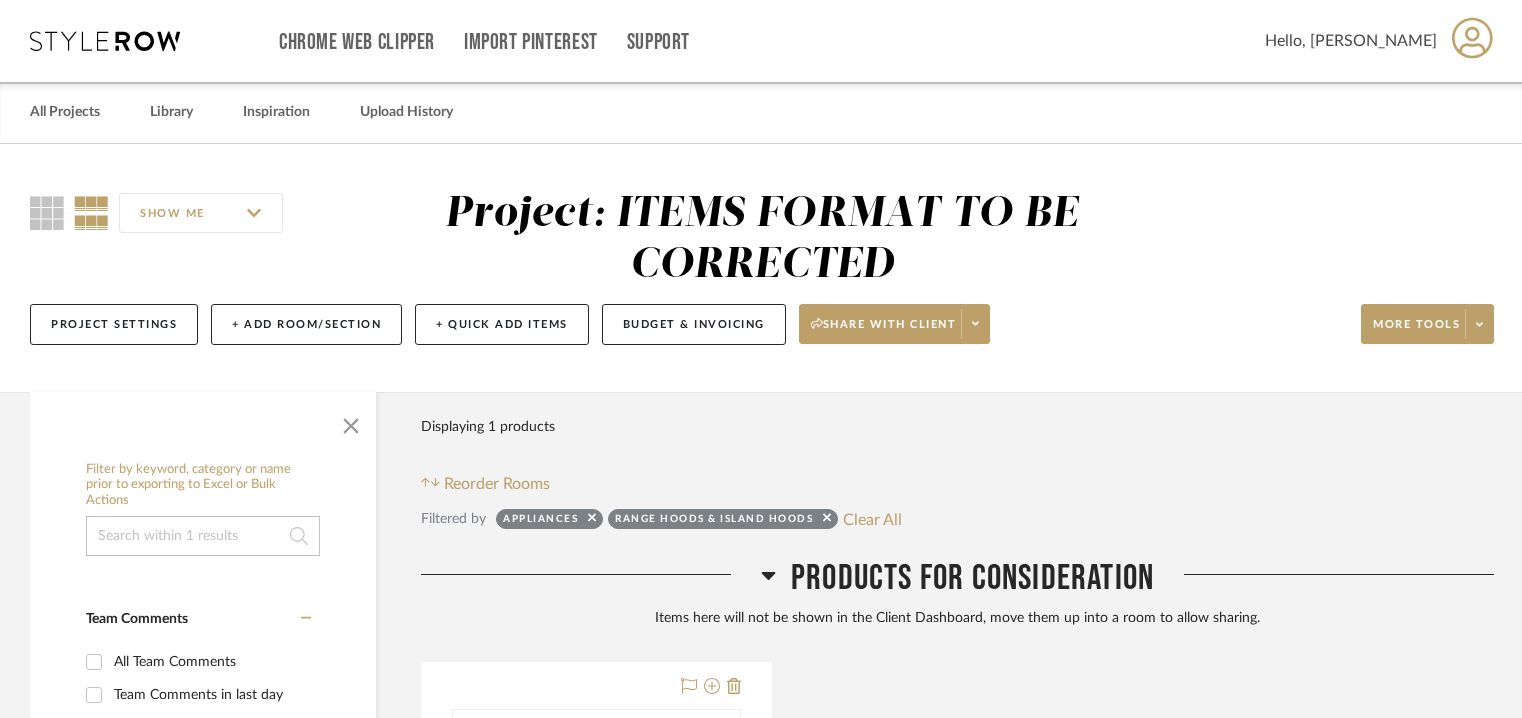 scroll, scrollTop: 200, scrollLeft: 0, axis: vertical 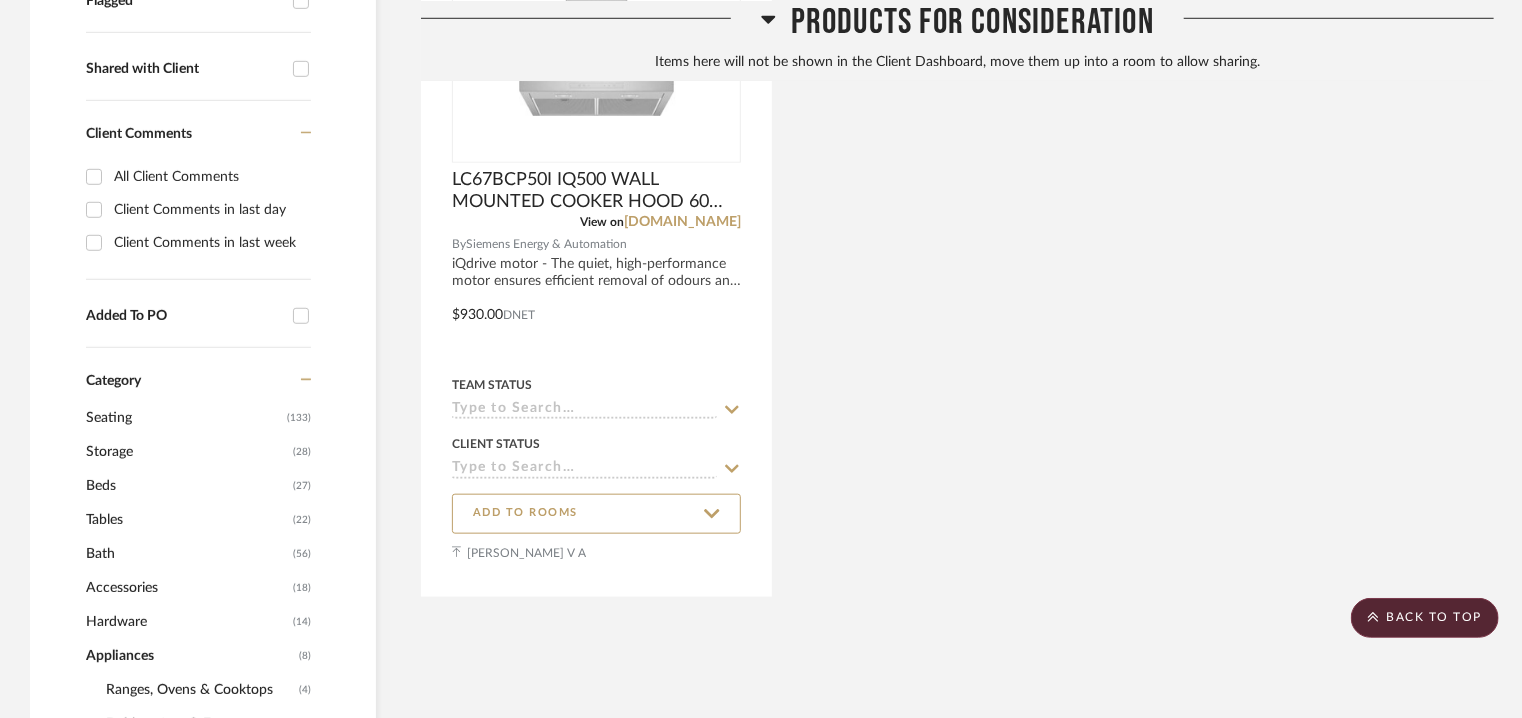 click on "Seating" 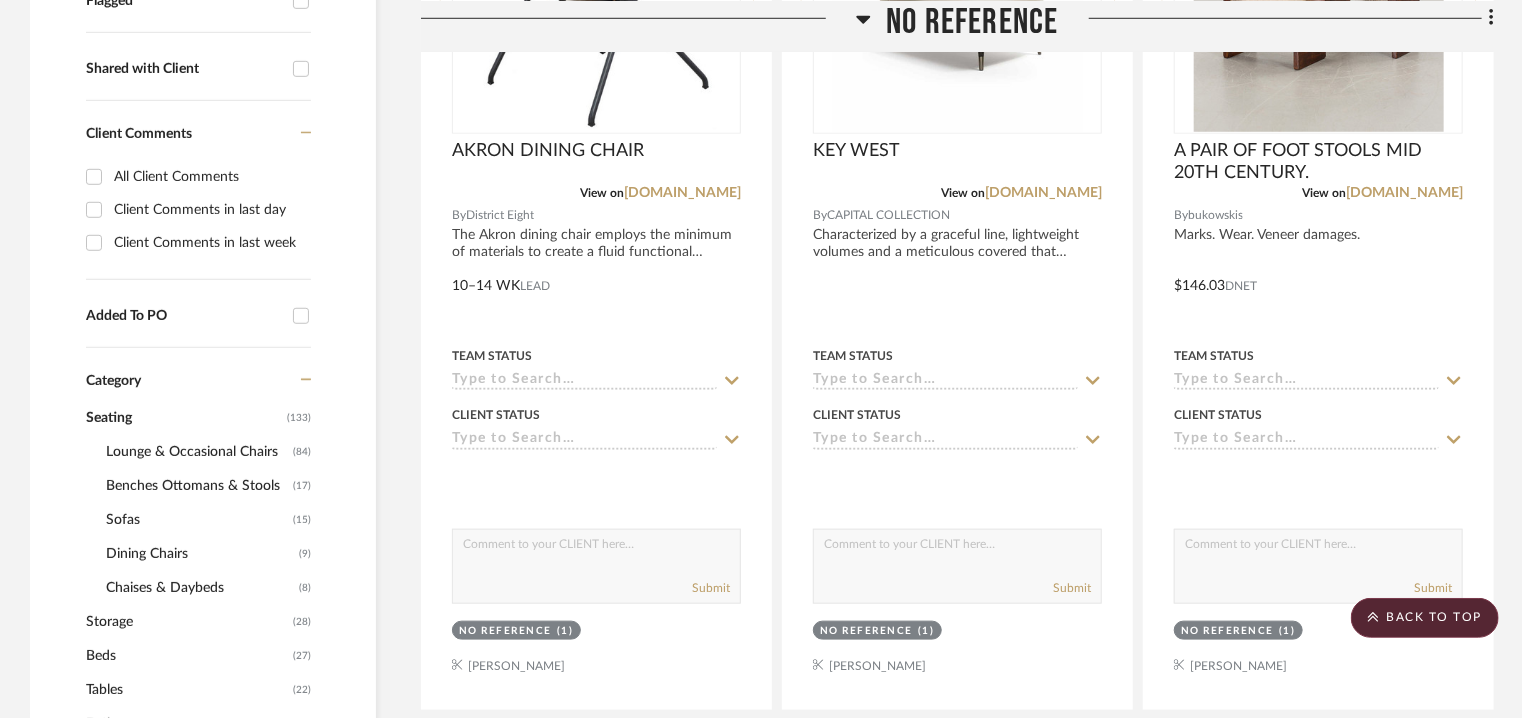 click on "Beds" 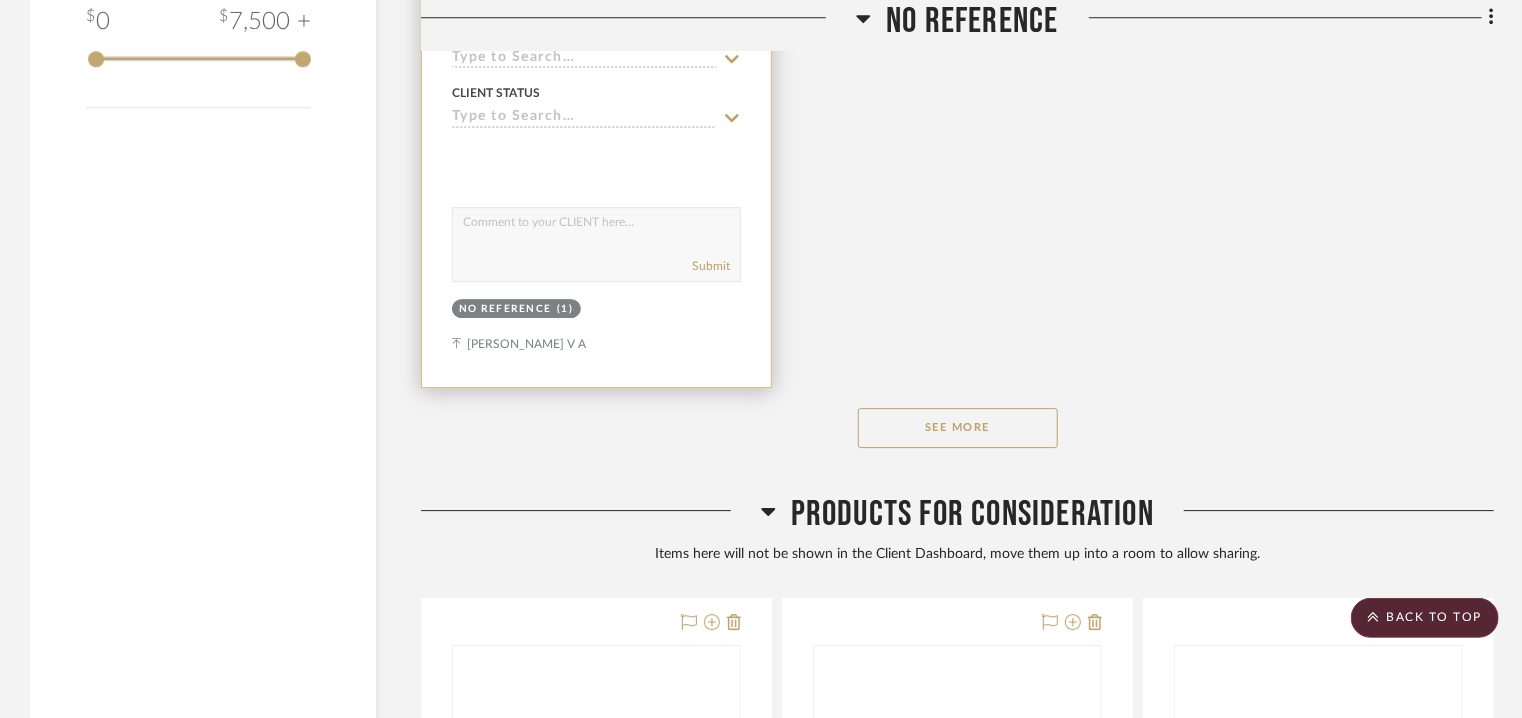 scroll, scrollTop: 3300, scrollLeft: 0, axis: vertical 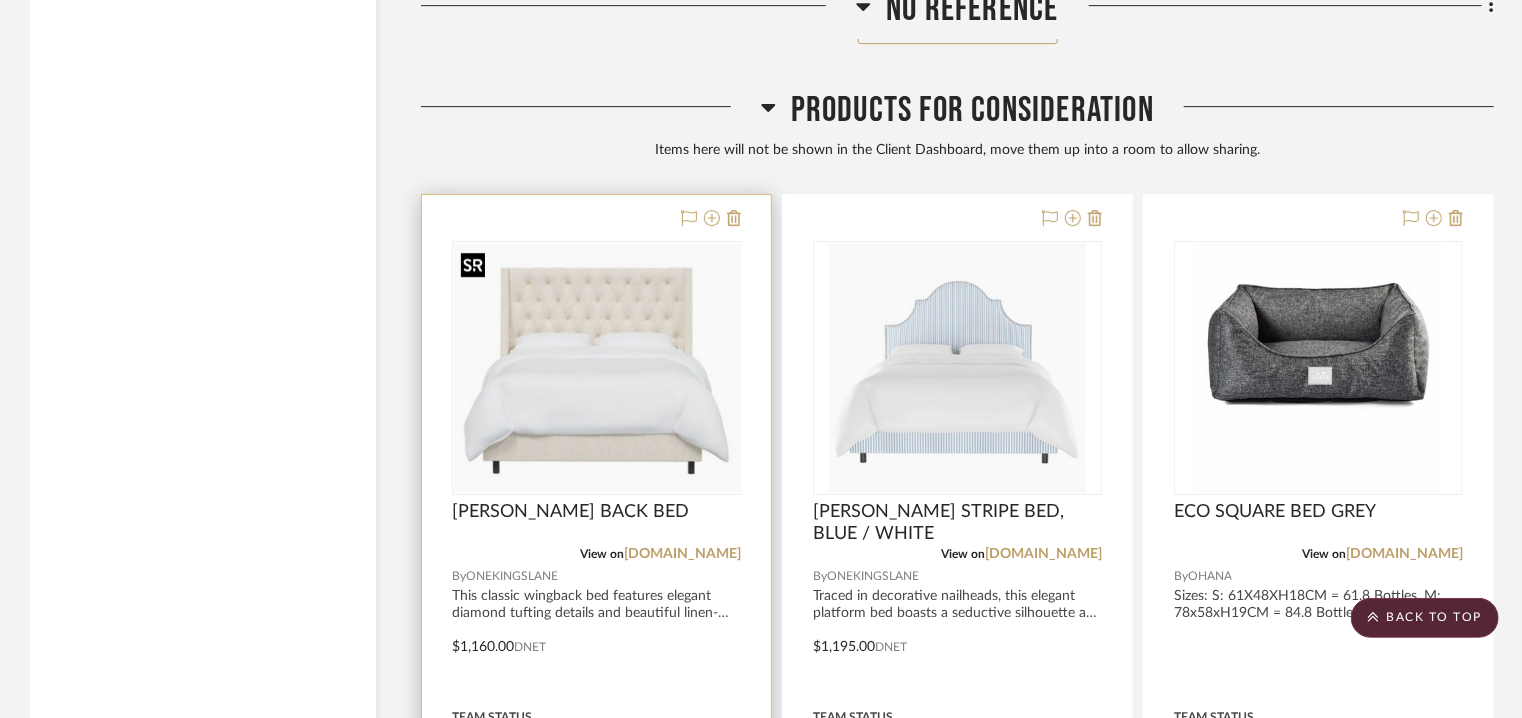 click at bounding box center (596, 368) 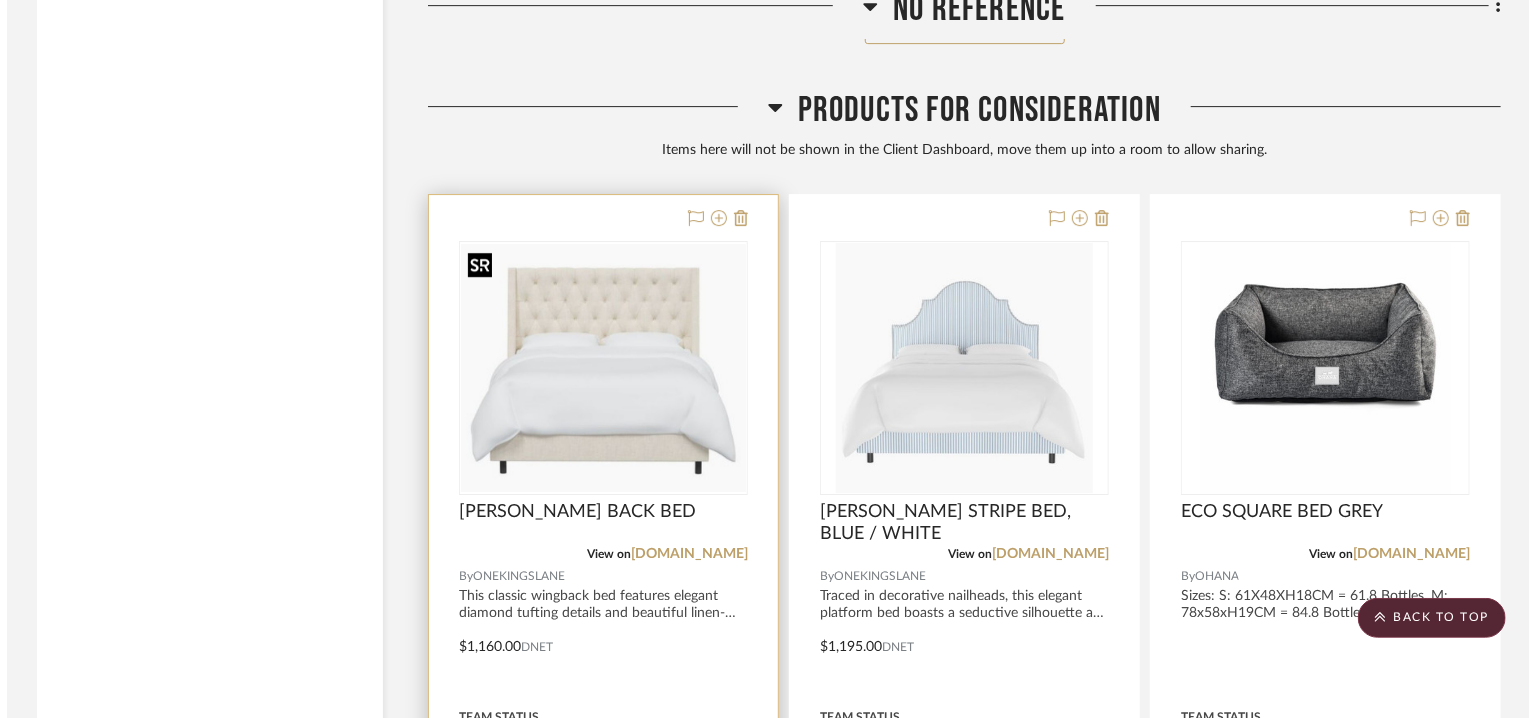 scroll, scrollTop: 0, scrollLeft: 0, axis: both 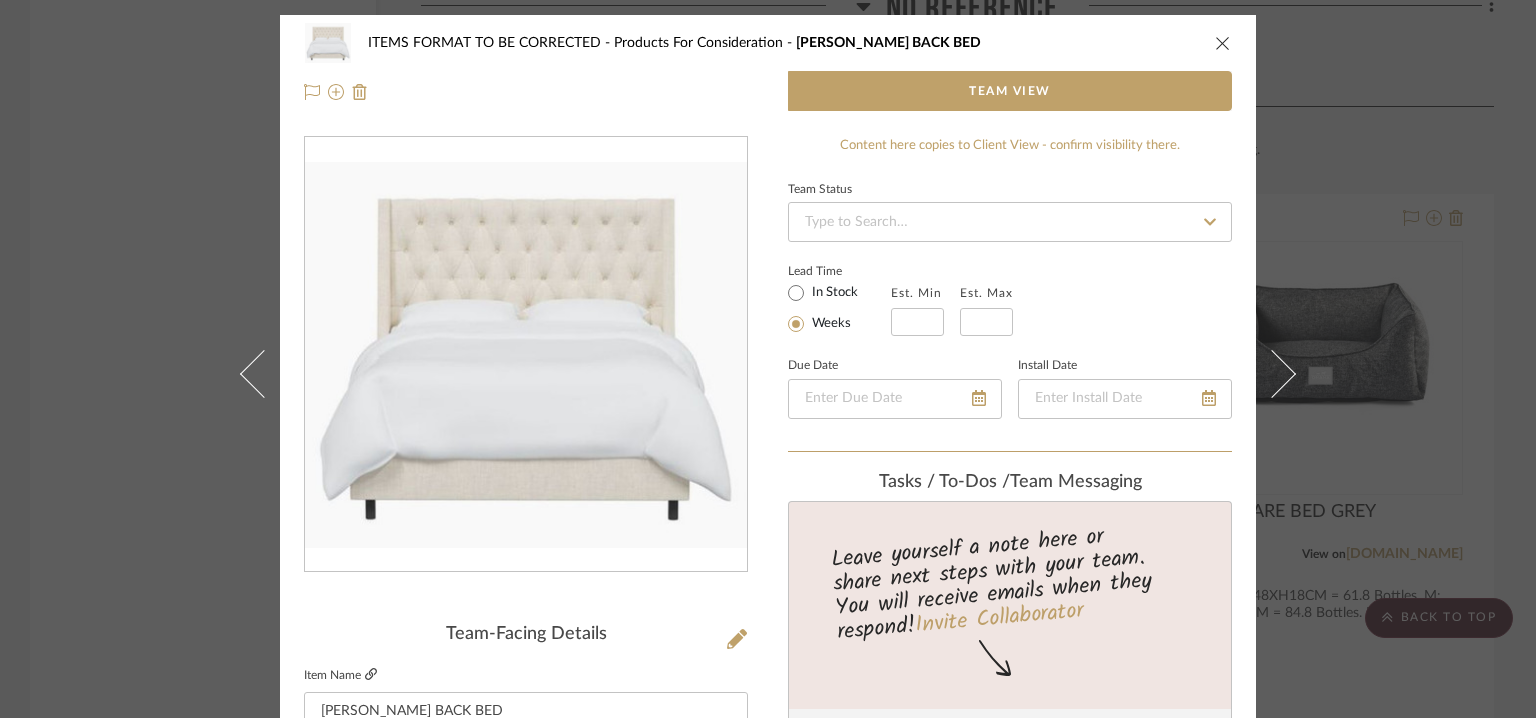 click 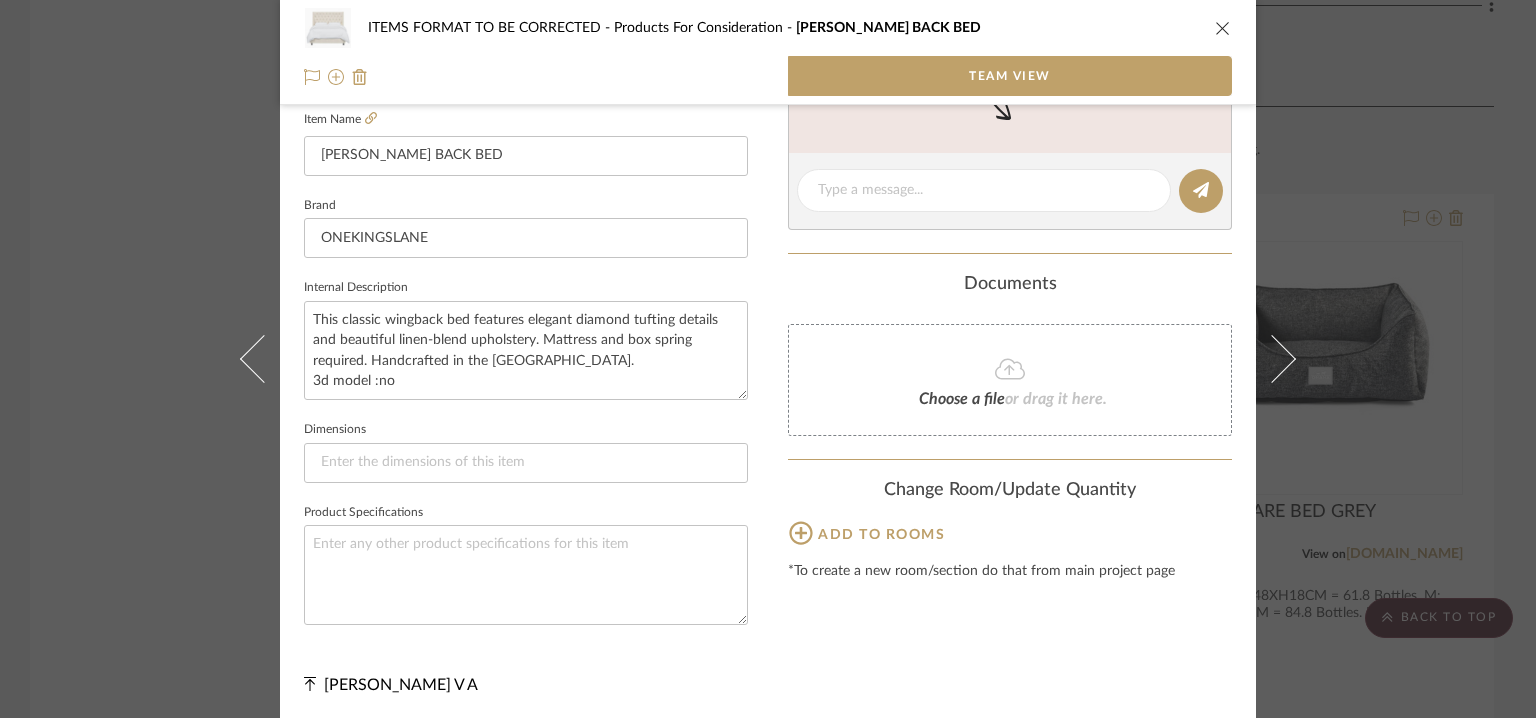 scroll, scrollTop: 557, scrollLeft: 0, axis: vertical 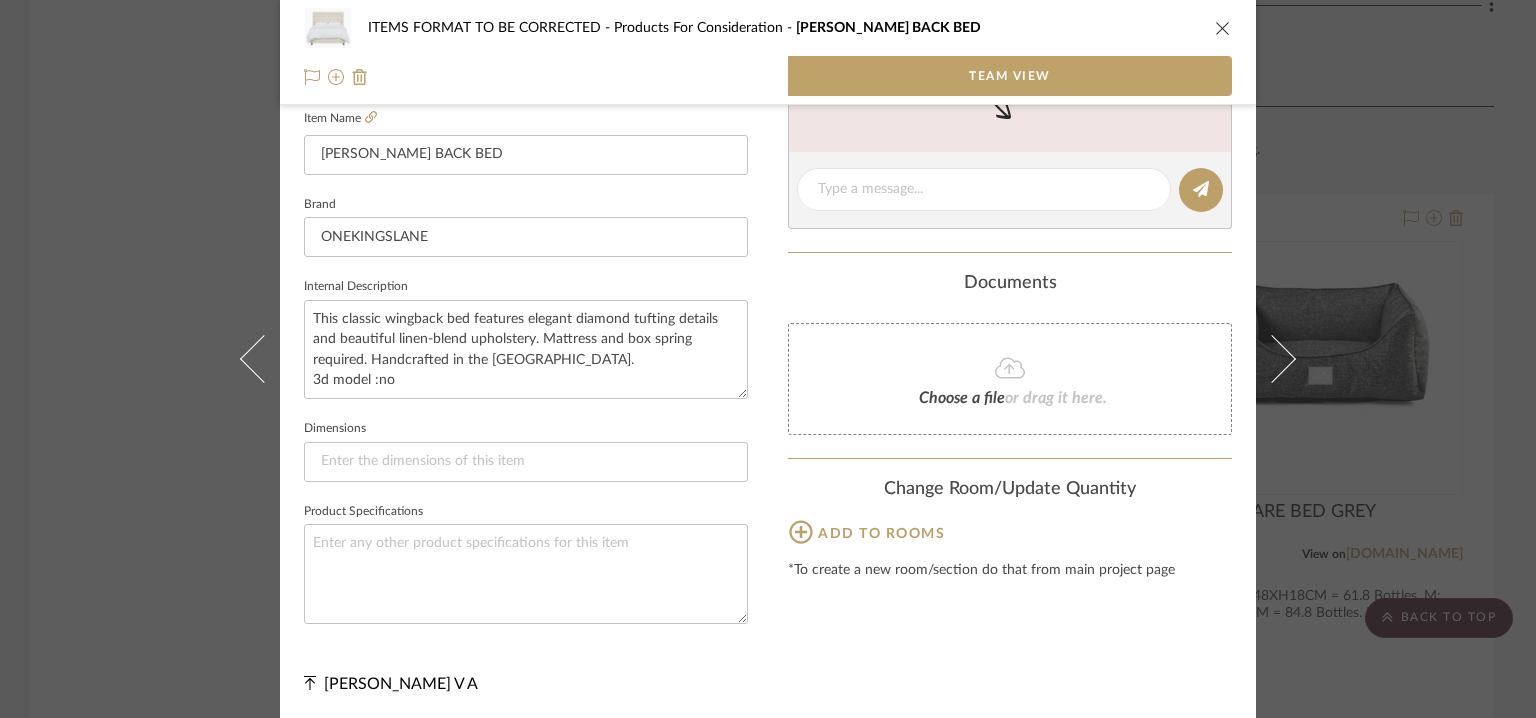 click 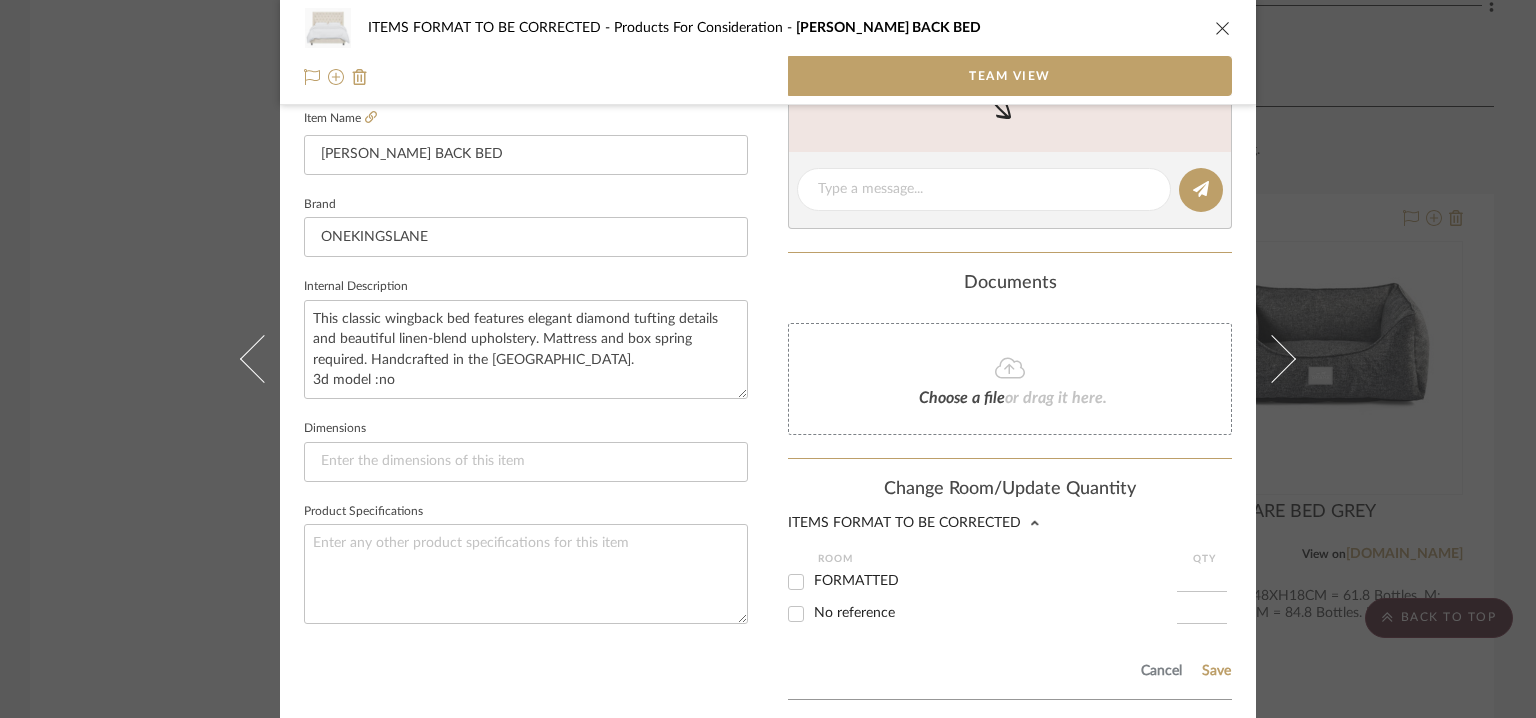 click on "FORMATTED" at bounding box center (796, 582) 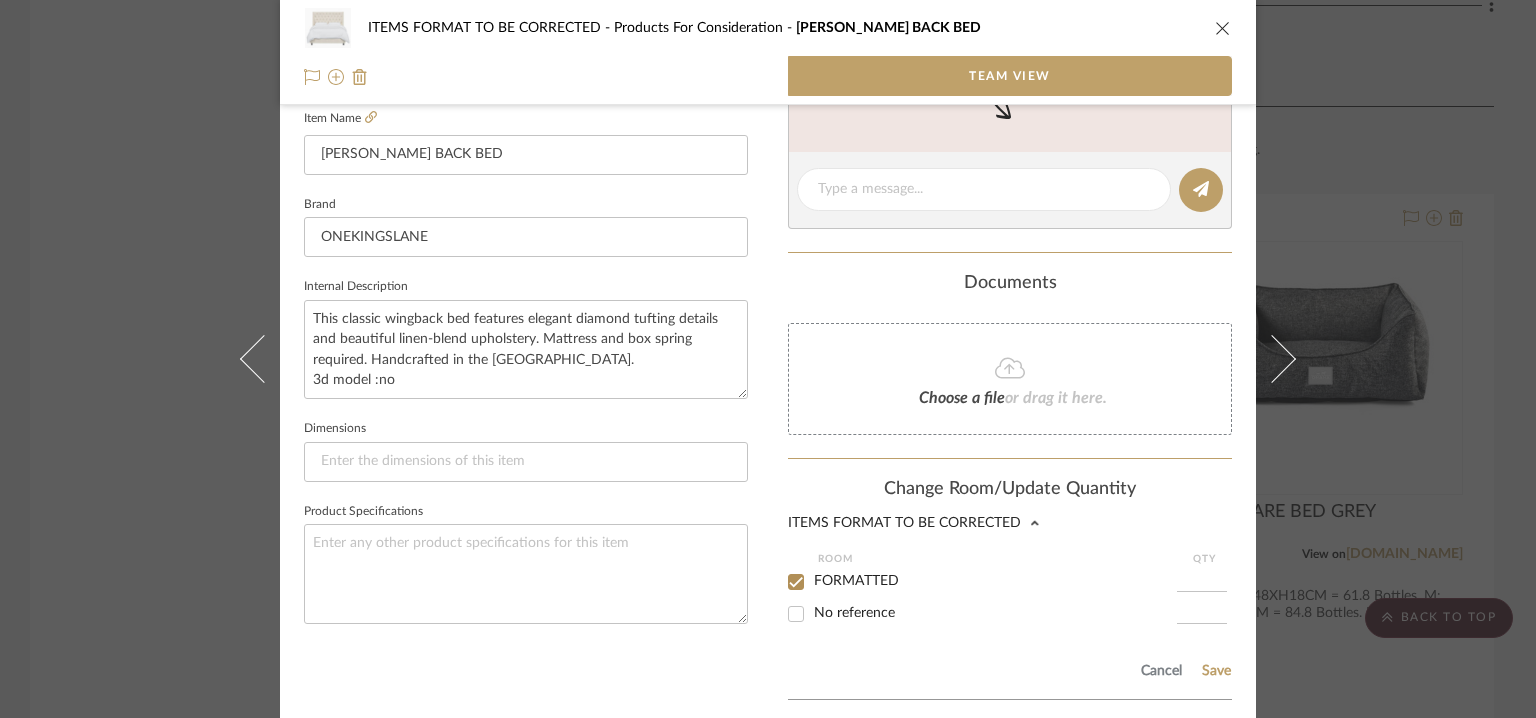 checkbox on "true" 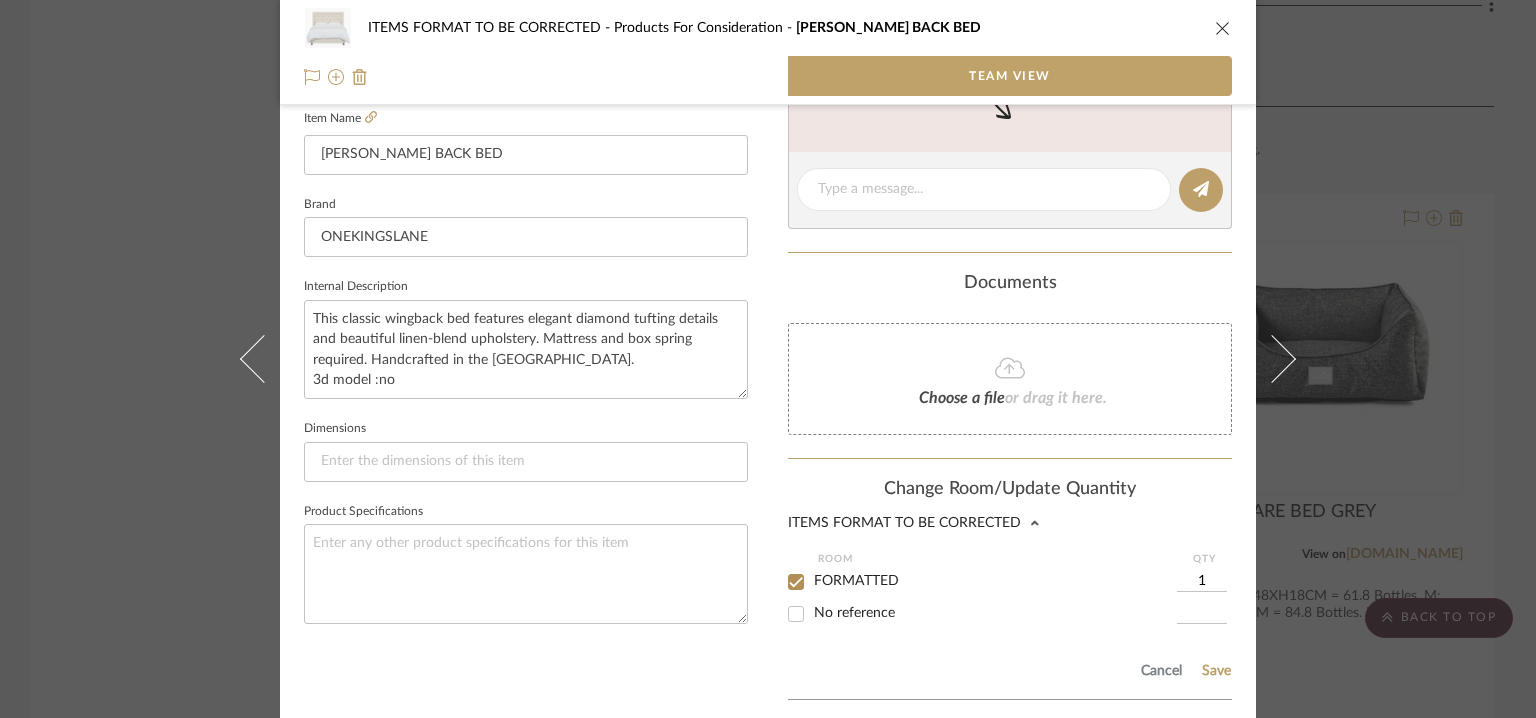 click on "ITEMS FORMAT TO BE CORRECTED Products For Consideration ALLIE WING BACK BED Team View  Team-Facing Details   Item Name  ALLIE WING BACK BED  Brand  ONEKINGSLANE  Internal Description  This classic wingback bed features elegant diamond tufting details and beautiful linen-blend upholstery. Mattress and box spring required. Handcrafted in the USA.
3d model :no  Dimensions   Product Specifications  Content here copies to Client View - confirm visibility there. Team Status  Lead Time  In Stock Weeks  Est. Min   Est. Max   Due Date   Install Date  Tasks / To-Dos /  team Messaging  Leave yourself a note here or share next steps with your team. You will receive emails when they
respond!  Invite Collaborator  Documents  Choose a file  or drag it here. Change Room/Update Quantity ITEMS FORMAT TO BE CORRECTED Room QTY FORMATTED 1 No reference Cancel Save *To create a new room/section do that from main project page    Yuvaraj V A" at bounding box center [768, 147] 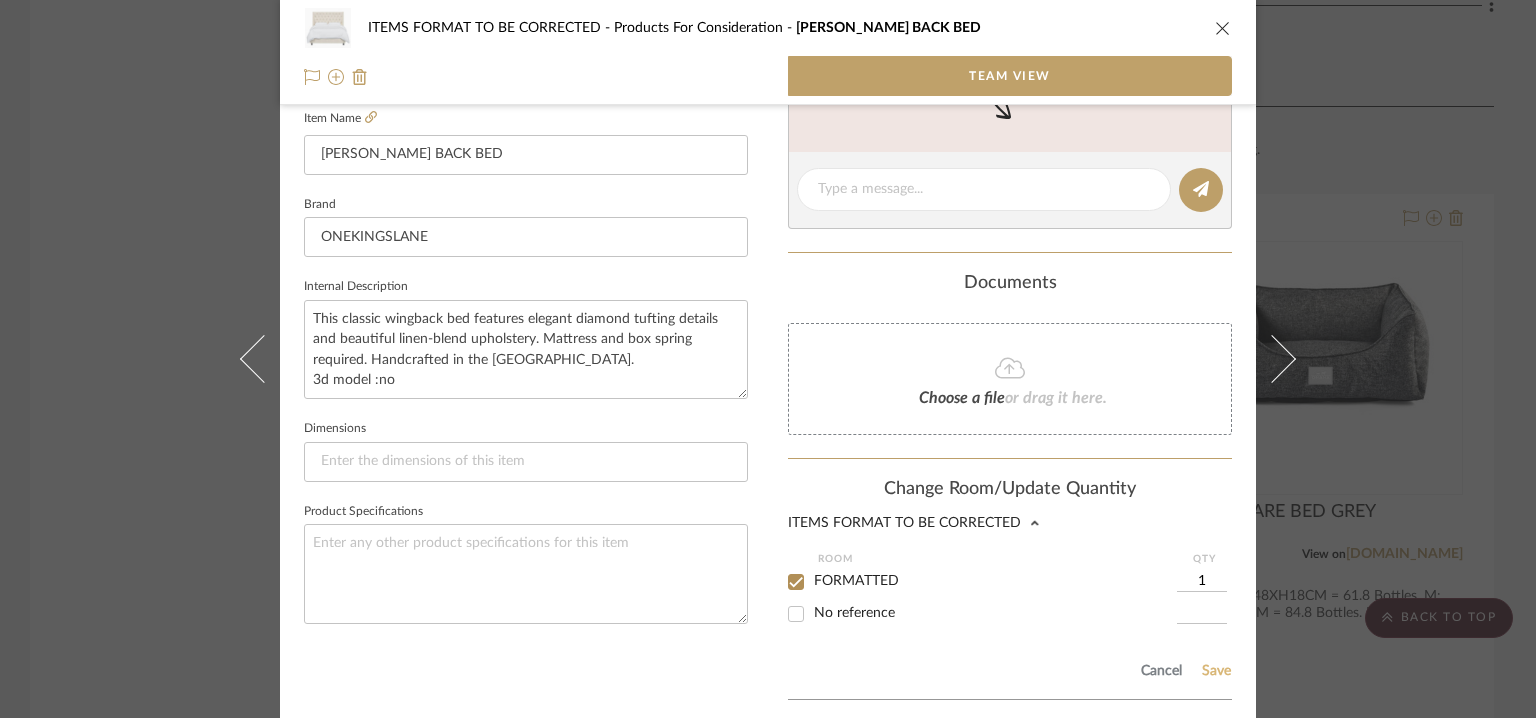 click on "Save" 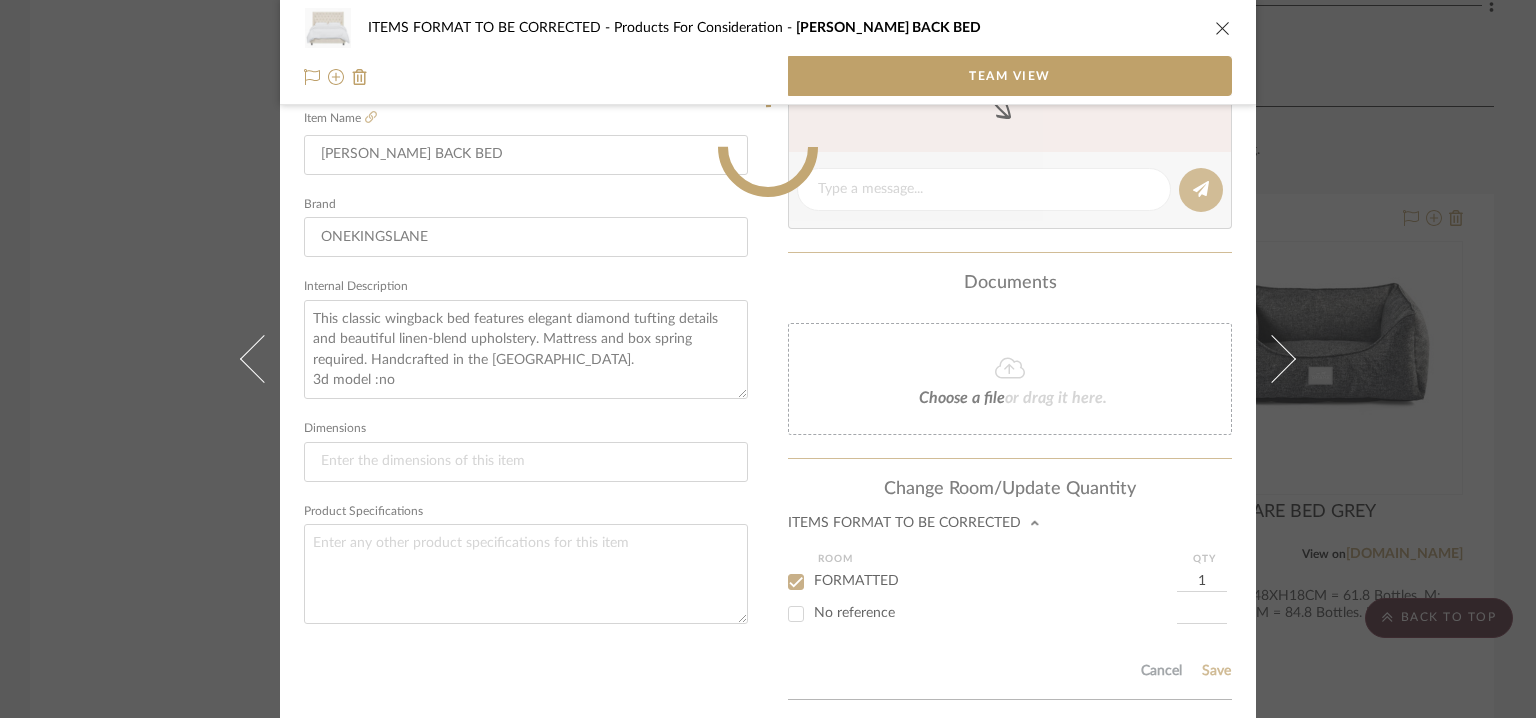 type 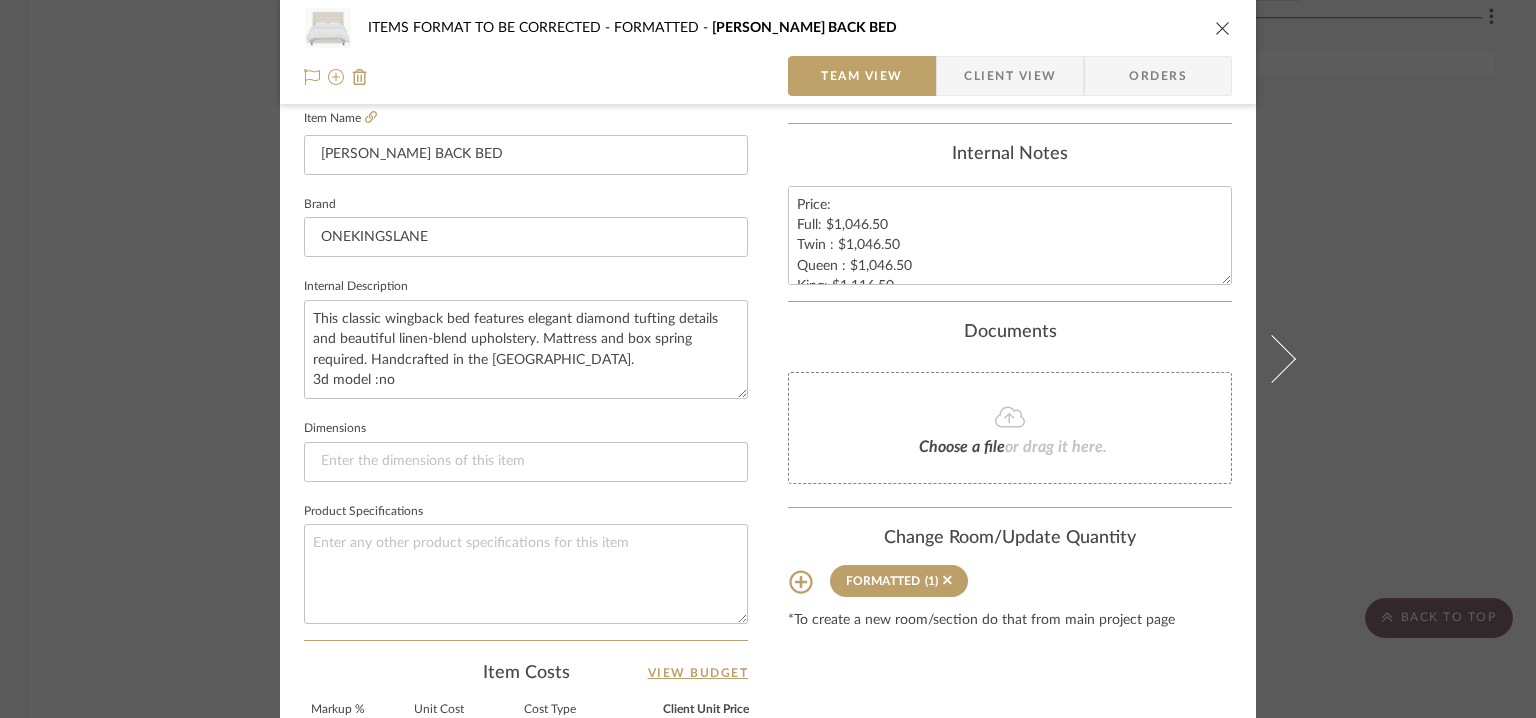 type 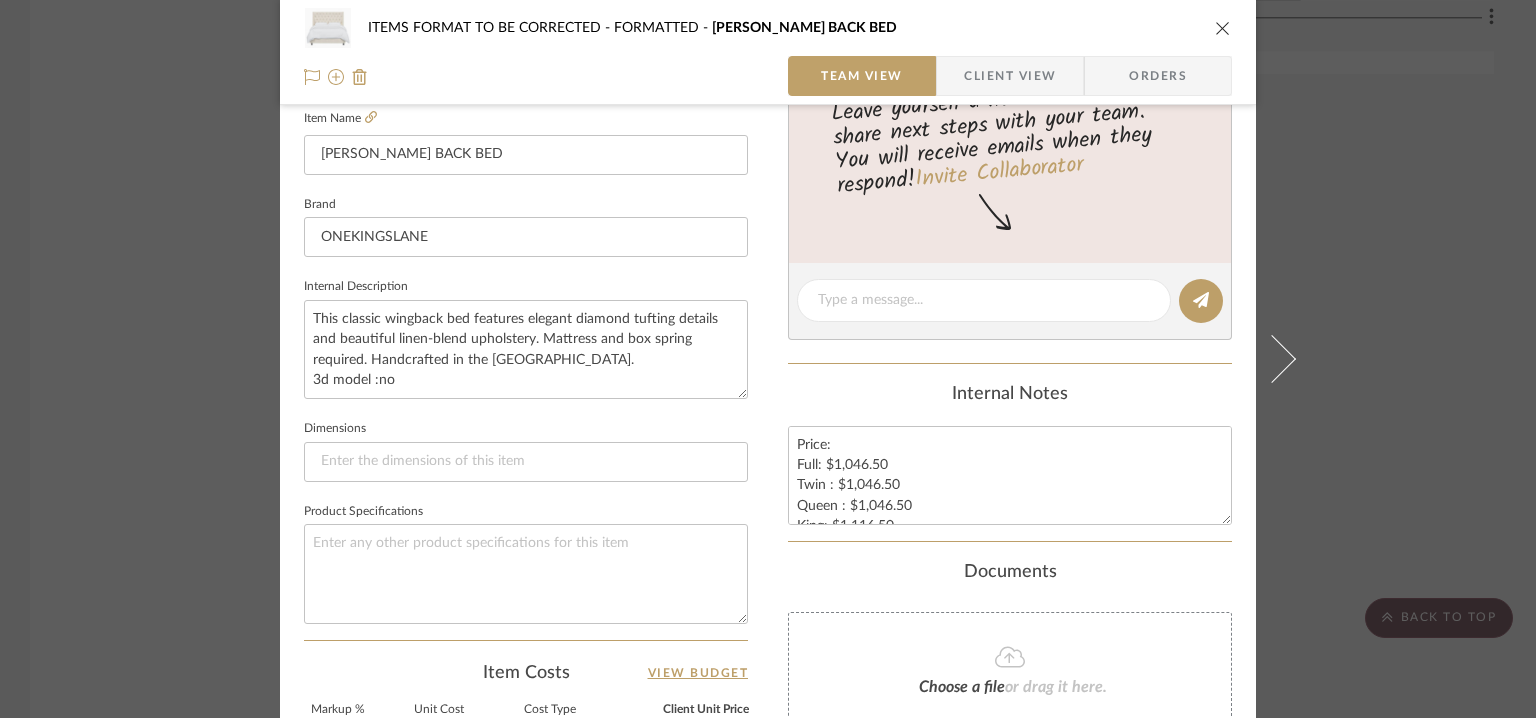 click at bounding box center (1223, 28) 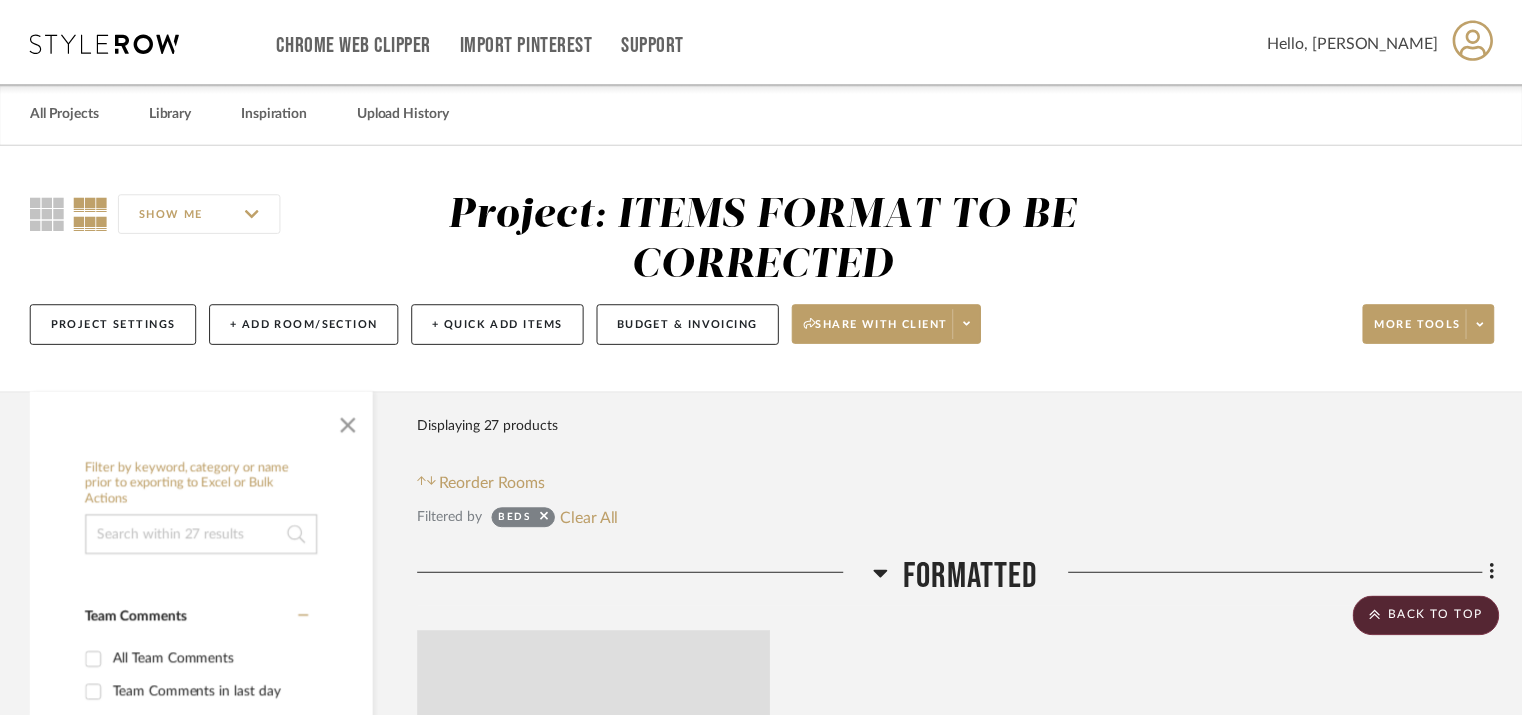 scroll, scrollTop: 3300, scrollLeft: 0, axis: vertical 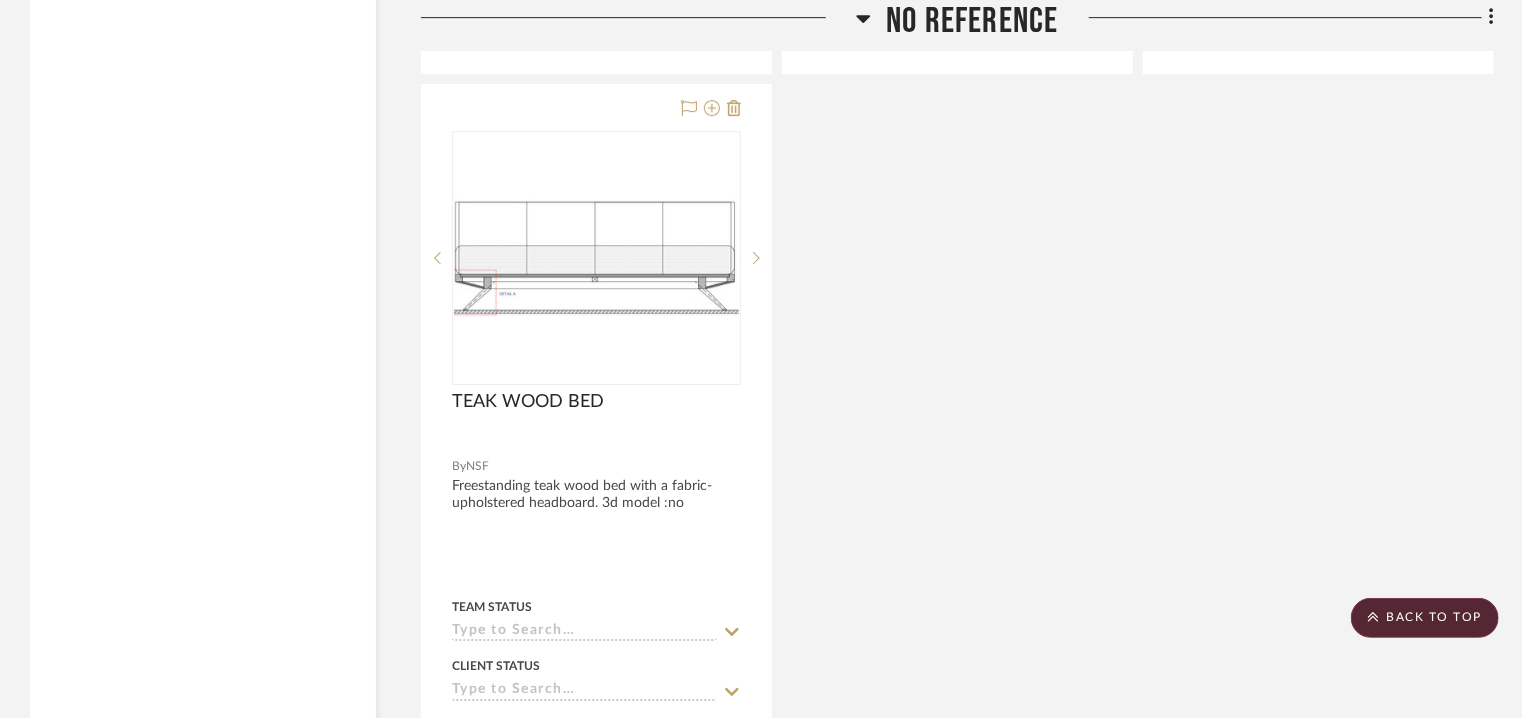 click 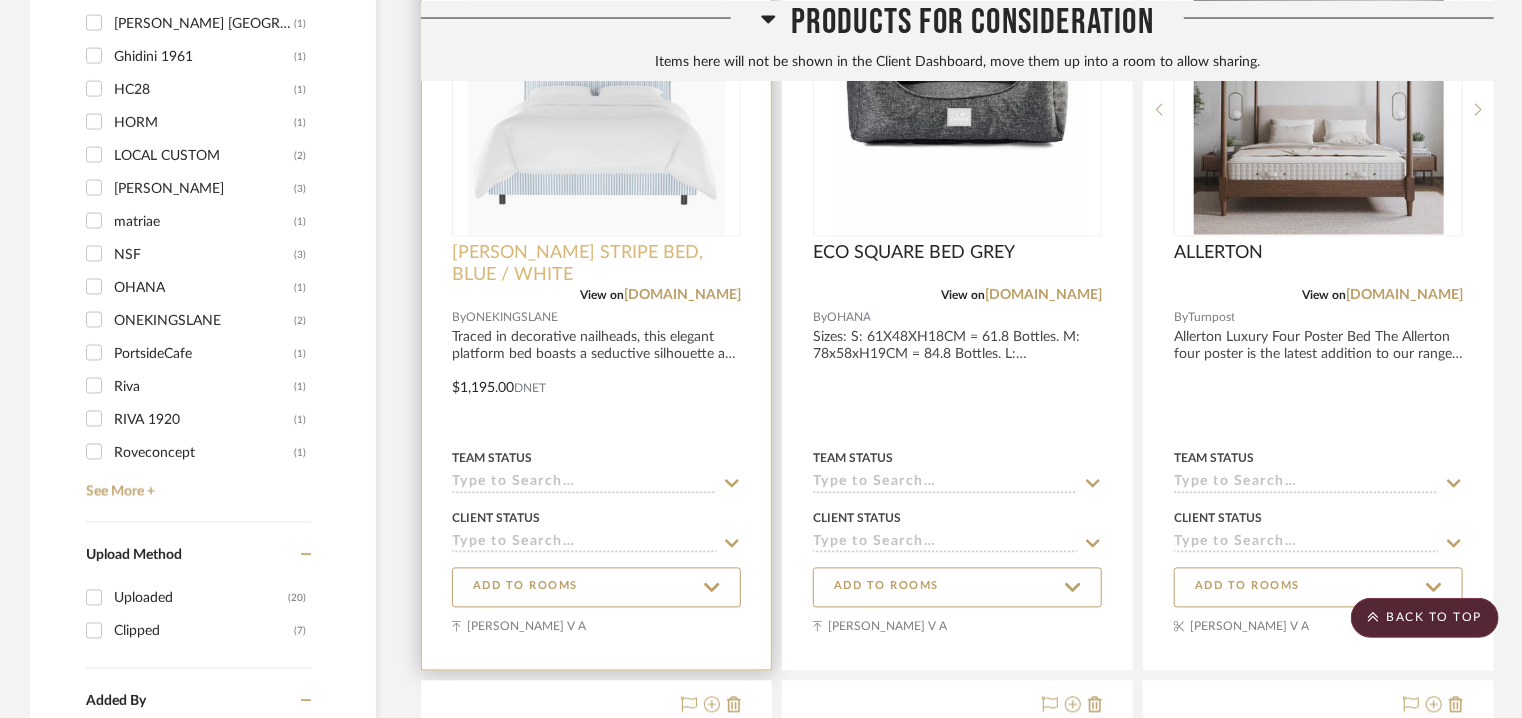 scroll, scrollTop: 1734, scrollLeft: 0, axis: vertical 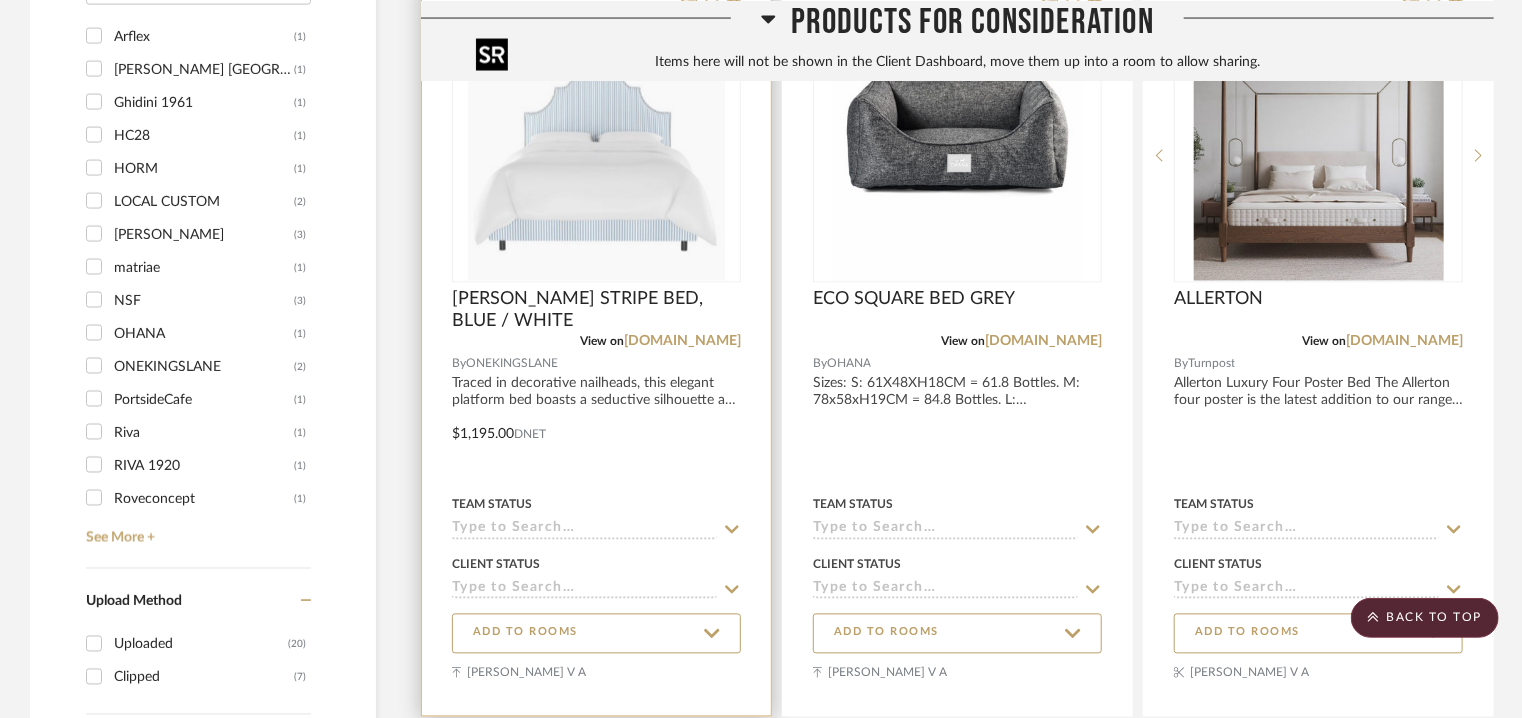 click at bounding box center [596, 156] 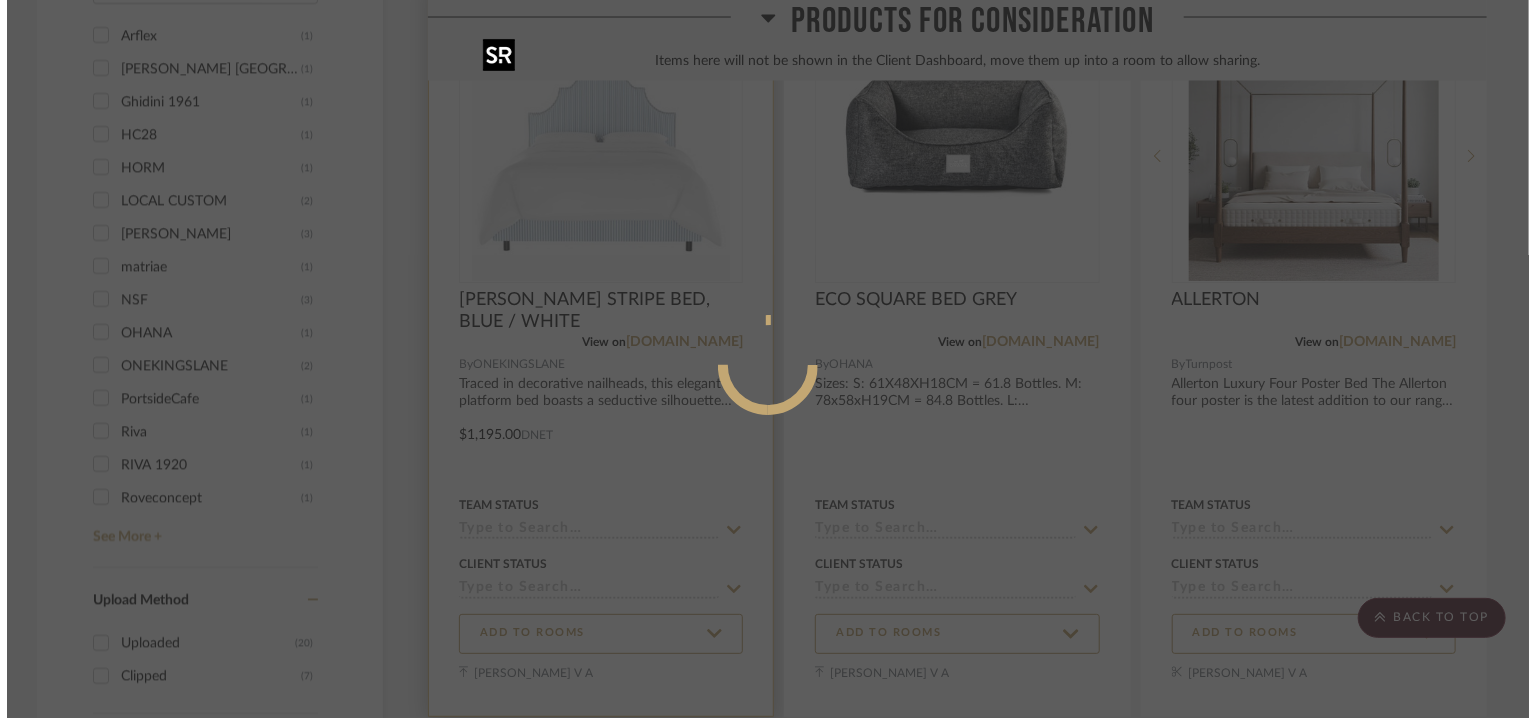 scroll, scrollTop: 0, scrollLeft: 0, axis: both 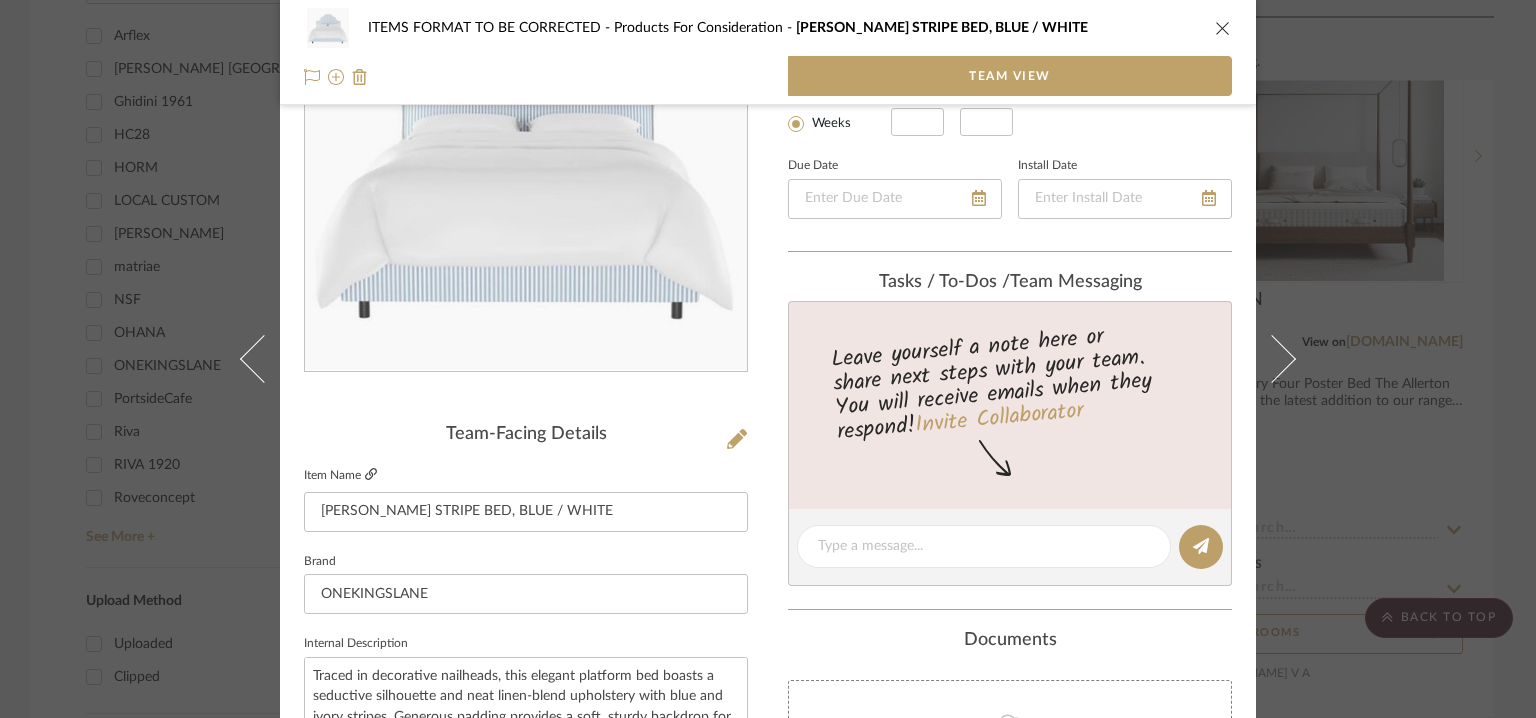 click 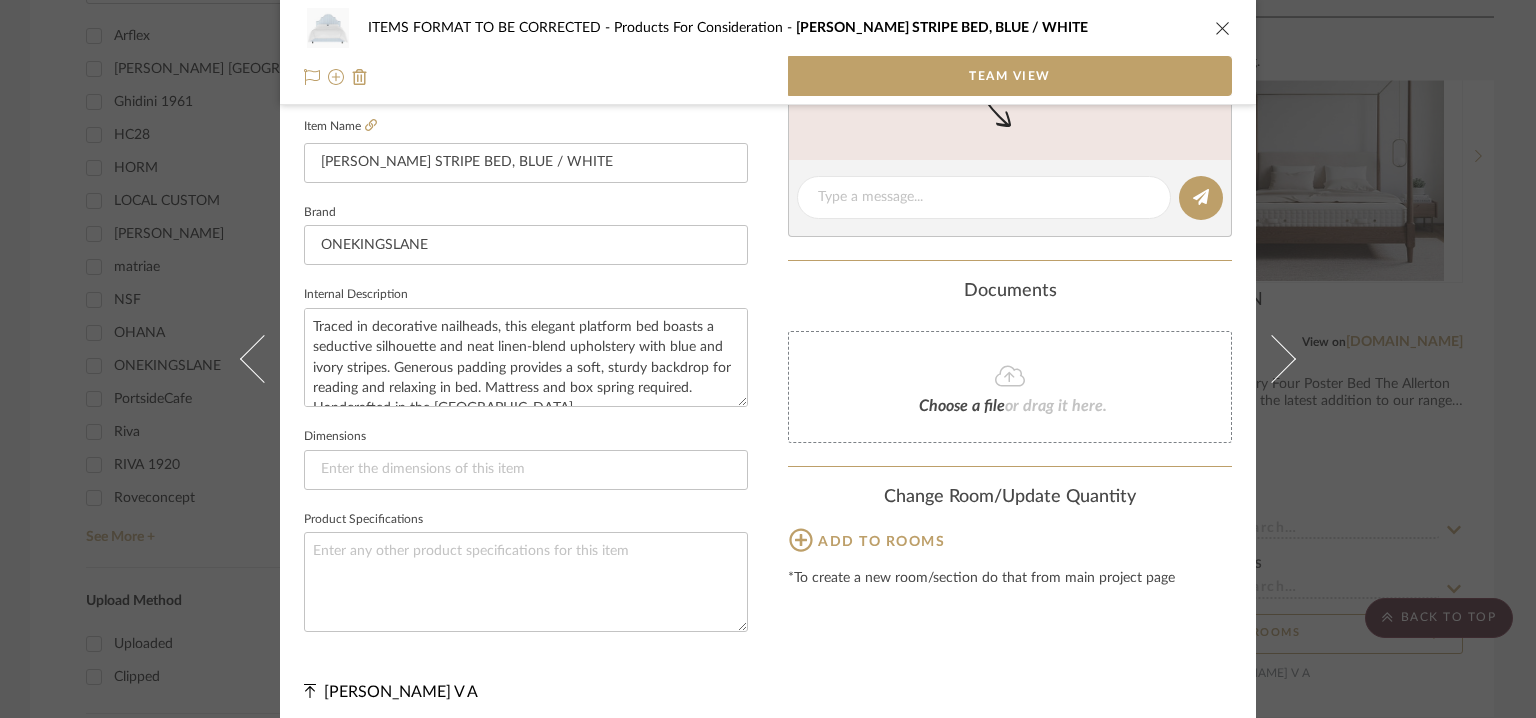 scroll, scrollTop: 557, scrollLeft: 0, axis: vertical 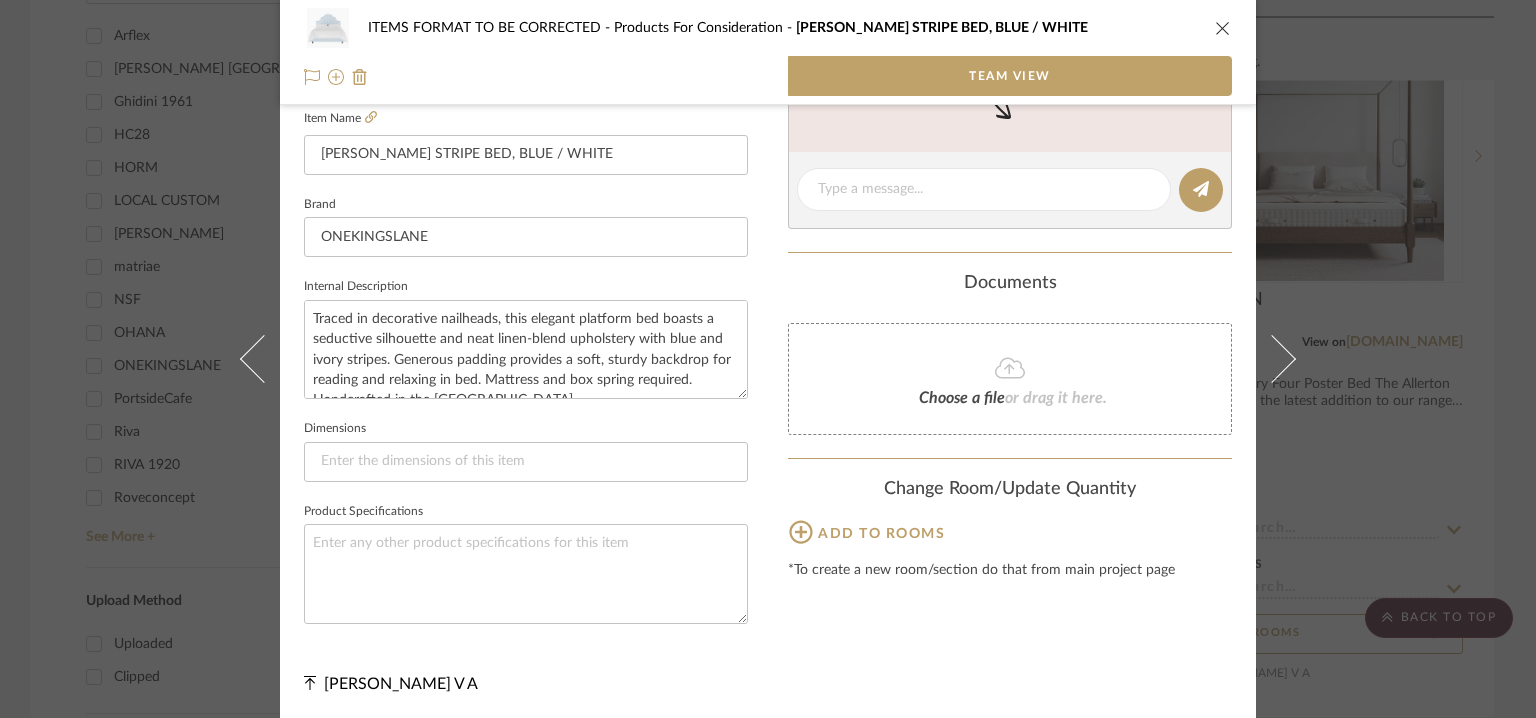 click 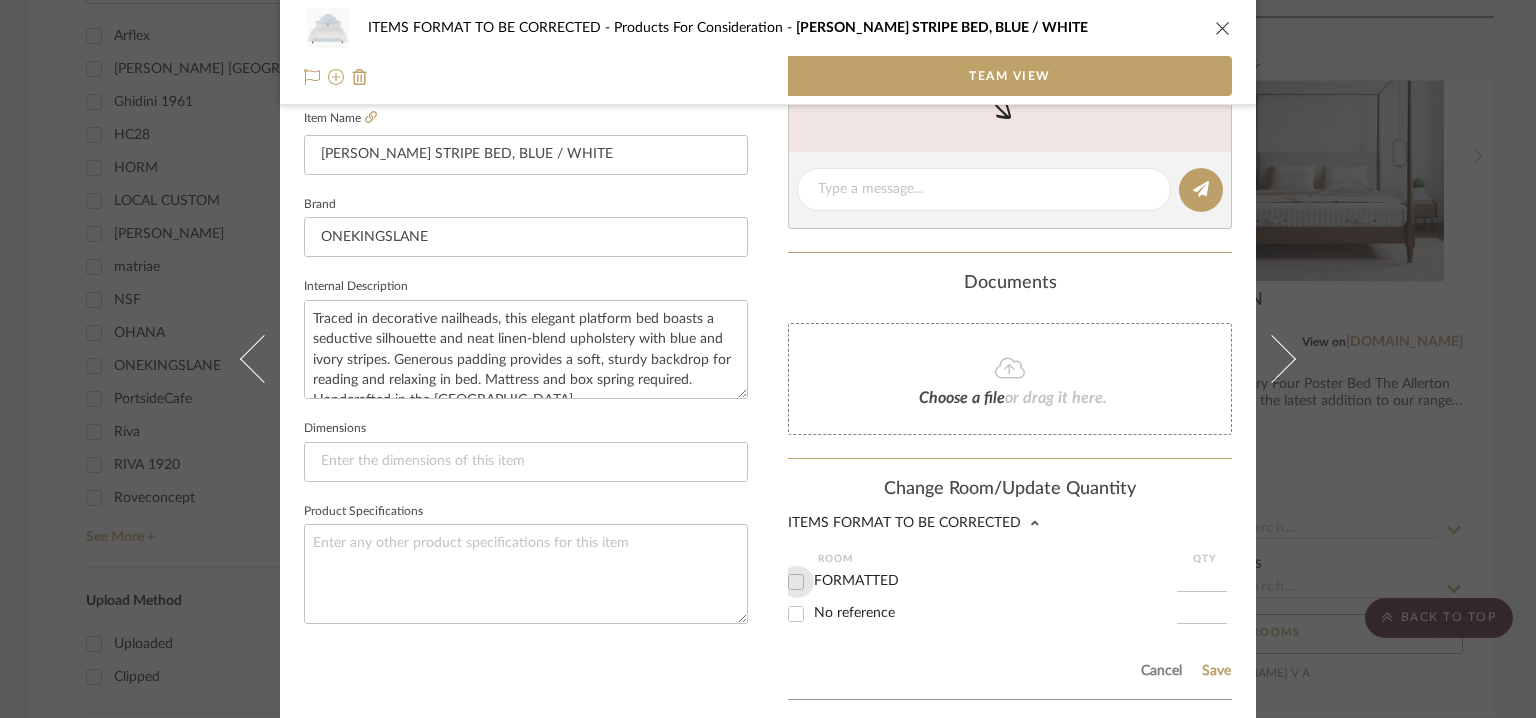 click on "FORMATTED" at bounding box center [796, 582] 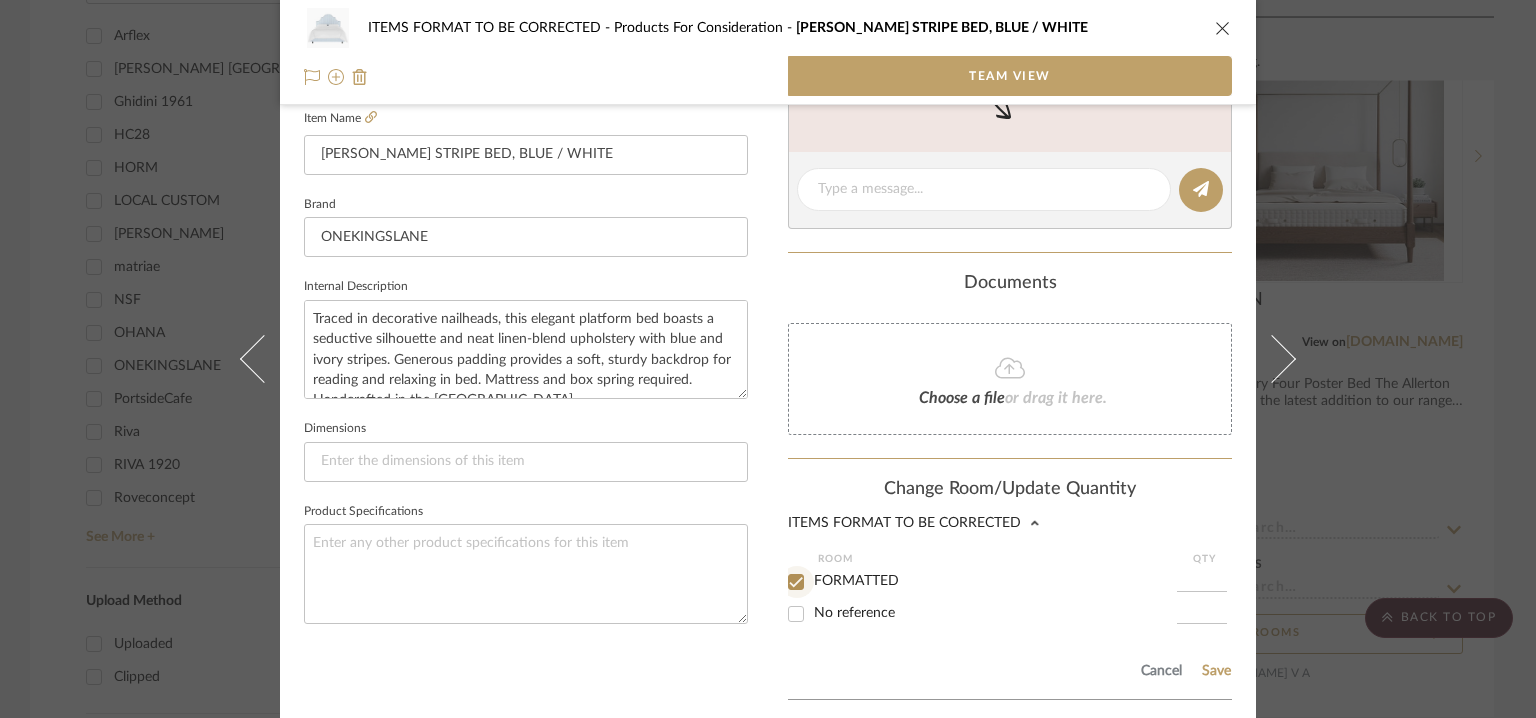 checkbox on "true" 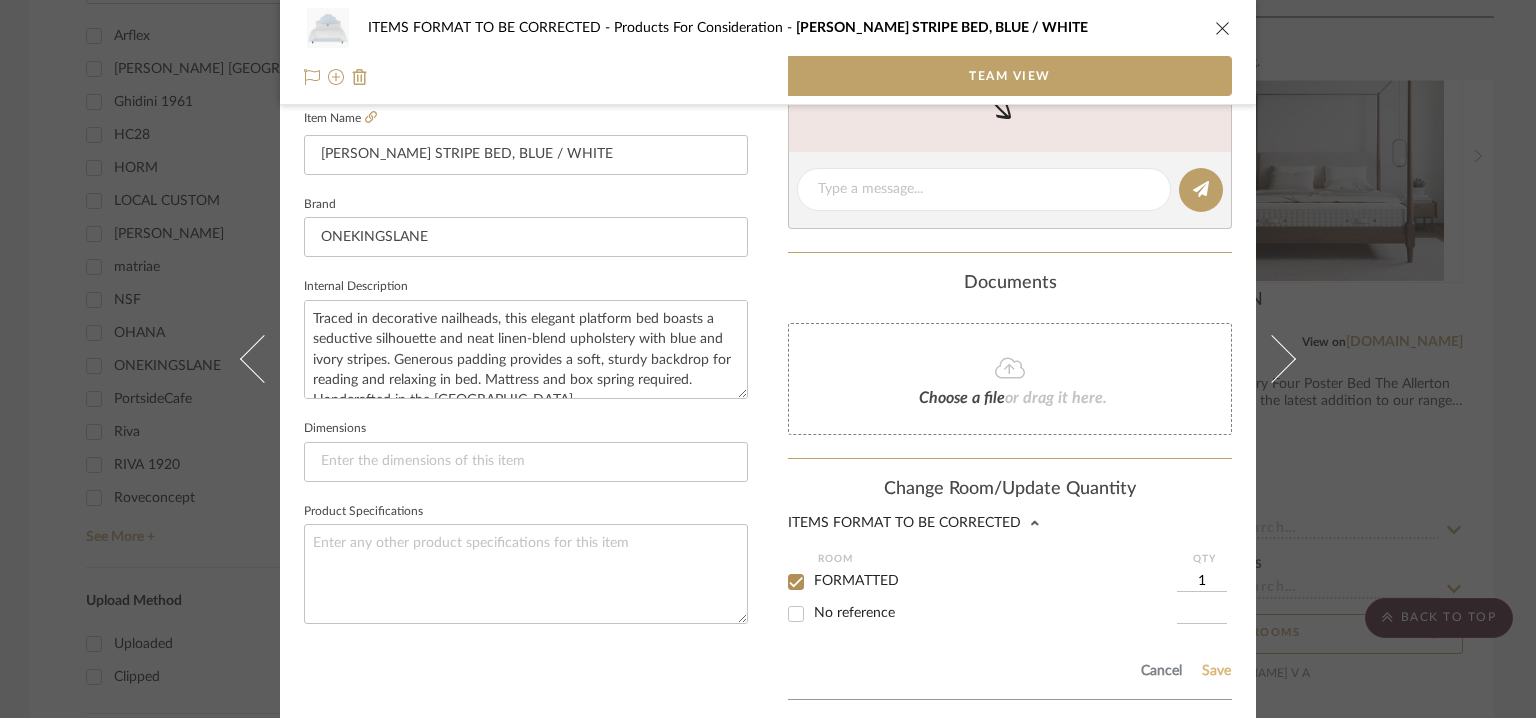 click on "Save" 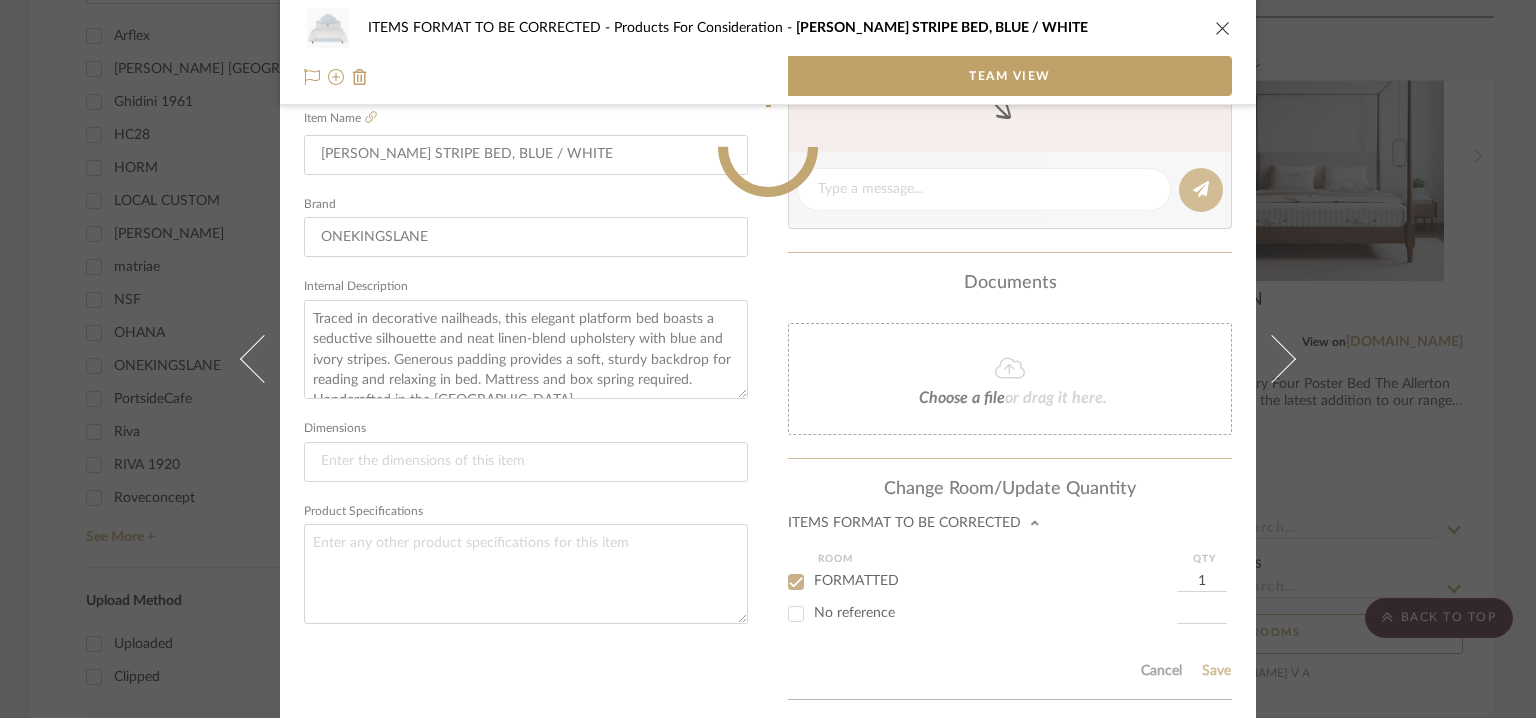 type 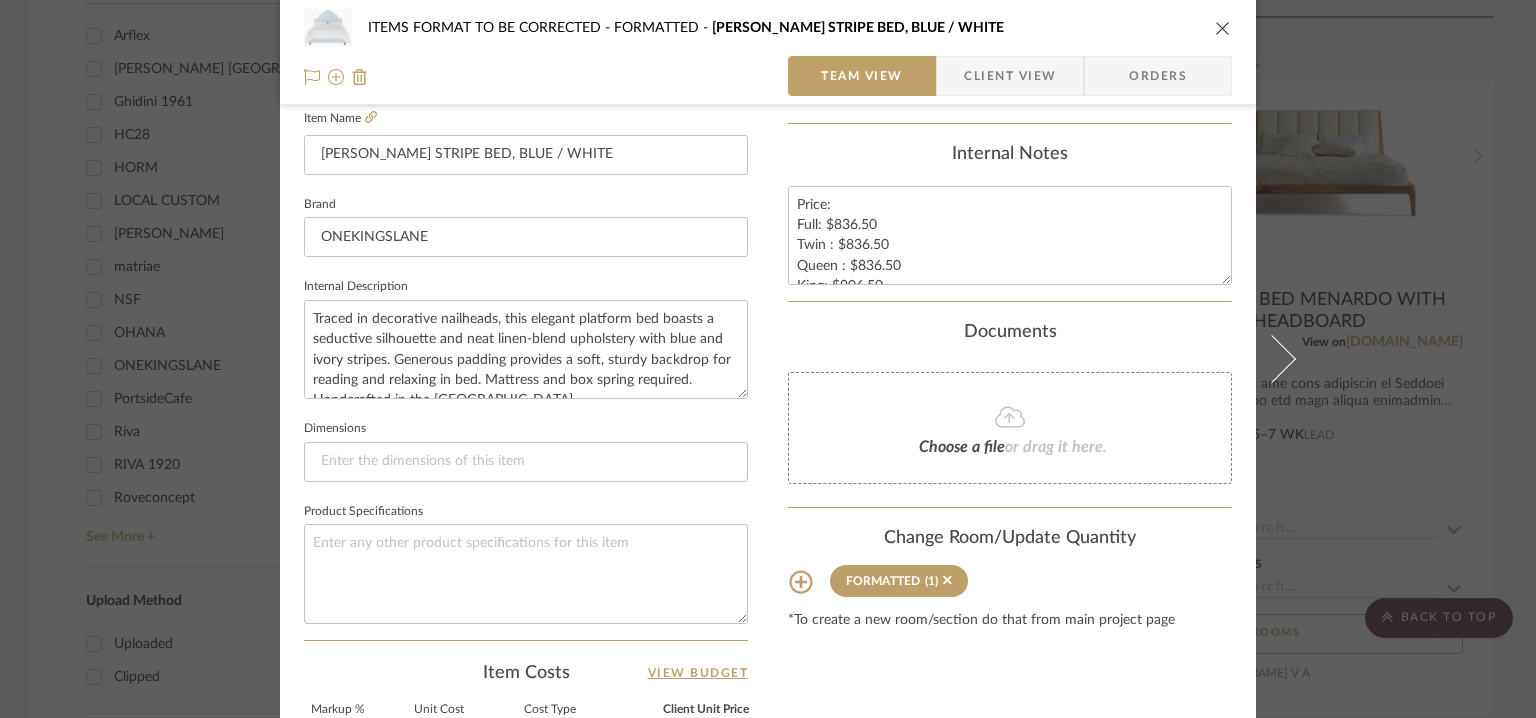 type 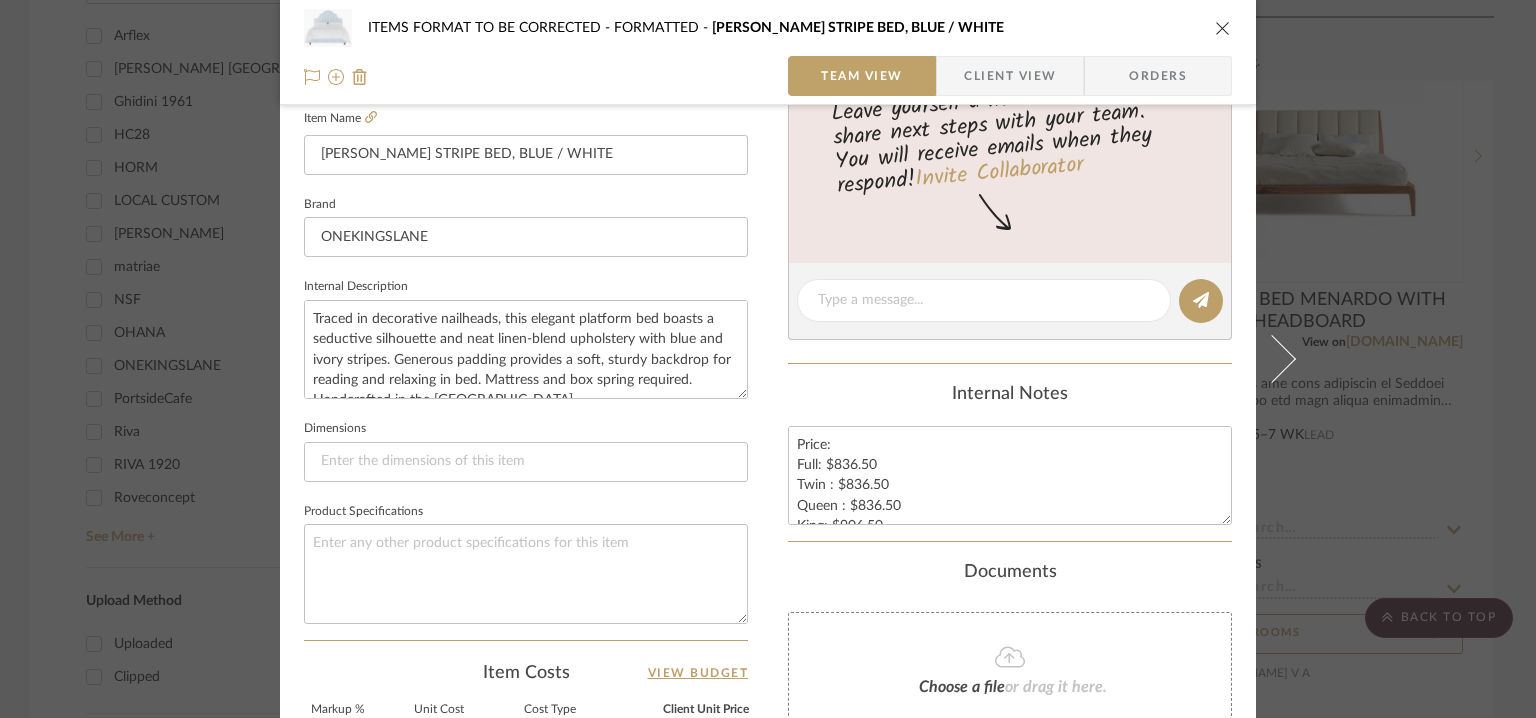click at bounding box center [1223, 28] 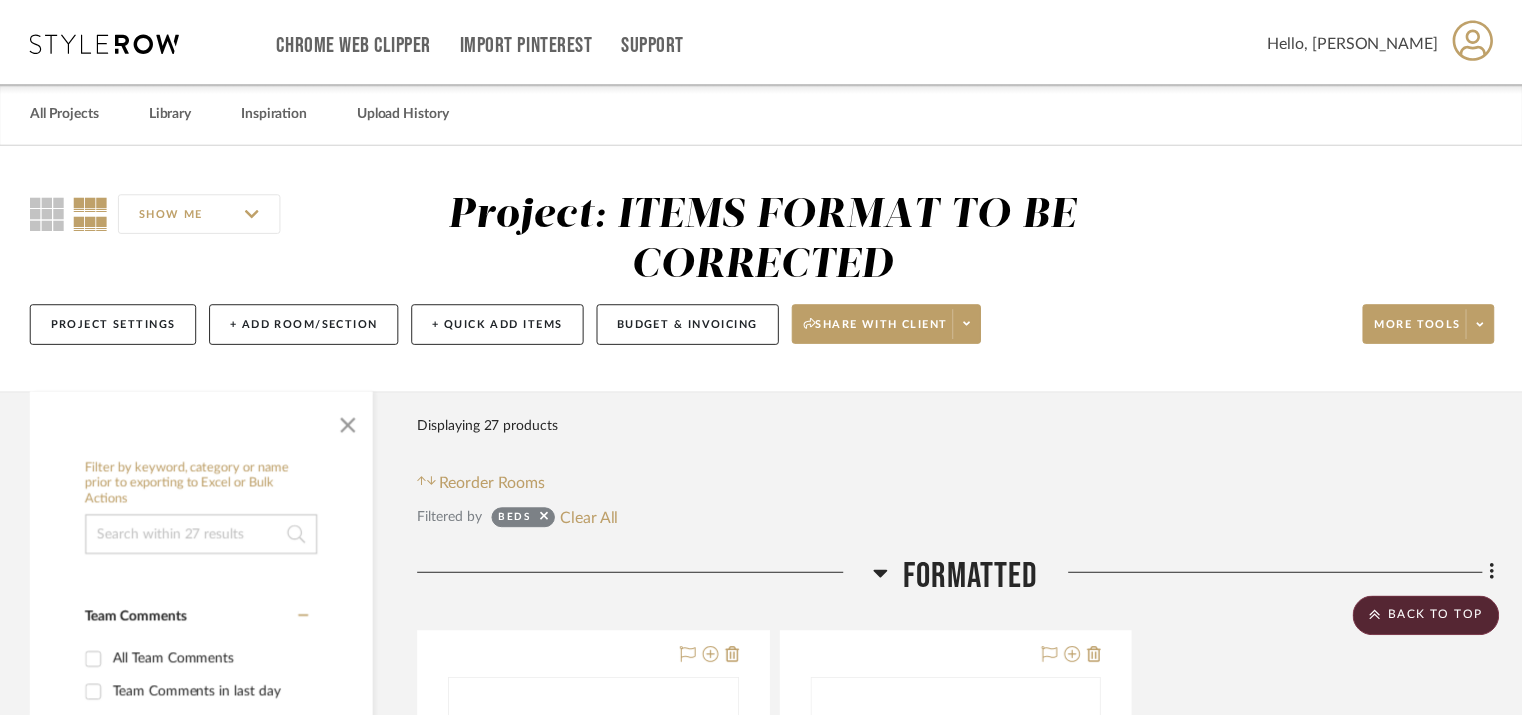 scroll, scrollTop: 1734, scrollLeft: 0, axis: vertical 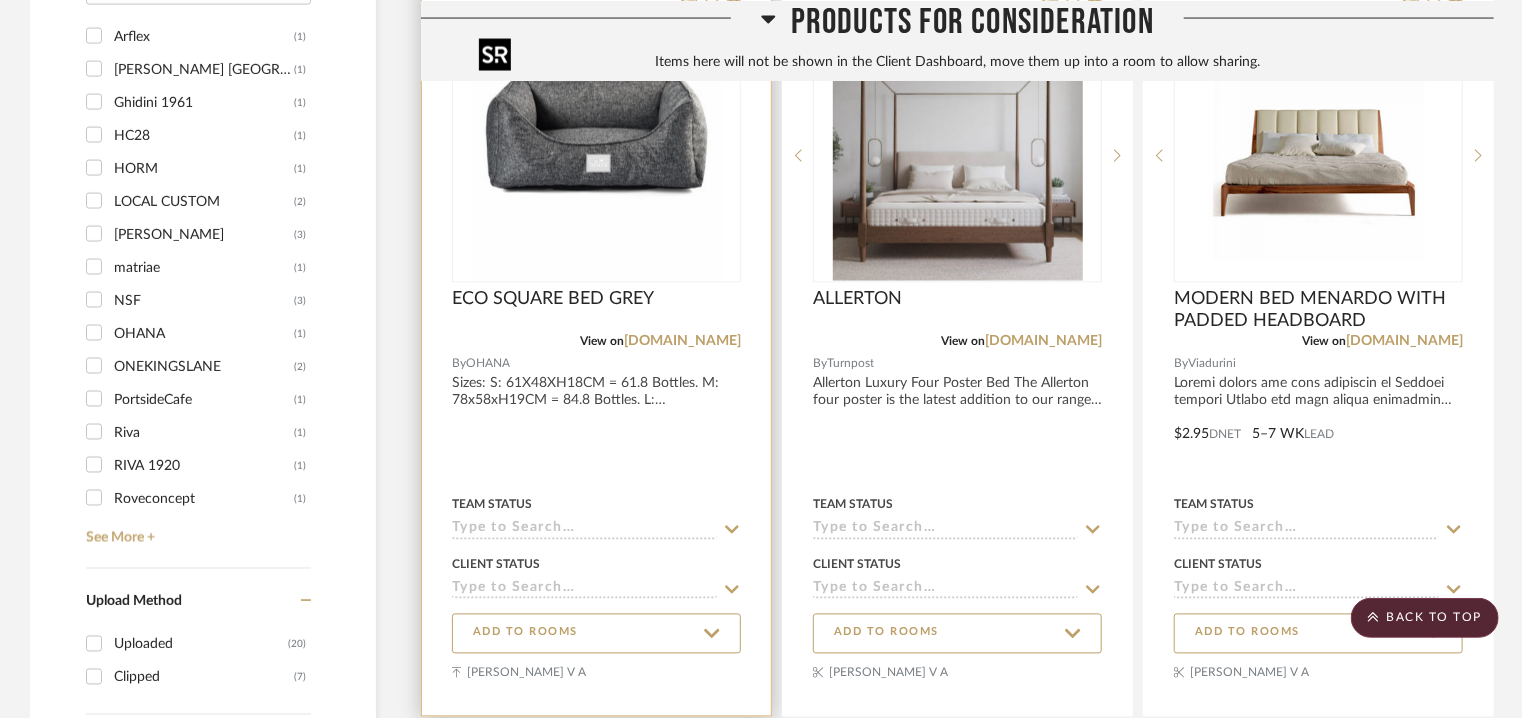 click at bounding box center (597, 156) 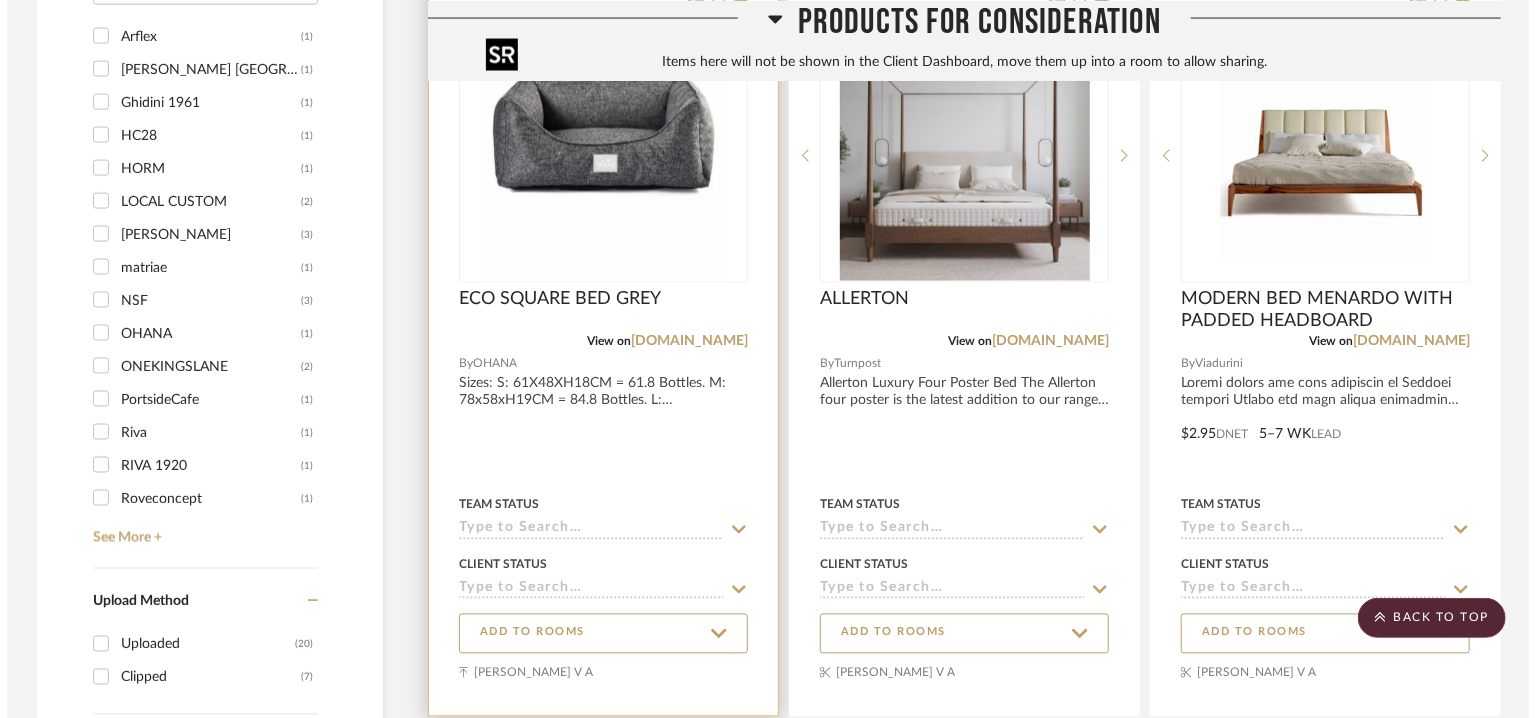 scroll, scrollTop: 0, scrollLeft: 0, axis: both 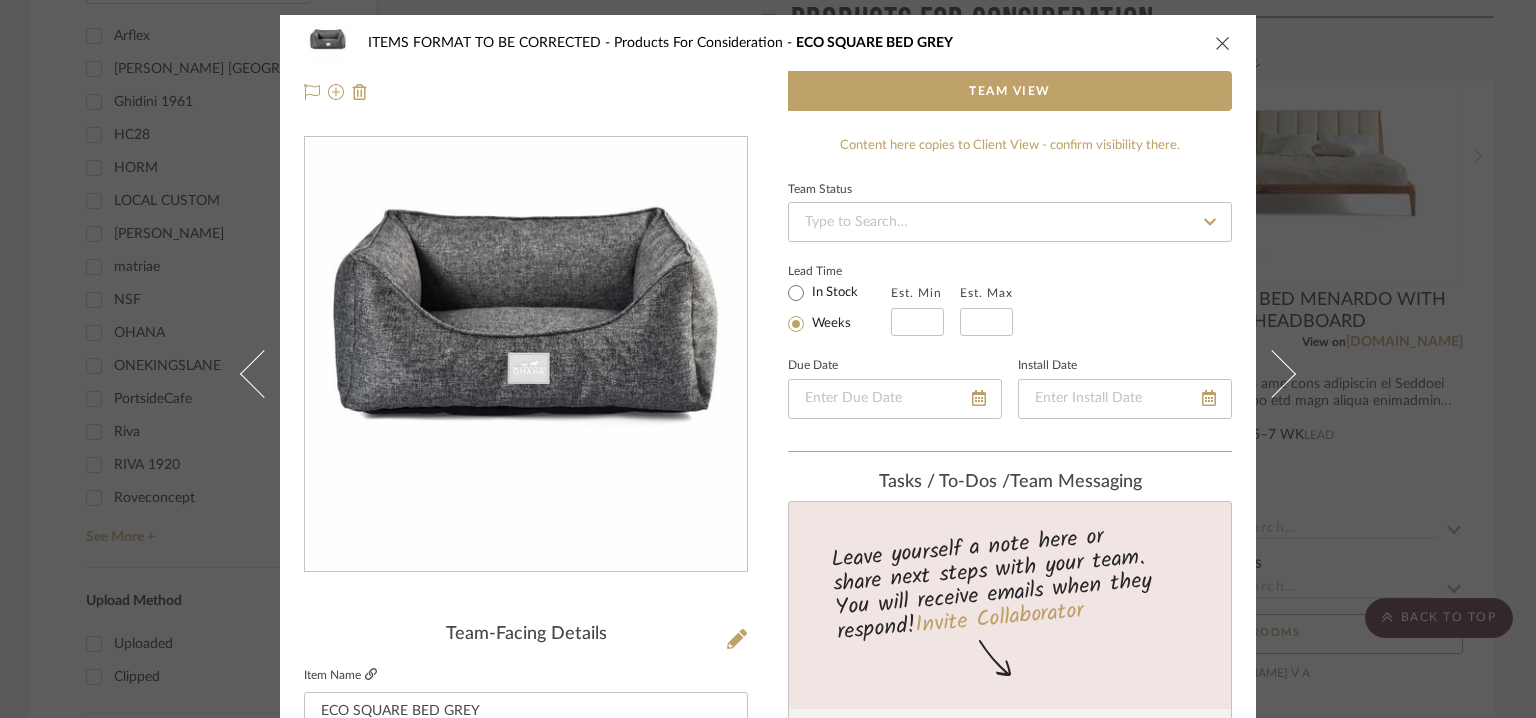 click 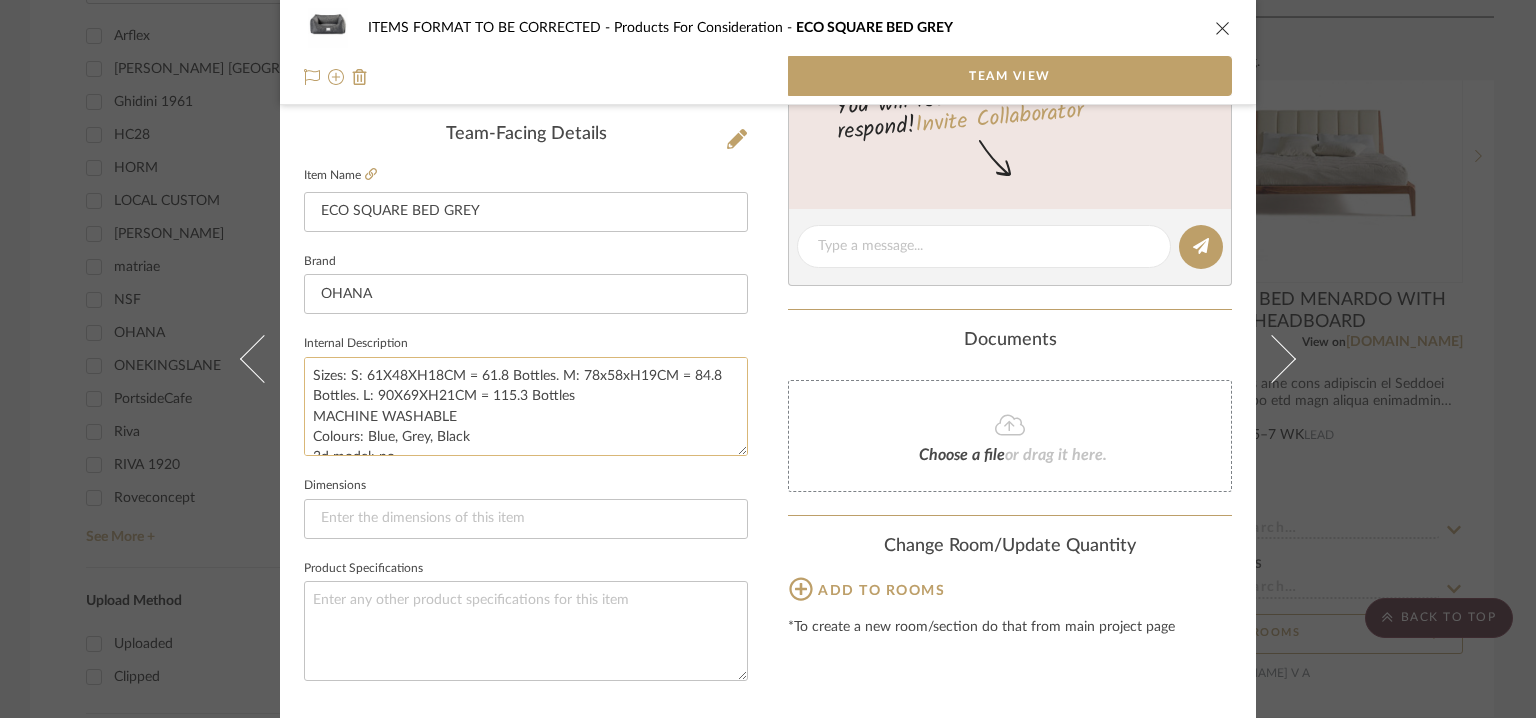 scroll, scrollTop: 0, scrollLeft: 0, axis: both 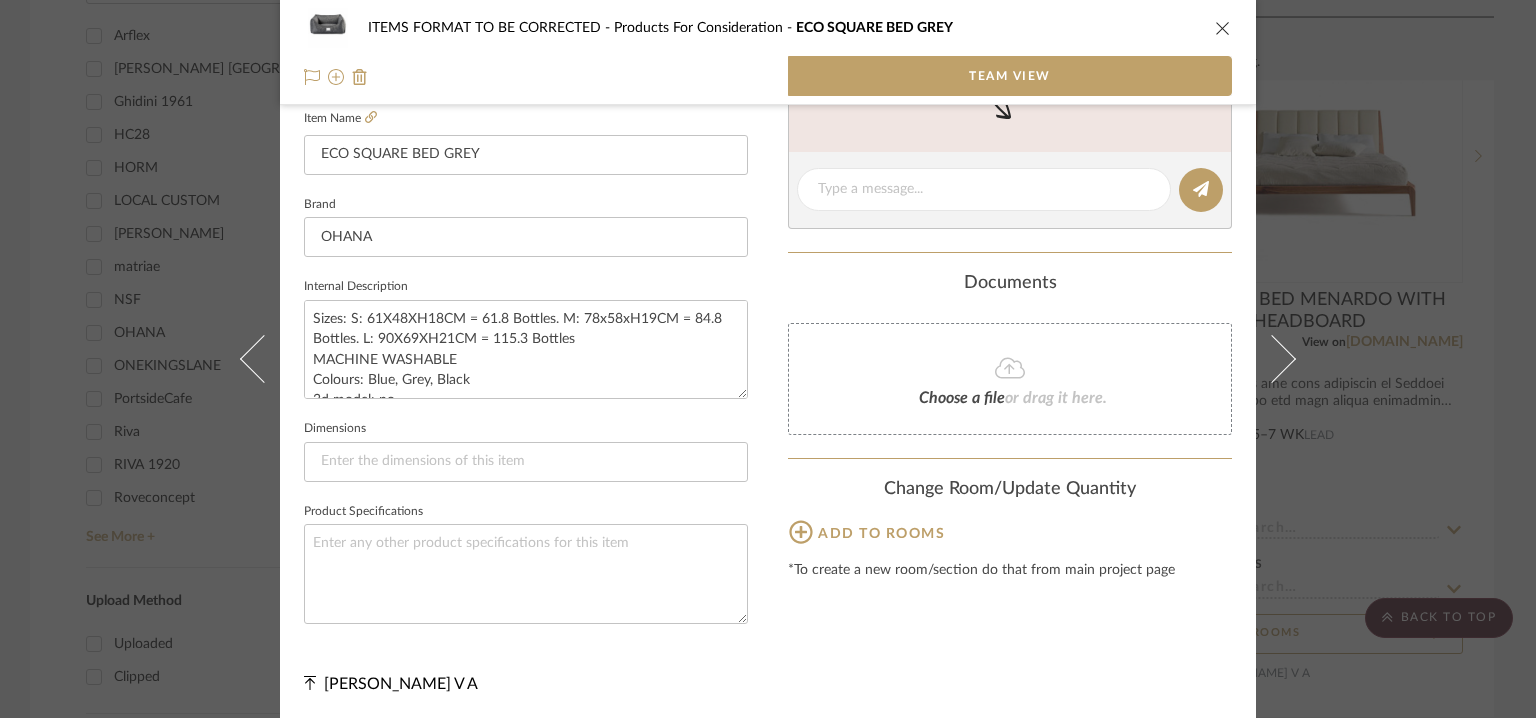 click 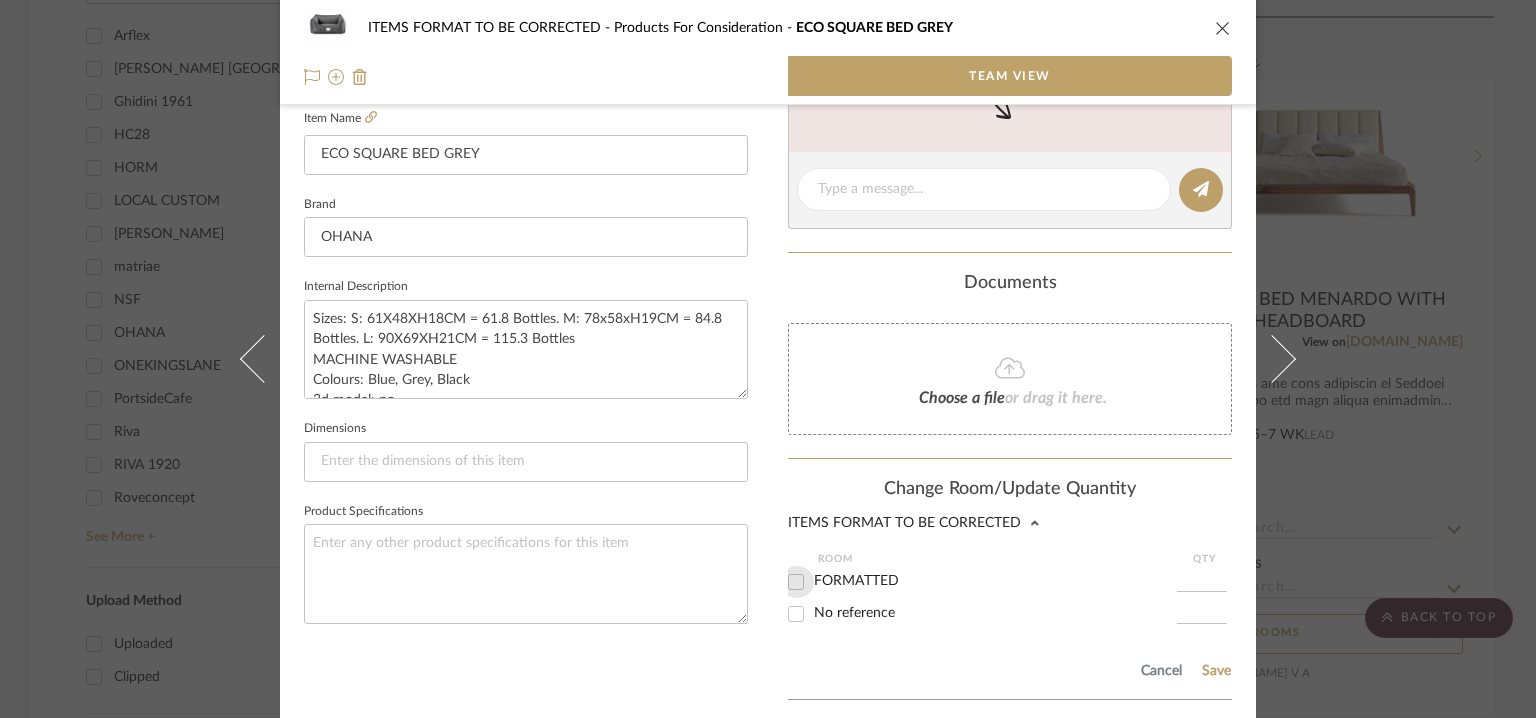 click on "FORMATTED" at bounding box center (796, 582) 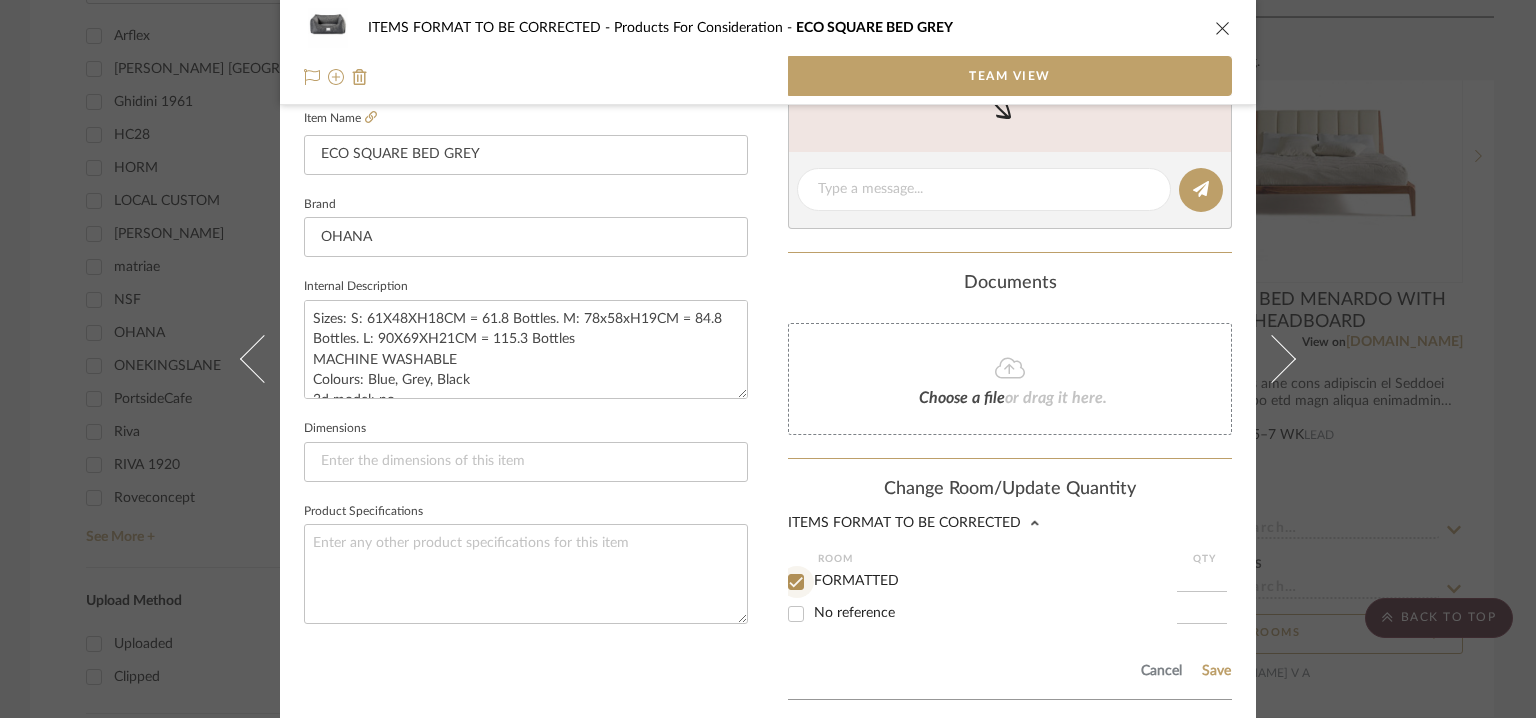 checkbox on "true" 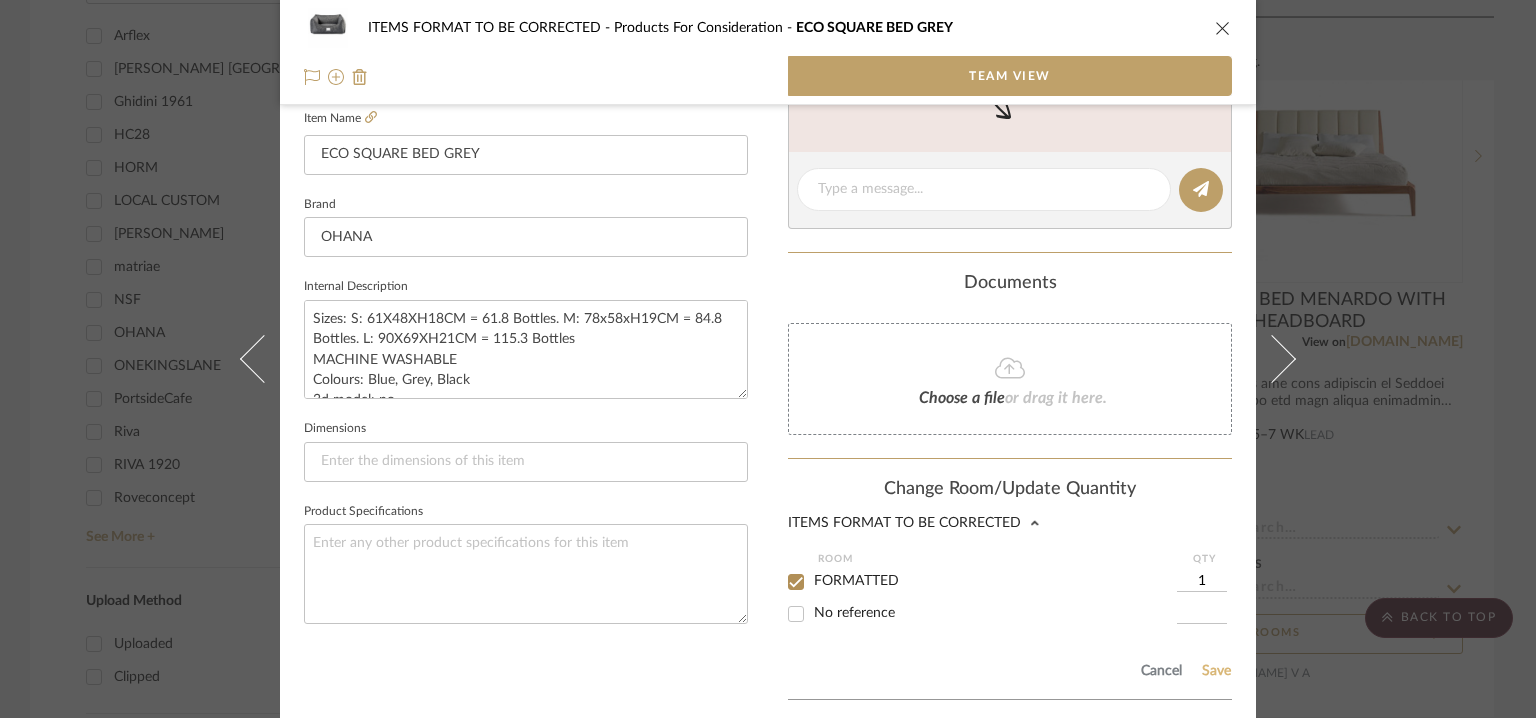 click on "Save" 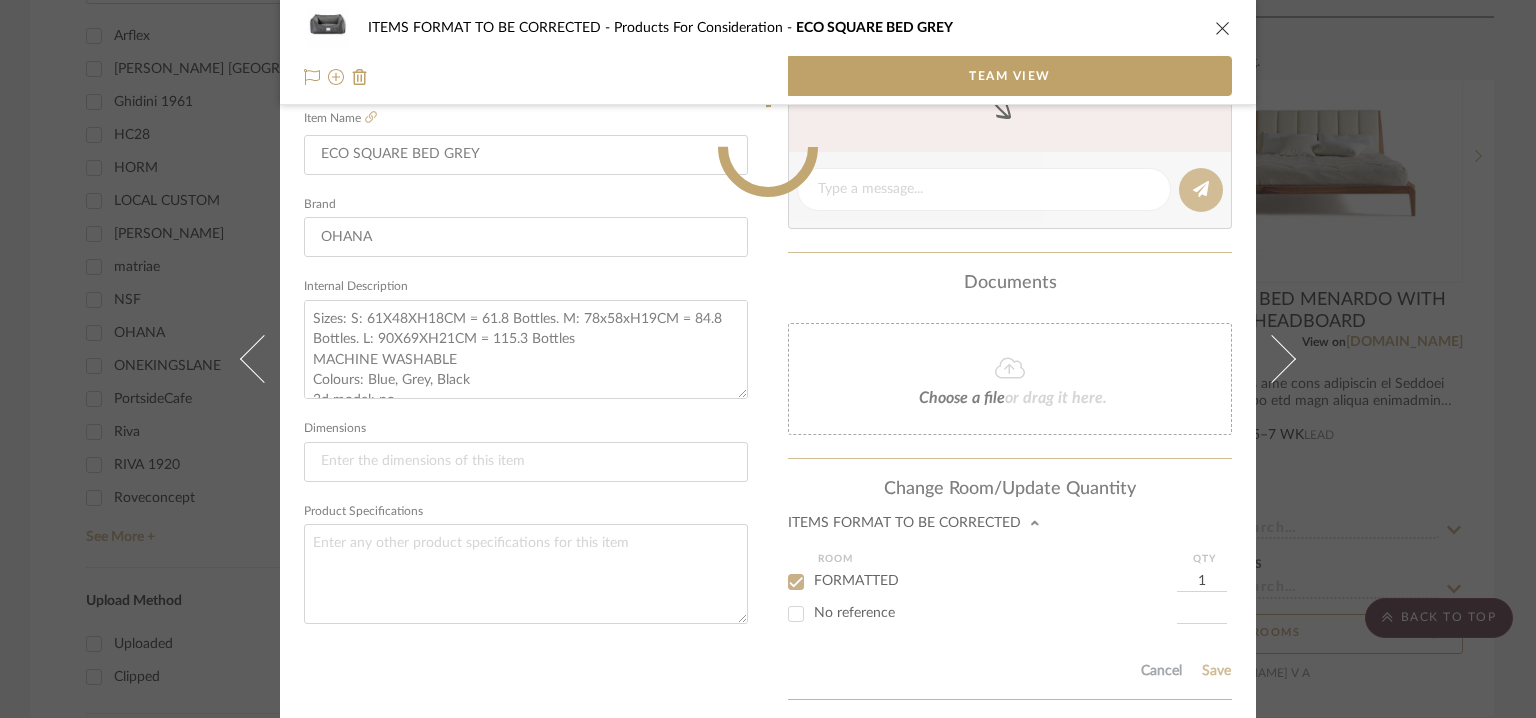 type 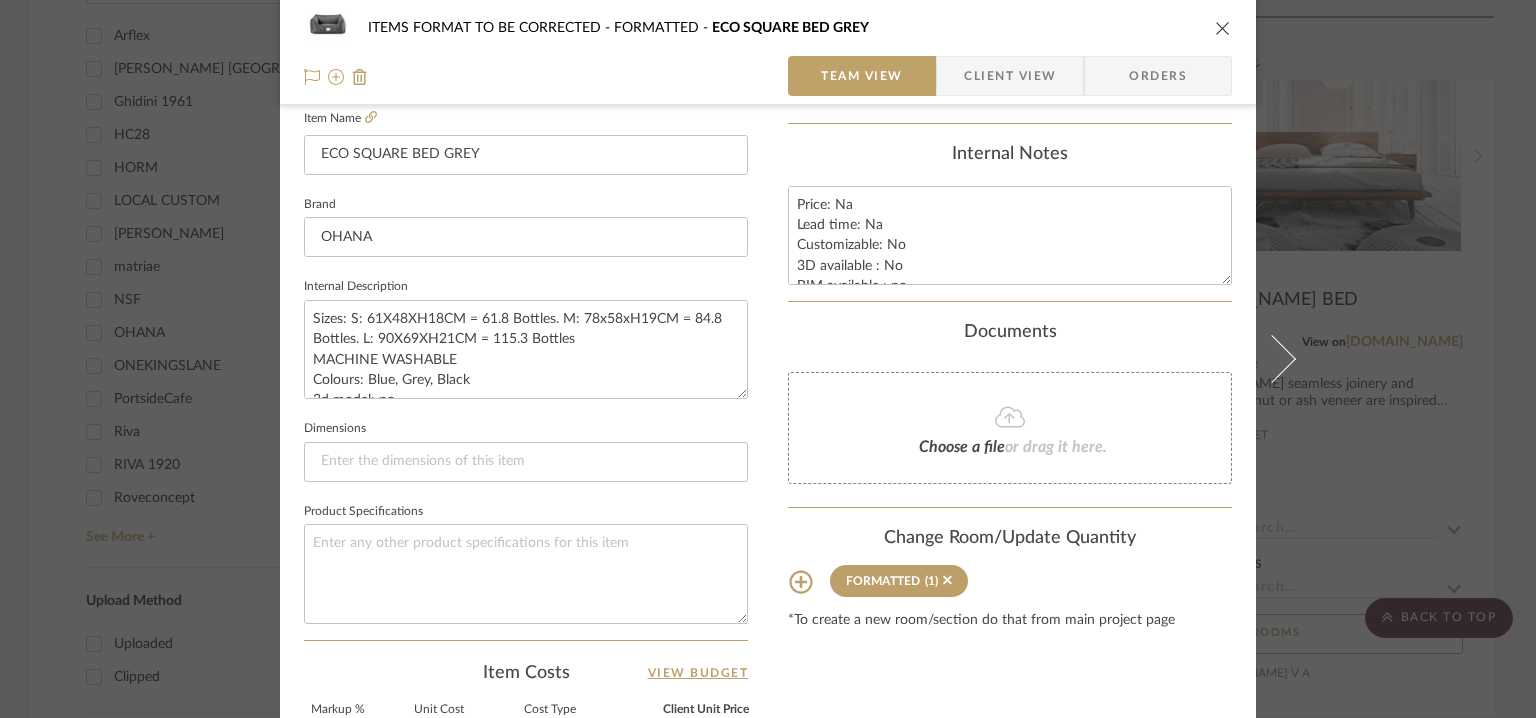 type 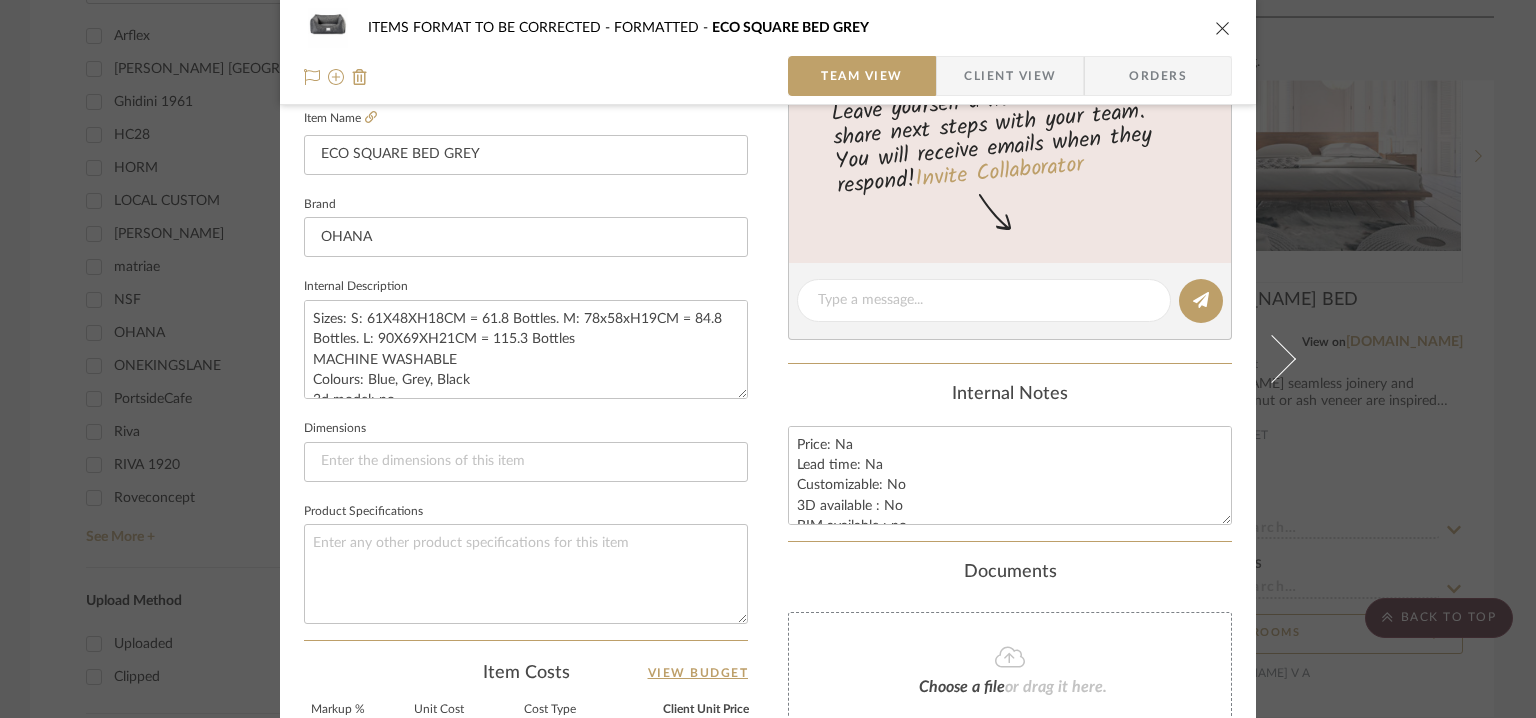 click at bounding box center [1223, 28] 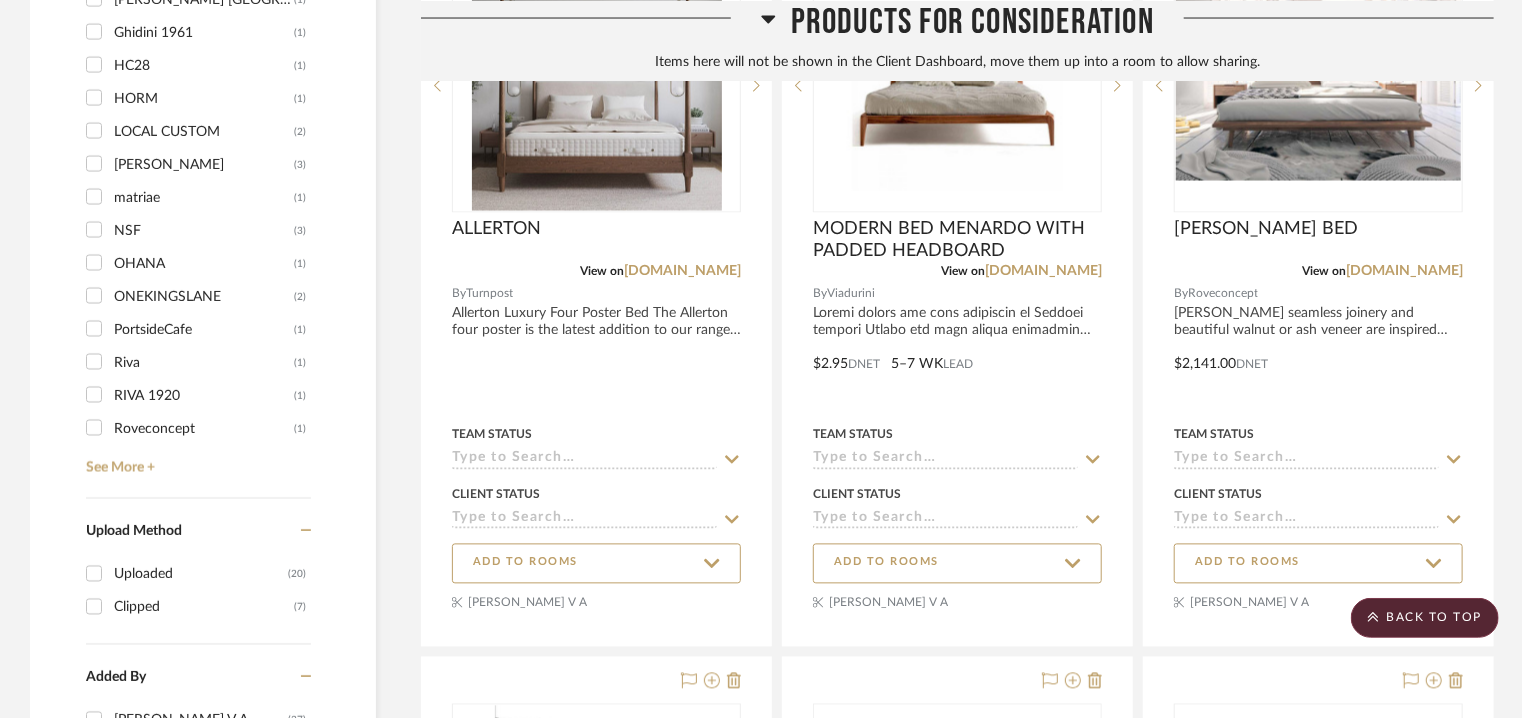 scroll, scrollTop: 1834, scrollLeft: 0, axis: vertical 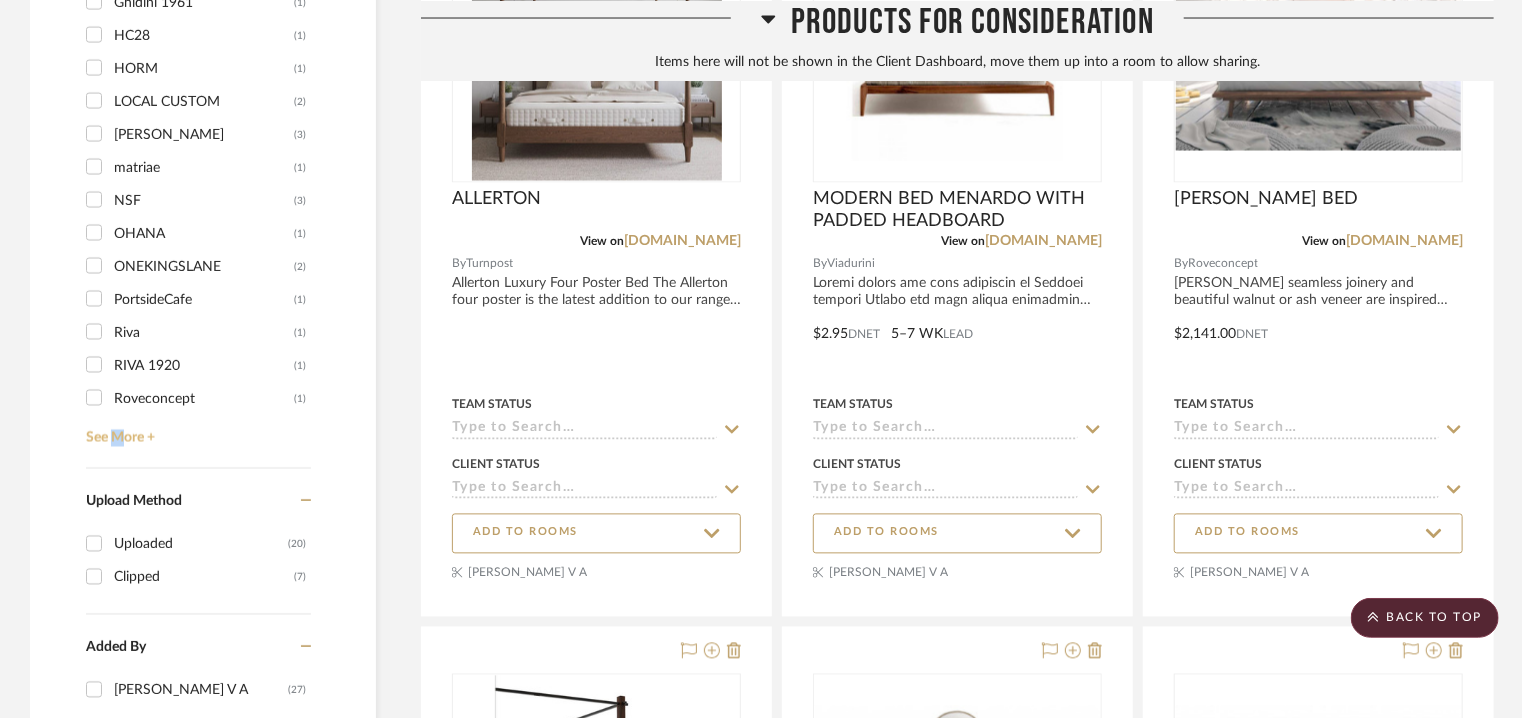 click on "See More +" 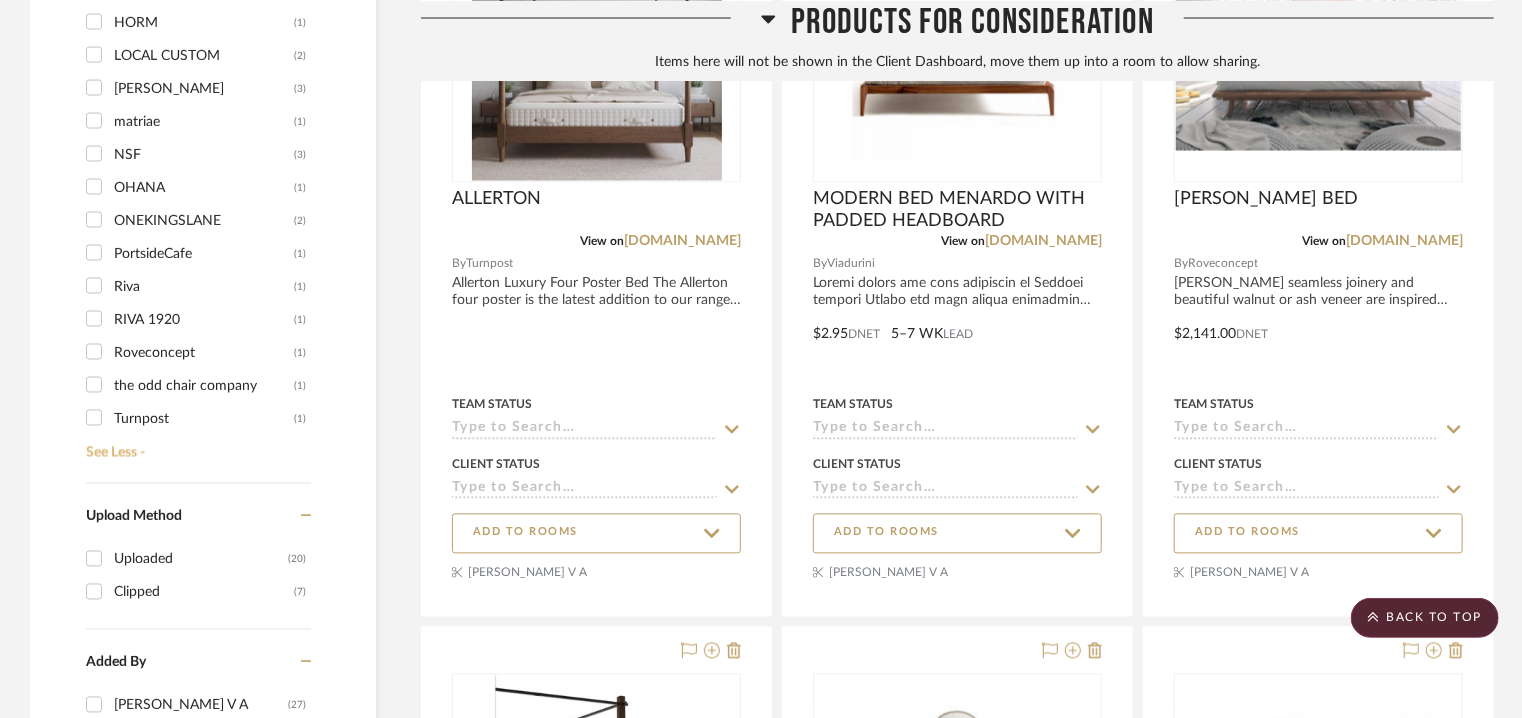 scroll, scrollTop: 116, scrollLeft: 0, axis: vertical 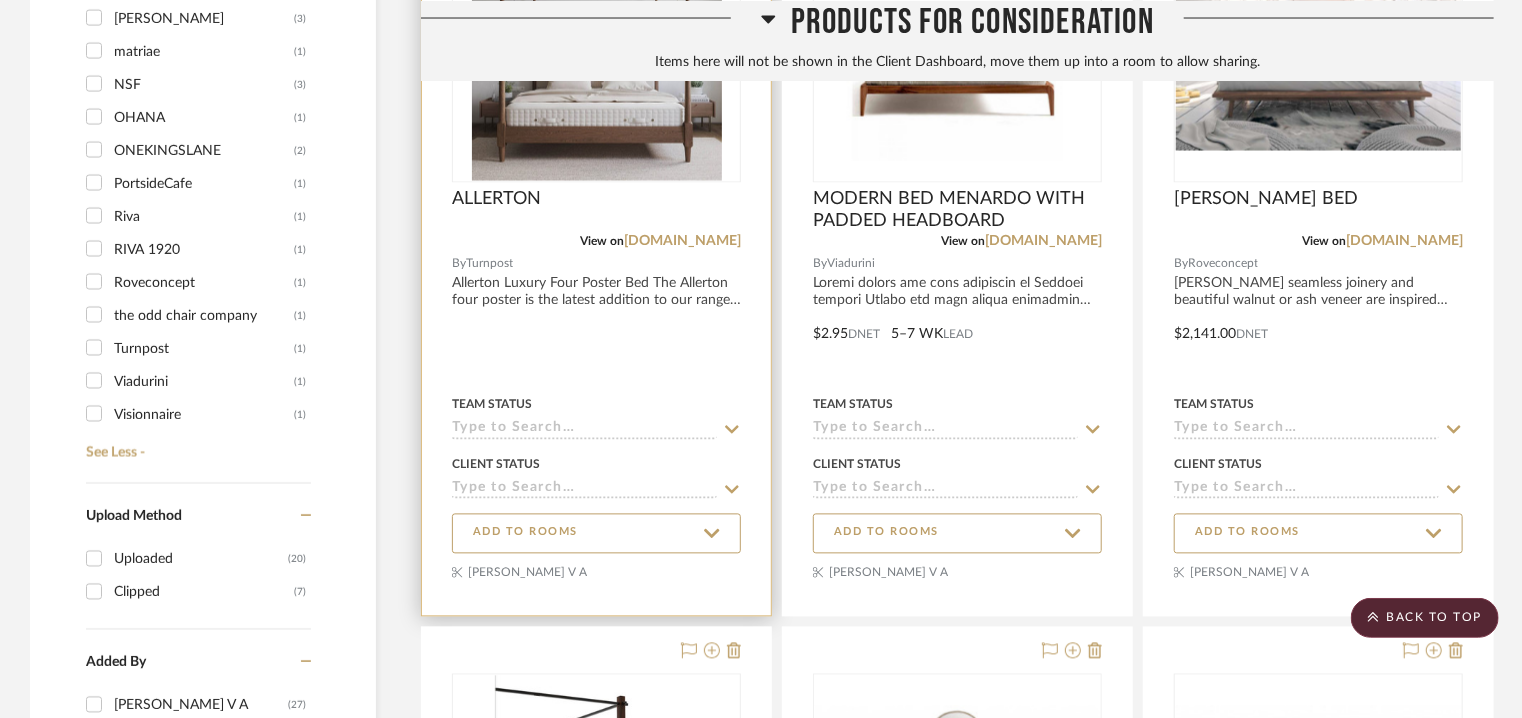 click at bounding box center (597, 56) 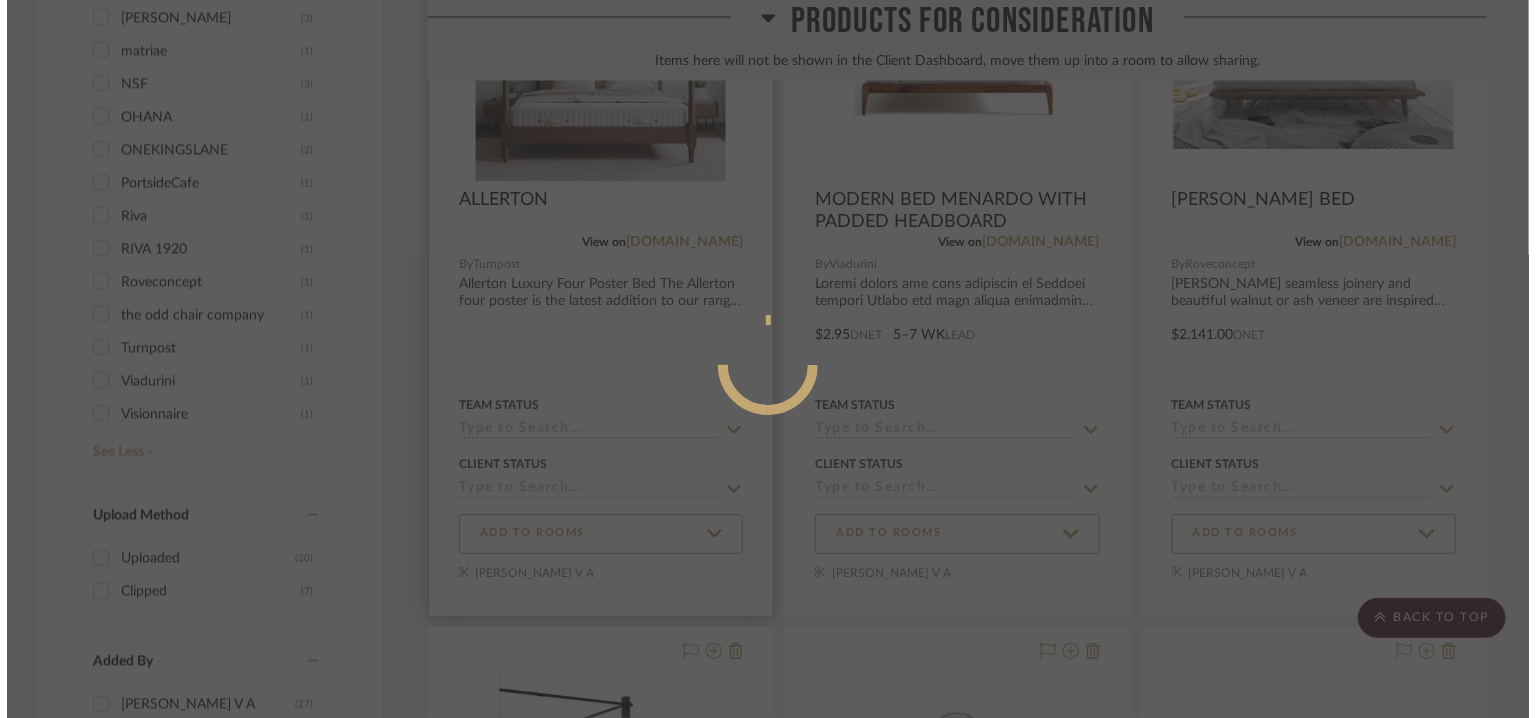 scroll, scrollTop: 0, scrollLeft: 0, axis: both 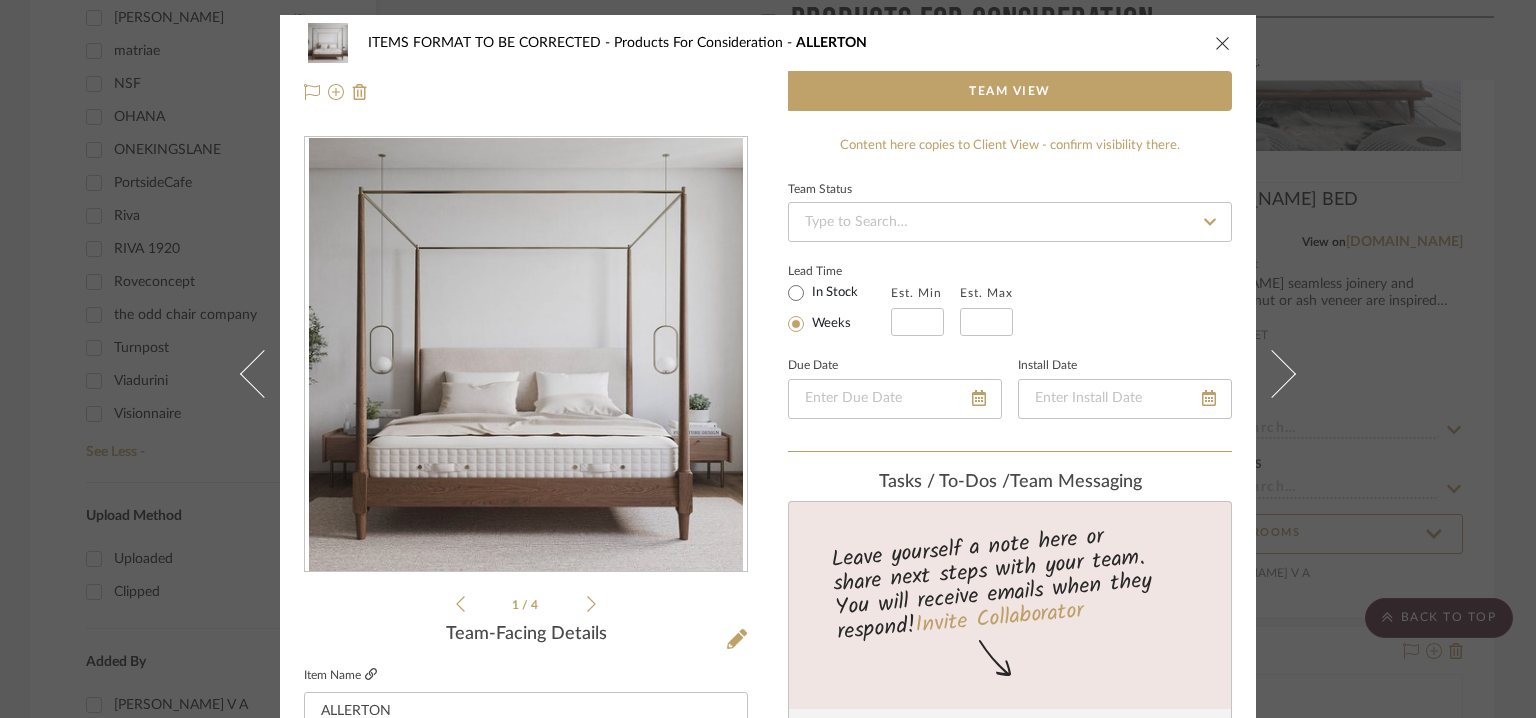 drag, startPoint x: 369, startPoint y: 675, endPoint x: 360, endPoint y: 663, distance: 15 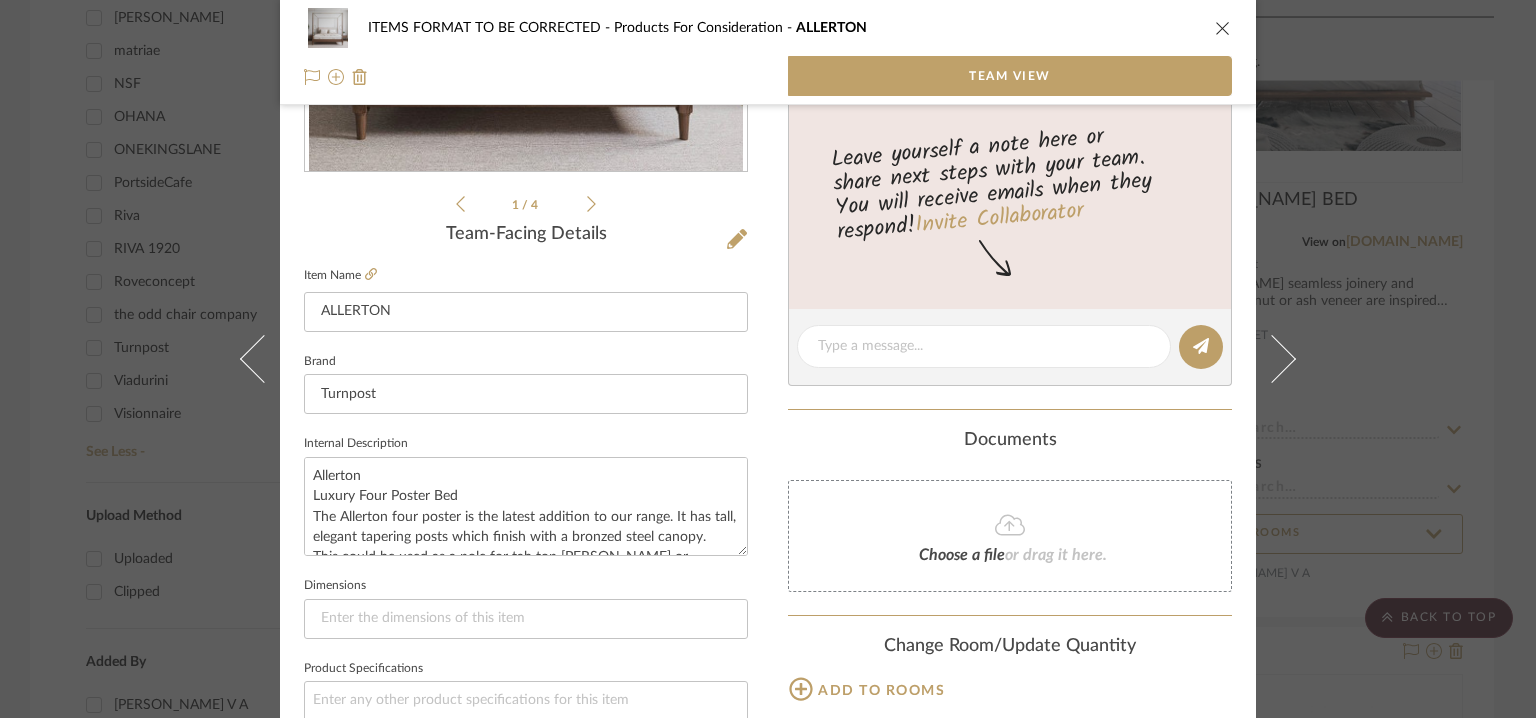 scroll, scrollTop: 500, scrollLeft: 0, axis: vertical 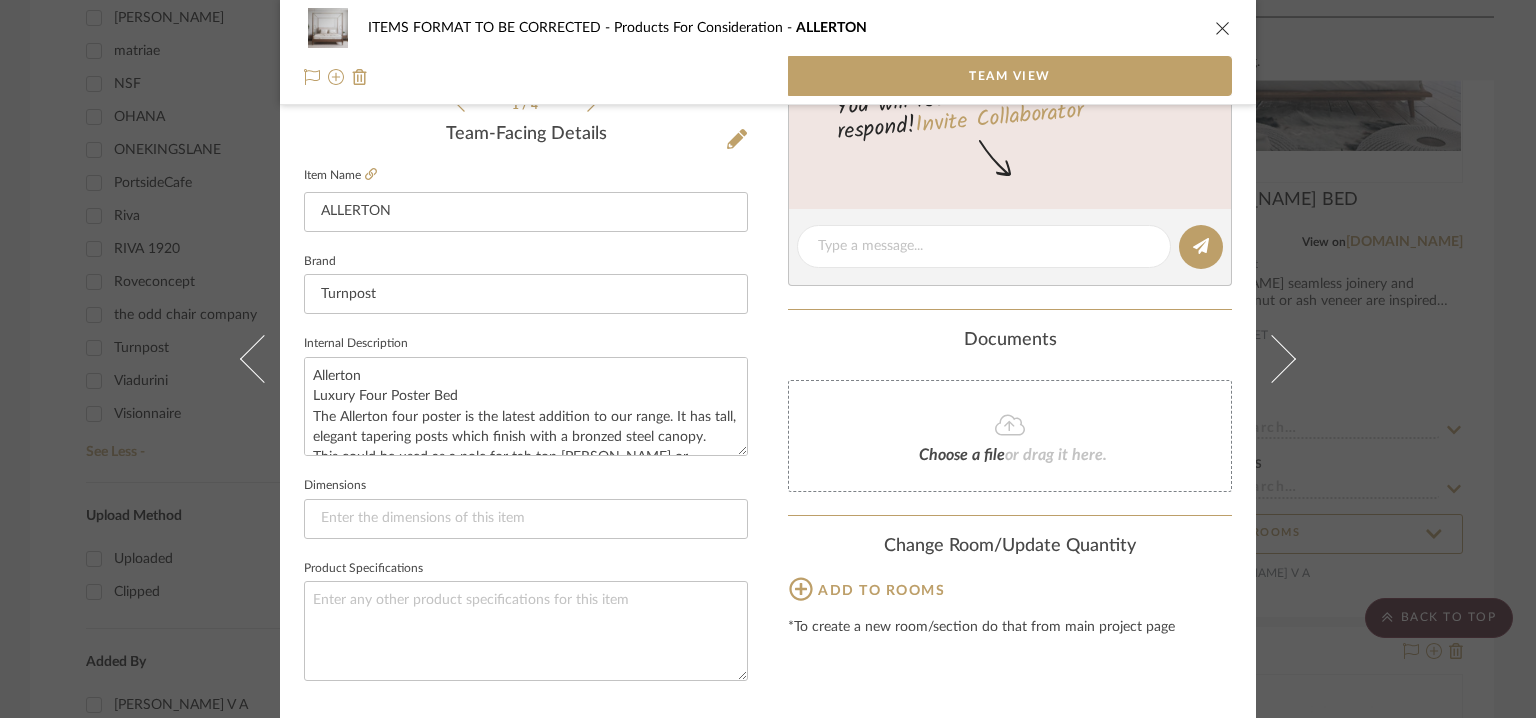 click 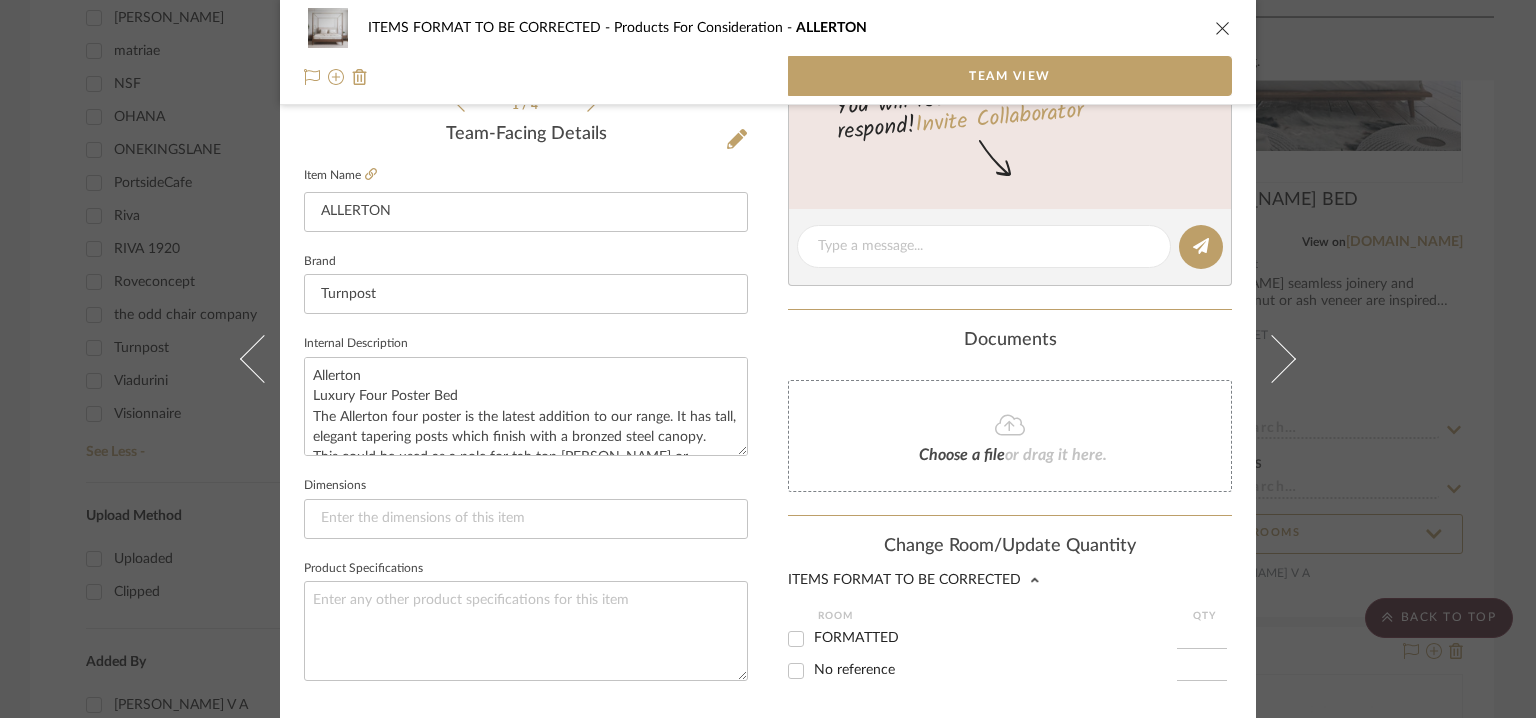 click on "FORMATTED" at bounding box center (796, 639) 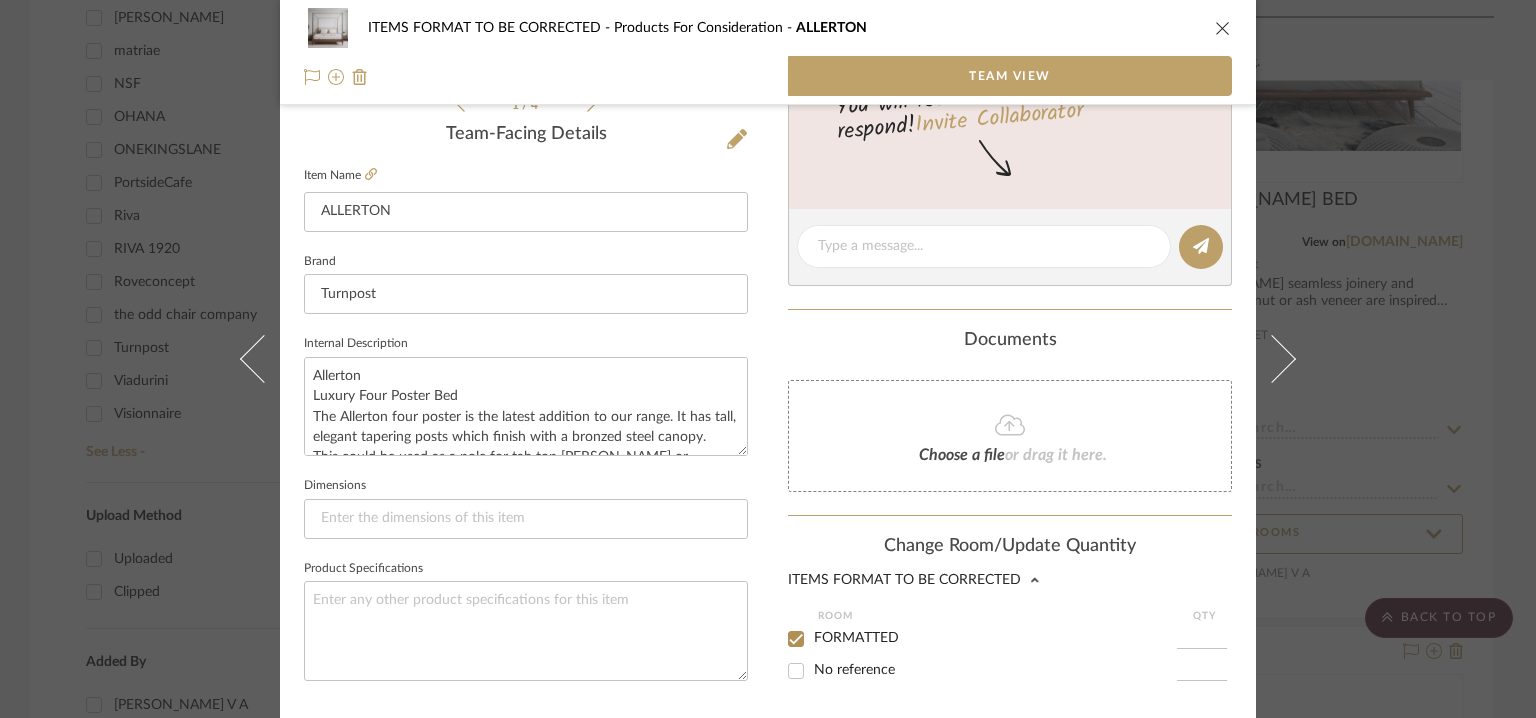 checkbox on "true" 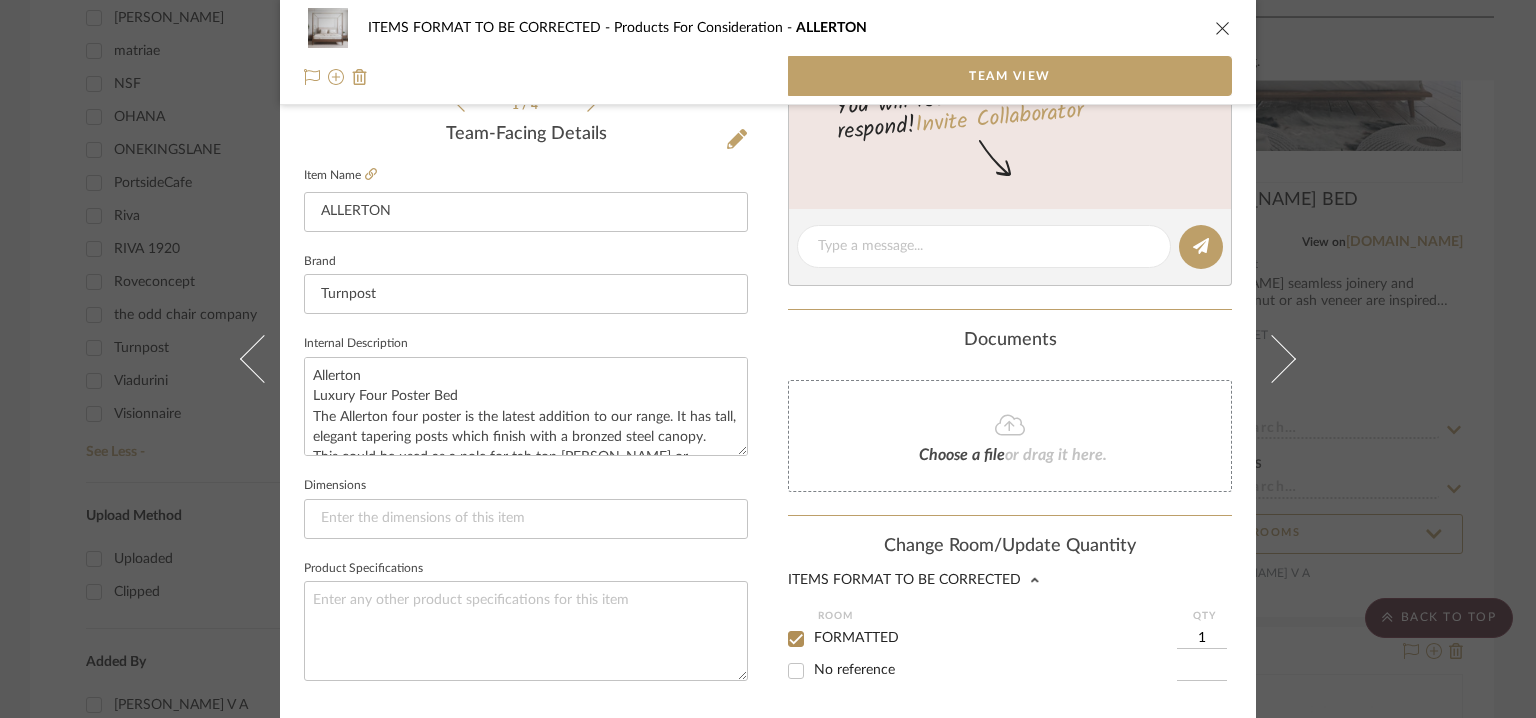 scroll, scrollTop: 674, scrollLeft: 0, axis: vertical 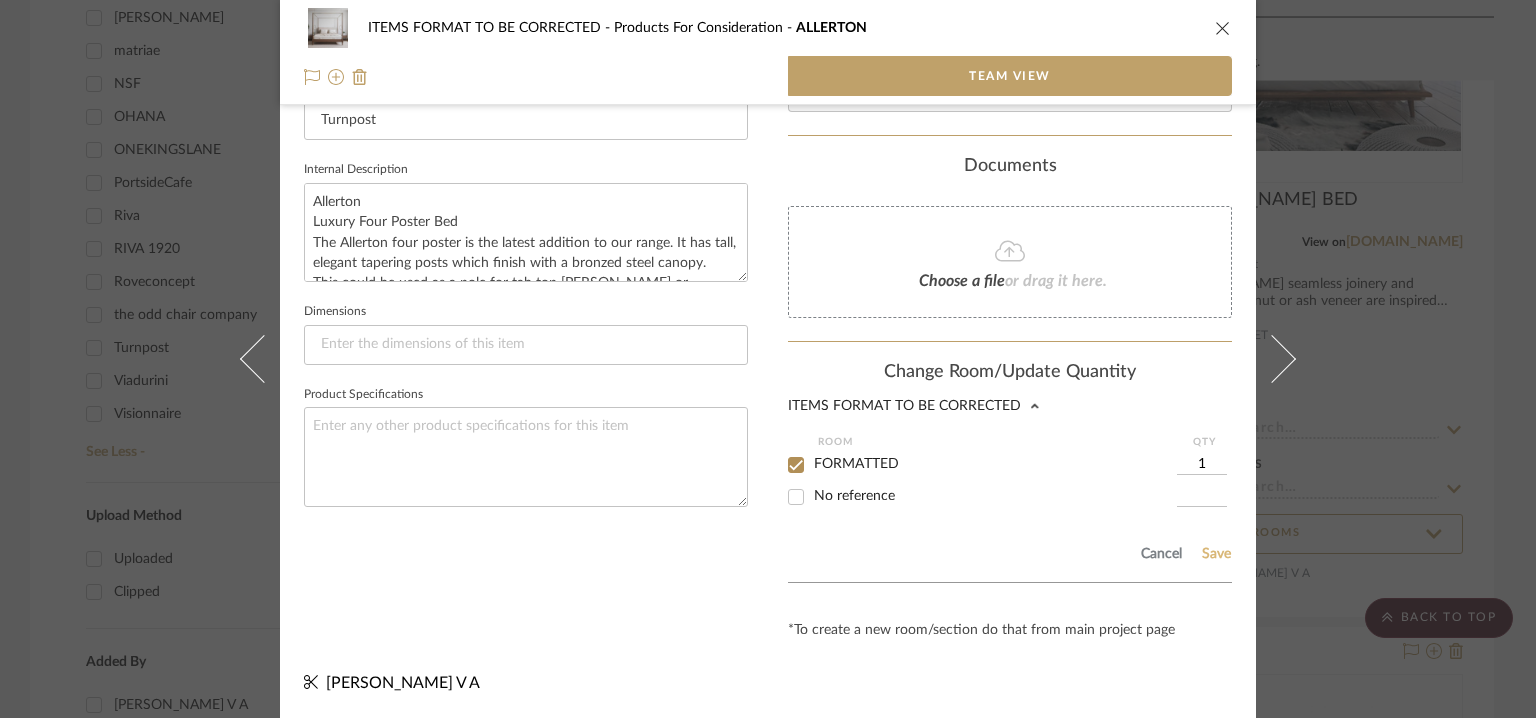 click on "Save" 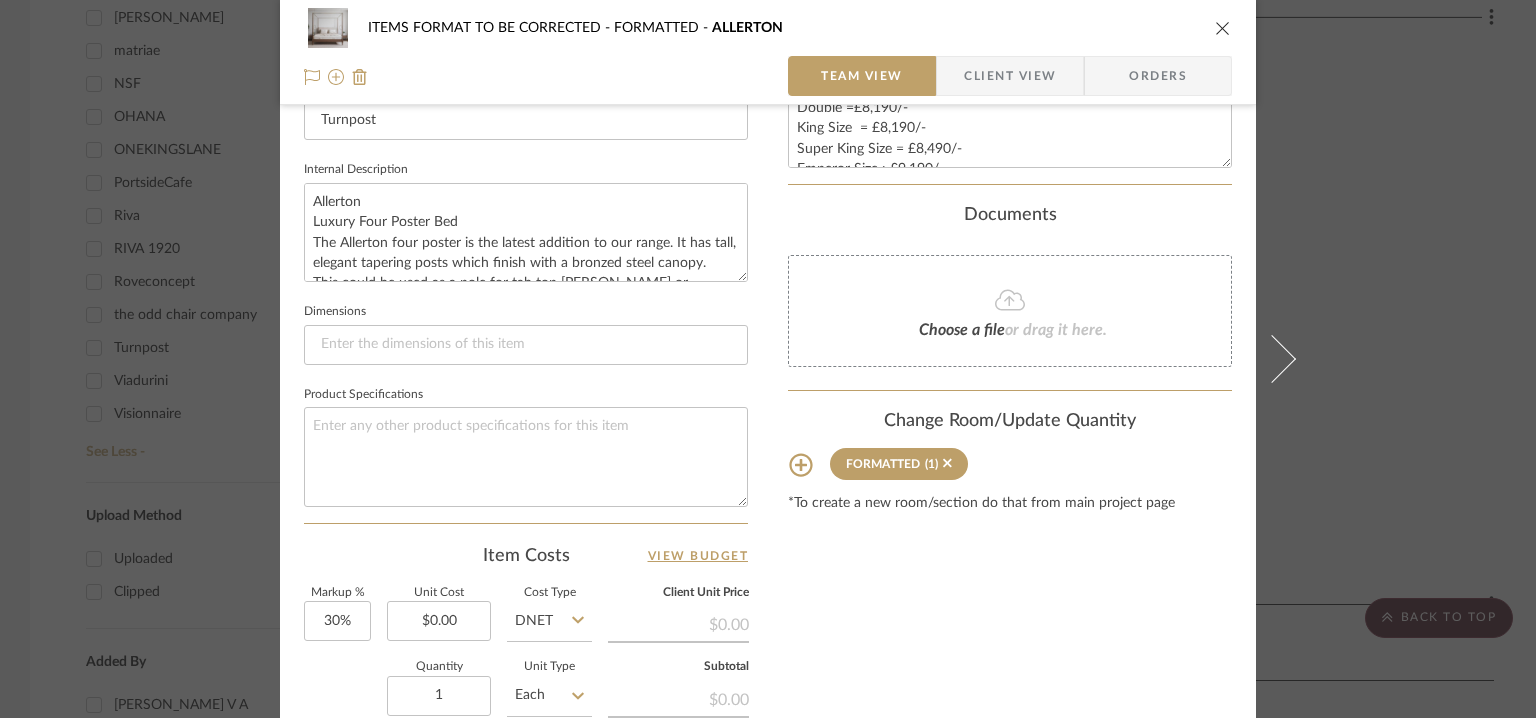 type 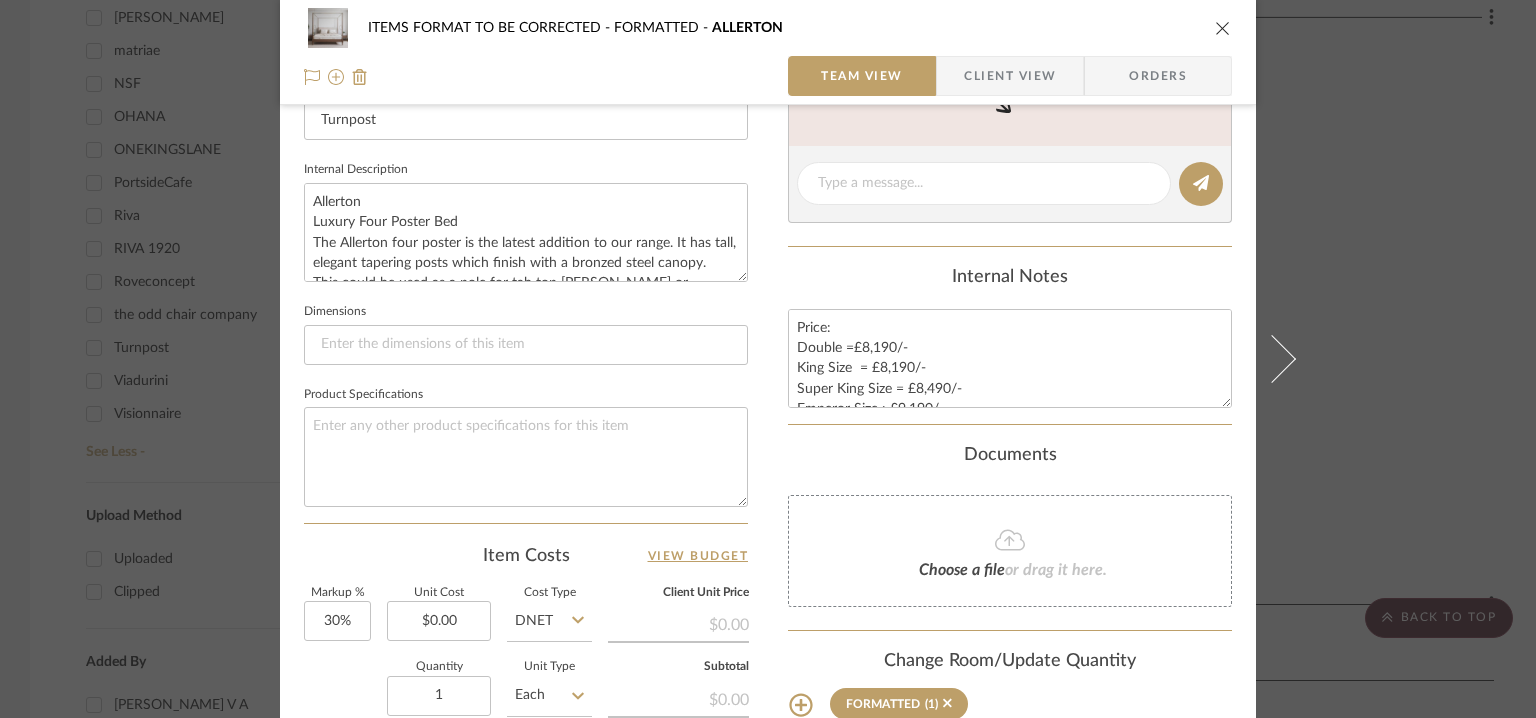click at bounding box center (1223, 28) 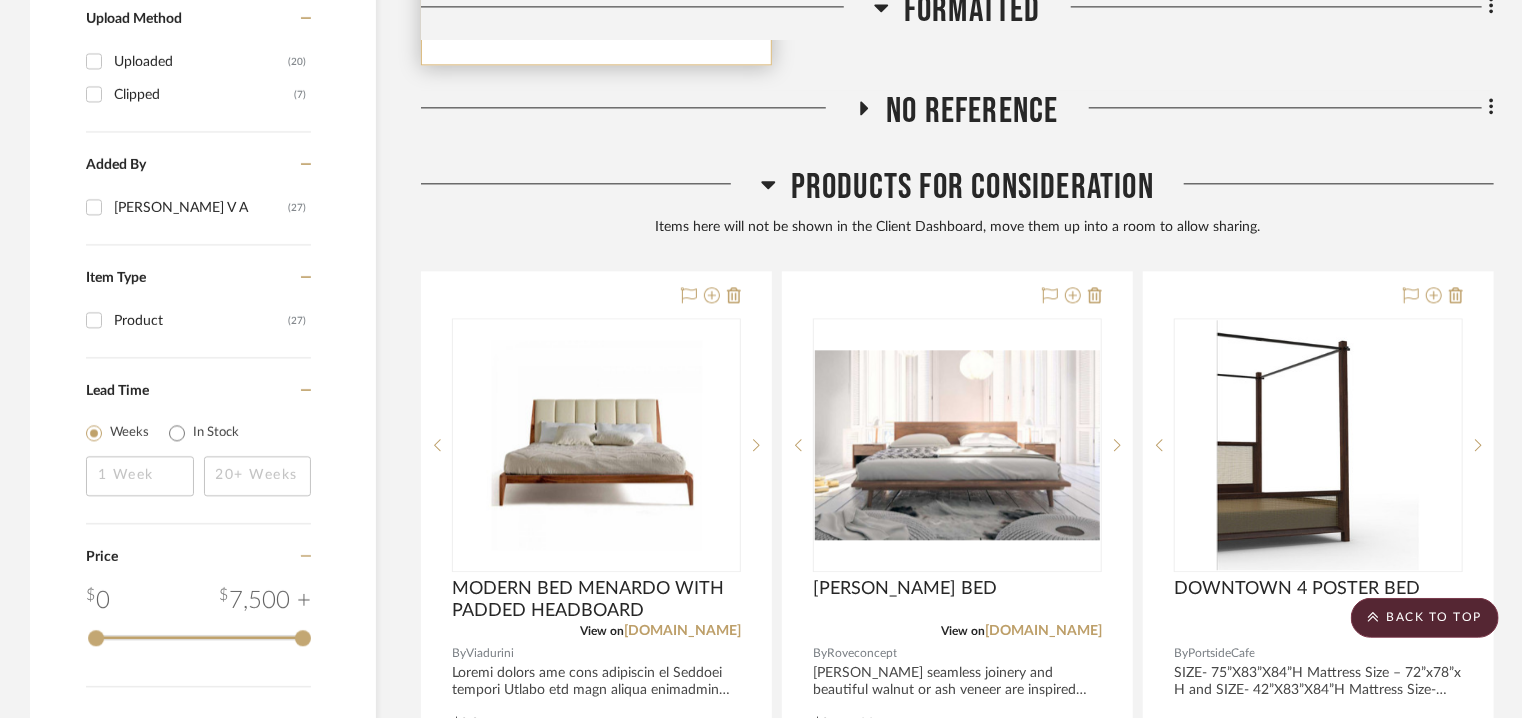 scroll, scrollTop: 2434, scrollLeft: 0, axis: vertical 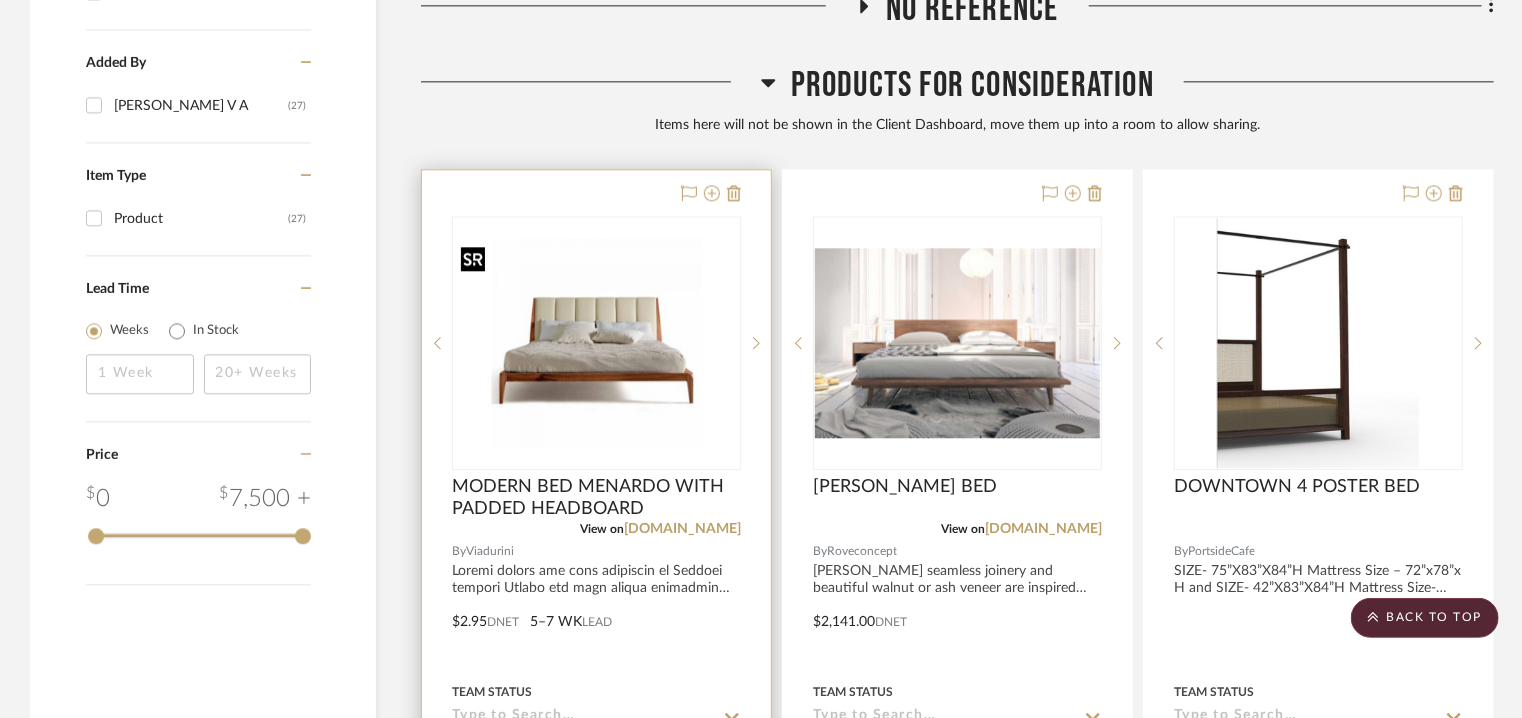 click at bounding box center [596, 343] 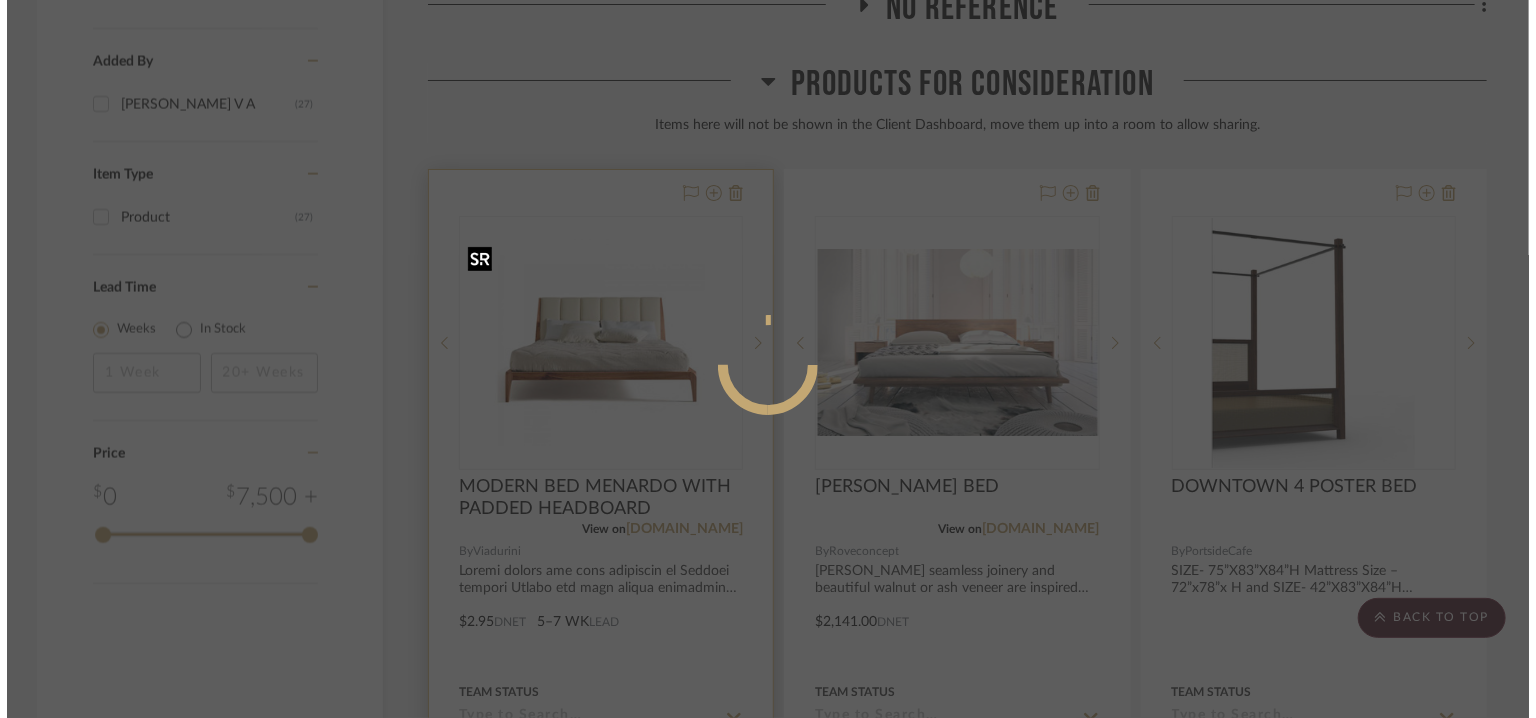 scroll, scrollTop: 0, scrollLeft: 0, axis: both 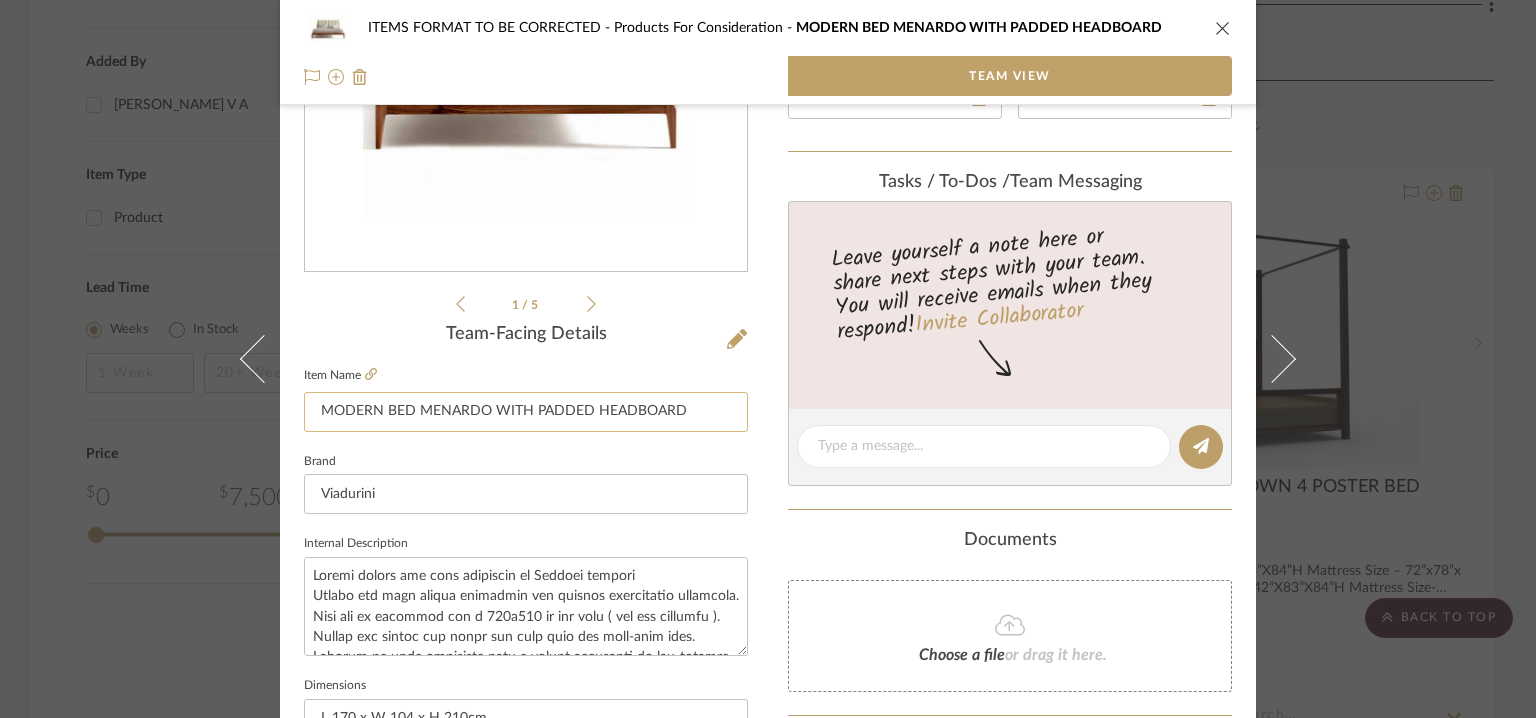 drag, startPoint x: 701, startPoint y: 414, endPoint x: 315, endPoint y: 408, distance: 386.04663 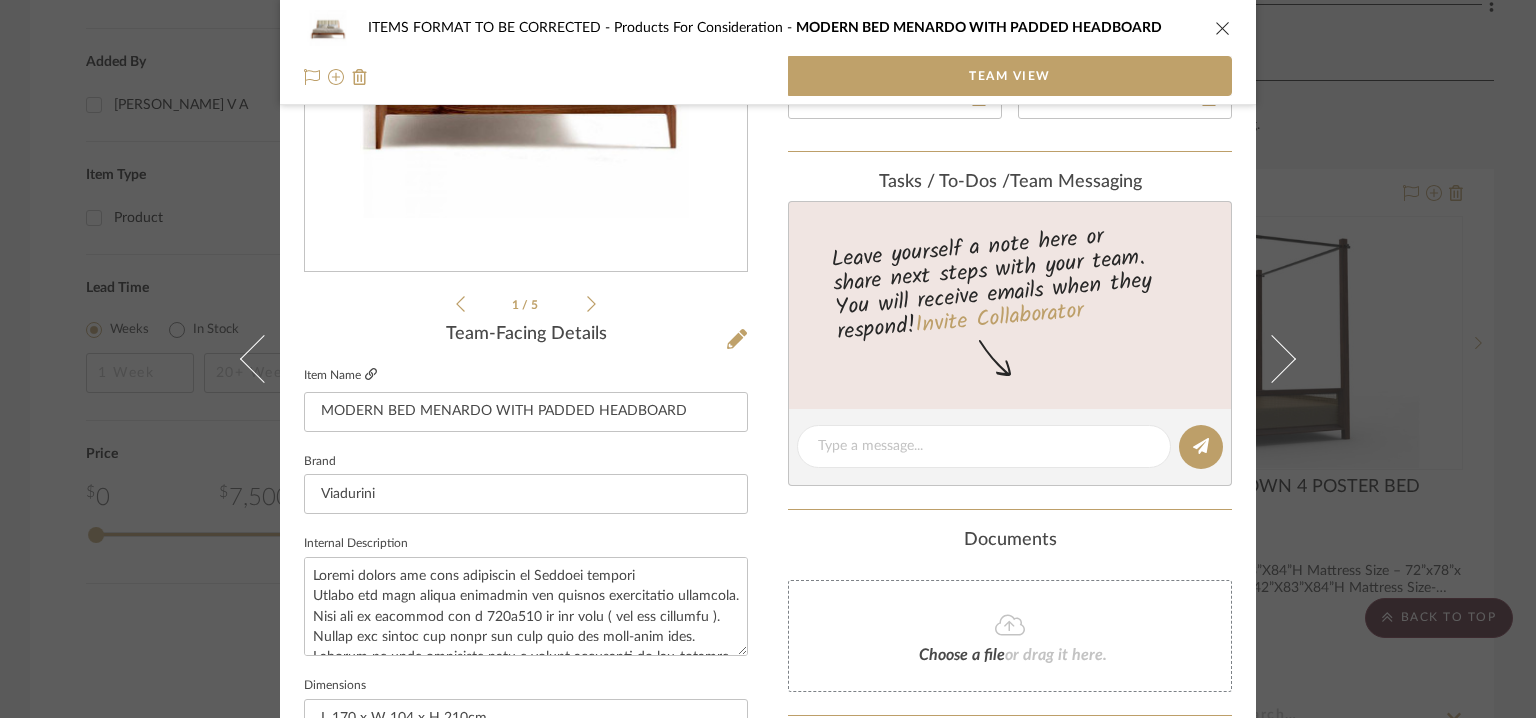 click 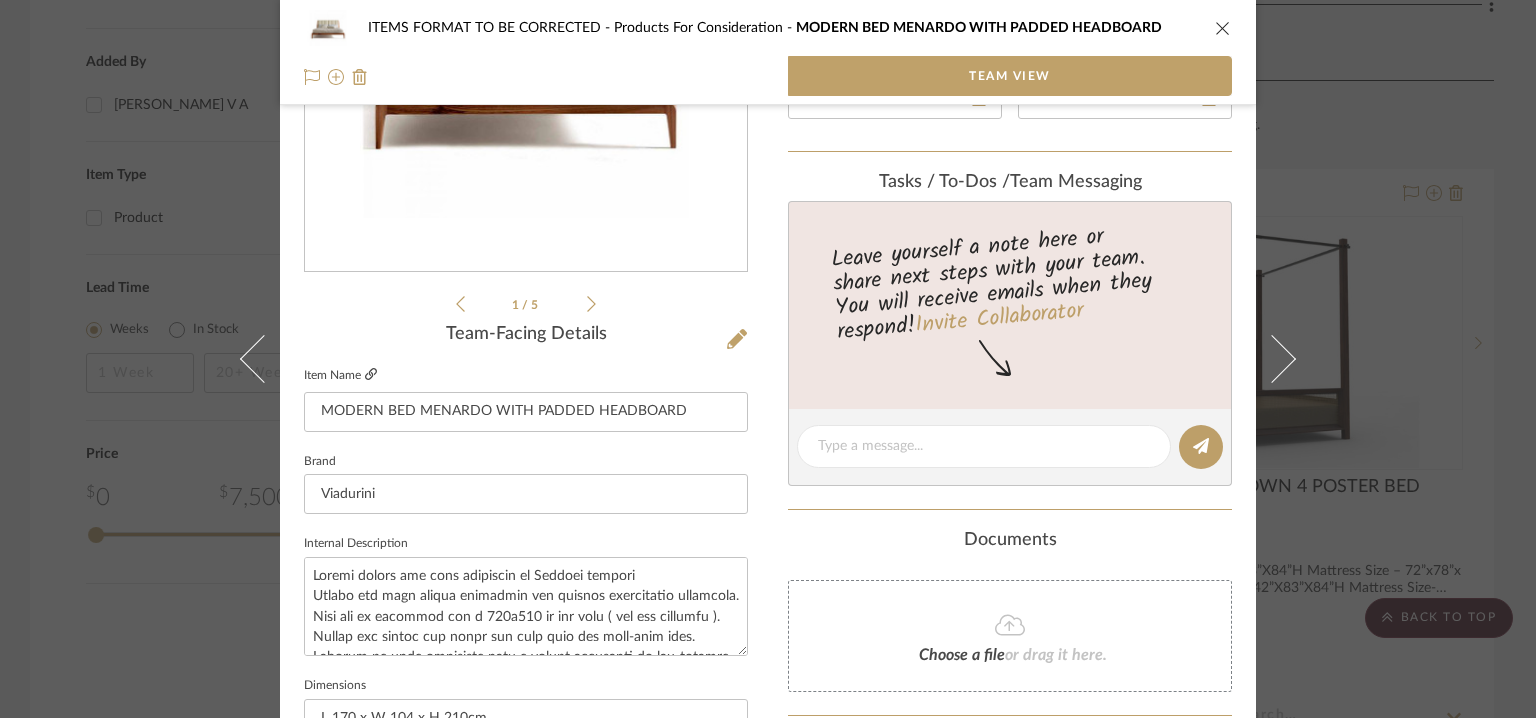 click 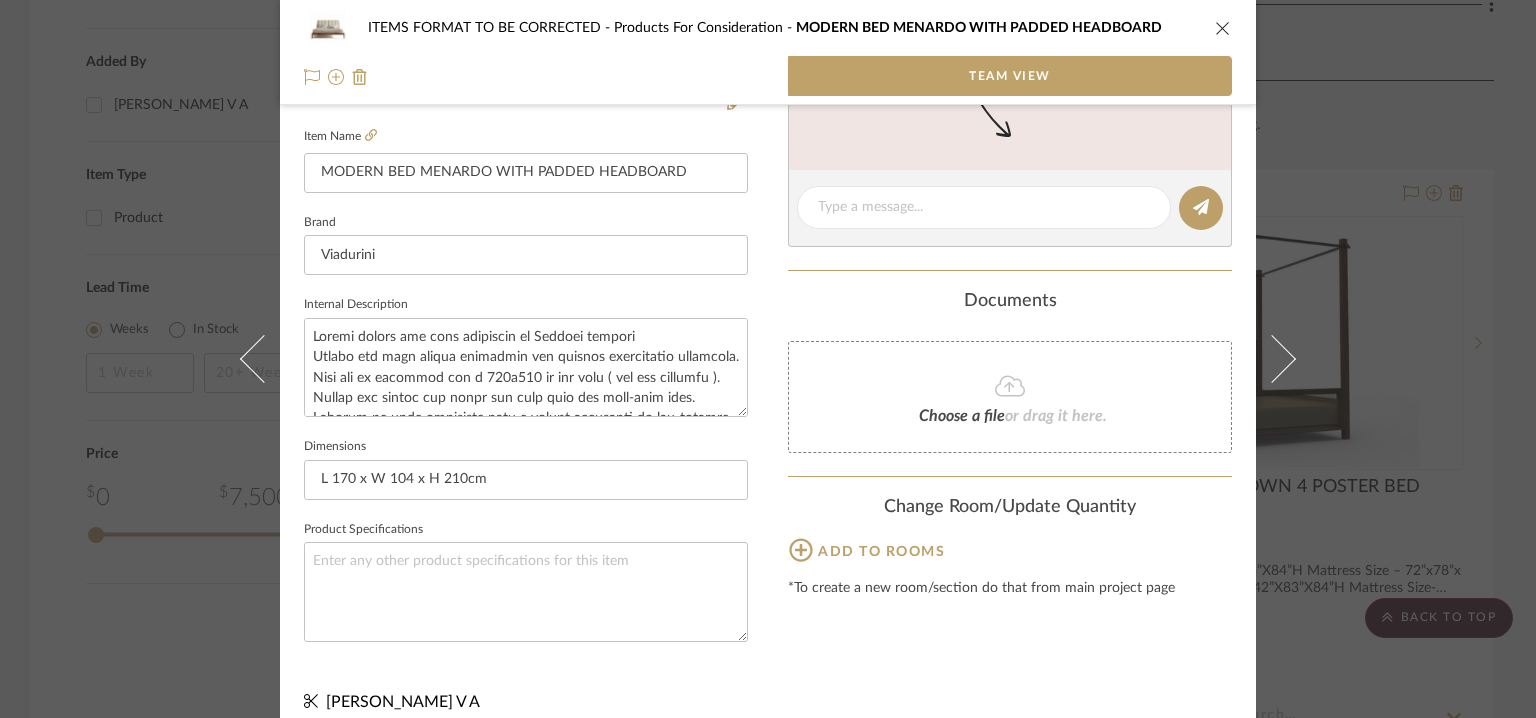 scroll, scrollTop: 557, scrollLeft: 0, axis: vertical 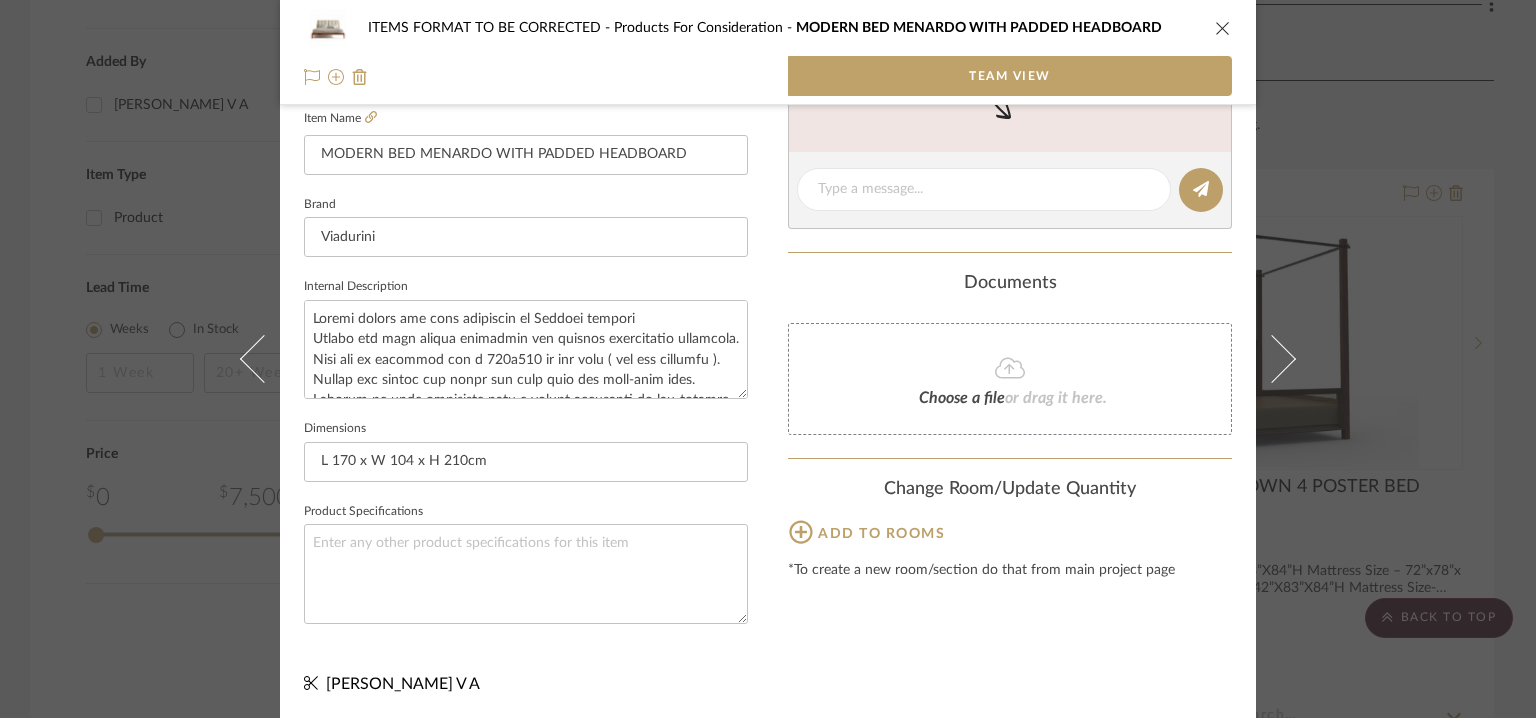 click 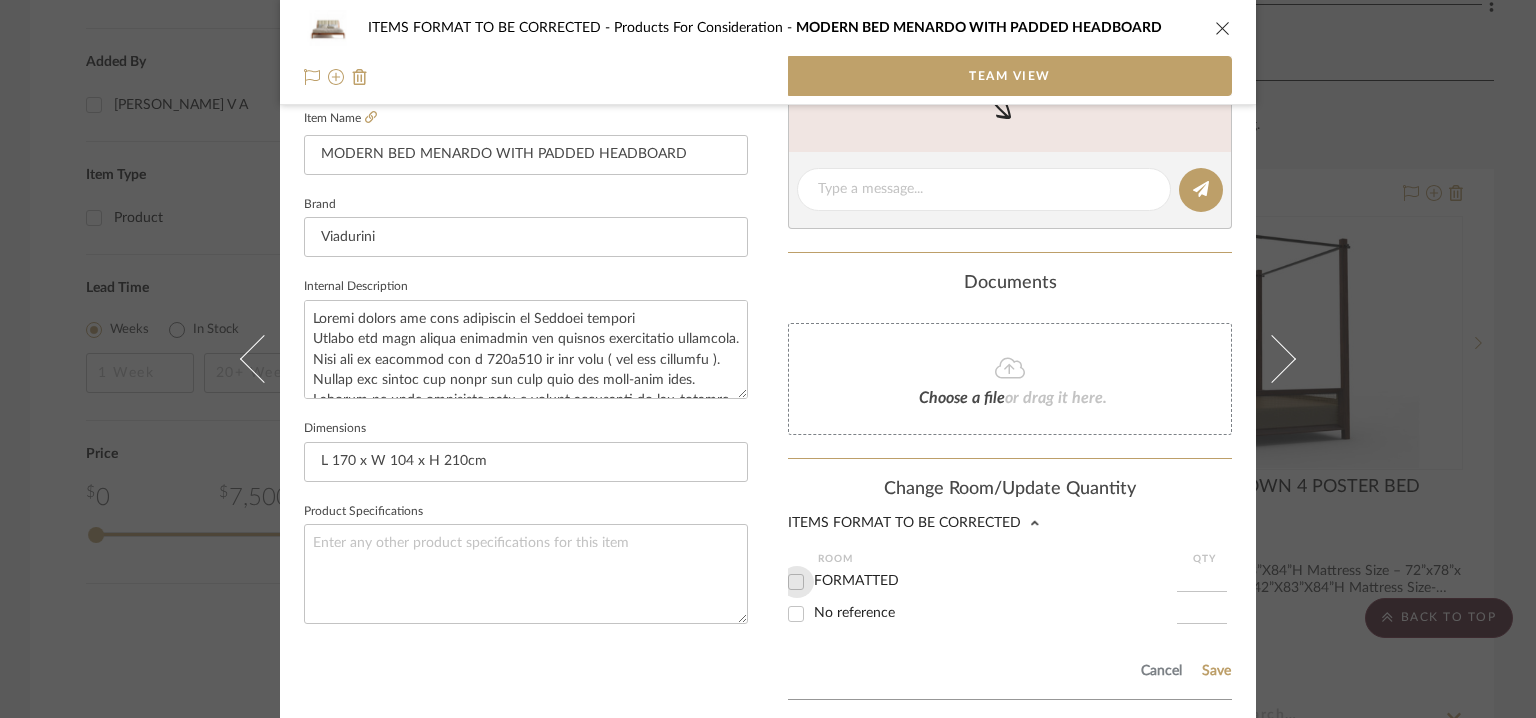 click on "FORMATTED" at bounding box center [796, 582] 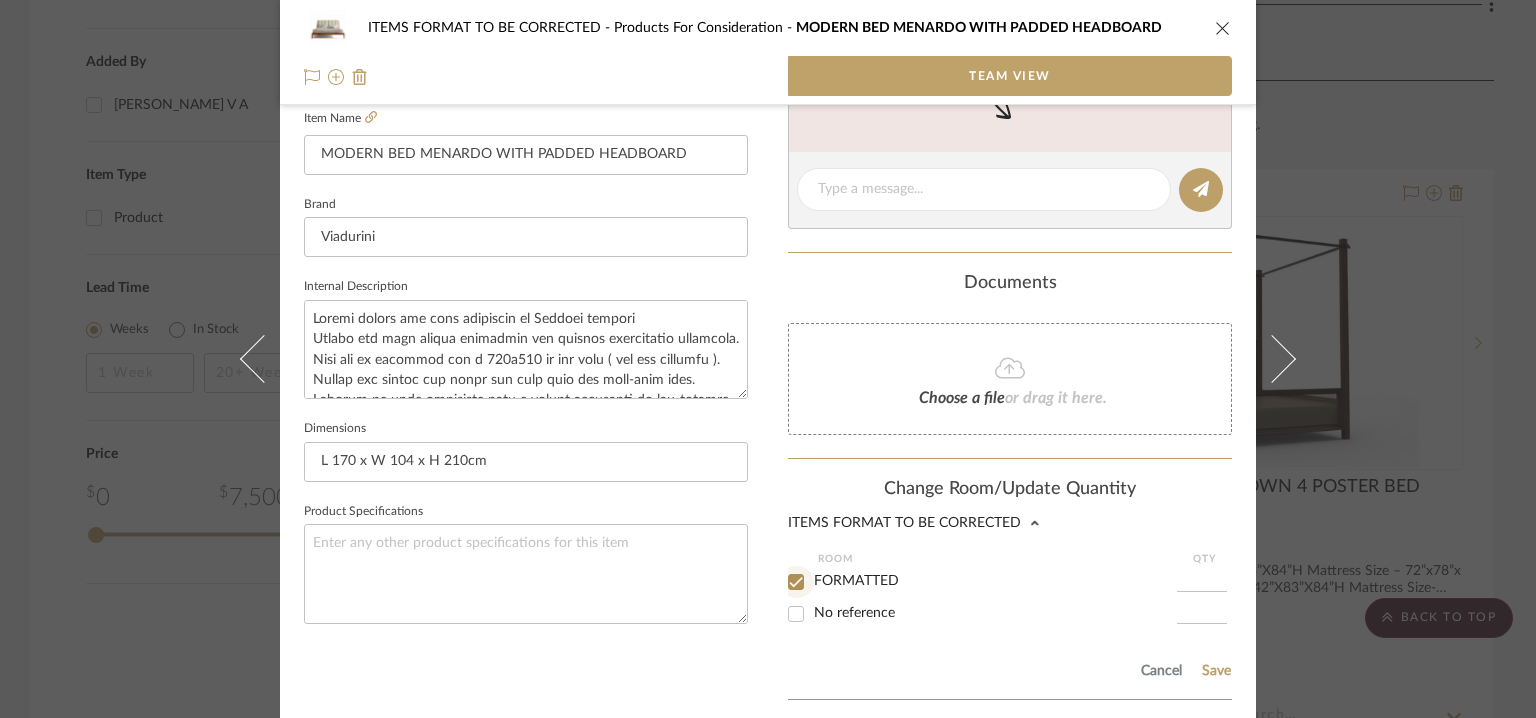checkbox on "true" 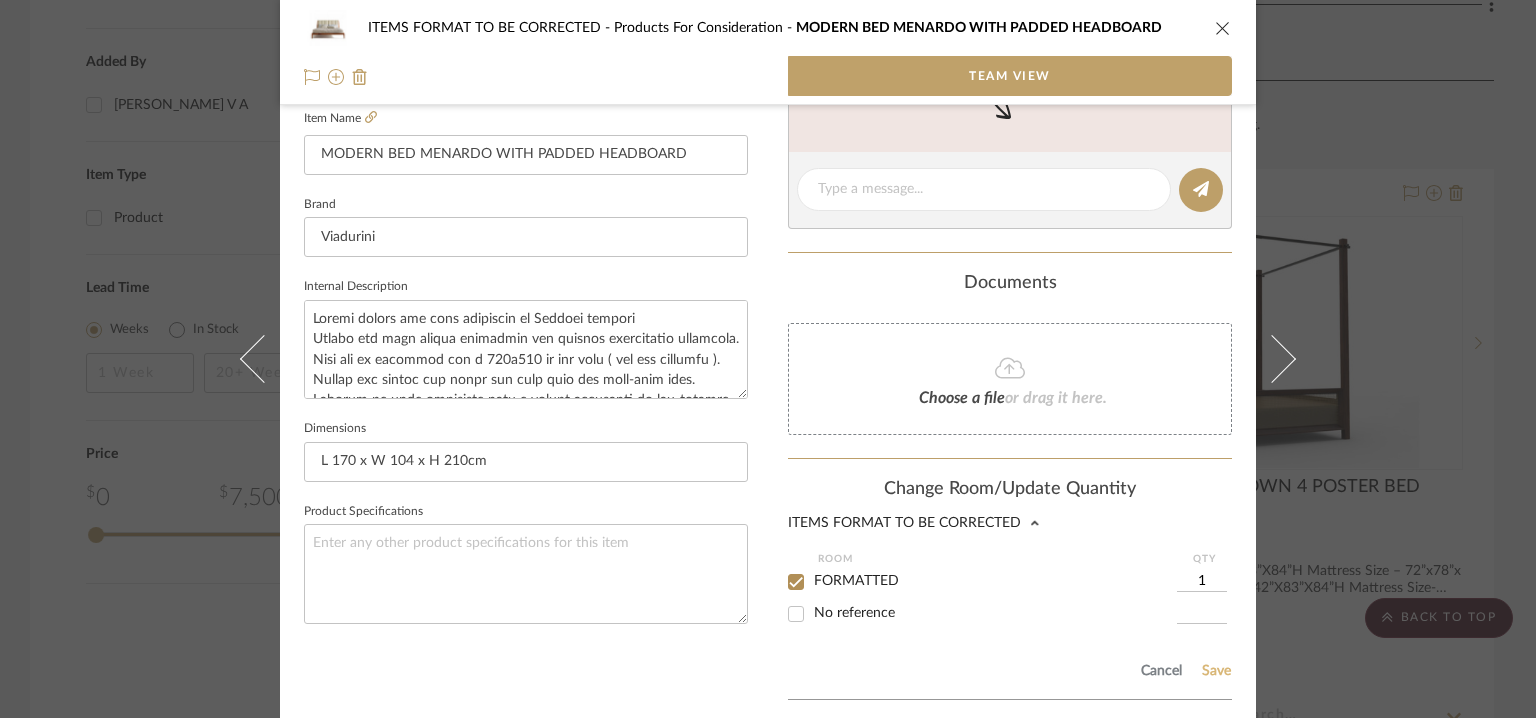 click on "Save" 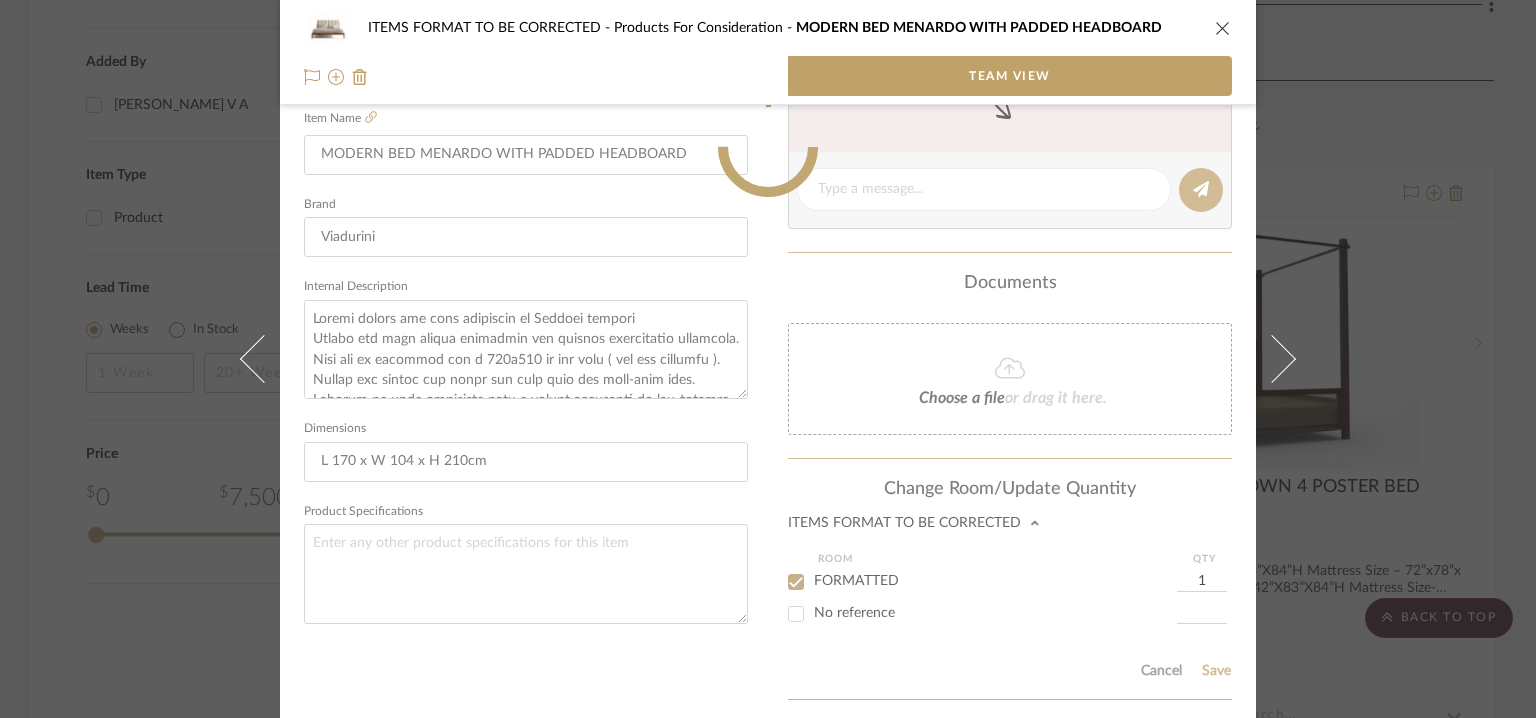 type 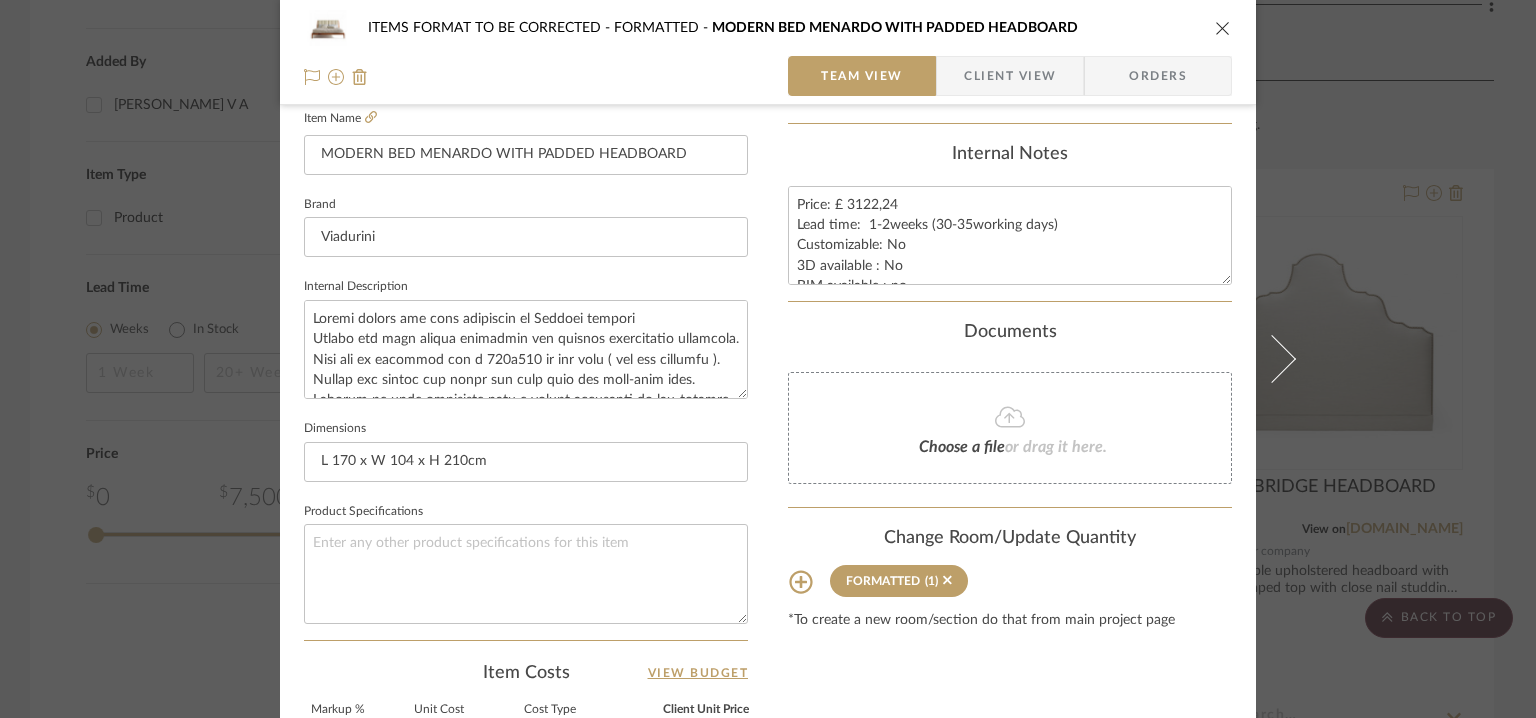 type 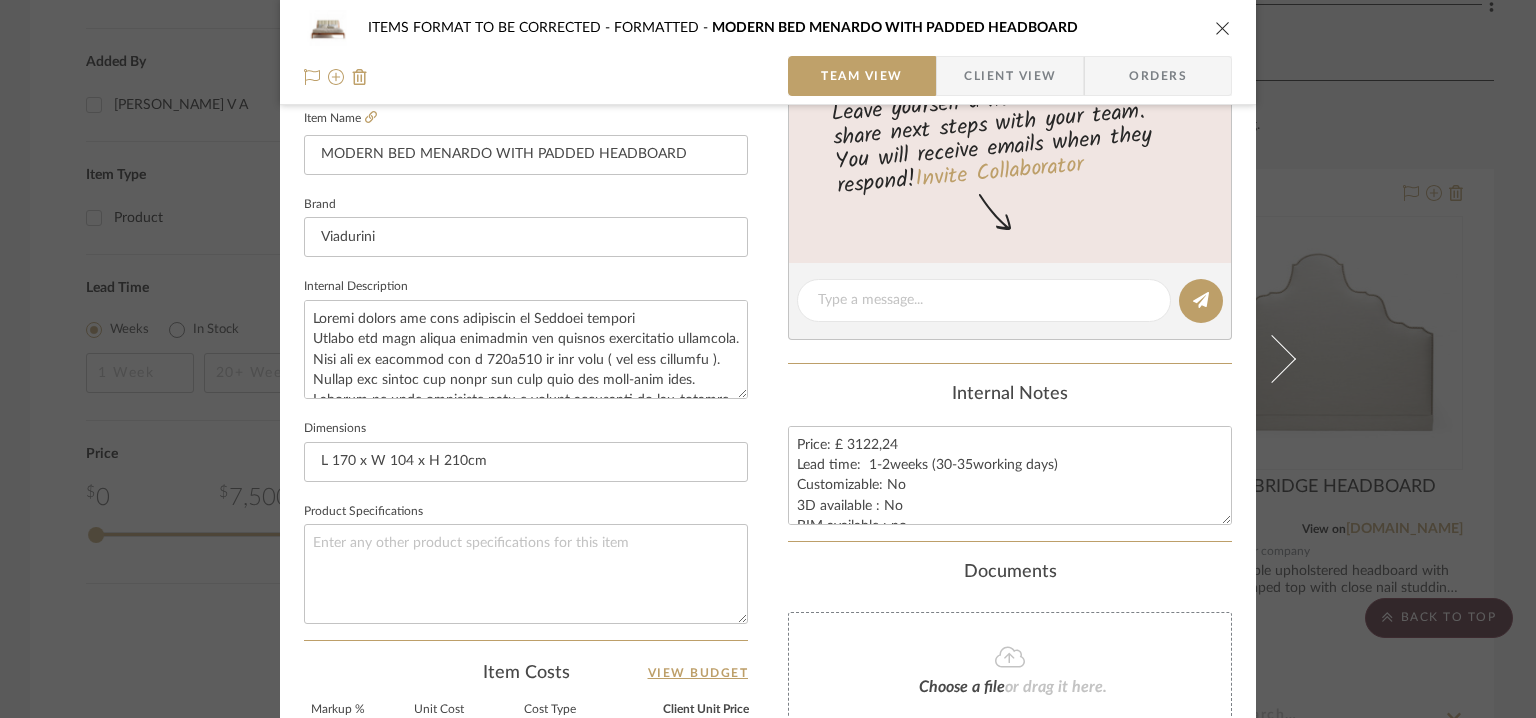 click at bounding box center (1223, 28) 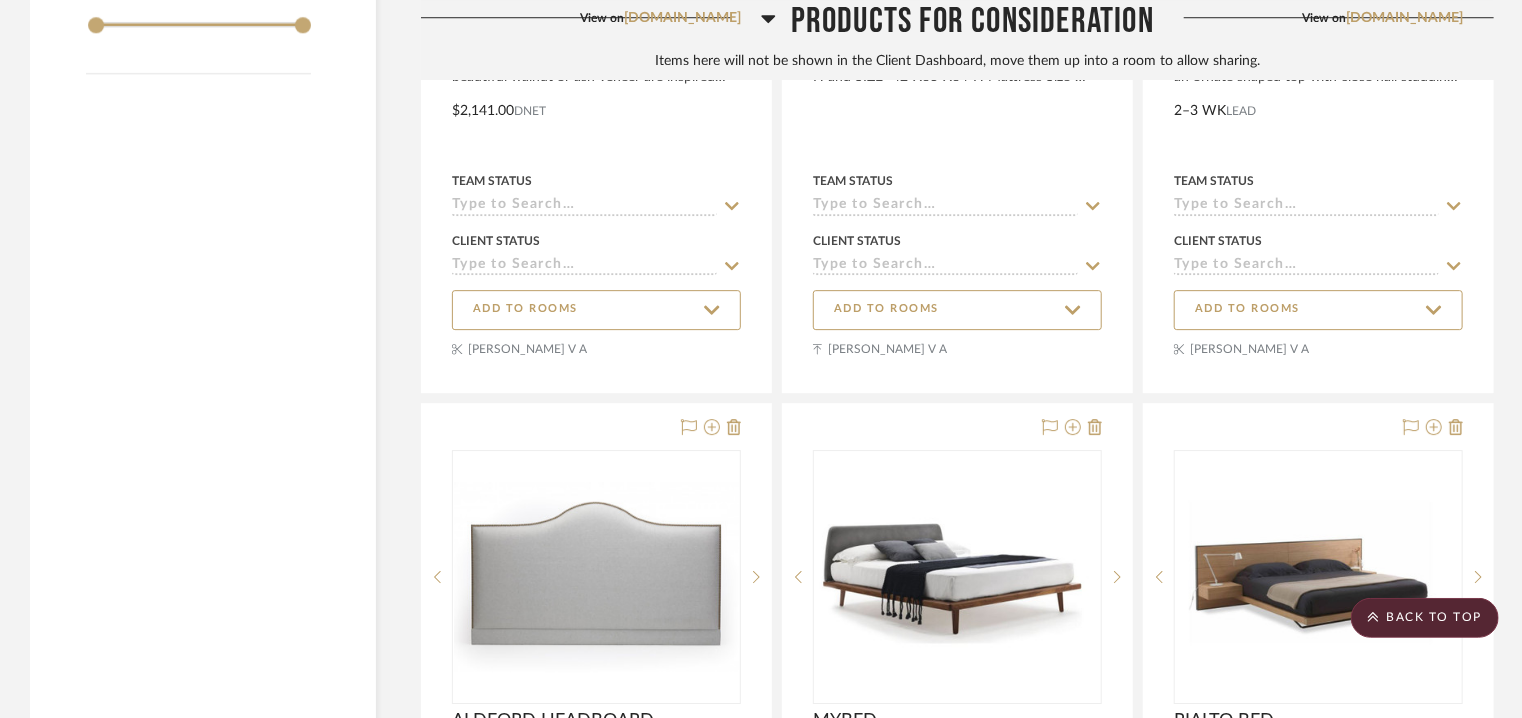 scroll, scrollTop: 2534, scrollLeft: 0, axis: vertical 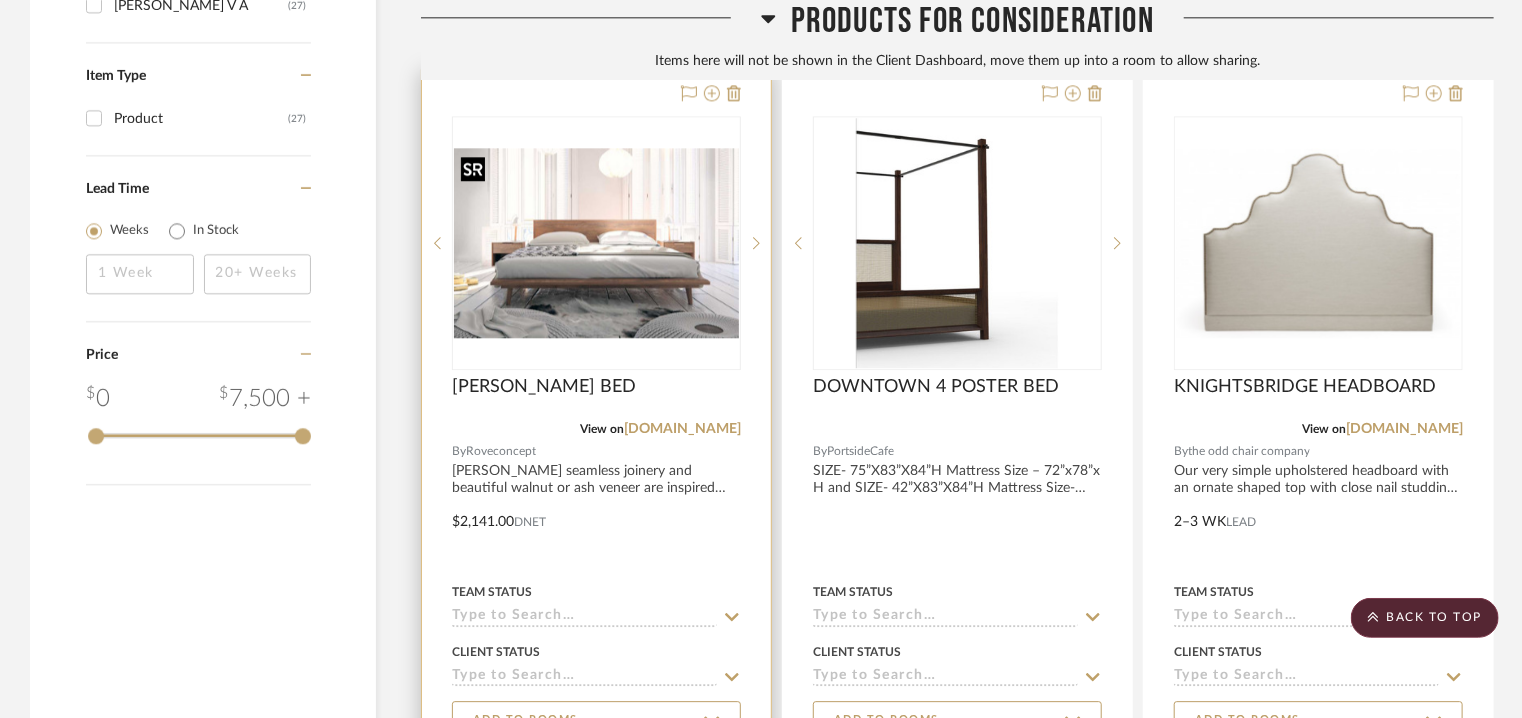 click at bounding box center [596, 243] 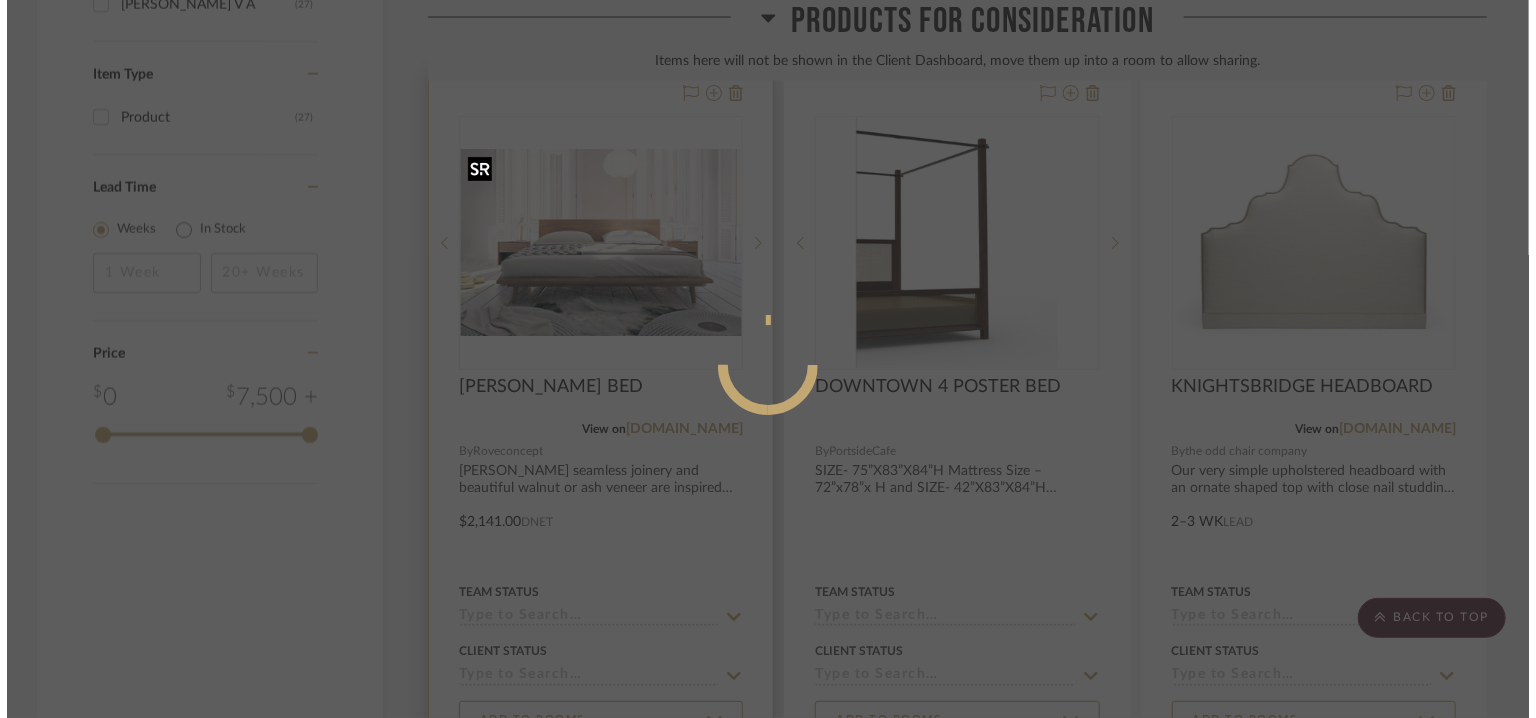 scroll, scrollTop: 0, scrollLeft: 0, axis: both 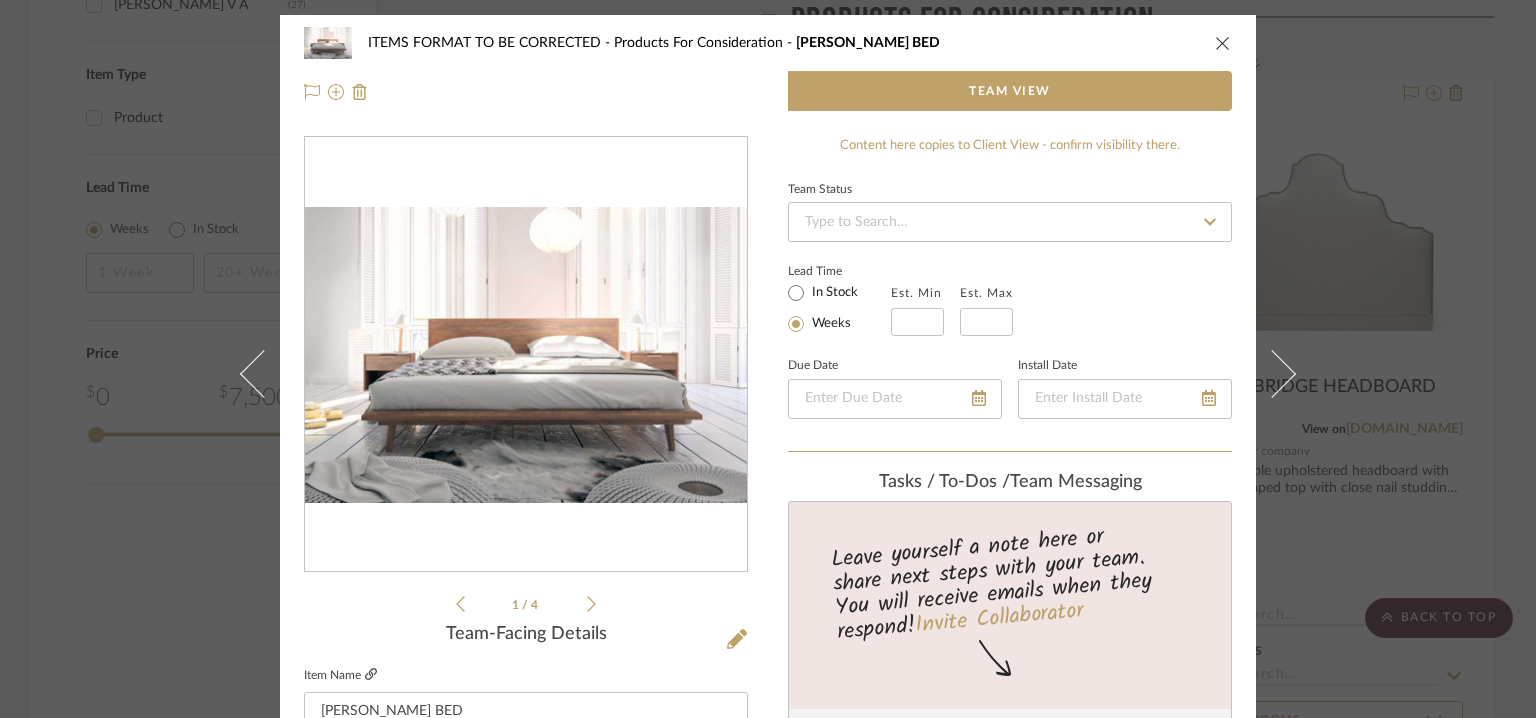 click 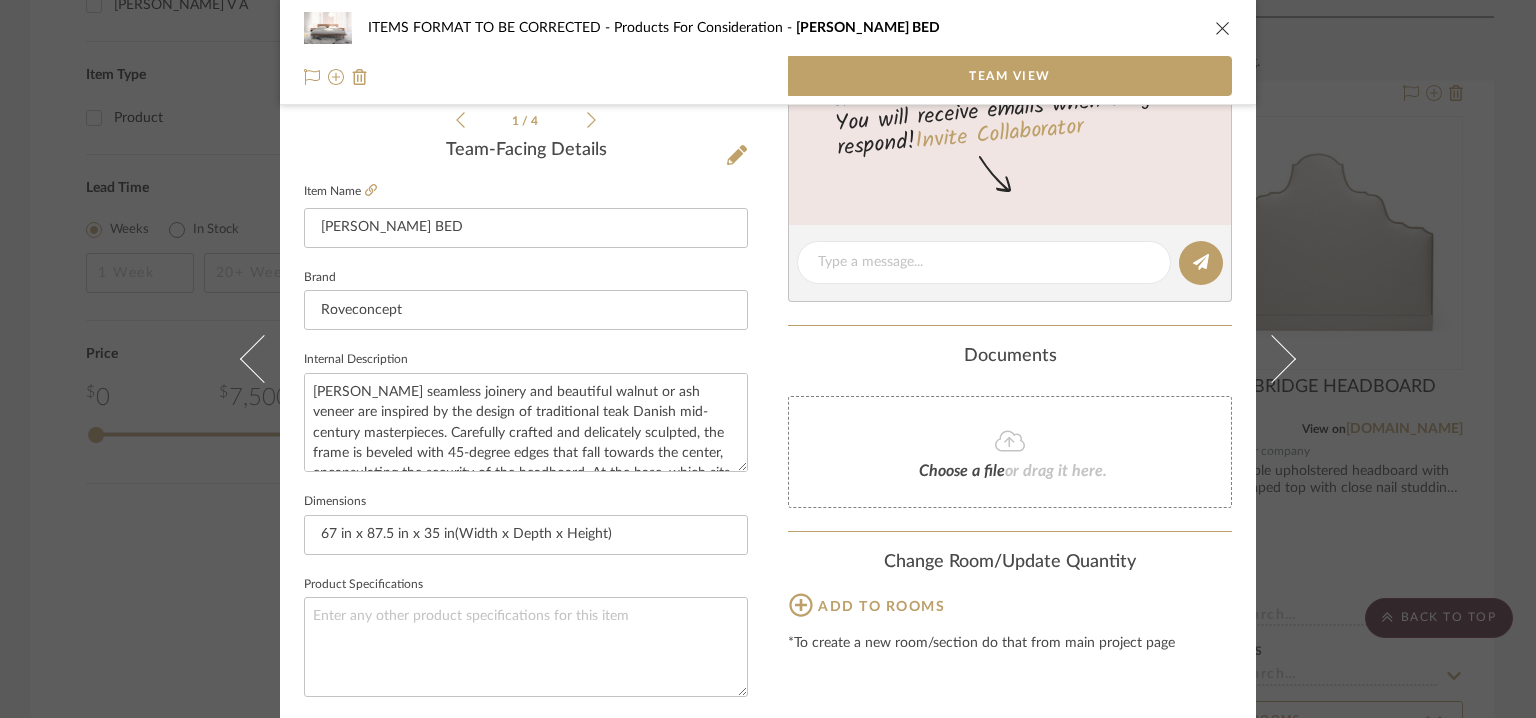 scroll, scrollTop: 557, scrollLeft: 0, axis: vertical 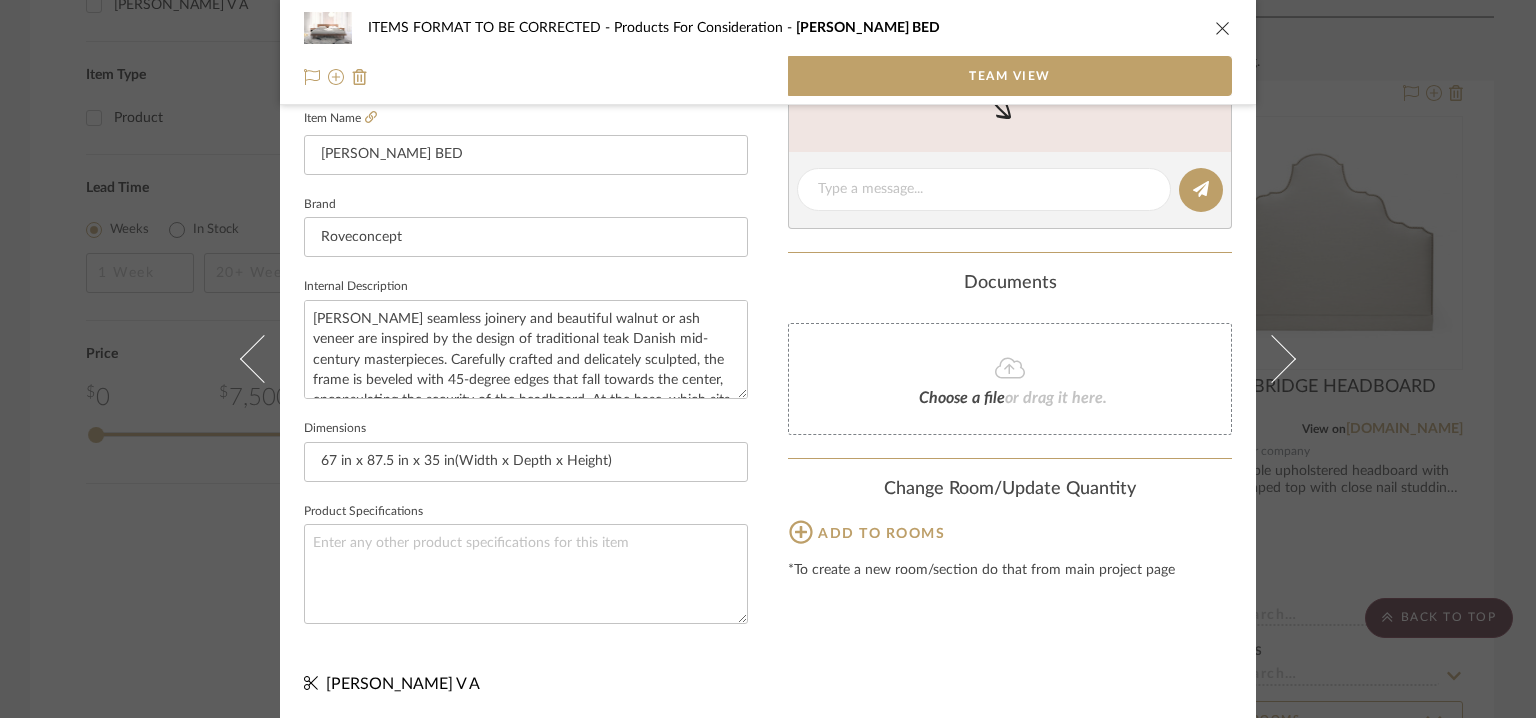 click 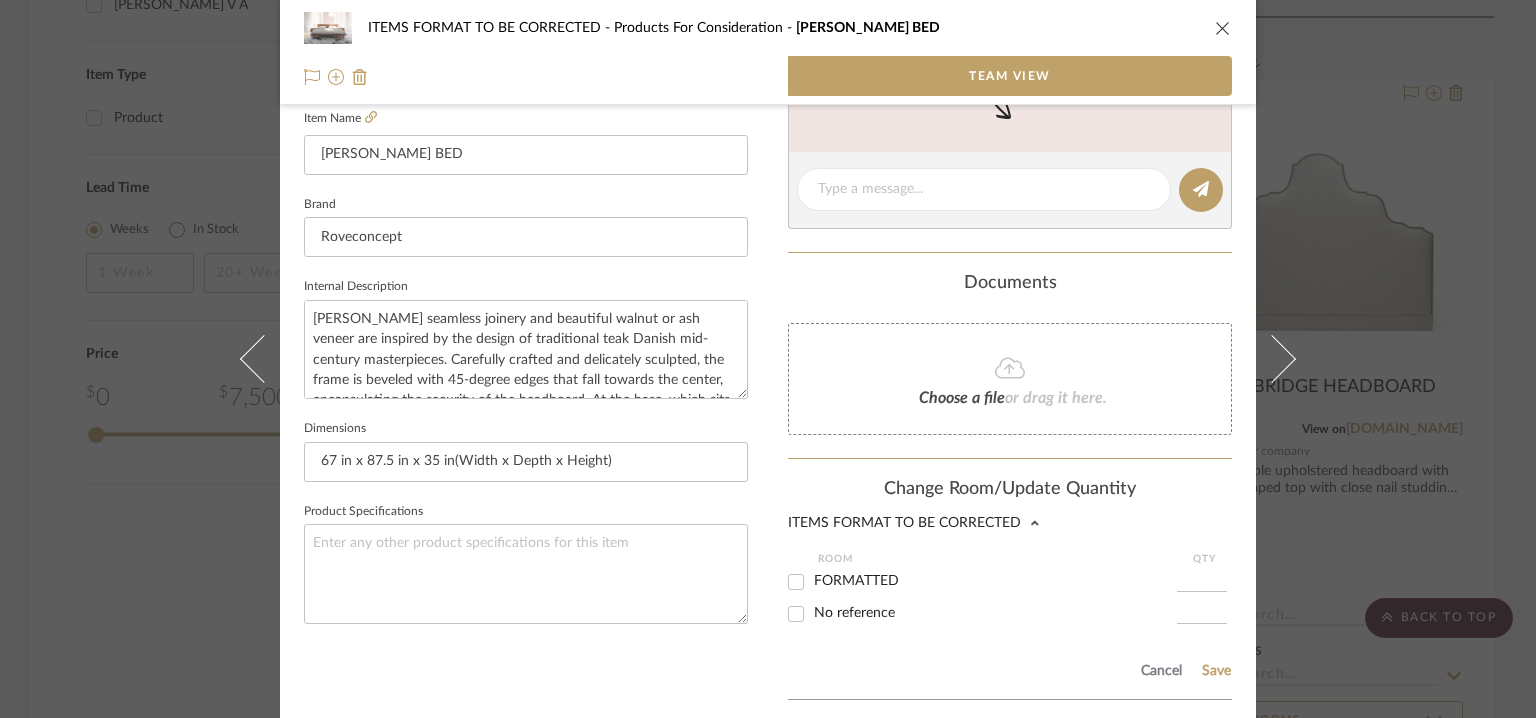 click on "FORMATTED" at bounding box center (796, 582) 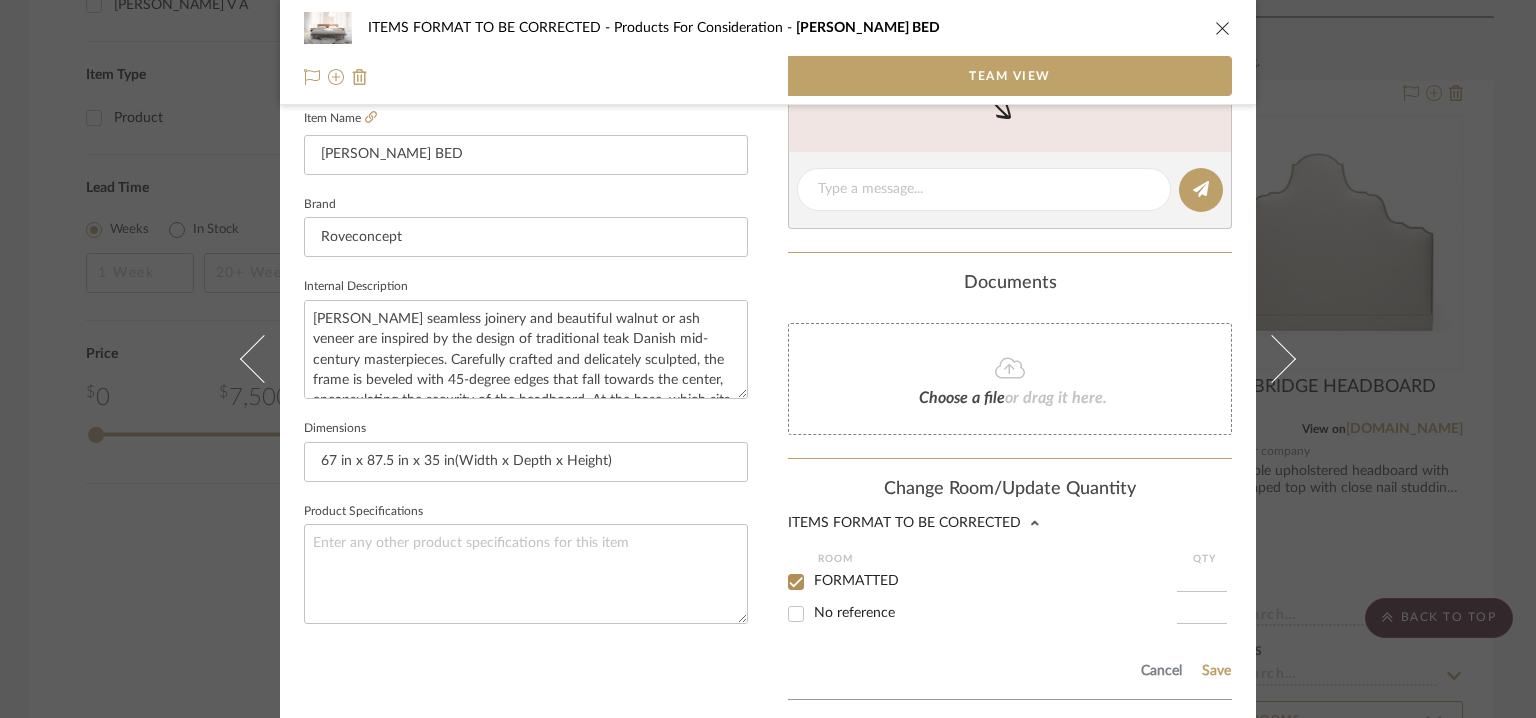 checkbox on "true" 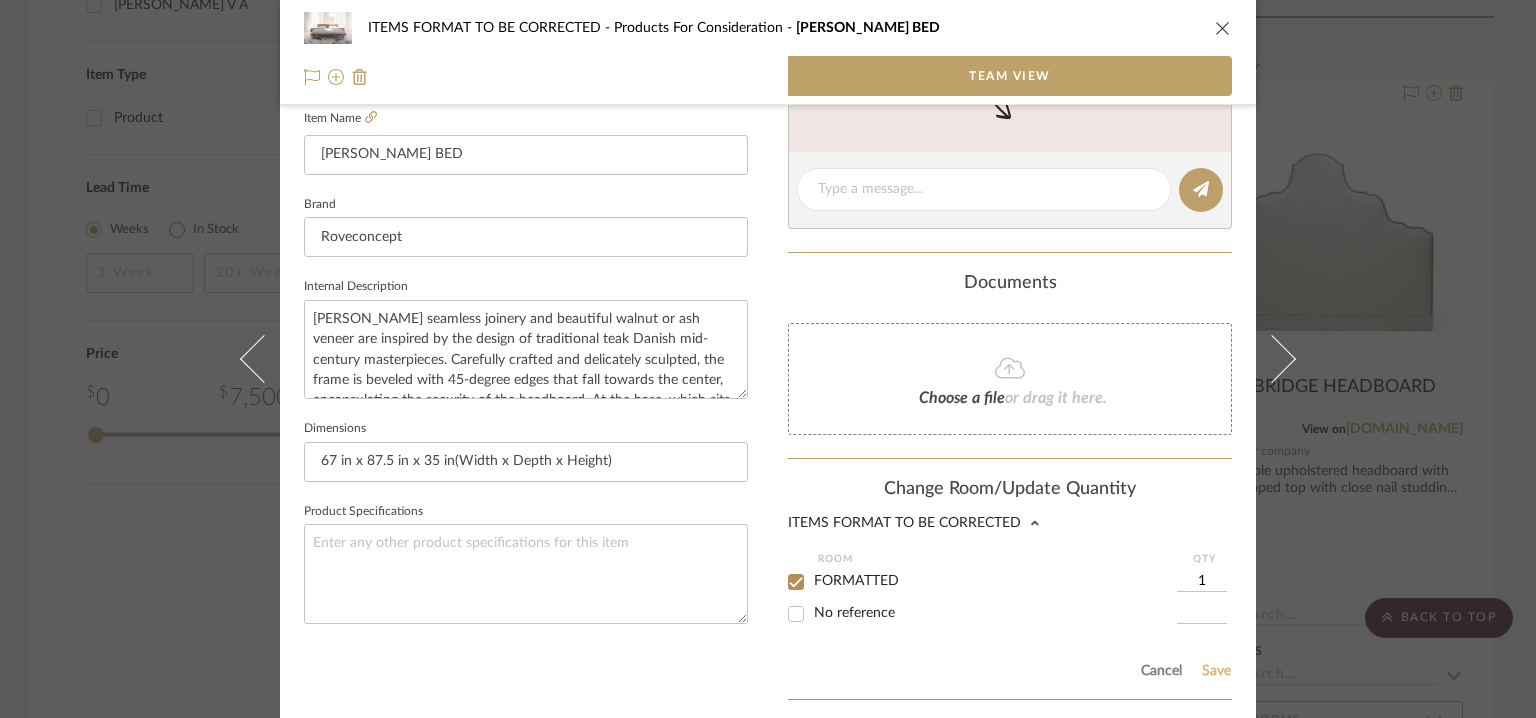 click on "Save" 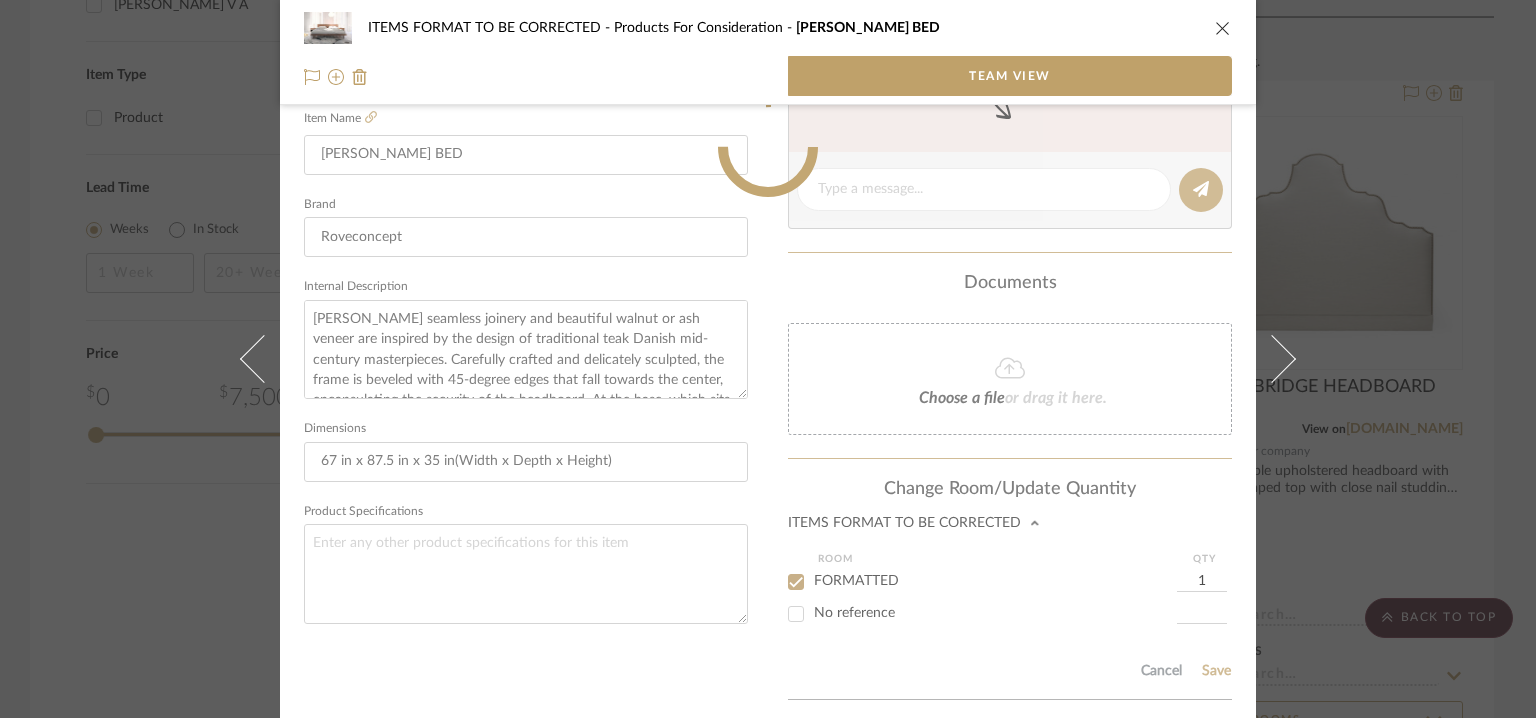 type 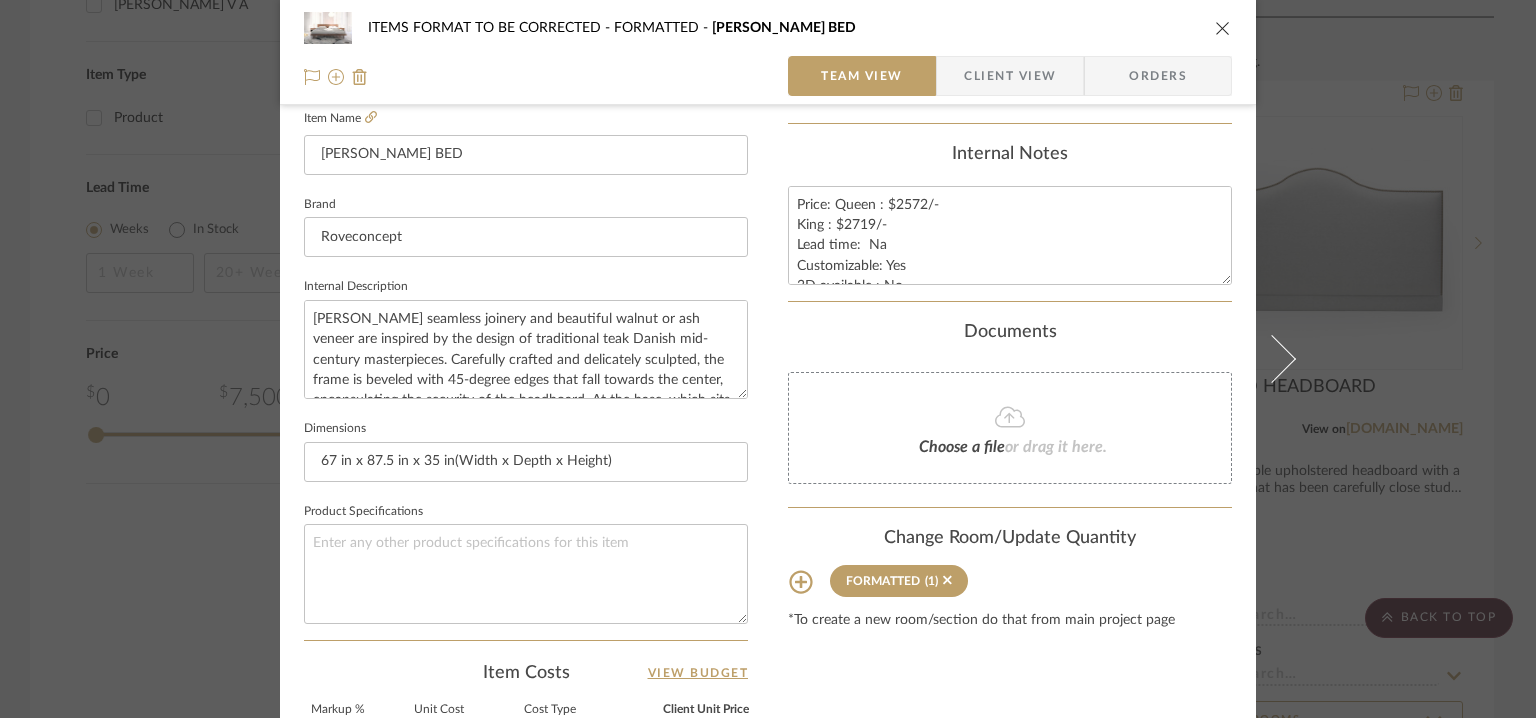 type 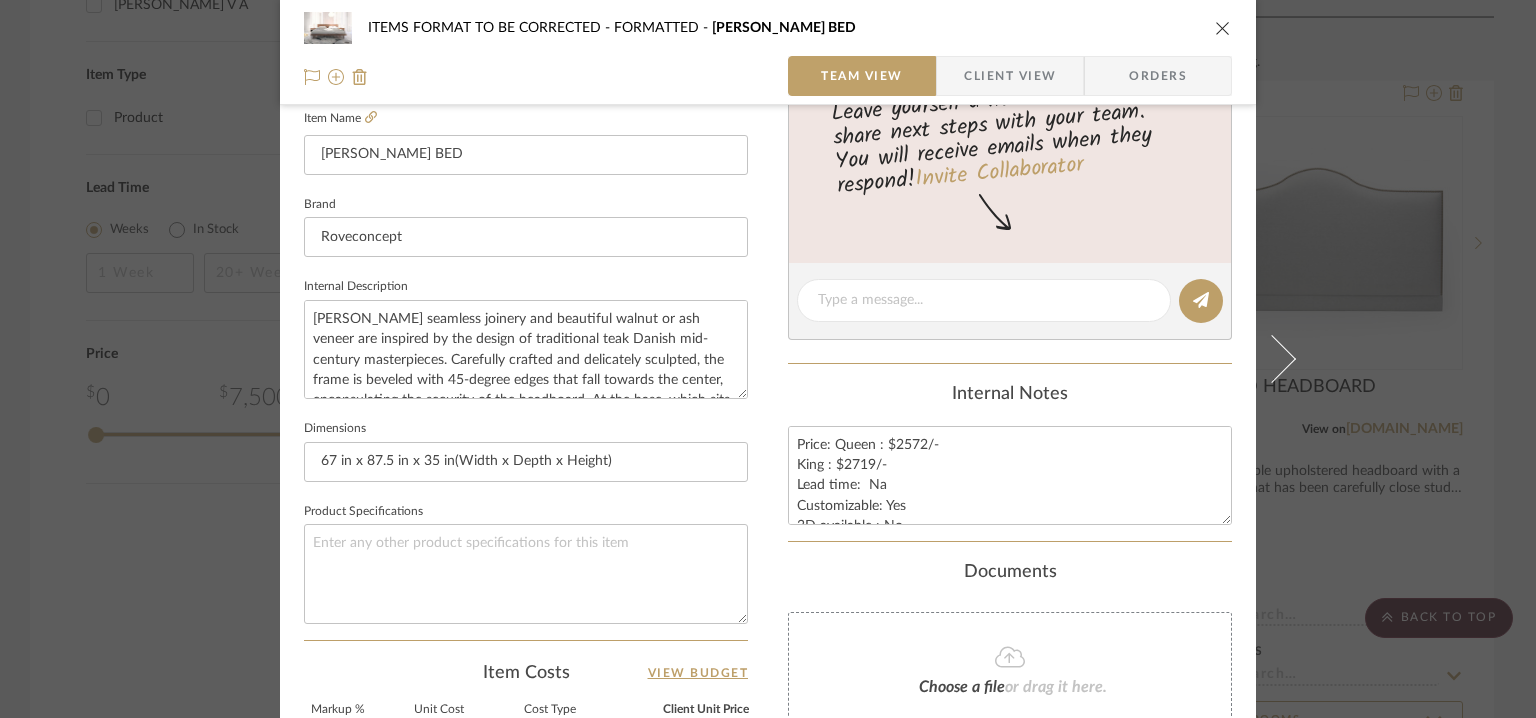 click at bounding box center (1223, 28) 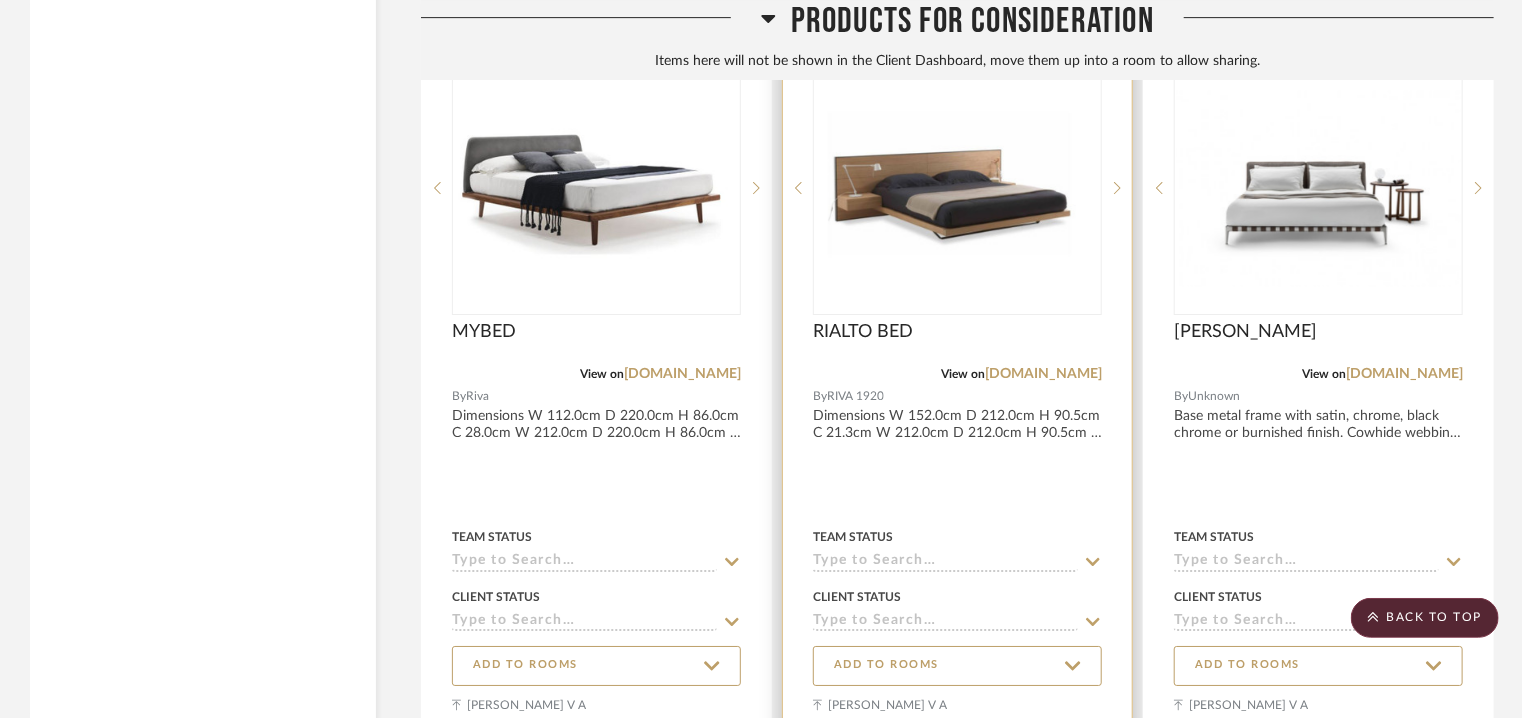 scroll, scrollTop: 4034, scrollLeft: 0, axis: vertical 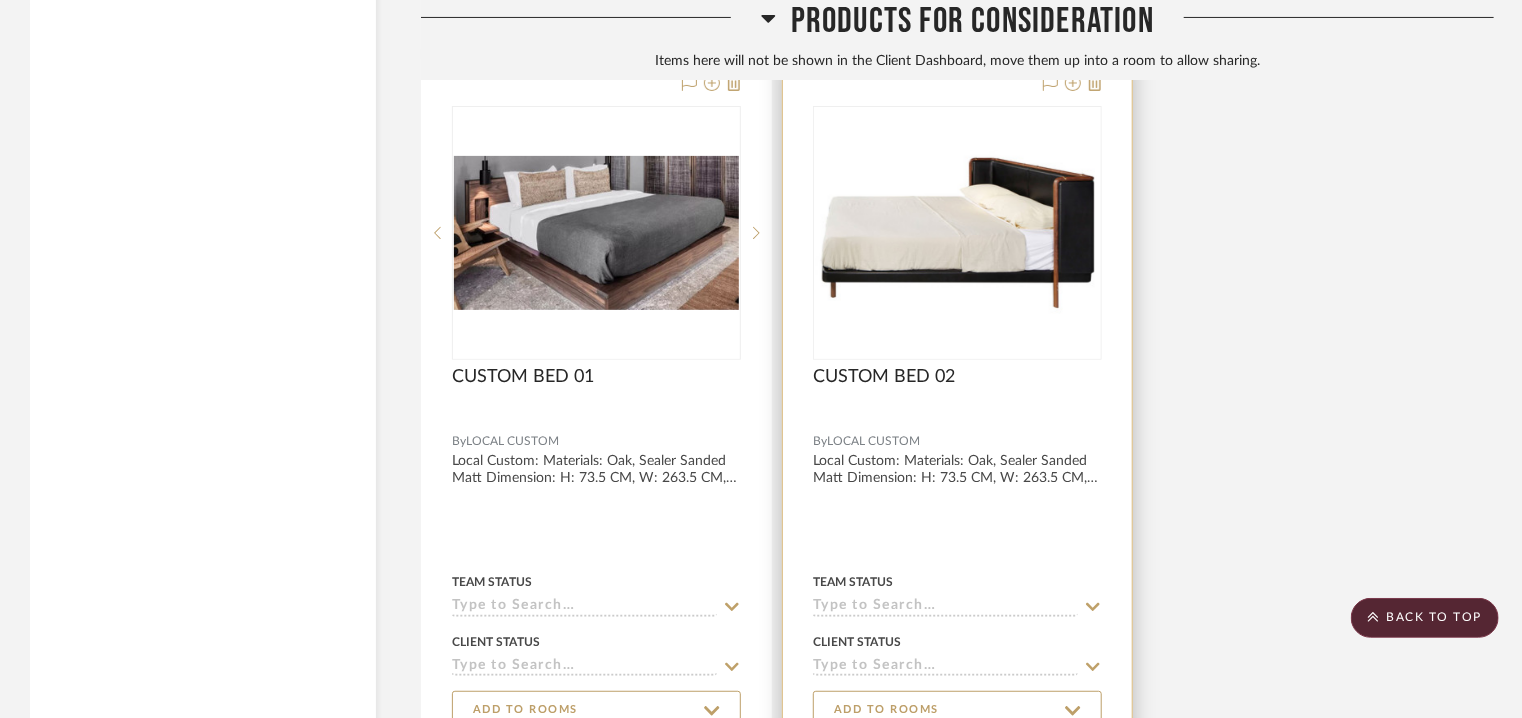click at bounding box center (0, 0) 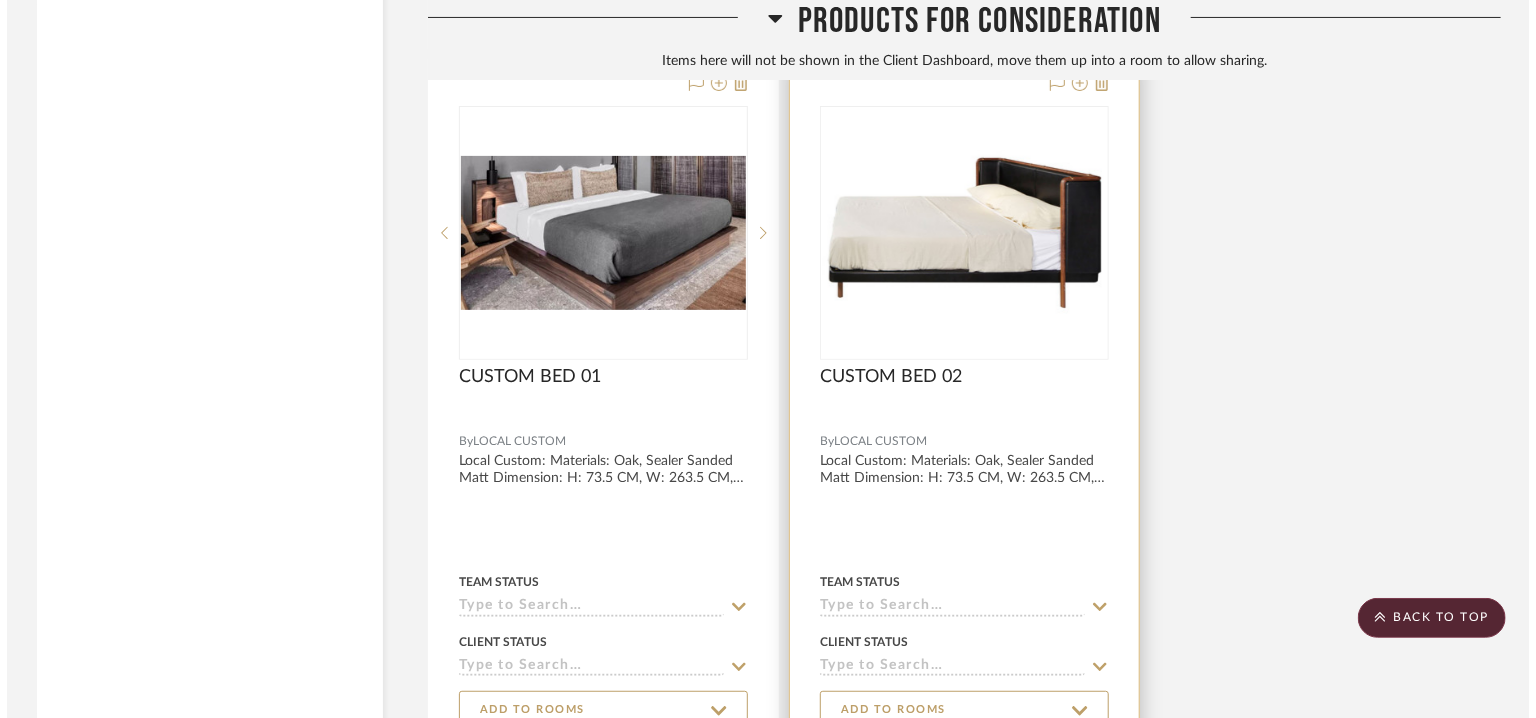 scroll, scrollTop: 0, scrollLeft: 0, axis: both 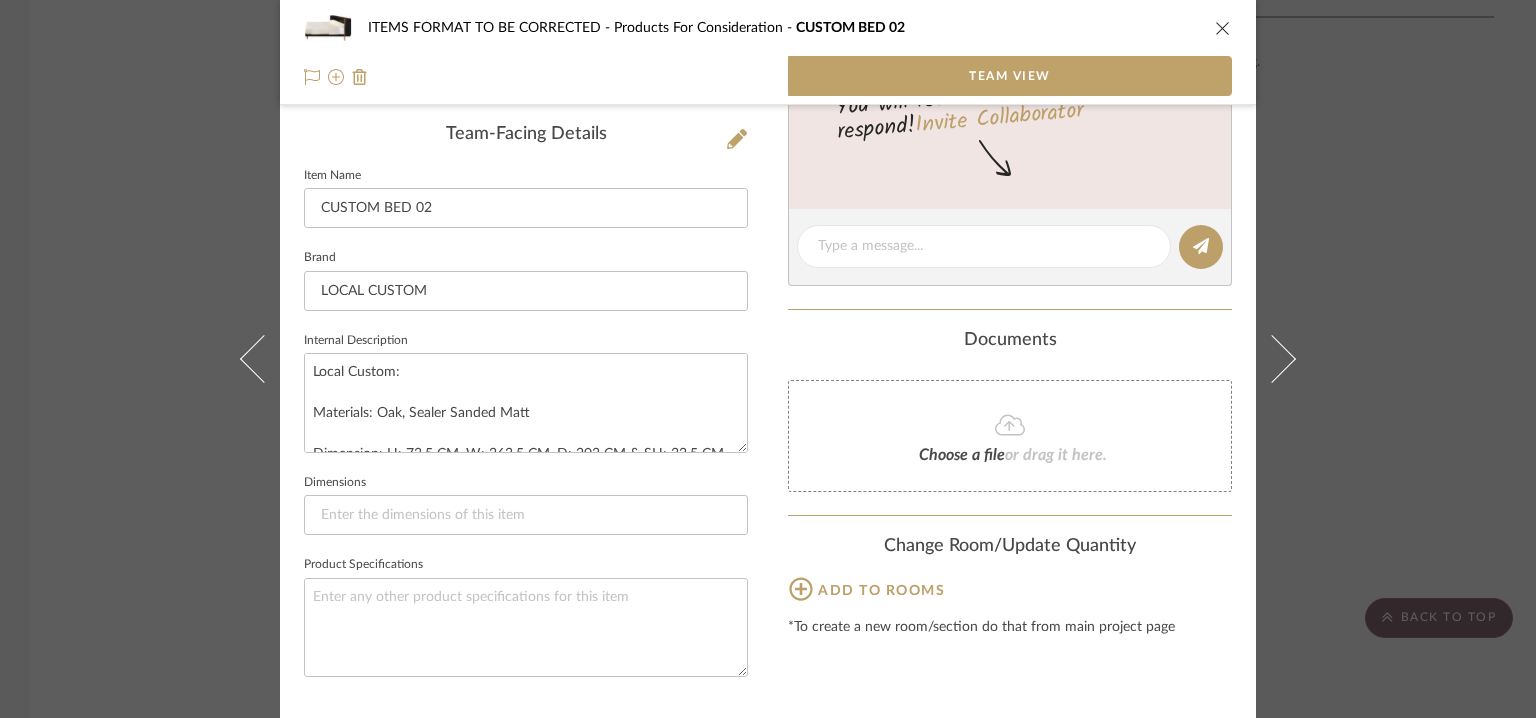 click on "ITEMS FORMAT TO BE CORRECTED Products For Consideration CUSTOM BED 02" at bounding box center (768, 28) 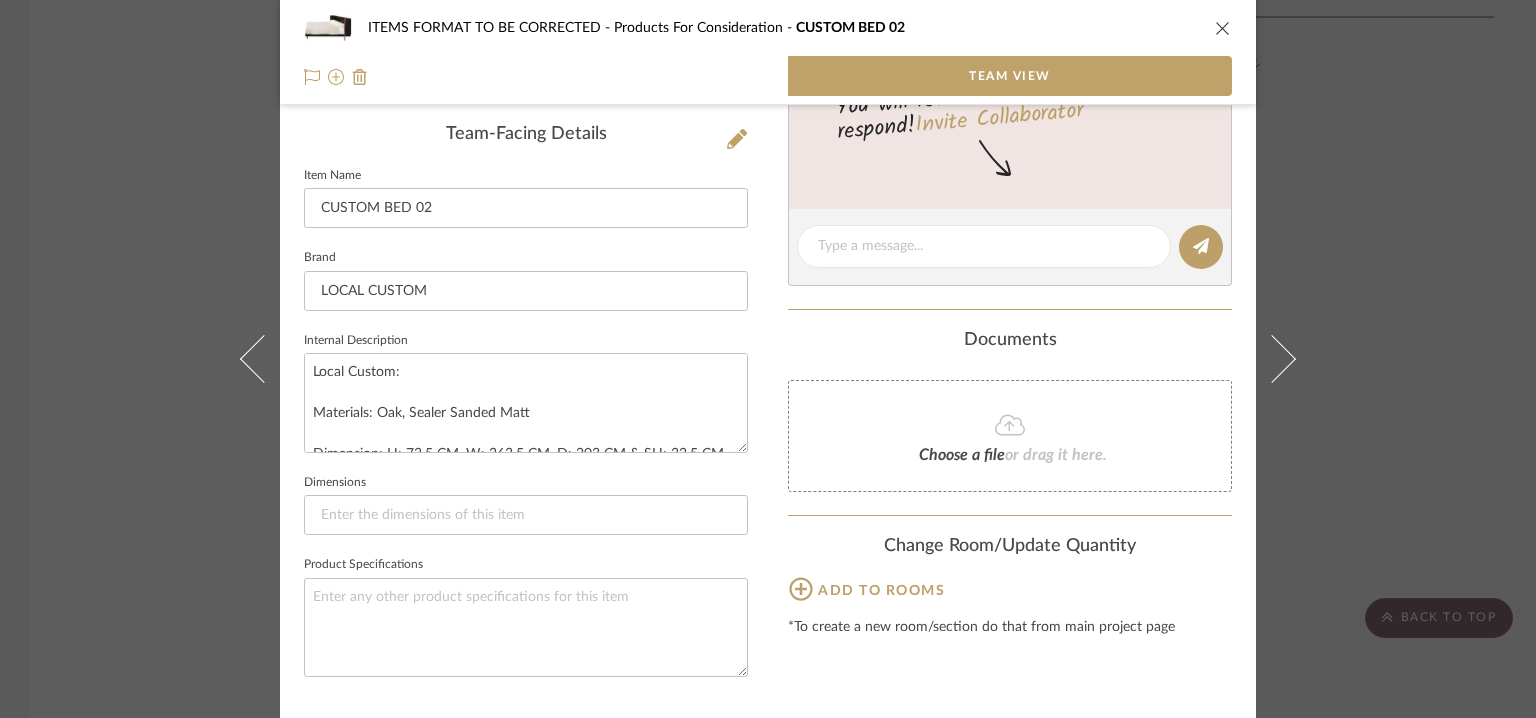 click at bounding box center (1223, 28) 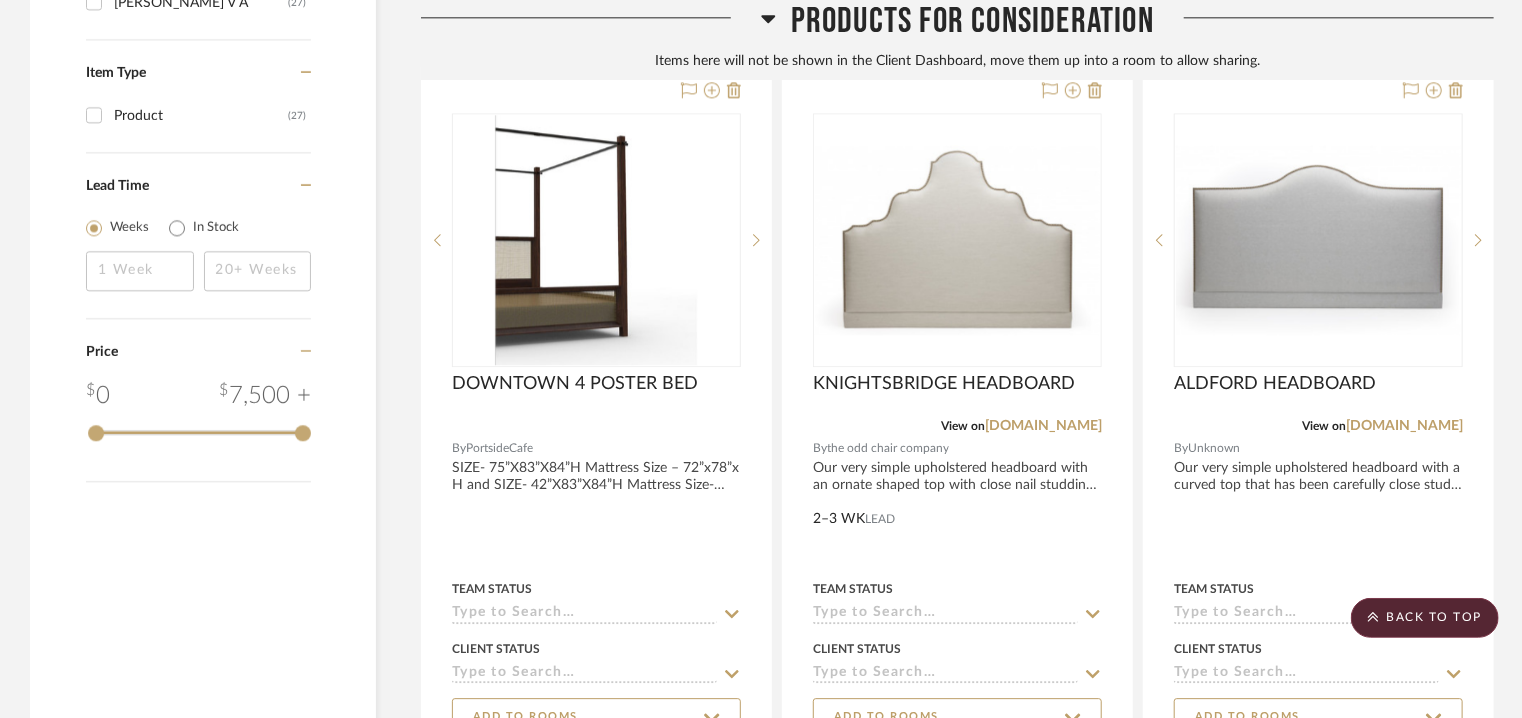 scroll, scrollTop: 2534, scrollLeft: 0, axis: vertical 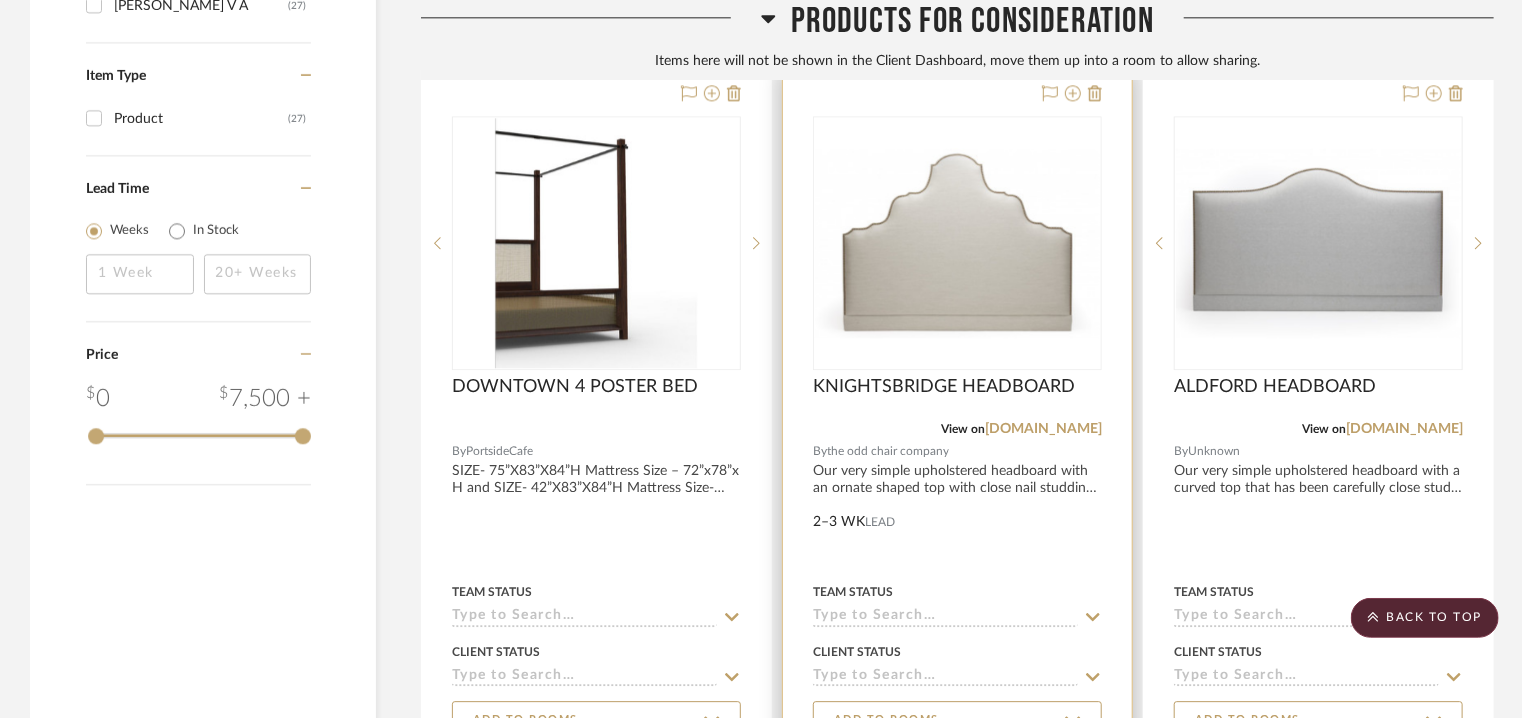 click at bounding box center (957, 243) 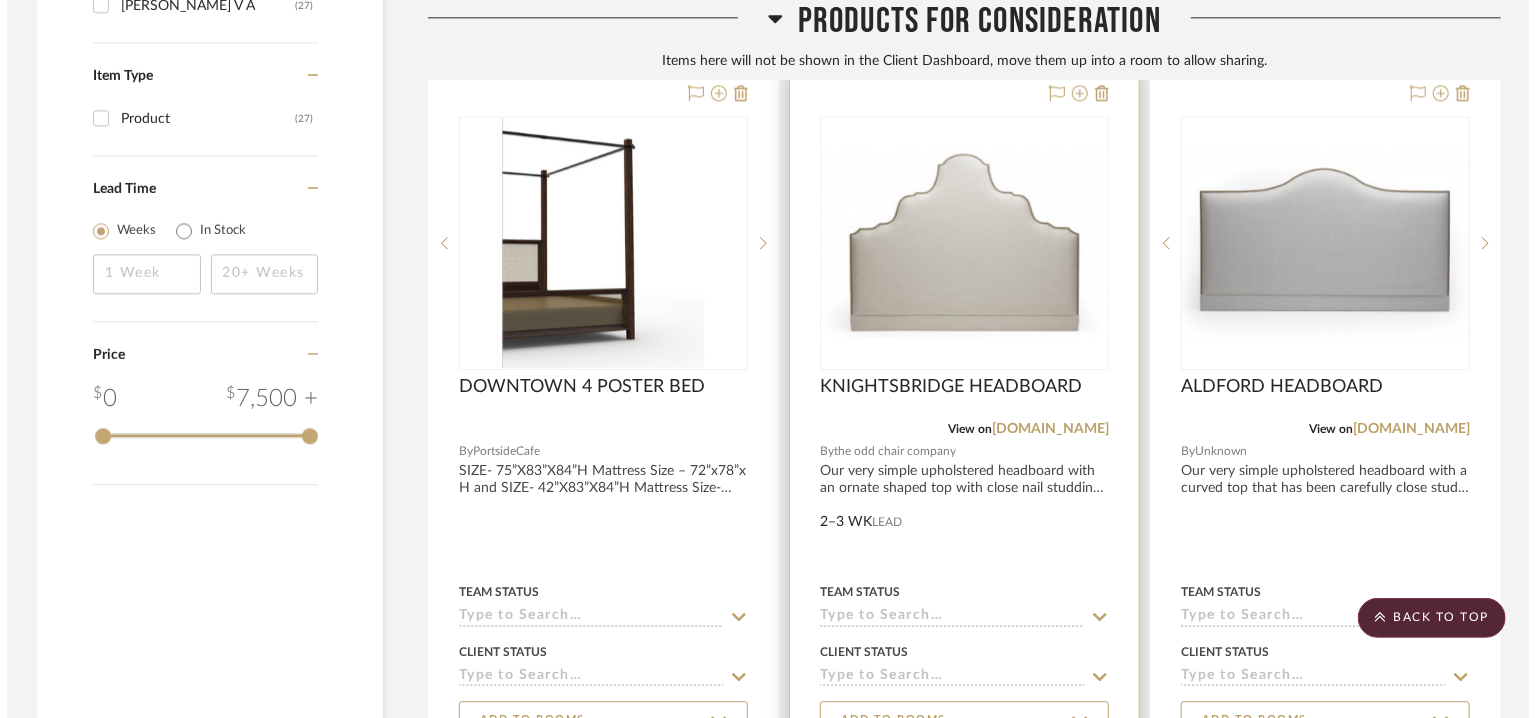 scroll, scrollTop: 0, scrollLeft: 0, axis: both 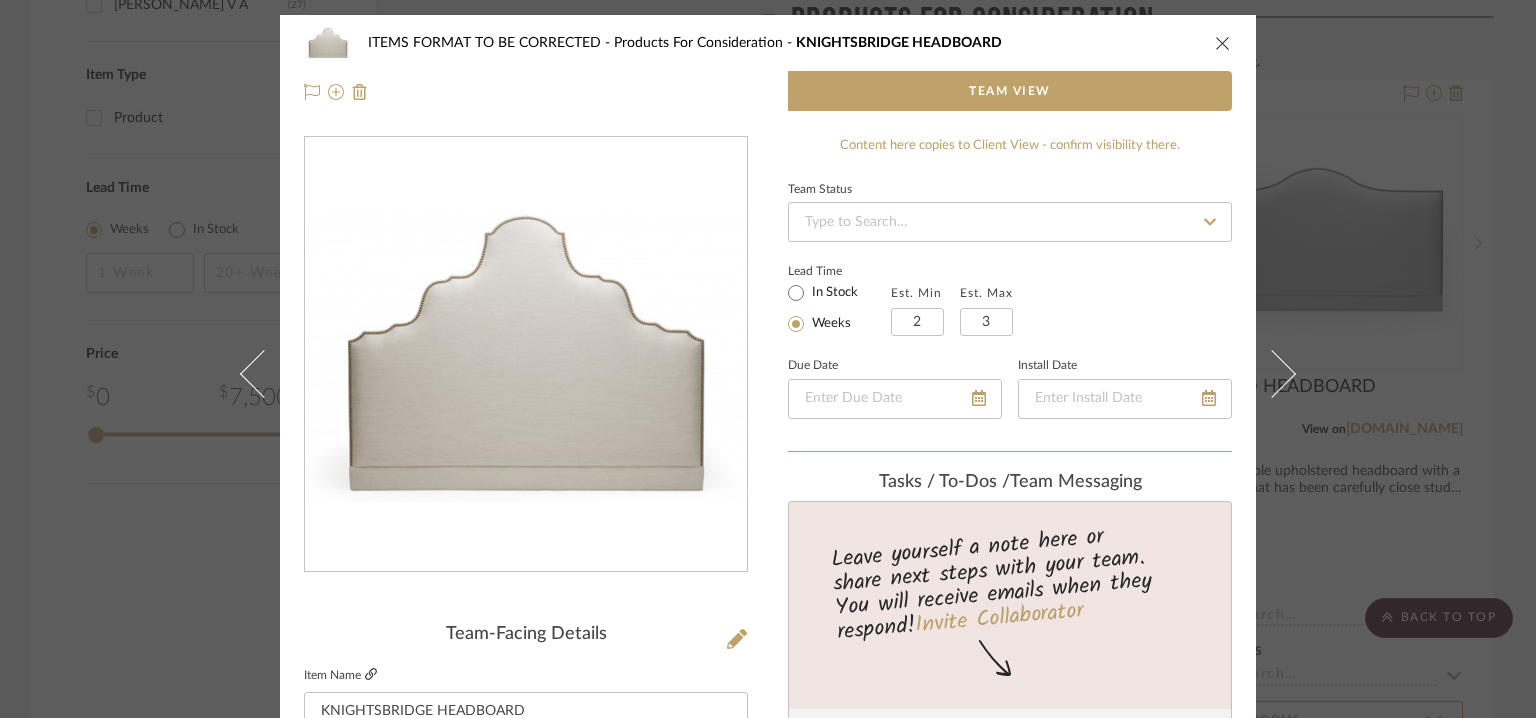 click 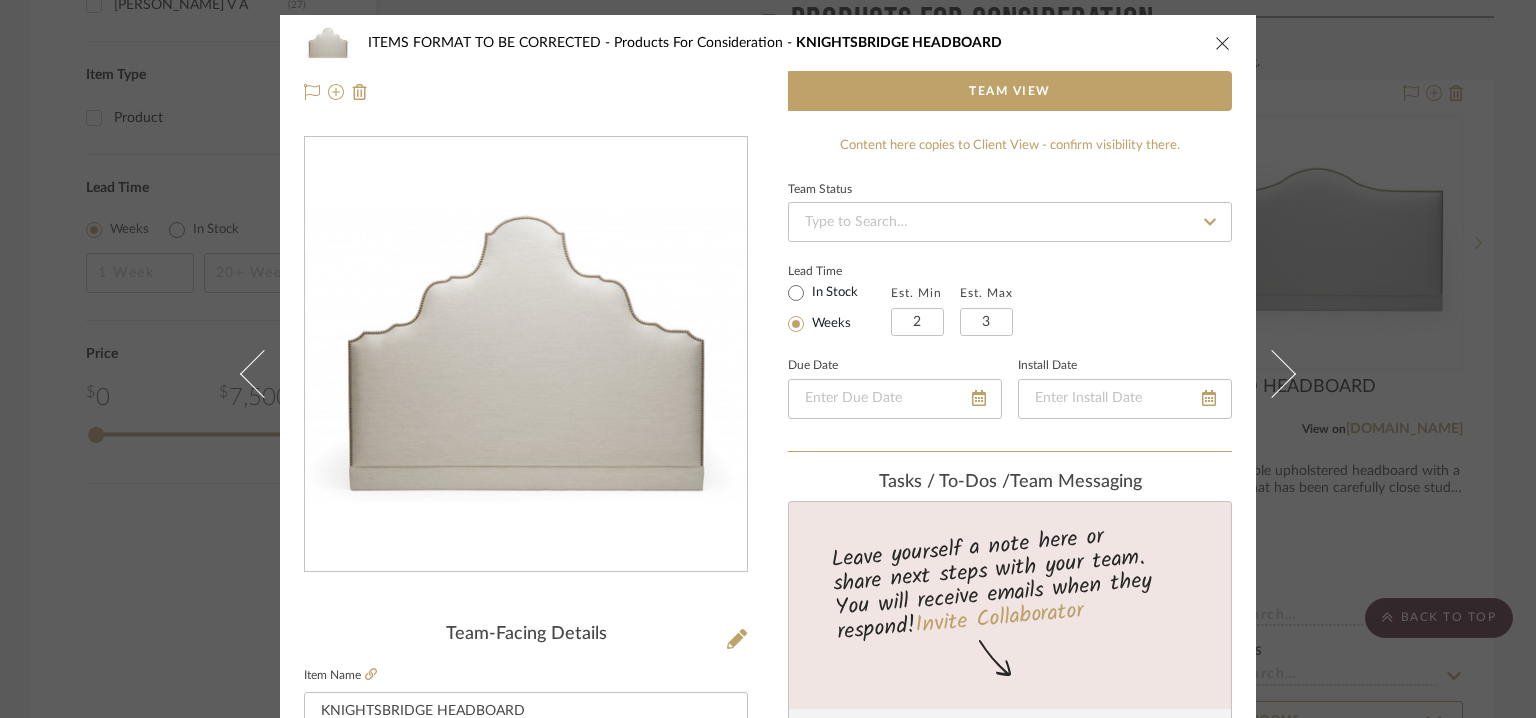 click at bounding box center (1223, 43) 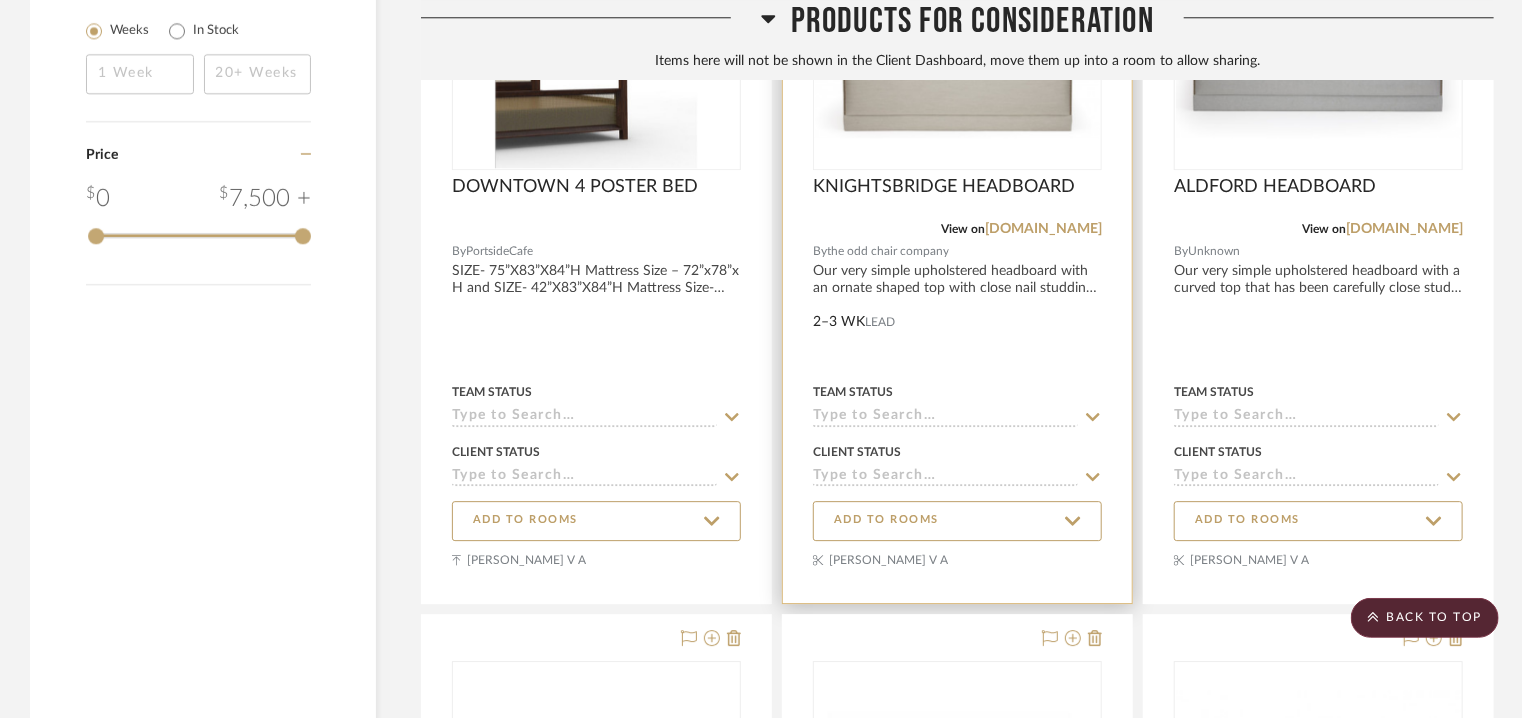 scroll, scrollTop: 2834, scrollLeft: 0, axis: vertical 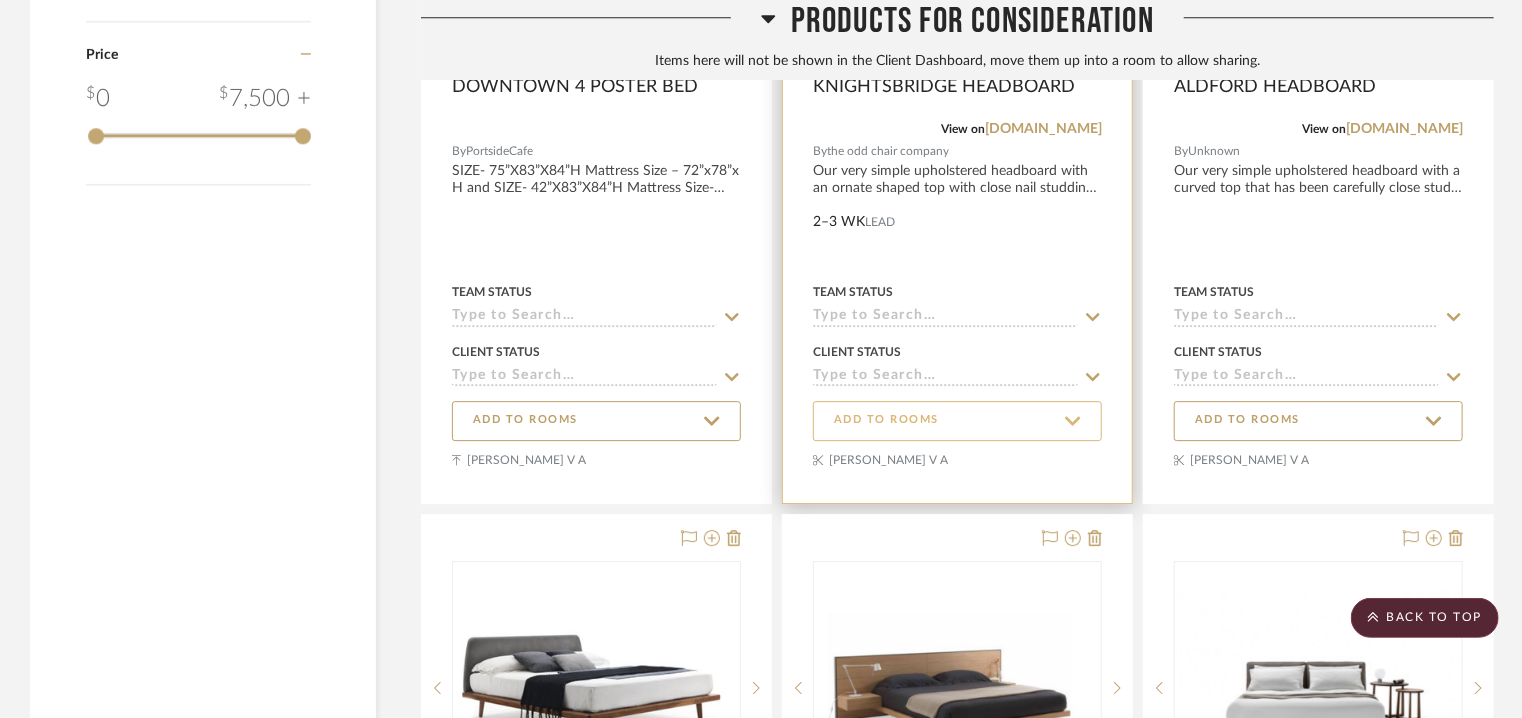 click 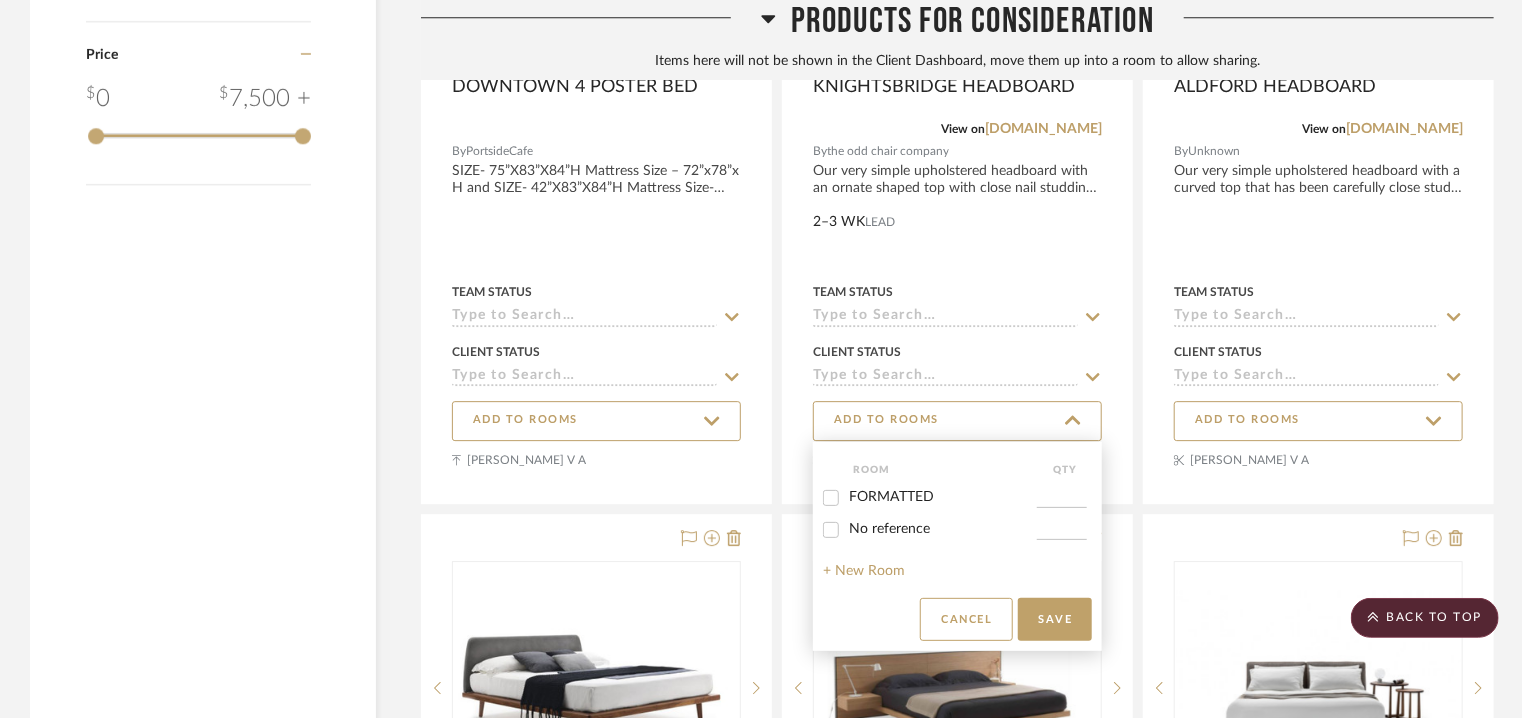 click on "FORMATTED" at bounding box center (831, 498) 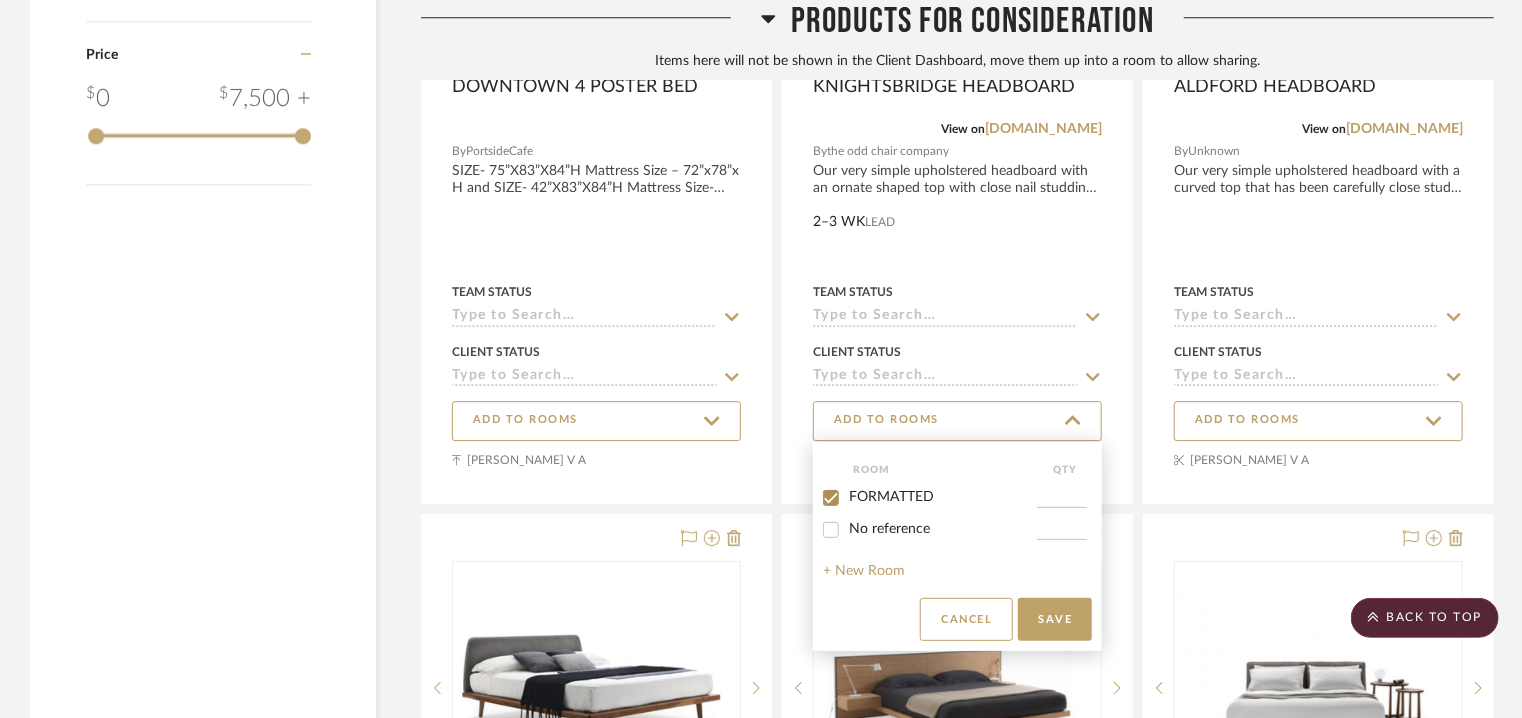 checkbox on "true" 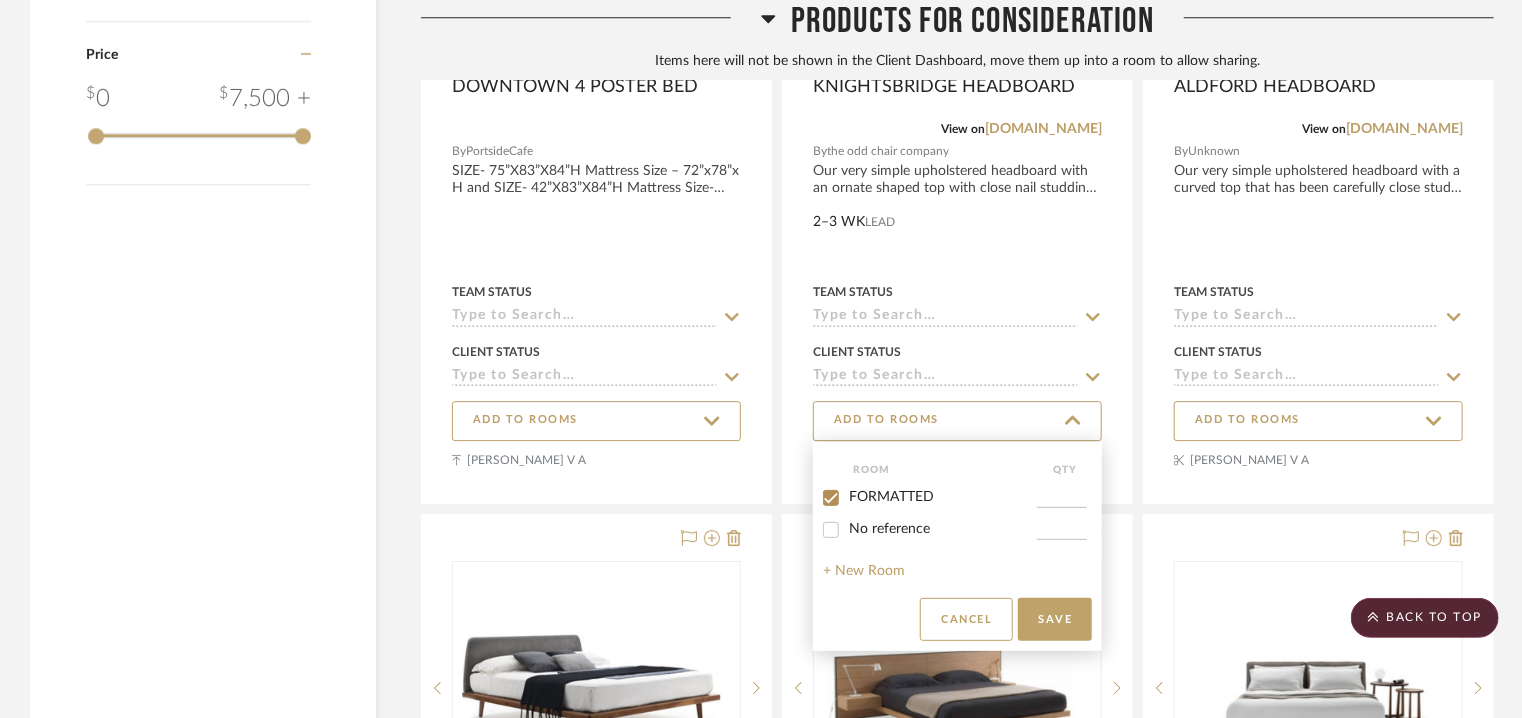 type on "1" 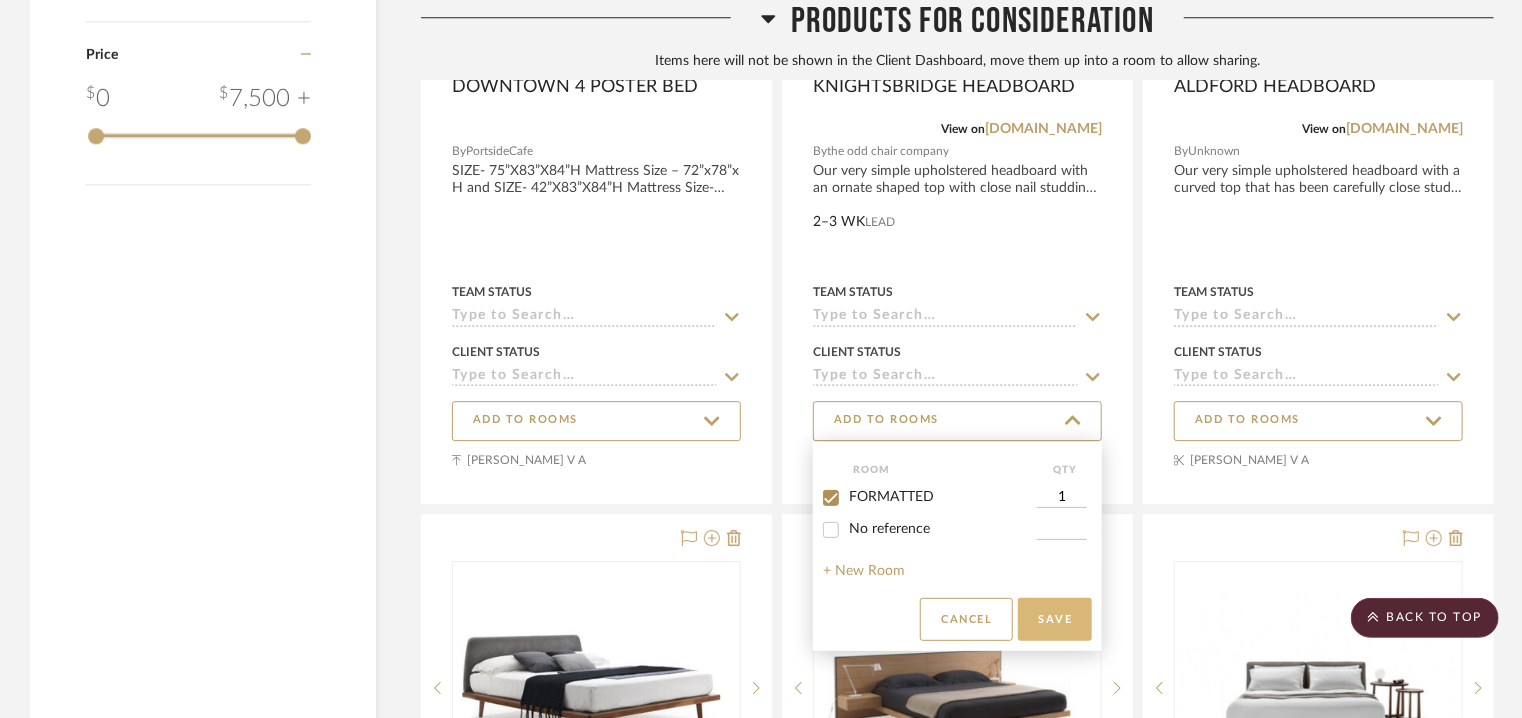 click on "Save" at bounding box center [1055, 619] 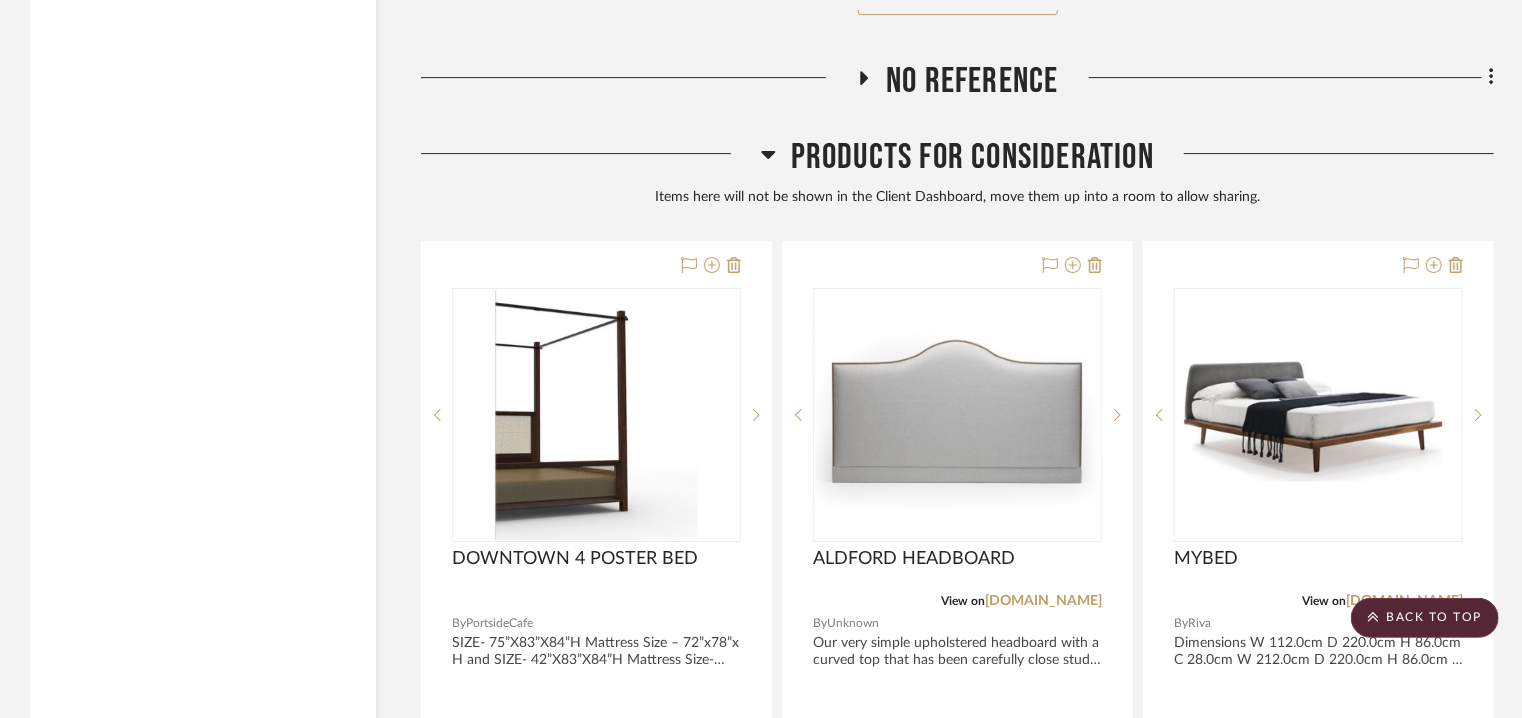 scroll, scrollTop: 3334, scrollLeft: 0, axis: vertical 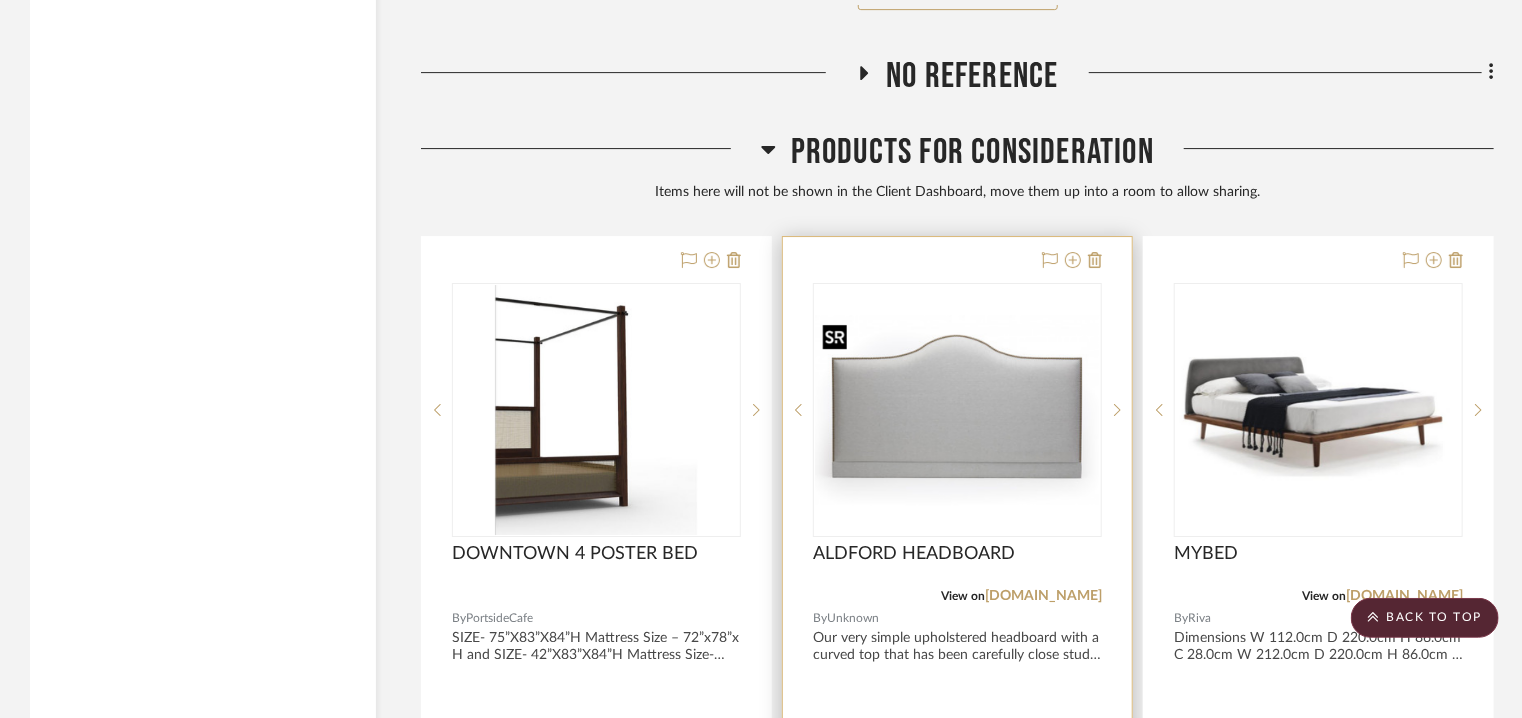click at bounding box center [957, 410] 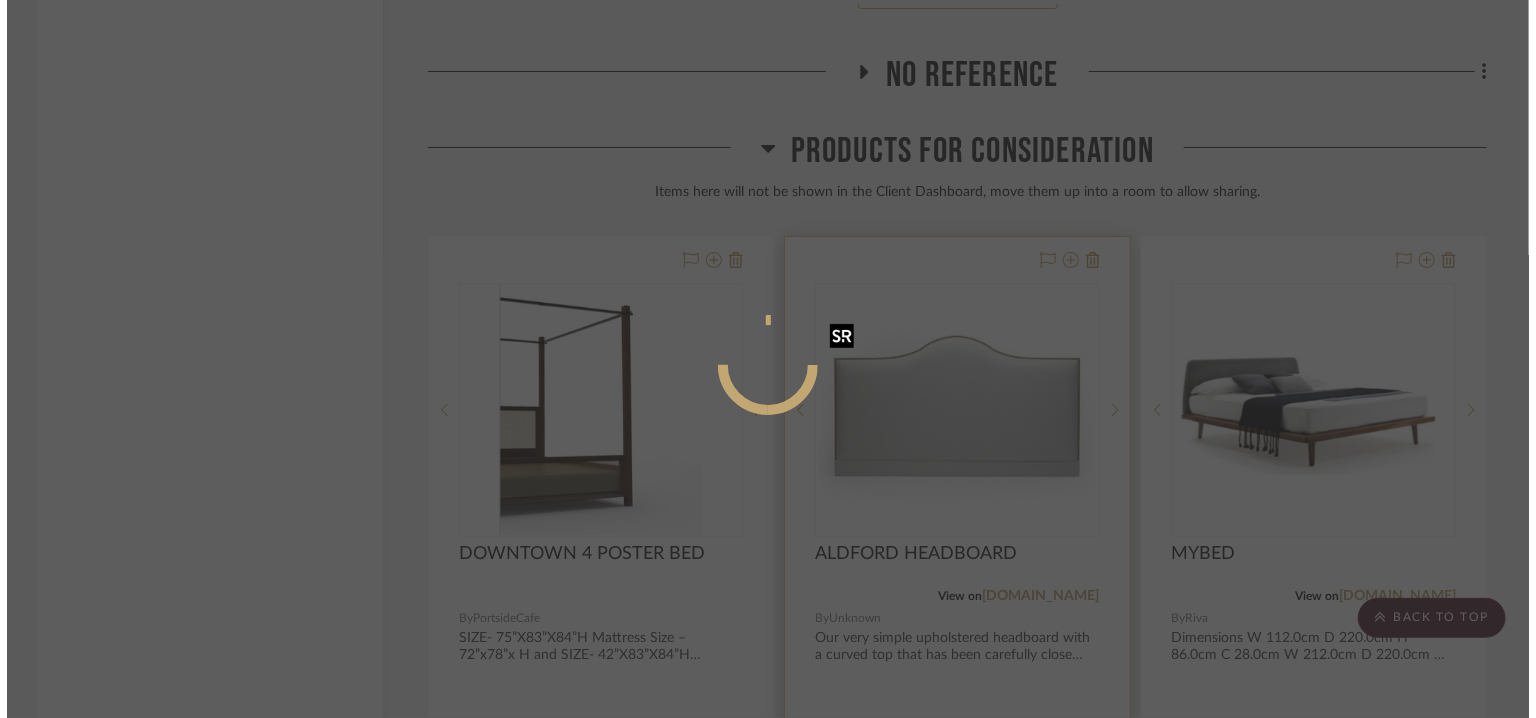 scroll, scrollTop: 0, scrollLeft: 0, axis: both 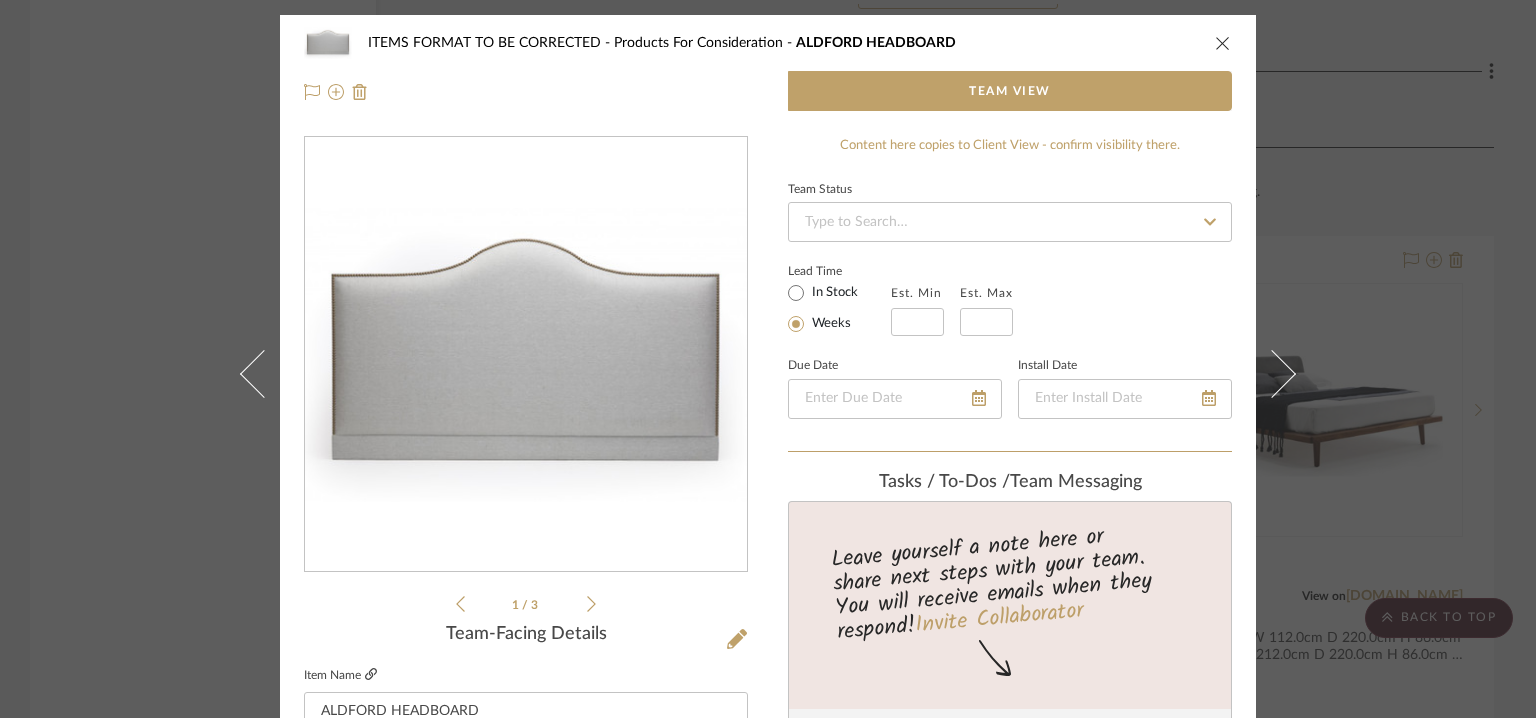click 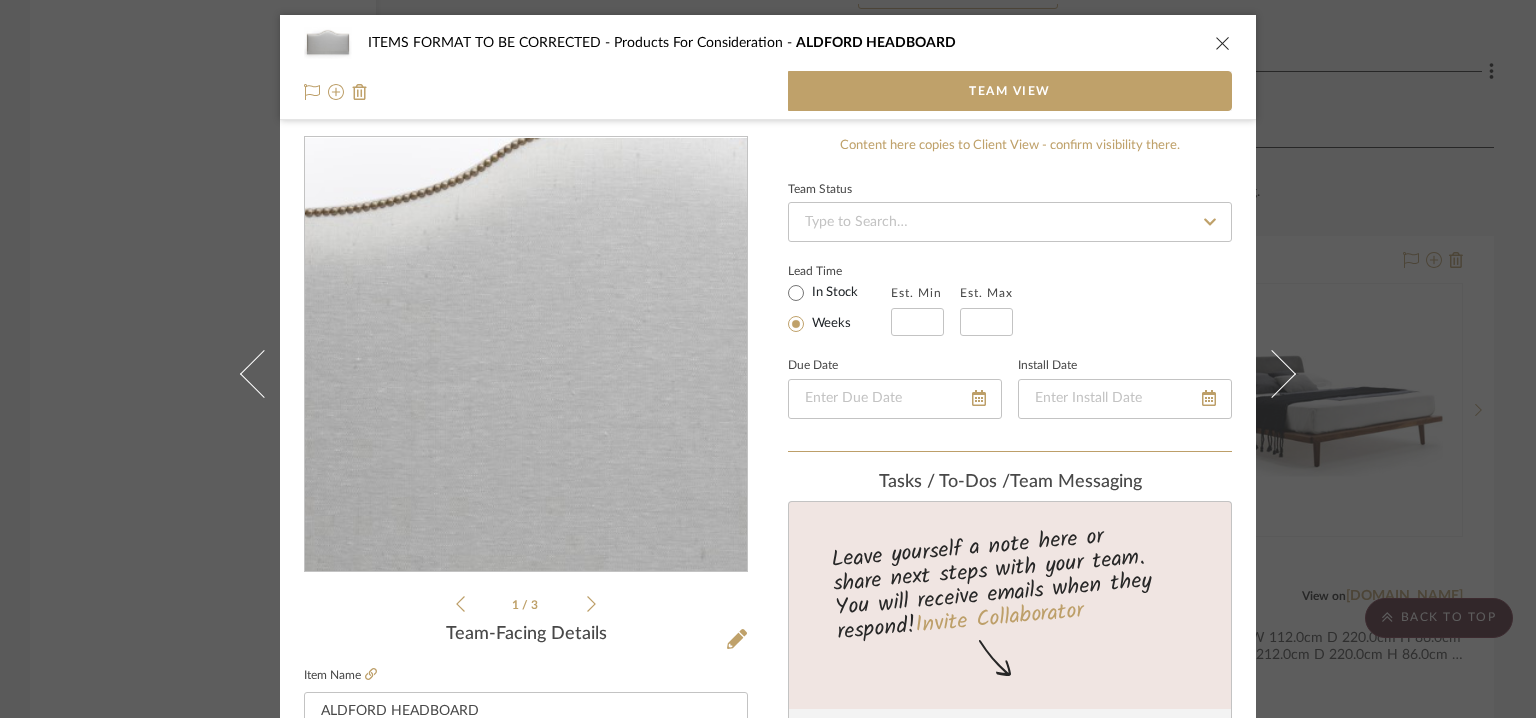 scroll, scrollTop: 200, scrollLeft: 0, axis: vertical 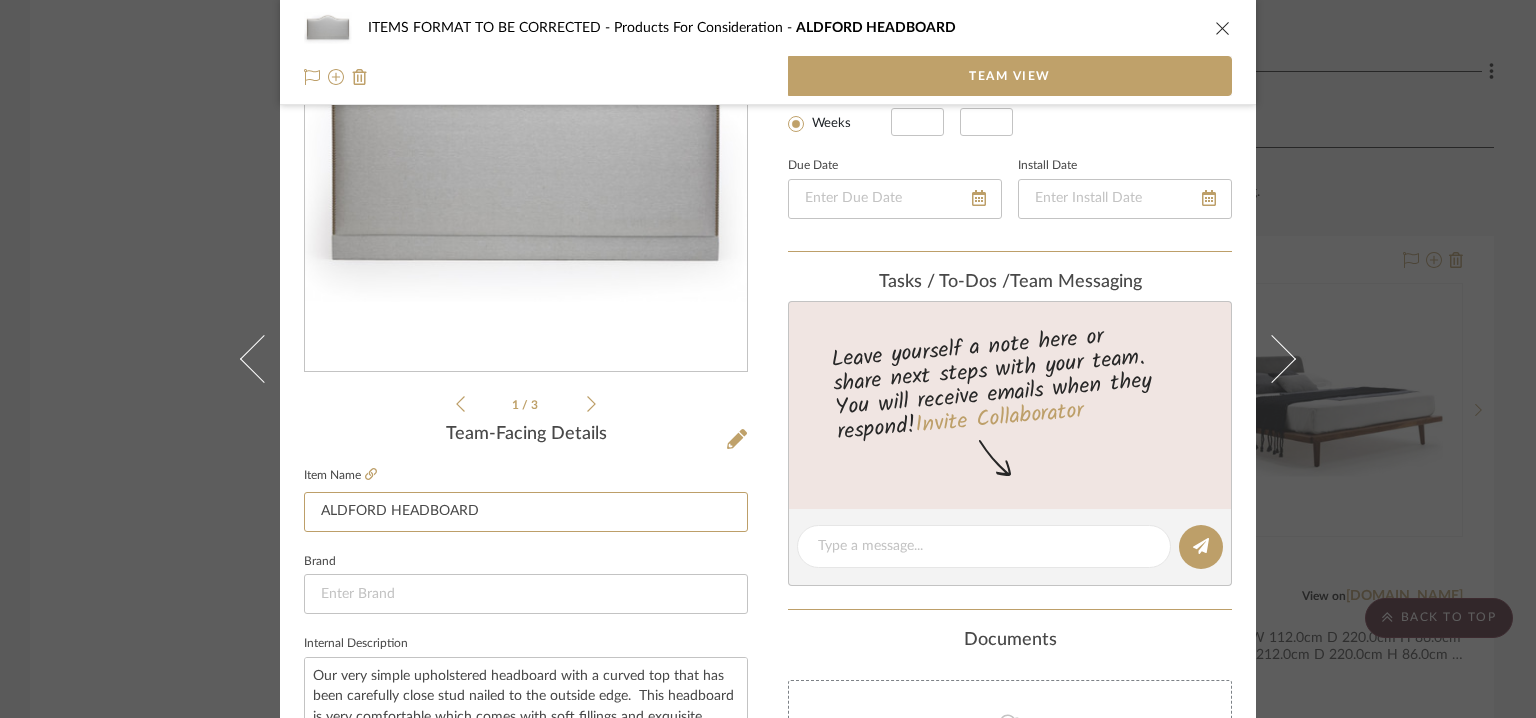 drag, startPoint x: 418, startPoint y: 501, endPoint x: 292, endPoint y: 499, distance: 126.01587 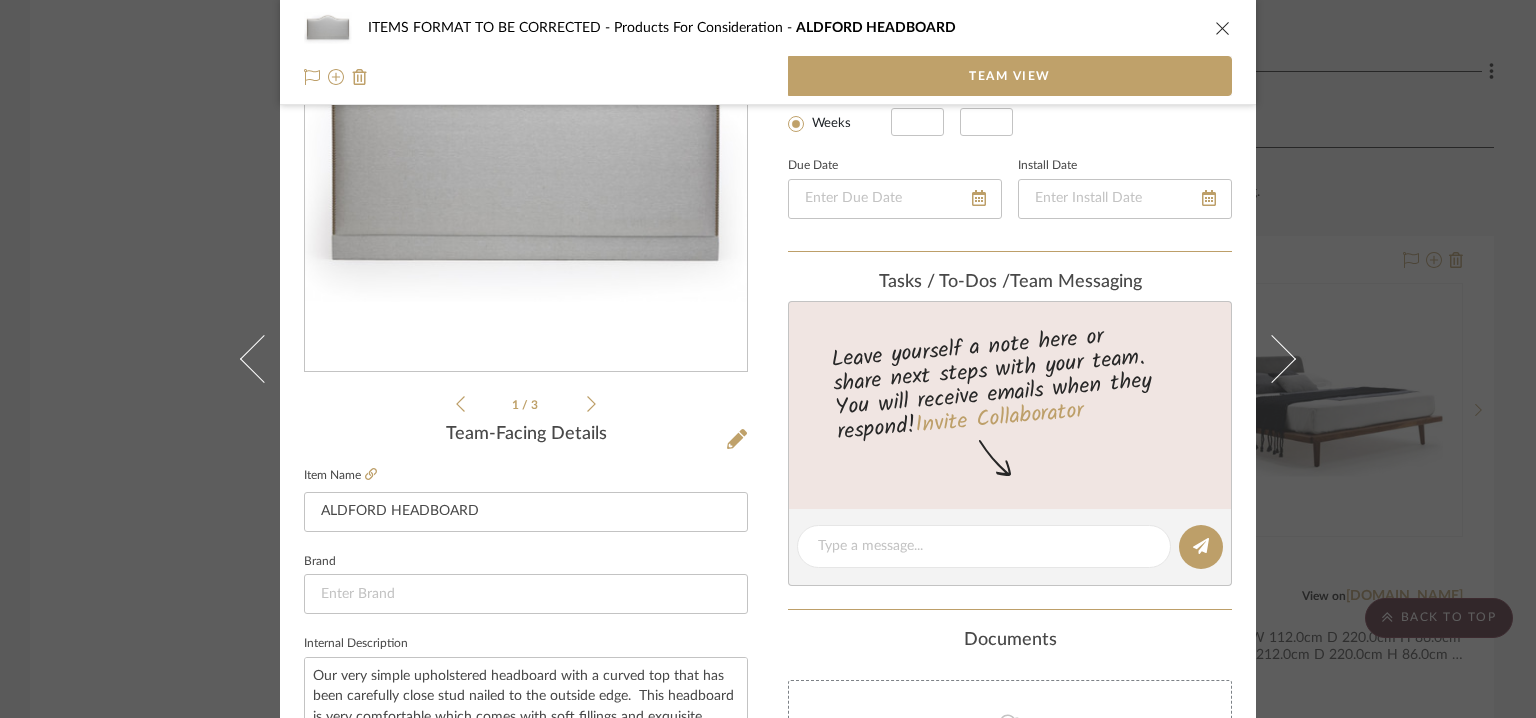 click on "Item Name  ALDFORD HEADBOARD" 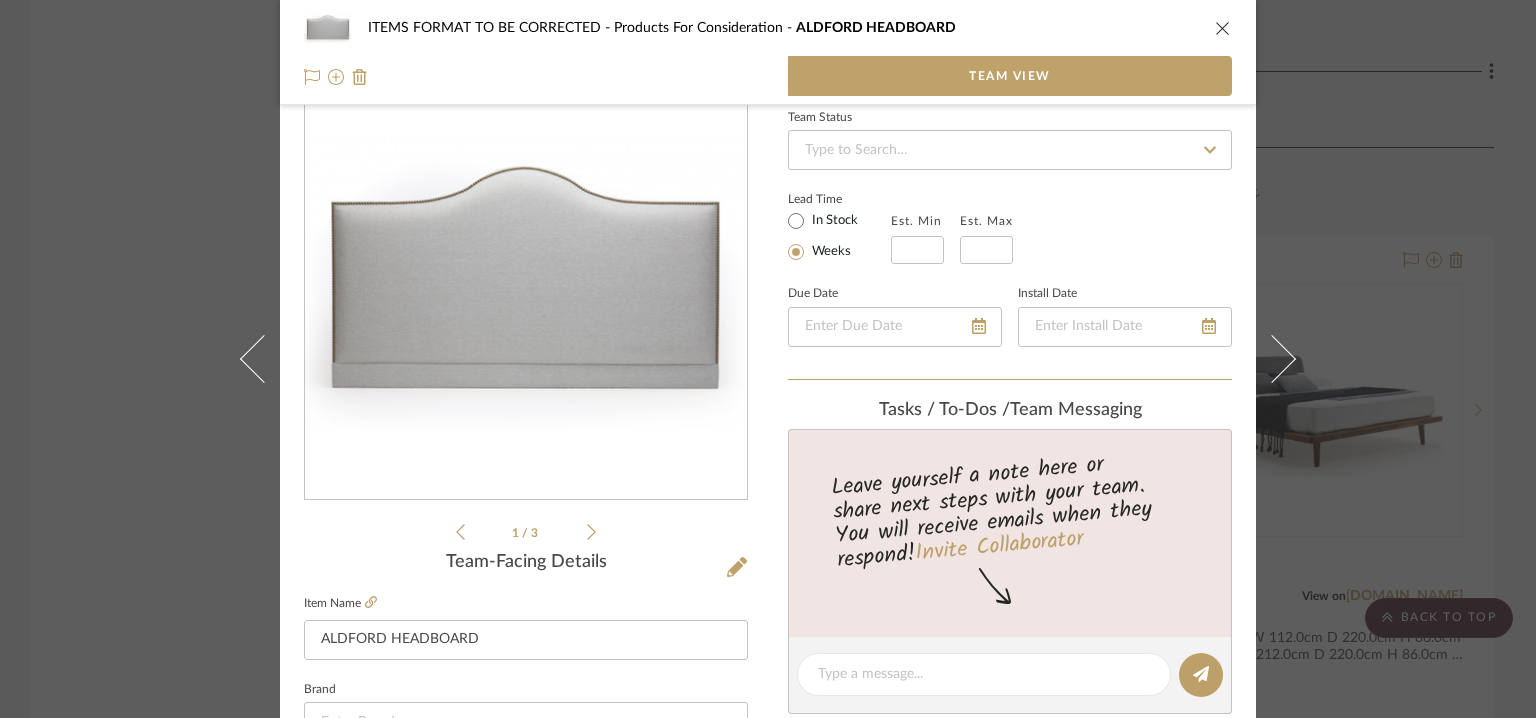 scroll, scrollTop: 0, scrollLeft: 0, axis: both 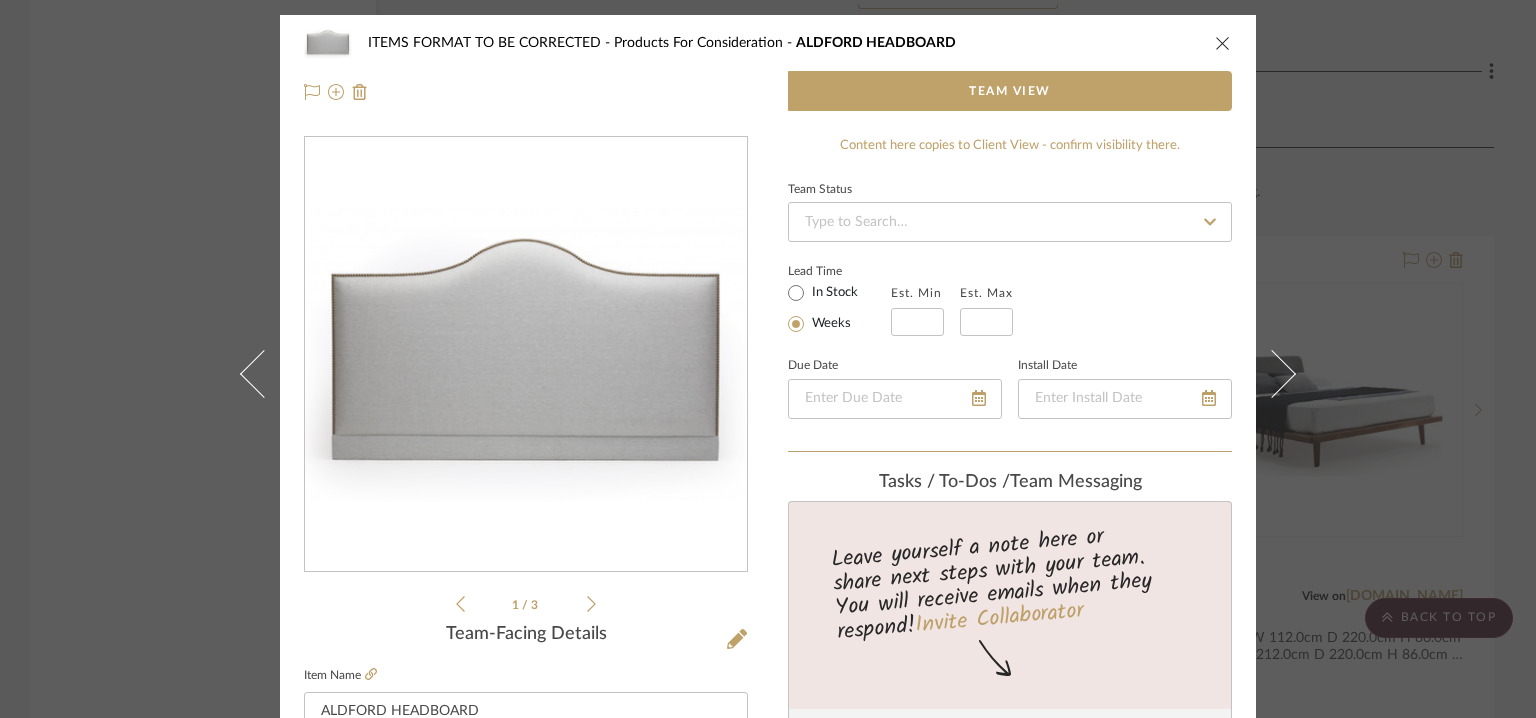 drag, startPoint x: 1224, startPoint y: 42, endPoint x: 1211, endPoint y: 53, distance: 17.029387 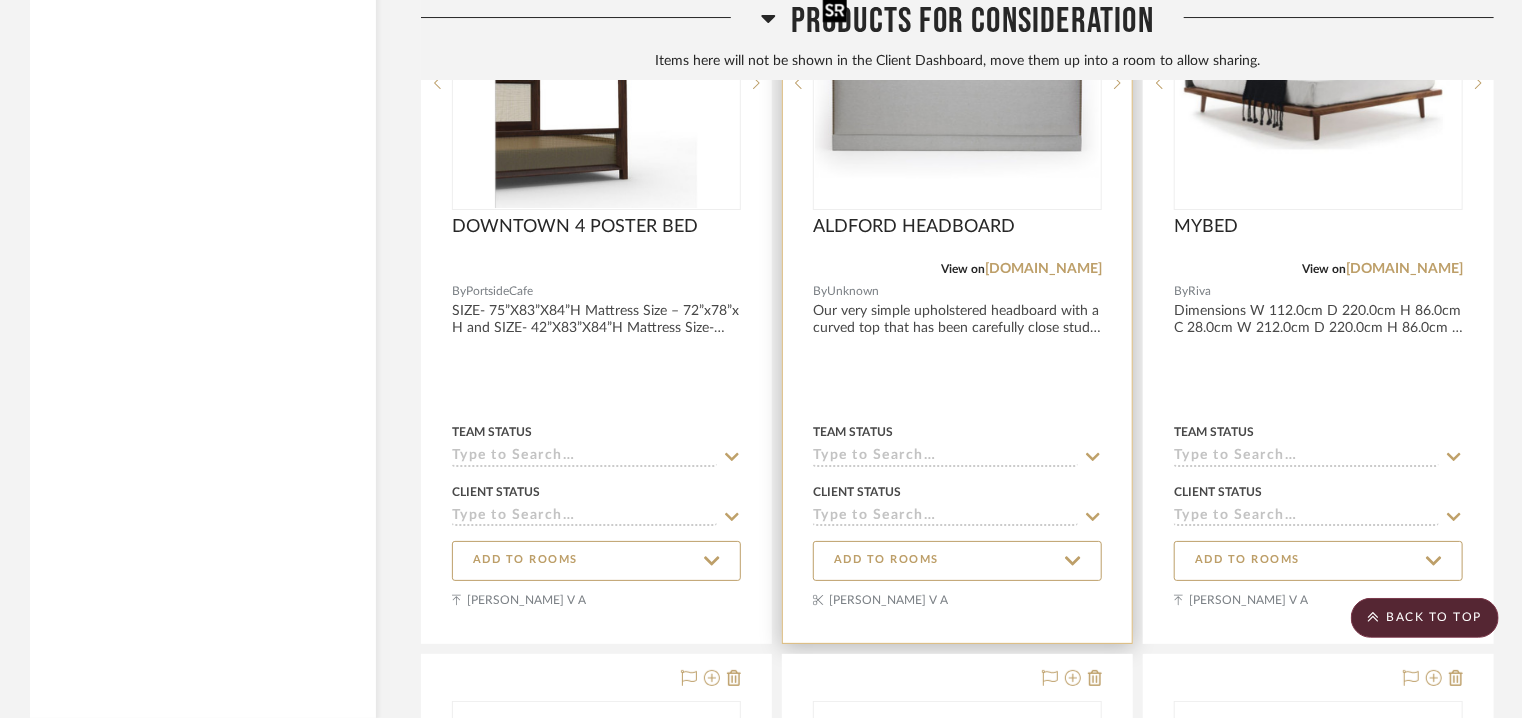 scroll, scrollTop: 3734, scrollLeft: 0, axis: vertical 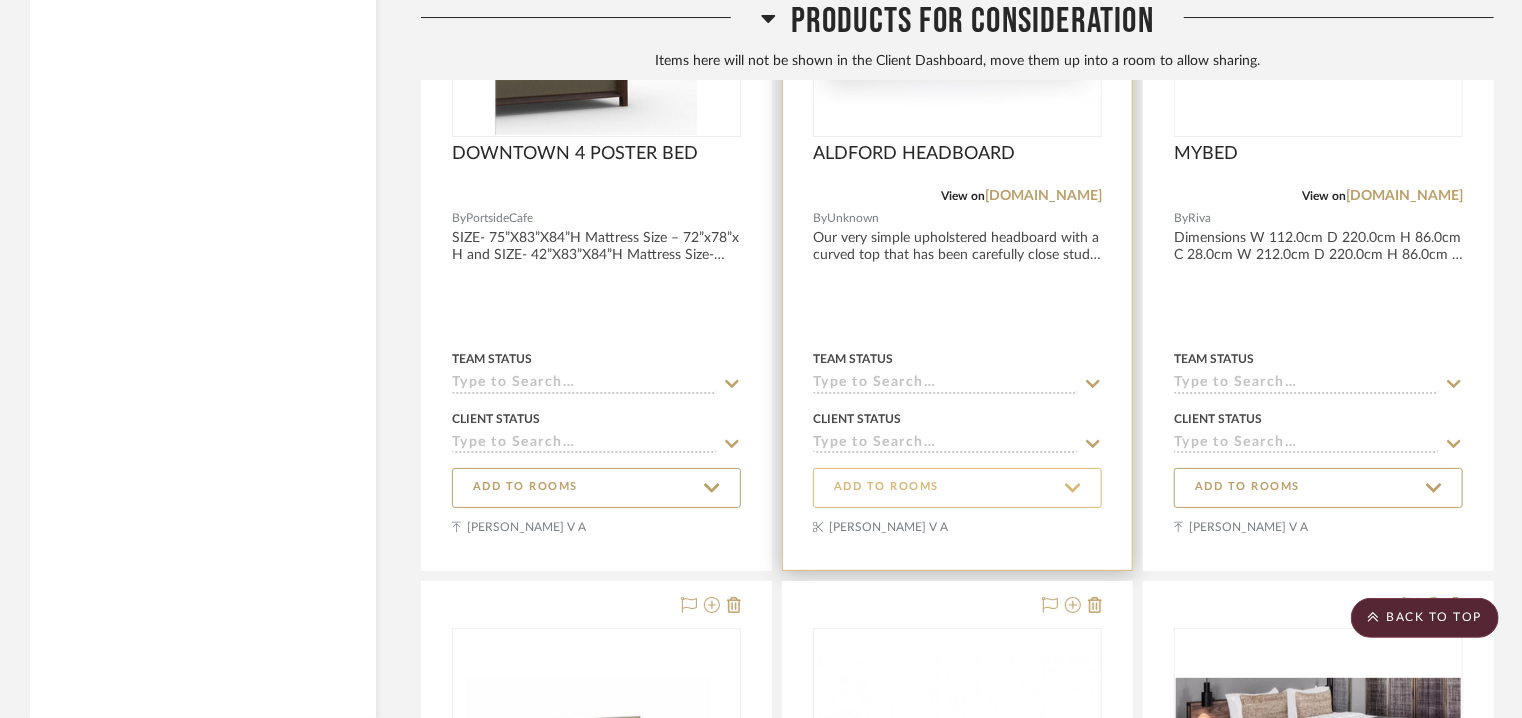click 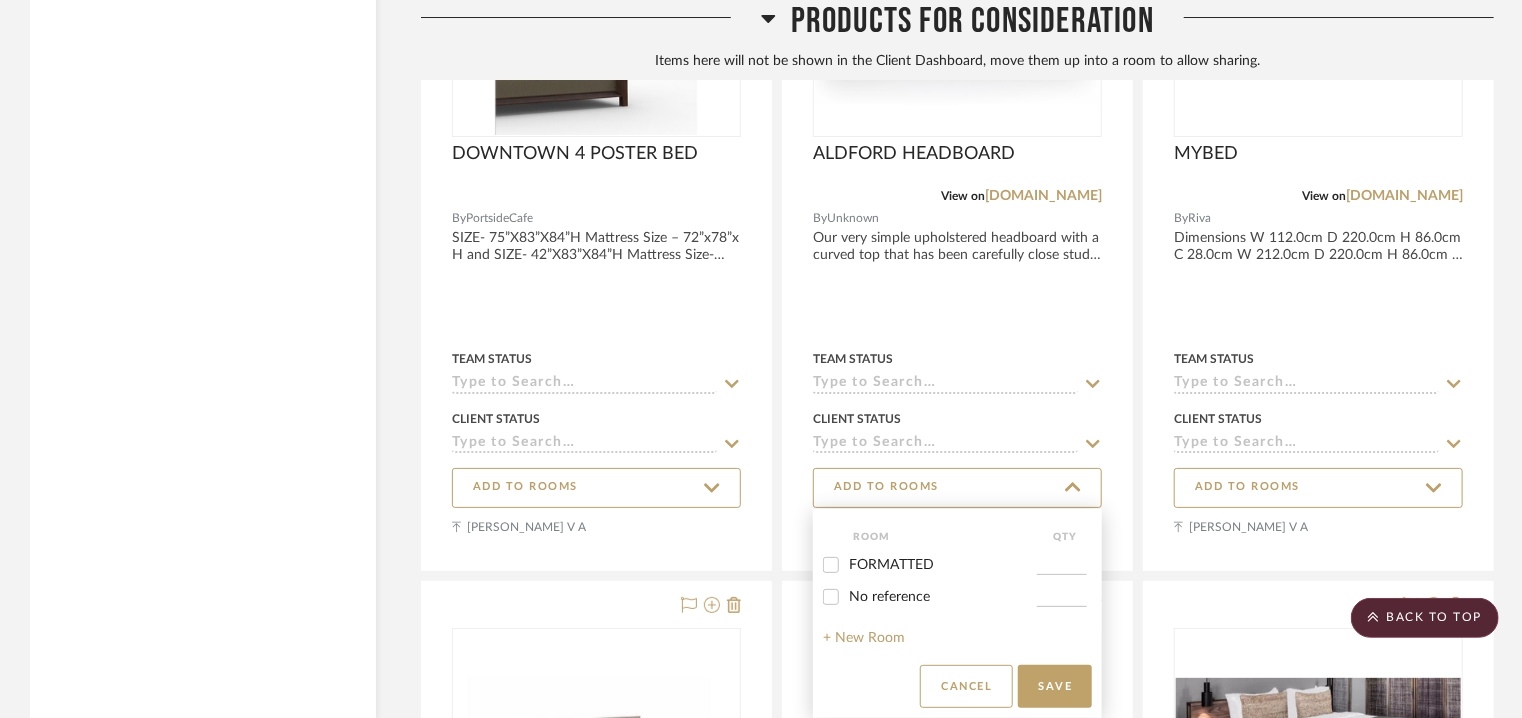 click on "Room QTY FORMATTED No reference + New Room  Cancel  Save" at bounding box center [958, 613] 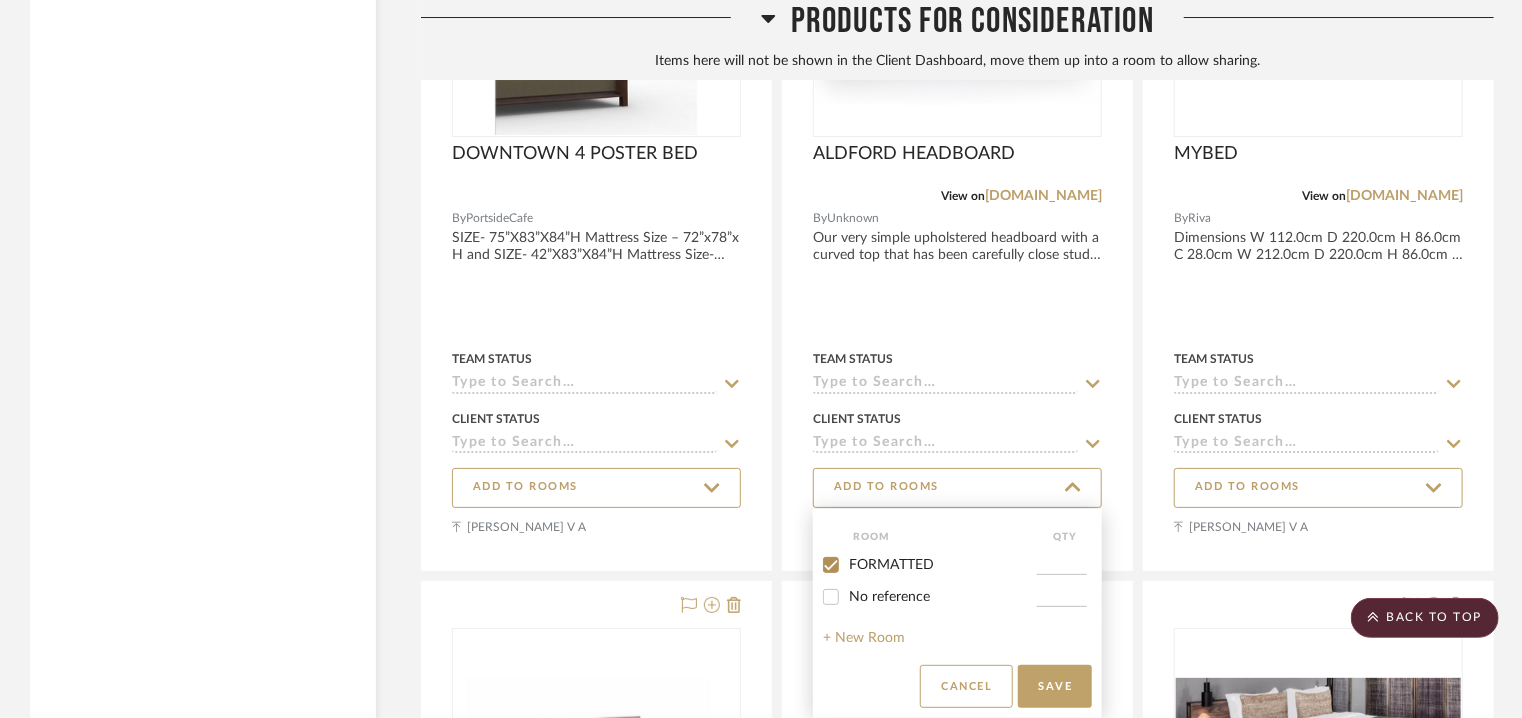 checkbox on "true" 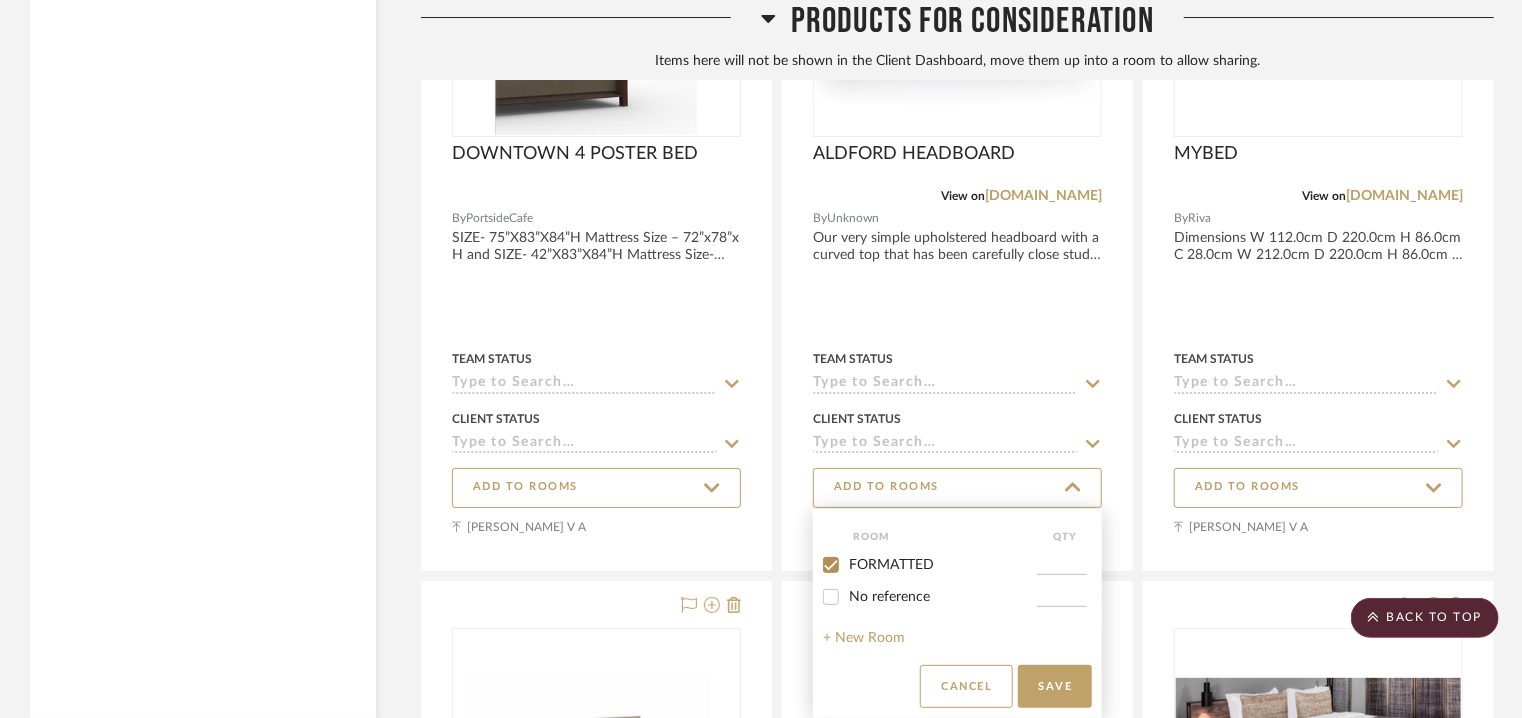 type on "1" 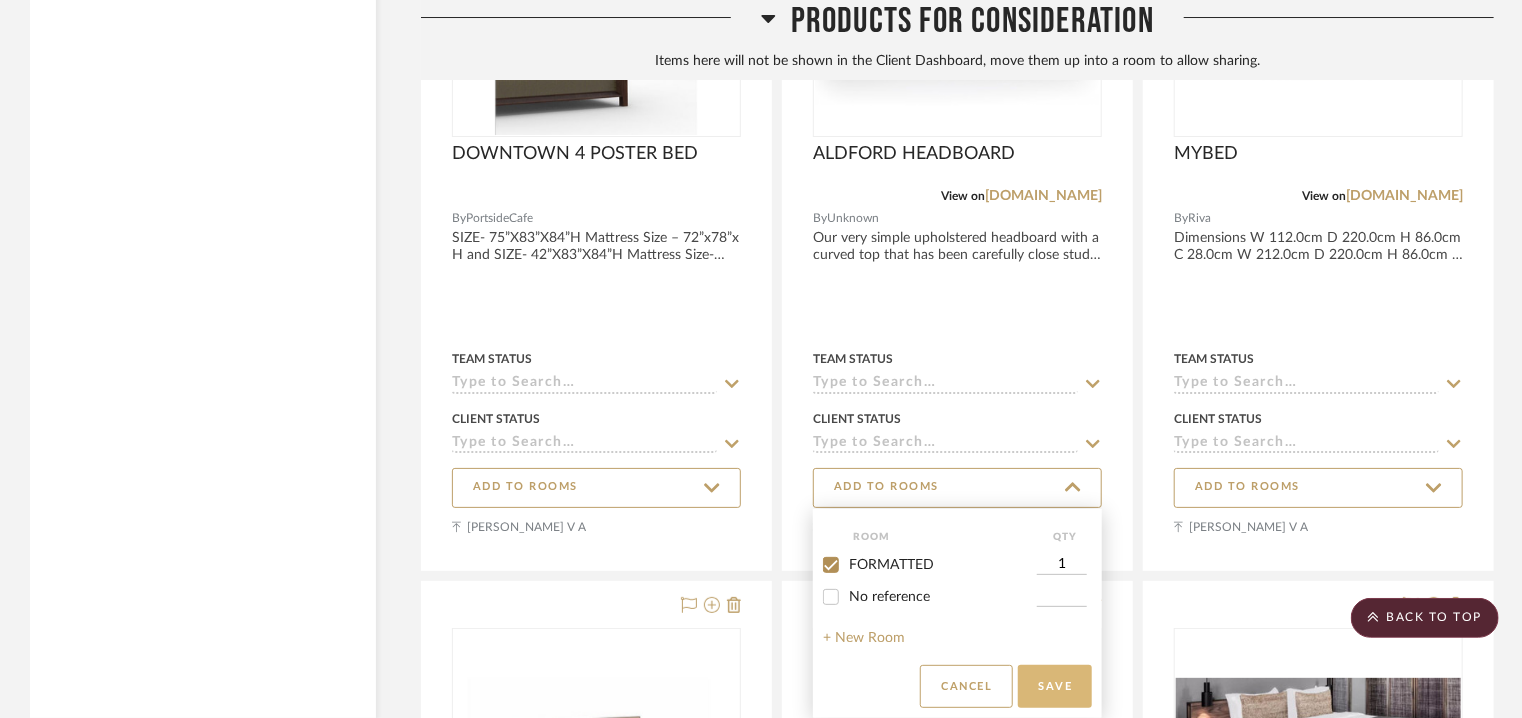 click on "Save" at bounding box center [1055, 686] 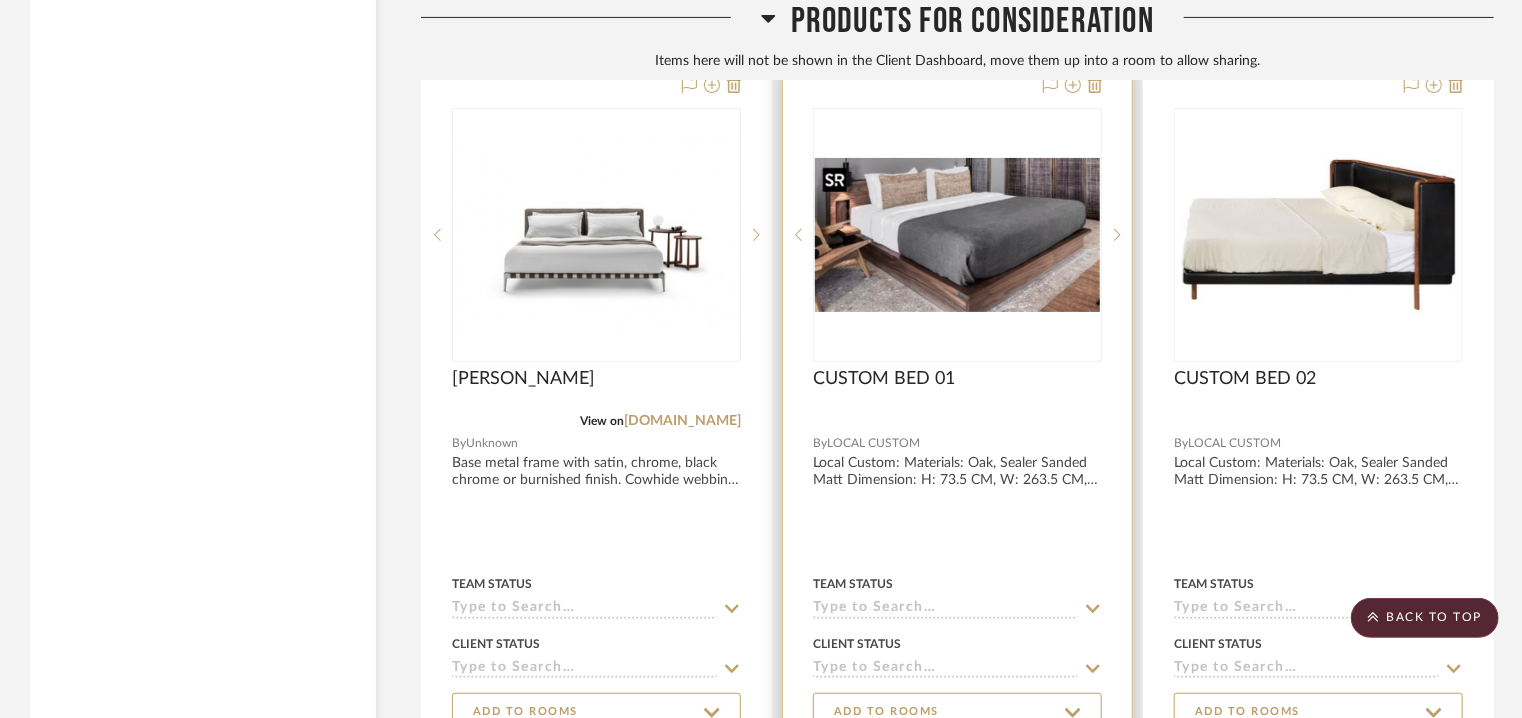 scroll, scrollTop: 4134, scrollLeft: 0, axis: vertical 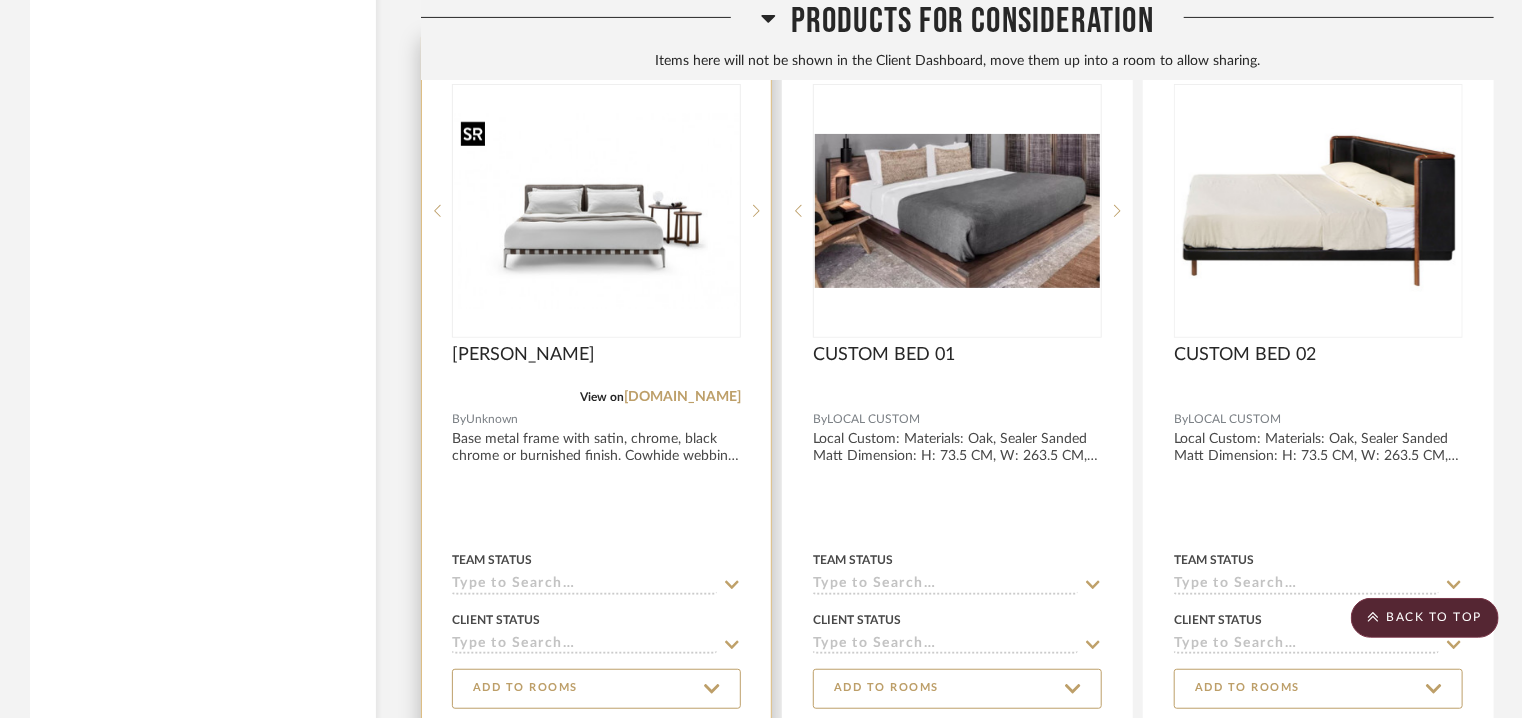 click at bounding box center [596, 211] 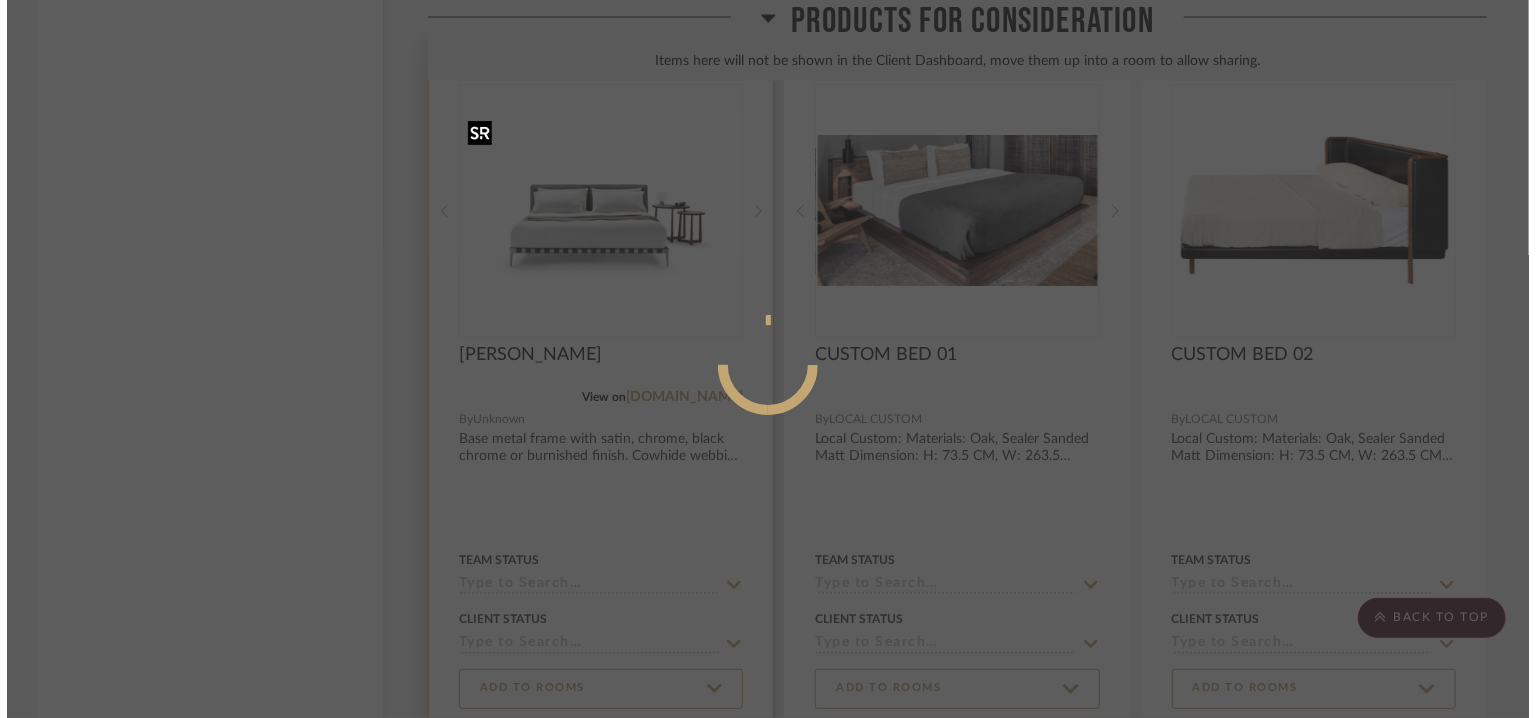 scroll, scrollTop: 0, scrollLeft: 0, axis: both 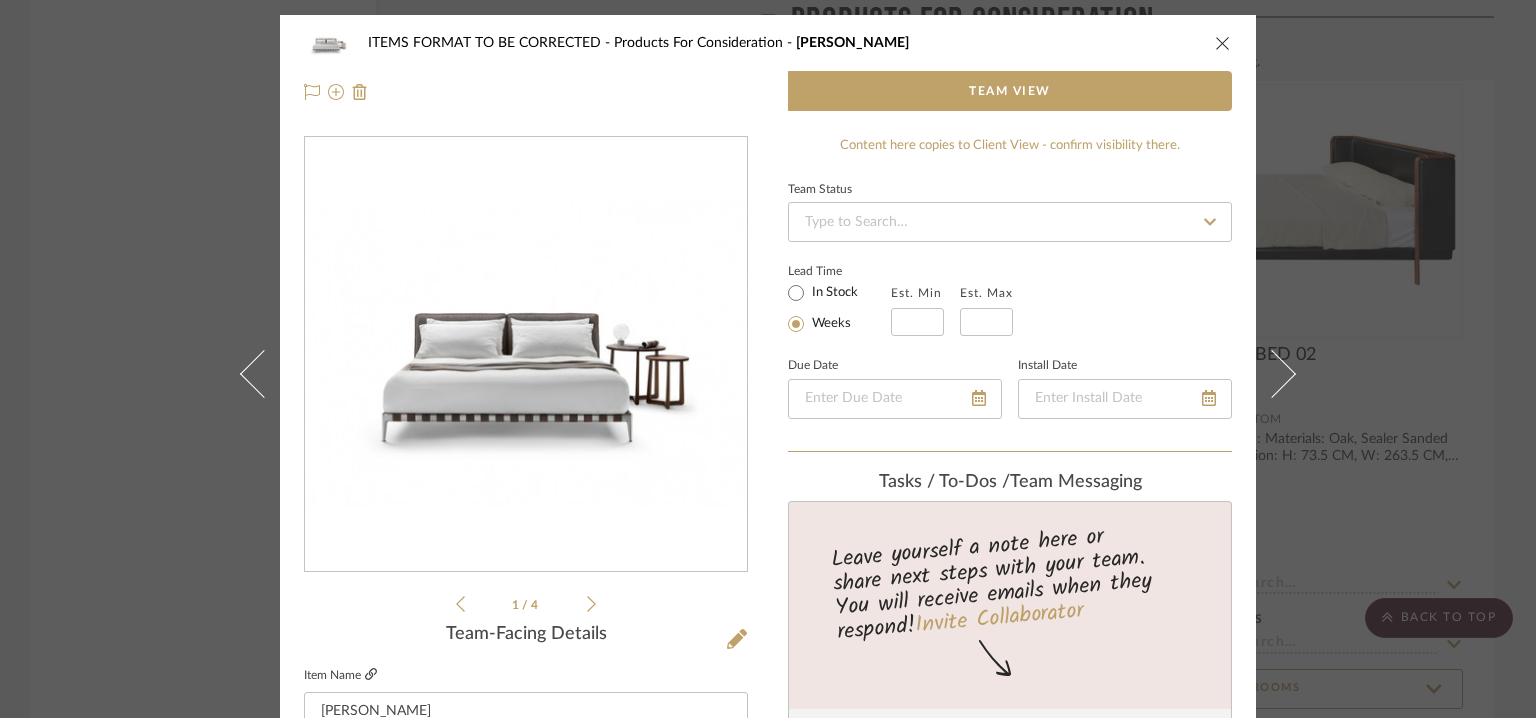 click 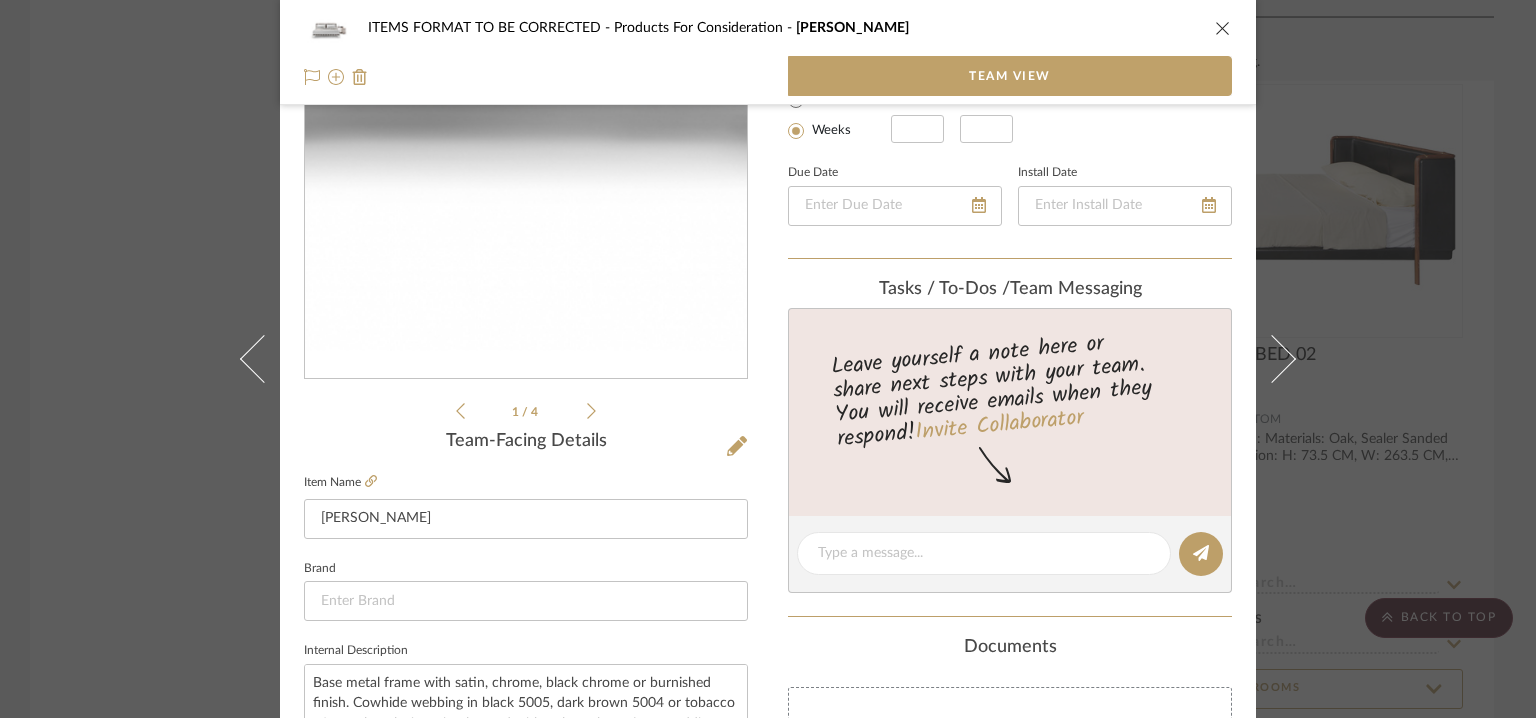 scroll, scrollTop: 500, scrollLeft: 0, axis: vertical 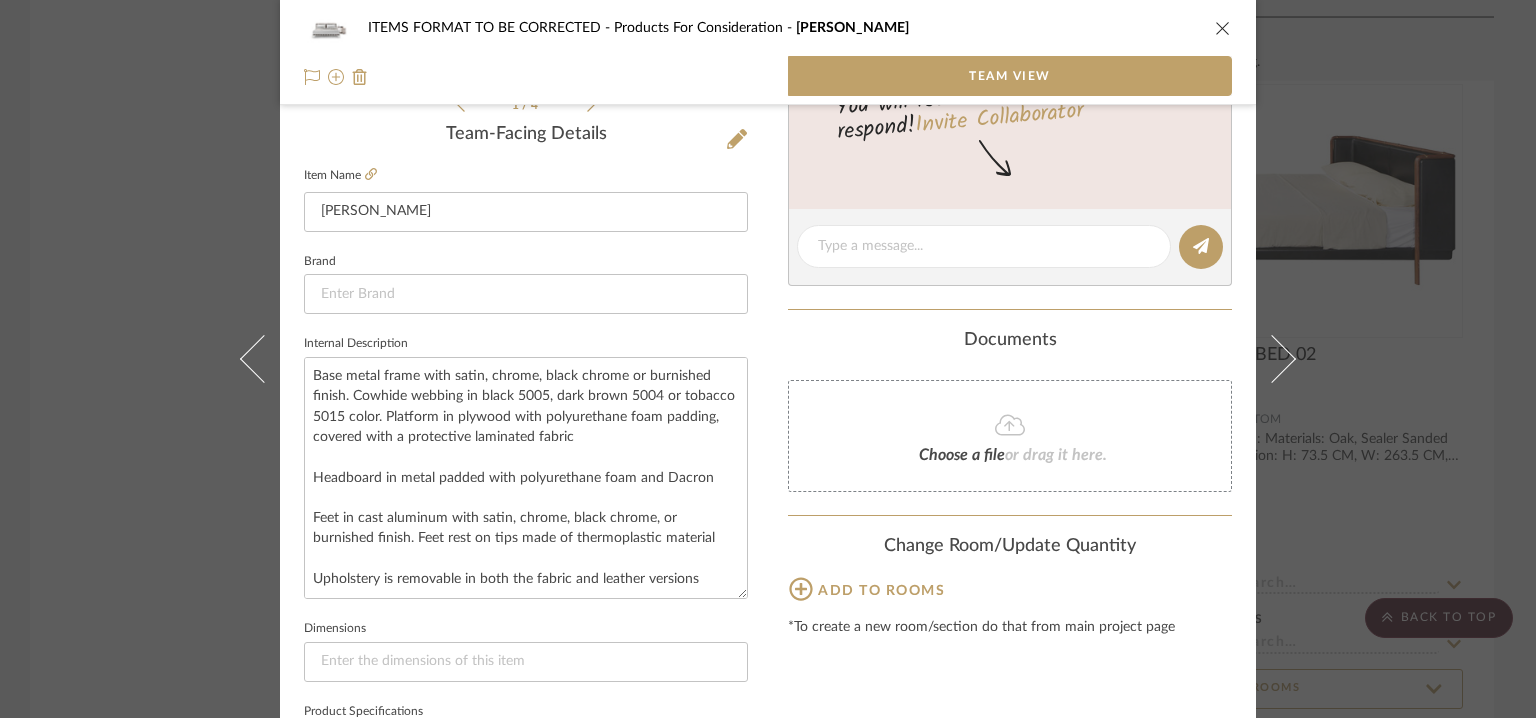 drag, startPoint x: 735, startPoint y: 444, endPoint x: 756, endPoint y: 630, distance: 187.18173 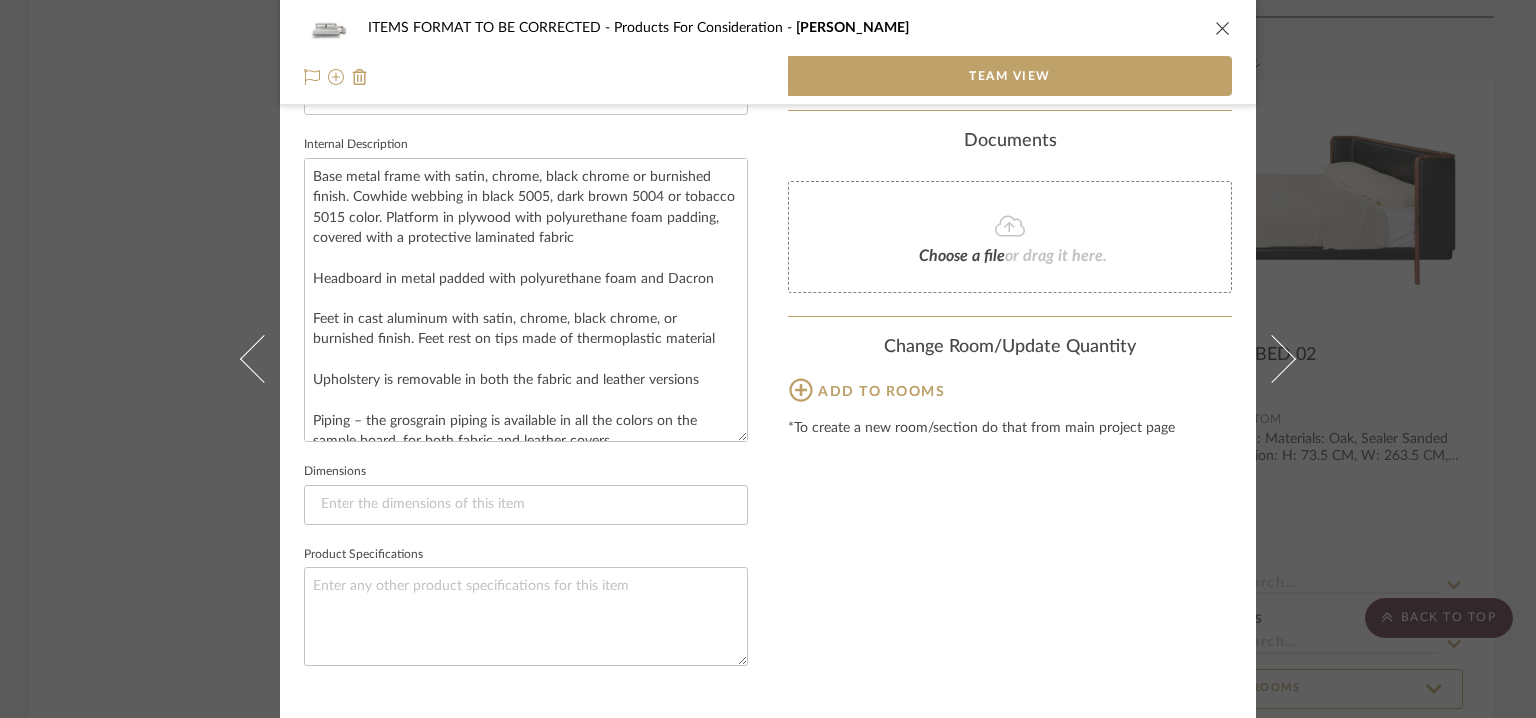 scroll, scrollTop: 700, scrollLeft: 0, axis: vertical 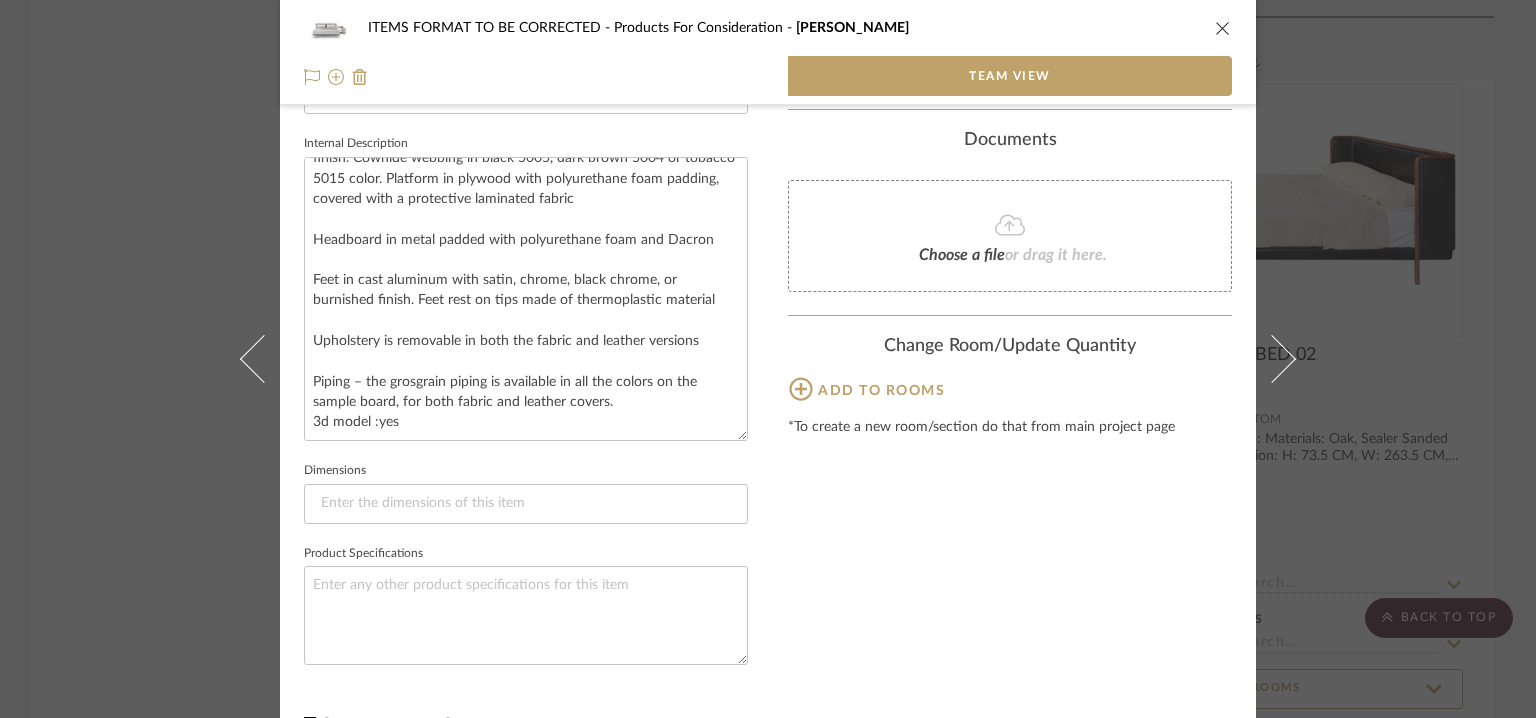 click 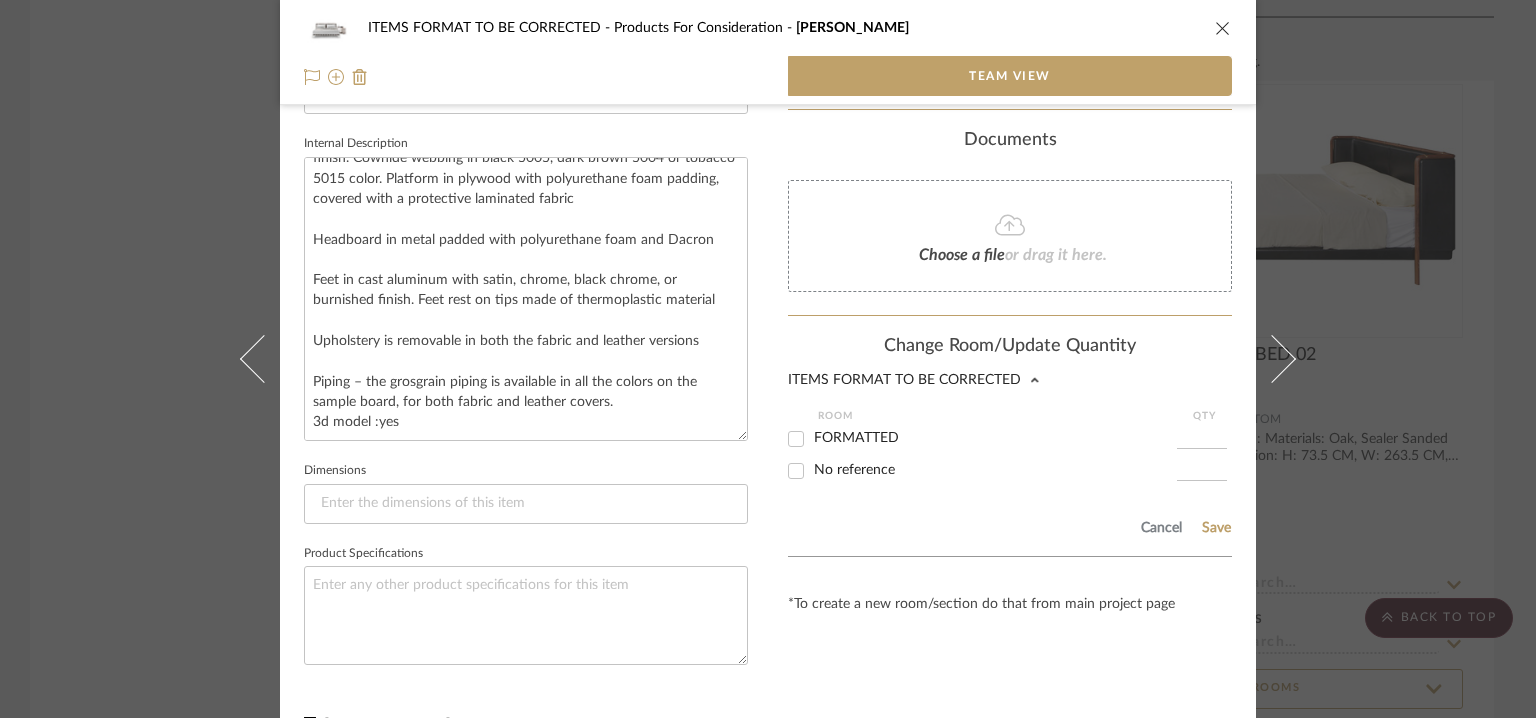 click on "ITEMS FORMAT TO BE CORRECTED Products For Consideration GREGORY Team View 1 / 4  Team-Facing Details   Item Name  GREGORY  Brand   Internal Description  Base metal frame with satin, chrome, black chrome or burnished finish. Cowhide webbing in black 5005, dark brown 5004 or tobacco 5015 color. Platform in plywood with polyurethane foam padding, covered with a protective laminated fabric
Headboard in metal padded with polyurethane foam and Dacron
Feet in cast aluminum with satin, chrome, black chrome, or burnished finish. Feet rest on tips made of thermoplastic material
Upholstery is removable in both the fabric and leather versions
Piping – the grosgrain piping is available in all the colors on the sample board, for both fabric and leather covers.
3d model :yes  Dimensions   Product Specifications  Content here copies to Client View - confirm visibility there. Team Status  Lead Time  In Stock Weeks  Est. Min   Est. Max   Due Date   Install Date  Tasks / To-Dos /  team Messaging Invite Collaborator Room" at bounding box center (768, 38) 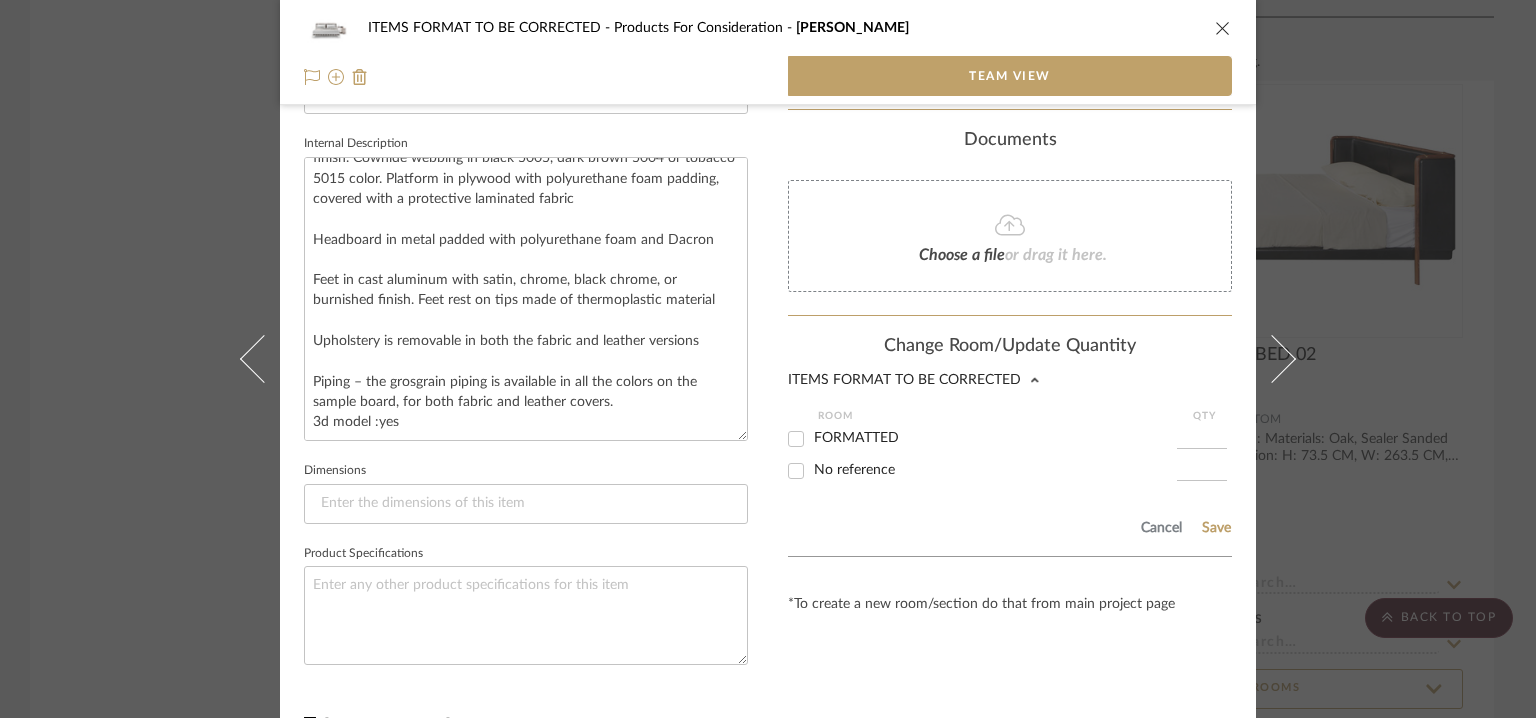 click on "FORMATTED" at bounding box center [796, 439] 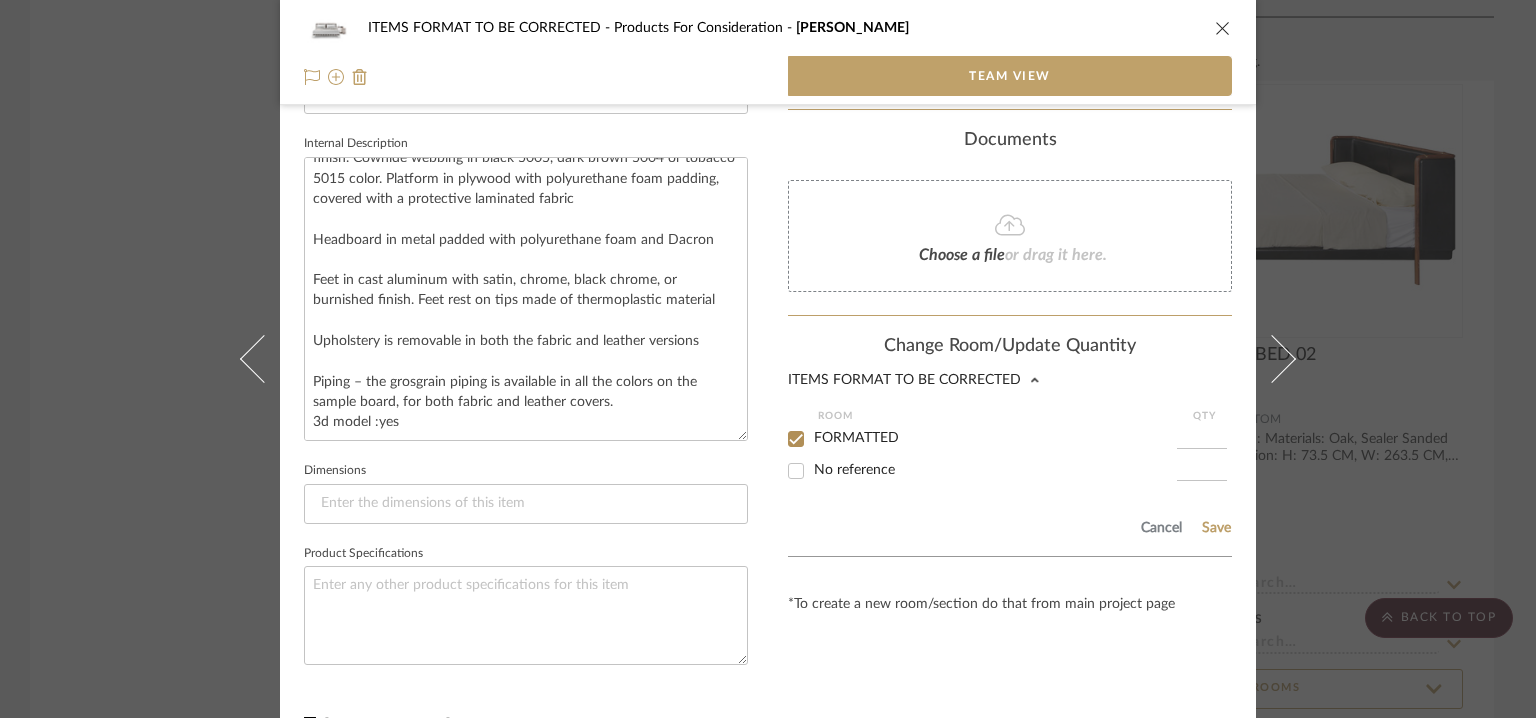 checkbox on "true" 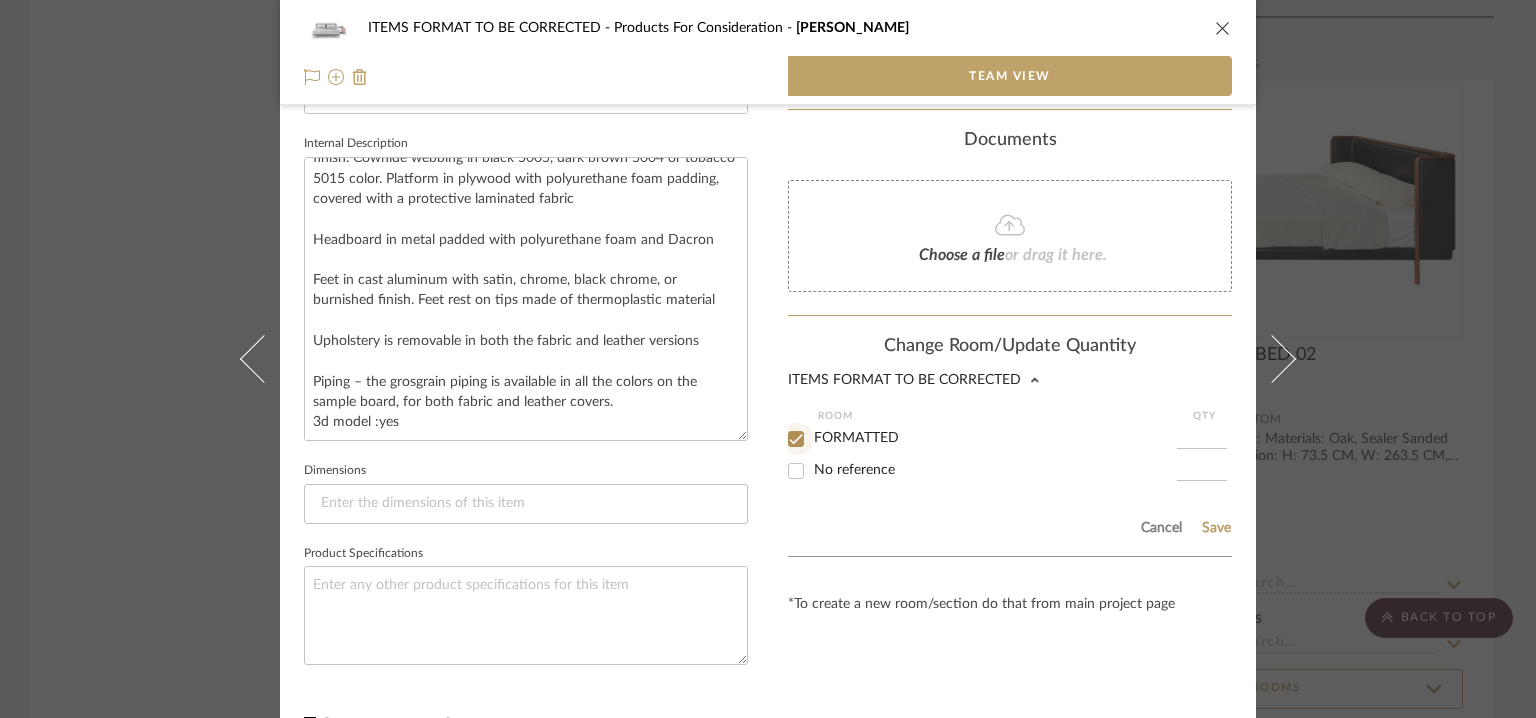 type on "1" 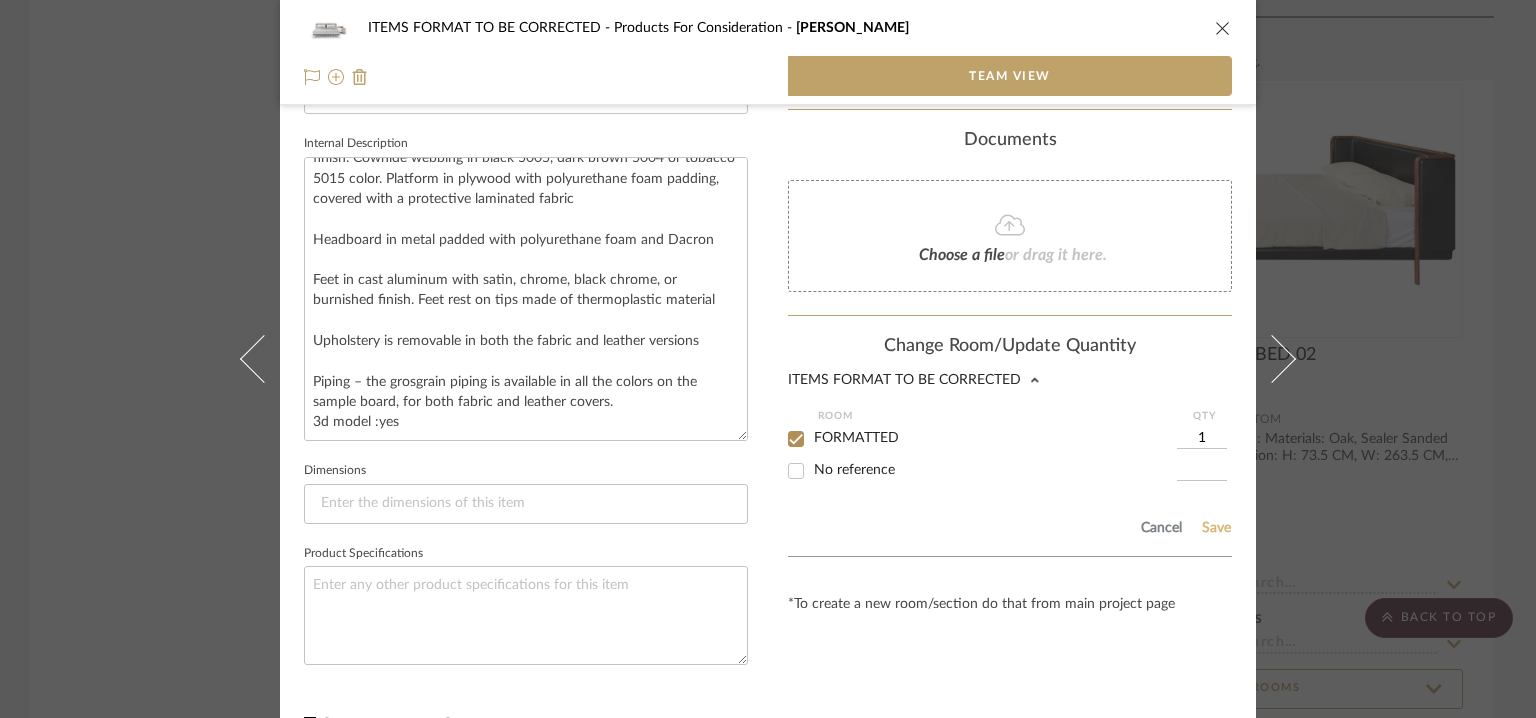 click on "Save" 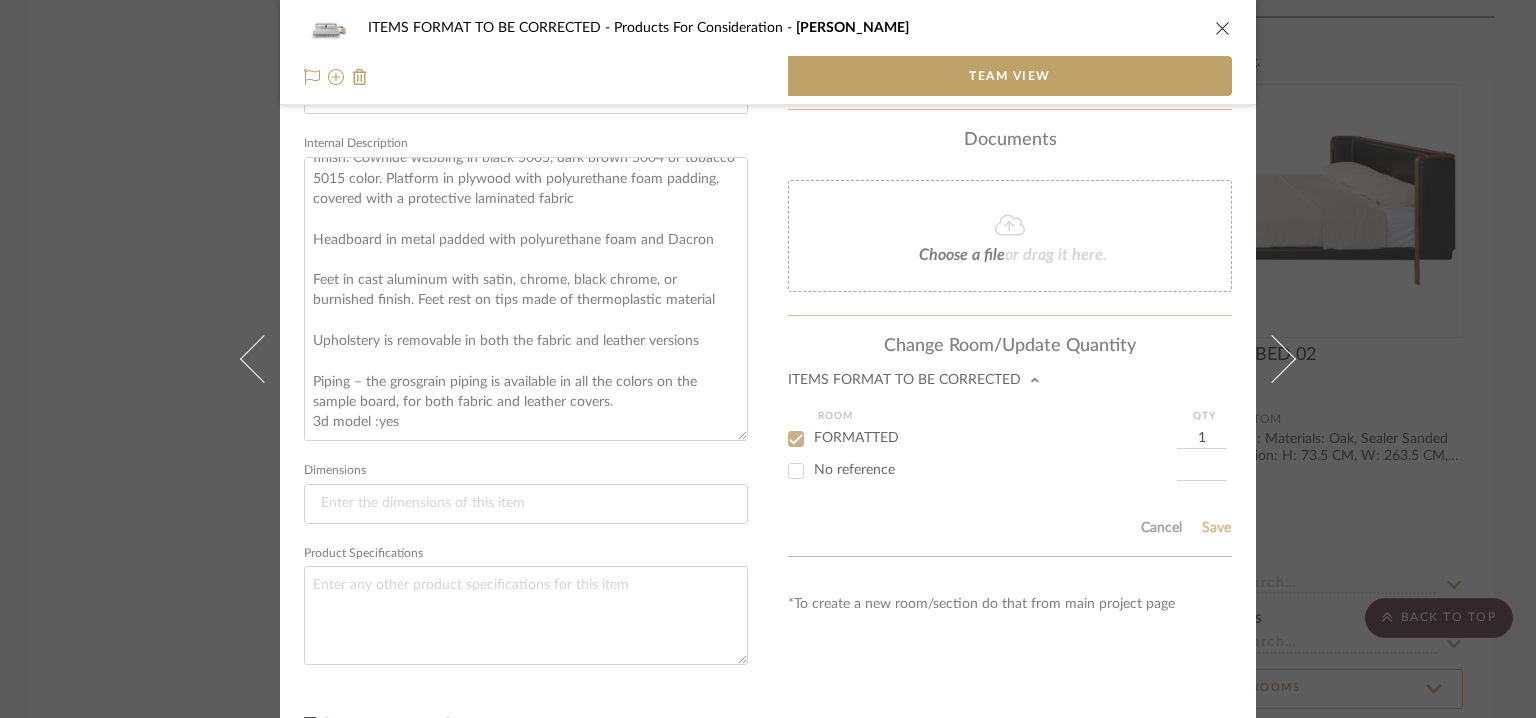 type 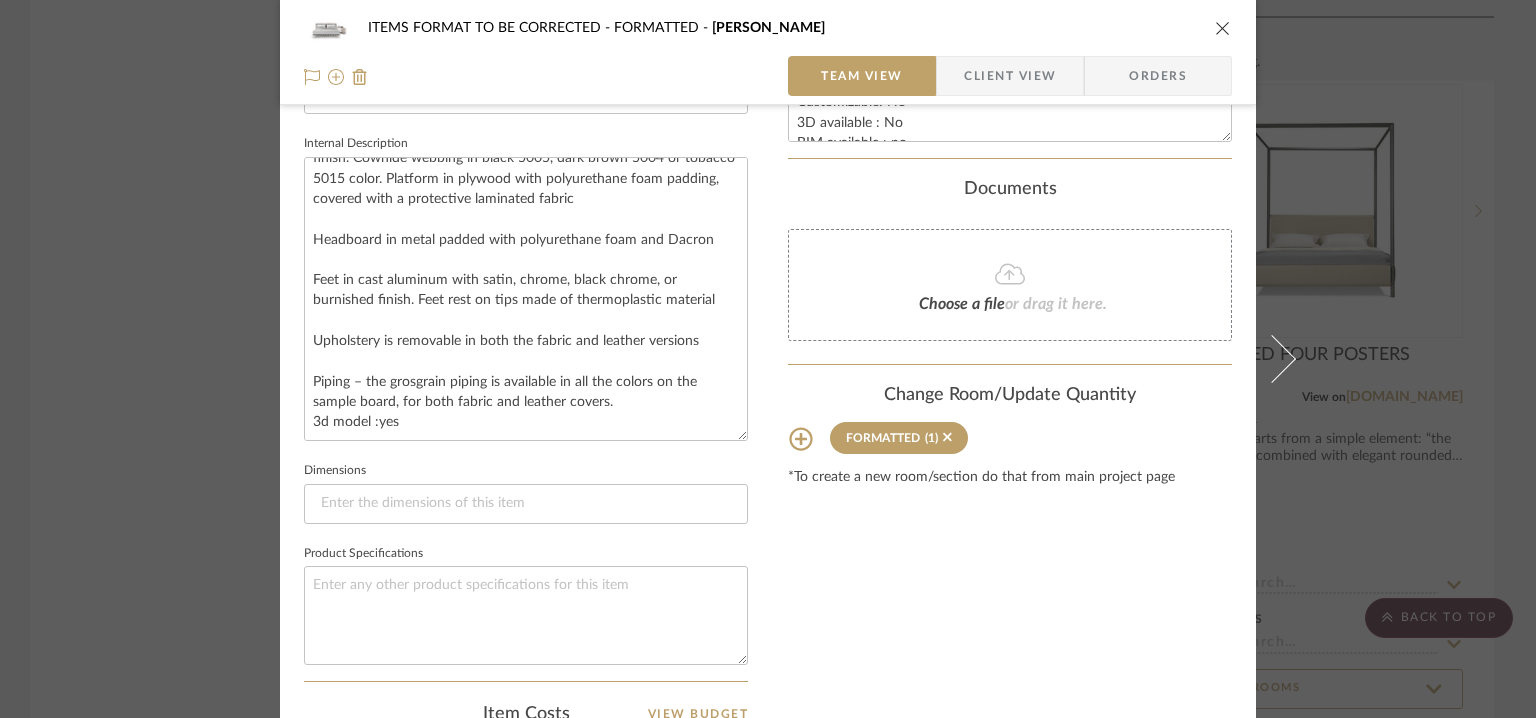 type 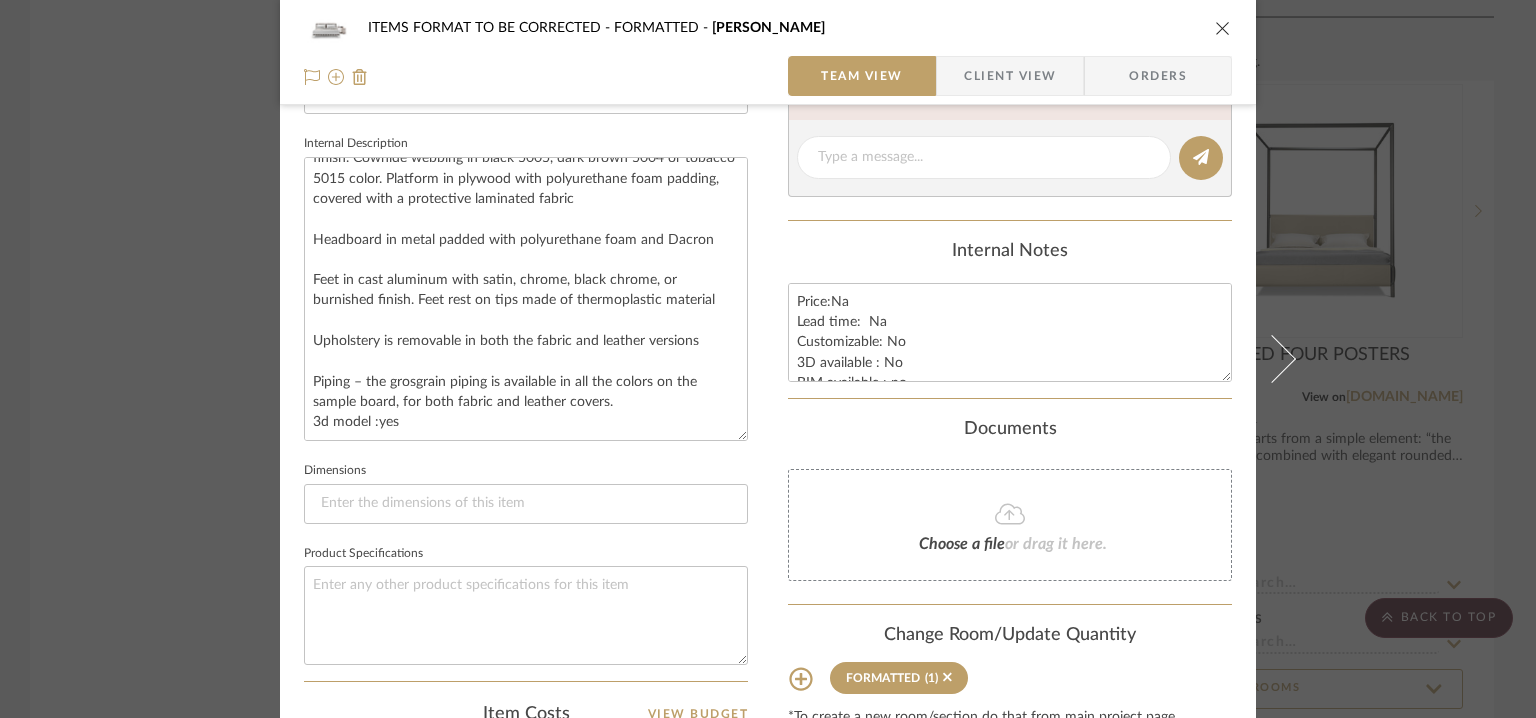 click at bounding box center [1223, 28] 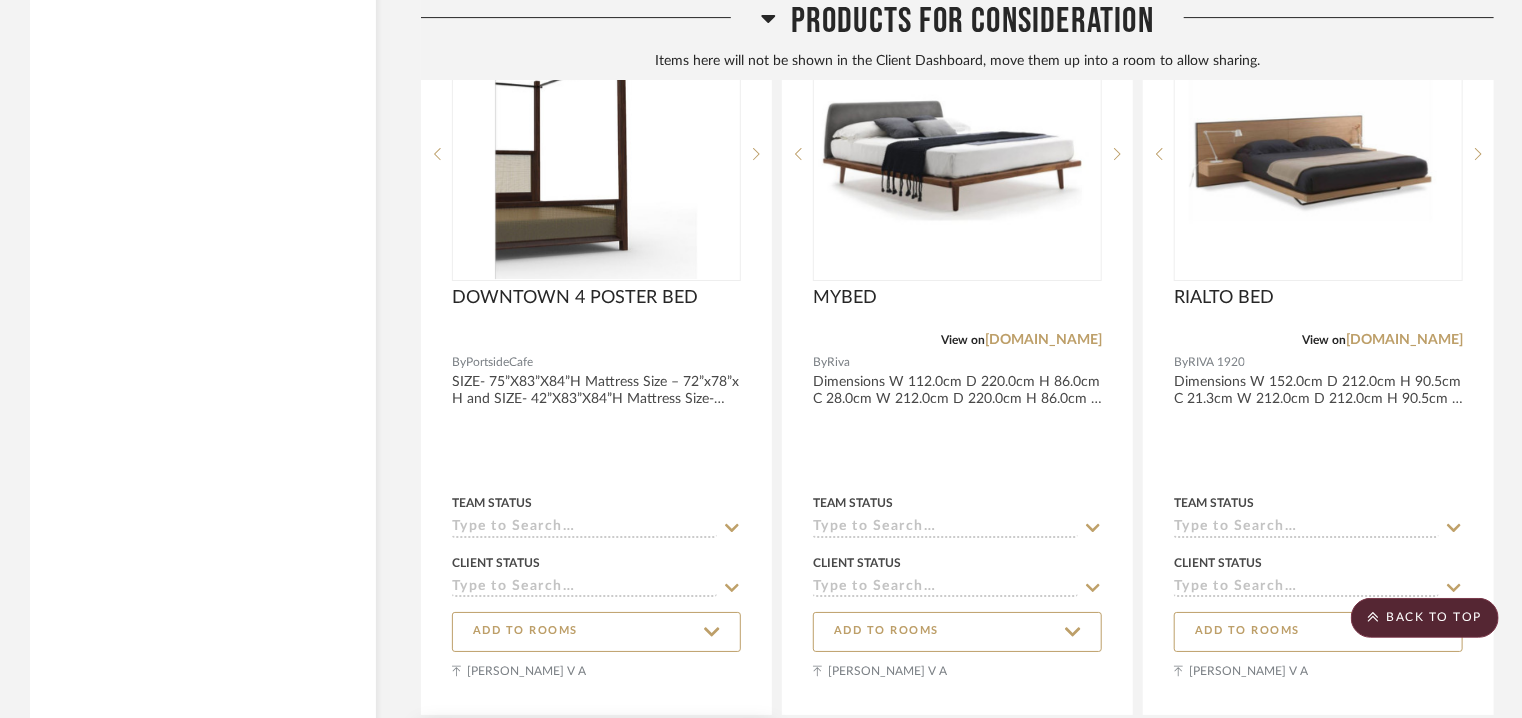 scroll, scrollTop: 3434, scrollLeft: 0, axis: vertical 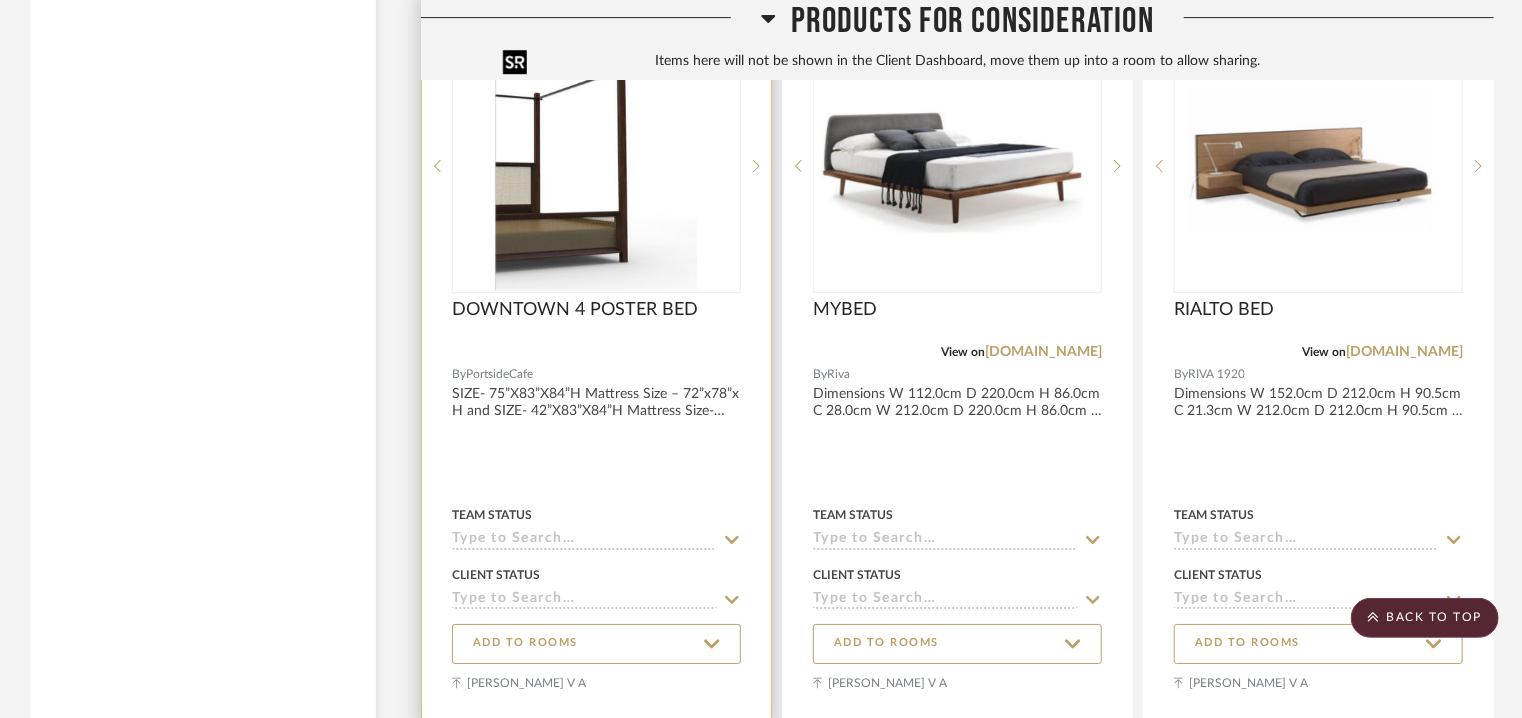 click at bounding box center (597, 166) 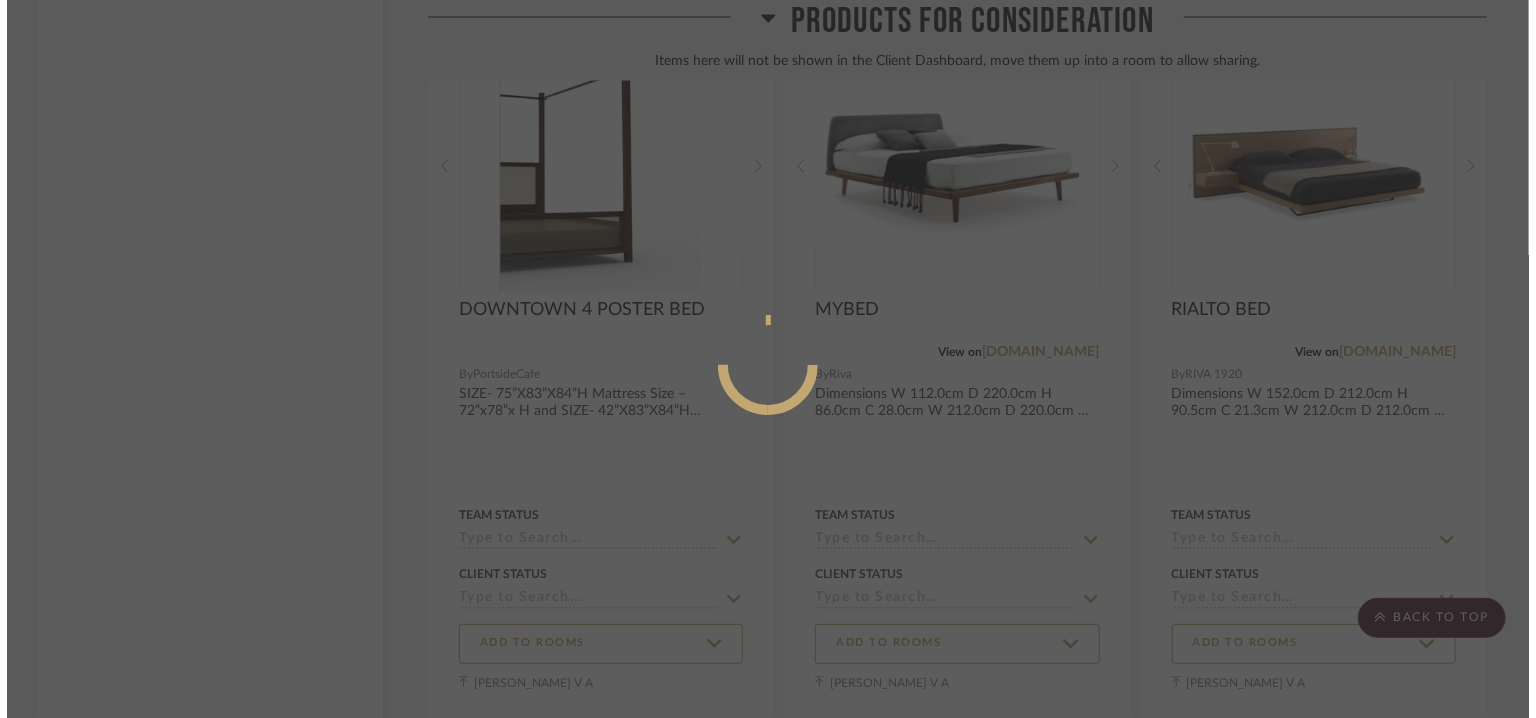 scroll, scrollTop: 0, scrollLeft: 0, axis: both 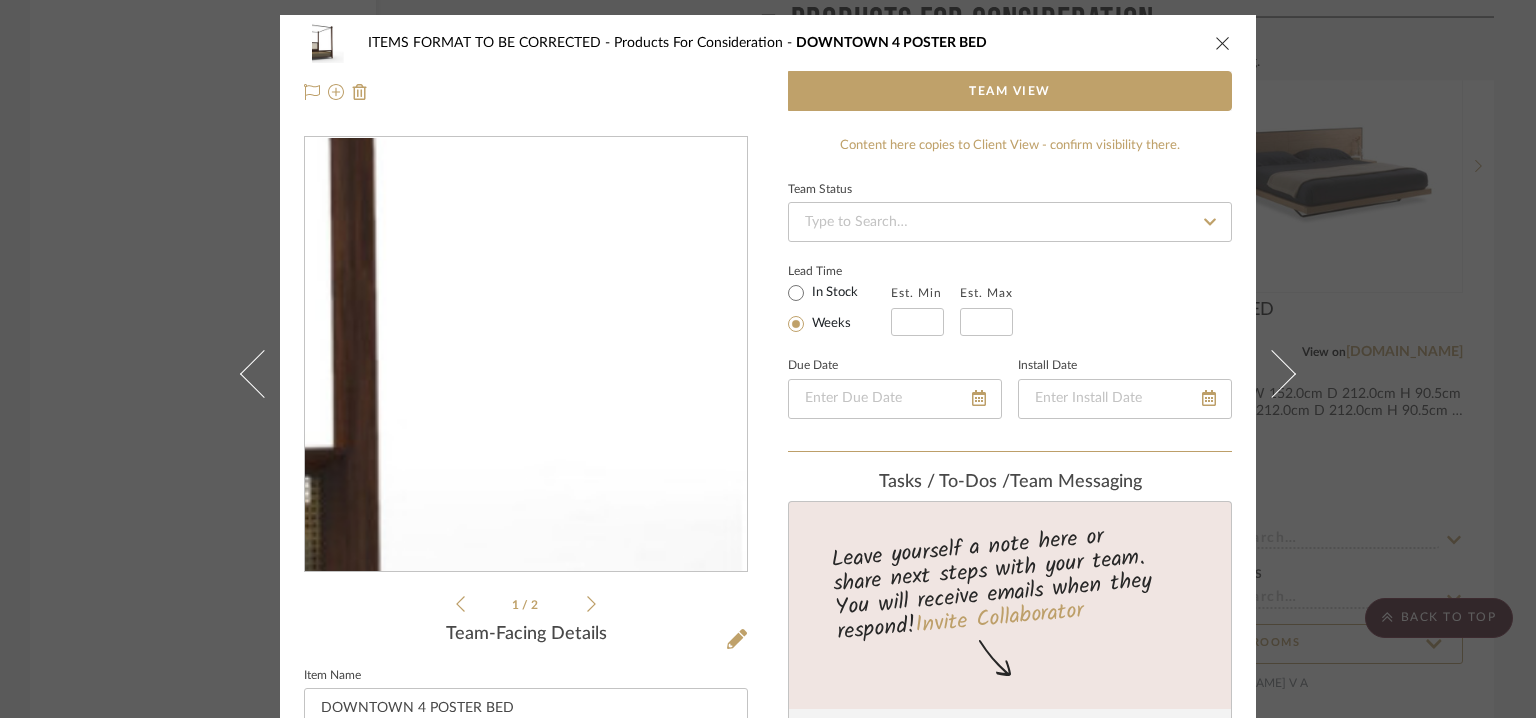 click at bounding box center (526, 355) 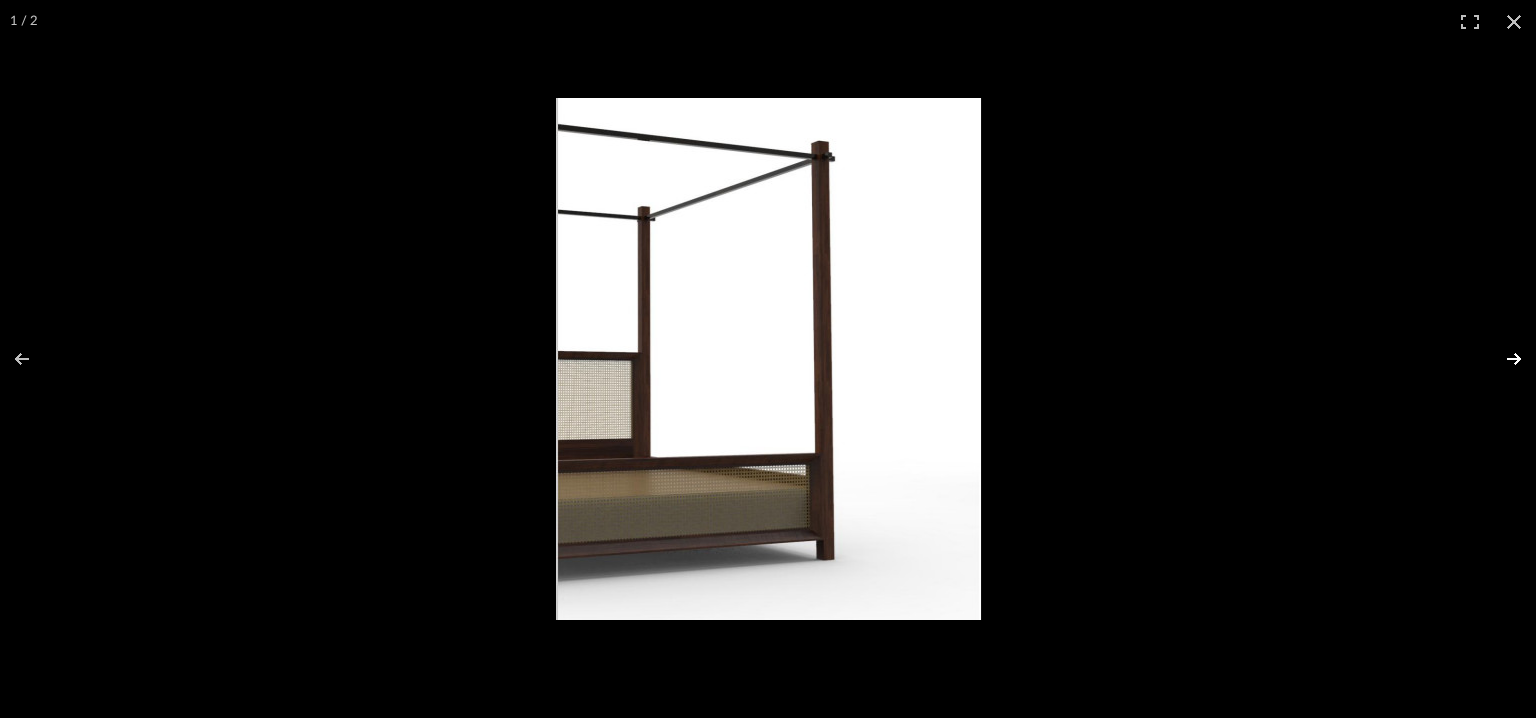 click at bounding box center [1501, 359] 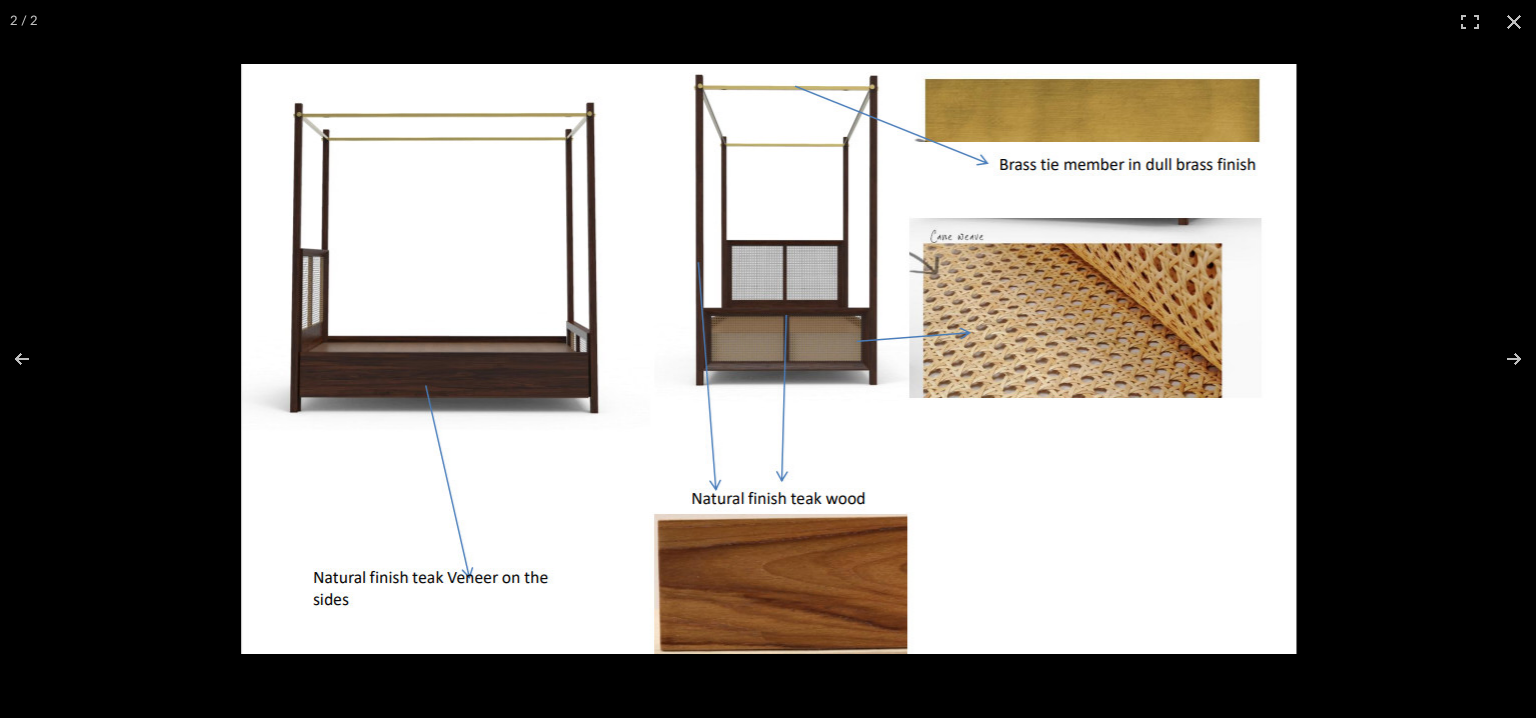 click at bounding box center (768, 359) 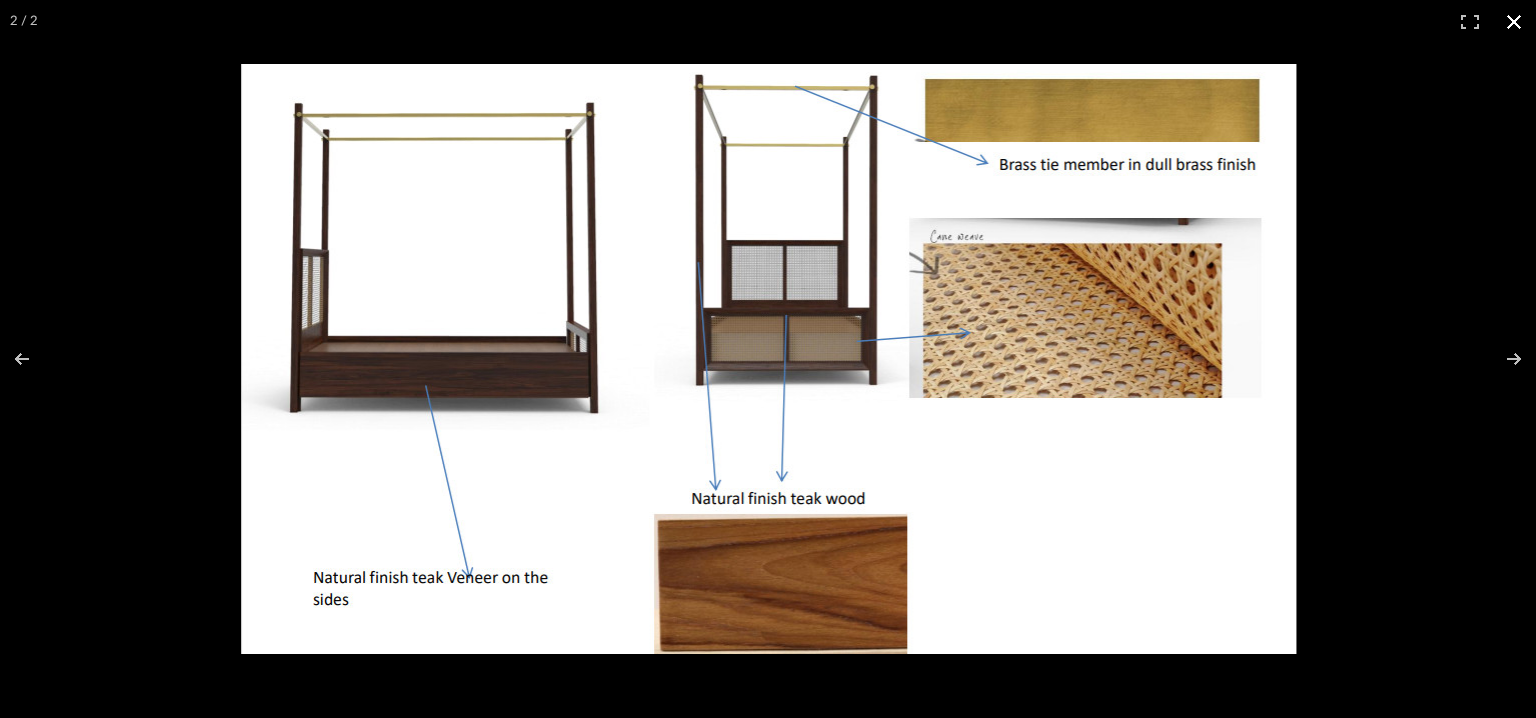 click at bounding box center (1514, 22) 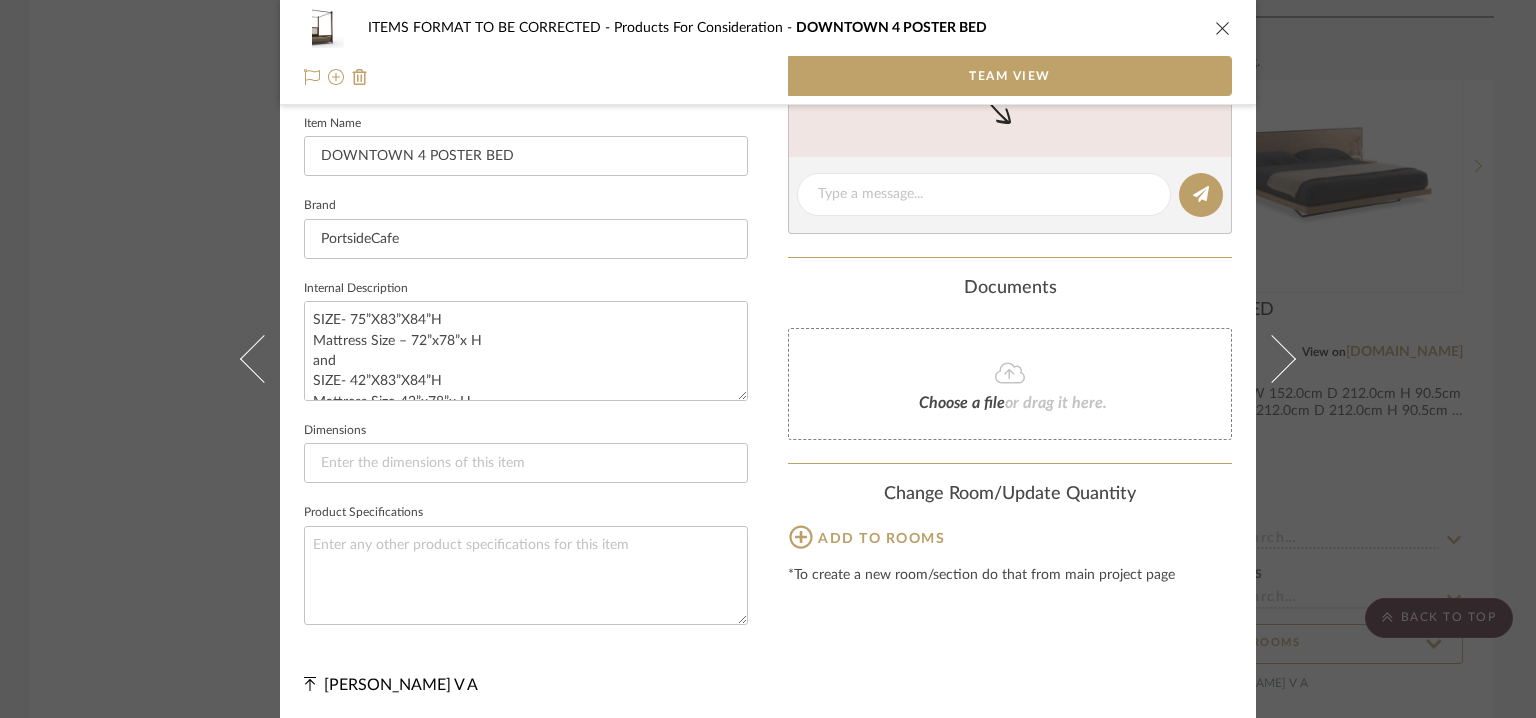 scroll, scrollTop: 553, scrollLeft: 0, axis: vertical 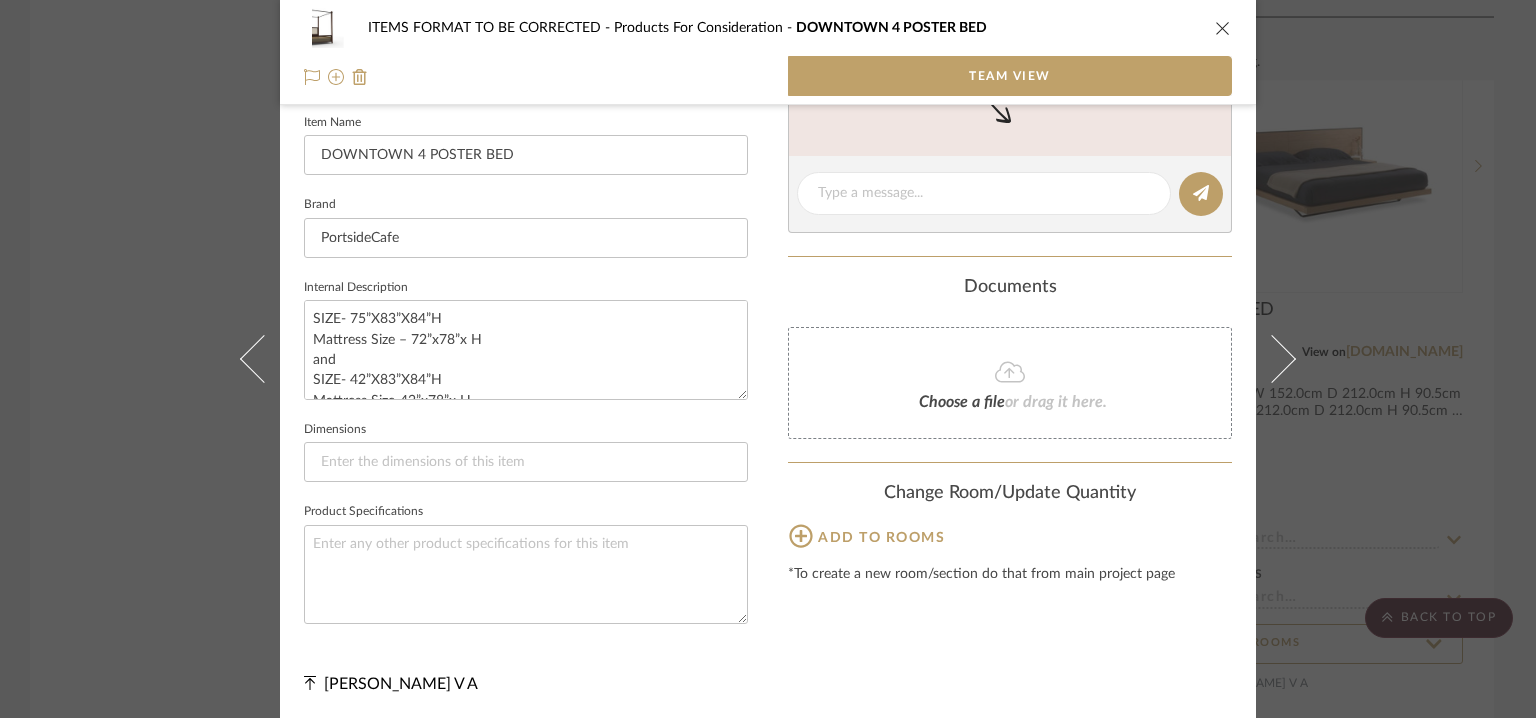 click 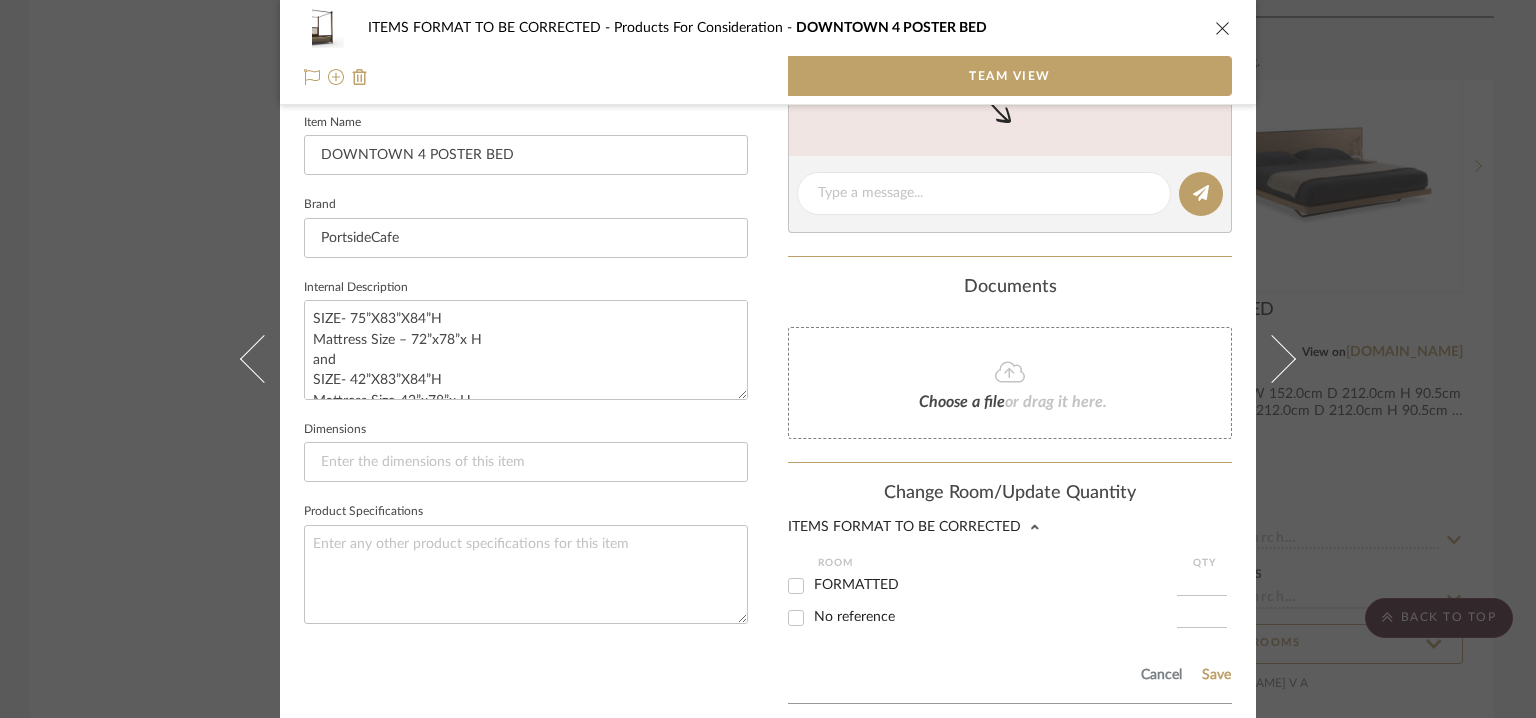 click on "FORMATTED" at bounding box center [856, 585] 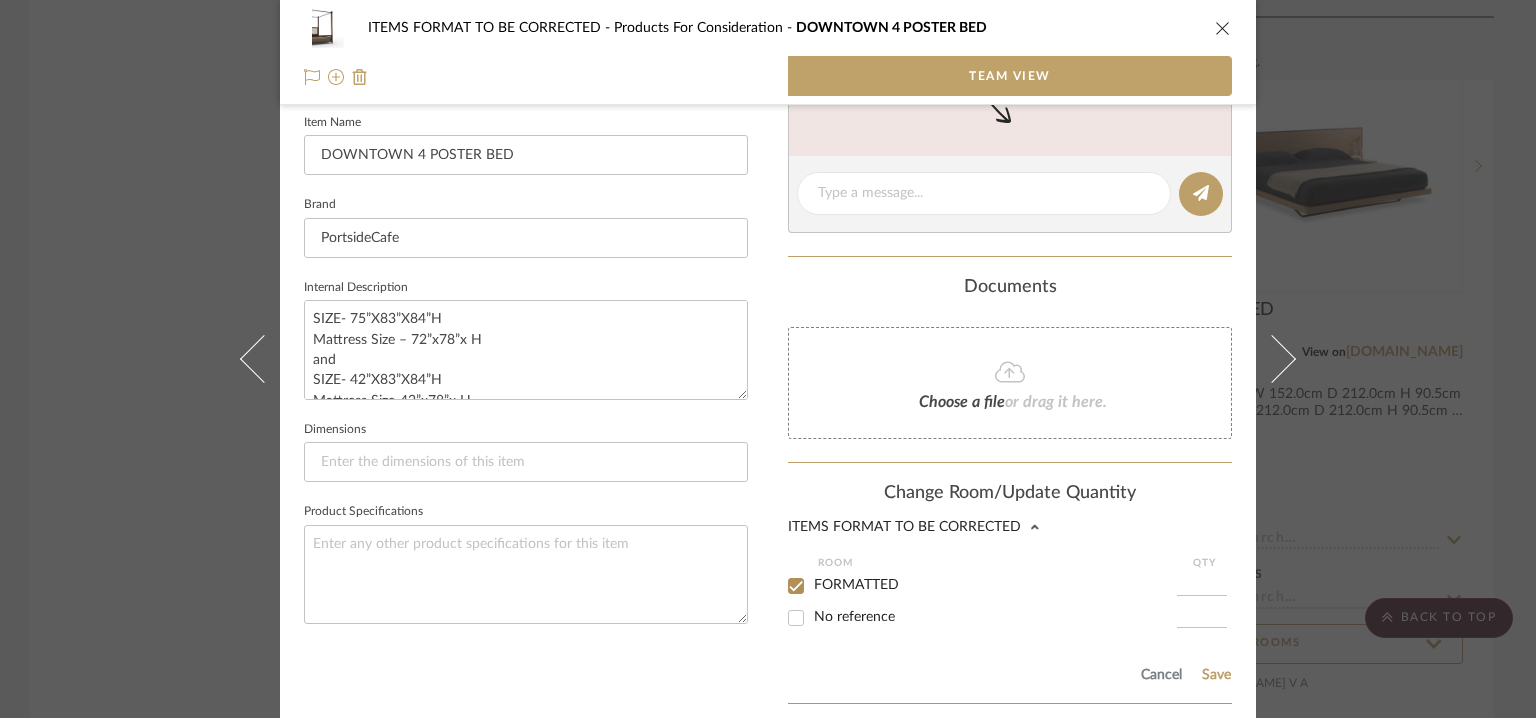 checkbox on "true" 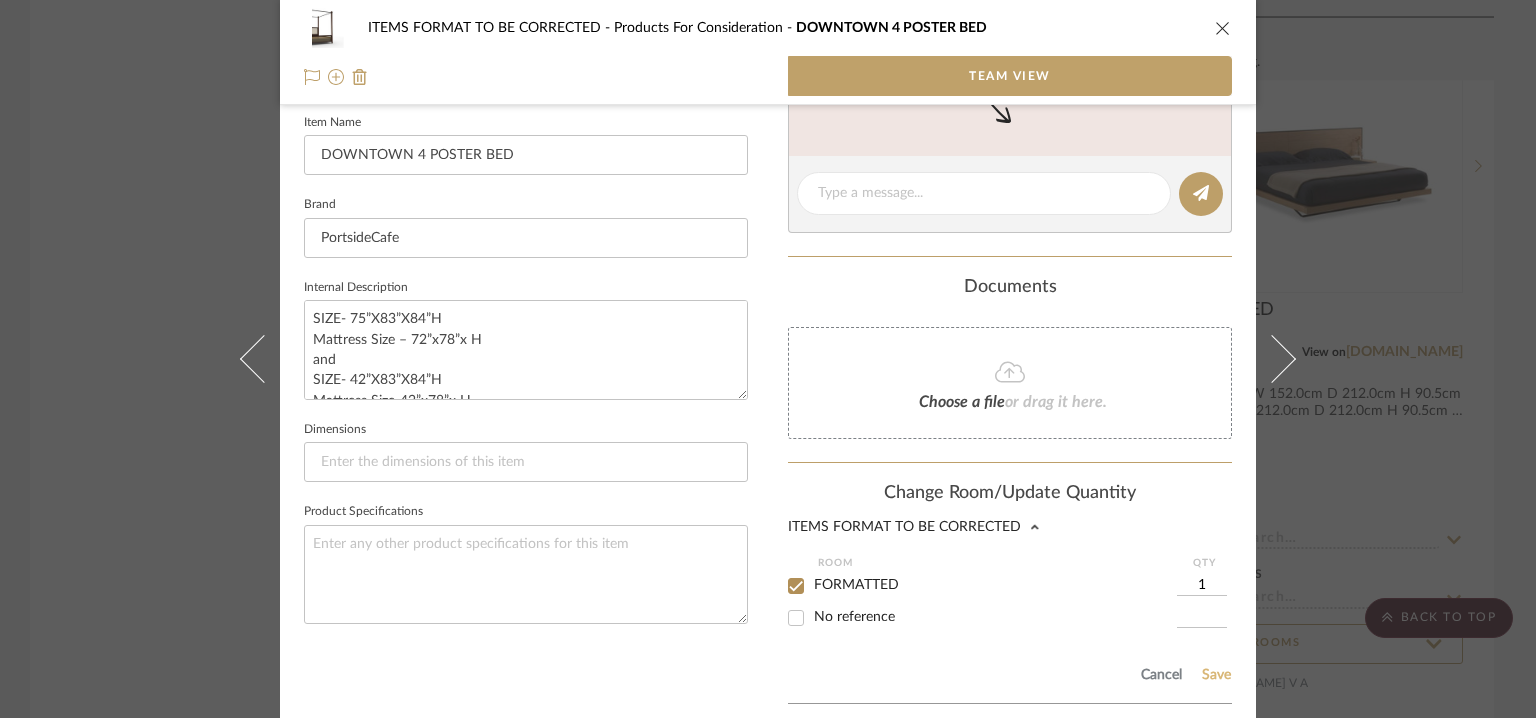 click on "Save" 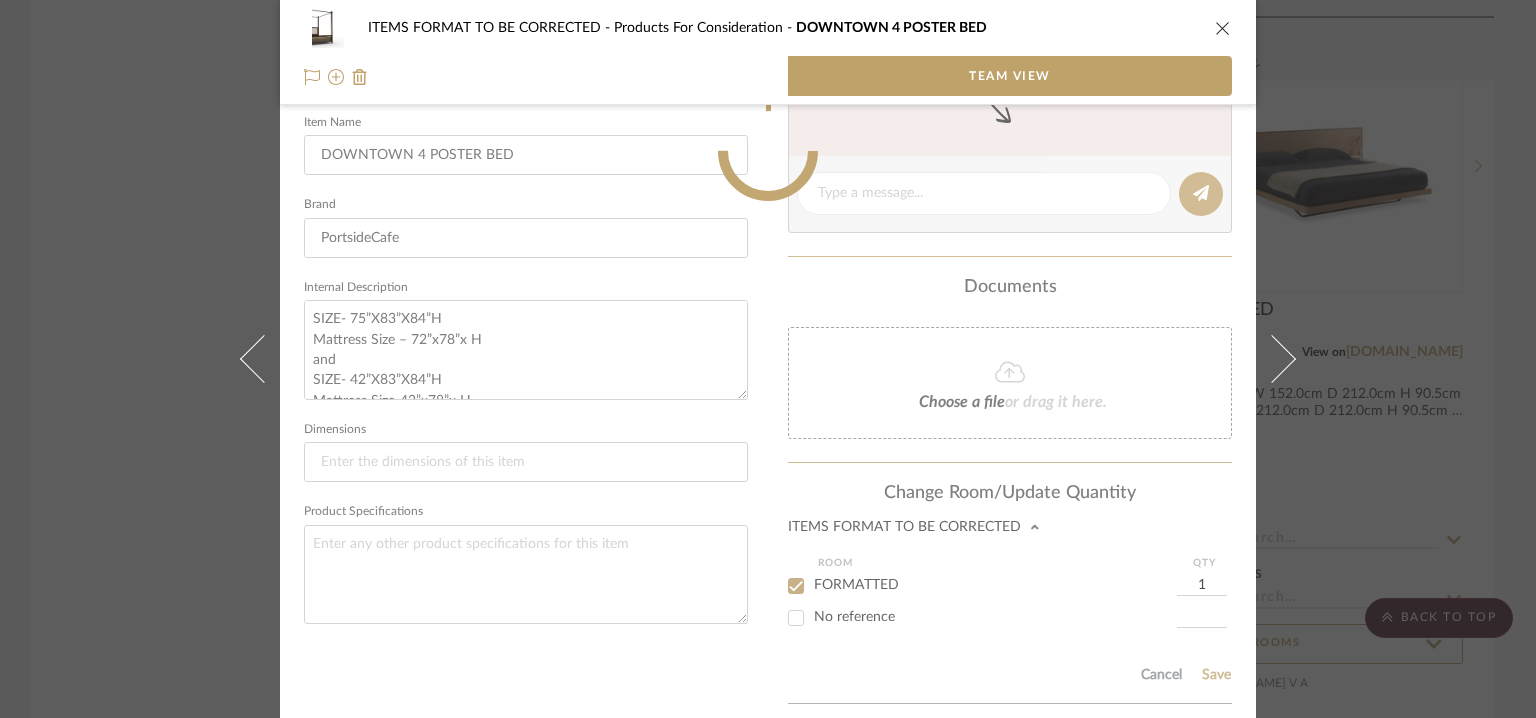 type 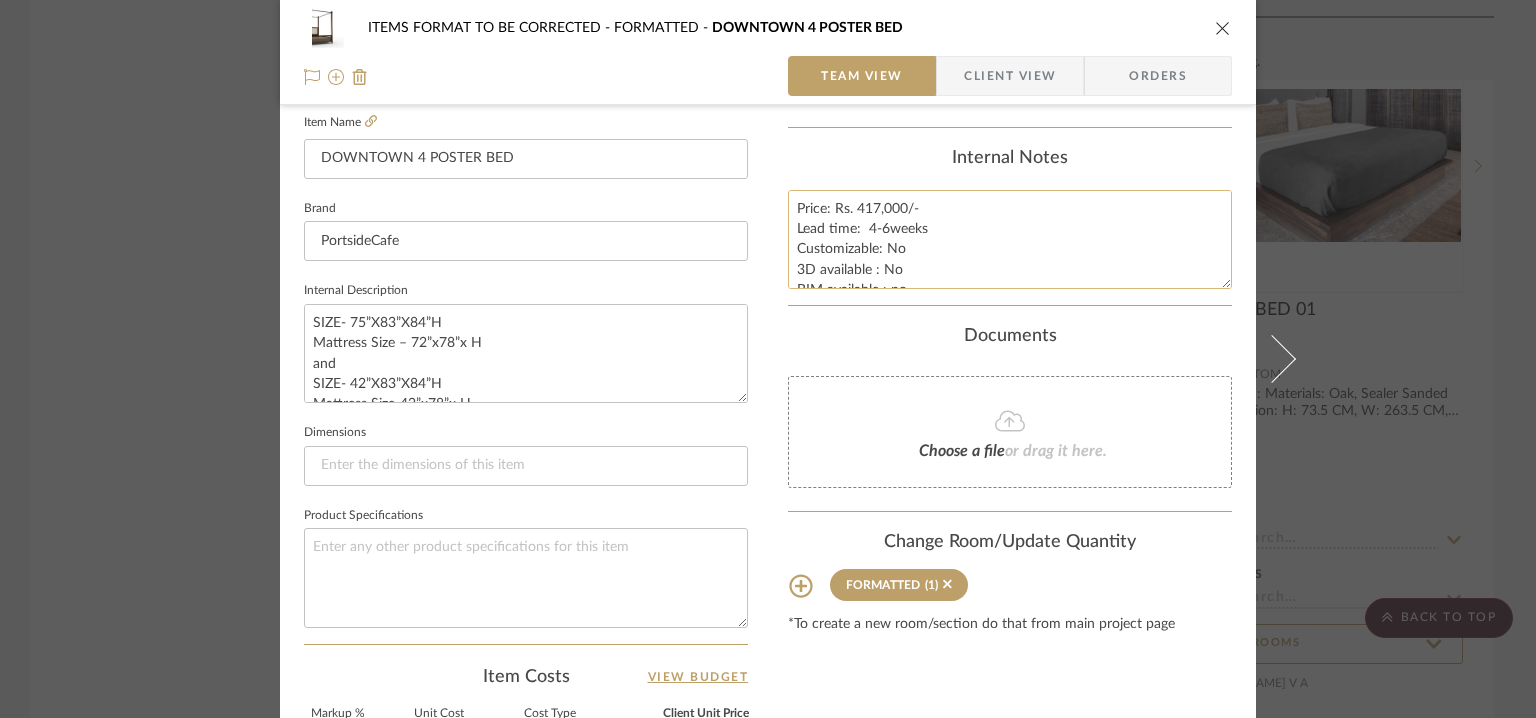type 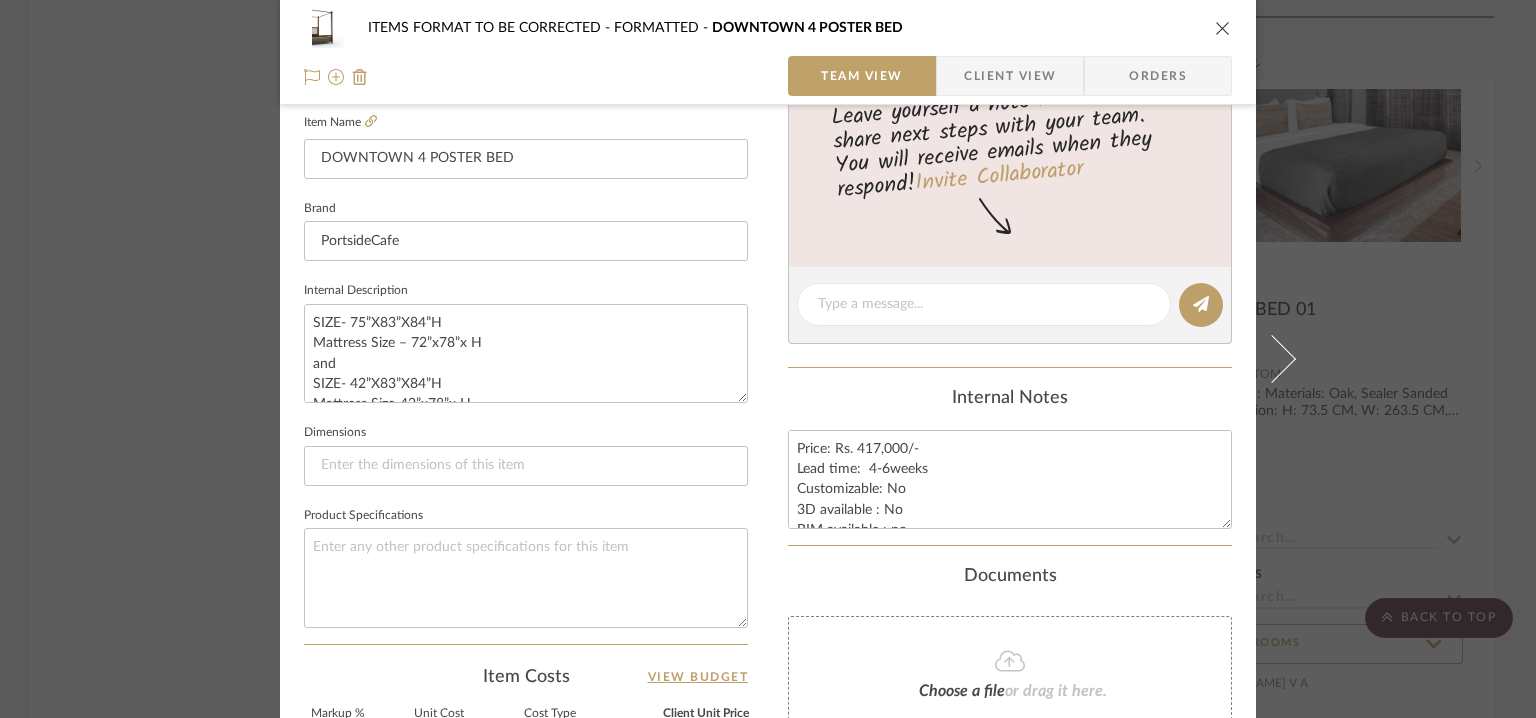 click at bounding box center (1223, 28) 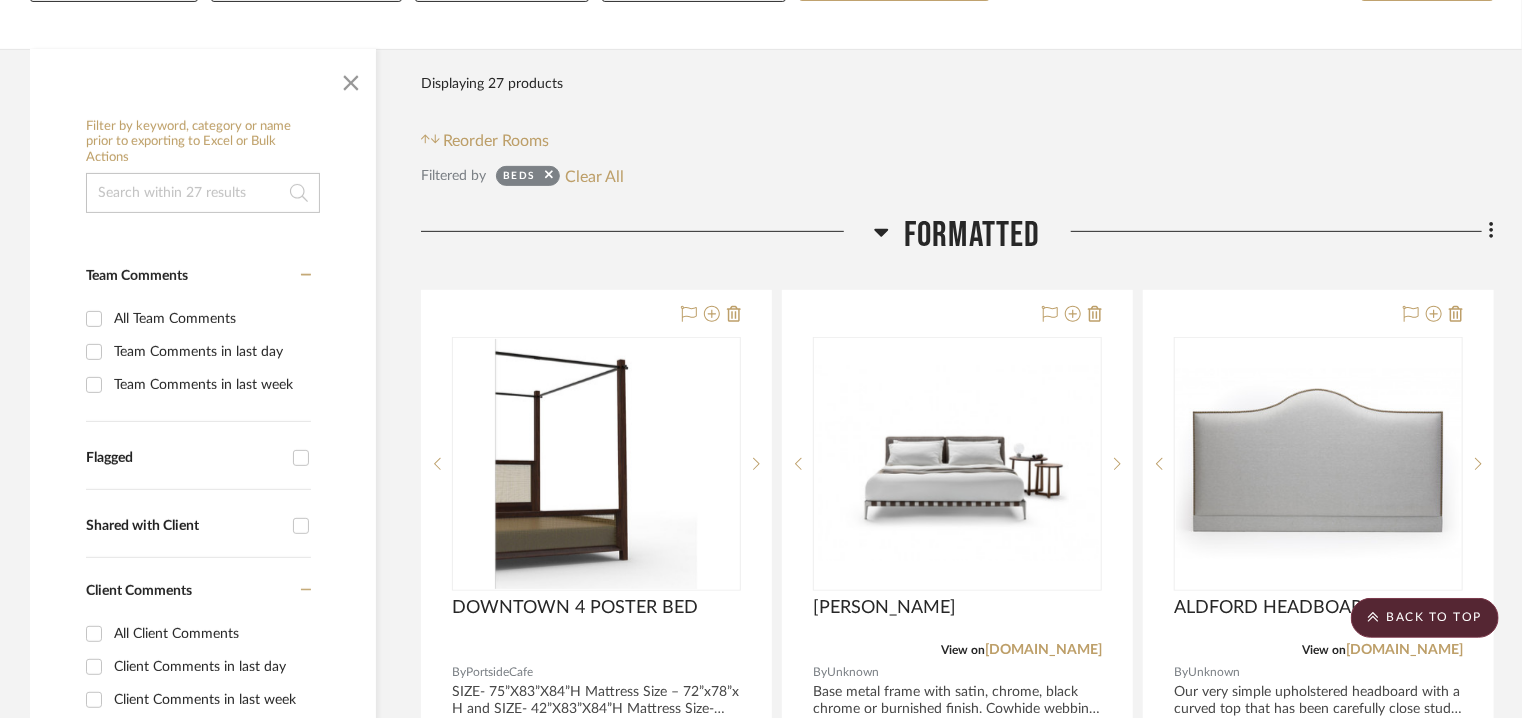 scroll, scrollTop: 334, scrollLeft: 0, axis: vertical 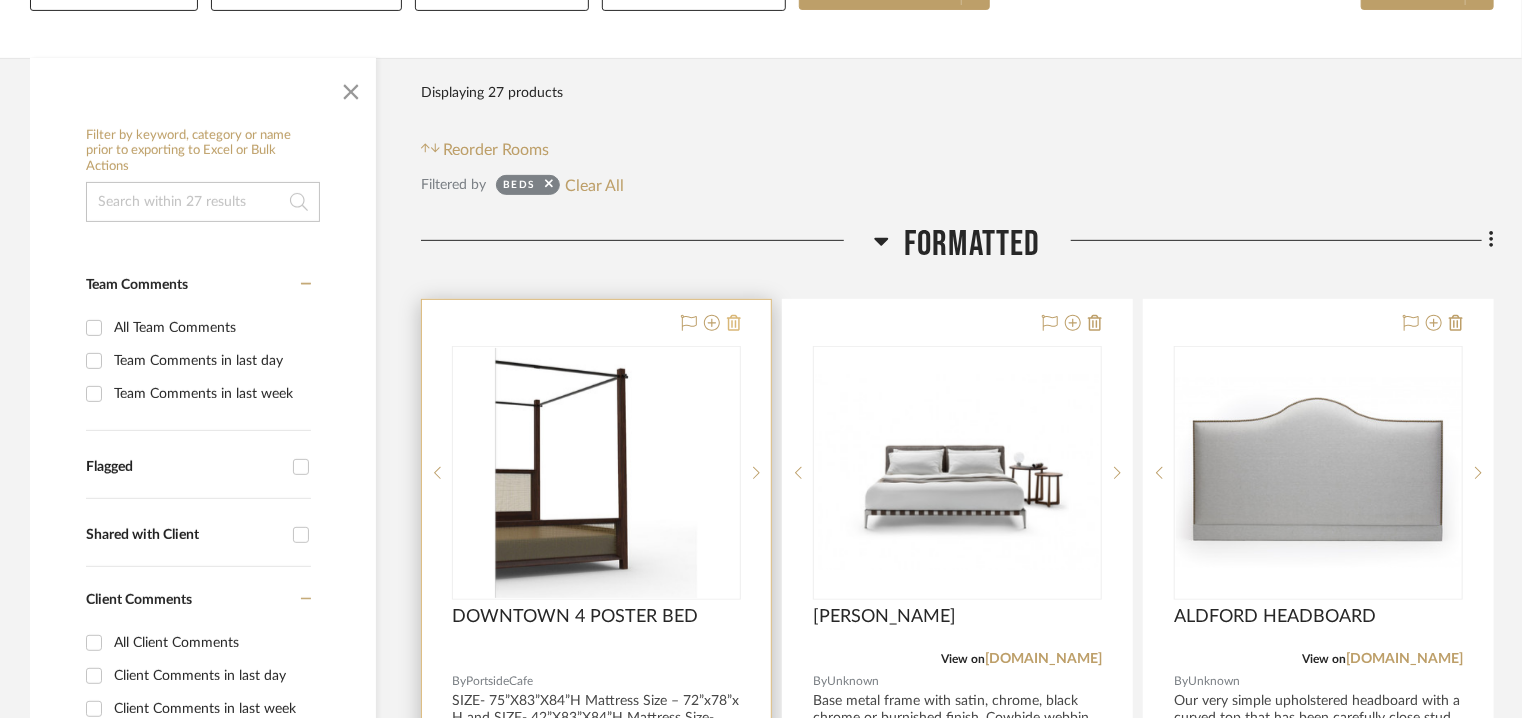click 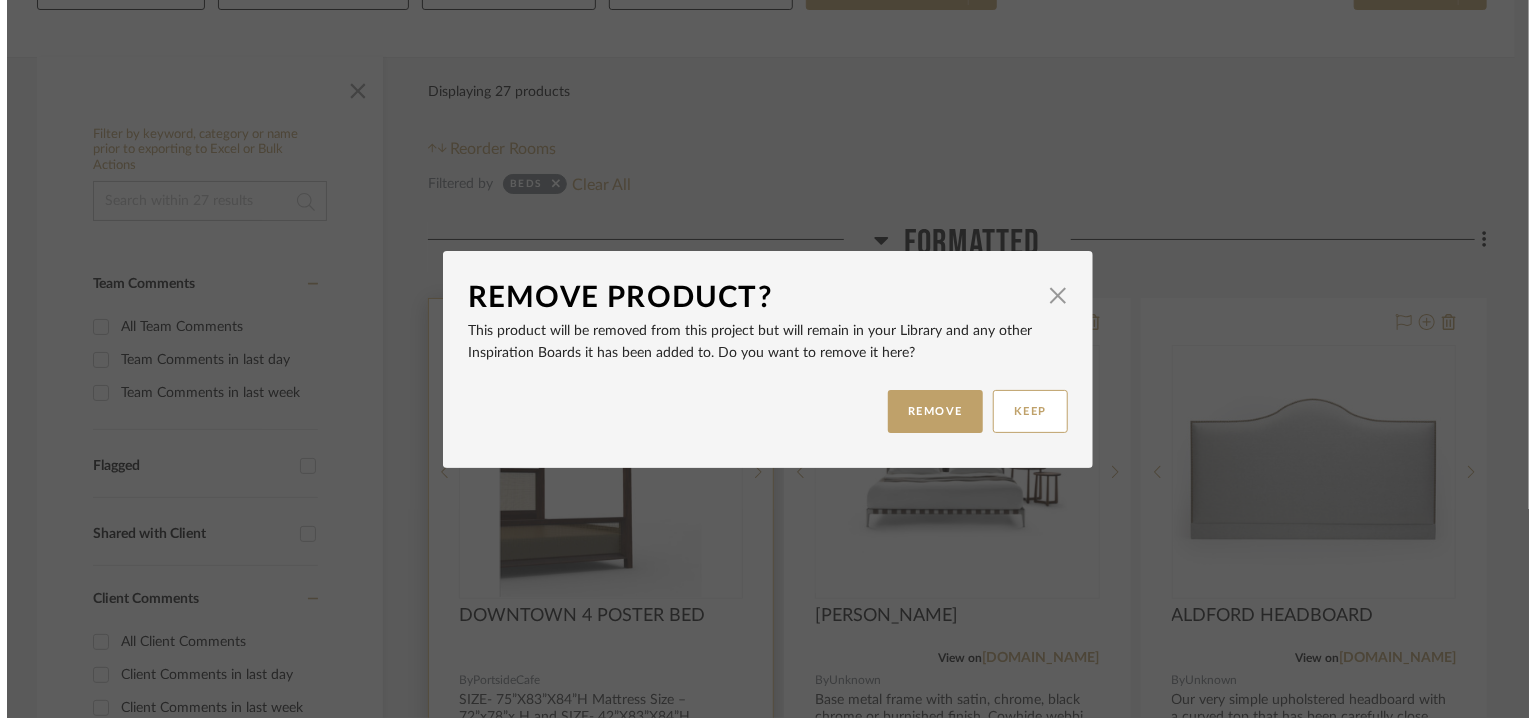 scroll, scrollTop: 0, scrollLeft: 0, axis: both 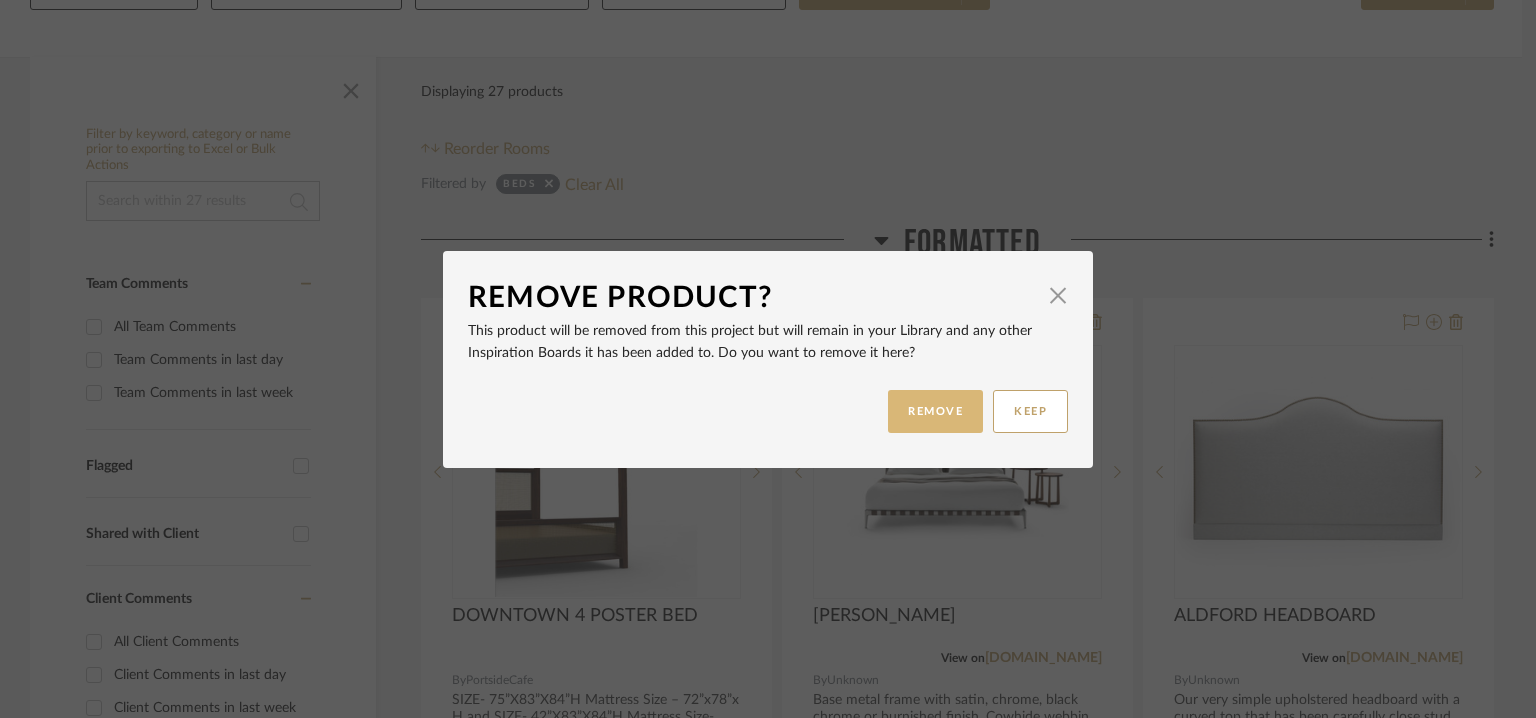 click on "REMOVE" at bounding box center [935, 411] 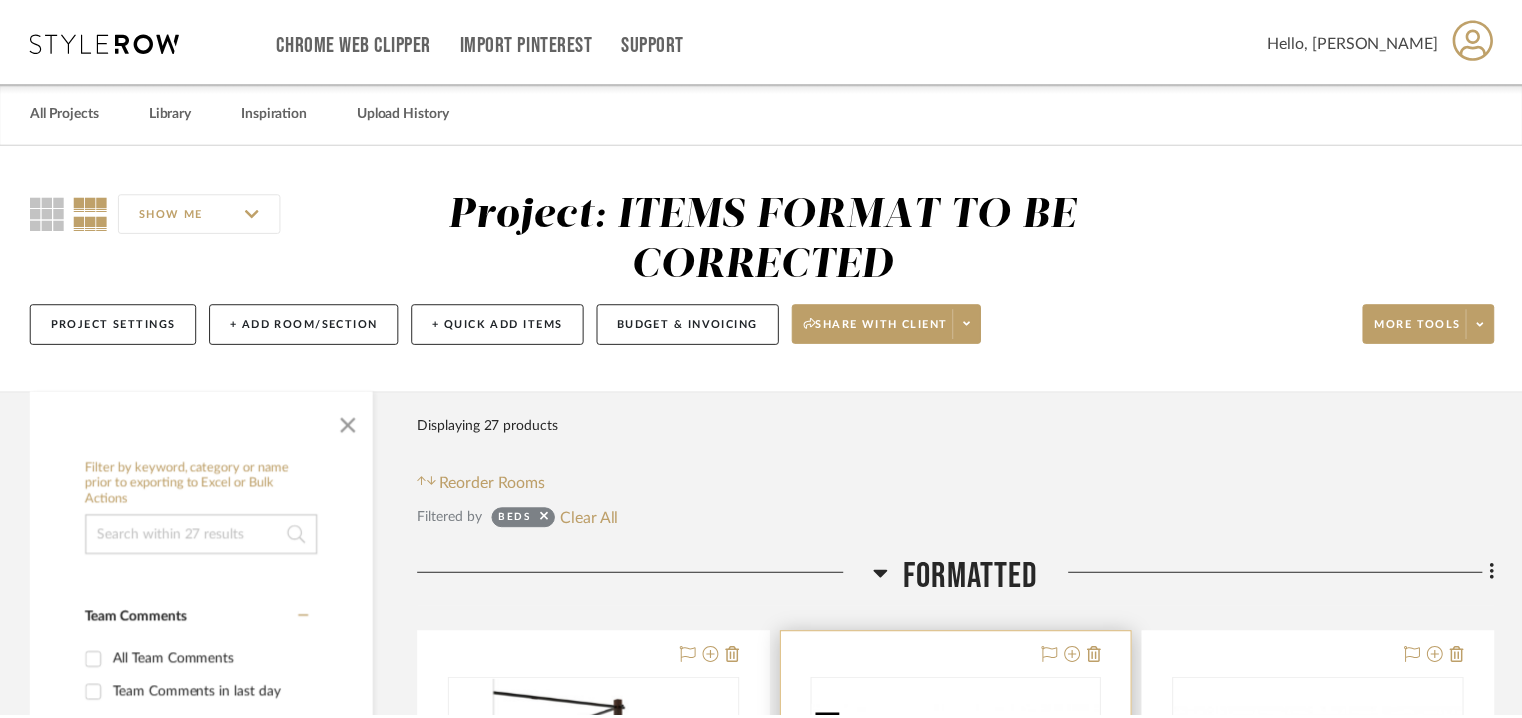 scroll, scrollTop: 334, scrollLeft: 0, axis: vertical 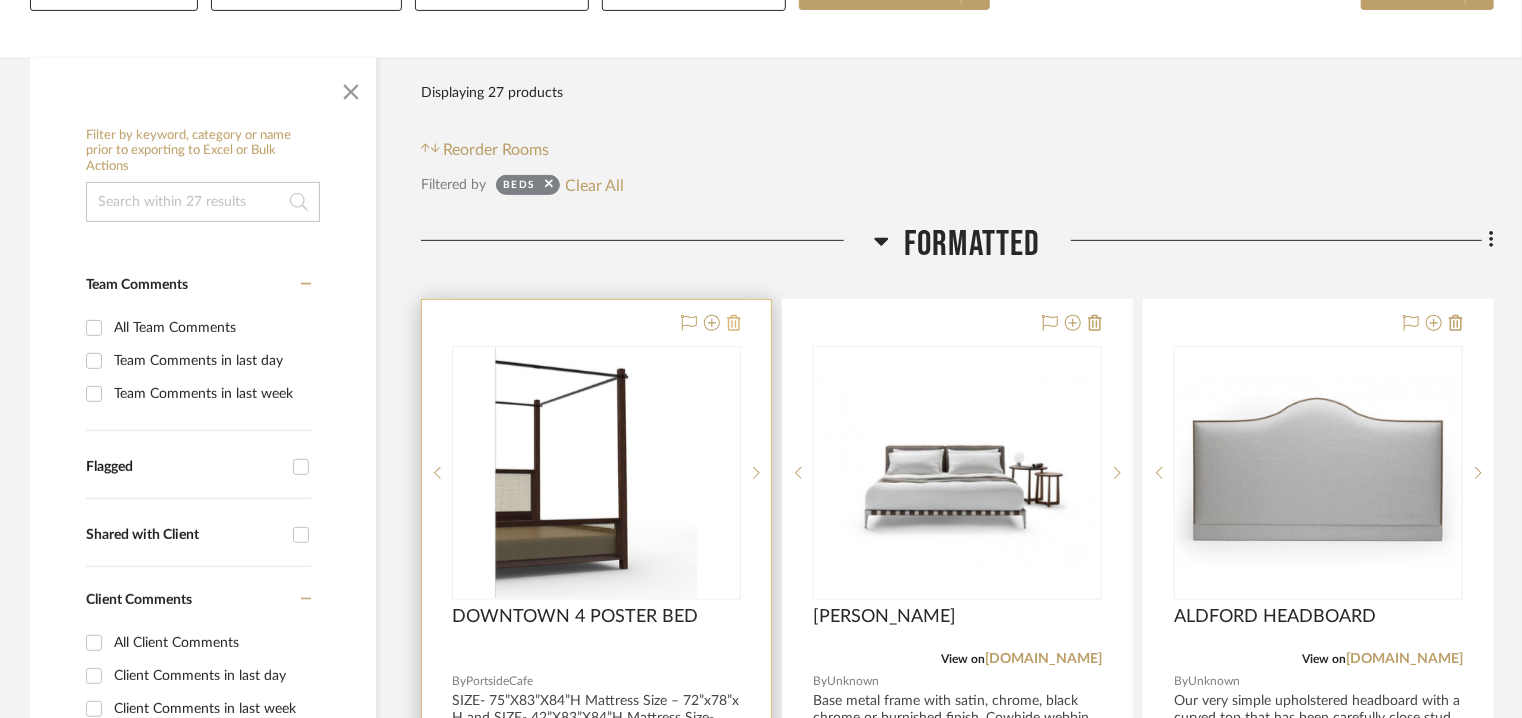 click 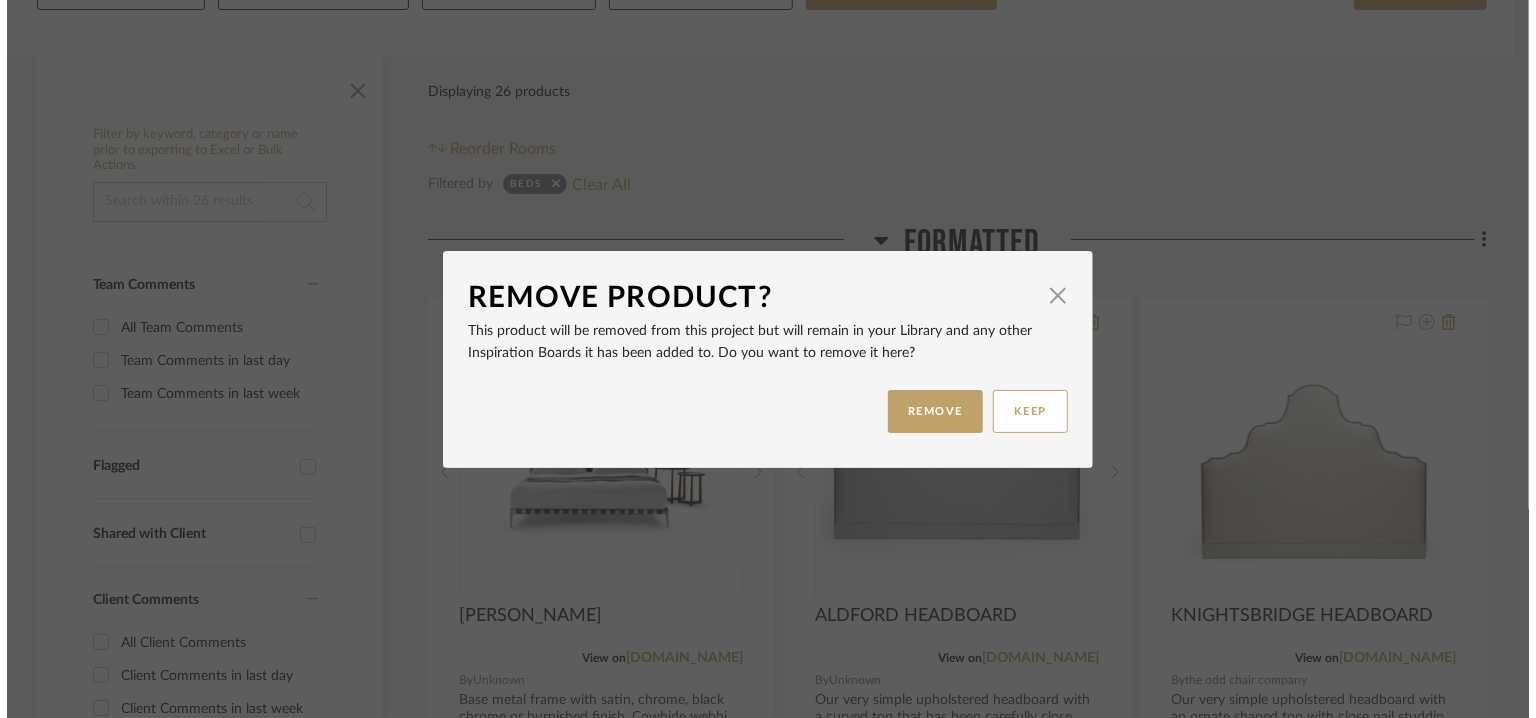 scroll, scrollTop: 0, scrollLeft: 0, axis: both 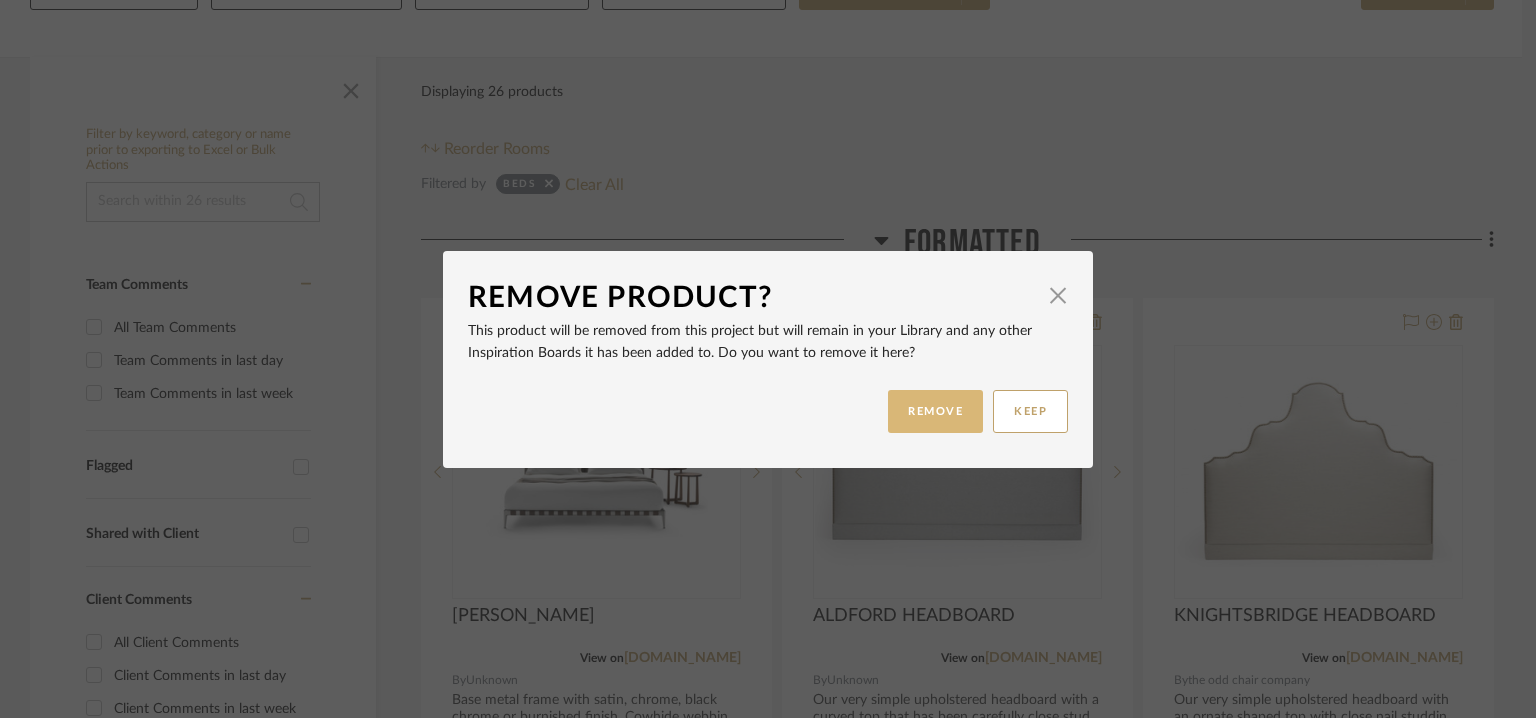 click on "REMOVE" at bounding box center (935, 411) 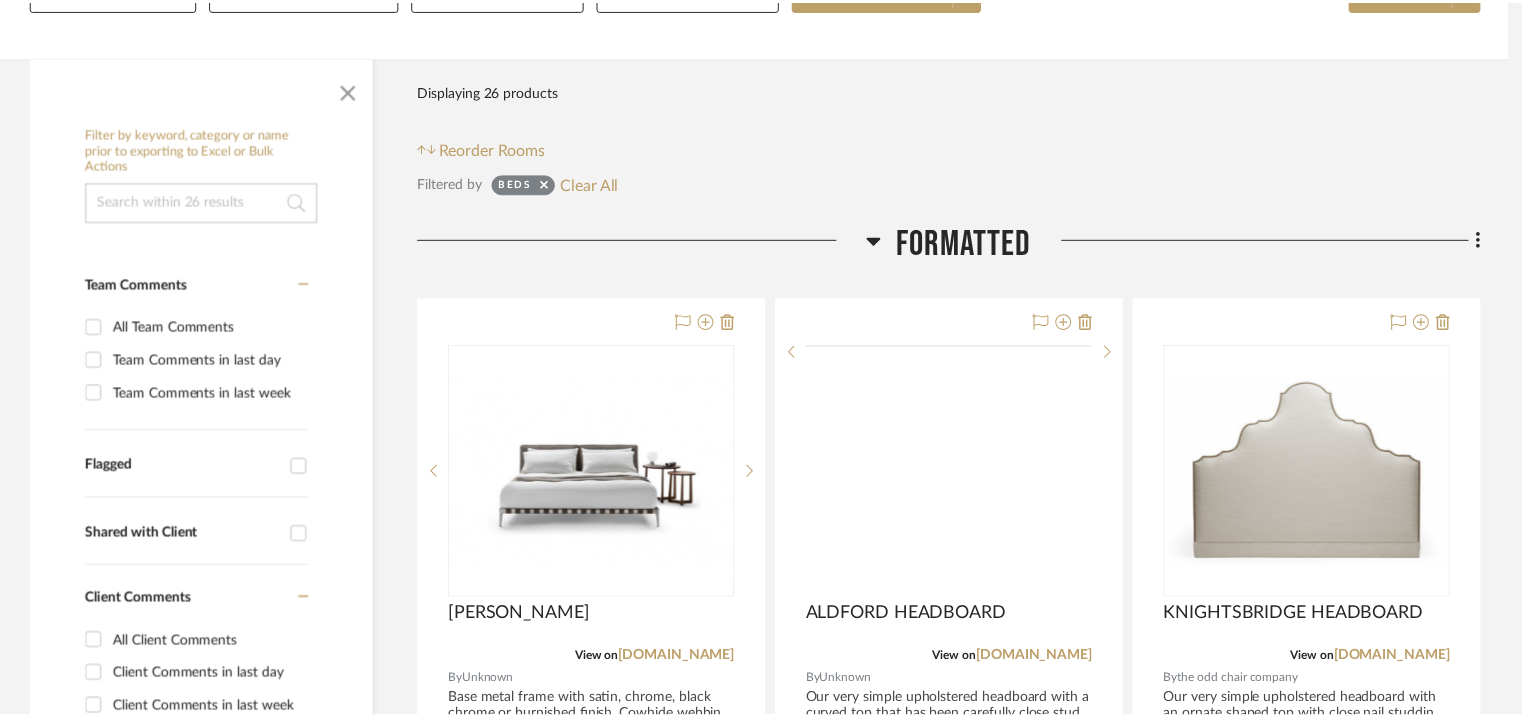 scroll, scrollTop: 334, scrollLeft: 0, axis: vertical 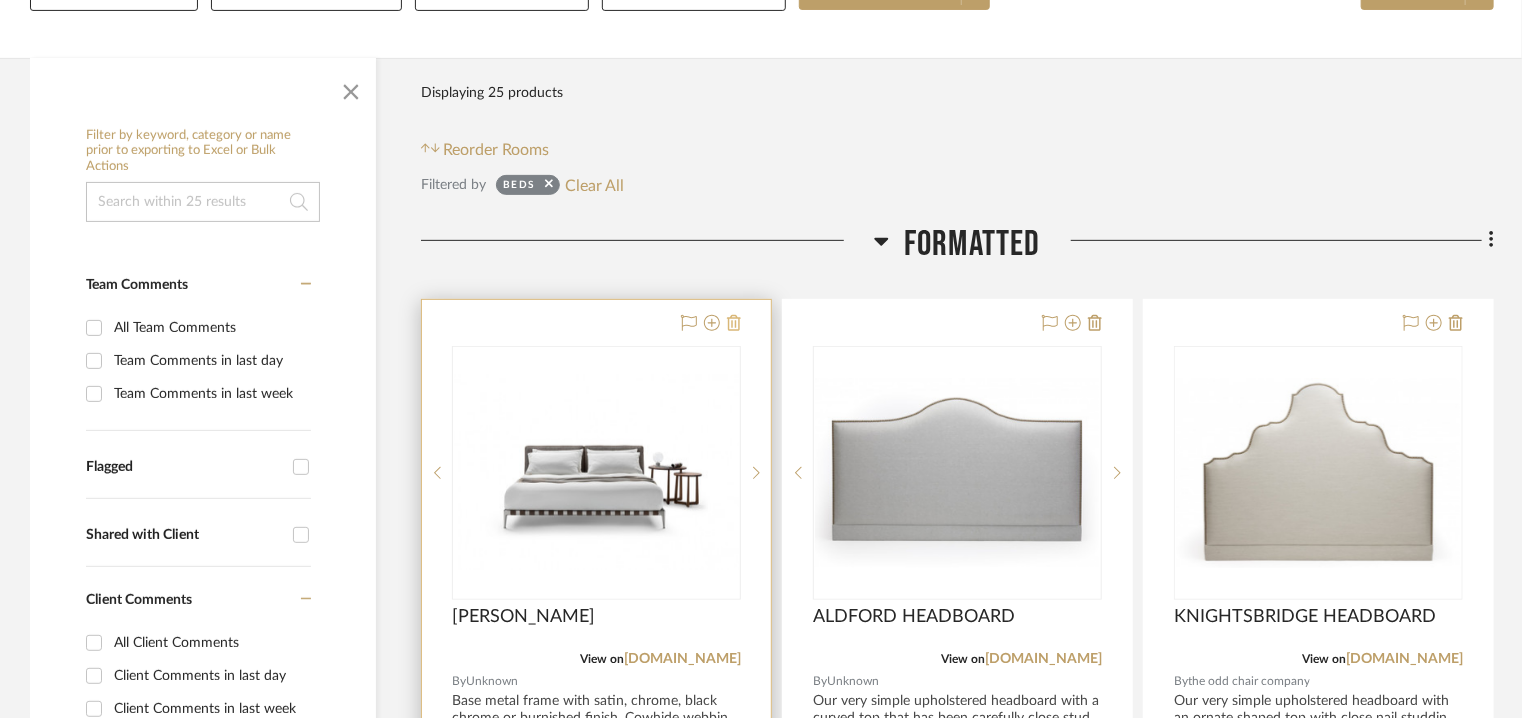 click 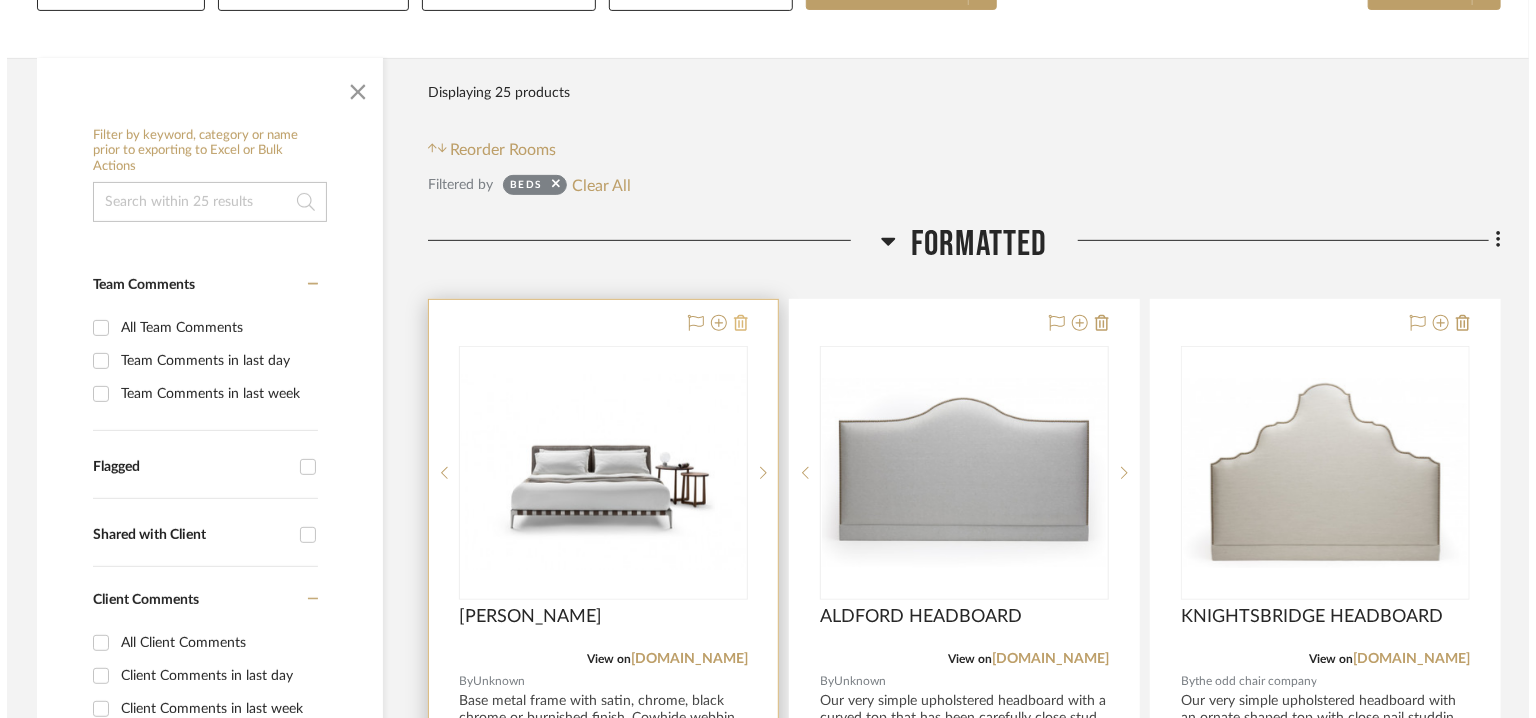 scroll, scrollTop: 0, scrollLeft: 0, axis: both 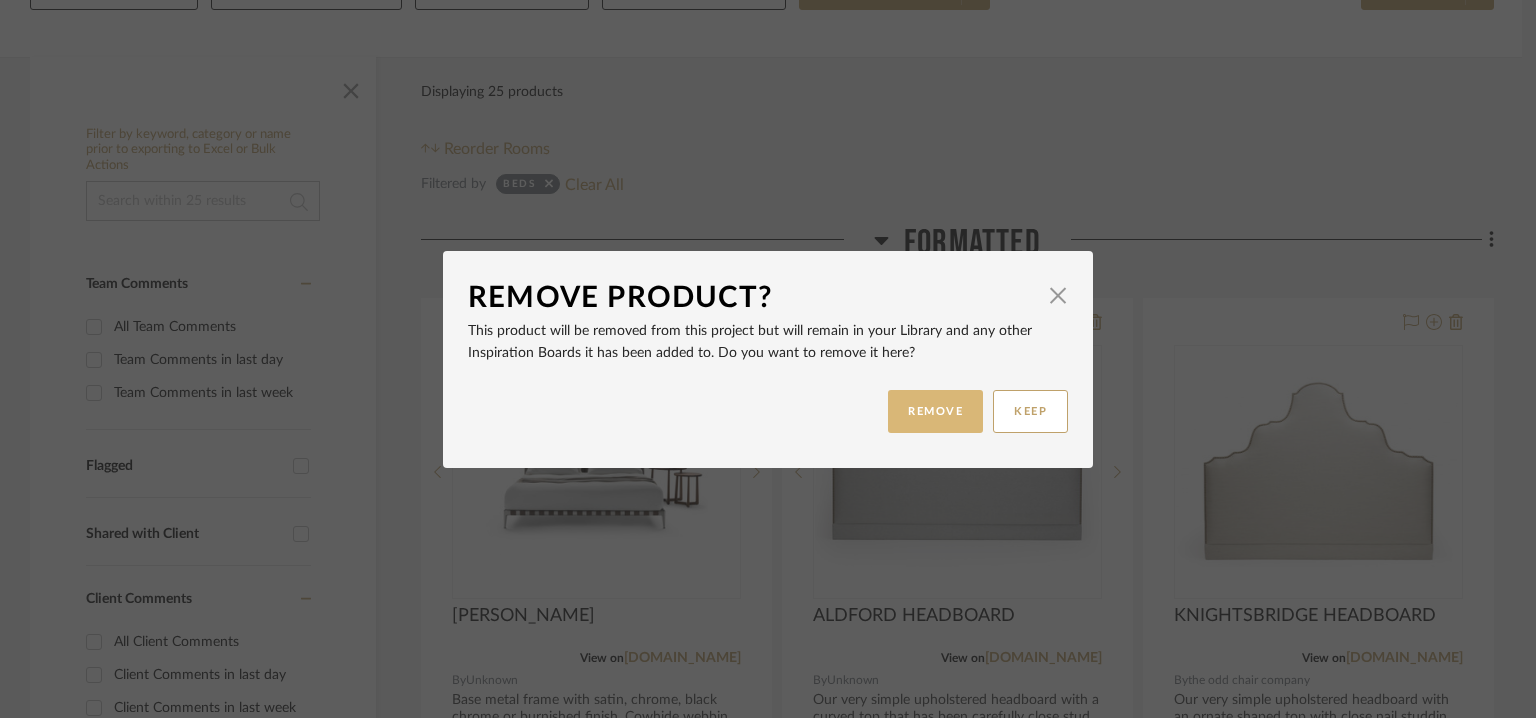 click on "REMOVE" at bounding box center [935, 411] 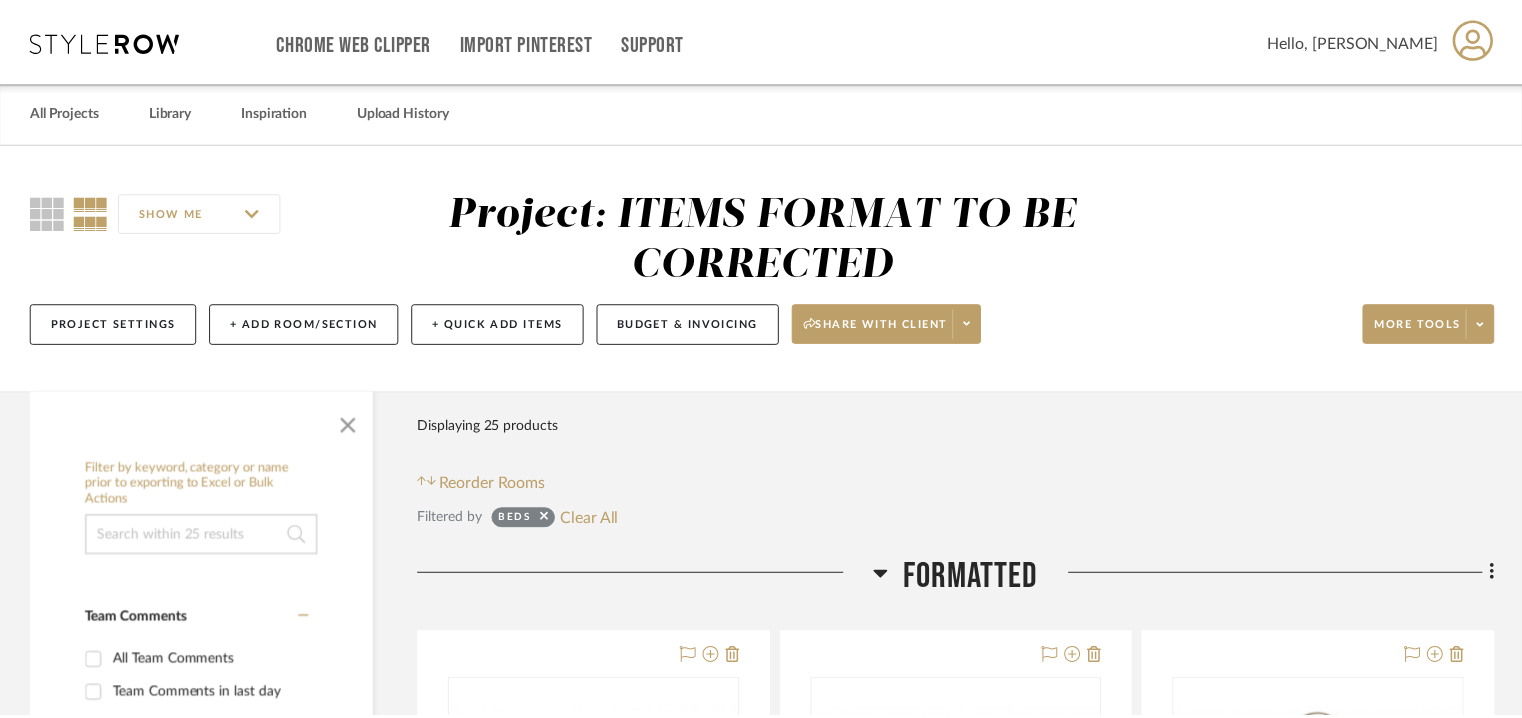 scroll, scrollTop: 334, scrollLeft: 0, axis: vertical 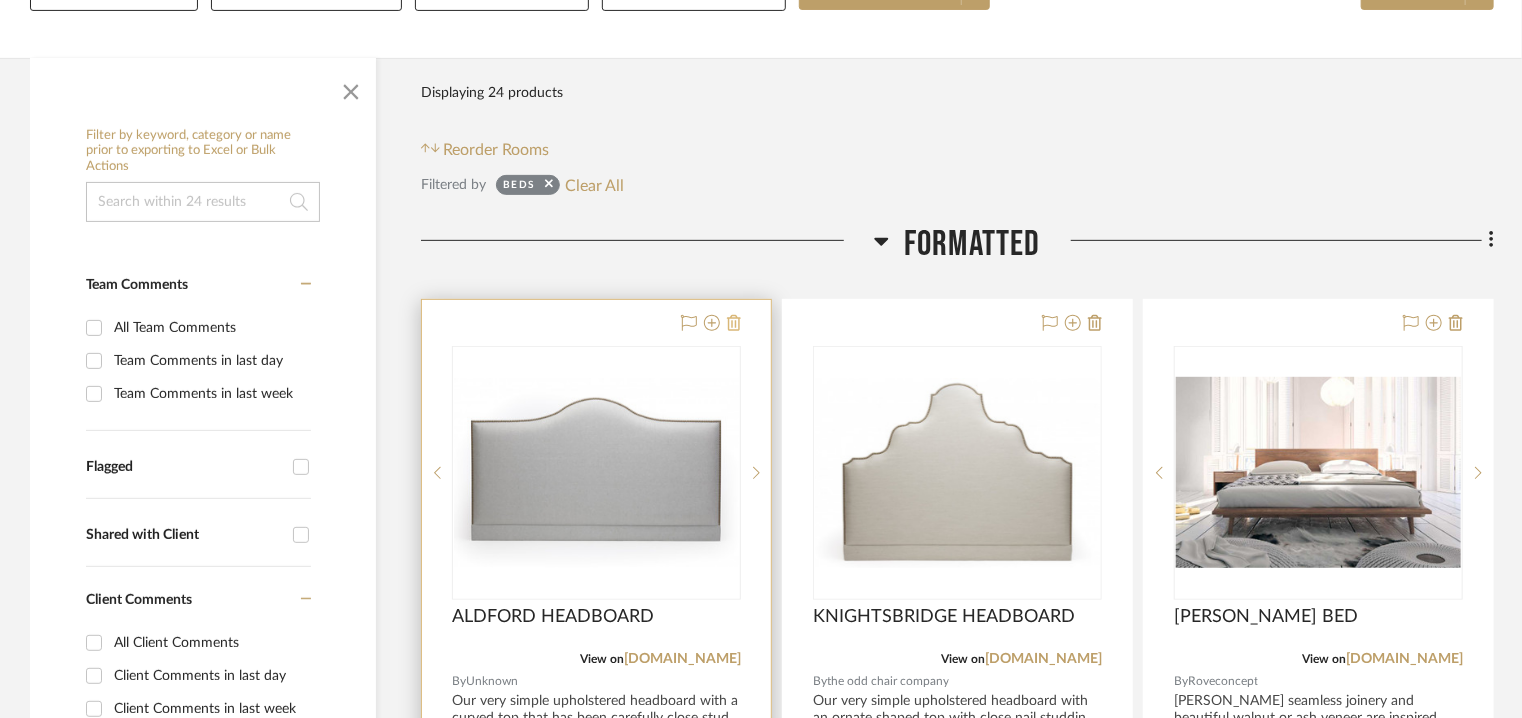 click 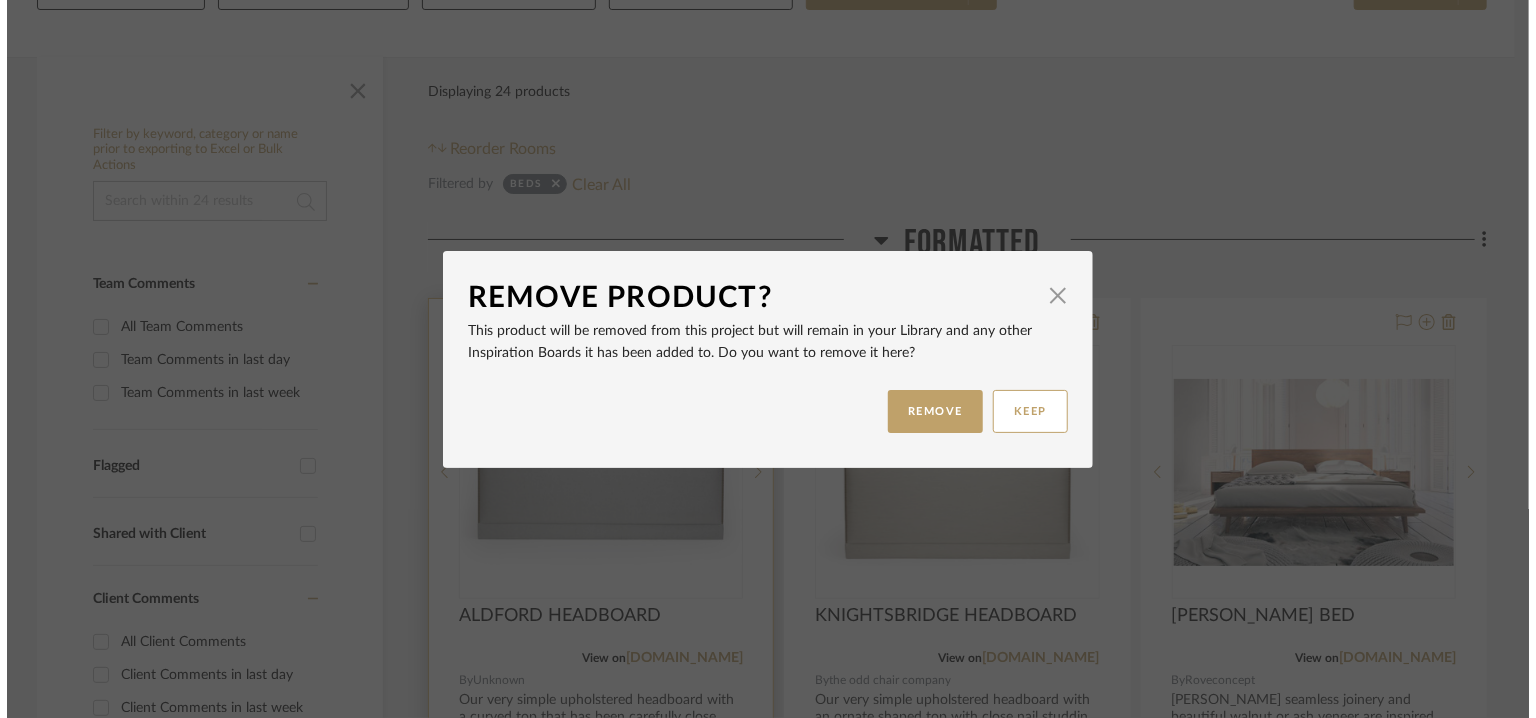 scroll, scrollTop: 0, scrollLeft: 0, axis: both 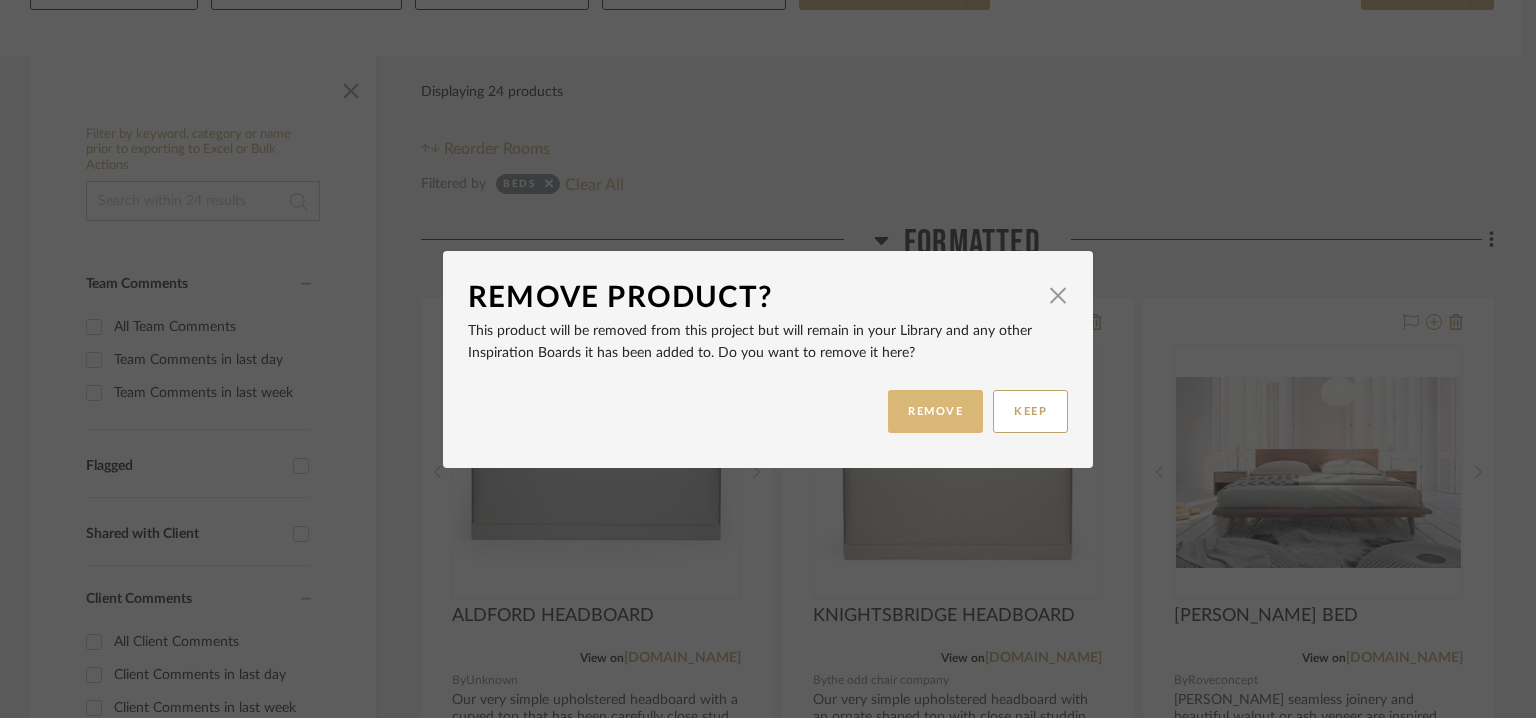 click on "REMOVE" at bounding box center [935, 411] 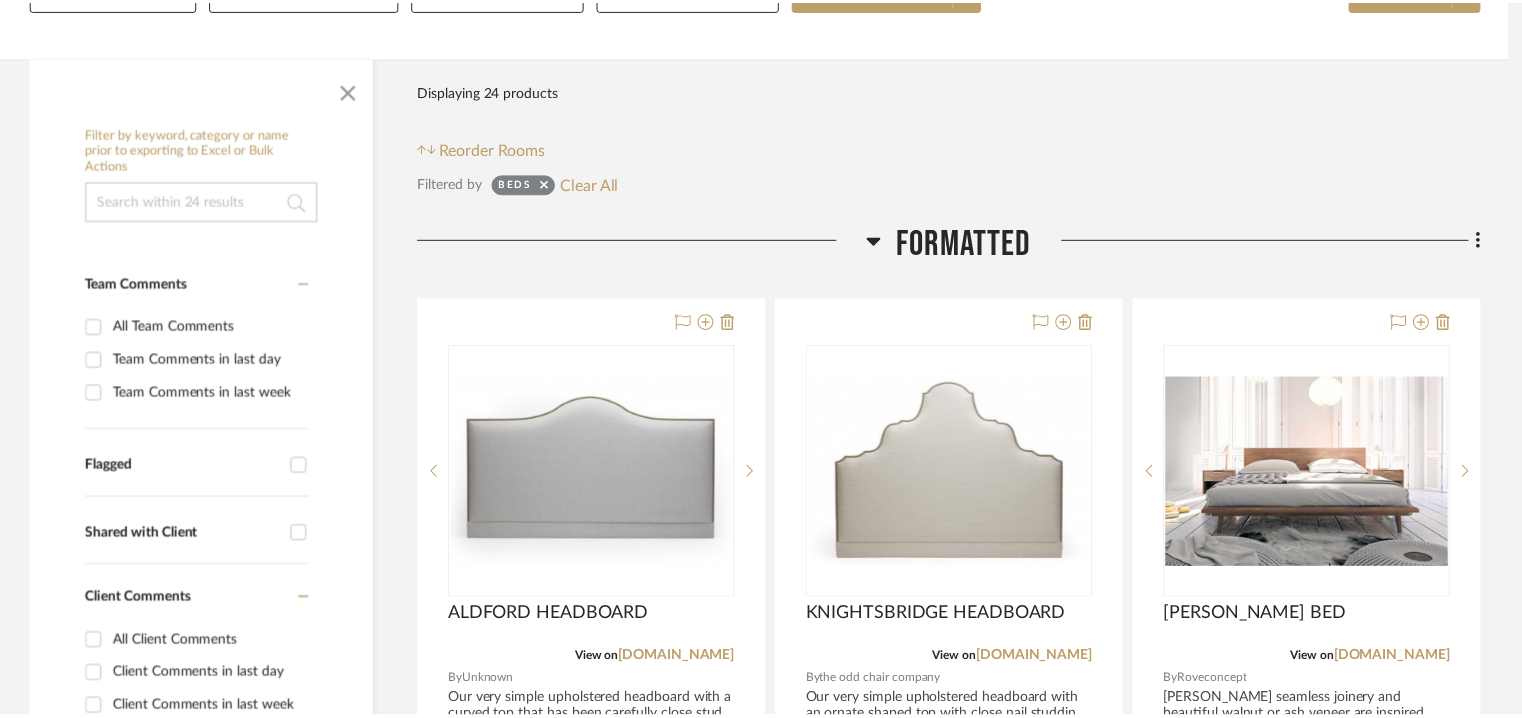 scroll, scrollTop: 334, scrollLeft: 0, axis: vertical 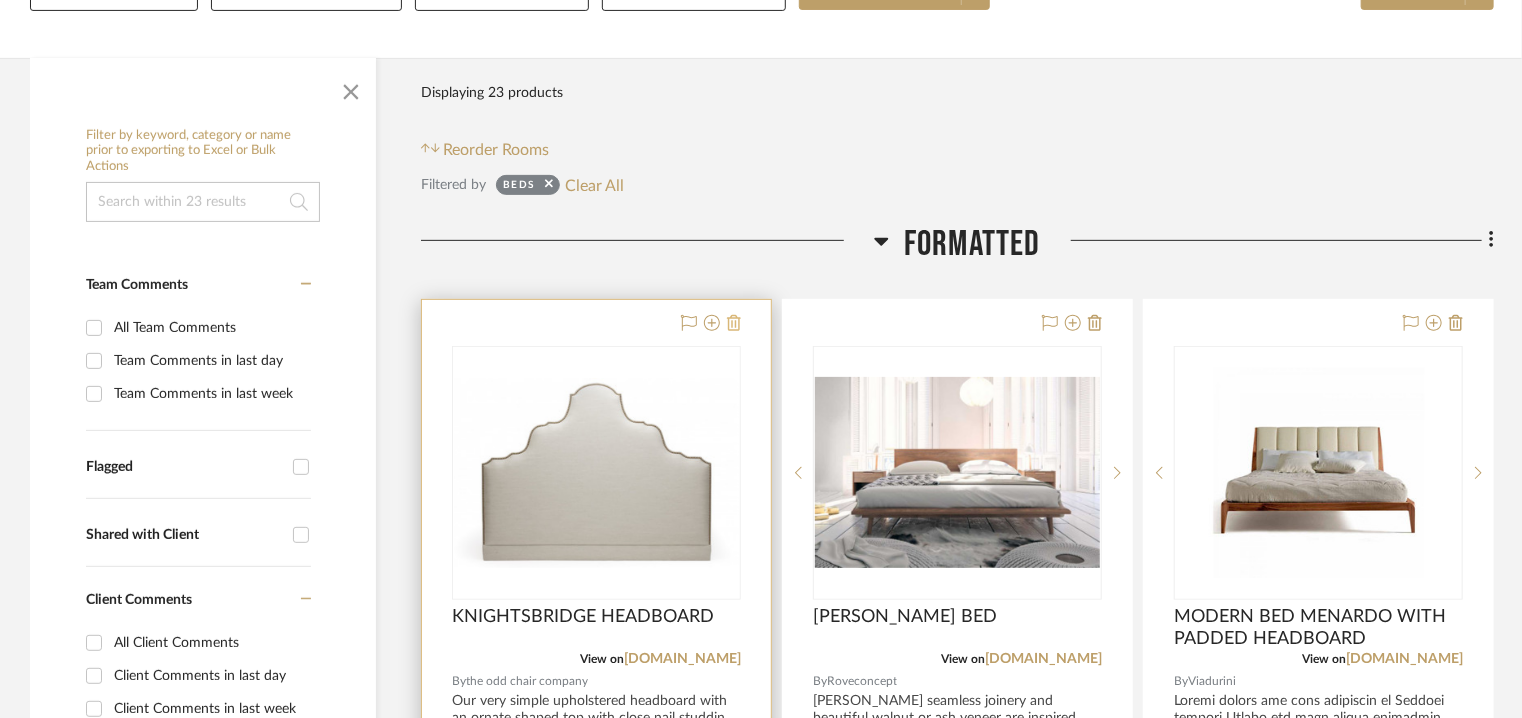 click 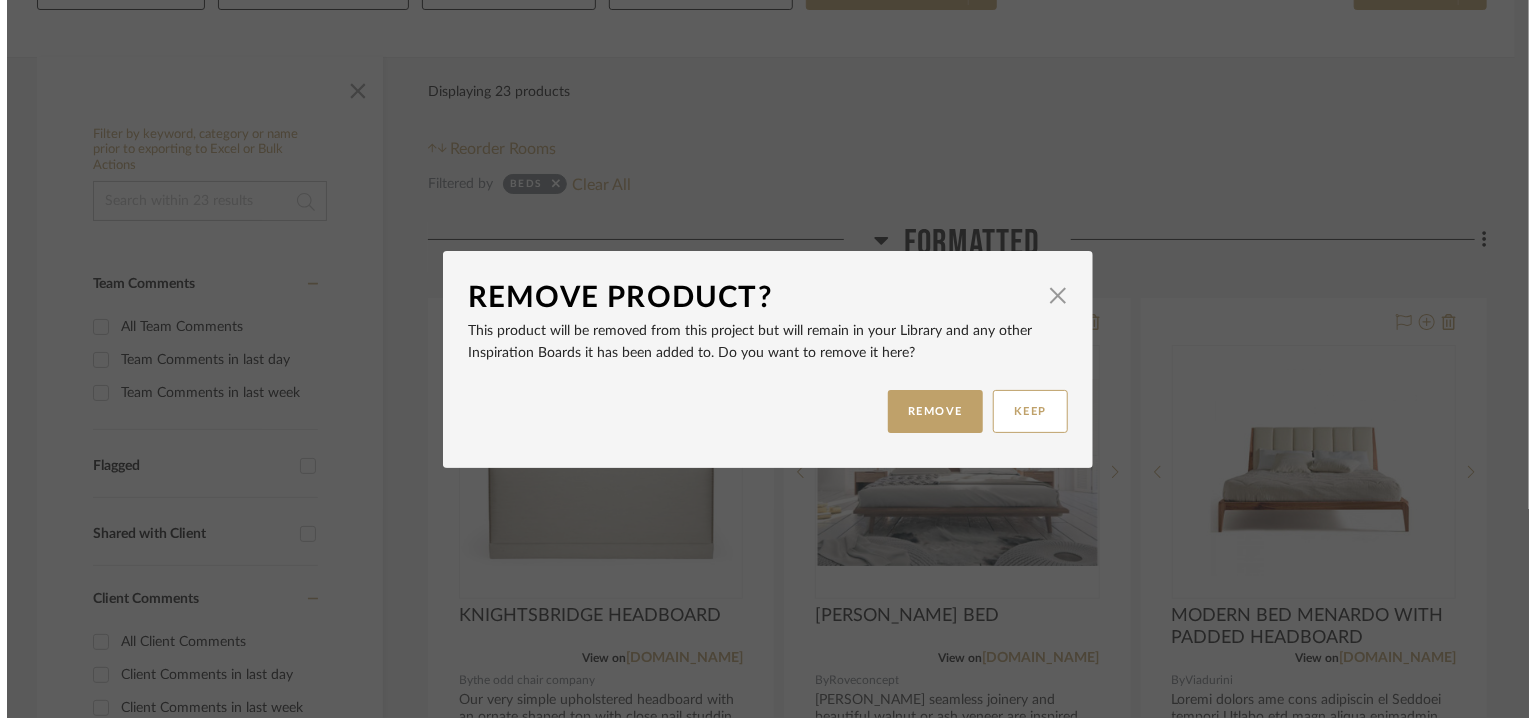 scroll, scrollTop: 0, scrollLeft: 0, axis: both 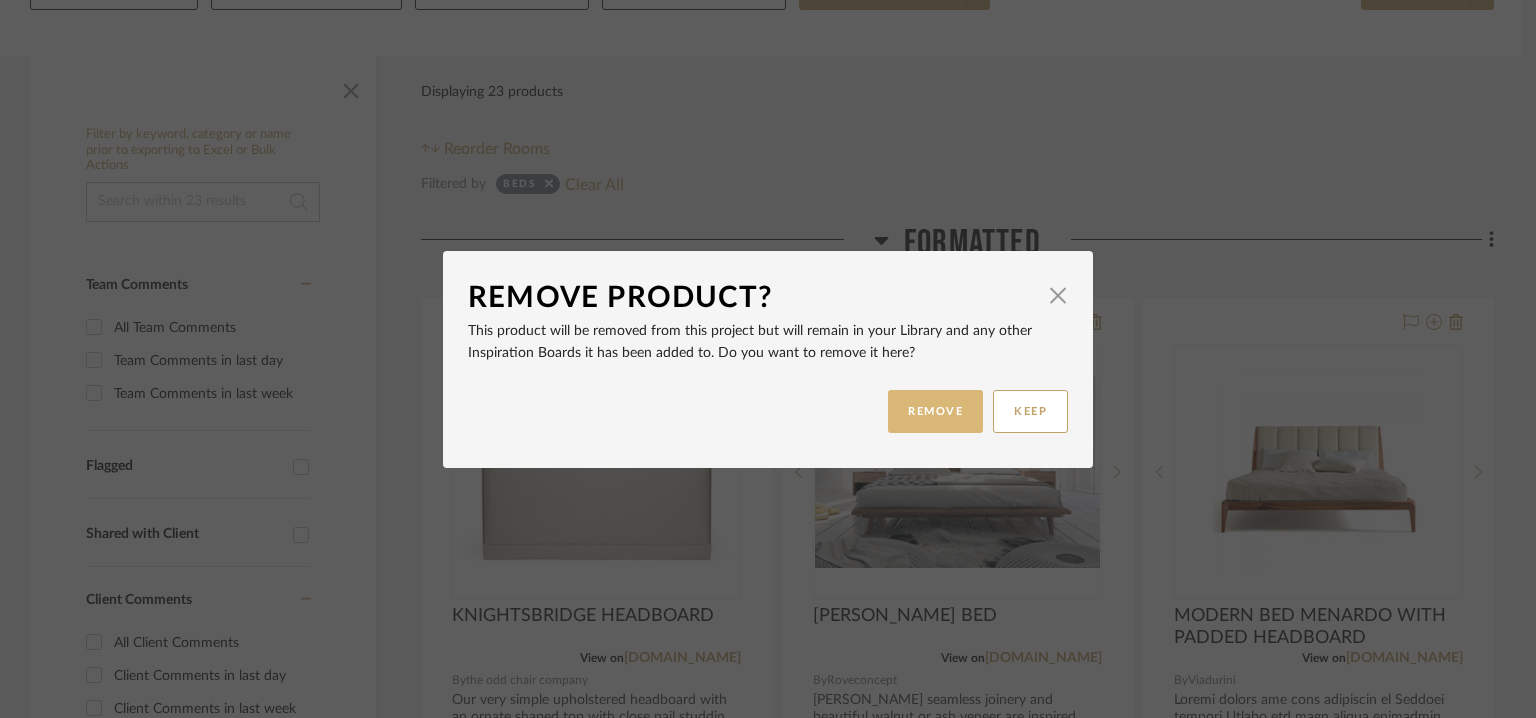 click on "REMOVE" at bounding box center (935, 411) 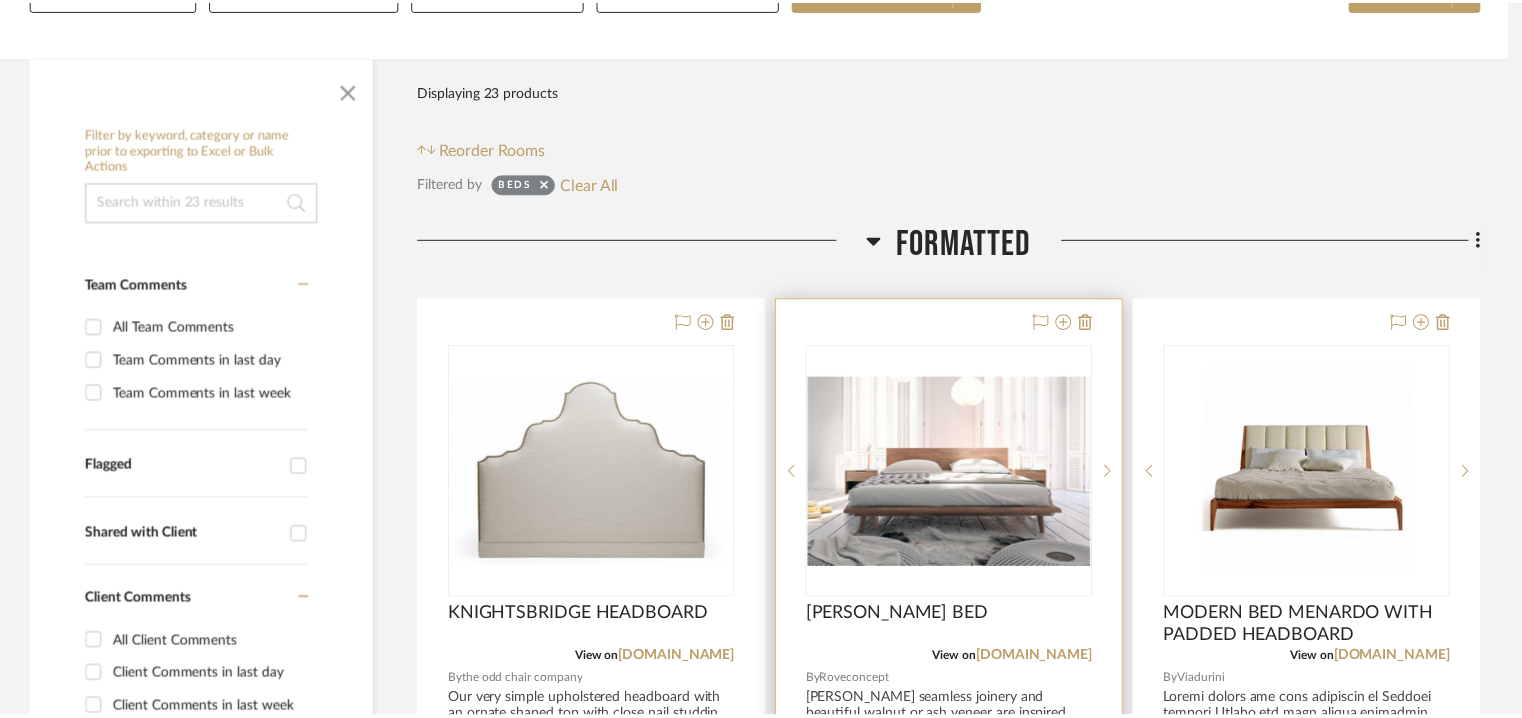 scroll, scrollTop: 334, scrollLeft: 0, axis: vertical 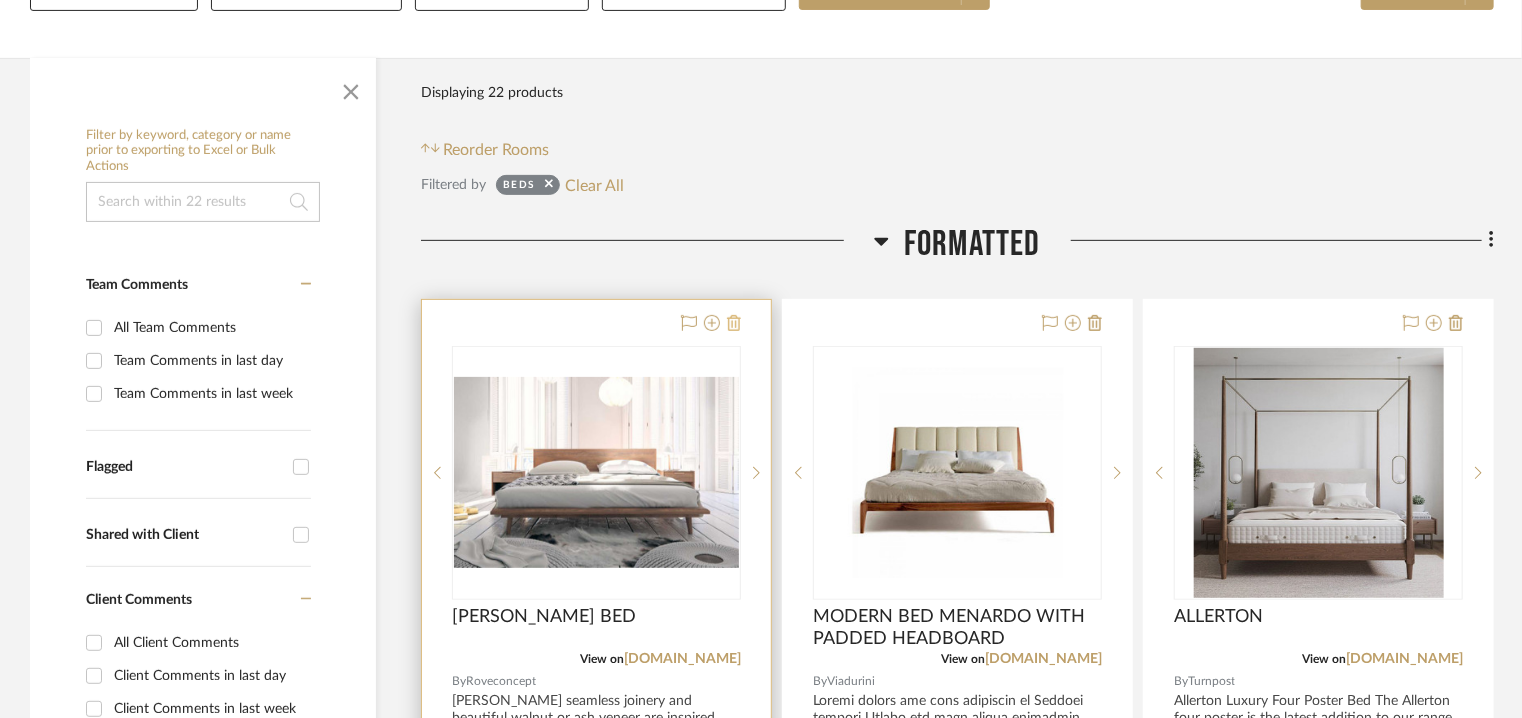 click 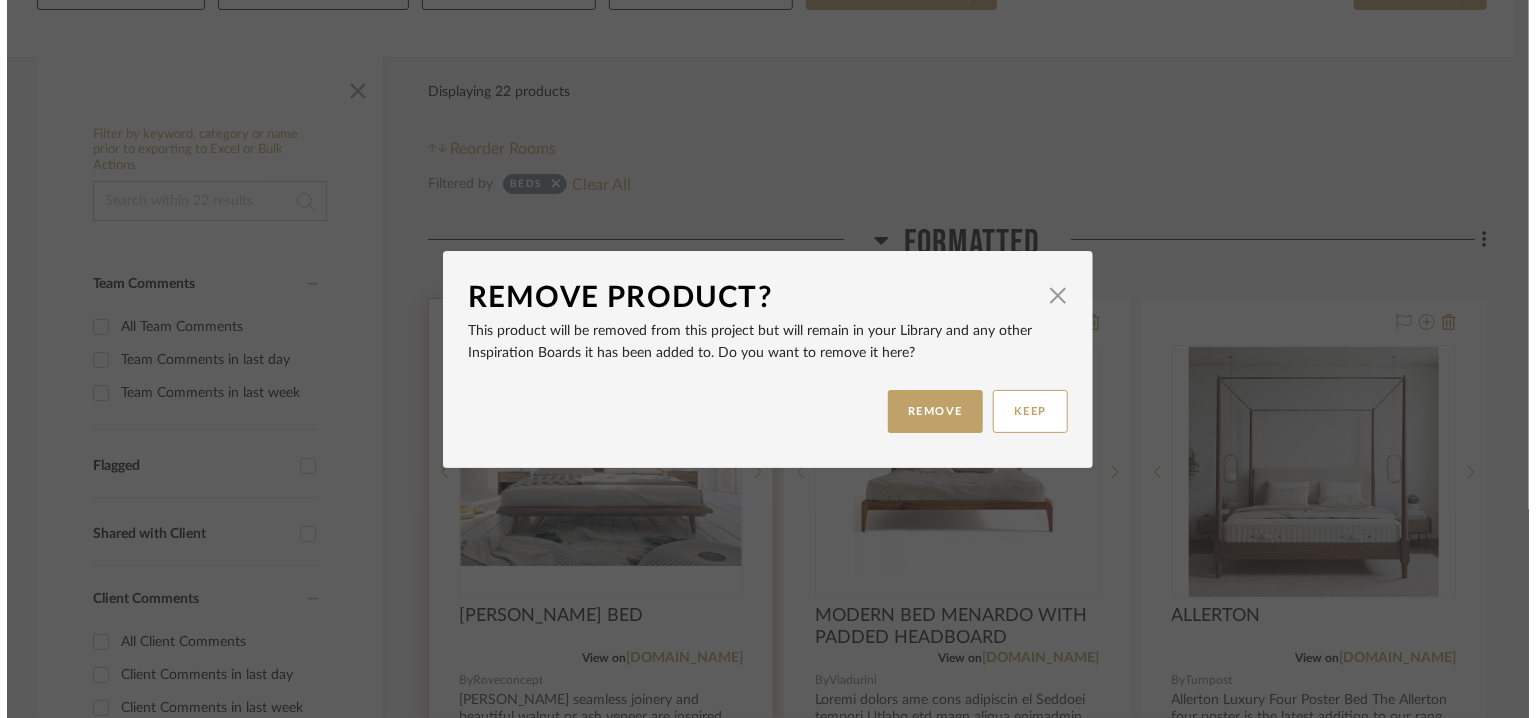 scroll, scrollTop: 0, scrollLeft: 0, axis: both 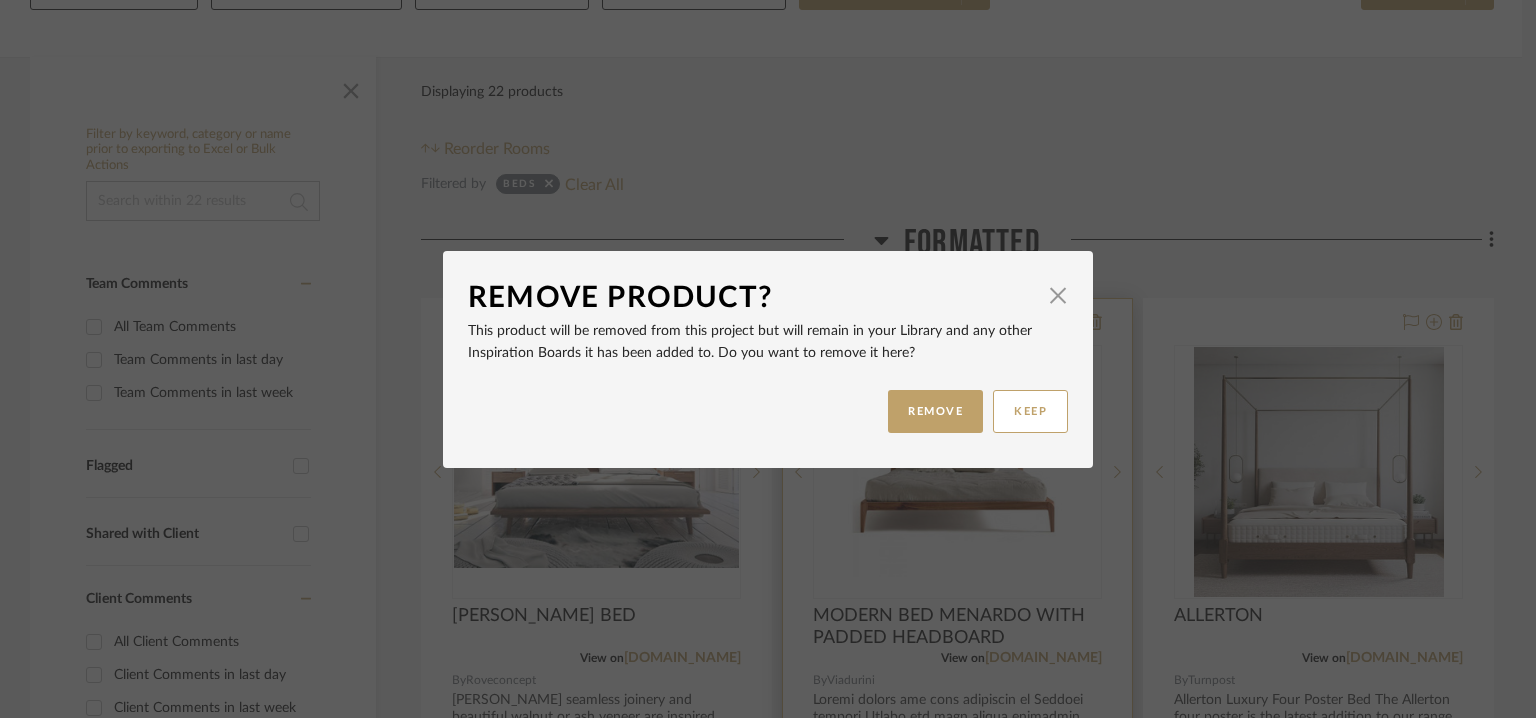 click on "REMOVE" at bounding box center [935, 411] 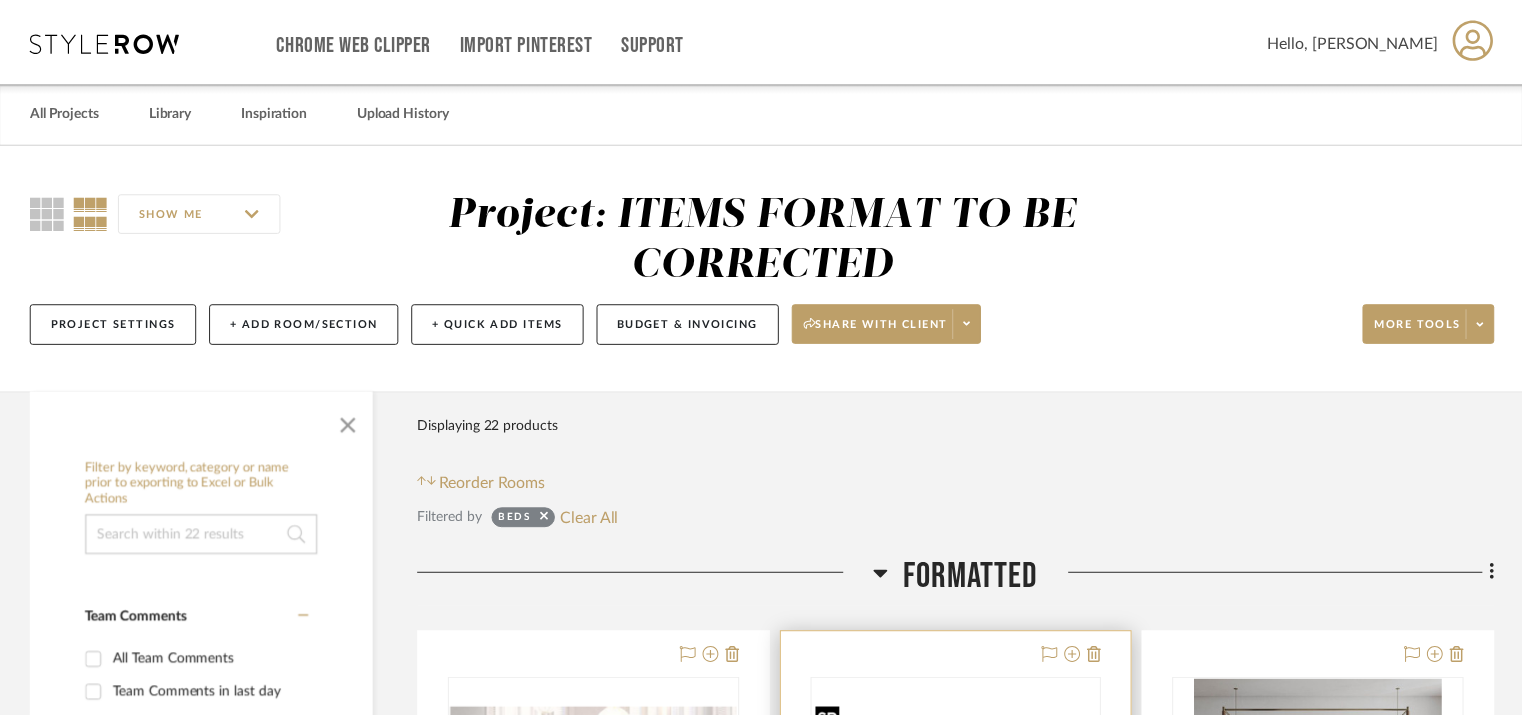 scroll, scrollTop: 334, scrollLeft: 0, axis: vertical 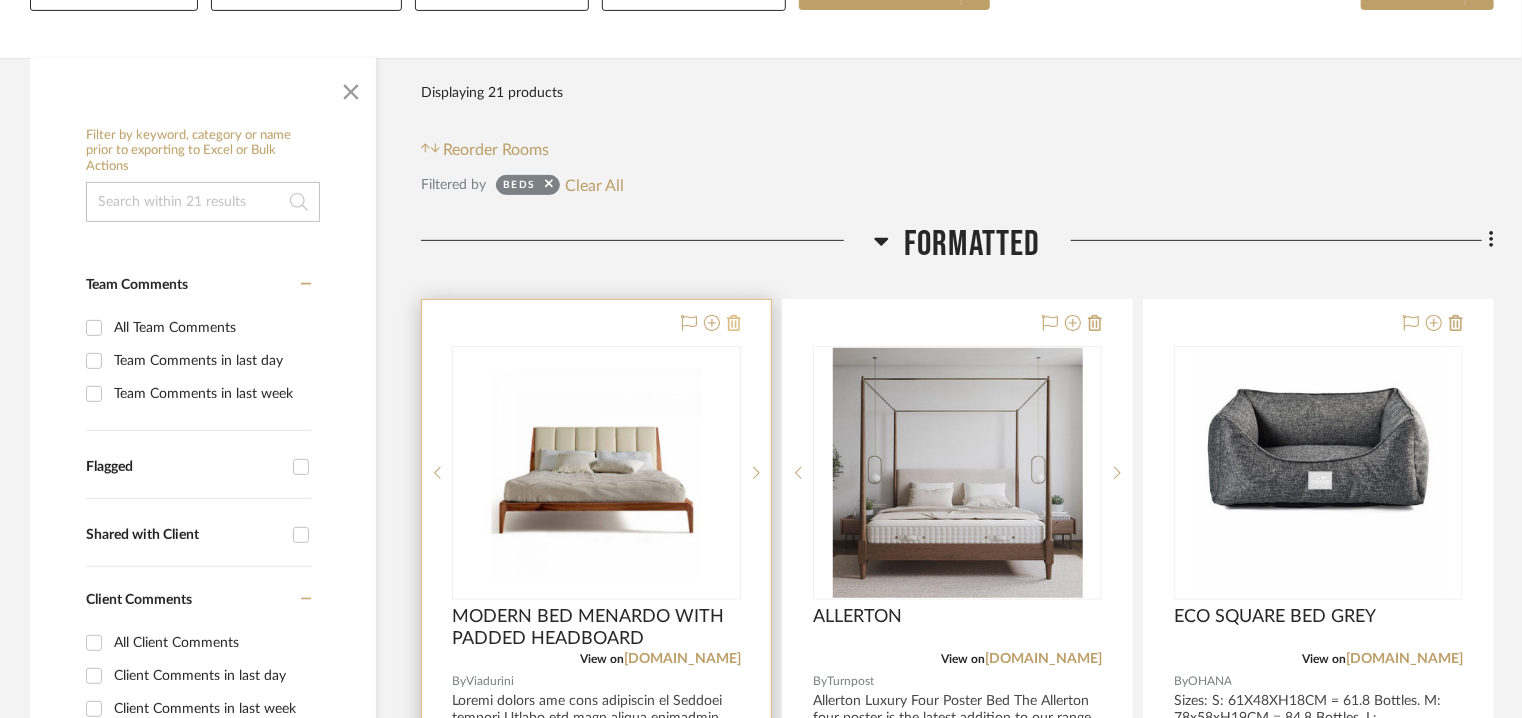 click 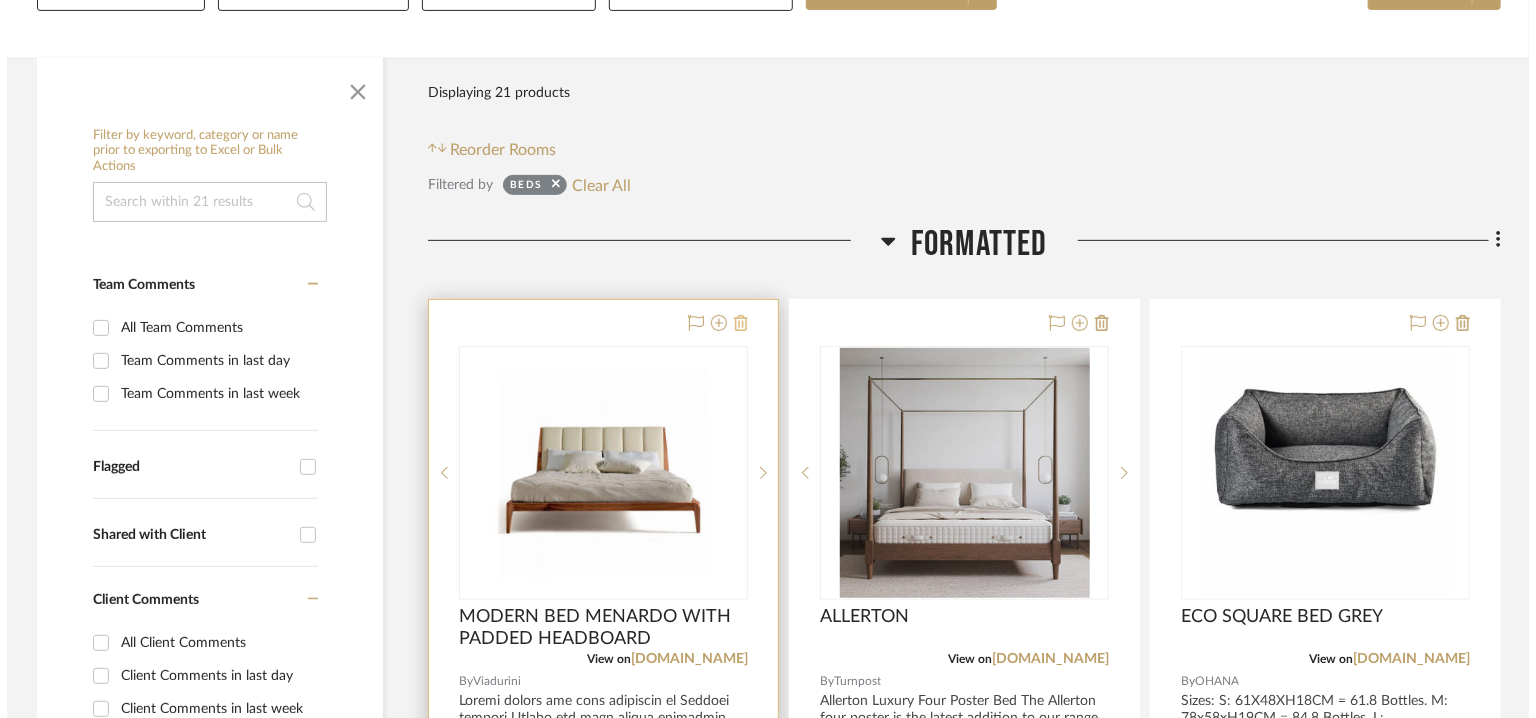 scroll, scrollTop: 0, scrollLeft: 0, axis: both 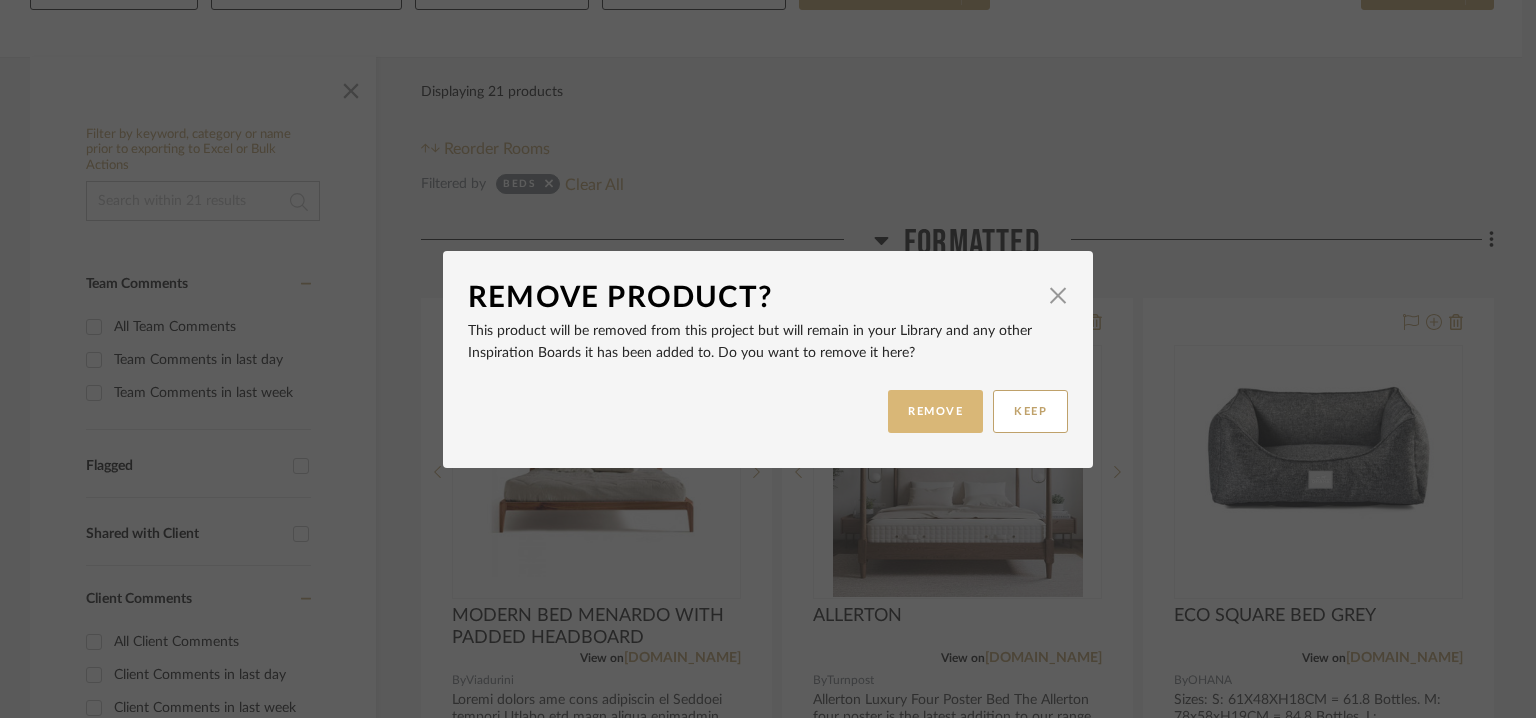 click on "REMOVE" at bounding box center [935, 411] 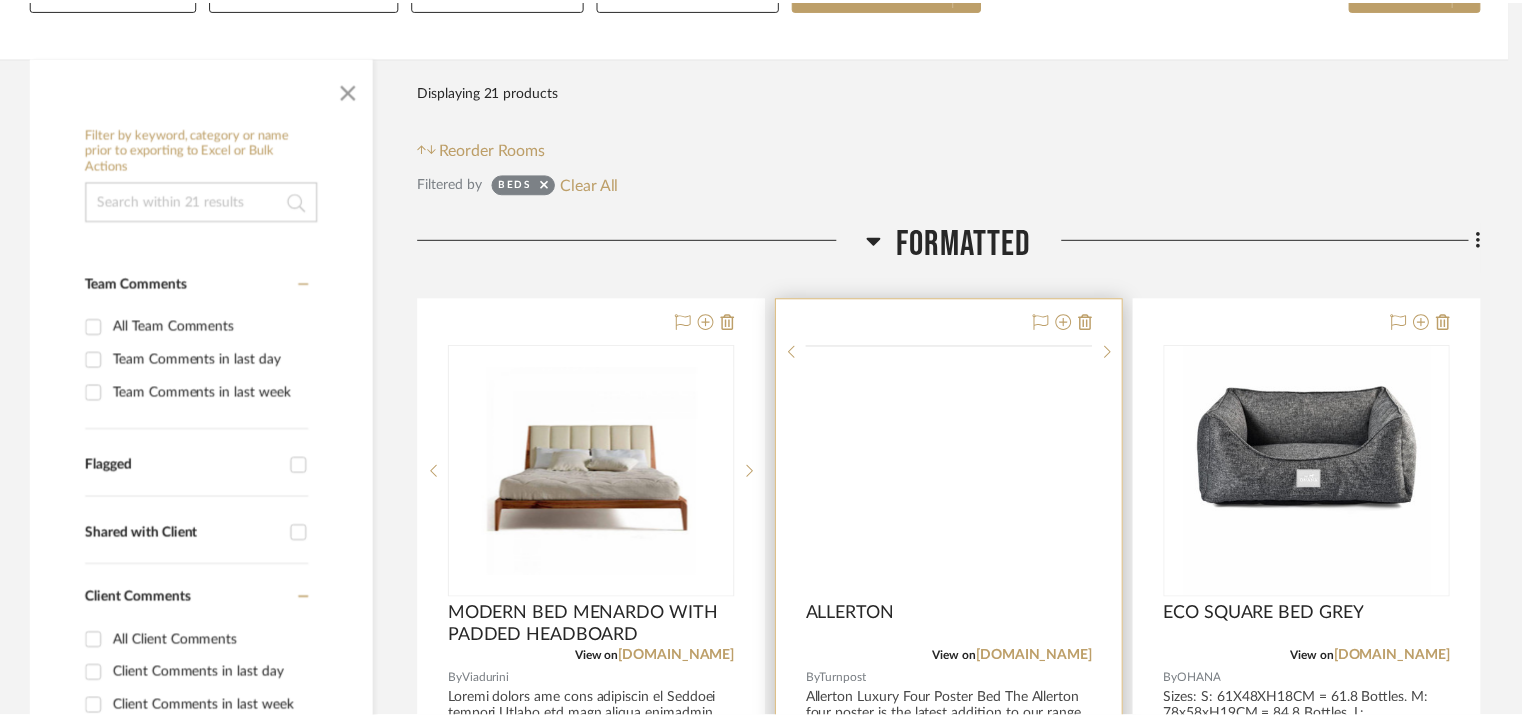 scroll, scrollTop: 334, scrollLeft: 0, axis: vertical 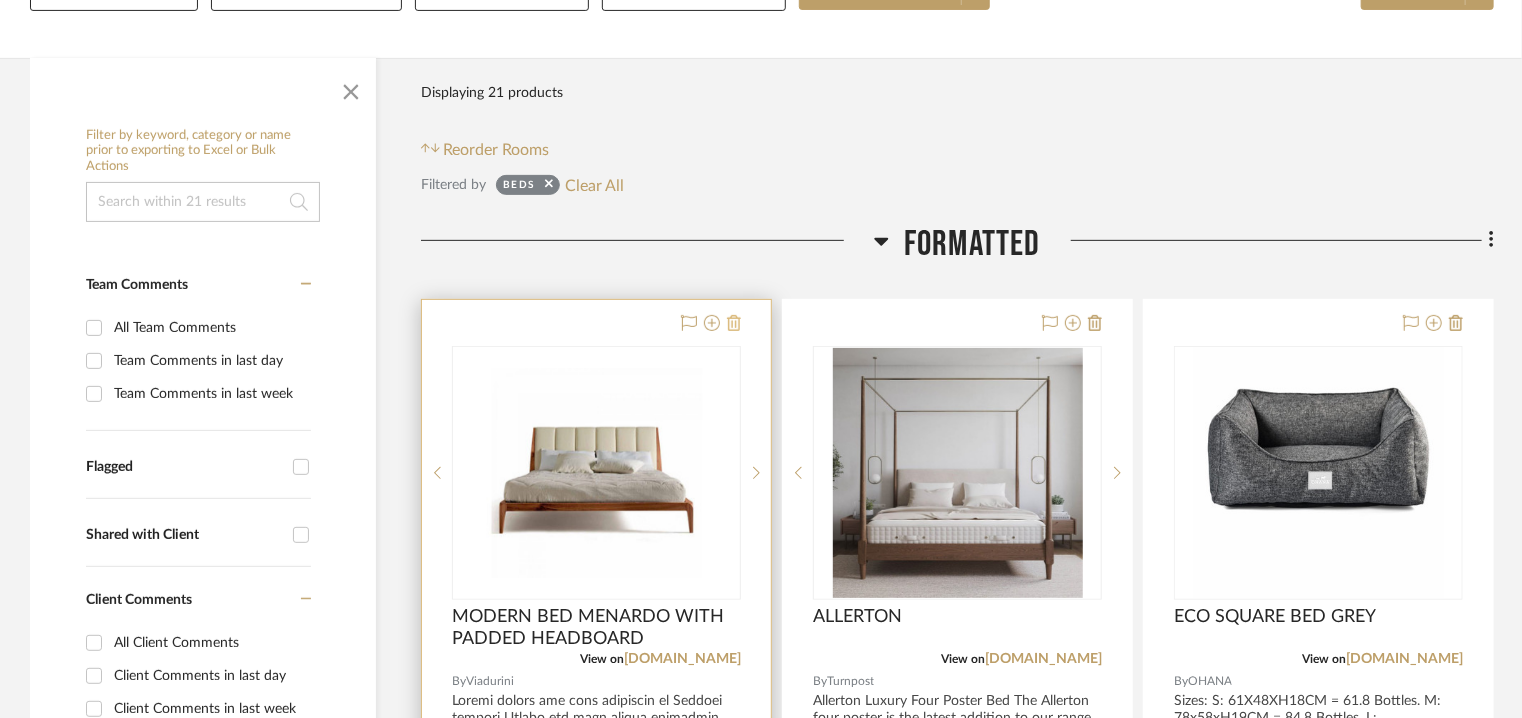 click 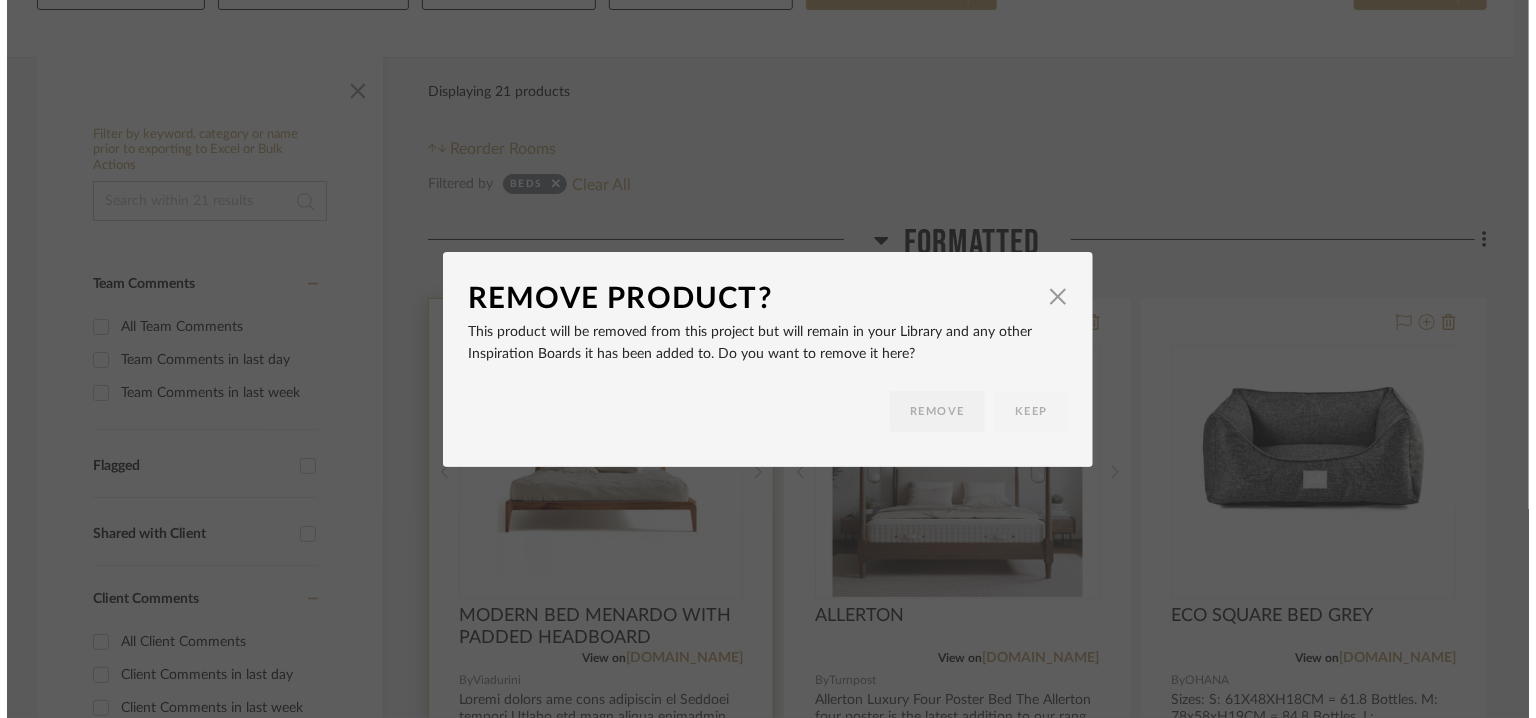 scroll, scrollTop: 0, scrollLeft: 0, axis: both 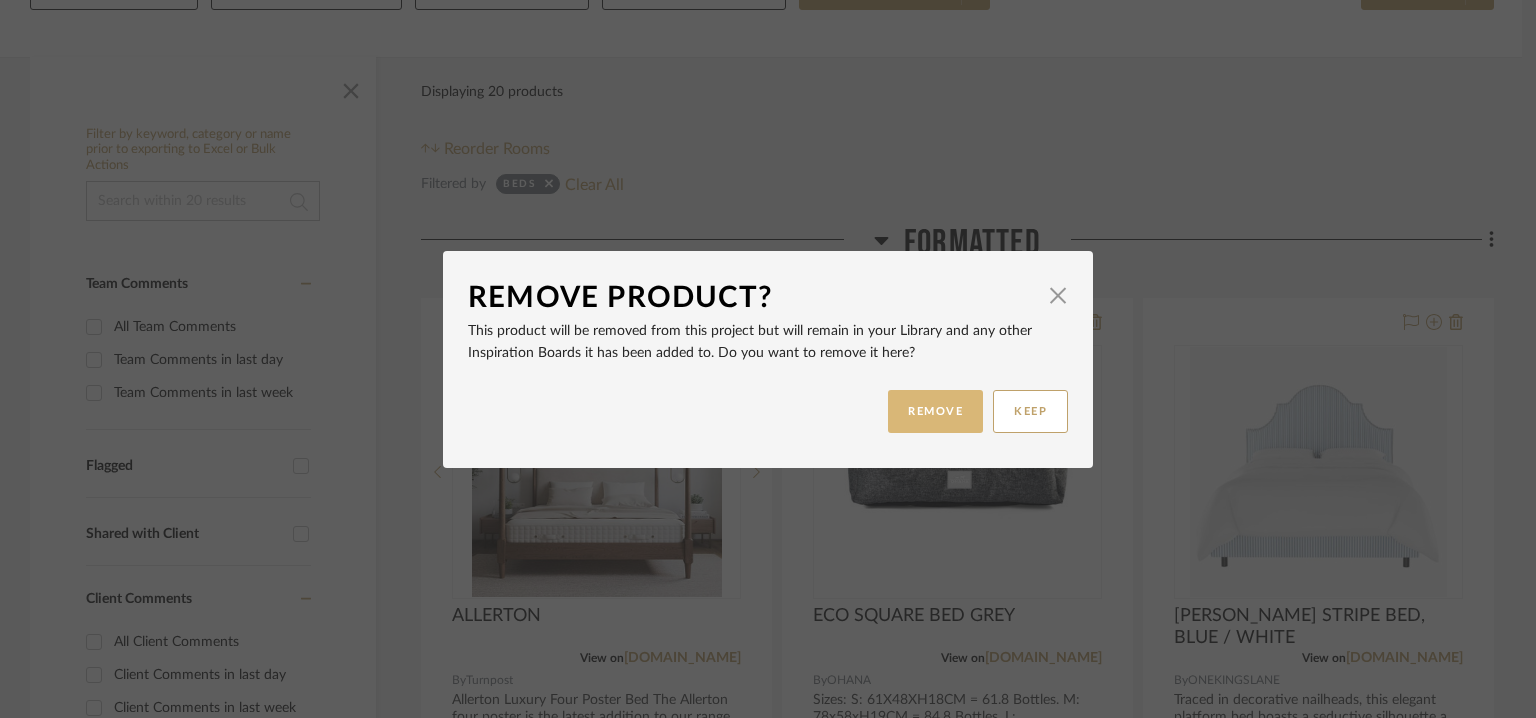 click on "REMOVE" at bounding box center [935, 411] 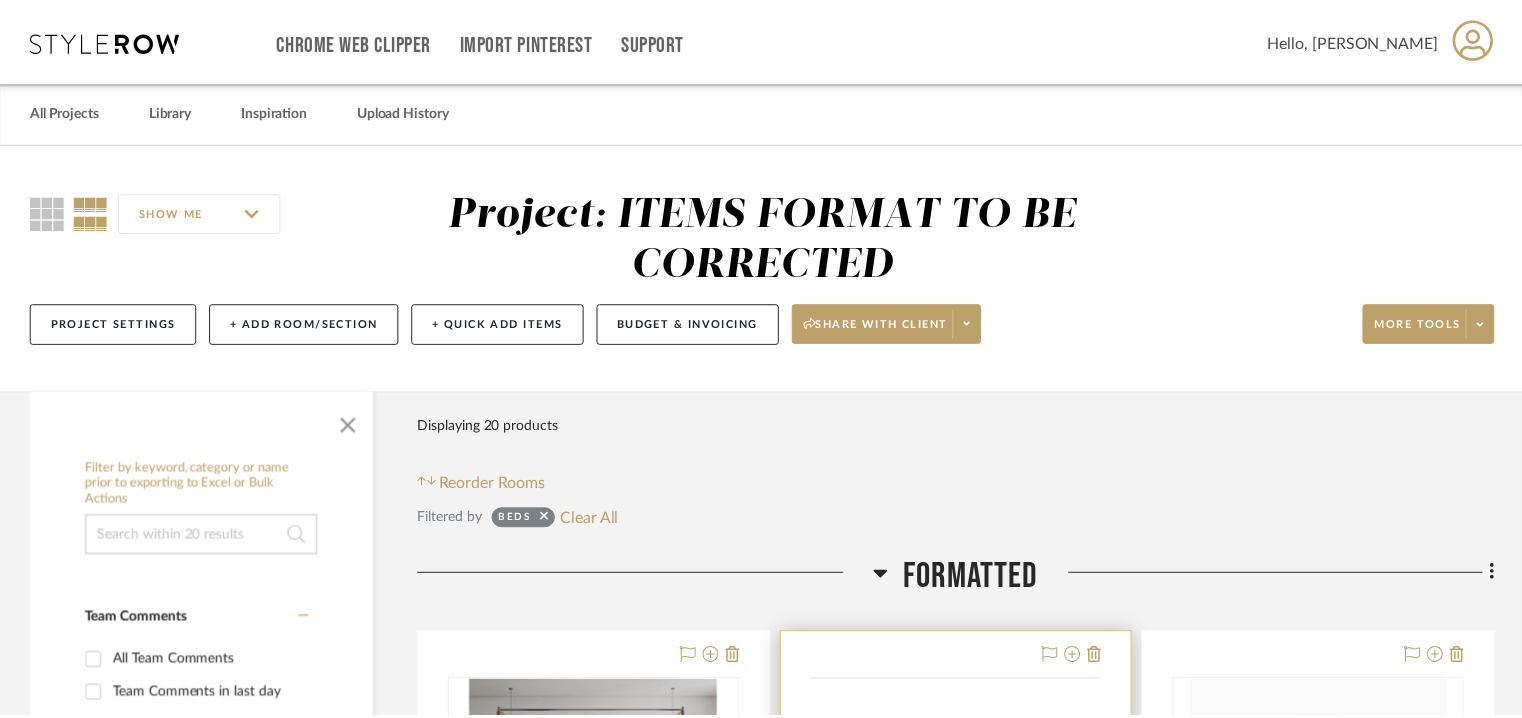 scroll, scrollTop: 334, scrollLeft: 0, axis: vertical 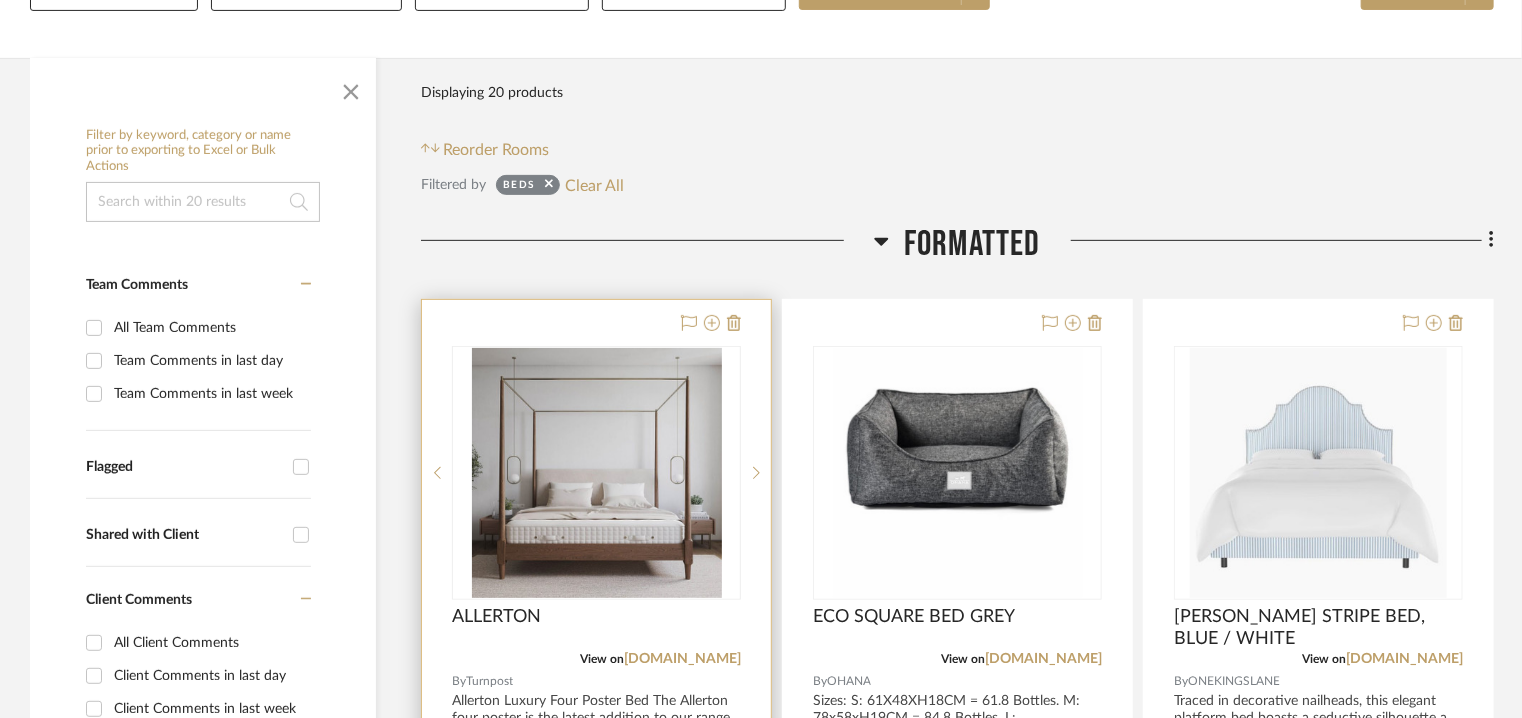 click at bounding box center (707, 324) 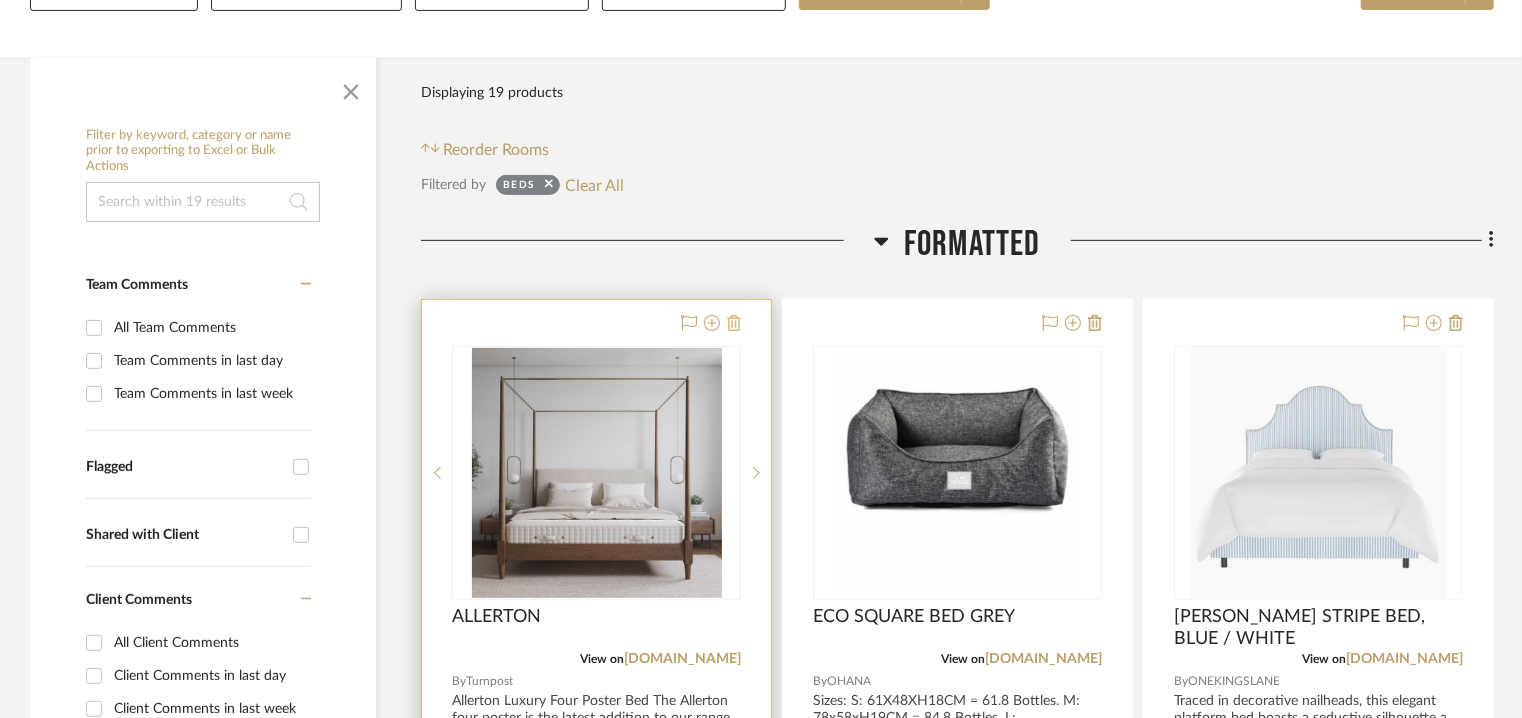 click 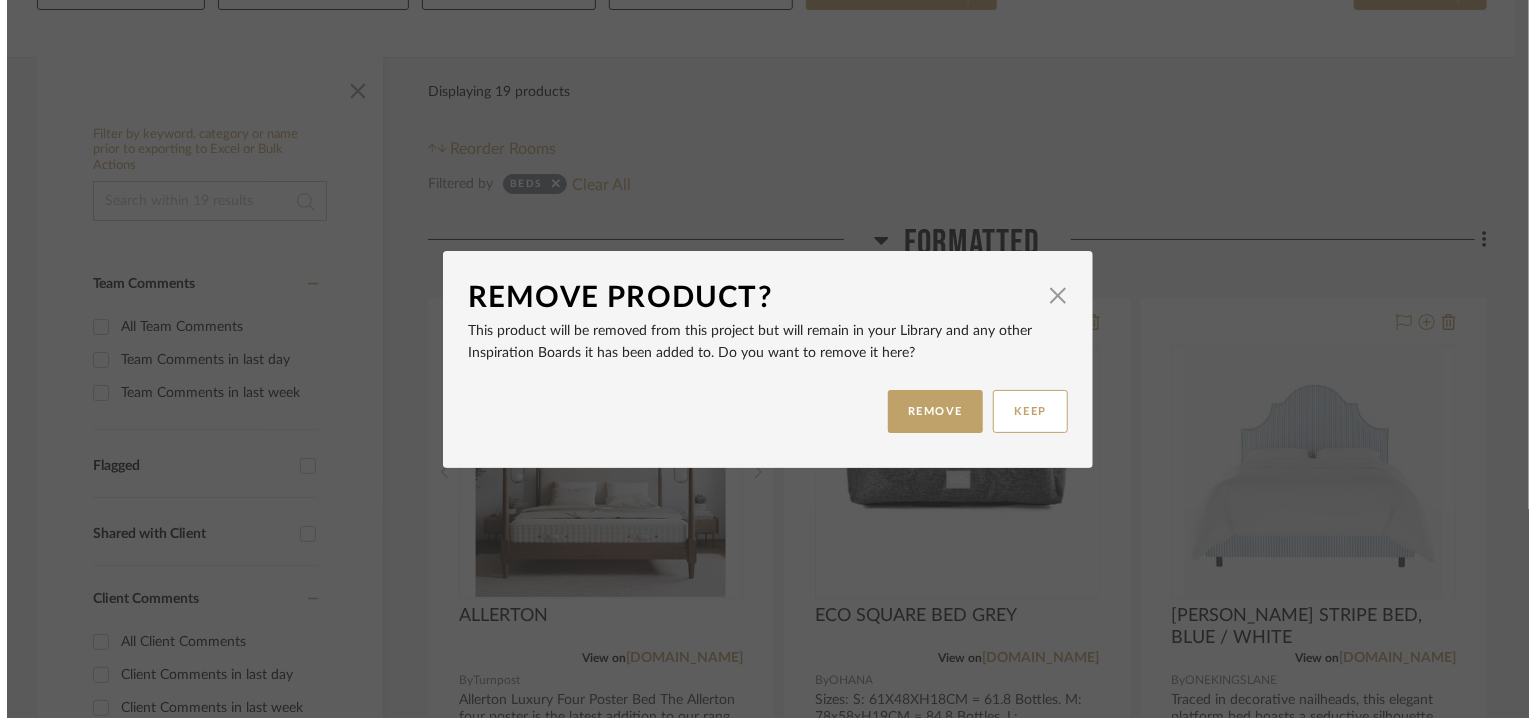 scroll, scrollTop: 0, scrollLeft: 0, axis: both 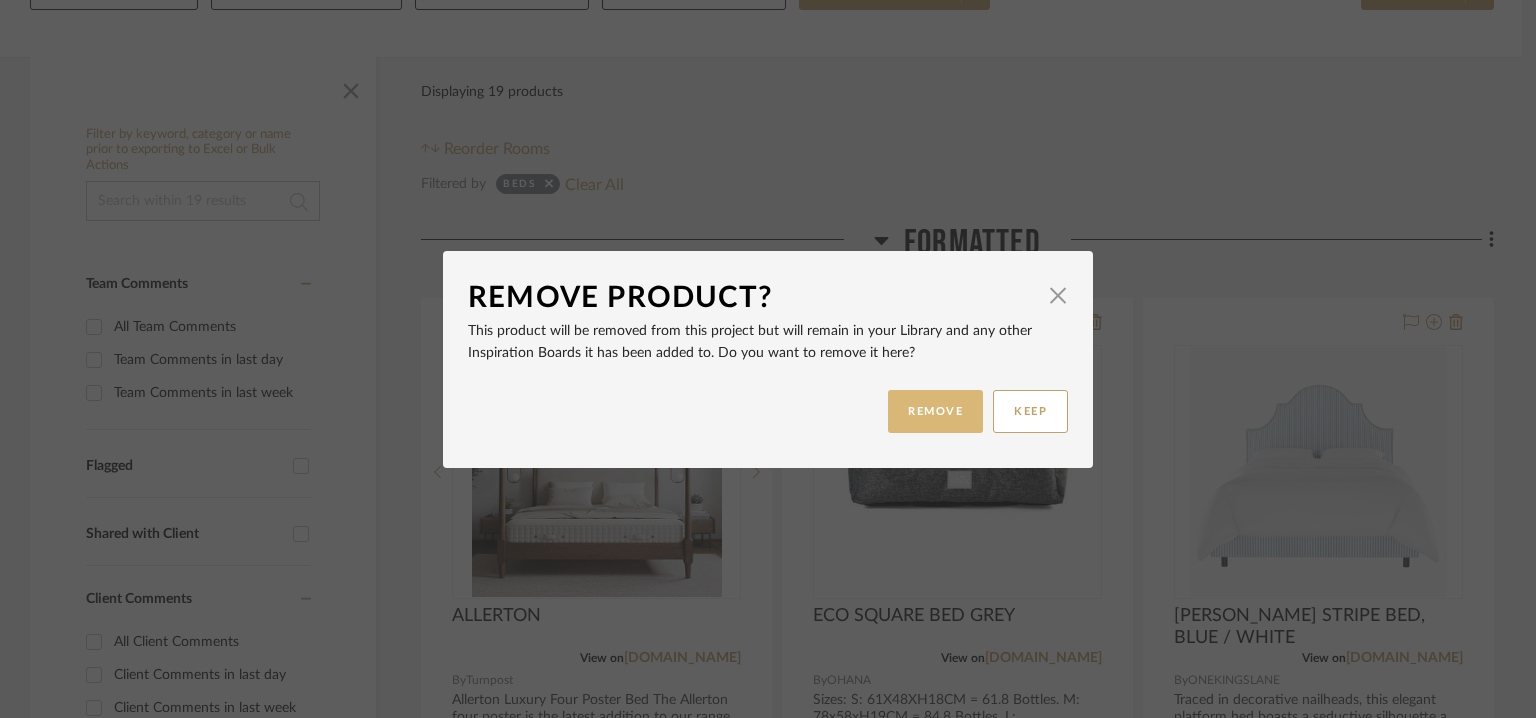 click on "REMOVE" at bounding box center [935, 411] 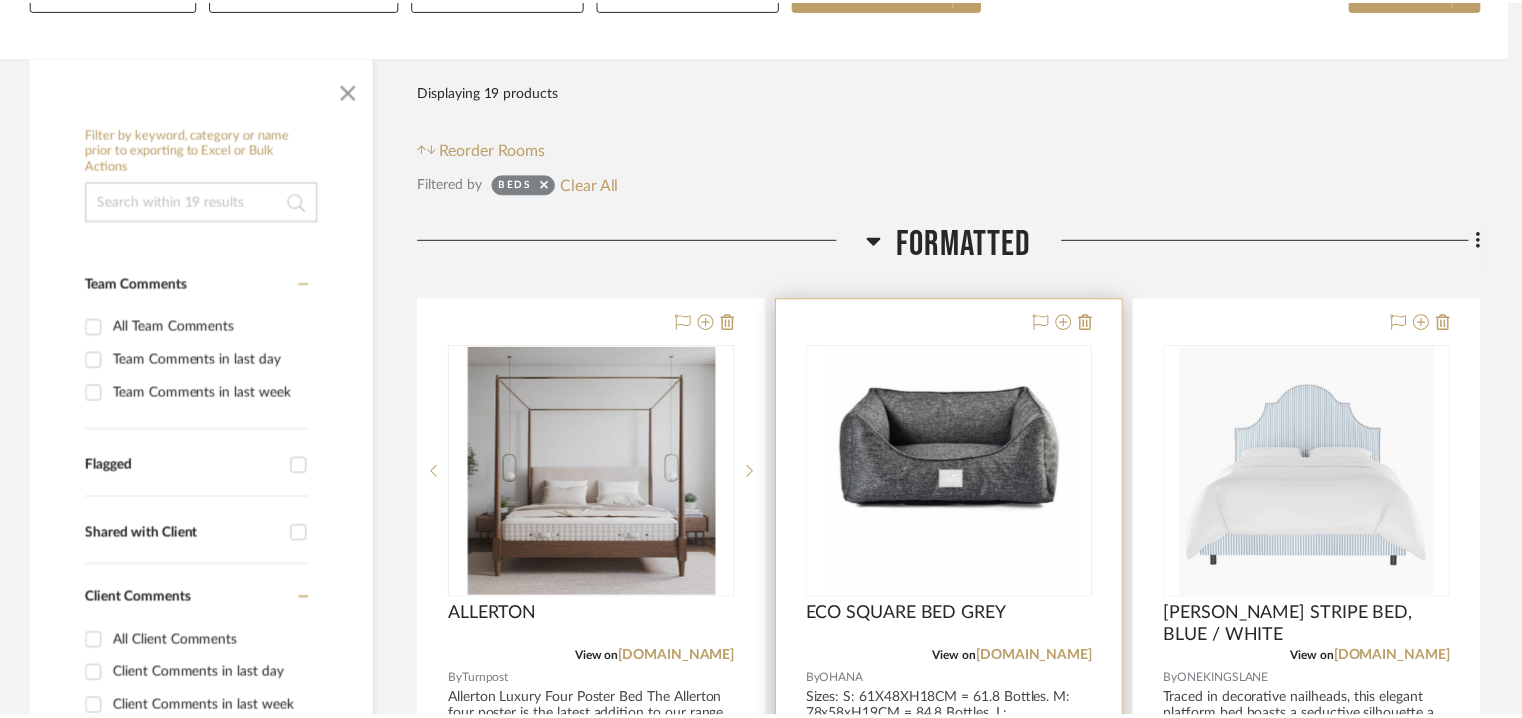 scroll, scrollTop: 334, scrollLeft: 0, axis: vertical 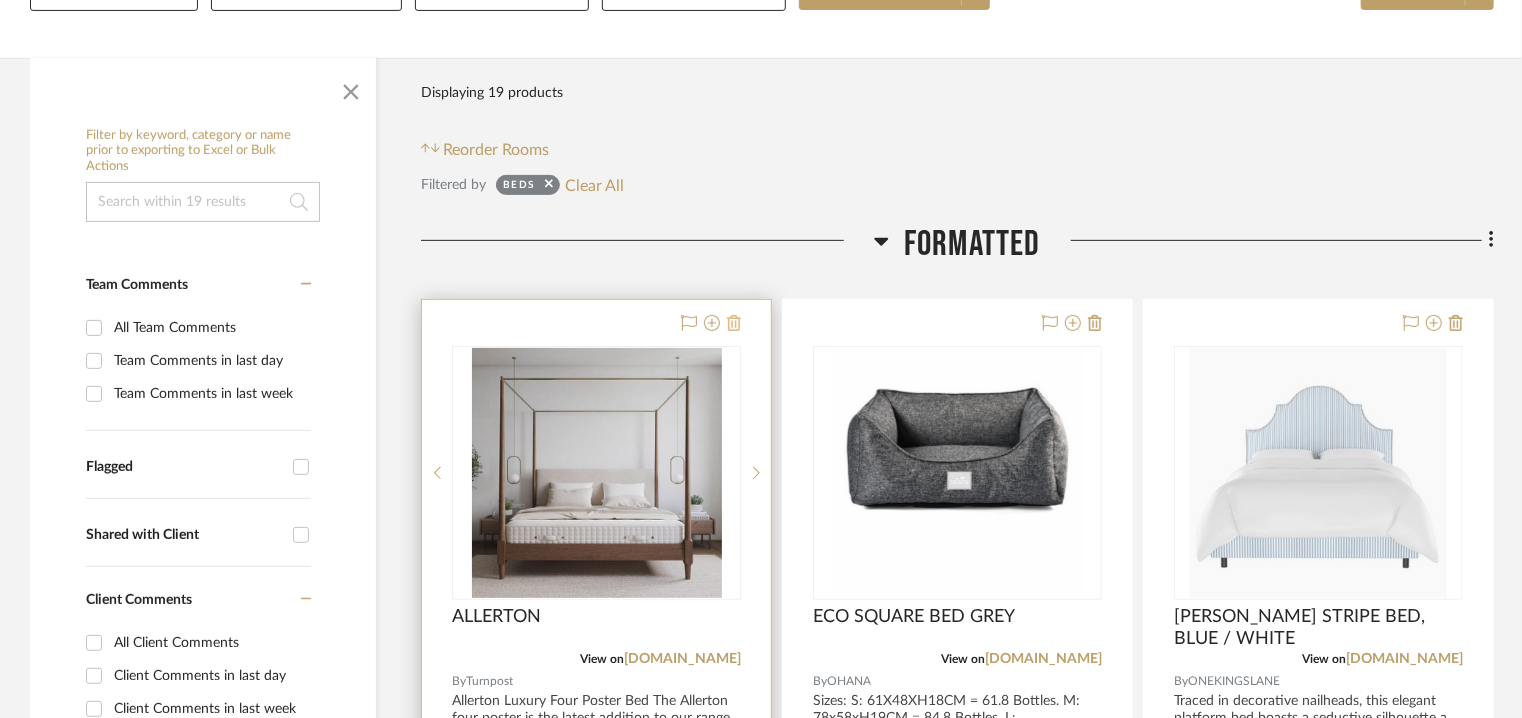 click 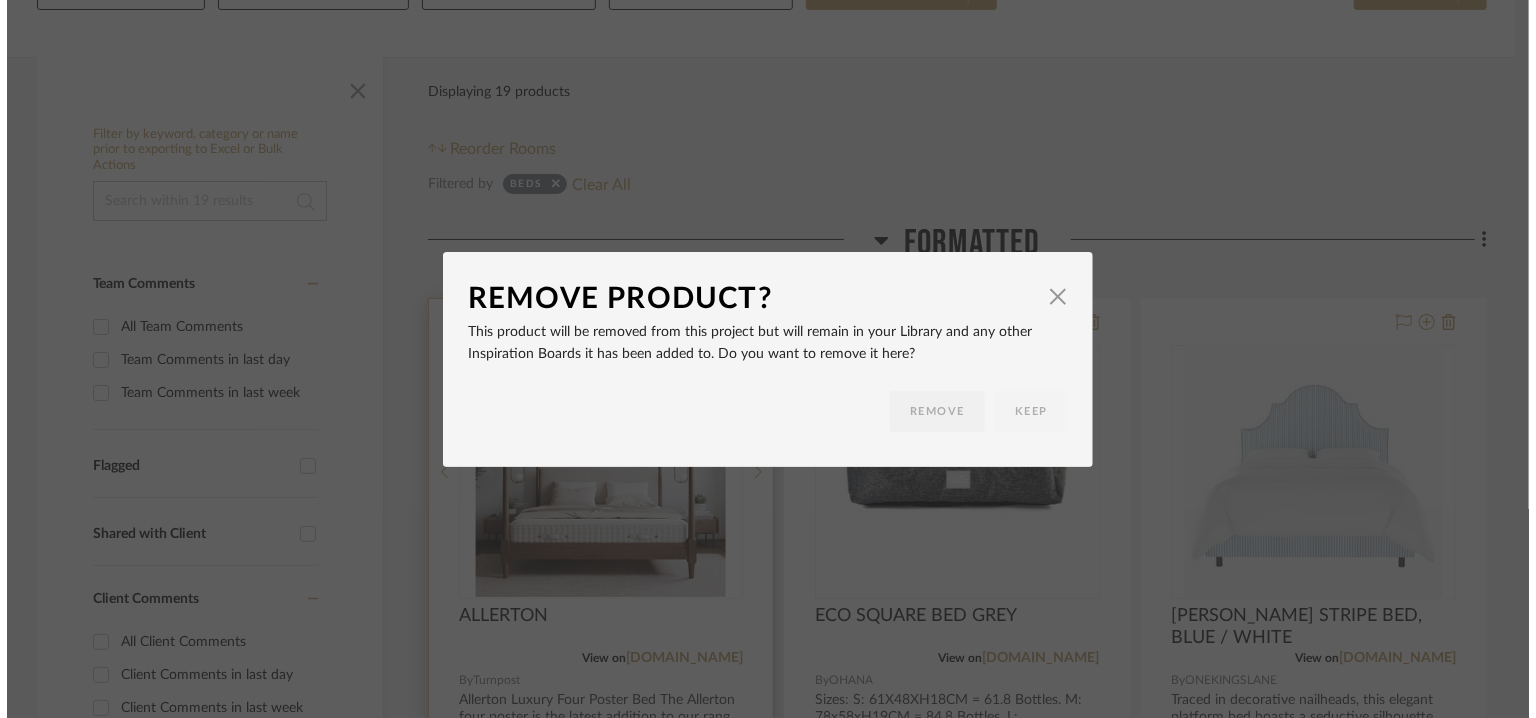 scroll, scrollTop: 0, scrollLeft: 0, axis: both 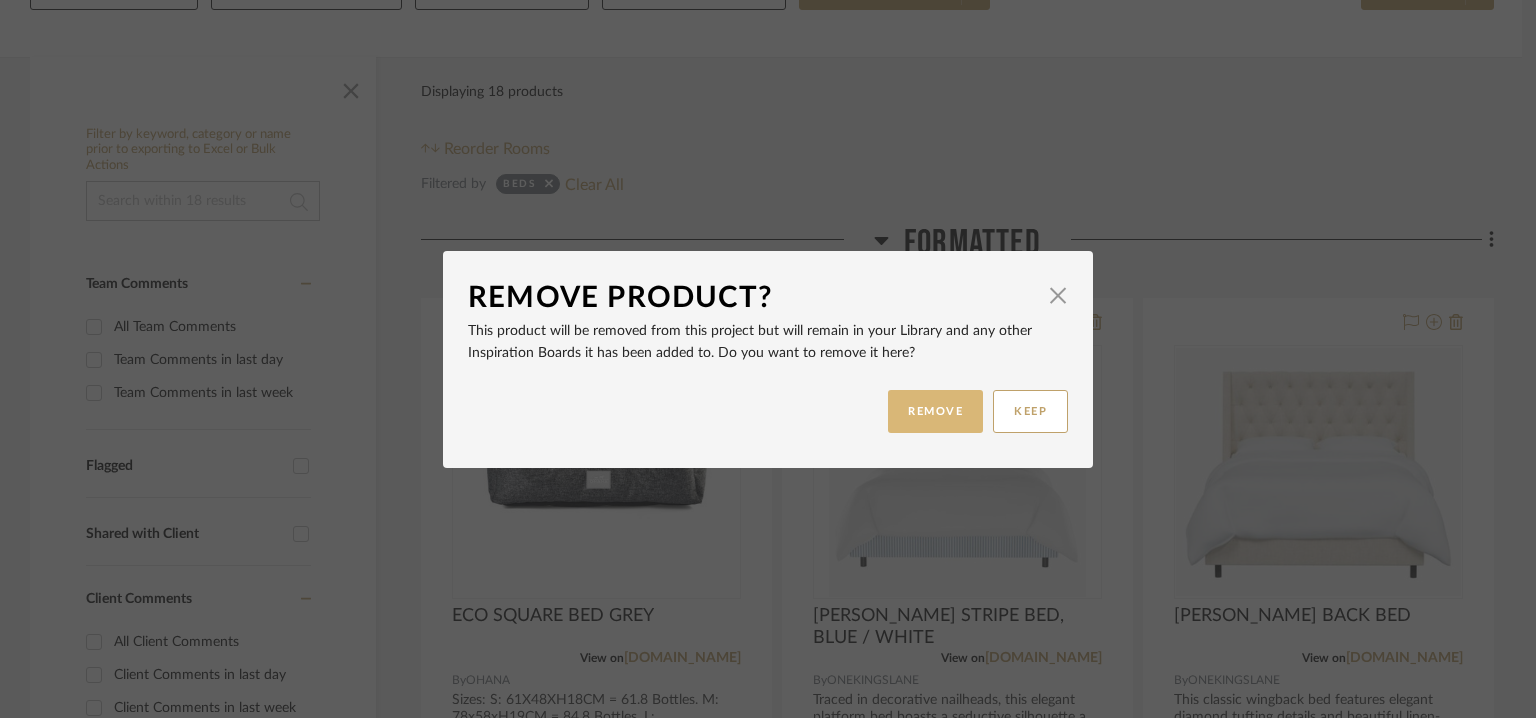click on "REMOVE" at bounding box center [935, 411] 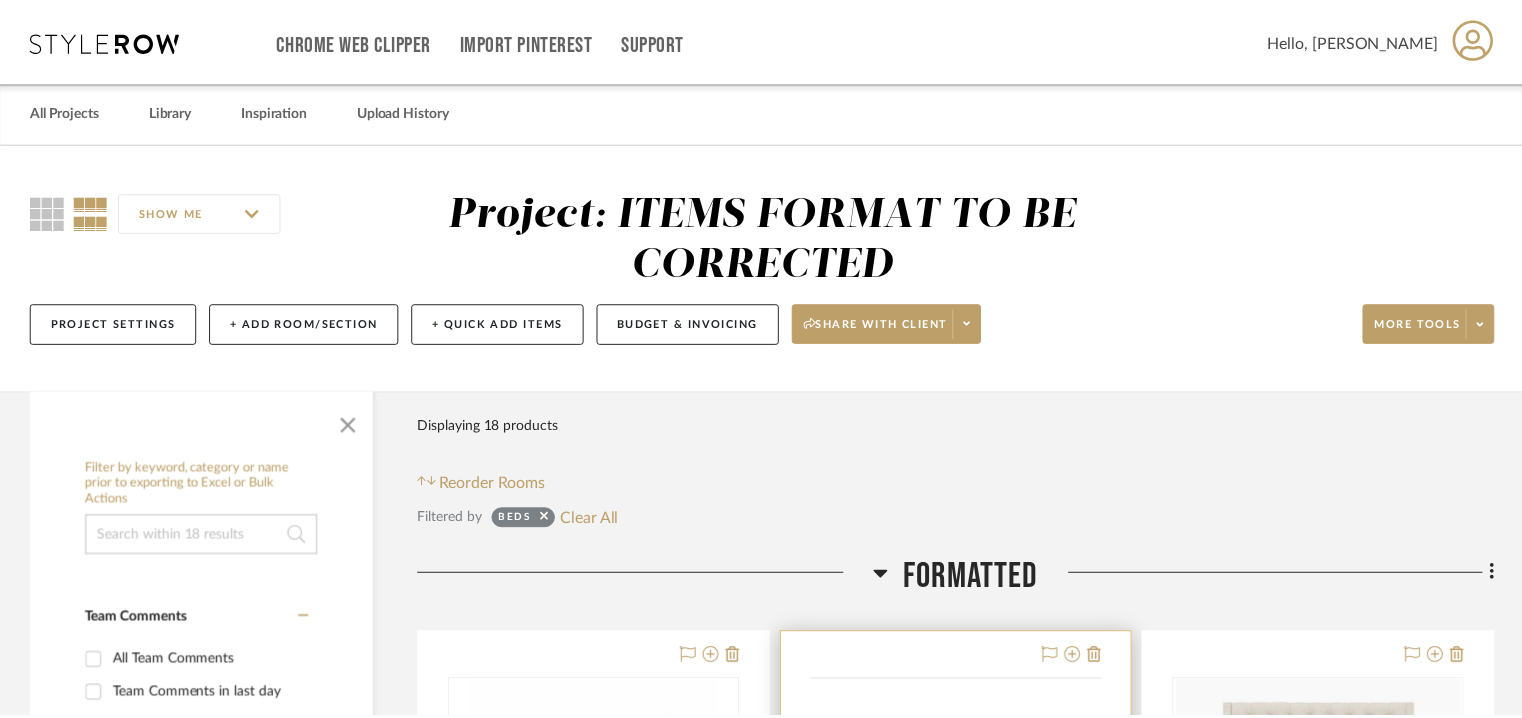 scroll, scrollTop: 334, scrollLeft: 0, axis: vertical 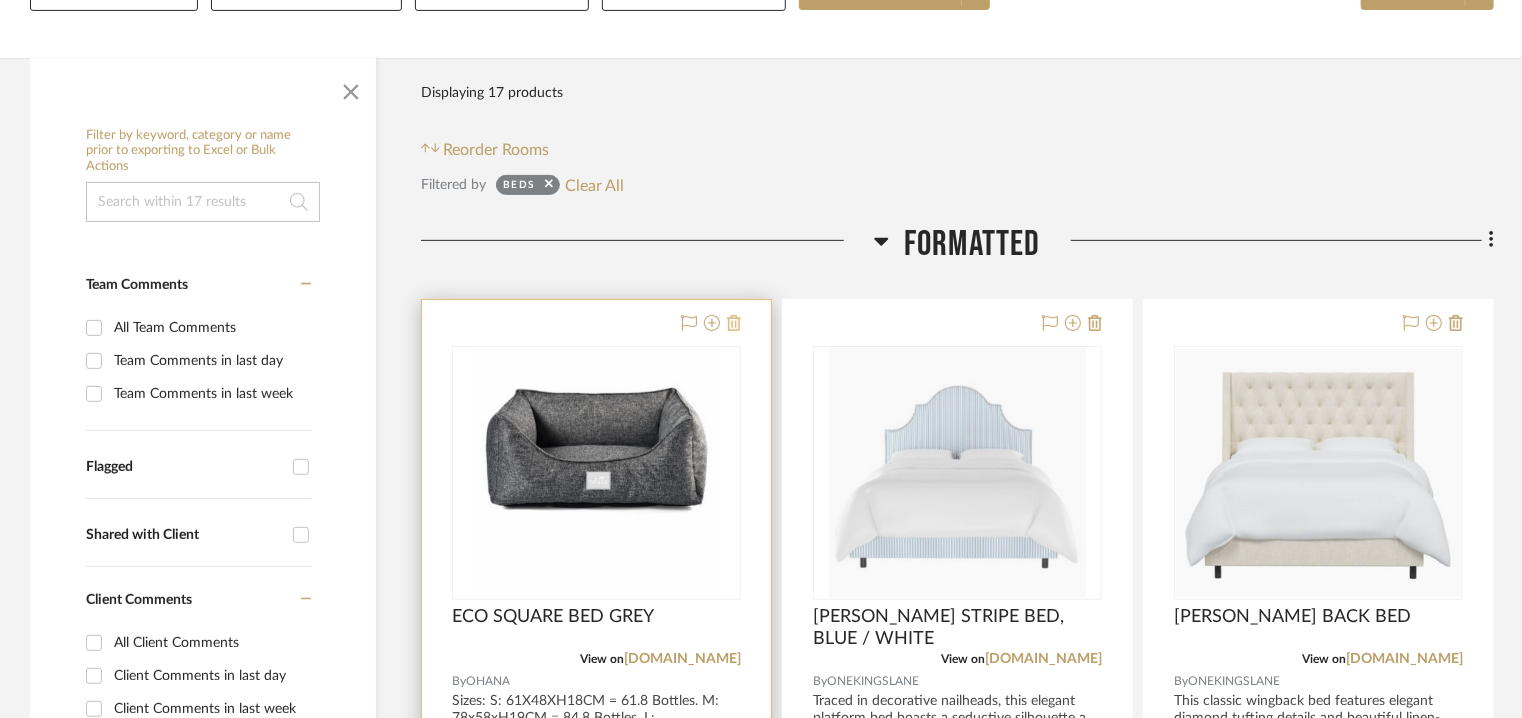 click 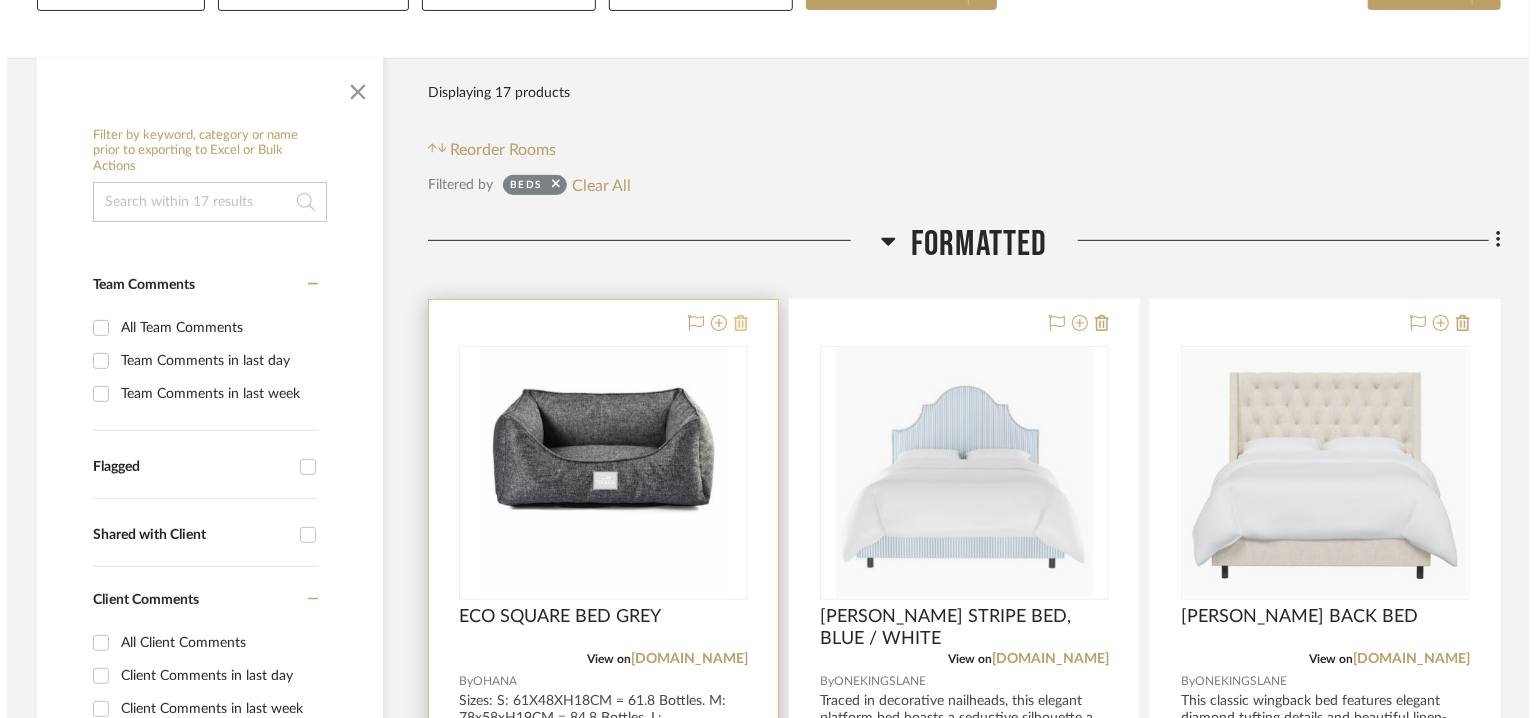 scroll, scrollTop: 0, scrollLeft: 0, axis: both 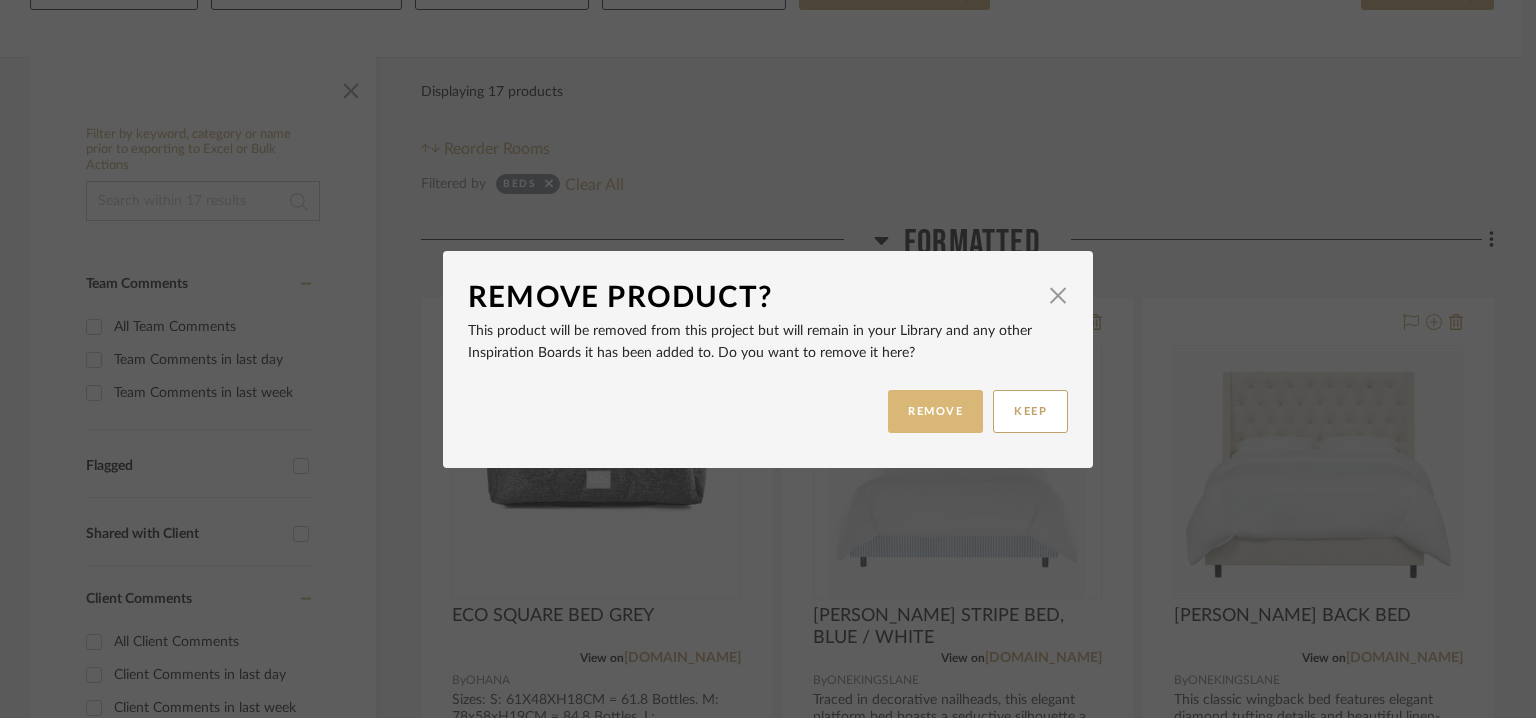 click on "REMOVE" at bounding box center [935, 411] 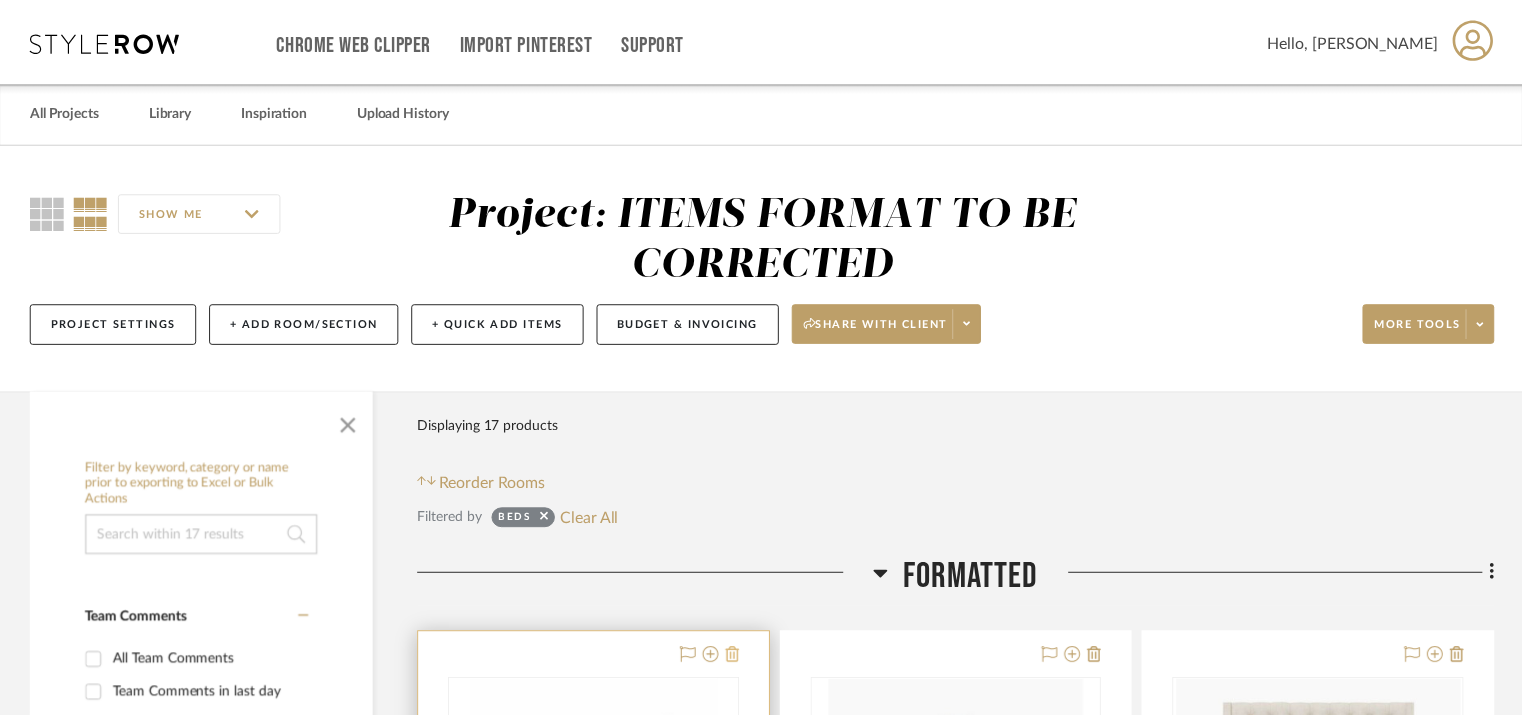 scroll, scrollTop: 334, scrollLeft: 0, axis: vertical 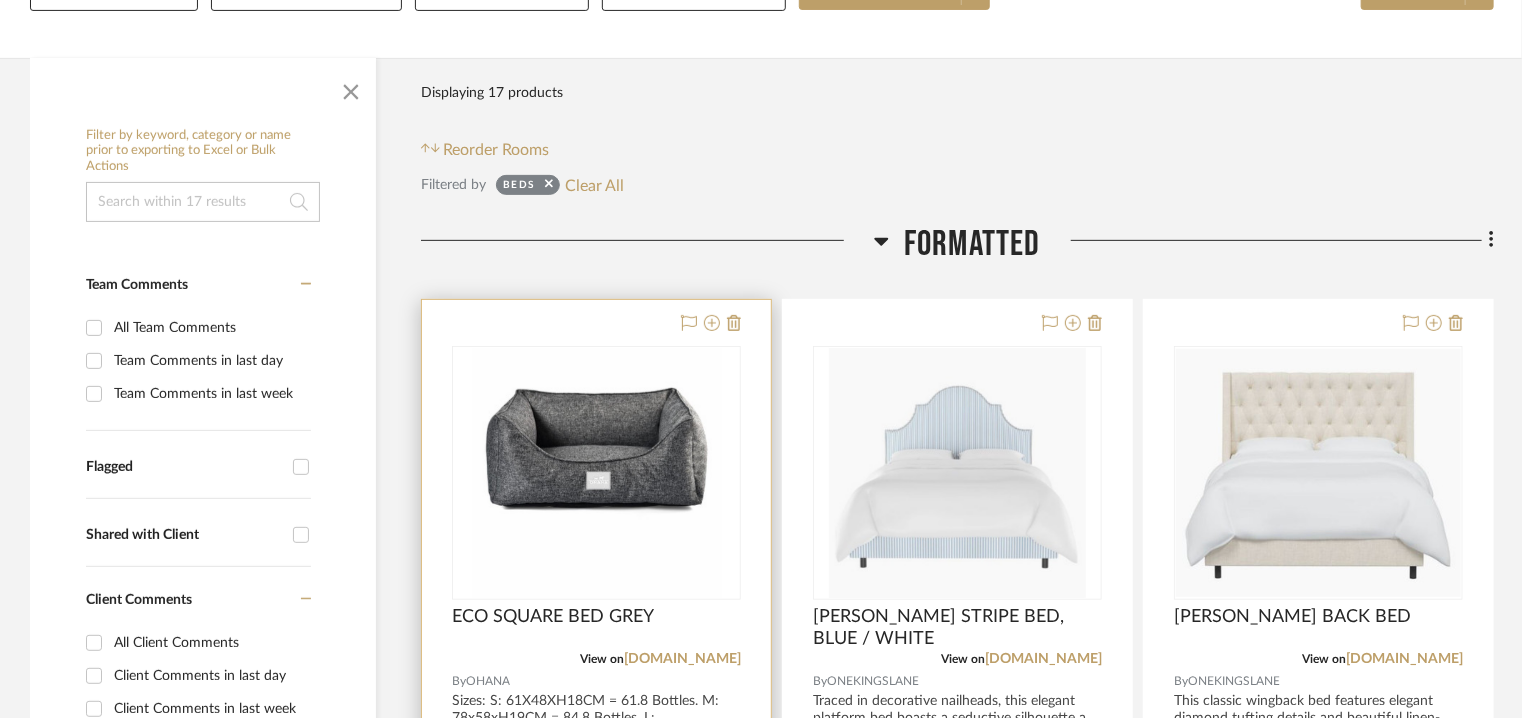 drag, startPoint x: 726, startPoint y: 317, endPoint x: 752, endPoint y: 341, distance: 35.383614 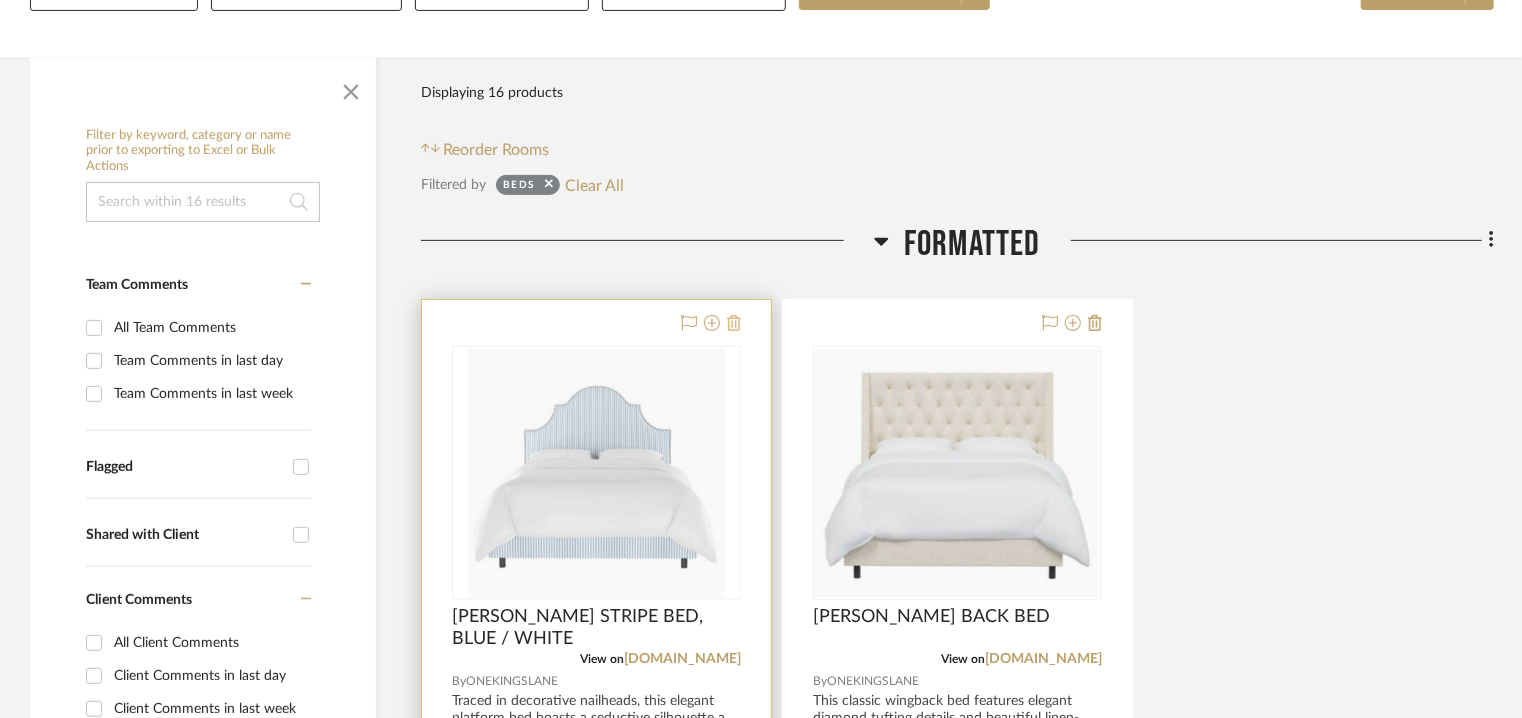 click 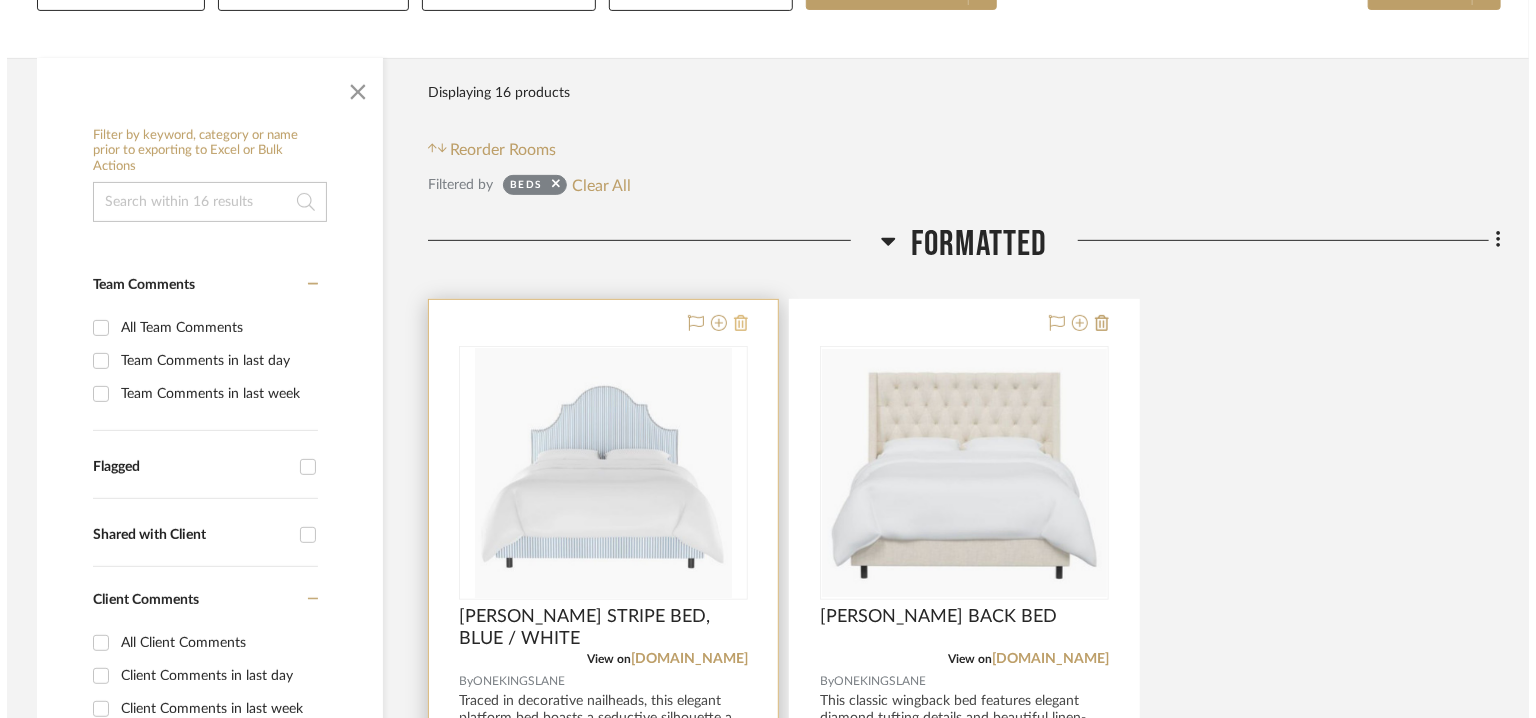 scroll, scrollTop: 0, scrollLeft: 0, axis: both 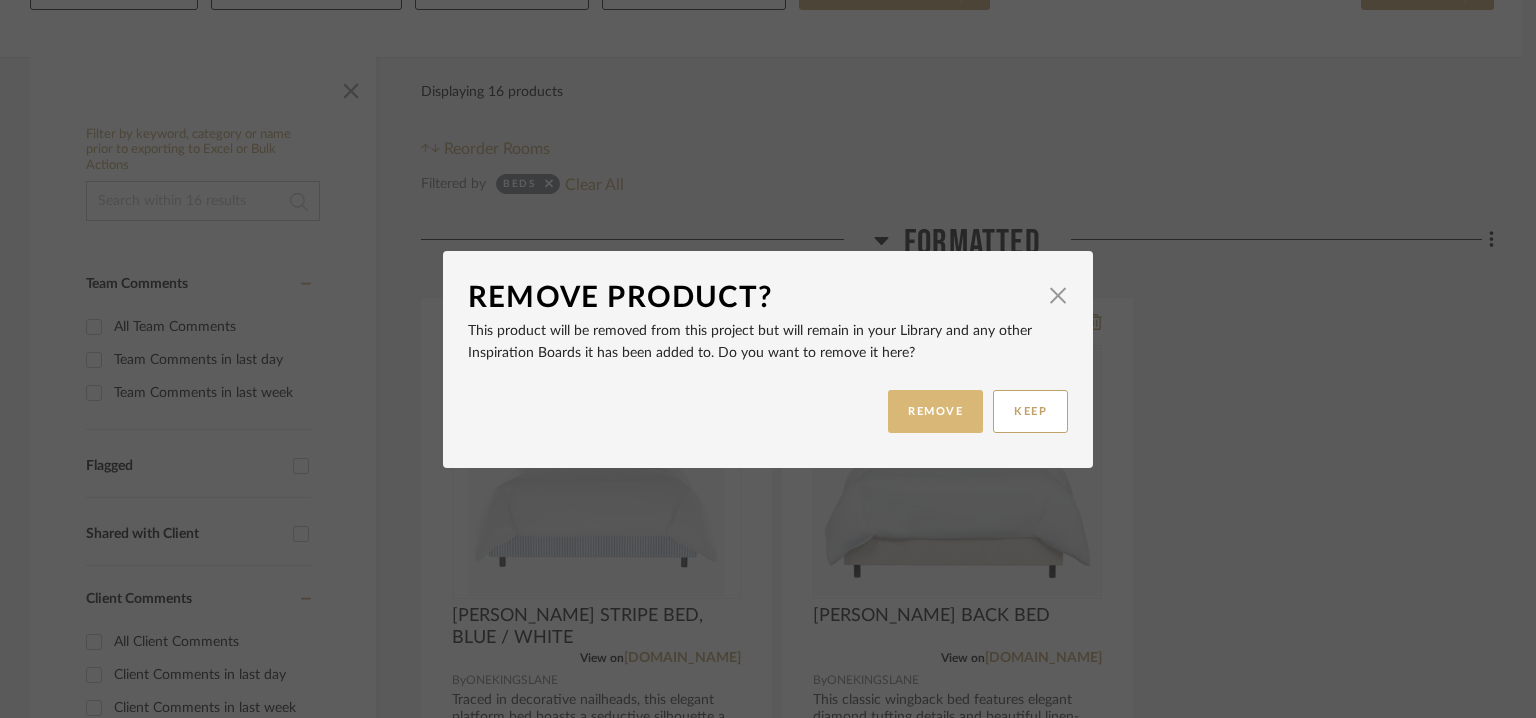 click on "REMOVE" at bounding box center (935, 411) 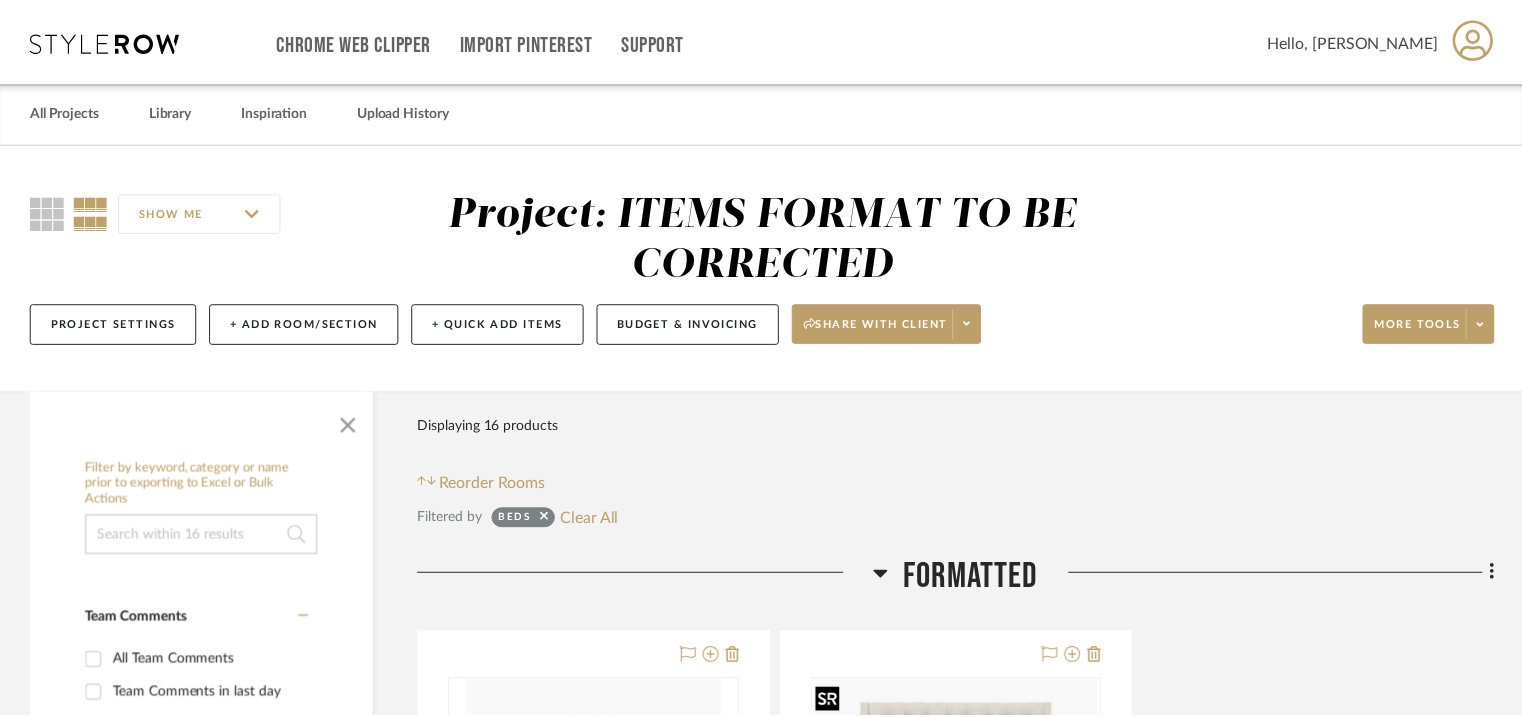 scroll, scrollTop: 334, scrollLeft: 0, axis: vertical 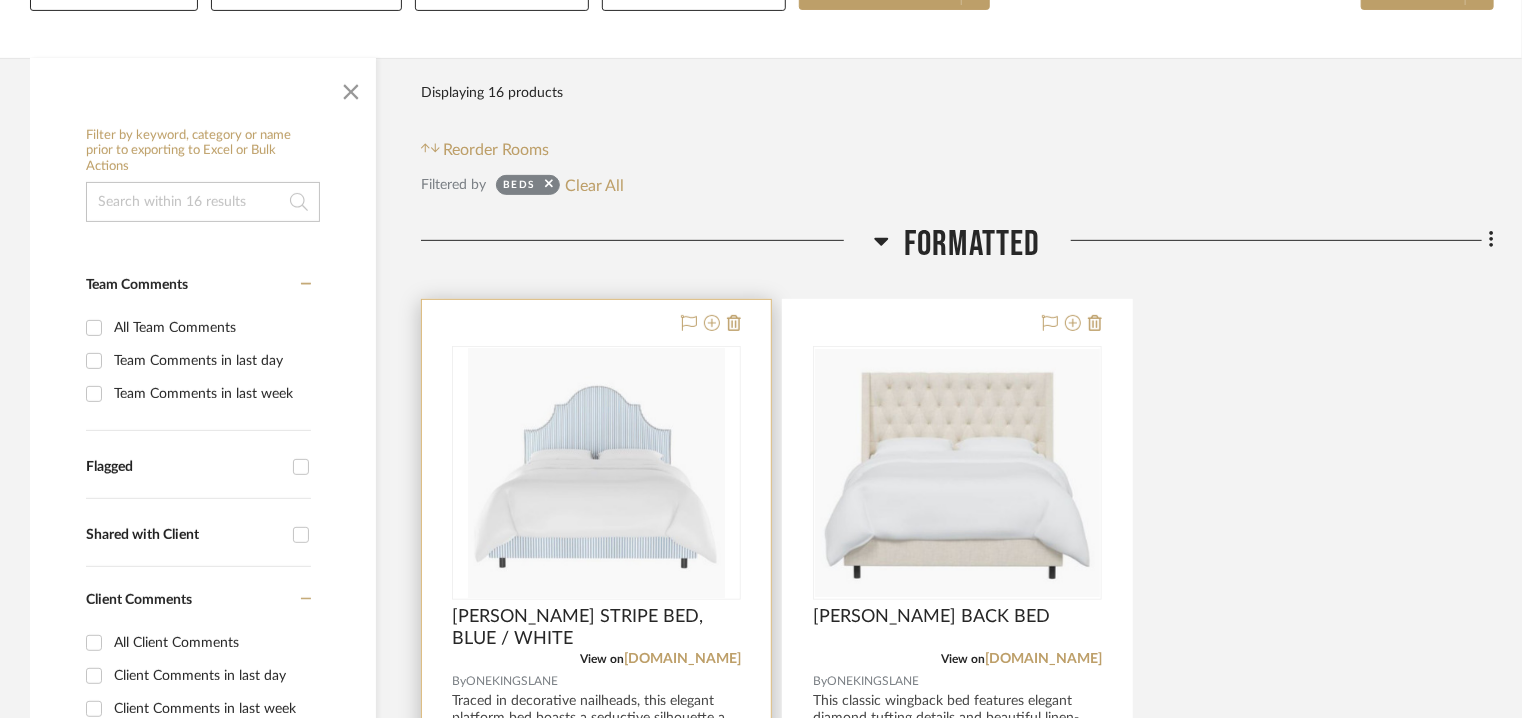 click at bounding box center (707, 324) 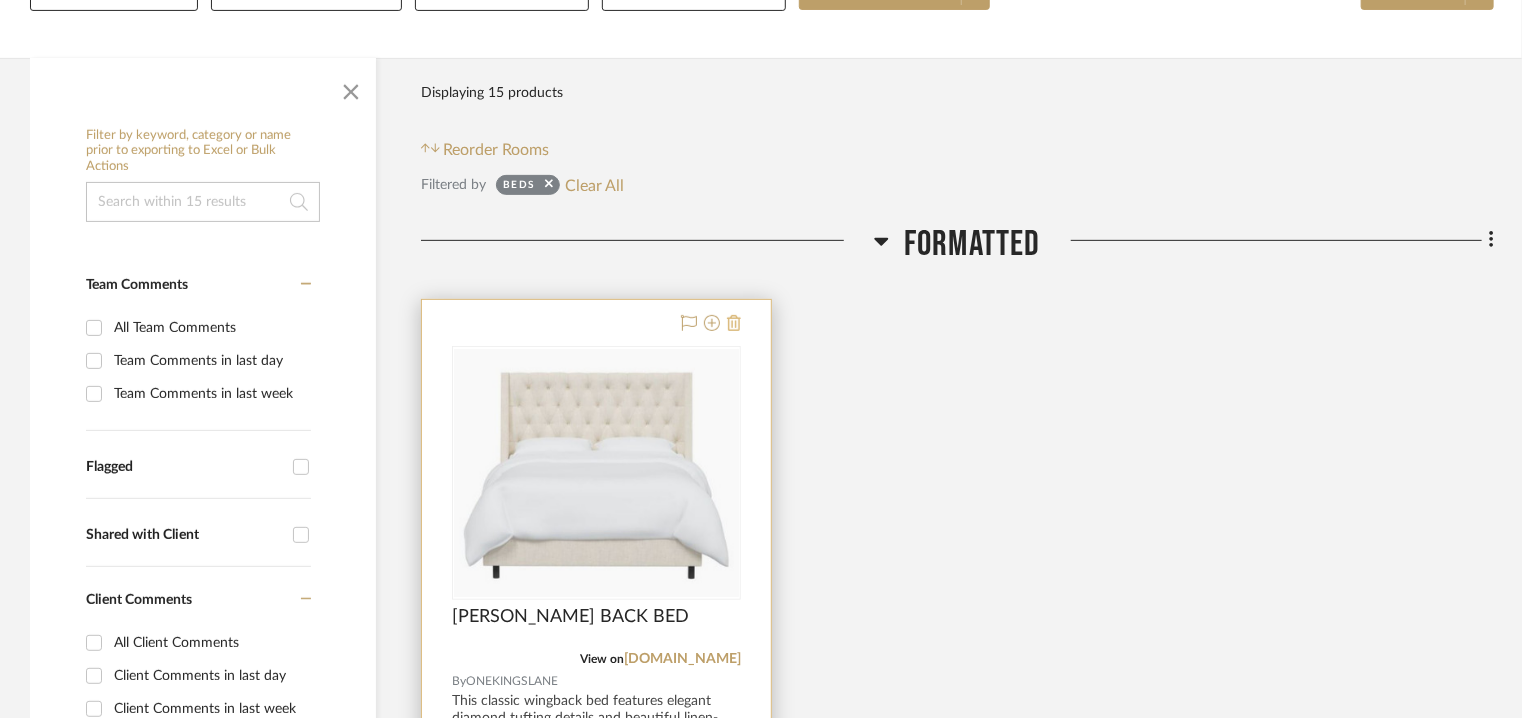 click 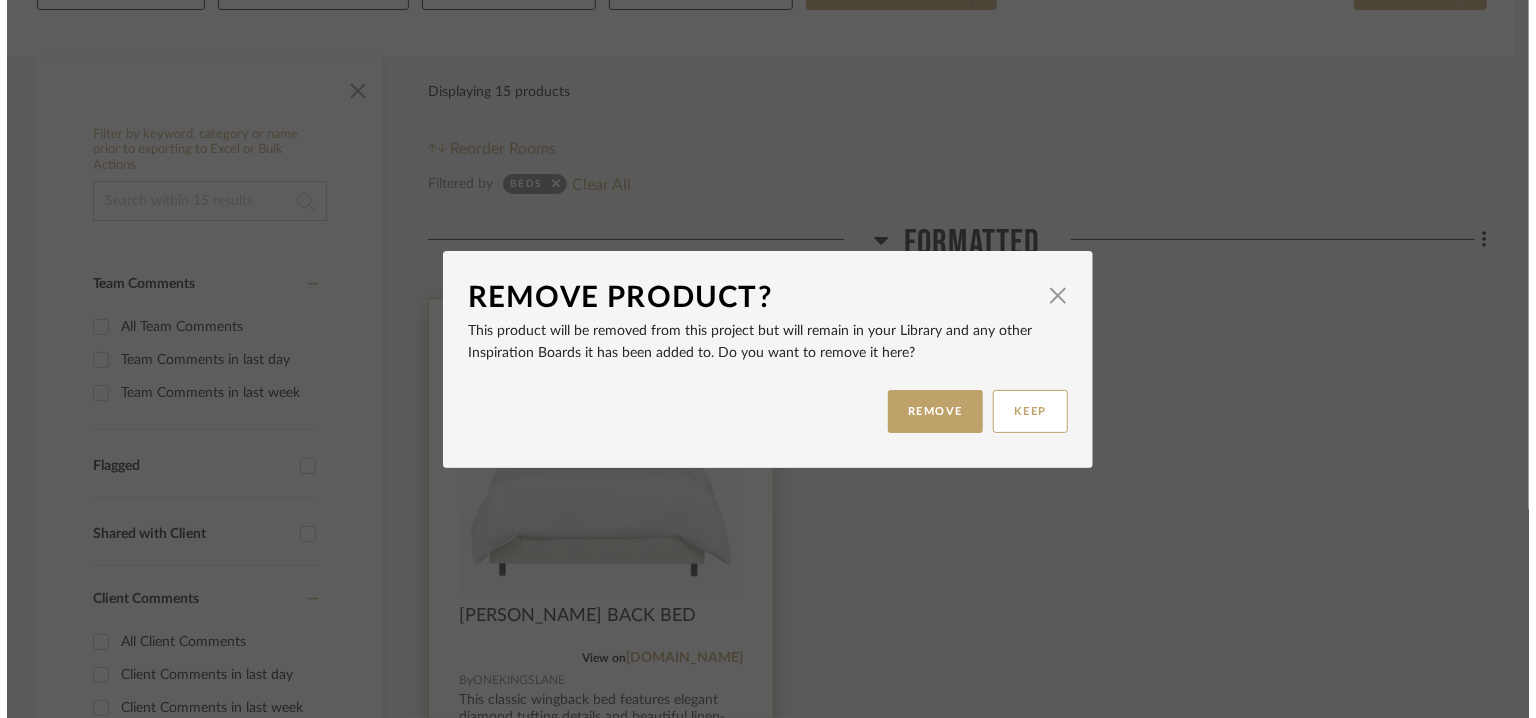 scroll, scrollTop: 0, scrollLeft: 0, axis: both 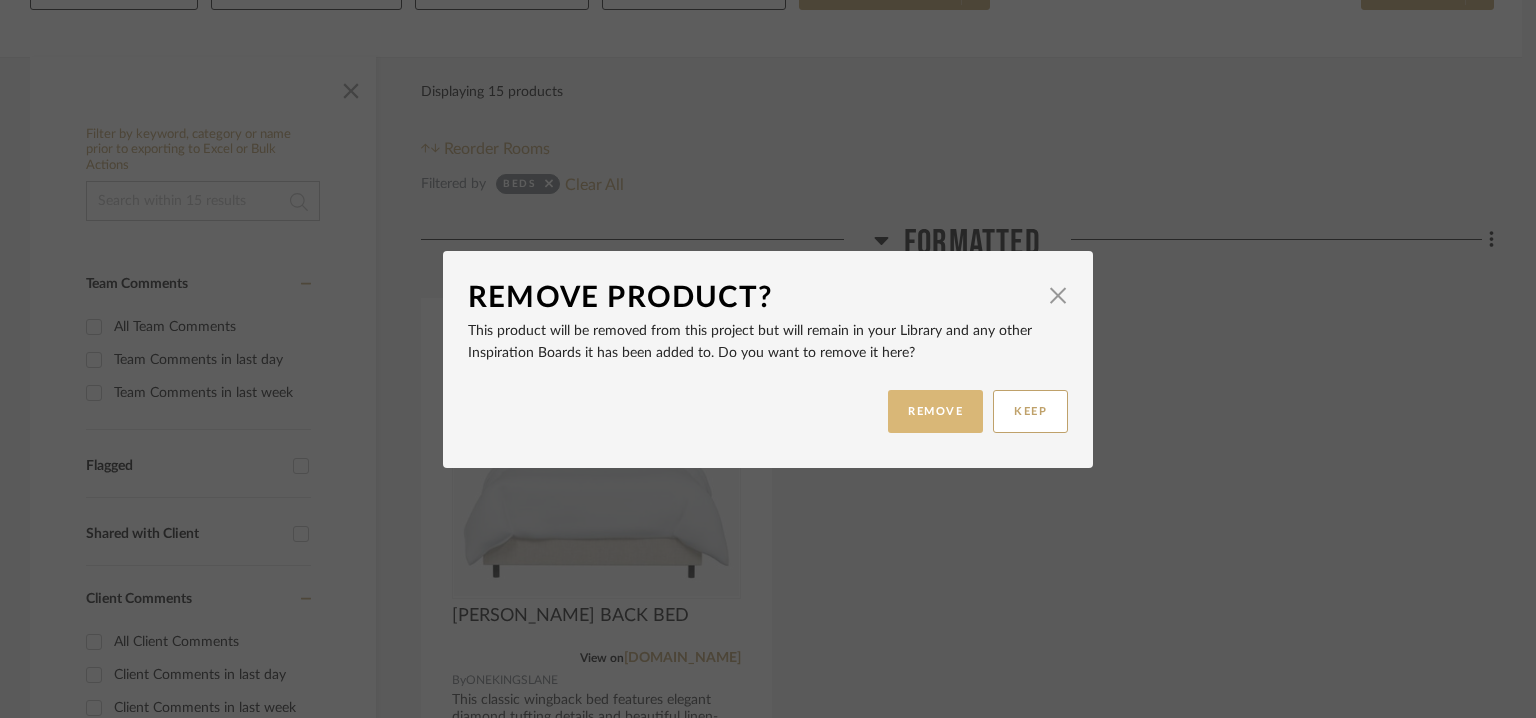 click on "REMOVE" at bounding box center [935, 411] 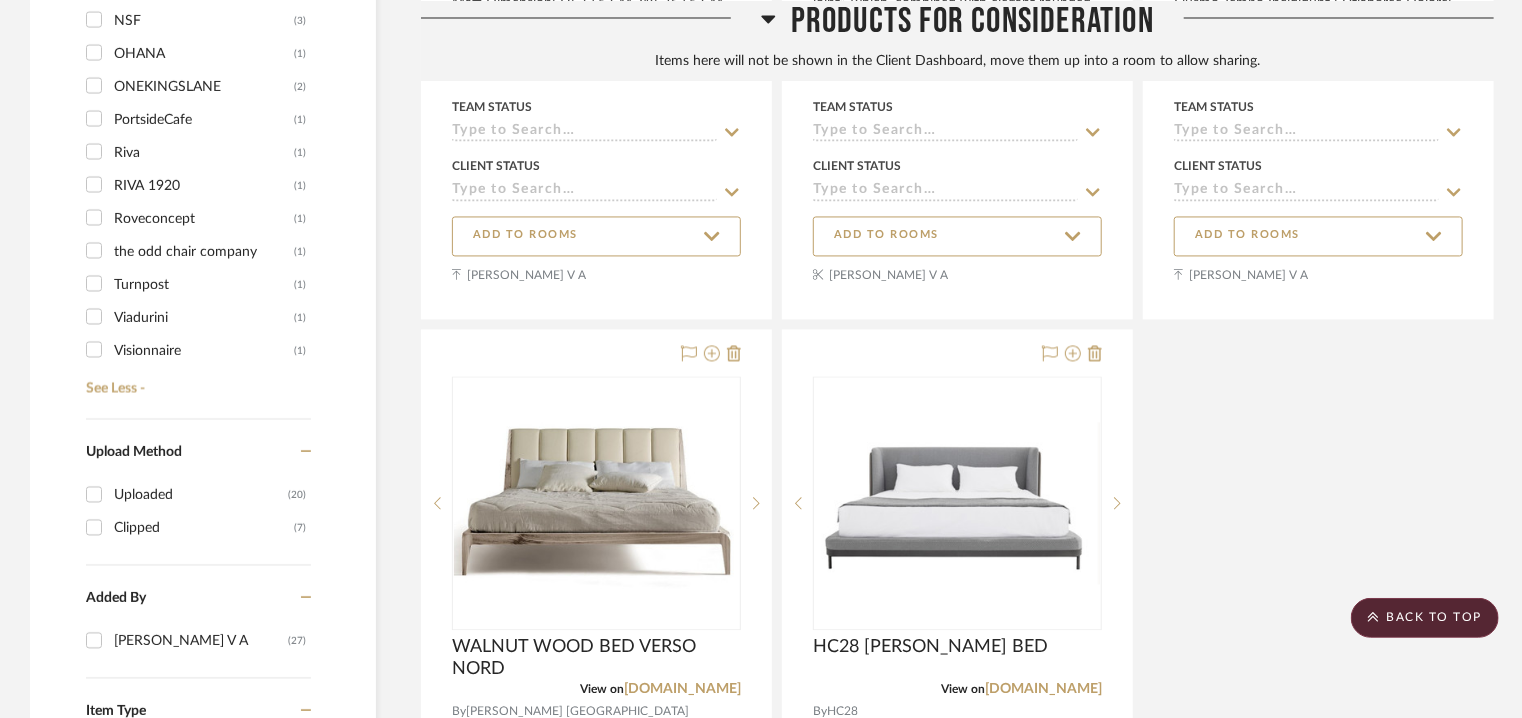 scroll, scrollTop: 1934, scrollLeft: 0, axis: vertical 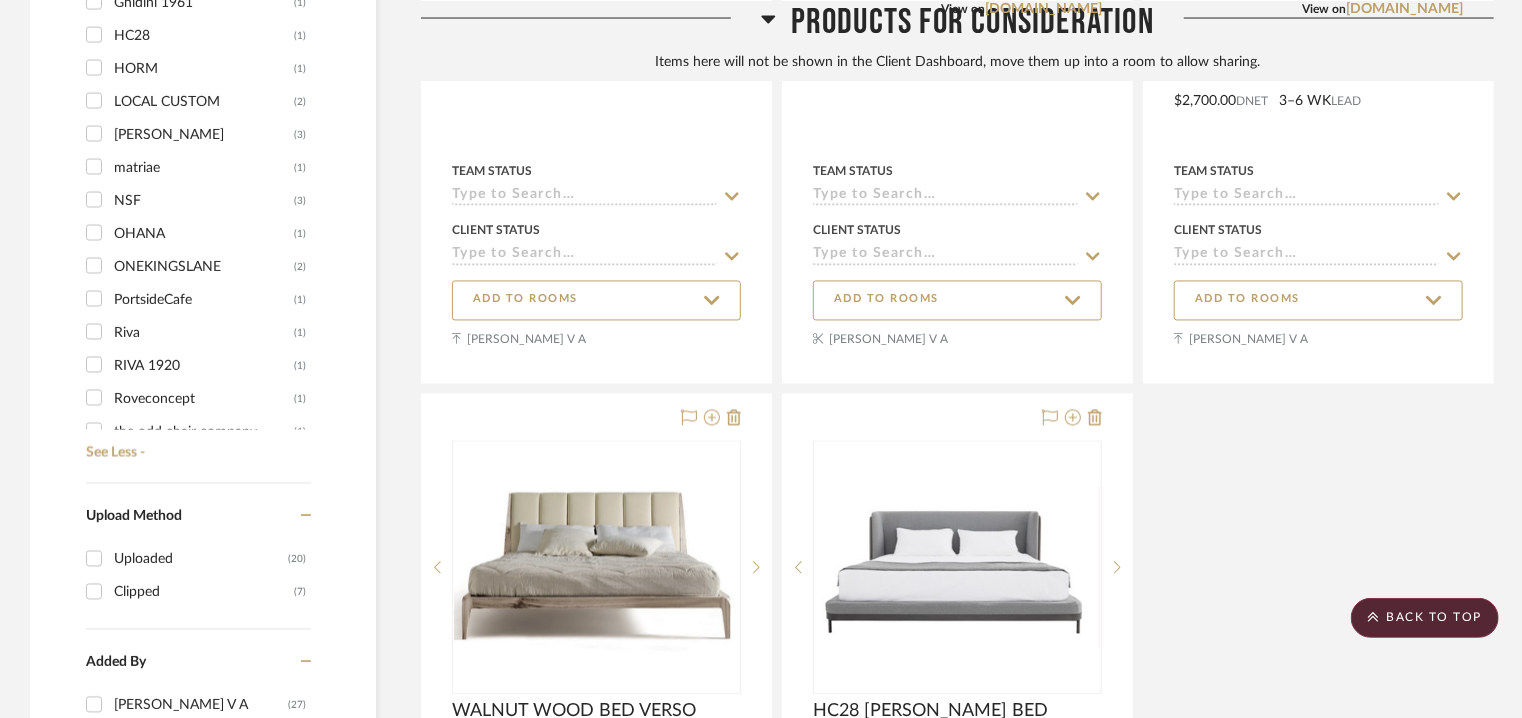 click on "OHANA" at bounding box center [204, 234] 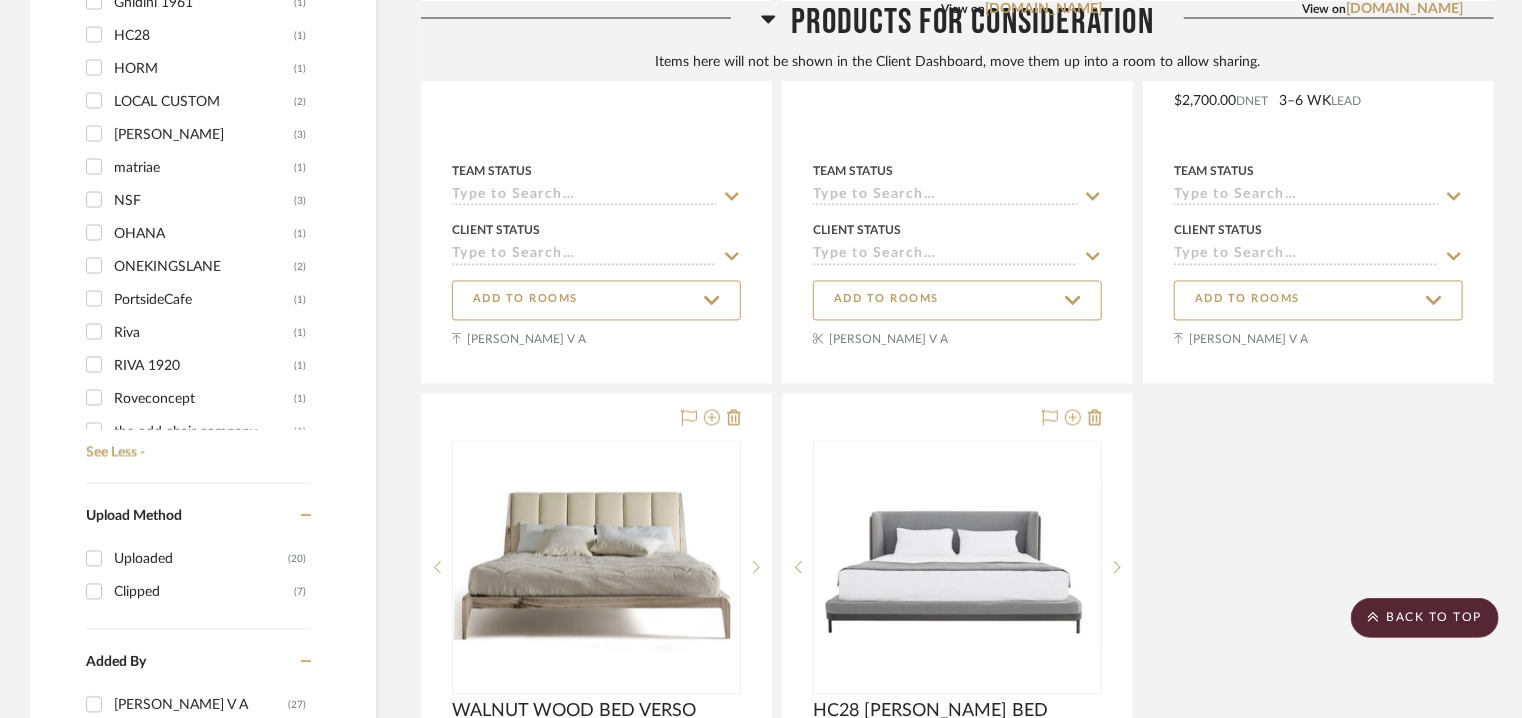 click on "OHANA  (1)" at bounding box center [94, 233] 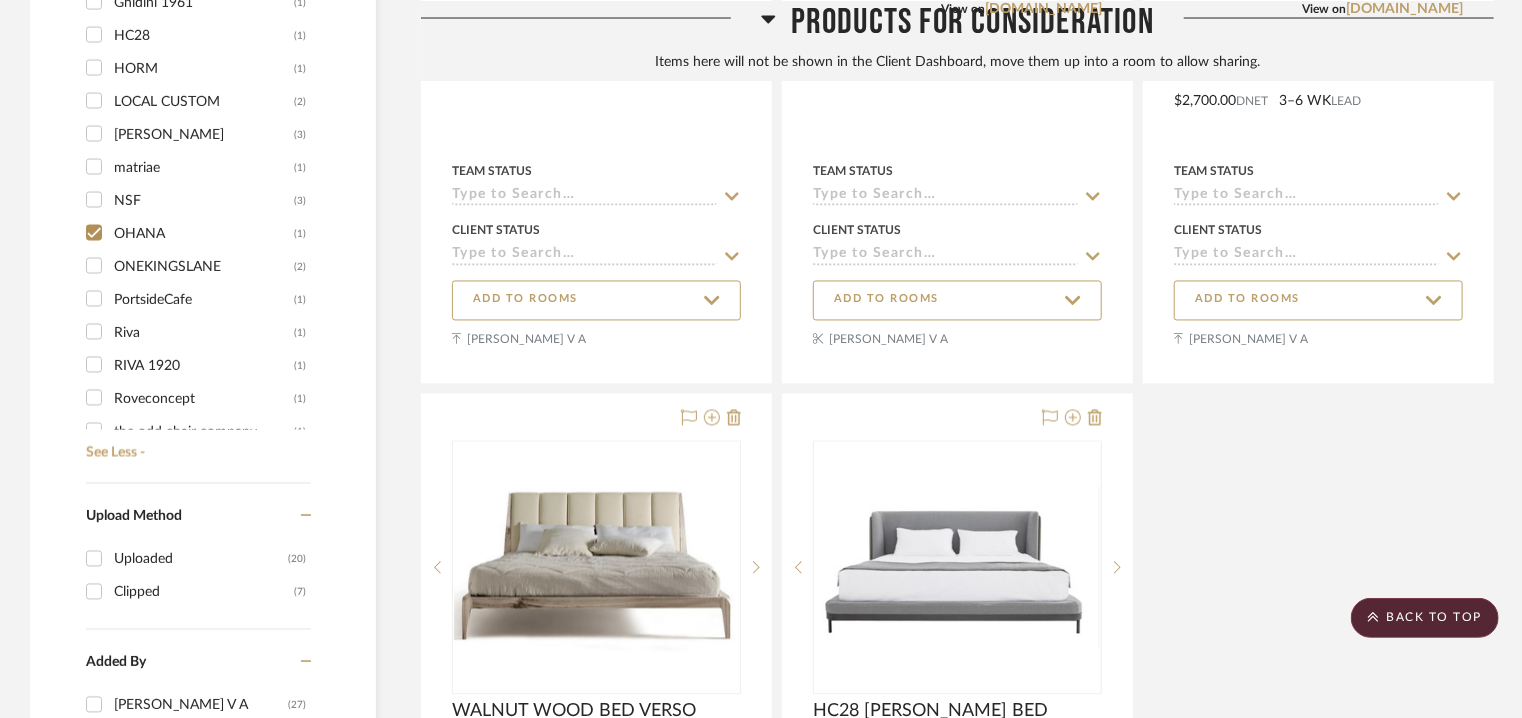 checkbox on "true" 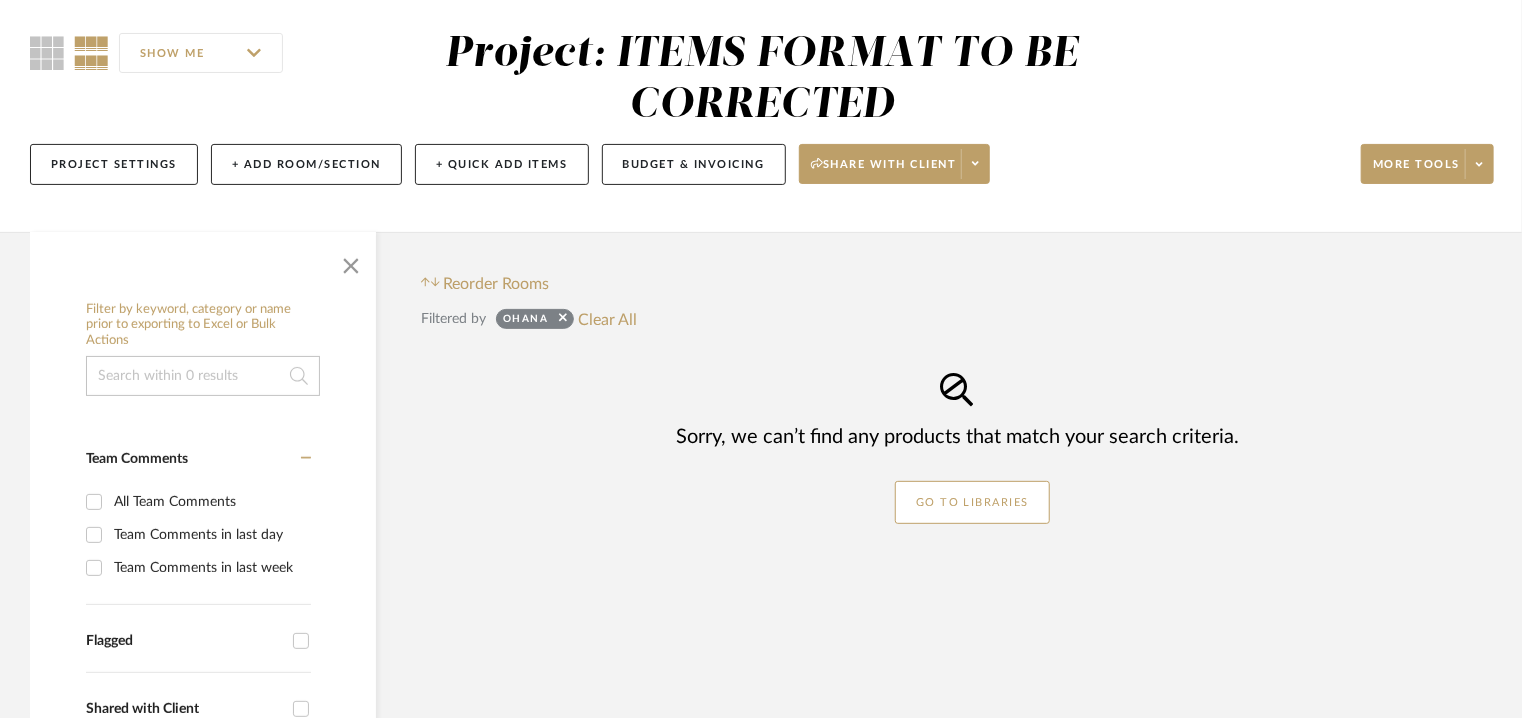 scroll, scrollTop: 0, scrollLeft: 0, axis: both 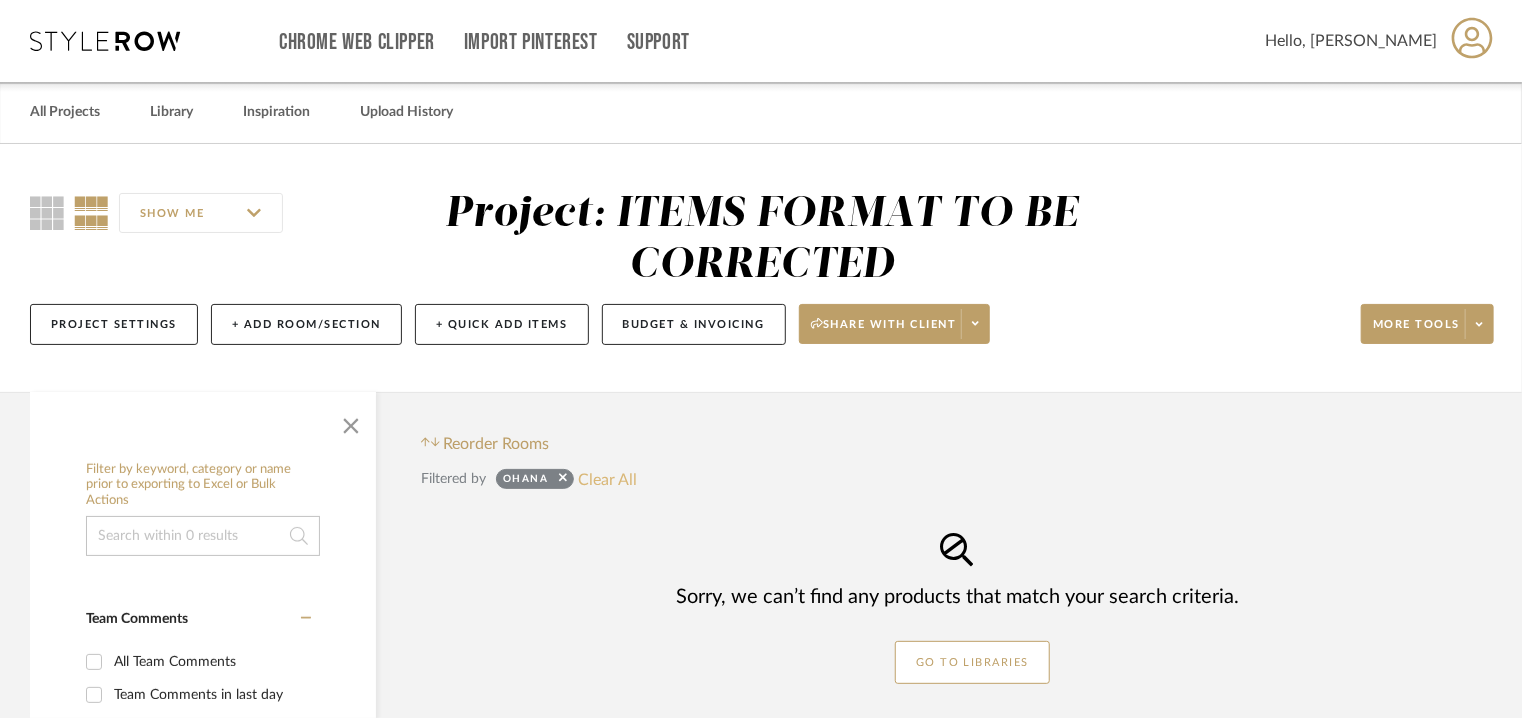 click on "Clear All" 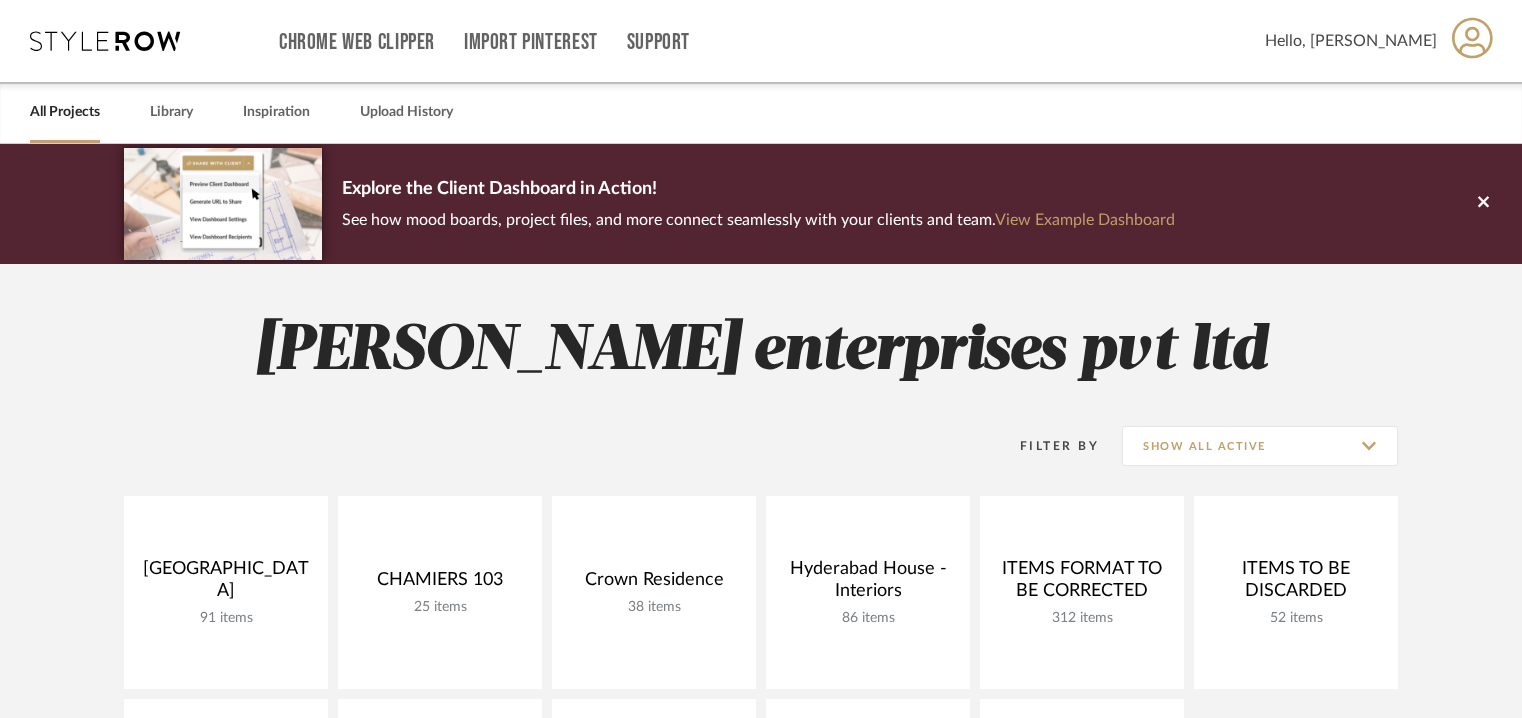 scroll, scrollTop: 0, scrollLeft: 0, axis: both 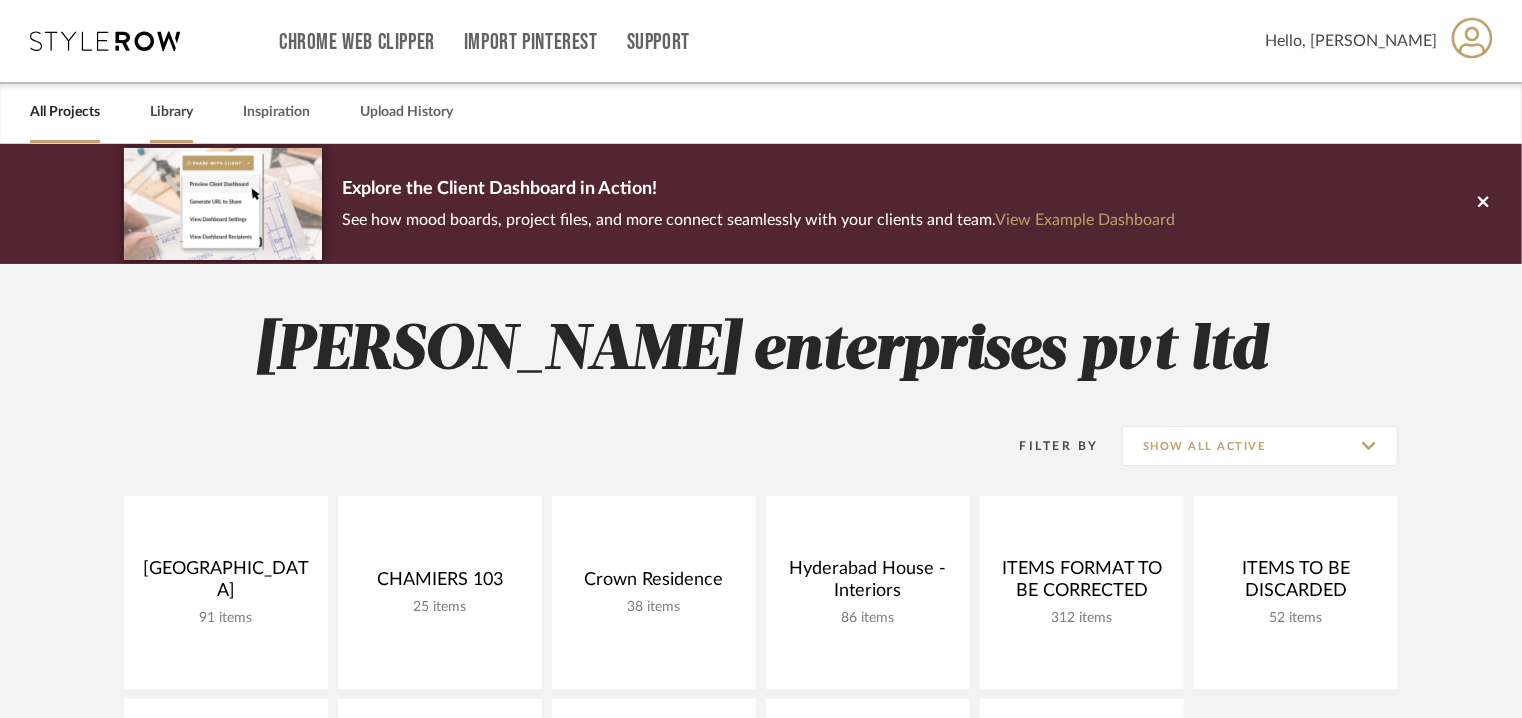 click on "Library" at bounding box center (171, 112) 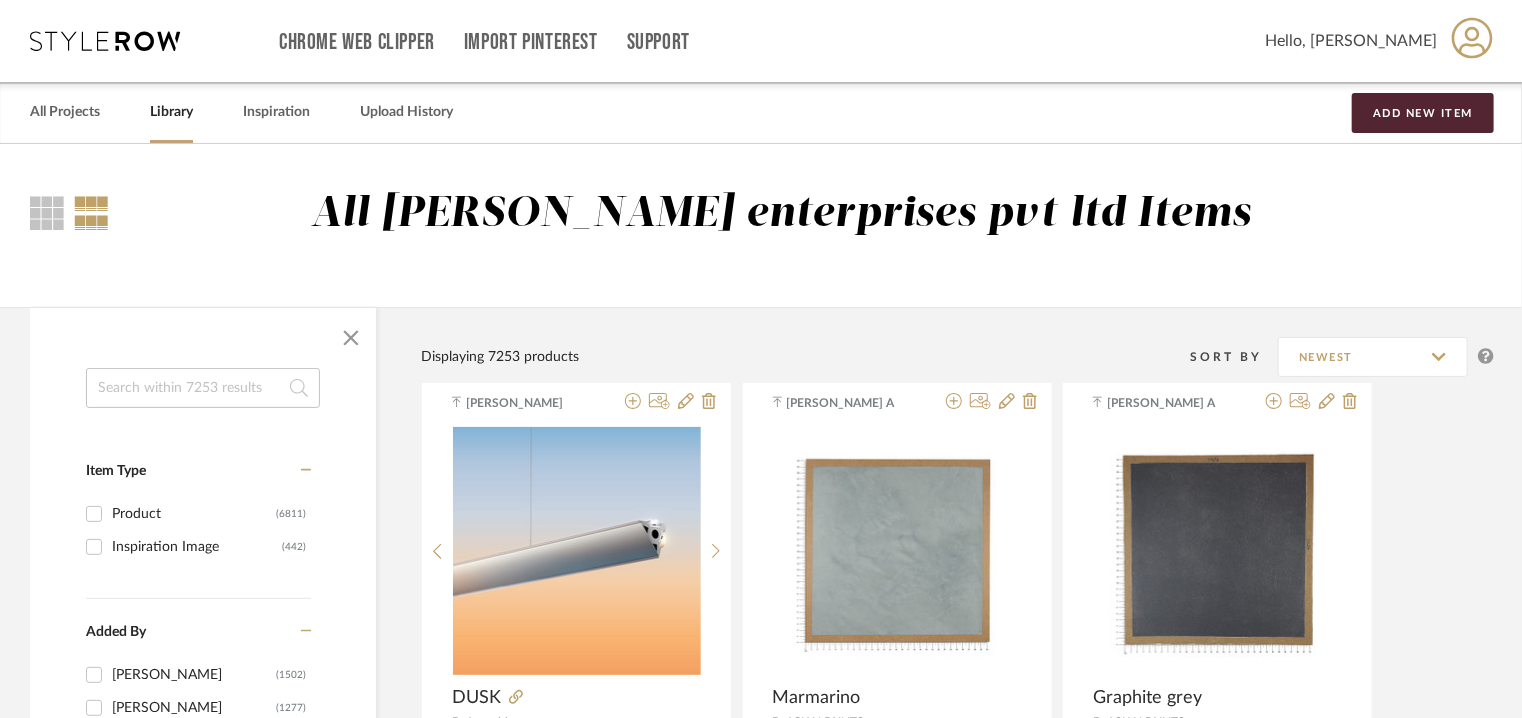 click 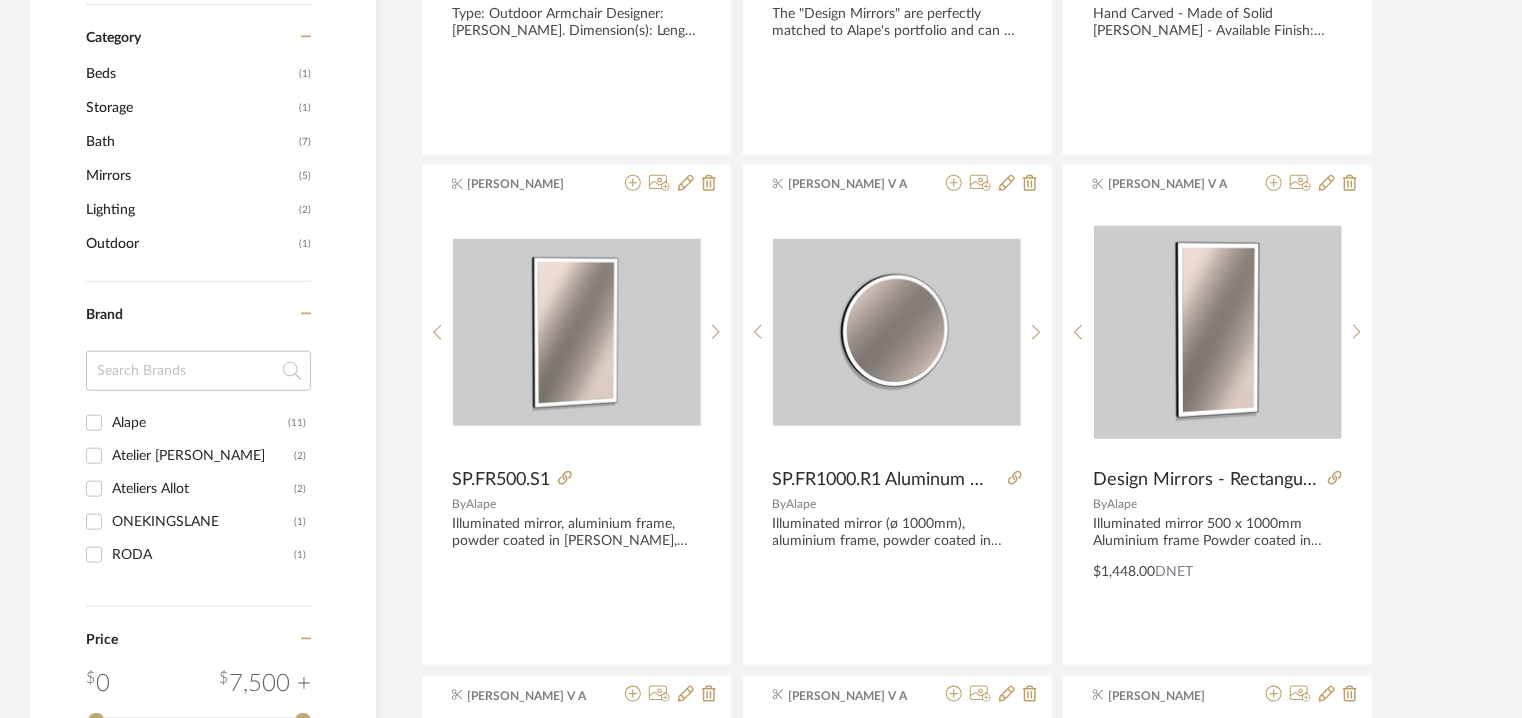 scroll, scrollTop: 800, scrollLeft: 0, axis: vertical 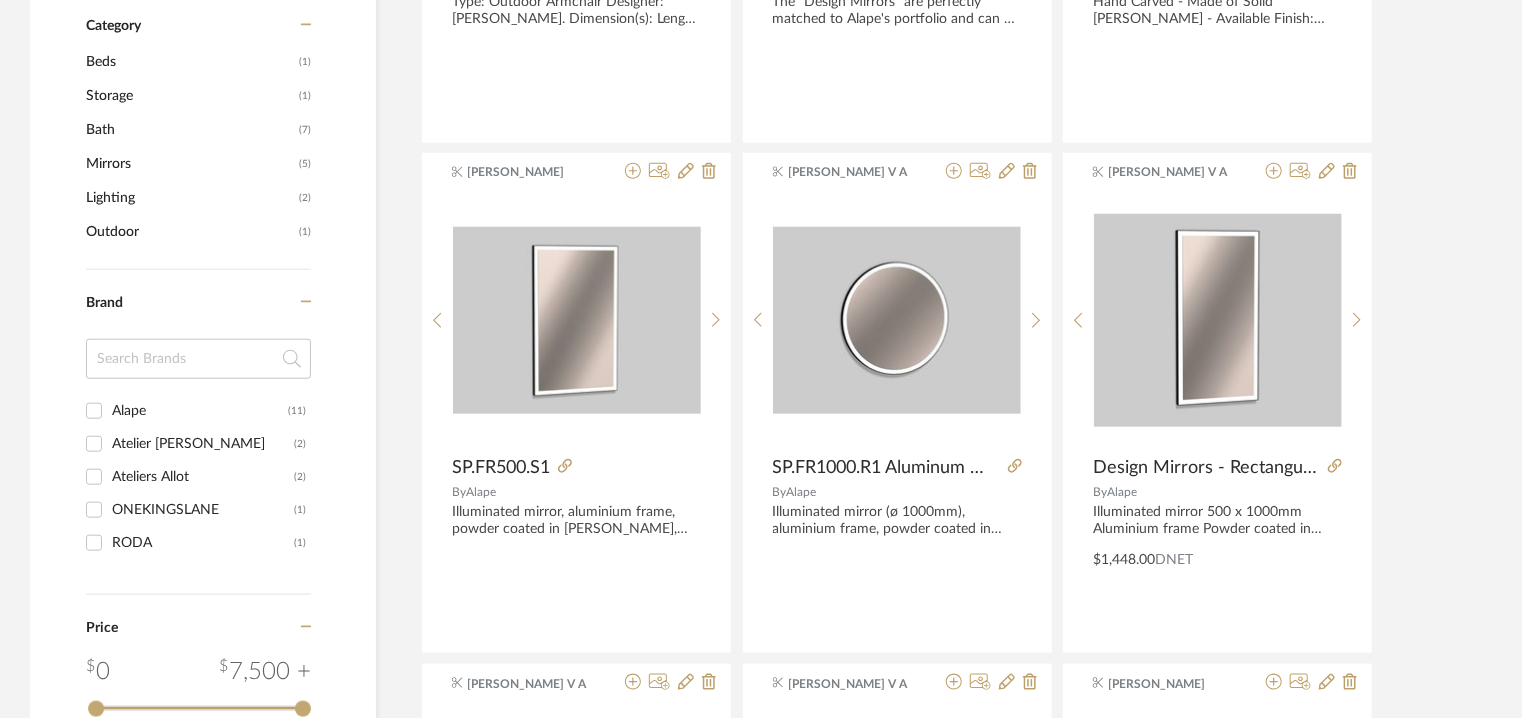 type on "Allie" 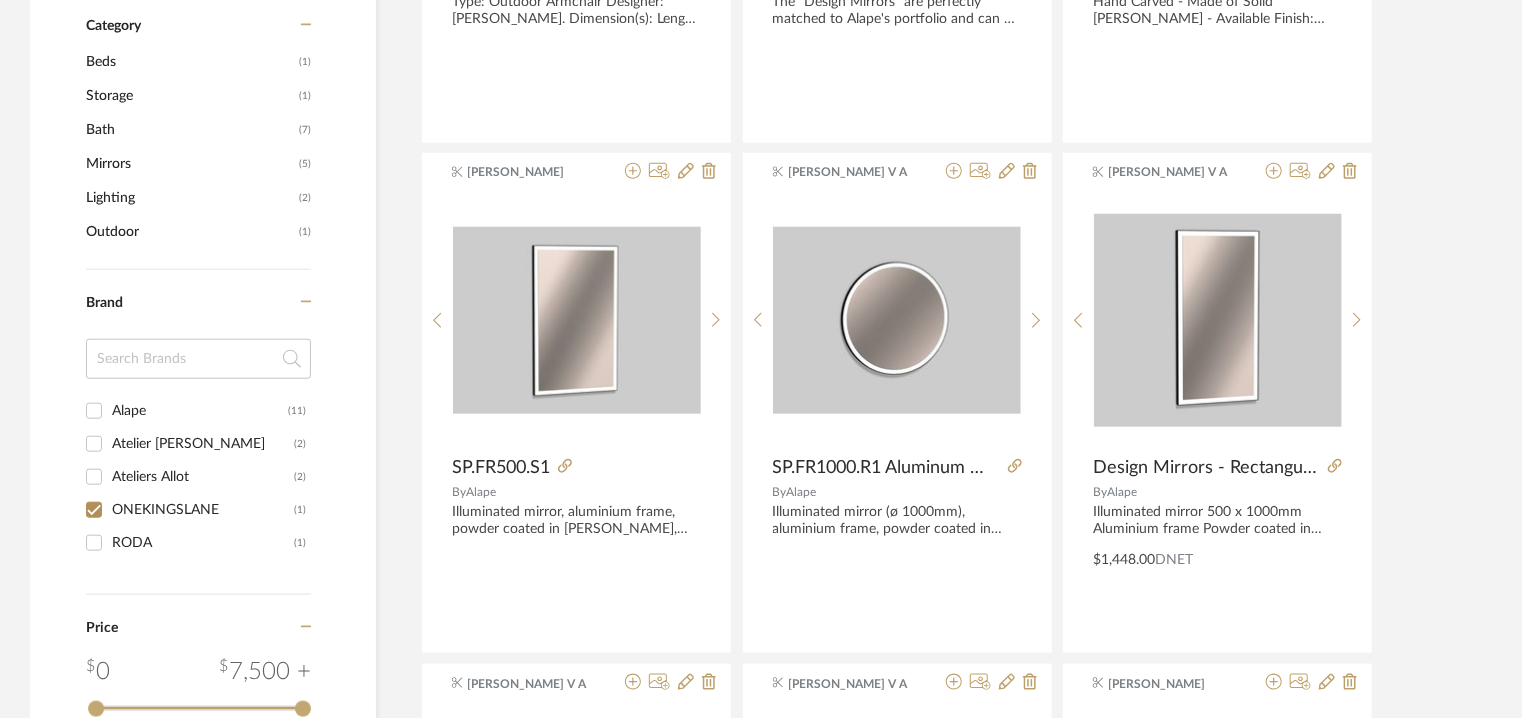 checkbox on "true" 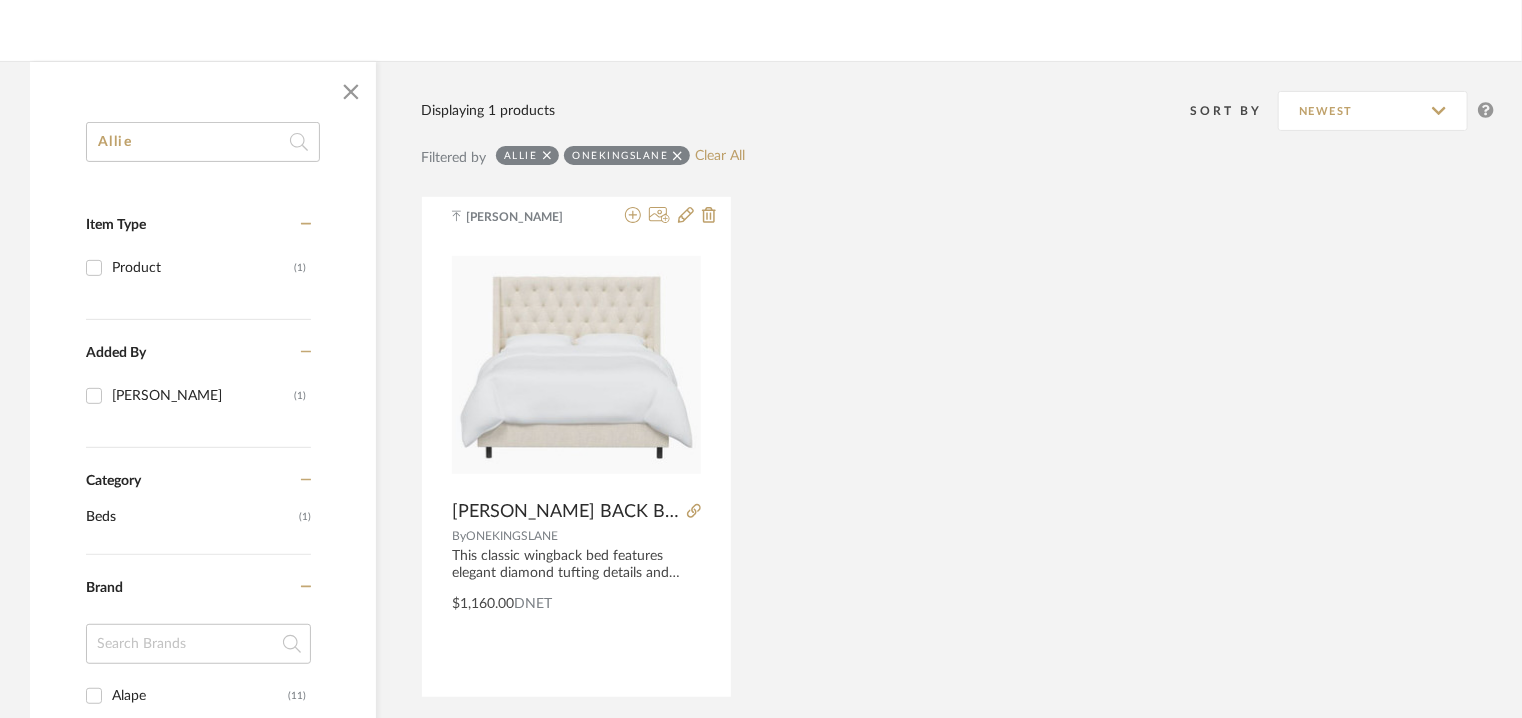 scroll, scrollTop: 200, scrollLeft: 0, axis: vertical 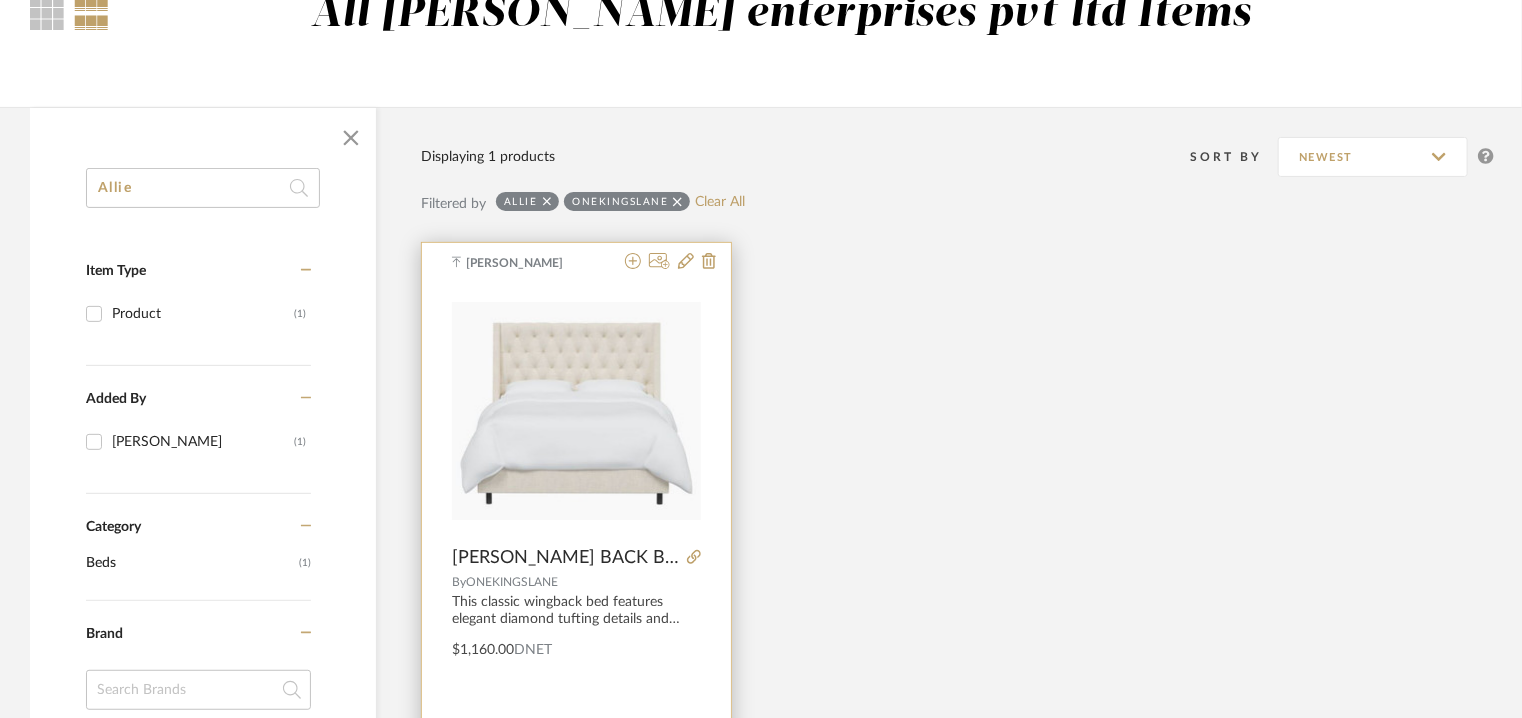 click at bounding box center [690, 558] 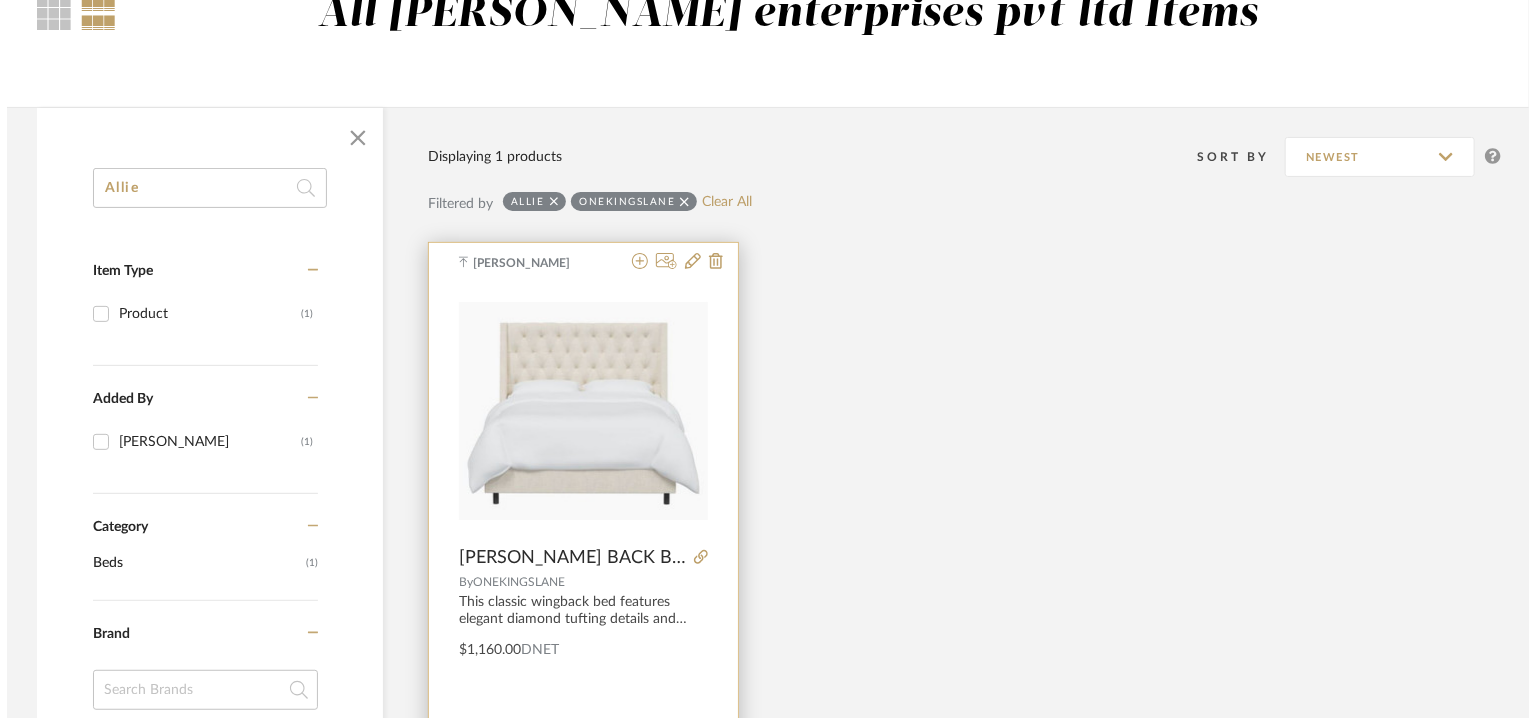 scroll, scrollTop: 0, scrollLeft: 0, axis: both 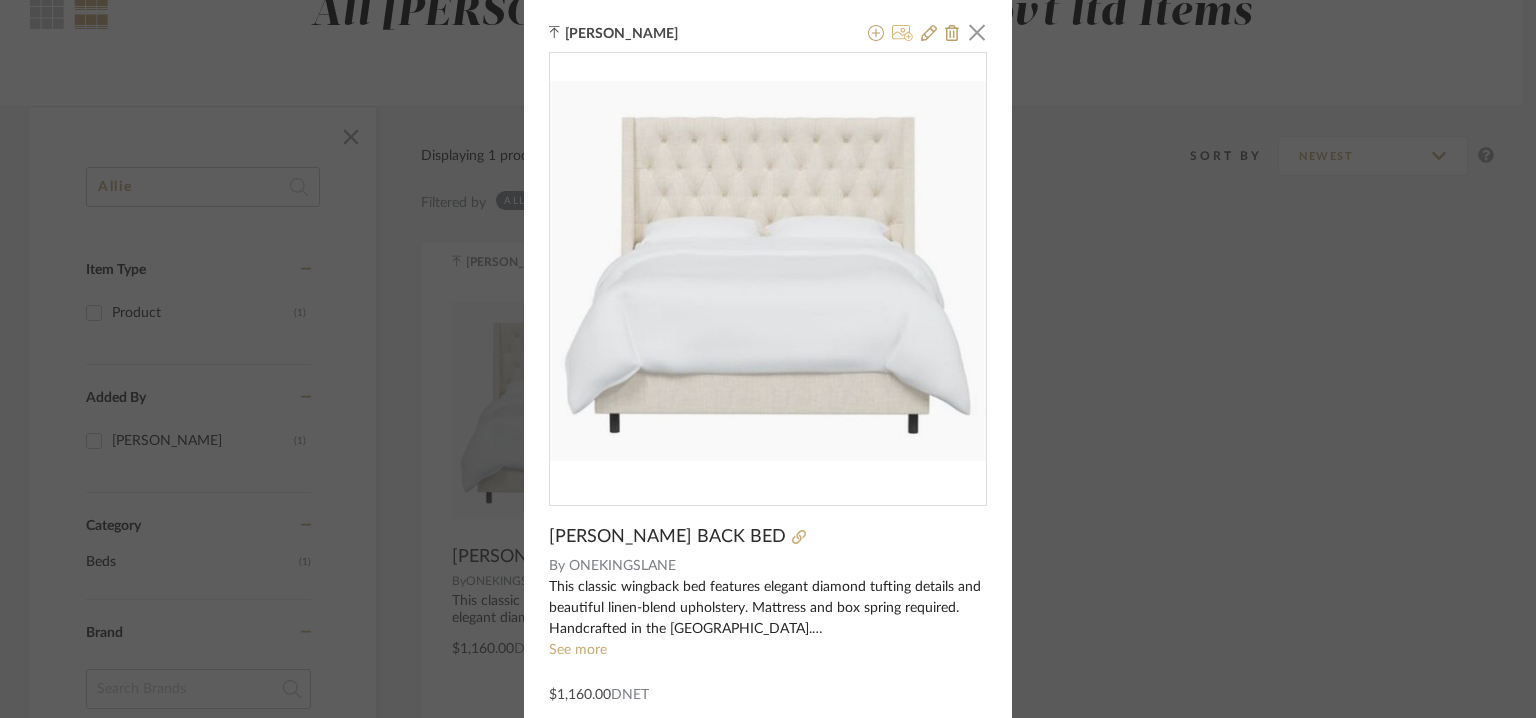 click 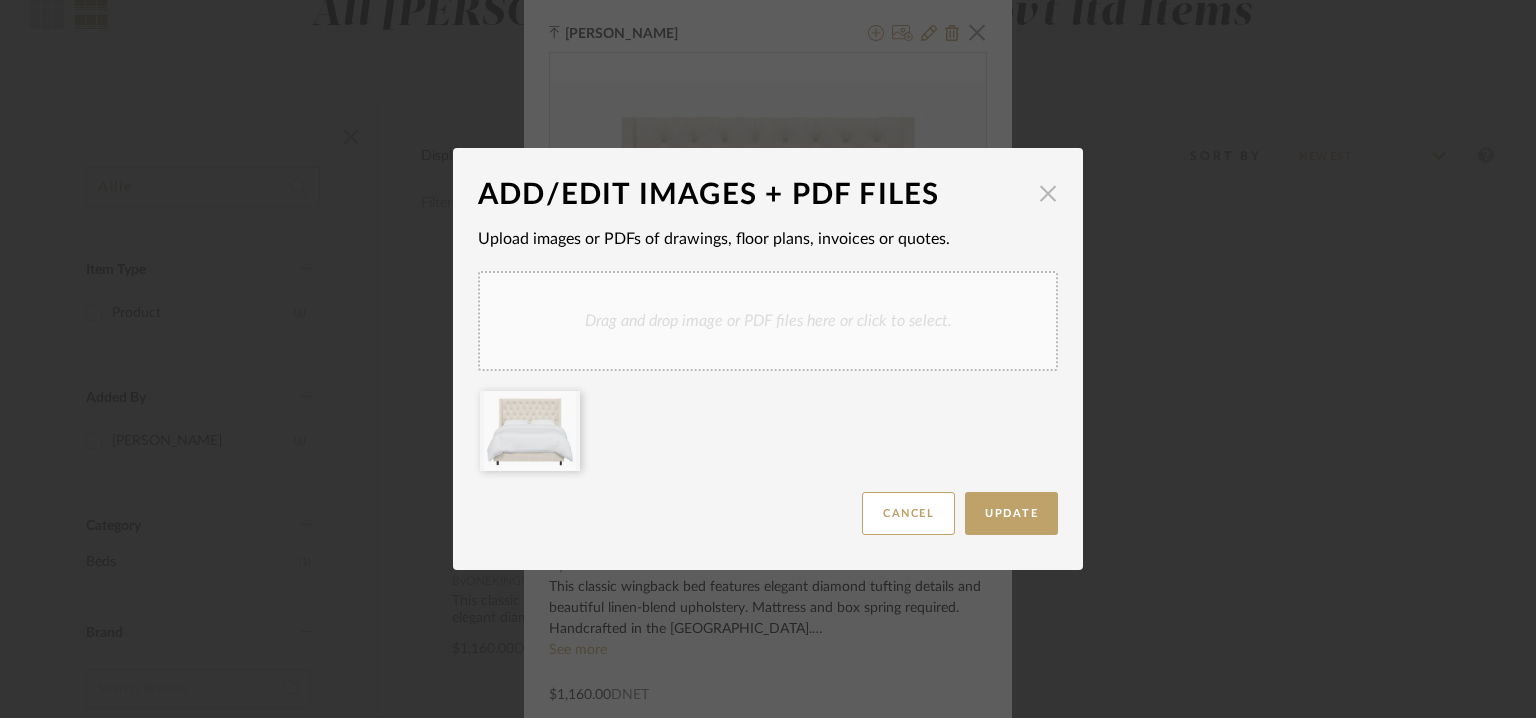click at bounding box center [1048, 193] 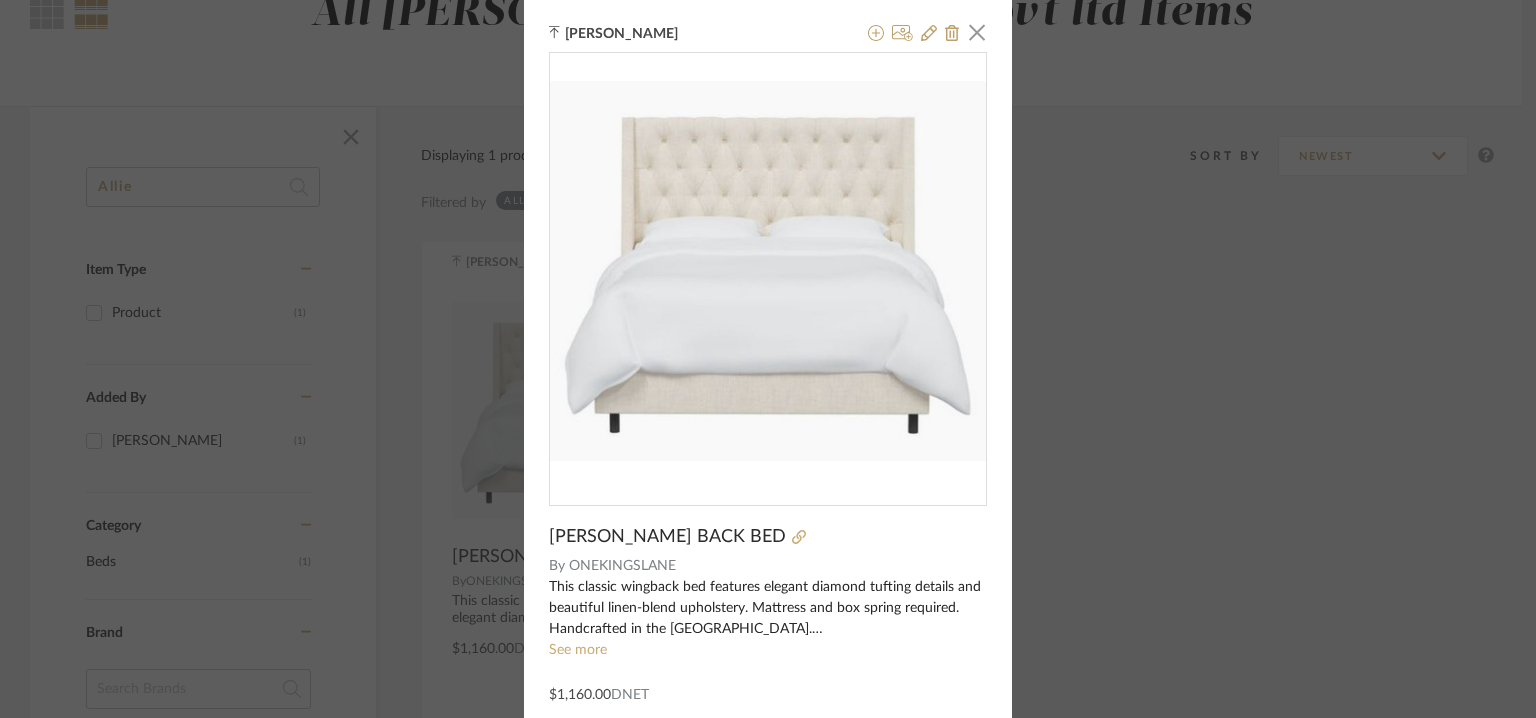 scroll, scrollTop: 100, scrollLeft: 0, axis: vertical 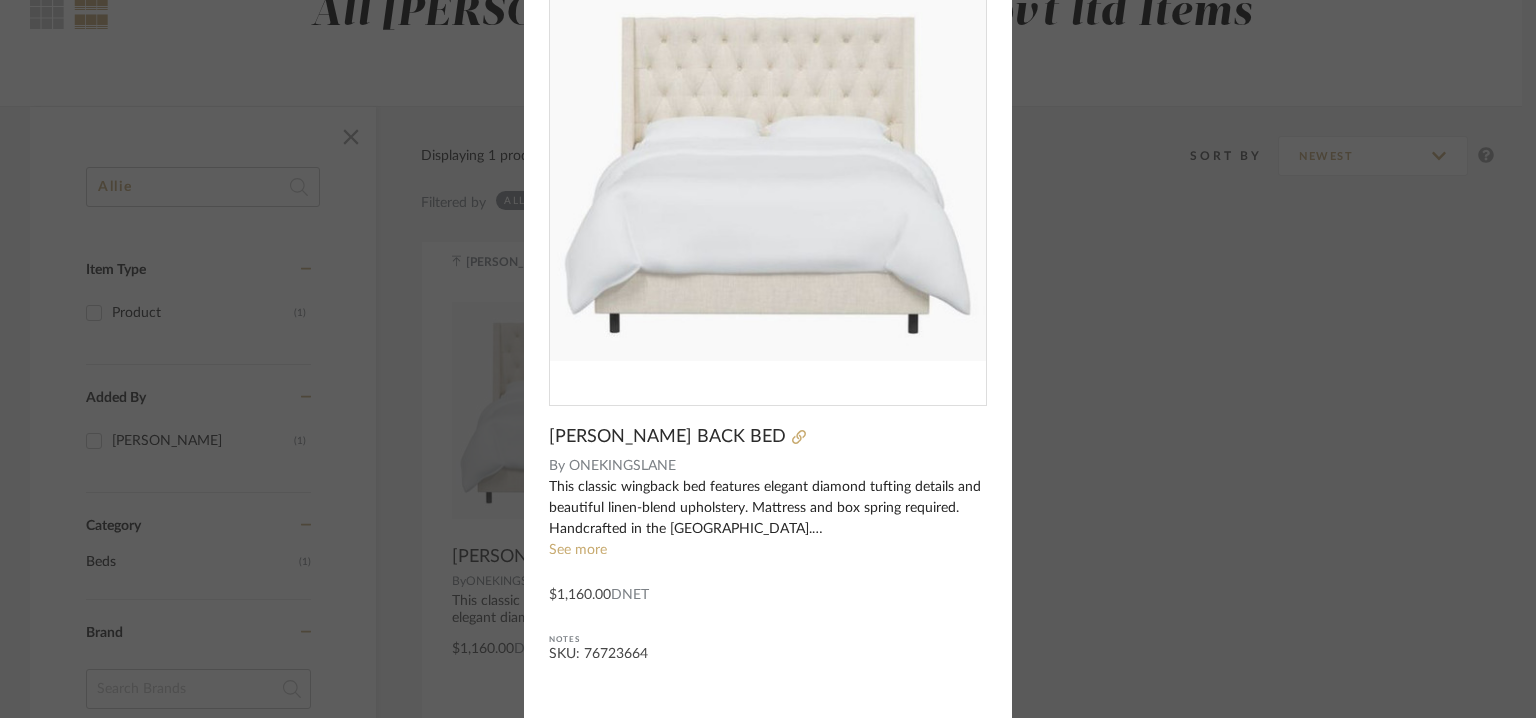 click on "See more" at bounding box center (578, 550) 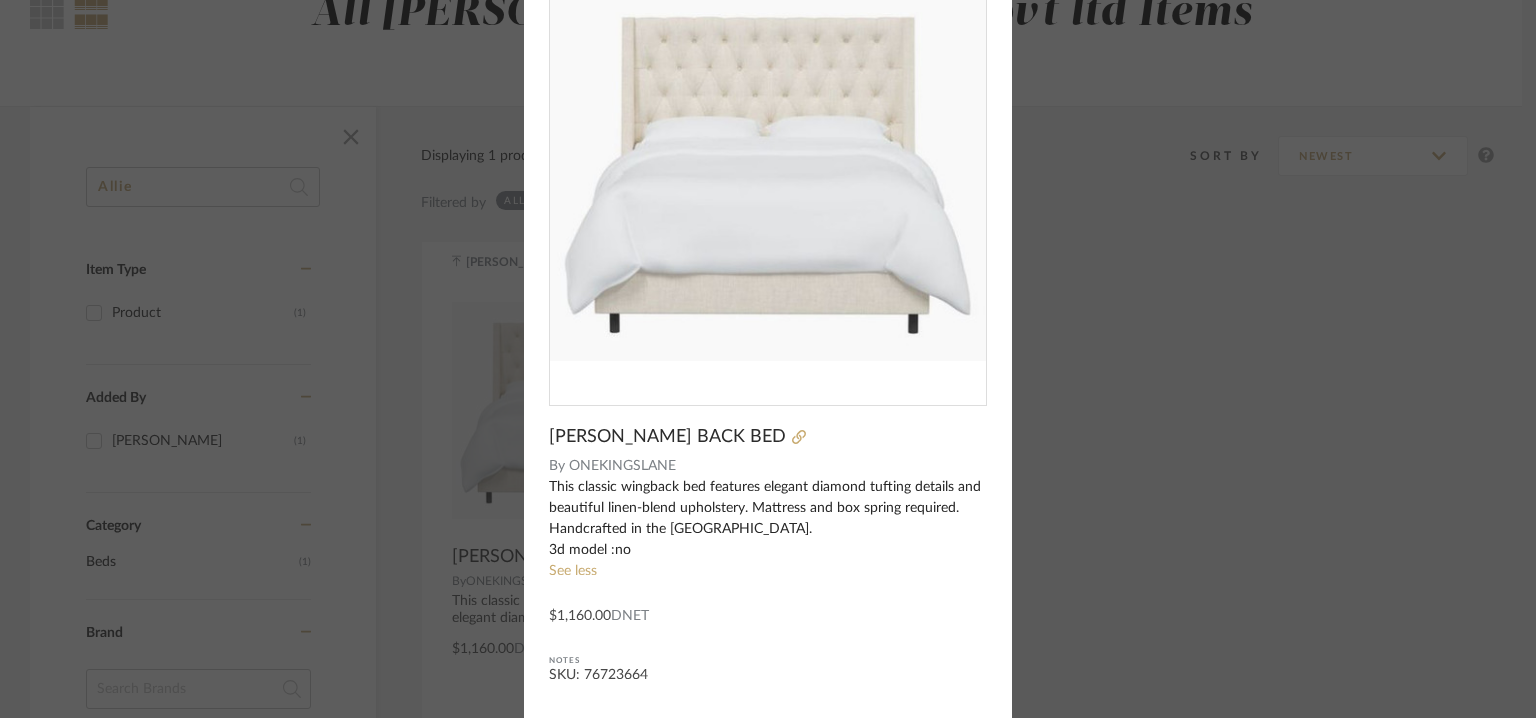 scroll, scrollTop: 143, scrollLeft: 0, axis: vertical 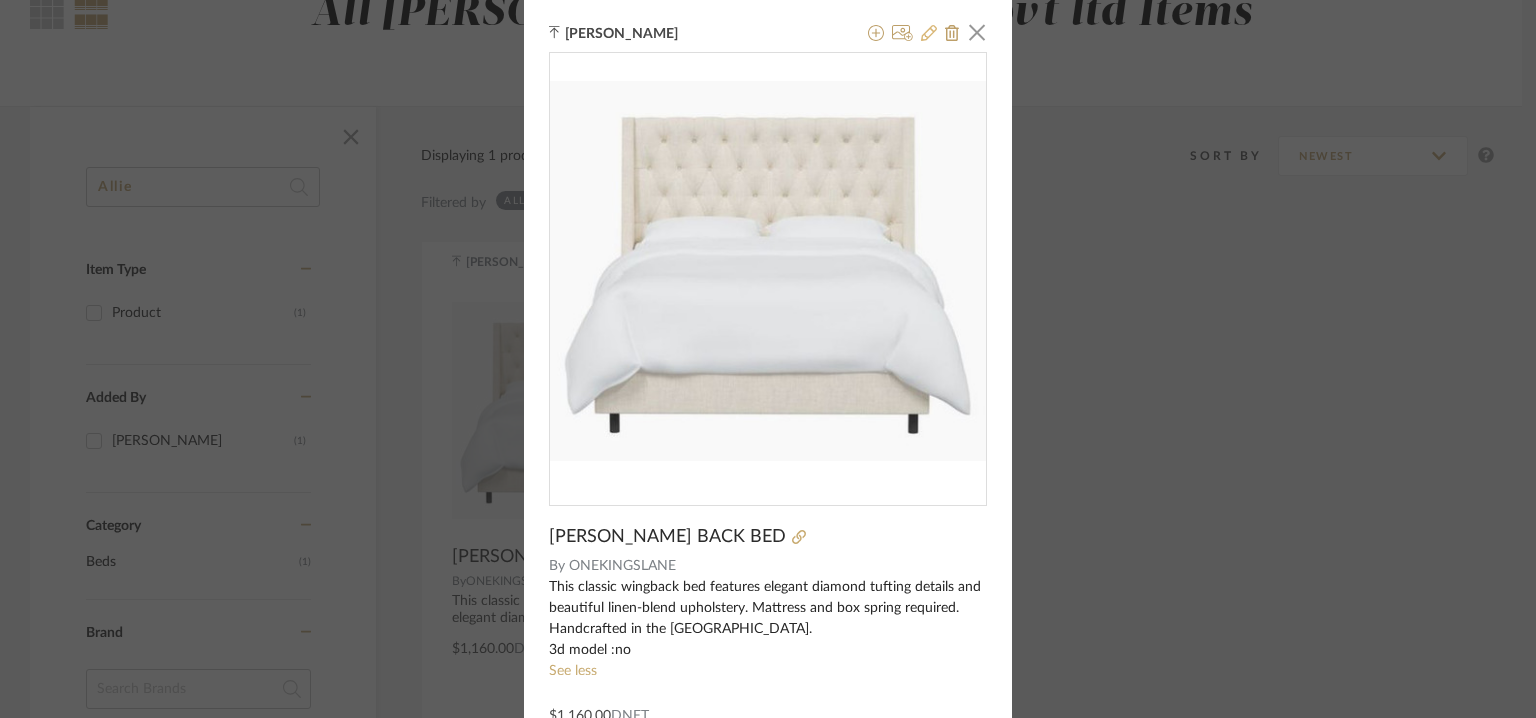 click 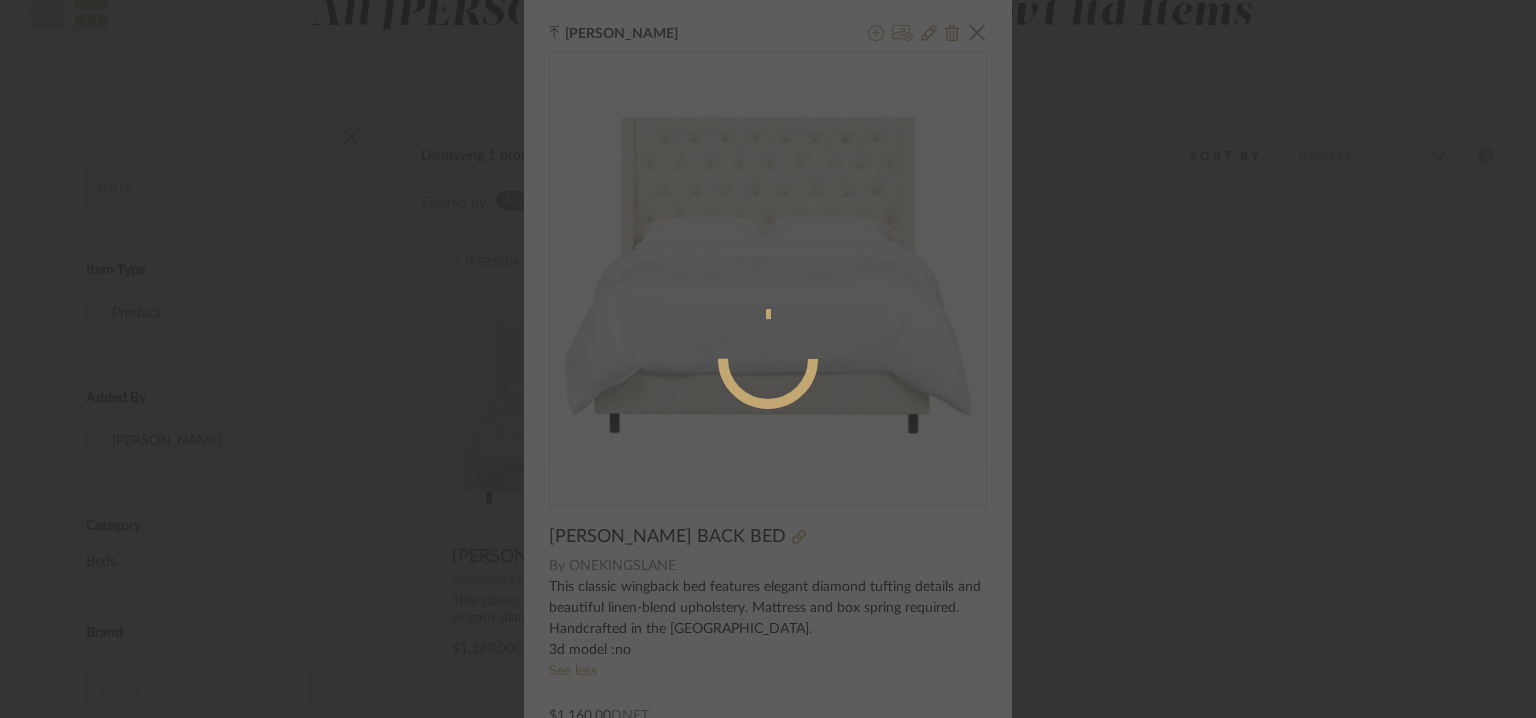 radio on "true" 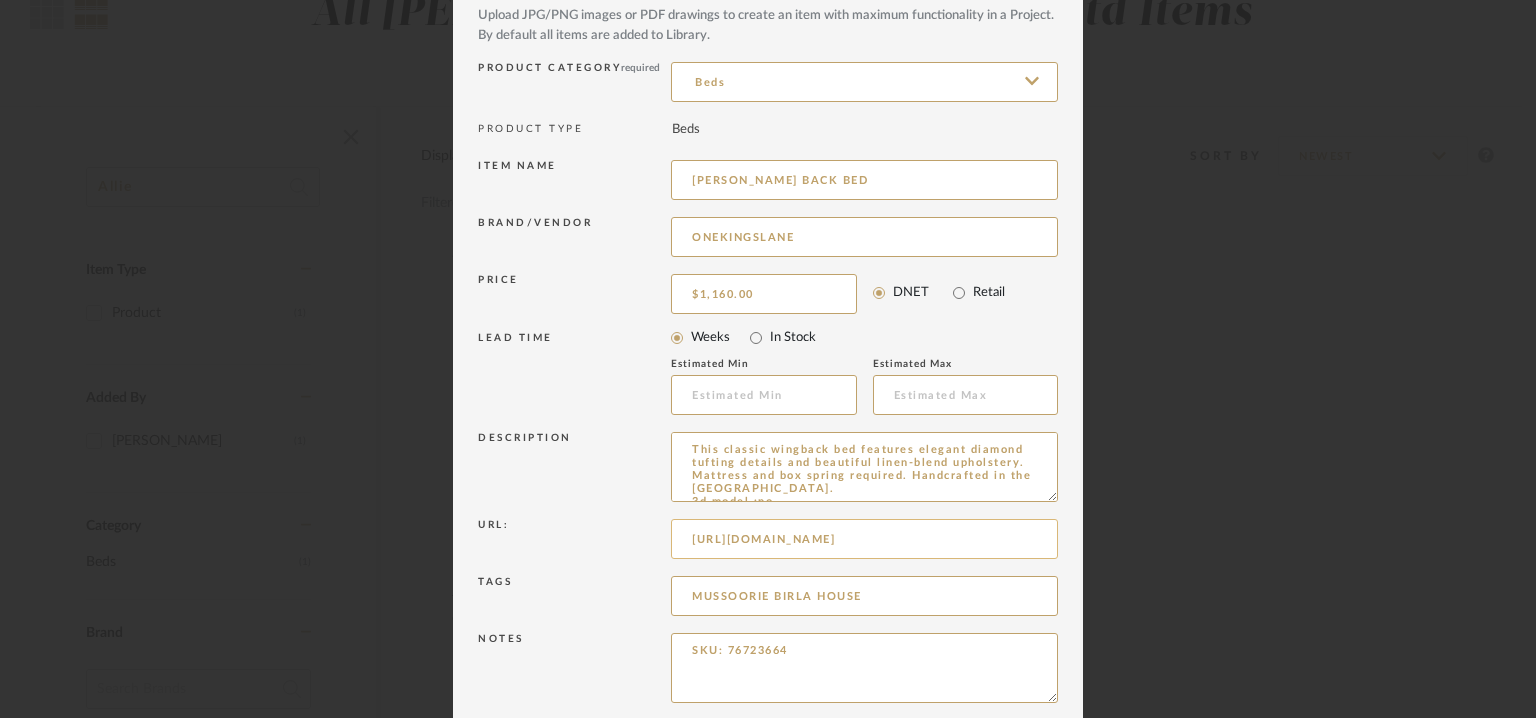scroll, scrollTop: 192, scrollLeft: 0, axis: vertical 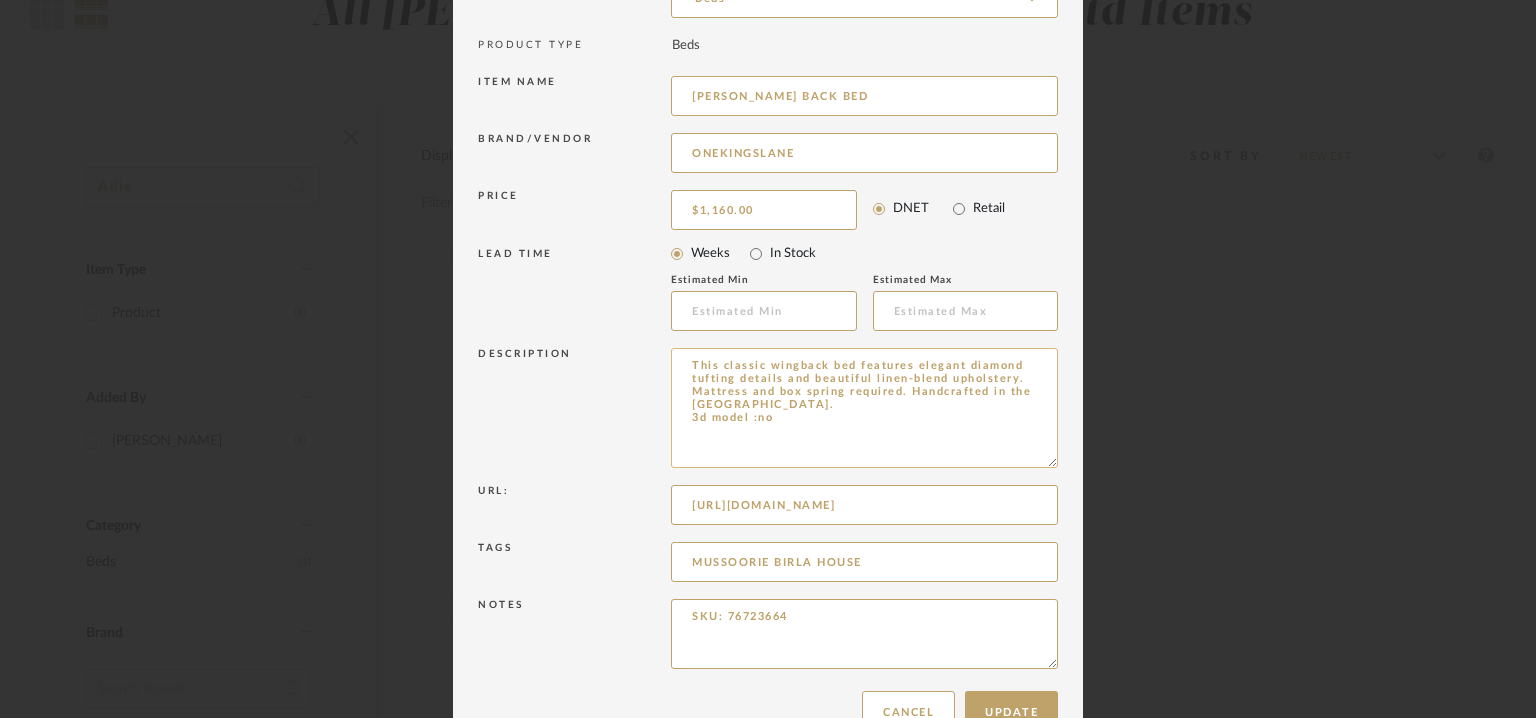 drag, startPoint x: 1040, startPoint y: 410, endPoint x: 1027, endPoint y: 659, distance: 249.33913 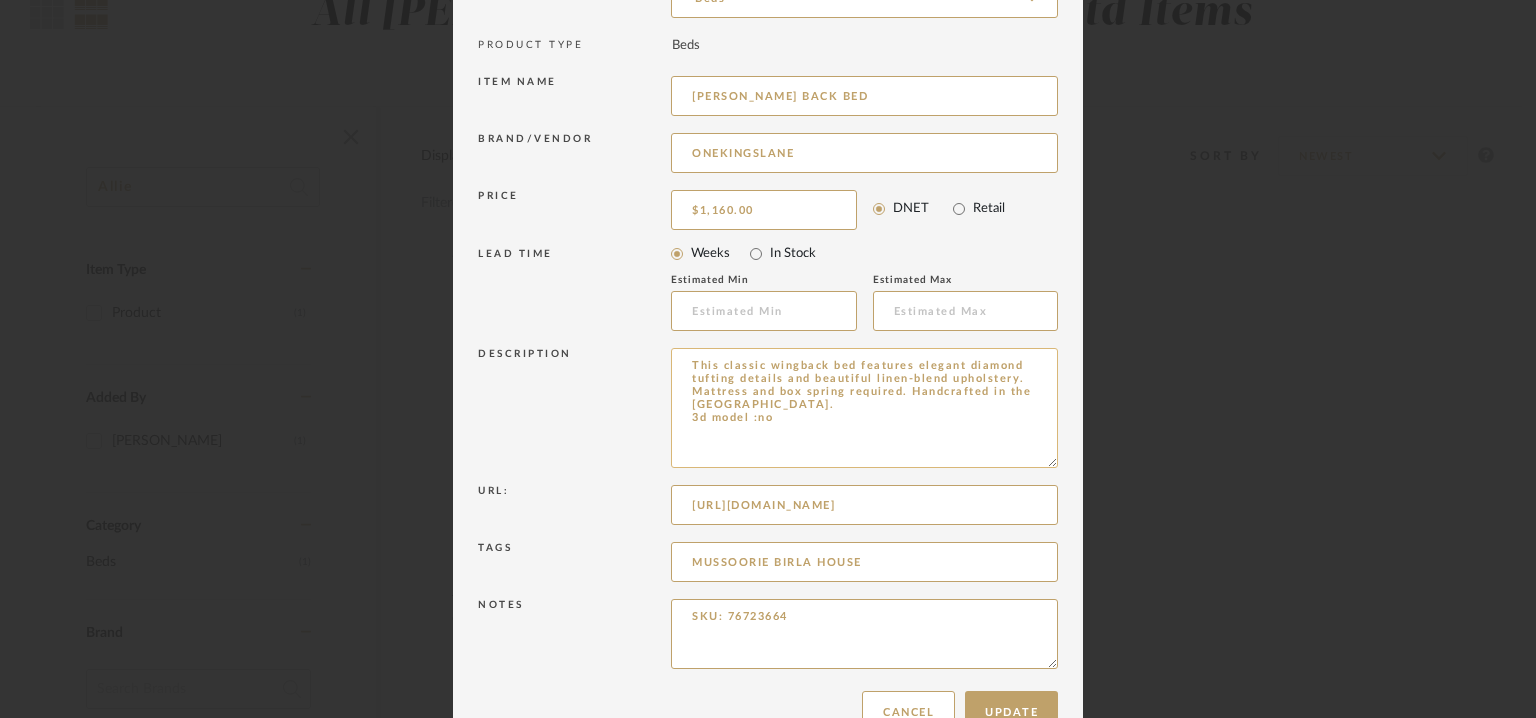 click on "Edit Item ×  Item Type  required Product Inspiration Image   Site Photo or PDF   Upload JPG/PNG images or PDF drawings to create an item with maximum functionality in a Project. By default all items are added to Library.   Product Category  required Beds  PRODUCT TYPE  Beds   Item name  [PERSON_NAME] BACK BED  Brand/Vendor  ONEKINGSLANE  Price  $1,160.00 DNET  Retail   LEAD TIME  Weeks In Stock  Estimated Min   Estimated Max   Description  This classic wingback bed features elegant diamond tufting details and beautiful linen-blend upholstery. Mattress and box spring required. Handcrafted in the [GEOGRAPHIC_DATA].
3d model :no  Url:  [URL][DOMAIN_NAME]  Tags  MUSSOORIE BIRLA HOUSE  Notes  SKU: 76723664  Update  Cancel" at bounding box center (768, 288) 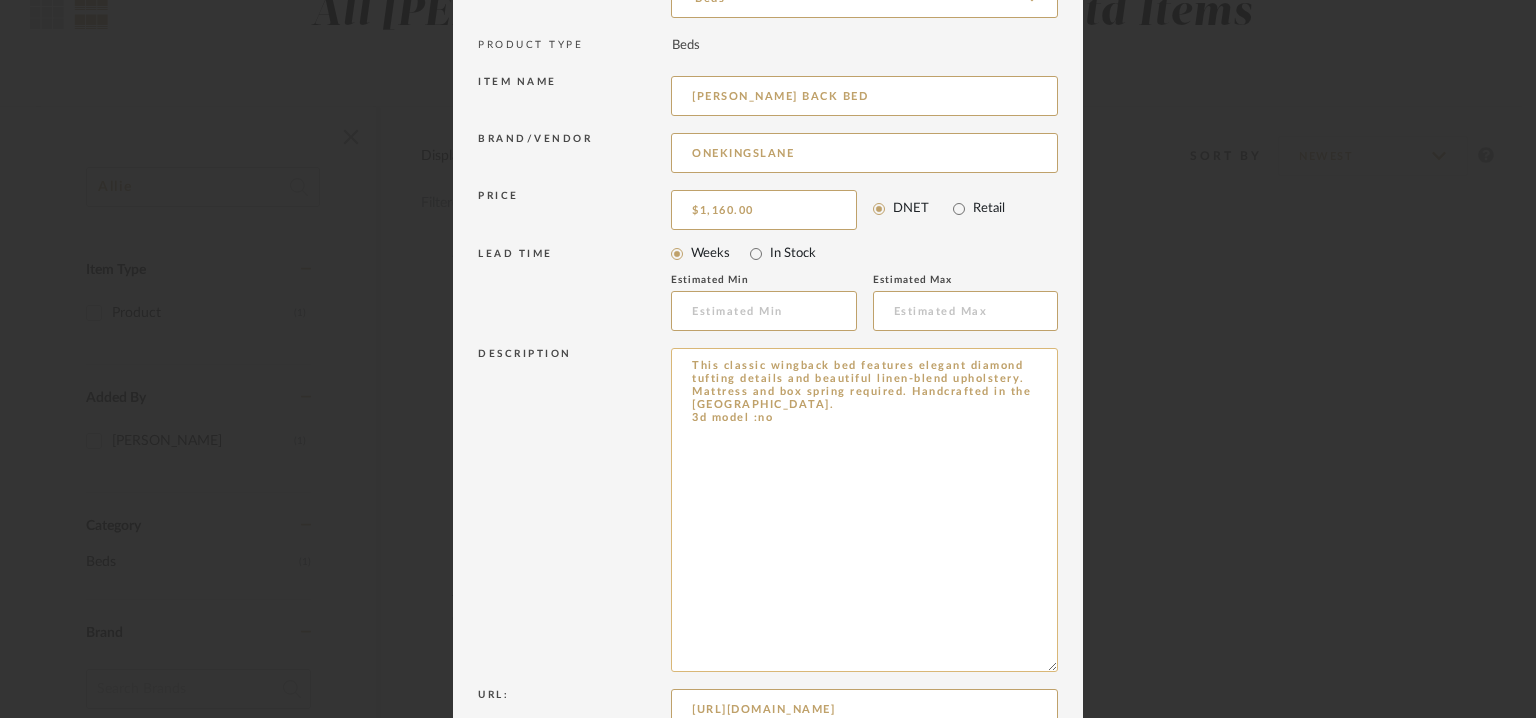 drag, startPoint x: 743, startPoint y: 398, endPoint x: 699, endPoint y: 354, distance: 62.225395 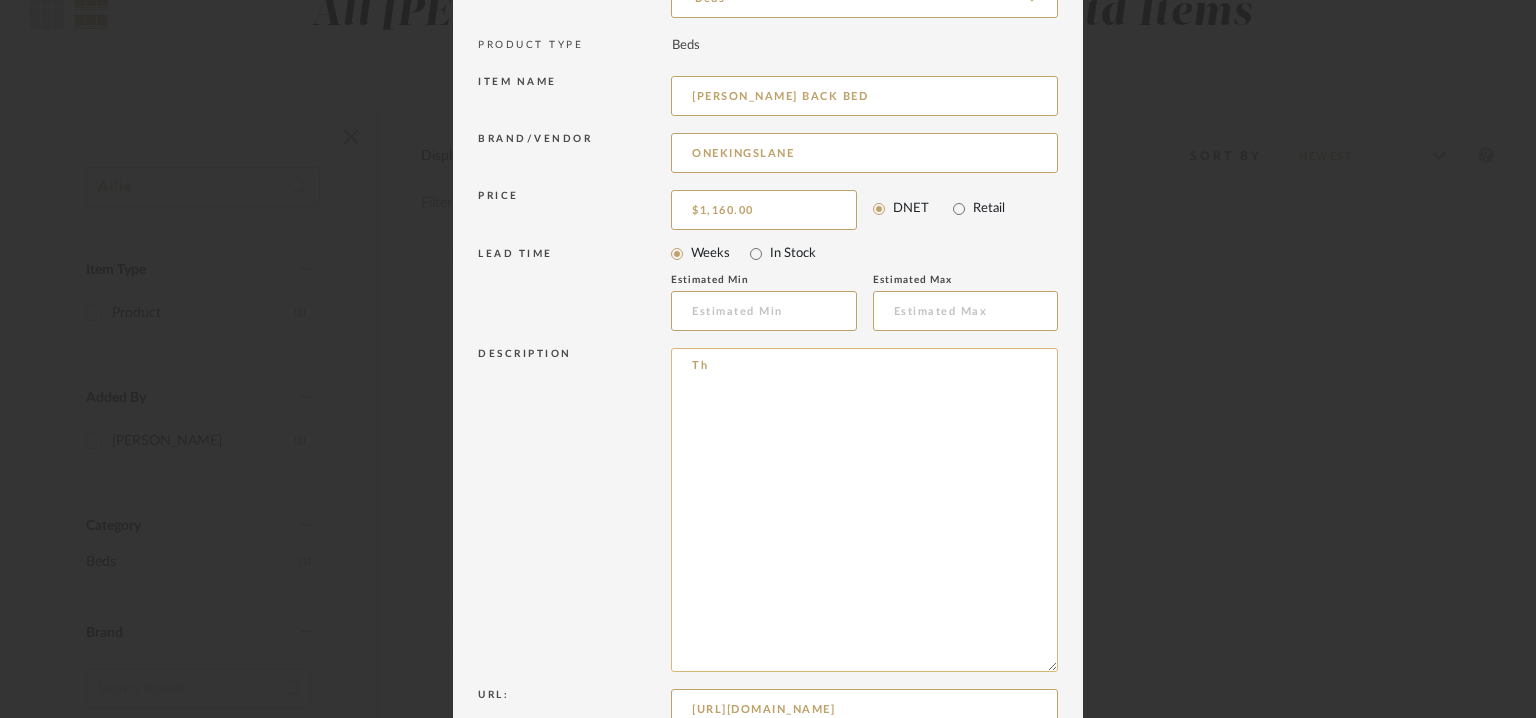 type on "T" 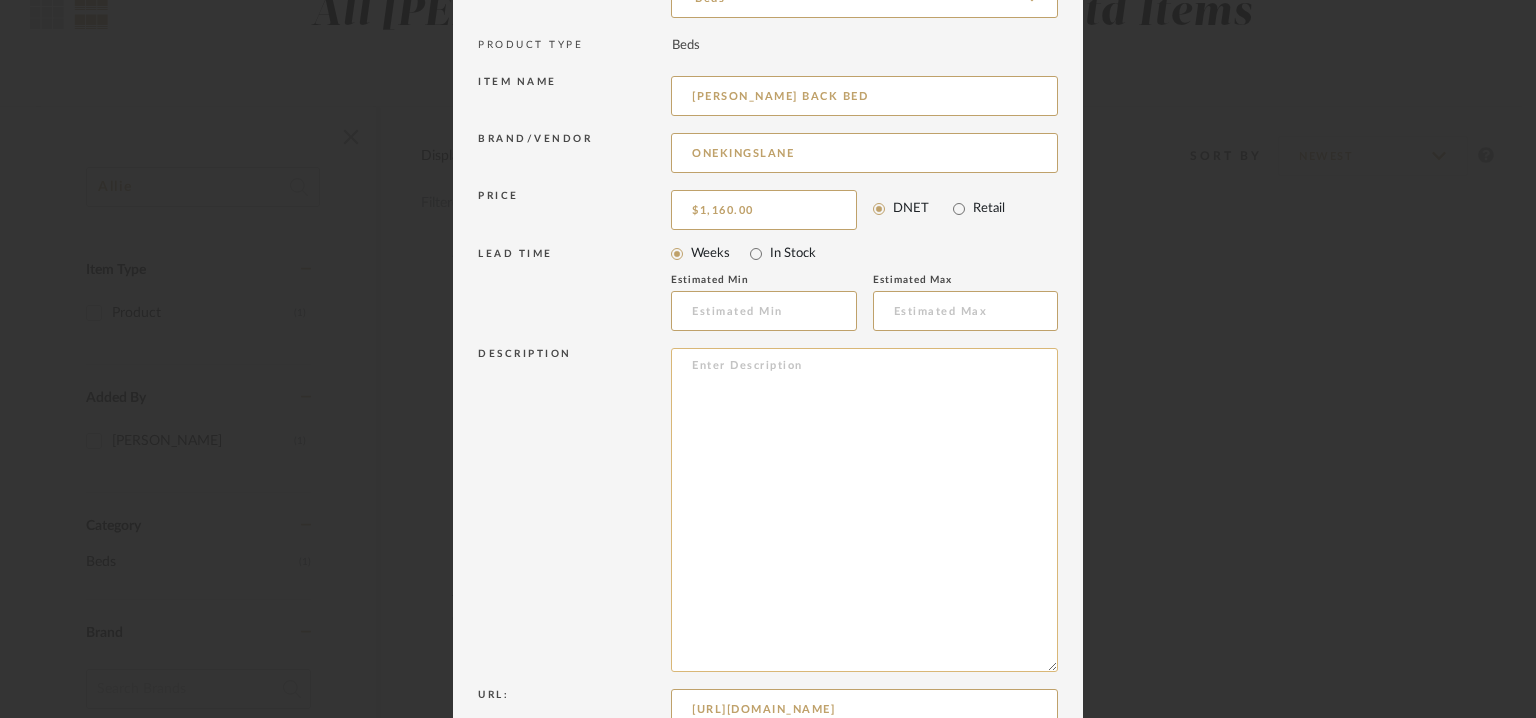 paste on "Type: Bed
Dimension(s): 56H x 84W x 85D in
Weight : 147kg
Material/Finishes: Frame, pine; legs, metal; upholstery, 95% Polyester 5% Linen; fill, polyurethane/polyester foam.
Colour : [MEDICAL_DATA].
Product description:This classic wingback bed features elegant diamond tufting details and beautiful linen-blend upholstery. Mattress and box spring required. Handcrafted in the [GEOGRAPHIC_DATA].
Additional information : Na
Any other details: SKU: 76723664" 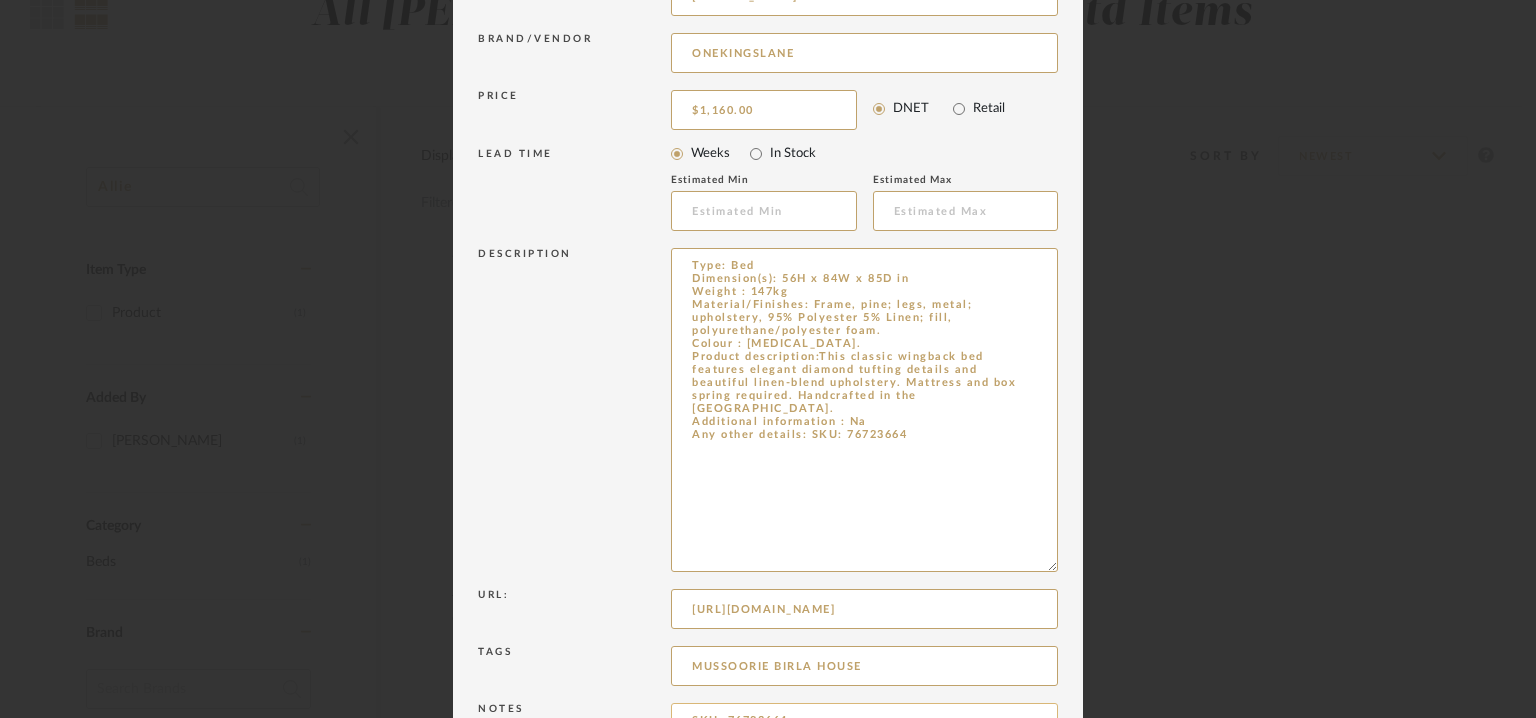 scroll, scrollTop: 447, scrollLeft: 0, axis: vertical 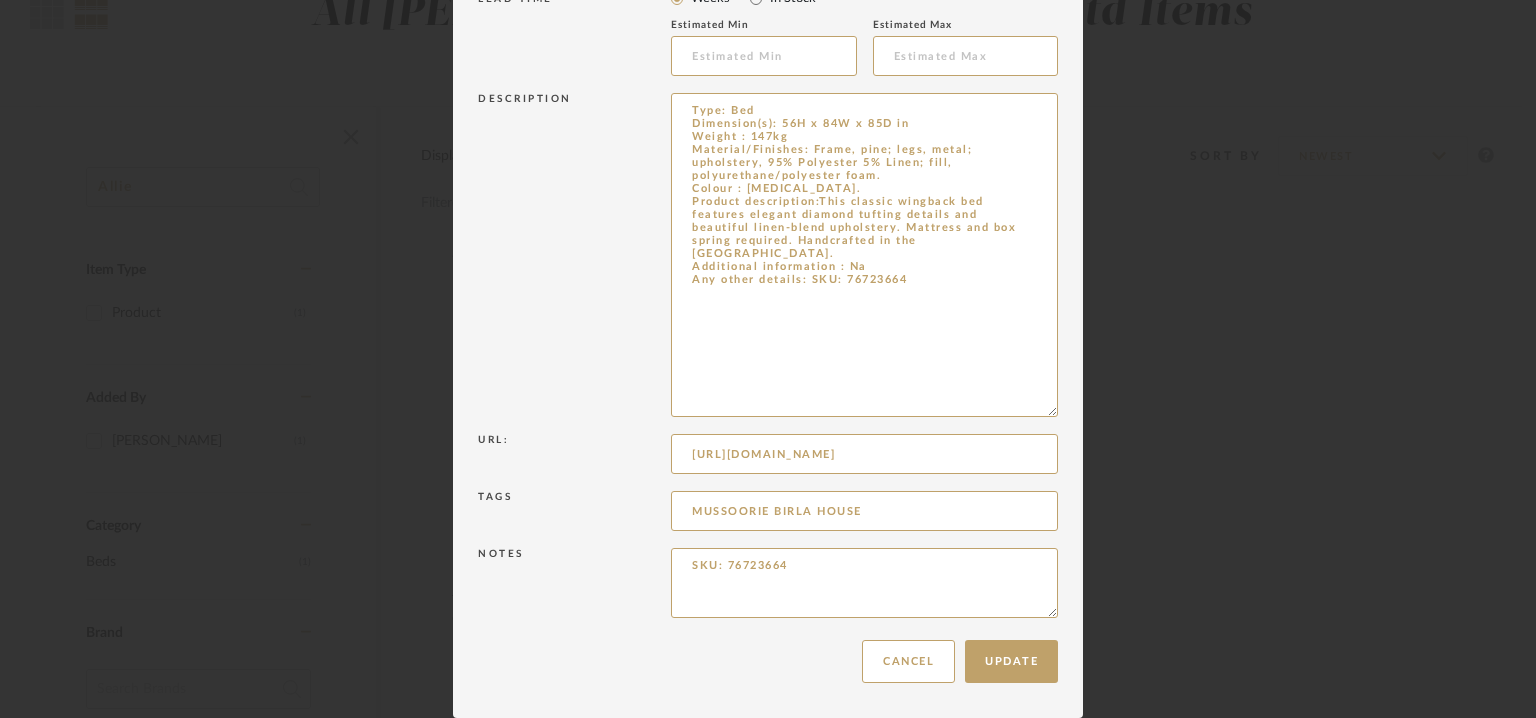 type on "Type: Bed
Dimension(s): 56H x 84W x 85D in
Weight : 147kg
Material/Finishes: Frame, pine; legs, metal; upholstery, 95% Polyester 5% Linen; fill, polyurethane/polyester foam.
Colour : [MEDICAL_DATA].
Product description:This classic wingback bed features elegant diamond tufting details and beautiful linen-blend upholstery. Mattress and box spring required. Handcrafted in the [GEOGRAPHIC_DATA].
Additional information : Na
Any other details: SKU: 76723664" 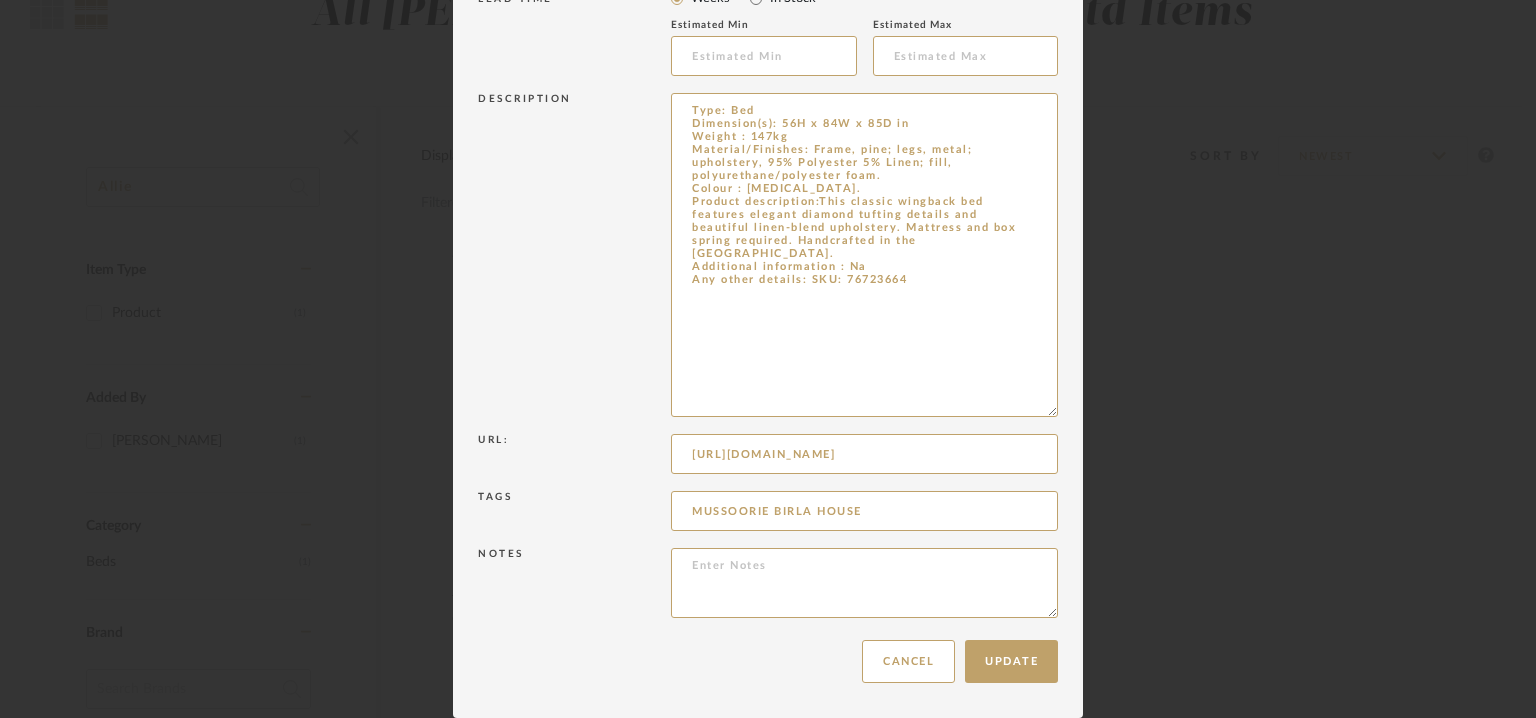 type 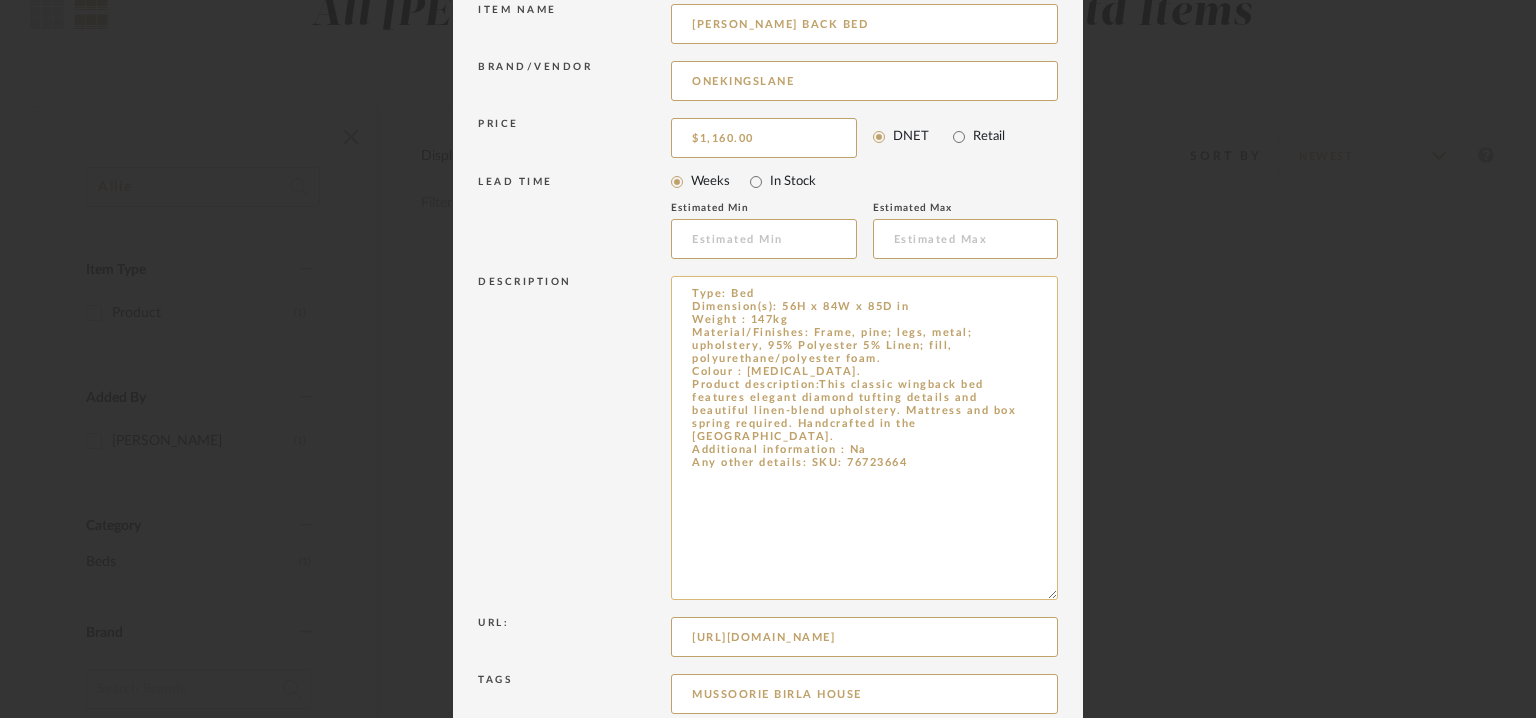 scroll, scrollTop: 447, scrollLeft: 0, axis: vertical 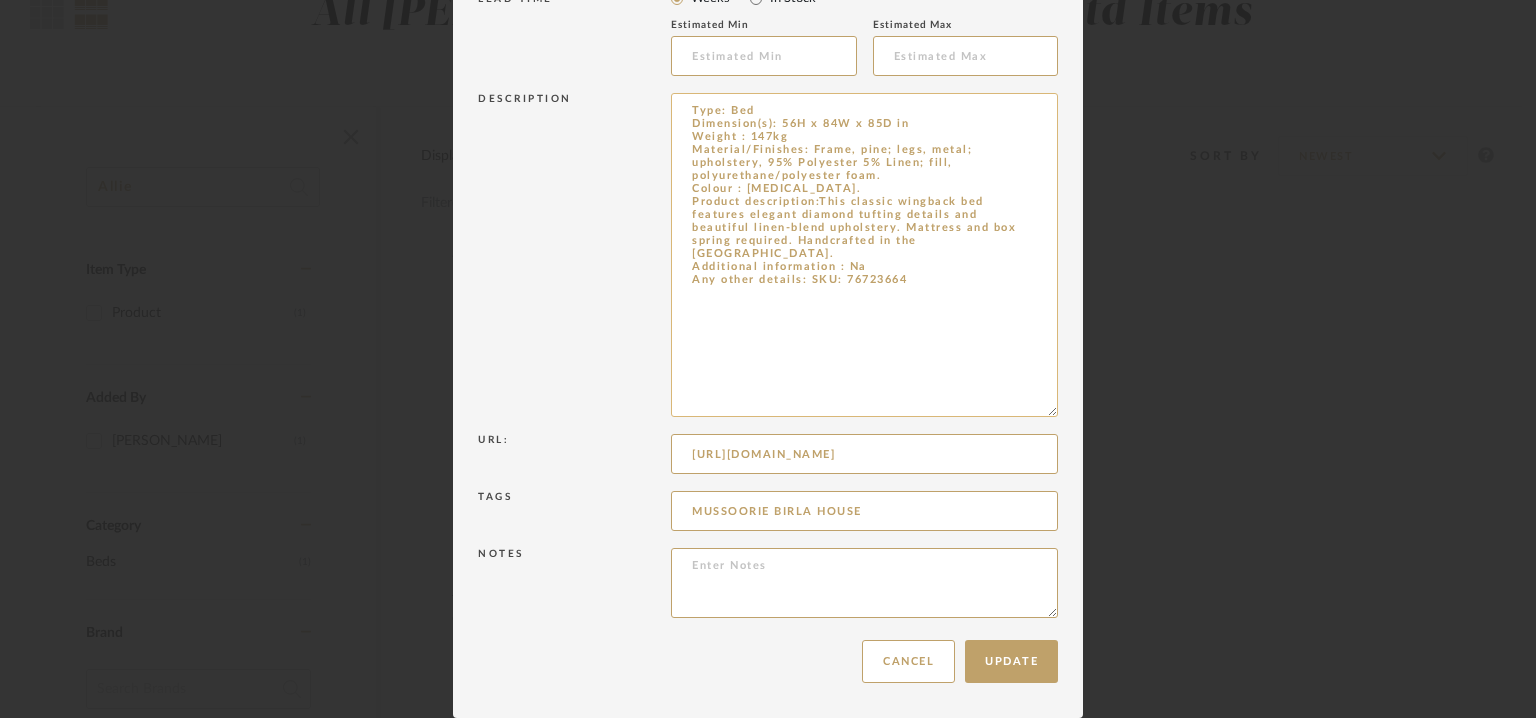 drag, startPoint x: 949, startPoint y: 276, endPoint x: 672, endPoint y: 105, distance: 325.53033 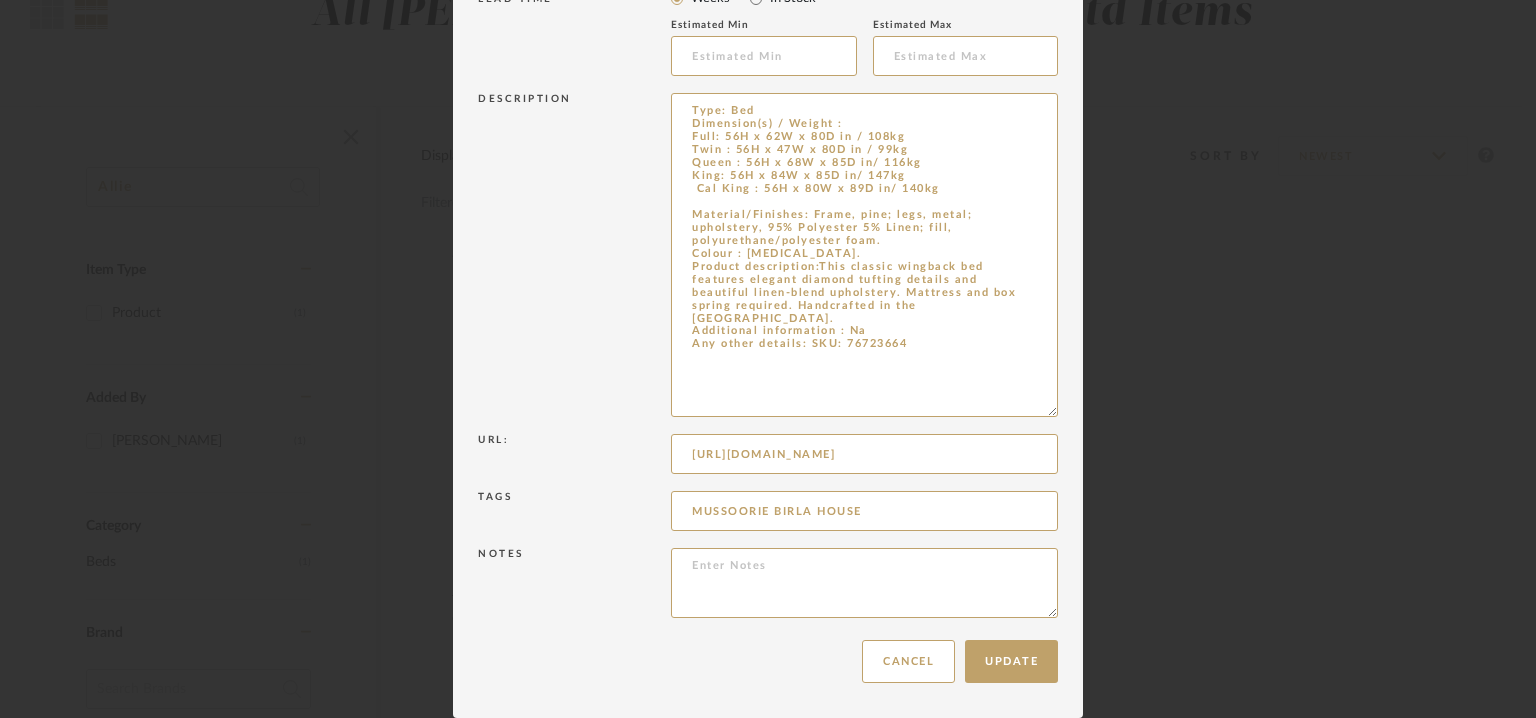 type on "Type: Bed
Dimension(s) / Weight :
Full: 56H x 62W x 80D in / 108kg
Twin : 56H x 47W x 80D in / 99kg
Queen : 56H x 68W x 85D in/ 116kg
King: 56H x 84W x 85D in/ 147kg
Cal King : 56H x 80W x 89D in/ 140kg
Material/Finishes: Frame, pine; legs, metal; upholstery, 95% Polyester 5% Linen; fill, polyurethane/polyester foam.
Colour : [MEDICAL_DATA].
Product description:This classic wingback bed features elegant diamond tufting details and beautiful linen-blend upholstery. Mattress and box spring required. Handcrafted in the [GEOGRAPHIC_DATA].
Additional information : Na
Any other details: SKU: 76723664" 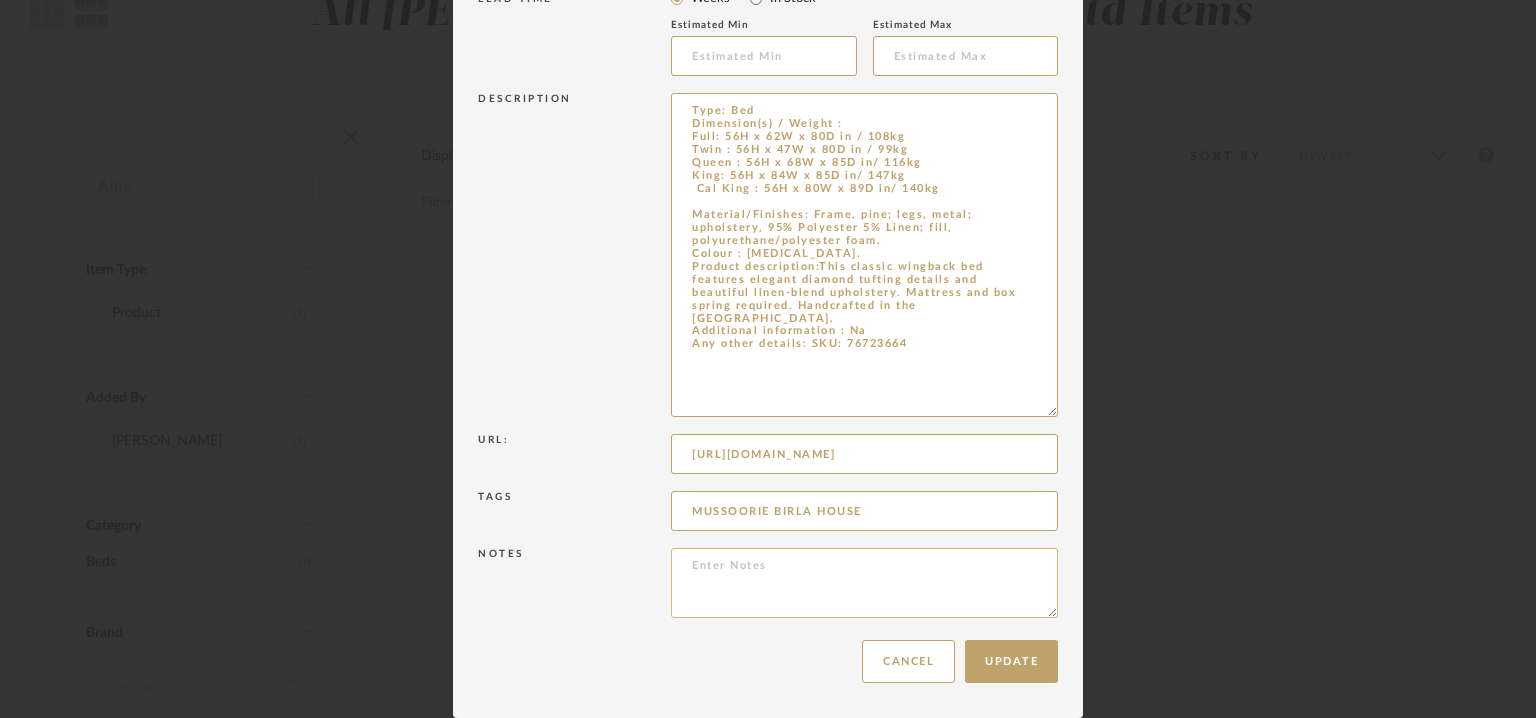 click at bounding box center [864, 583] 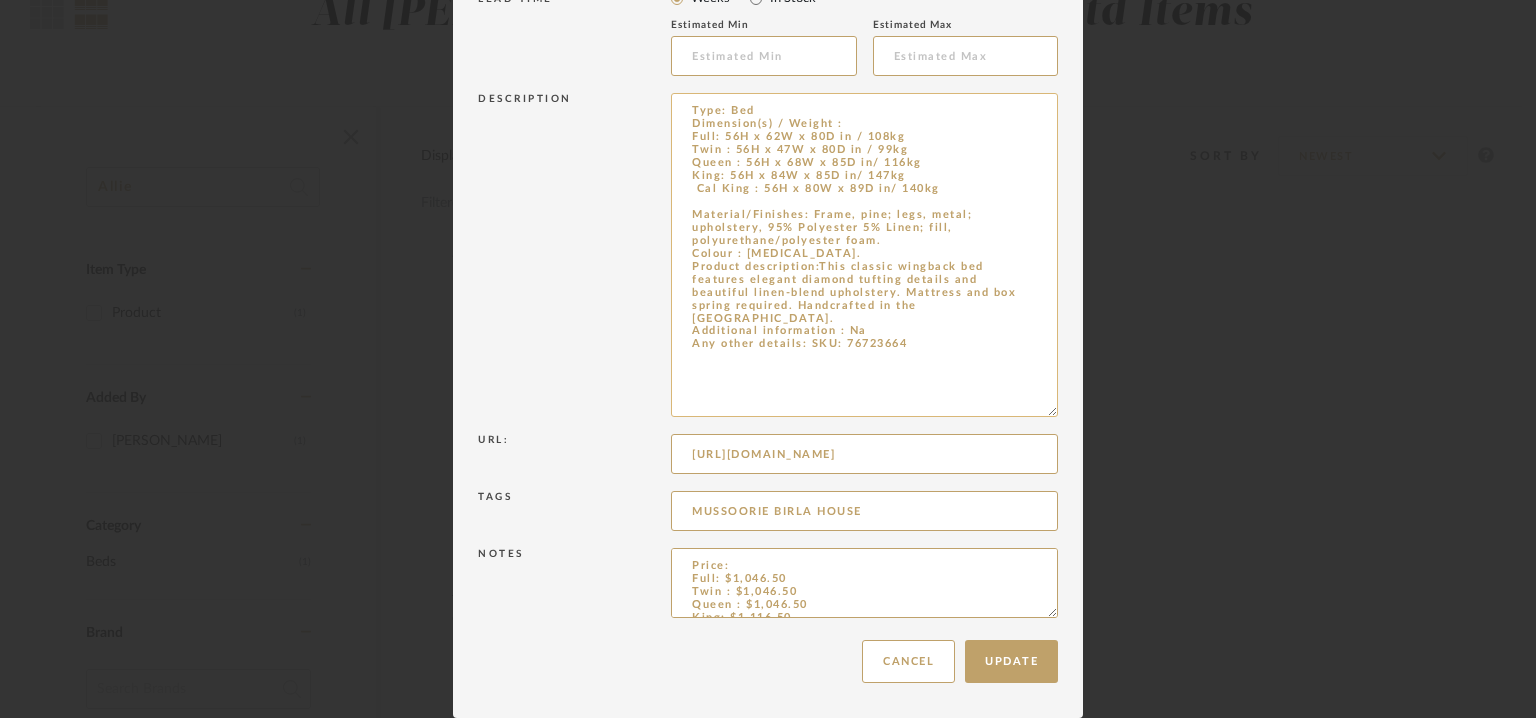 scroll, scrollTop: 240, scrollLeft: 0, axis: vertical 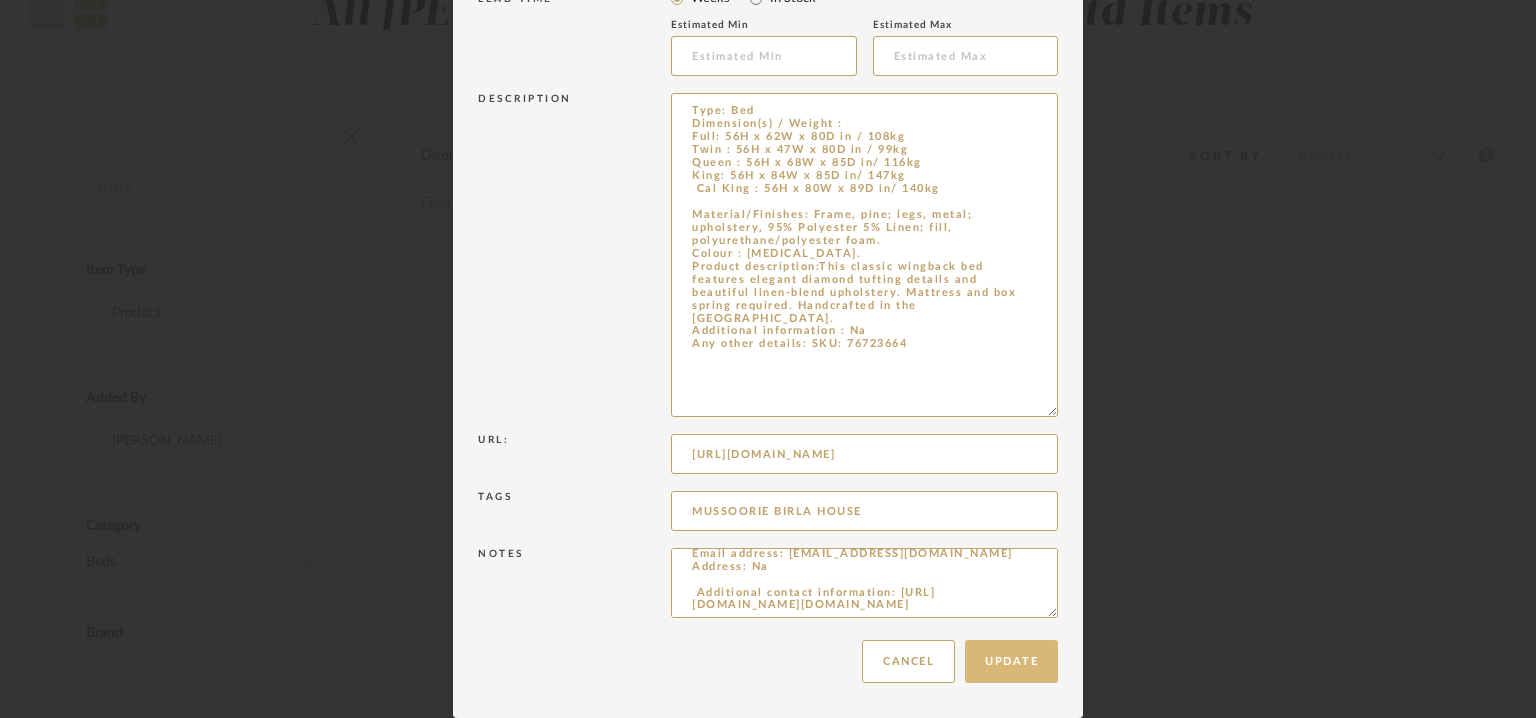 type on "Price:
Full: $1,046.50
Twin : $1,046.50
Queen : $1,046.50
King: $1,116.50
Cal King : $1,116.50
Lead time: 5-6weeks
Customizable: No
3D available : No
BIM available : no
Point of Contact : To be established.
Contact number: [PHONE_NUMBER]
Email address: [EMAIL_ADDRESS][DOMAIN_NAME]
Address: Na
Additional contact information: [URL][DOMAIN_NAME][DOMAIN_NAME]" 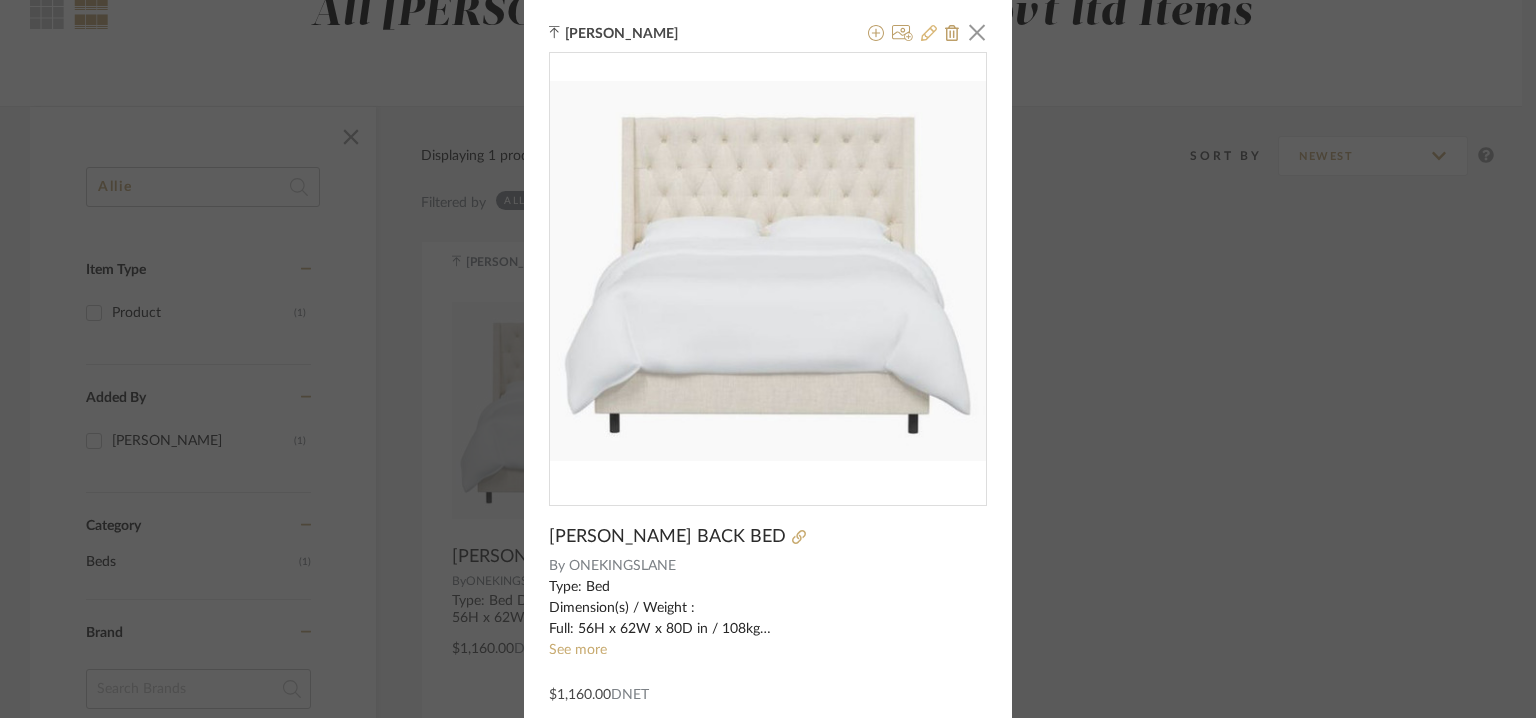 click 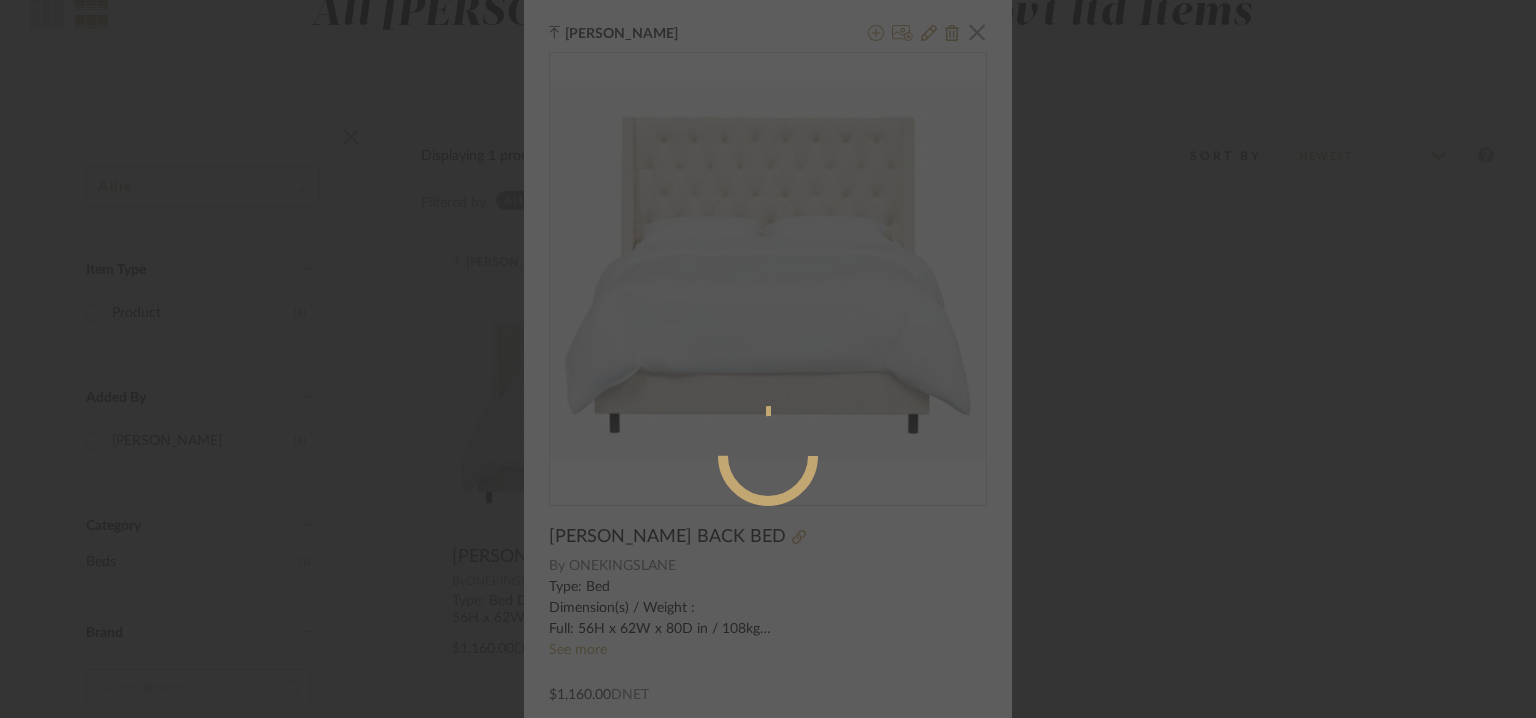 radio on "true" 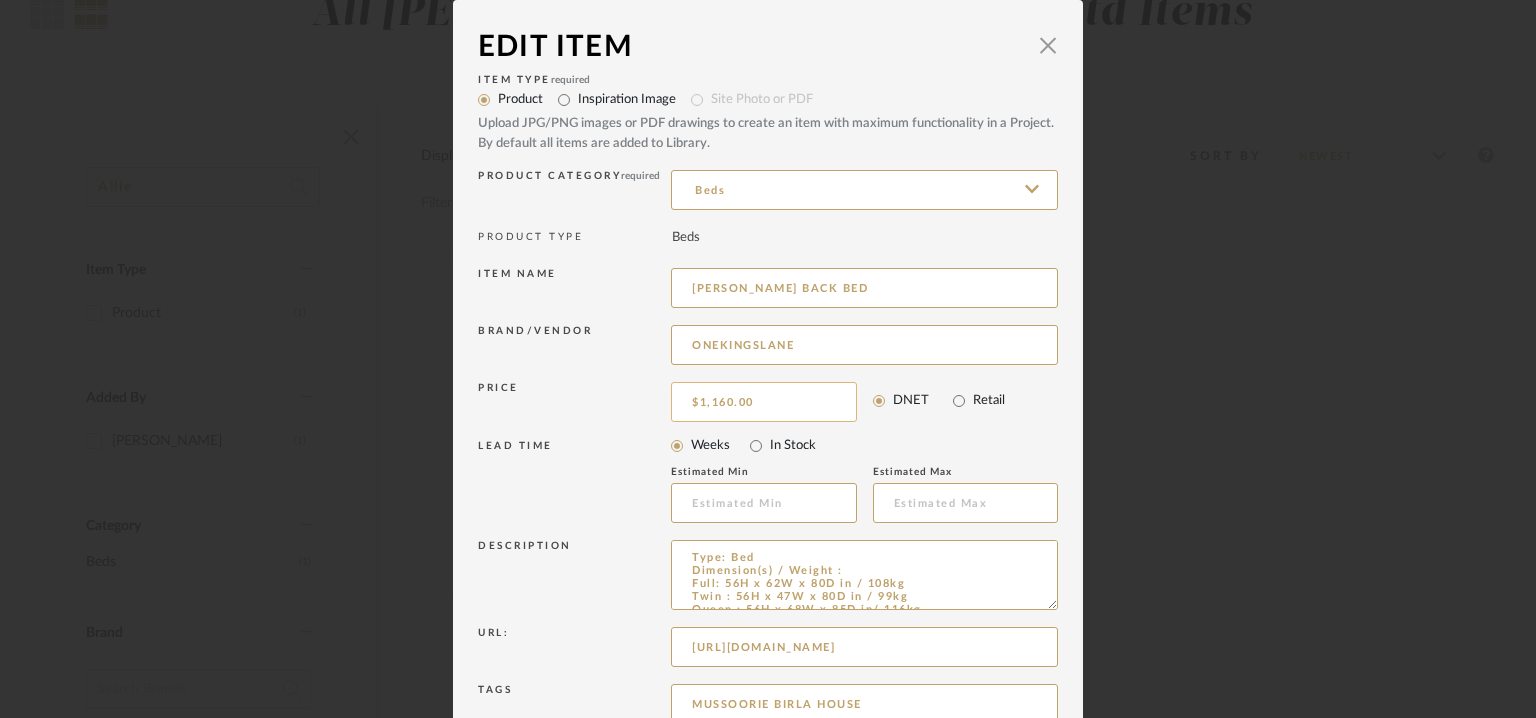 type on "1160.00" 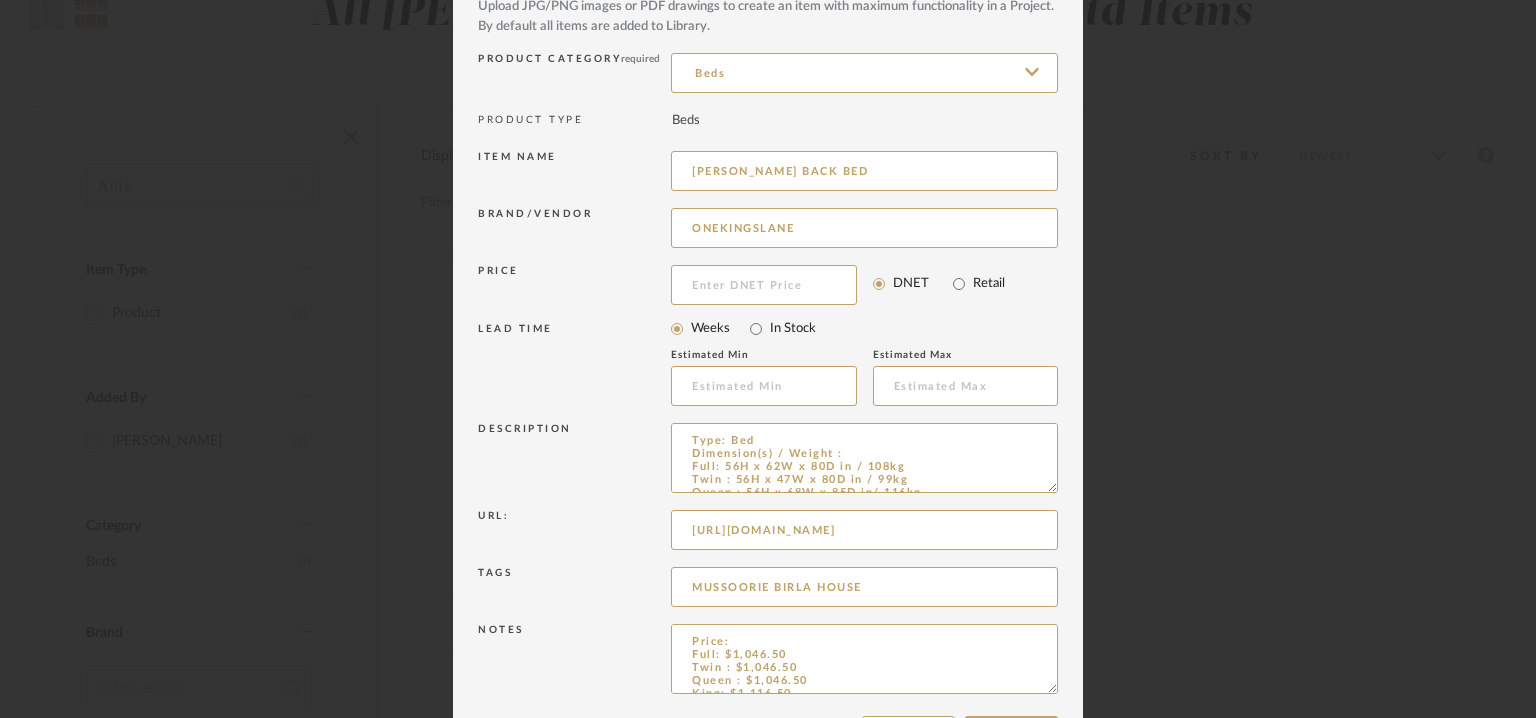 scroll, scrollTop: 192, scrollLeft: 0, axis: vertical 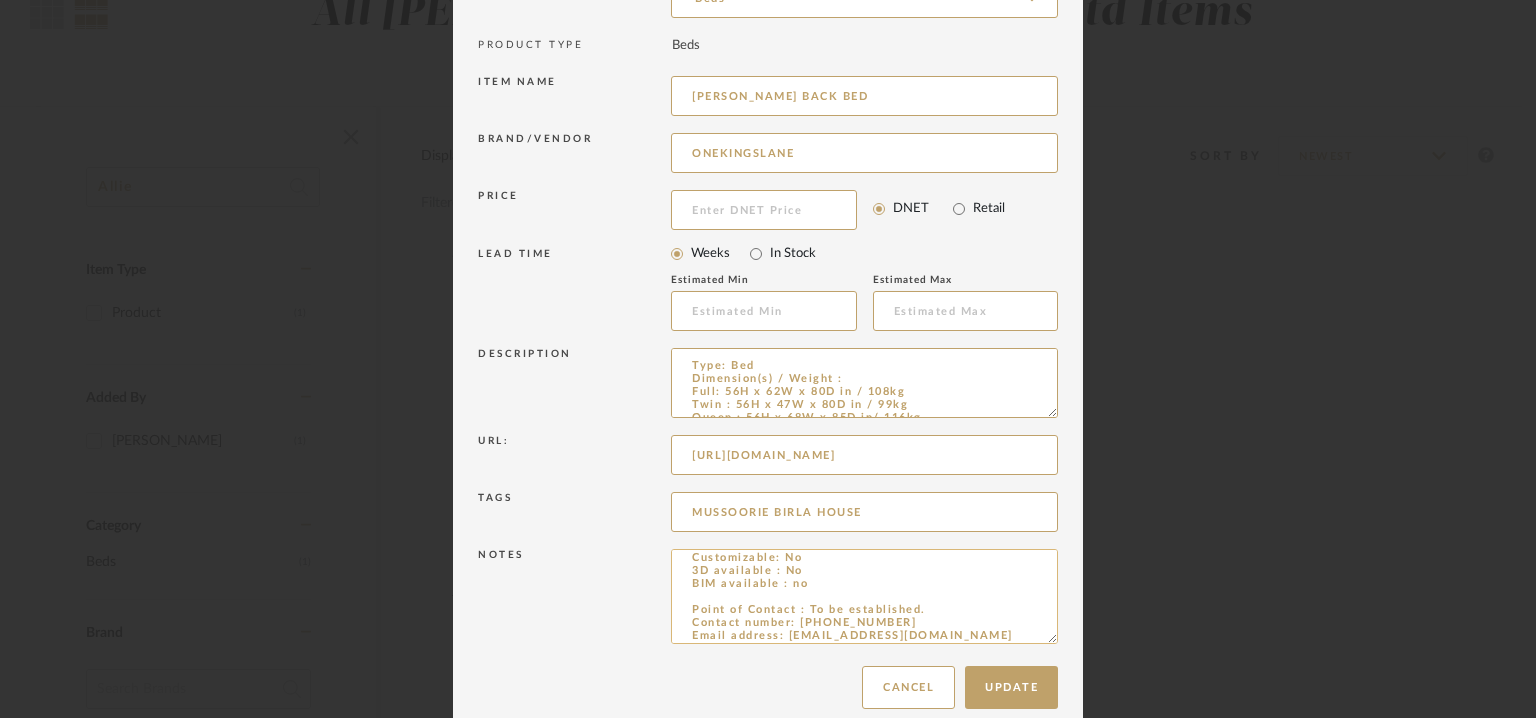 drag, startPoint x: 1042, startPoint y: 611, endPoint x: 1043, endPoint y: 649, distance: 38.013157 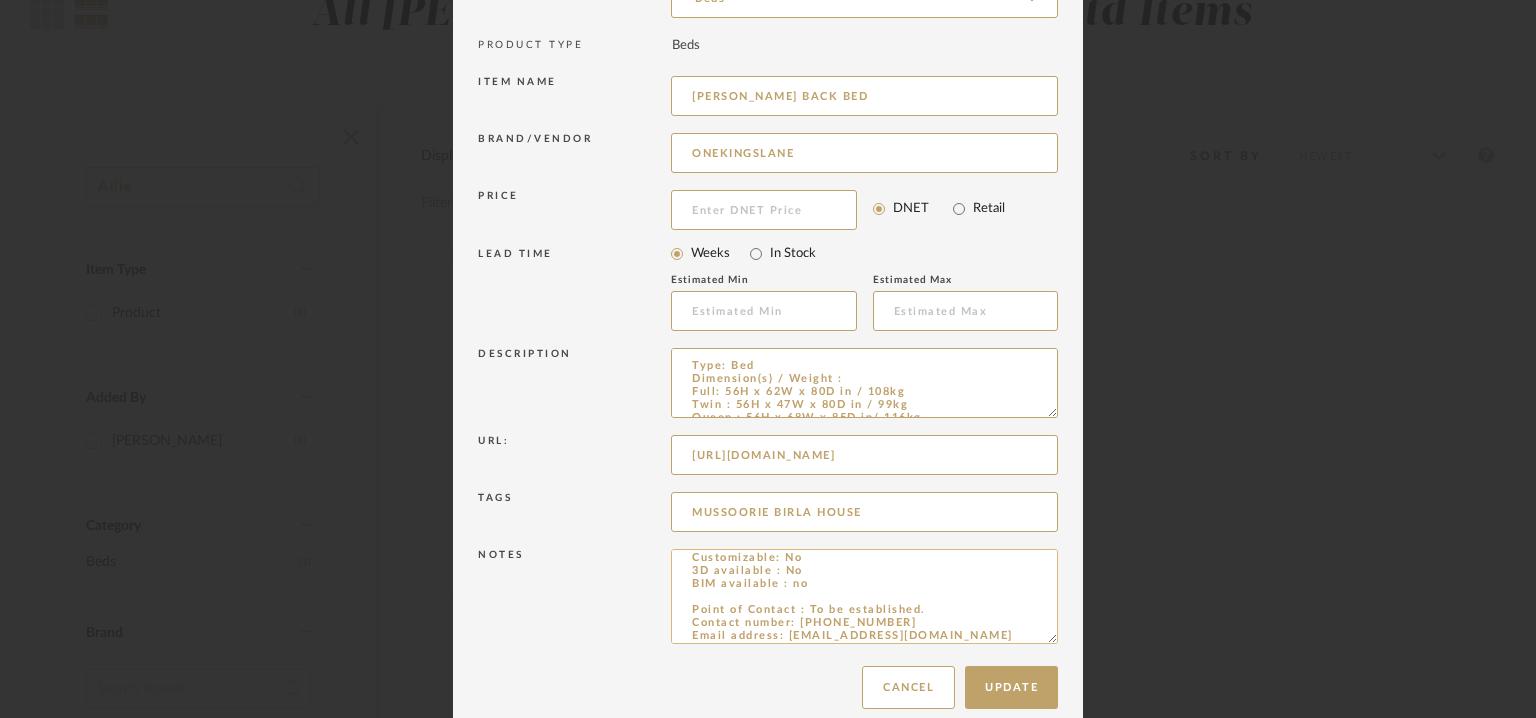 click on "Price:
Full: $1,046.50
Twin : $1,046.50
Queen : $1,046.50
King: $1,116.50
Cal King : $1,116.50
Lead time: 5-6weeks
Customizable: No
3D available : No
BIM available : no
Point of Contact : To be established.
Contact number: [PHONE_NUMBER]
Email address: [EMAIL_ADDRESS][DOMAIN_NAME]
Address: Na
Additional contact information: [URL][DOMAIN_NAME][DOMAIN_NAME]" at bounding box center [864, 596] 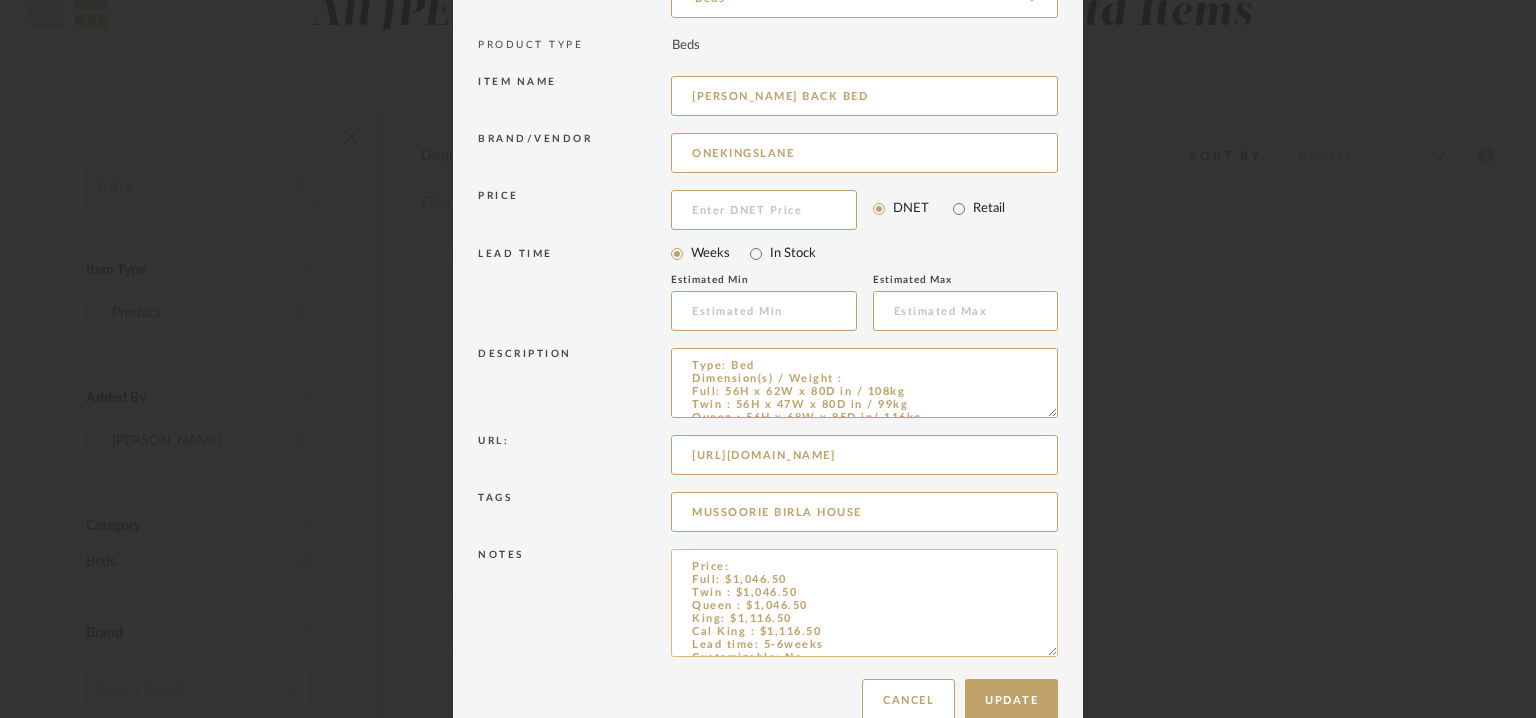 scroll, scrollTop: 0, scrollLeft: 0, axis: both 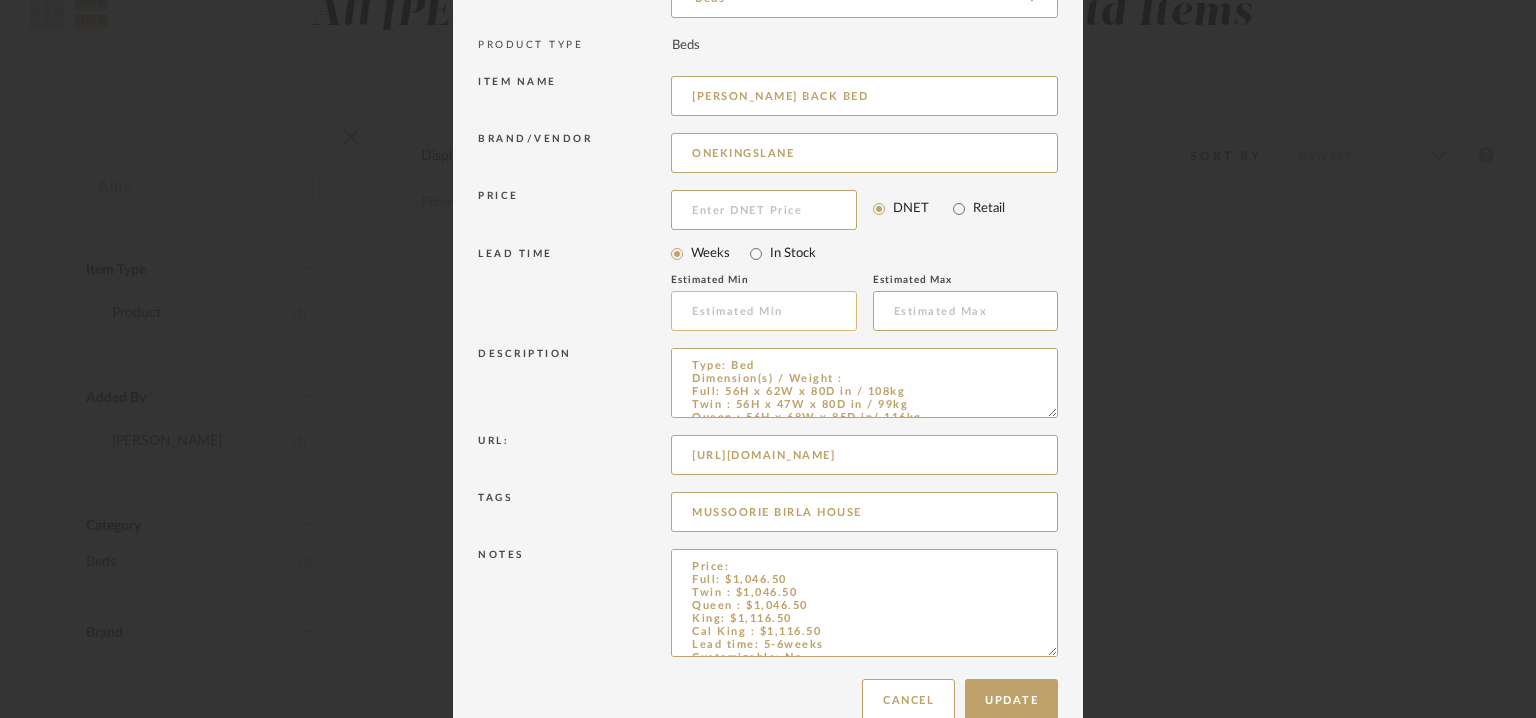 type 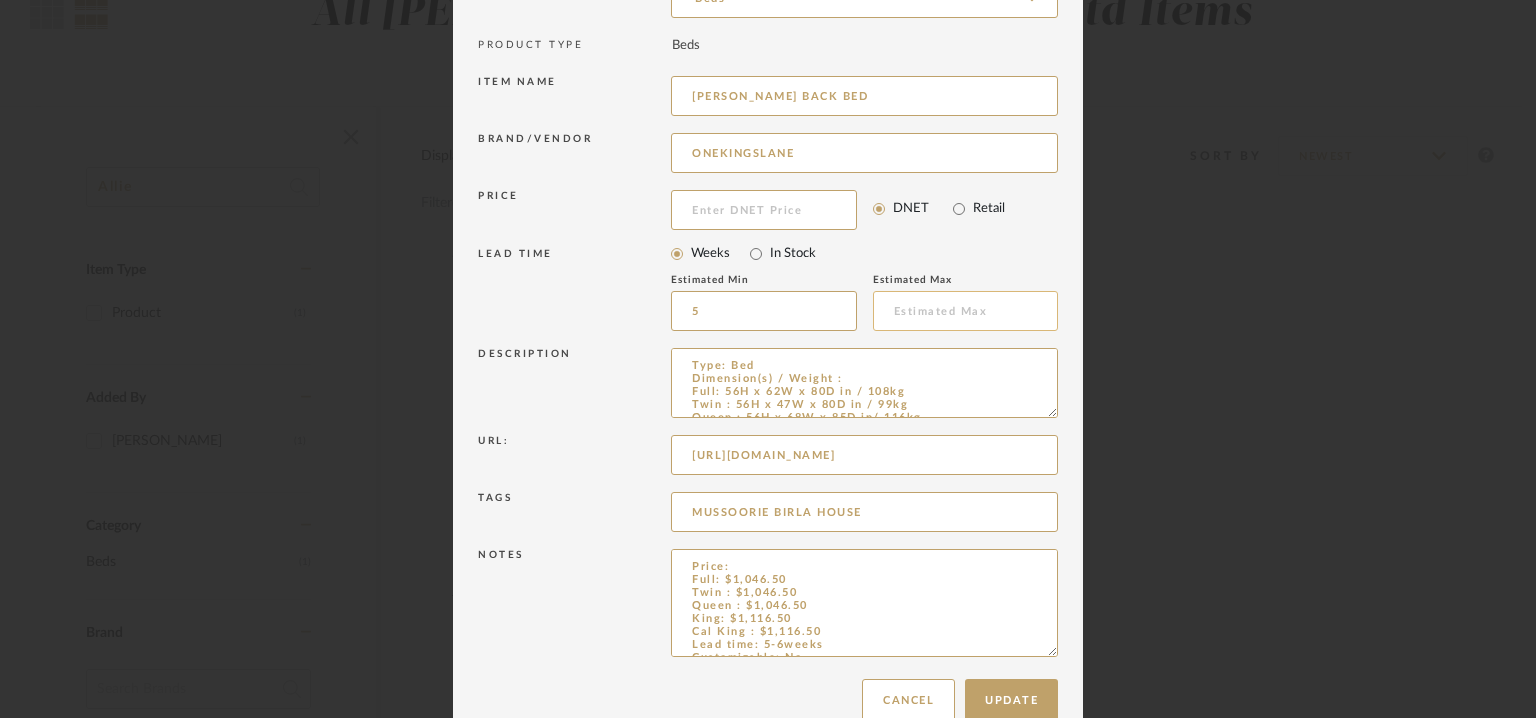 type on "5" 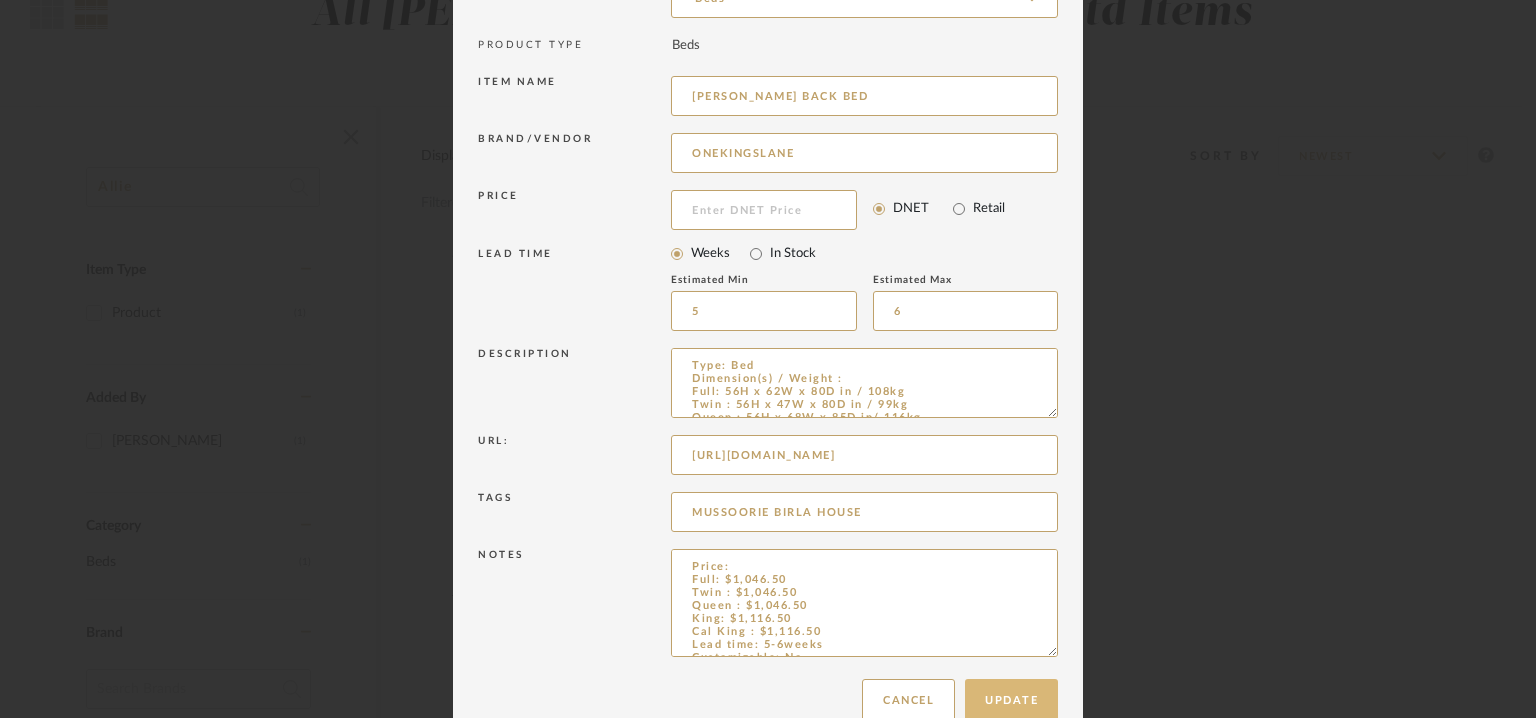 type on "6" 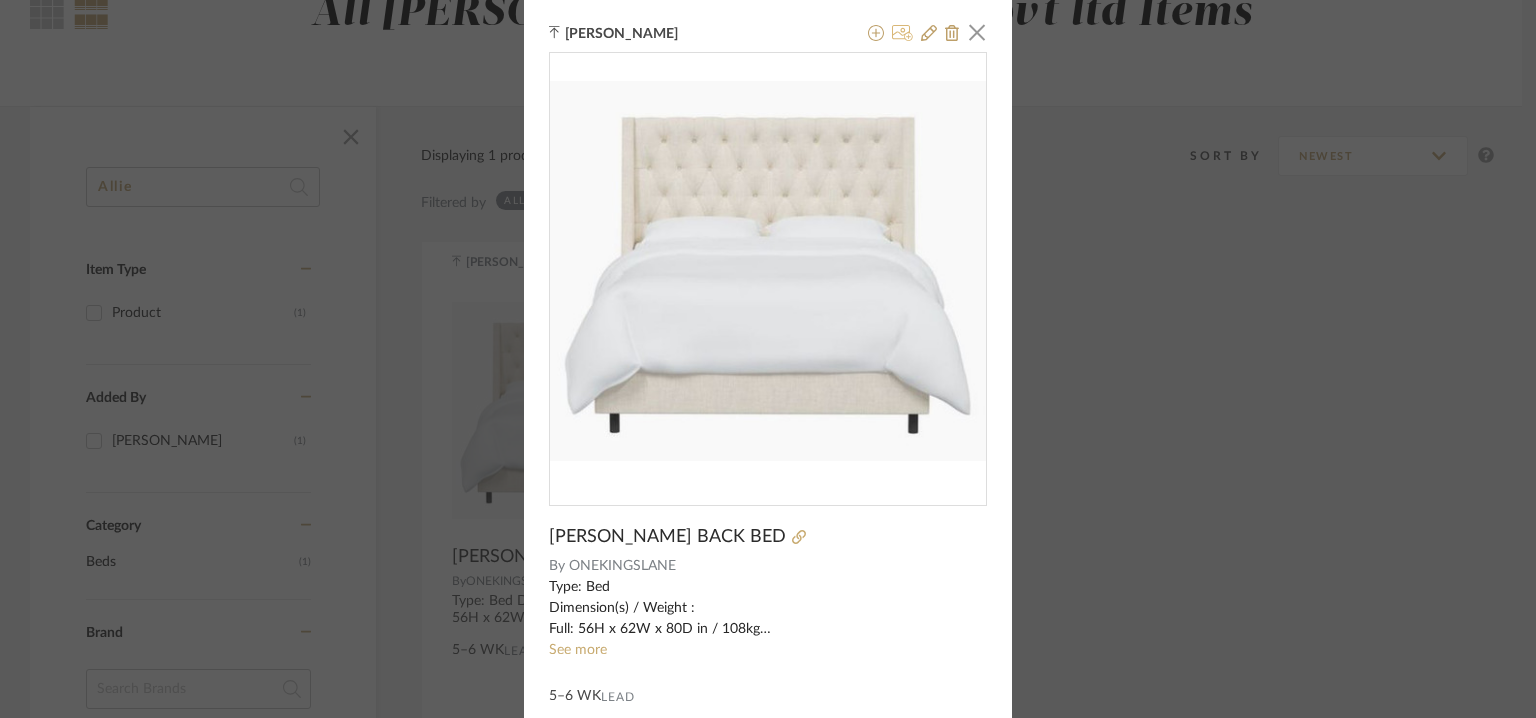 click 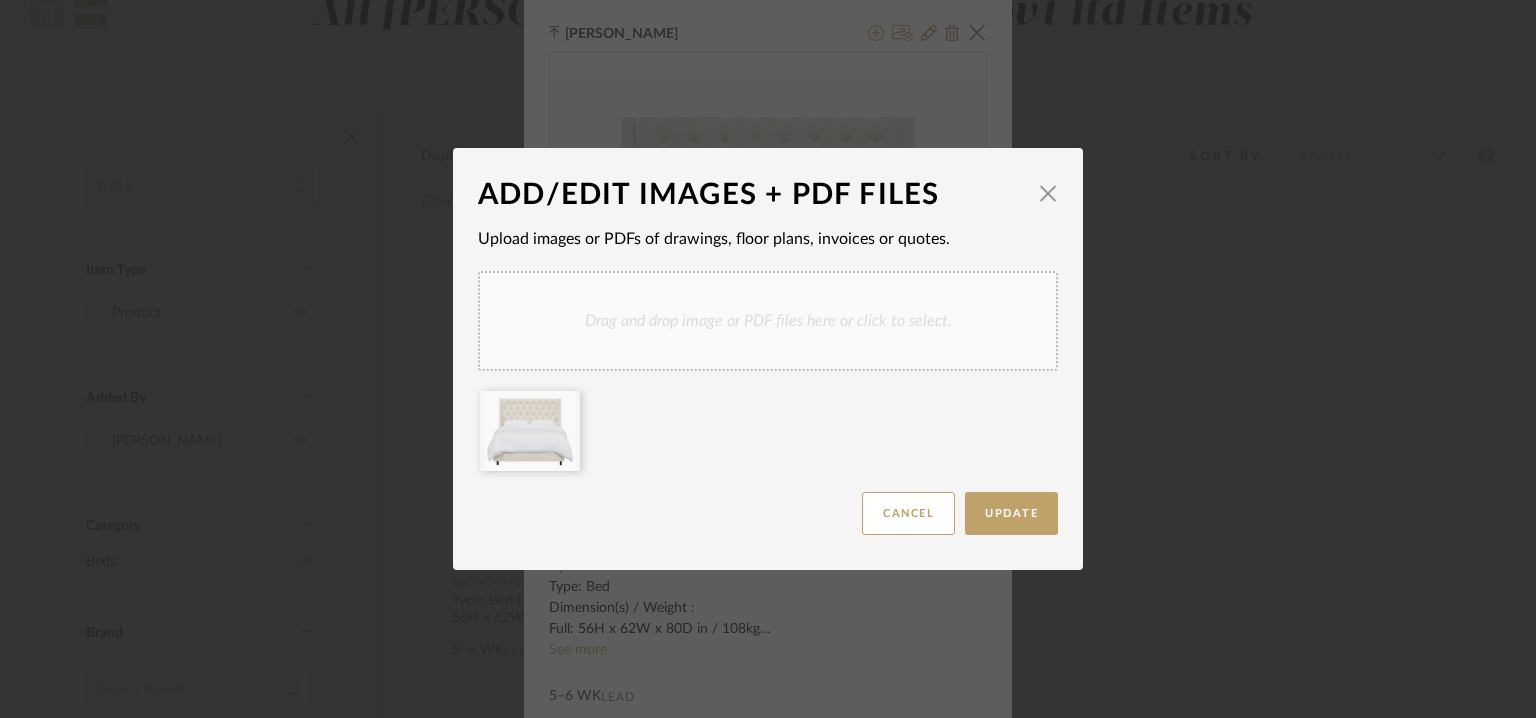 click on "Drag and drop image or PDF files here or click to select." at bounding box center (768, 321) 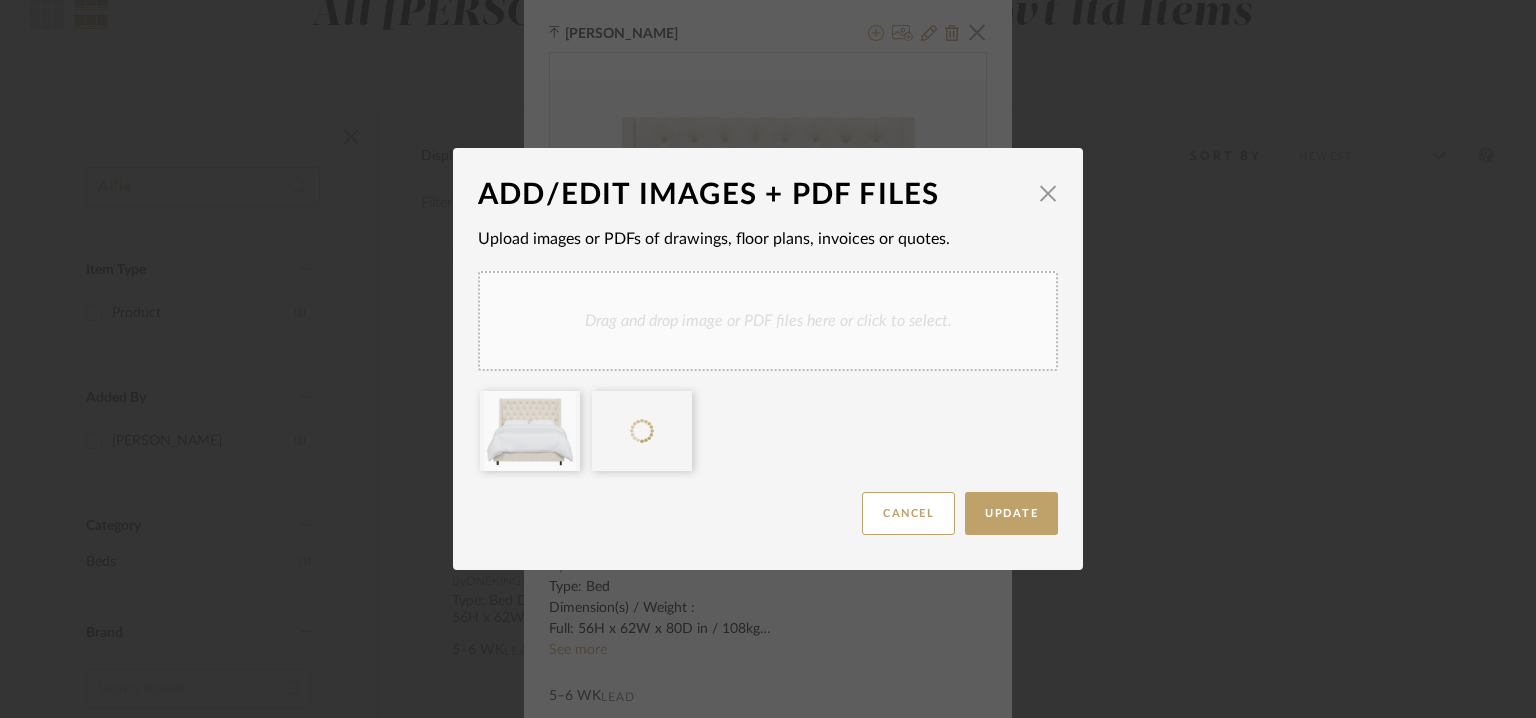 click on "Drag and drop image or PDF files here or click to select." at bounding box center [768, 321] 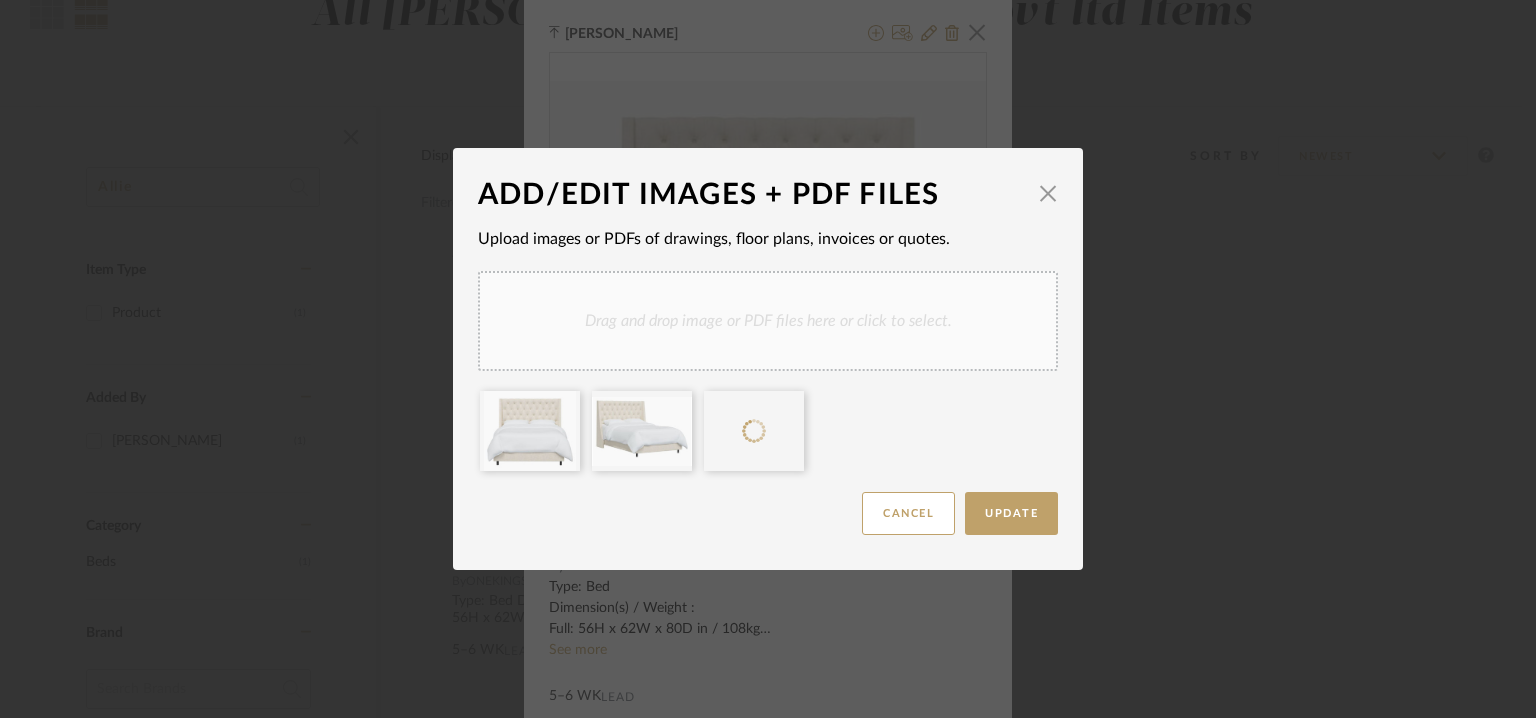 click on "Drag and drop image or PDF files here or click to select." at bounding box center [768, 321] 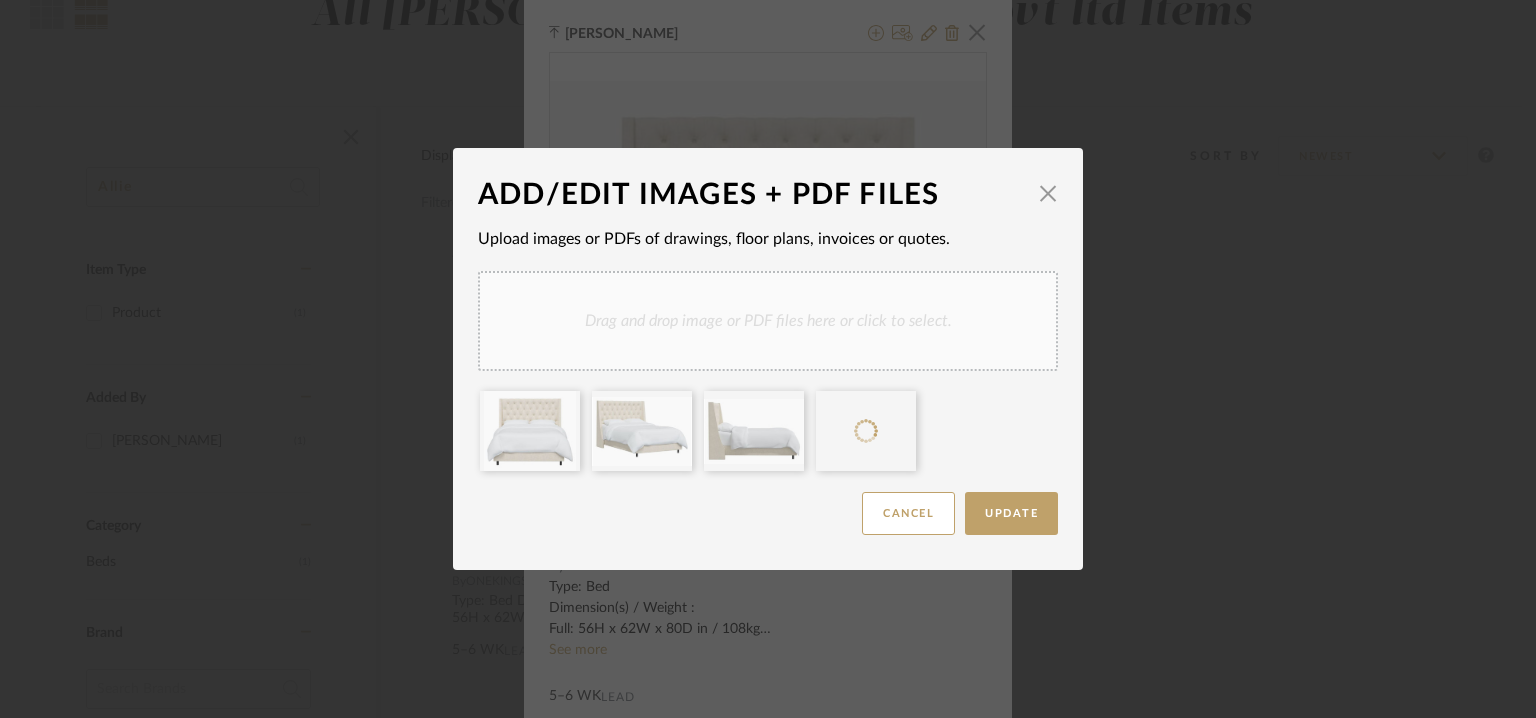 click on "Drag and drop image or PDF files here or click to select." at bounding box center [768, 321] 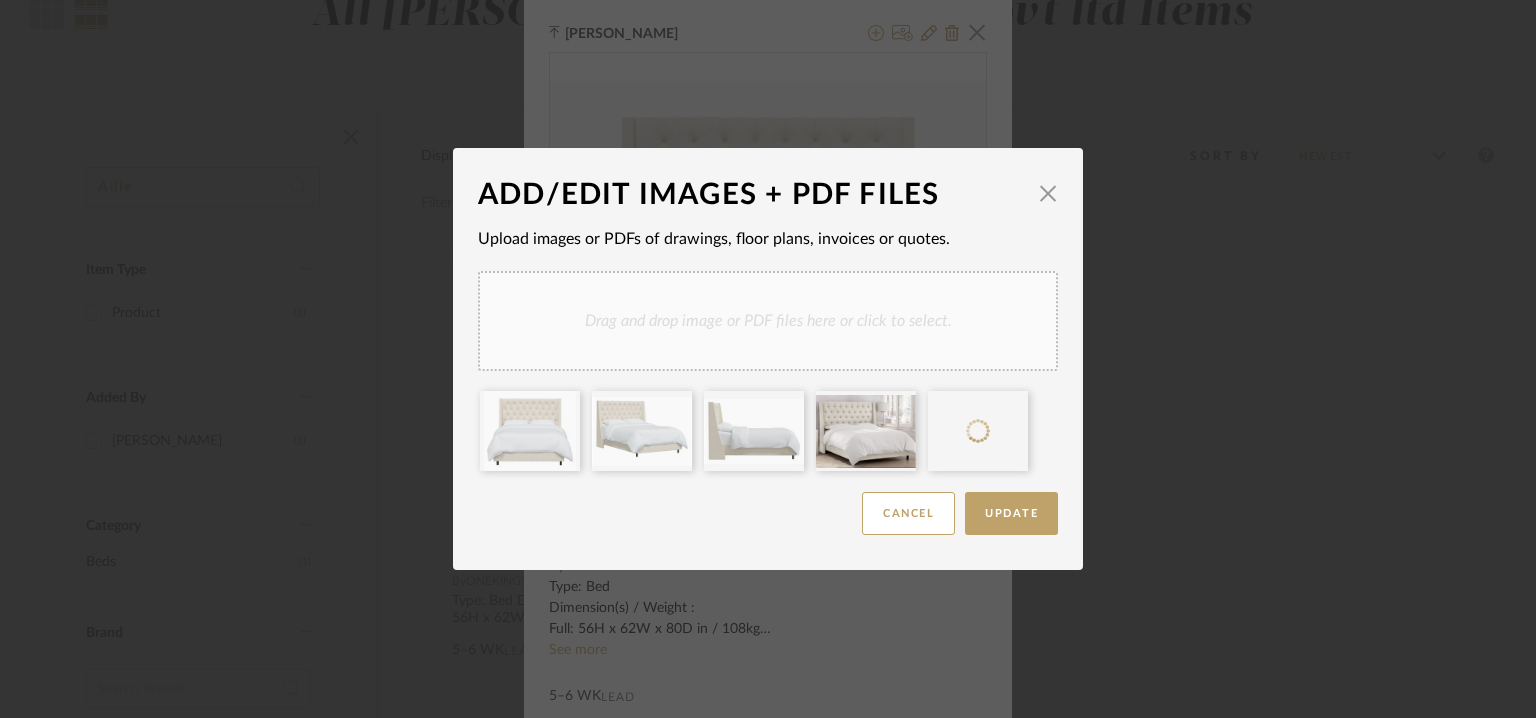 click on "Drag and drop image or PDF files here or click to select." at bounding box center (768, 321) 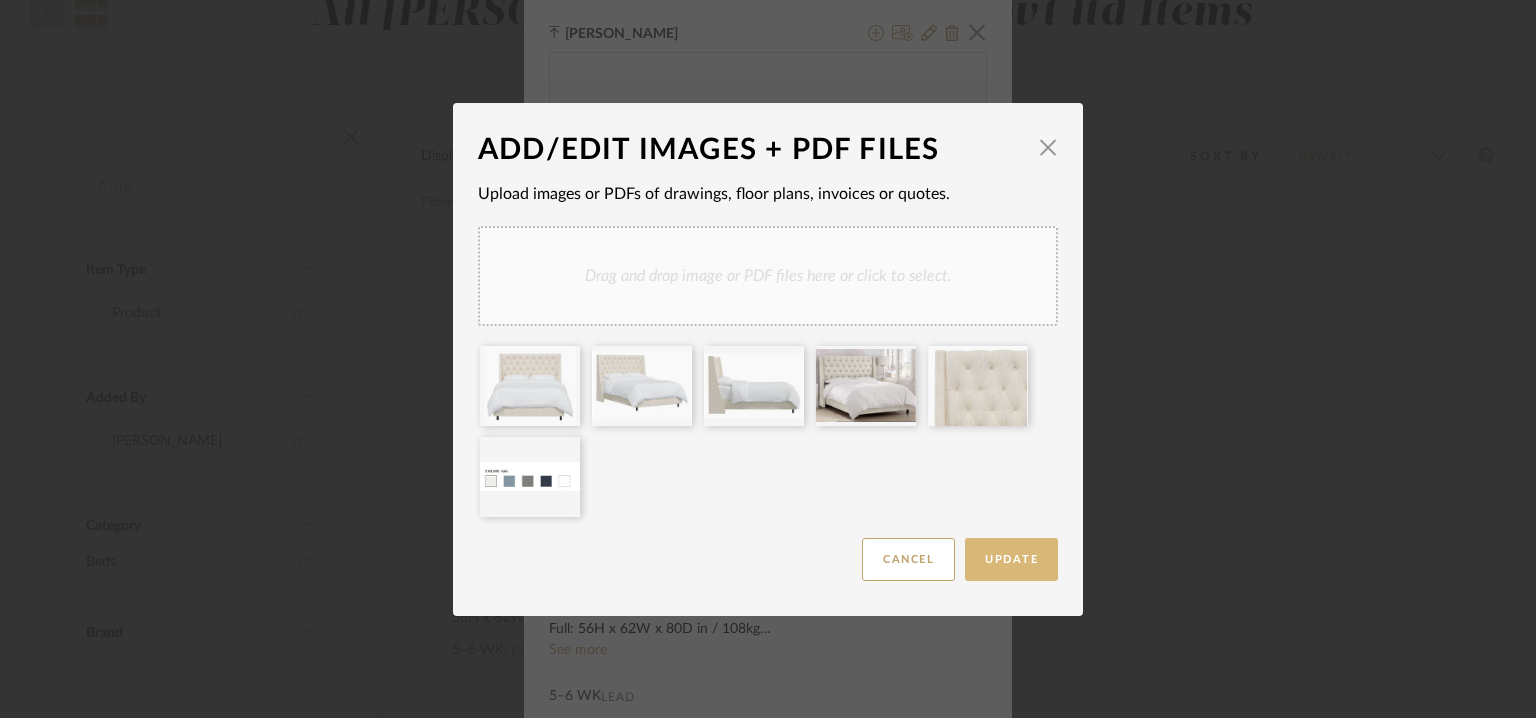 click on "Update" at bounding box center (1011, 559) 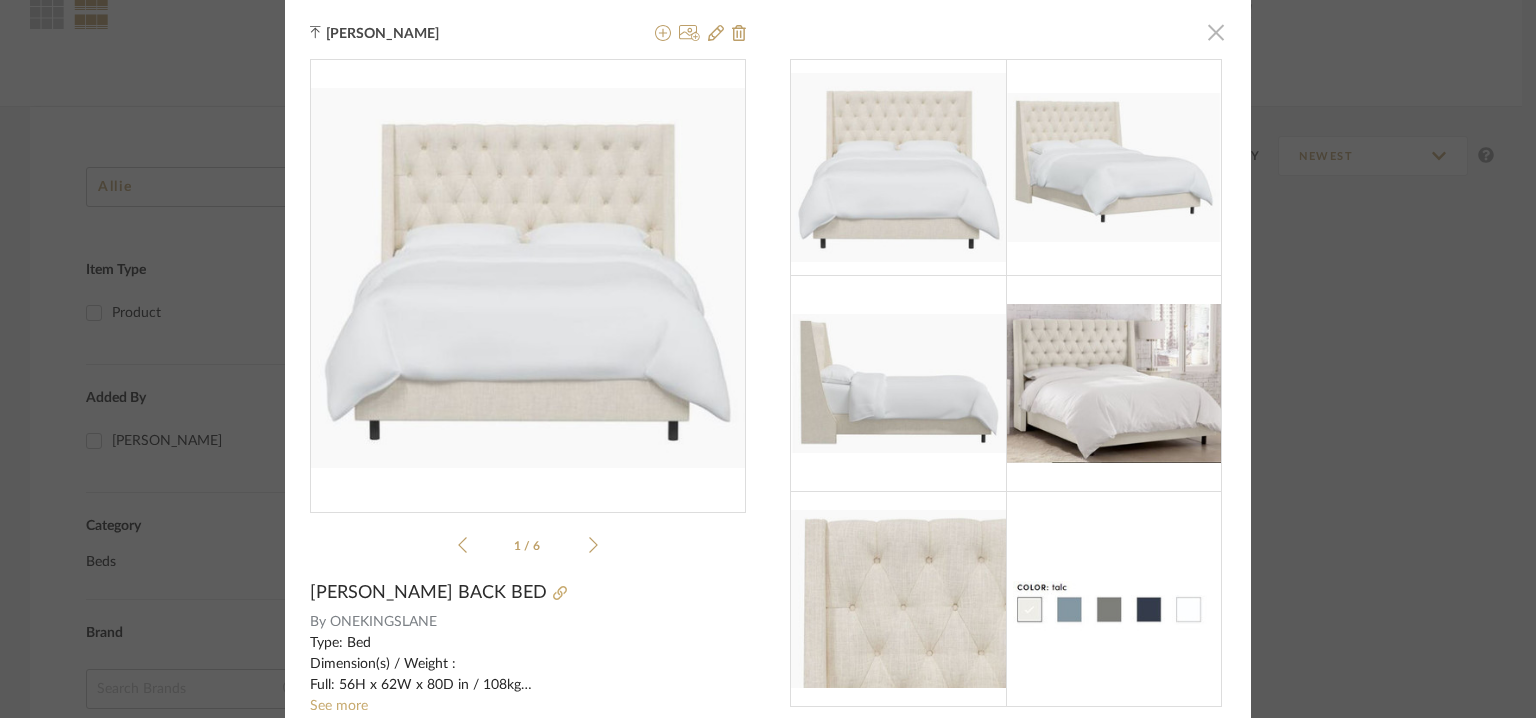 click 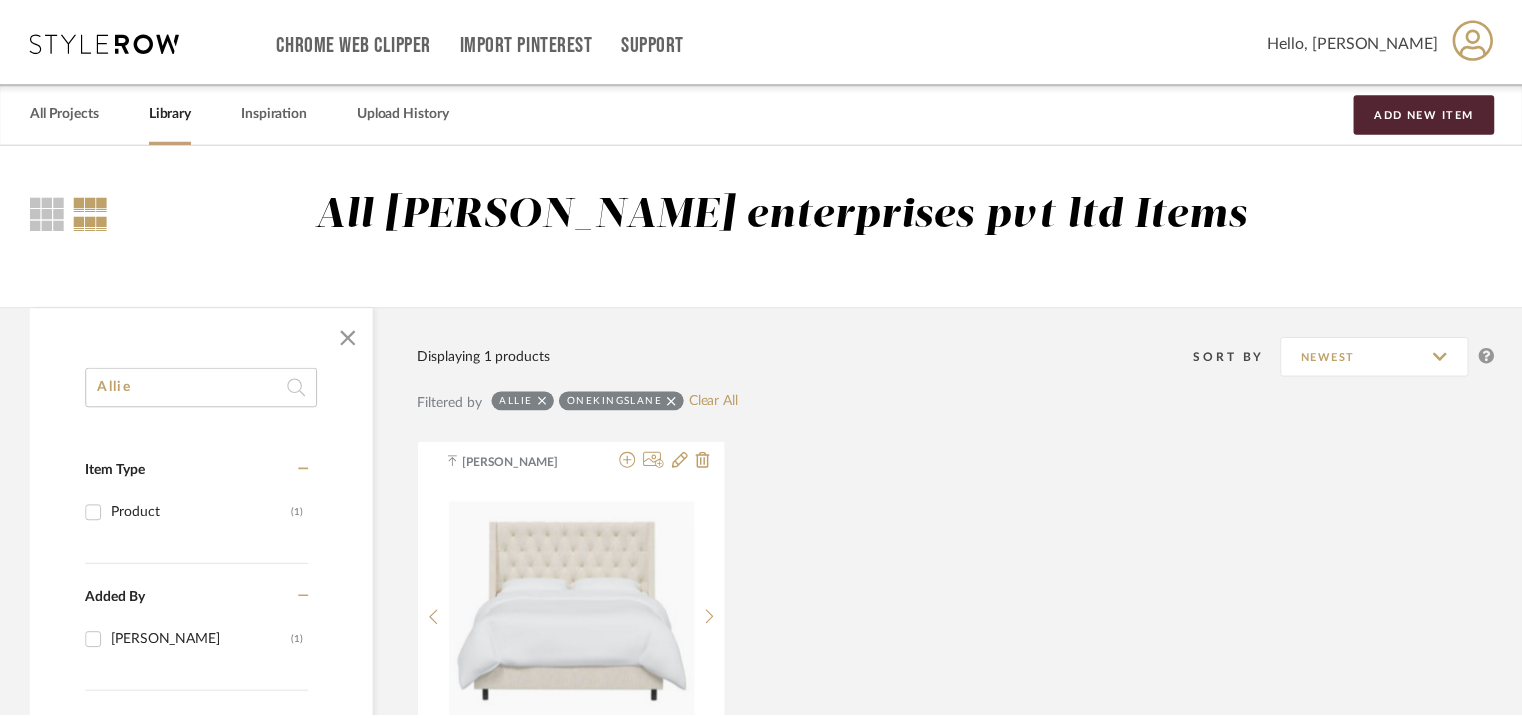 scroll, scrollTop: 200, scrollLeft: 0, axis: vertical 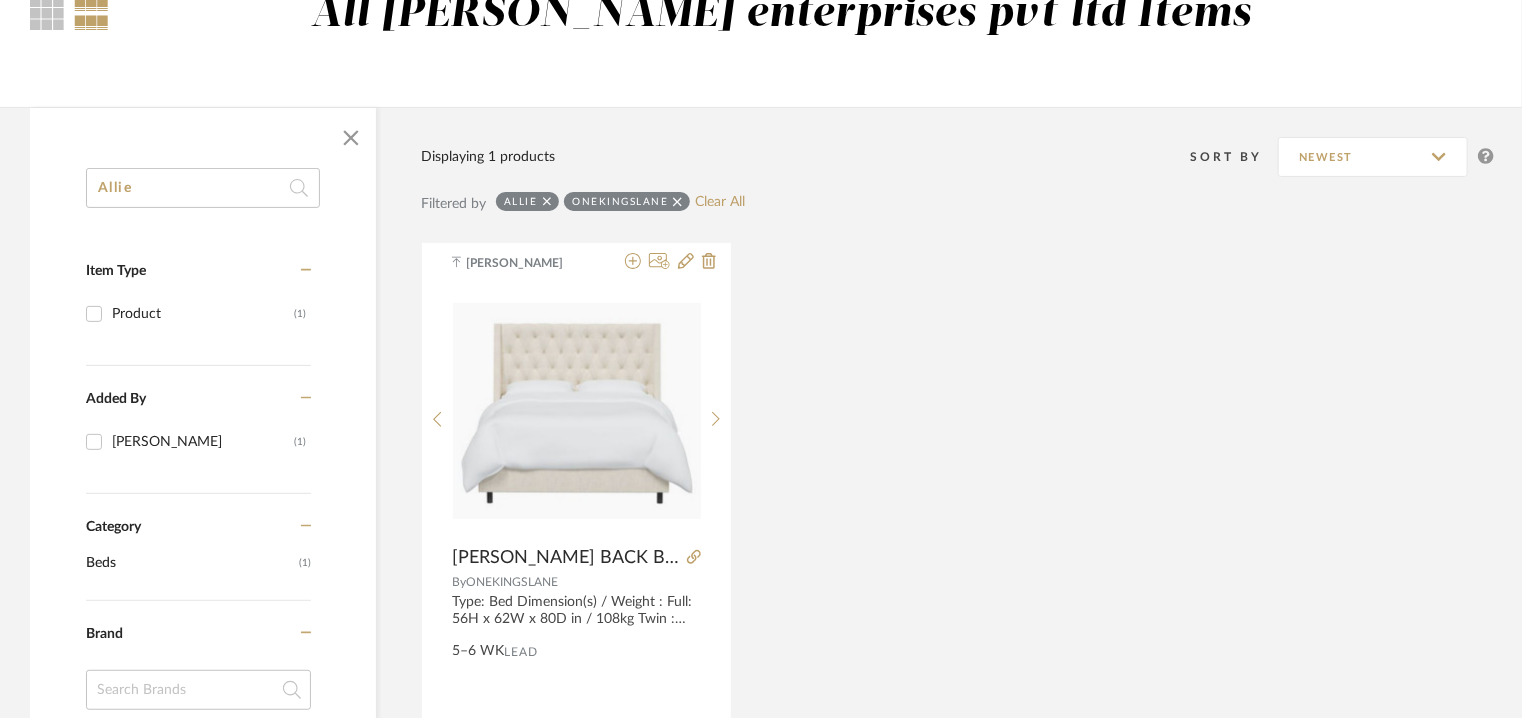 click on "Allie Item Type Product  (1)  Added By [PERSON_NAME]  (1)  Category  Beds    (1)  Brand Alape  (11)  Atelier [PERSON_NAME]  (2)  Ateliers Allot  (2)  ONEKINGSLANE  (1)  RODA  (1)  Price 0  7,500 +  0 7500 Upload Method Uploaded  (1)  Lead Time Weeks In Stock Displaying 1 products  Sort By  Newest Filtered by Allie ONEKINGSLANE  Clear All  Ganesh K [PERSON_NAME] BACK BED By   ONEKINGSLANE  Type: Bed
Dimension(s) / Weight :
Full: 56H x 62W x 80D in / 108kg
Twin : 56H x 47W x 80D in / 99kg
Queen : 56H x 68W x 85D in/ 116kg
King: 56H x 84W x 85D in/ 147kg
Cal King : 56H x 80W x 89D in/ 140kg
Material/Finishes: Frame, pine; legs, metal; upholstery, 95% Polyester 5% Linen; fill, polyurethane/polyester foam.
Colour : [MEDICAL_DATA].
Product description:This classic wingback bed features elegant diamond tufting details and beautiful linen-blend upholstery. Mattress and box spring required. Handcrafted in the [GEOGRAPHIC_DATA].
Additional information : Na
Any other details: SKU: 76723664  5–6 WK   Lead" 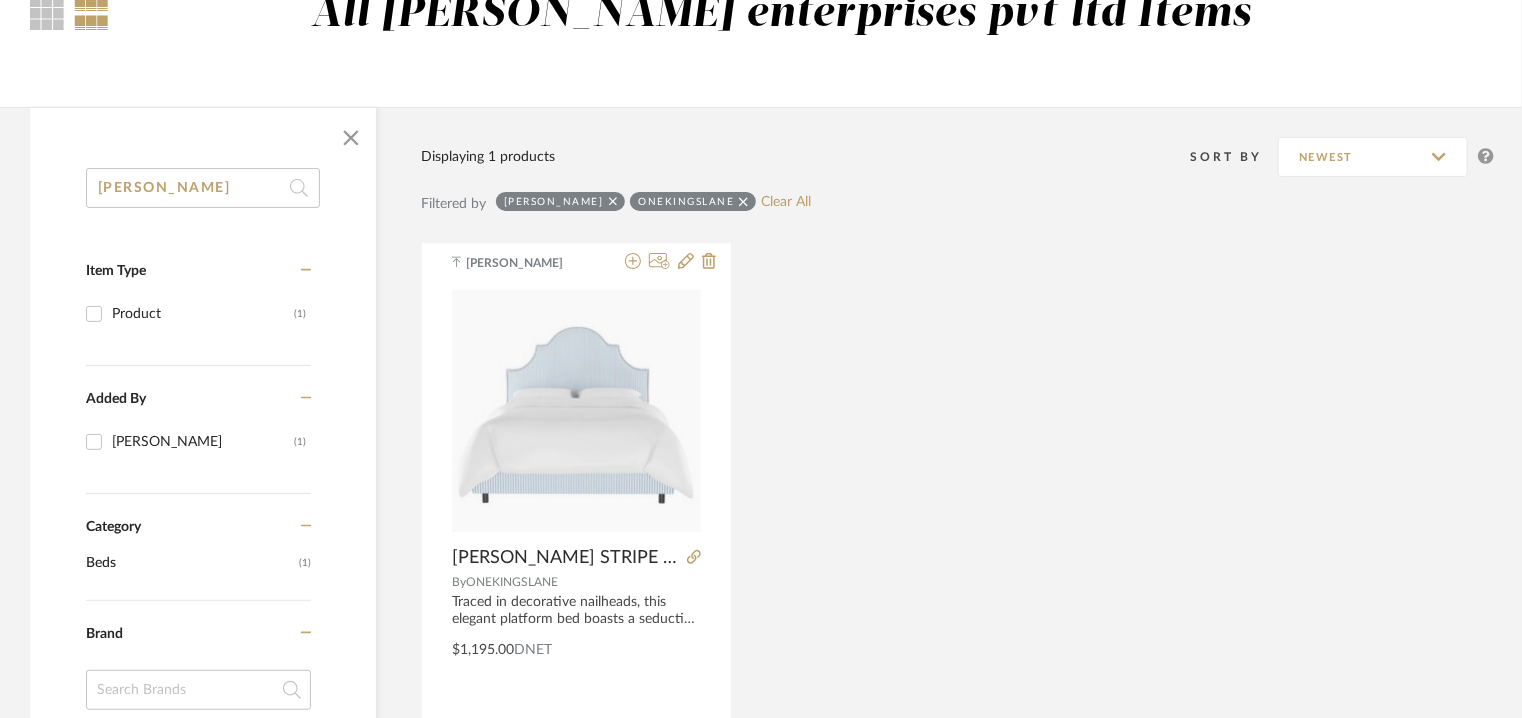type on "[PERSON_NAME]" 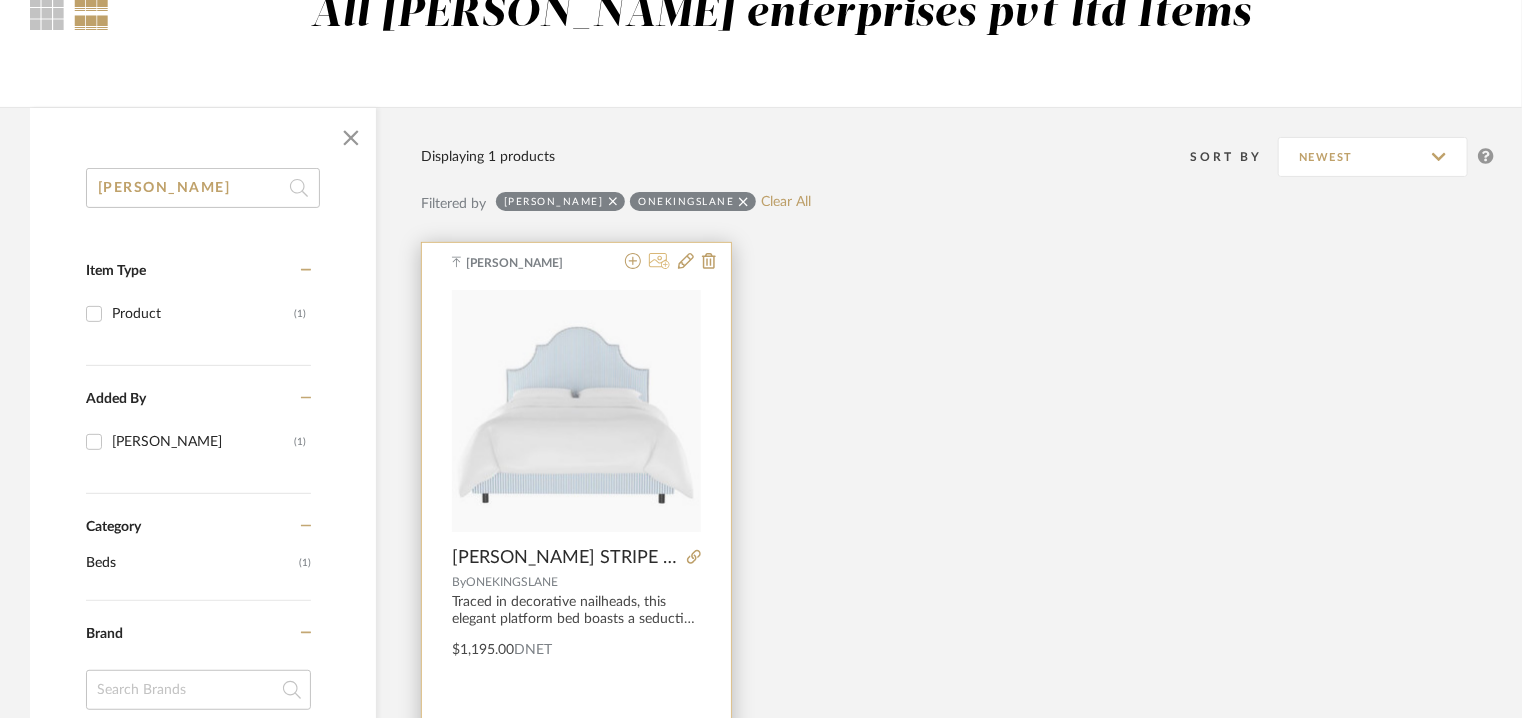 click 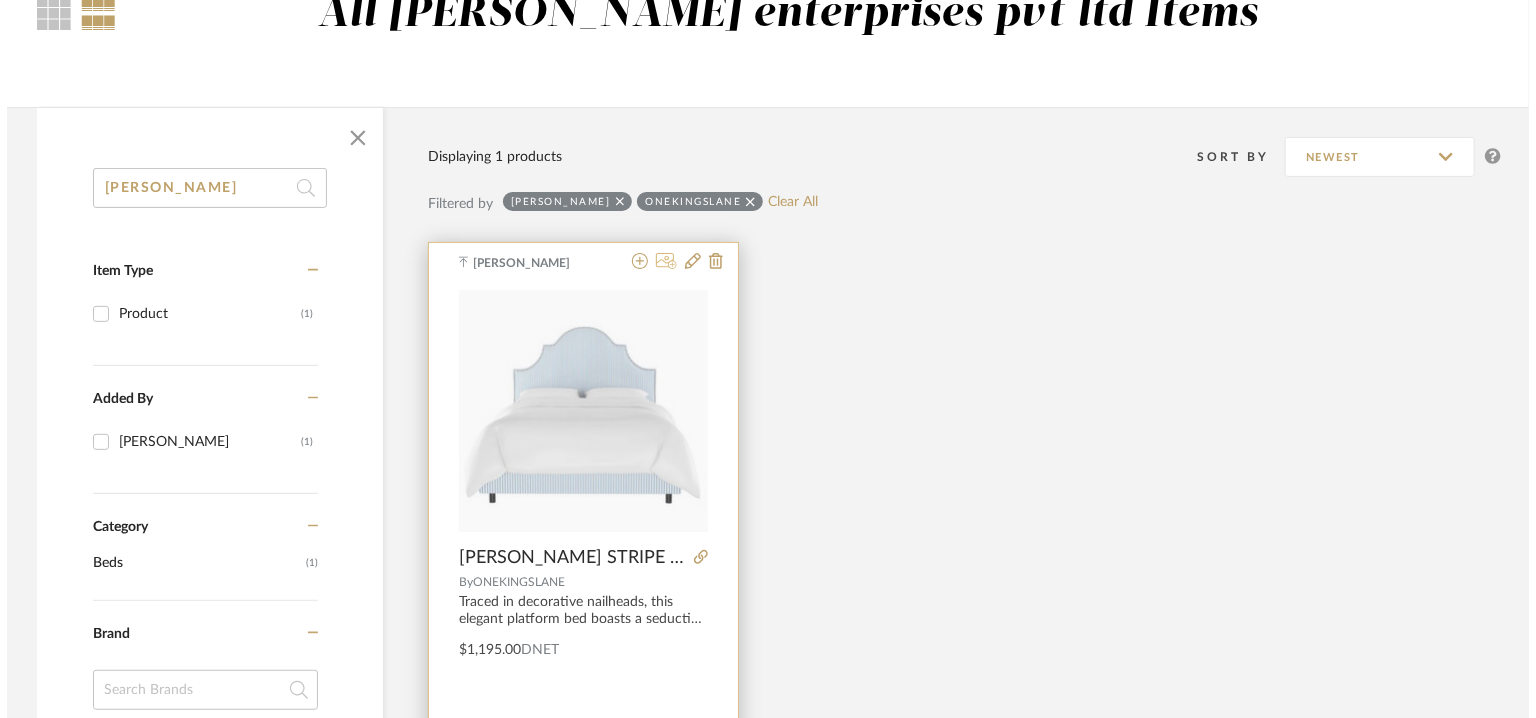 scroll, scrollTop: 0, scrollLeft: 0, axis: both 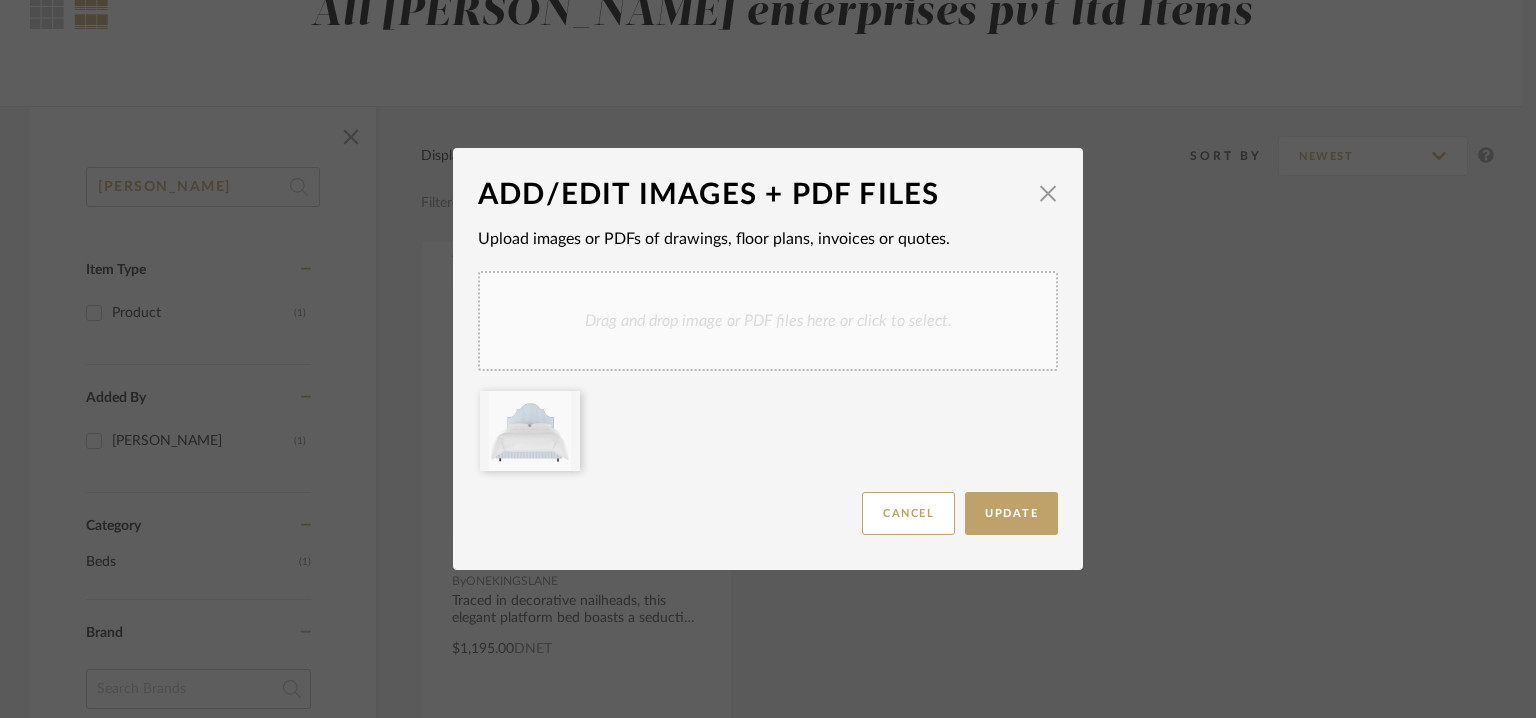 click on "Drag and drop image or PDF files here or click to select." at bounding box center [768, 321] 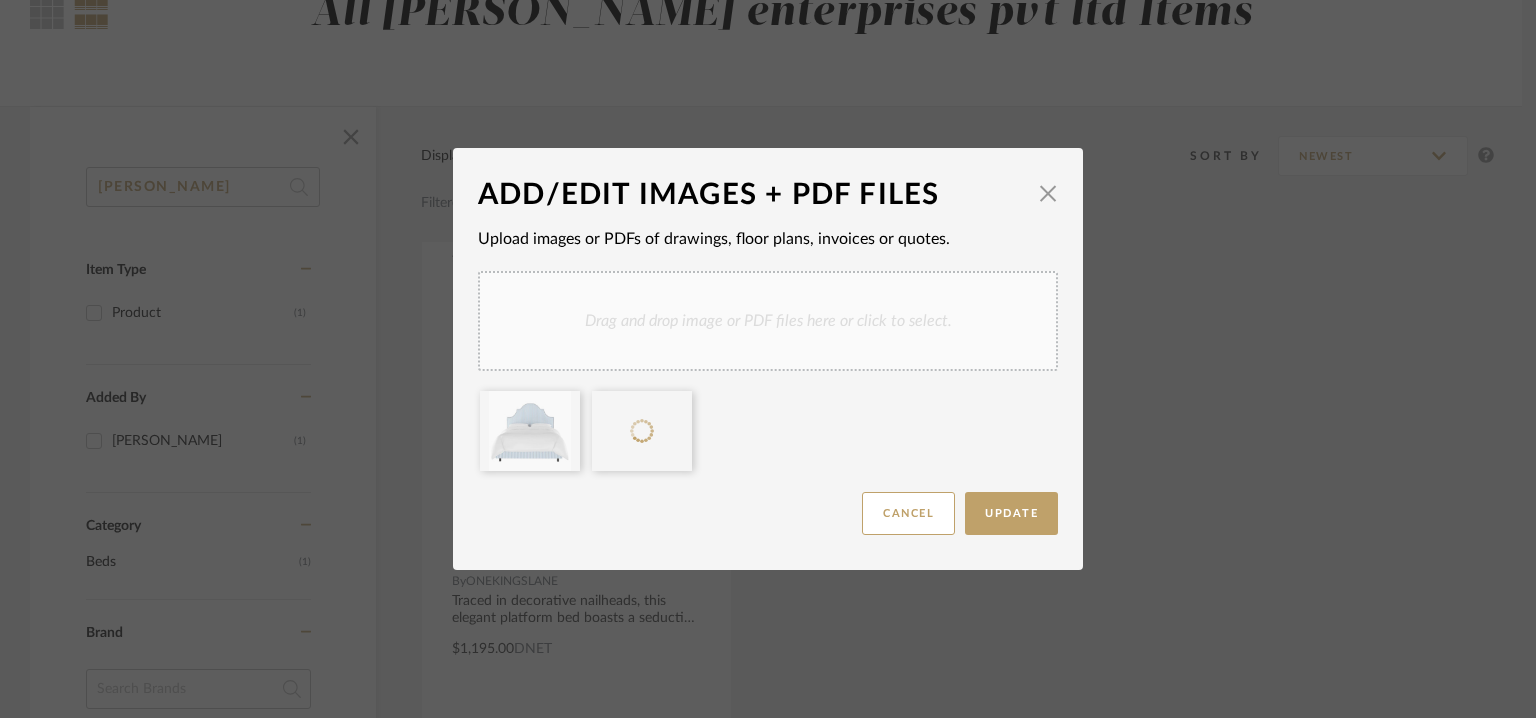 click on "Drag and drop image or PDF files here or click to select." at bounding box center (768, 321) 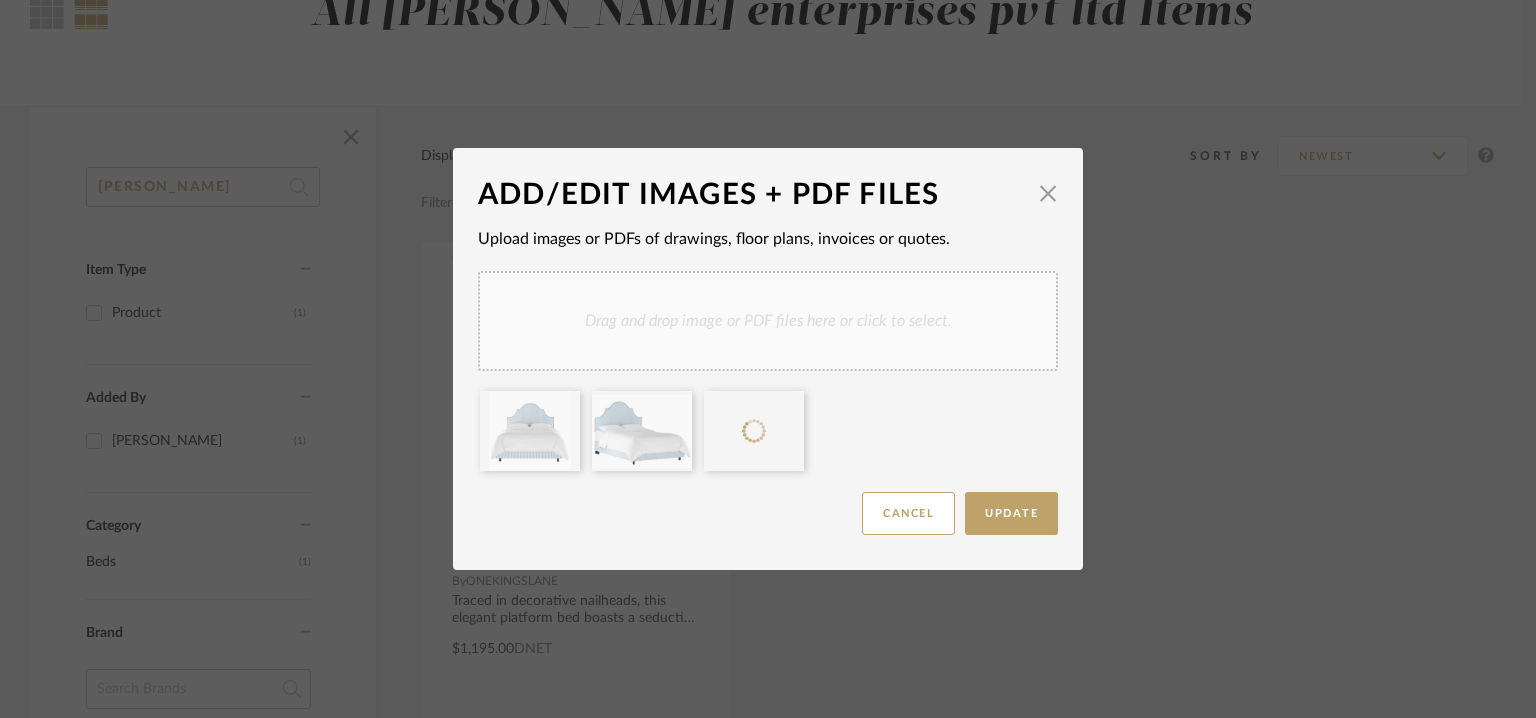 click on "Drag and drop image or PDF files here or click to select." at bounding box center [768, 321] 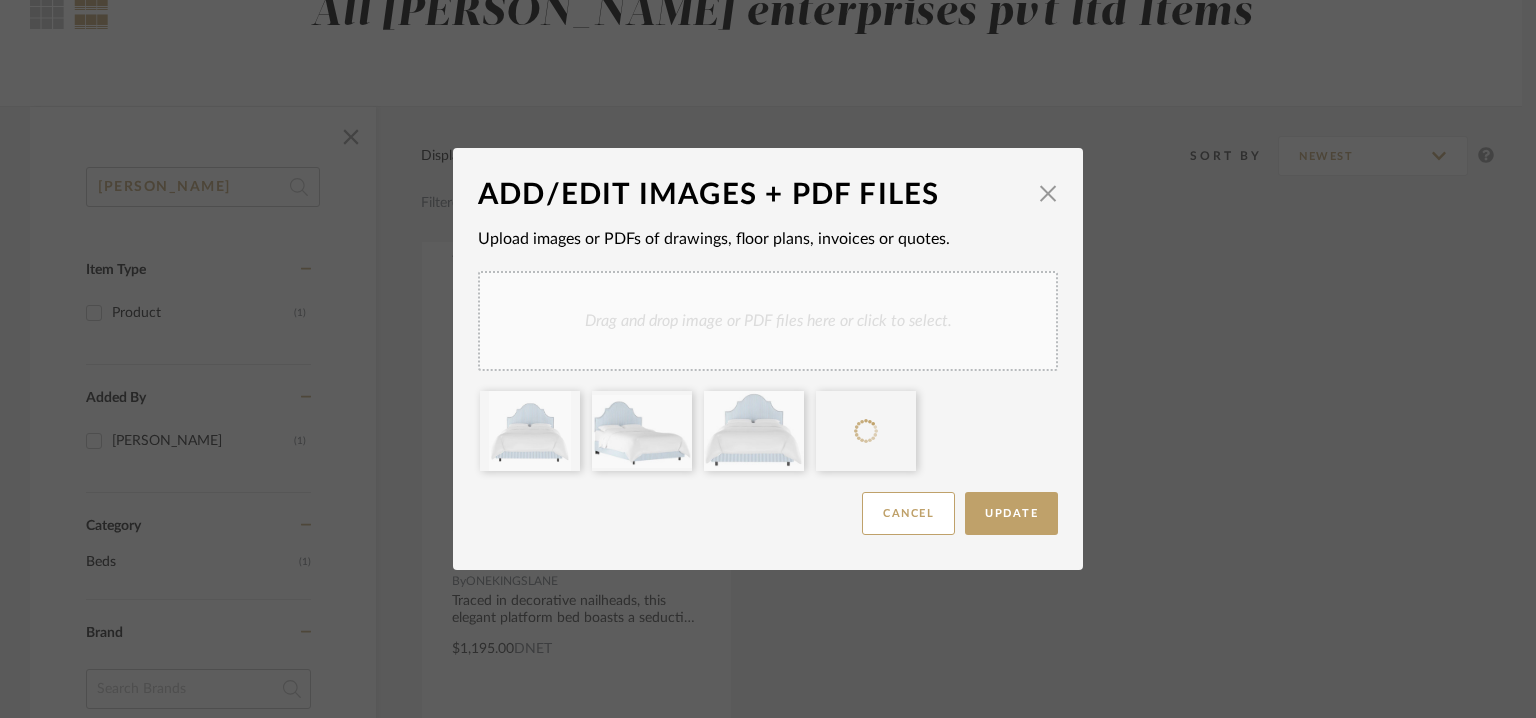 click on "Drag and drop image or PDF files here or click to select." at bounding box center (768, 321) 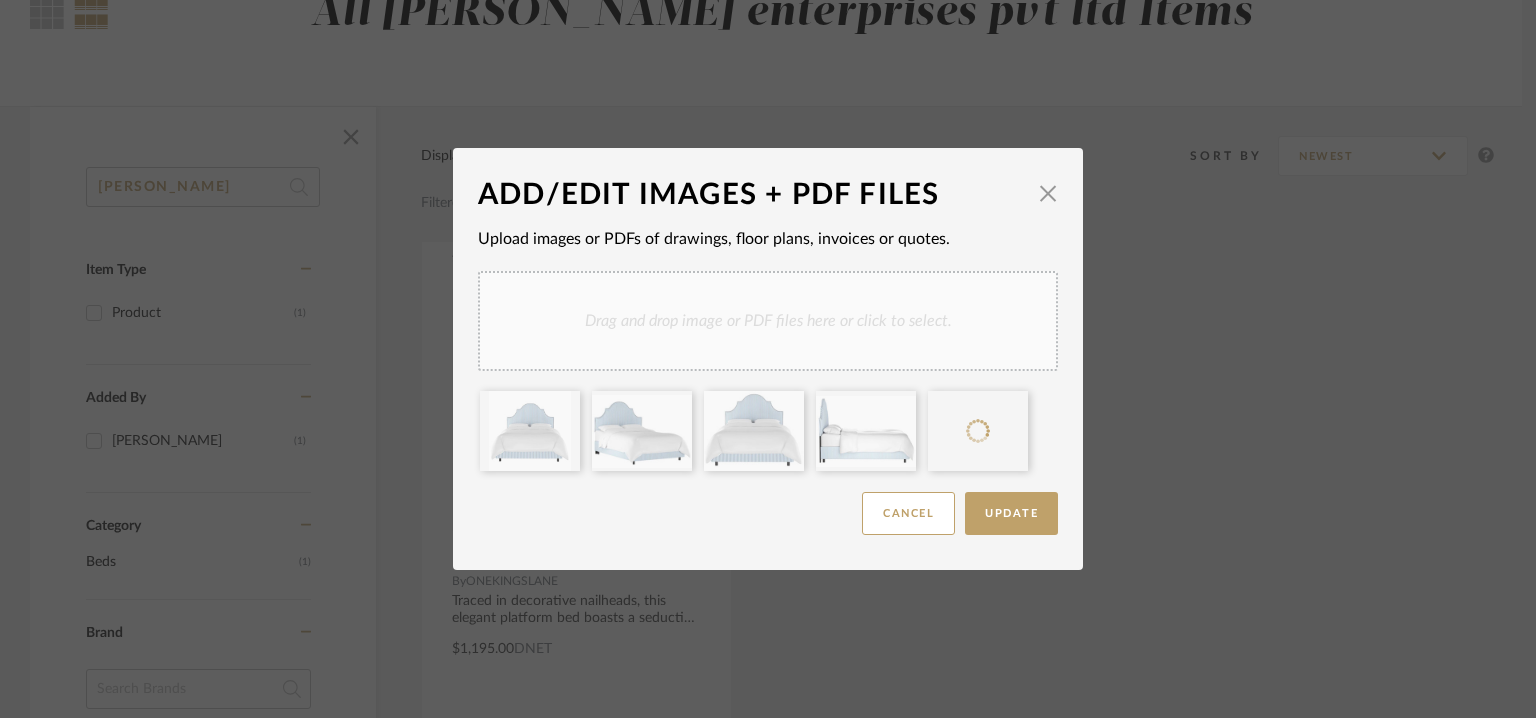 click on "Drag and drop image or PDF files here or click to select." at bounding box center (768, 321) 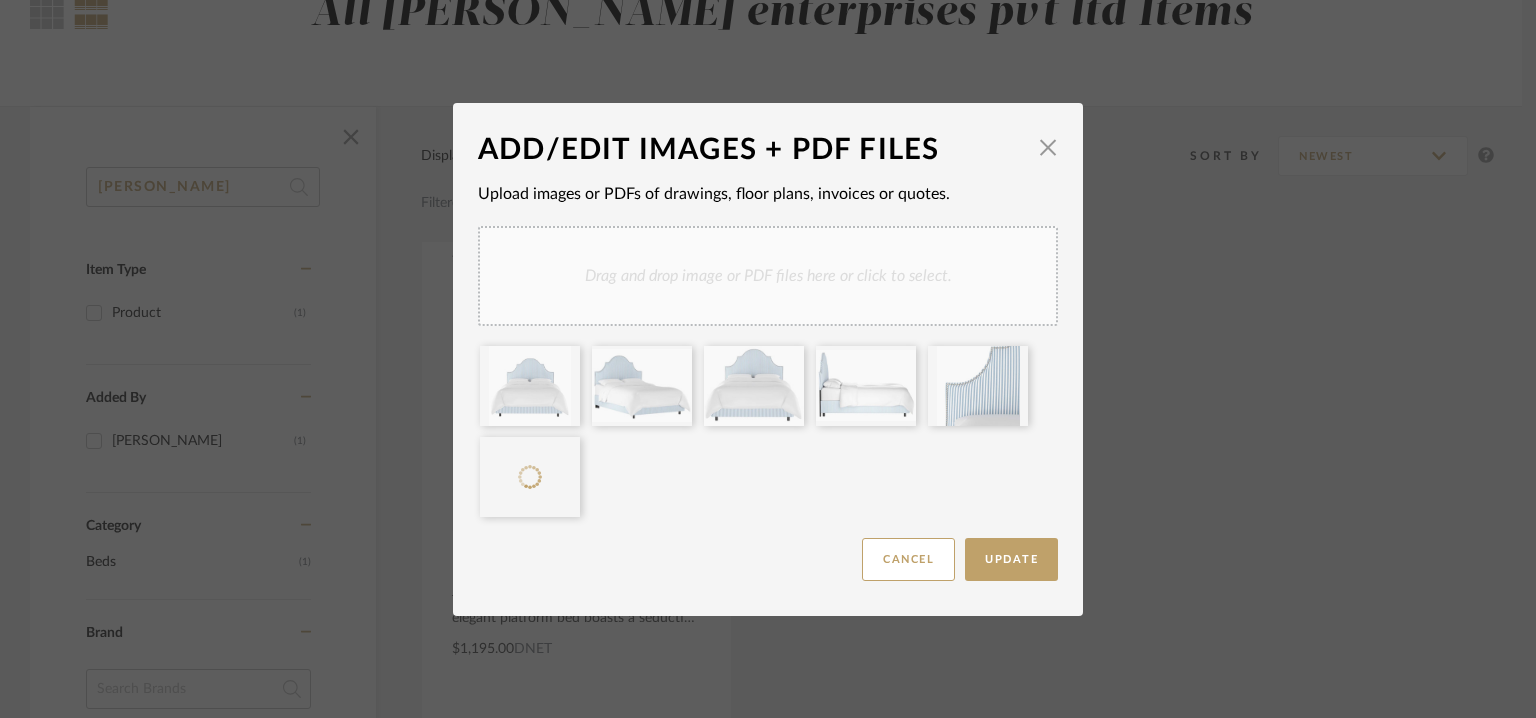 click on "Drag and drop image or PDF files here or click to select." at bounding box center [768, 276] 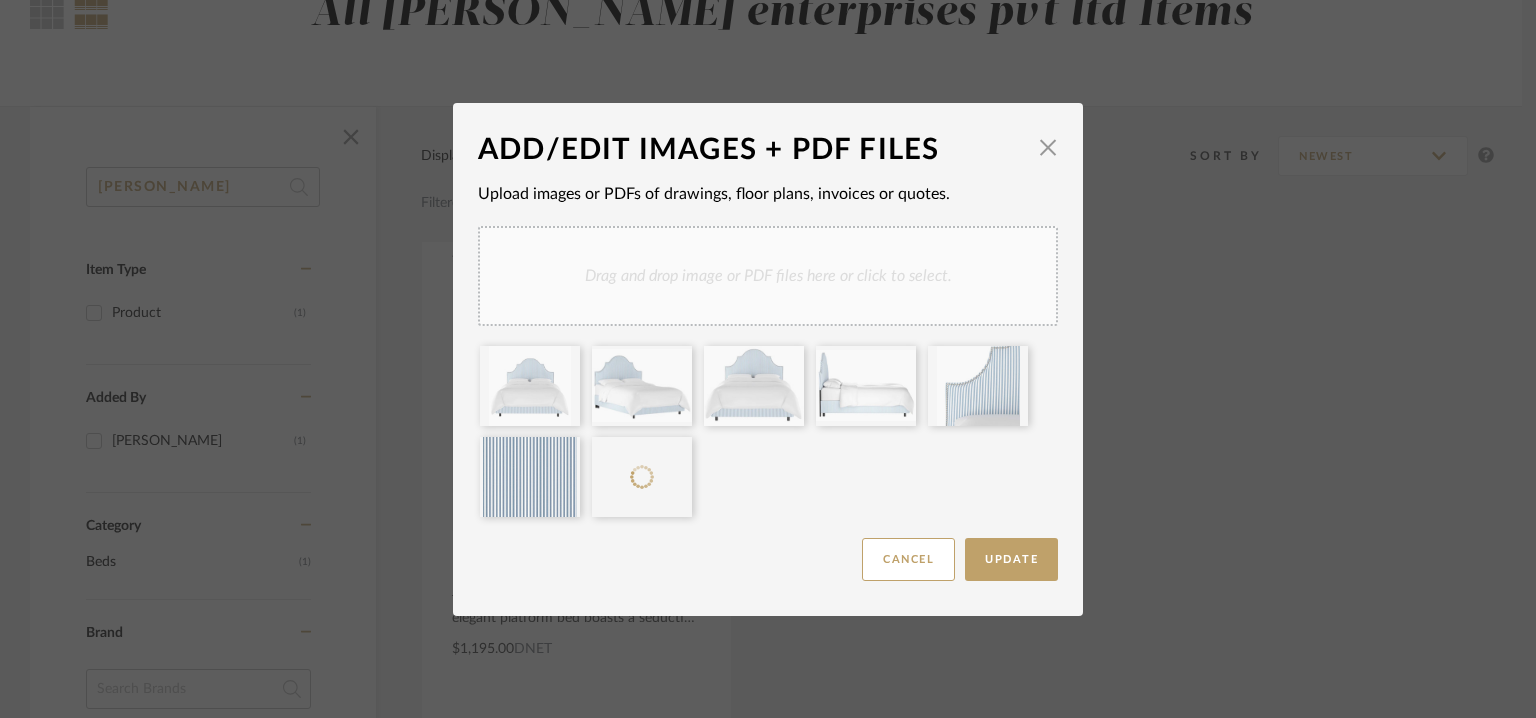 click on "Drag and drop image or PDF files here or click to select." at bounding box center [768, 276] 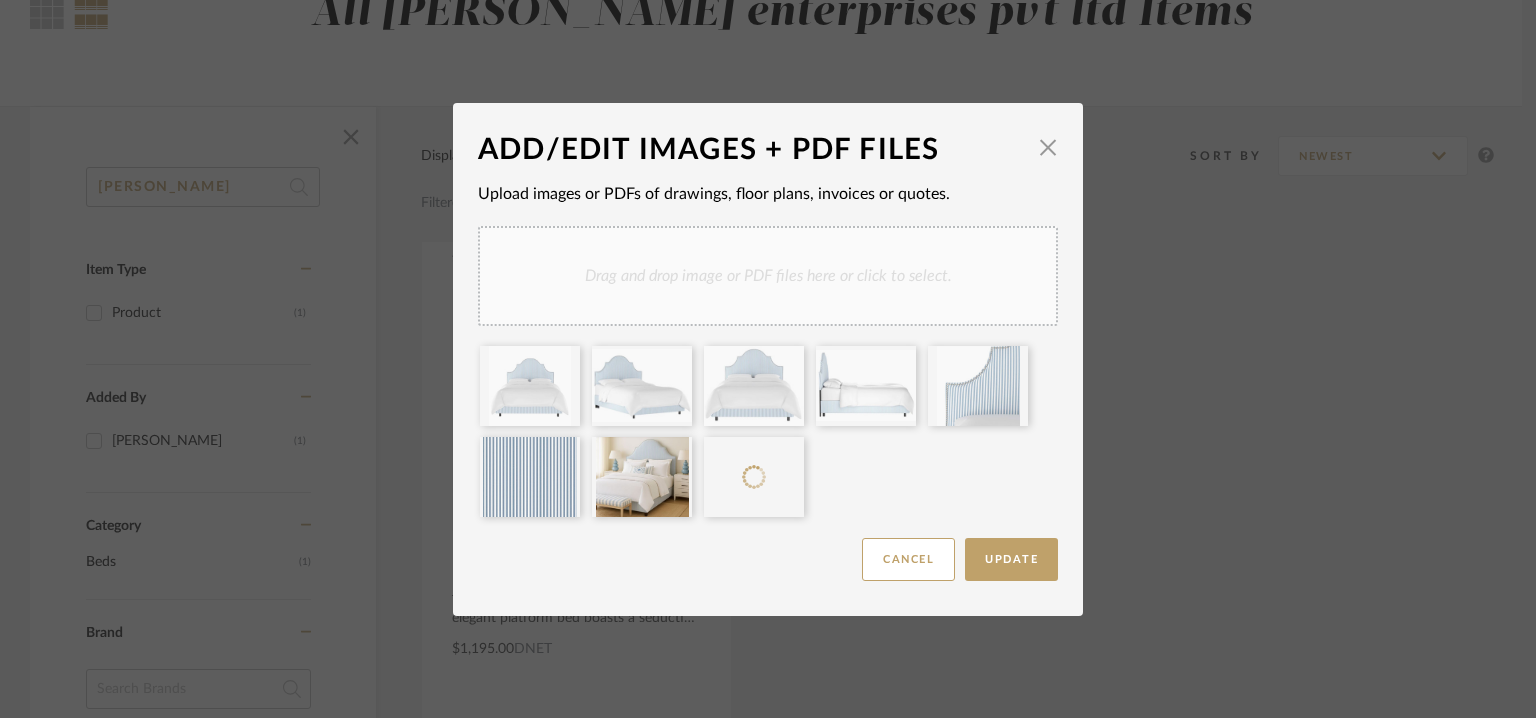 click on "Drag and drop image or PDF files here or click to select." at bounding box center [768, 276] 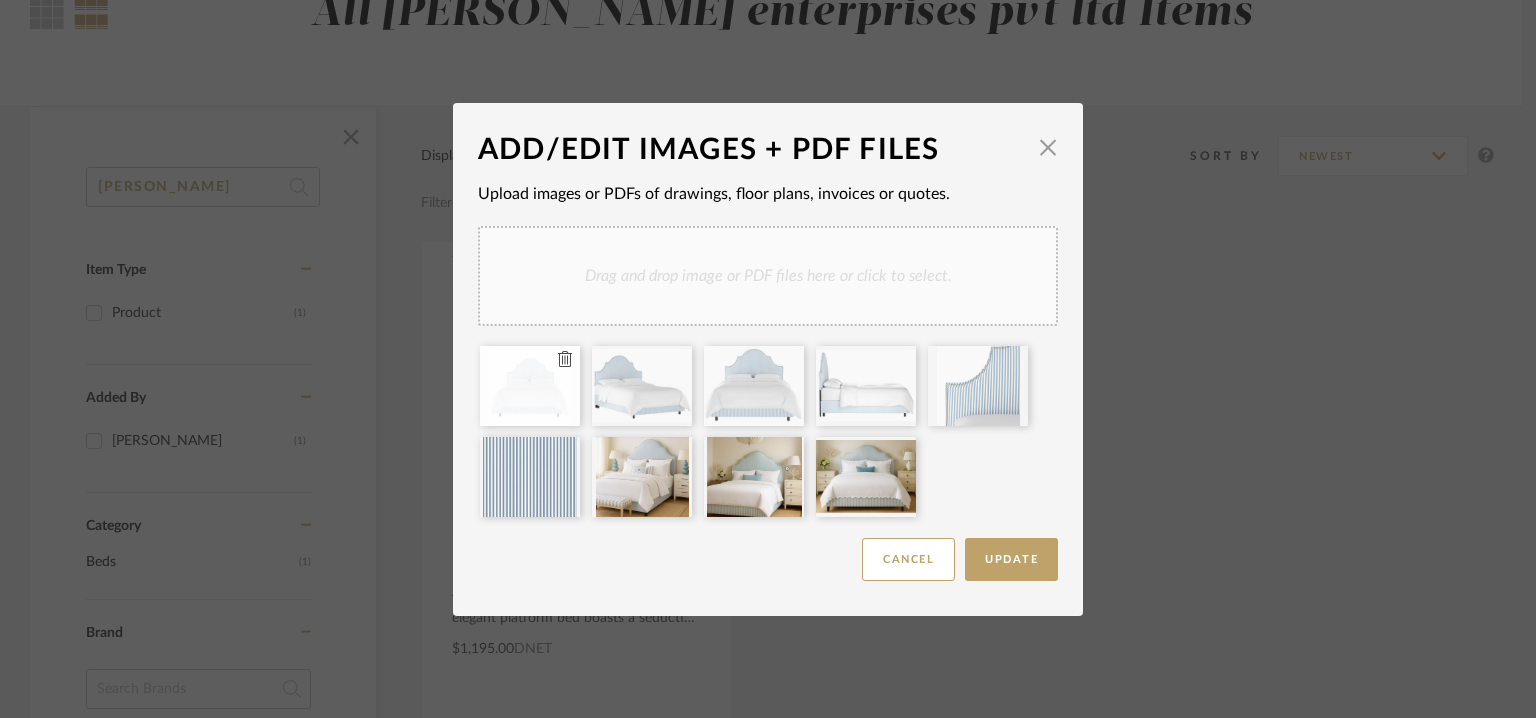 type 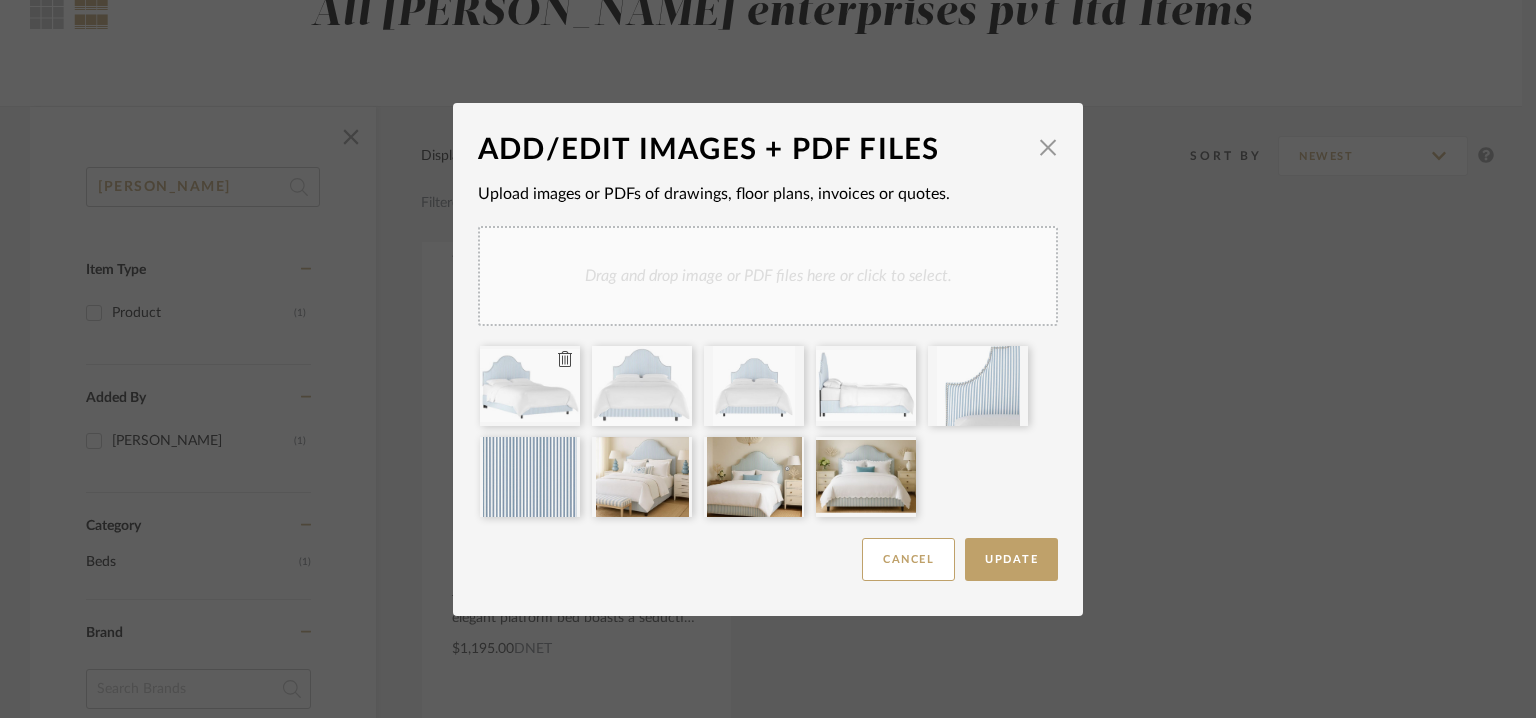 type 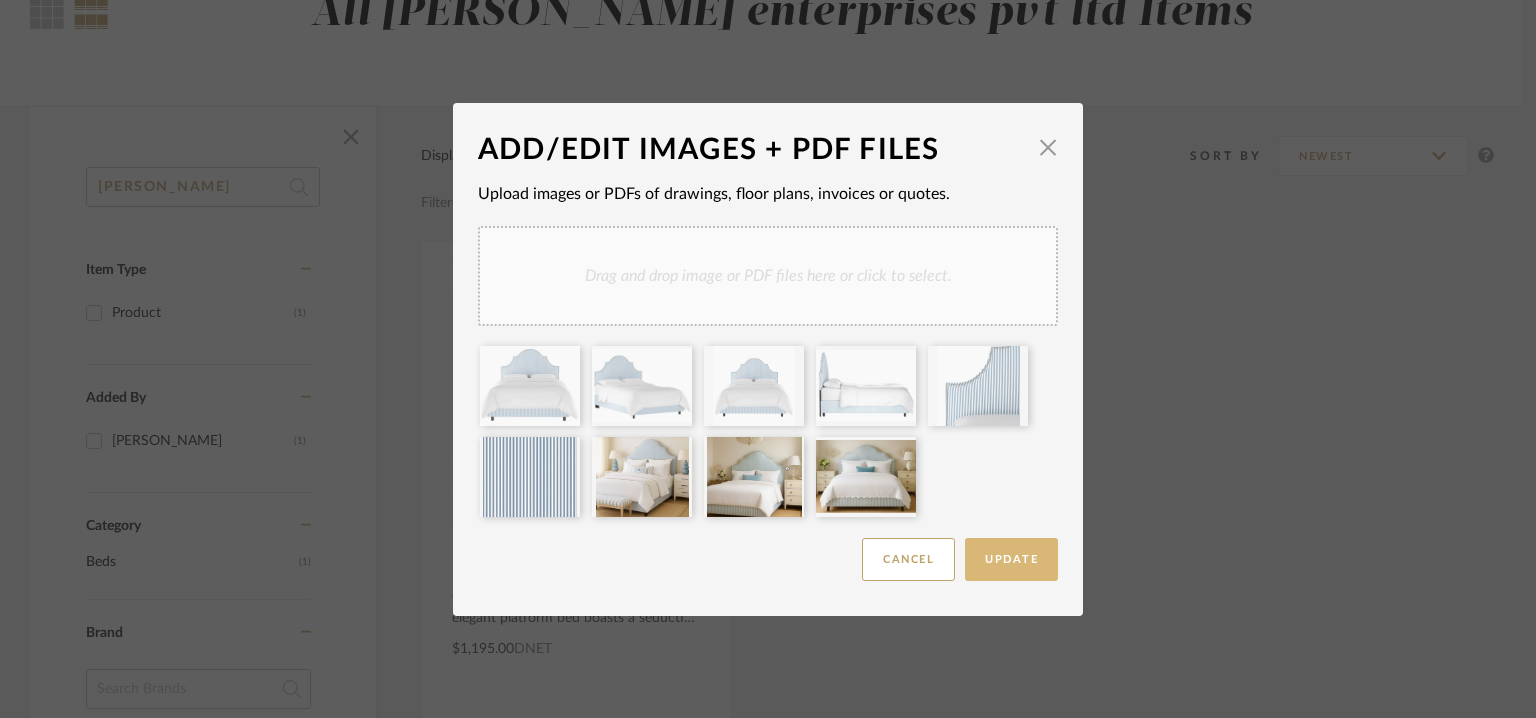 click on "Update" at bounding box center [1011, 559] 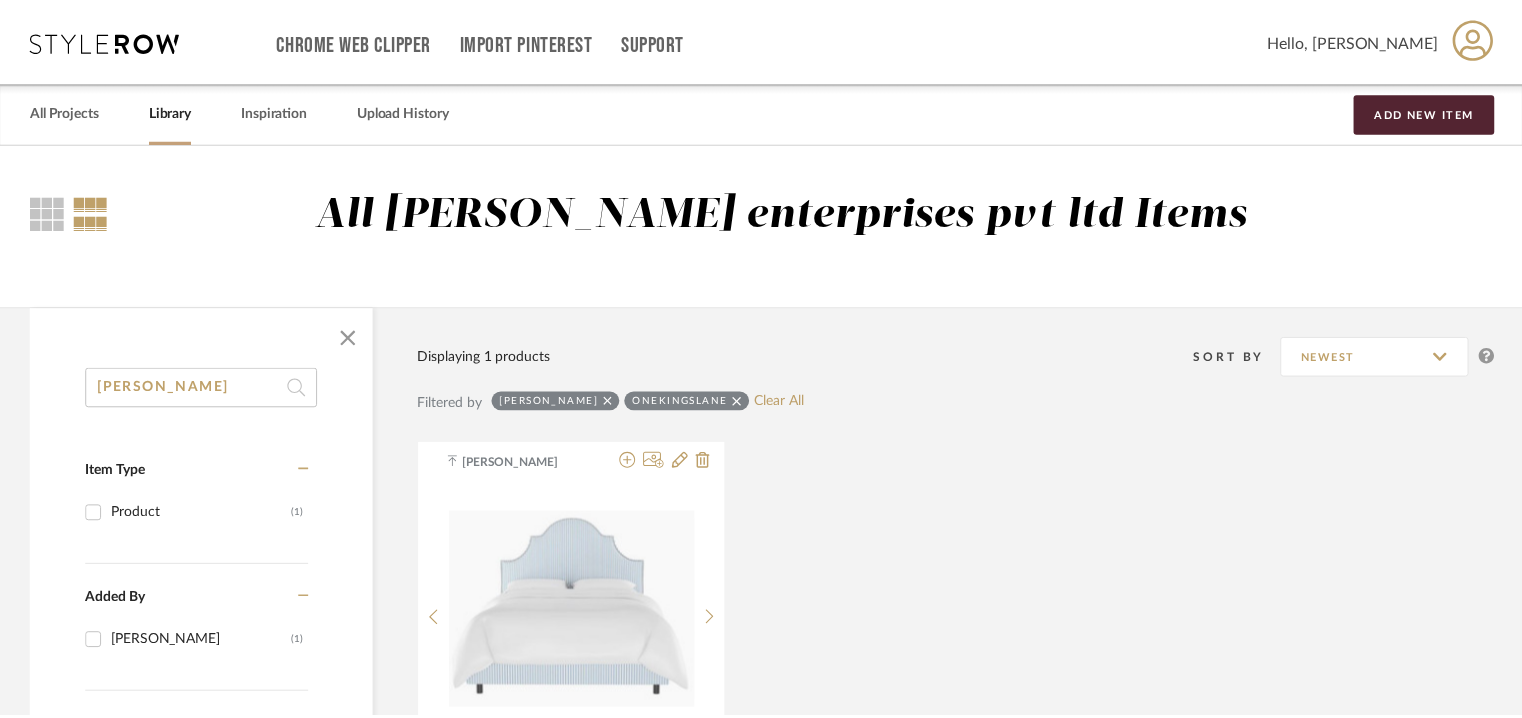 scroll, scrollTop: 200, scrollLeft: 0, axis: vertical 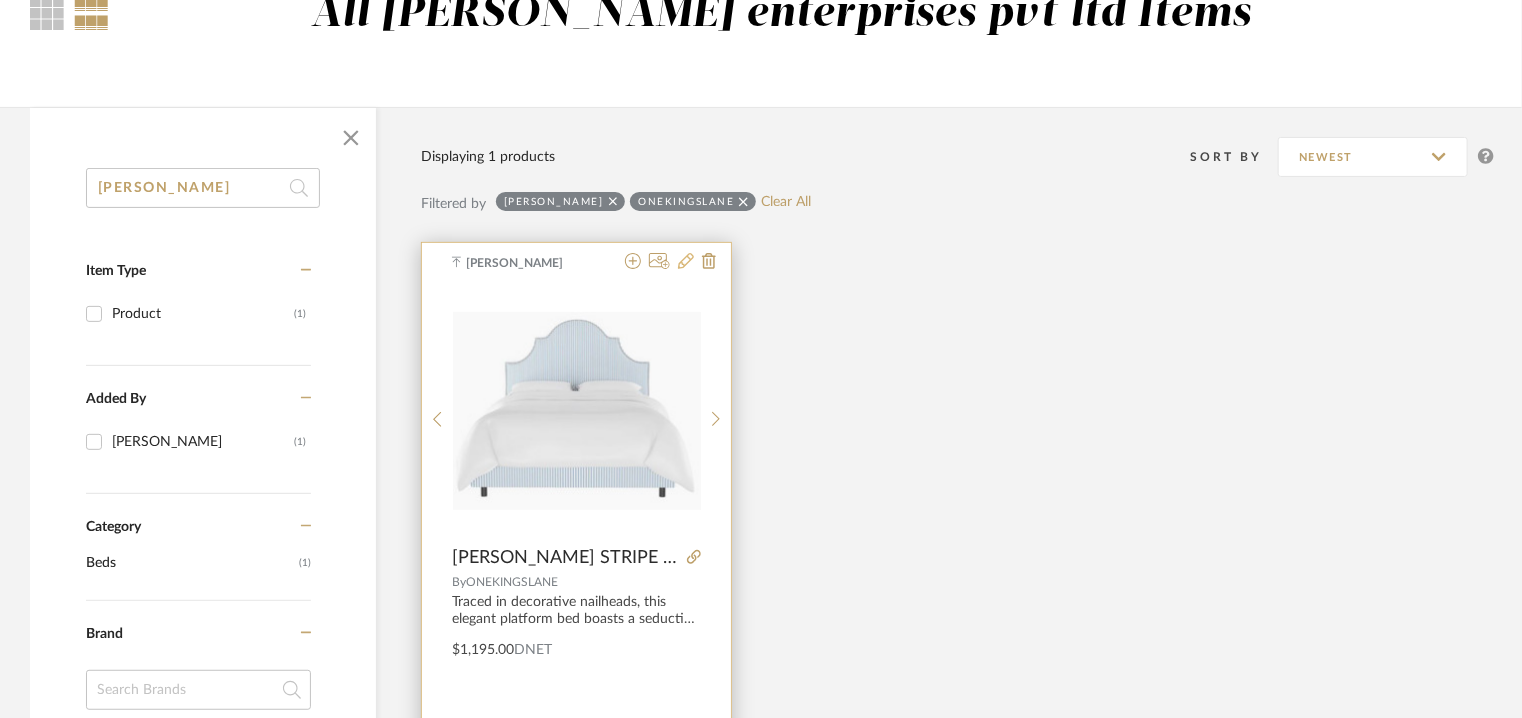 click 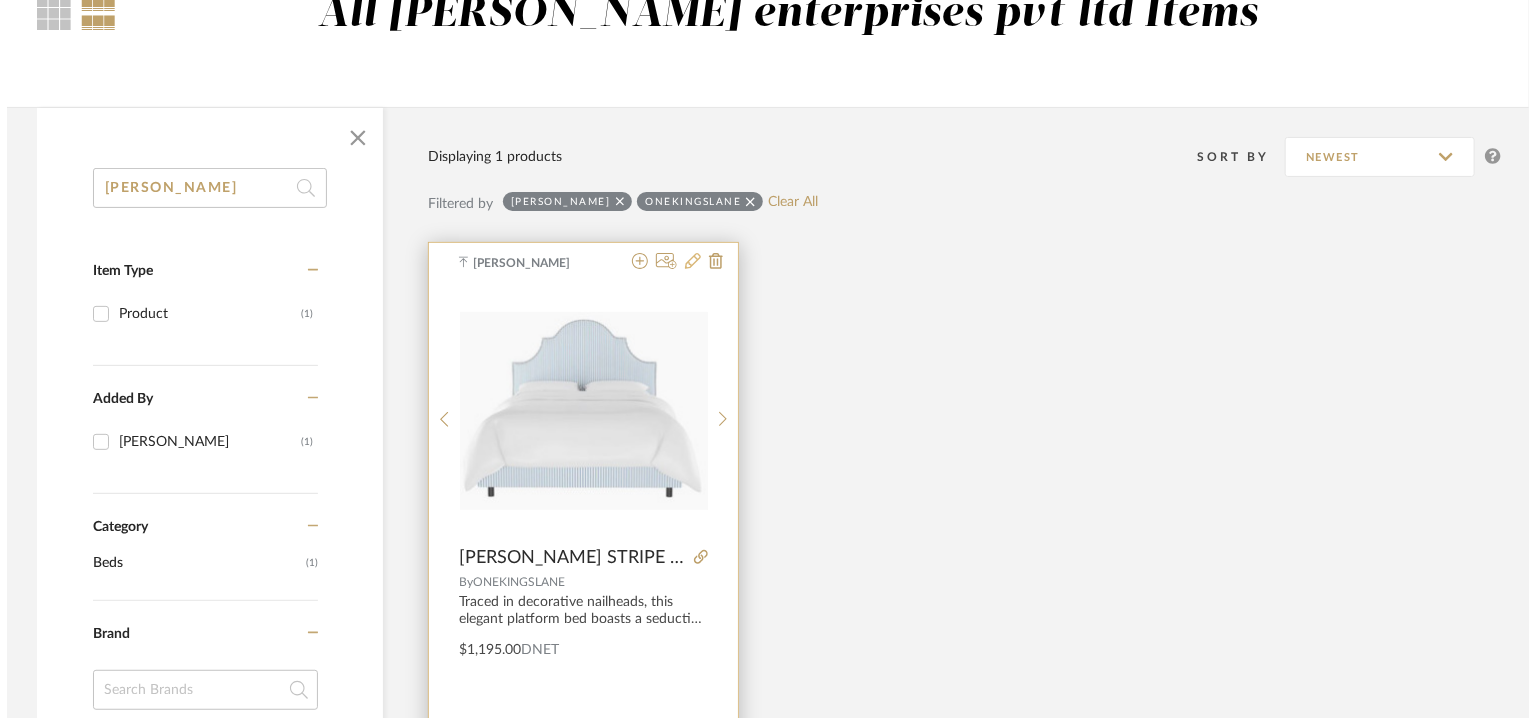 scroll, scrollTop: 0, scrollLeft: 0, axis: both 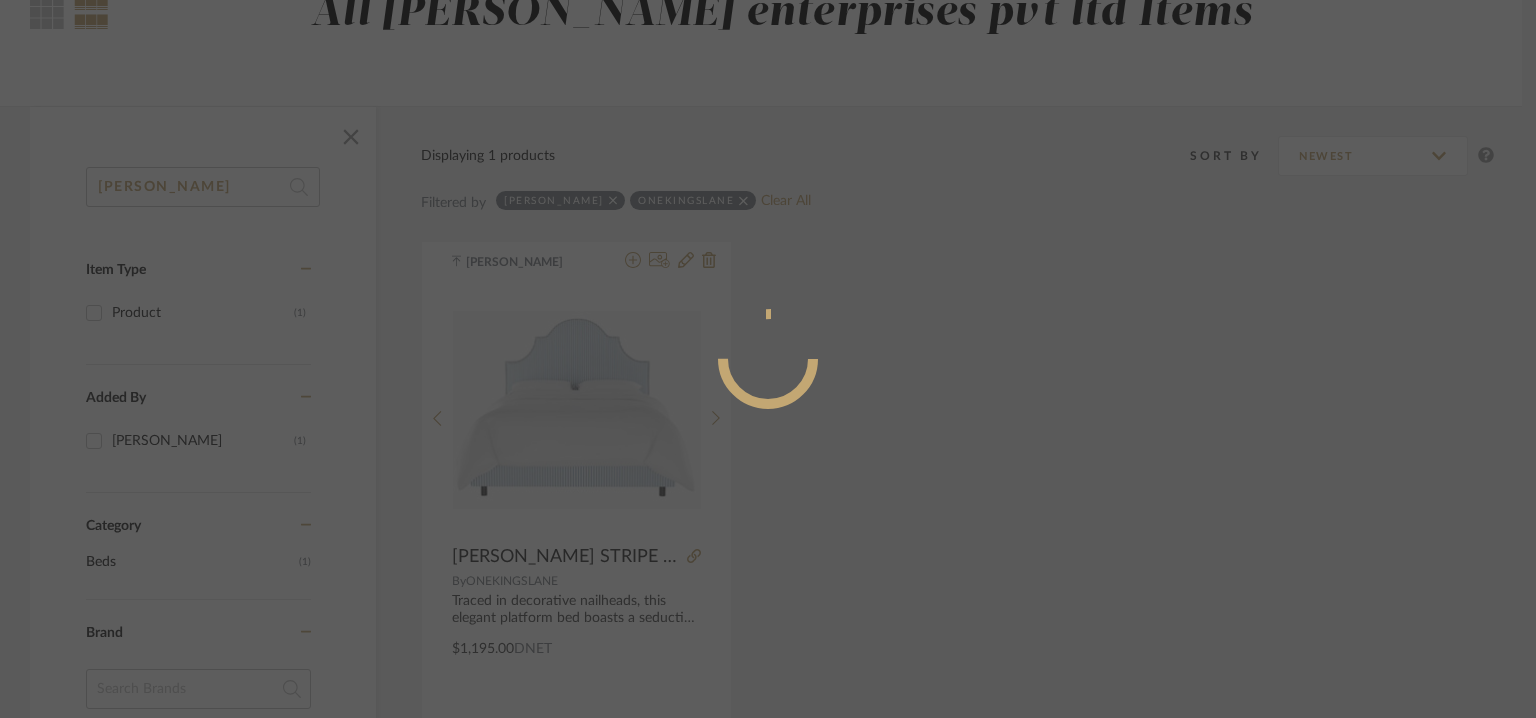 radio on "true" 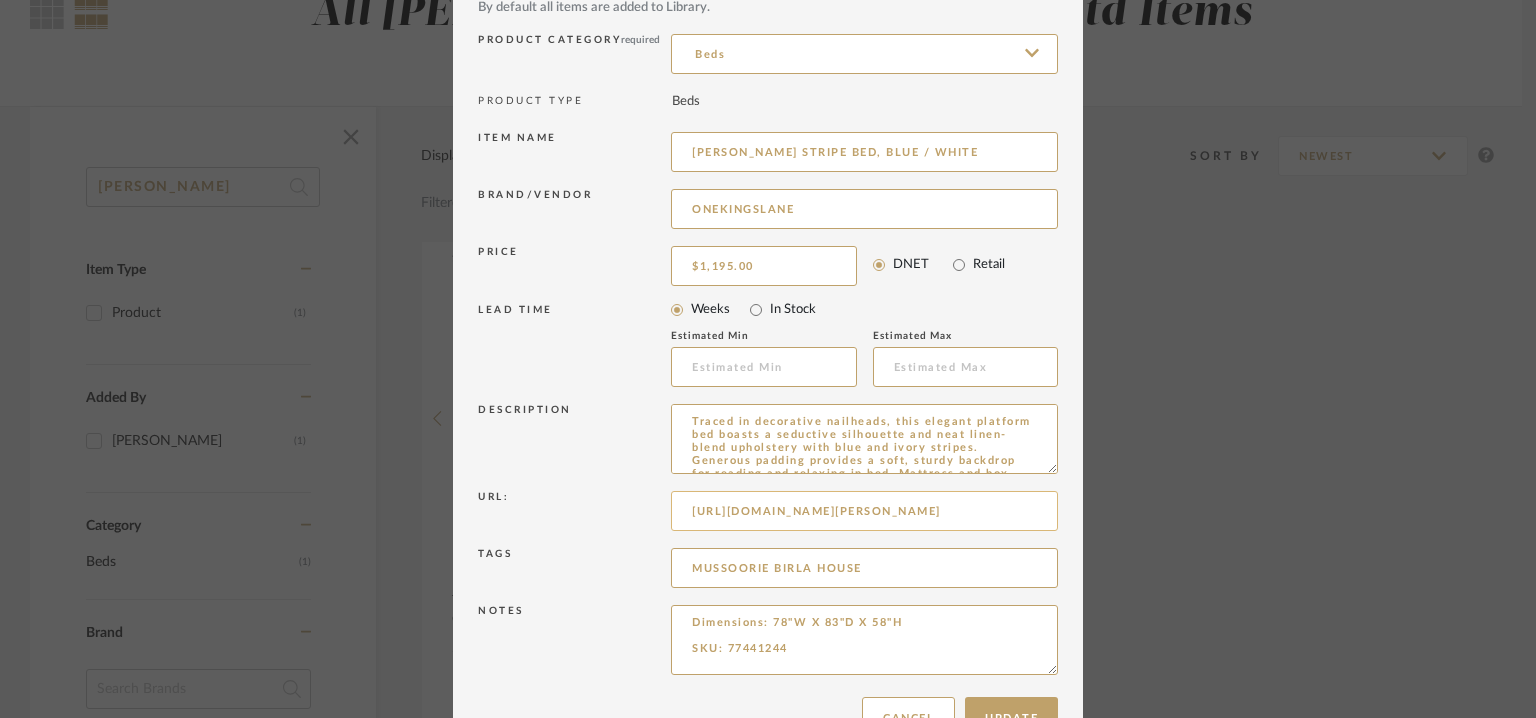 scroll, scrollTop: 192, scrollLeft: 0, axis: vertical 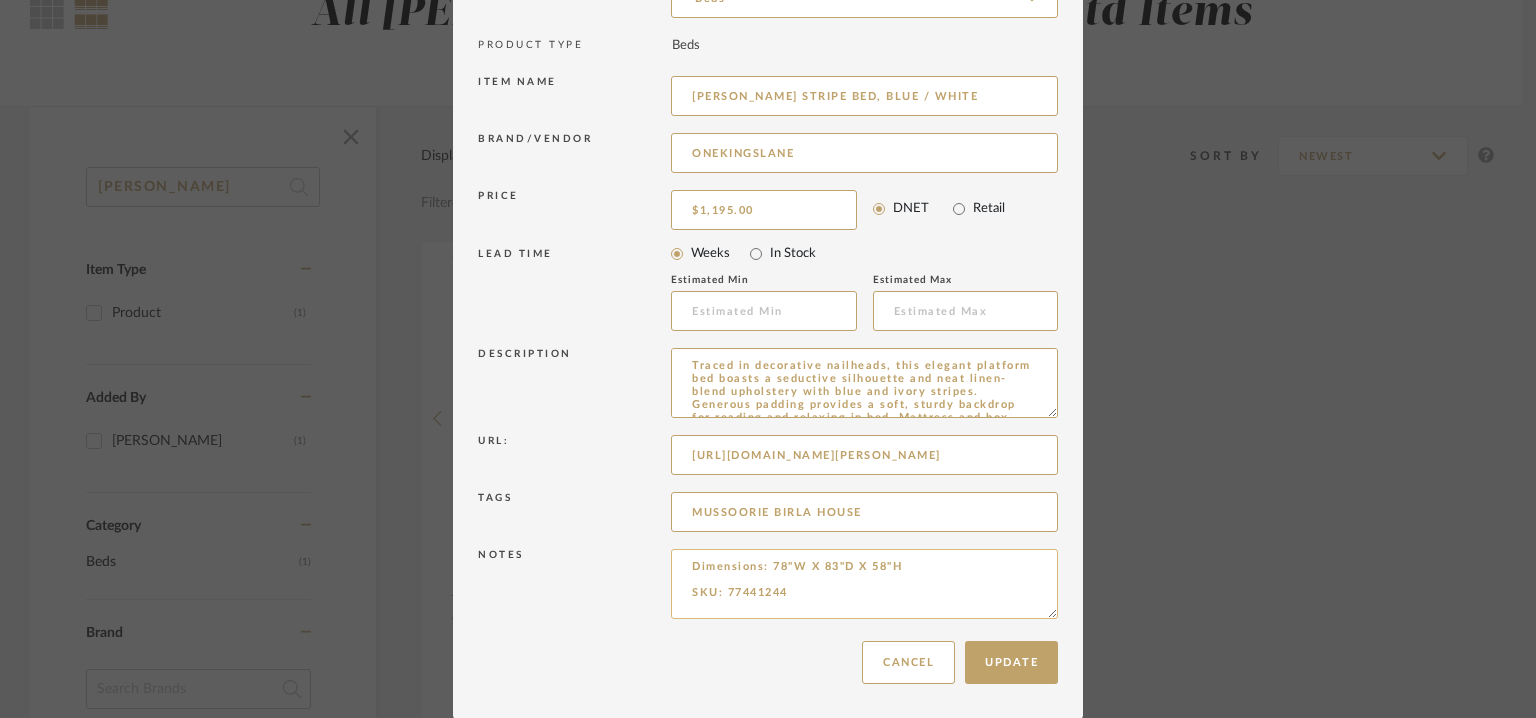 drag, startPoint x: 820, startPoint y: 594, endPoint x: 671, endPoint y: 563, distance: 152.19067 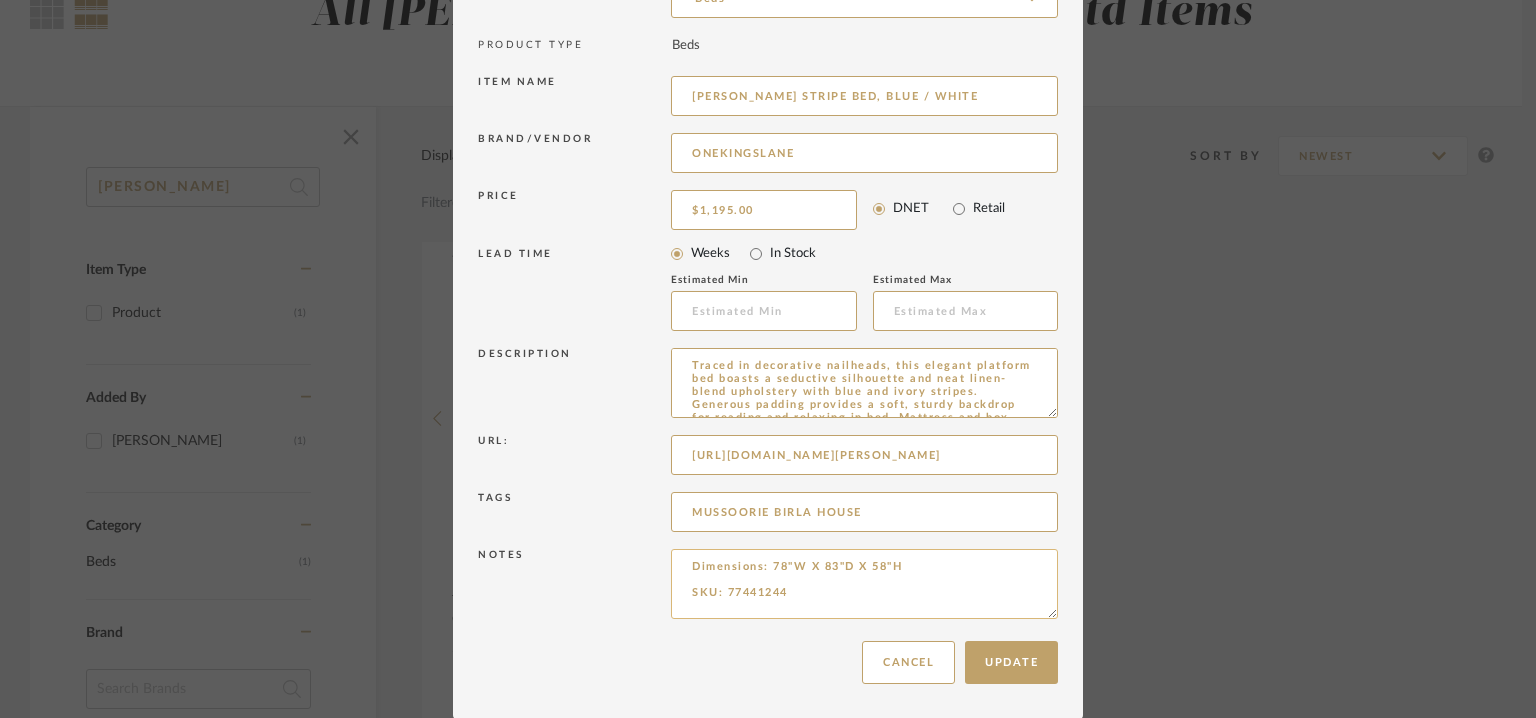 paste on "Price:
Full: $836.50
Twin : $836.50
Queen : $836.50
King: $906.50
Cal King : $906.50
Lead time: 5-6weeks
Customizable: No
3D available : No
BIM available : no
Point of Contact : To be established.
Contact number: [PHONE_NUMBER]
Email address: [EMAIL_ADDRESS][DOMAIN_NAME]
Address: Na
Additional contact information: [URL][DOMAIN_NAME][PERSON_NAME]" 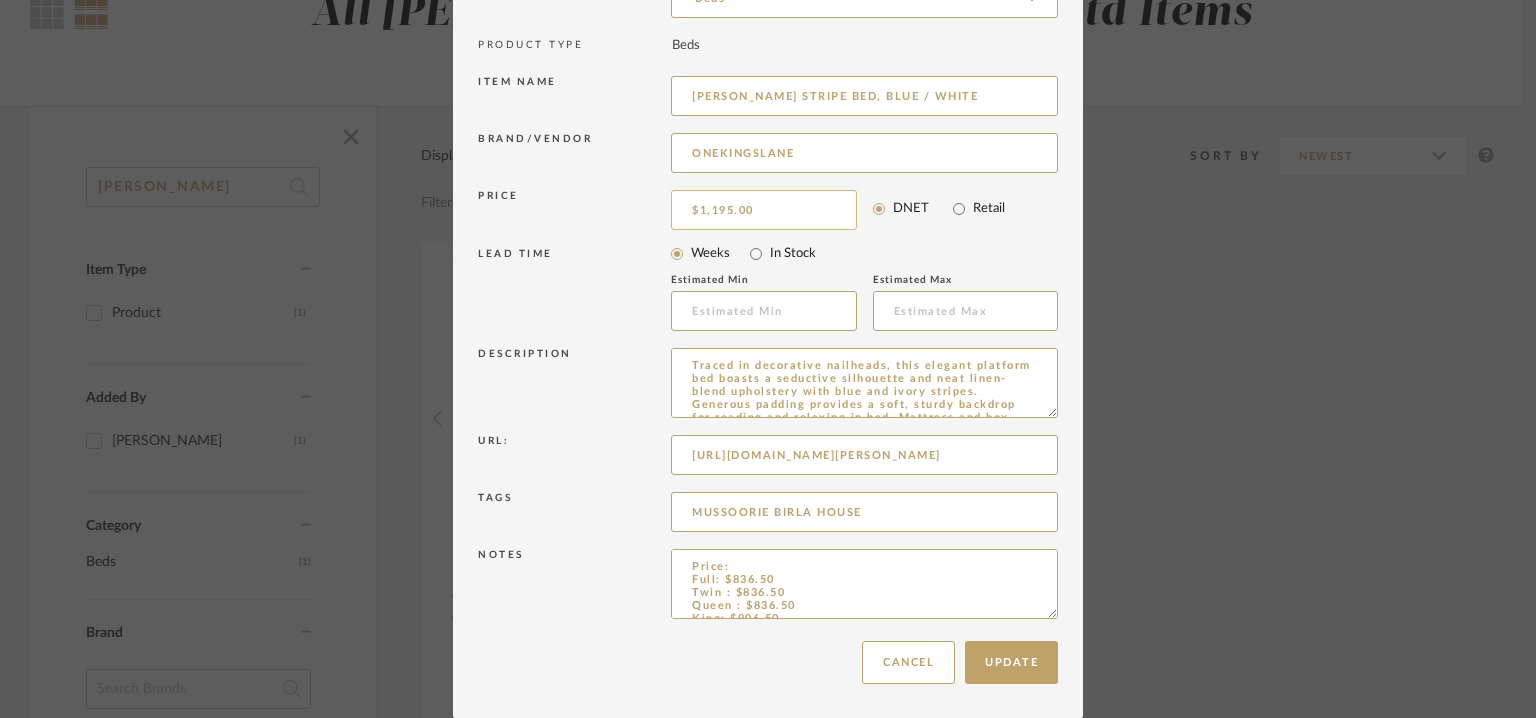 scroll, scrollTop: 227, scrollLeft: 0, axis: vertical 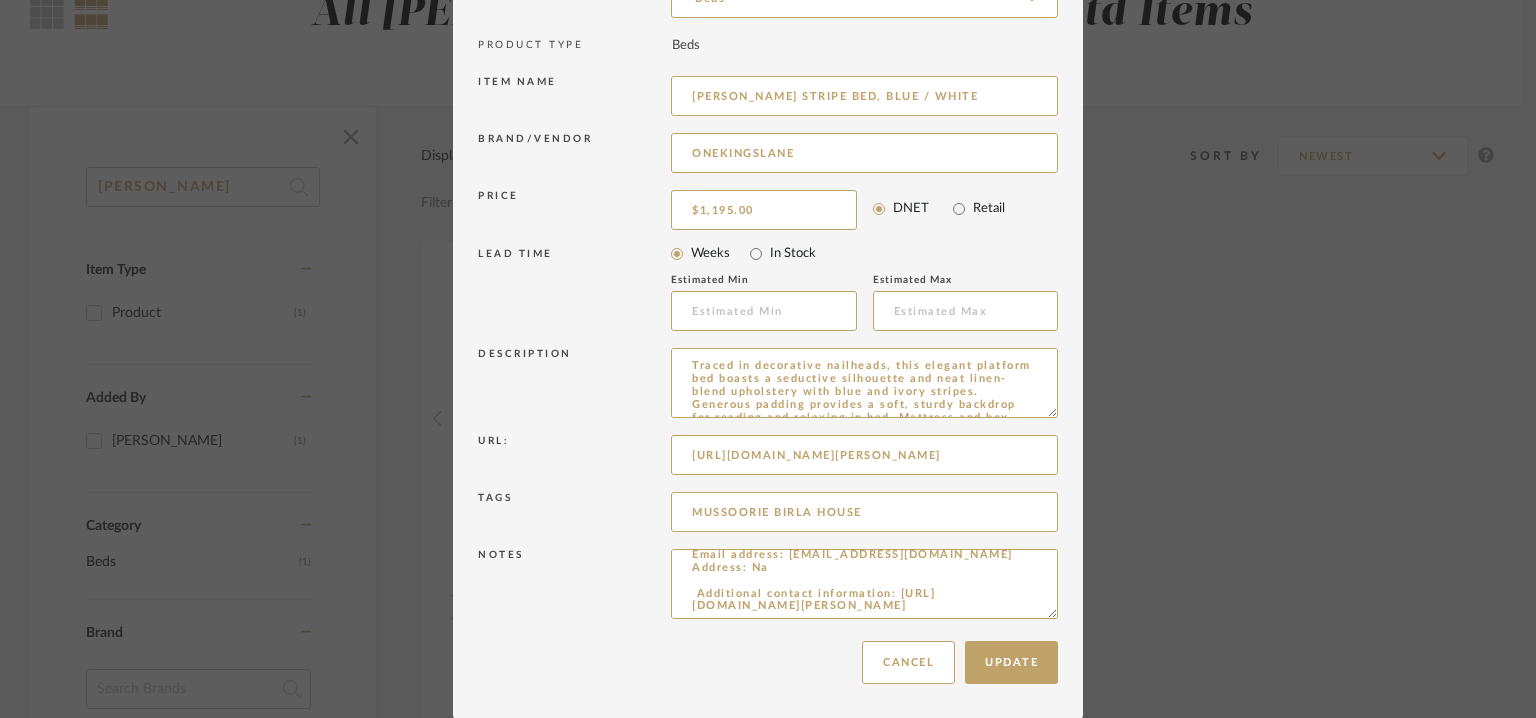 type on "Price:
Full: $836.50
Twin : $836.50
Queen : $836.50
King: $906.50
Cal King : $906.50
Lead time: 5-6weeks
Customizable: No
3D available : No
BIM available : no
Point of Contact : To be established.
Contact number: [PHONE_NUMBER]
Email address: [EMAIL_ADDRESS][DOMAIN_NAME]
Address: Na
Additional contact information: [URL][DOMAIN_NAME][PERSON_NAME]" 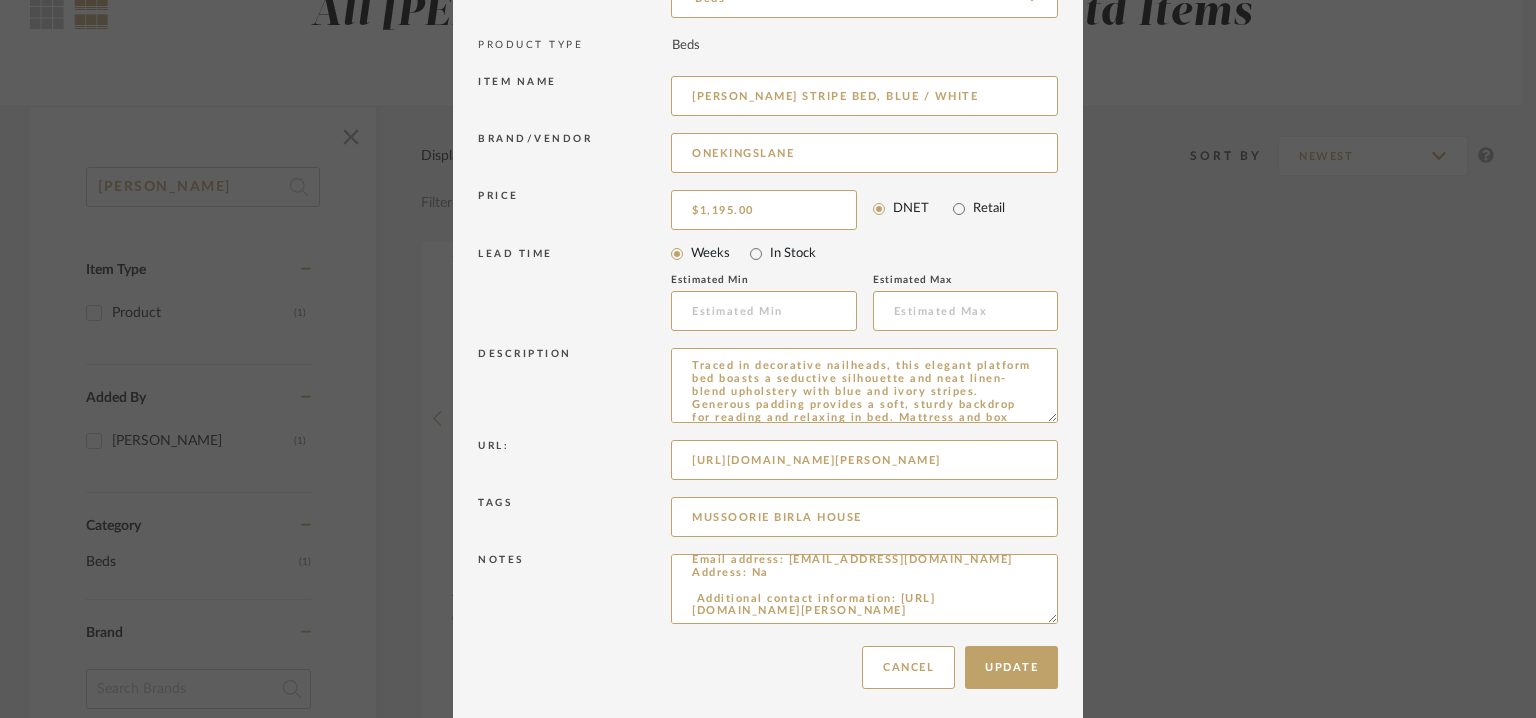 drag, startPoint x: 1036, startPoint y: 412, endPoint x: 1109, endPoint y: 776, distance: 371.2479 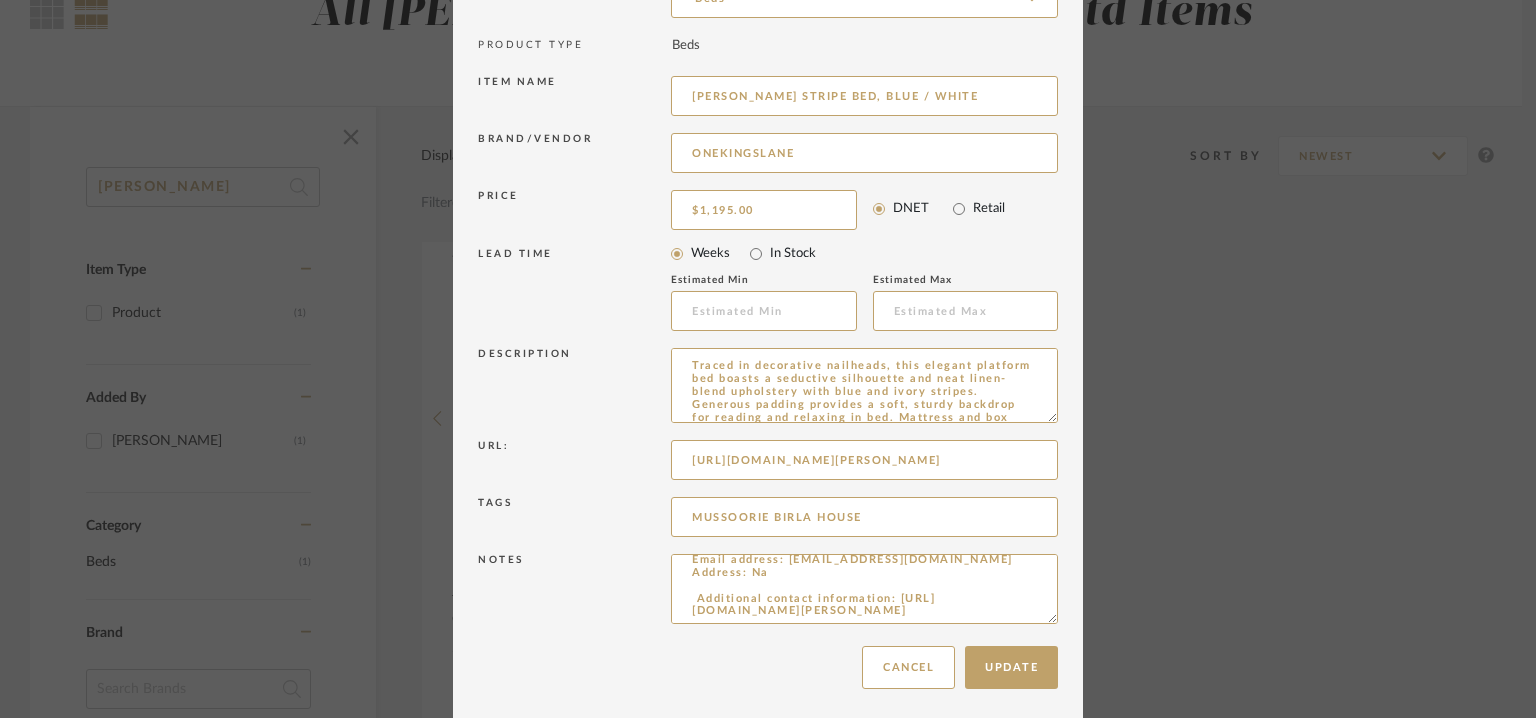 click on "Chrome Web Clipper   Import Pinterest   Support   All Projects   Library   Inspiration   Upload History   Add New Item  Hello, Tehseen  All [PERSON_NAME] enterprises pvt ltd Items [PERSON_NAME] Item Type Product  (1)  Added By [PERSON_NAME]  (1)  Category  Beds    (1)  Brand ONEKINGSLANE  (1)  Price 0  7,500 +  0 7500 Upload Method Uploaded  (1)  Lead Time Weeks In Stock Displaying 1 products  Sort By  Newest Filtered by [PERSON_NAME] ONEKINGSLANE  Clear All  [PERSON_NAME] STRIPE BED, BLUE / WHITE By   ONEKINGSLANE  Traced in decorative nailheads, this elegant platform bed boasts a seductive silhouette and neat linen-blend upholstery with blue and ivory stripes. Generous padding provides a soft, sturdy backdrop for reading and relaxing in bed. Mattress and box spring required. Handcrafted in the [GEOGRAPHIC_DATA].
3d model :no $1,195.00  DNET StyleRow Design Corp. ©2025 Sitemap User Agreement Privacy Policy [EMAIL_ADDRESS][DOMAIN_NAME] Sitemap User Agreement Privacy Policy StyleRow, Inc. ©2025 [EMAIL_ADDRESS][DOMAIN_NAME]
Edit Item ×" at bounding box center (768, 158) 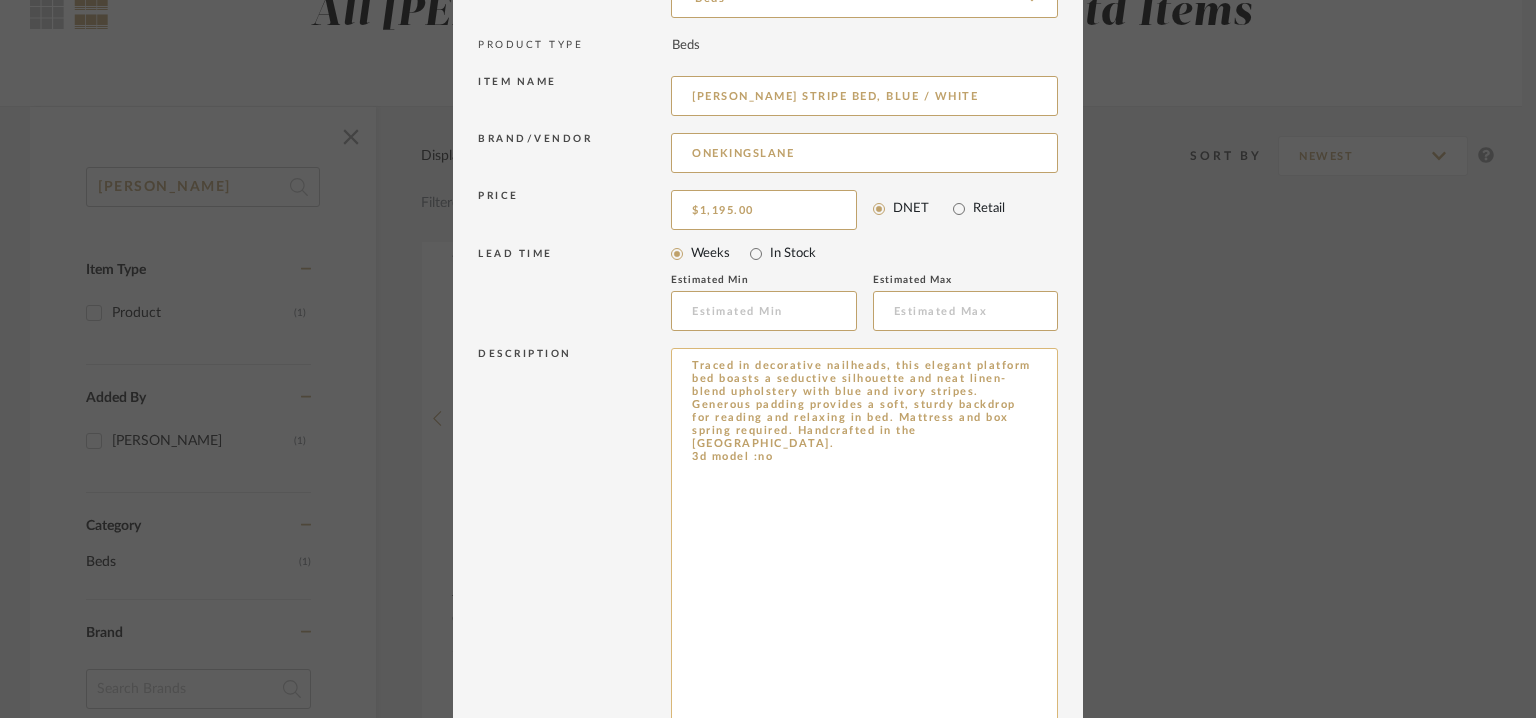 drag, startPoint x: 905, startPoint y: 602, endPoint x: 674, endPoint y: 359, distance: 335.276 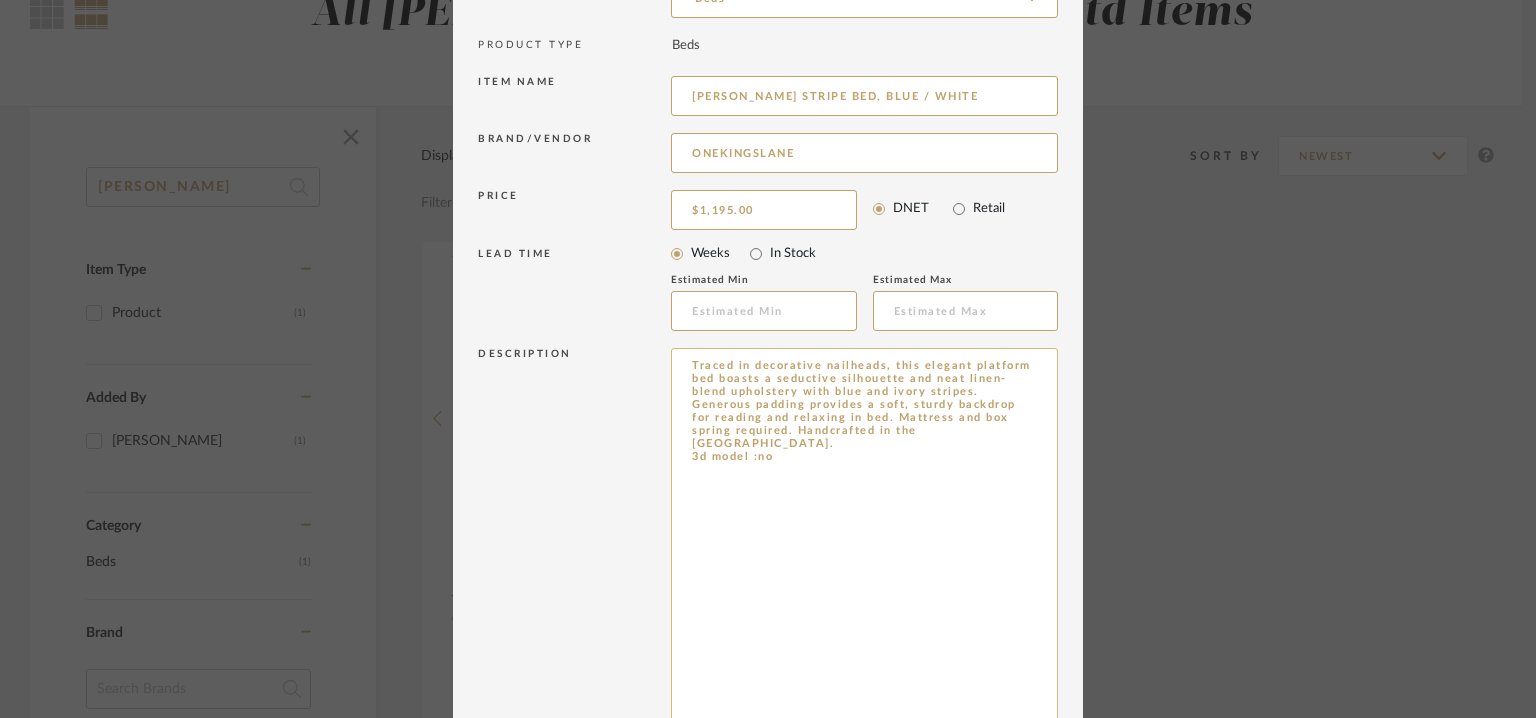 paste on "ype: Bed
Dimension(s) / Weight :
Full: 58H x 56W x 78D in/ 91kg
Twin : 58H x 41W x 78D in/ 82kg
Queen : 58H x 62W x 83D in/ 99kg
King: 58H x 78W x 83D in/ 130kg
Cal King : 58H x 74W x 87D in/ 123kg
Material/Finishes:Frame, pine; upholstery, 55% linen/45% cotton; fill, polyester fibers/polyurethane; nailheads, metal.
Product description: Traced in decorative nailheads, this elegant platform bed boasts a seductive silhouette and neat linen-blend upholstery with blue and ivory stripes. Generous padding provides a soft, sturdy backdrop for reading and relaxing in bed. Mattress and box spring required. Handcrafted in the [GEOGRAPHIC_DATA]..
Additional information : Na
Any other details: SKU: 77441244" 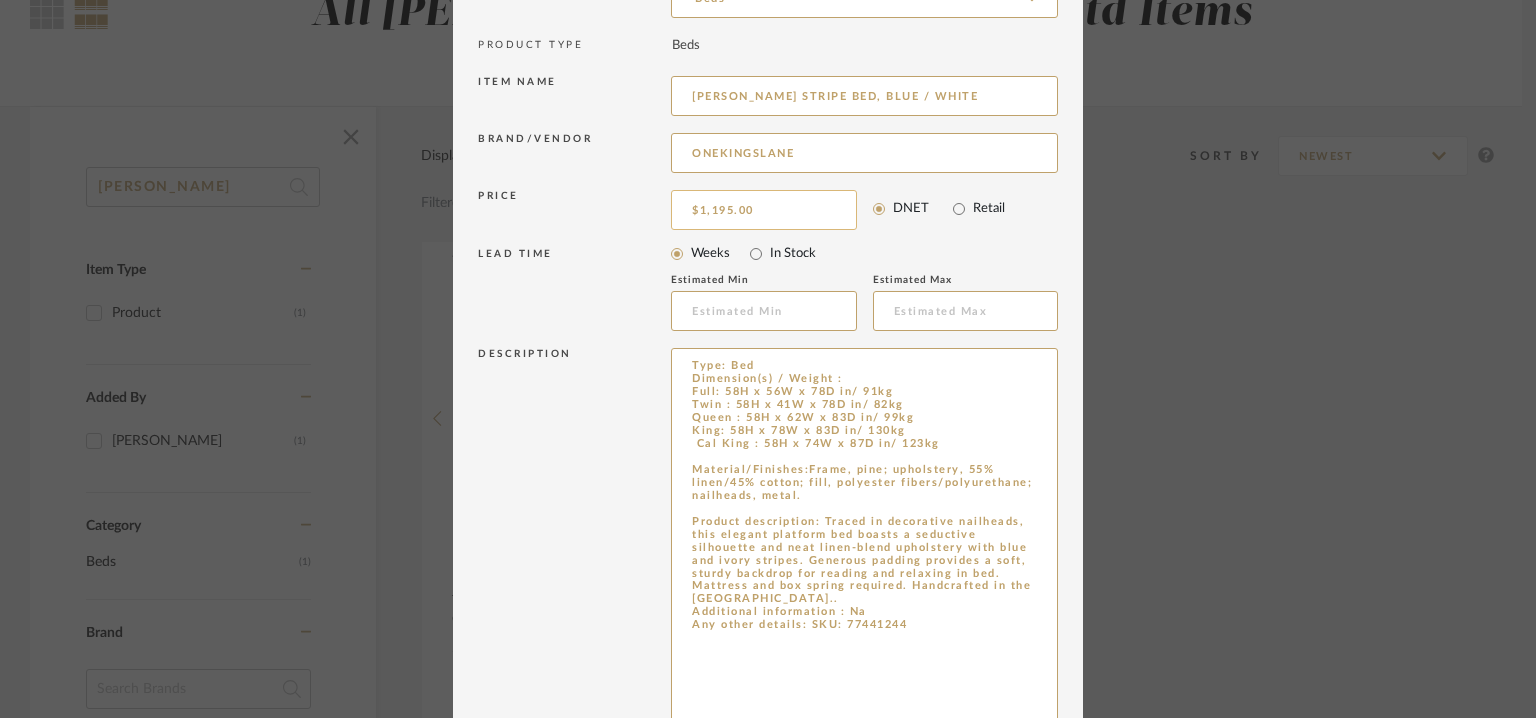 type on "Type: Bed
Dimension(s) / Weight :
Full: 58H x 56W x 78D in/ 91kg
Twin : 58H x 41W x 78D in/ 82kg
Queen : 58H x 62W x 83D in/ 99kg
King: 58H x 78W x 83D in/ 130kg
Cal King : 58H x 74W x 87D in/ 123kg
Material/Finishes:Frame, pine; upholstery, 55% linen/45% cotton; fill, polyester fibers/polyurethane; nailheads, metal.
Product description: Traced in decorative nailheads, this elegant platform bed boasts a seductive silhouette and neat linen-blend upholstery with blue and ivory stripes. Generous padding provides a soft, sturdy backdrop for reading and relaxing in bed. Mattress and box spring required. Handcrafted in the [GEOGRAPHIC_DATA]..
Additional information : Na
Any other details: SKU: 77441244" 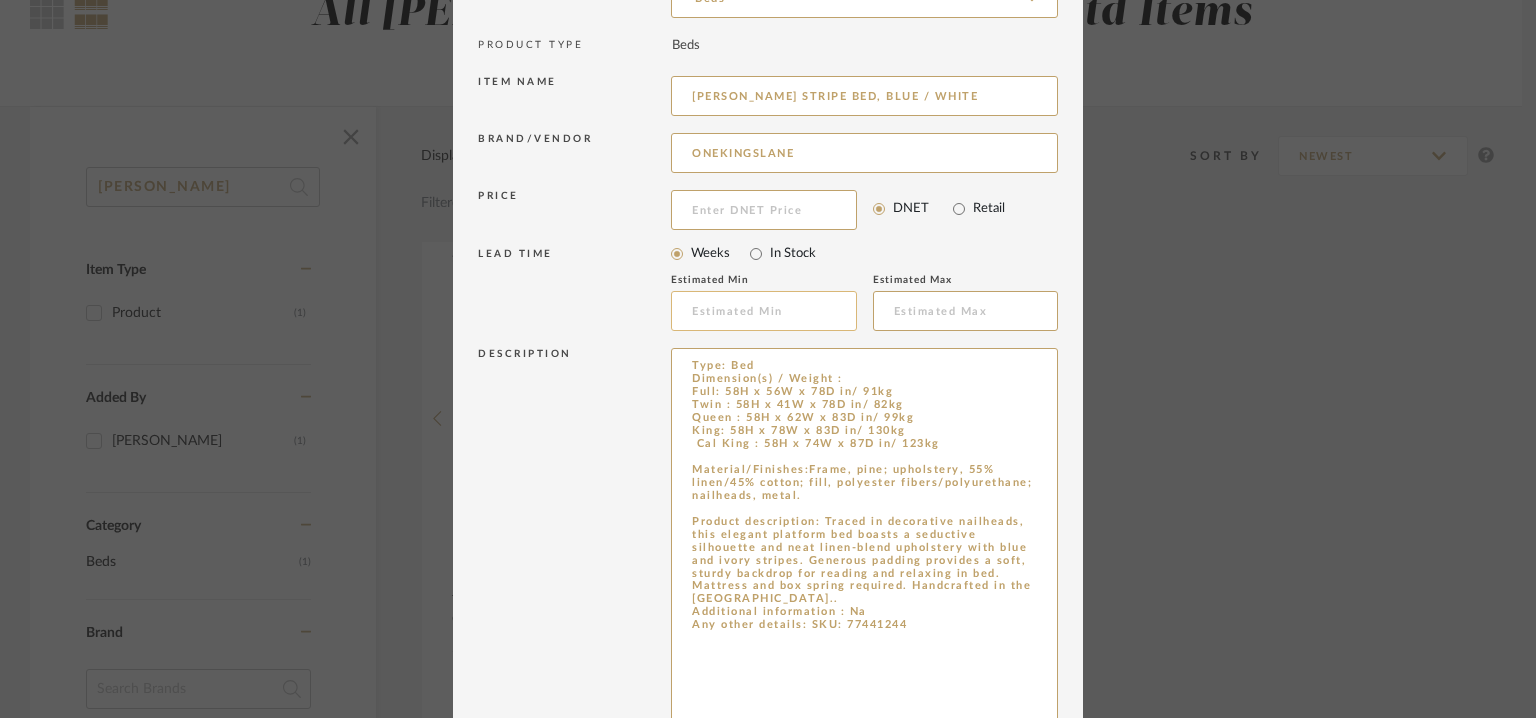 type 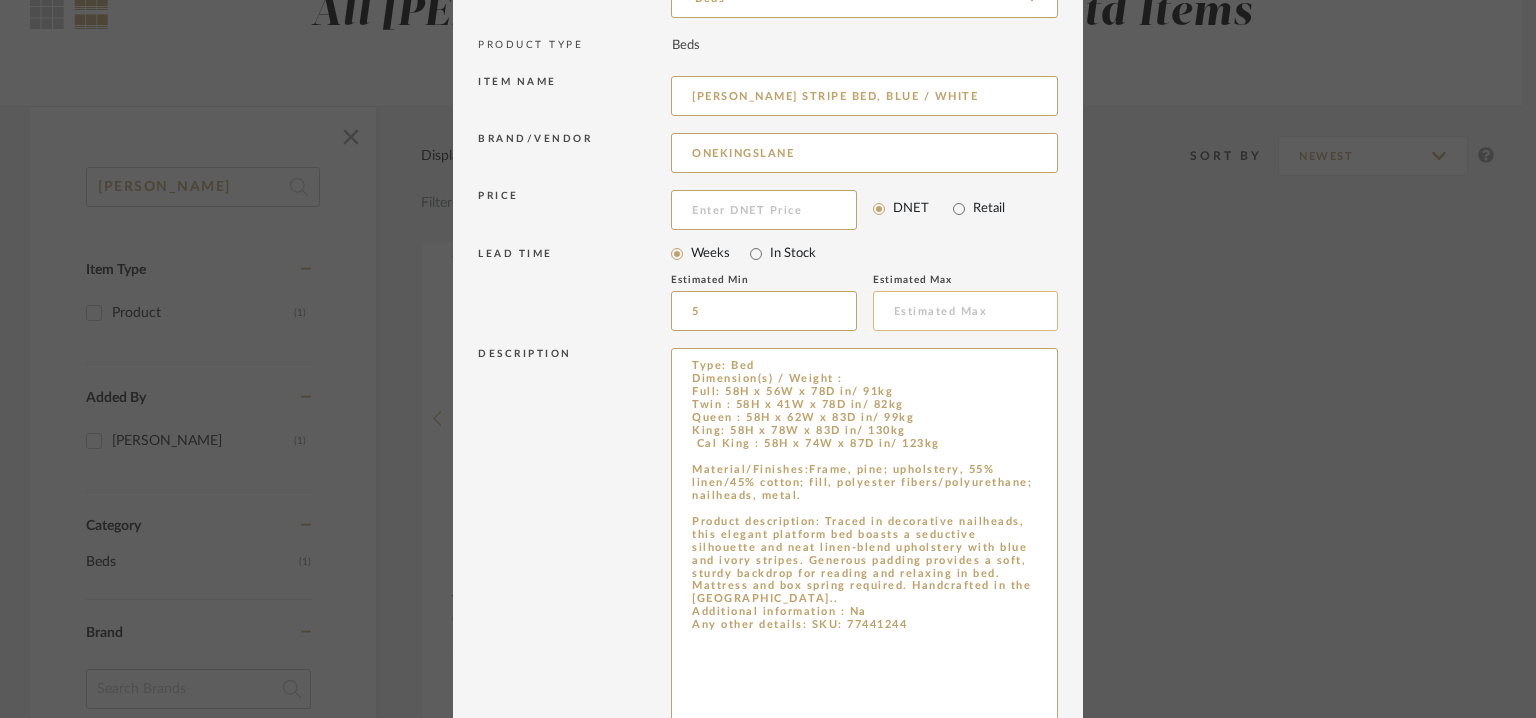type on "5" 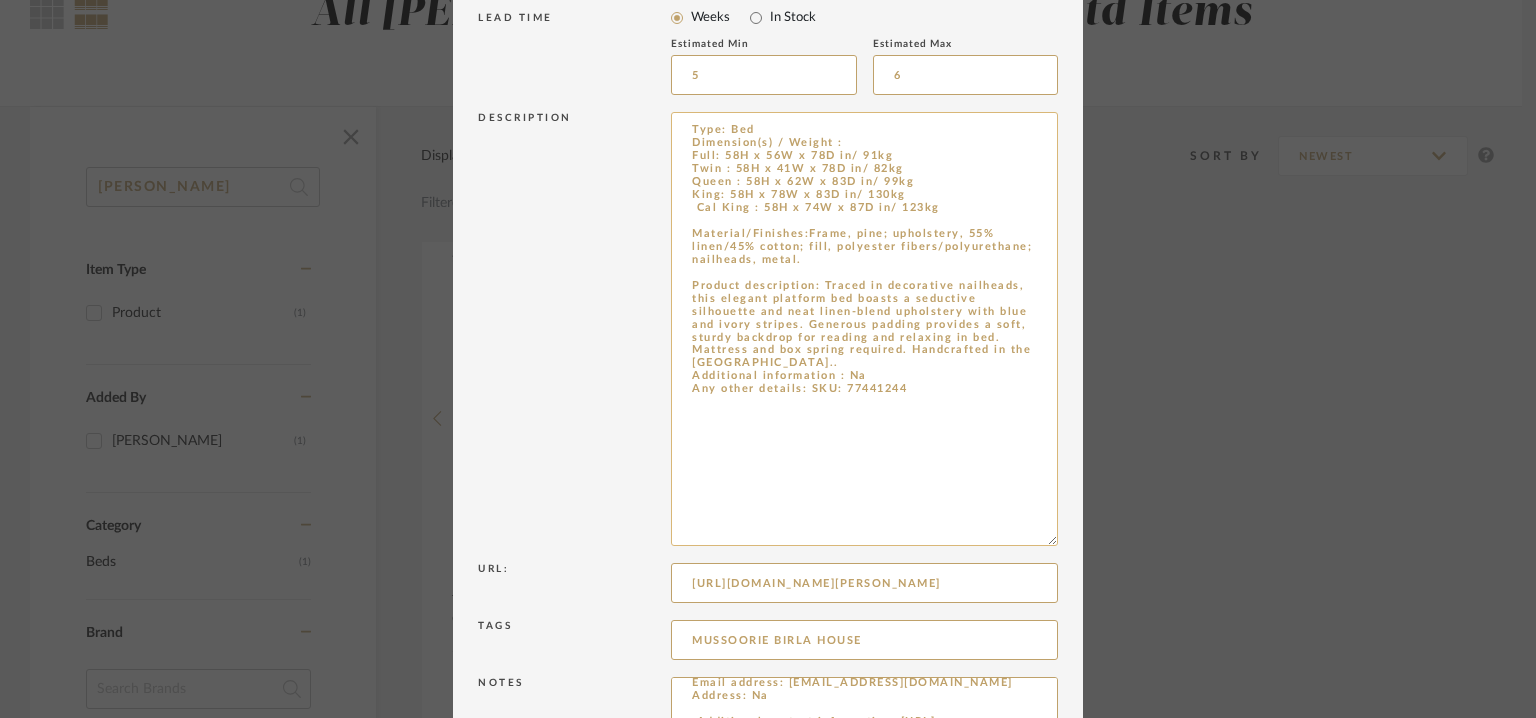 scroll, scrollTop: 556, scrollLeft: 0, axis: vertical 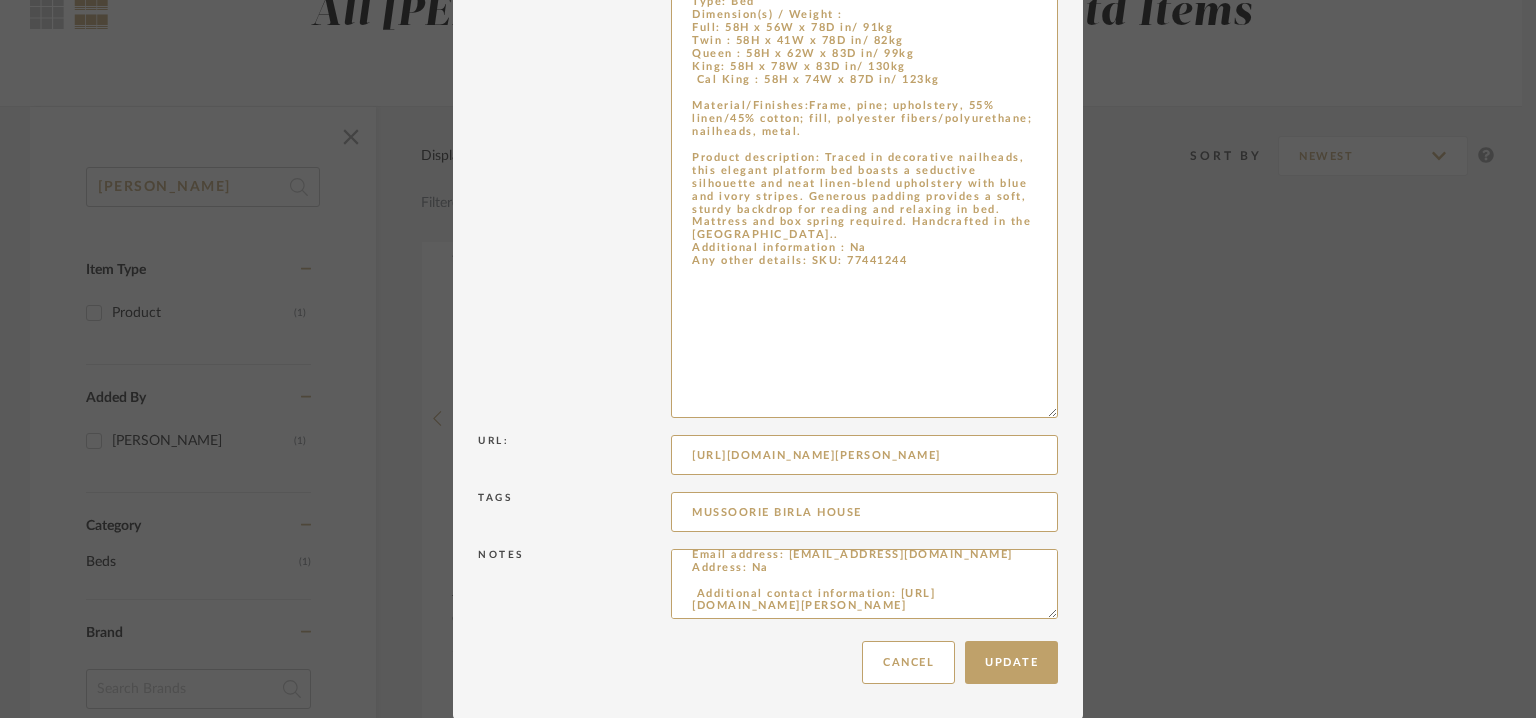 type on "6" 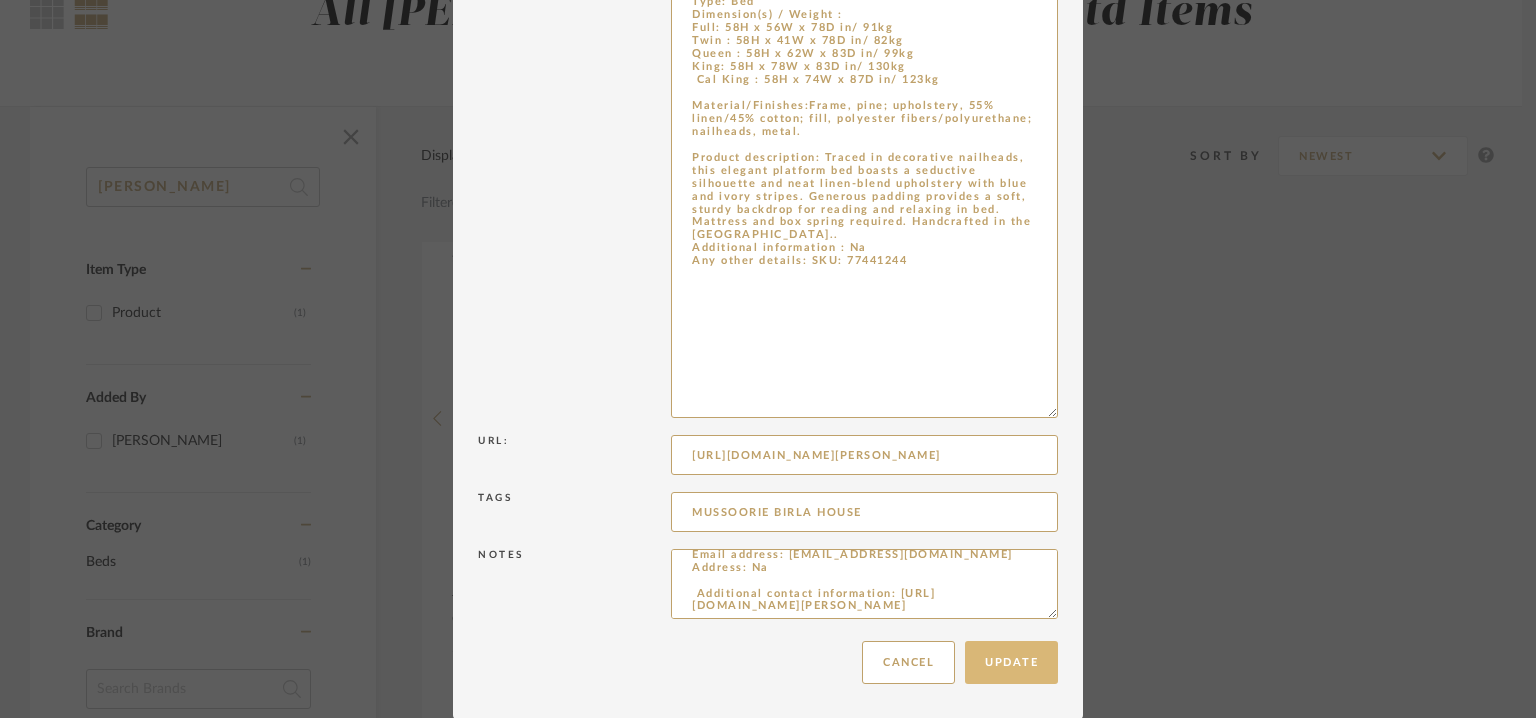 click on "Update" at bounding box center (1011, 662) 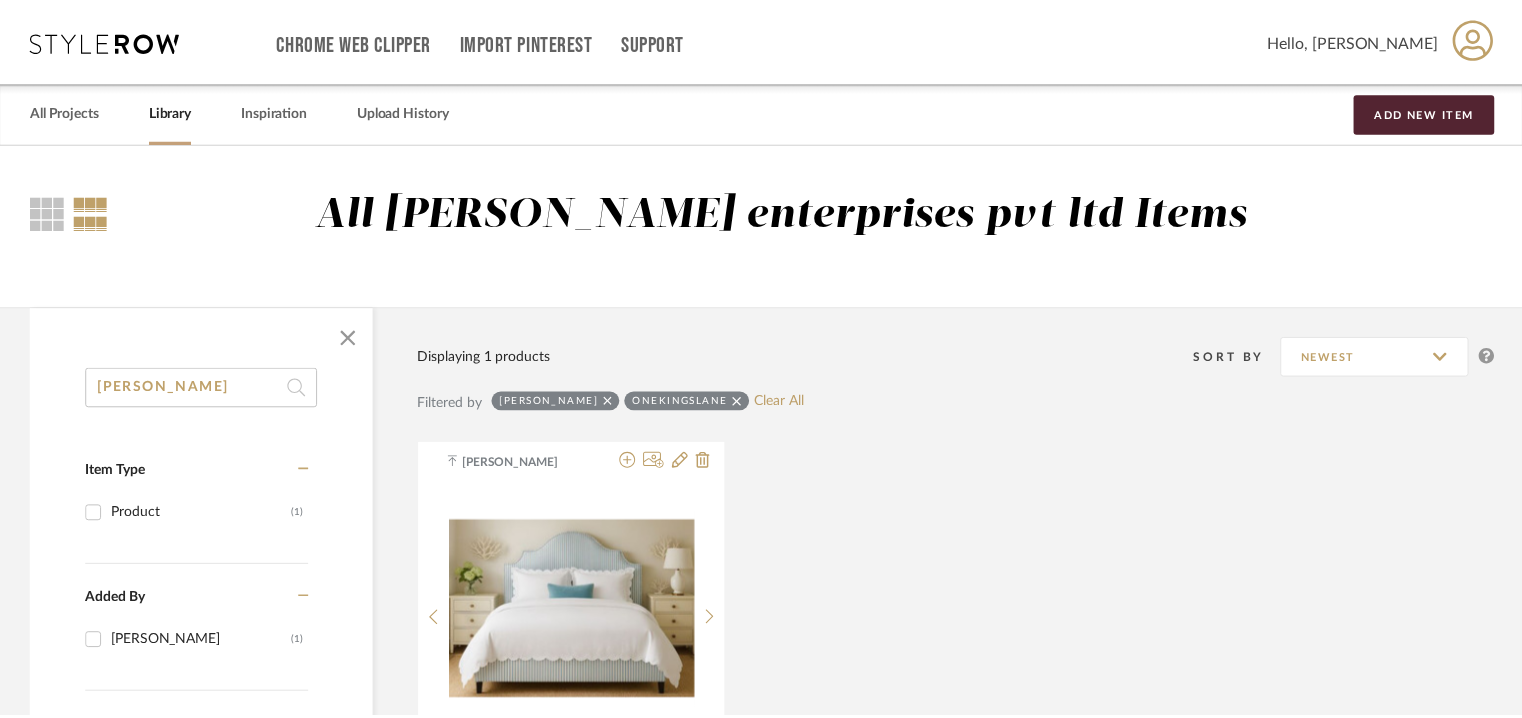 scroll, scrollTop: 200, scrollLeft: 0, axis: vertical 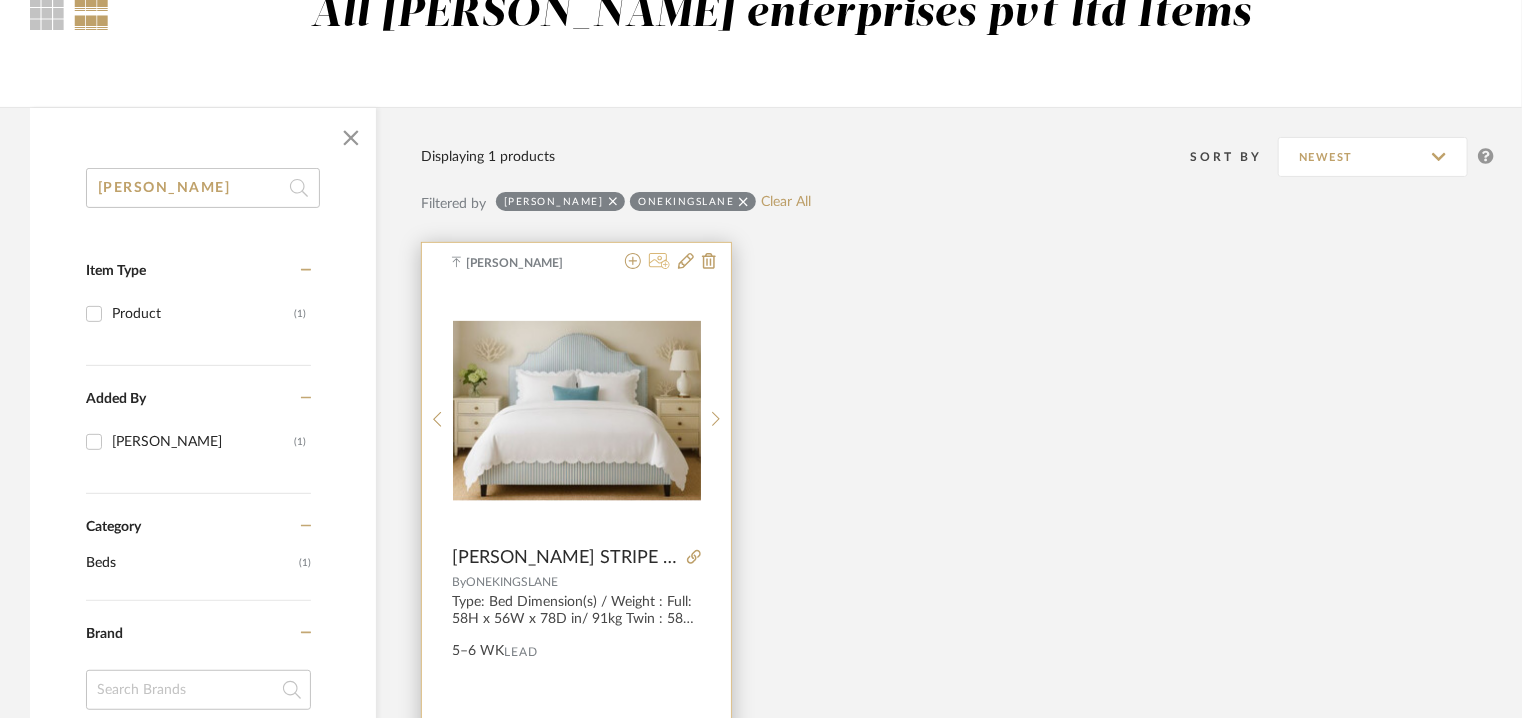 click 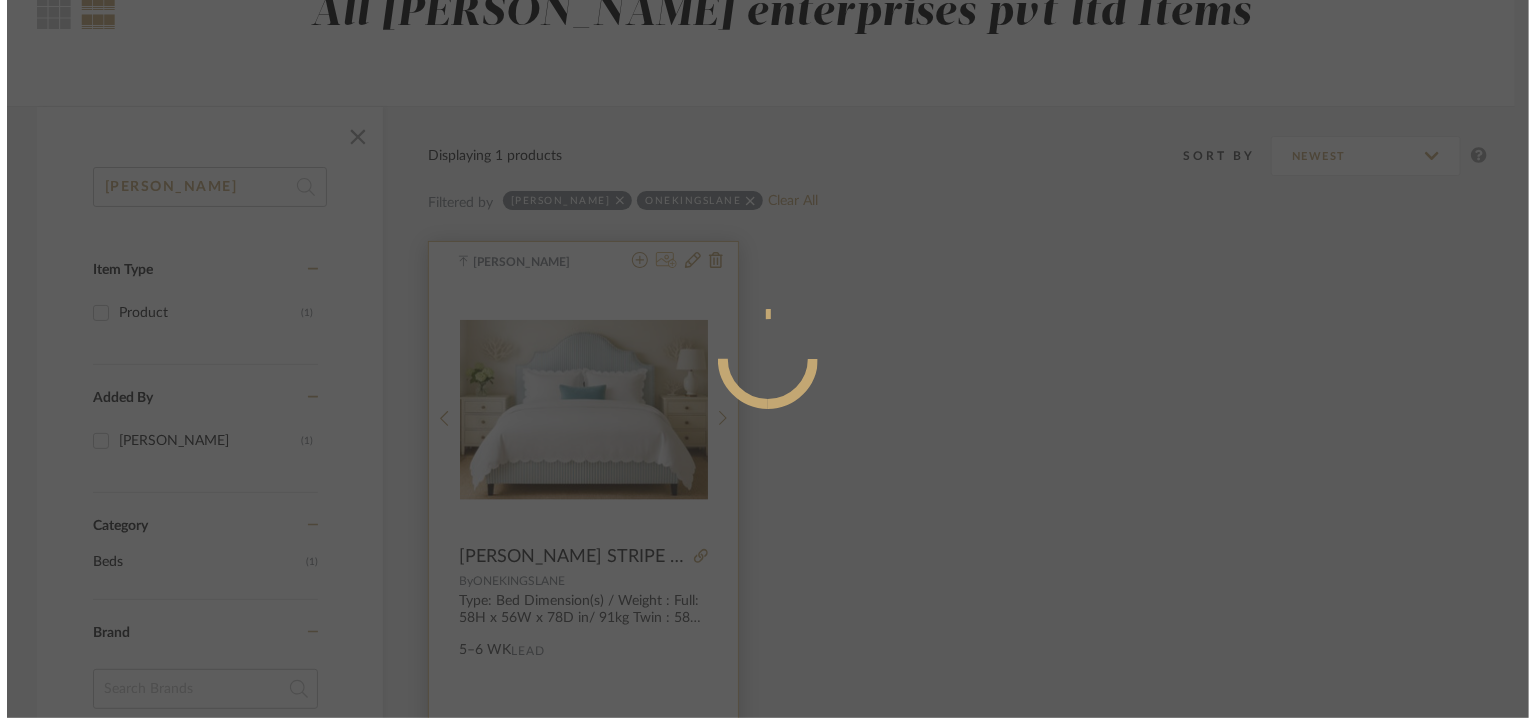 scroll, scrollTop: 0, scrollLeft: 0, axis: both 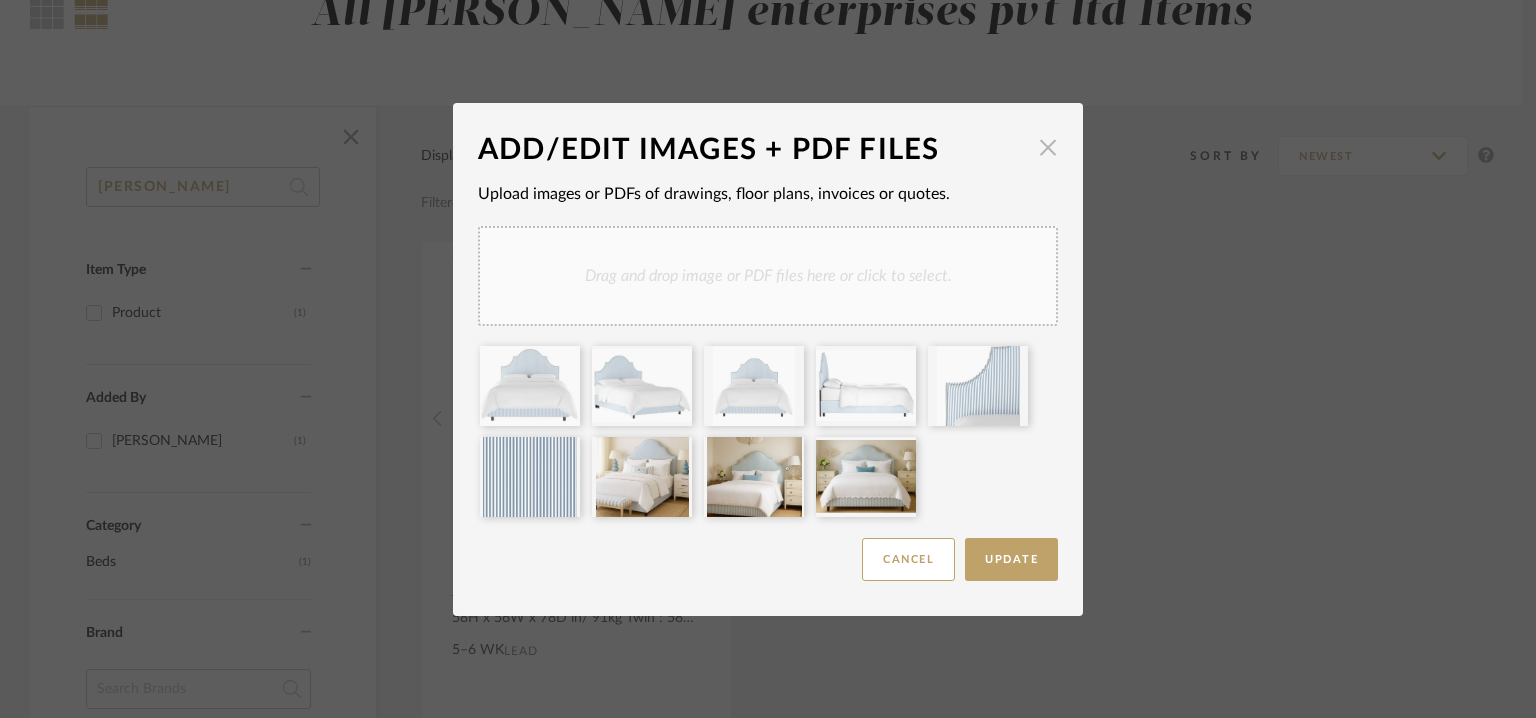 click at bounding box center [1048, 148] 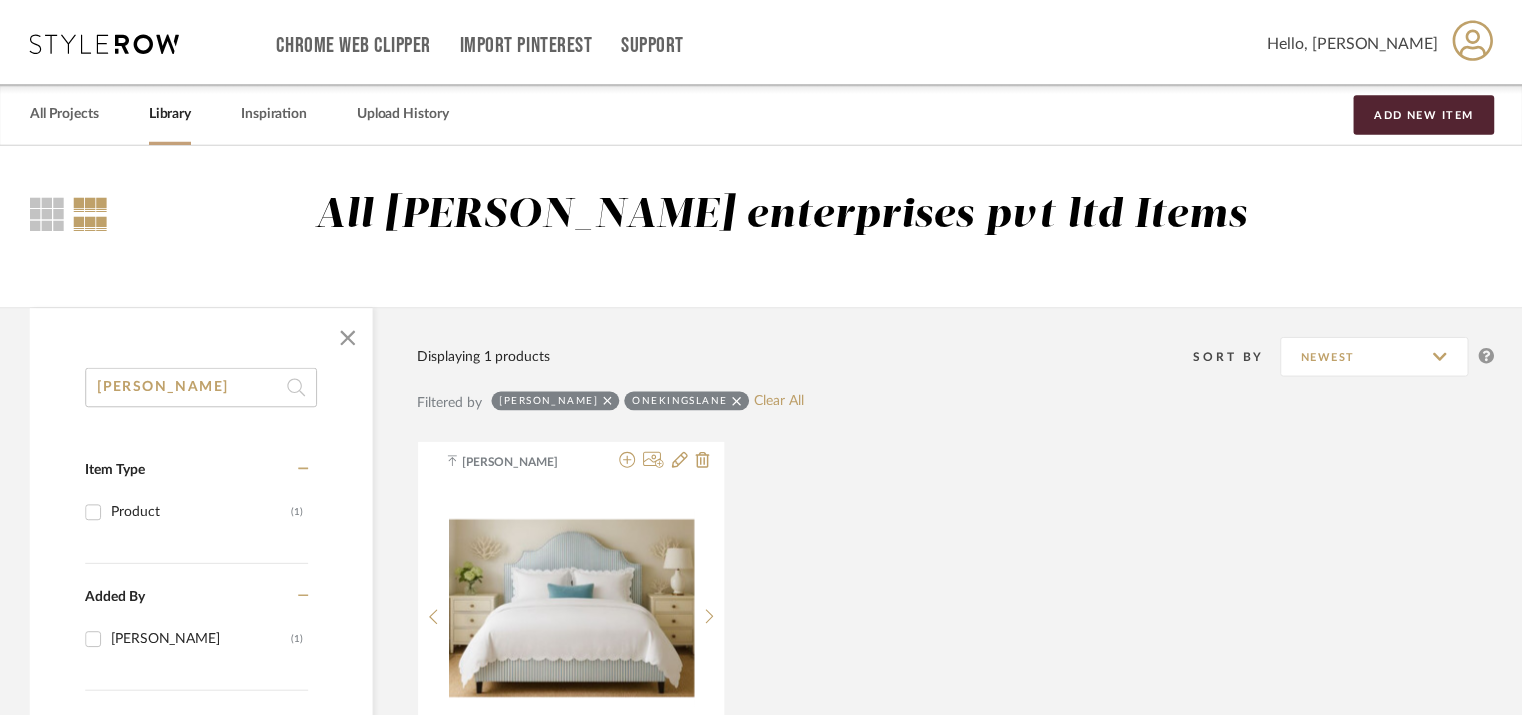 scroll, scrollTop: 200, scrollLeft: 0, axis: vertical 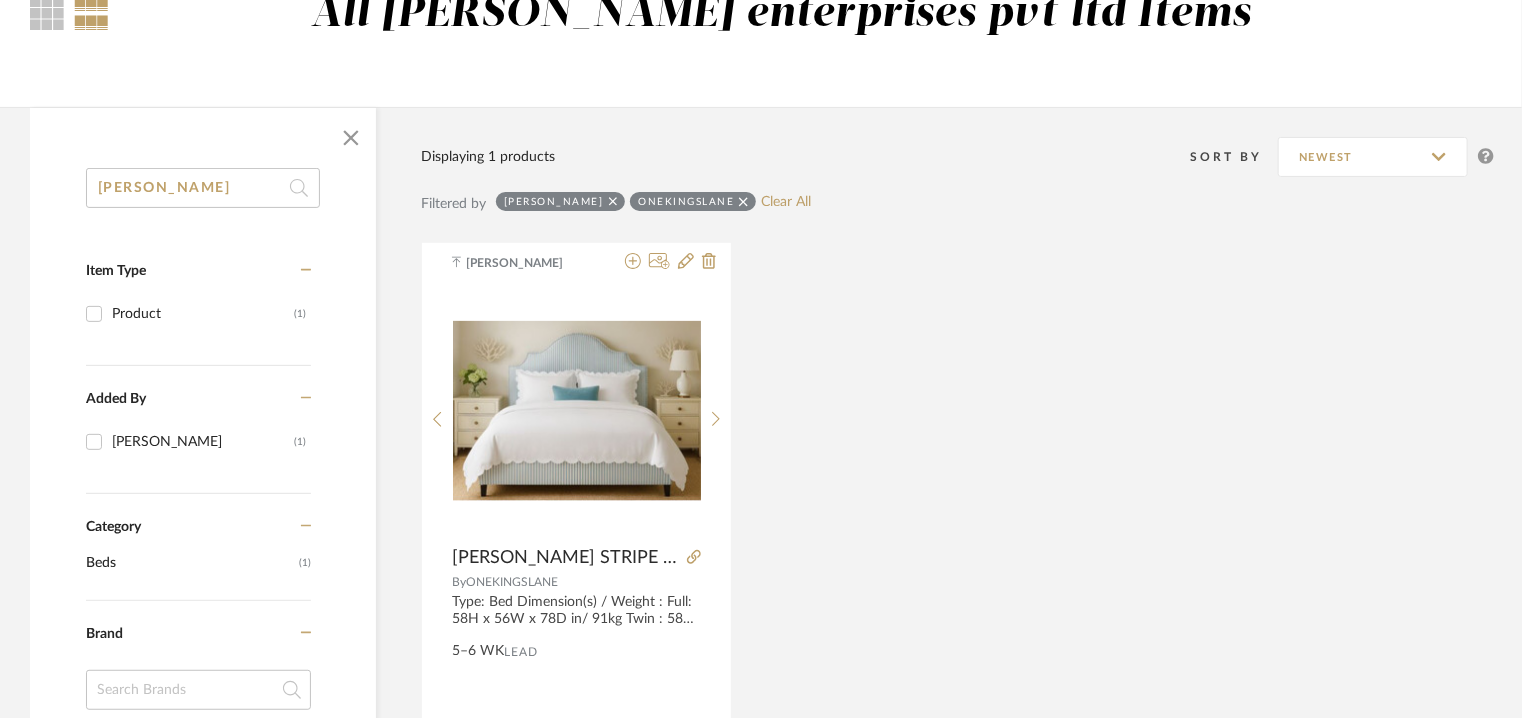 click 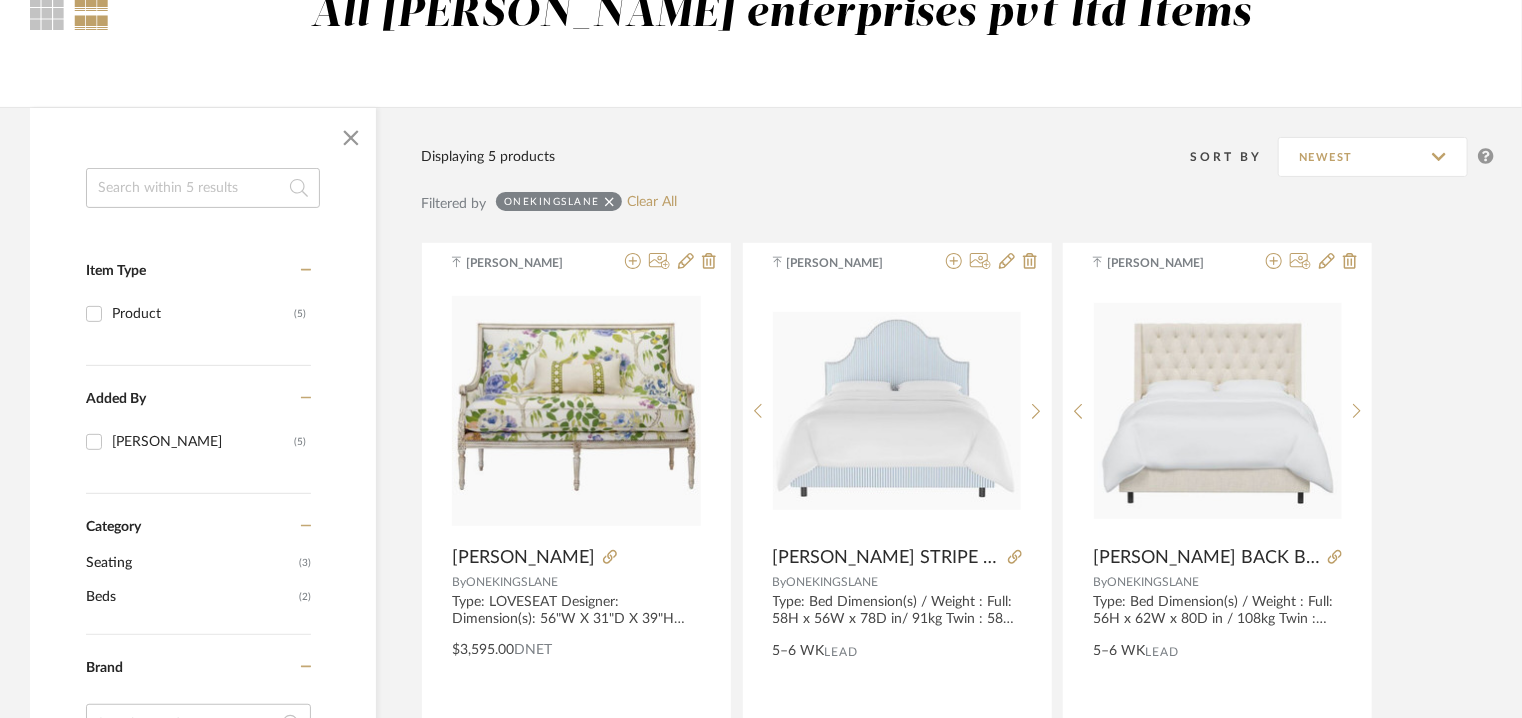 click 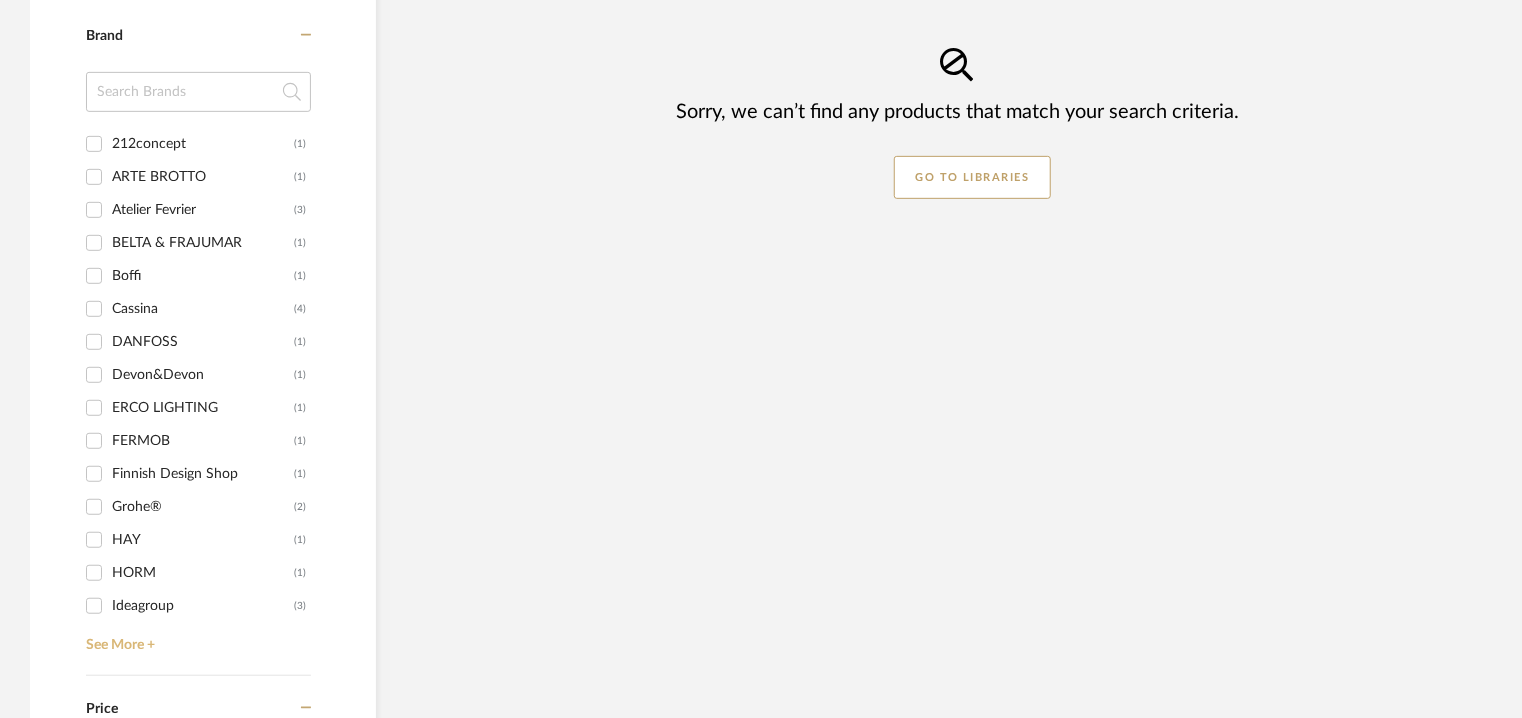 scroll, scrollTop: 500, scrollLeft: 0, axis: vertical 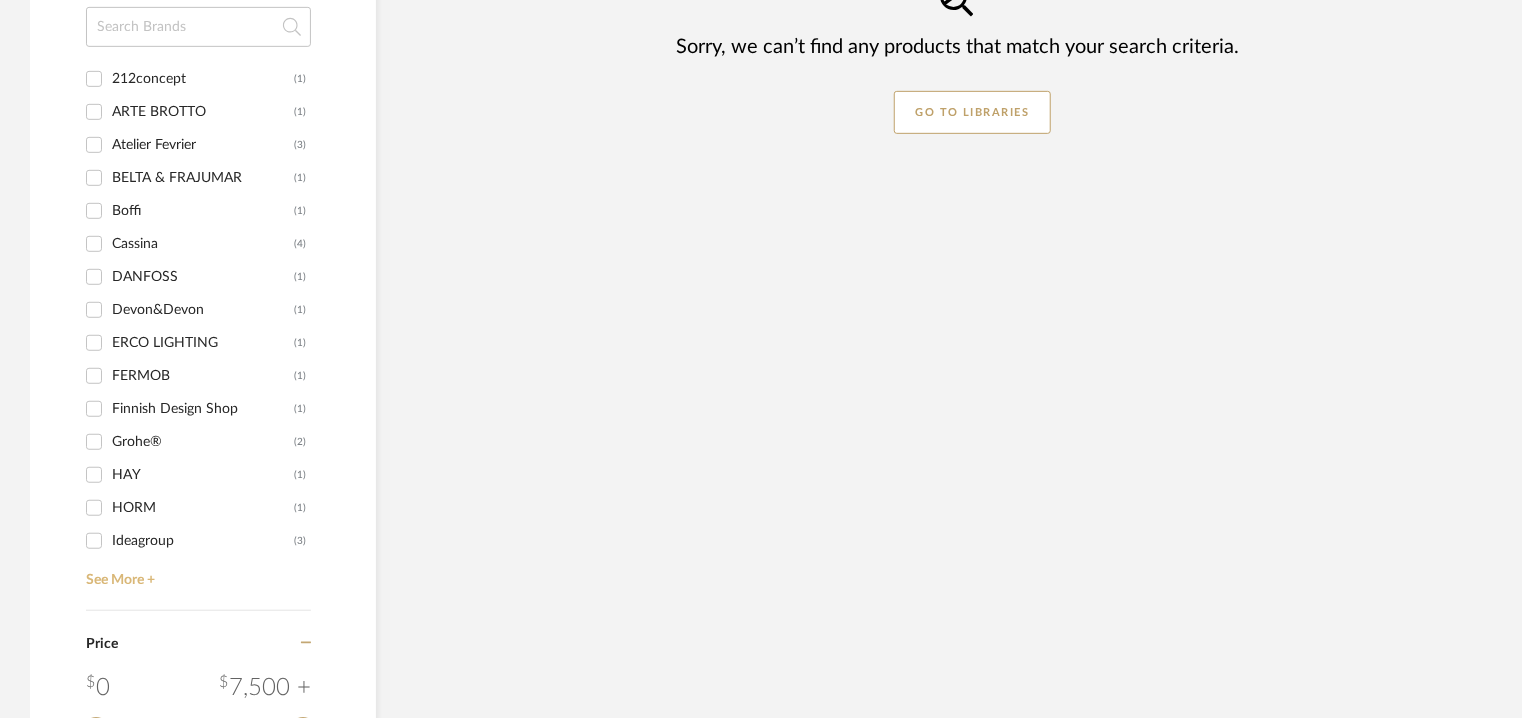 type on "eco" 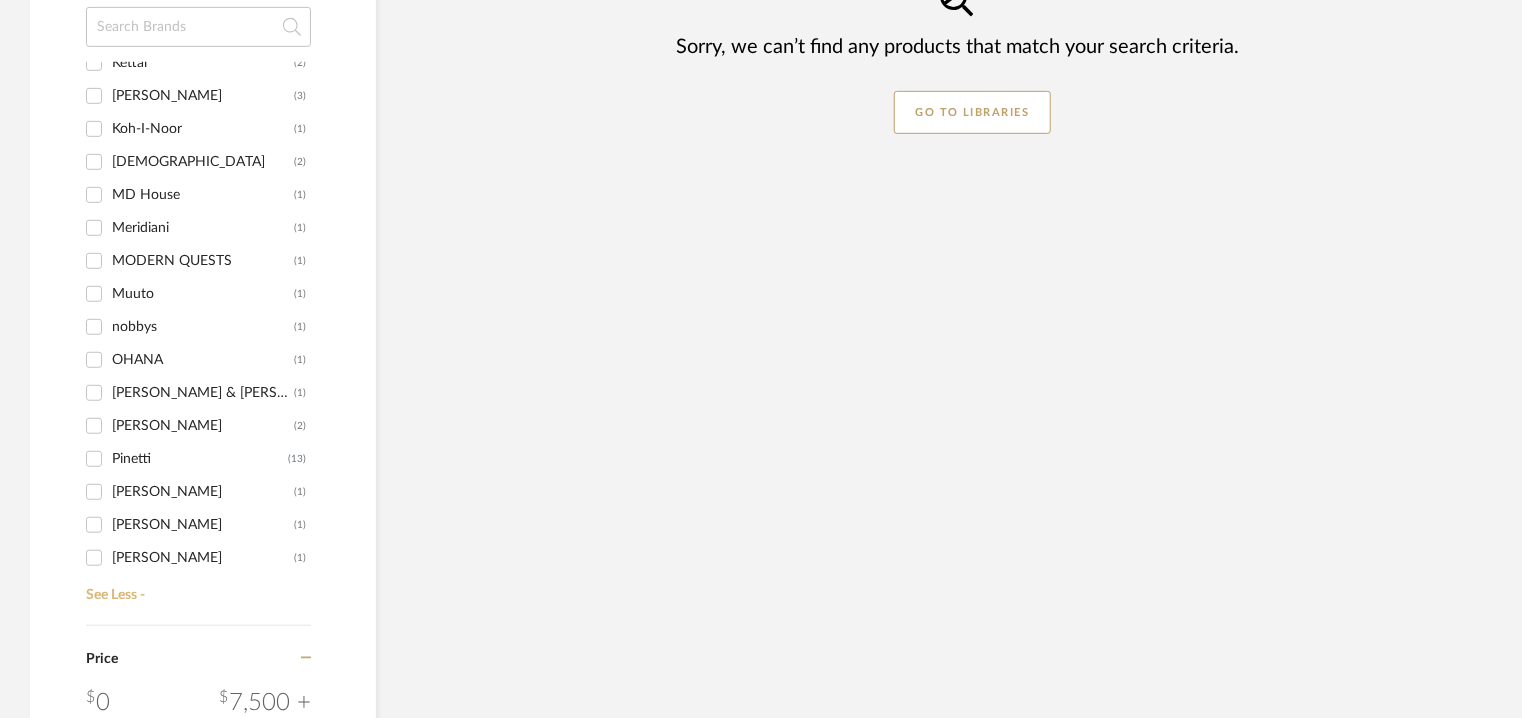 scroll, scrollTop: 542, scrollLeft: 0, axis: vertical 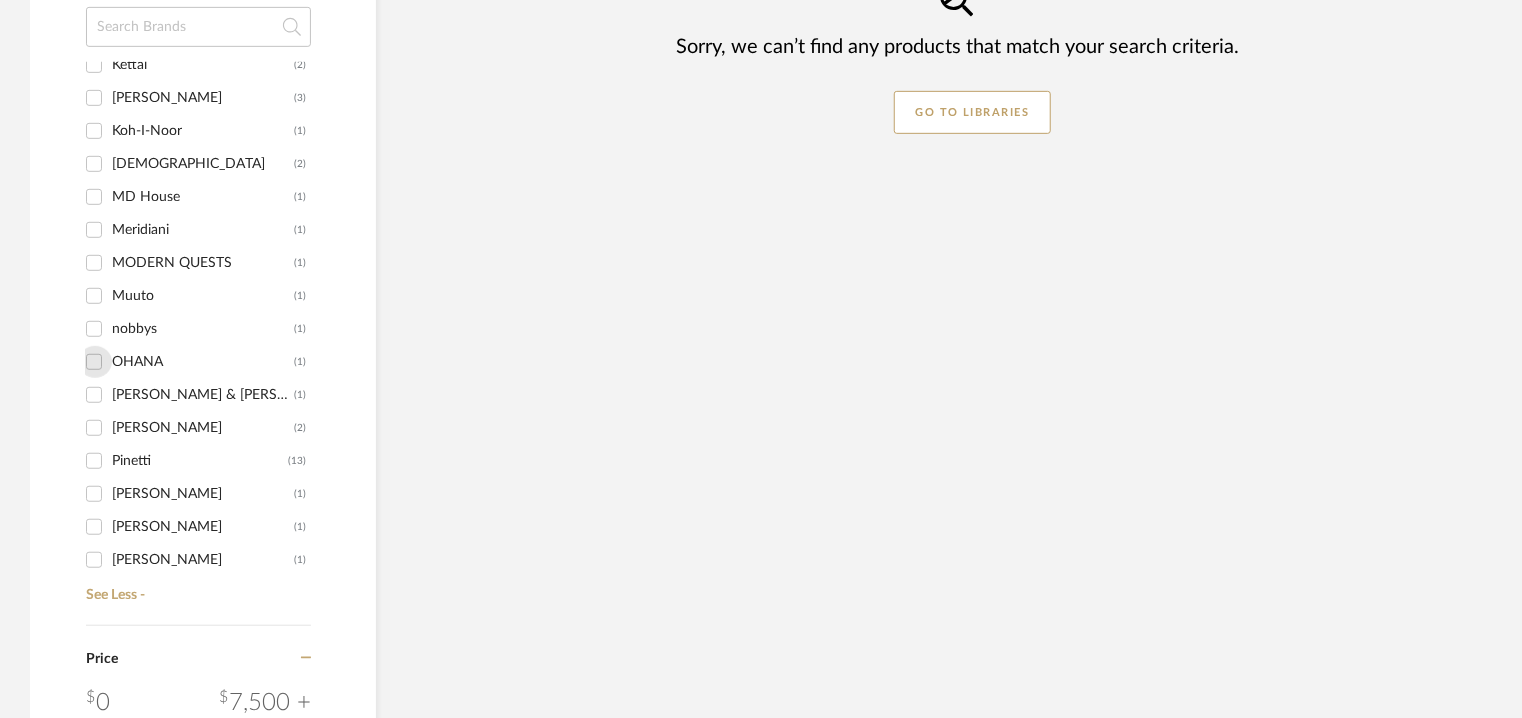 click on "OHANA  (1)" at bounding box center [94, 362] 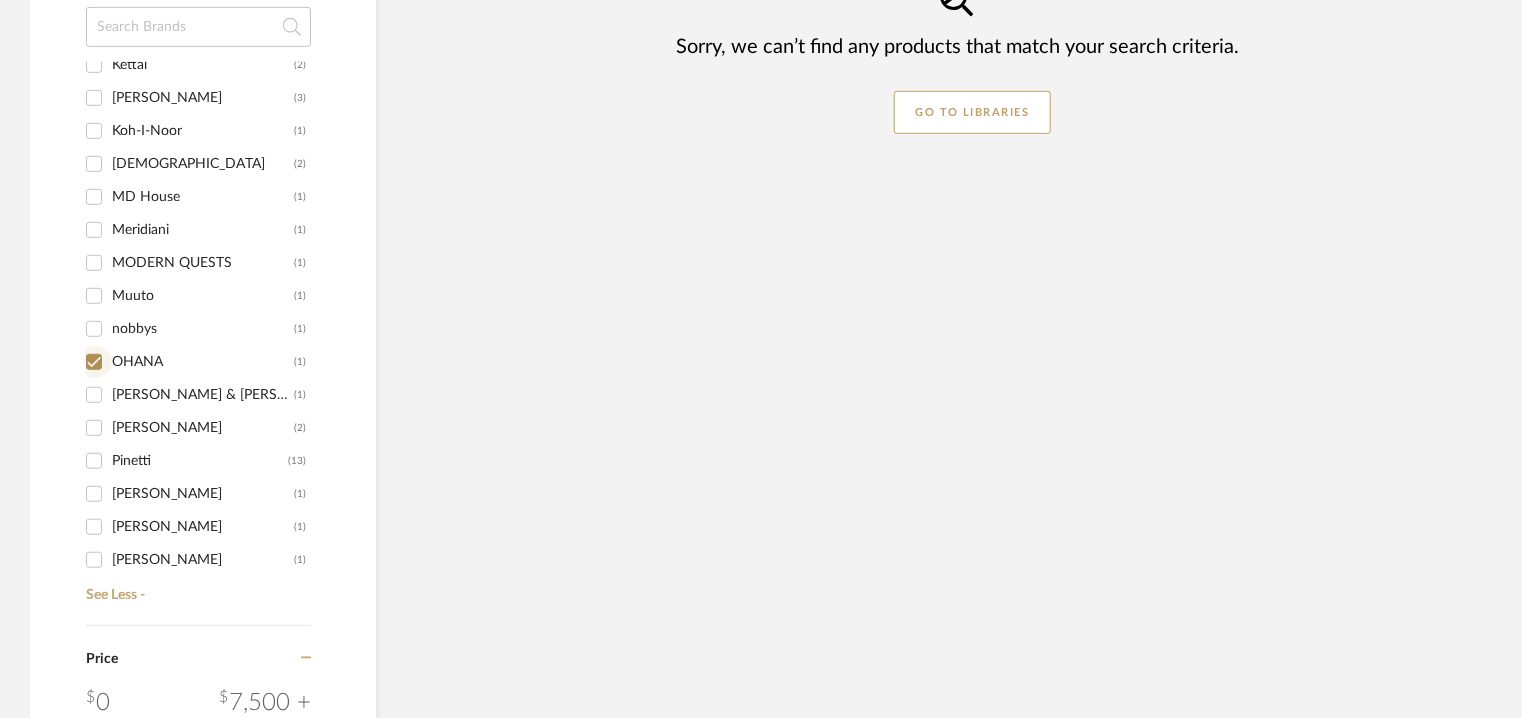 checkbox on "true" 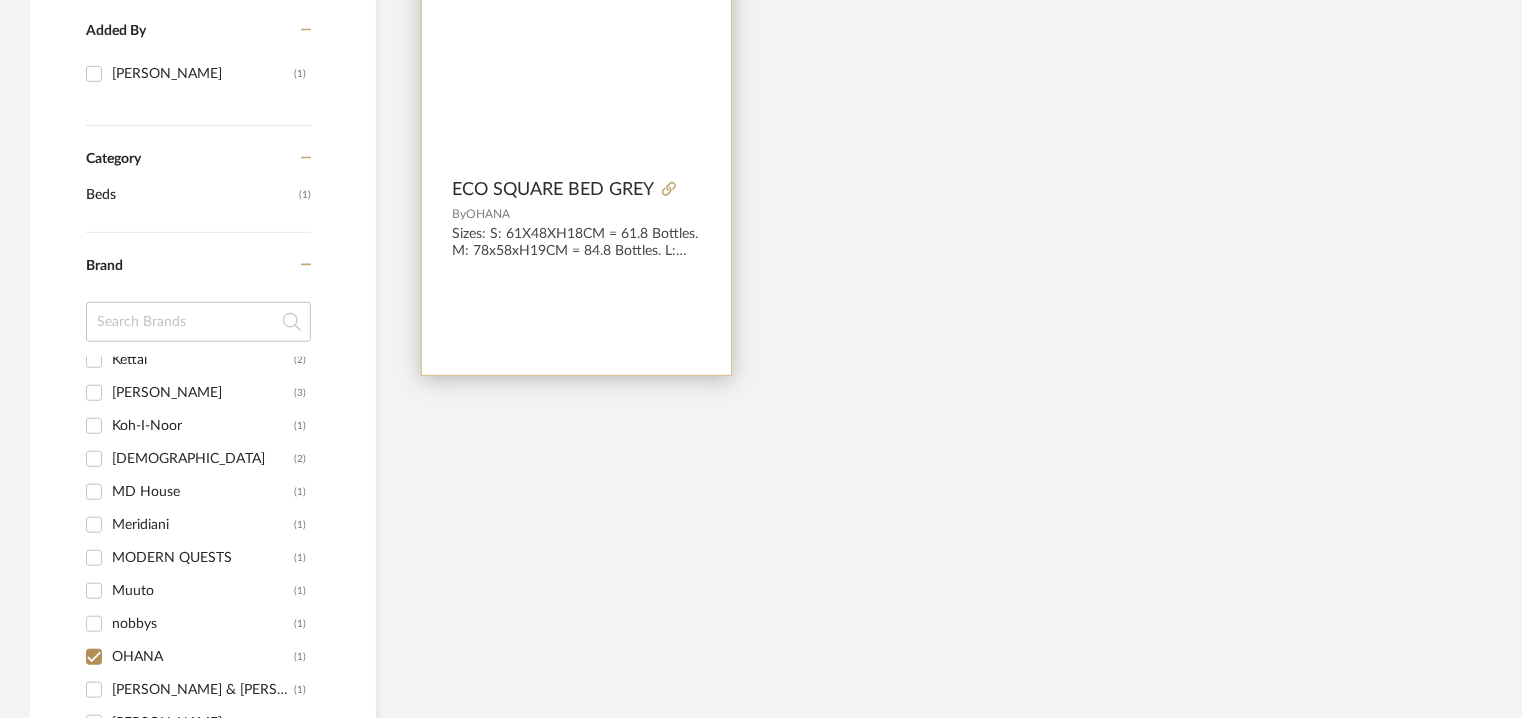 scroll, scrollTop: 563, scrollLeft: 0, axis: vertical 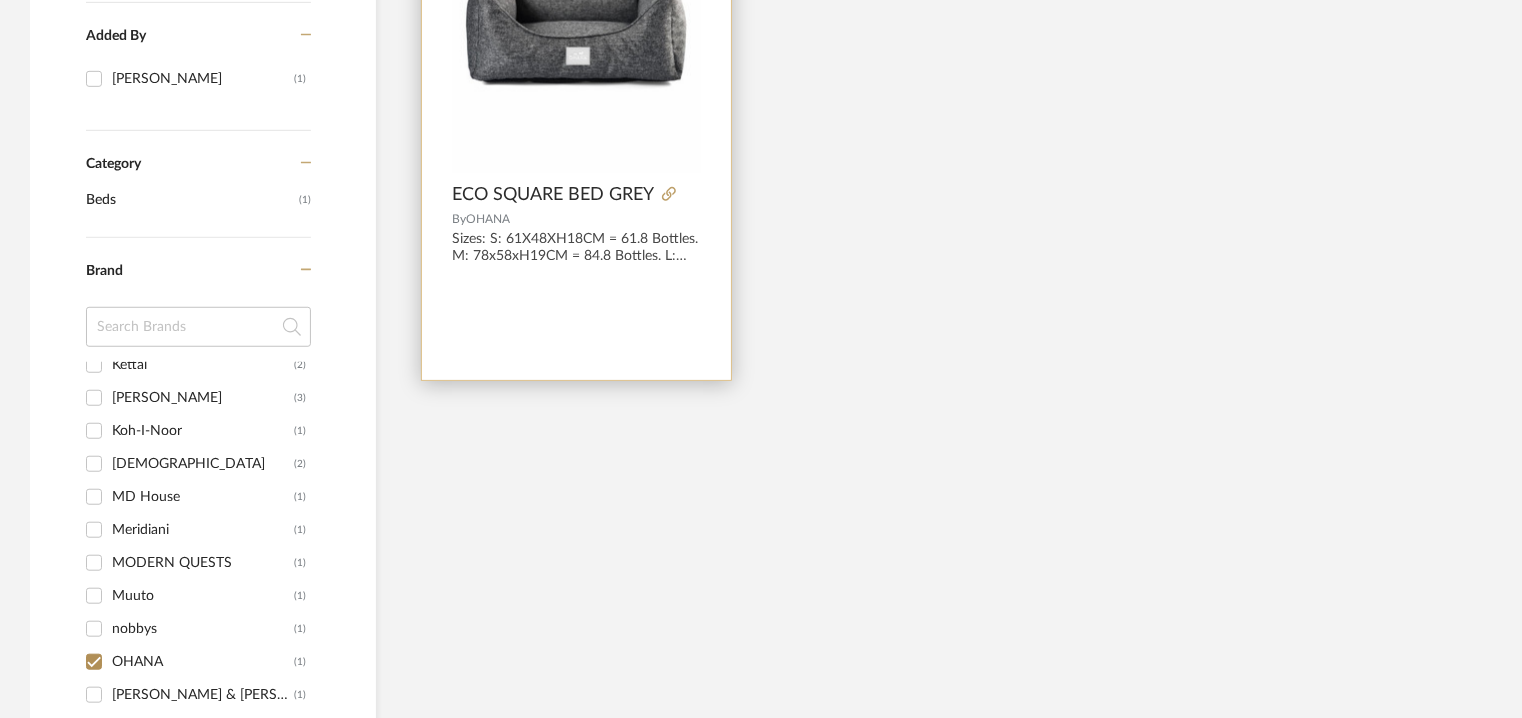 click at bounding box center (576, 48) 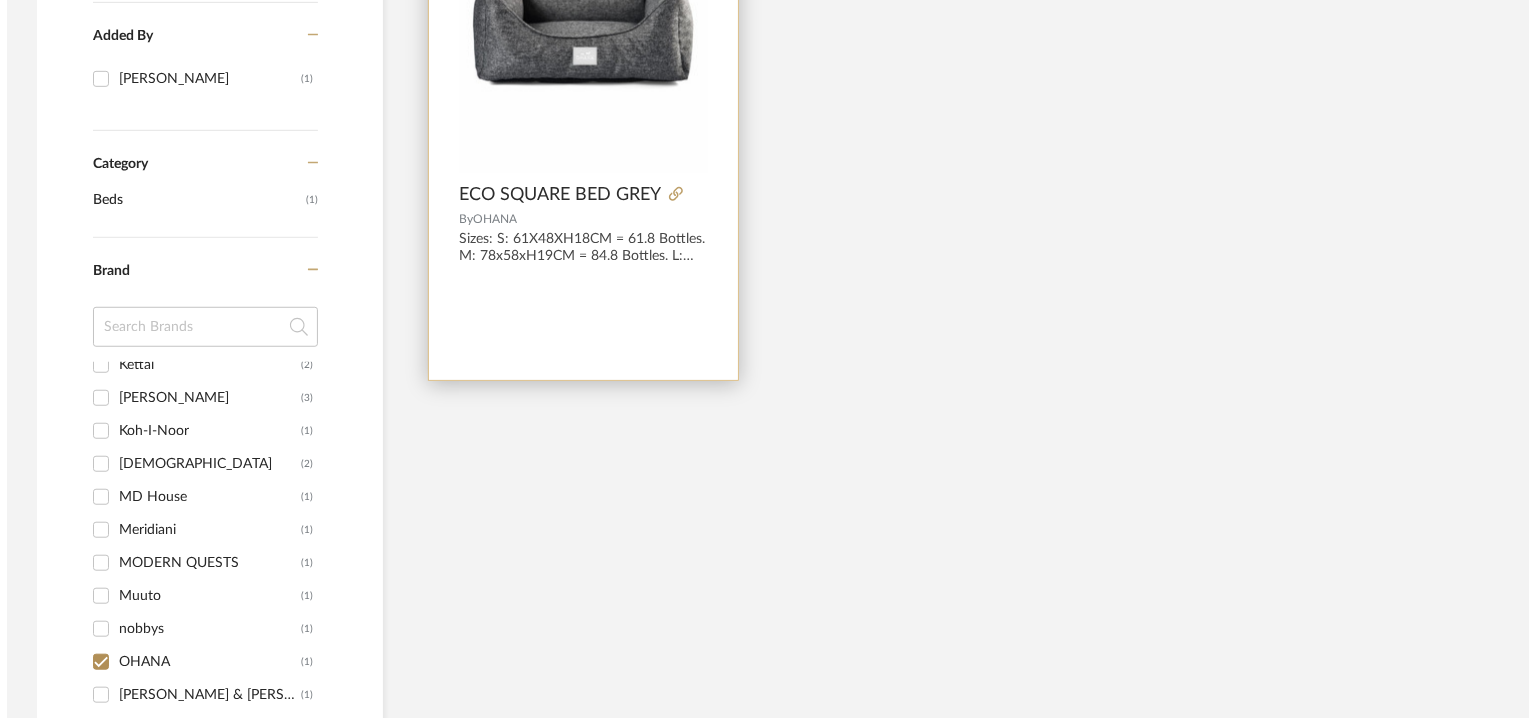 scroll, scrollTop: 0, scrollLeft: 0, axis: both 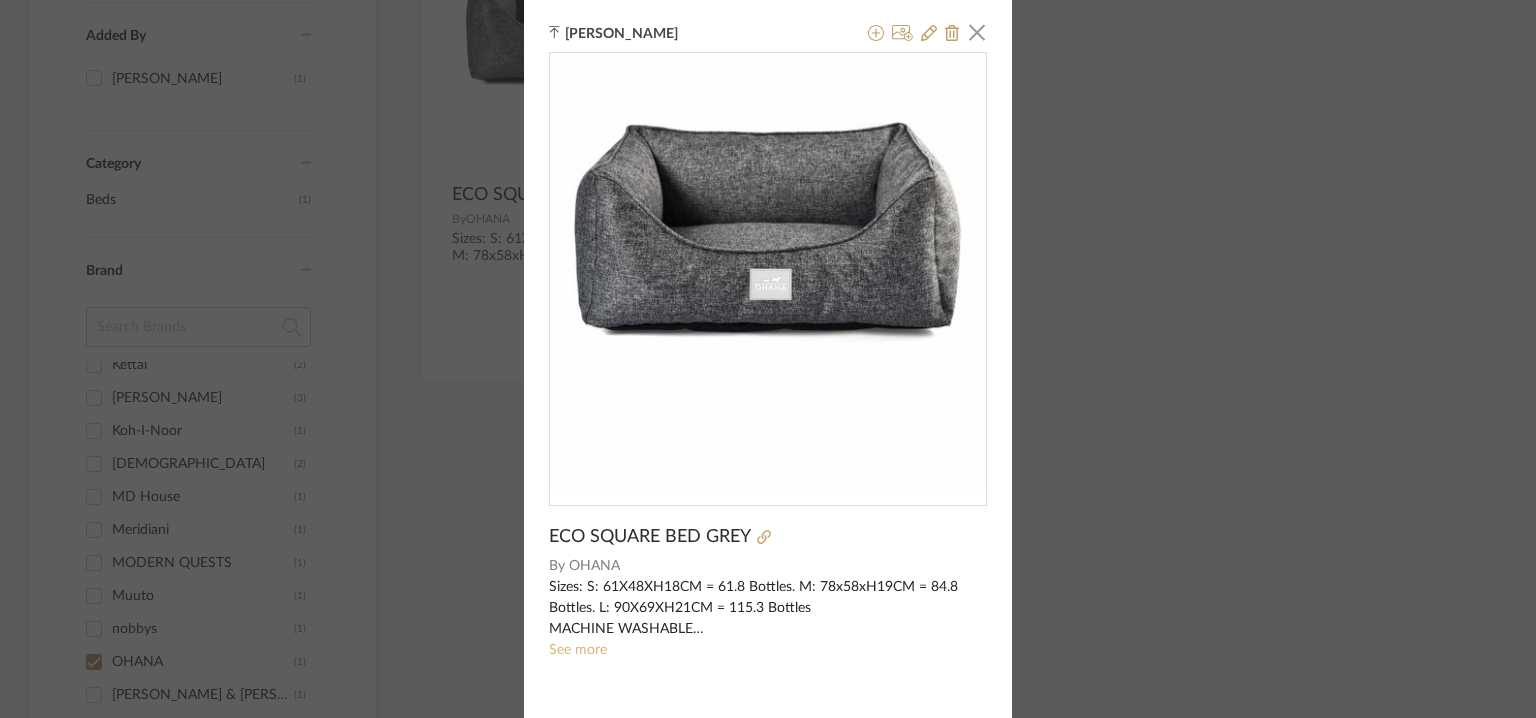 click on "See more" at bounding box center [578, 650] 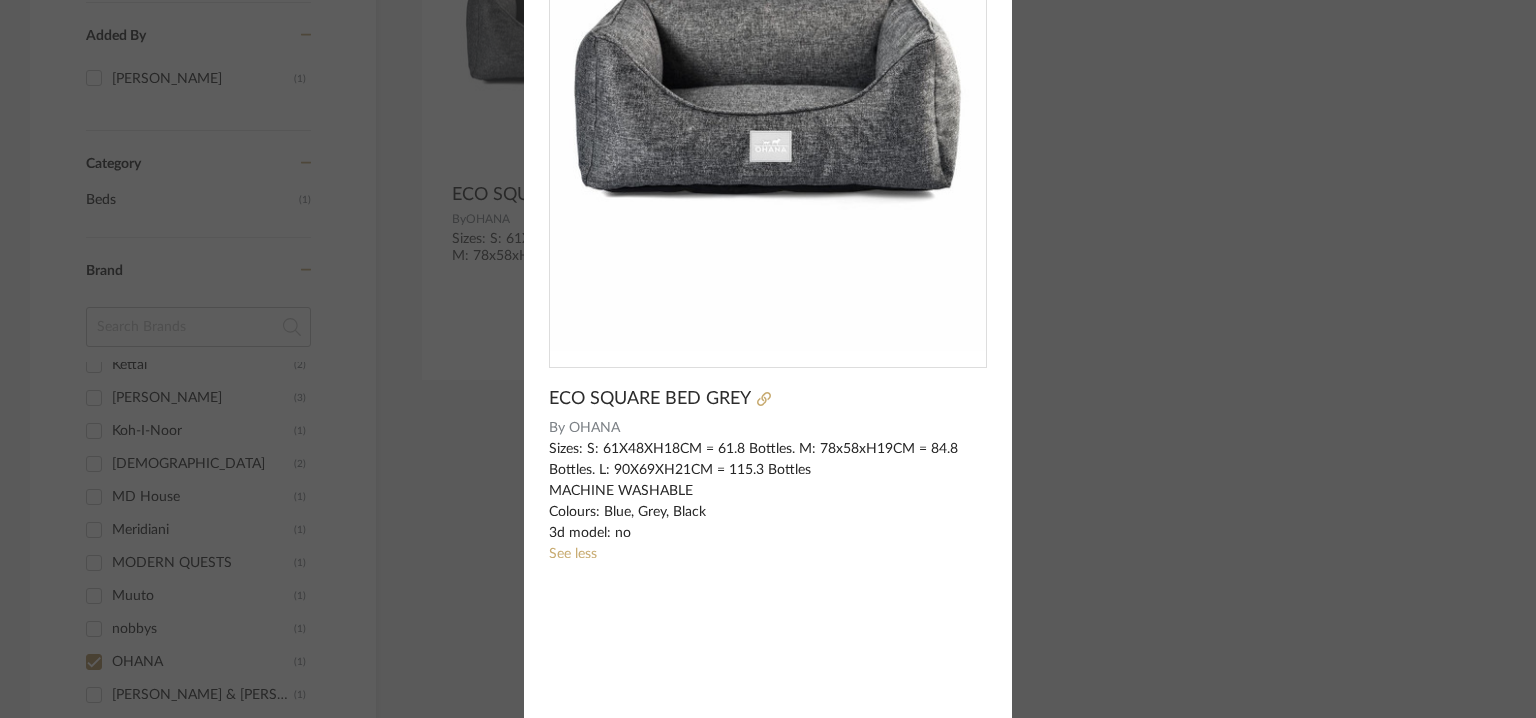 scroll, scrollTop: 143, scrollLeft: 0, axis: vertical 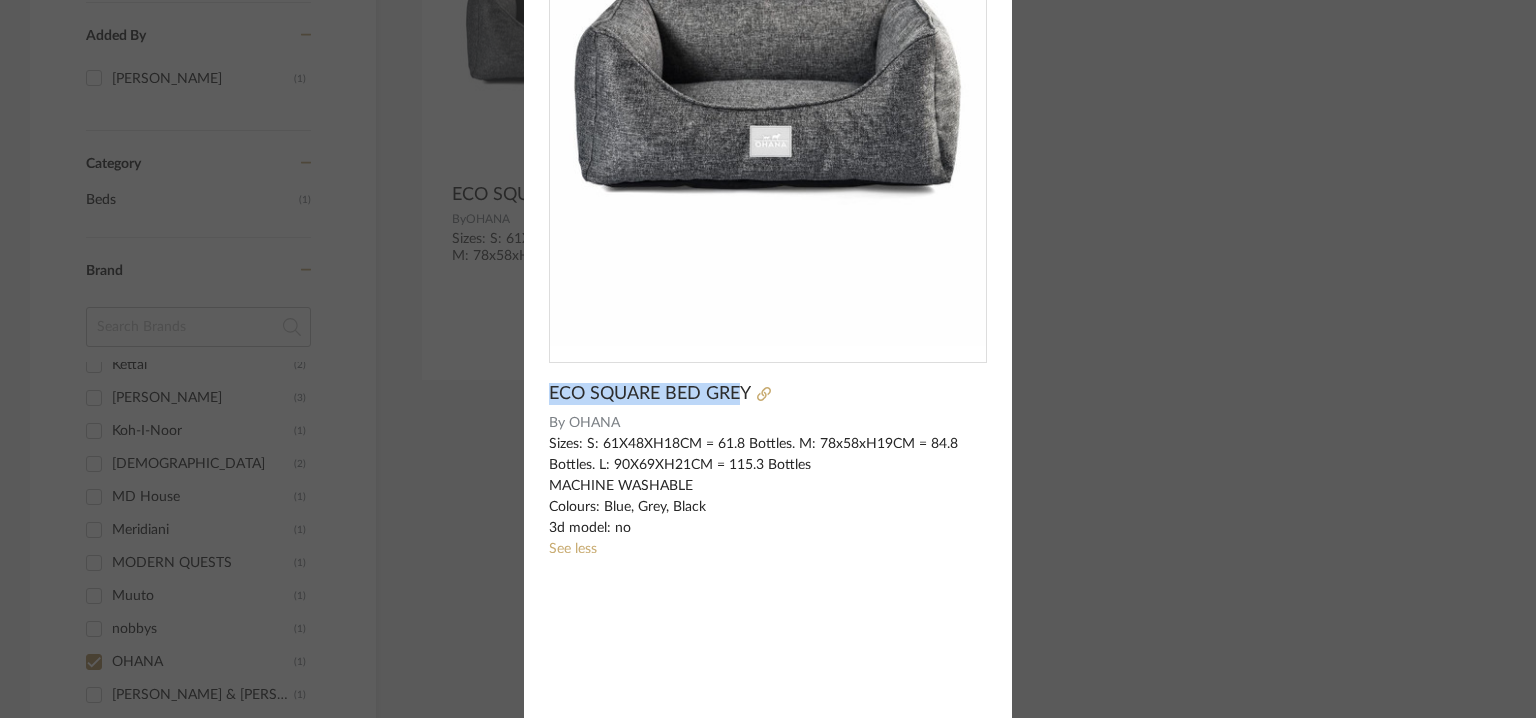 drag, startPoint x: 738, startPoint y: 394, endPoint x: 533, endPoint y: 385, distance: 205.19746 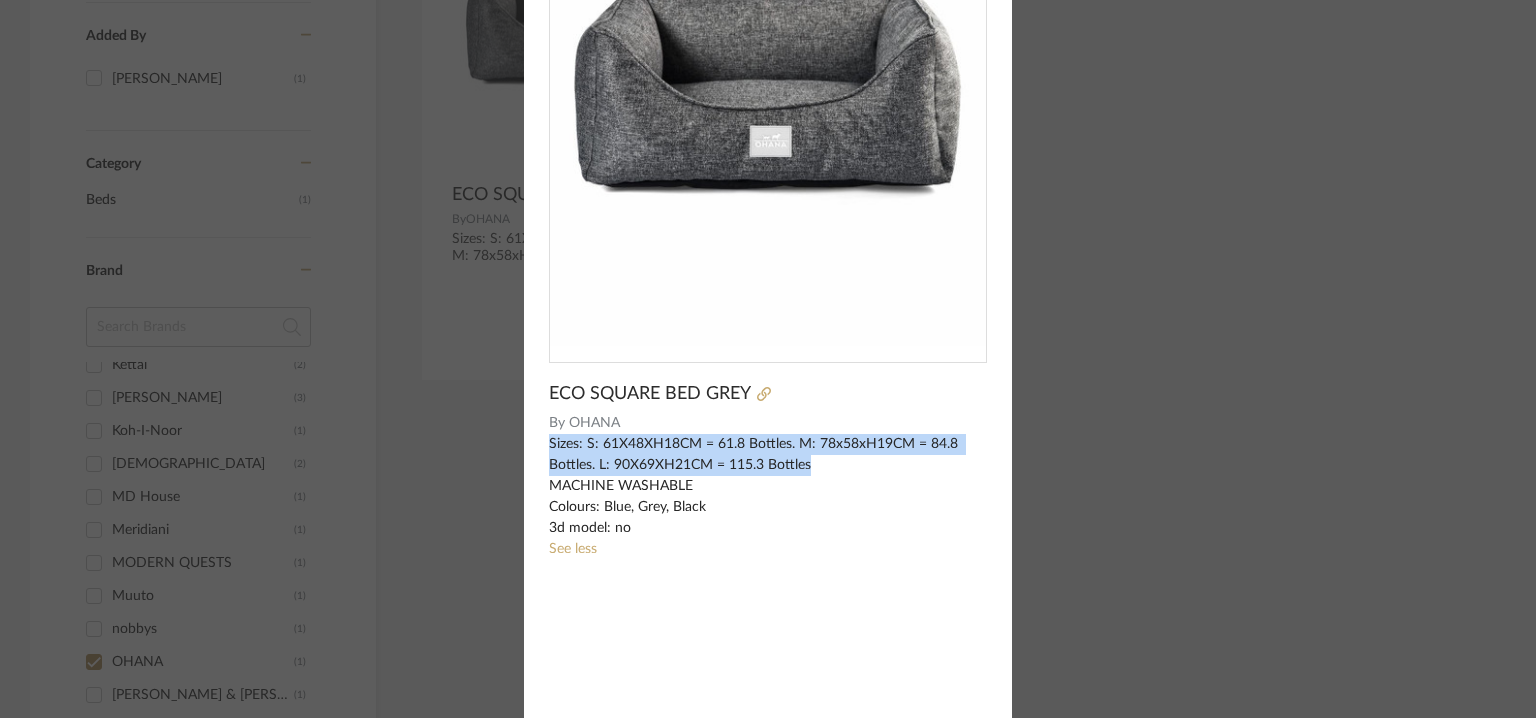 drag, startPoint x: 542, startPoint y: 438, endPoint x: 769, endPoint y: 456, distance: 227.71254 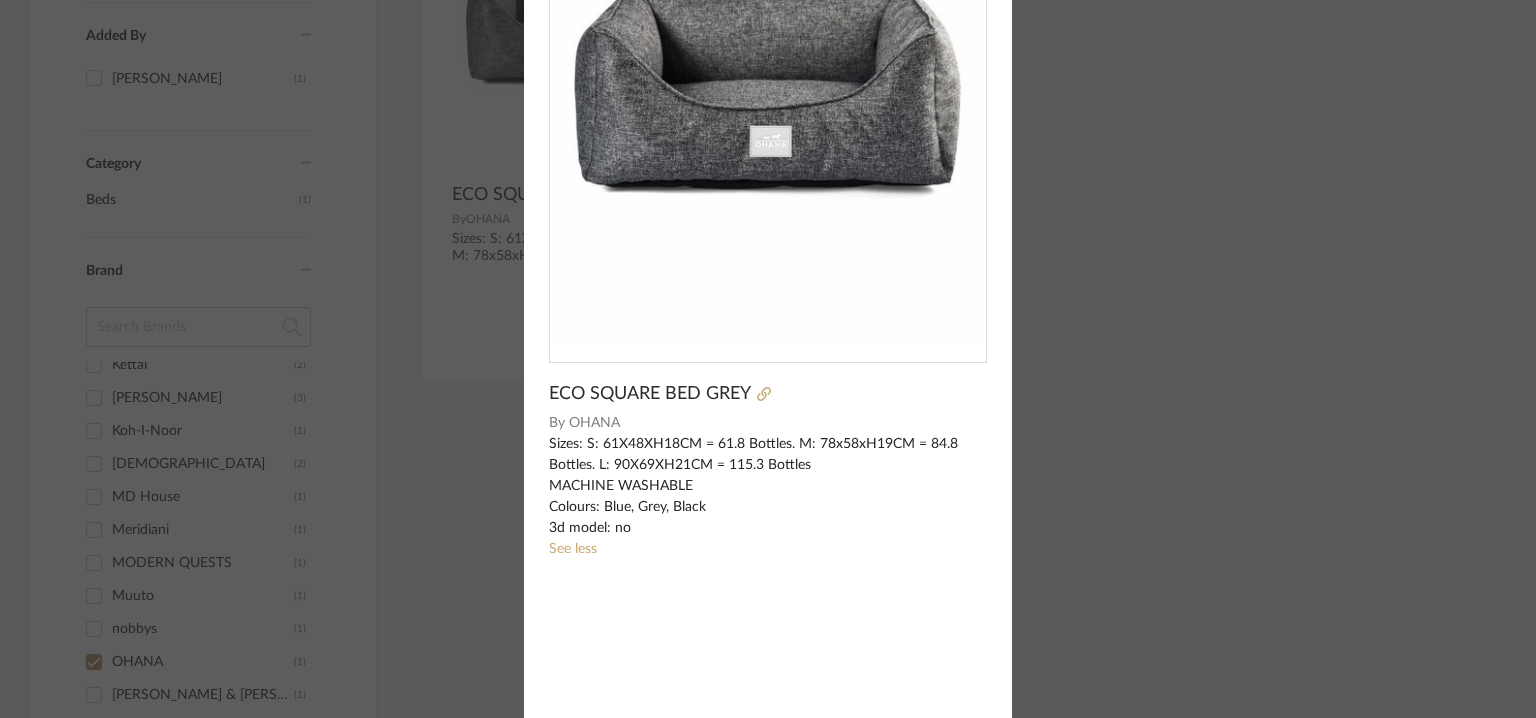 click on "Sizes: S: 61X48XH18CM = 61.8 Bottles. M: 78x58xH19CM = 84.8 Bottles. L: 90X69XH21CM = 115.3 Bottles
MACHINE WASHABLE
Colours: Blue, Grey, Black
3d model: no" at bounding box center [768, 486] 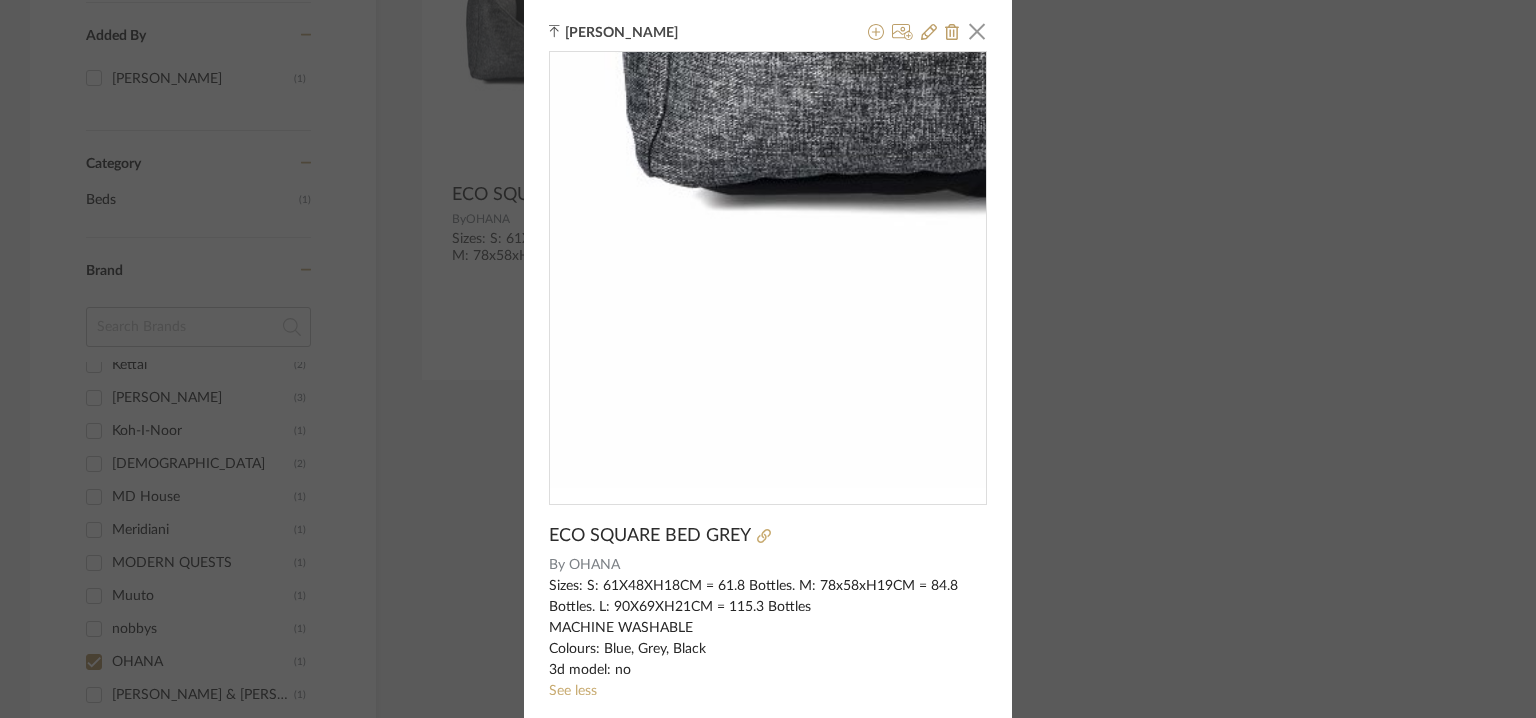 scroll, scrollTop: 0, scrollLeft: 0, axis: both 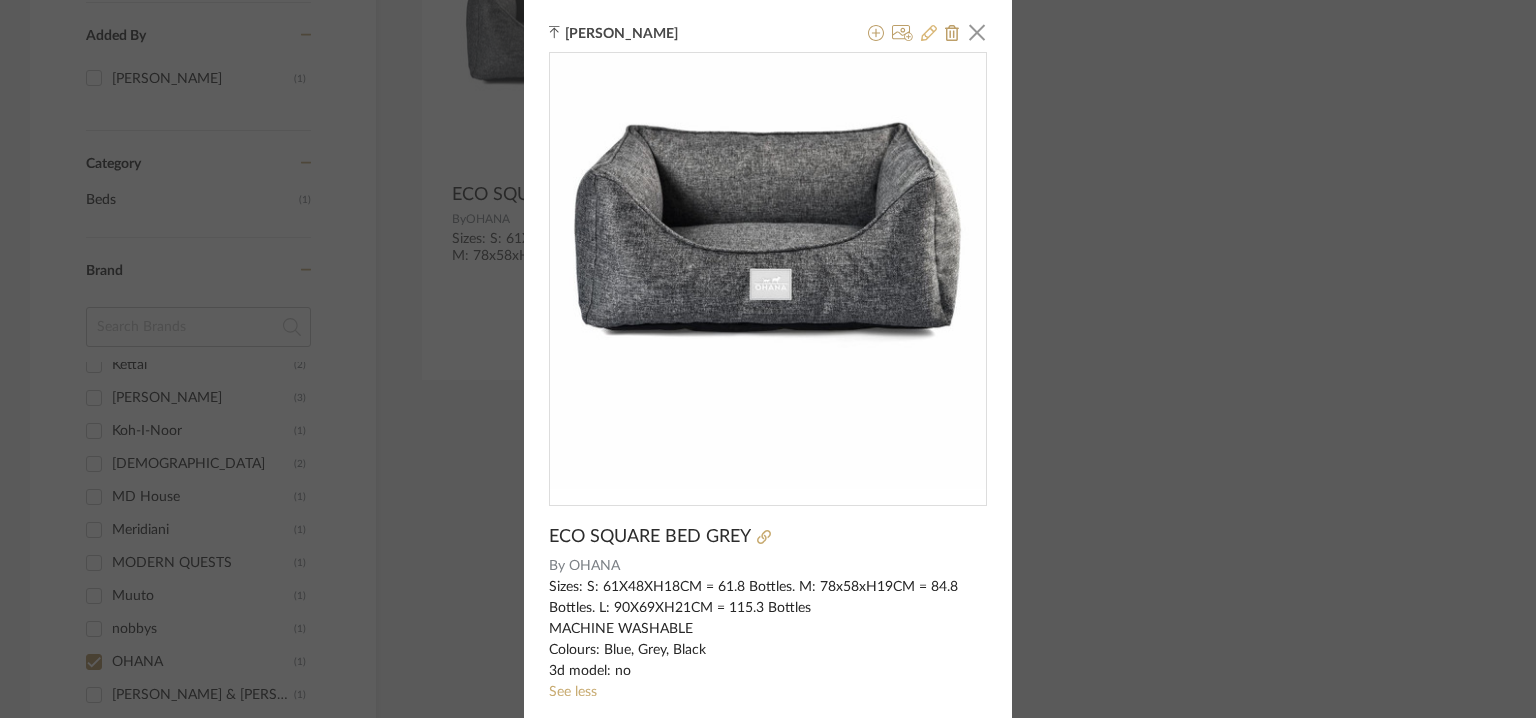 click 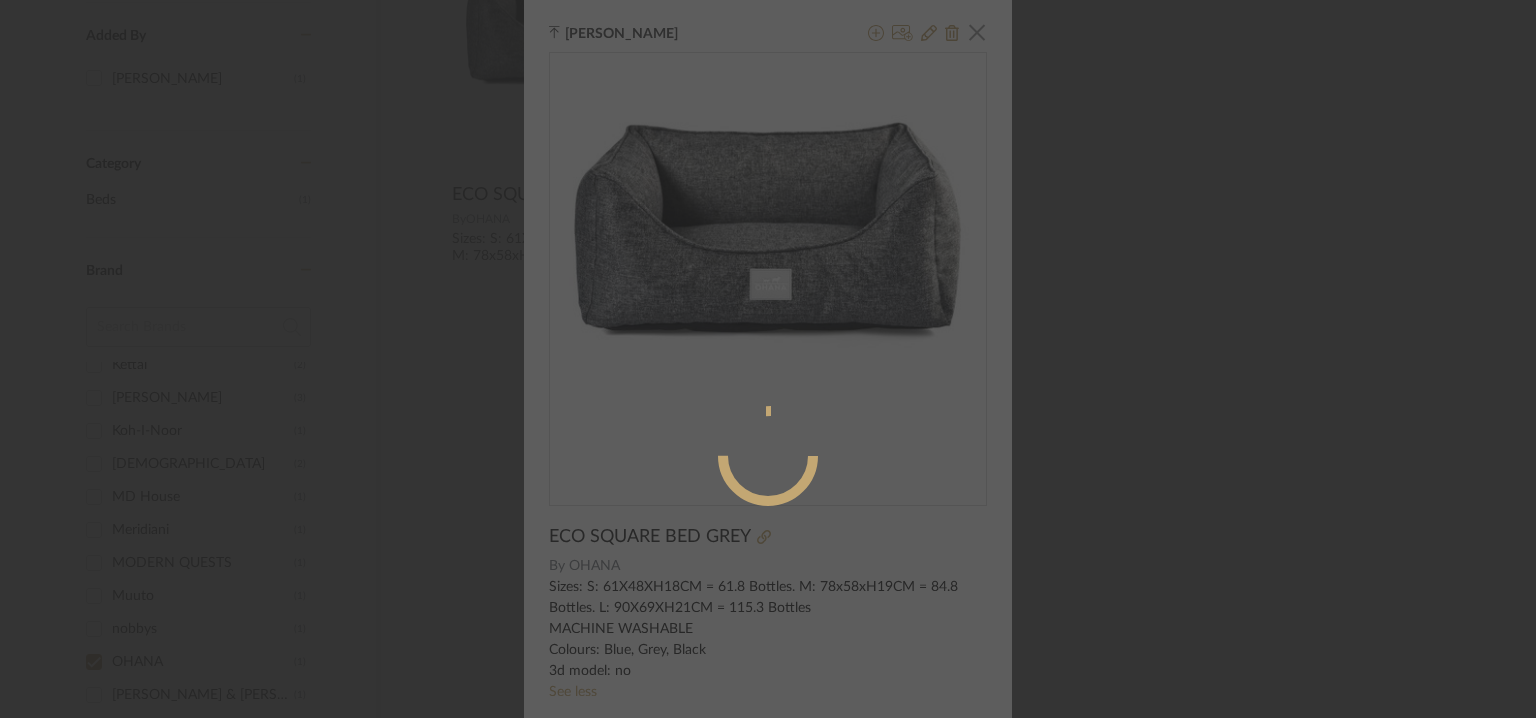 radio on "true" 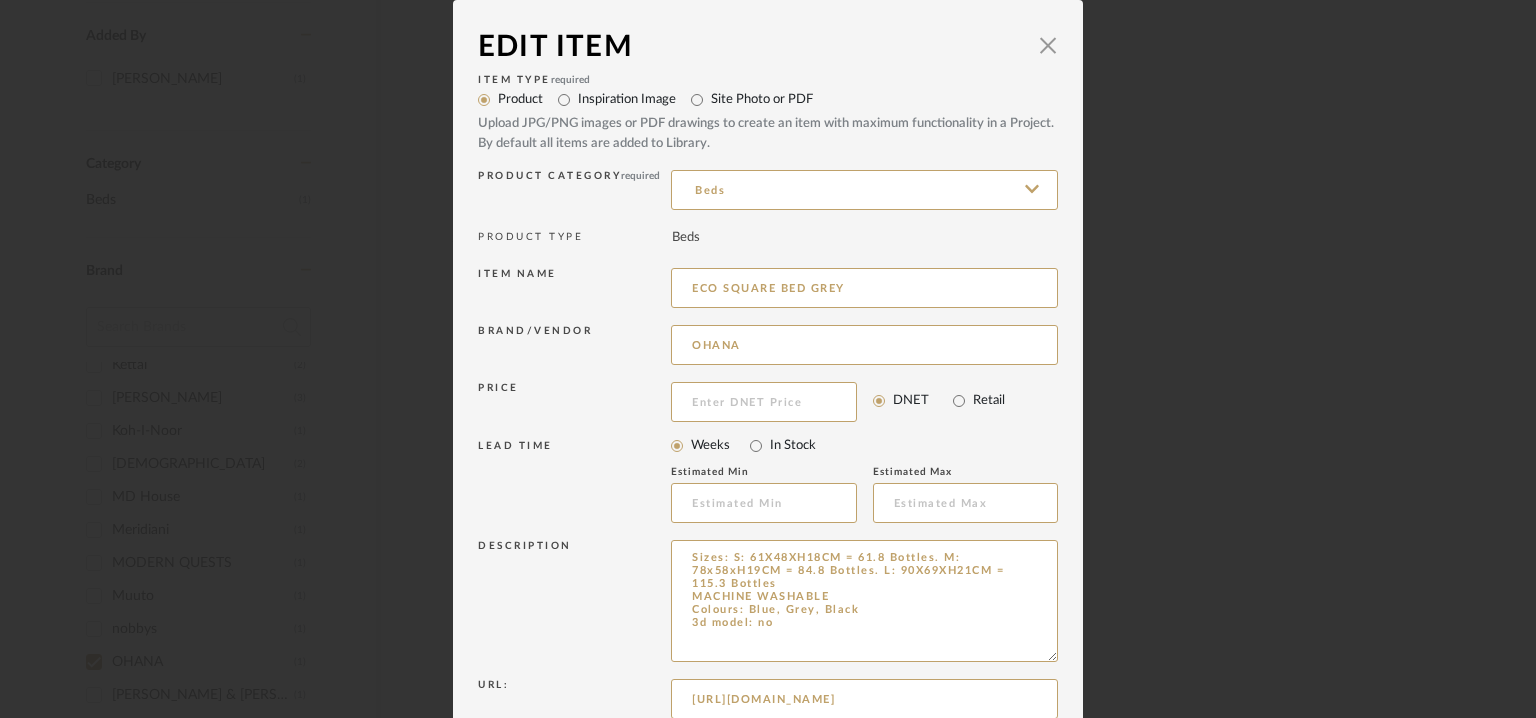 drag, startPoint x: 1042, startPoint y: 606, endPoint x: 1080, endPoint y: 756, distance: 154.7385 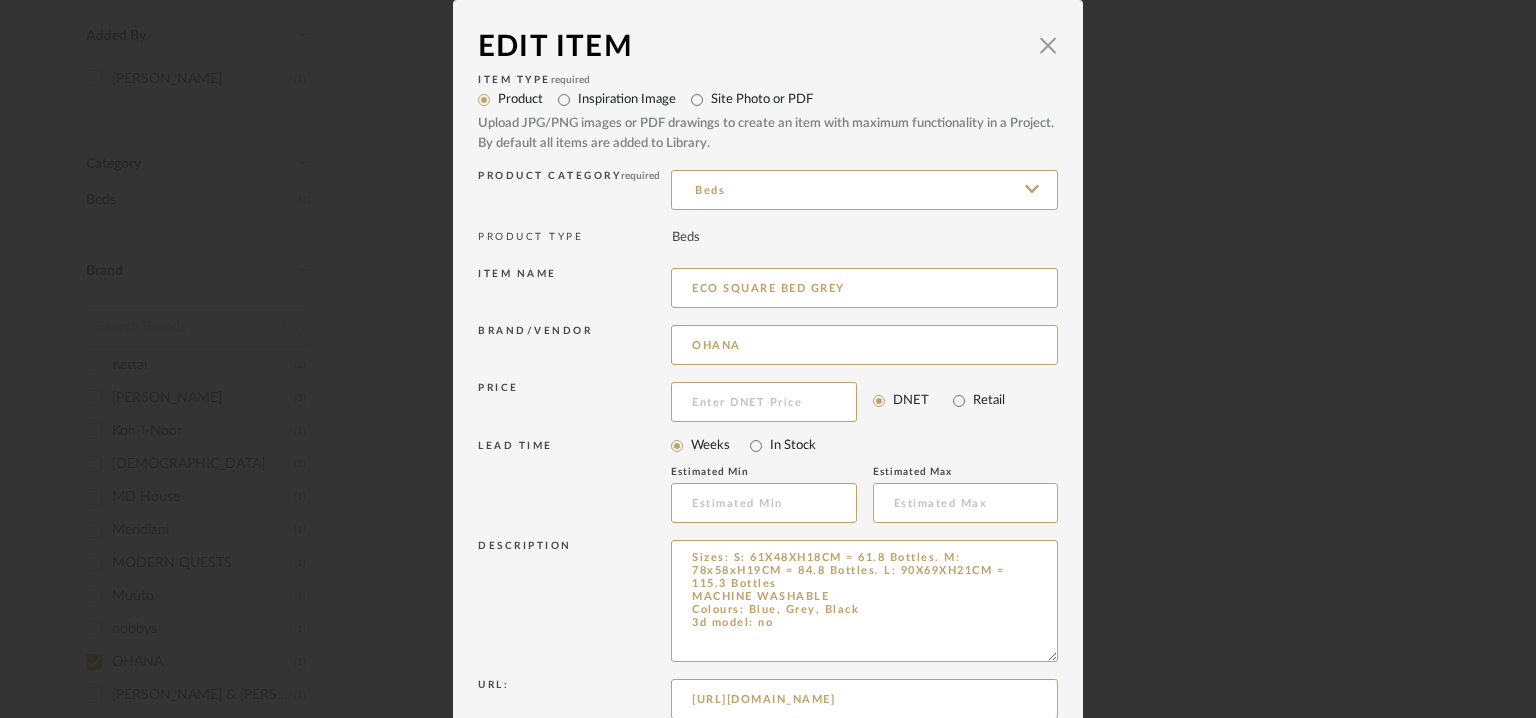 click on "Chrome Web Clipper   Import Pinterest   Support   All Projects   Library   Inspiration   Upload History   Add New Item  Hello, Tehseen  All [PERSON_NAME] enterprises pvt ltd Items eco Item Type Product  (1)  Added By [PERSON_NAME]  (1)  Category  Beds    (1)  Brand 212concept  (1)  ARTE BROTTO  (1)  Atelier Fevrier  (3)  BELTA & FRAJUMAR  (1)  Boffi  (1)  Cassina  (4)  DANFOSS  (1)  Devon&Devon  (1)  ERCO LIGHTING  (1)  FERMOB  (1)  Finnish Design Shop  (1)  Grohe®  (2)  HAY  (1)  HORM  (1)  Ideagroup  (3)  [PERSON_NAME] Brick Works  (33)  Kettal  (2)  [PERSON_NAME]  (3)  Koh-I-Noor  (1)  Maharam  (2)  MD House  (1)  Meridiani  (1)  MODERN QUESTS  (1)  Muuto  (1)  nobbys  (1)  OHANA  (1)  [PERSON_NAME] & [PERSON_NAME]  (1)  [PERSON_NAME]  (2)  Pinetti  (13)  [PERSON_NAME]  (1)  [PERSON_NAME]  (1)  [PERSON_NAME]  (1)  Roll & Hill  (1)  Rug [PERSON_NAME]  (1)  Samsung  (2)  Santa & [PERSON_NAME]  (1)  signorrotta + patners  (1)  Slalom  (1)  Viadurini  (1)  Vidame Editions  (1)  Wriver  (1)  See Less - Price 0  7,500 +  0 7500 Upload Method Uploaded  (1)" at bounding box center [768, -204] 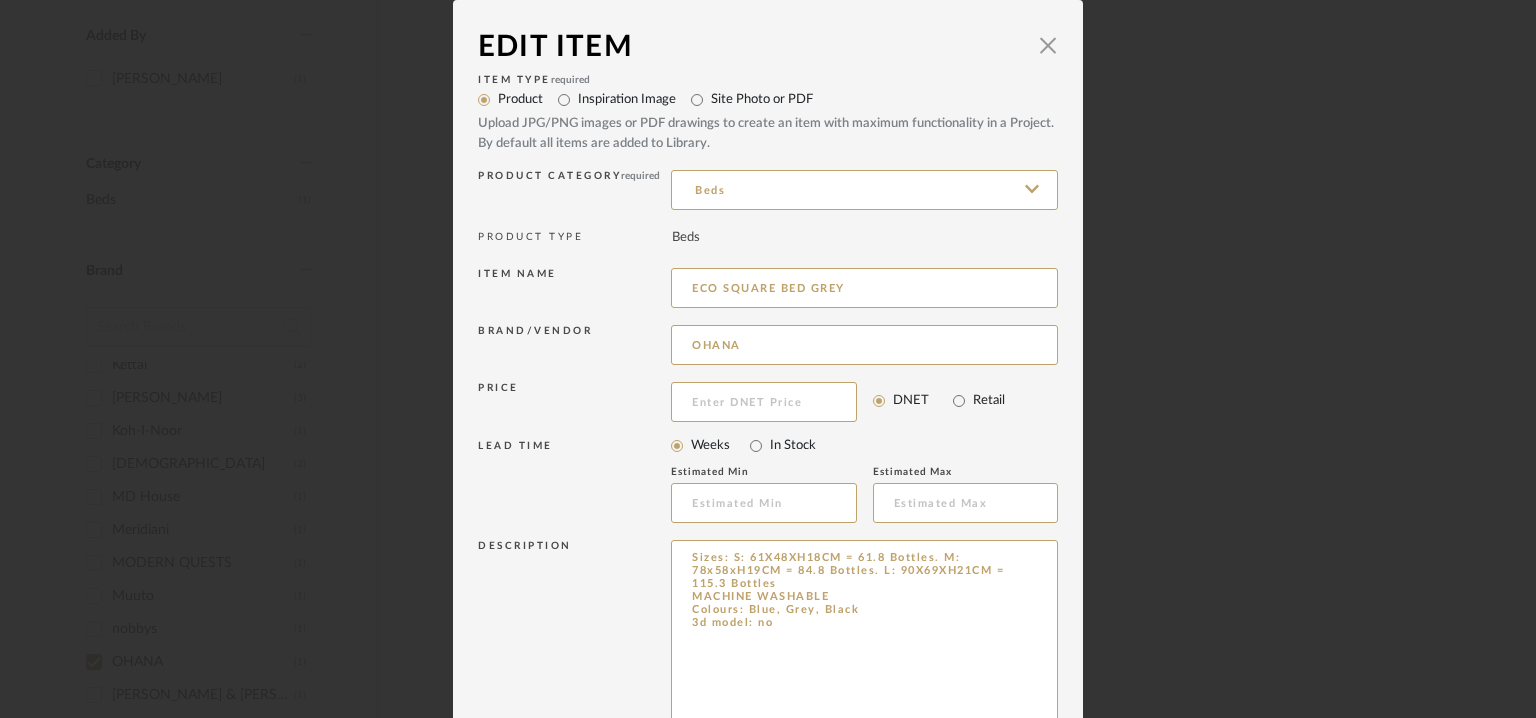drag, startPoint x: 851, startPoint y: 648, endPoint x: 647, endPoint y: 561, distance: 221.77692 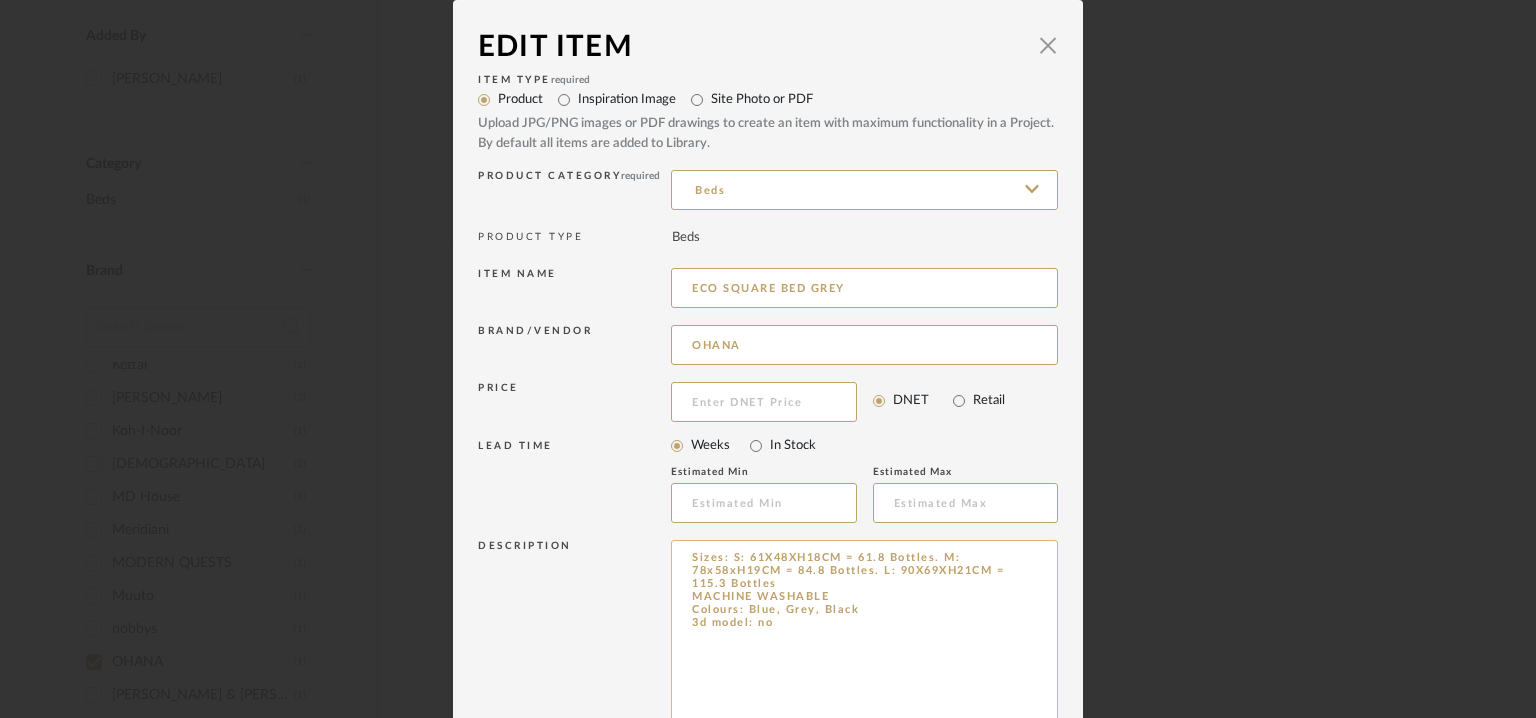 paste on "Type: Bed
Dimension(s) :
S : 61x48xh18cm
M : 75x58xh19cm &
L : 90x69xh20cm
Material/Finishes : ANTIBACTERIAL. Made from our unique Graphene Material Technology. Graphene is 90% effective at preventing the growth of bacteria, ensuring extra hygiene for you and your dog.
BREATHABLE. Absorbs moisture from your dogs skin, quickly releasing it to the air. This keeps your pet dry and comfortable day & night.
SOFT & WARM middle inner layer, ensures this bed is breathable yet cosy making it the ideal resting place.
ANTI-SLIP bottom means your pets bed will stay put, even on the slippiest of surfaces.
CARE INSTRUCTIONS; Machine washable on a 30 degree gently wash with pet-safe detergent.
Product description:
Additional information : Na
Any other details: Base Code:OH0019" 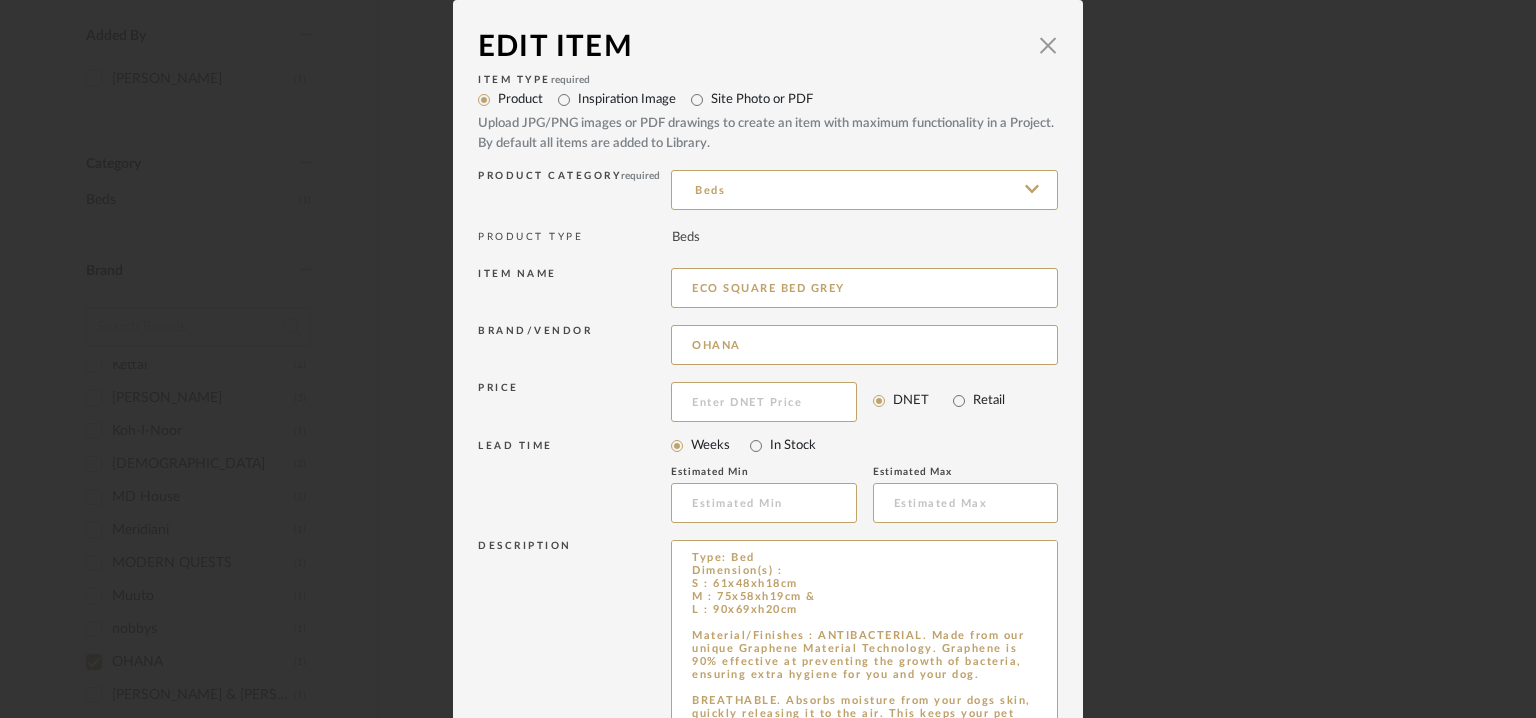scroll, scrollTop: 155, scrollLeft: 0, axis: vertical 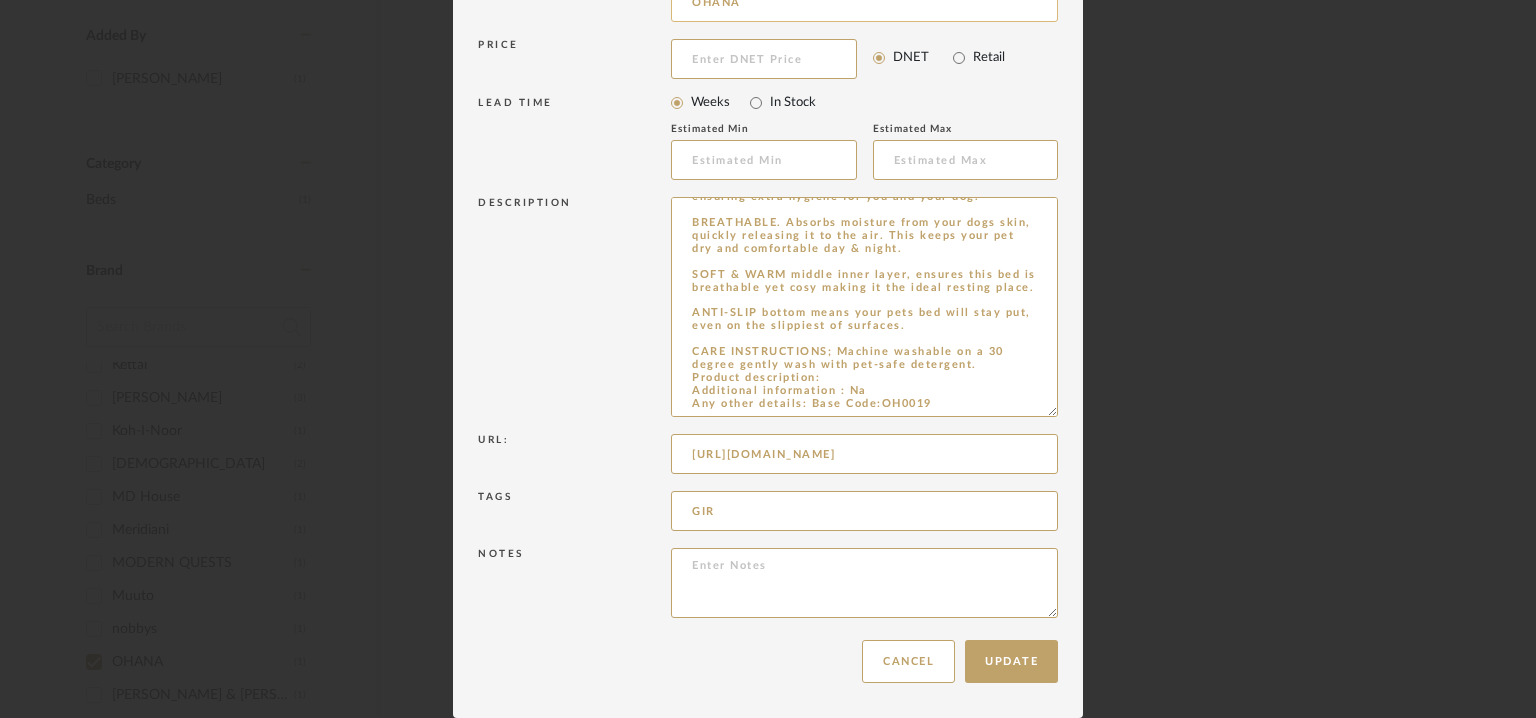 type on "Type: Bed
Dimension(s) :
S : 61x48xh18cm
M : 75x58xh19cm &
L : 90x69xh20cm
Material/Finishes : ANTIBACTERIAL. Made from our unique Graphene Material Technology. Graphene is 90% effective at preventing the growth of bacteria, ensuring extra hygiene for you and your dog.
BREATHABLE. Absorbs moisture from your dogs skin, quickly releasing it to the air. This keeps your pet dry and comfortable day & night.
SOFT & WARM middle inner layer, ensures this bed is breathable yet cosy making it the ideal resting place.
ANTI-SLIP bottom means your pets bed will stay put, even on the slippiest of surfaces.
CARE INSTRUCTIONS; Machine washable on a 30 degree gently wash with pet-safe detergent.
Product description:
Additional information : Na
Any other details: Base Code:OH0019" 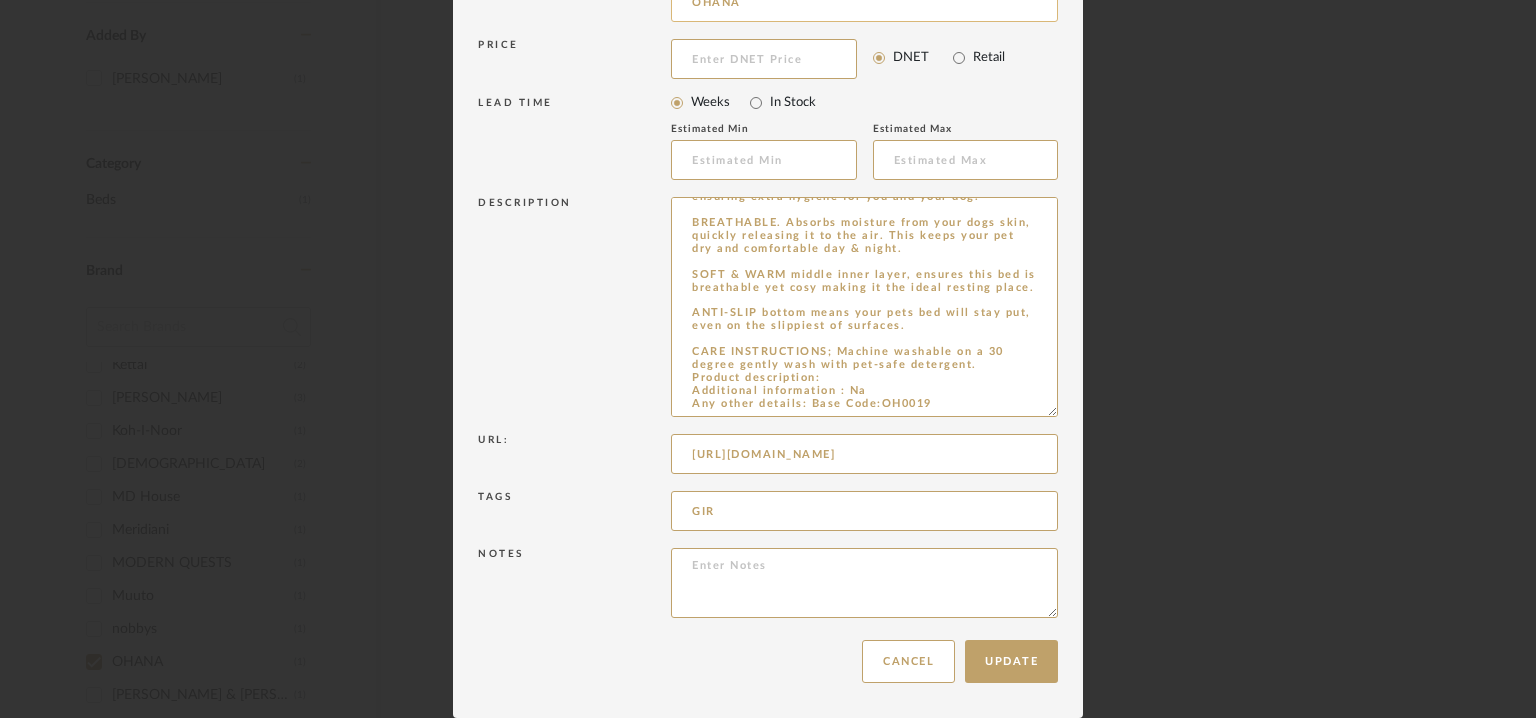 scroll, scrollTop: 148, scrollLeft: 0, axis: vertical 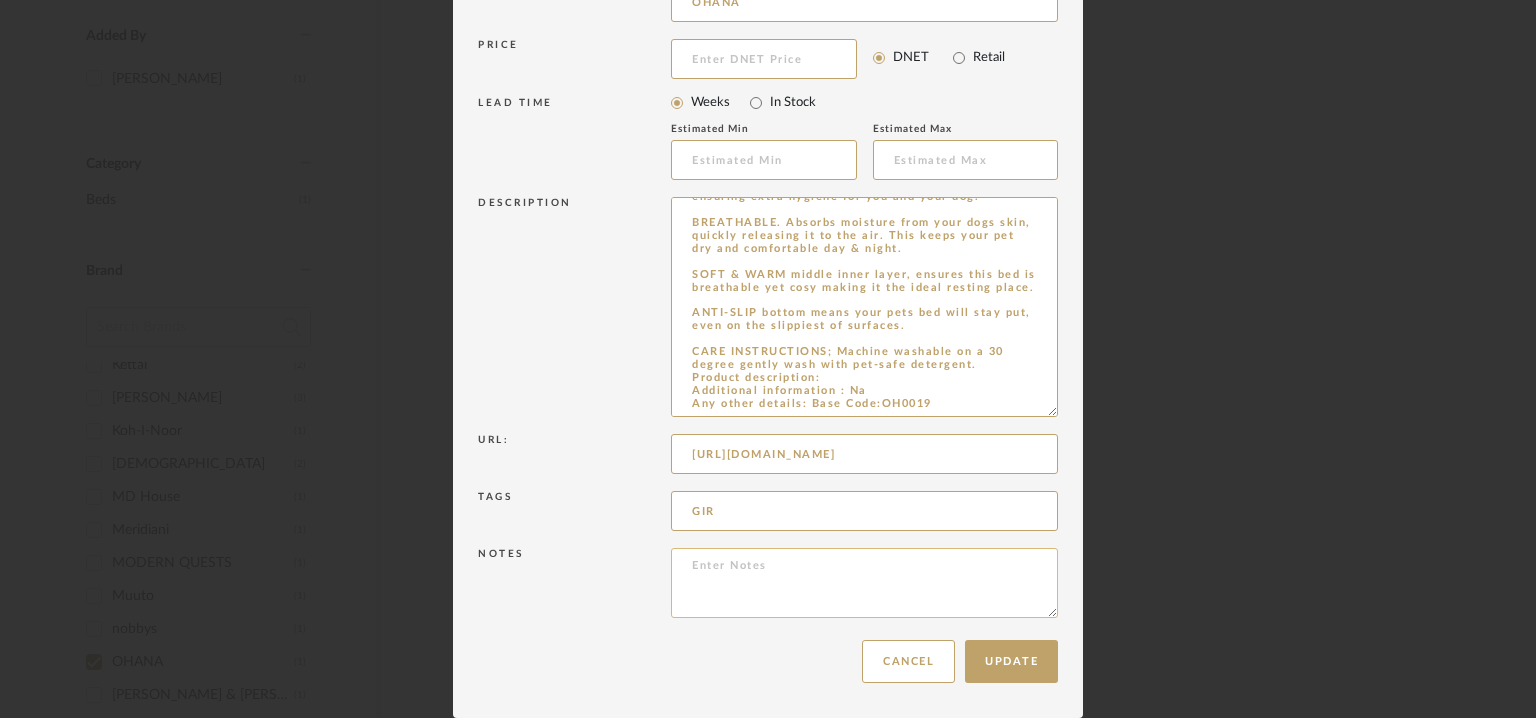 click at bounding box center (864, 583) 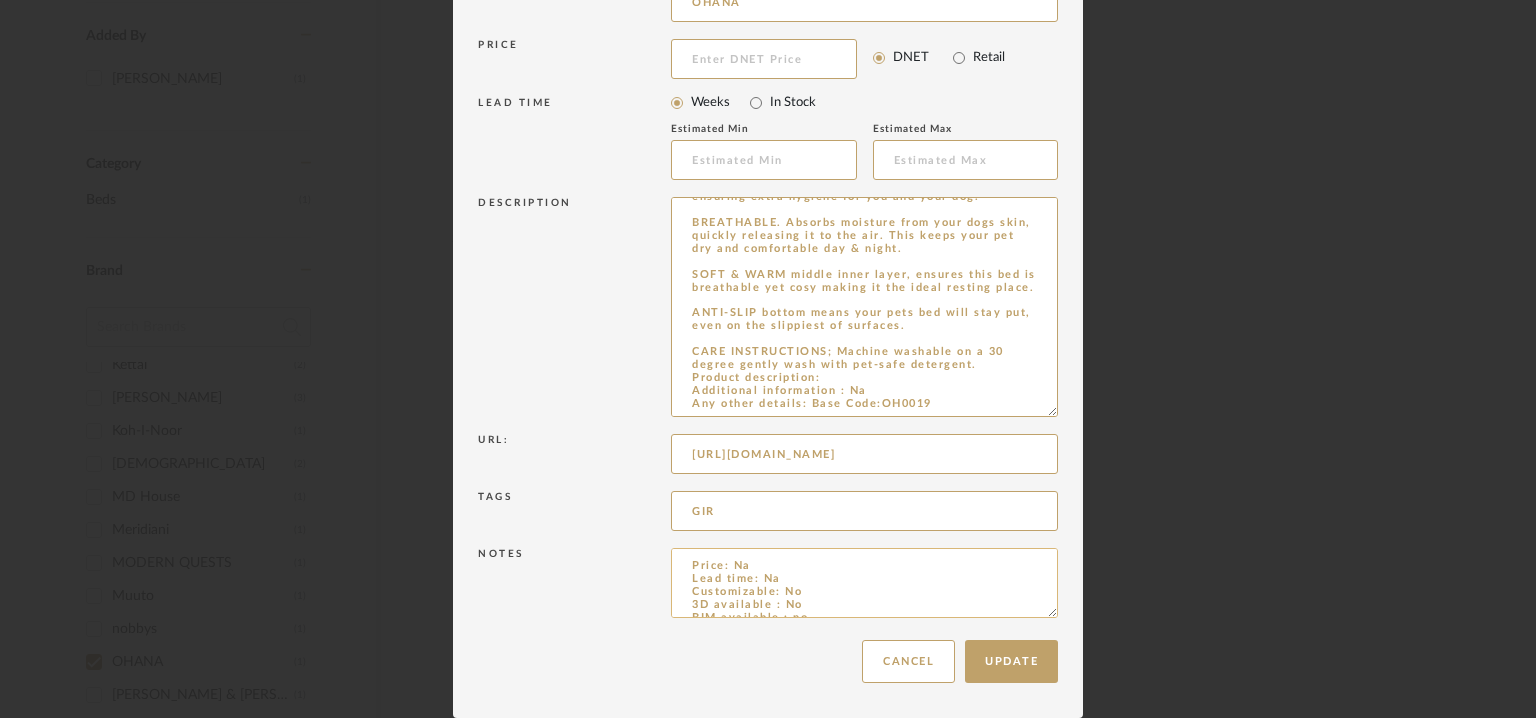 scroll, scrollTop: 97, scrollLeft: 0, axis: vertical 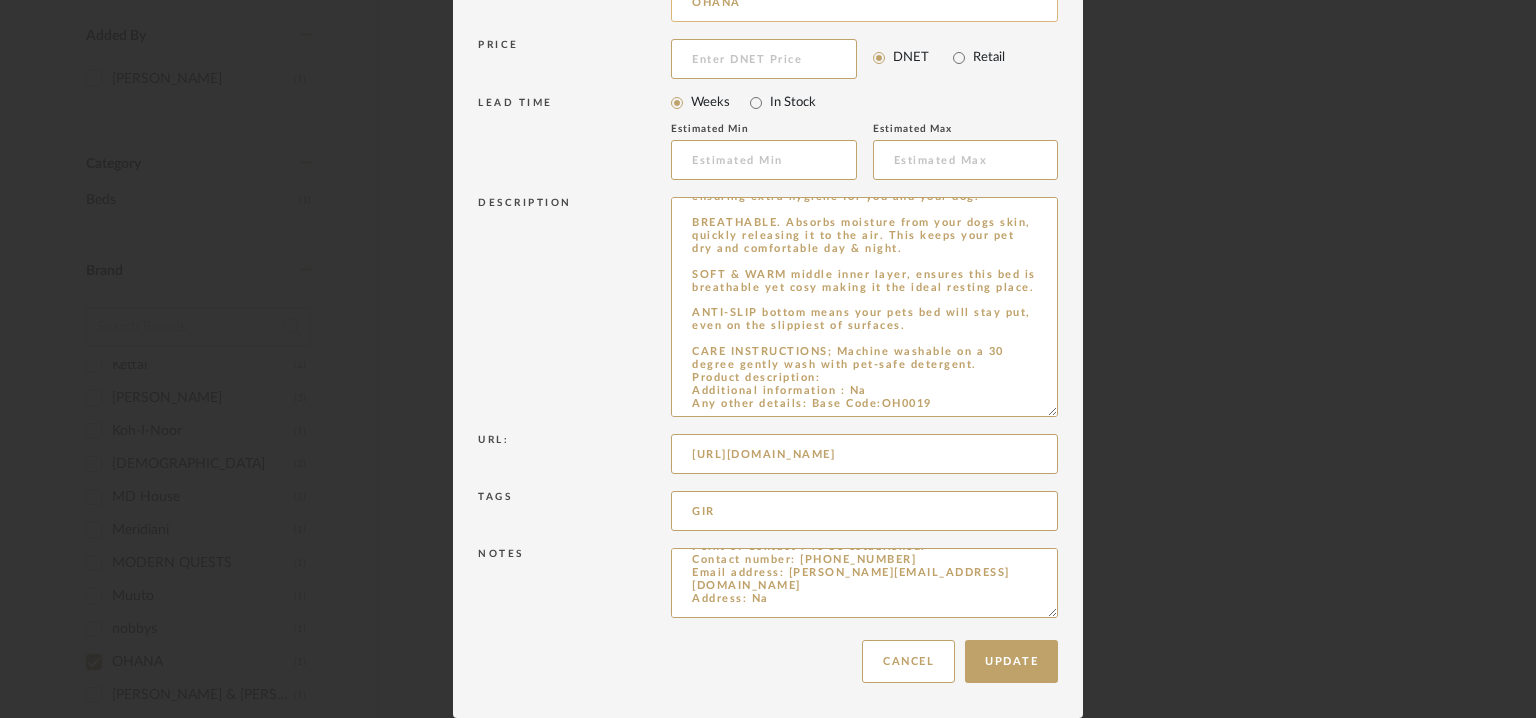 type on "Price: Na
Lead time: Na
Customizable: No
3D available : No
BIM available : no
Point of Contact : To be established.
Contact number: [PHONE_NUMBER]
Email address: [PERSON_NAME][EMAIL_ADDRESS][DOMAIN_NAME]
Address: Na
Additional contact information : [URL][DOMAIN_NAME]" 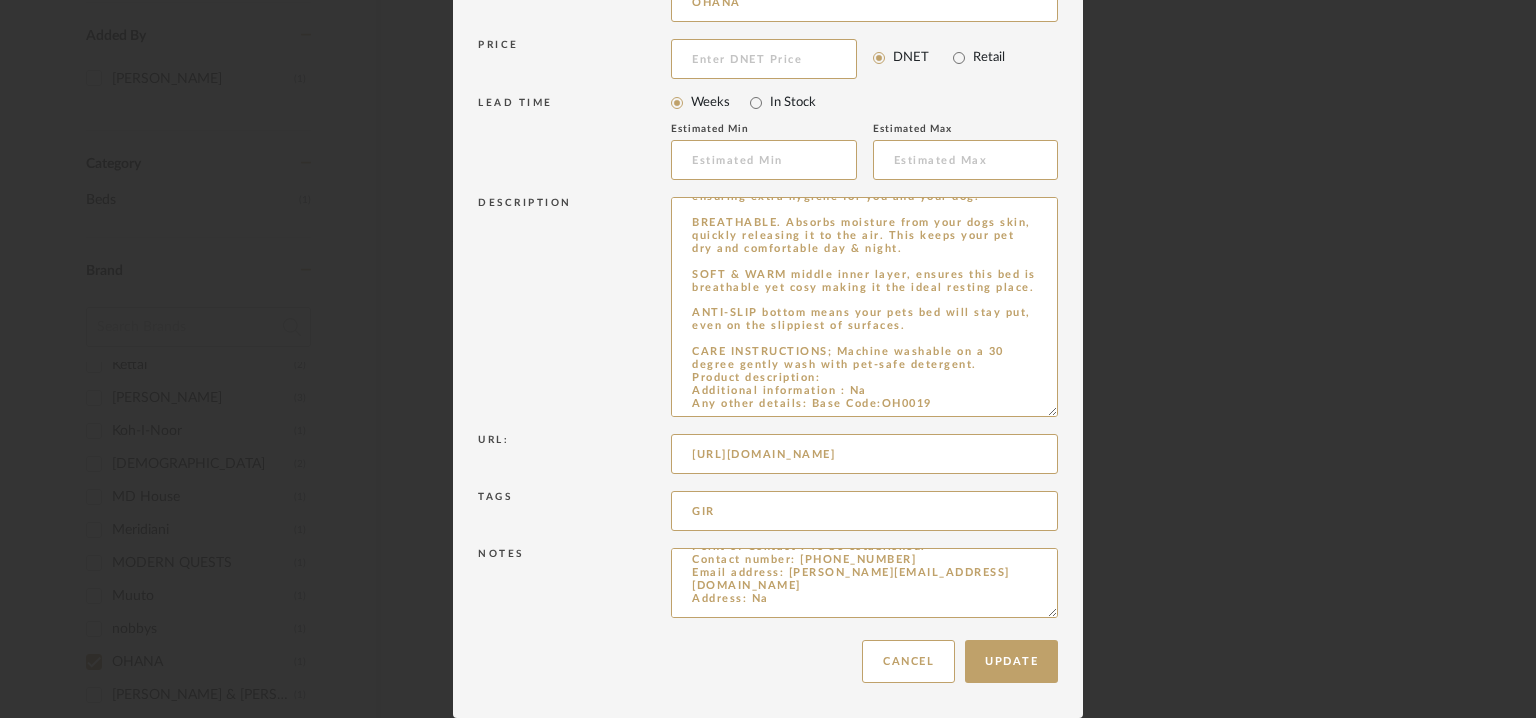 scroll, scrollTop: 0, scrollLeft: 0, axis: both 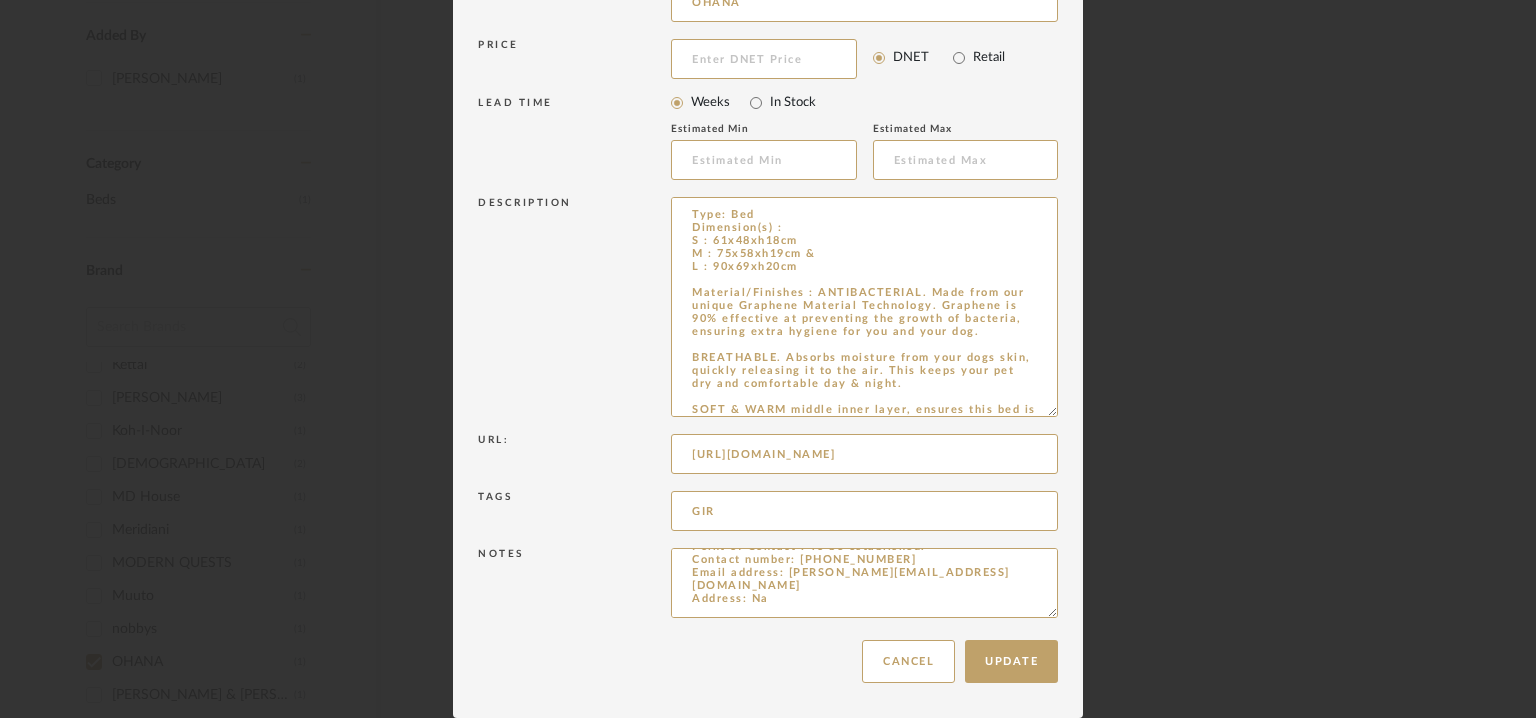 drag, startPoint x: 992, startPoint y: 412, endPoint x: 621, endPoint y: 157, distance: 450.18442 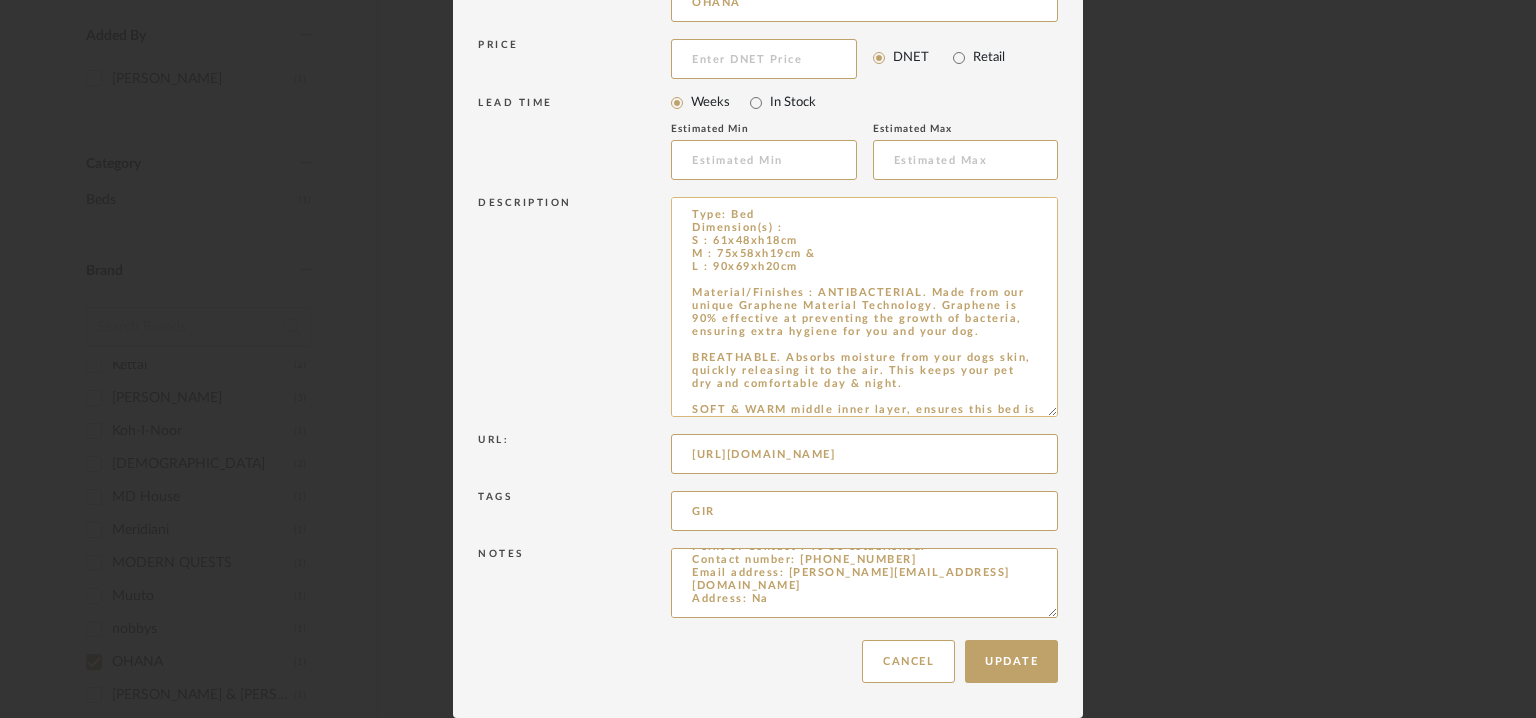 paste on "61X48XH18CM = 61.8 Bottles.
M : 78x58xH19CM = 84.8 Bottles.
L : 90X69XH21CM = 115.3 Bottles.
Material/Finishes : The collection built from fabrics and fillings made from recycled plastic bottles. Filling = 100% Recycled material & Fabric = 50% Recycled material.
Product description:
ECO. The collection built from fabrics and fillings made from recycled plastic bottles. Filling = 100% Recycled material & Fabric = 50% Recycled material.
GLOBAL RECYCLED STANDARD certified.
DRAUGHT PROTECTION. The raised edges proects your new pet from cold draughts, allowing them to stay cosy and help them have a great nights sleep.
DURABLE FABRIC to withstand puddy paws and playful pups.
ANTI-SLIP bottom means your pets bed will stay put, even on the slippiest of surfaces.
EASY IN & OUT ACCESS for your dog through the low front edge, which can be helpful for older pets.
REVERSIBLE CUSHION with fleece lining on one side for extra warmth and comfort on colder days.
CARE INSTRUCTIONS; Machine washable on a 30 degree..." 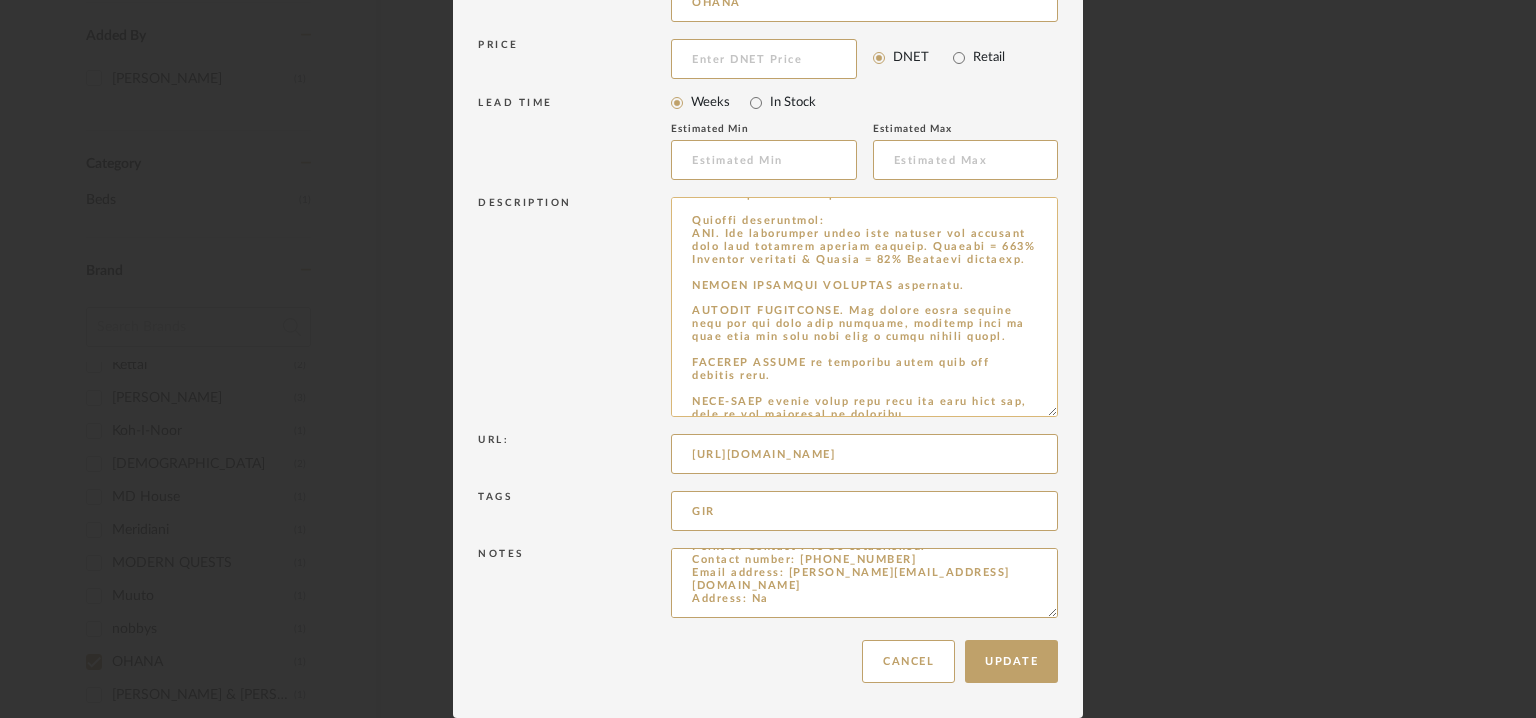 scroll, scrollTop: 0, scrollLeft: 0, axis: both 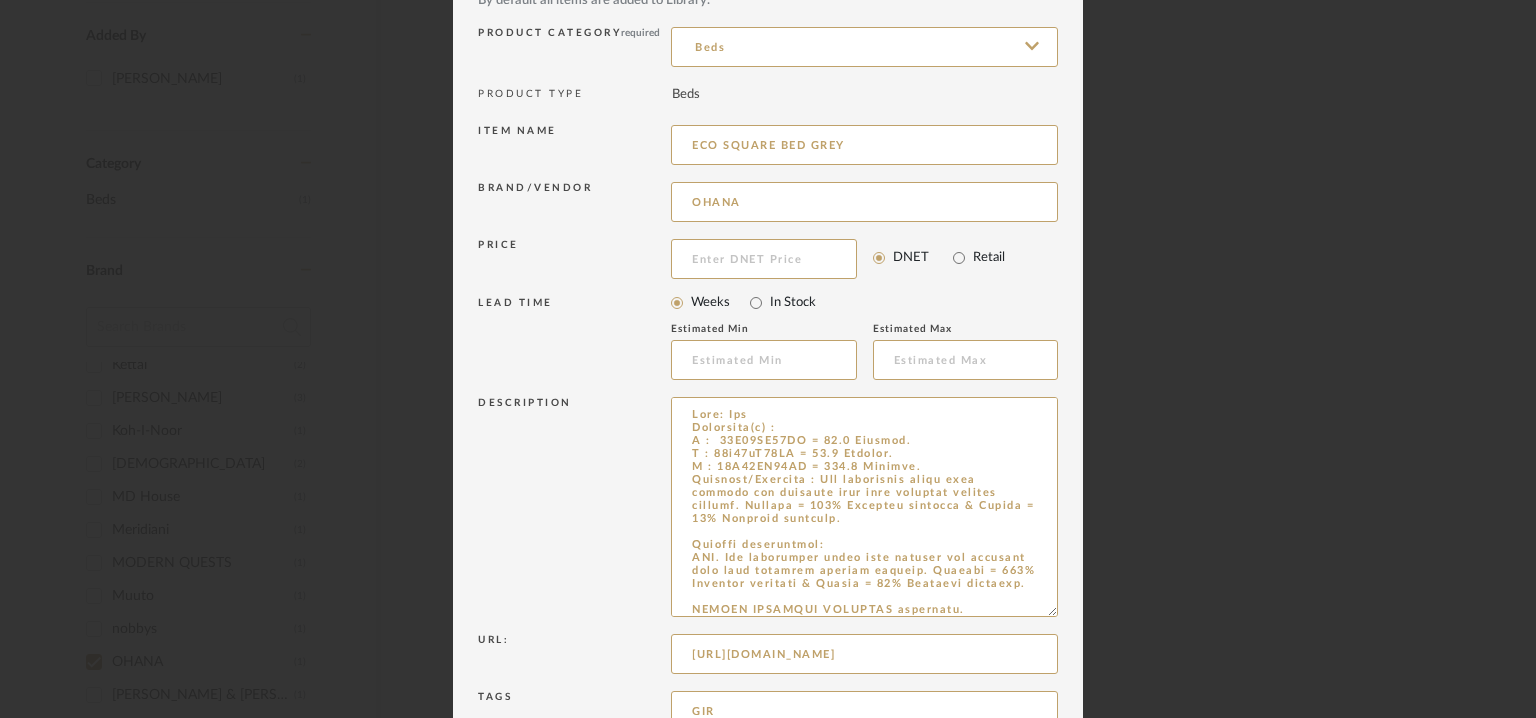 type on "Type: Bed
Dimension(s) :
S :  61X48XH18CM = 61.8 Bottles.
M : 78x58xH19CM = 84.8 Bottles.
L : 90X69XH21CM = 115.3 Bottles.
Material/Finishes : The collection built from fabrics and fillings made from recycled plastic bottles. Filling = 100% Recycled material & Fabric = 50% Recycled material.
Product description:
ECO. The collection built from fabrics and fillings made from recycled plastic bottles. Filling = 100% Recycled material & Fabric = 50% Recycled material.
GLOBAL RECYCLED STANDARD certified.
DRAUGHT PROTECTION. The raised edges proects your new pet from cold draughts, allowing them to stay cosy and help them have a great nights sleep.
DURABLE FABRIC to withstand puddy paws and playful pups.
ANTI-SLIP bottom means your pets bed will stay put, even on the slippiest of surfaces.
EASY IN & OUT ACCESS for your dog through the low front edge, which can be helpful for older pets.
REVERSIBLE CUSHION with fleece lining on one side for extra warmth and comfort on colder days.
CARE INSTRUCTIONS; ..." 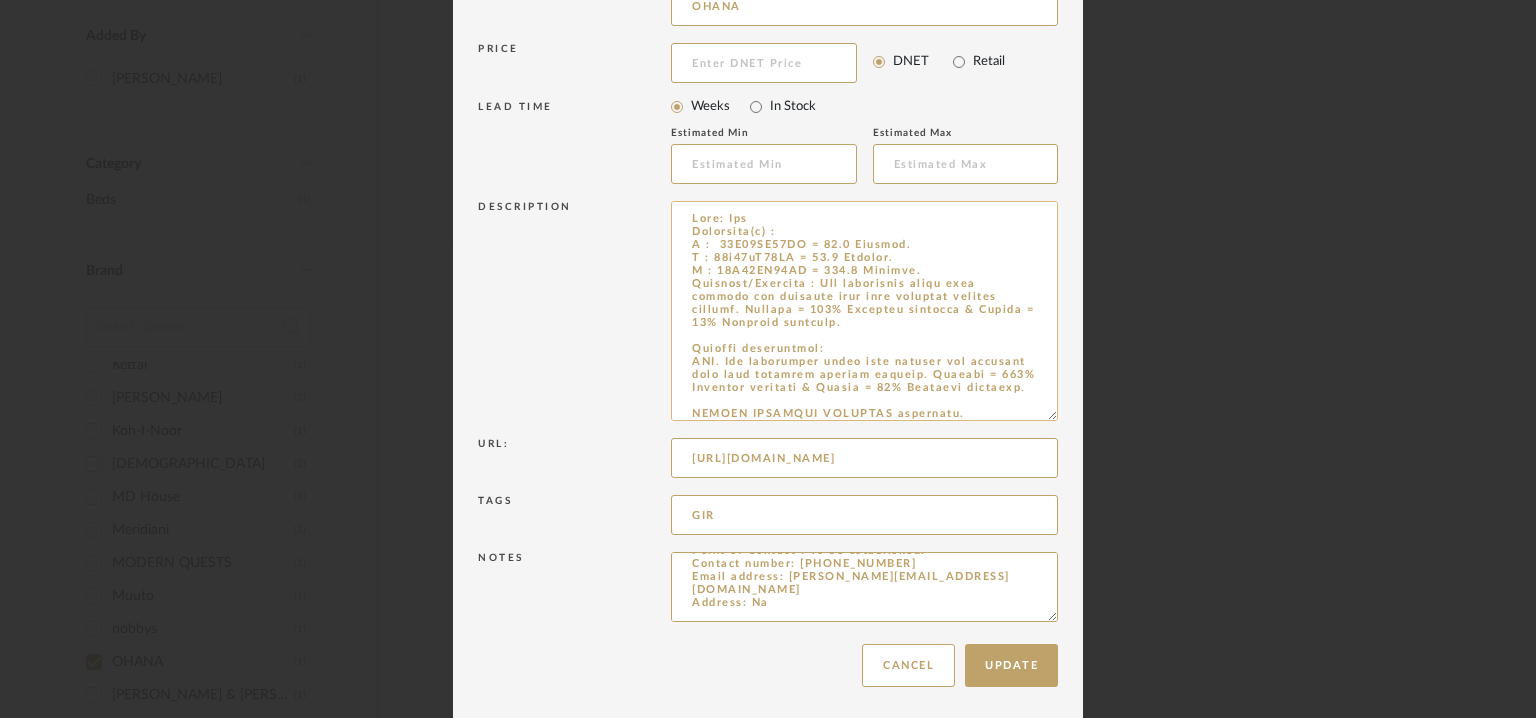 scroll, scrollTop: 343, scrollLeft: 0, axis: vertical 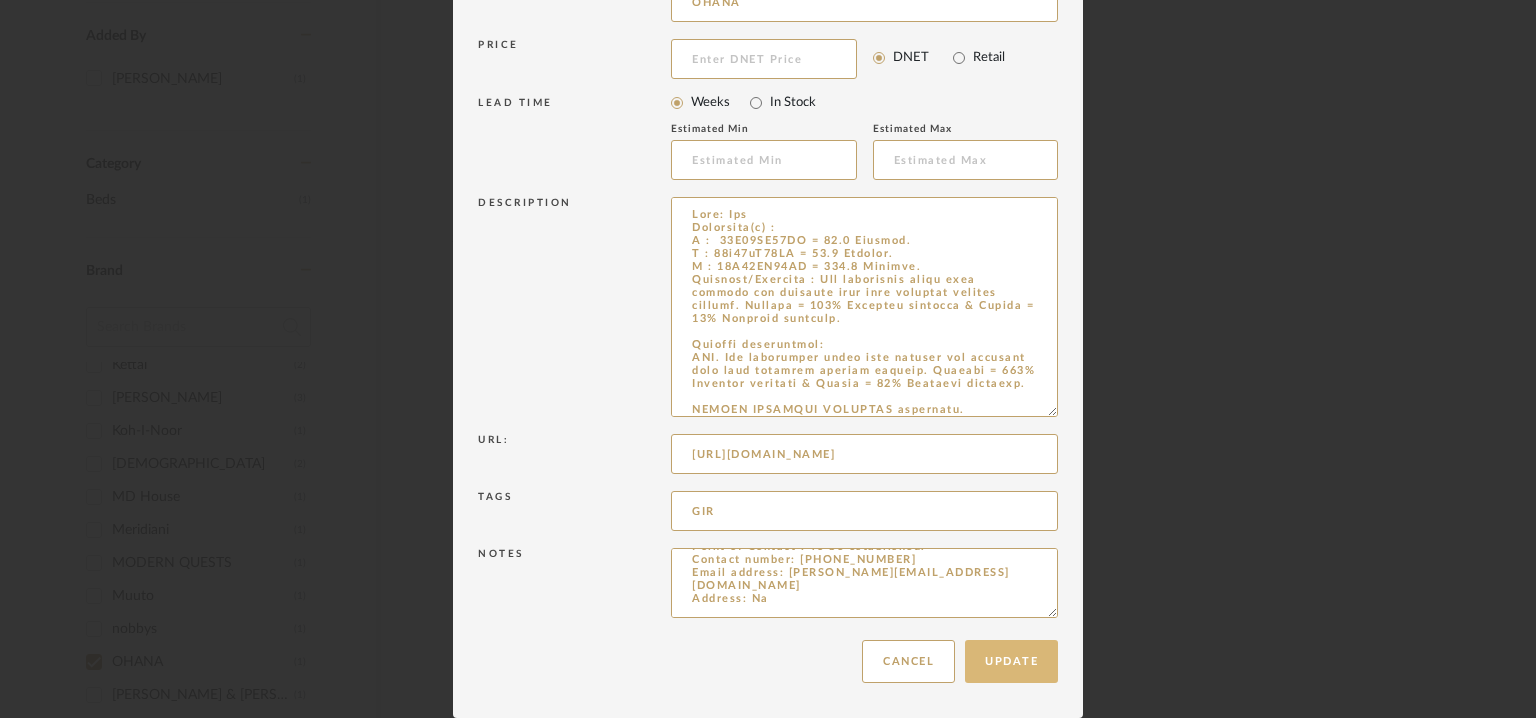 click on "Update" at bounding box center [1011, 661] 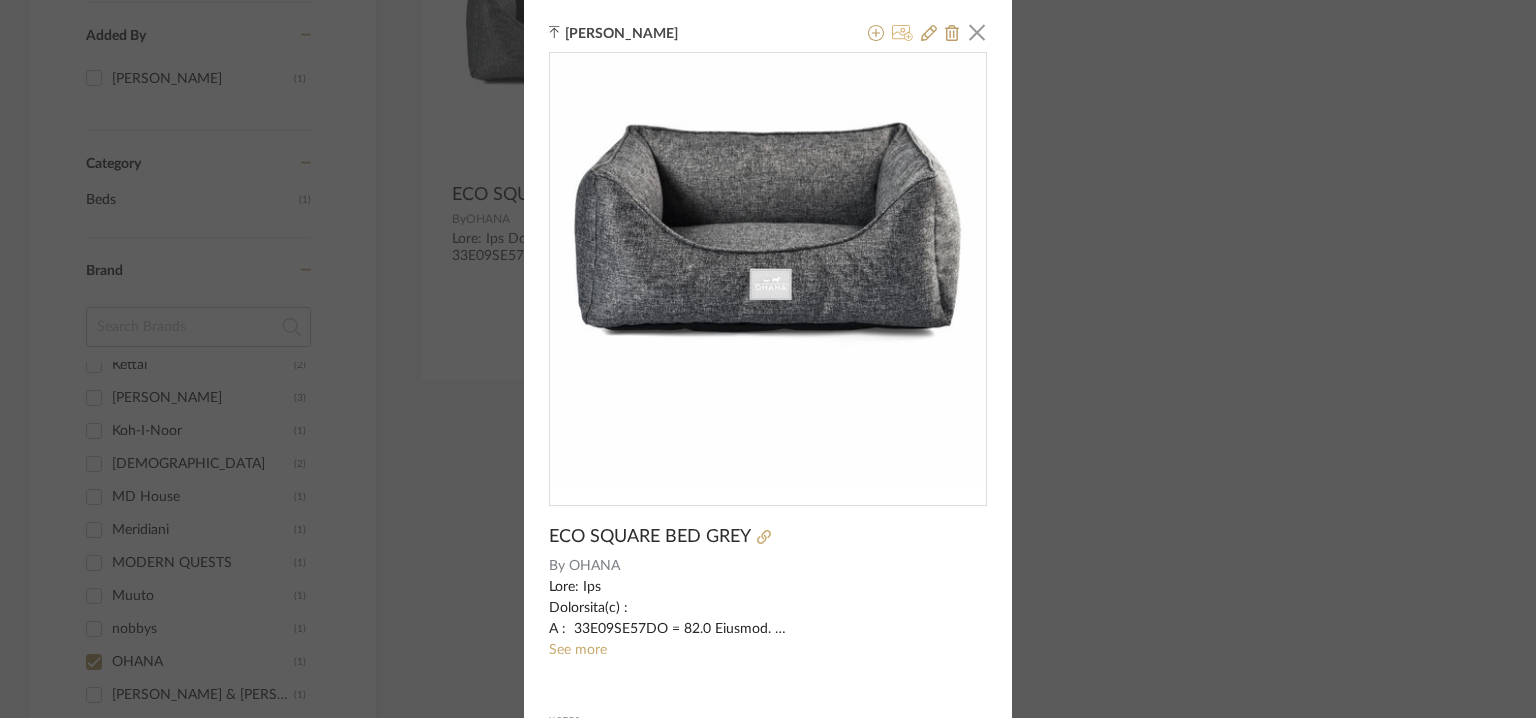 click 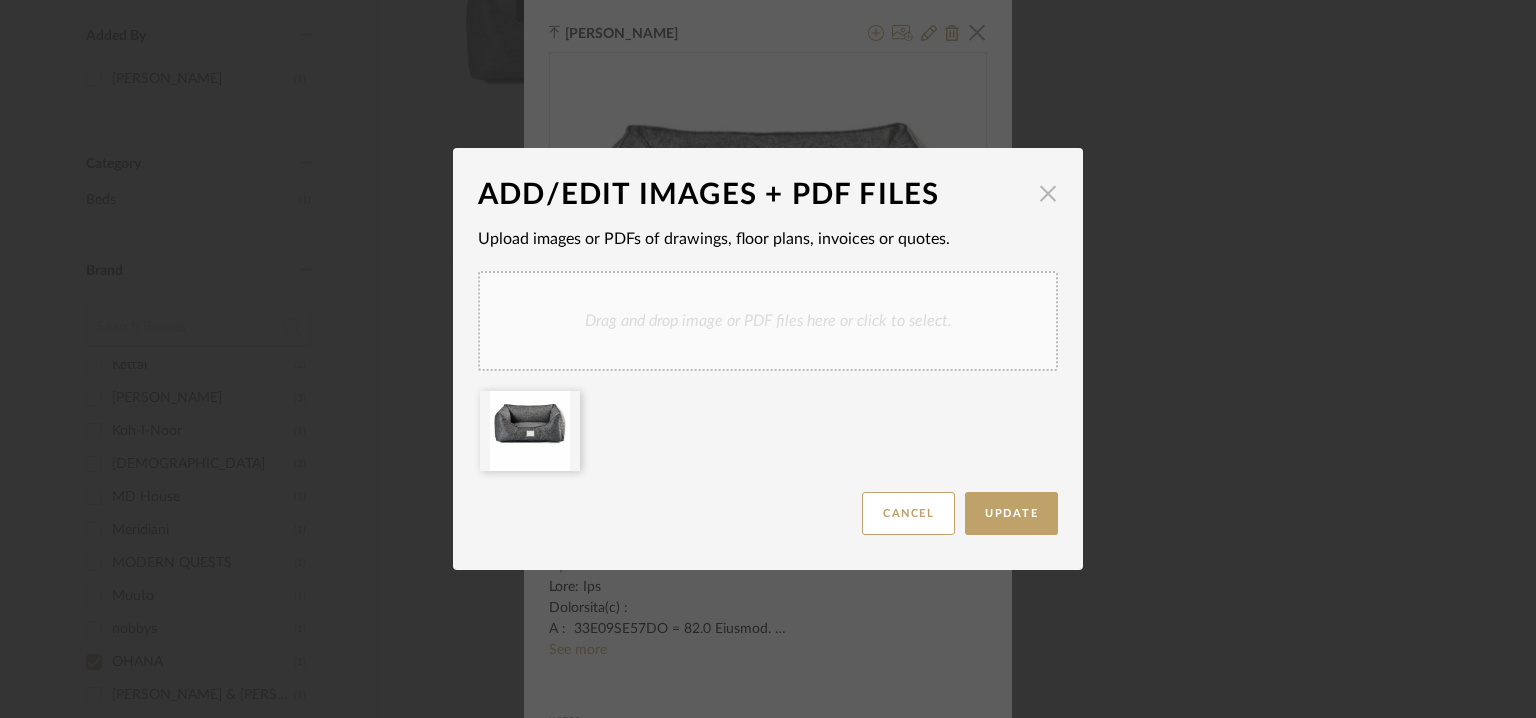 click at bounding box center [1048, 193] 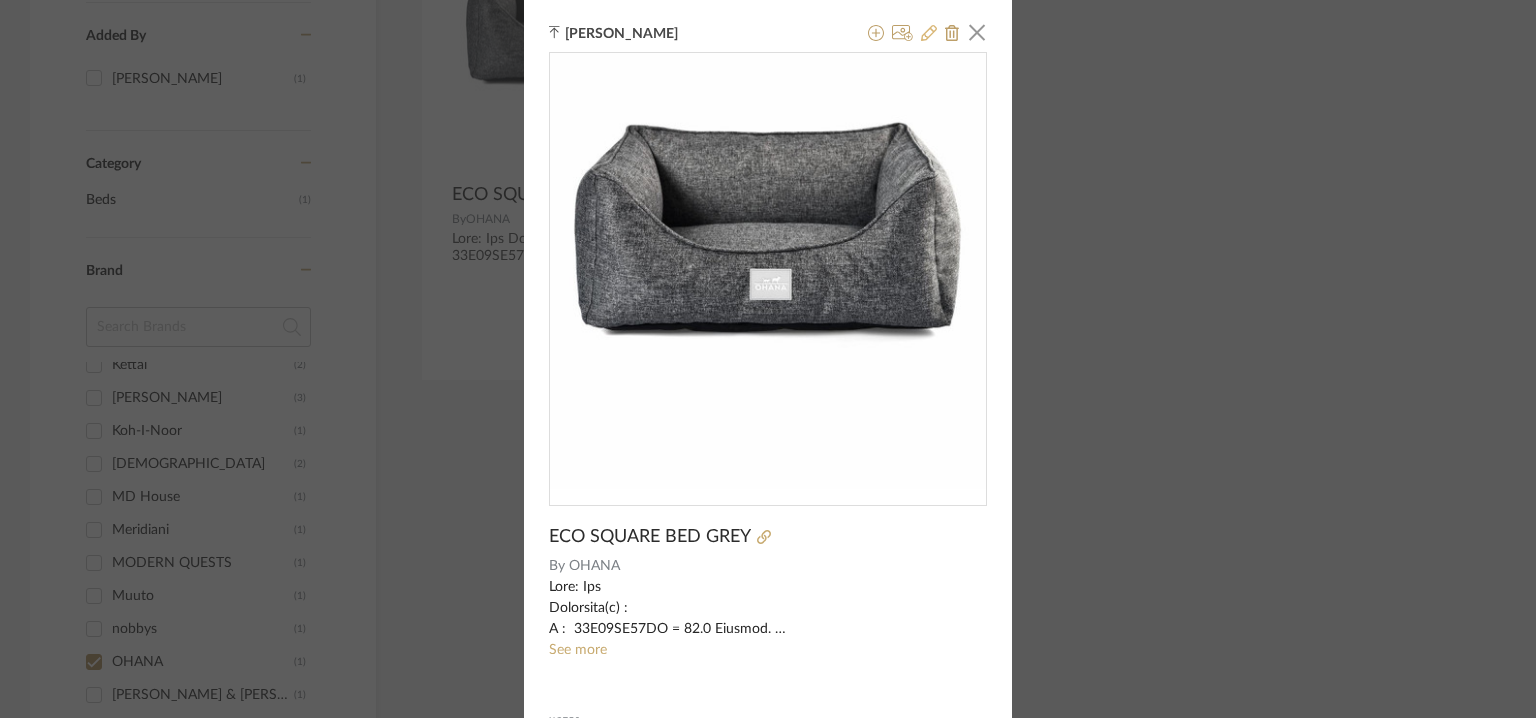 click 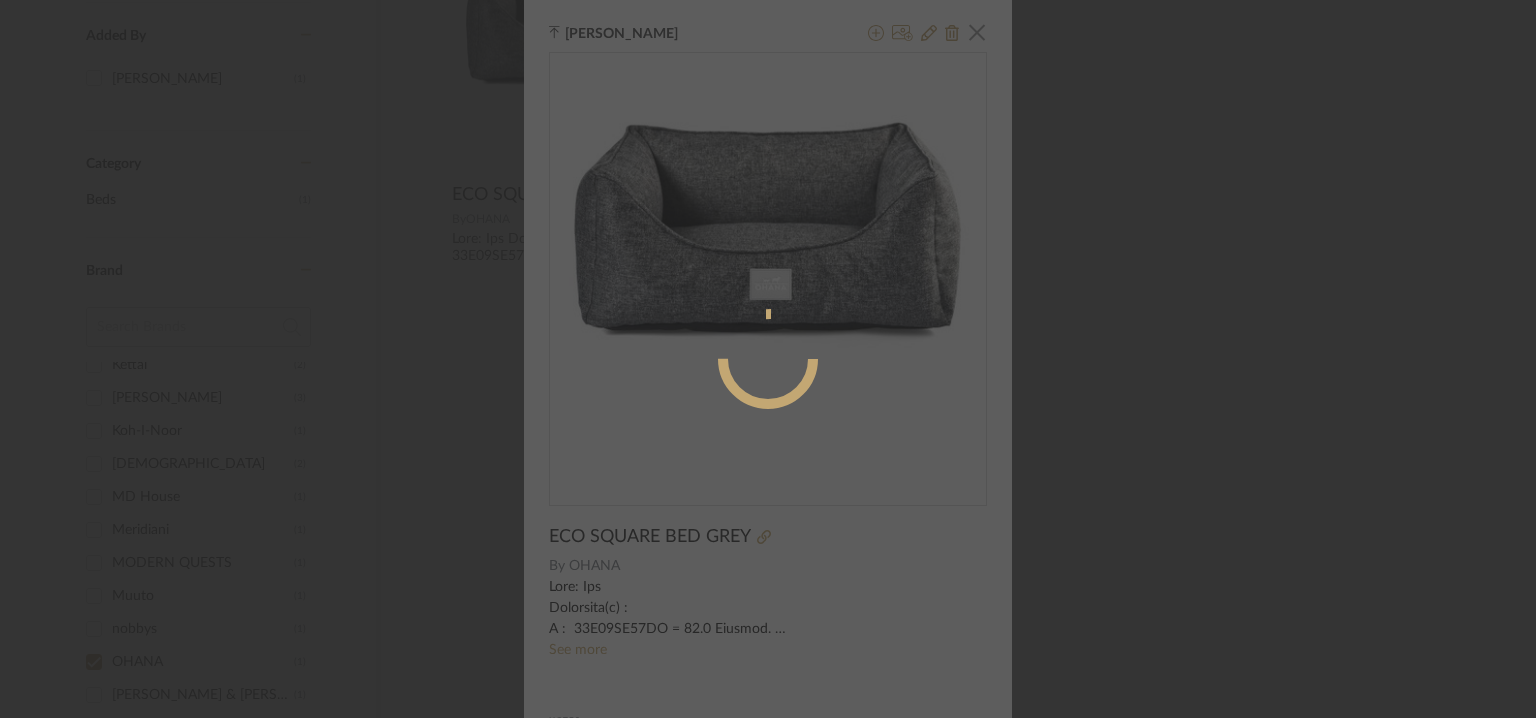 radio on "true" 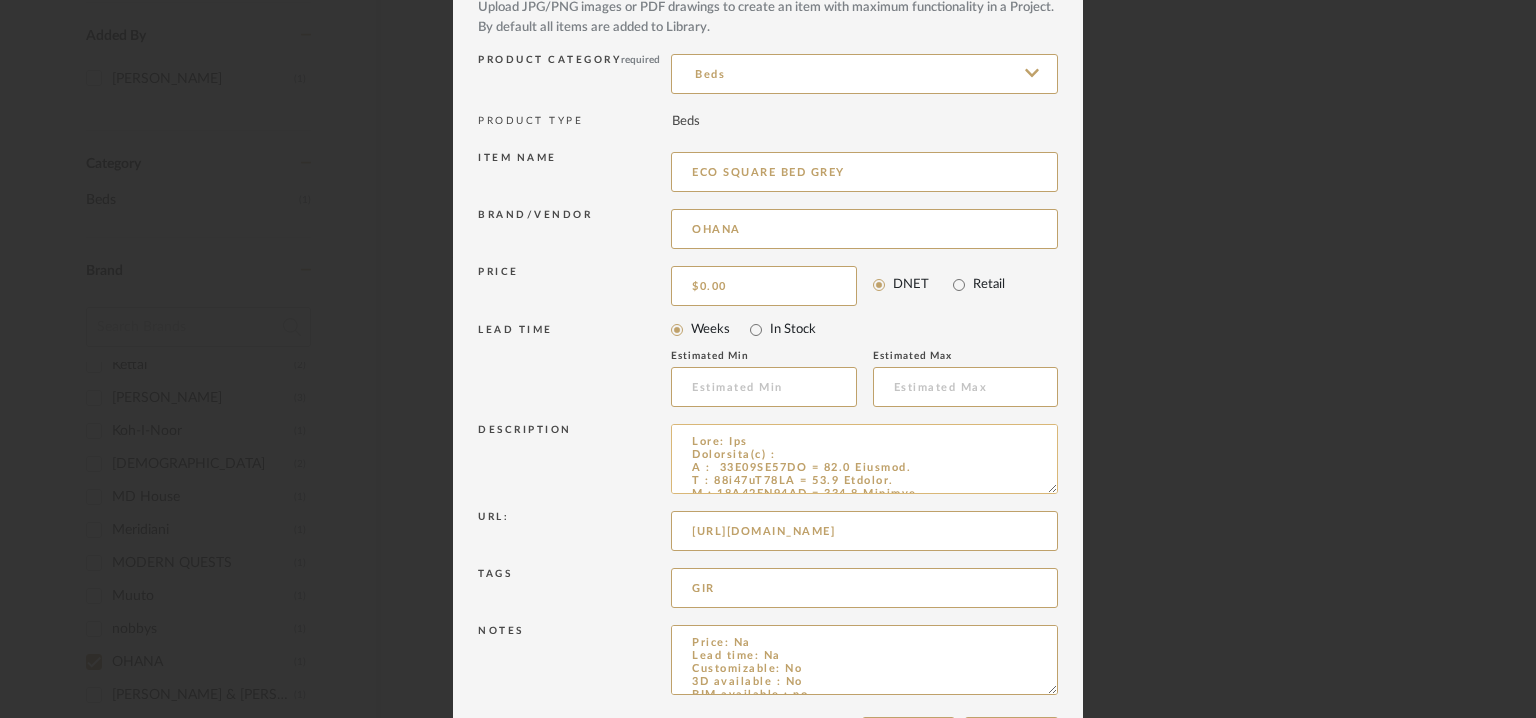 scroll, scrollTop: 192, scrollLeft: 0, axis: vertical 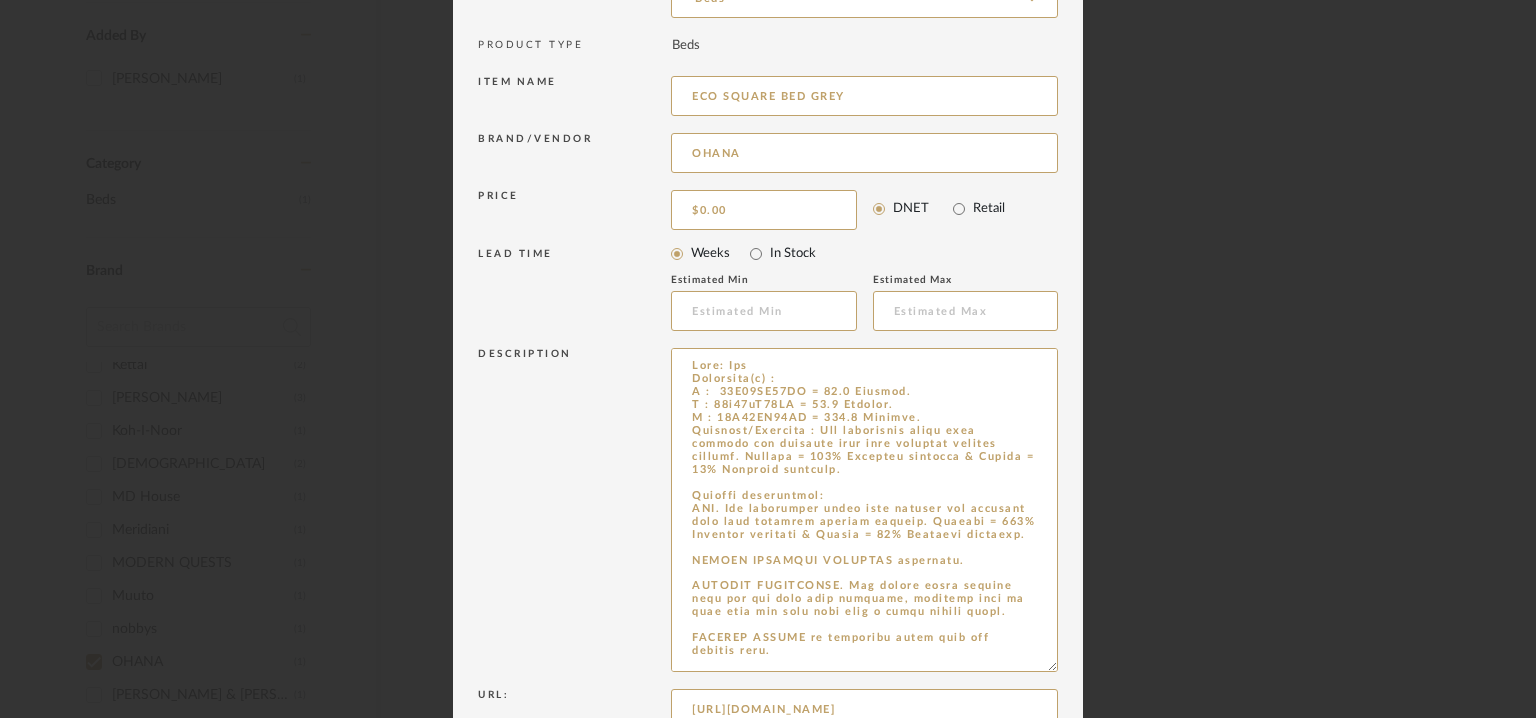 drag, startPoint x: 1041, startPoint y: 412, endPoint x: 1154, endPoint y: 776, distance: 381.13644 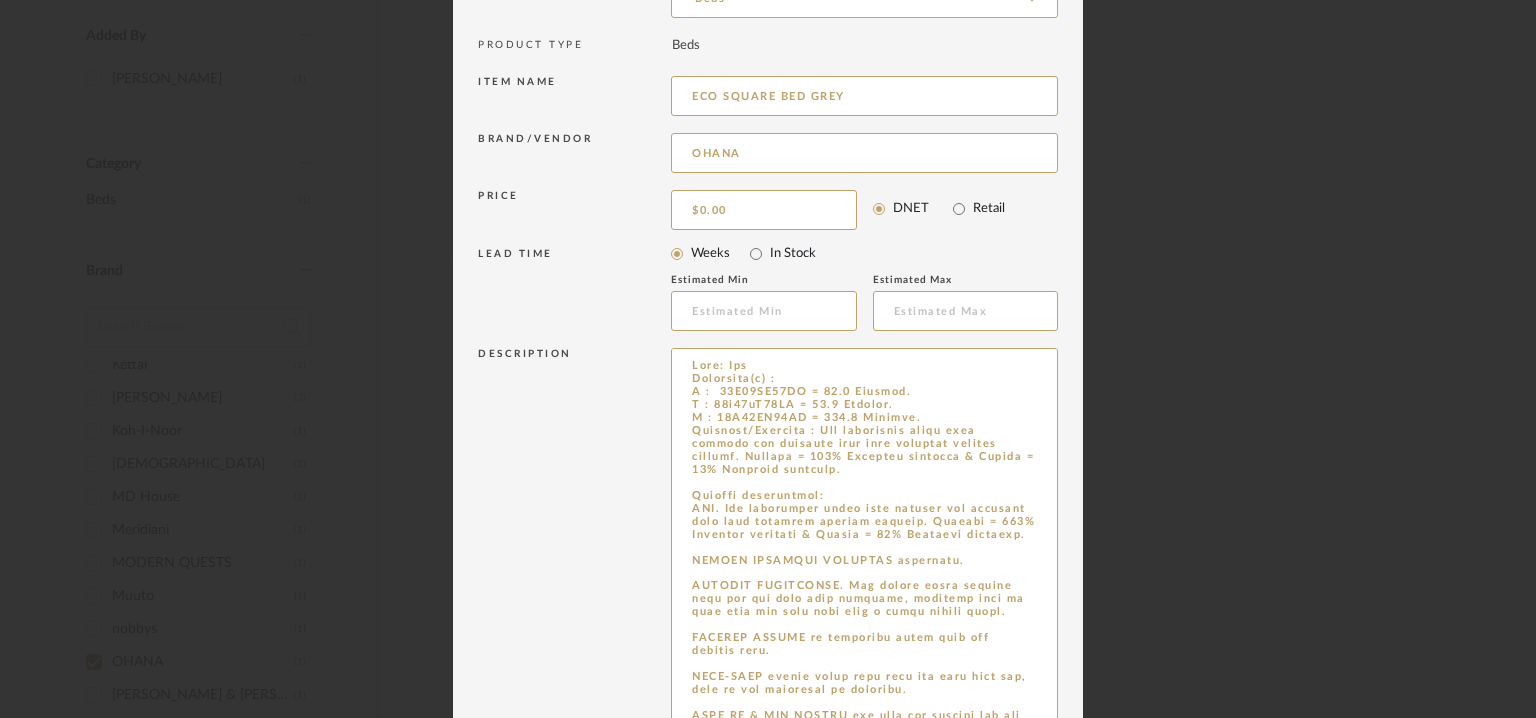 scroll, scrollTop: 556, scrollLeft: 0, axis: vertical 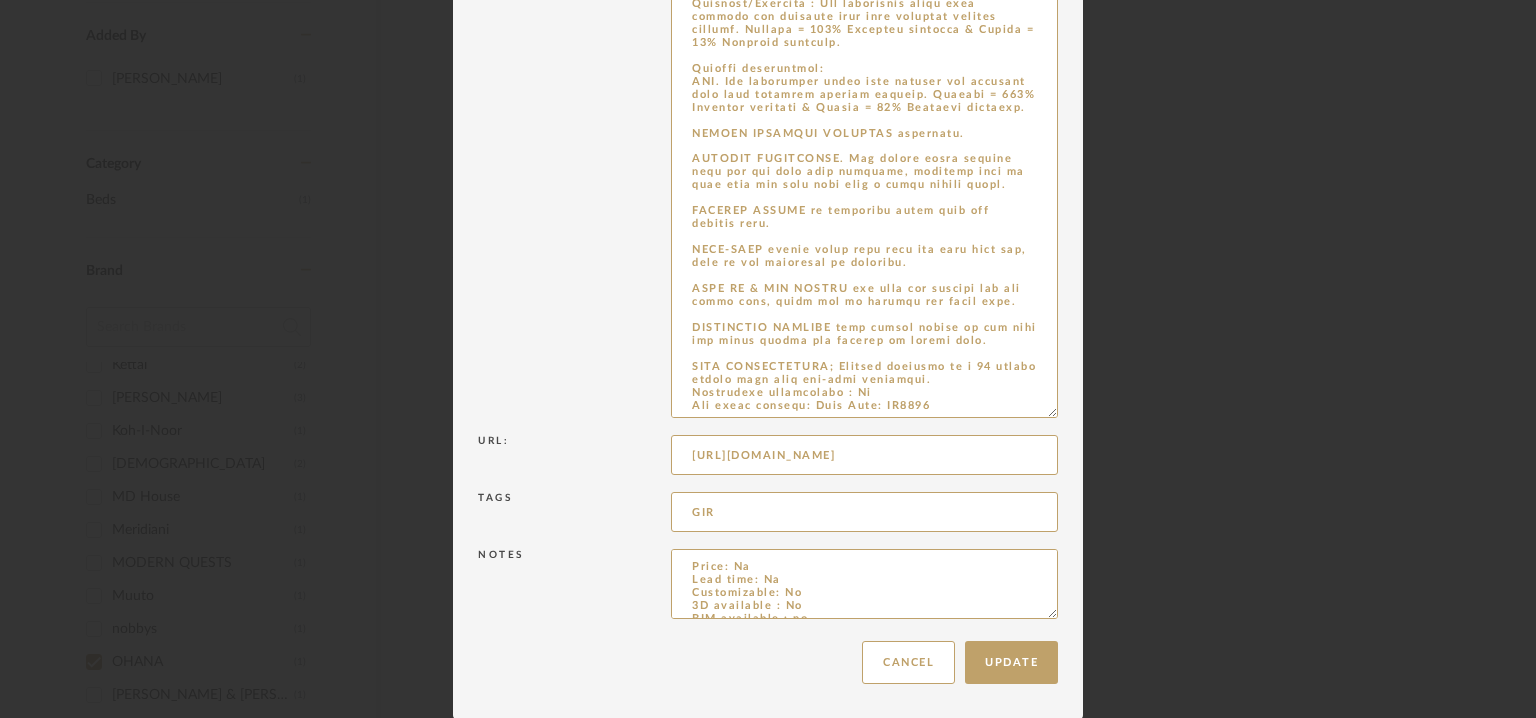 drag, startPoint x: 683, startPoint y: 388, endPoint x: 1008, endPoint y: 776, distance: 506.1314 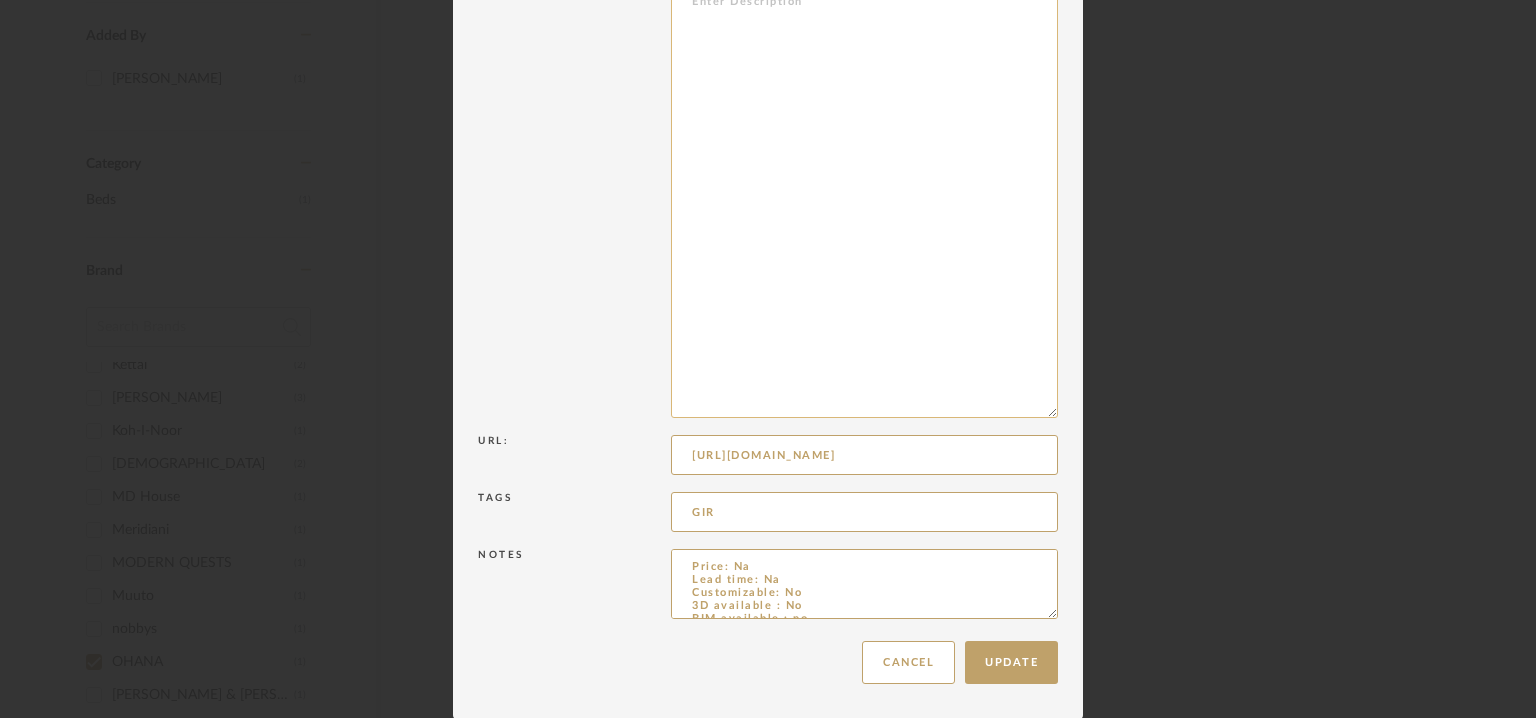 scroll, scrollTop: 0, scrollLeft: 0, axis: both 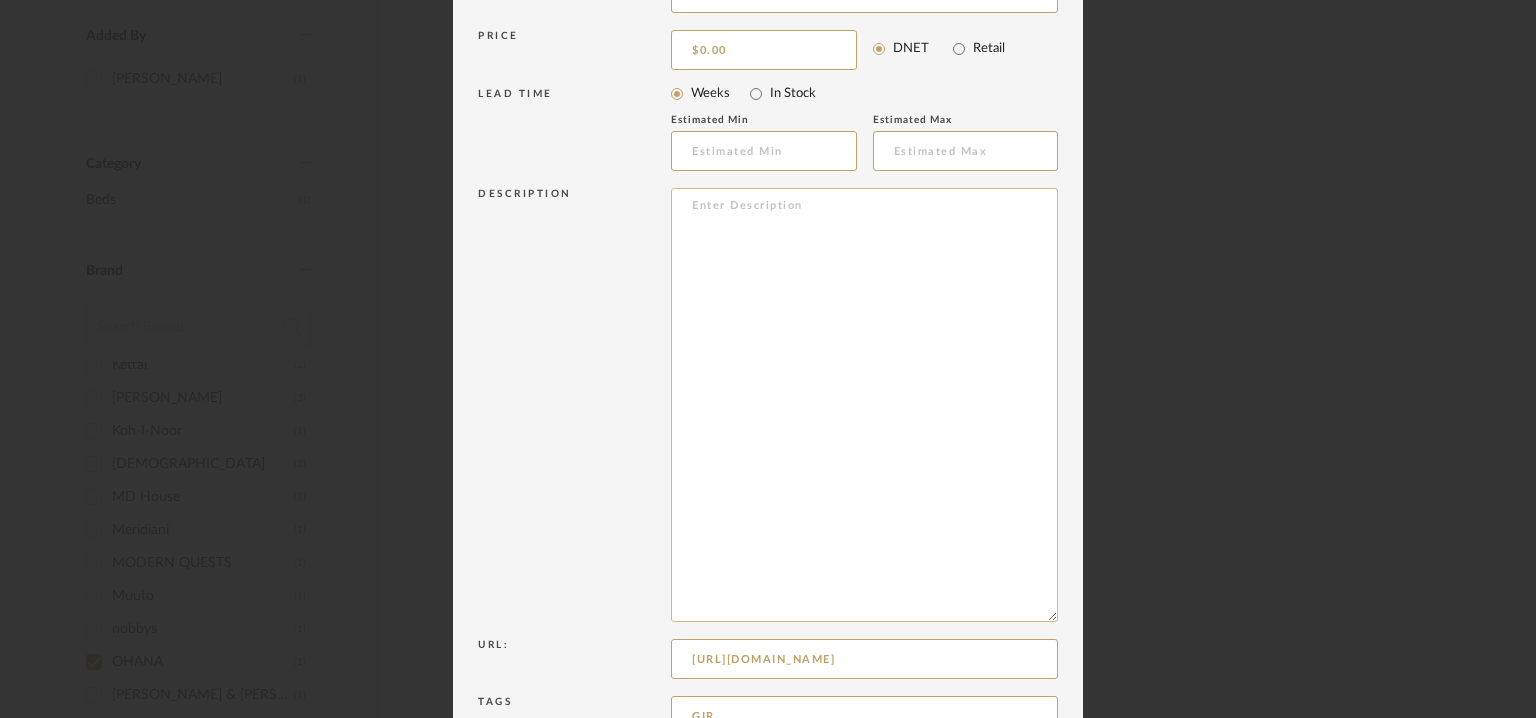 paste on "Type: Bed
Dimension(s) :
S :  61X48XH18CM = 61.8 Bottles.
M : 78x58xH19CM = 84.8 Bottles.
L : 90X69XH21CM = 115.3 Bottles.
Material/Finishes : The collection built from fabrics and fillings made from recycled plastic bottles. Filling = 100% Recycled material & Fabric = 50% Recycled material.
Colour:Blue, Grey & Black
Product description:
ECO. The collection built from fabrics and fillings made from recycled plastic bottles. Filling = 100% Recycled material & Fabric = 50% Recycled material.
GLOBAL RECYCLED STANDARD certified.
DRAUGHT PROTECTION. The raised edges proects your new pet from cold draughts, allowing them to stay cosy and help them have a great nights sleep.
DURABLE FABRIC to withstand puddy paws and playful pups.
ANTI-SLIP bottom means your pets bed will stay put, even on the slippiest of surfaces.
EASY IN & OUT ACCESS for your dog through the low front edge, which can be helpful for older pets.
REVERSIBLE CUSHION with fleece lining on one side for extra warmth and comfort on colder days.
..." 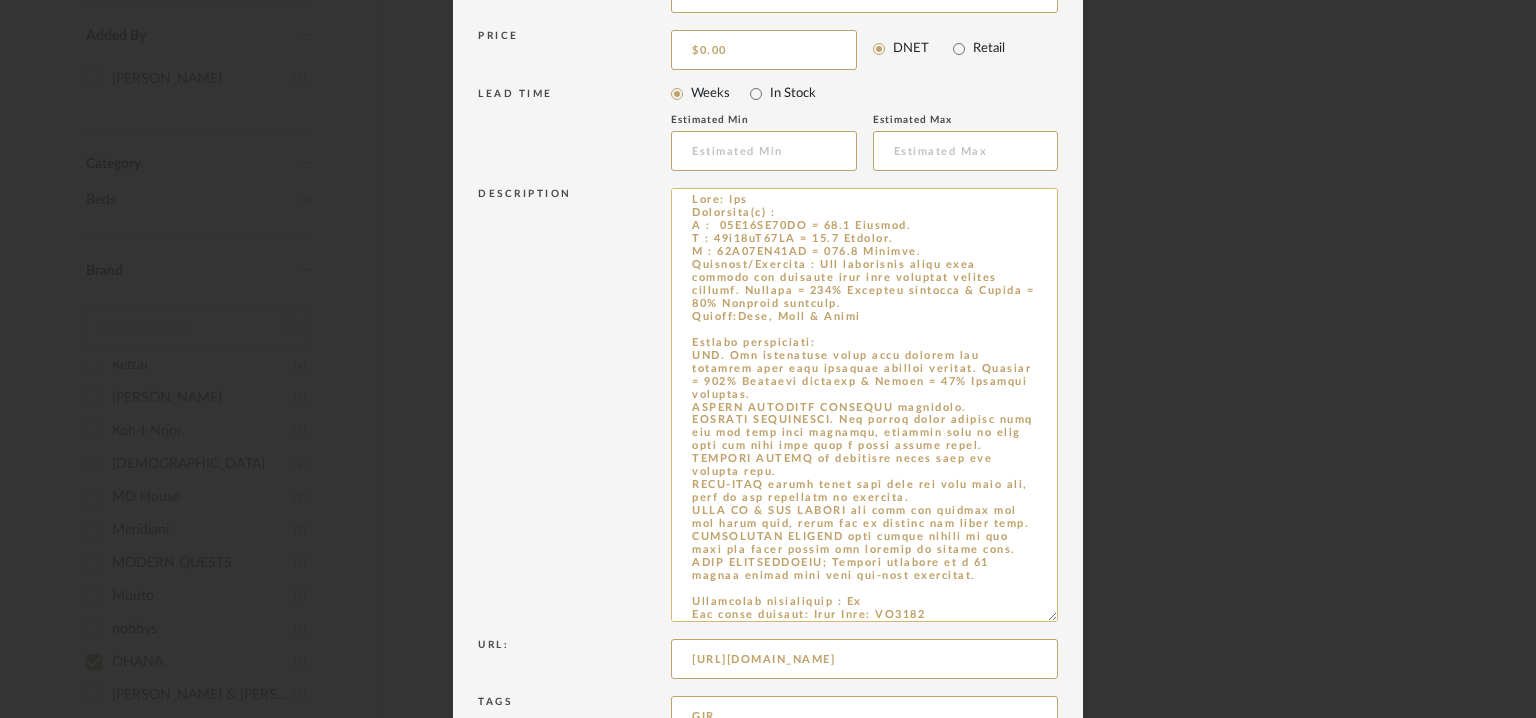 scroll, scrollTop: 11, scrollLeft: 0, axis: vertical 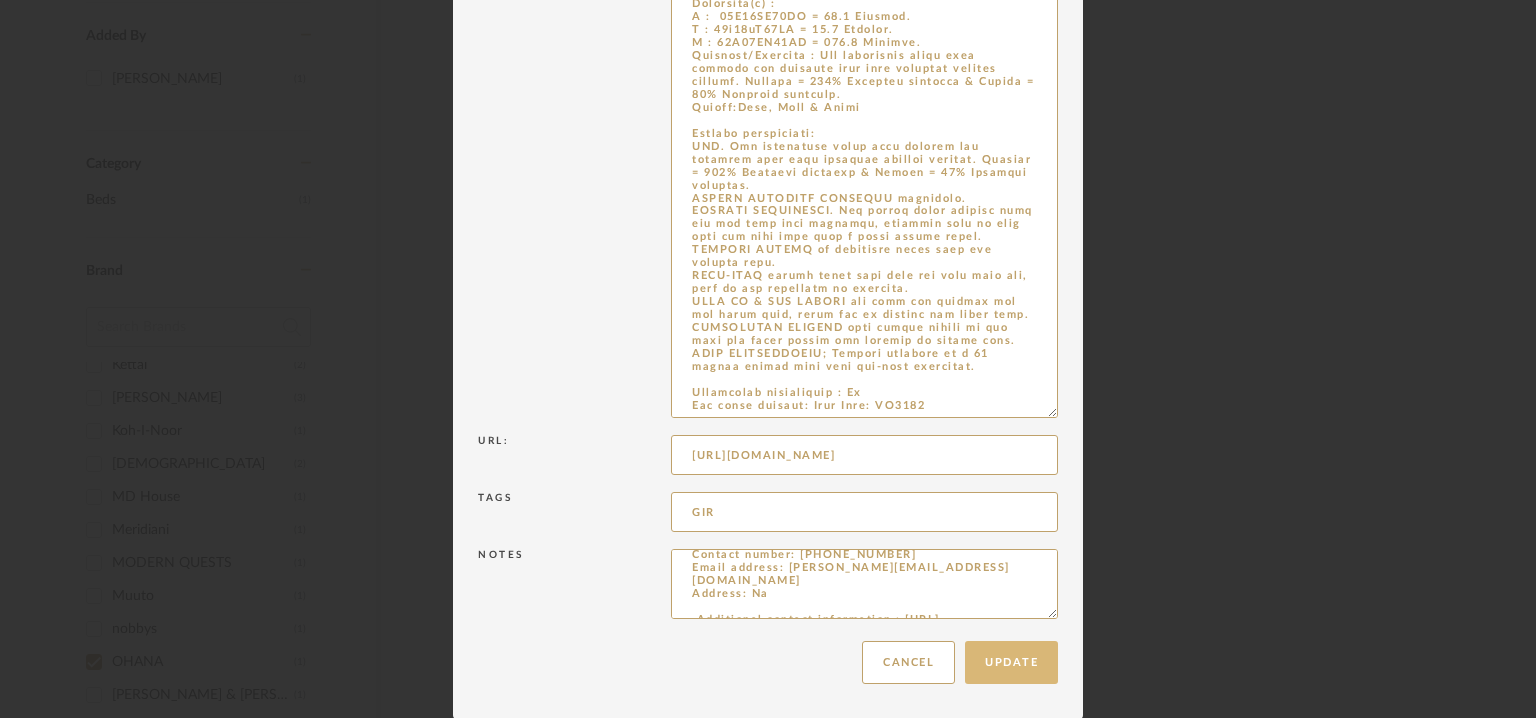 type on "Type: Bed
Dimension(s) :
S :  61X48XH18CM = 61.8 Bottles.
M : 78x58xH19CM = 84.8 Bottles.
L : 90X69XH21CM = 115.3 Bottles.
Material/Finishes : The collection built from fabrics and fillings made from recycled plastic bottles. Filling = 100% Recycled material & Fabric = 50% Recycled material.
Colour:Blue, Grey & Black
Product description:
ECO. The collection built from fabrics and fillings made from recycled plastic bottles. Filling = 100% Recycled material & Fabric = 50% Recycled material.
GLOBAL RECYCLED STANDARD certified.
DRAUGHT PROTECTION. The raised edges proects your new pet from cold draughts, allowing them to stay cosy and help them have a great nights sleep.
DURABLE FABRIC to withstand puddy paws and playful pups.
ANTI-SLIP bottom means your pets bed will stay put, even on the slippiest of surfaces.
EASY IN & OUT ACCESS for your dog through the low front edge, which can be helpful for older pets.
REVERSIBLE CUSHION with fleece lining on one side for extra warmth and comfort on colder days.
..." 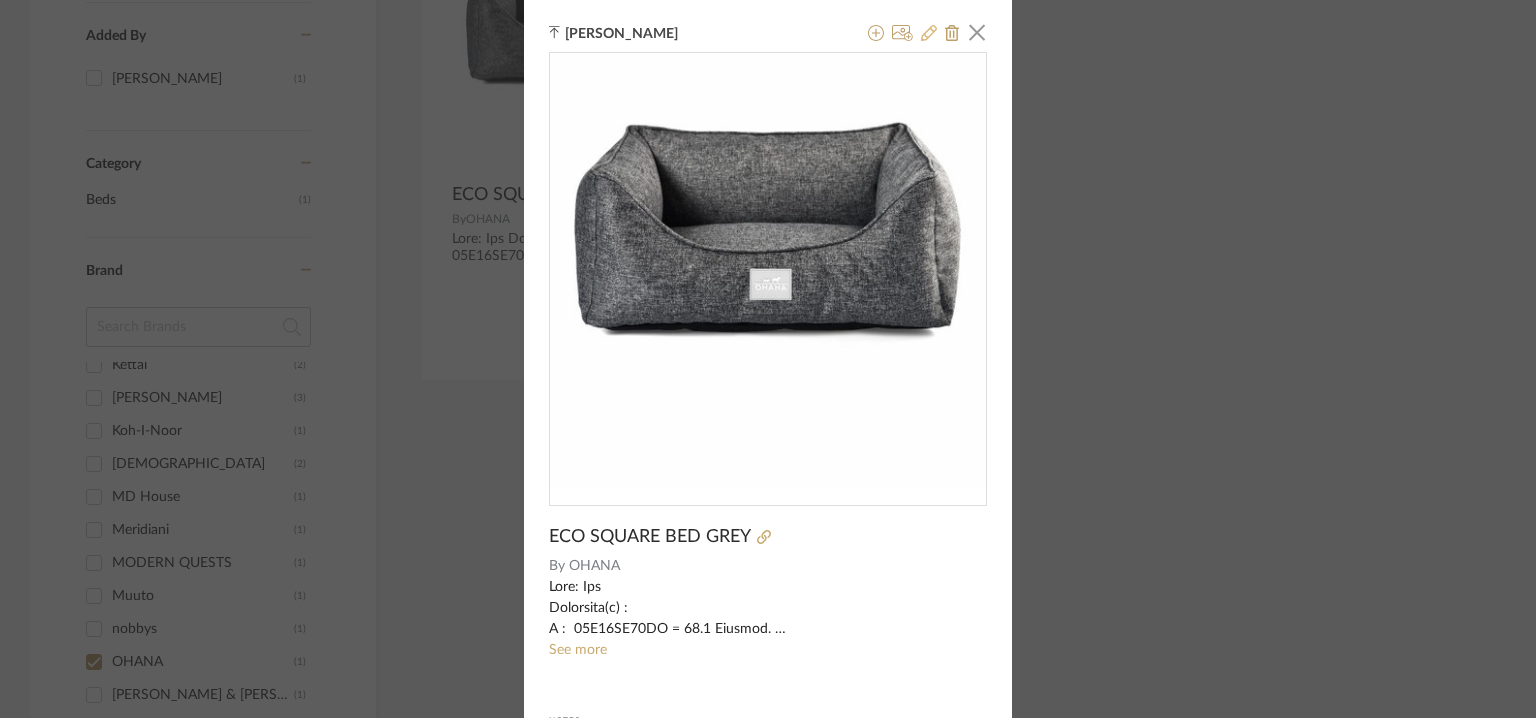 click 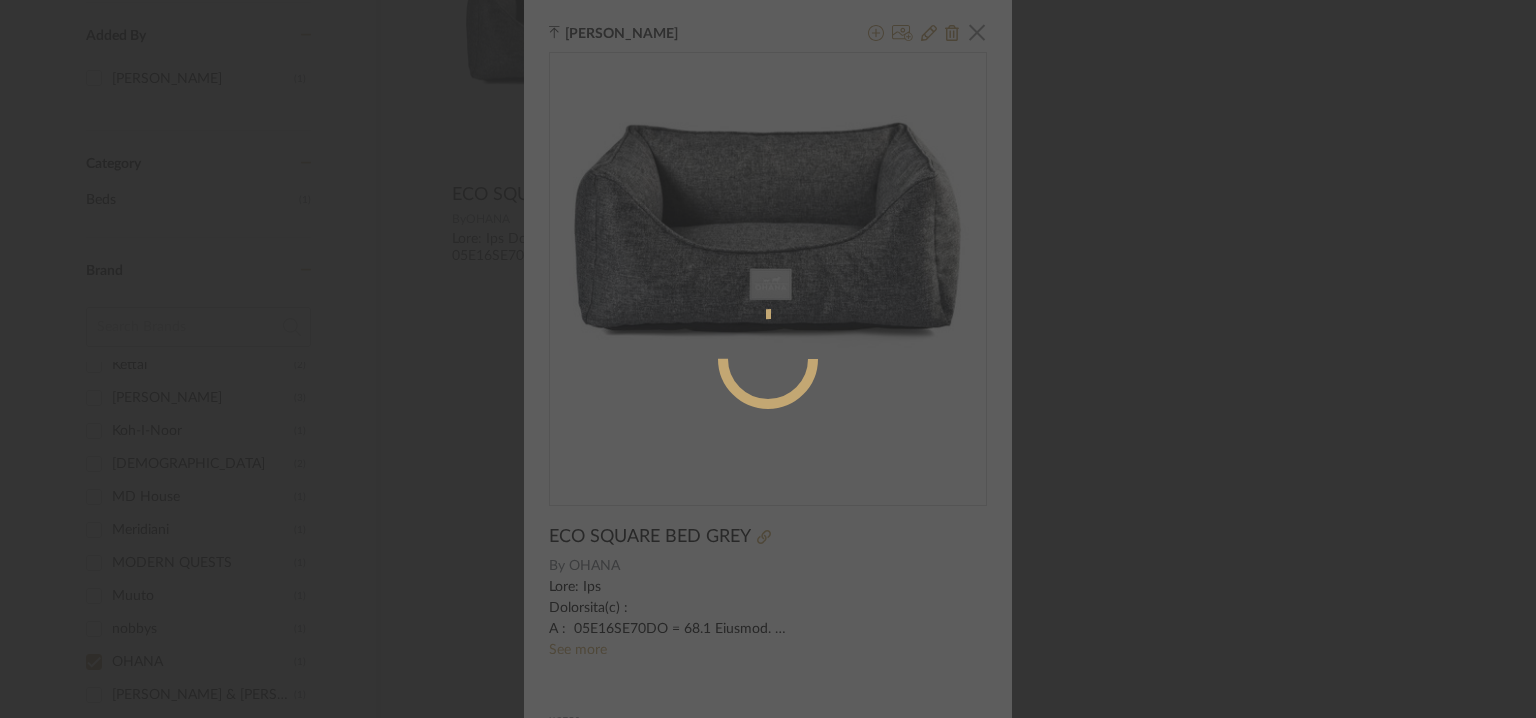 radio on "true" 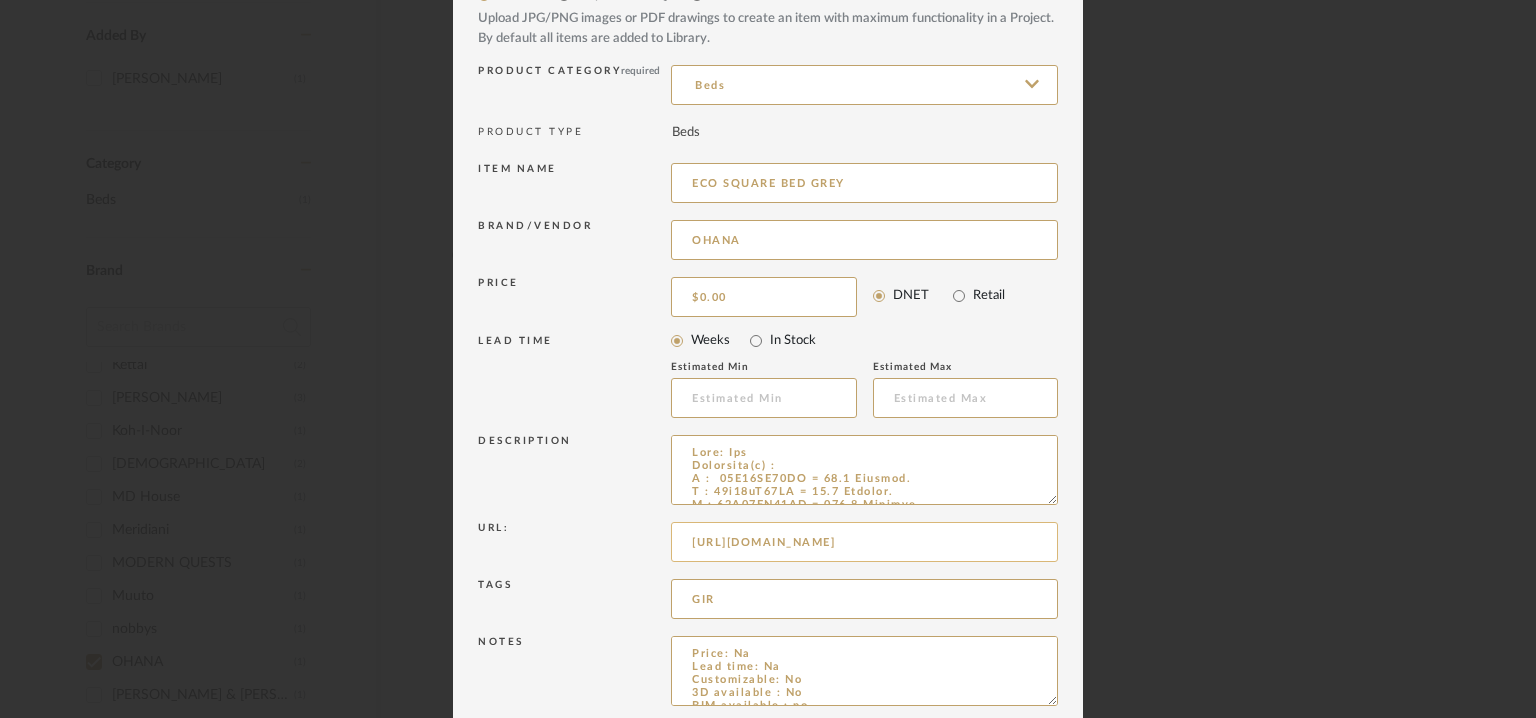 scroll, scrollTop: 192, scrollLeft: 0, axis: vertical 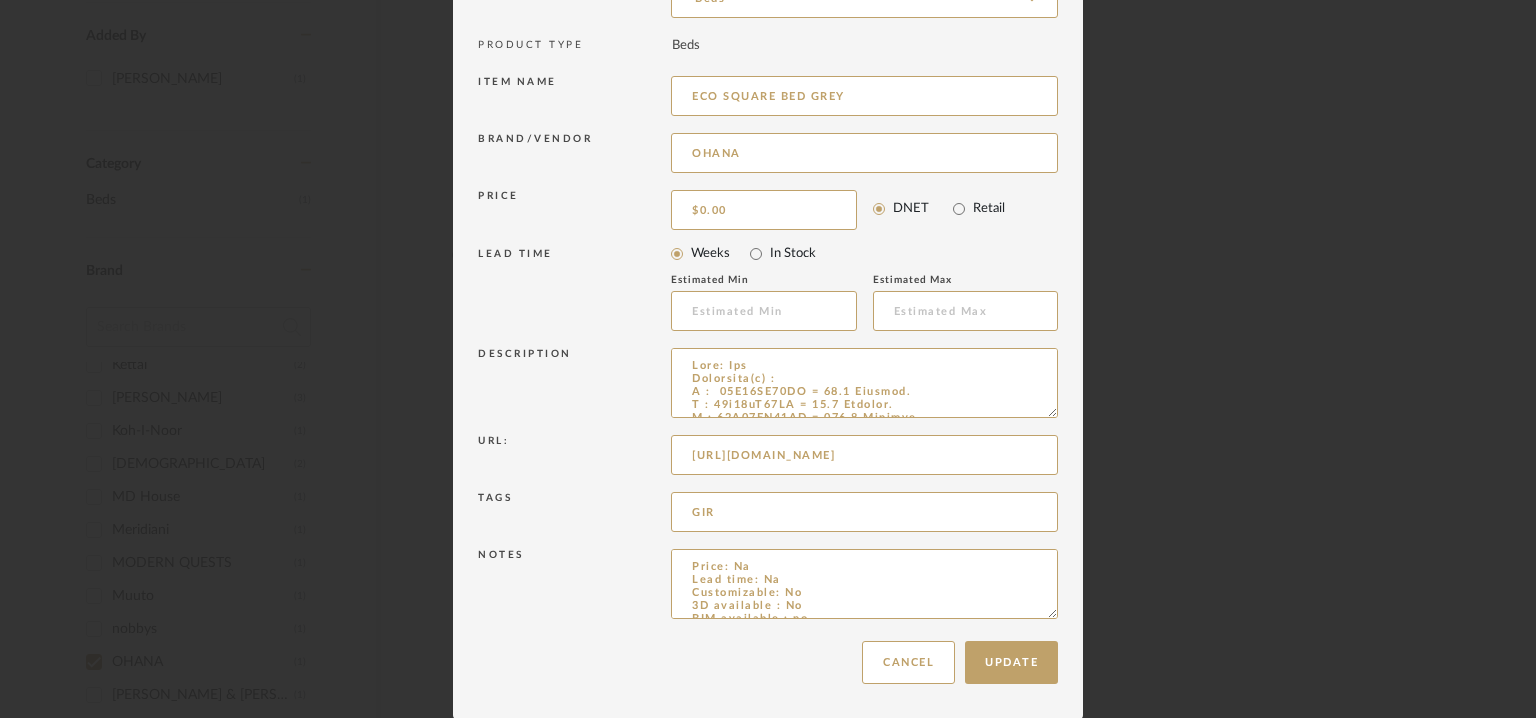 drag, startPoint x: 675, startPoint y: 450, endPoint x: 1092, endPoint y: 441, distance: 417.0971 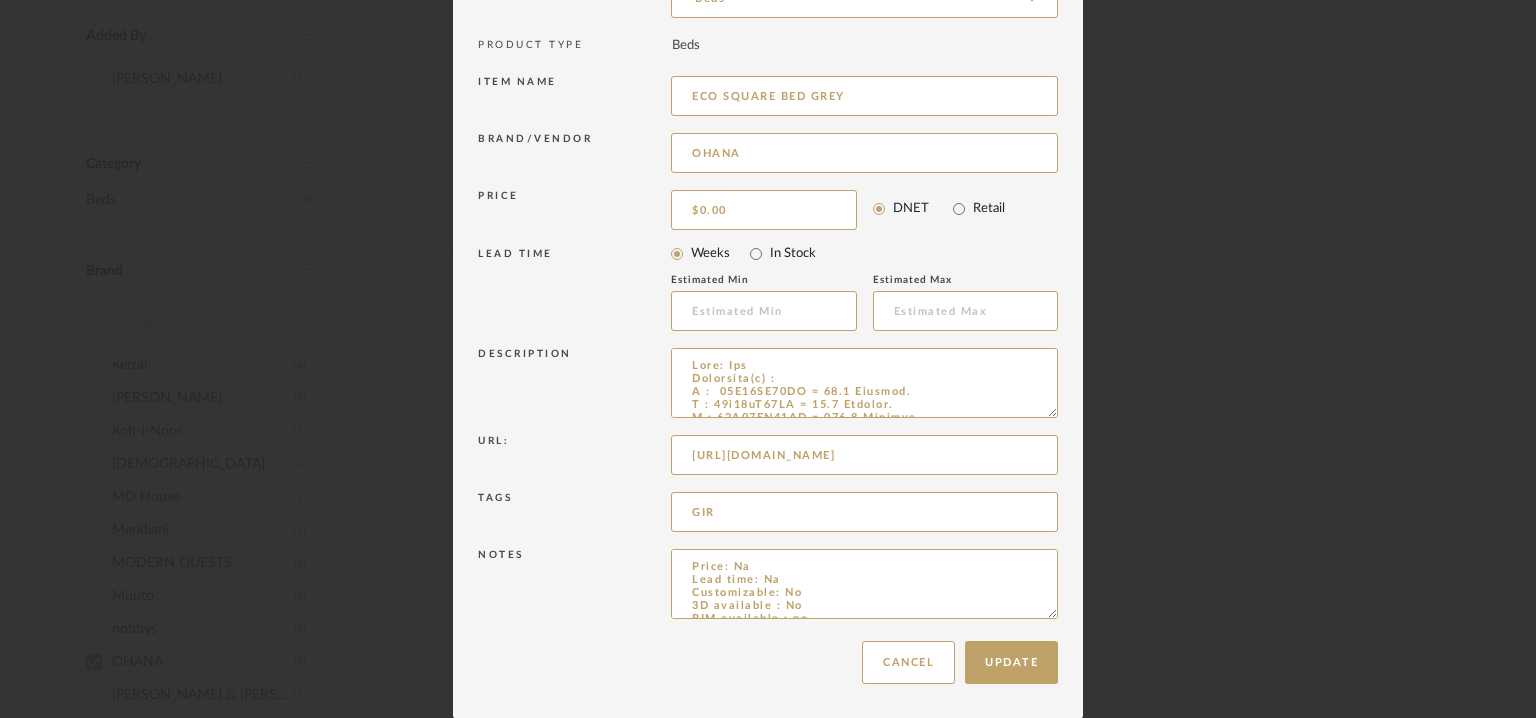 click on "Edit Item ×  Item Type  required Product Inspiration Image   Site Photo or PDF   Upload JPG/PNG images or PDF drawings to create an item with maximum functionality in a Project. By default all items are added to Library.   Product Category  required Beds  PRODUCT TYPE  Beds   Item name  ECO SQUARE BED GREY  Brand/Vendor  OHANA  Price  $0.00 DNET  Retail   LEAD TIME  Weeks In Stock  Estimated Min   Estimated Max   Description   Url:  [URL][DOMAIN_NAME]  Tags  GIR  Notes  Price: Na
Lead time: Na
Customizable: No
3D available : No
BIM available : no
Point of Contact : To be established.
Contact number: [PHONE_NUMBER]
Email address: [PERSON_NAME][EMAIL_ADDRESS][DOMAIN_NAME]
Address: Na
Additional contact information : [URL][DOMAIN_NAME]  Update  Cancel" at bounding box center [768, 359] 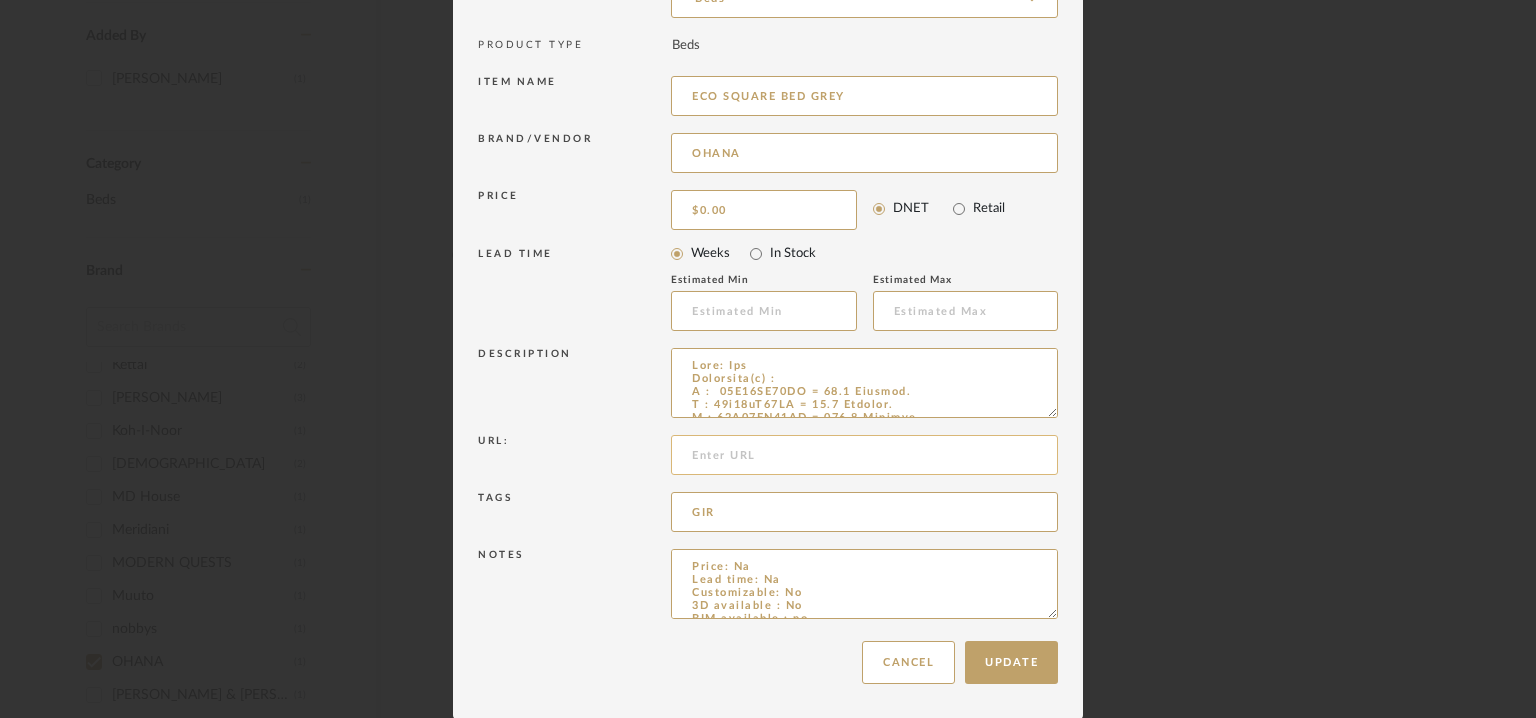 paste on "[URL][DOMAIN_NAME]" 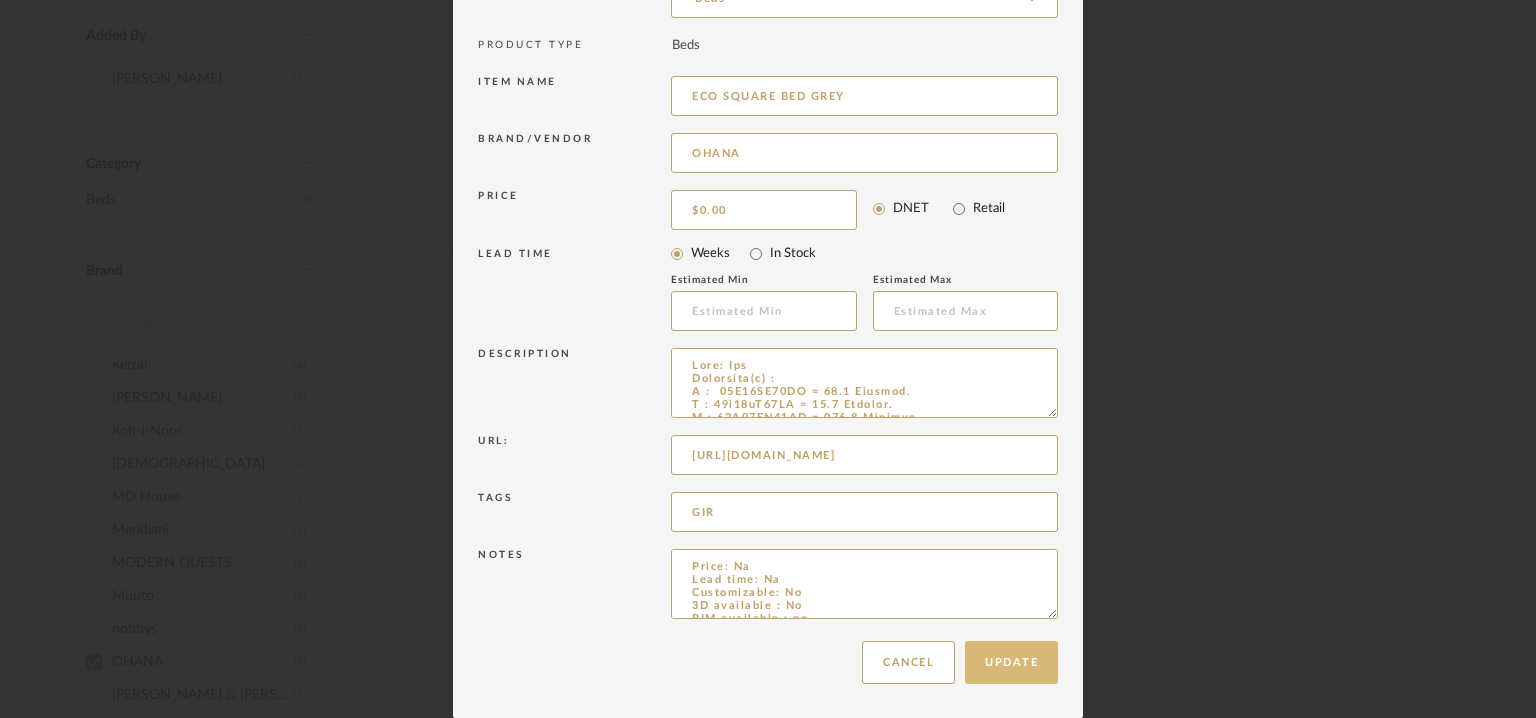 scroll, scrollTop: 0, scrollLeft: 64, axis: horizontal 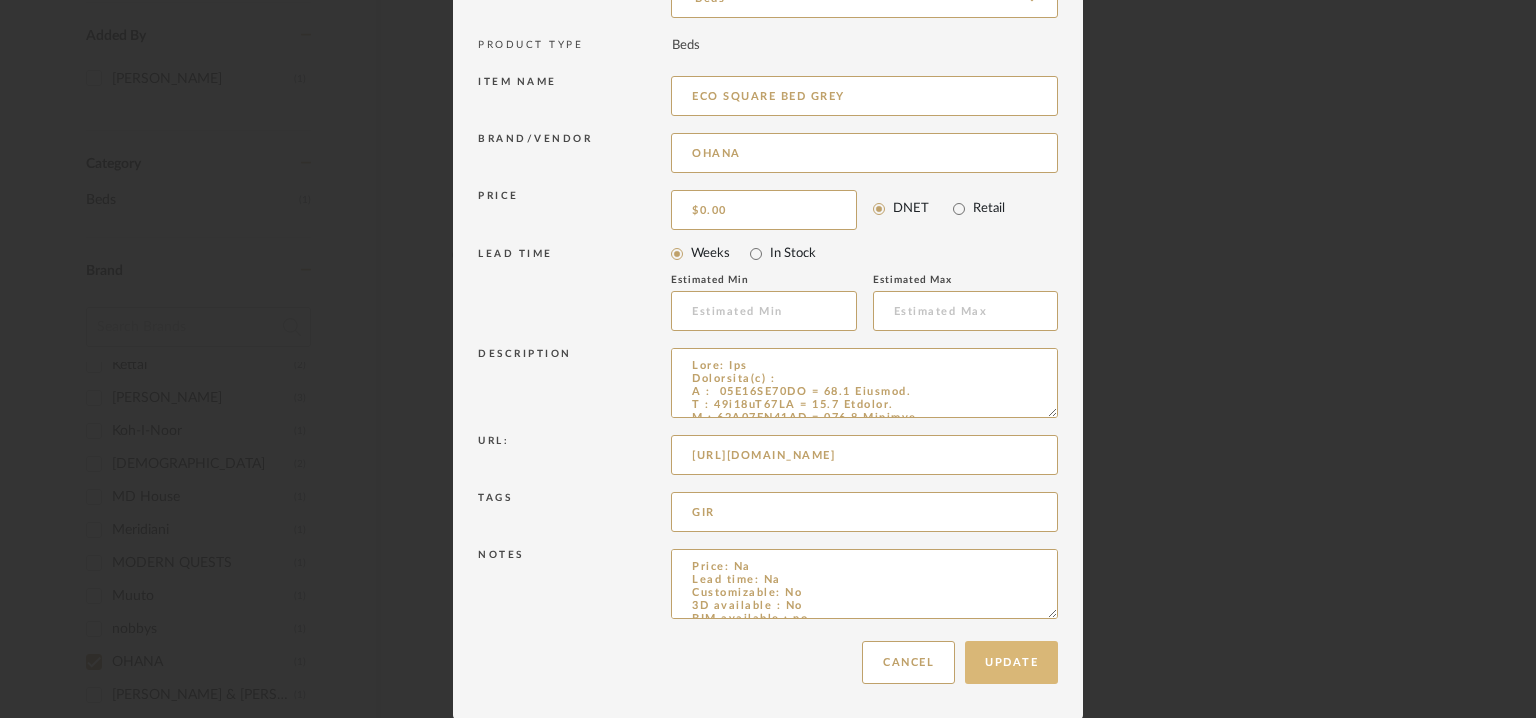 type on "[URL][DOMAIN_NAME]" 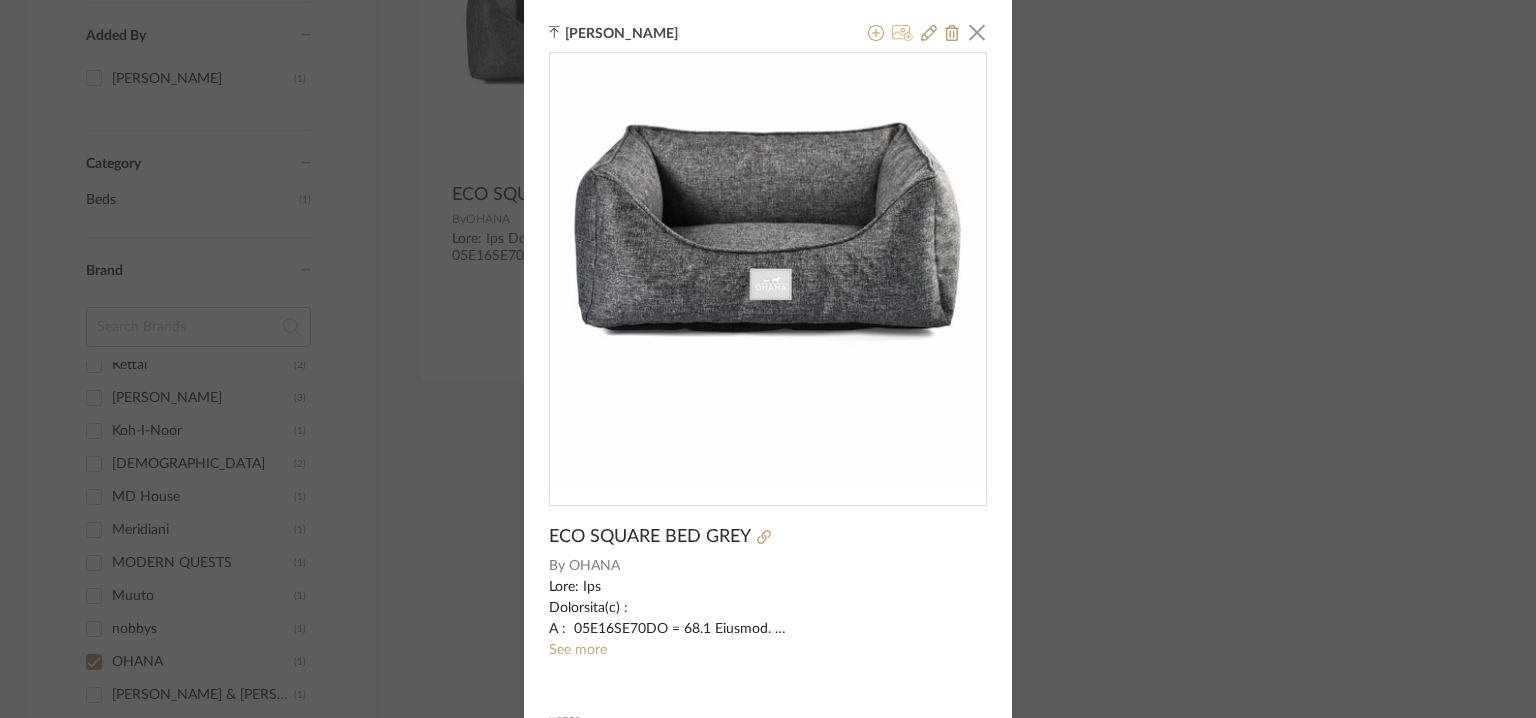 click 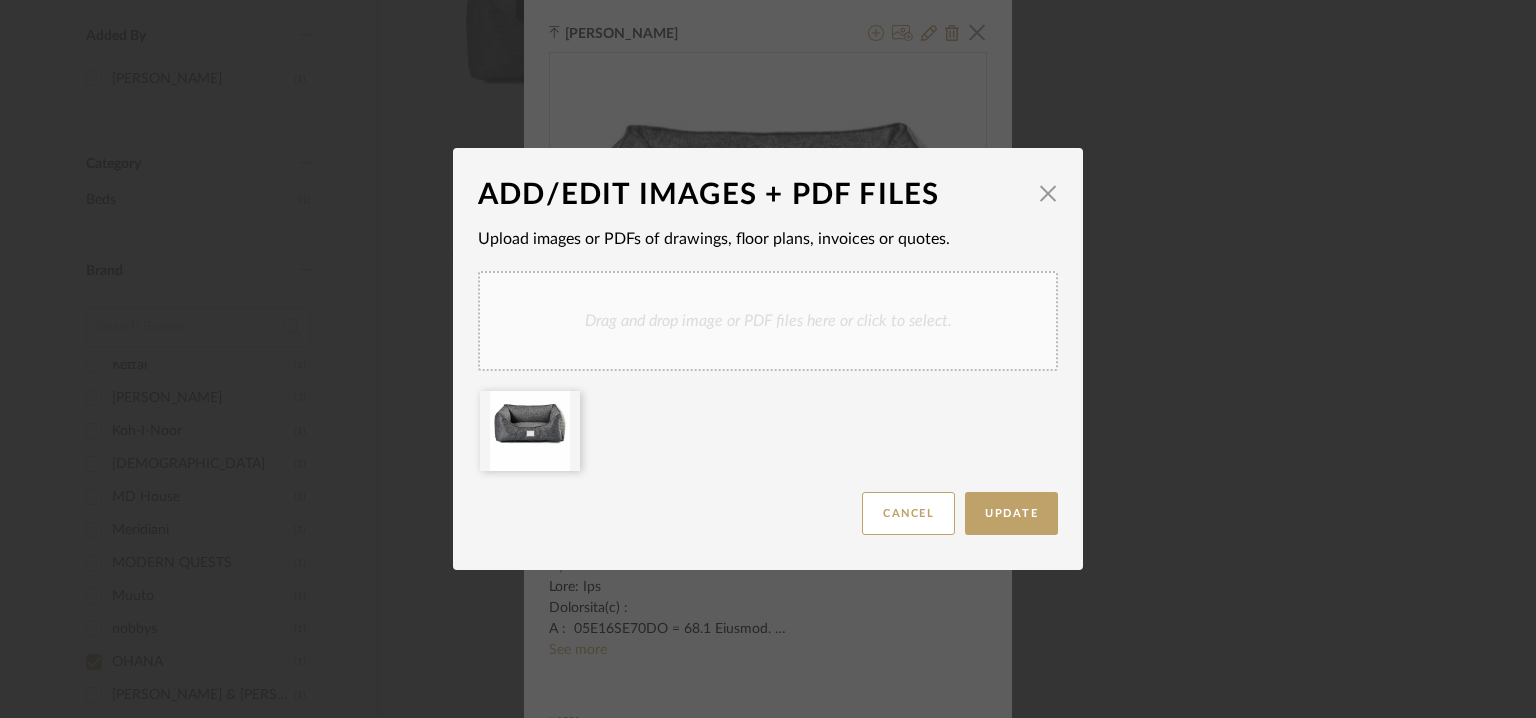 click on "Drag and drop image or PDF files here or click to select." at bounding box center (768, 321) 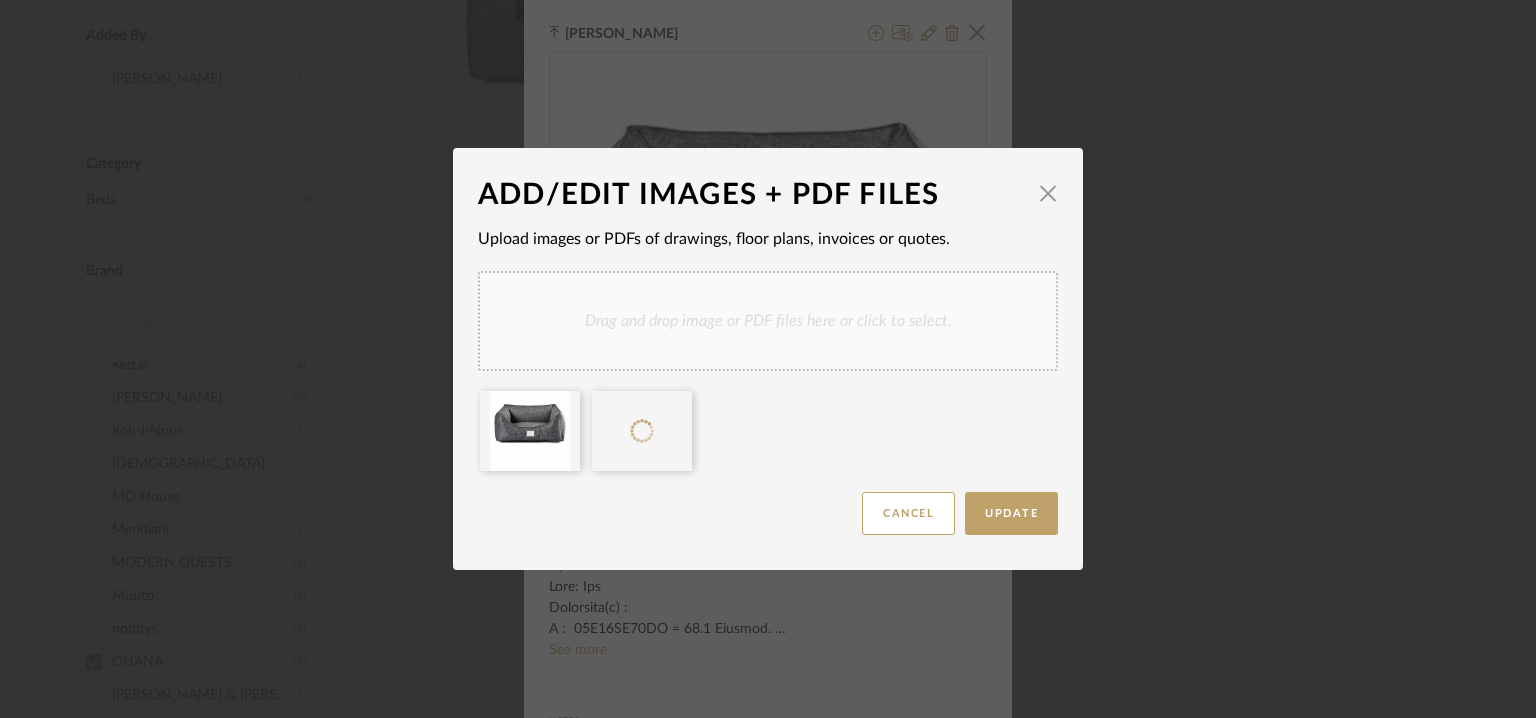 click on "Drag and drop image or PDF files here or click to select." at bounding box center (768, 321) 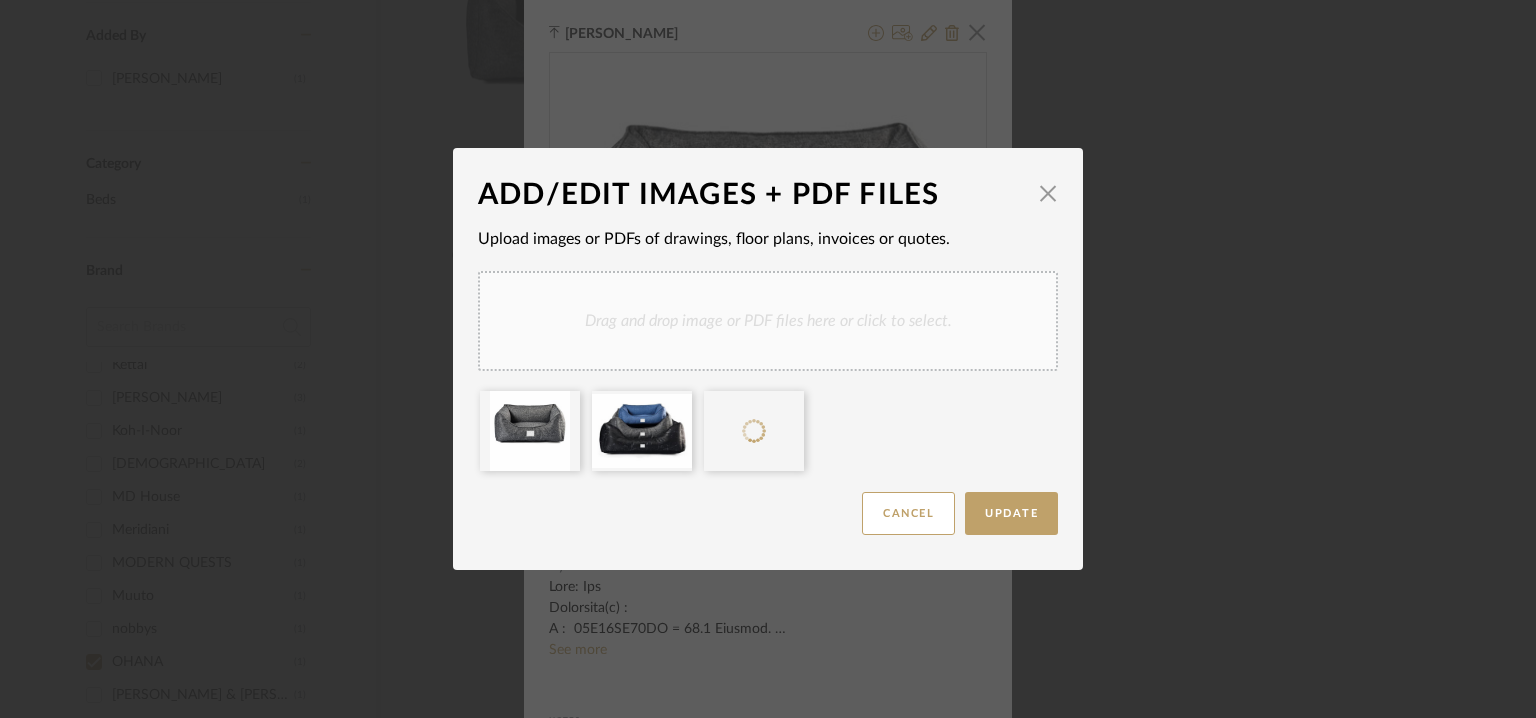 click on "Drag and drop image or PDF files here or click to select." at bounding box center [768, 321] 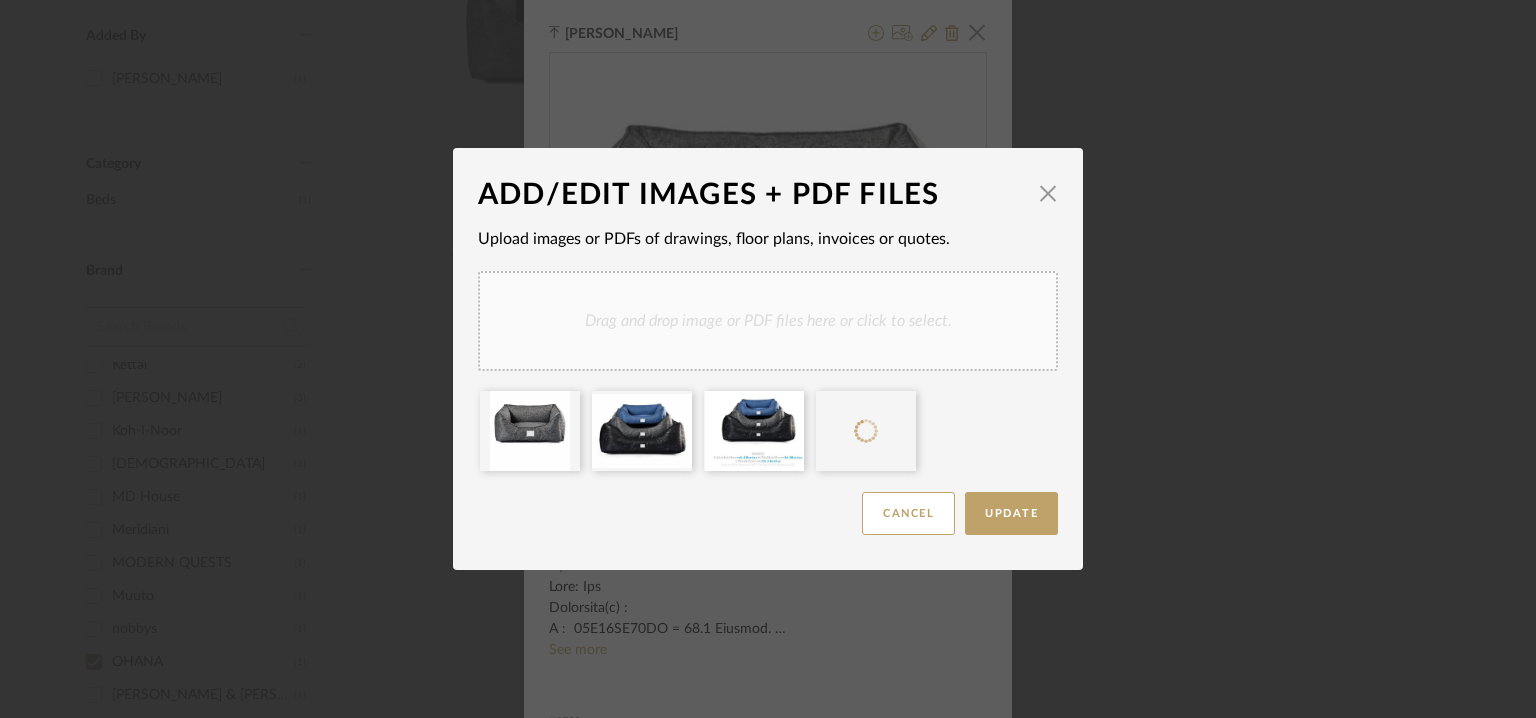 click on "Drag and drop image or PDF files here or click to select." at bounding box center (768, 321) 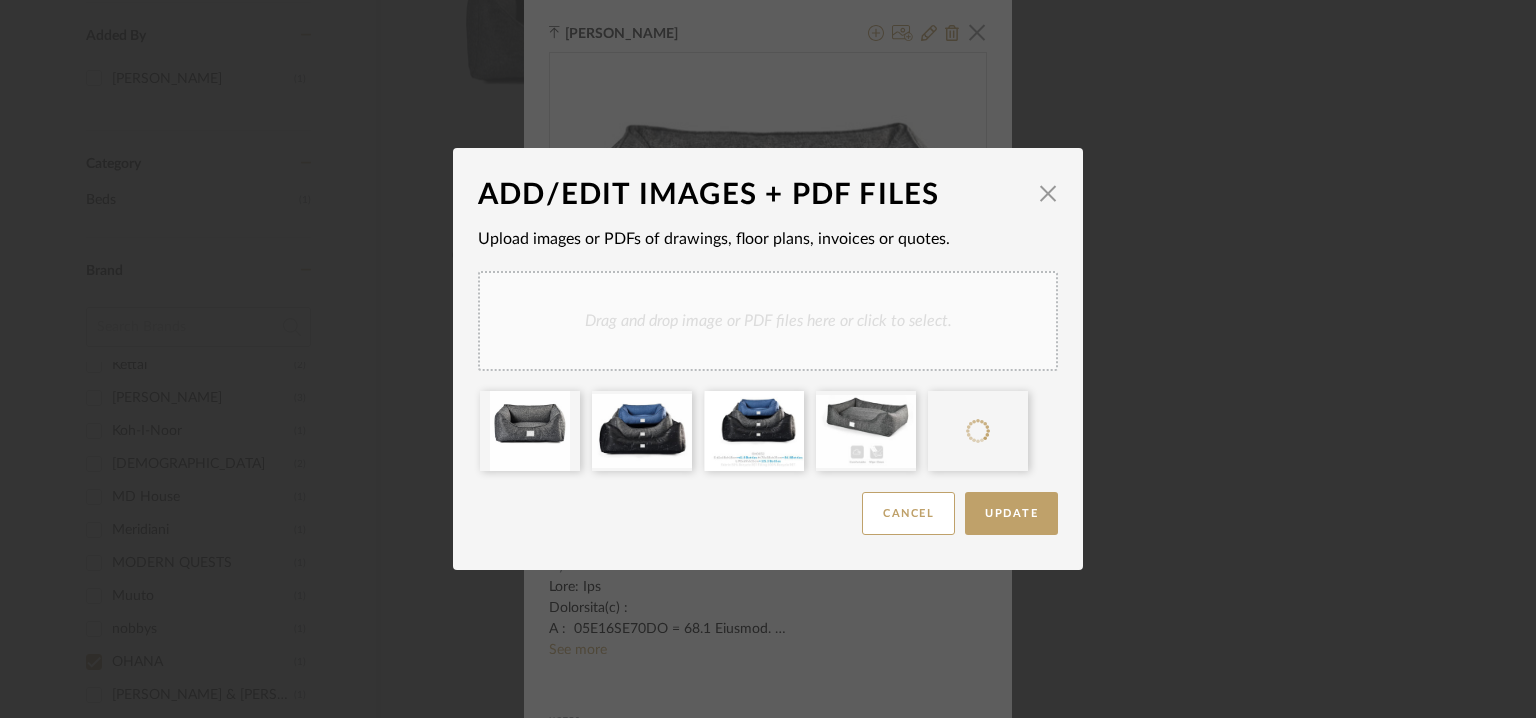 click on "Drag and drop image or PDF files here or click to select." at bounding box center (768, 321) 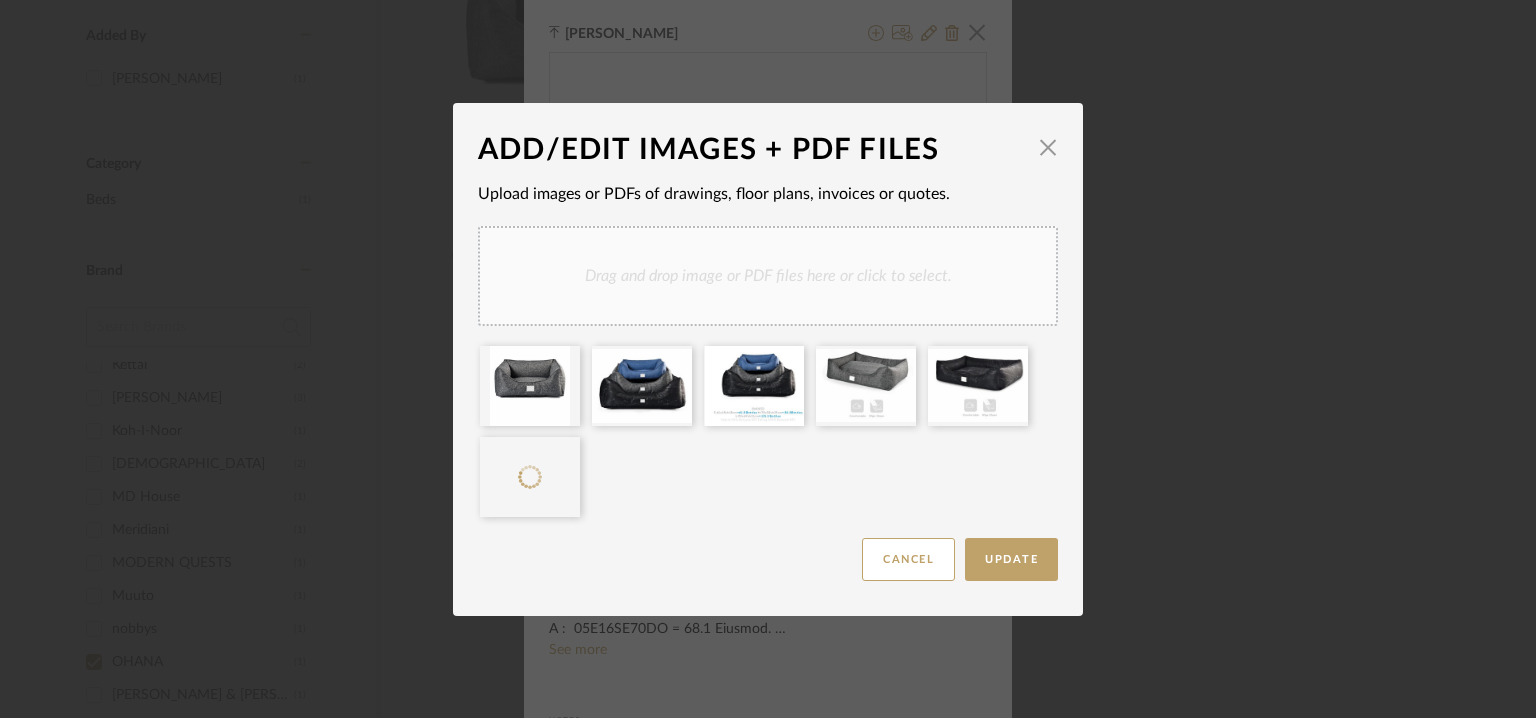 click on "Drag and drop image or PDF files here or click to select." at bounding box center [768, 276] 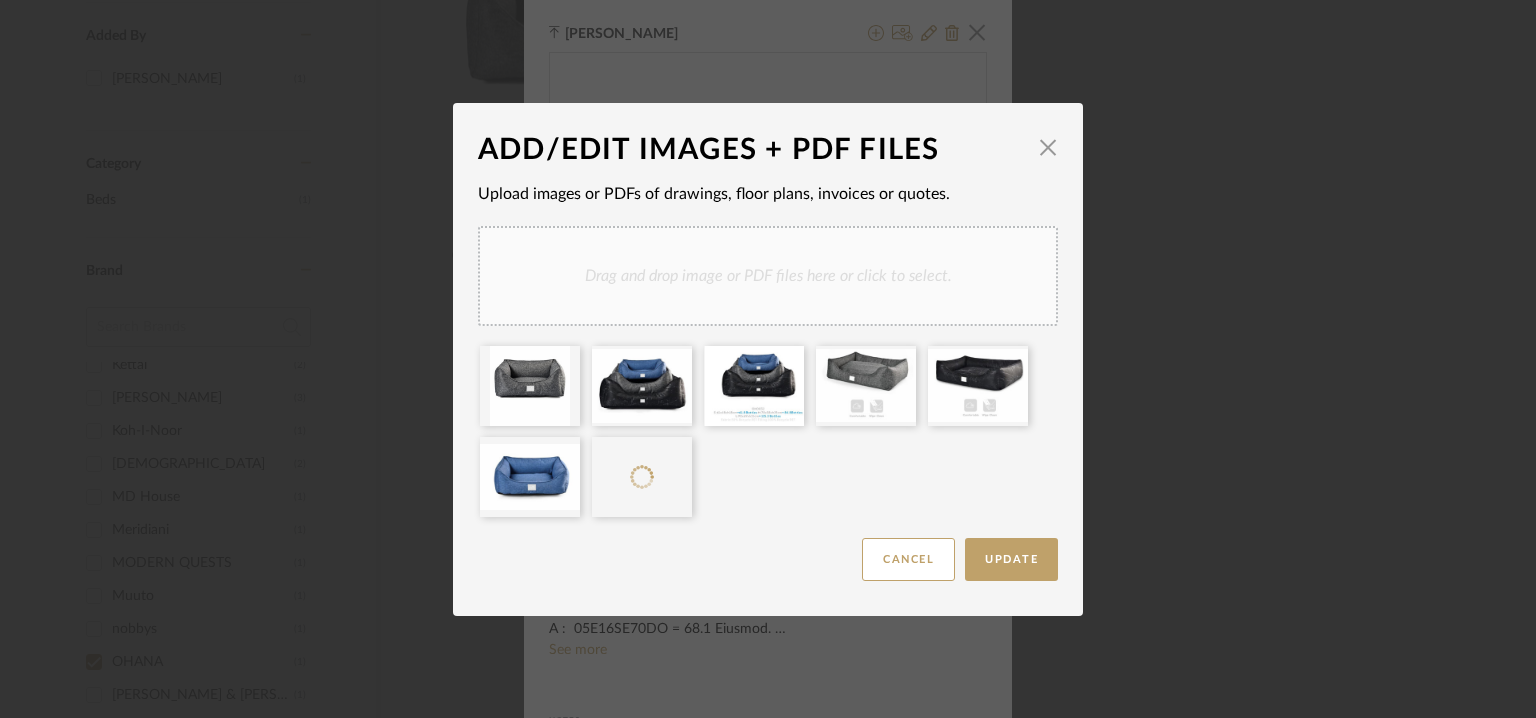 click on "Drag and drop image or PDF files here or click to select." at bounding box center (768, 276) 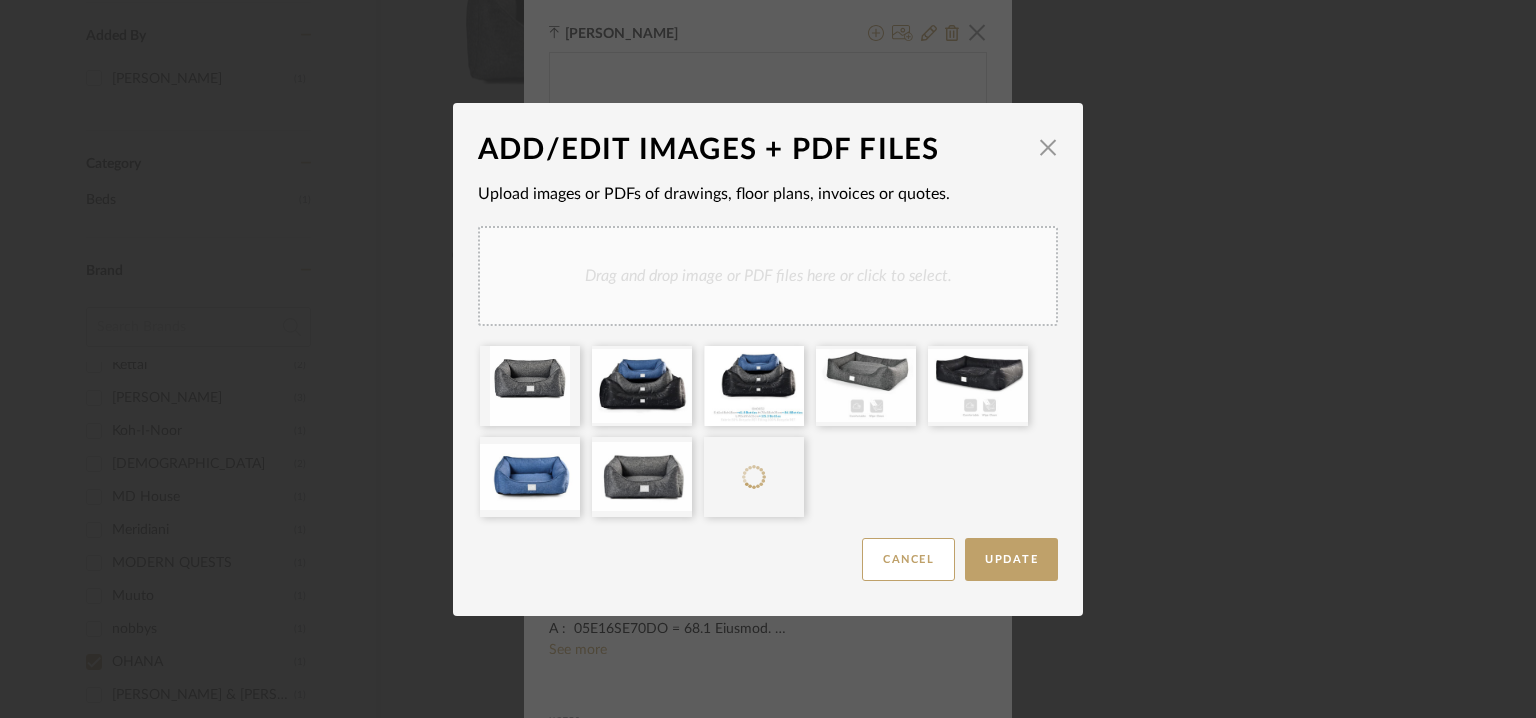 click on "Drag and drop image or PDF files here or click to select." at bounding box center [768, 276] 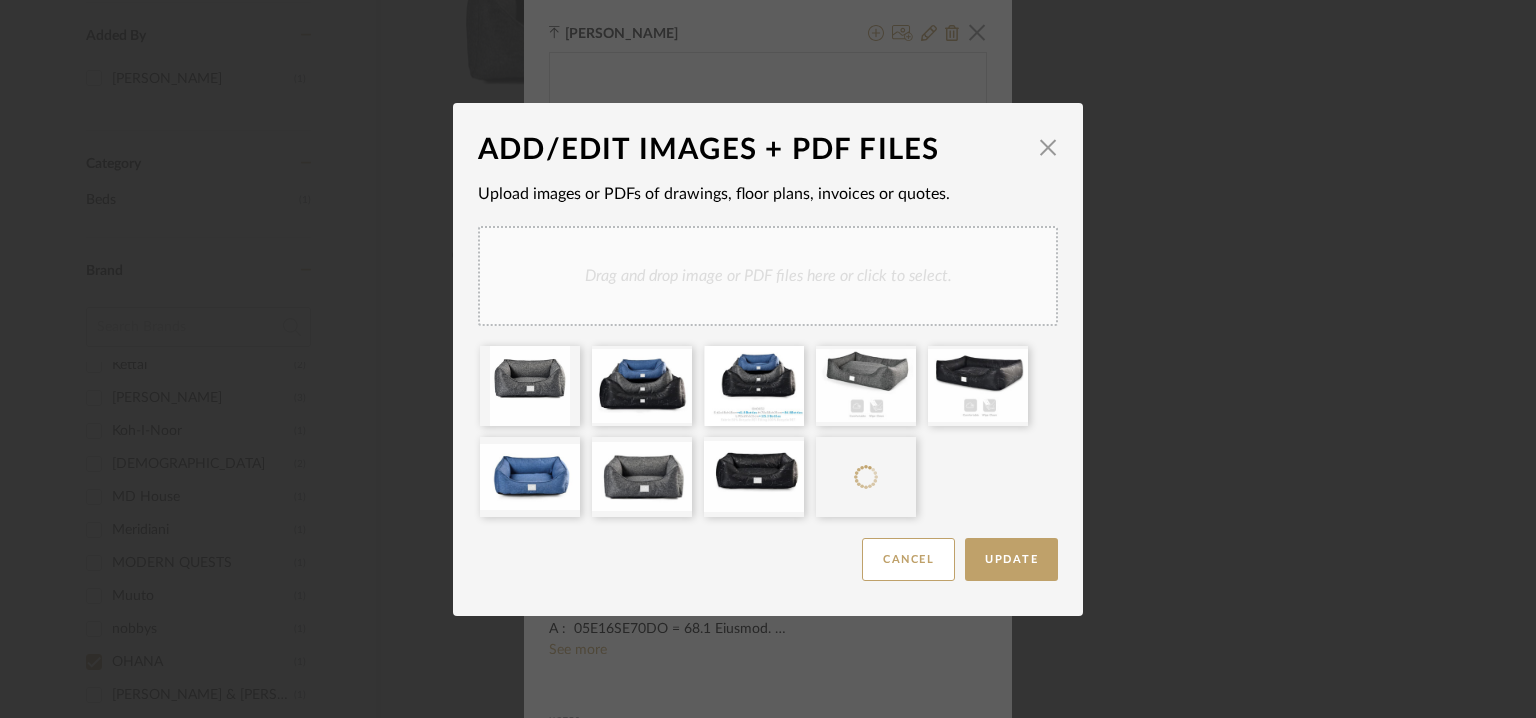 click on "Drag and drop image or PDF files here or click to select." at bounding box center (768, 276) 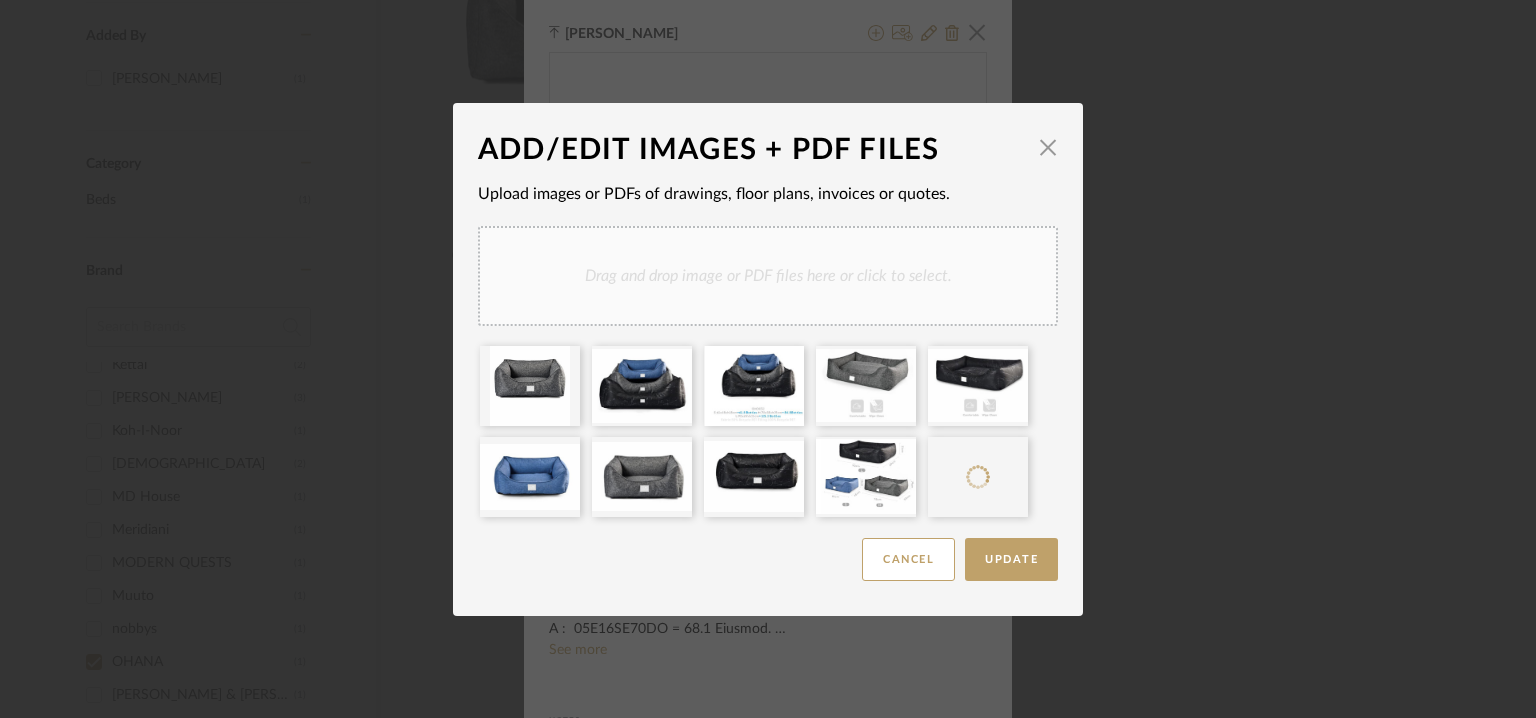 click on "Drag and drop image or PDF files here or click to select." at bounding box center (768, 276) 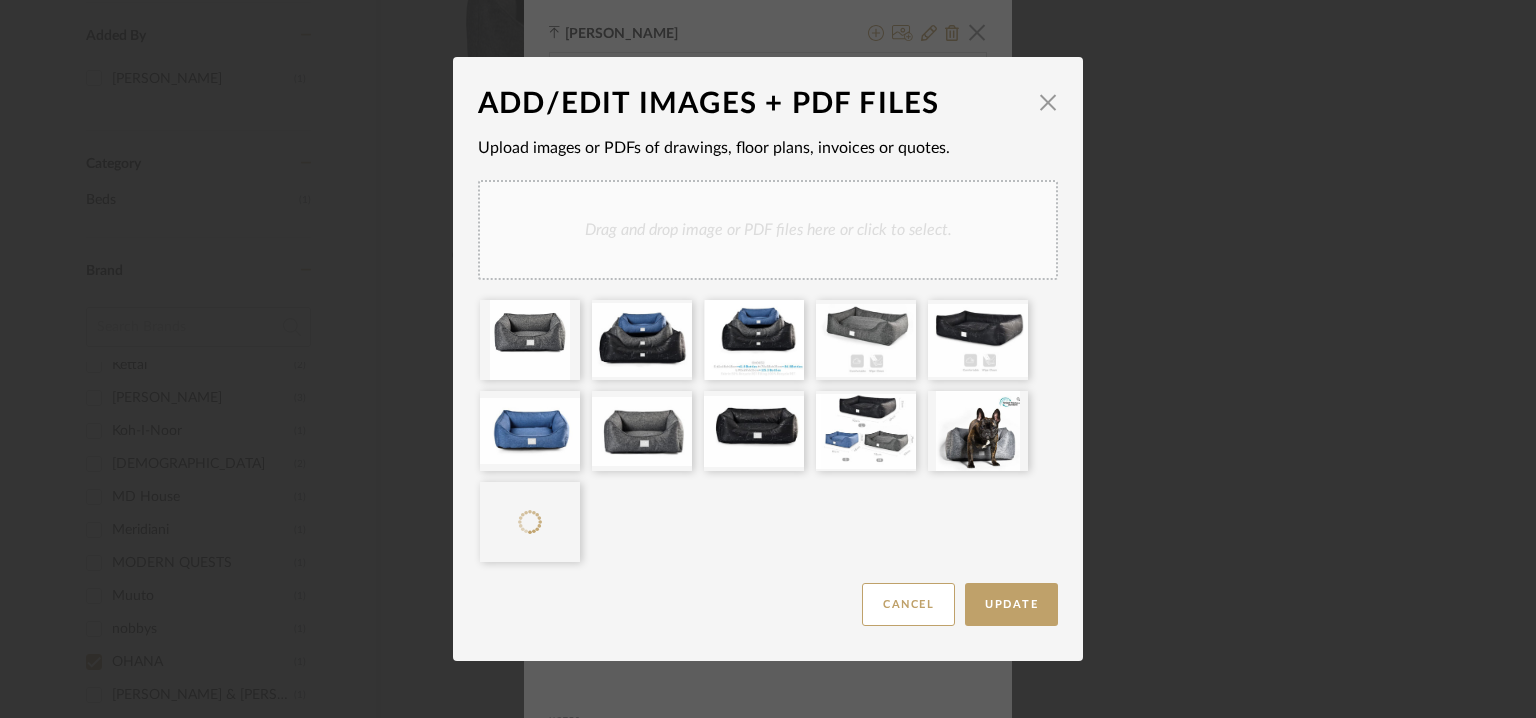 click on "Drag and drop image or PDF files here or click to select." at bounding box center (768, 230) 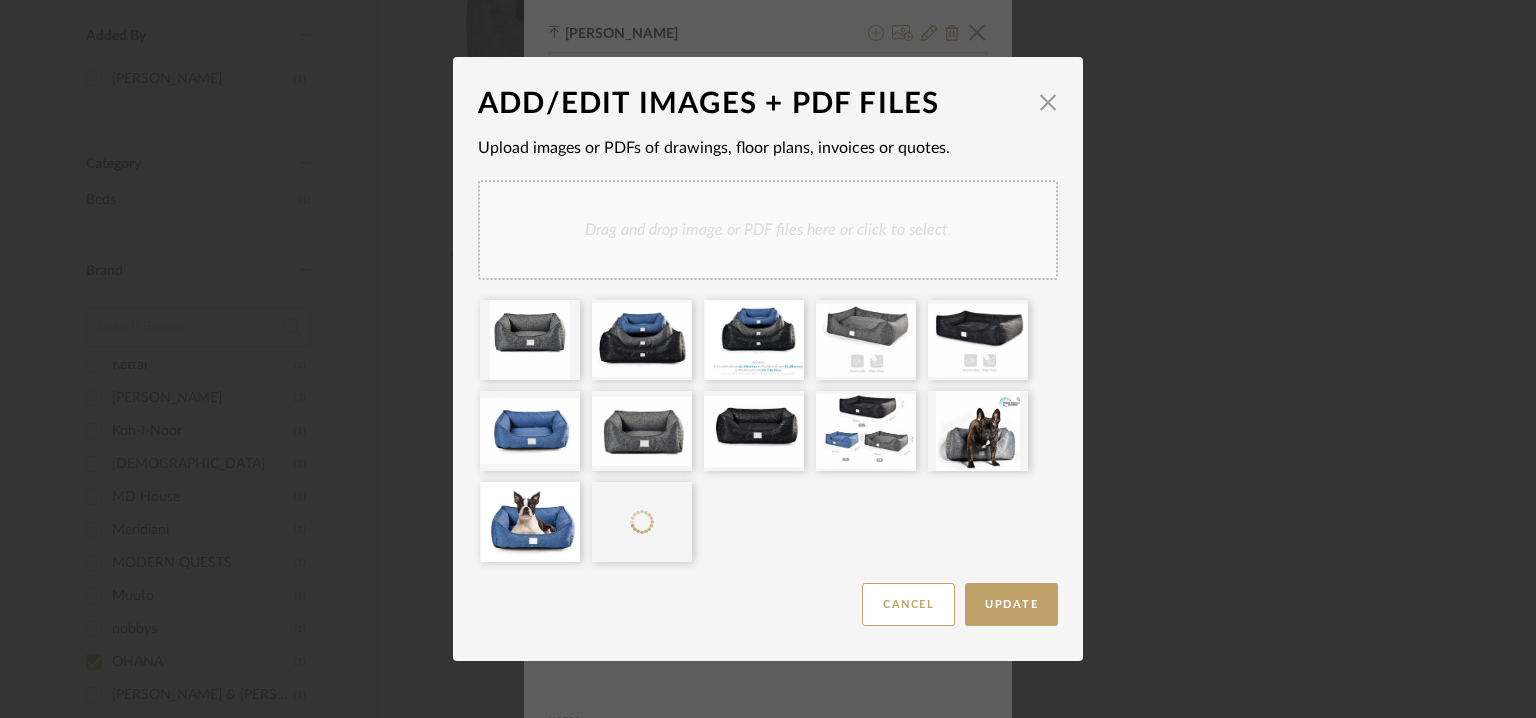 click on "Drag and drop image or PDF files here or click to select." at bounding box center (768, 230) 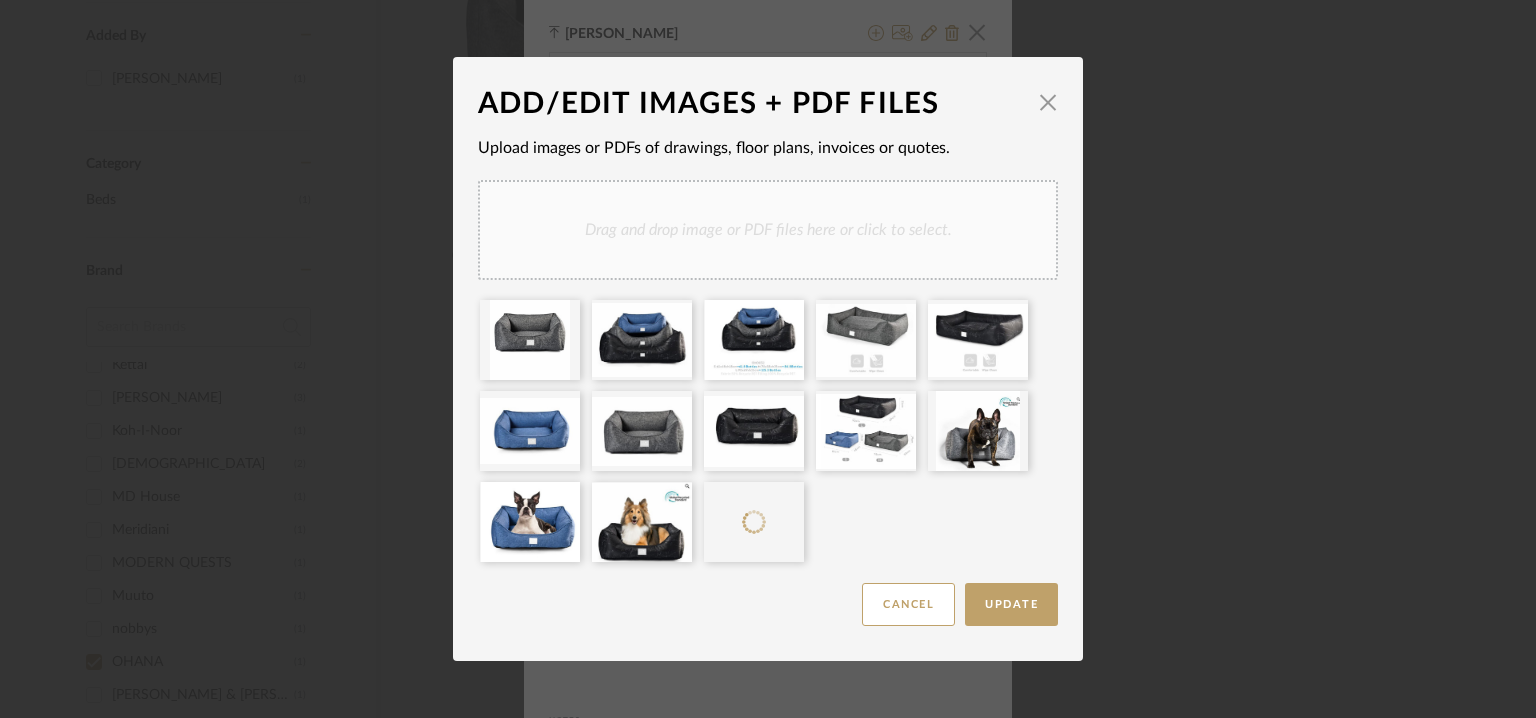 click on "Drag and drop image or PDF files here or click to select." at bounding box center [768, 230] 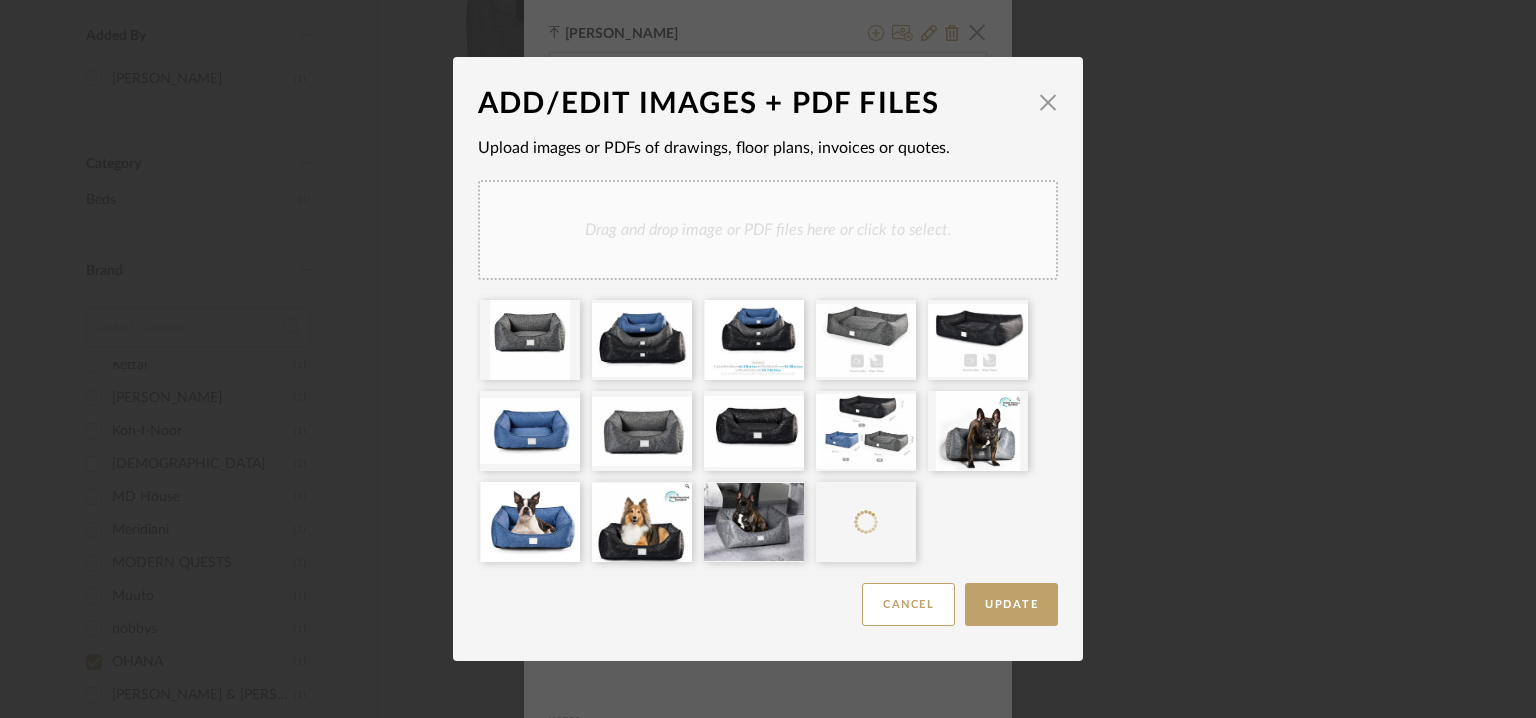 click on "Drag and drop image or PDF files here or click to select." at bounding box center [768, 230] 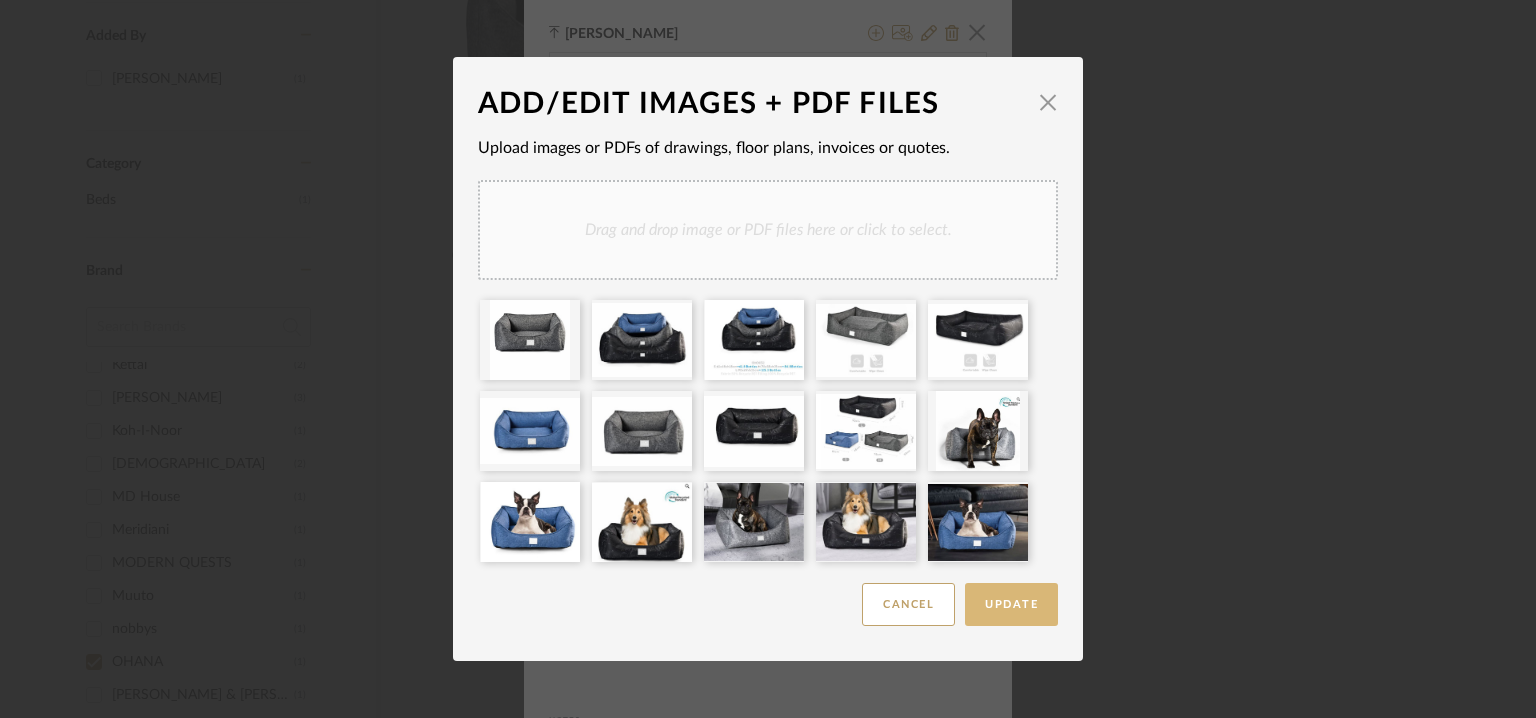 click on "Update" at bounding box center [1011, 604] 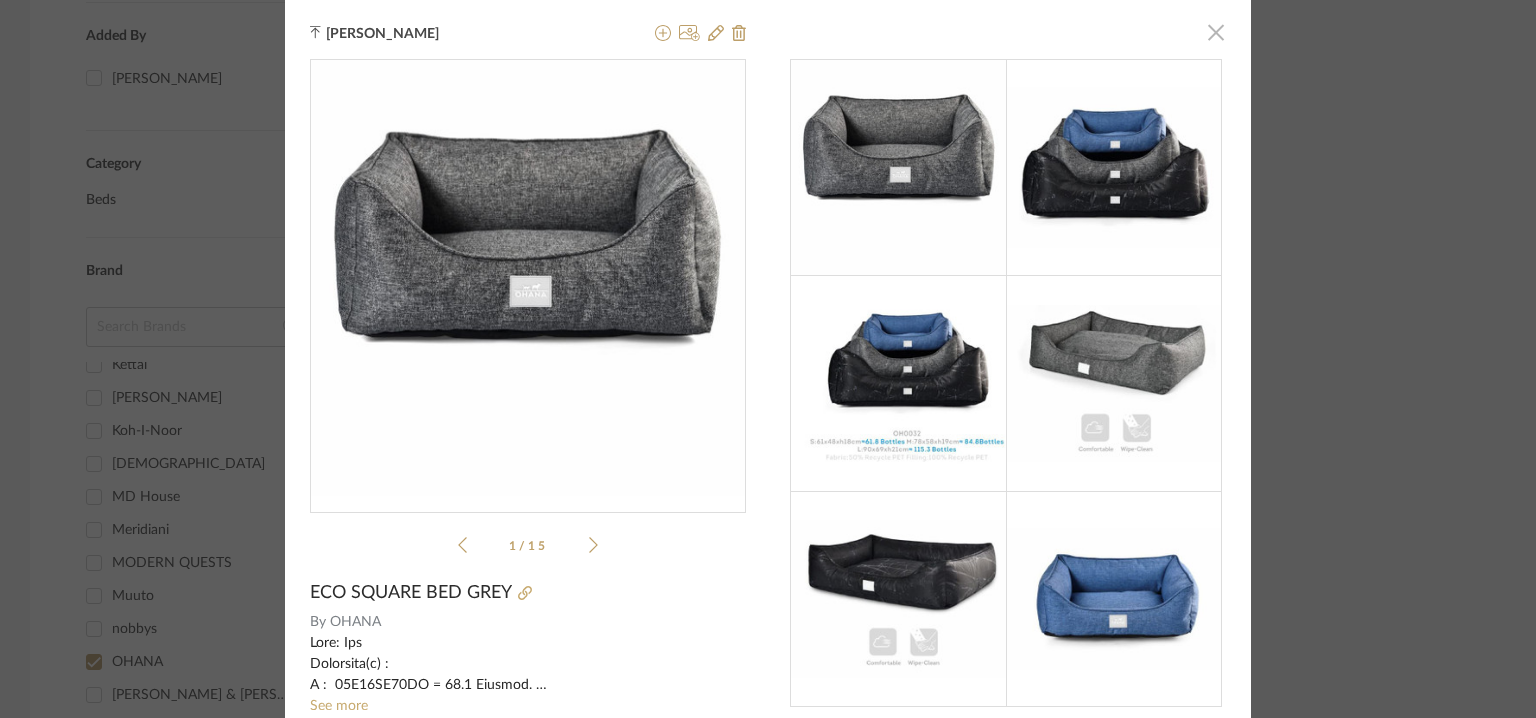 drag, startPoint x: 1211, startPoint y: 27, endPoint x: 1196, endPoint y: 27, distance: 15 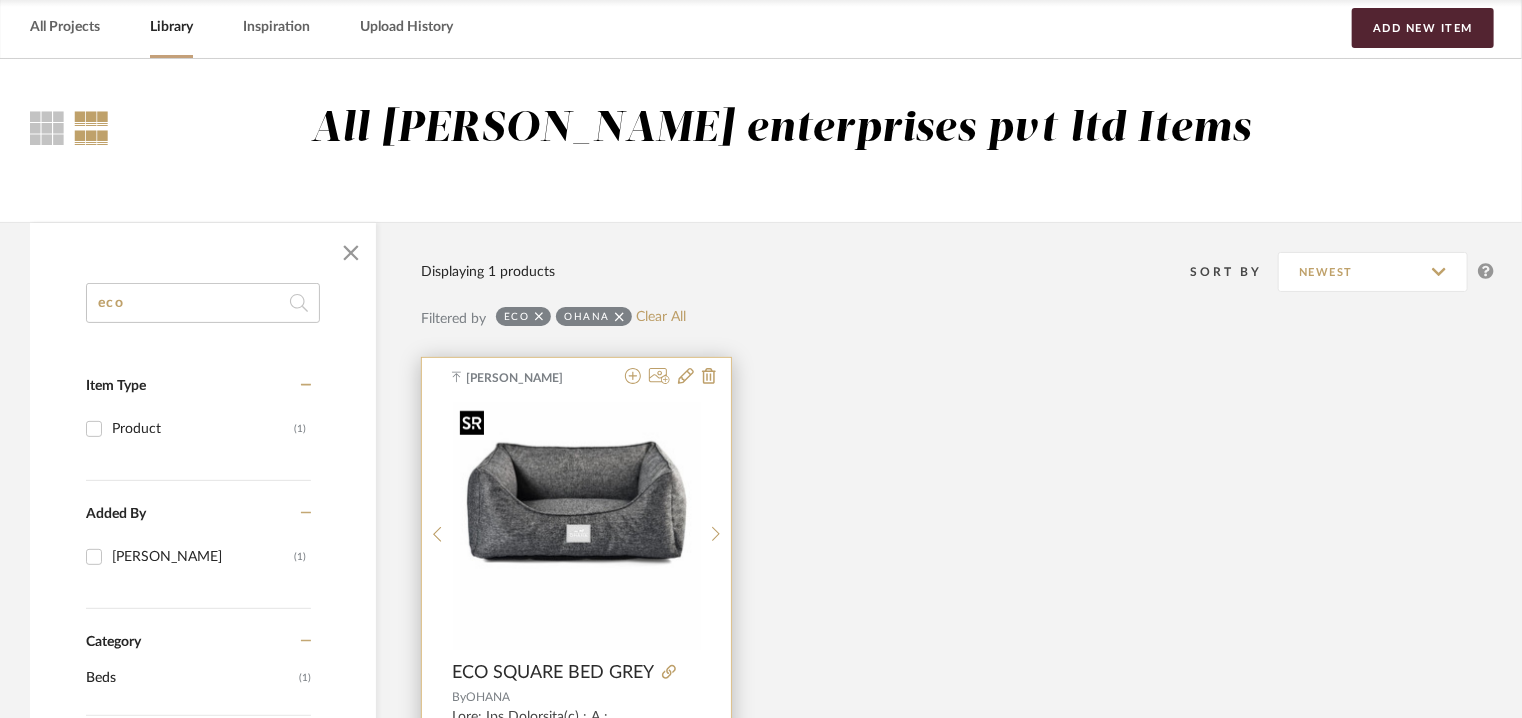 scroll, scrollTop: 63, scrollLeft: 0, axis: vertical 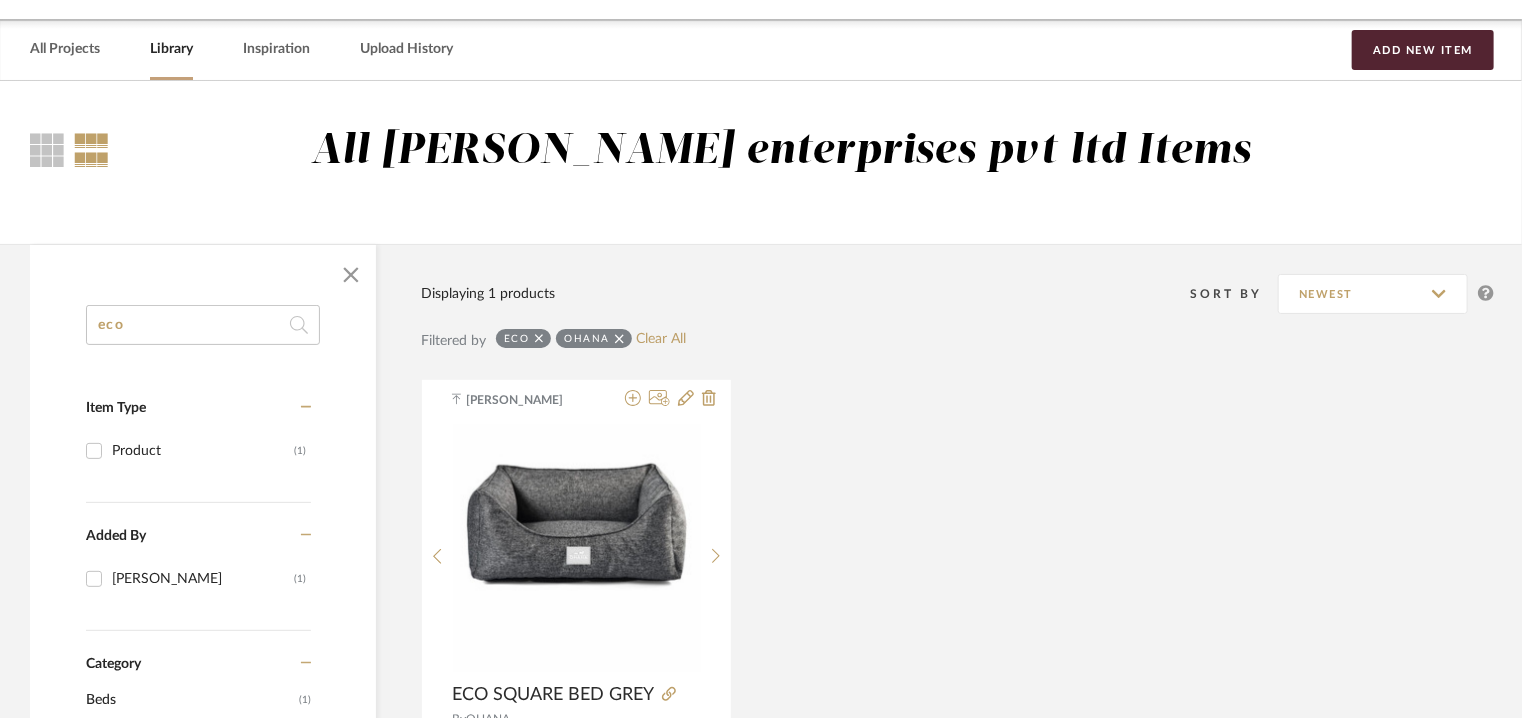 drag, startPoint x: 211, startPoint y: 336, endPoint x: 0, endPoint y: 327, distance: 211.19185 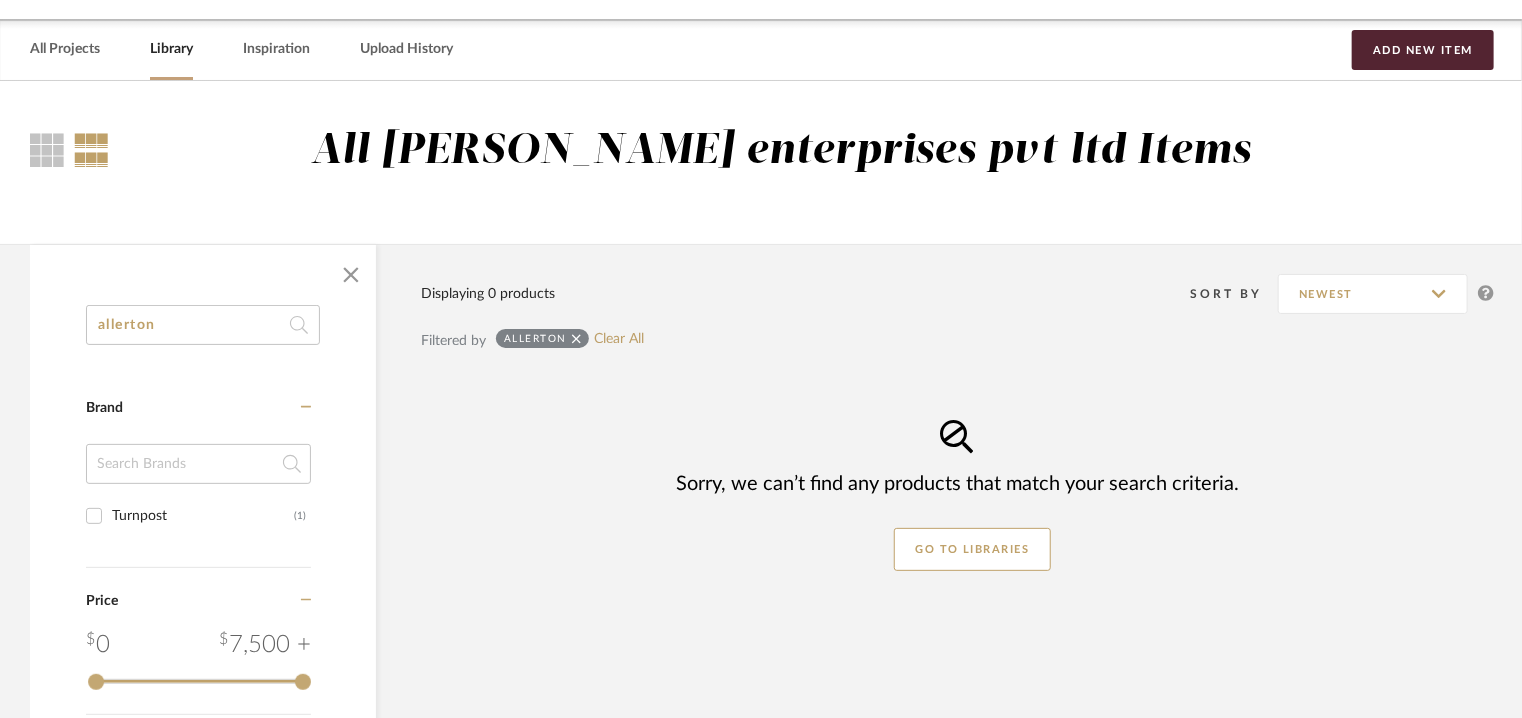 scroll, scrollTop: 0, scrollLeft: 0, axis: both 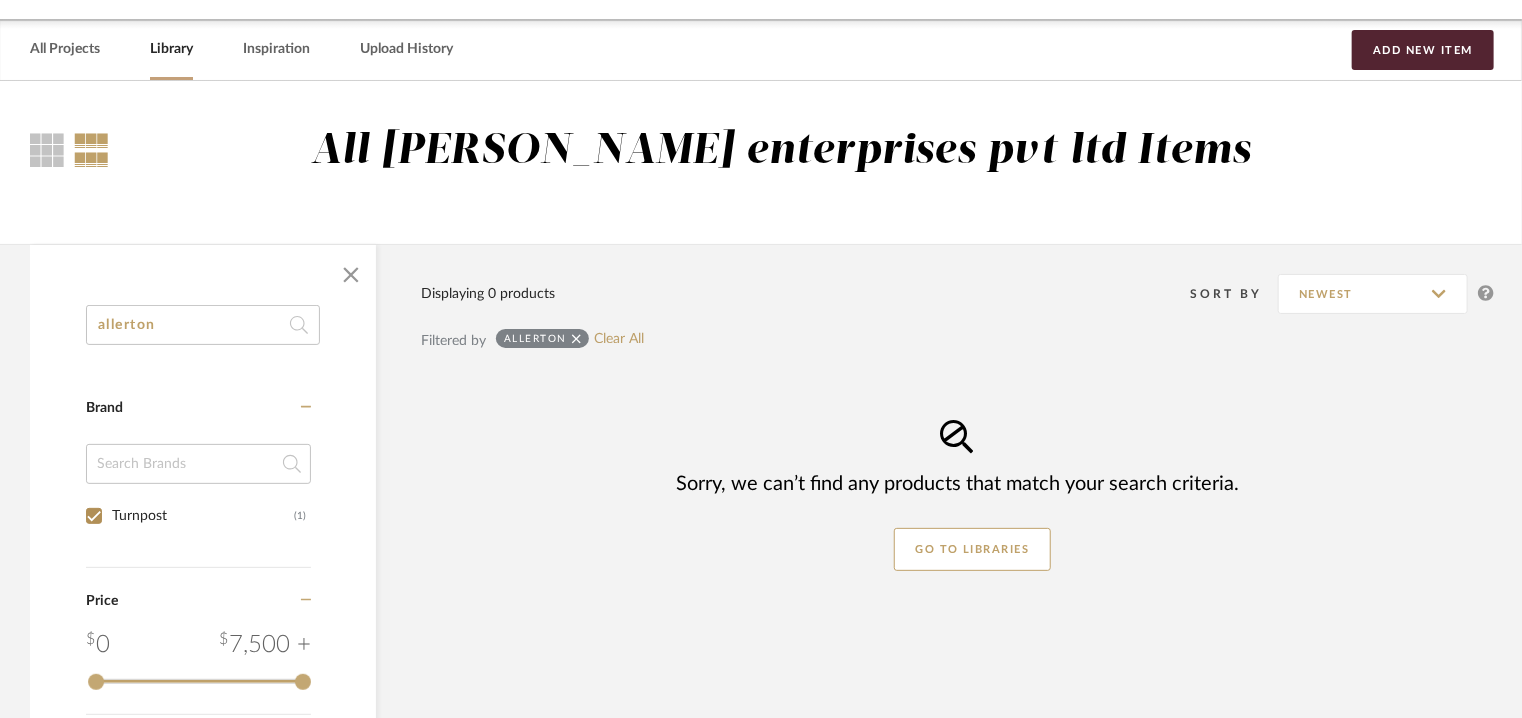 checkbox on "true" 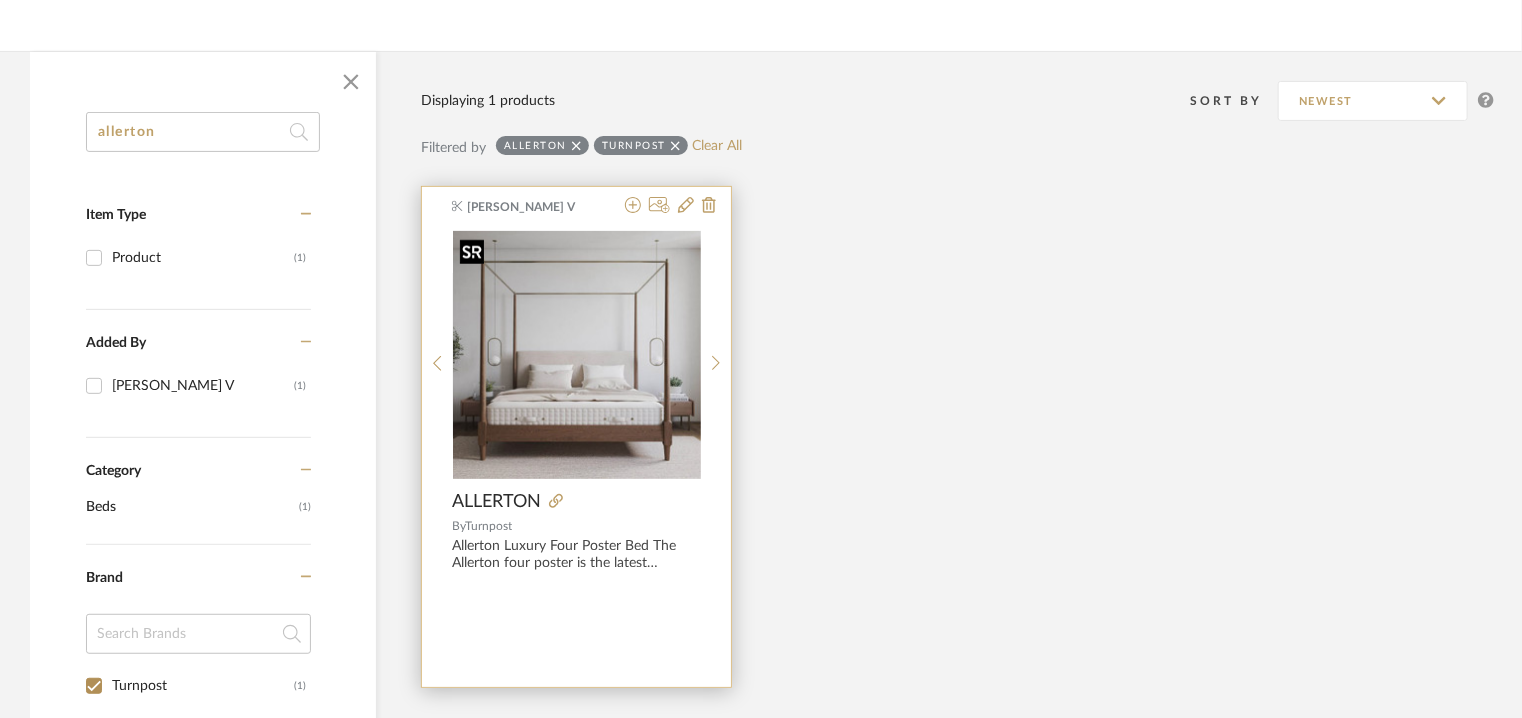 scroll, scrollTop: 263, scrollLeft: 0, axis: vertical 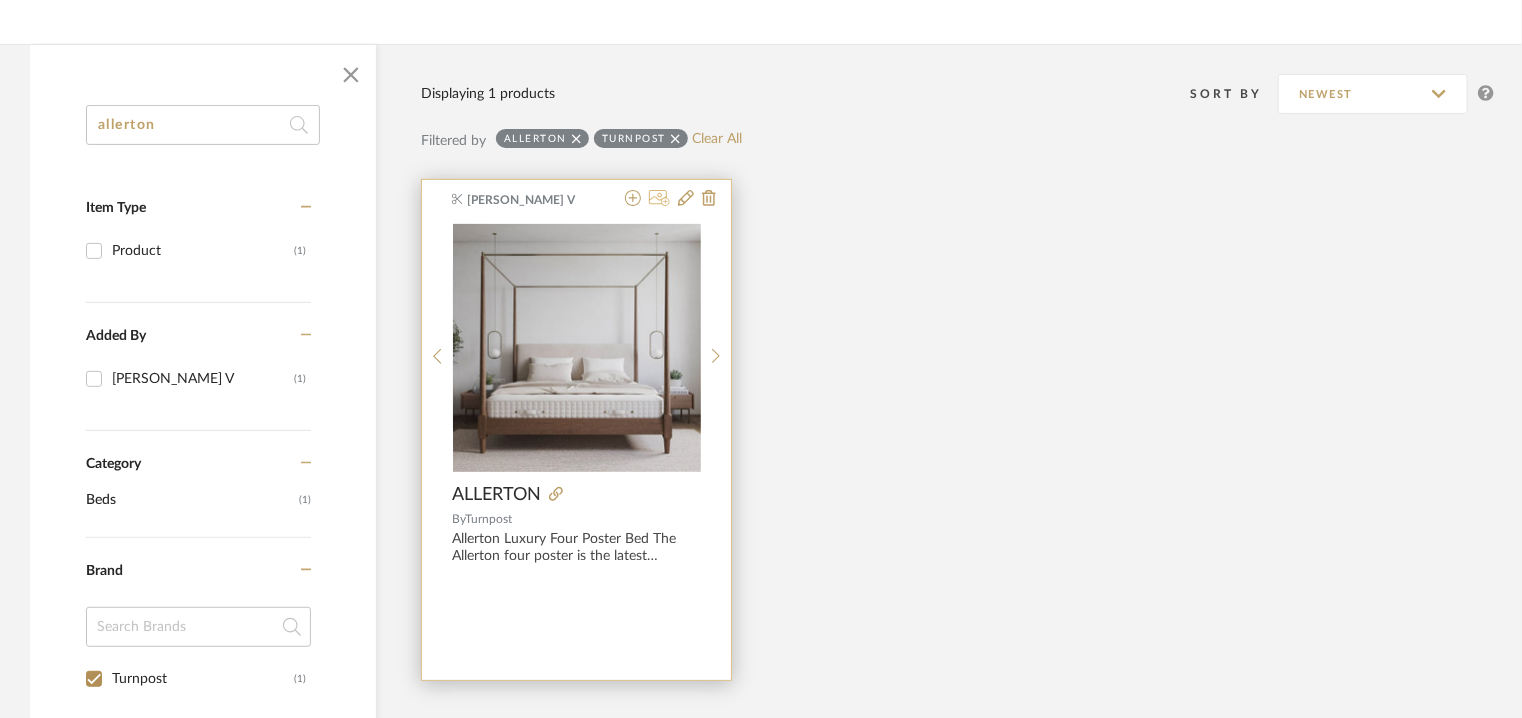 click 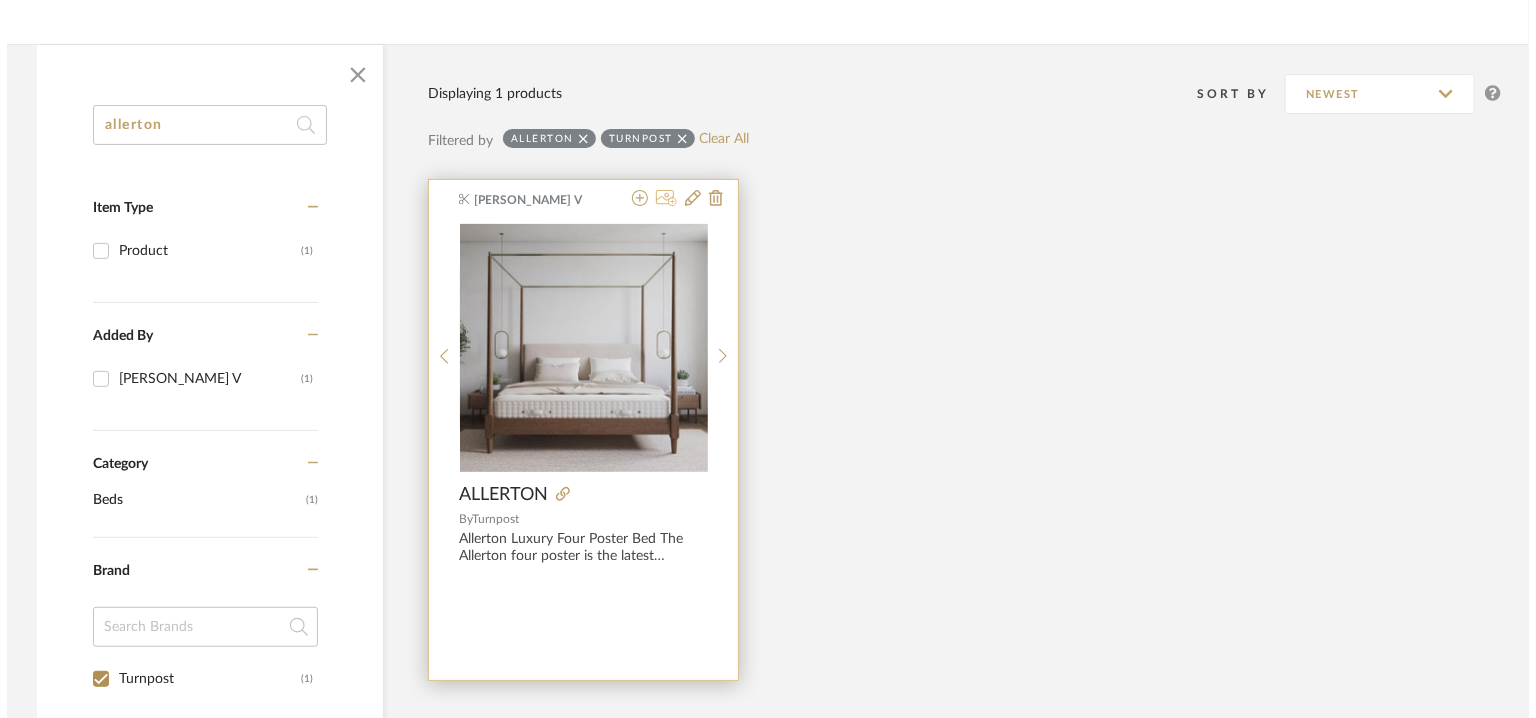 scroll, scrollTop: 0, scrollLeft: 0, axis: both 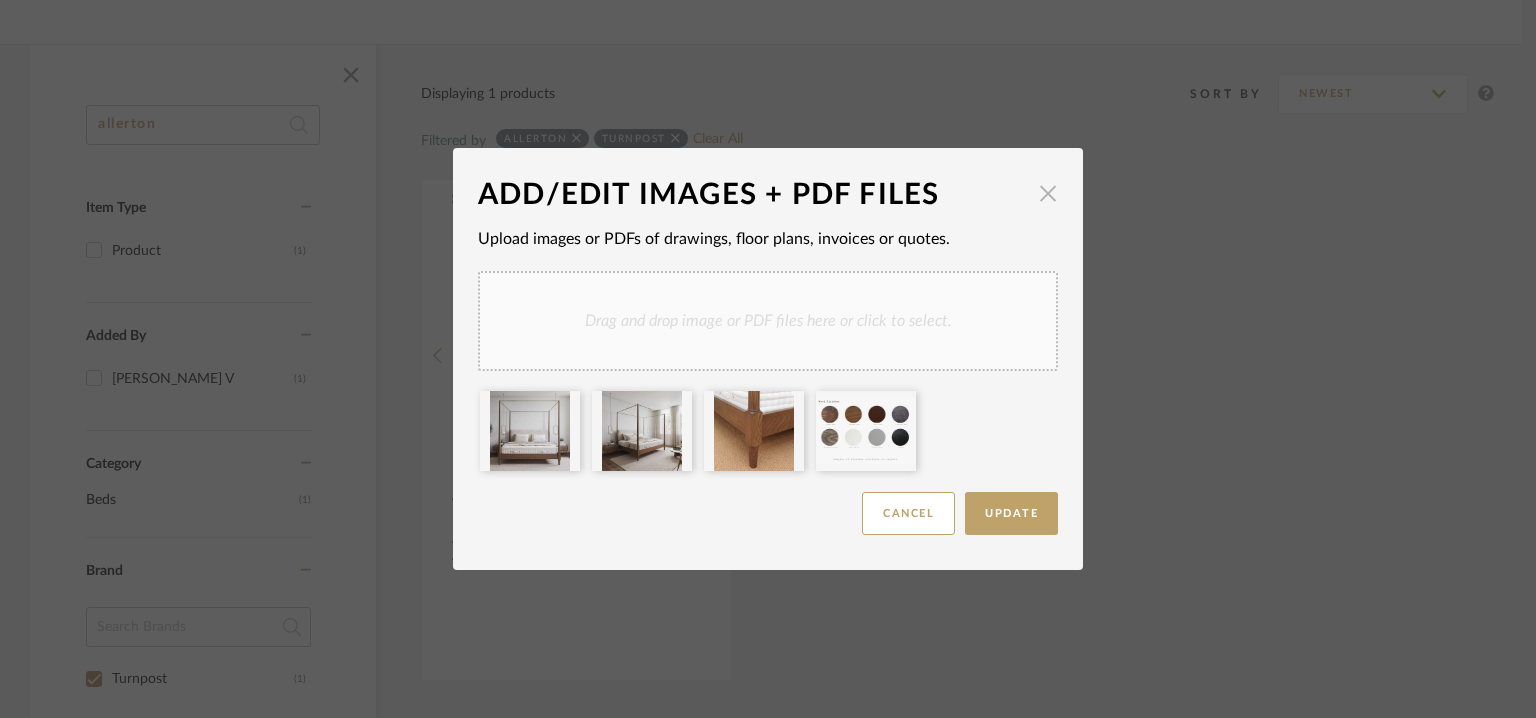 click at bounding box center (1048, 193) 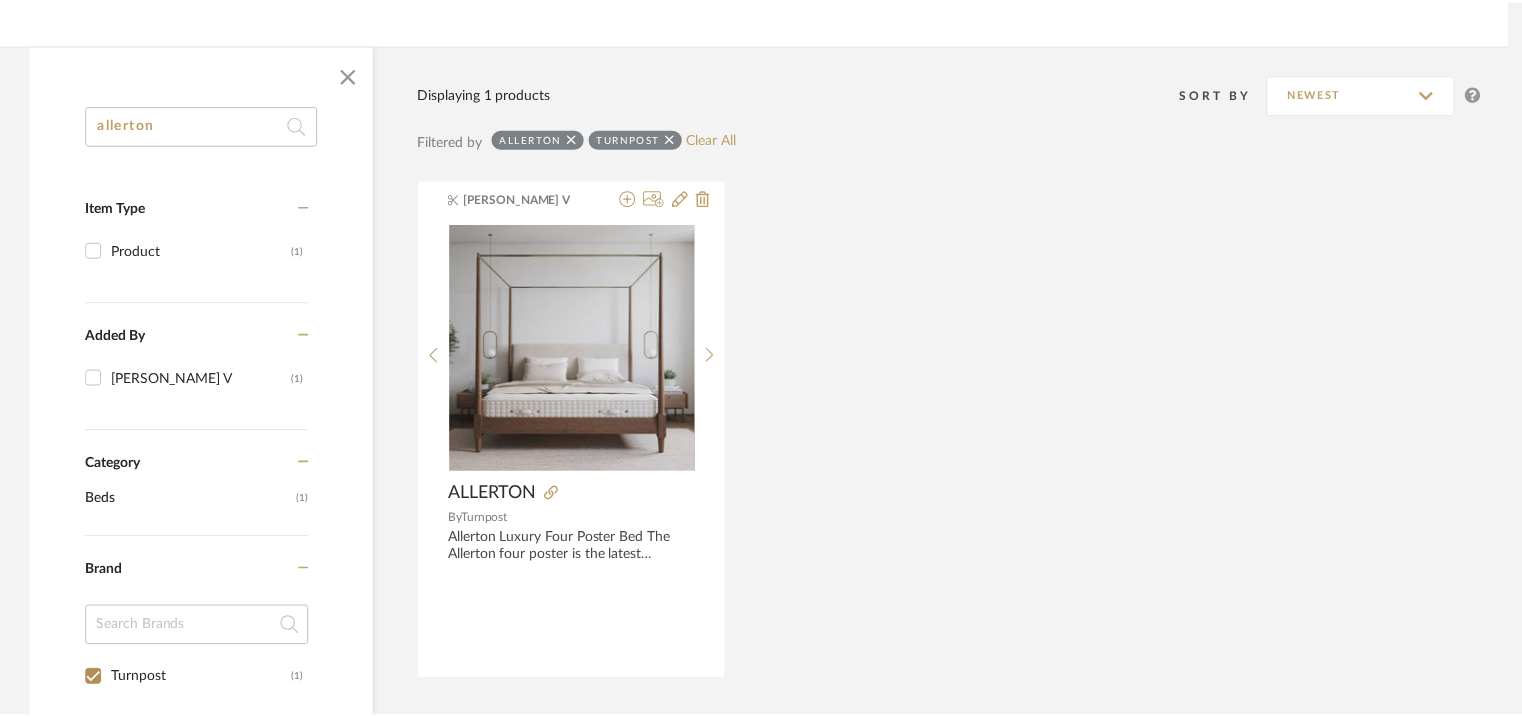 scroll, scrollTop: 263, scrollLeft: 0, axis: vertical 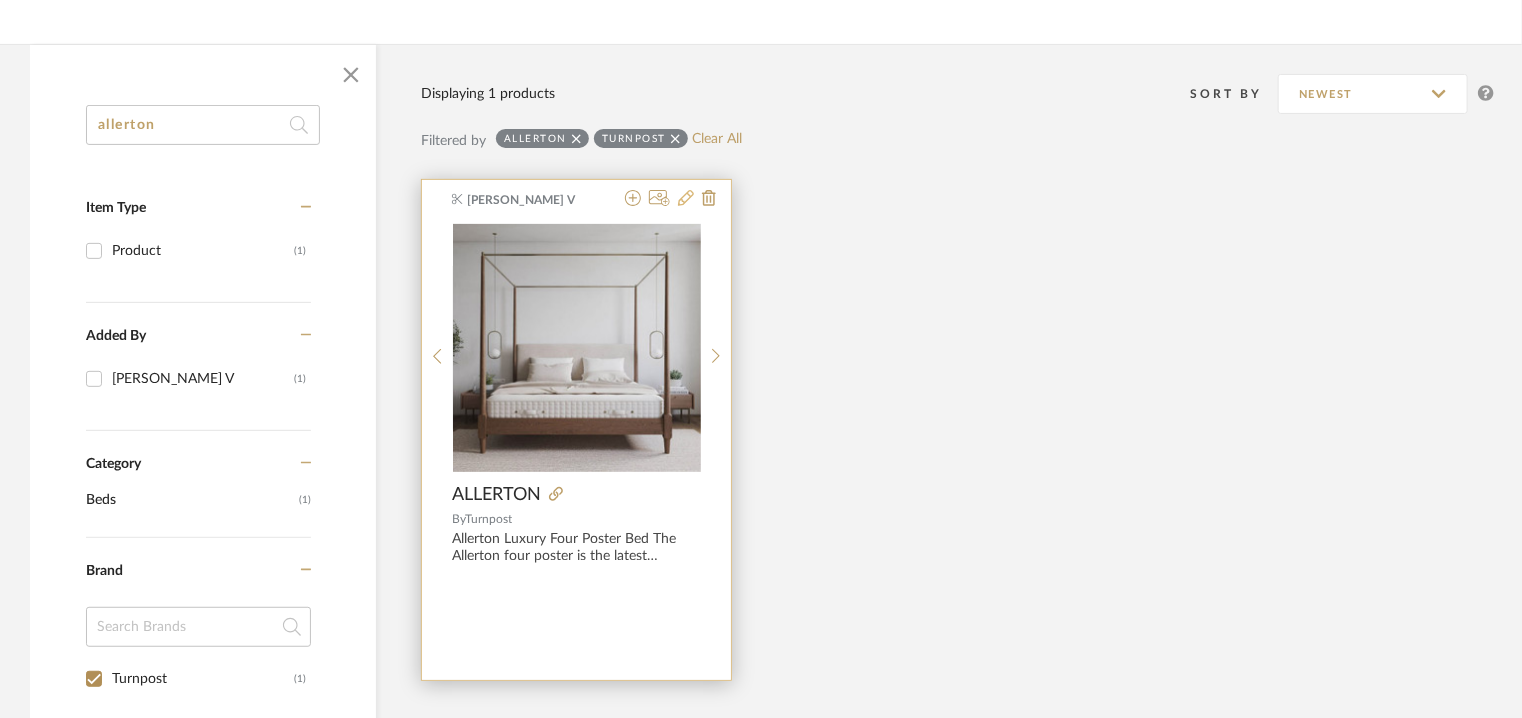 click 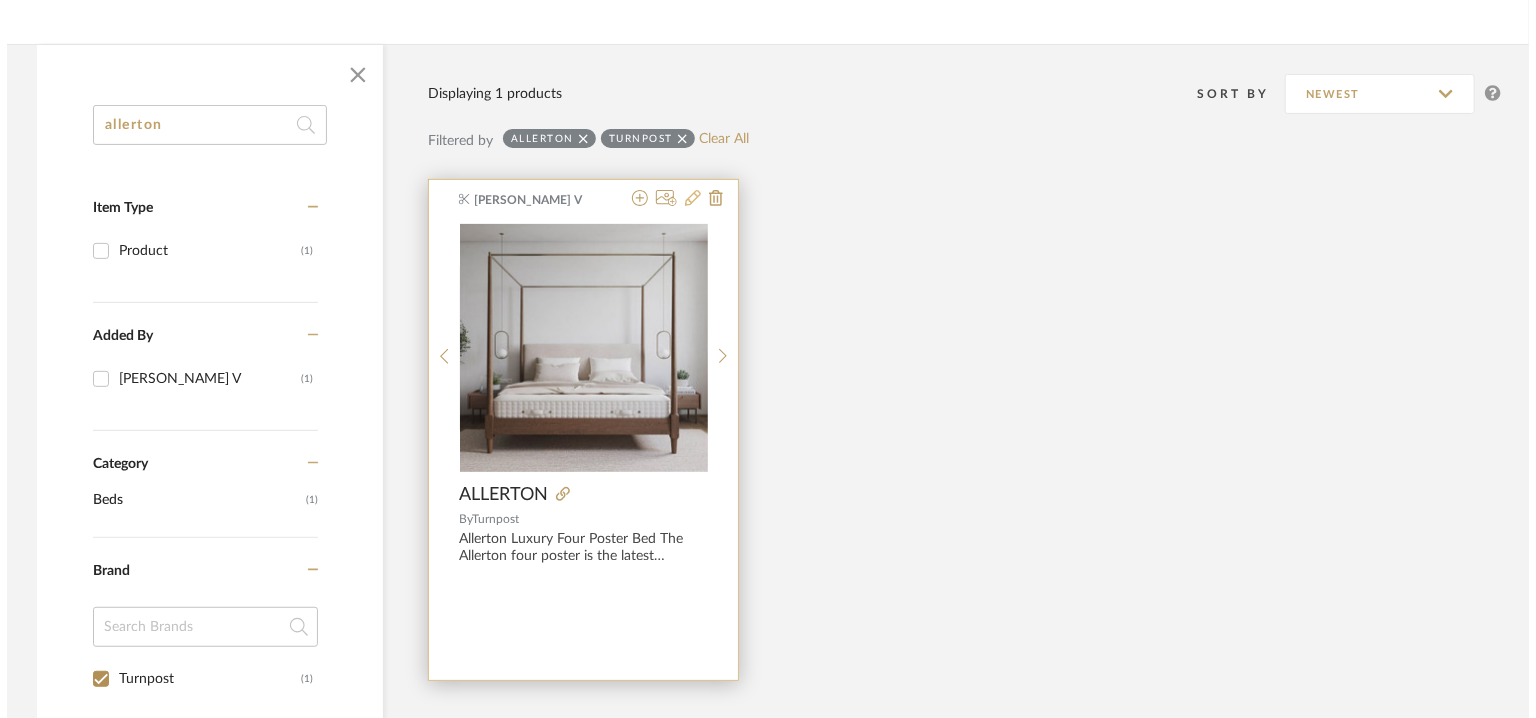 scroll, scrollTop: 0, scrollLeft: 0, axis: both 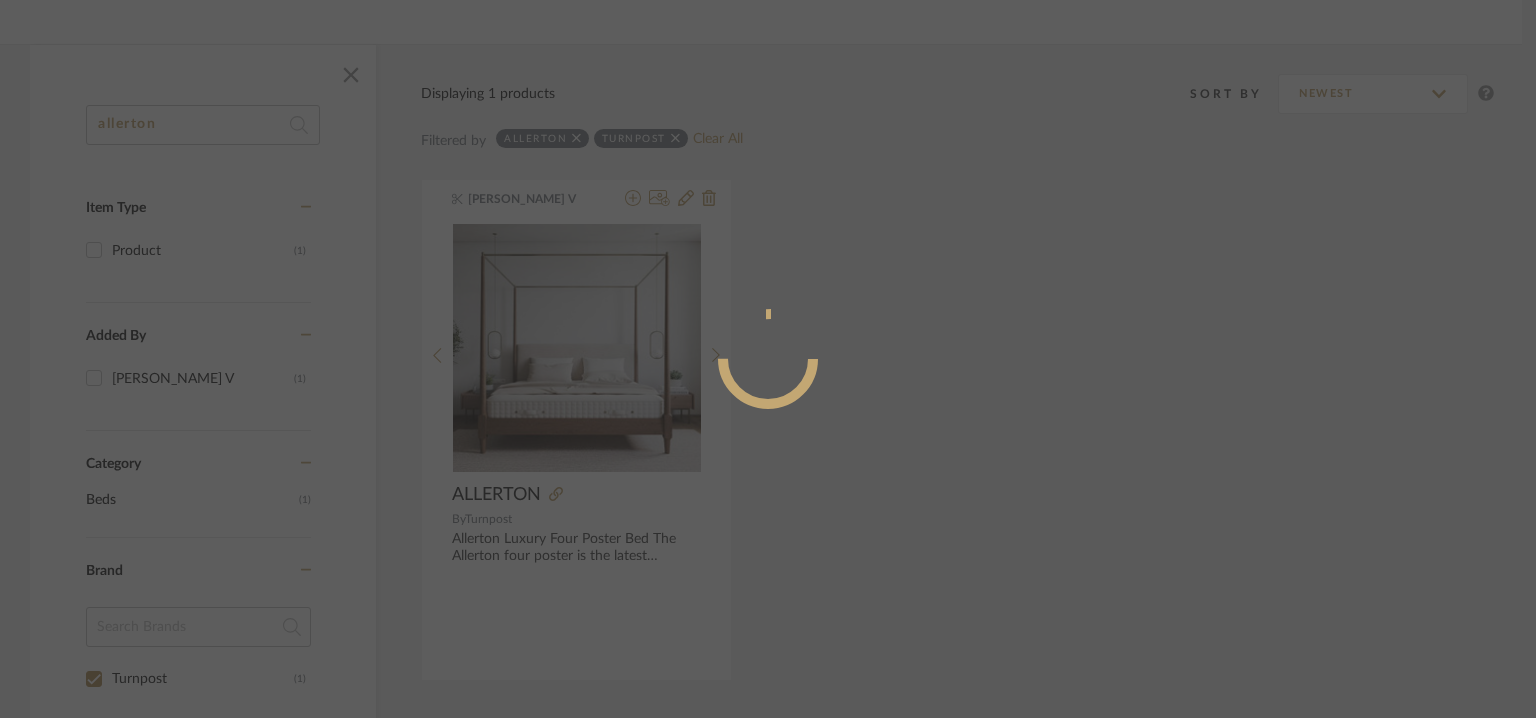 radio on "true" 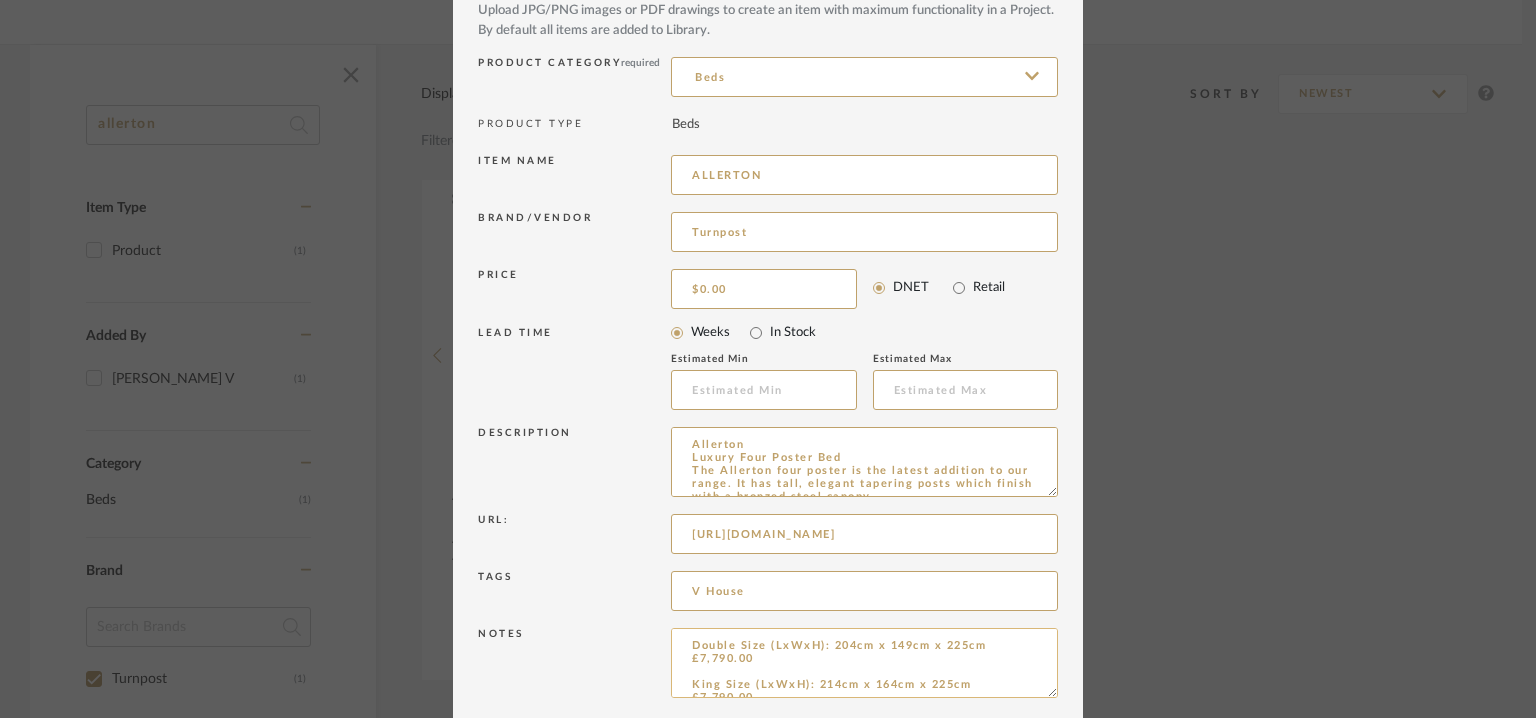 scroll, scrollTop: 192, scrollLeft: 0, axis: vertical 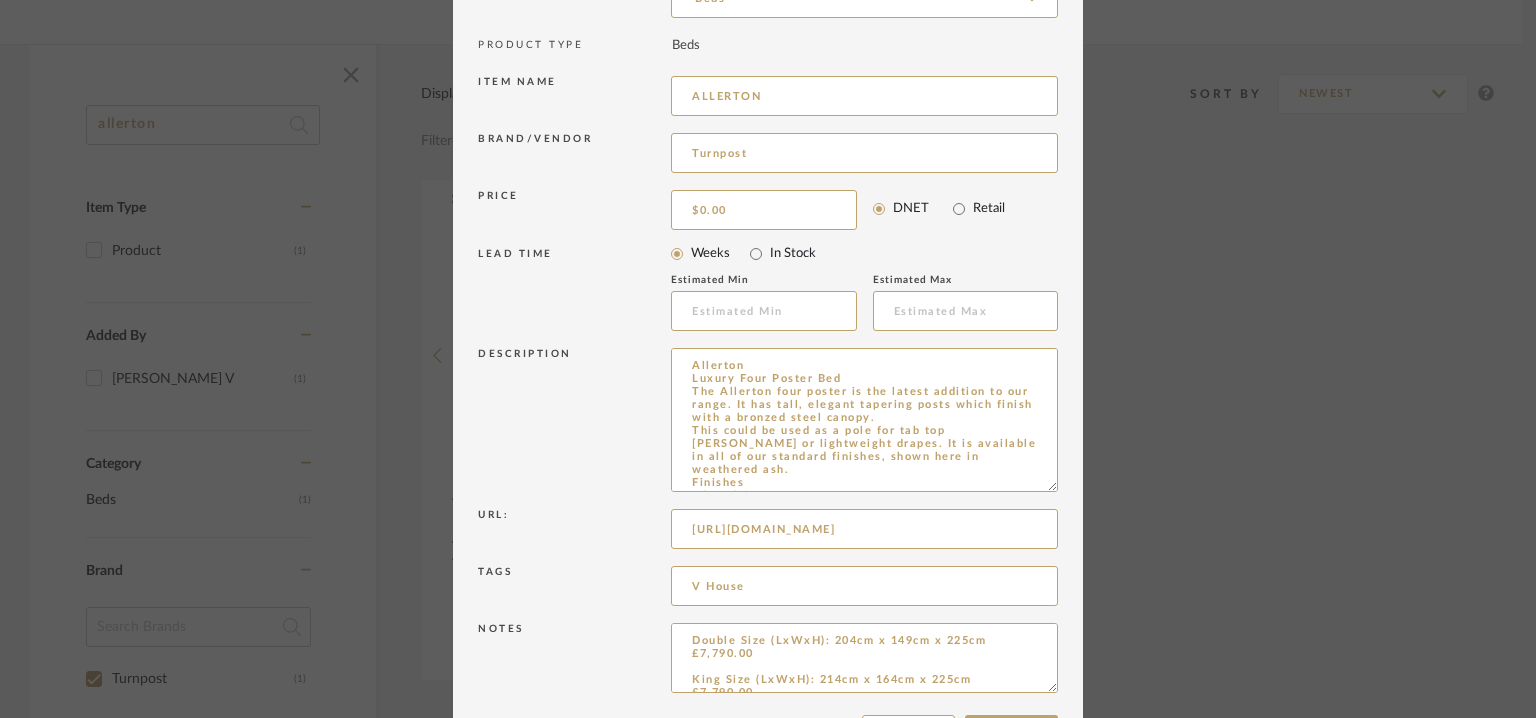 drag, startPoint x: 1043, startPoint y: 410, endPoint x: 1074, endPoint y: 607, distance: 199.42416 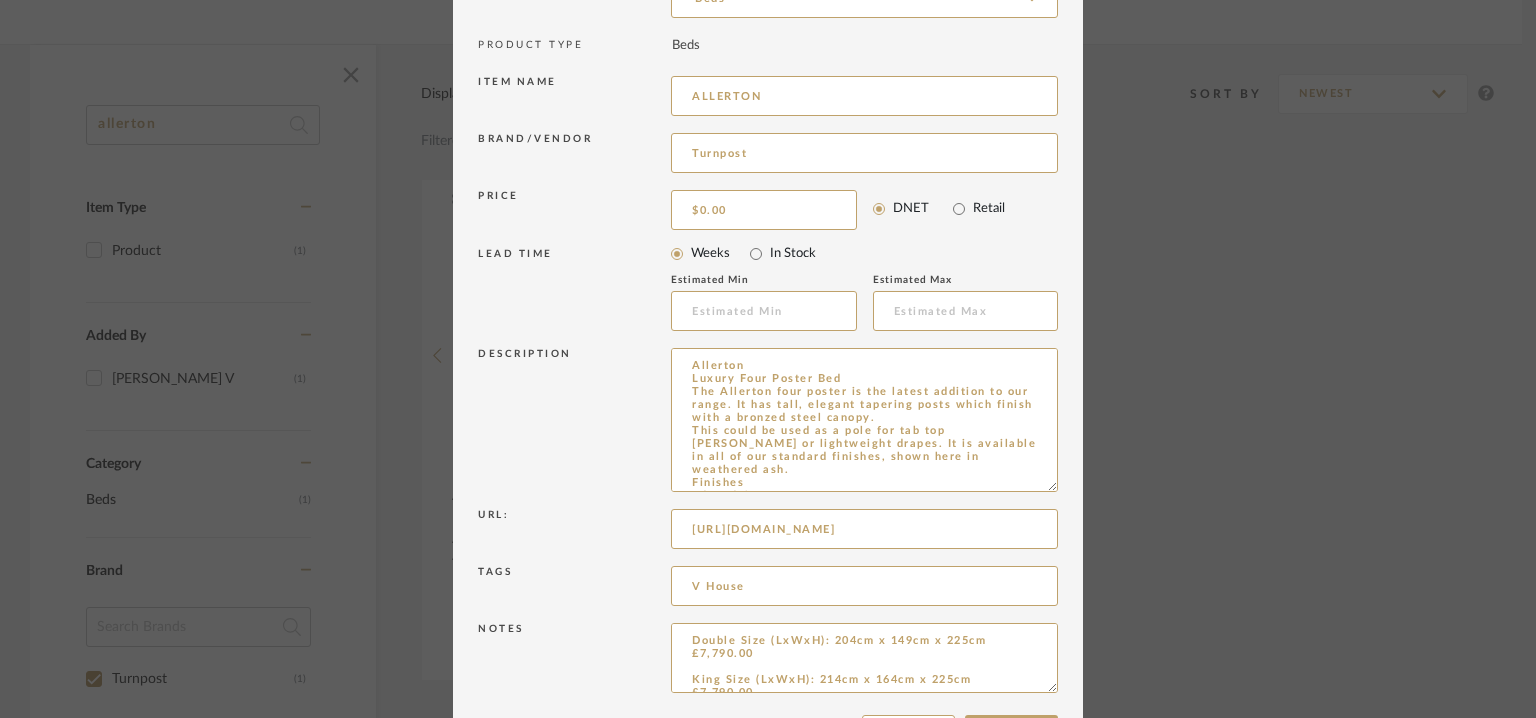 click on "Edit Item ×  Item Type  required Product Inspiration Image   Site Photo or PDF   Upload JPG/PNG images or PDF drawings to create an item with maximum functionality in a Project. By default all items are added to Library.   Product Category  required Beds  PRODUCT TYPE  Beds   Item name  ALLERTON  Brand/Vendor  Turnpost  Price  $0.00 DNET  Retail   LEAD TIME  Weeks In Stock  Estimated Min   Estimated Max   Description  Allerton
Luxury Four Poster Bed
The Allerton four poster is the latest addition to our range. It has tall, elegant tapering posts which finish with a bronzed steel canopy.
This could be used as a pole for tab top [PERSON_NAME] or lightweight drapes. It is available in all of our standard finishes, shown here in weathered ash.
Finishes
3d model :no
▼  Url:  [URL][DOMAIN_NAME]  Tags  V House  Notes   Update  Cancel" at bounding box center [768, 300] 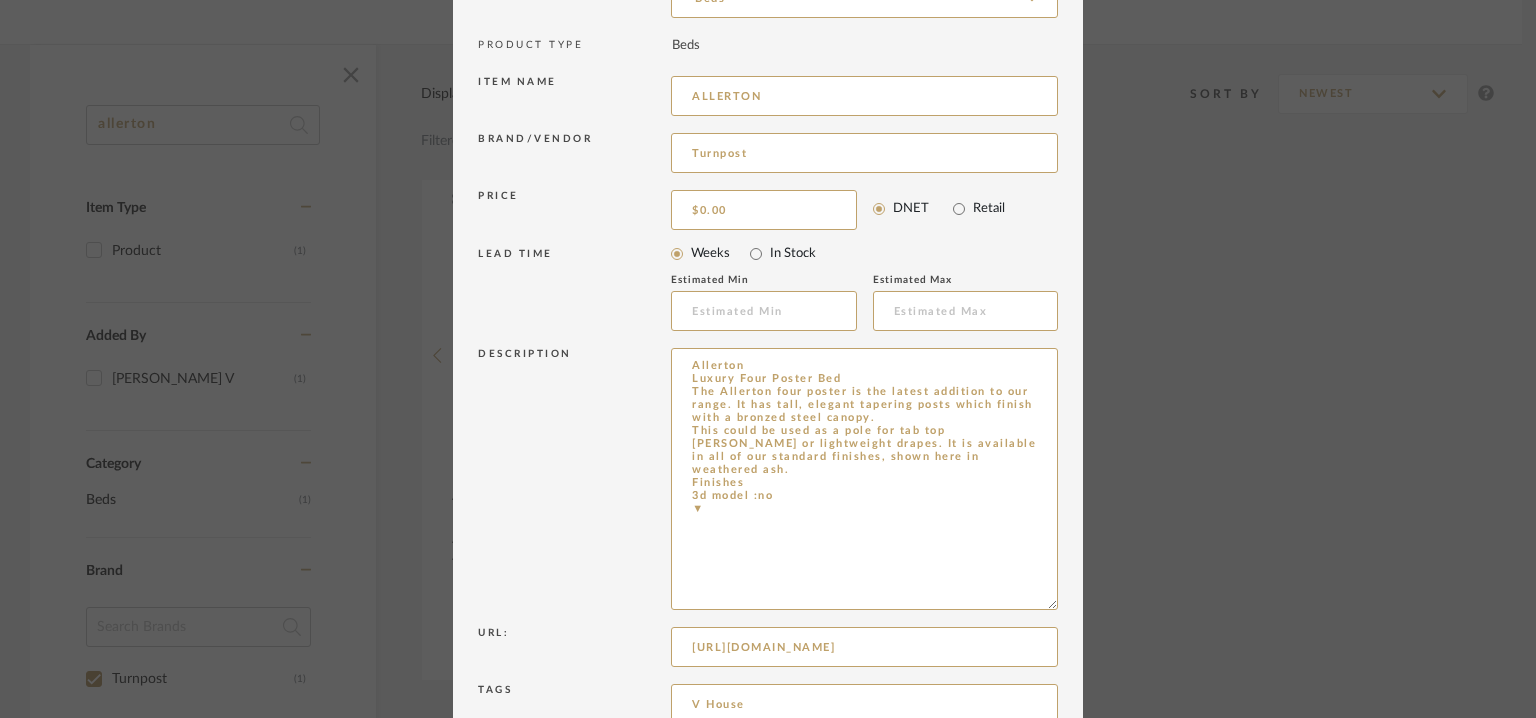 drag, startPoint x: 837, startPoint y: 546, endPoint x: 632, endPoint y: 355, distance: 280.1892 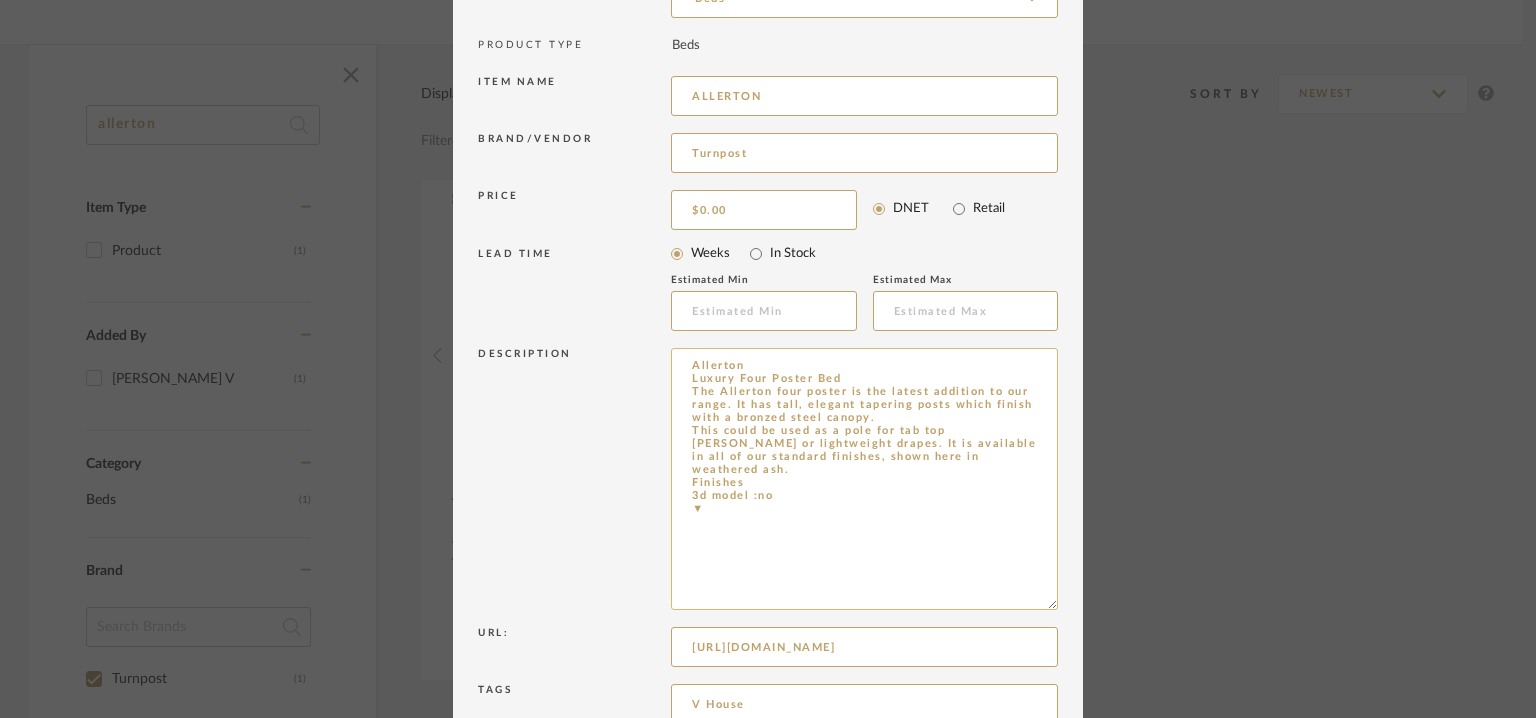paste on "Type: Bed
Dimension(s) :  (LxWxH):
*Double Size :  204cm x 149cm x 225cm
*King Size : 214cm x 164cm x 225cm
*Super King Size  : 214cm x 194cm x 225cm
*Emperor Size : 214cm x 214cm x 225cm
Material/Finishes : bronzed steel canopy and weathered ash.
Product description:
The Allerton four poster is the latest addition to our range. It has tall, elegant tapering posts which finish with a bronzed steel canopy.
This could be used as a pole for tab top [PERSON_NAME] or lightweight drapes. It is available in all of our standard finishes, shown here in weathered ash.
Additional information : Na
Any other details: Na" 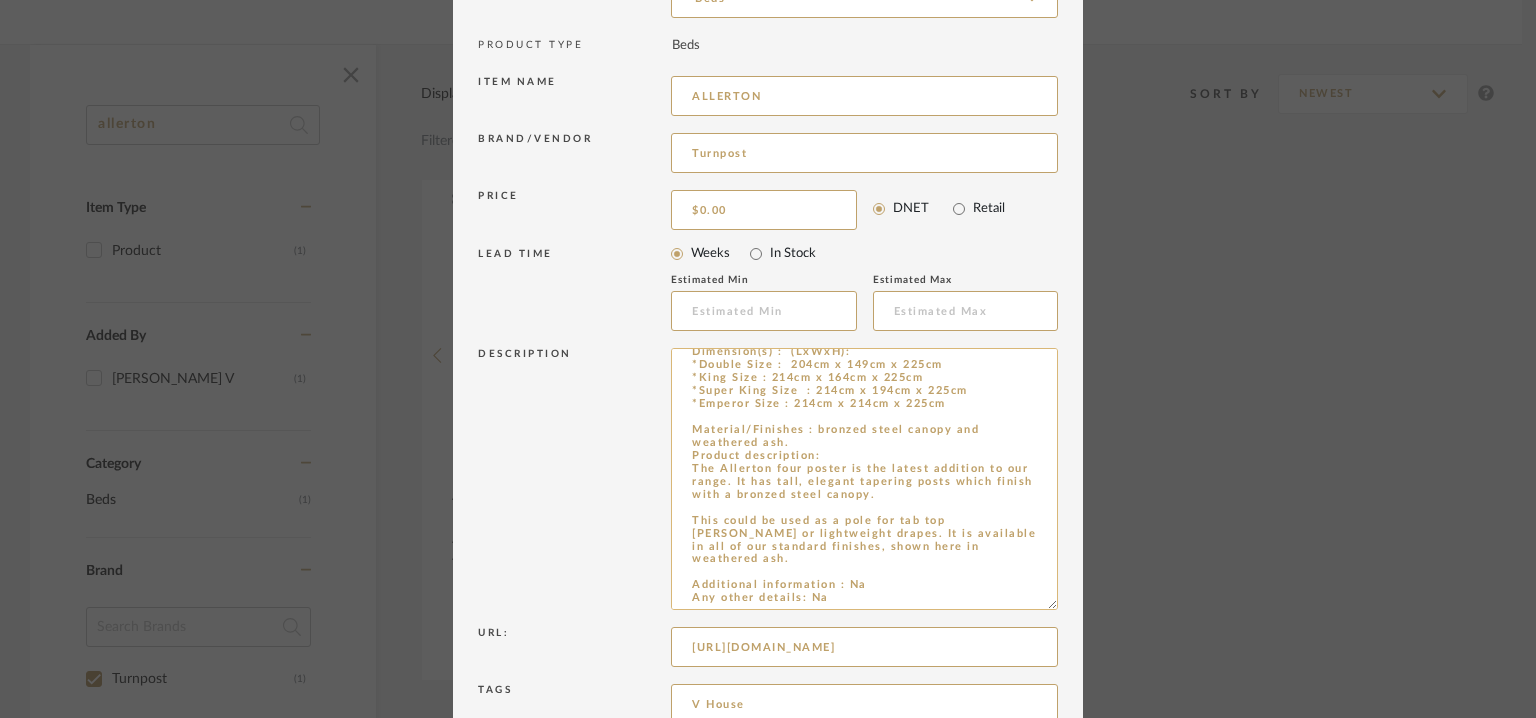 scroll, scrollTop: 28, scrollLeft: 0, axis: vertical 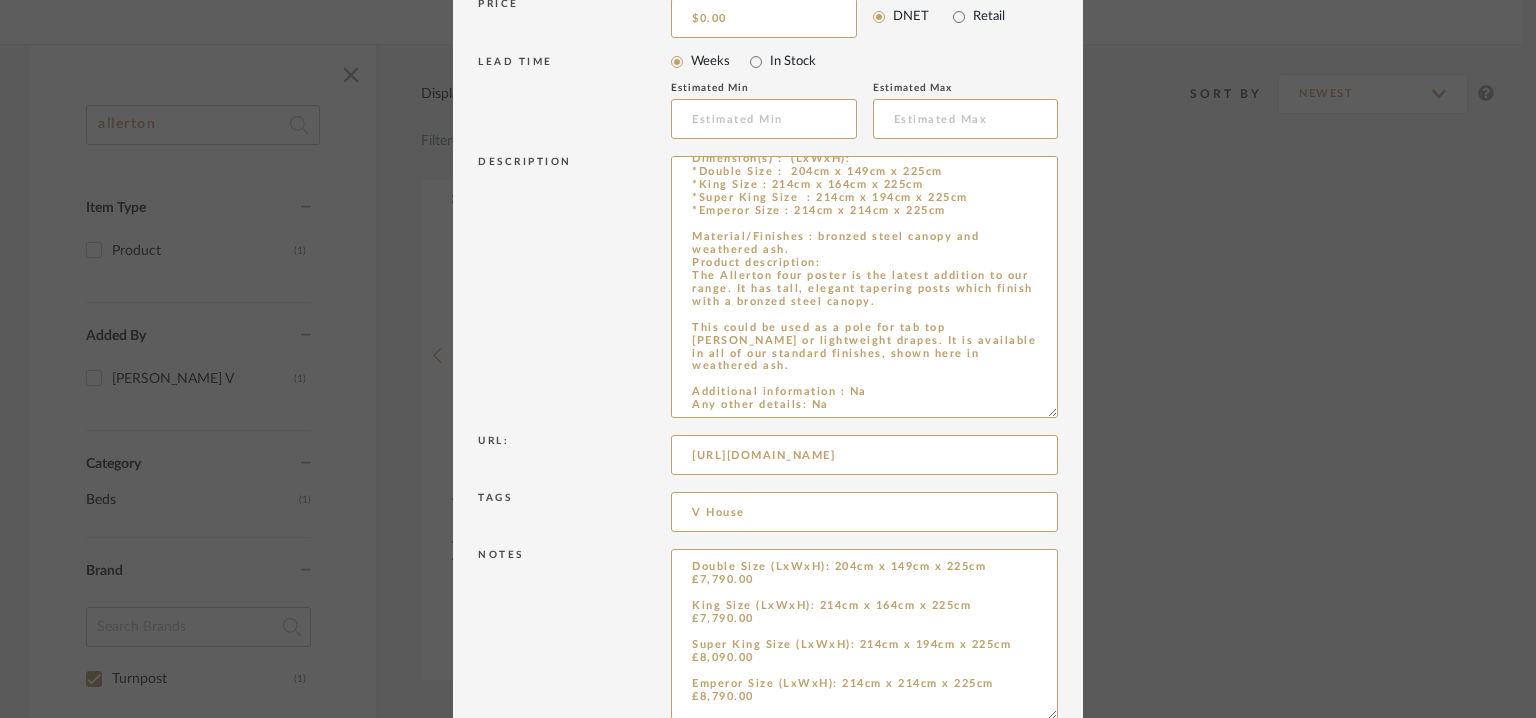 drag, startPoint x: 1042, startPoint y: 609, endPoint x: 1055, endPoint y: 758, distance: 149.56604 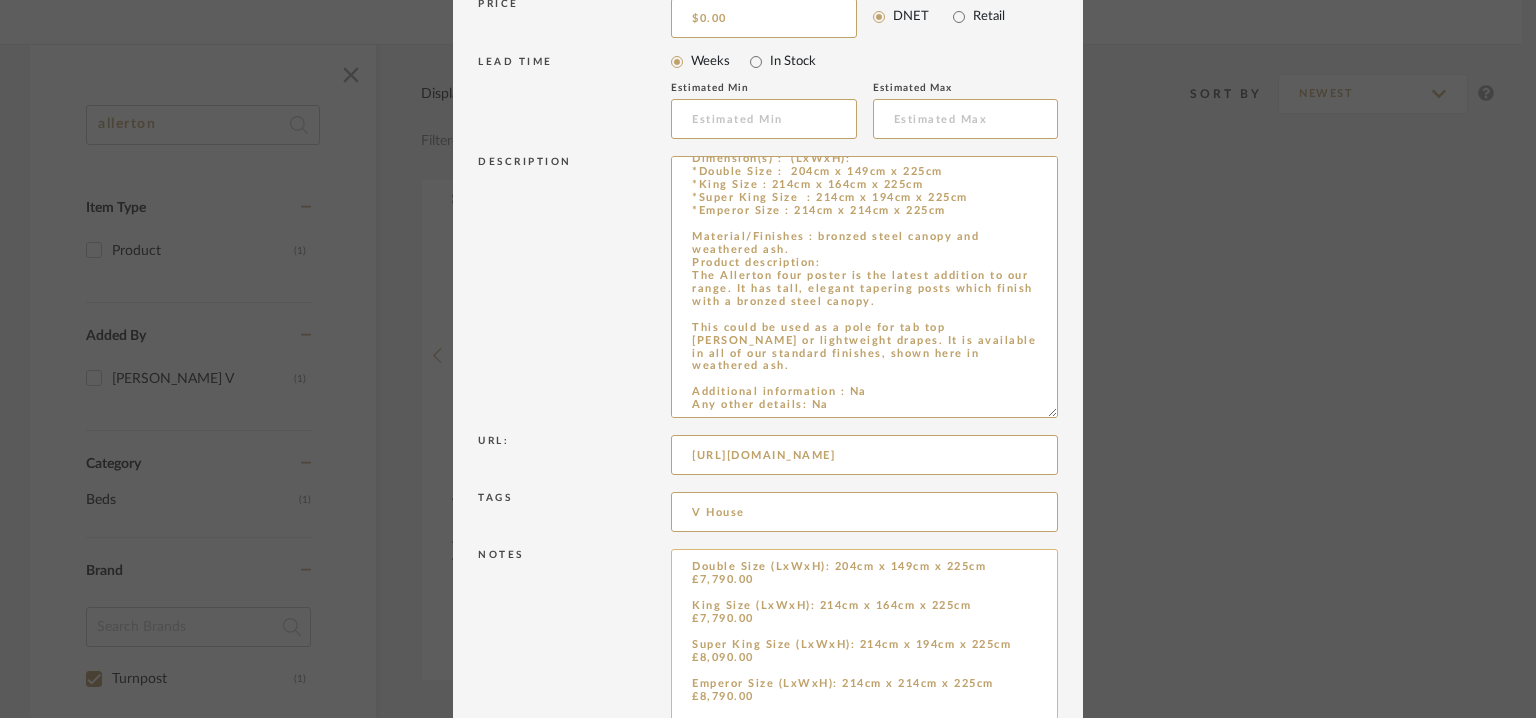 type on "Type: Bed
Dimension(s) :  (LxWxH):
*Double Size :  204cm x 149cm x 225cm
*King Size : 214cm x 164cm x 225cm
*Super King Size  : 214cm x 194cm x 225cm
*Emperor Size : 214cm x 214cm x 225cm
Material/Finishes : bronzed steel canopy and weathered ash.
Product description:
The Allerton four poster is the latest addition to our range. It has tall, elegant tapering posts which finish with a bronzed steel canopy.
This could be used as a pole for tab top [PERSON_NAME] or lightweight drapes. It is available in all of our standard finishes, shown here in weathered ash.
Additional information : Na
Any other details: Na" 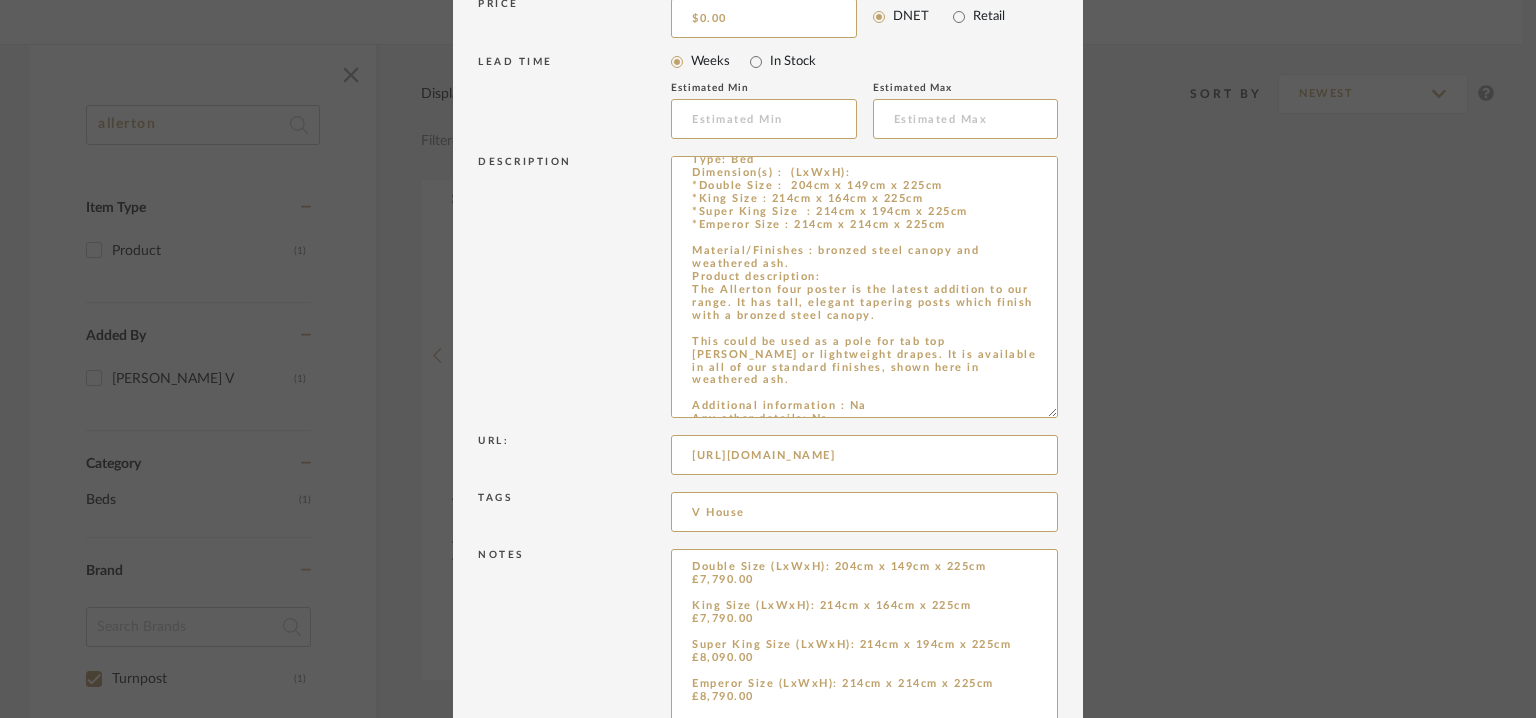 drag, startPoint x: 832, startPoint y: 703, endPoint x: 611, endPoint y: 491, distance: 306.24338 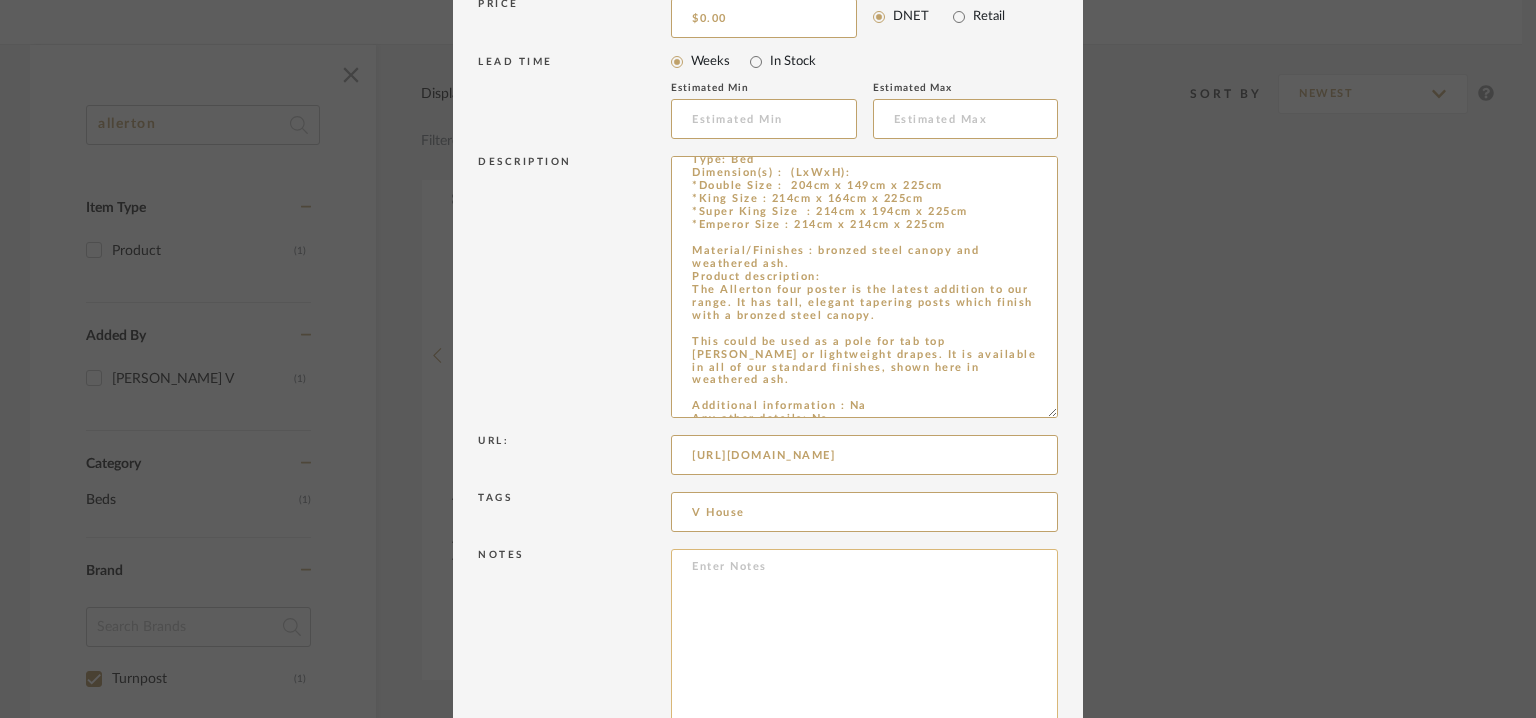 click at bounding box center [864, 658] 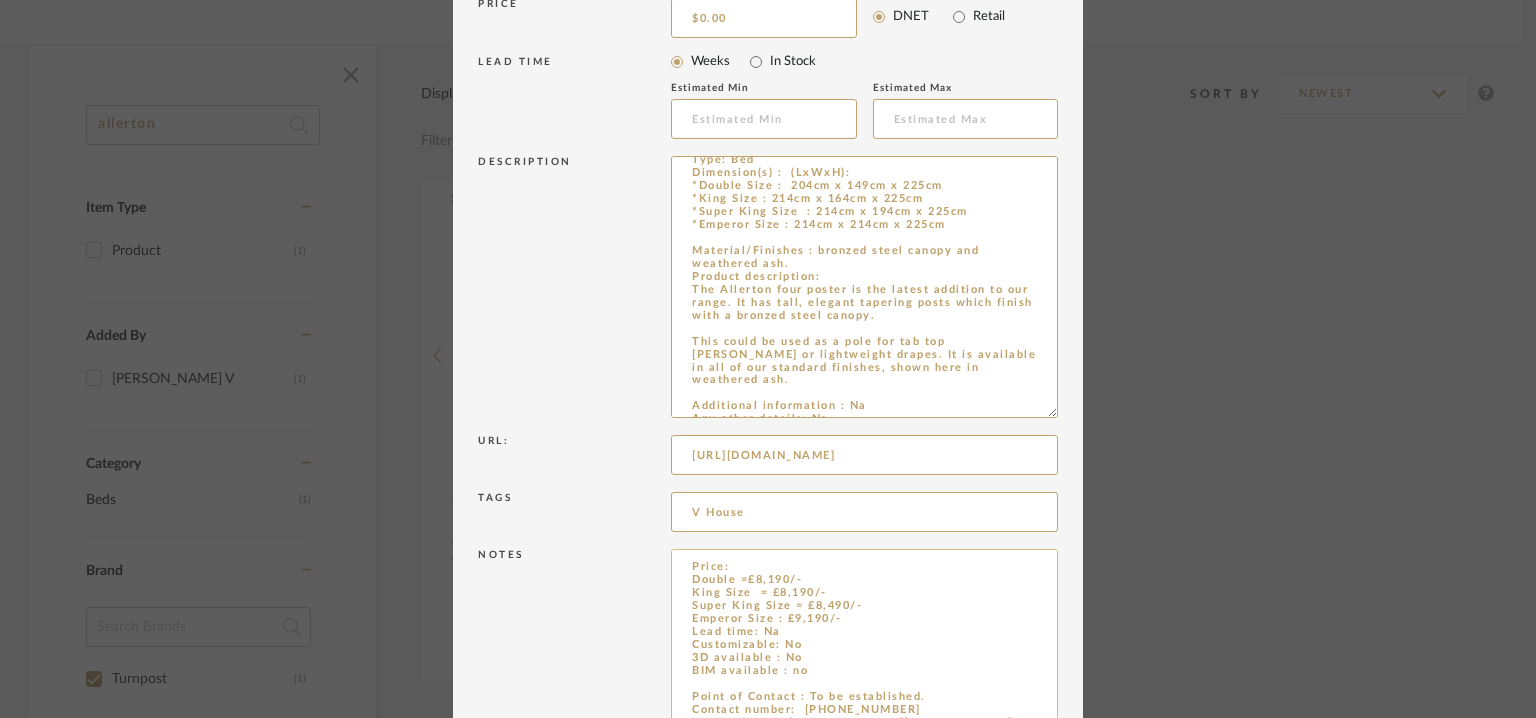 scroll, scrollTop: 40, scrollLeft: 0, axis: vertical 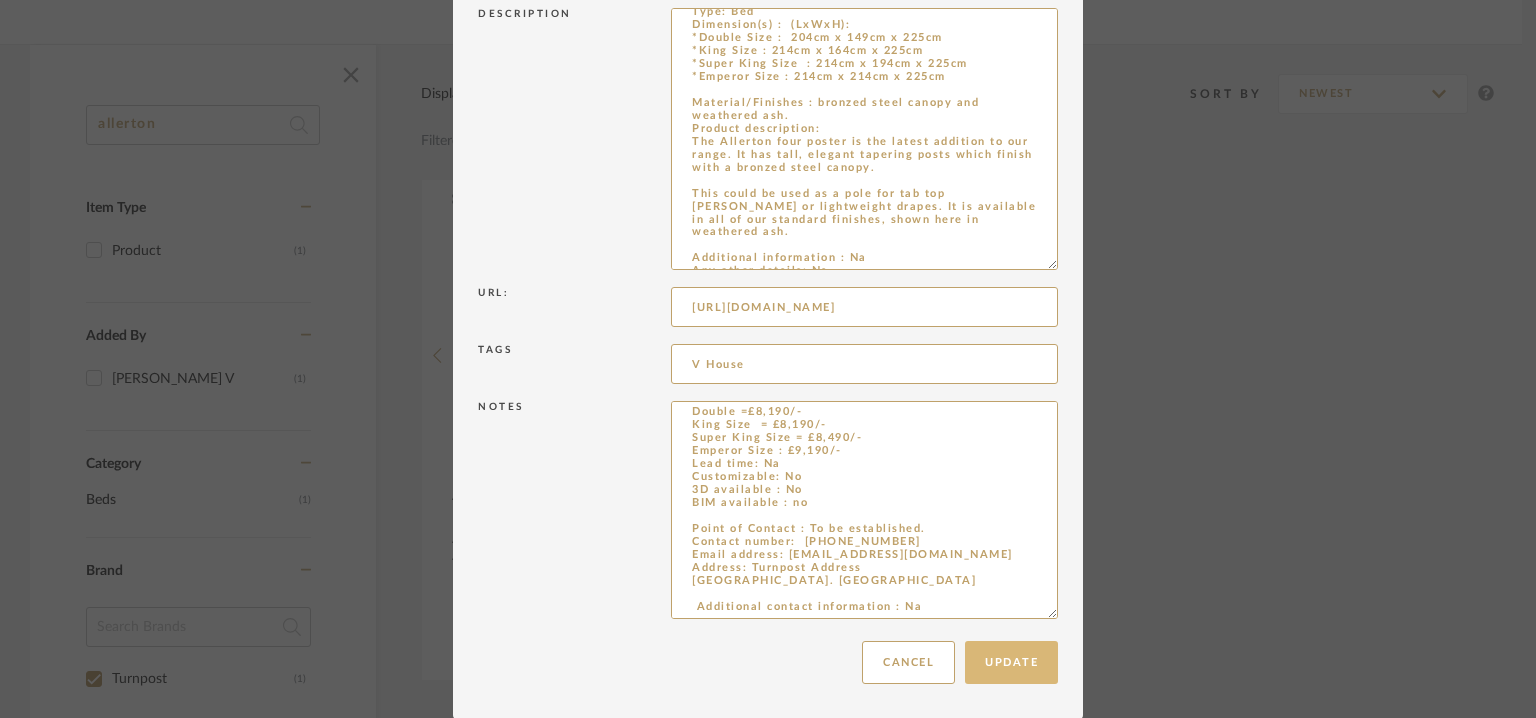 type on "Price:
Double =£8,190/-
King Size  = £8,190/-
Super King Size = £8,490/-
Emperor Size : £9,190/-
Lead time: Na
Customizable: No
3D available : No
BIM available : no
Point of Contact : To be established.
Contact number:  [PHONE_NUMBER]
Email address: [EMAIL_ADDRESS][DOMAIN_NAME]
Address: Turnpost Address
[GEOGRAPHIC_DATA]. [GEOGRAPHIC_DATA]
Additional contact information : Na" 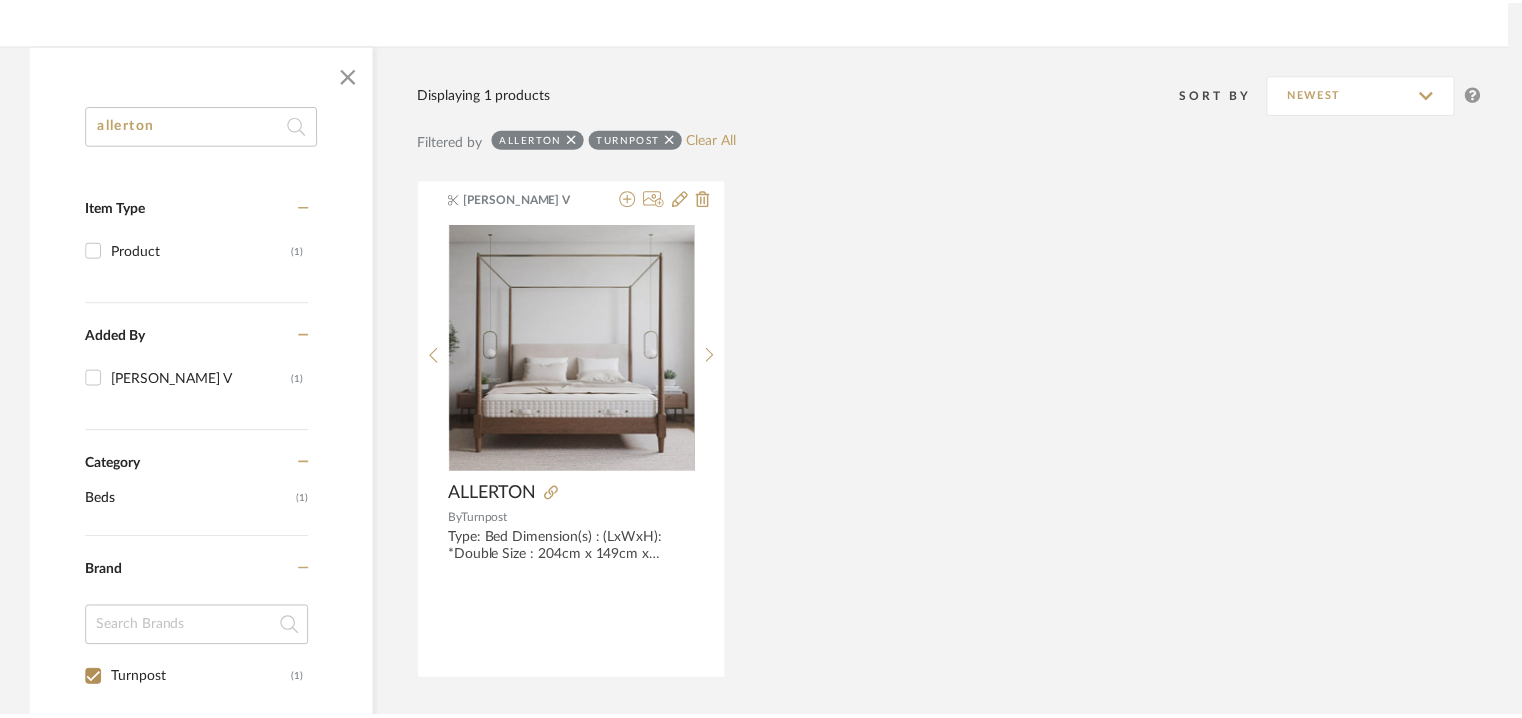 scroll, scrollTop: 263, scrollLeft: 0, axis: vertical 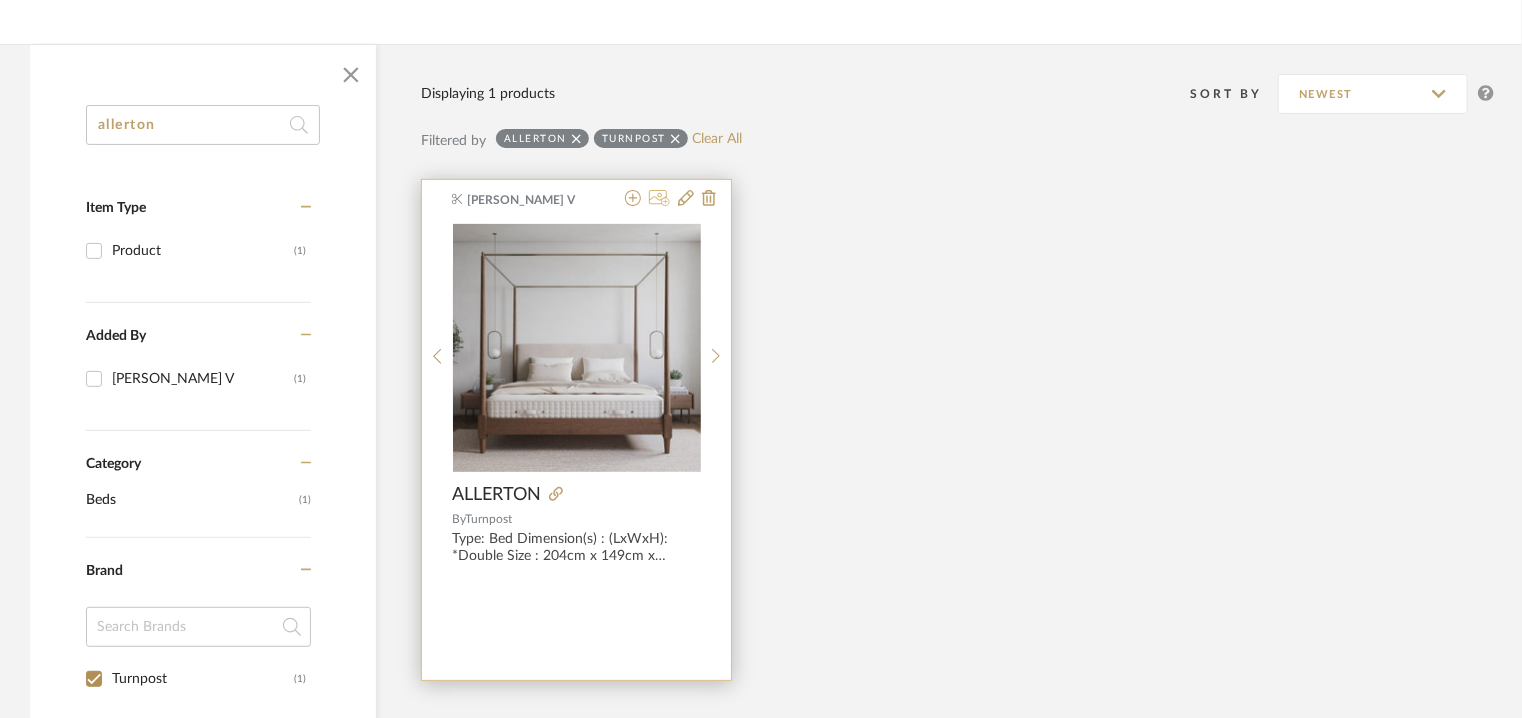 click 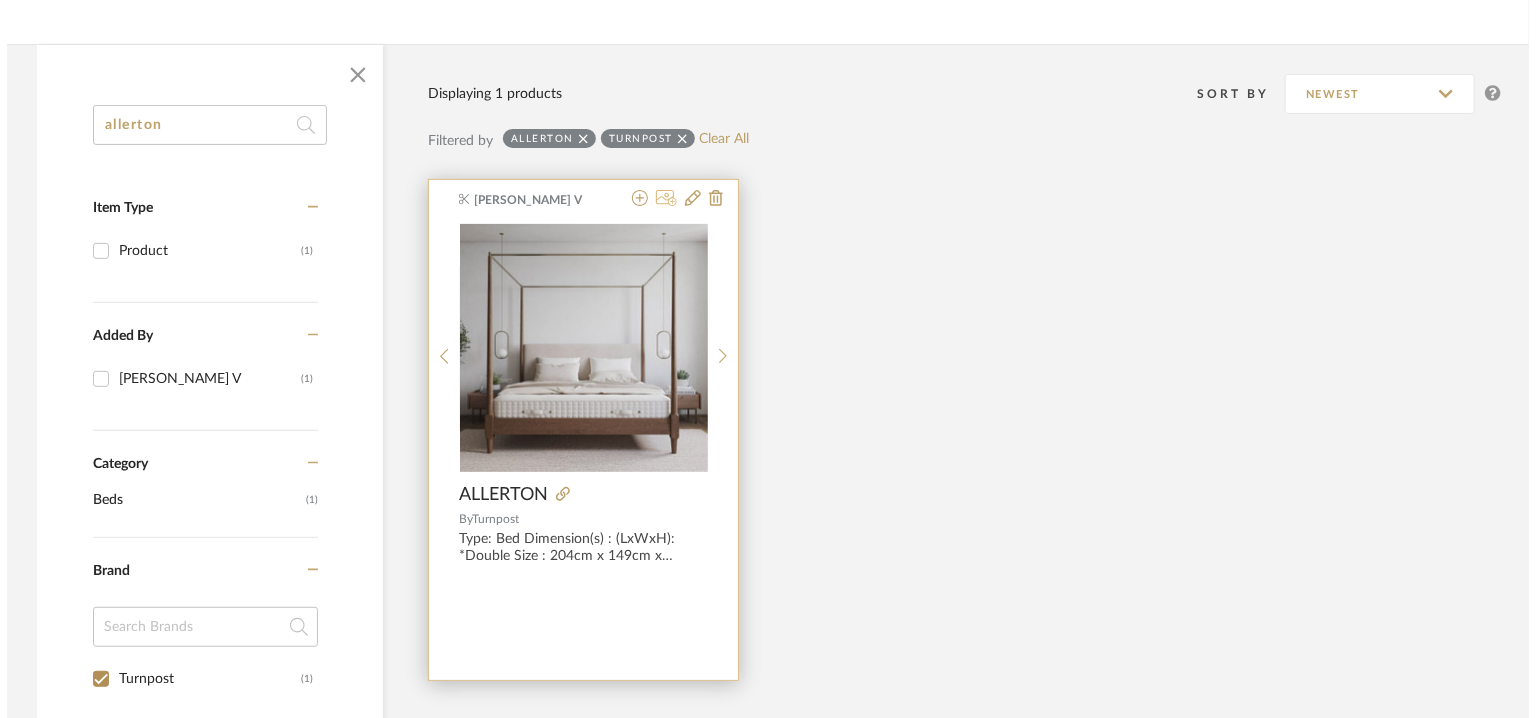 scroll, scrollTop: 0, scrollLeft: 0, axis: both 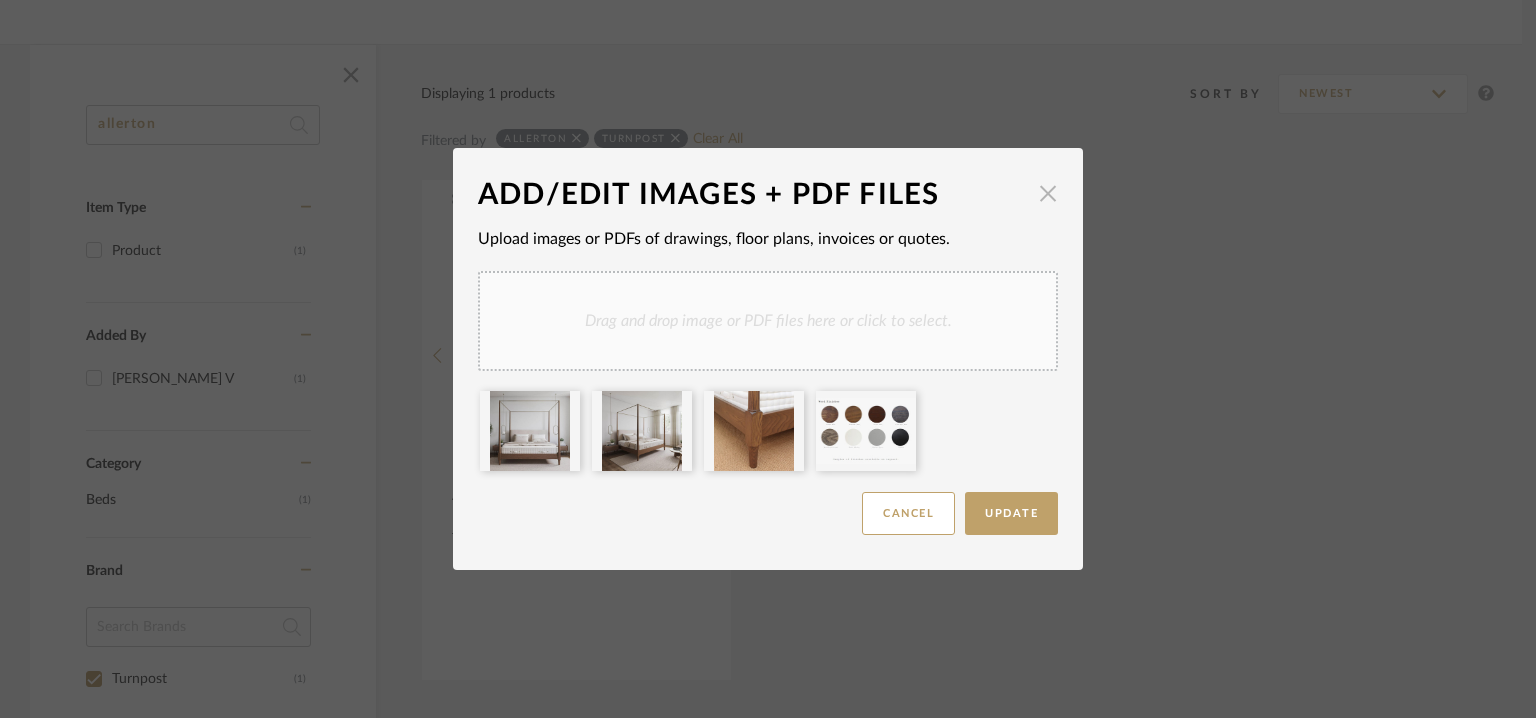 click at bounding box center [1048, 193] 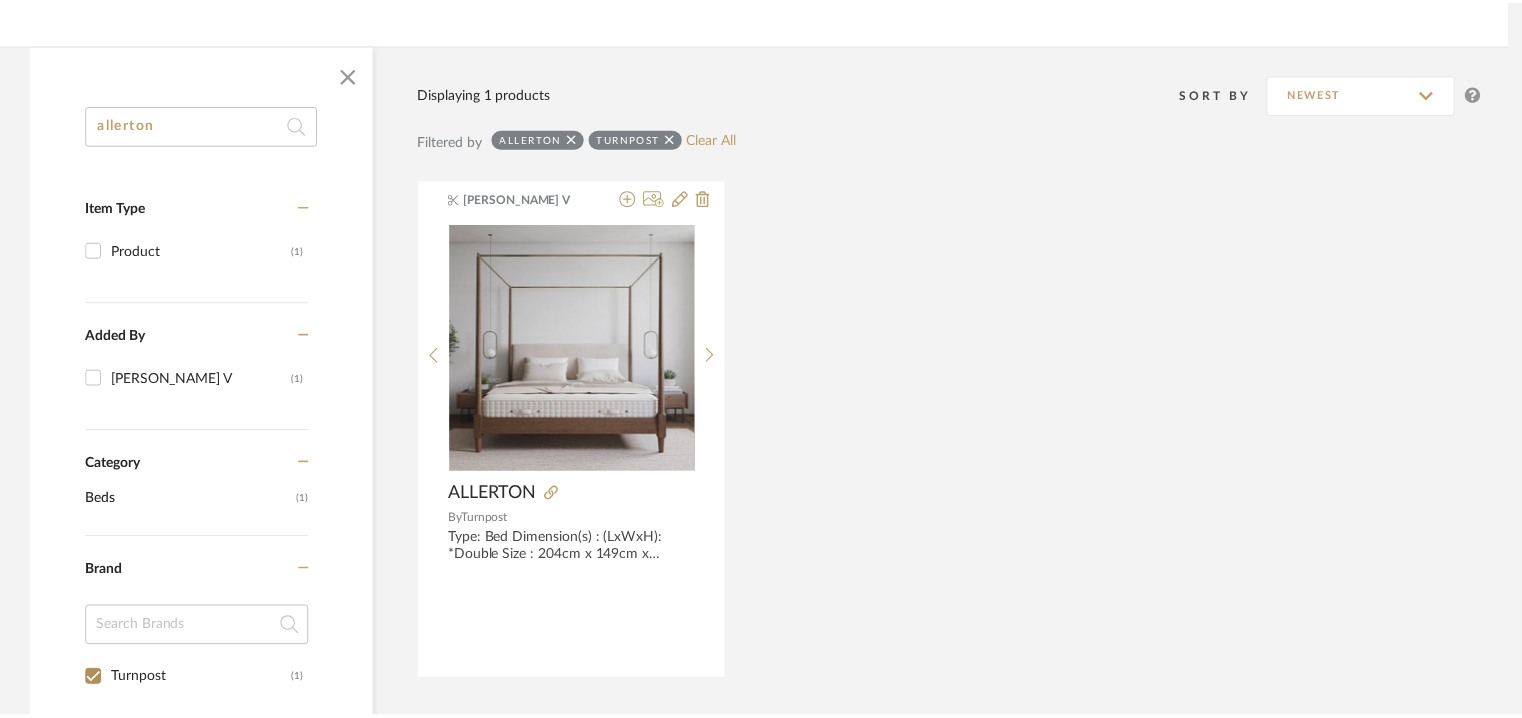 scroll, scrollTop: 263, scrollLeft: 0, axis: vertical 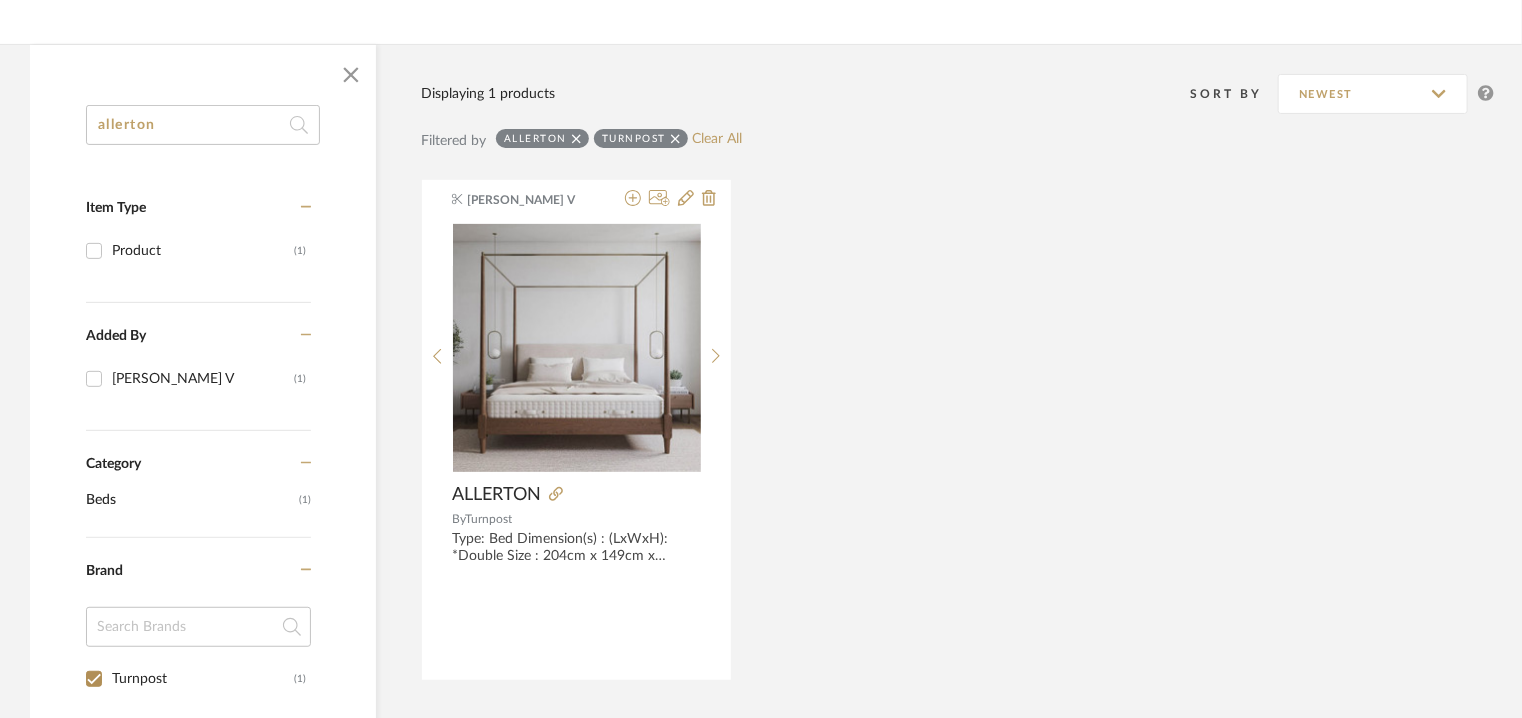 drag, startPoint x: 259, startPoint y: 128, endPoint x: 0, endPoint y: 140, distance: 259.27783 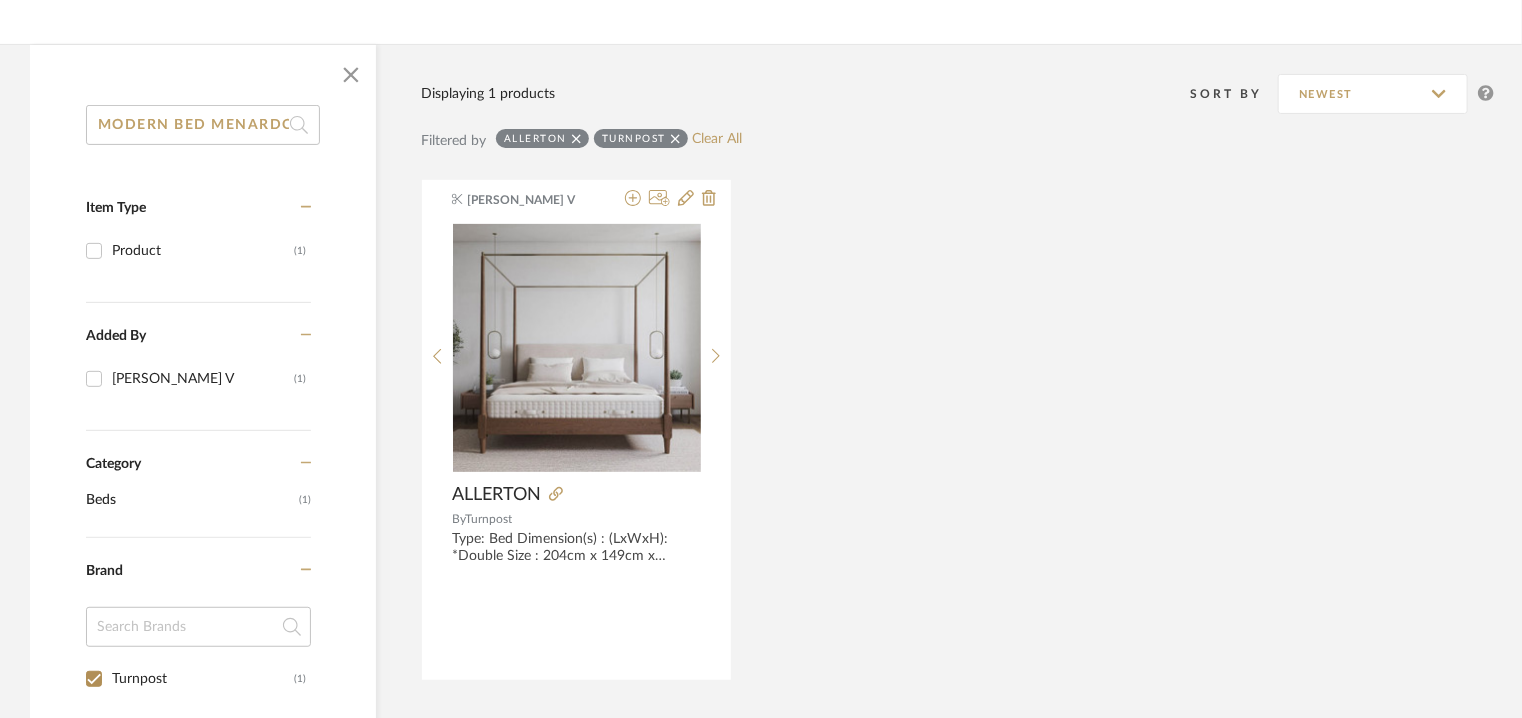 scroll, scrollTop: 0, scrollLeft: 233, axis: horizontal 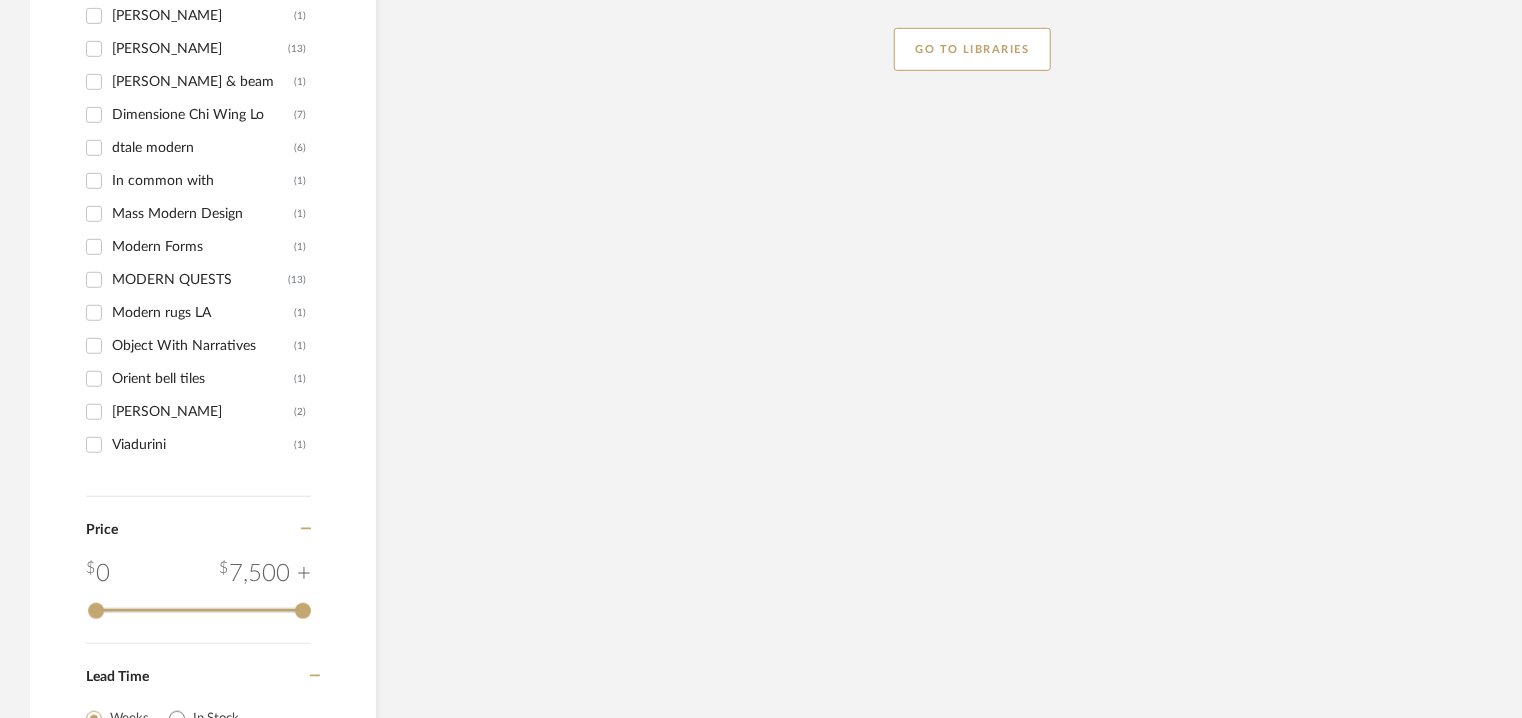 type on "MODERN BED MENARDO WITH PADDED HEADBOARD" 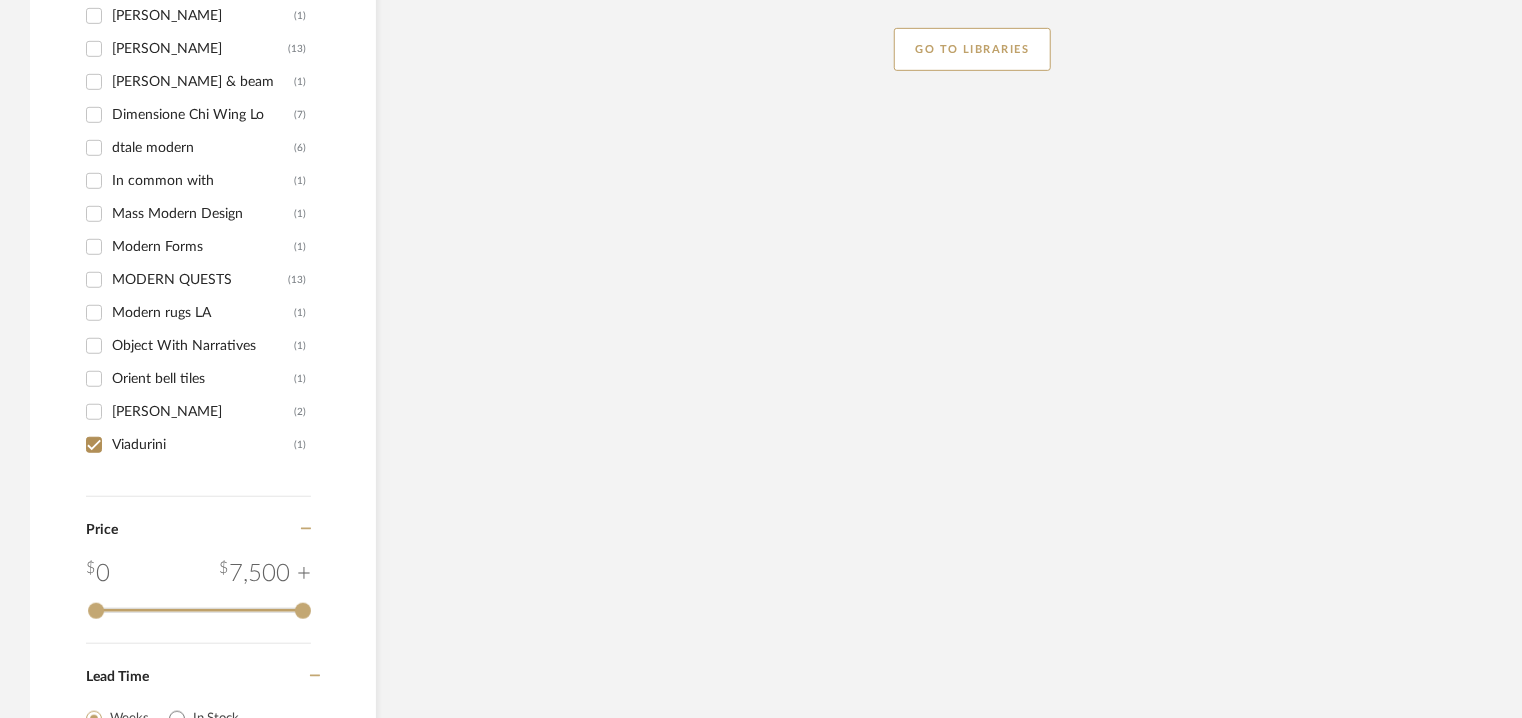 checkbox on "true" 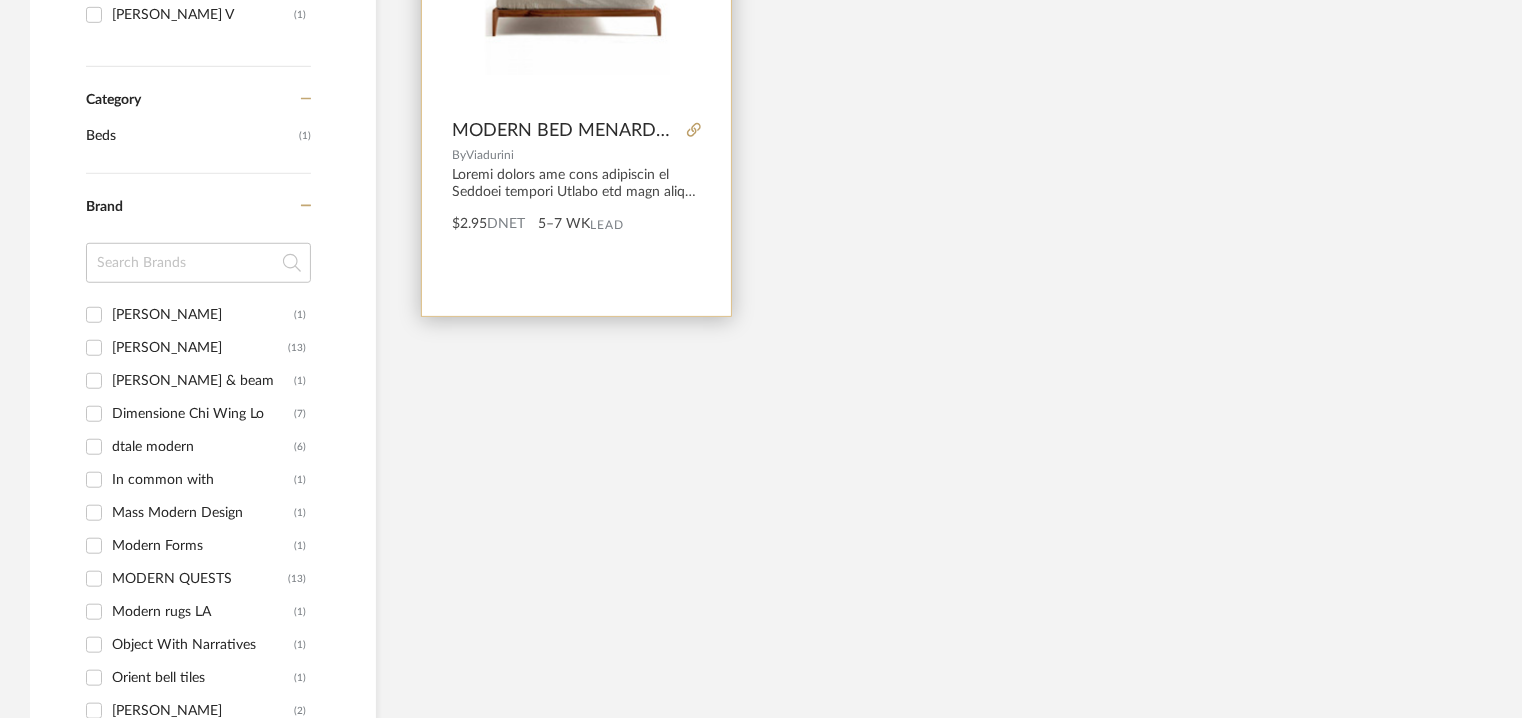 scroll, scrollTop: 625, scrollLeft: 0, axis: vertical 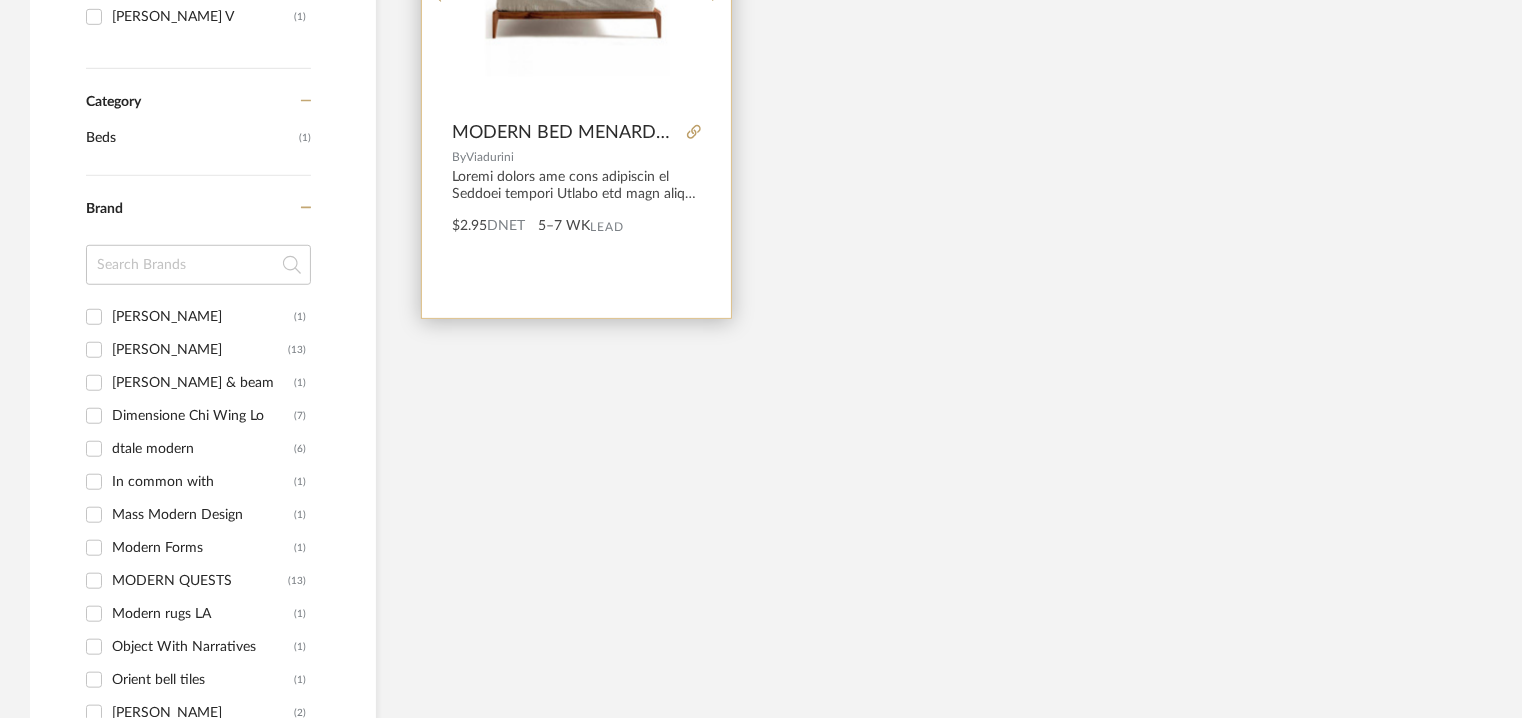 click at bounding box center [0, 0] 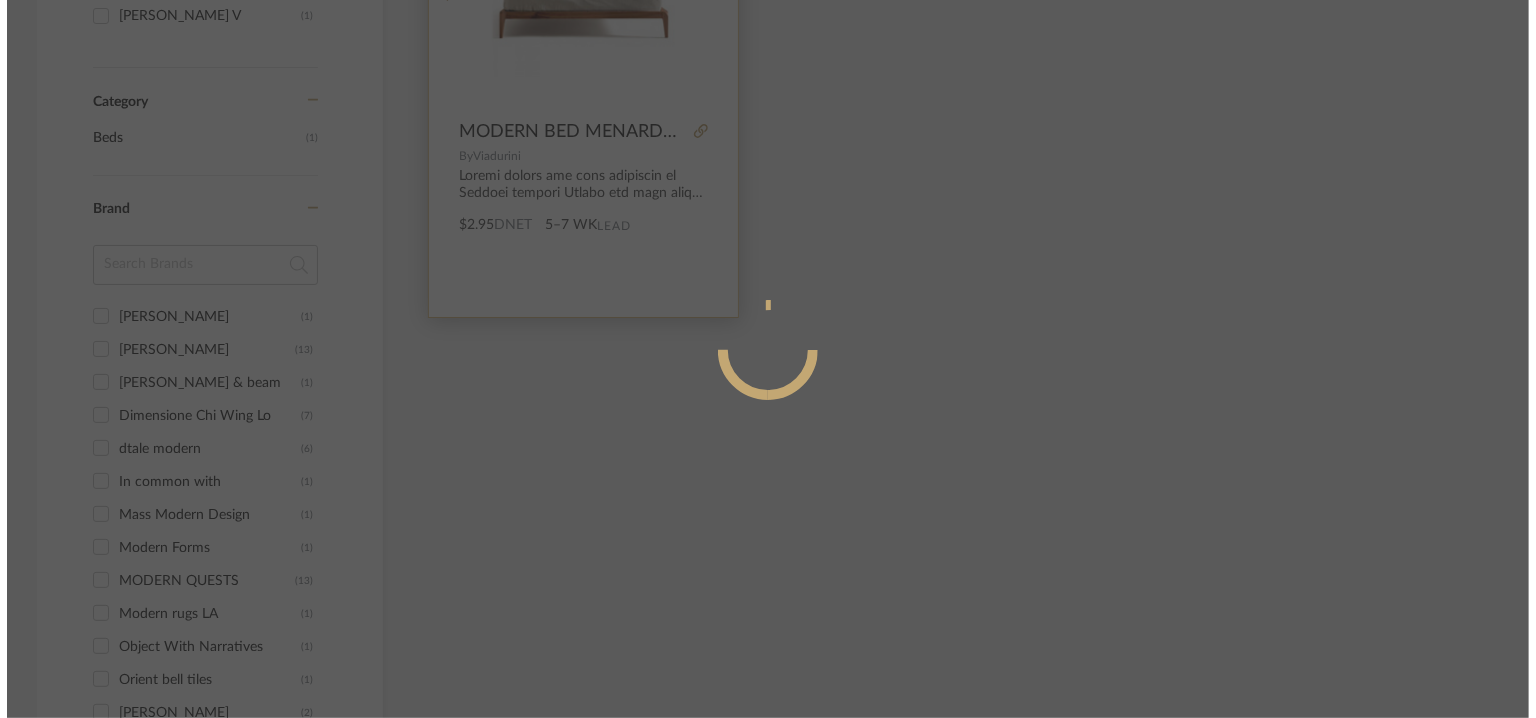 scroll, scrollTop: 0, scrollLeft: 0, axis: both 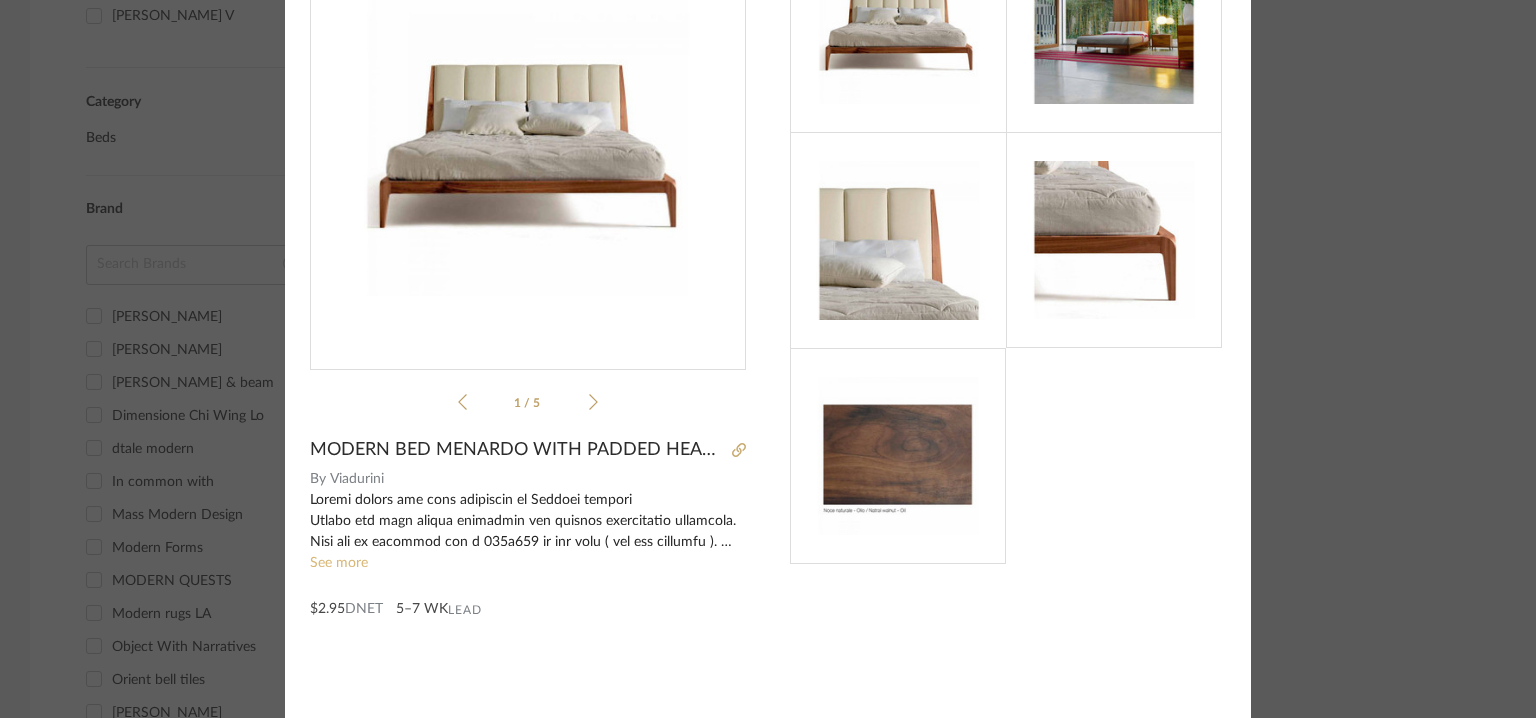 click on "See more" 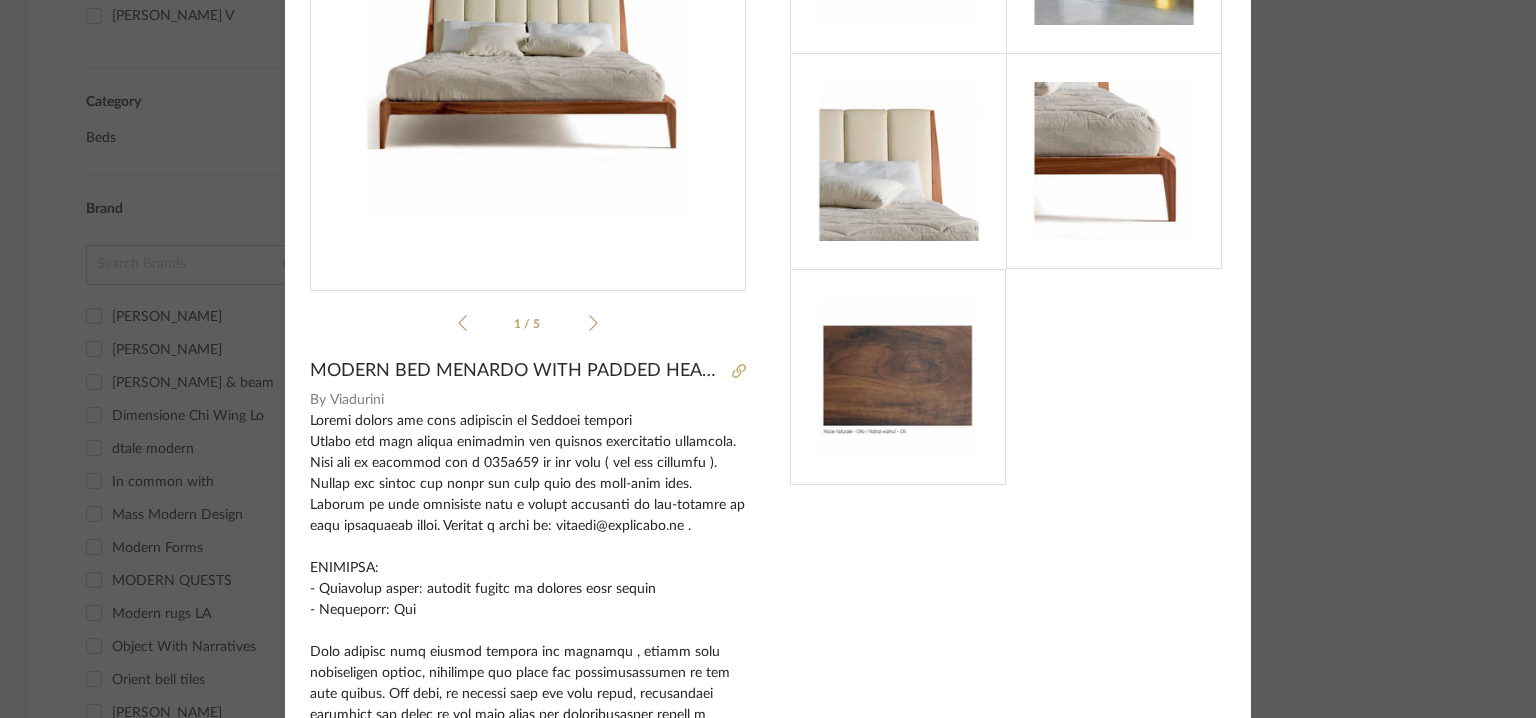 scroll, scrollTop: 343, scrollLeft: 0, axis: vertical 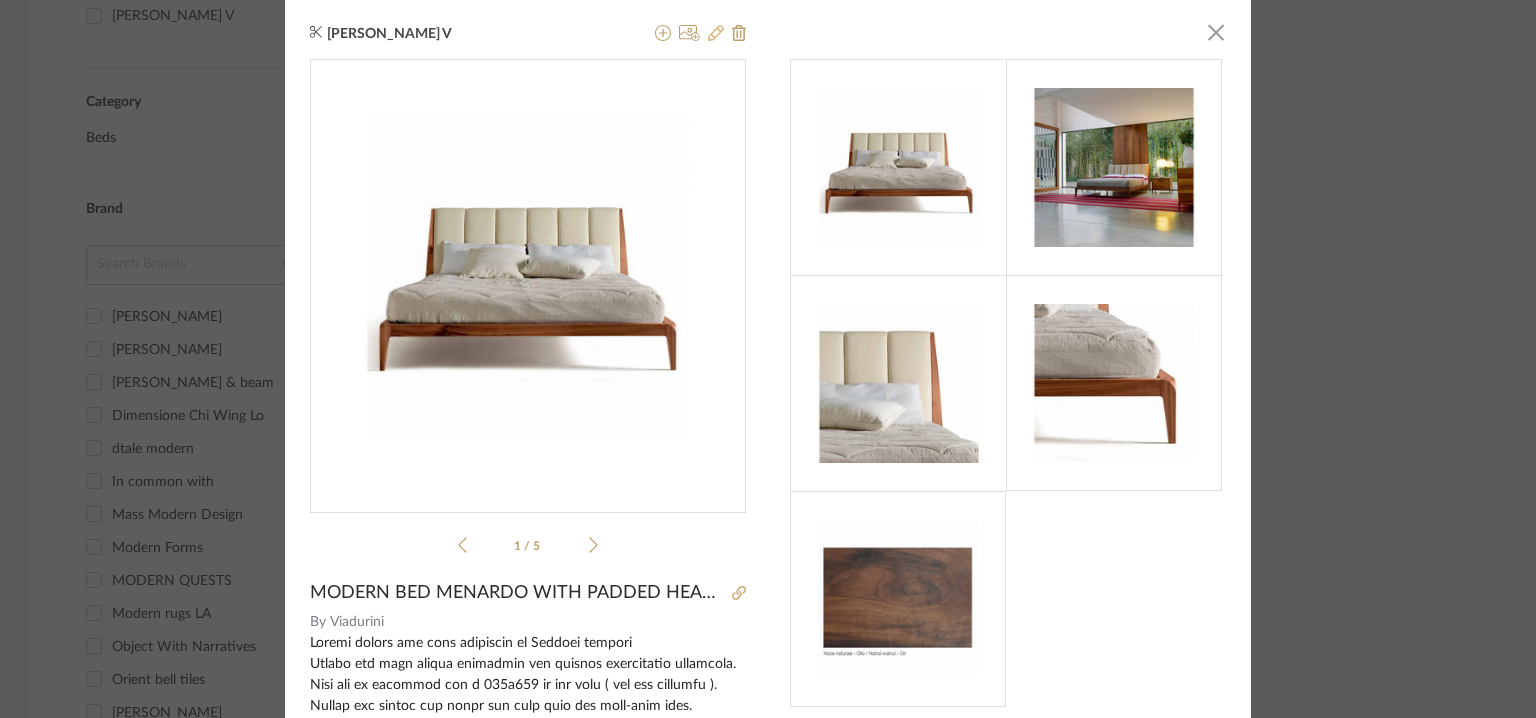 click 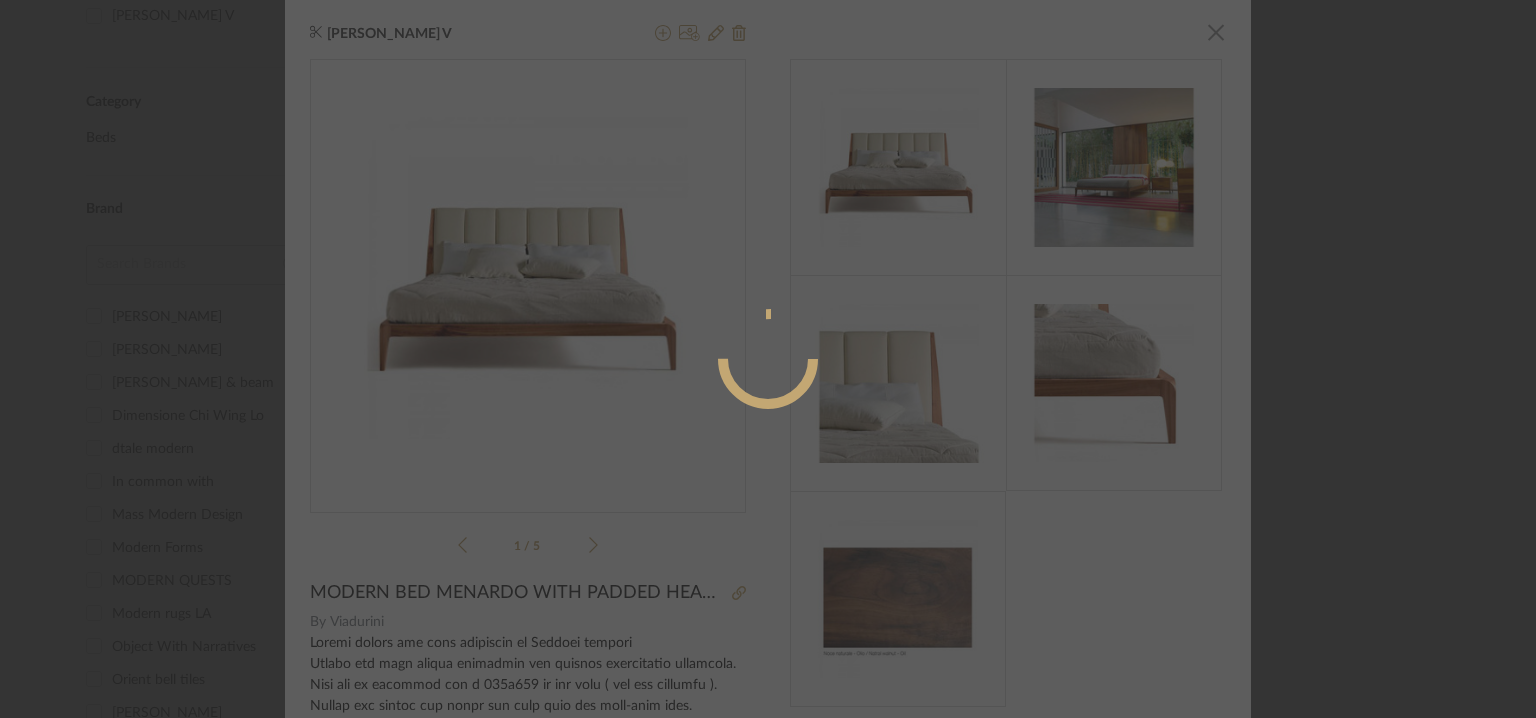 radio on "true" 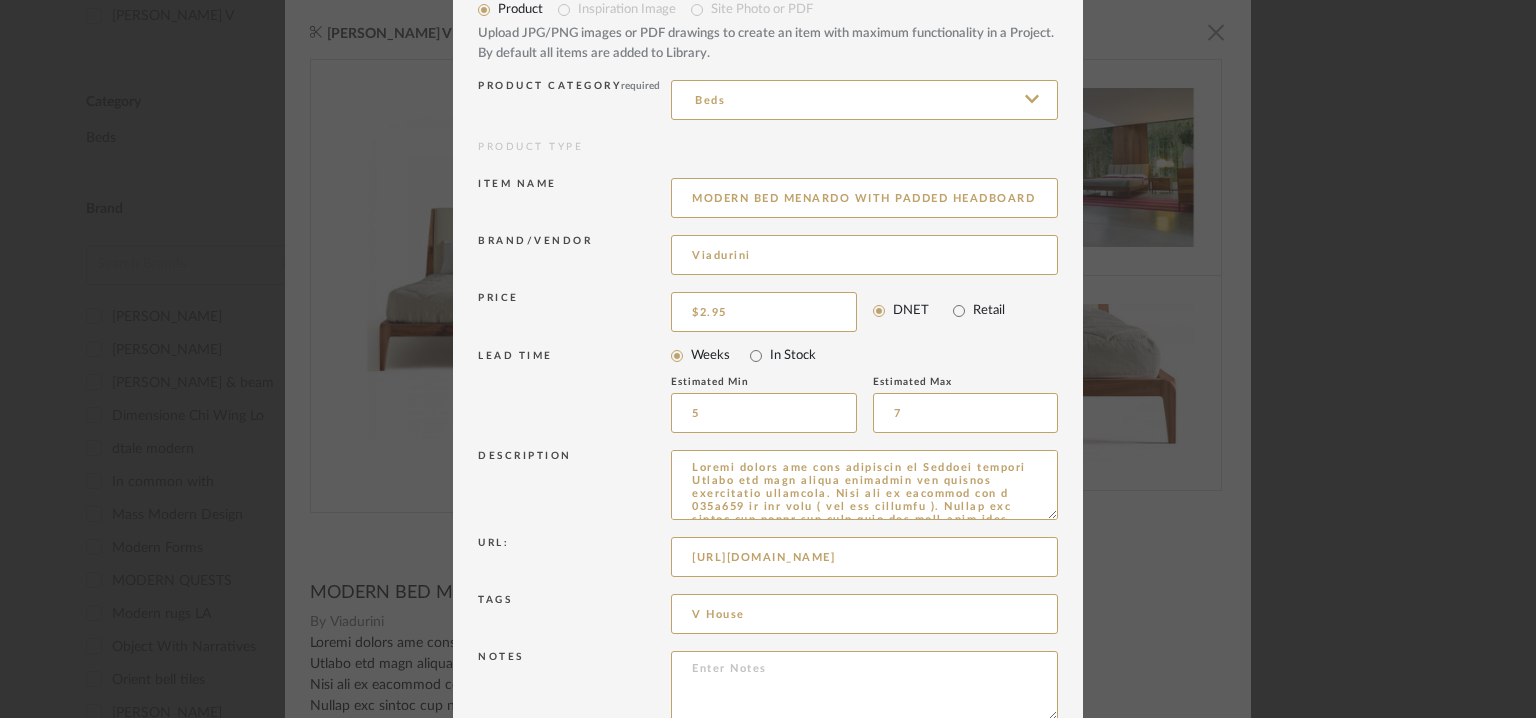 scroll, scrollTop: 192, scrollLeft: 0, axis: vertical 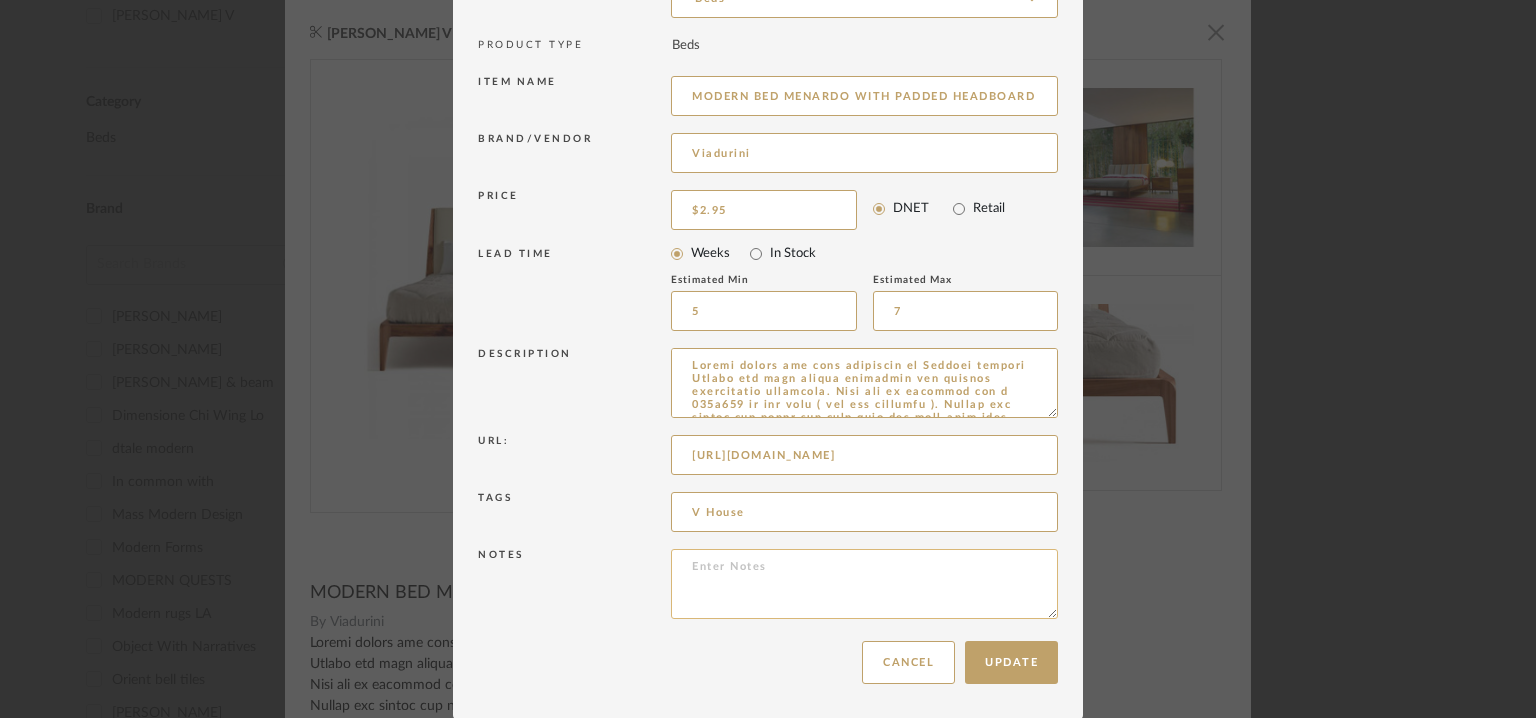 paste on "Price: £ 3122,24
Lead time:  1-2weeks (30-35working days)
Customizable: No
3D available : No
BIM available : no
Point of Contact : To be established.
Contact number:  Customer service Tel. [PHONE_NUMBER]
Tel.[PHONE_NUMBER] (21 phone lines)
Email address: [EMAIL_ADDRESS][DOMAIN_NAME]
Address: International Design S.r.l.
[STREET_ADDRESS][PERSON_NAME][PERSON_NAME]
Additional contact information : Na" 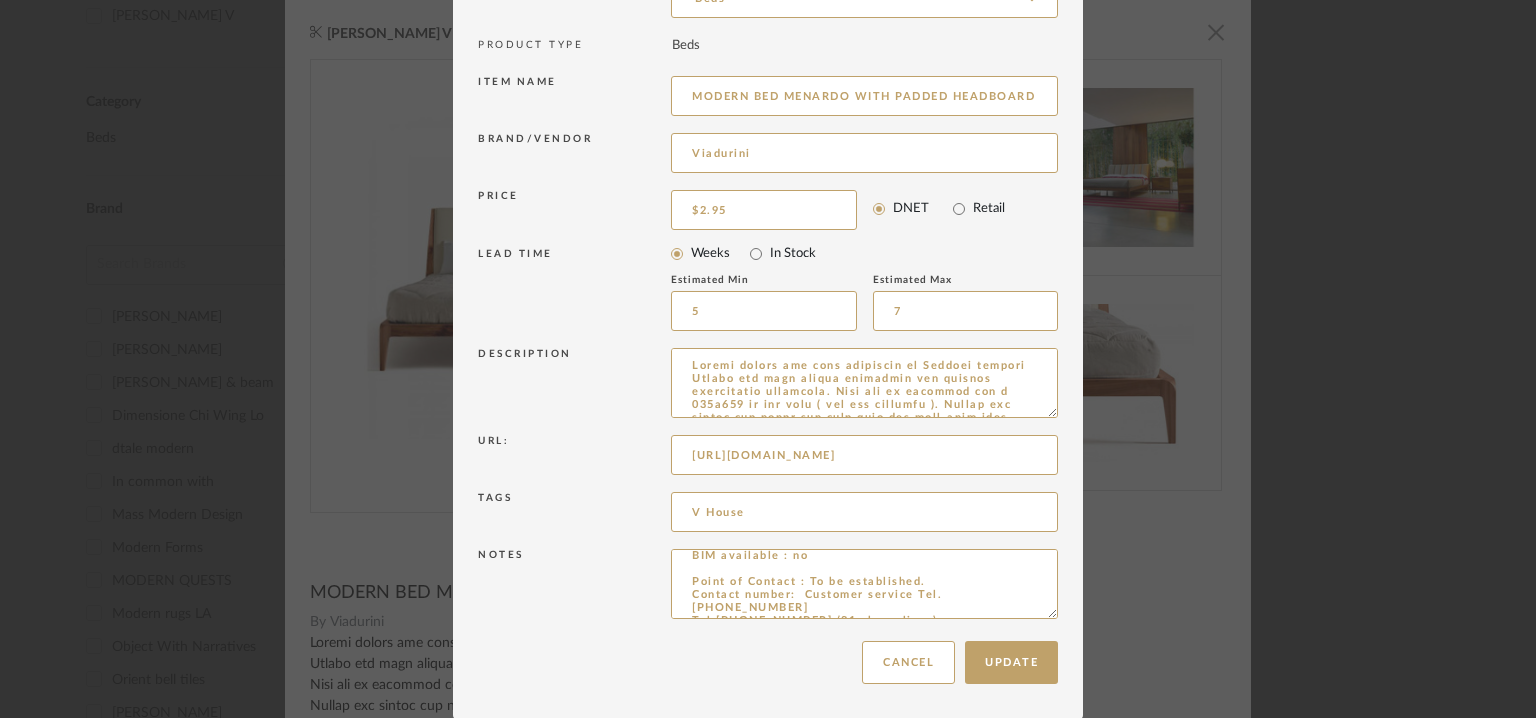 scroll, scrollTop: 0, scrollLeft: 0, axis: both 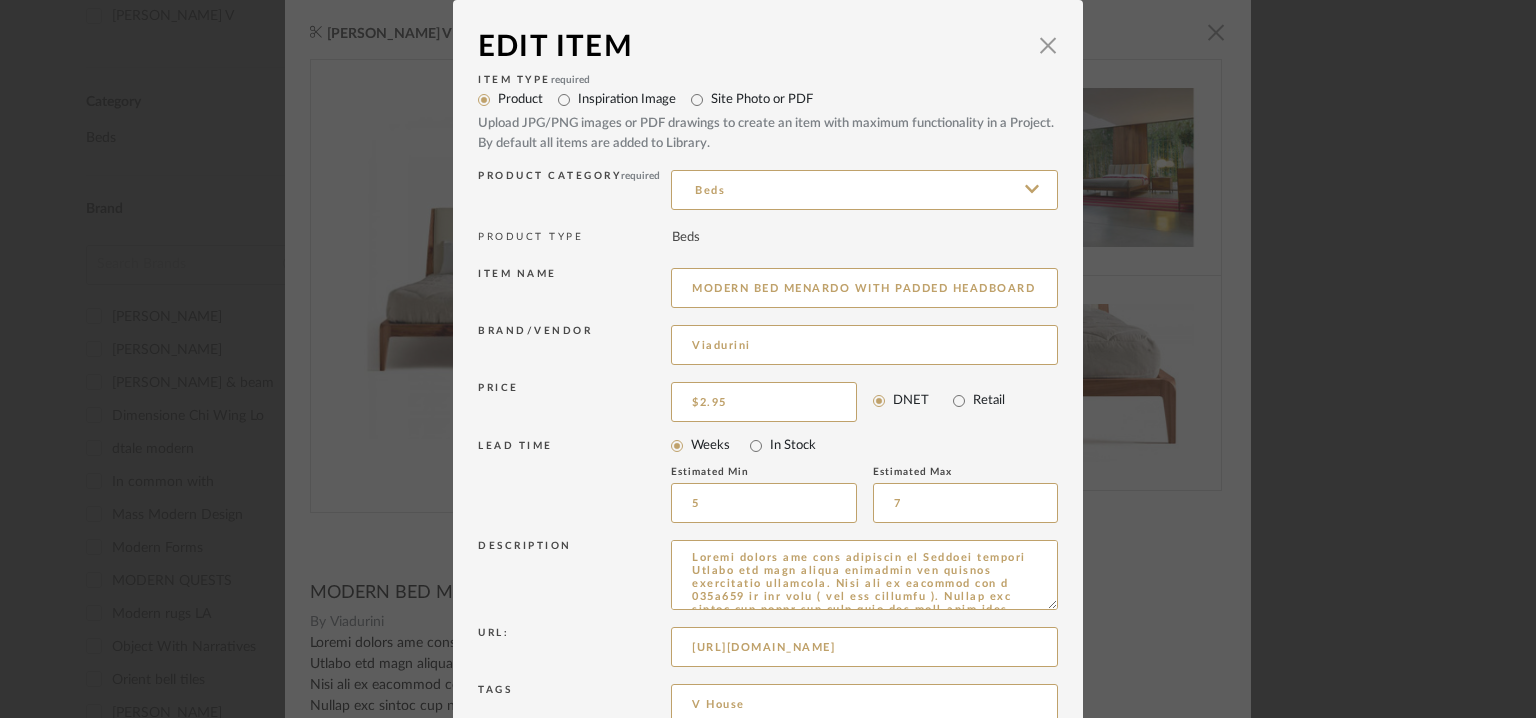 type on "Price: £ 3122,24
Lead time:  1-2weeks (30-35working days)
Customizable: No
3D available : No
BIM available : no
Point of Contact : To be established.
Contact number:  Customer service Tel. [PHONE_NUMBER]
Tel.[PHONE_NUMBER] (21 phone lines)
Email address: [EMAIL_ADDRESS][DOMAIN_NAME]
Address: International Design S.r.l.
[STREET_ADDRESS][PERSON_NAME][PERSON_NAME]
Additional contact information : Na" 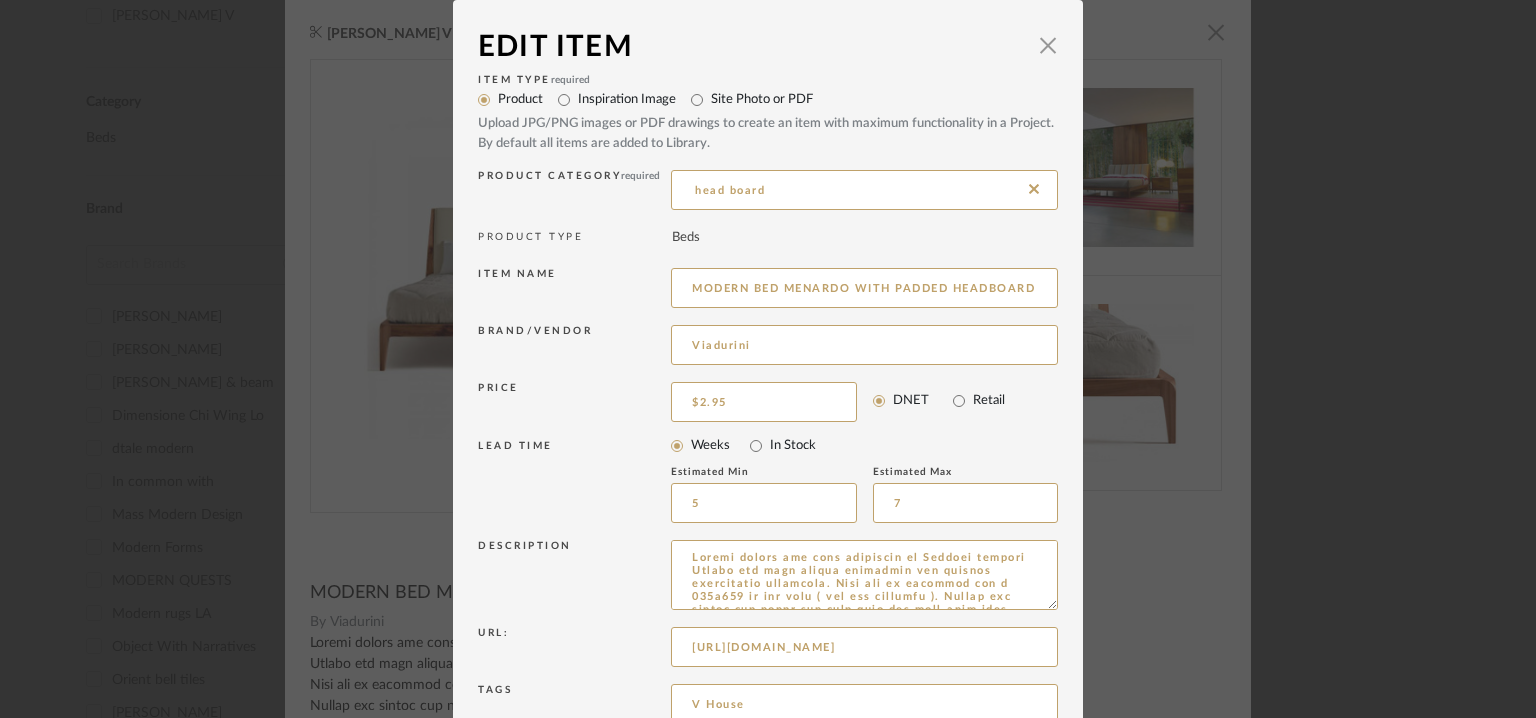 drag, startPoint x: 947, startPoint y: 183, endPoint x: 279, endPoint y: 185, distance: 668.003 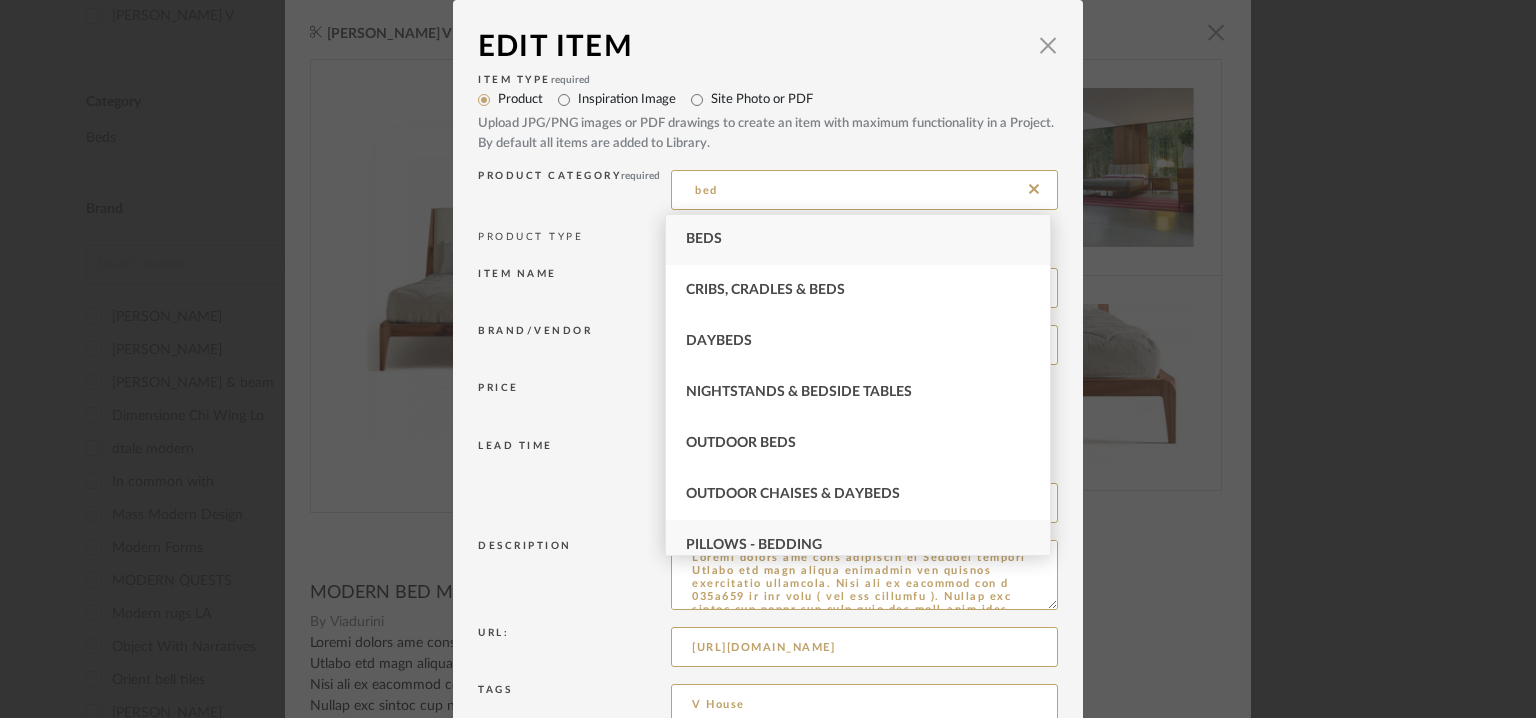scroll, scrollTop: 0, scrollLeft: 0, axis: both 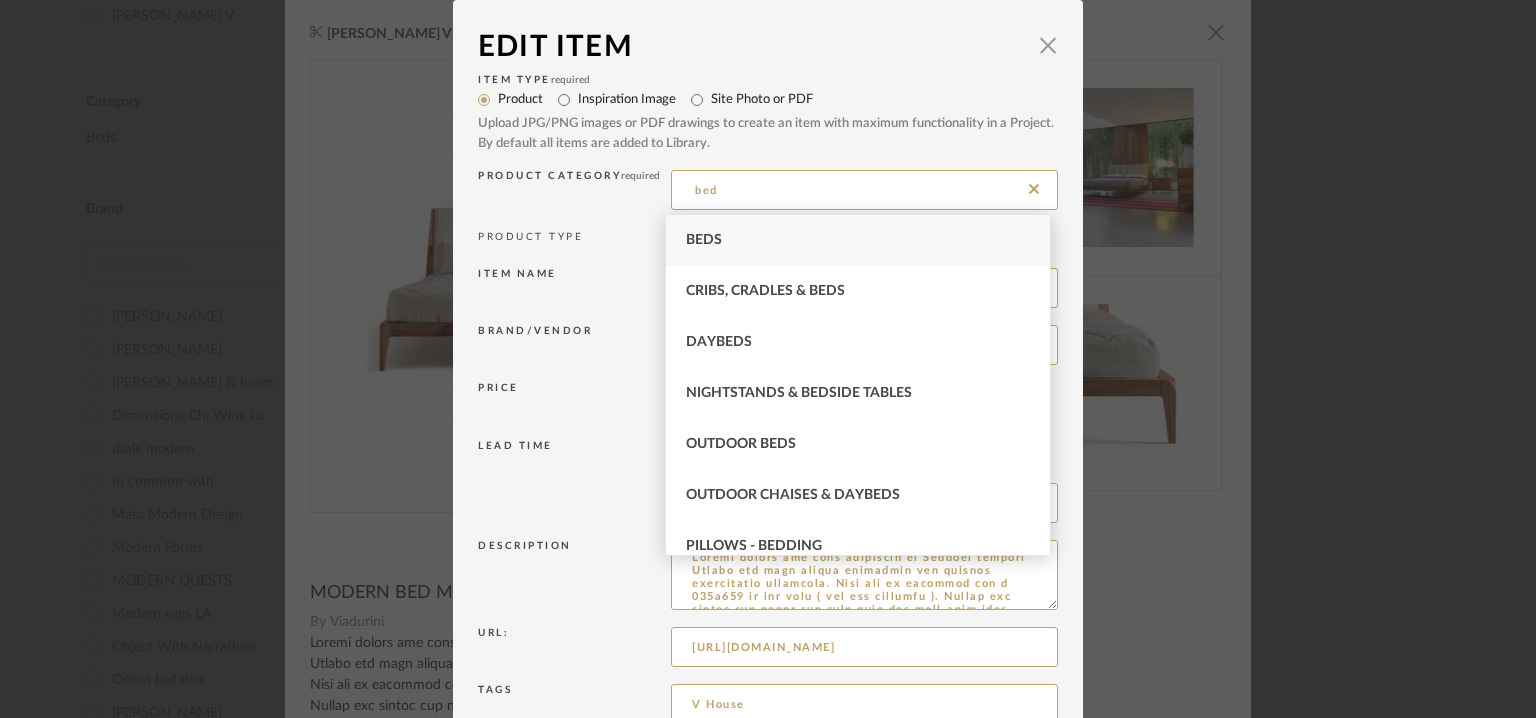 click on "Beds" at bounding box center [858, 240] 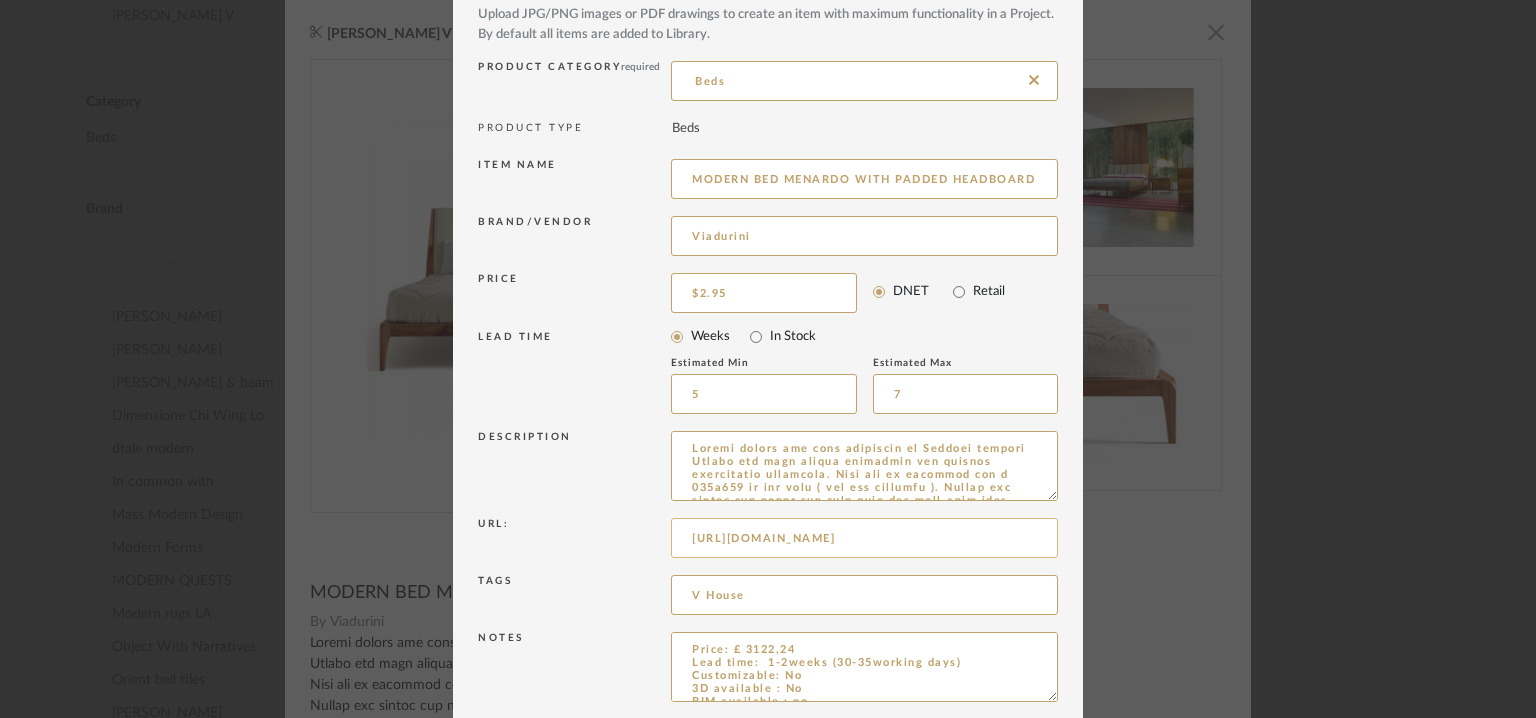 scroll, scrollTop: 192, scrollLeft: 0, axis: vertical 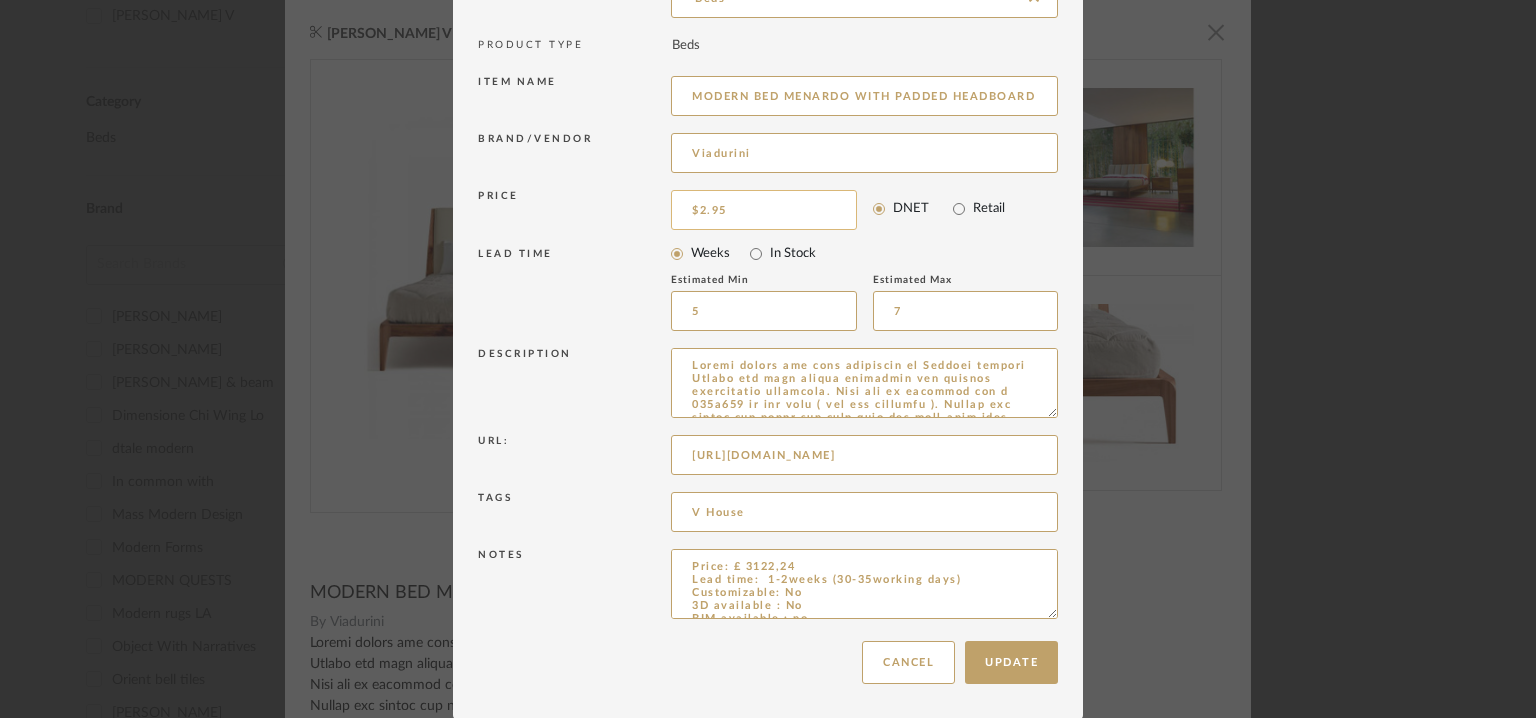 type on "2.95" 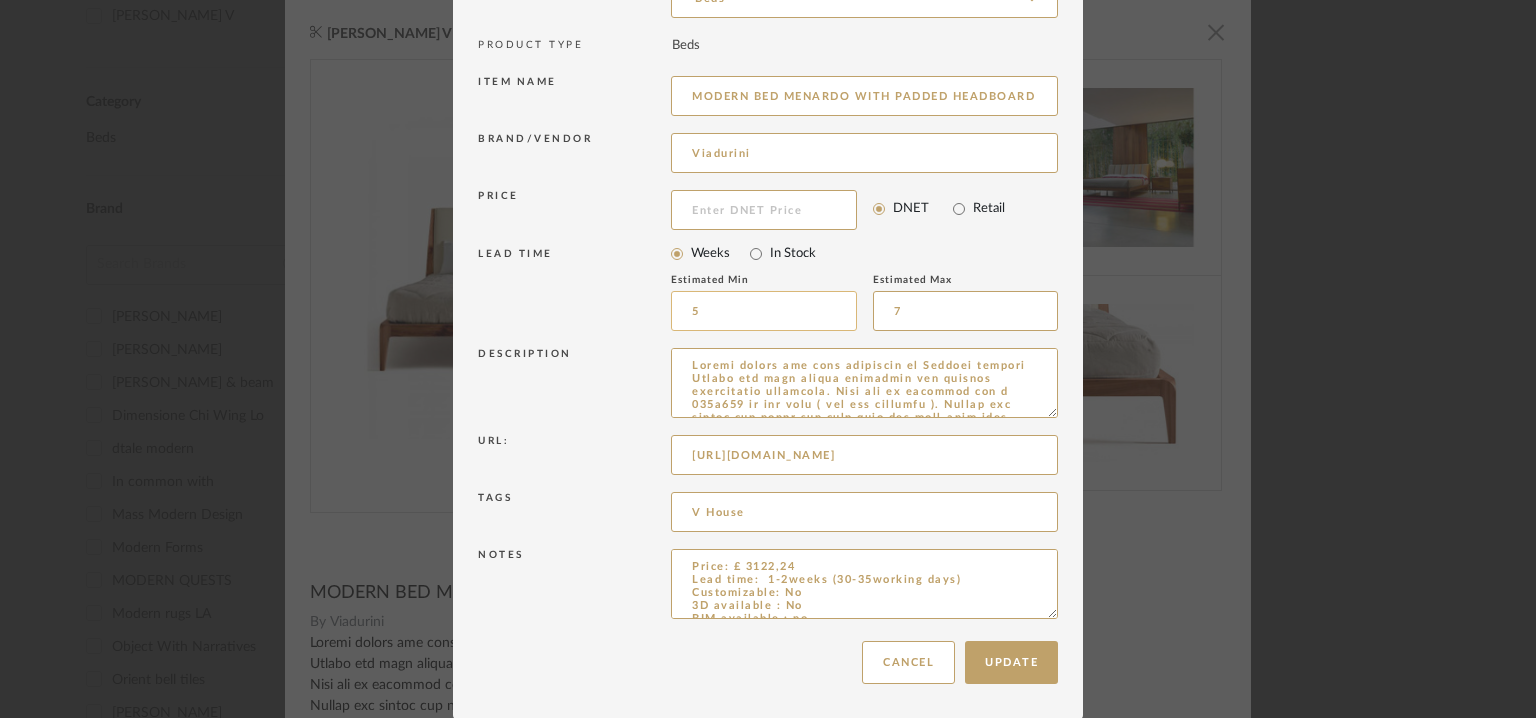 type 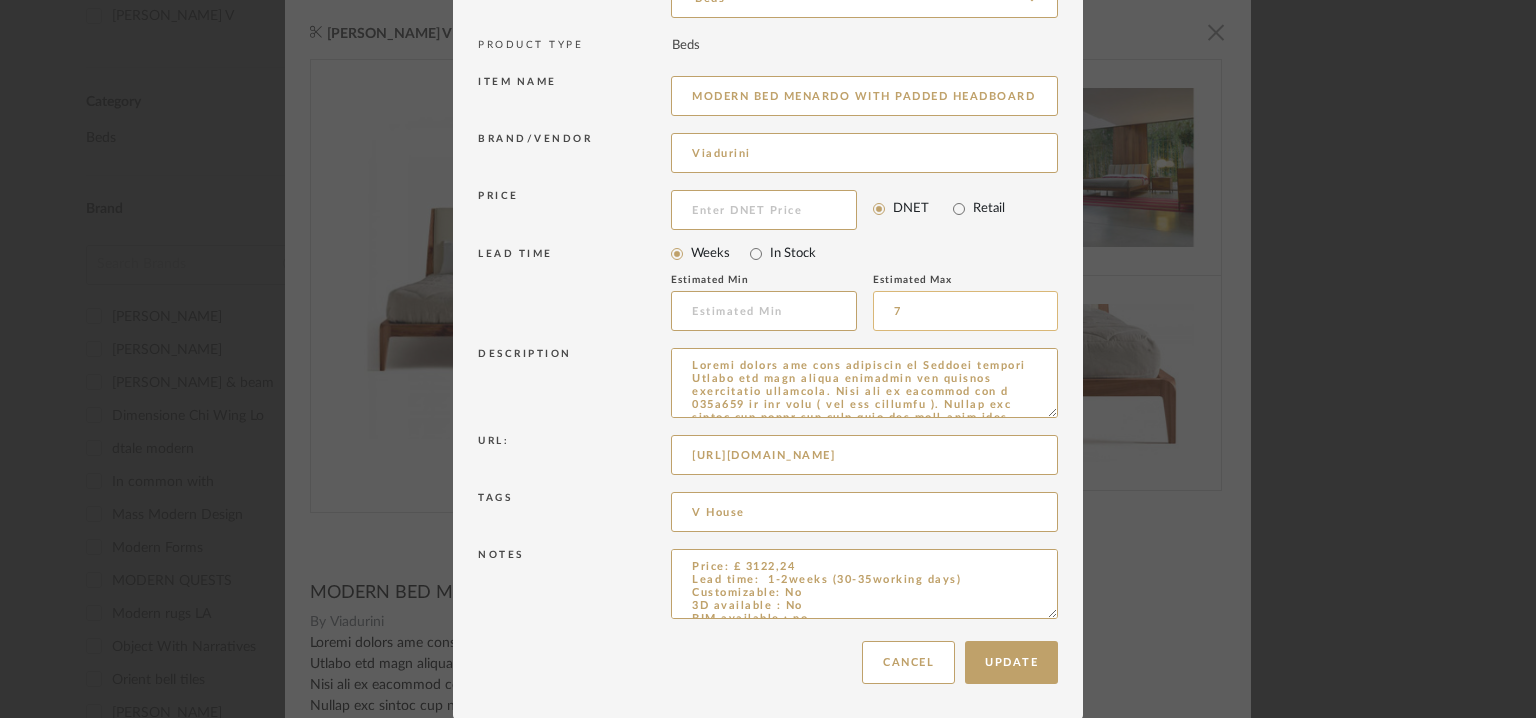 type 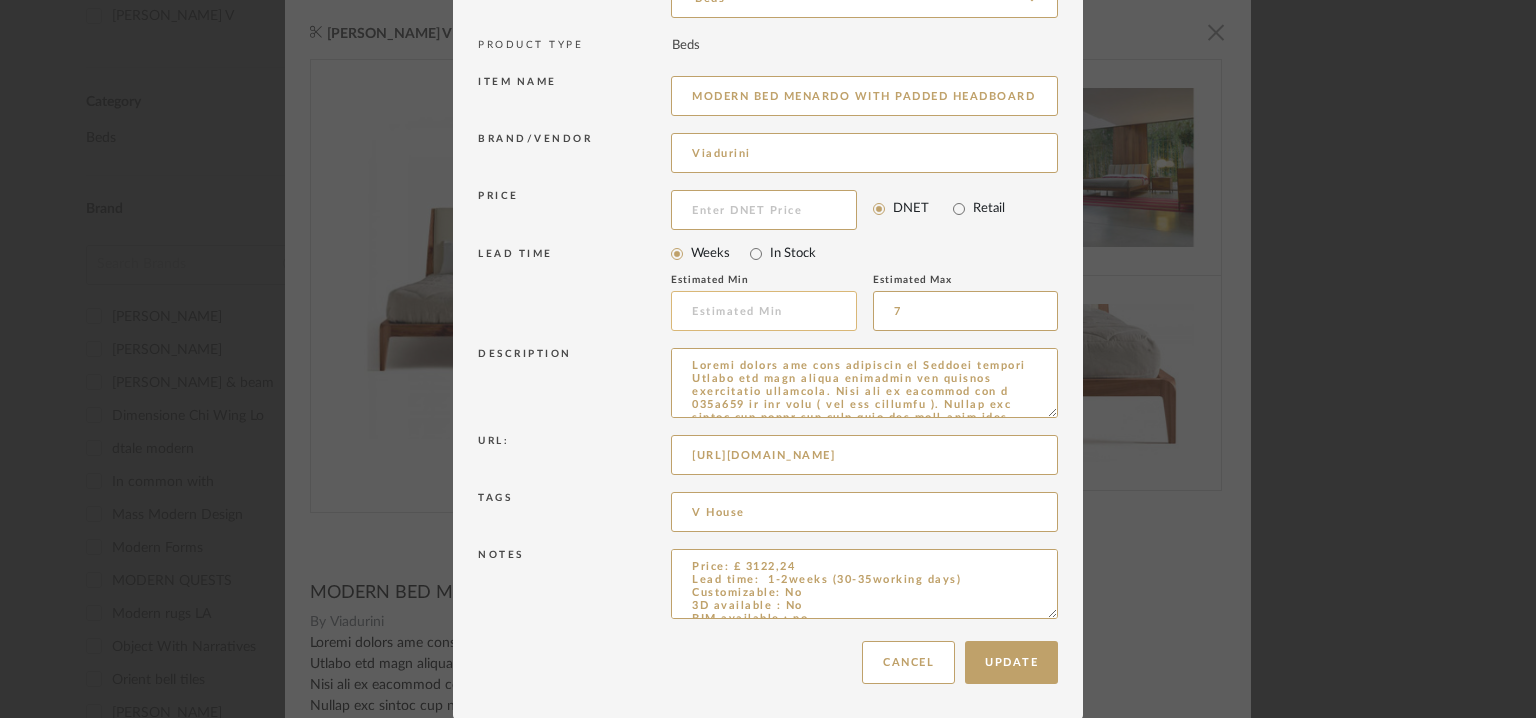 type 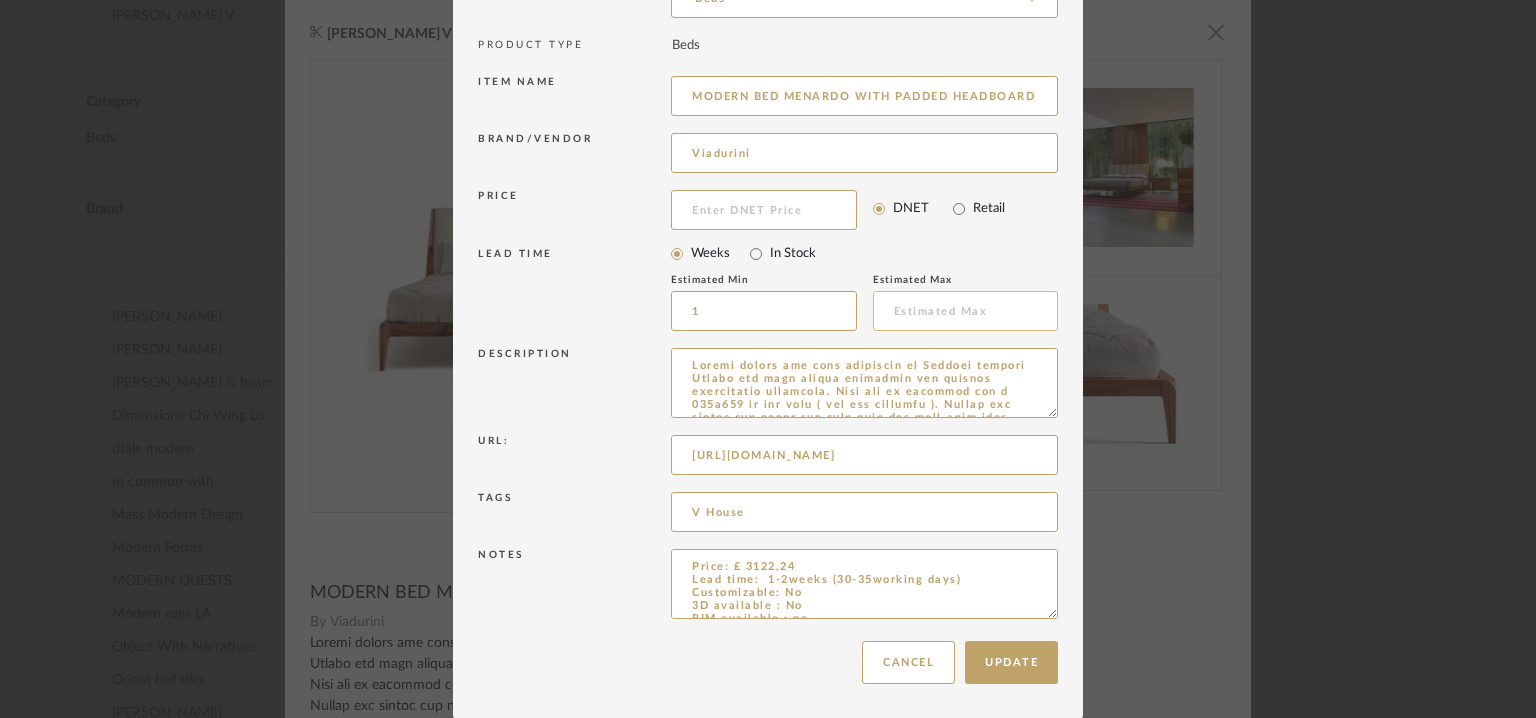 type on "1" 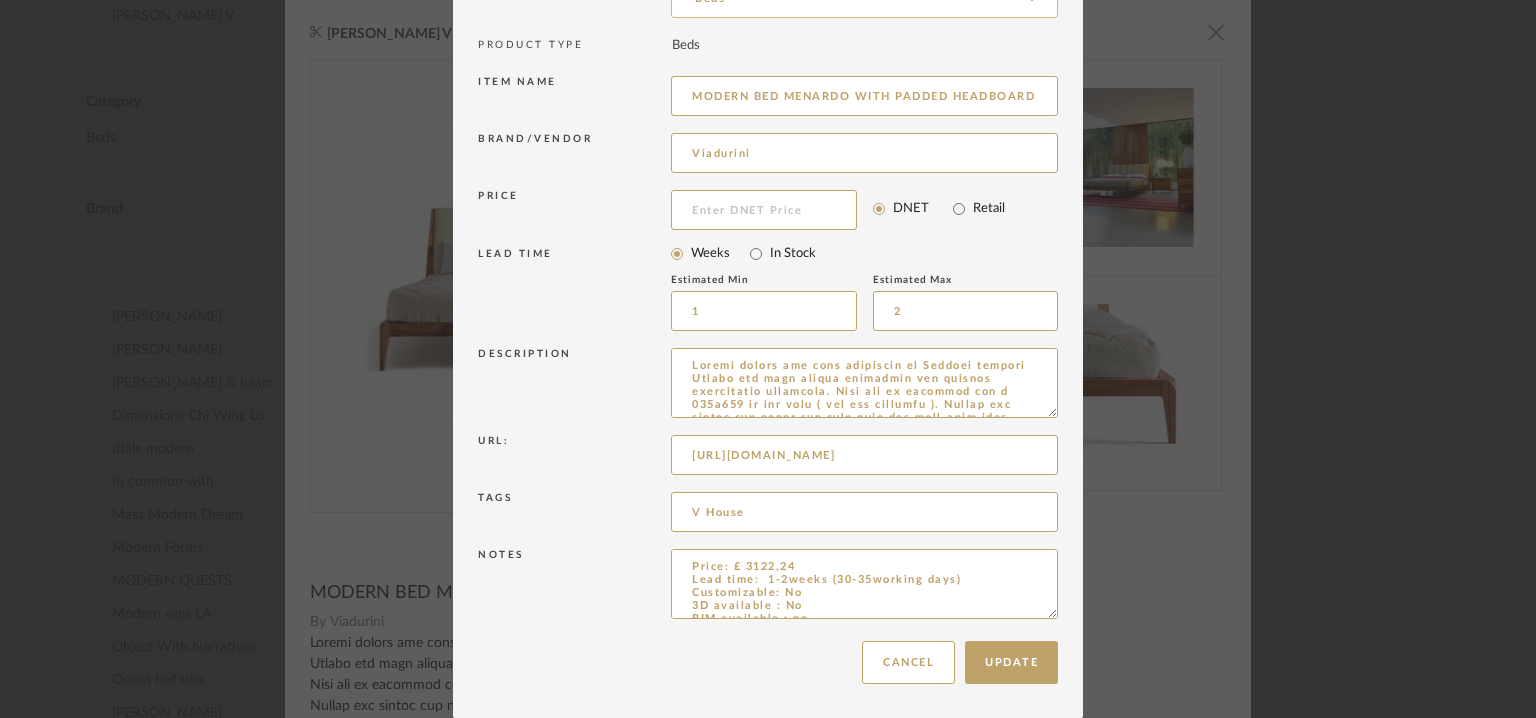 type on "2" 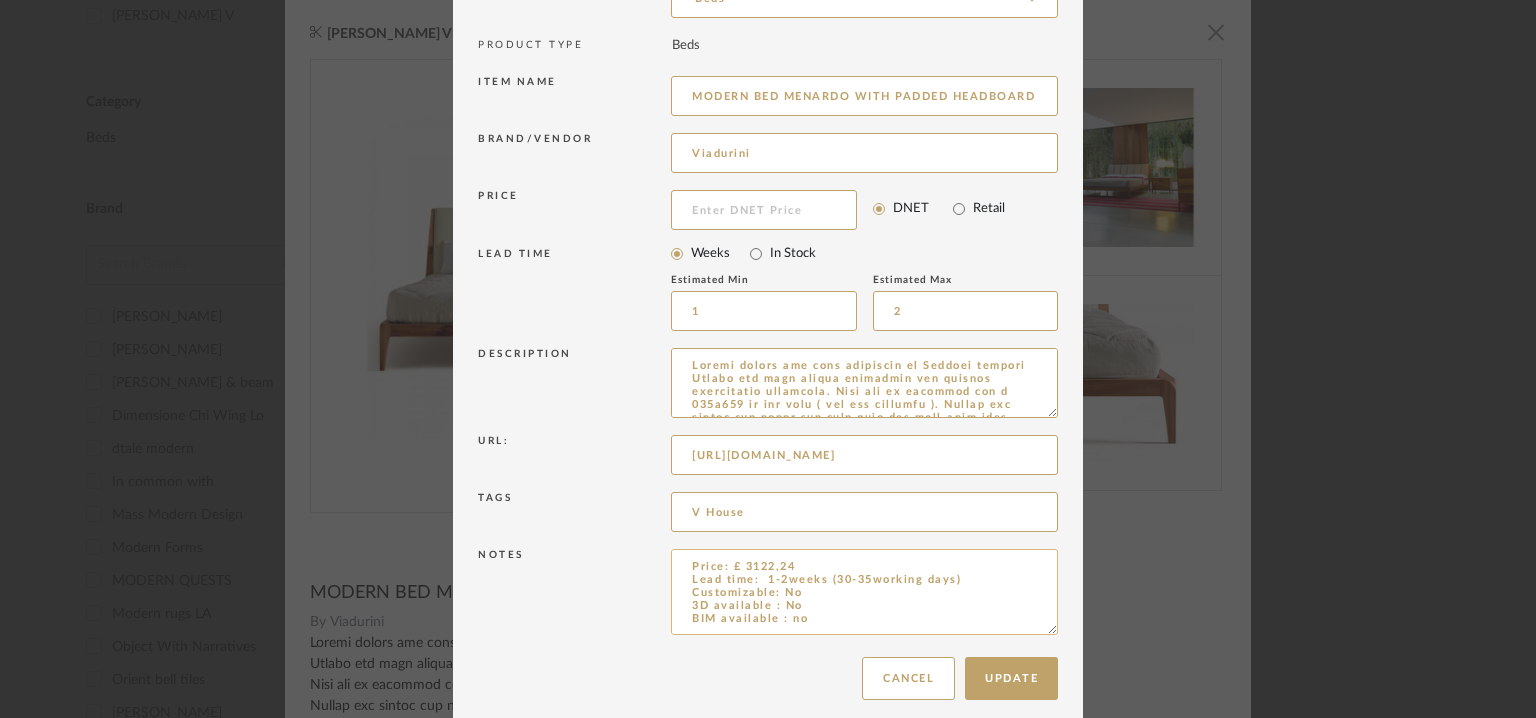drag, startPoint x: 1045, startPoint y: 612, endPoint x: 1048, endPoint y: 713, distance: 101.04455 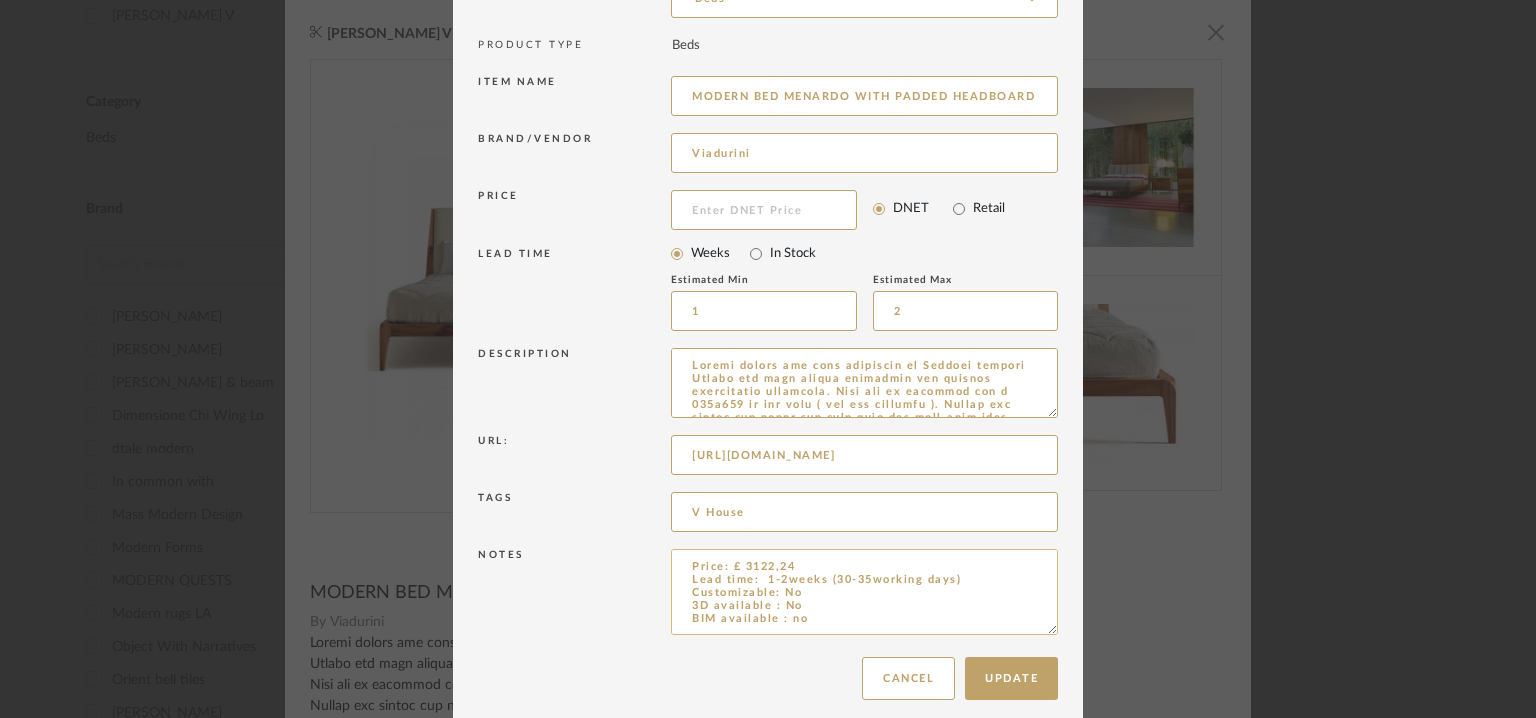 click on "Edit Item ×  Item Type  required Product Inspiration Image   Site Photo or PDF   Upload JPG/PNG images or PDF drawings to create an item with maximum functionality in a Project. By default all items are added to Library.   Product Category  required Beds  PRODUCT TYPE  Beds   Item name  MODERN BED MENARDO WITH PADDED HEADBOARD  Brand/Vendor  Viadurini  Price  DNET  Retail   LEAD TIME  Weeks In Stock  Estimated Min  1  Estimated Max  2  Description   Url:  [URL][DOMAIN_NAME]  Tags  V House  Notes  Price: £ 3122,24
Lead time:  1-2weeks (30-35working days)
Customizable: No
3D available : No
BIM available : no
Point of Contact : To be established.
Contact number:  Customer service Tel. [PHONE_NUMBER]
Tel.[PHONE_NUMBER] (21 phone lines)
Email address: [EMAIL_ADDRESS][DOMAIN_NAME]
Address: International Design S.r.l.
[STREET_ADDRESS][PERSON_NAME][PERSON_NAME]
Additional contact information : Na  Update  Cancel" at bounding box center [768, 271] 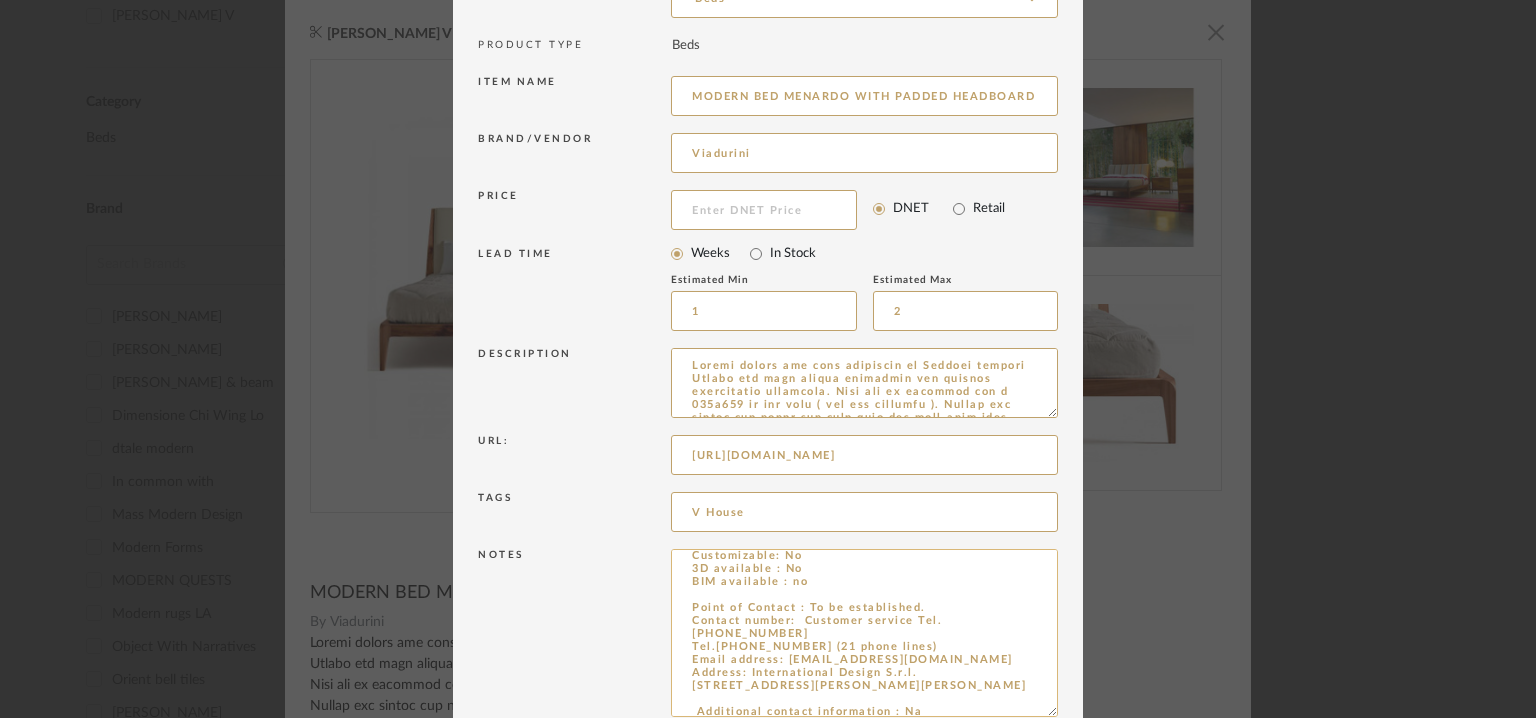 scroll, scrollTop: 57, scrollLeft: 0, axis: vertical 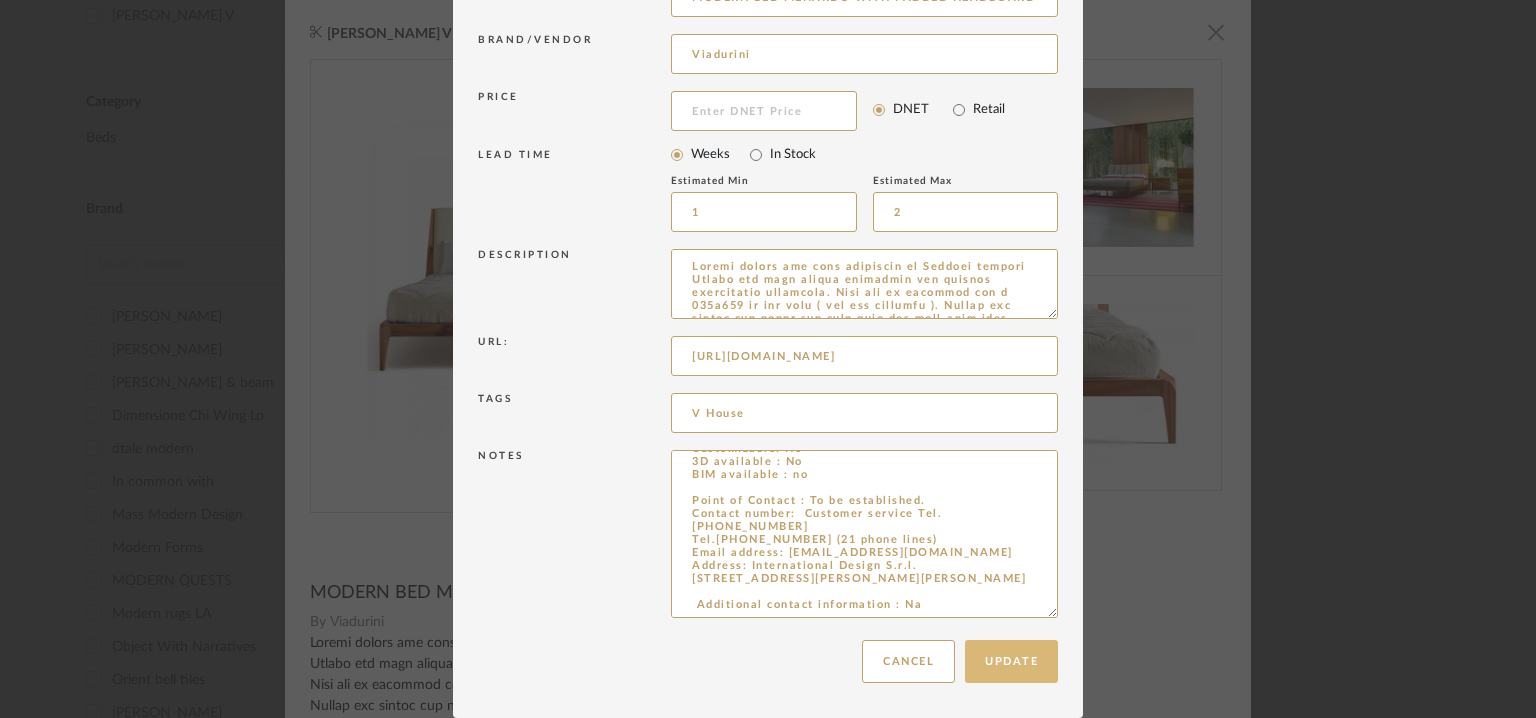 click on "Update" at bounding box center (1011, 661) 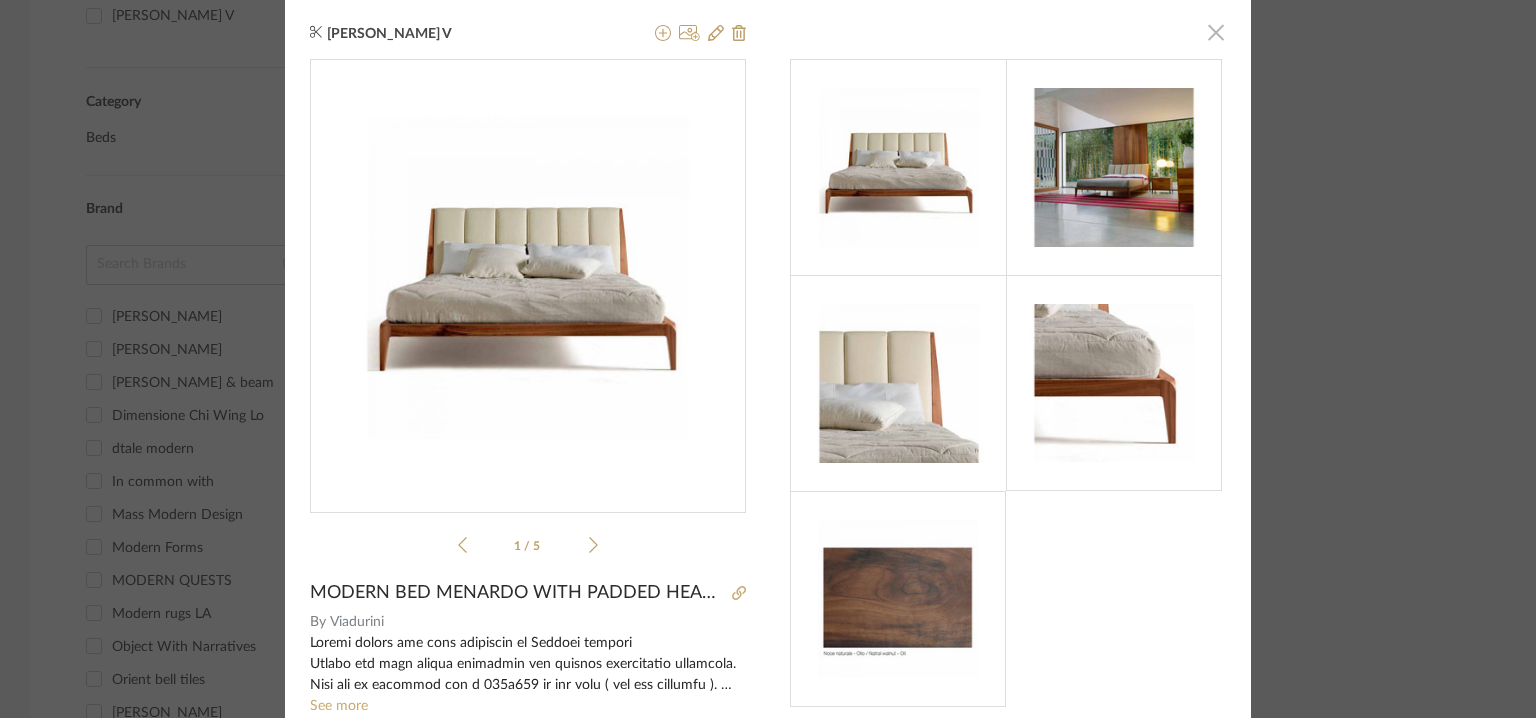 click 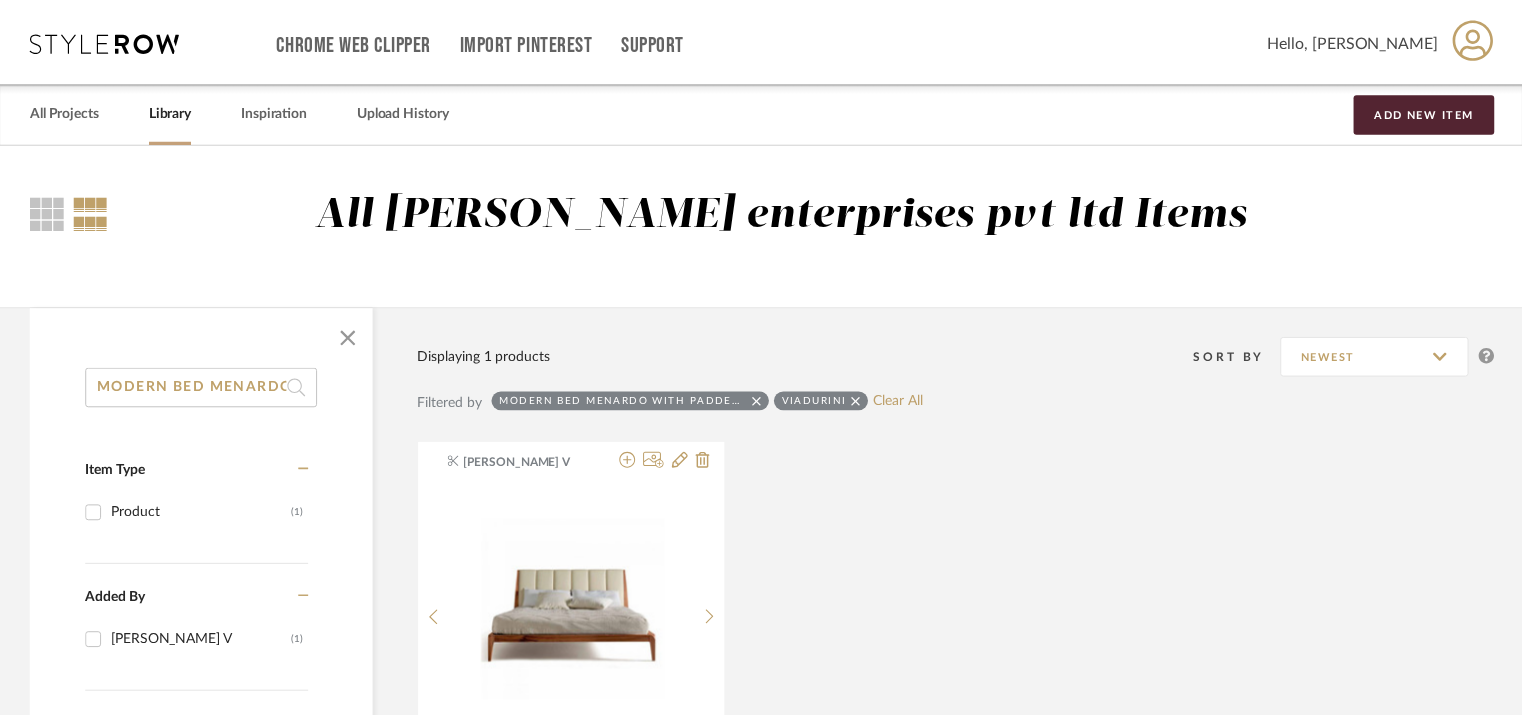 scroll, scrollTop: 625, scrollLeft: 0, axis: vertical 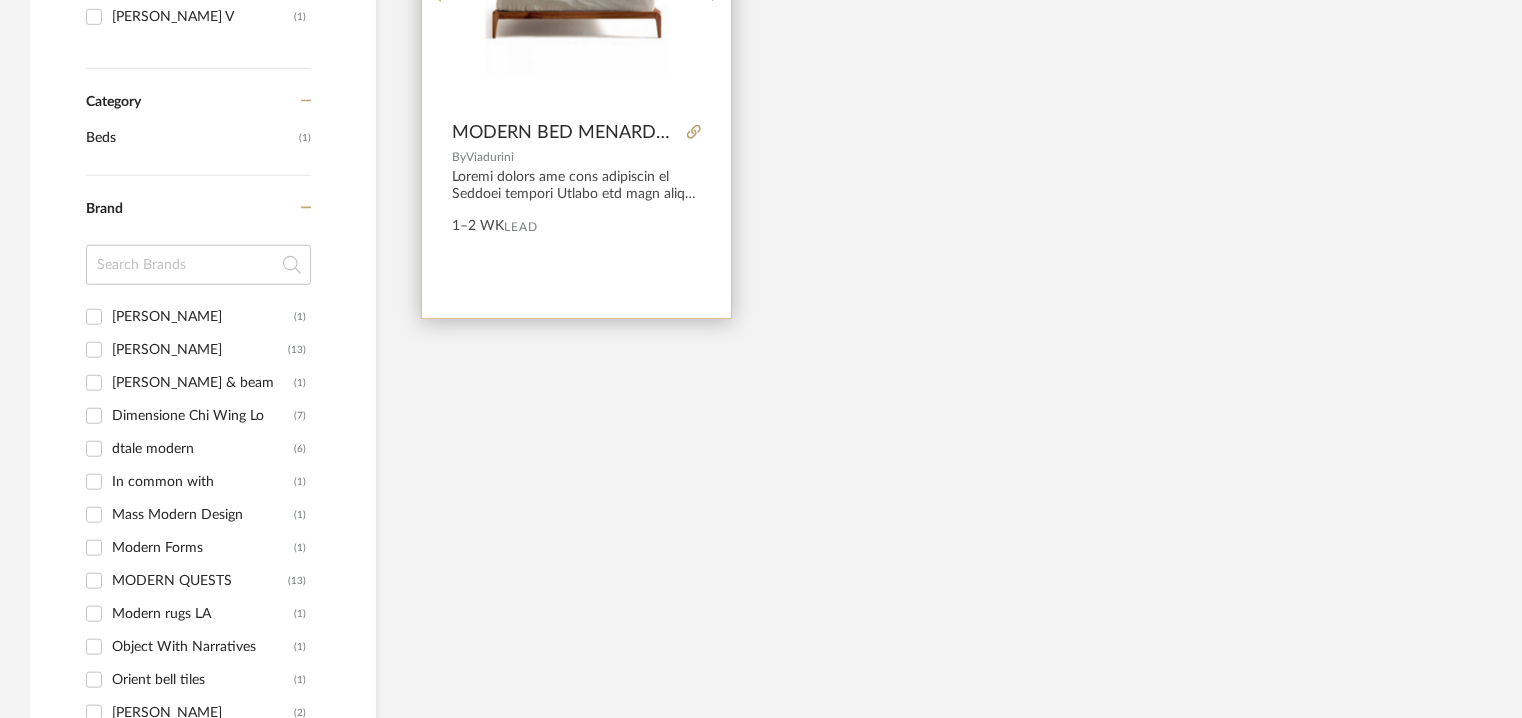 click at bounding box center [577, -14] 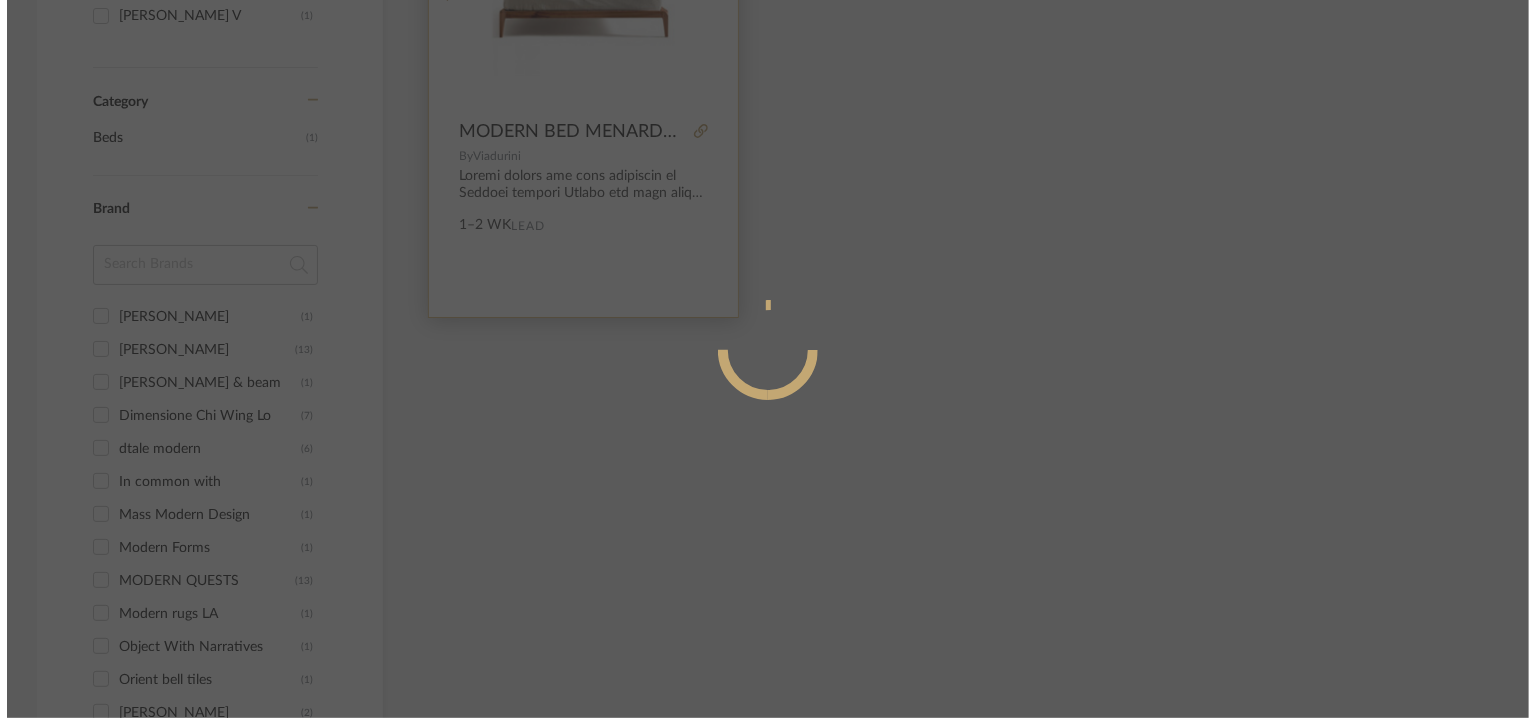 scroll, scrollTop: 0, scrollLeft: 0, axis: both 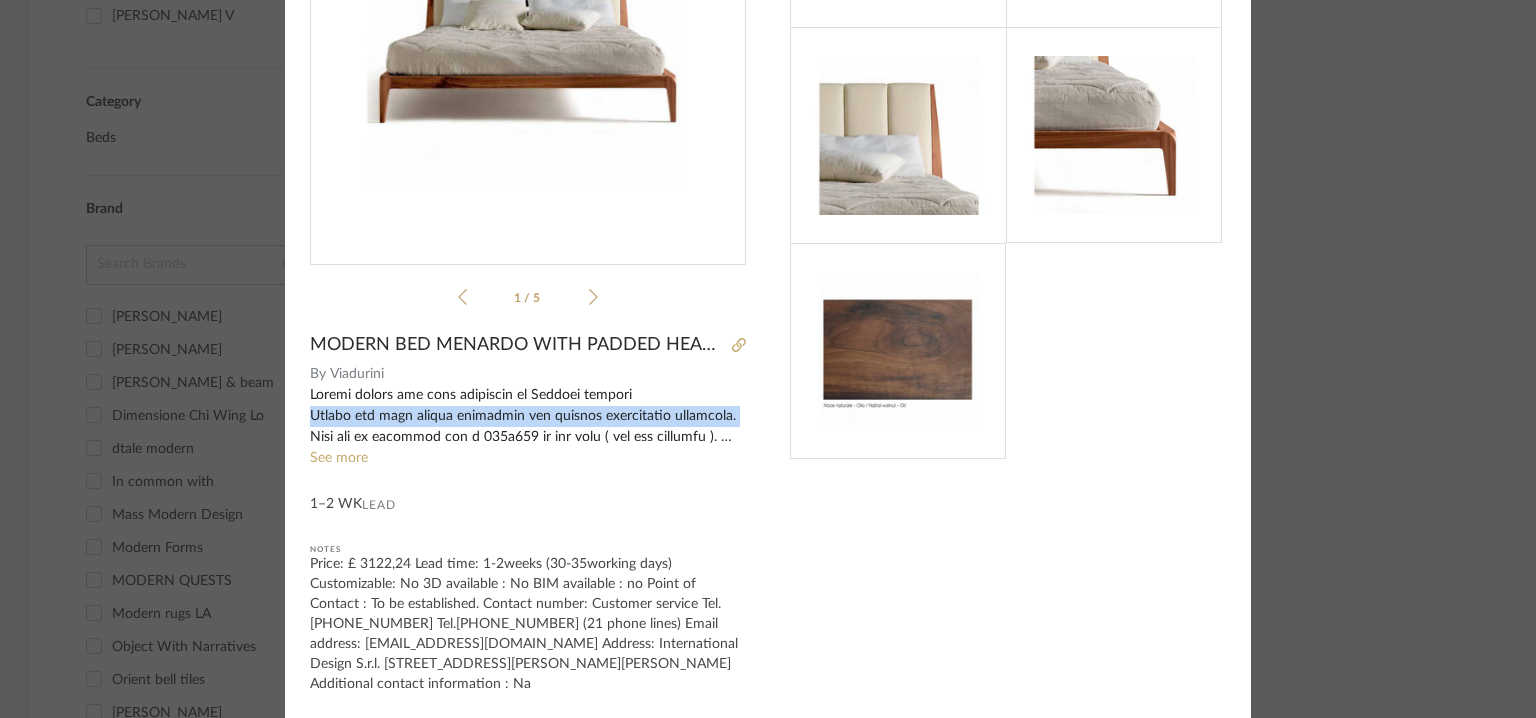 drag, startPoint x: 301, startPoint y: 412, endPoint x: 744, endPoint y: 413, distance: 443.00113 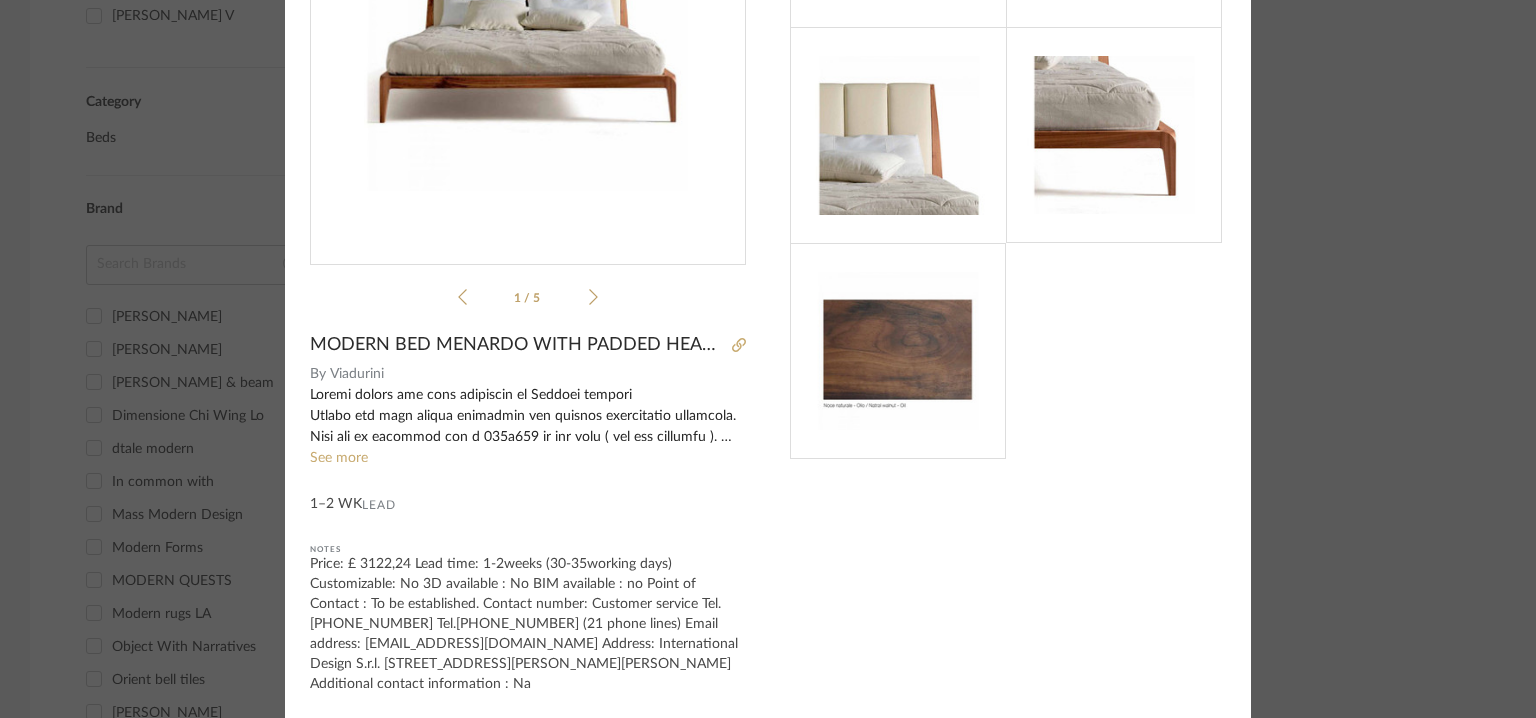 click on "1–2 WK   Lead" 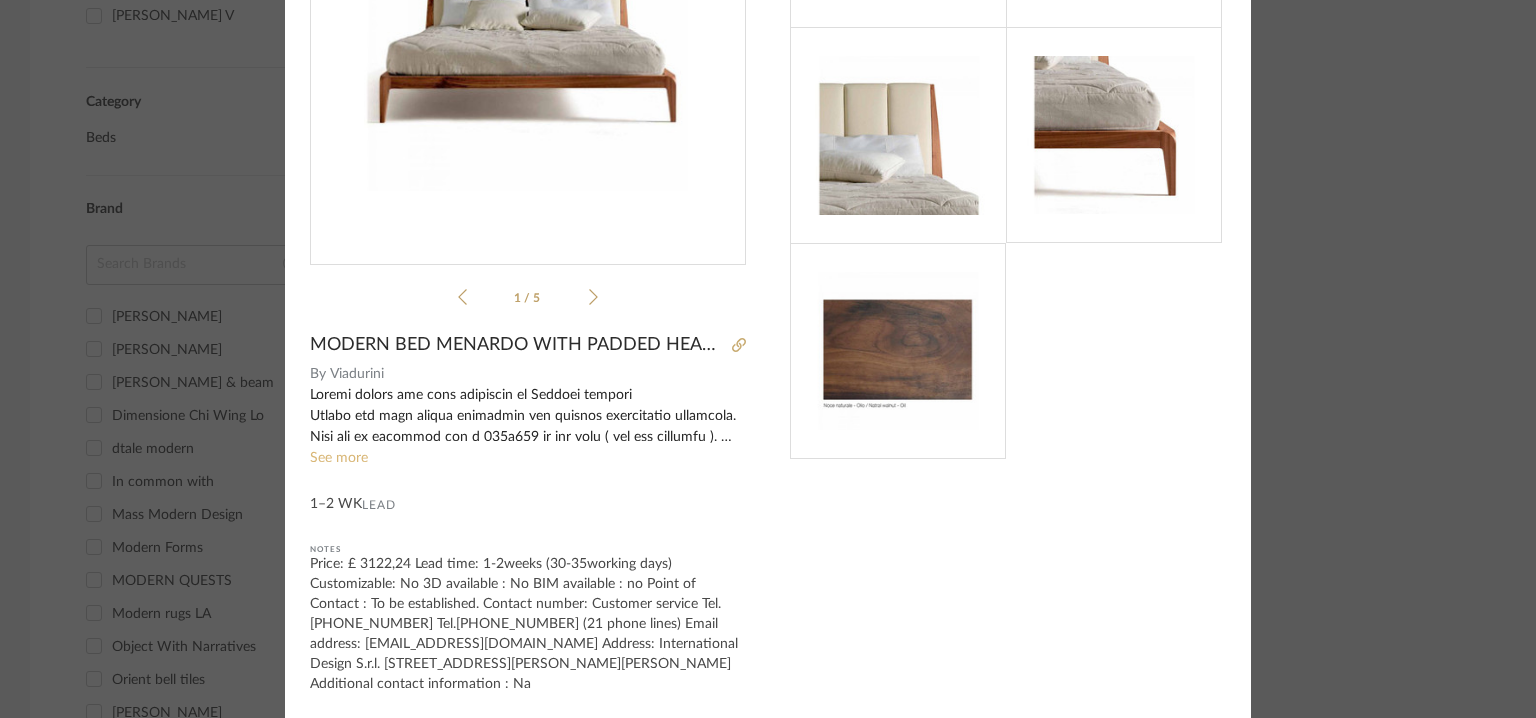 click on "See more" 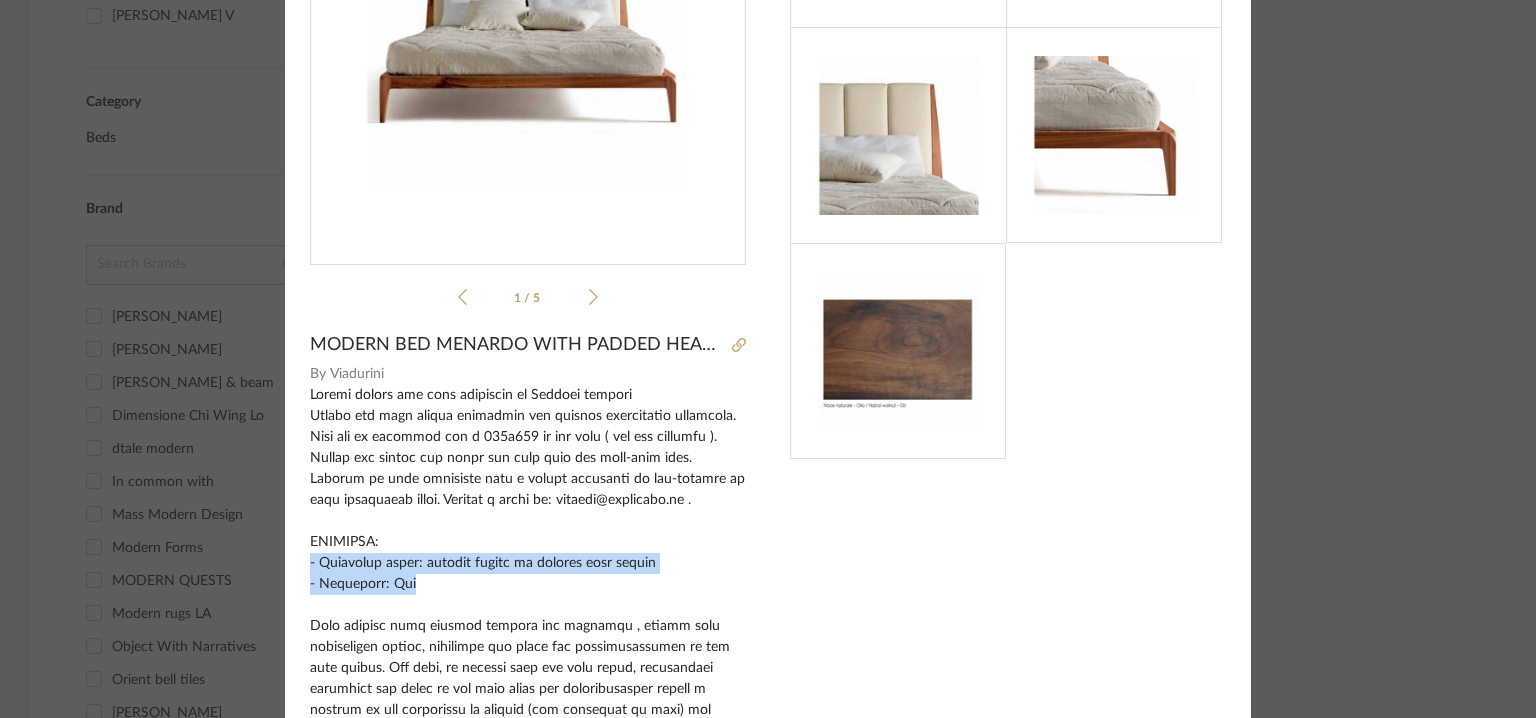 drag, startPoint x: 407, startPoint y: 582, endPoint x: 320, endPoint y: 564, distance: 88.84256 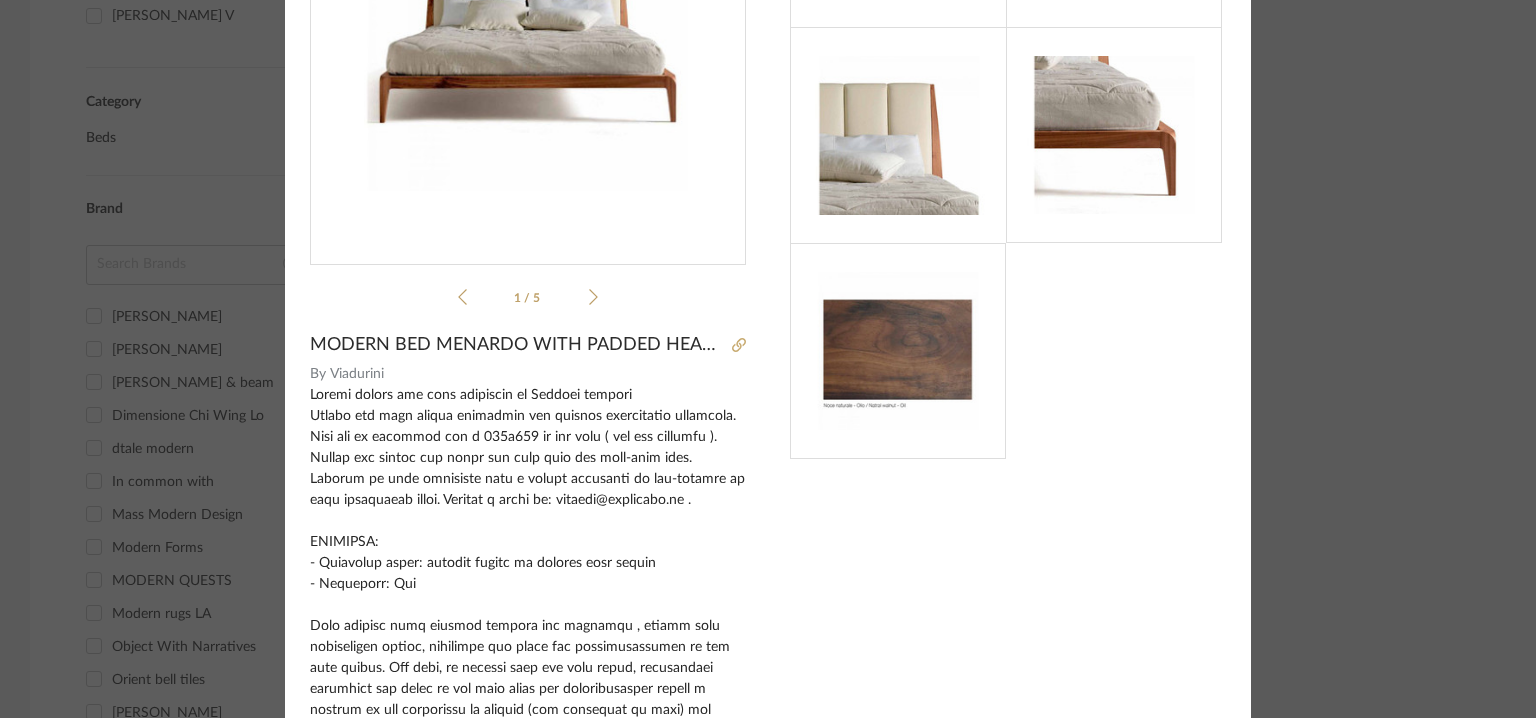 click 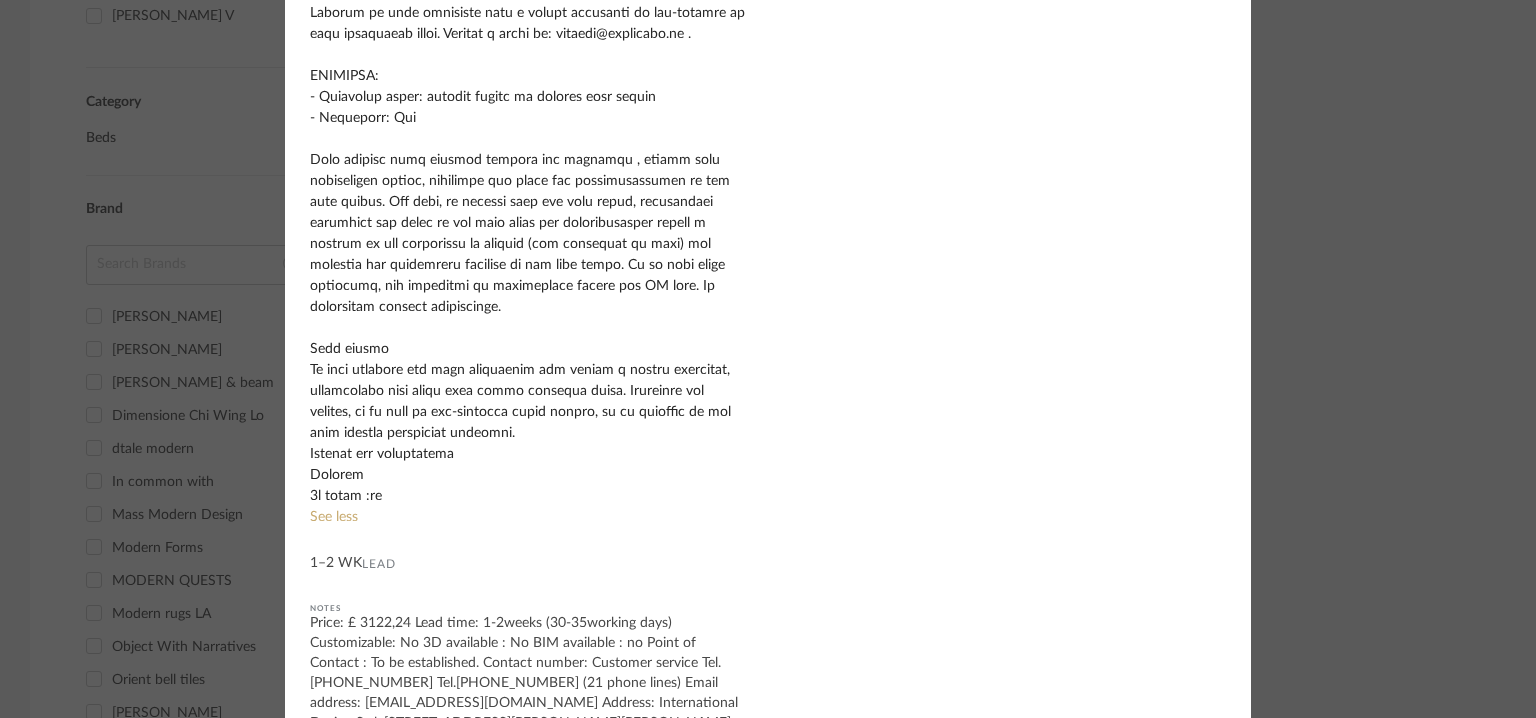 scroll, scrollTop: 748, scrollLeft: 0, axis: vertical 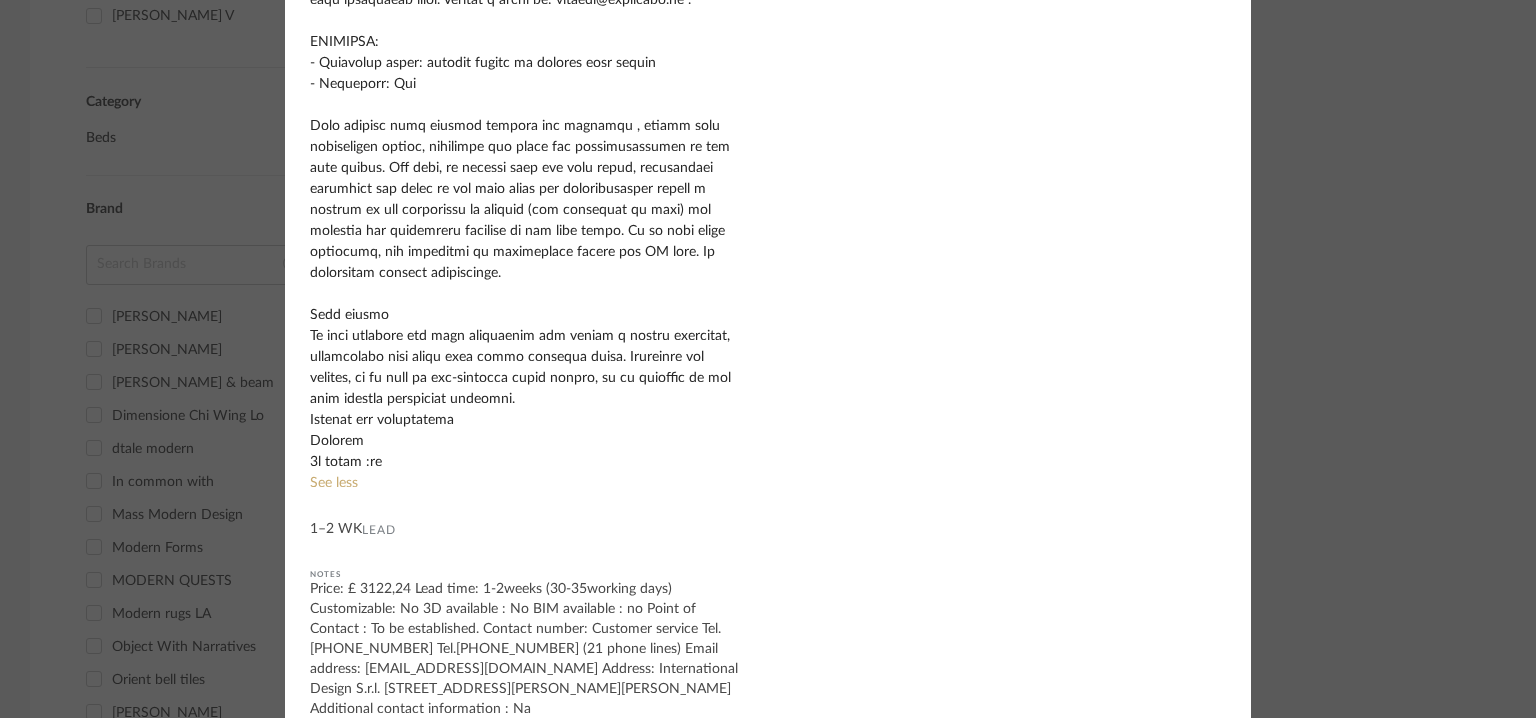 click 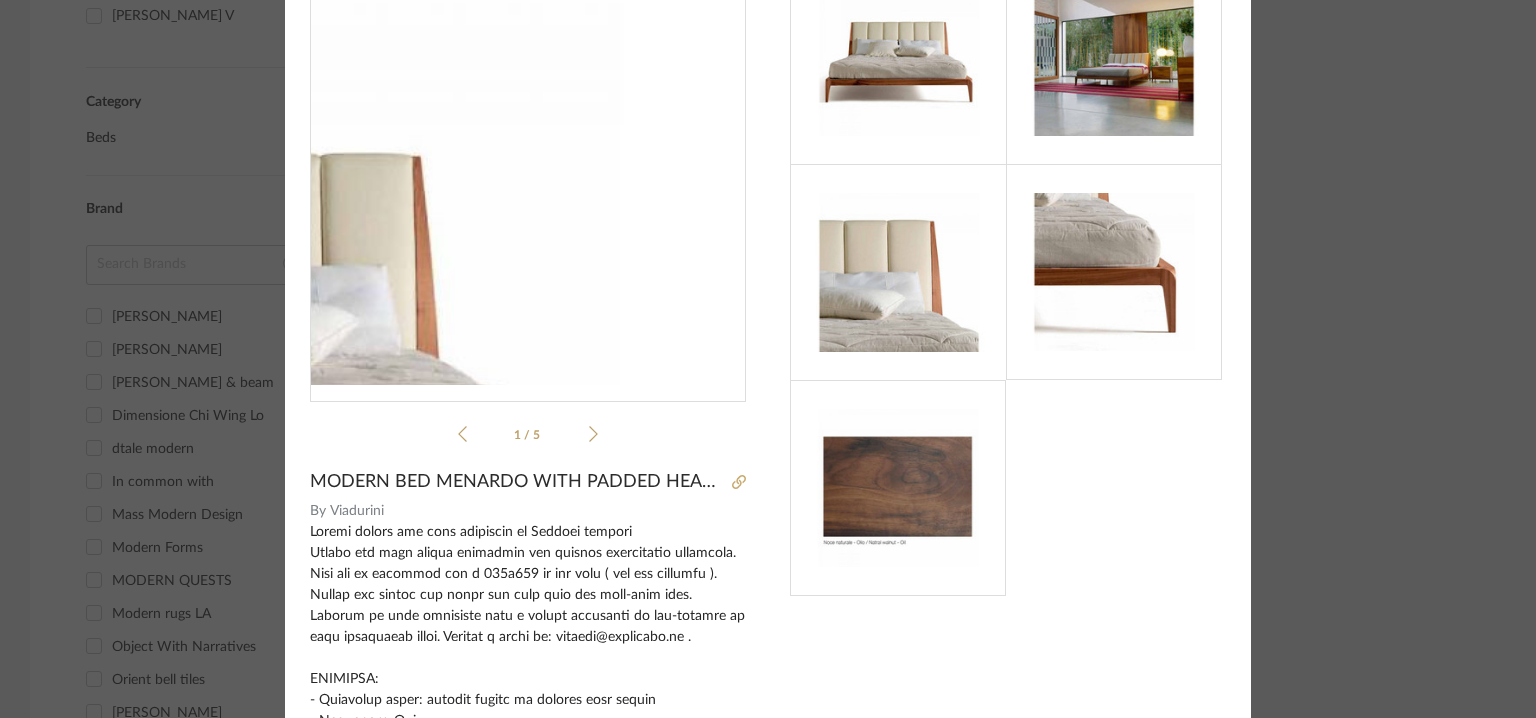 scroll, scrollTop: 0, scrollLeft: 0, axis: both 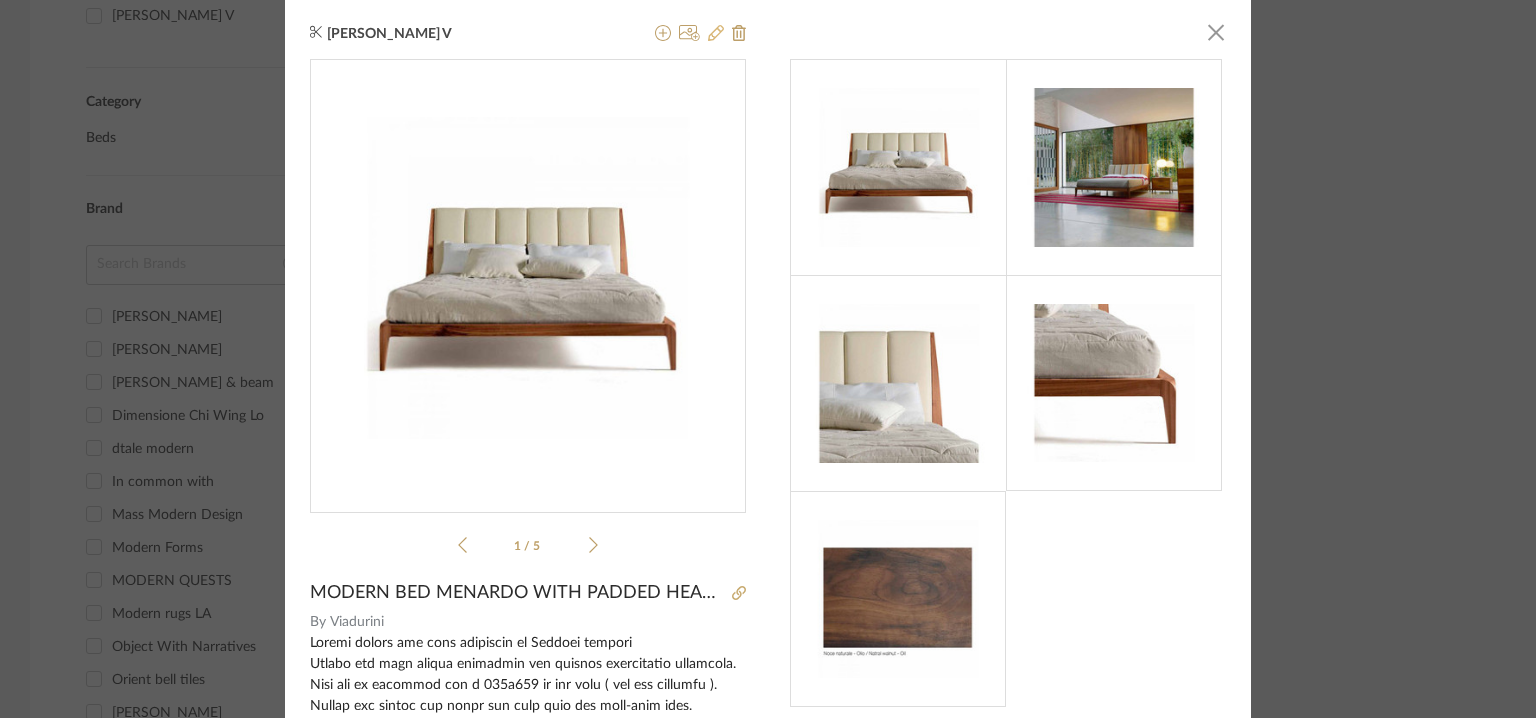 click 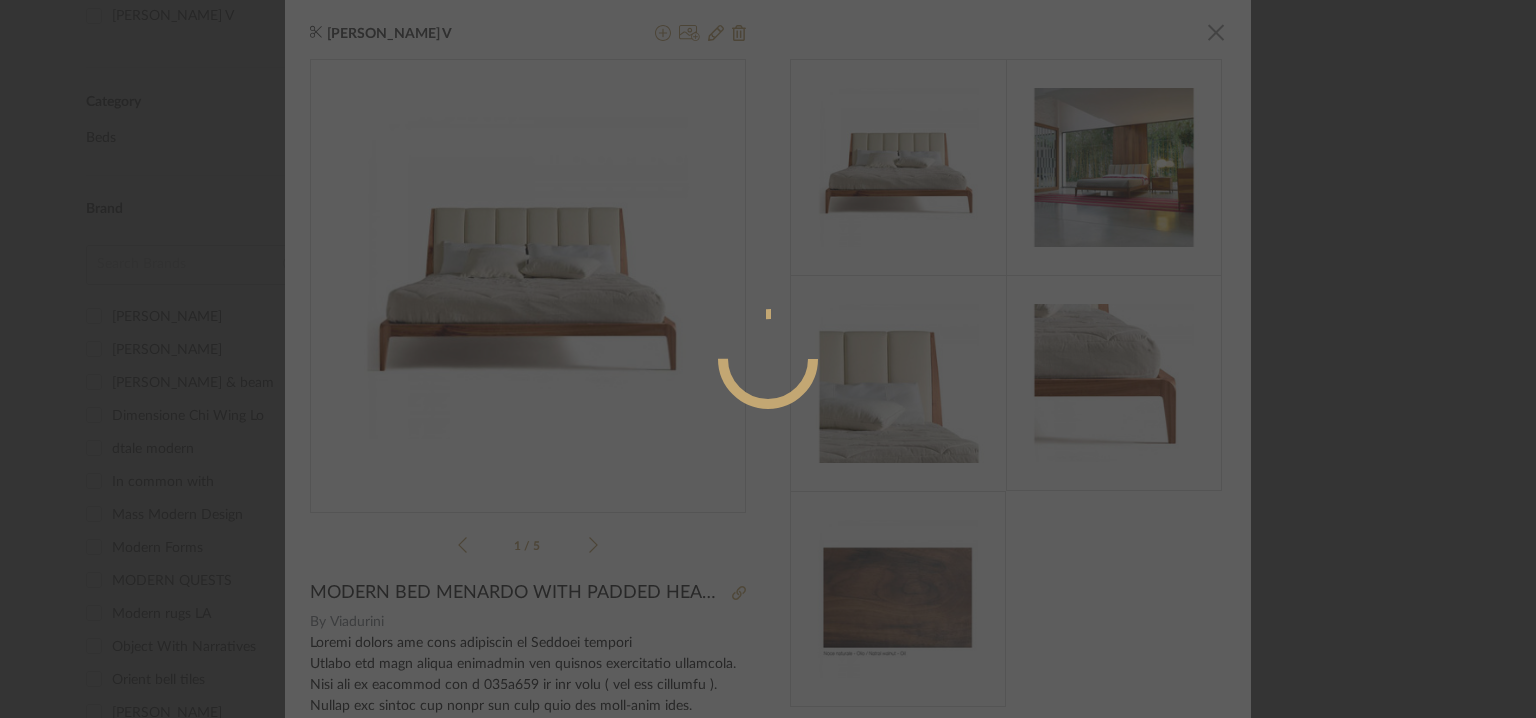 radio on "true" 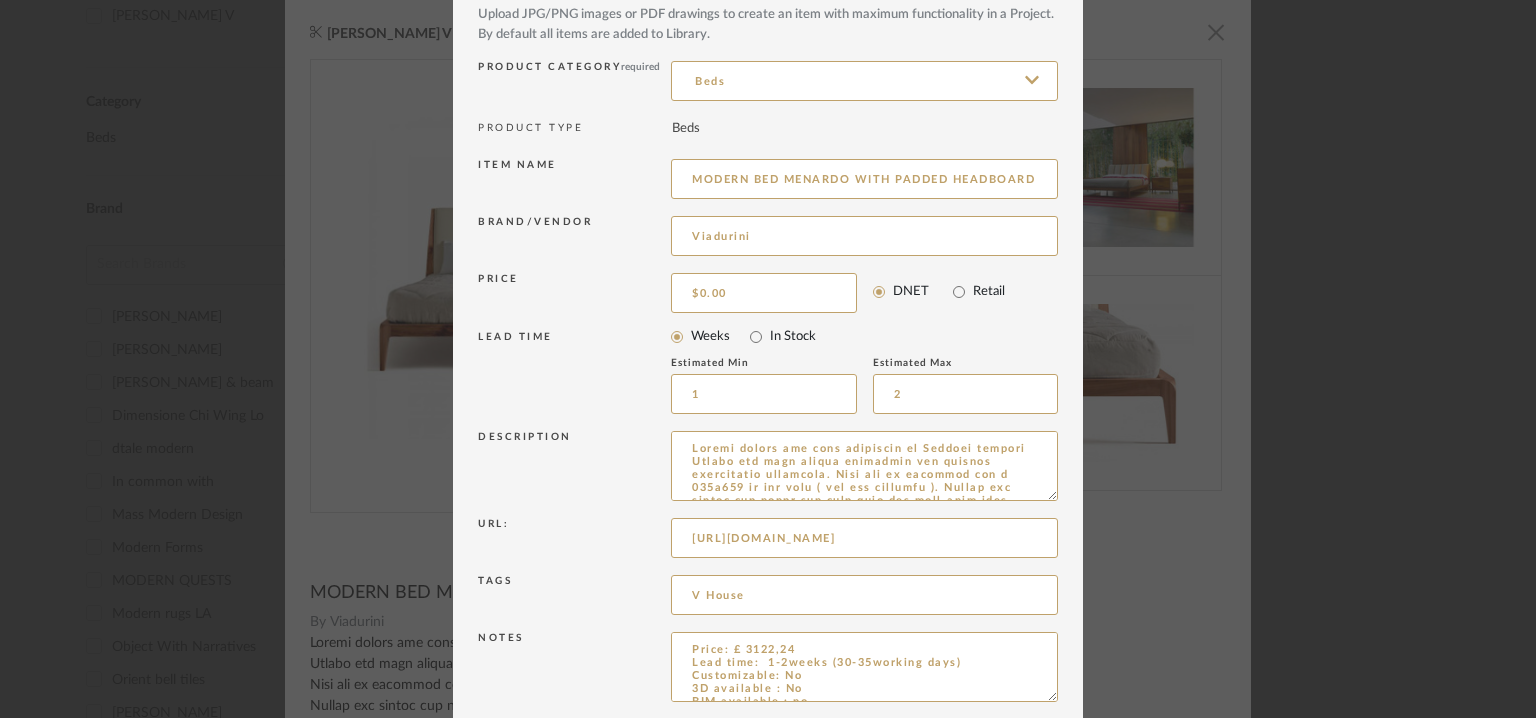scroll, scrollTop: 192, scrollLeft: 0, axis: vertical 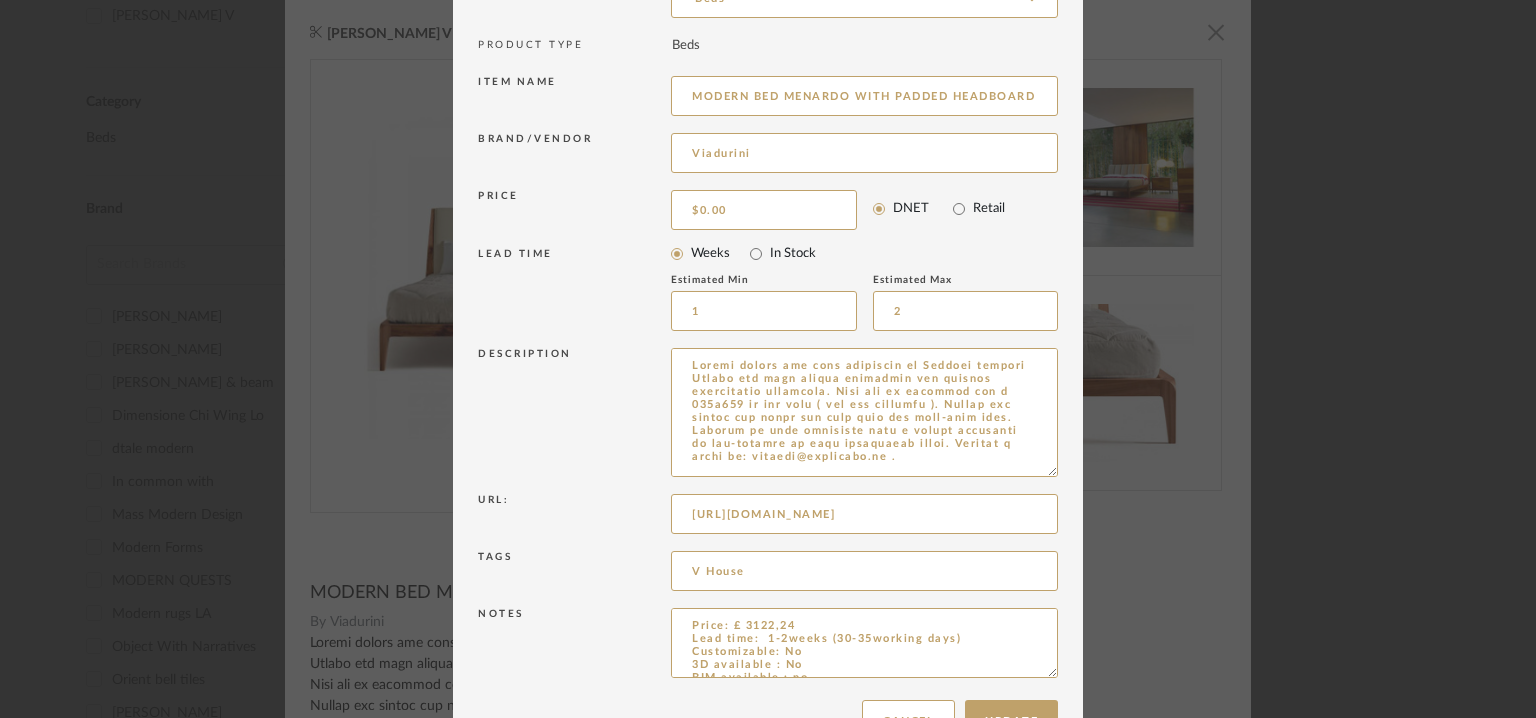 drag, startPoint x: 1054, startPoint y: 471, endPoint x: 1060, endPoint y: 681, distance: 210.0857 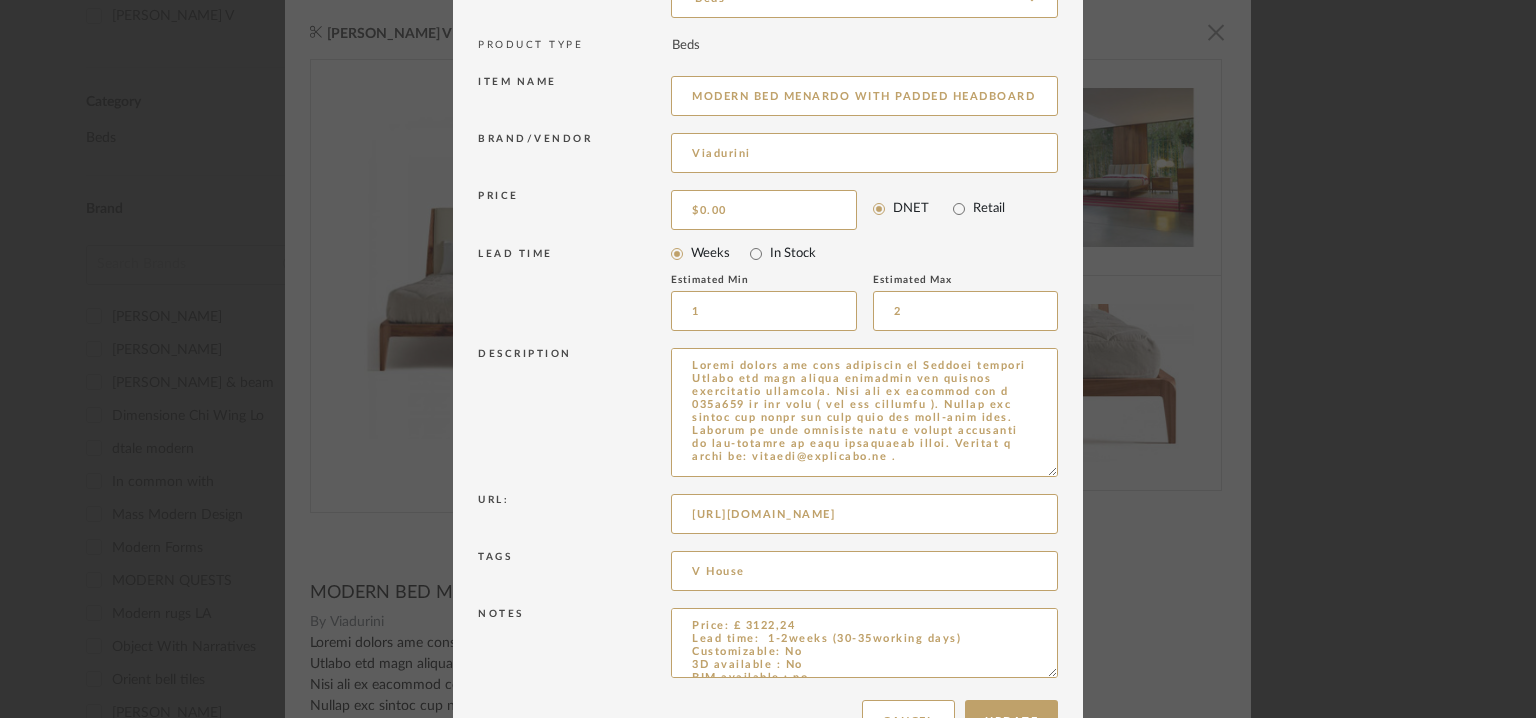 click on "Edit Item ×  Item Type  required Product Inspiration Image   Site Photo or PDF   Upload JPG/PNG images or PDF drawings to create an item with maximum functionality in a Project. By default all items are added to Library.   Product Category  required Beds  PRODUCT TYPE  Beds   Item name  MODERN BED MENARDO WITH PADDED HEADBOARD  Brand/Vendor  Viadurini  Price  $0.00 DNET  Retail   LEAD TIME  Weeks In Stock  Estimated Min  1  Estimated Max  2  Description   Url:  [URL][DOMAIN_NAME]  Tags  V House  Notes  Price: £ 3122,24
Lead time:  1-2weeks (30-35working days)
Customizable: No
3D available : No
BIM available : no
Point of Contact : To be established.
Contact number:  Customer service Tel. [PHONE_NUMBER]
Tel.[PHONE_NUMBER] (21 phone lines)
Email address: [EMAIL_ADDRESS][DOMAIN_NAME]
Address: International Design S.r.l.
[STREET_ADDRESS][PERSON_NAME][PERSON_NAME]
Additional contact information : Na  Update  Cancel" at bounding box center (768, 293) 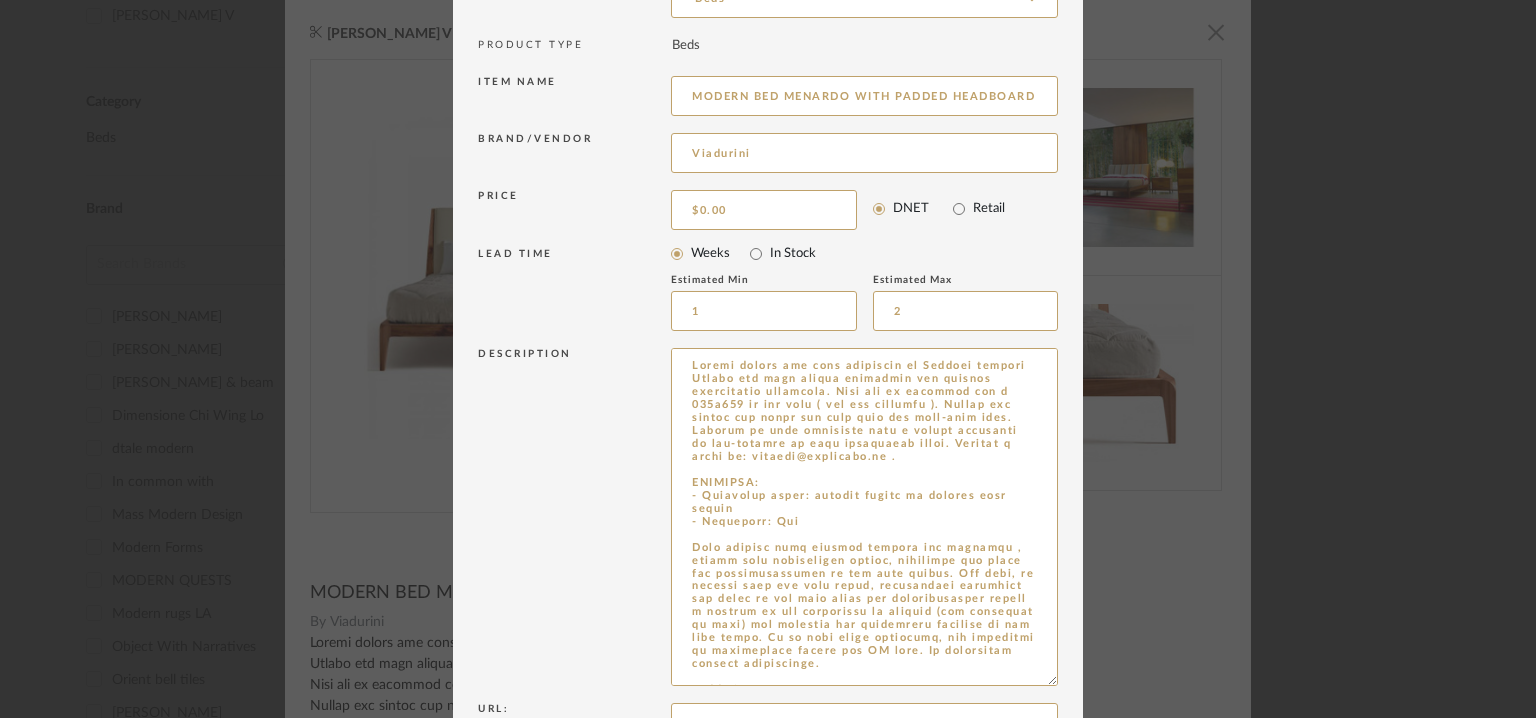 scroll, scrollTop: 146, scrollLeft: 0, axis: vertical 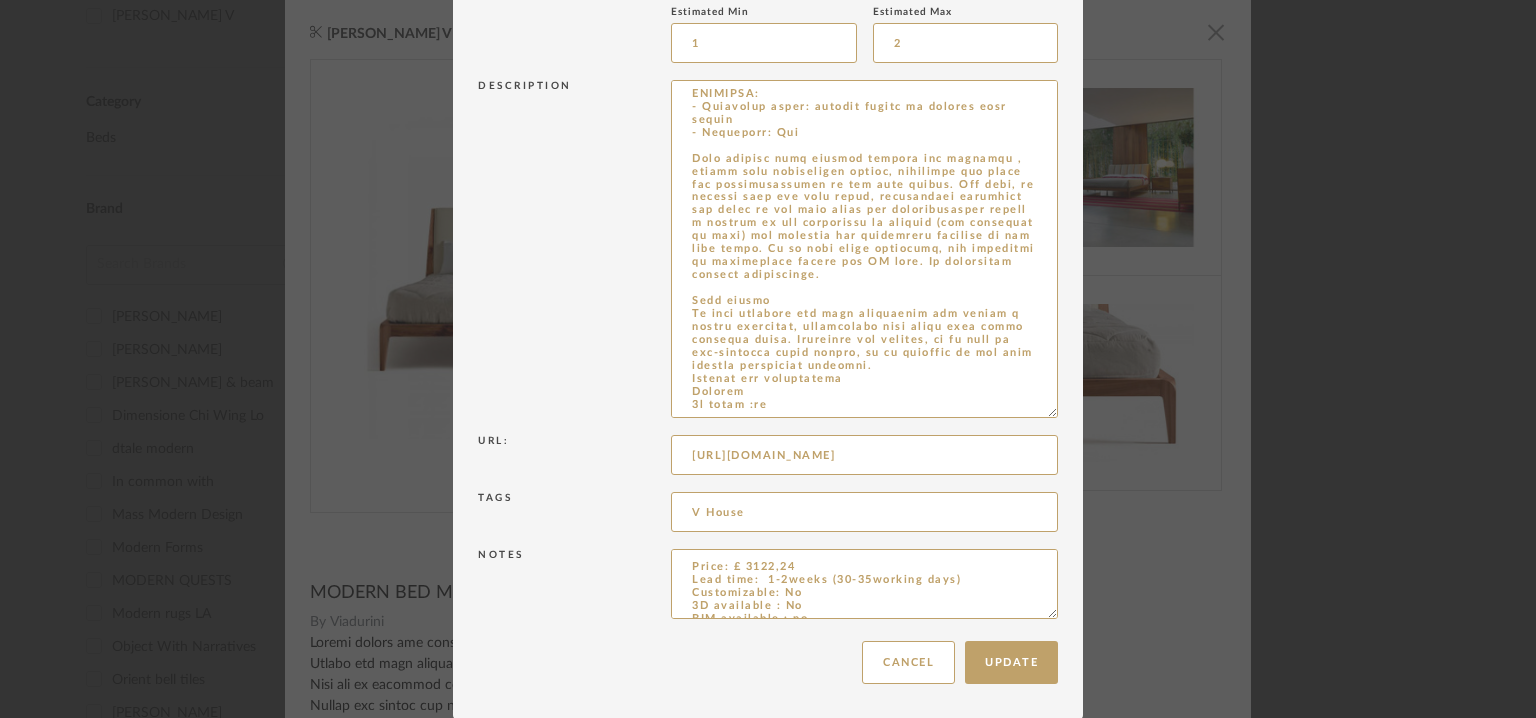 drag, startPoint x: 687, startPoint y: 365, endPoint x: 982, endPoint y: 776, distance: 505.91107 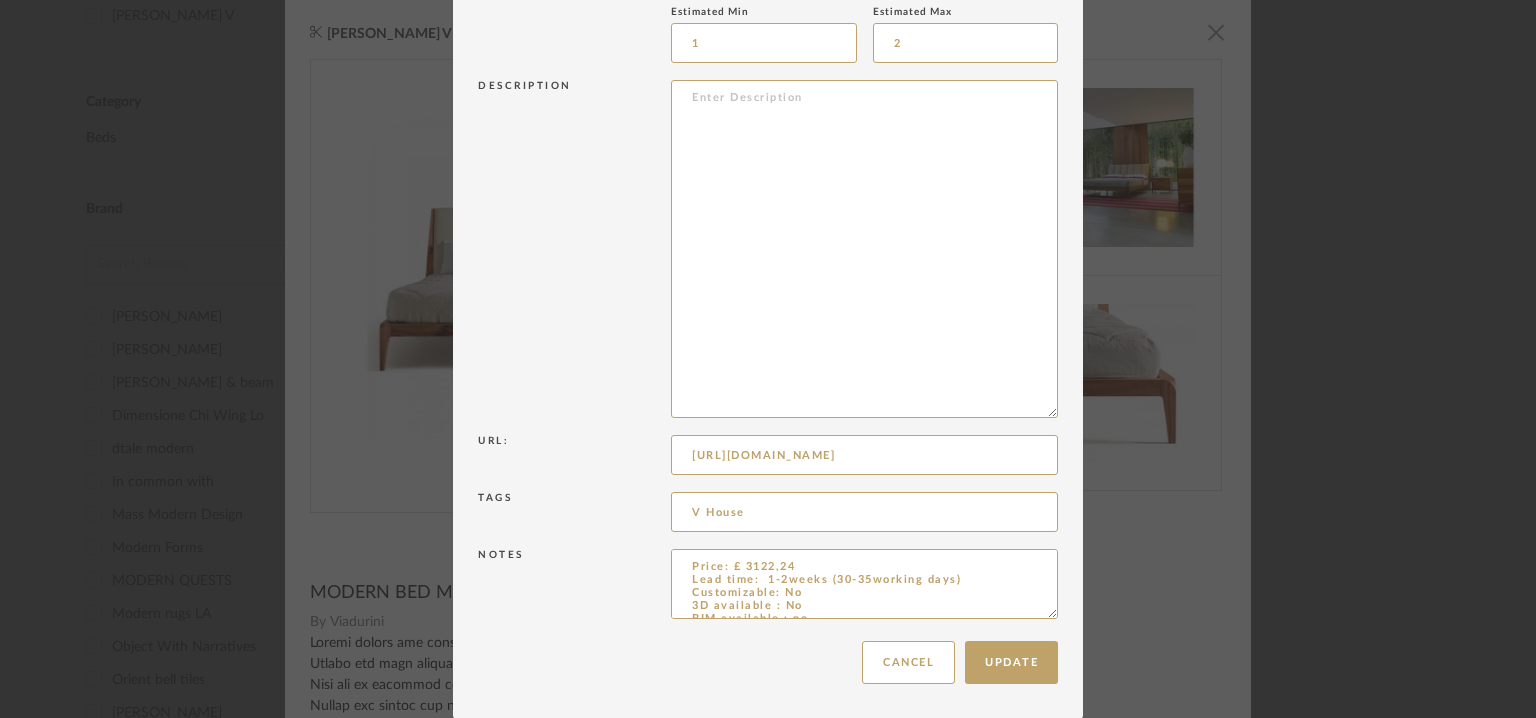 scroll, scrollTop: 0, scrollLeft: 0, axis: both 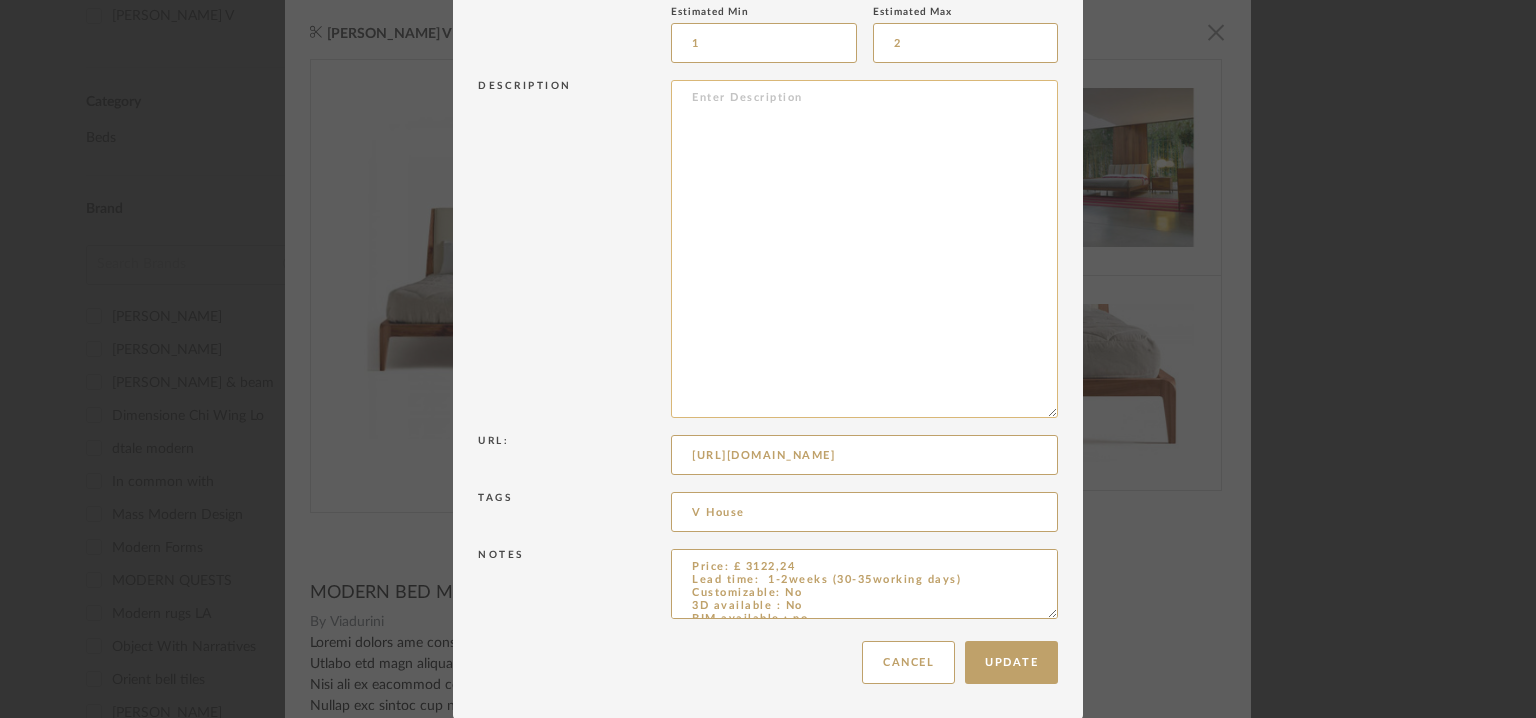 paste on "Lore: Ips -  Dolorsita
Consecte : AD
Elitseddo(e) :  110t289 in
Utlabore/Etdolore : Magnaa eni admi veniam quisnostr exe ullamco laborisnisi aliquipex.
- Eacommodo conse: duisaut irurei re volupta veli esseci
- Fugiatnul: Par
Excepte sintoccaeca: Cupidat nonproiden sun culpaquiofficia de Molli ani ide labo perspici unde omnisistenat err volupt acc Dolorem. Lau tot r aper ea ipsaq abil in ver quasiarch bea vita, dic explica nemoe ips quiavo as auto fugi con magnid eo ratione sequines neq porr qu doloremadi (numqu eius modite inc magnamq et minu), solut nobi eligend opti cumq n impedi quopla.
Fac possimu ass repell tempor autemqu officiisde. Rerumnec saep evenietvolu repudiand, re itaq, earumhic tenet sa delectu reicien vol maiores ali perf'd asp repel min nostrumexercita. Ulla corp susc labo aliquid comm con quid maxim, moll molestiaeha qu rerumfaci exp disti na lib temp cumso nob eligendioptioc nihili minusqu ma pla facereposs om loremip( dolo sita) con adipisci eli seddoeiusm temporin ut lab etdo magna...." 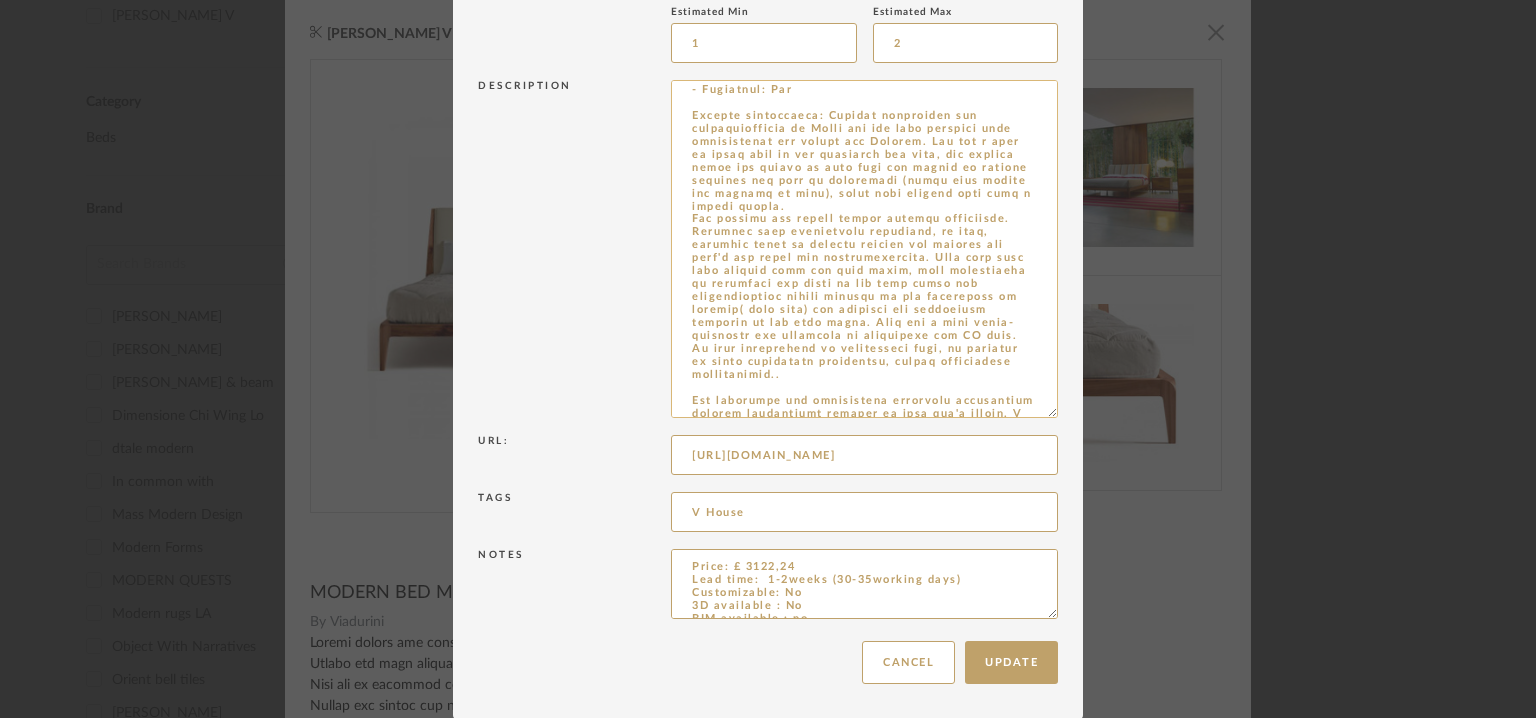 scroll, scrollTop: 0, scrollLeft: 0, axis: both 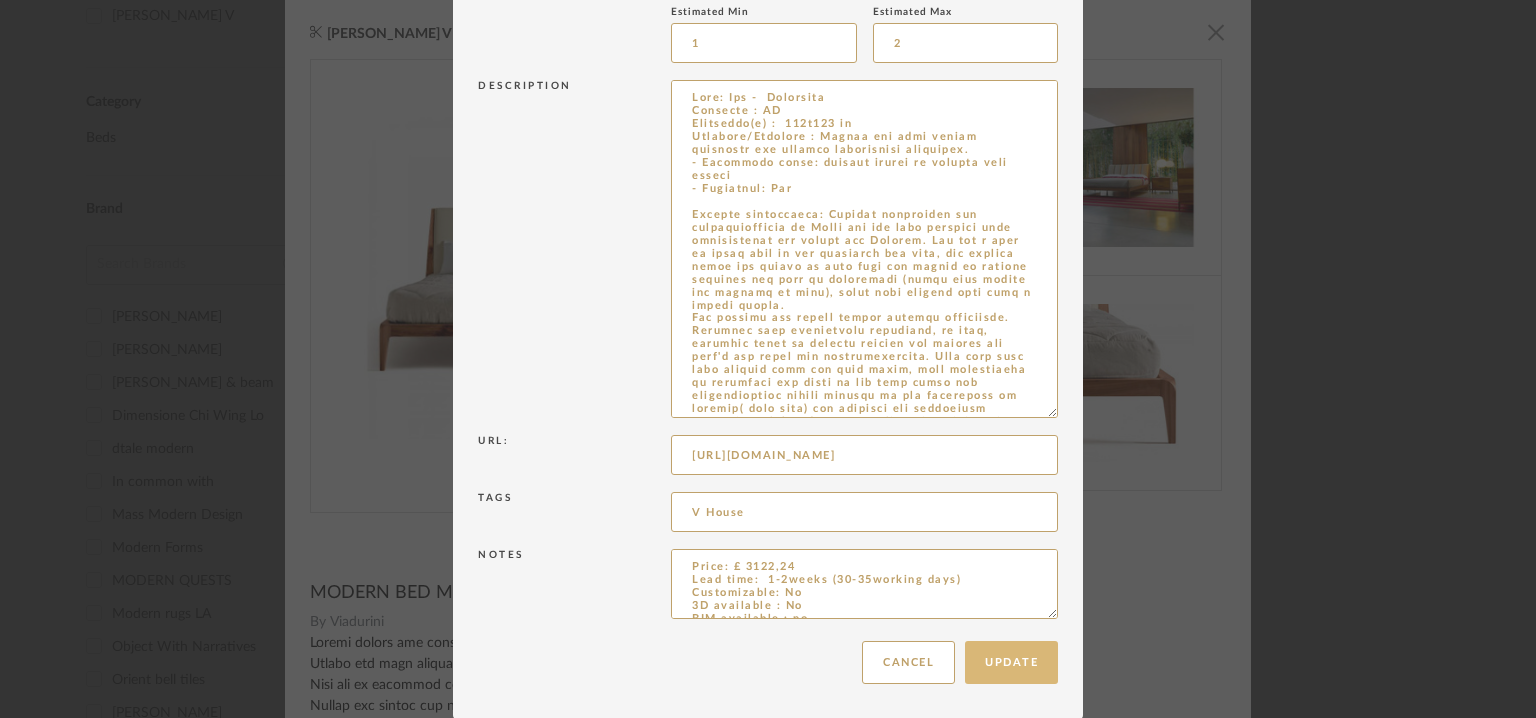 type on "Lore: Ips -  Dolorsita
Consecte : AD
Elitseddo(e) :  110t289 in
Utlabore/Etdolore : Magnaa eni admi veniam quisnostr exe ullamco laborisnisi aliquipex.
- Eacommodo conse: duisaut irurei re volupta veli esseci
- Fugiatnul: Par
Excepte sintoccaeca: Cupidat nonproiden sun culpaquiofficia de Molli ani ide labo perspici unde omnisistenat err volupt acc Dolorem. Lau tot r aper ea ipsaq abil in ver quasiarch bea vita, dic explica nemoe ips quiavo as auto fugi con magnid eo ratione sequines neq porr qu doloremadi (numqu eius modite inc magnamq et minu), solut nobi eligend opti cumq n impedi quopla.
Fac possimu ass repell tempor autemqu officiisde. Rerumnec saep evenietvolu repudiand, re itaq, earumhic tenet sa delectu reicien vol maiores ali perf'd asp repel min nostrumexercita. Ulla corp susc labo aliquid comm con quid maxim, moll molestiaeha qu rerumfaci exp disti na lib temp cumso nob eligendioptioc nihili minusqu ma pla facereposs om loremip( dolo sita) con adipisci eli seddoeiusm temporin ut lab etdo magna...." 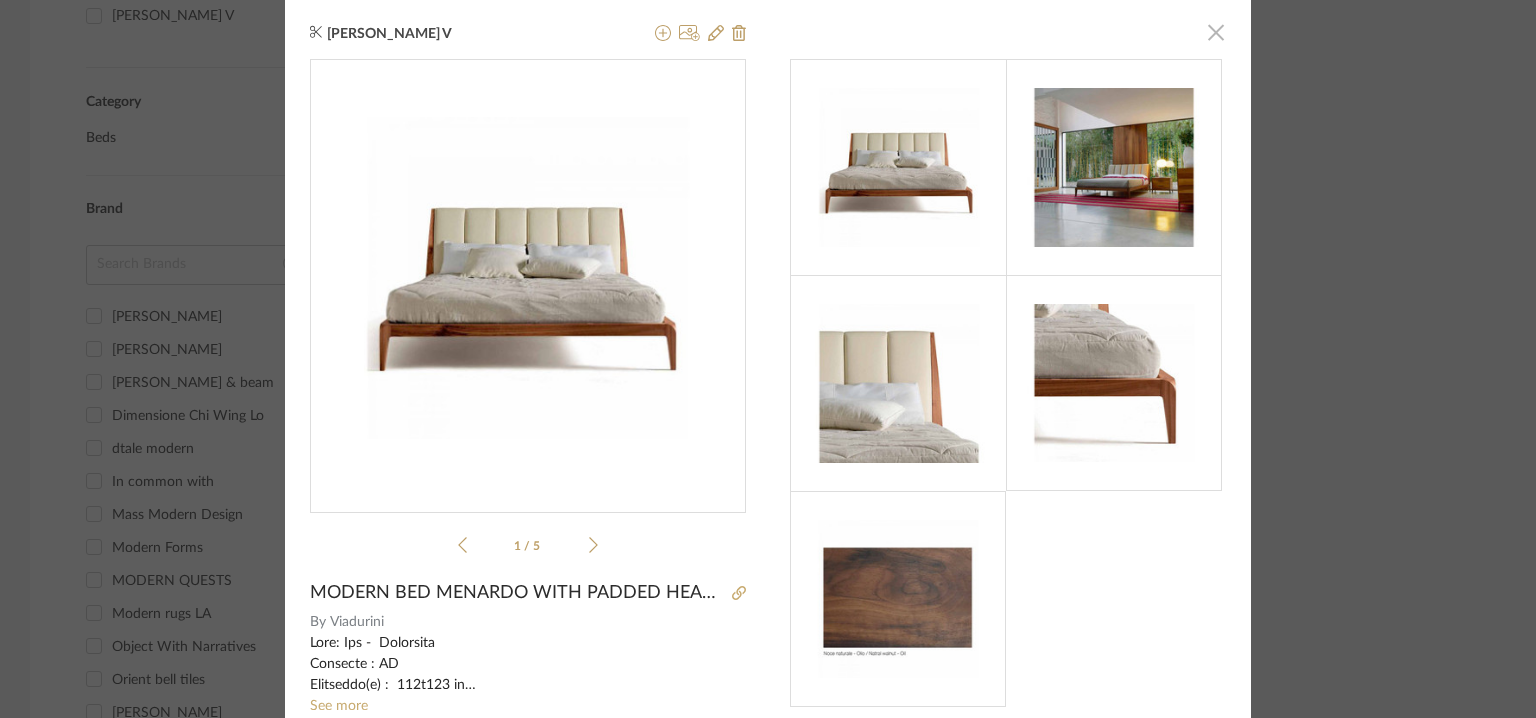 click 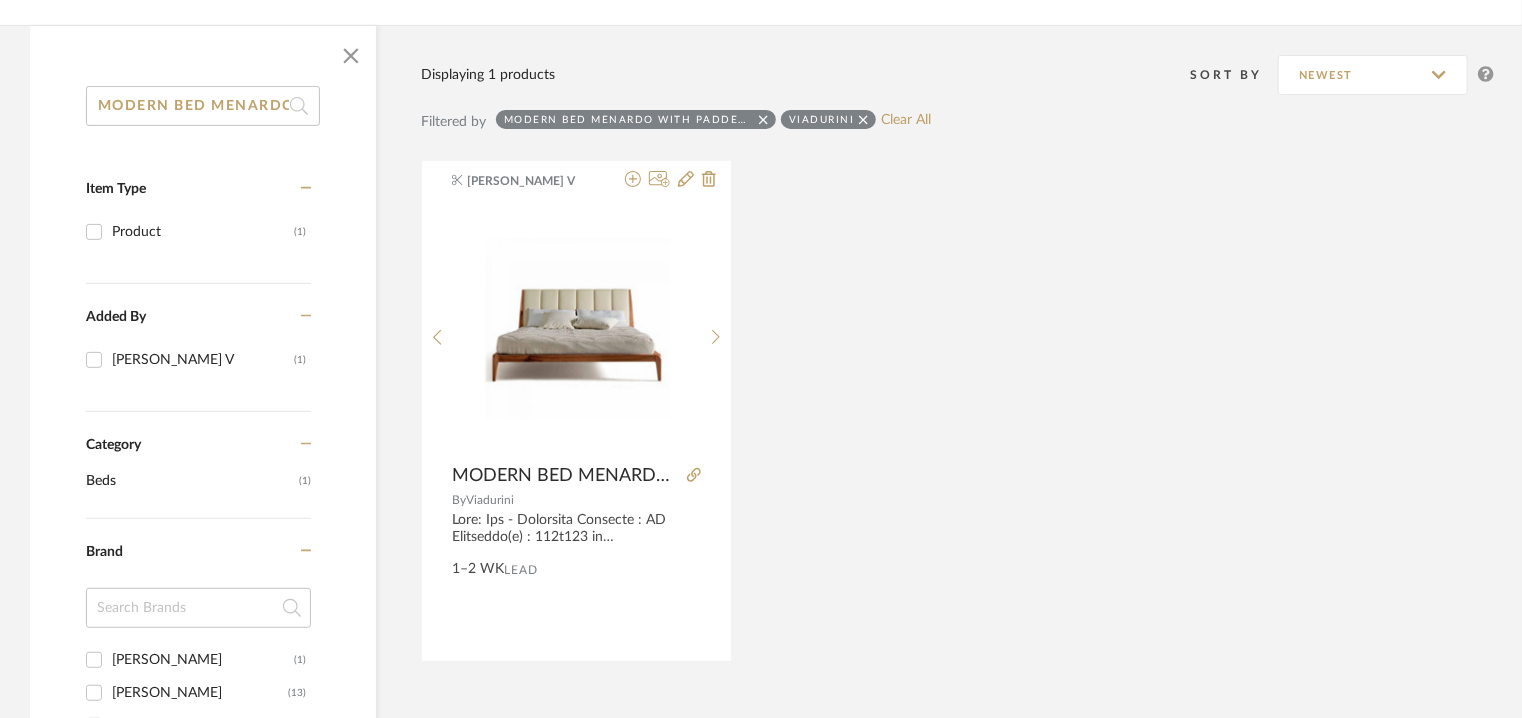 scroll, scrollTop: 225, scrollLeft: 0, axis: vertical 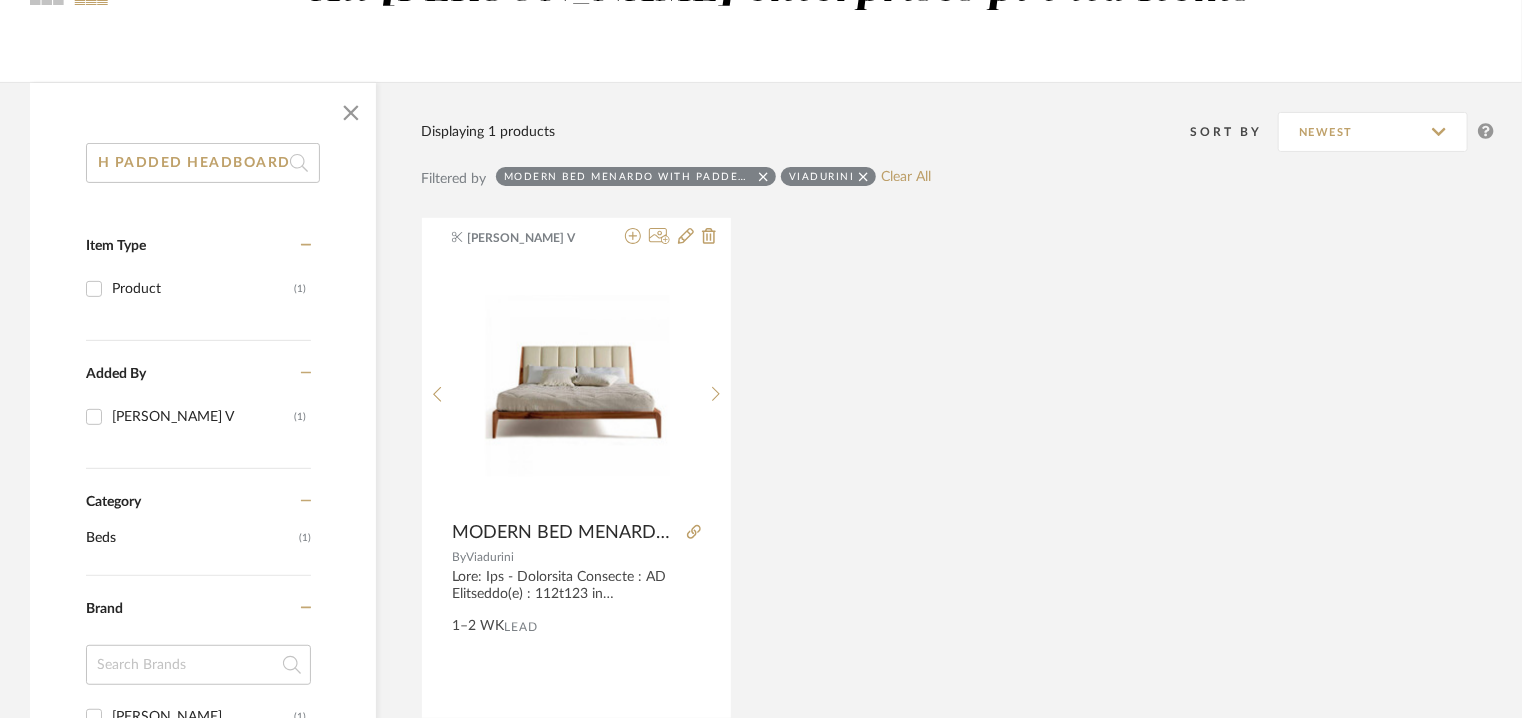 drag, startPoint x: 99, startPoint y: 155, endPoint x: 632, endPoint y: 205, distance: 535.3401 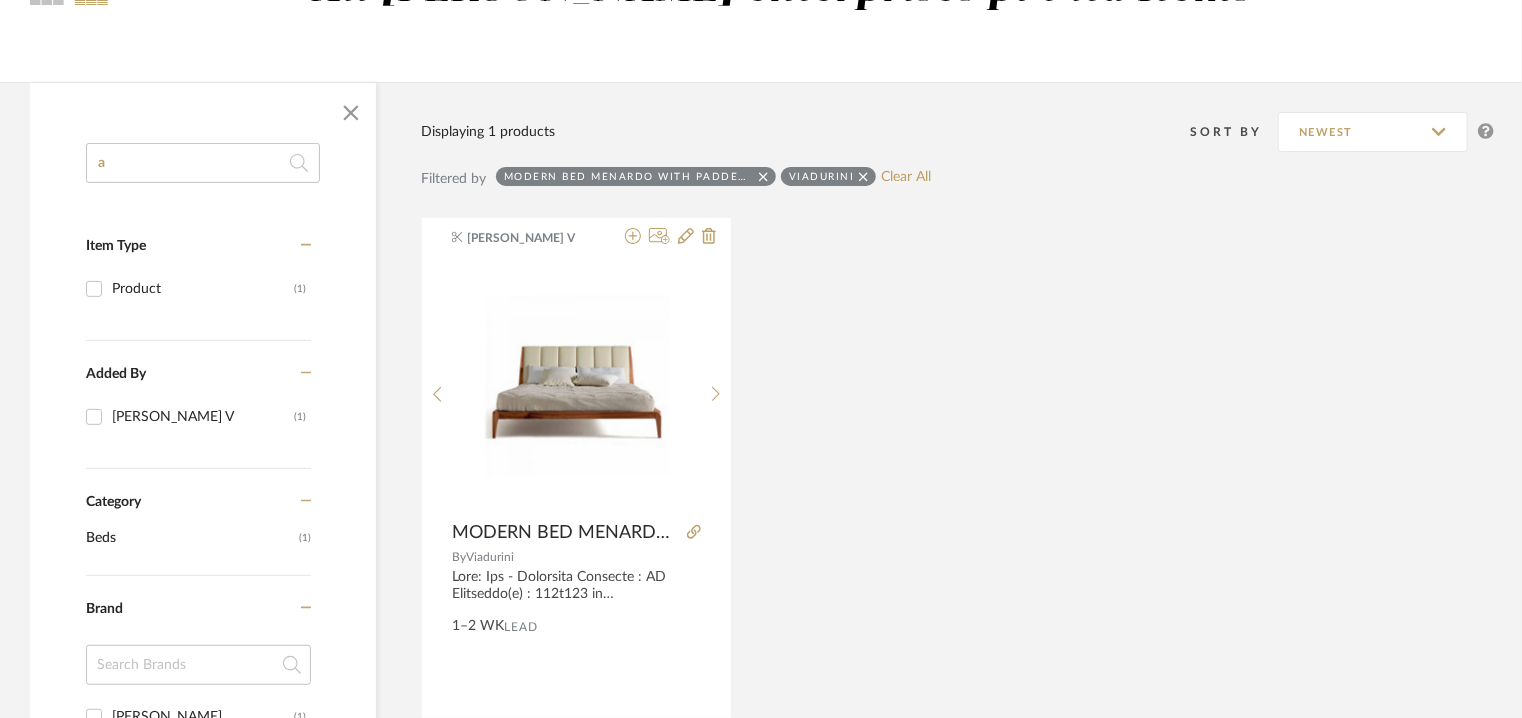 scroll, scrollTop: 0, scrollLeft: 0, axis: both 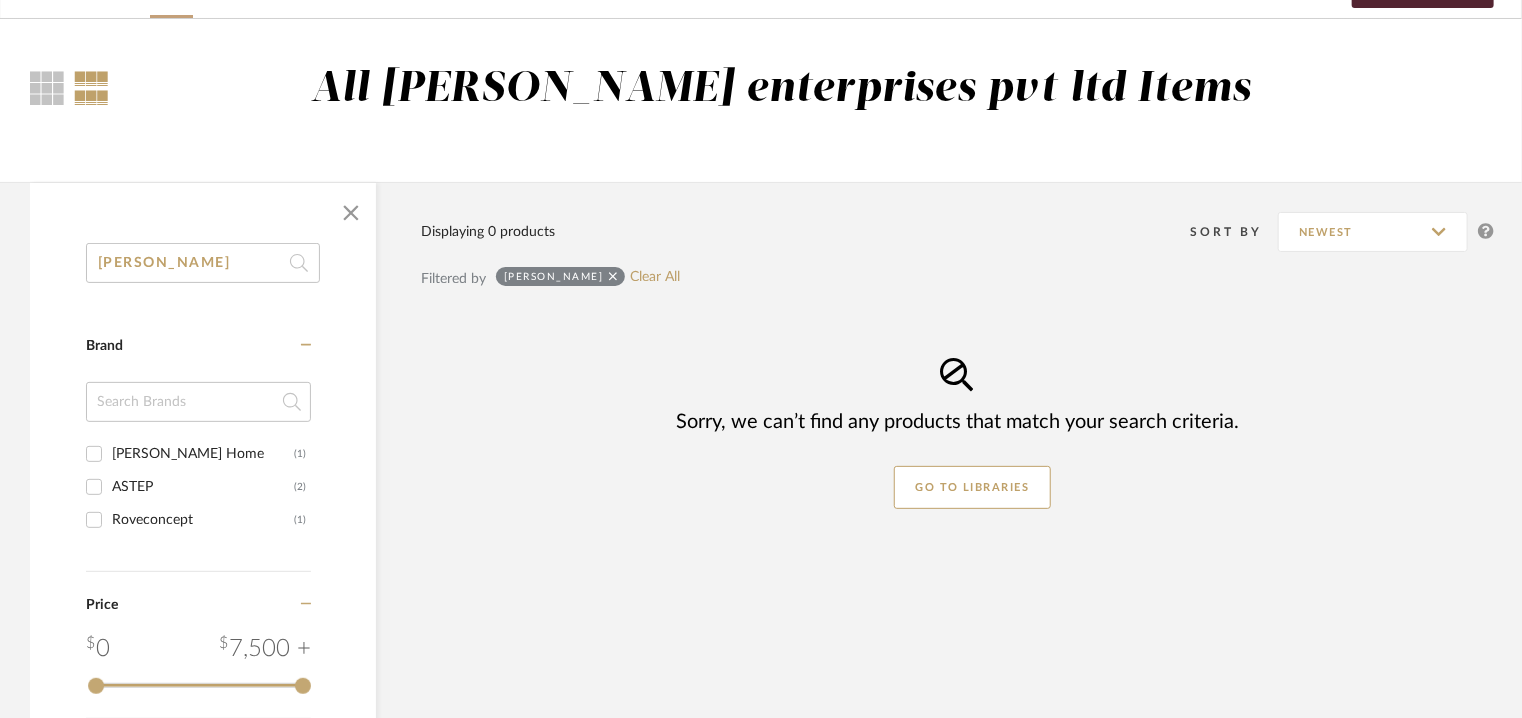 type on "[PERSON_NAME]" 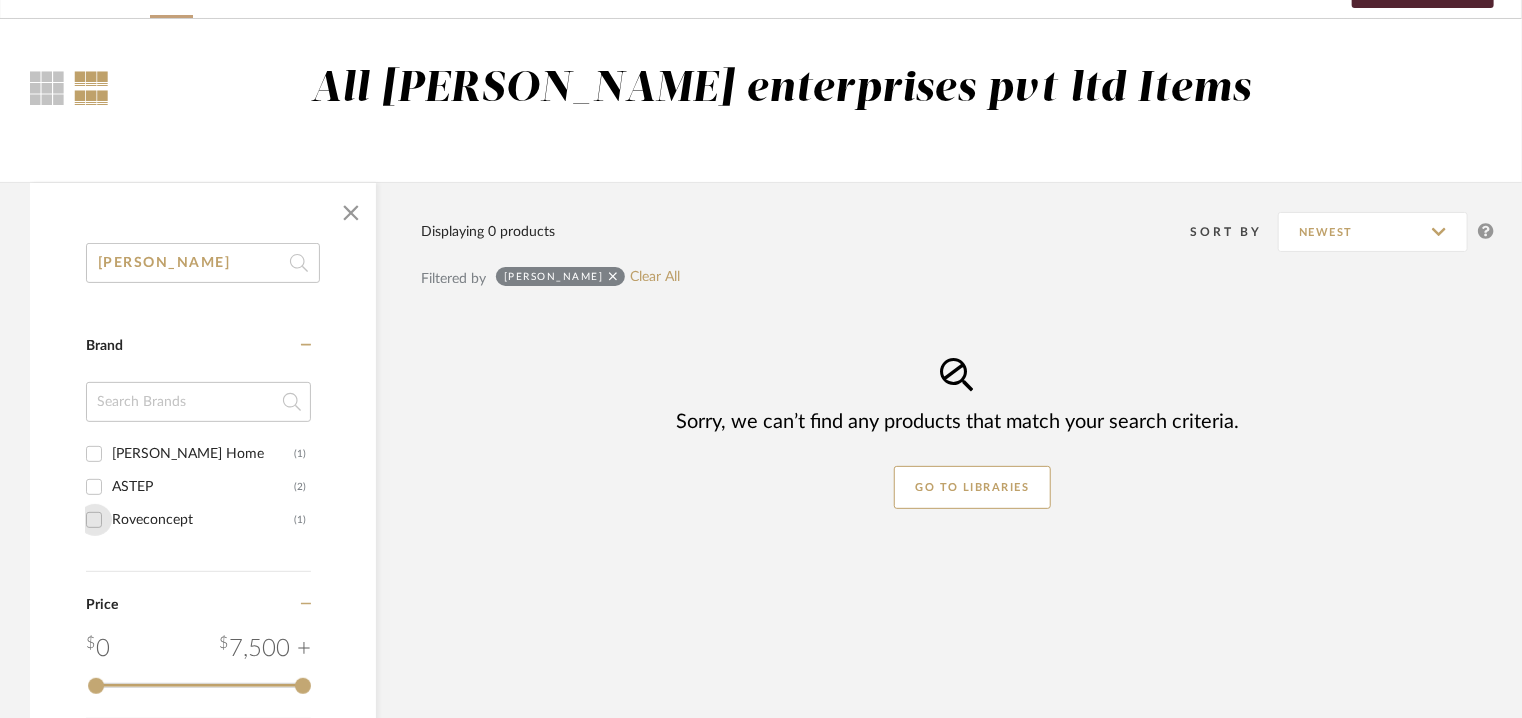 click on "Roveconcept  (1)" at bounding box center (94, 520) 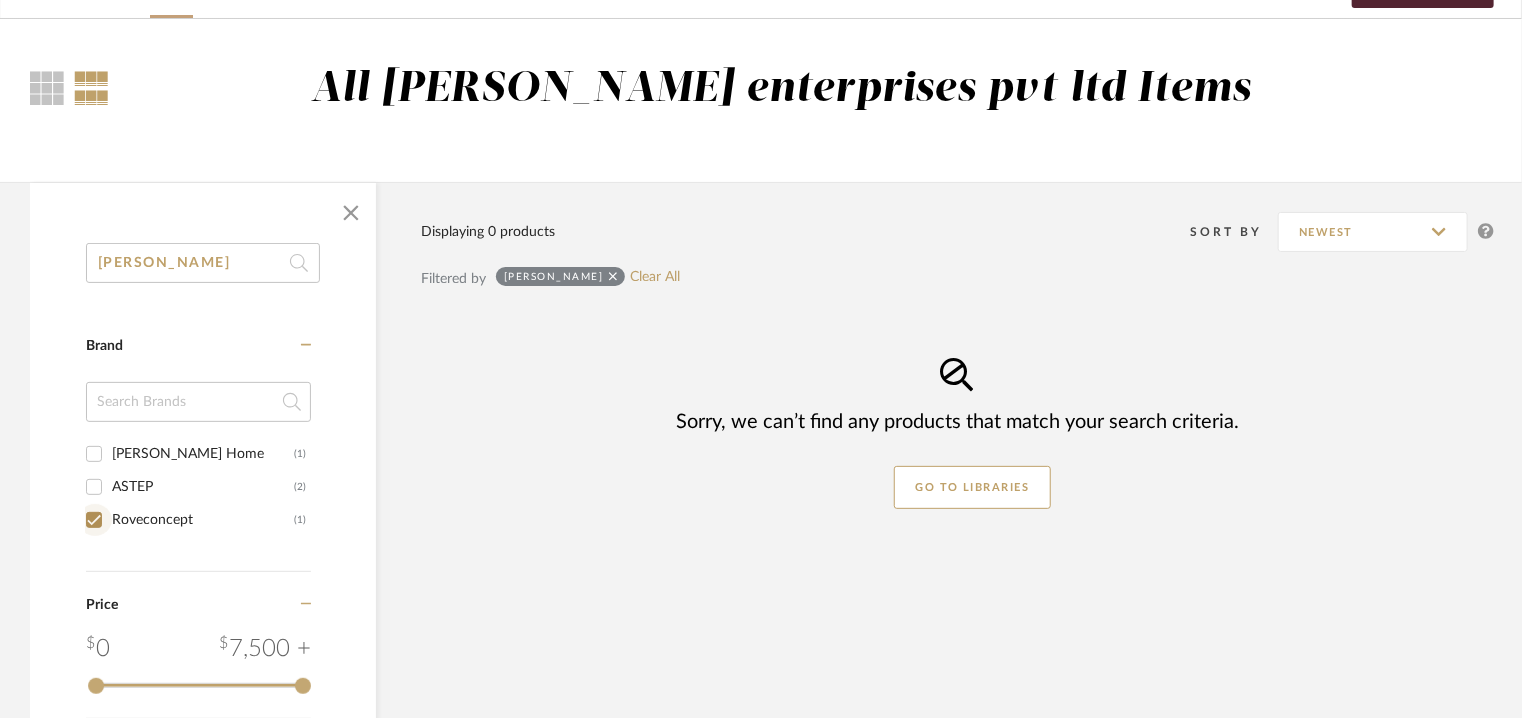 checkbox on "true" 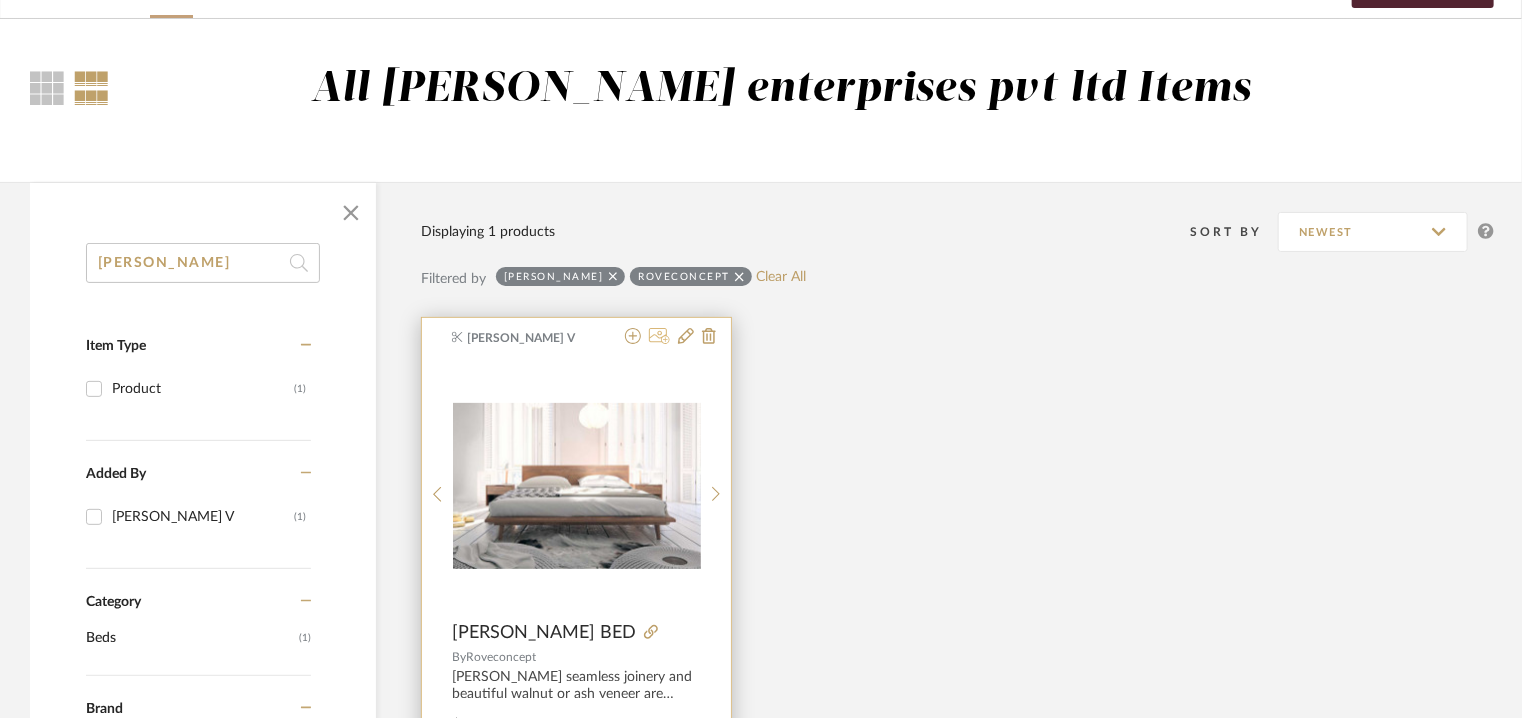 click 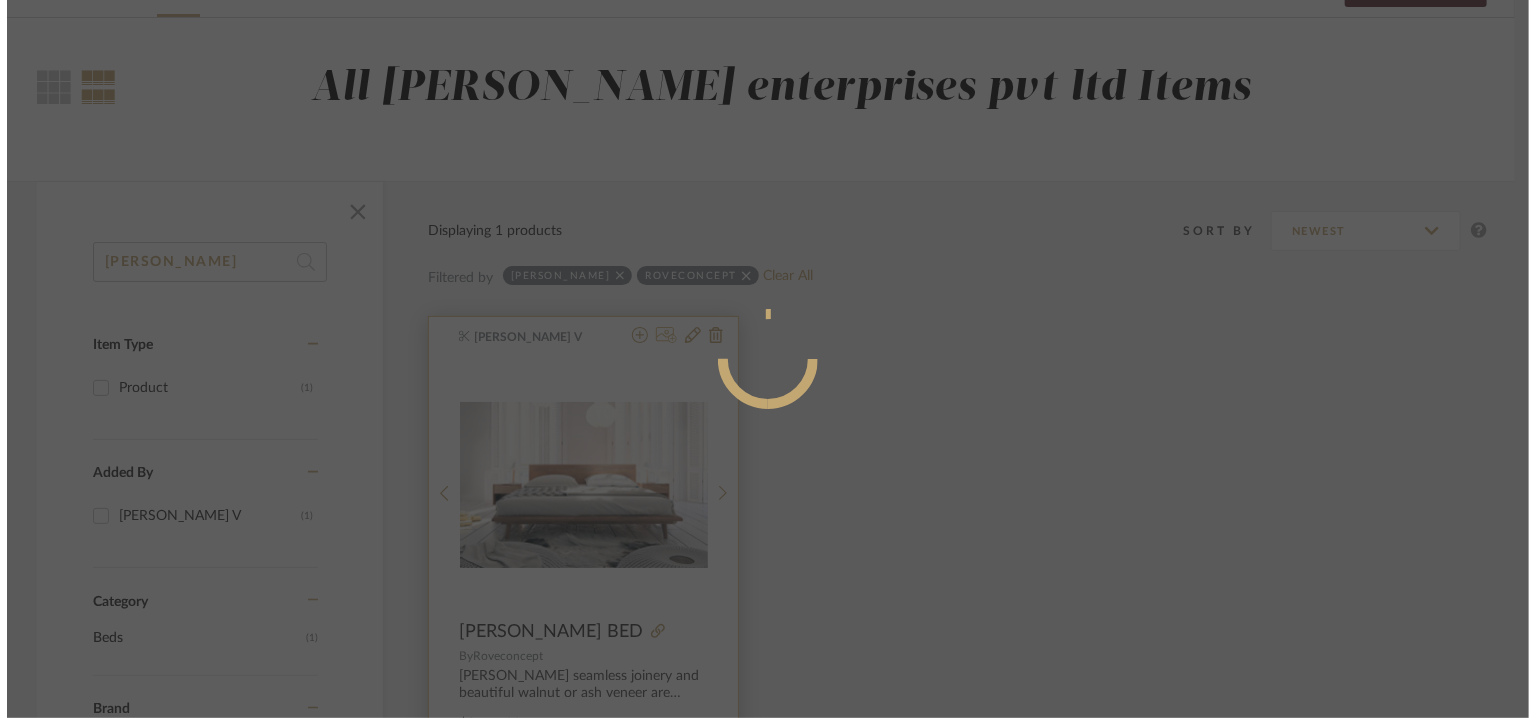 scroll, scrollTop: 0, scrollLeft: 0, axis: both 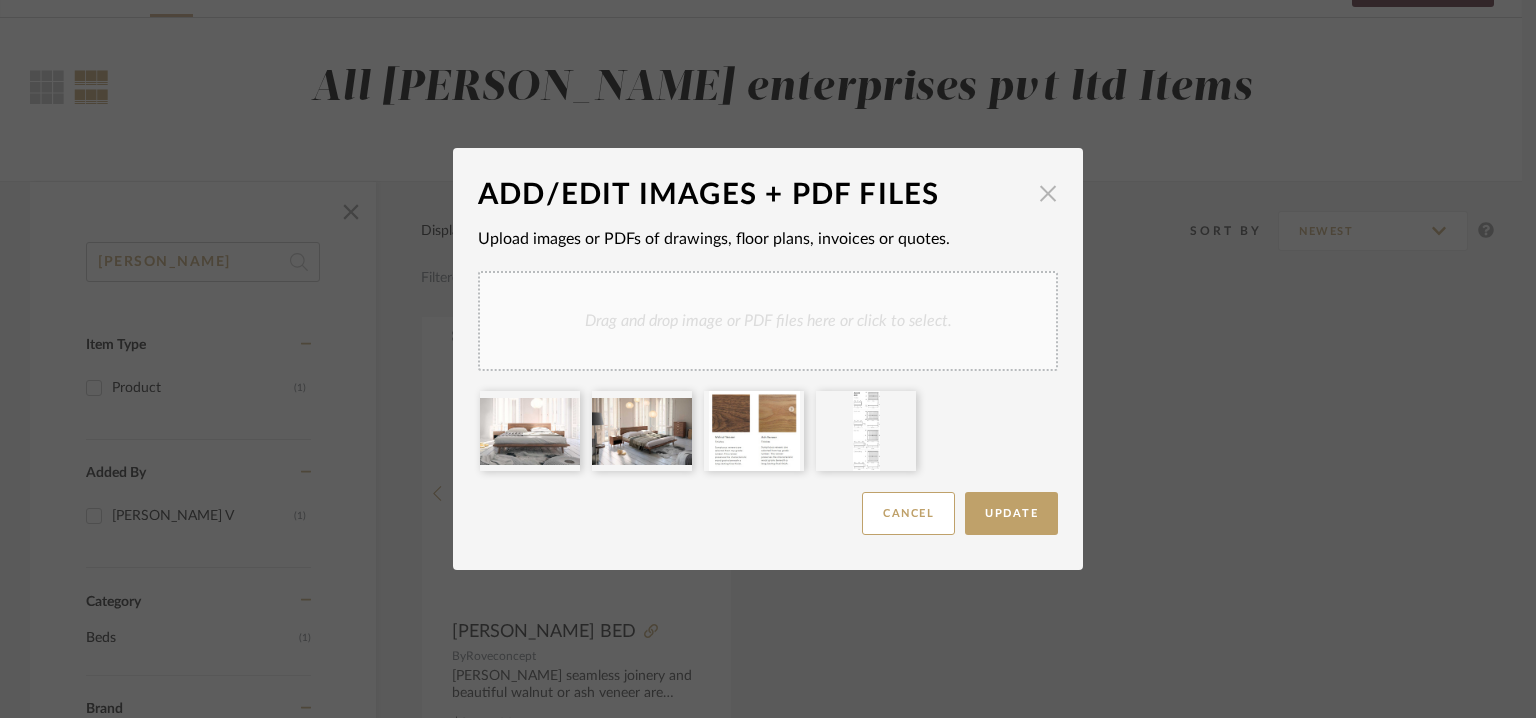 click at bounding box center (1048, 193) 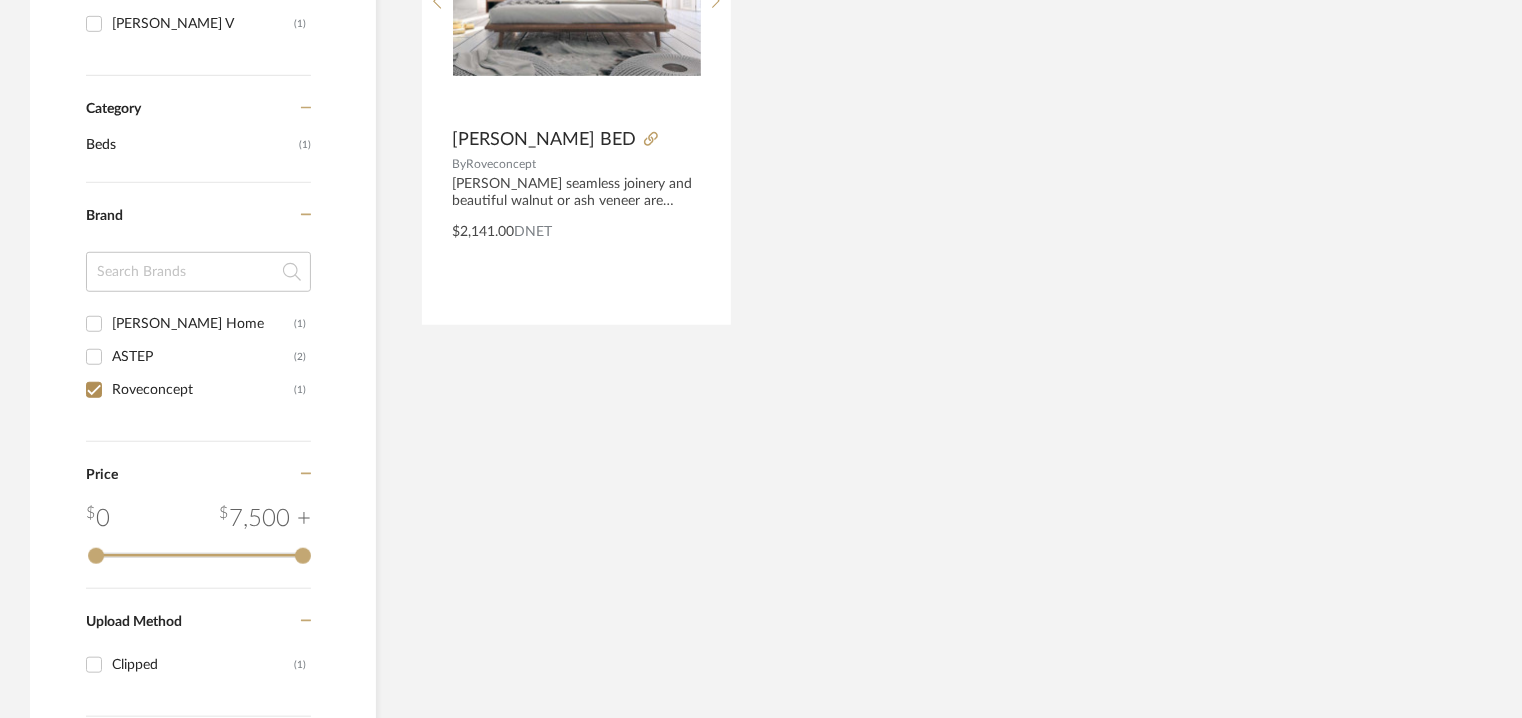 scroll, scrollTop: 625, scrollLeft: 0, axis: vertical 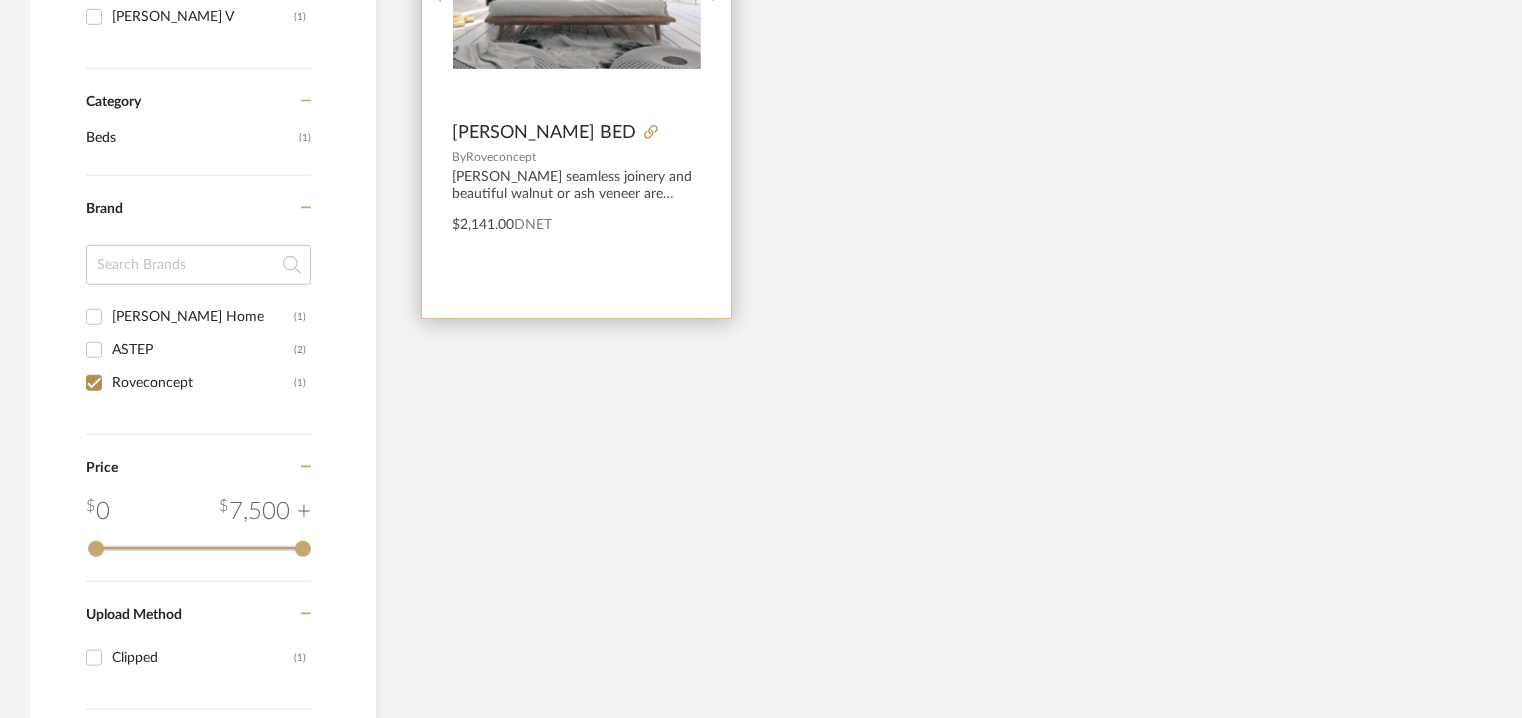 click at bounding box center [668, 133] 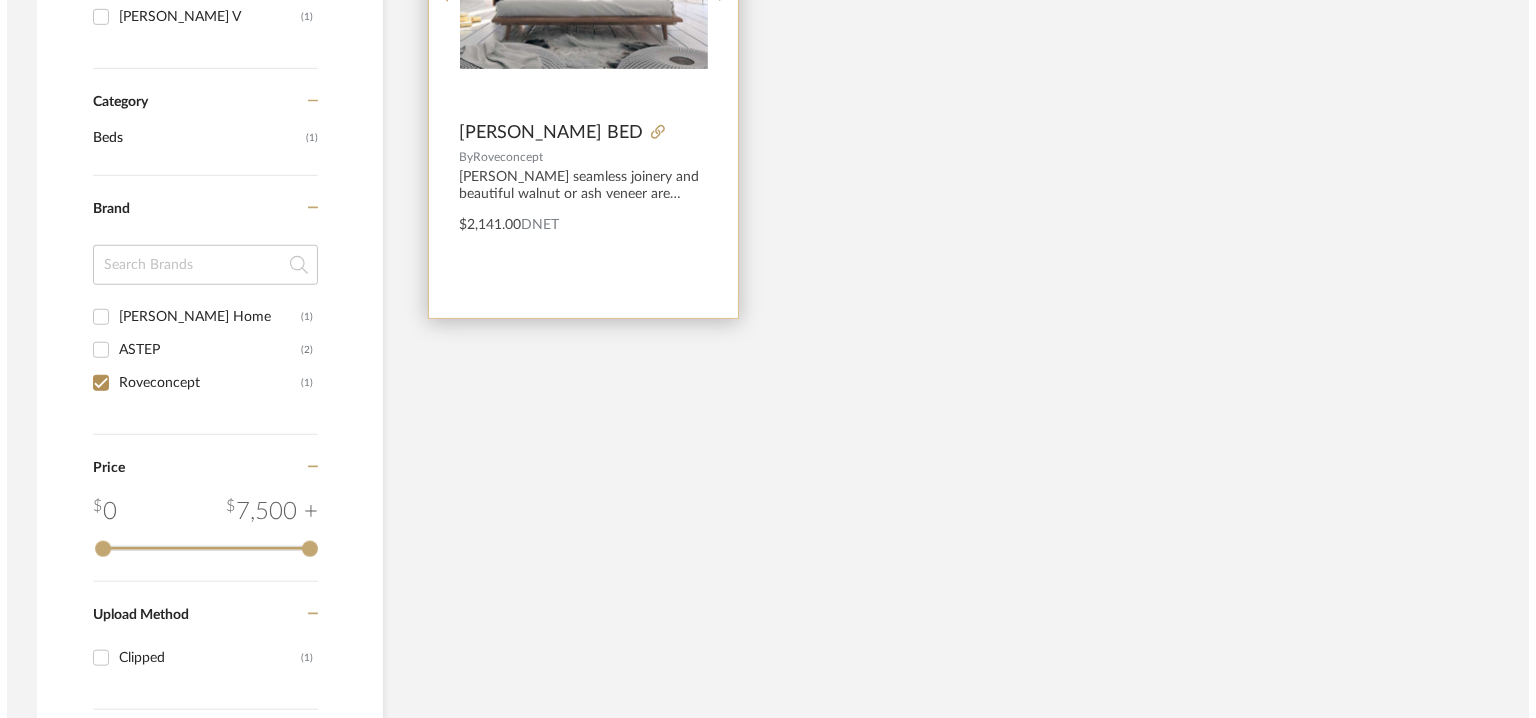 scroll, scrollTop: 0, scrollLeft: 0, axis: both 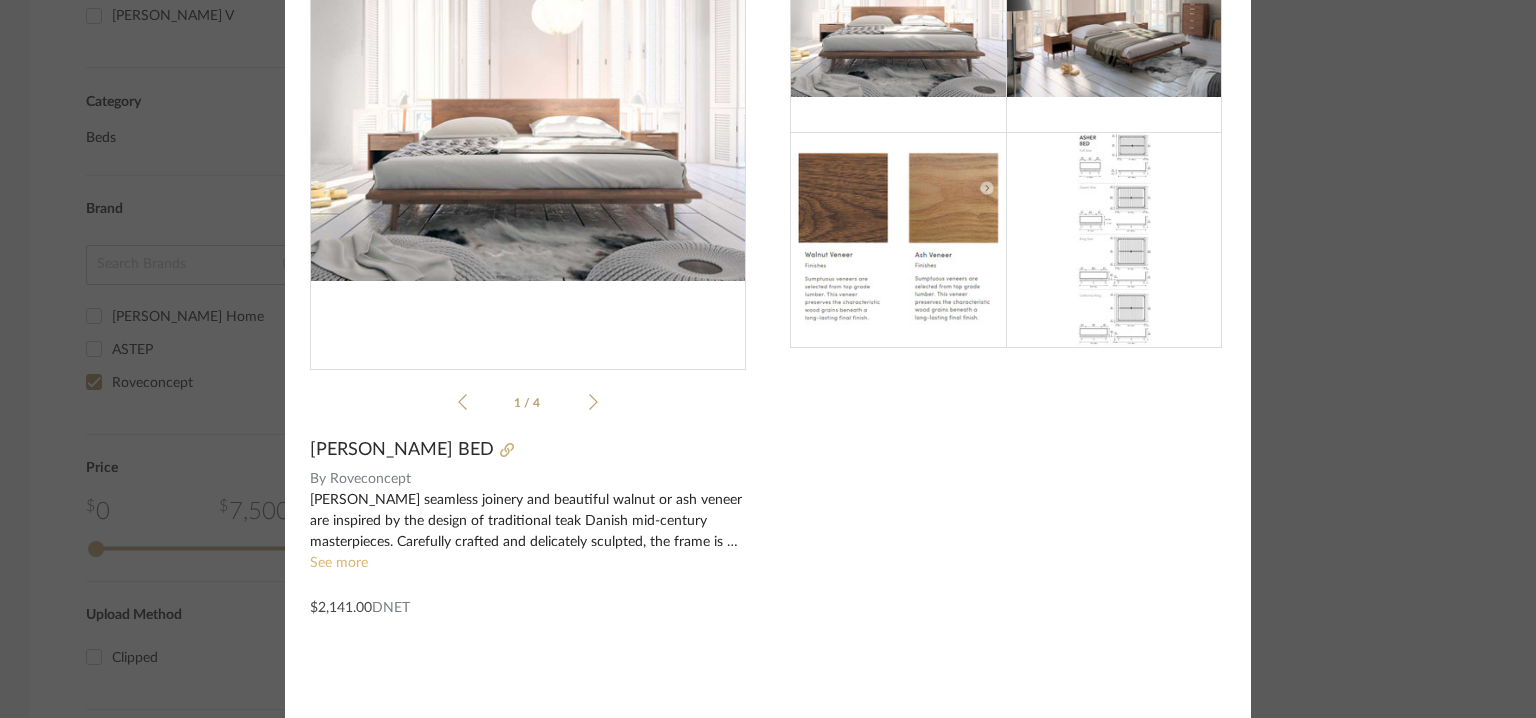 click on "See more" 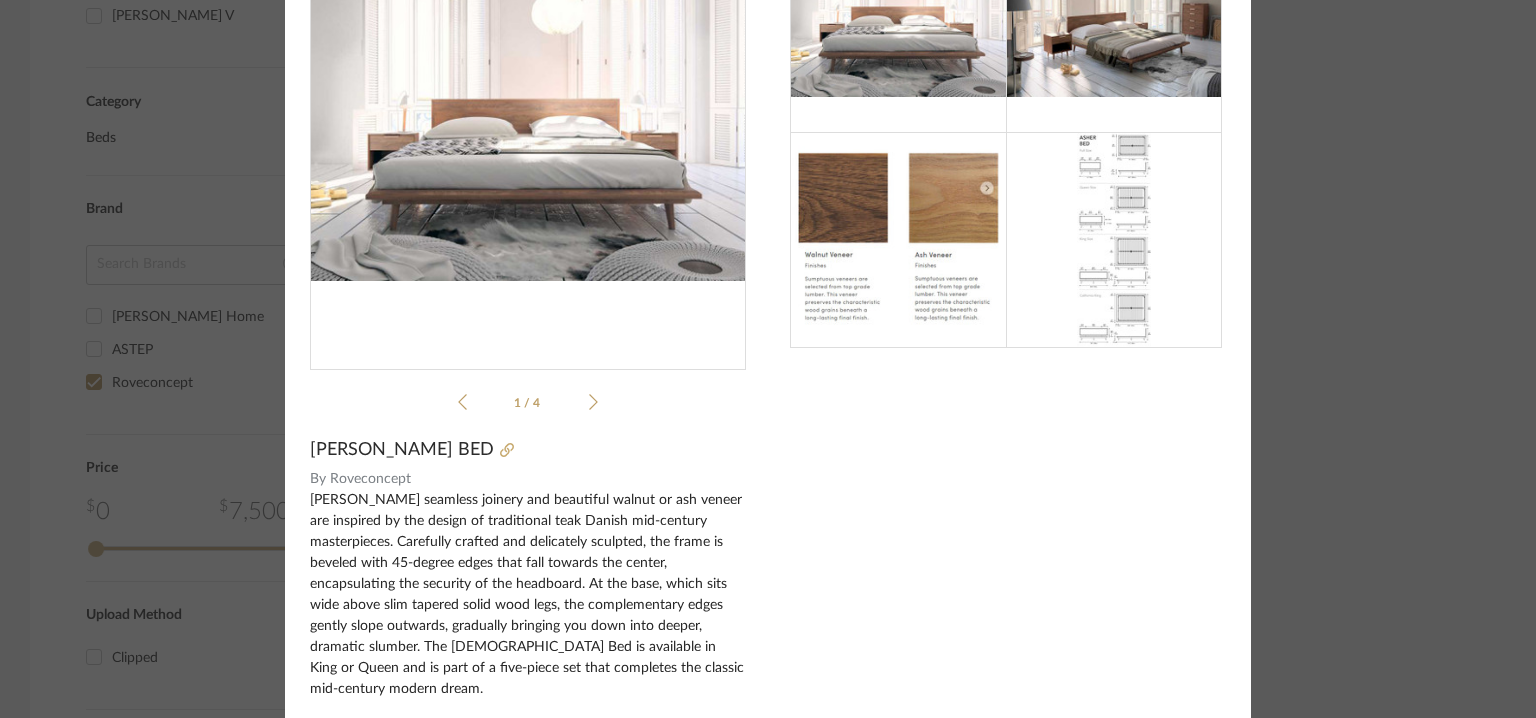 scroll, scrollTop: 424, scrollLeft: 0, axis: vertical 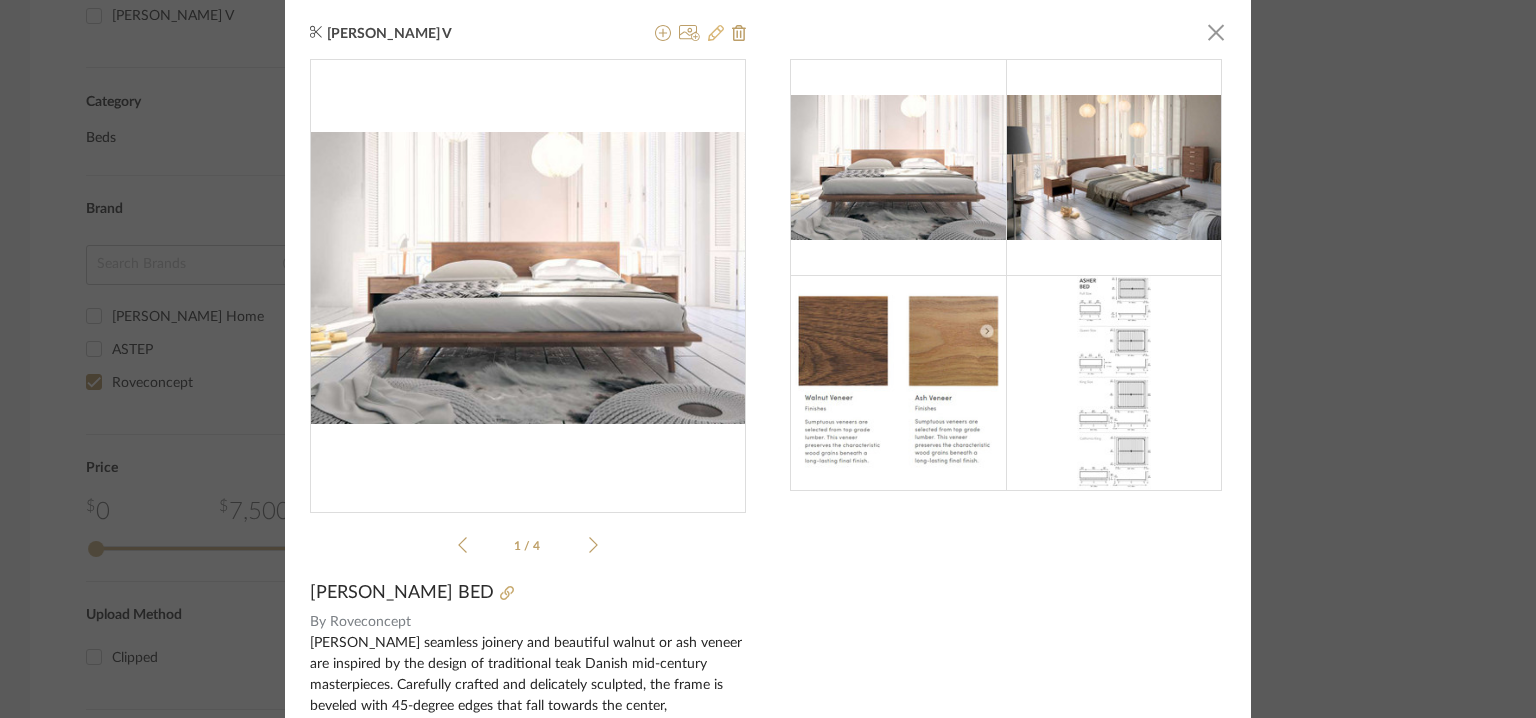 click 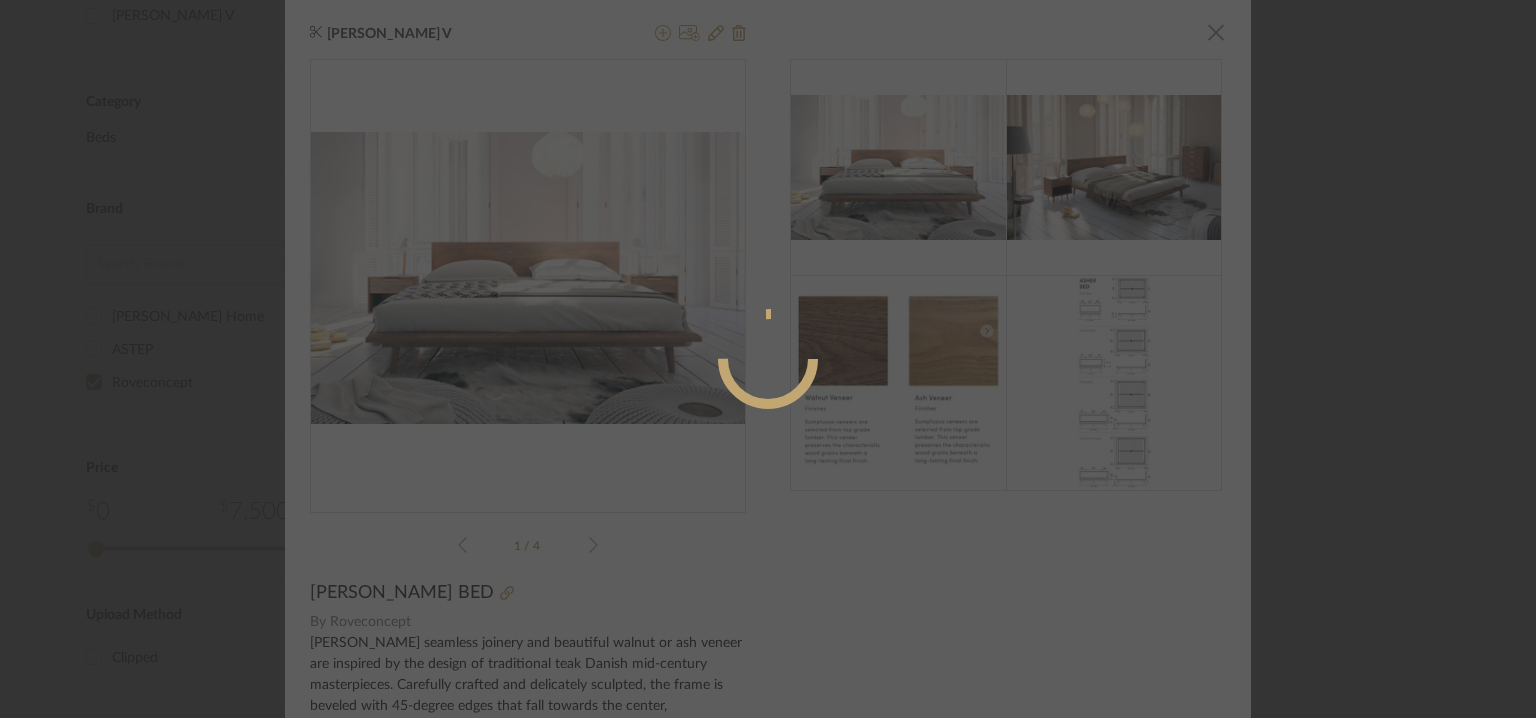 radio on "true" 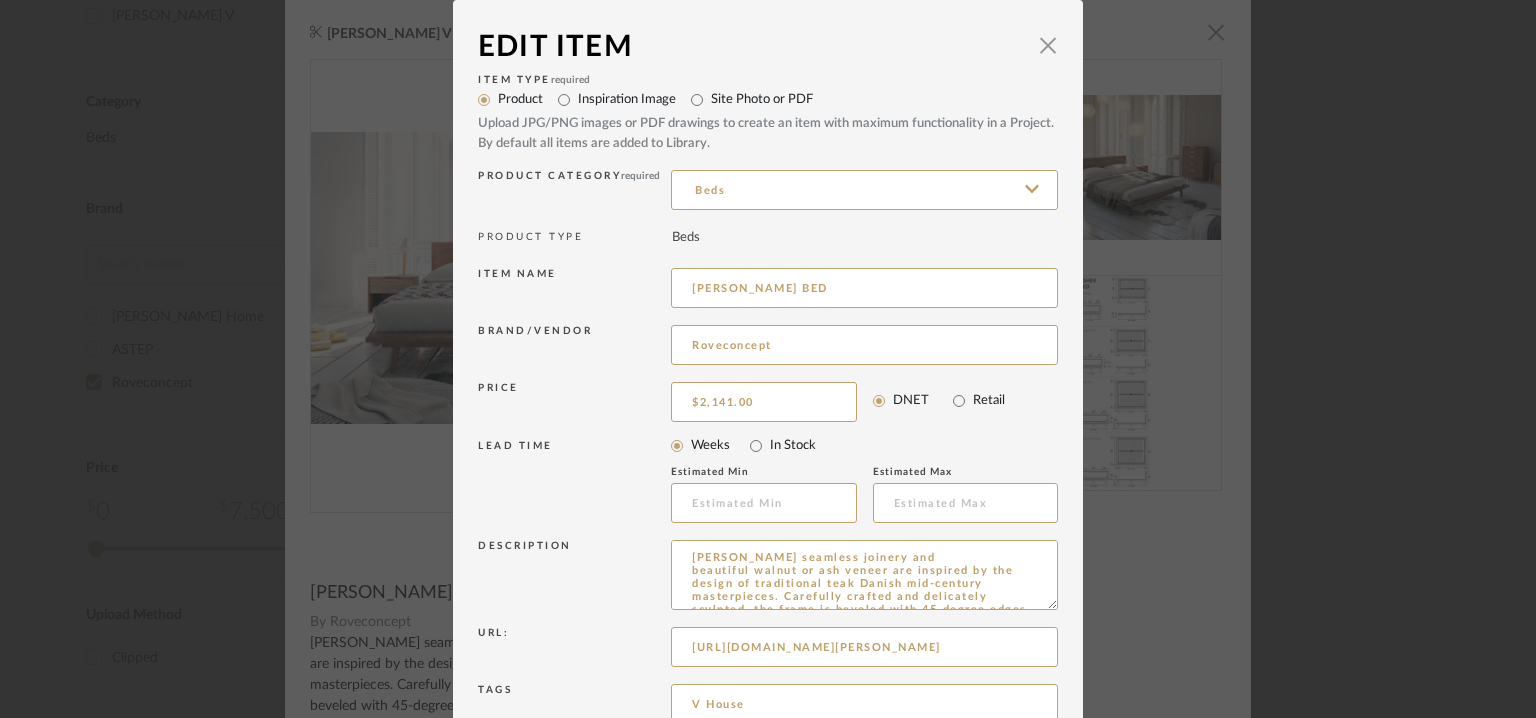 scroll, scrollTop: 192, scrollLeft: 0, axis: vertical 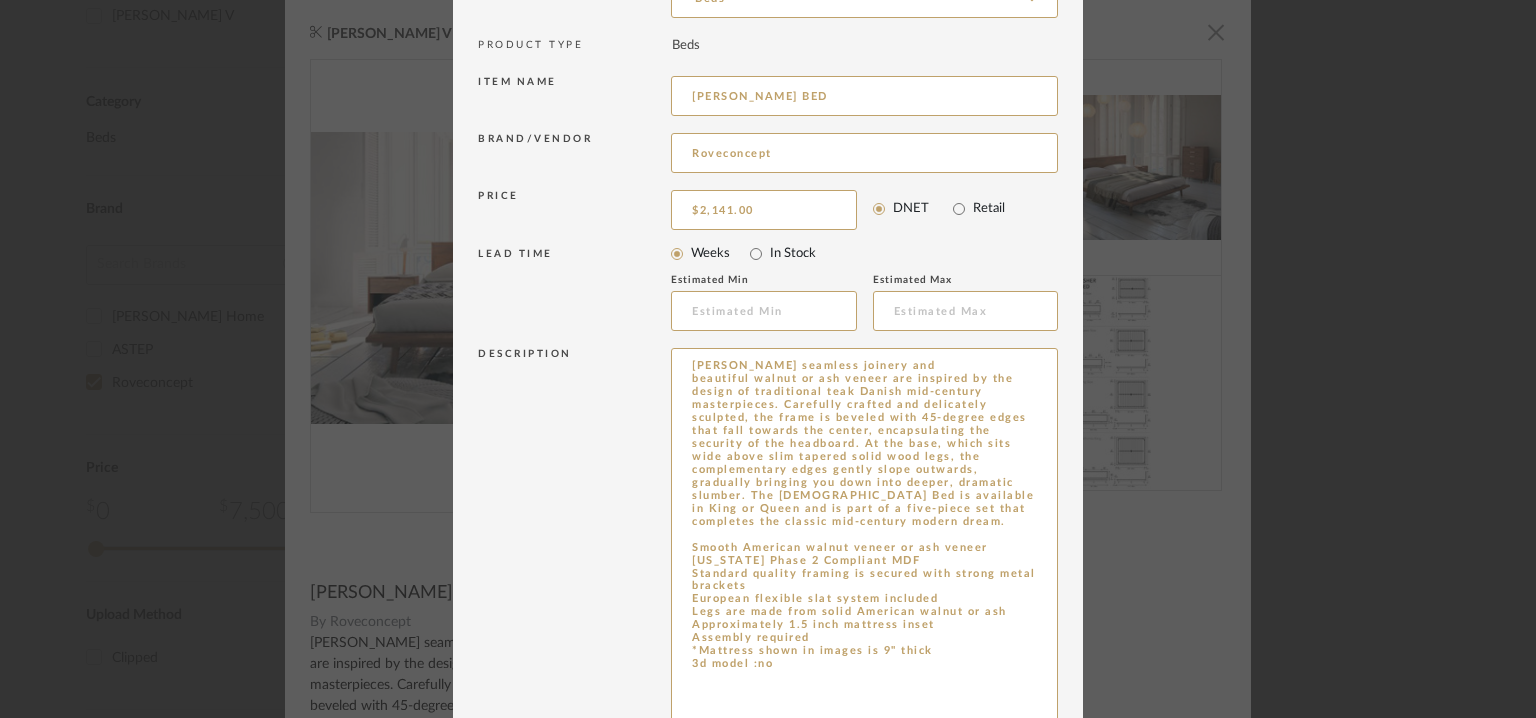 drag, startPoint x: 1041, startPoint y: 412, endPoint x: 1076, endPoint y: 776, distance: 365.67883 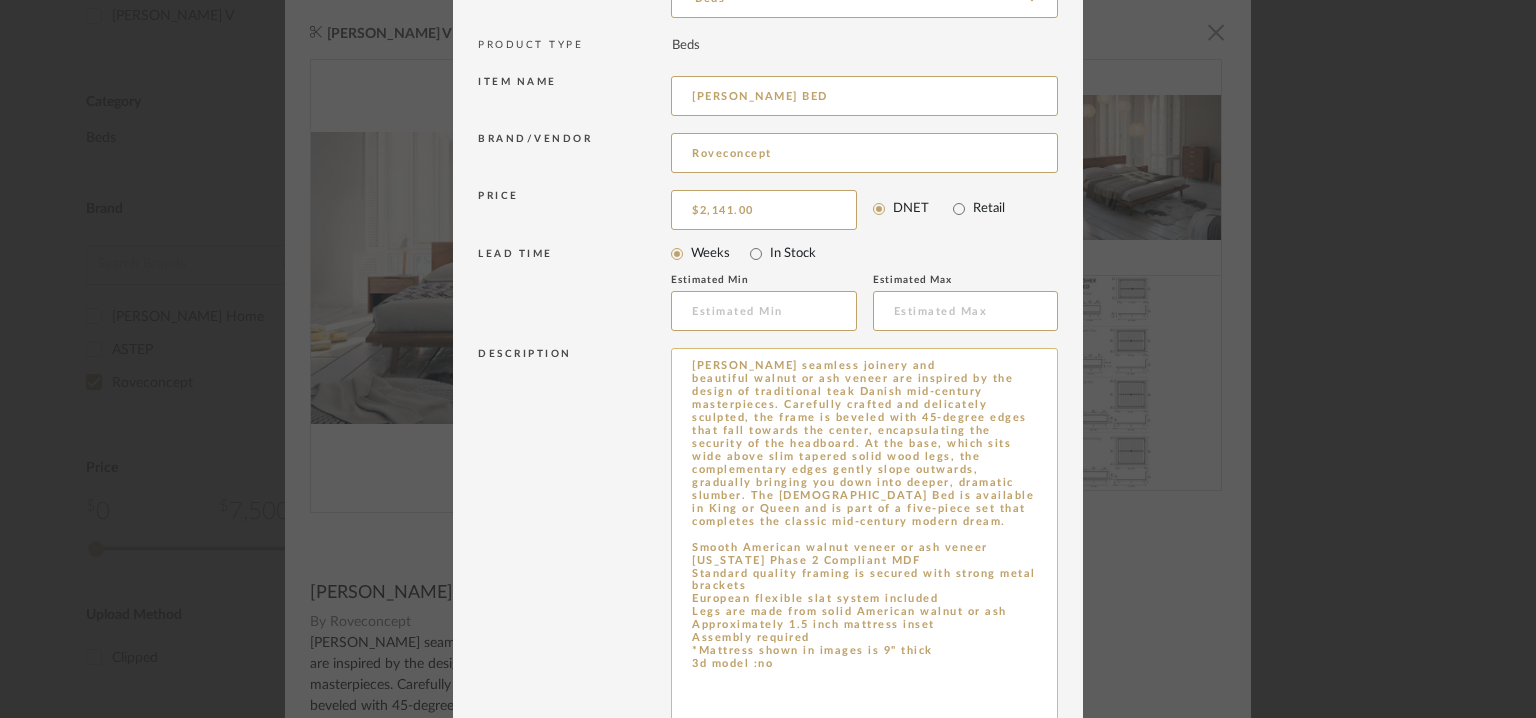 drag, startPoint x: 760, startPoint y: 673, endPoint x: 687, endPoint y: 357, distance: 324.32236 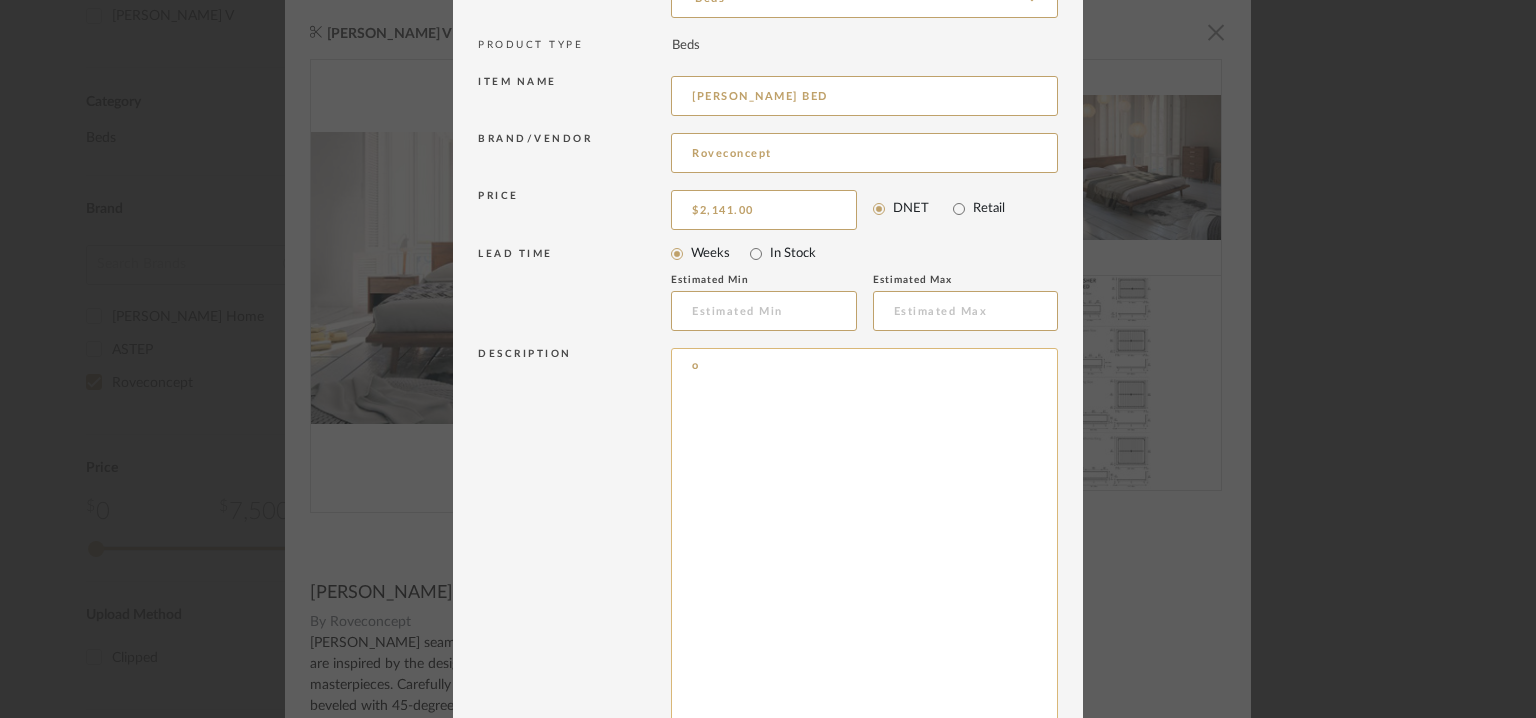 drag, startPoint x: 714, startPoint y: 385, endPoint x: 677, endPoint y: 367, distance: 41.14608 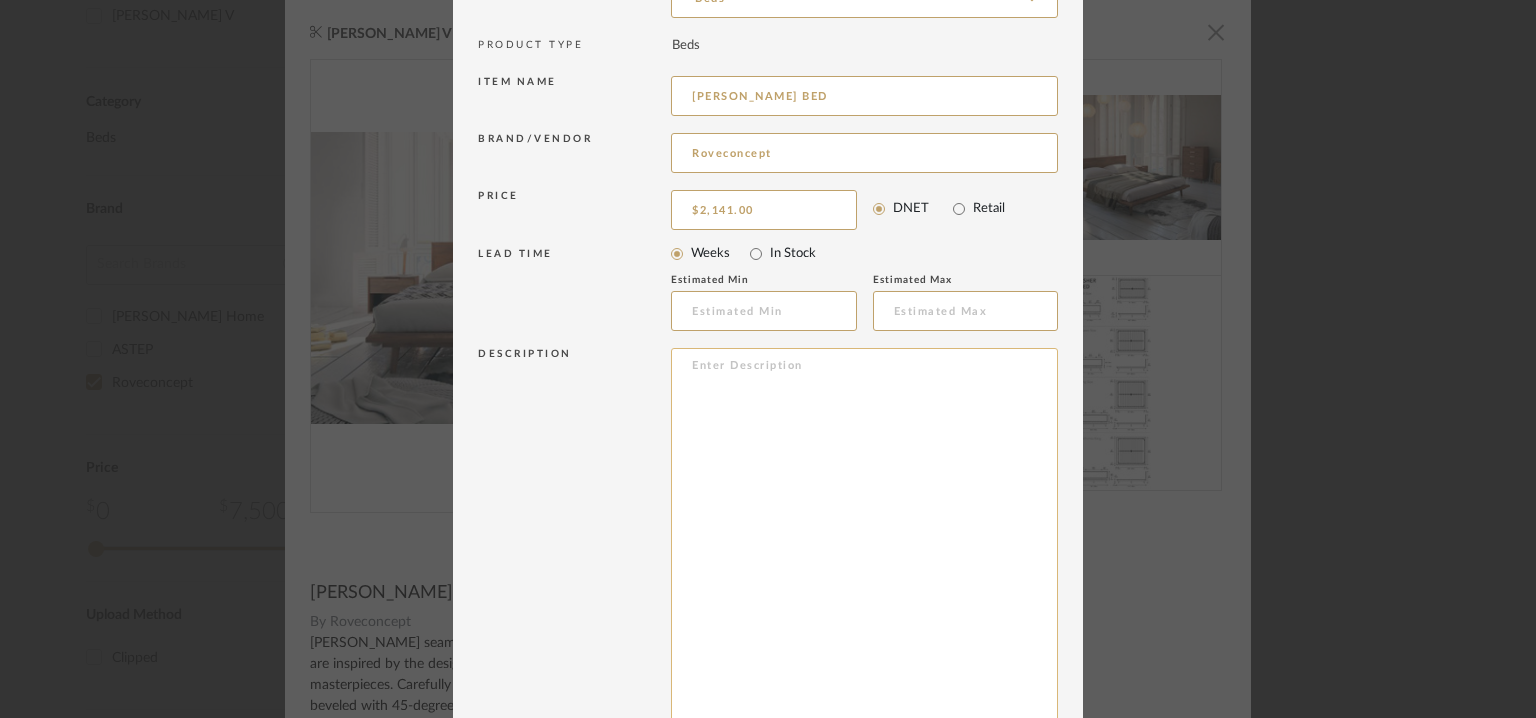 paste on "Type: Bed
Designer : NA
Dimension(s) :
Queen :   W 67" x D 87.5"  x H35inch
Max weight limit: 500 [PERSON_NAME]:  W 82.8" x D 87.5"  x H35inch
Material/Finishes : Smooth American walnut veneer or ash veneer
[US_STATE] Phase 2 Compliant MDF
Standard quality framing is secured with strong metal brackets
European flexible slat system included
Legs are made from solid American walnut or ash
Approximately 1.5 inch mattress inset
Assembly required
*Mattress shown in images is 9" thick
Finish : Walnut veneer
Product description: [PERSON_NAME] seamless joinery and beautiful walnut or ash veneer are inspired by the design of traditional teak Danish mid-century masterpieces. Carefully crafted and delicately sculpted, the frame is beveled with 45-degree edges that fall towards the center, encapsulating the security of the headboard. At the base, which sits wide above slim tapered solid wood legs, the complementary edges gently slope outwards, gradually bringing you down into deeper, dramatic slumber. The [PERSON_NAME] Bed is available ..." 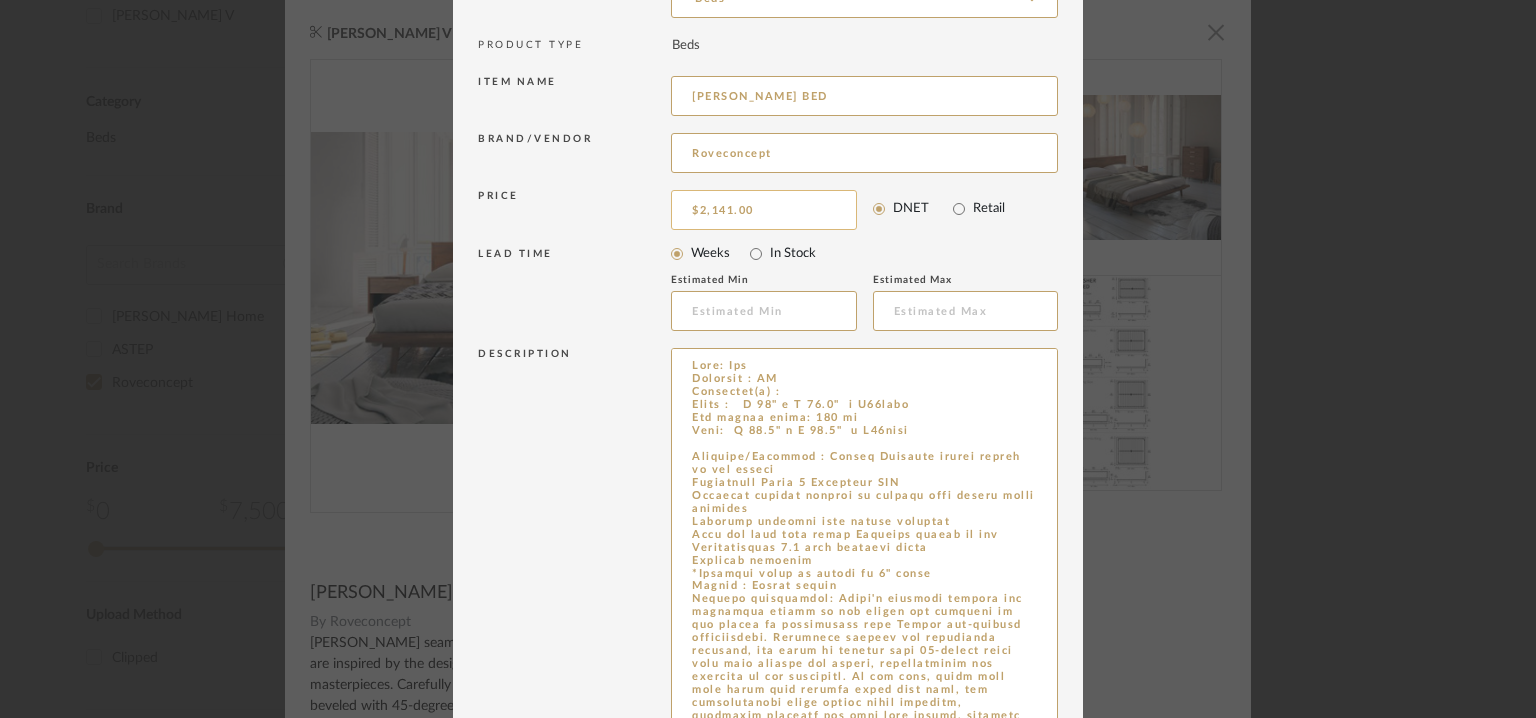 scroll, scrollTop: 32, scrollLeft: 0, axis: vertical 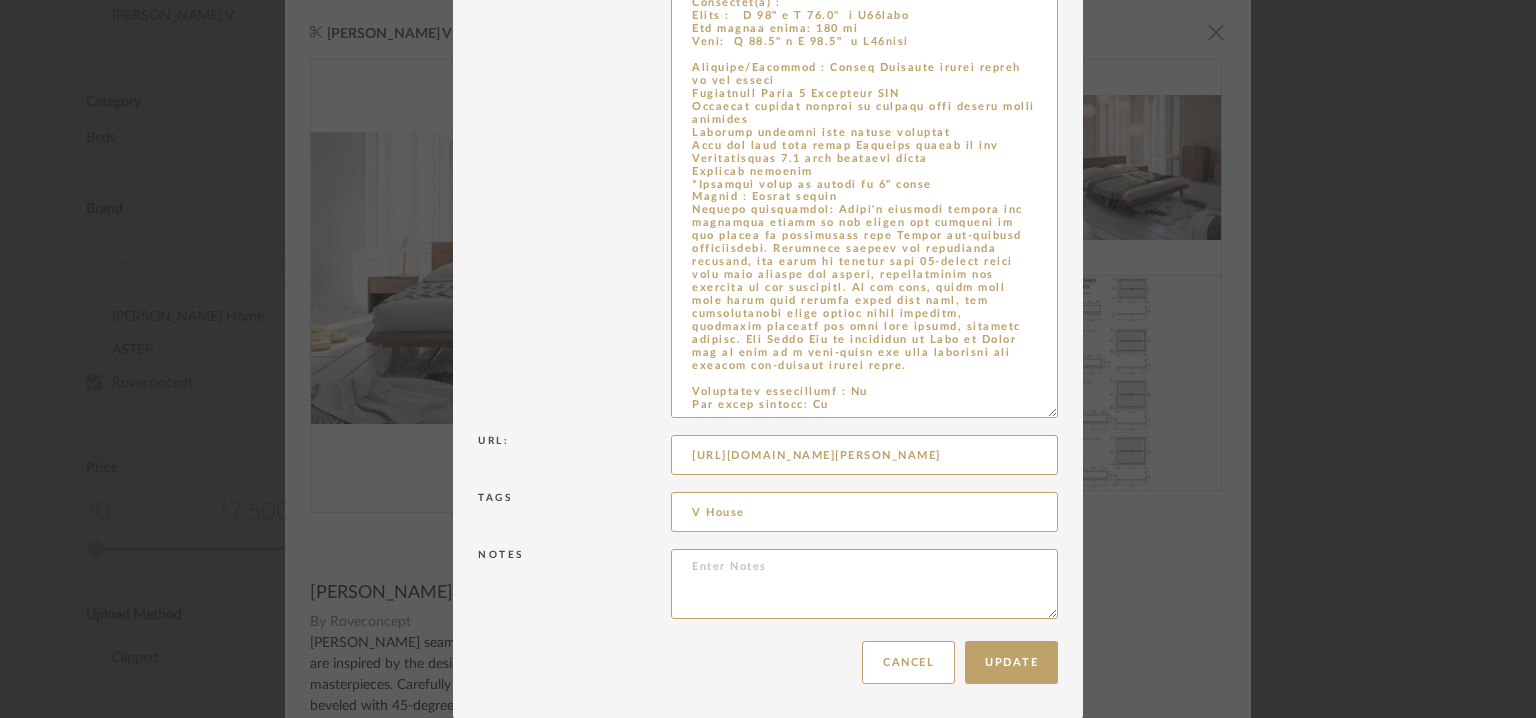 type on "Type: Bed
Designer : NA
Dimension(s) :
Queen :   W 67" x D 87.5"  x H35inch
Max weight limit: 500 [PERSON_NAME]:  W 82.8" x D 87.5"  x H35inch
Material/Finishes : Smooth American walnut veneer or ash veneer
[US_STATE] Phase 2 Compliant MDF
Standard quality framing is secured with strong metal brackets
European flexible slat system included
Legs are made from solid American walnut or ash
Approximately 1.5 inch mattress inset
Assembly required
*Mattress shown in images is 9" thick
Finish : Walnut veneer
Product description: [PERSON_NAME] seamless joinery and beautiful walnut or ash veneer are inspired by the design of traditional teak Danish mid-century masterpieces. Carefully crafted and delicately sculpted, the frame is beveled with 45-degree edges that fall towards the center, encapsulating the security of the headboard. At the base, which sits wide above slim tapered solid wood legs, the complementary edges gently slope outwards, gradually bringing you down into deeper, dramatic slumber. The [PERSON_NAME] Bed is available ..." 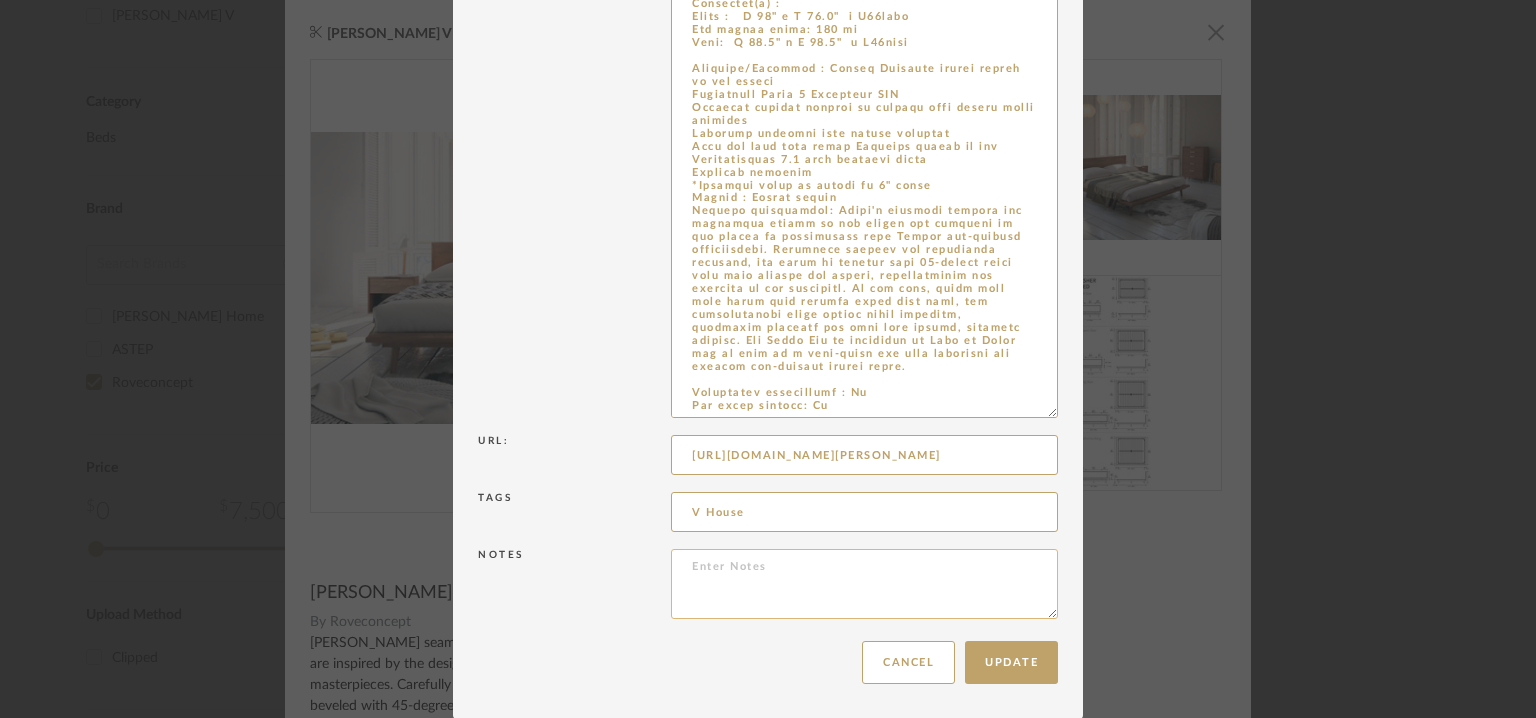 click at bounding box center (864, 584) 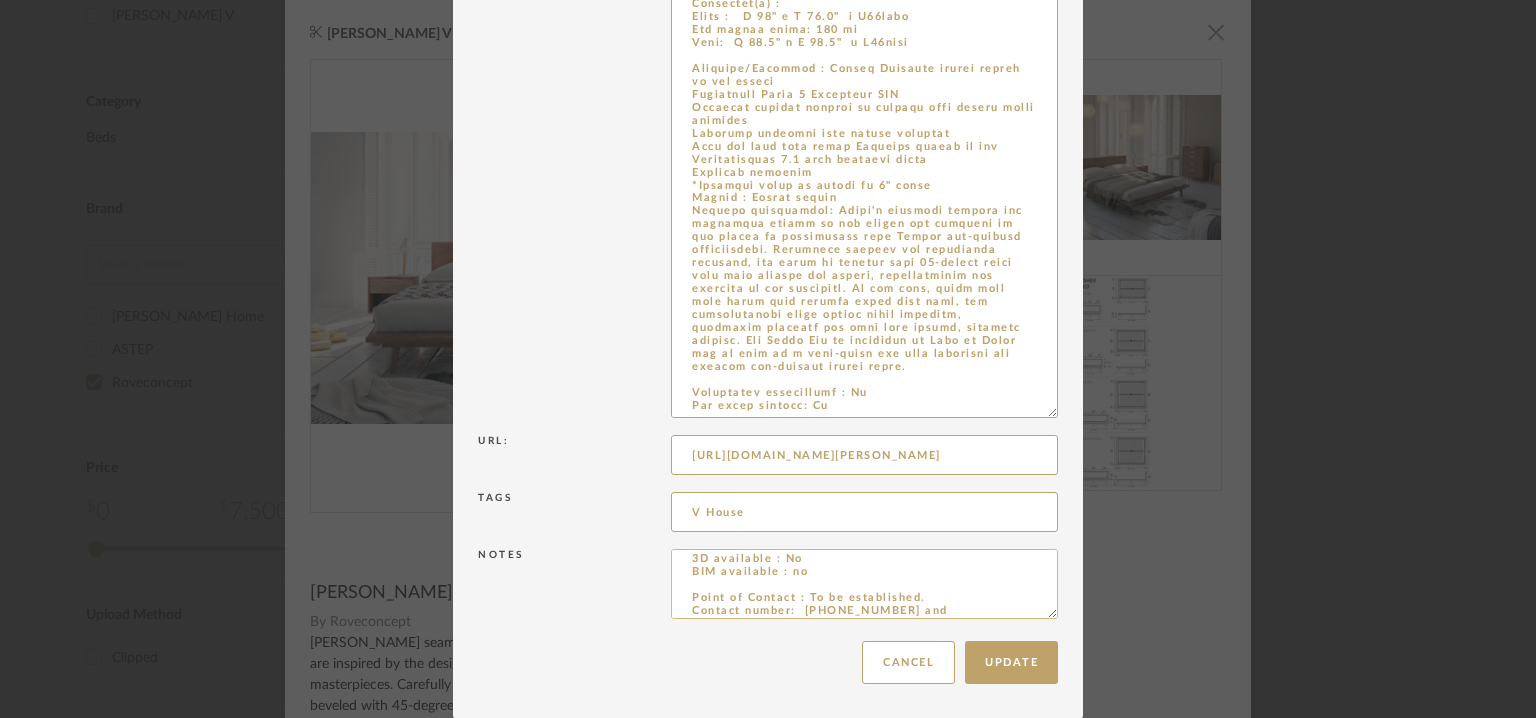 scroll, scrollTop: 0, scrollLeft: 0, axis: both 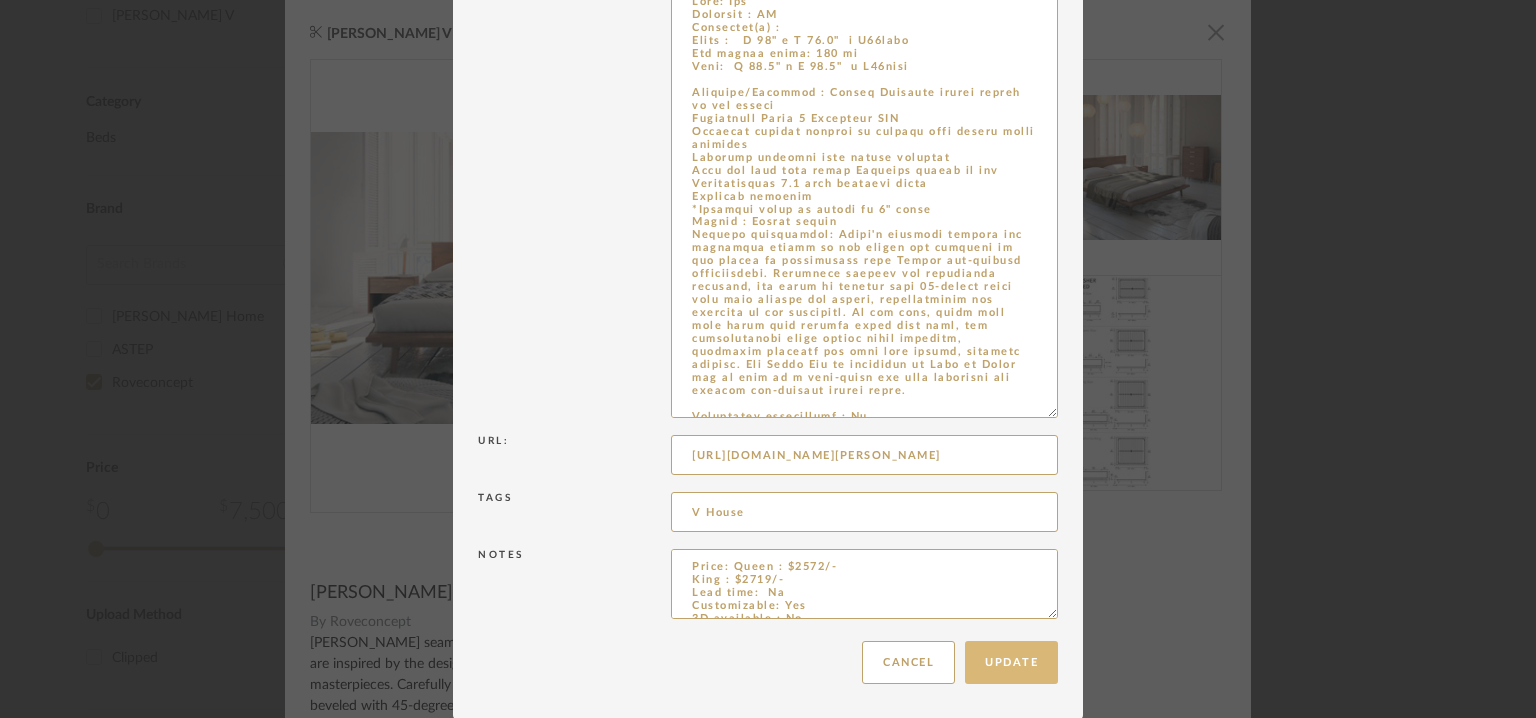 type on "Price: Queen : $2572/-
King : $2719/-
Lead time:  Na
Customizable: Yes
3D available : No
BIM available : no
Point of Contact : To be established.
Contact number:  [PHONE_NUMBER] and
SMS Text number:  [PHONE_NUMBER]
Email address: [EMAIL_ADDRESS][DOMAIN_NAME]
Address: Na
Additional contact information : Na" 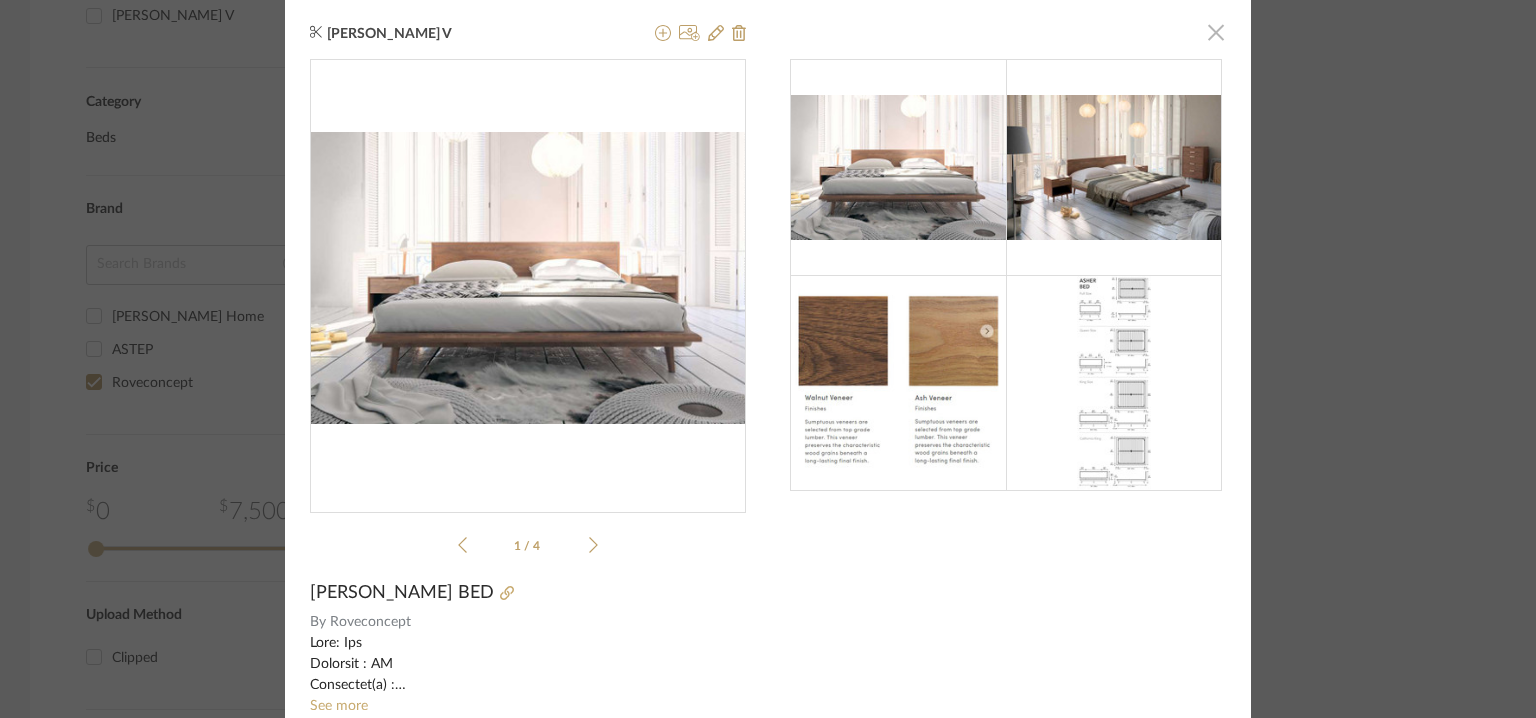 click 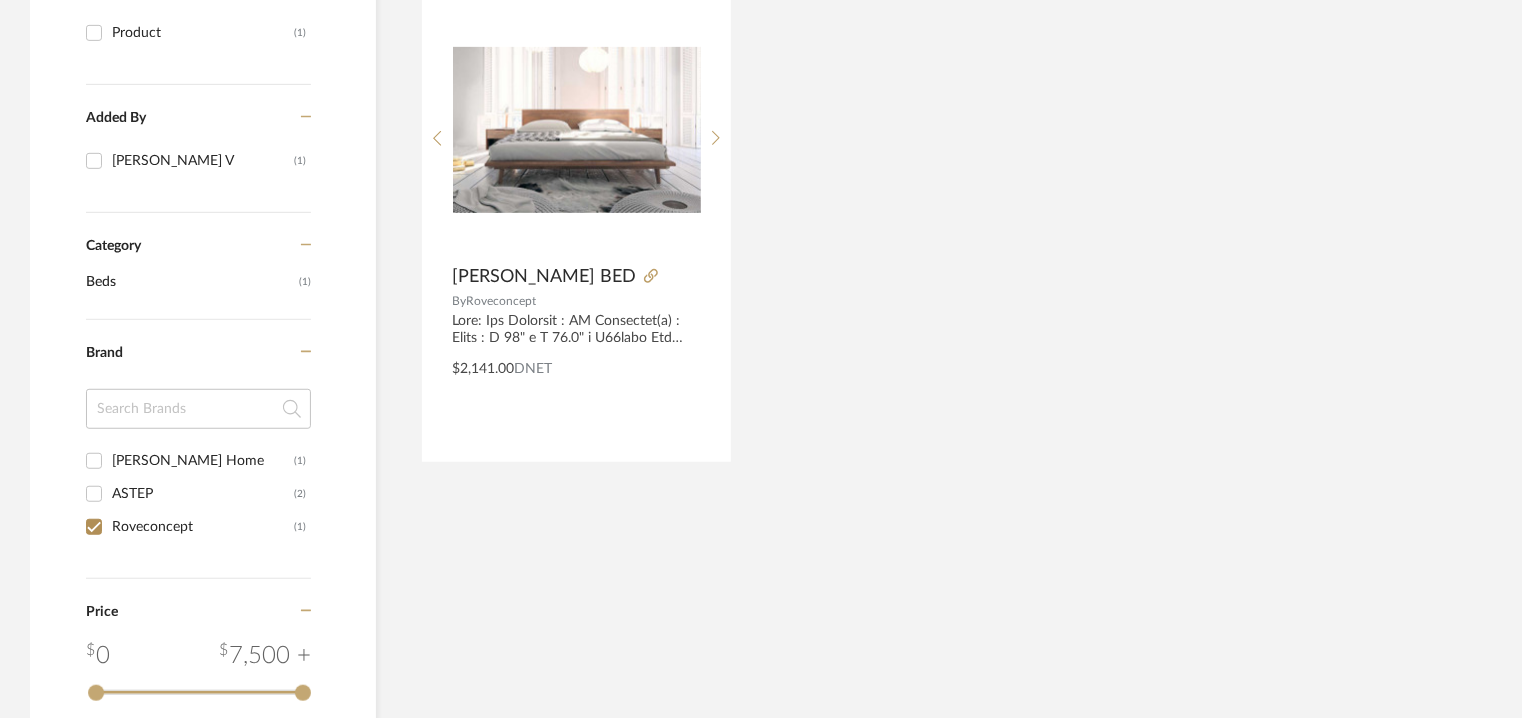 scroll, scrollTop: 225, scrollLeft: 0, axis: vertical 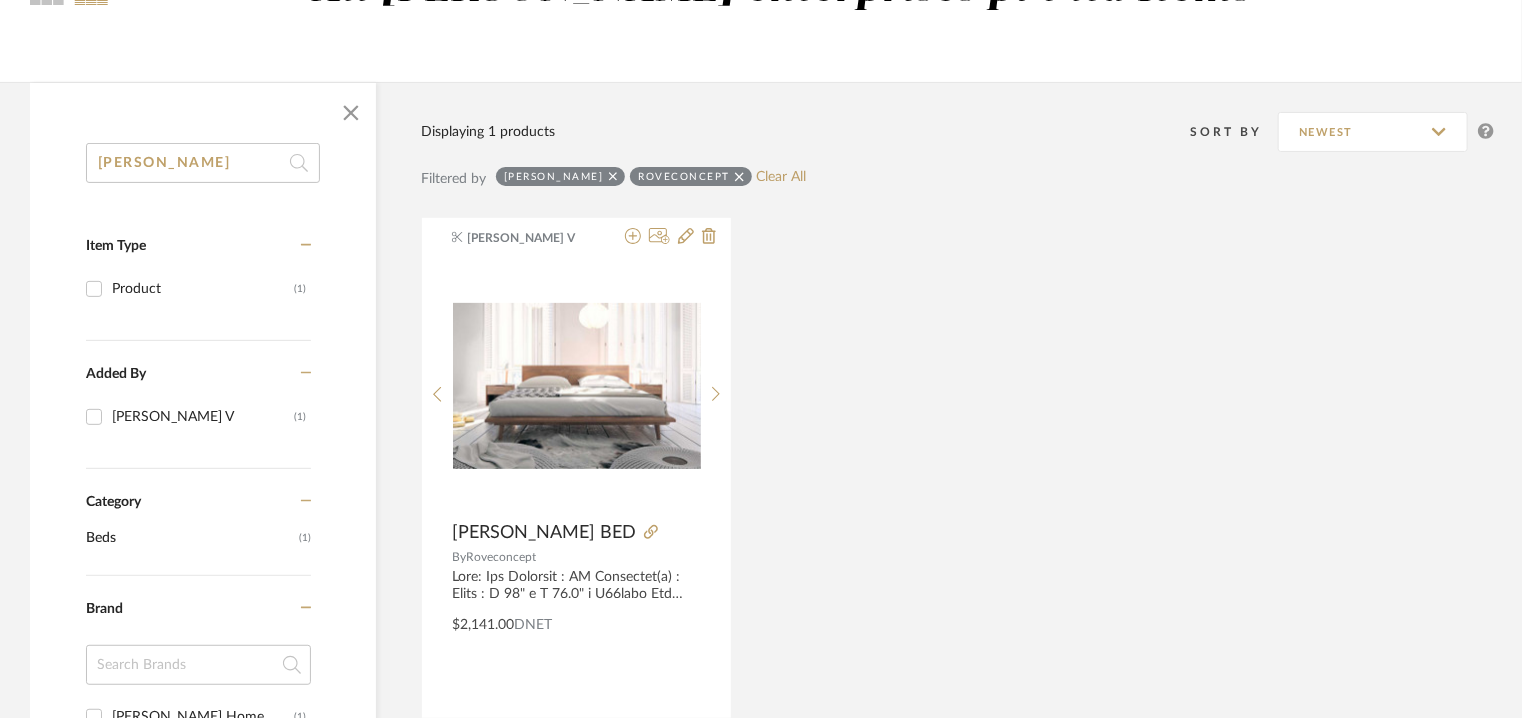 drag, startPoint x: 173, startPoint y: 167, endPoint x: 0, endPoint y: 146, distance: 174.26991 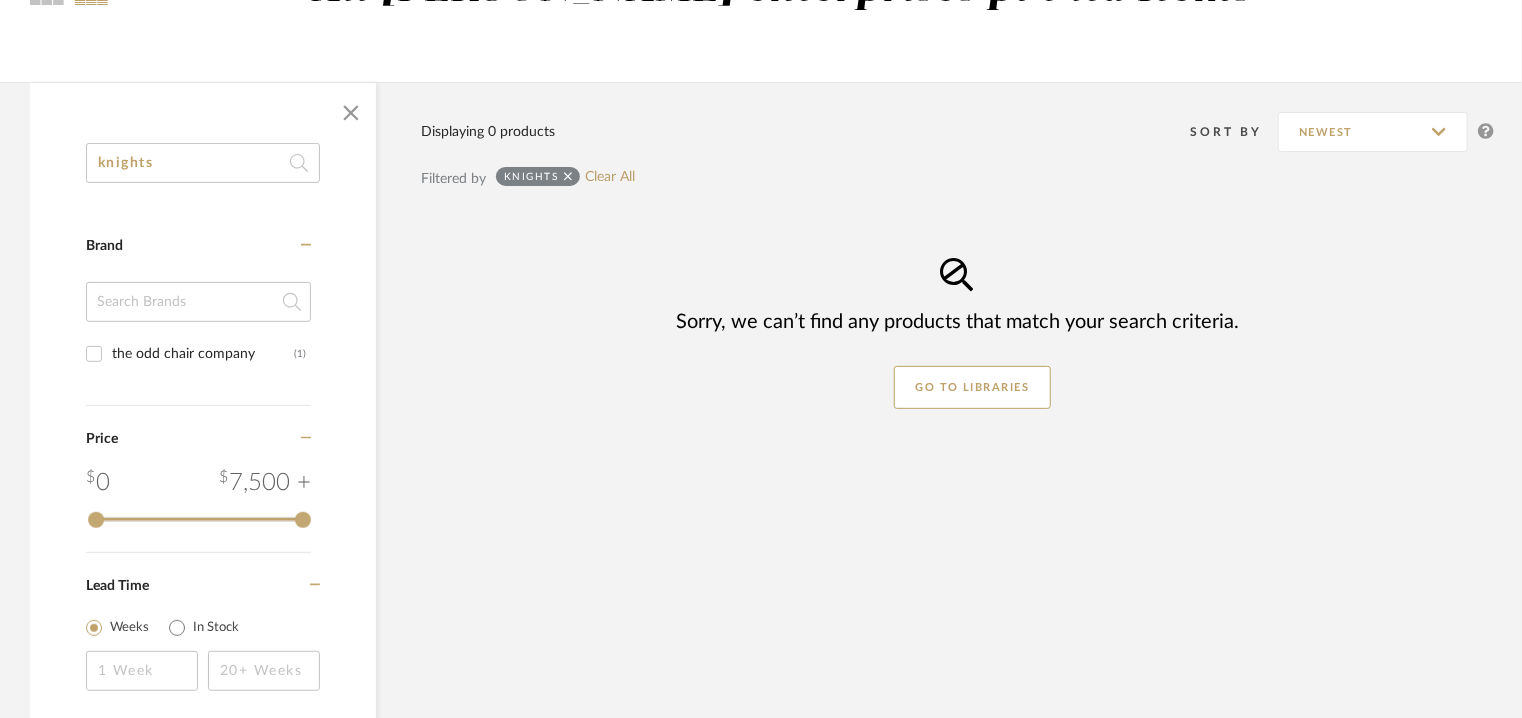 type on "knights" 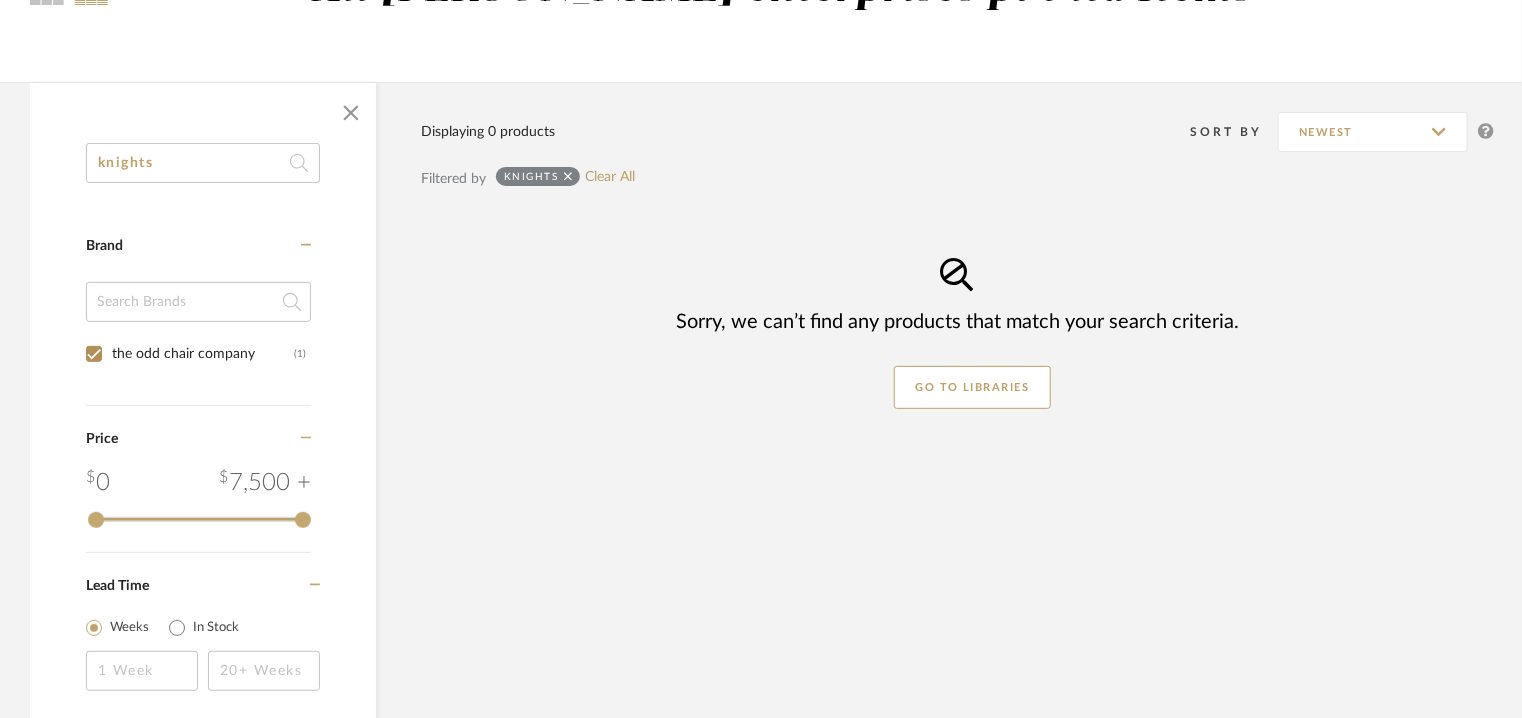 checkbox on "true" 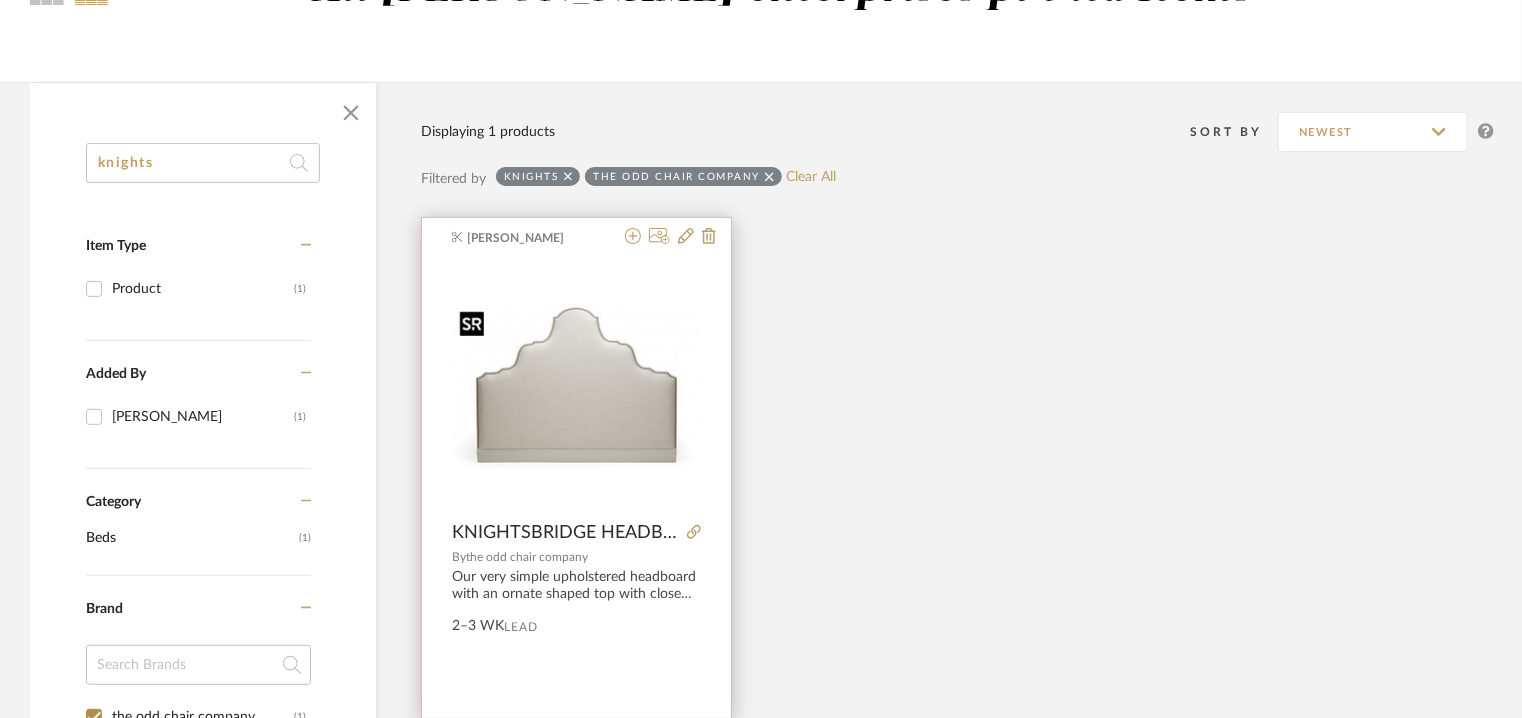 click at bounding box center [576, 386] 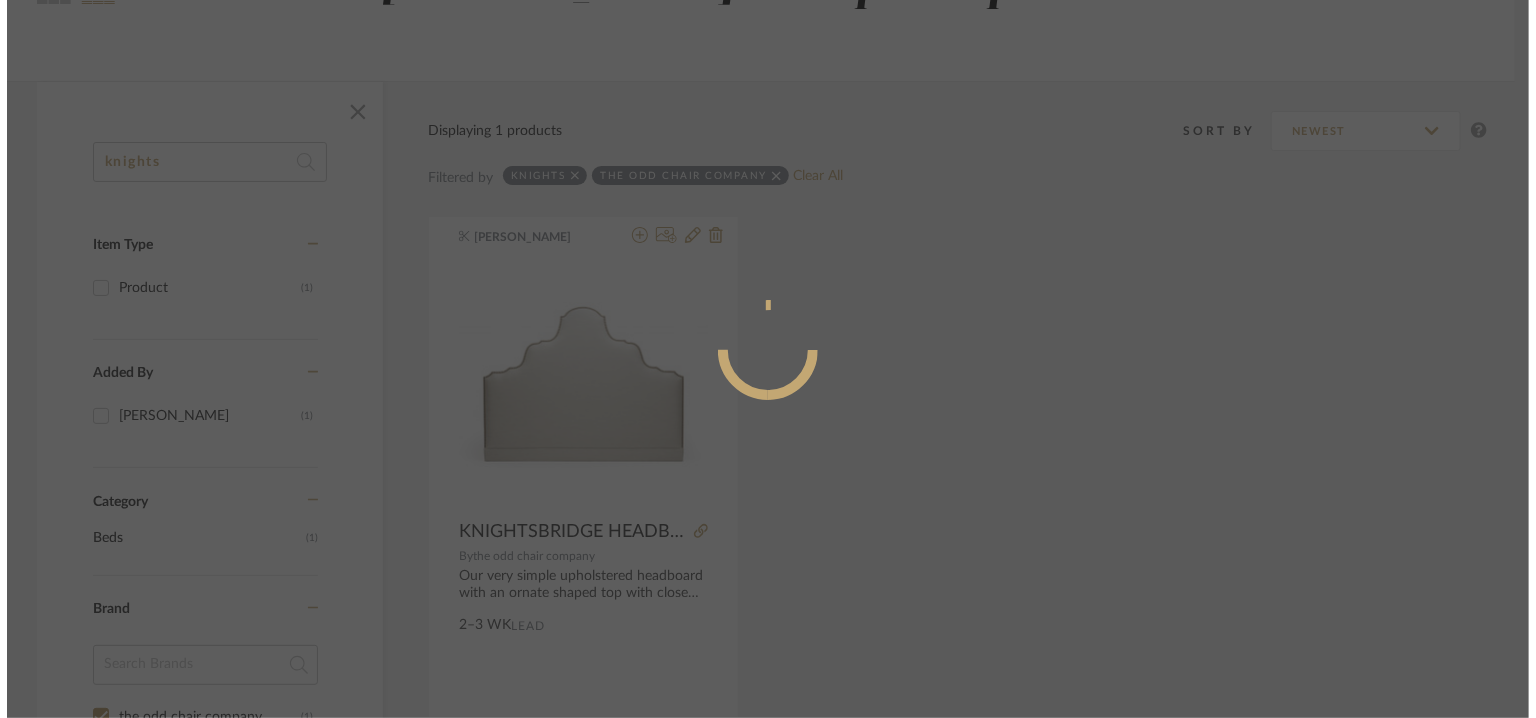 scroll, scrollTop: 0, scrollLeft: 0, axis: both 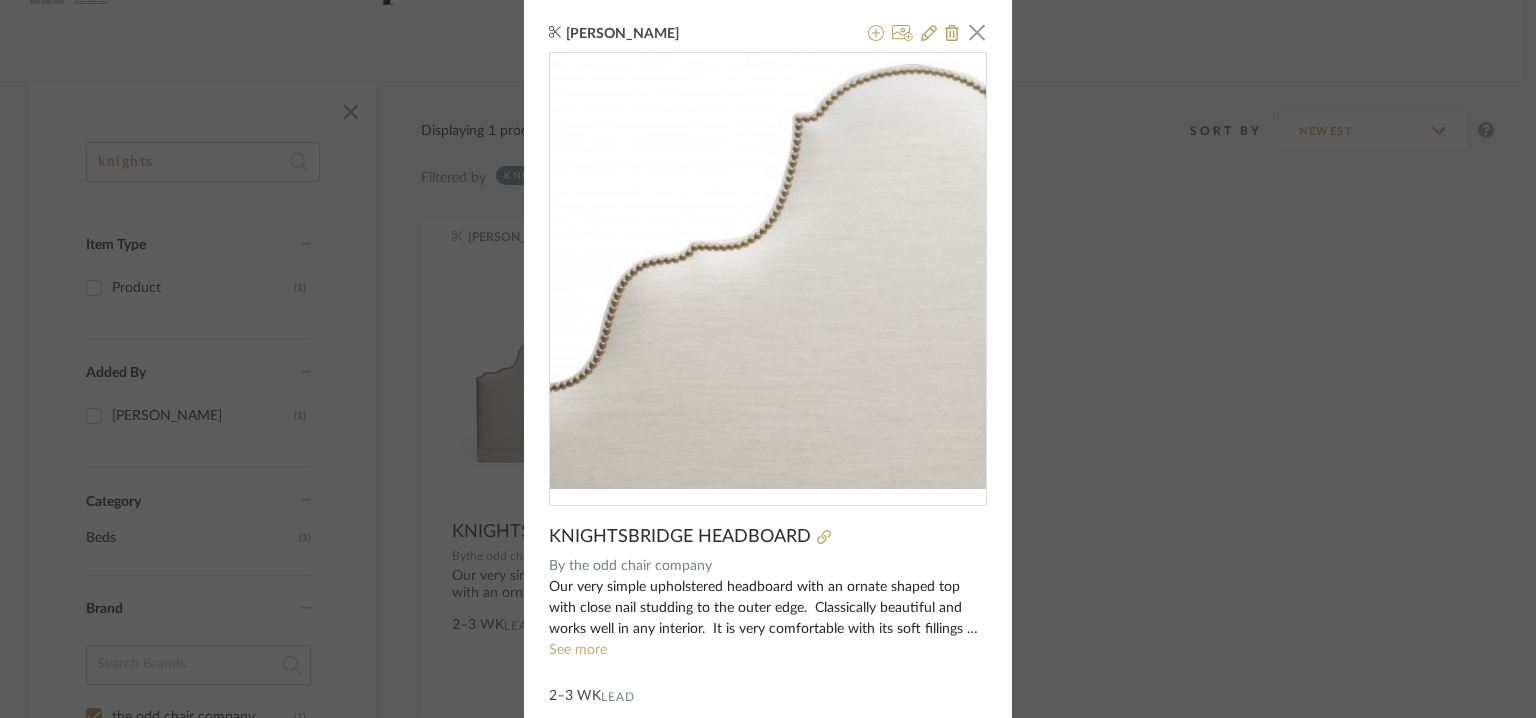 click at bounding box center [768, 271] 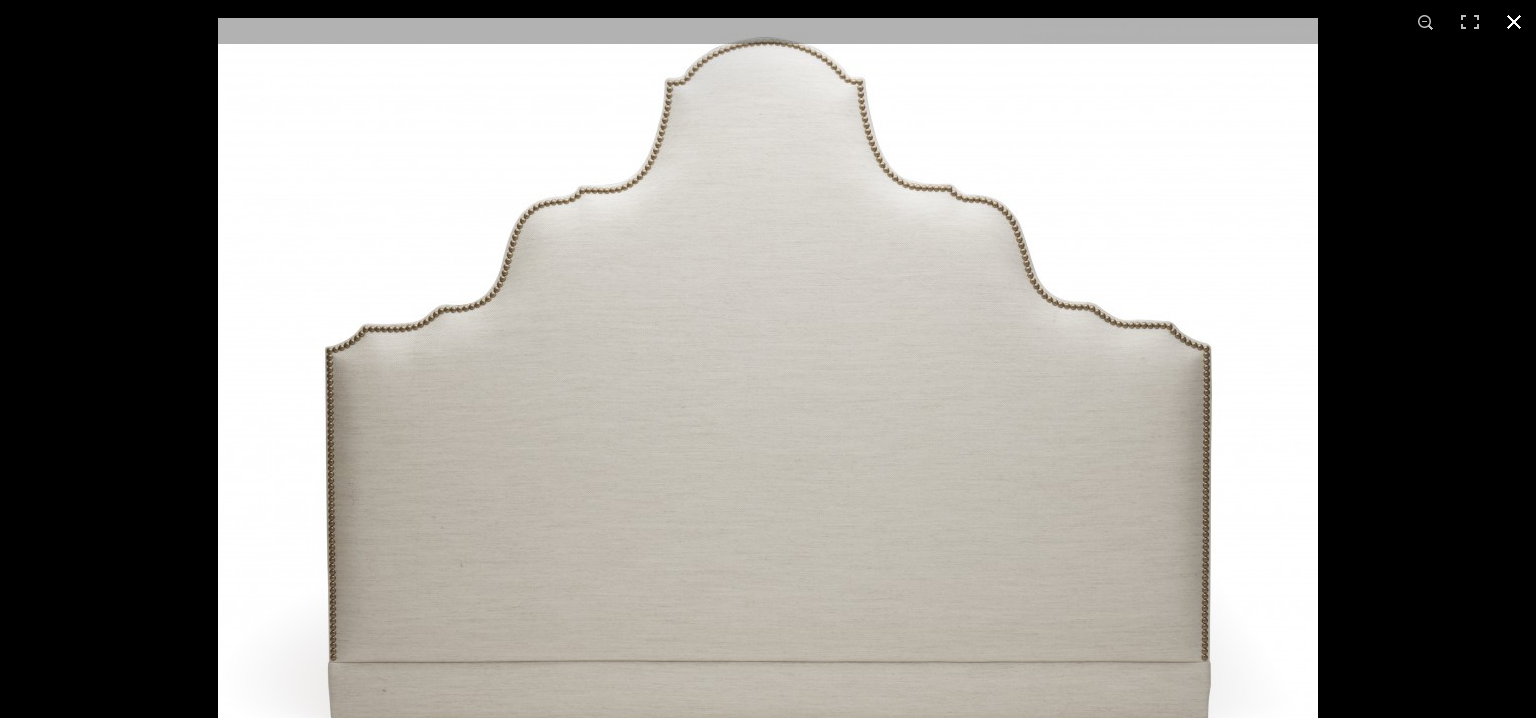 click at bounding box center (1514, 22) 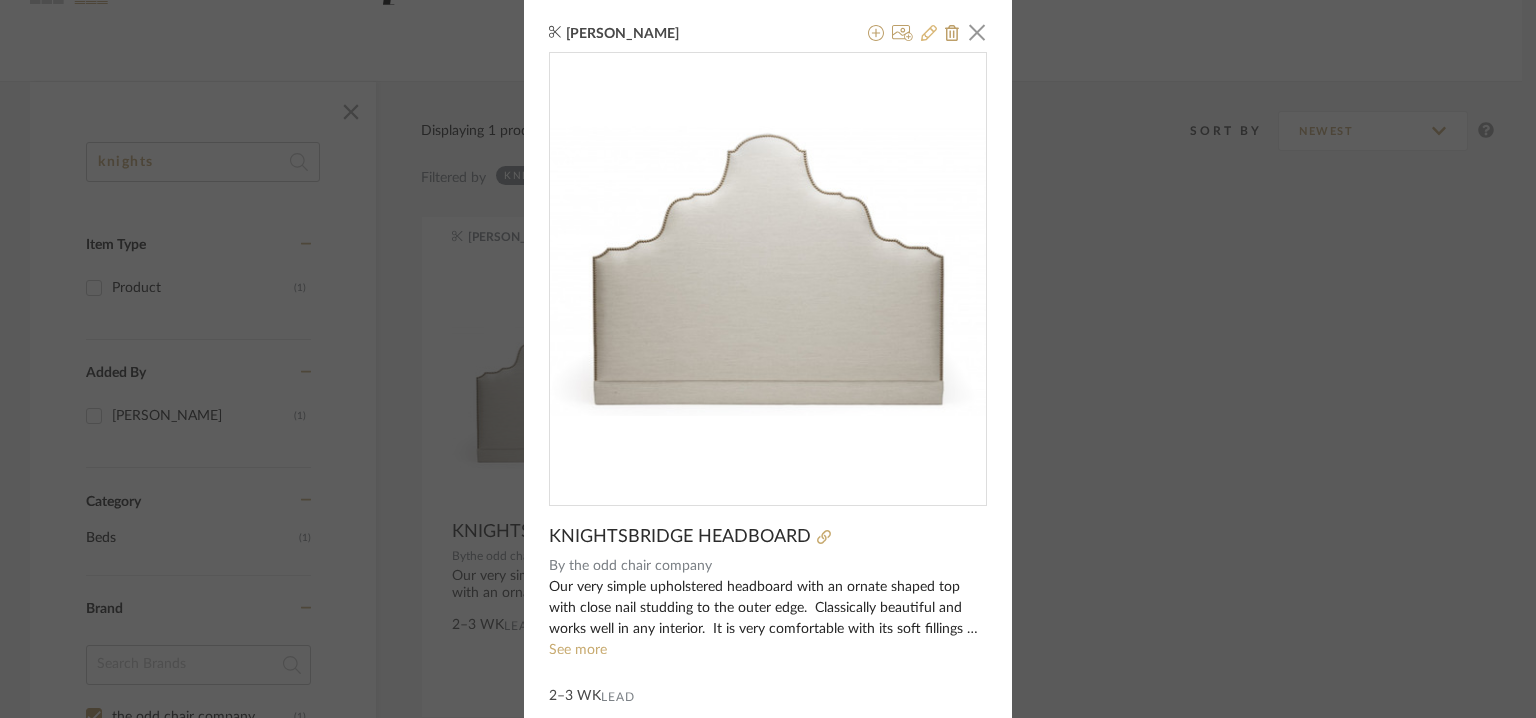 click 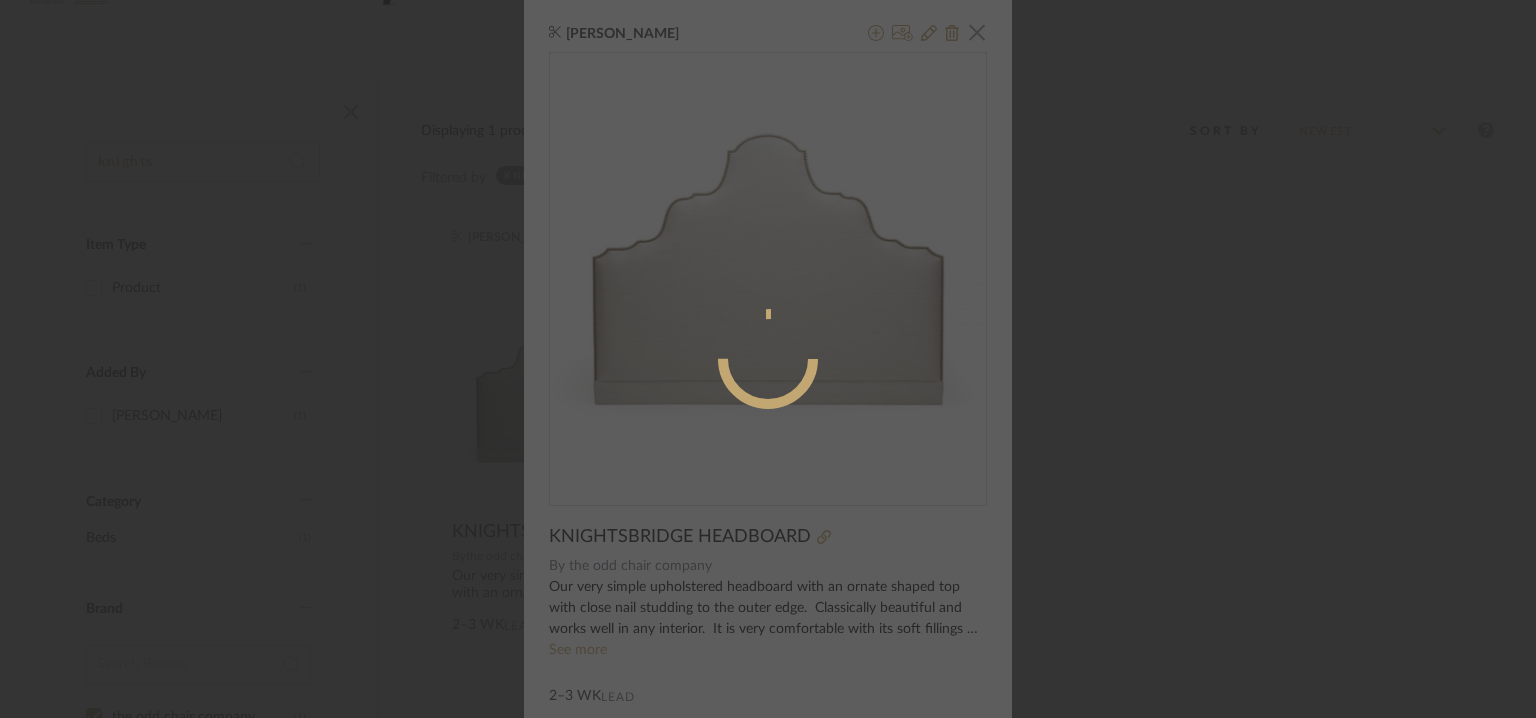 radio on "true" 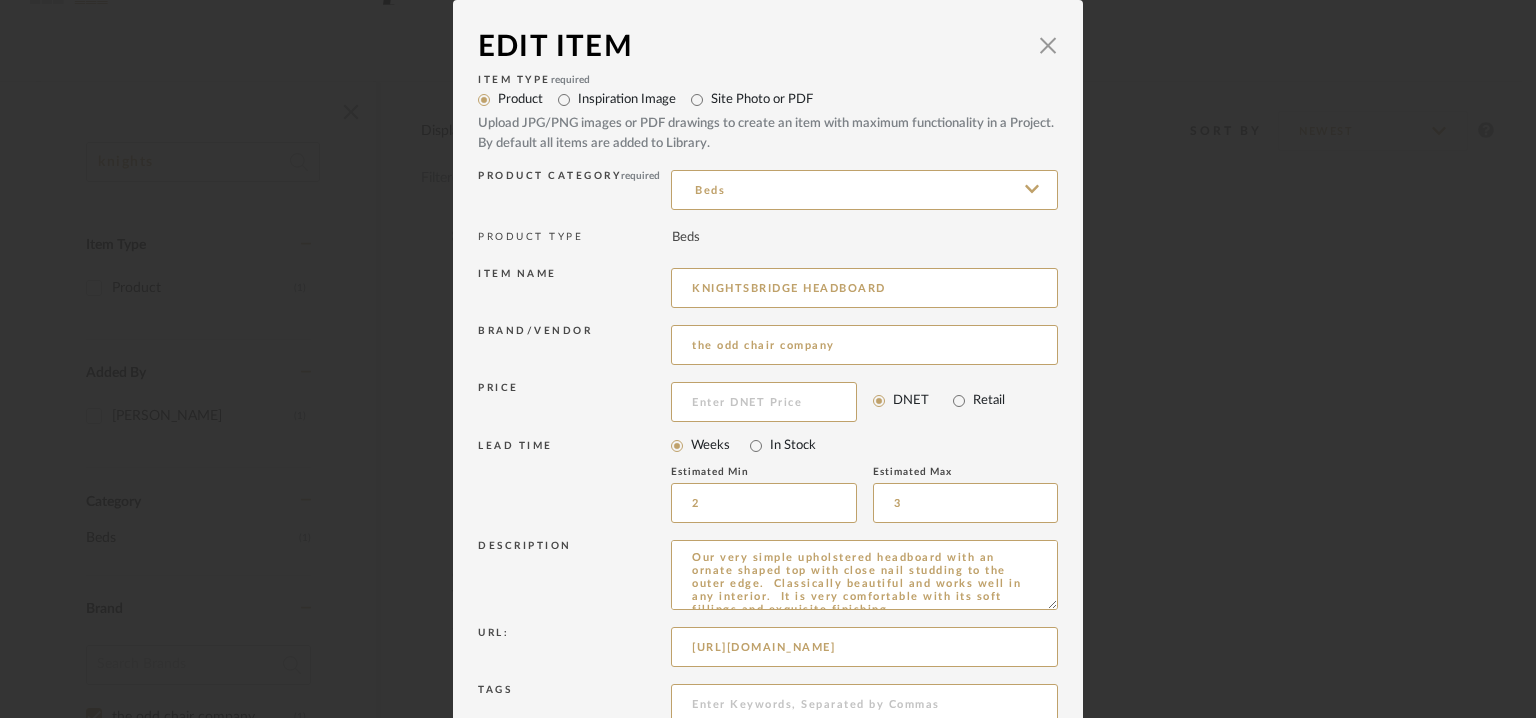scroll, scrollTop: 0, scrollLeft: 131, axis: horizontal 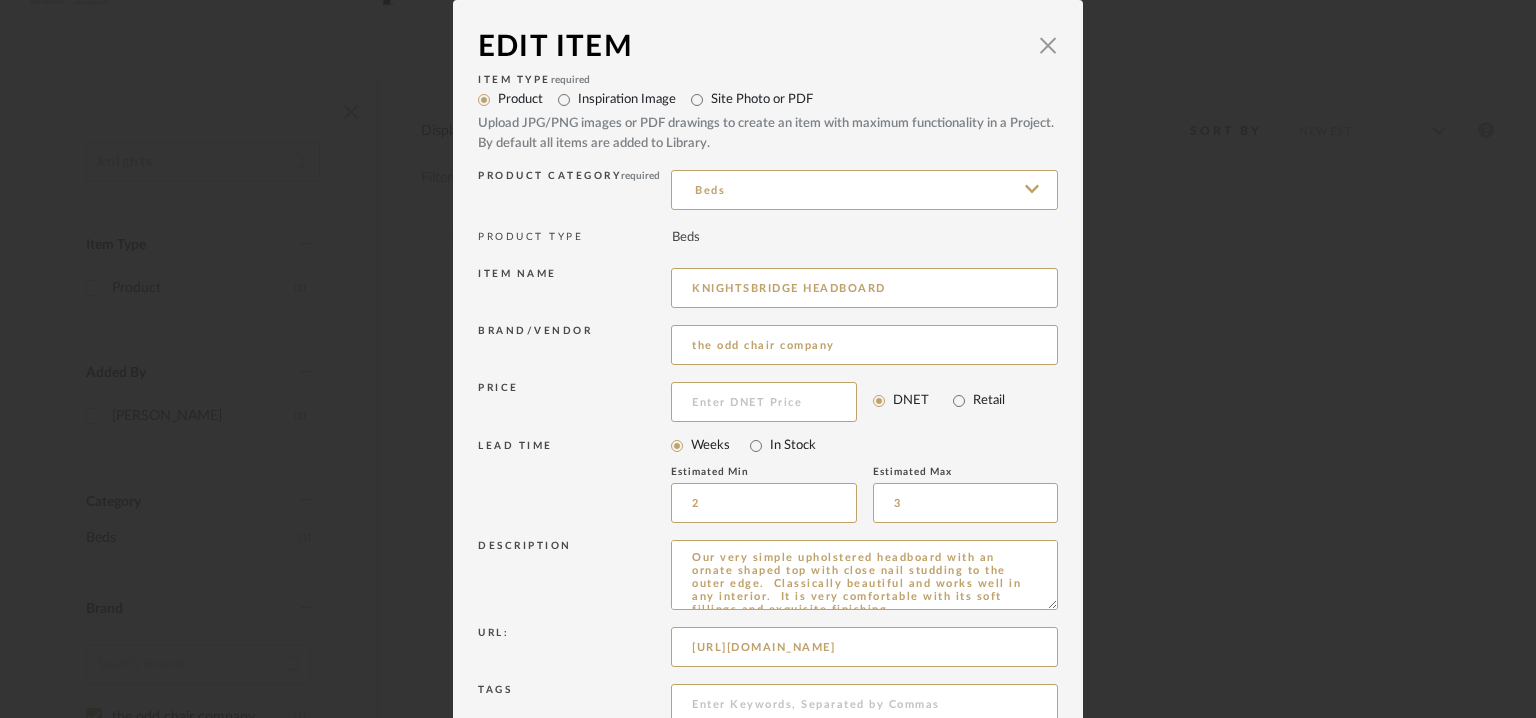 drag, startPoint x: 672, startPoint y: 643, endPoint x: 1373, endPoint y: 647, distance: 701.0114 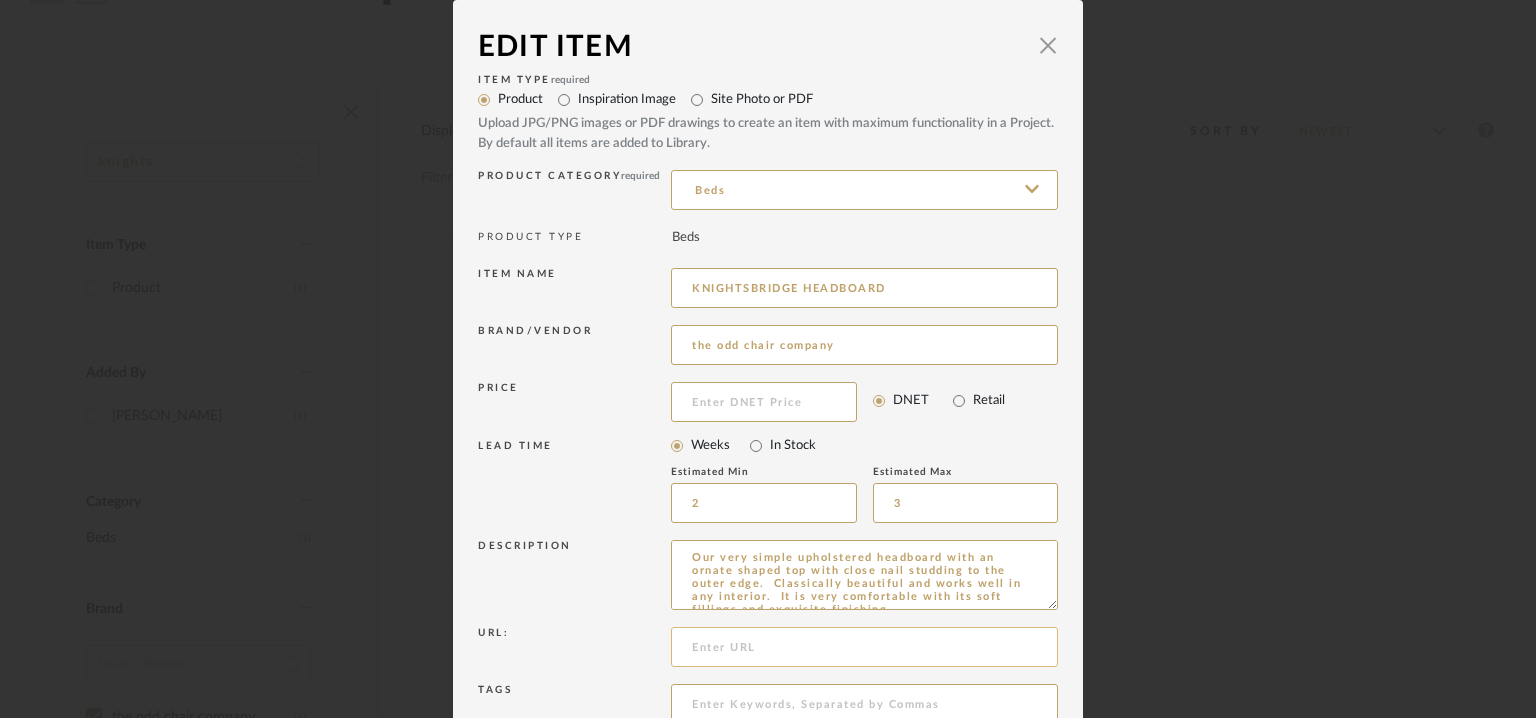 scroll, scrollTop: 0, scrollLeft: 0, axis: both 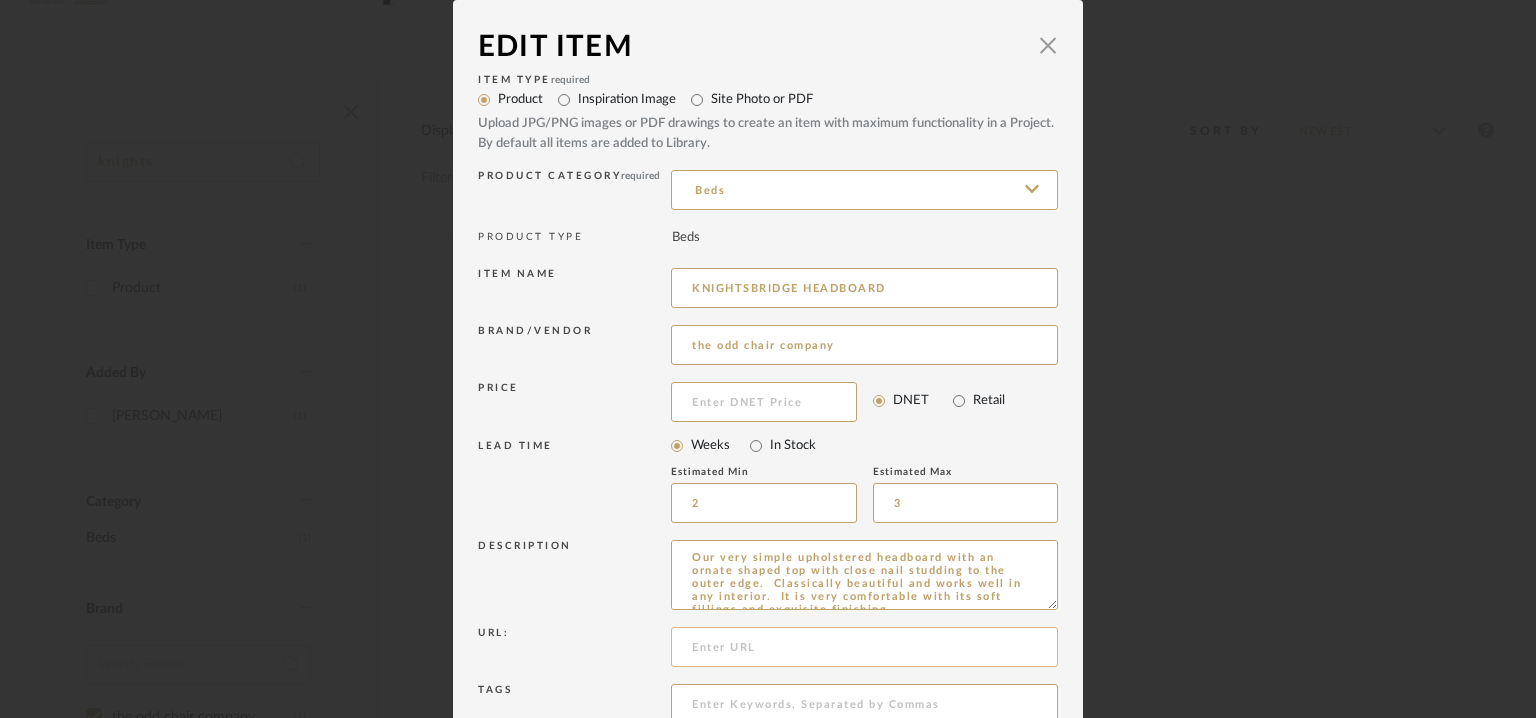 paste on "[URL][DOMAIN_NAME]" 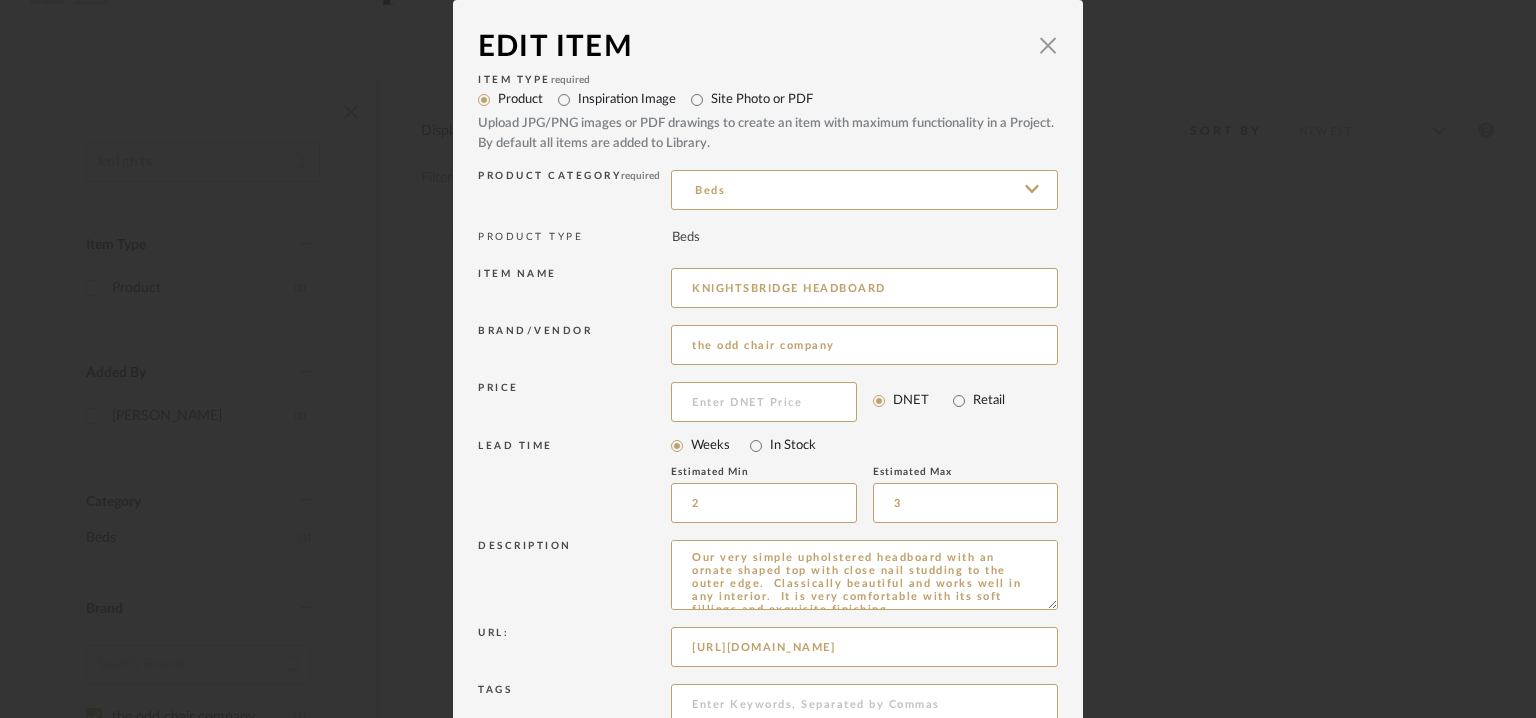 scroll, scrollTop: 0, scrollLeft: 149, axis: horizontal 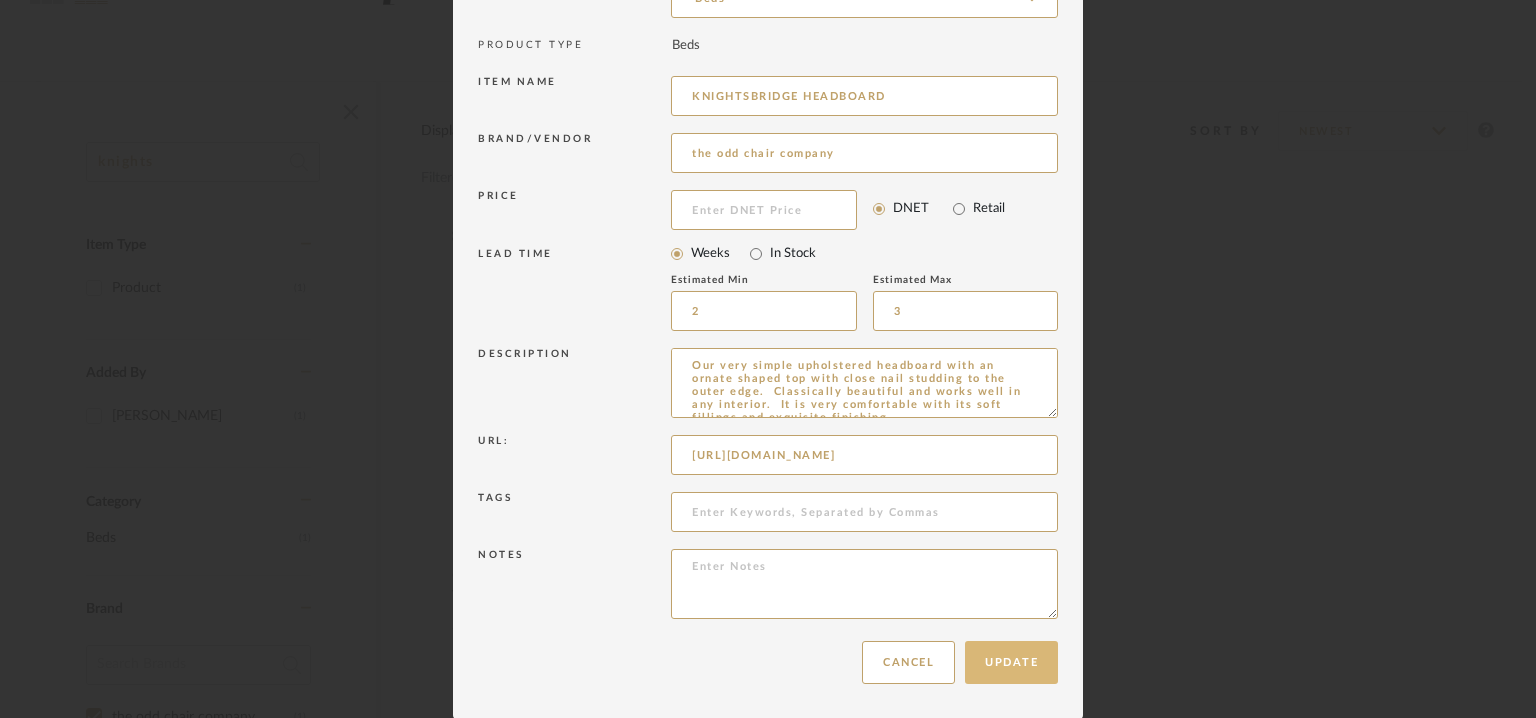 type on "[URL][DOMAIN_NAME]" 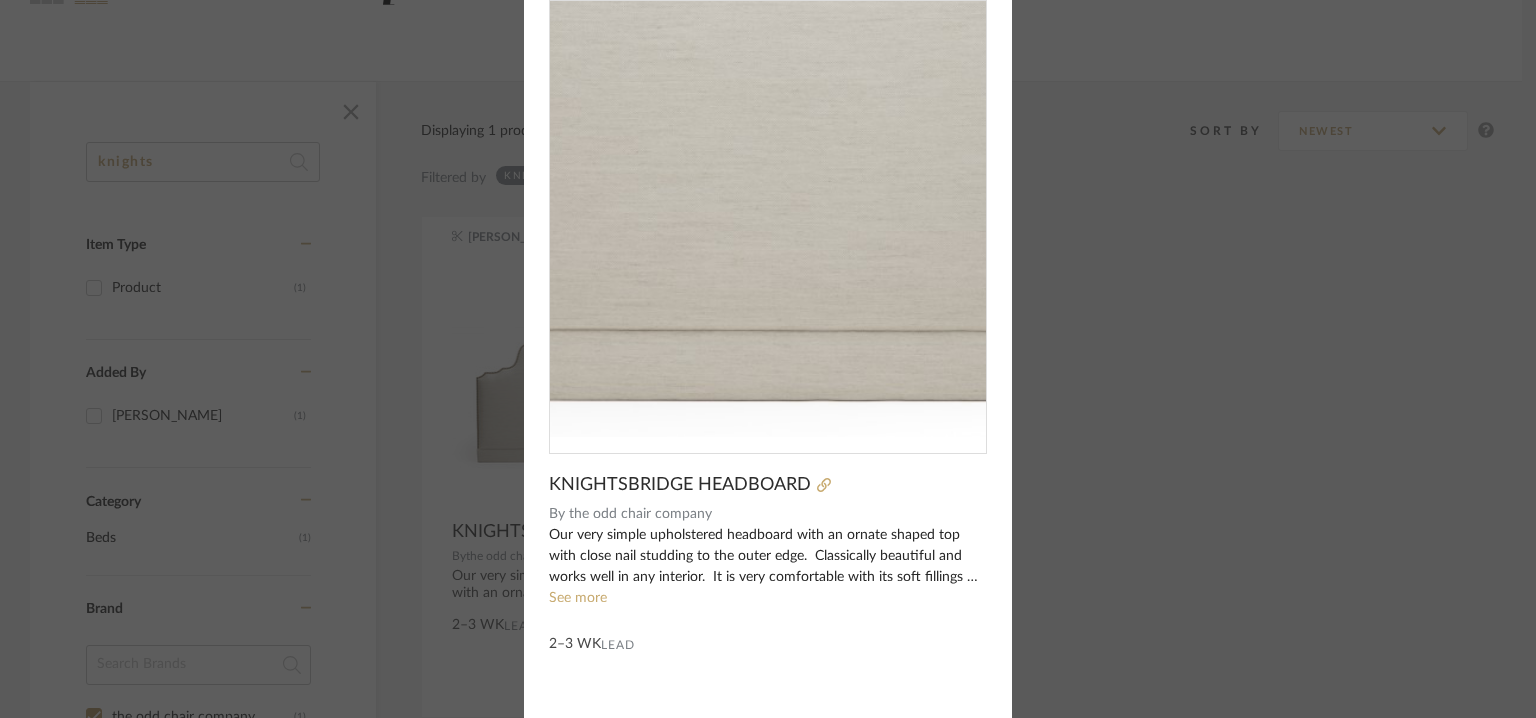 scroll, scrollTop: 100, scrollLeft: 0, axis: vertical 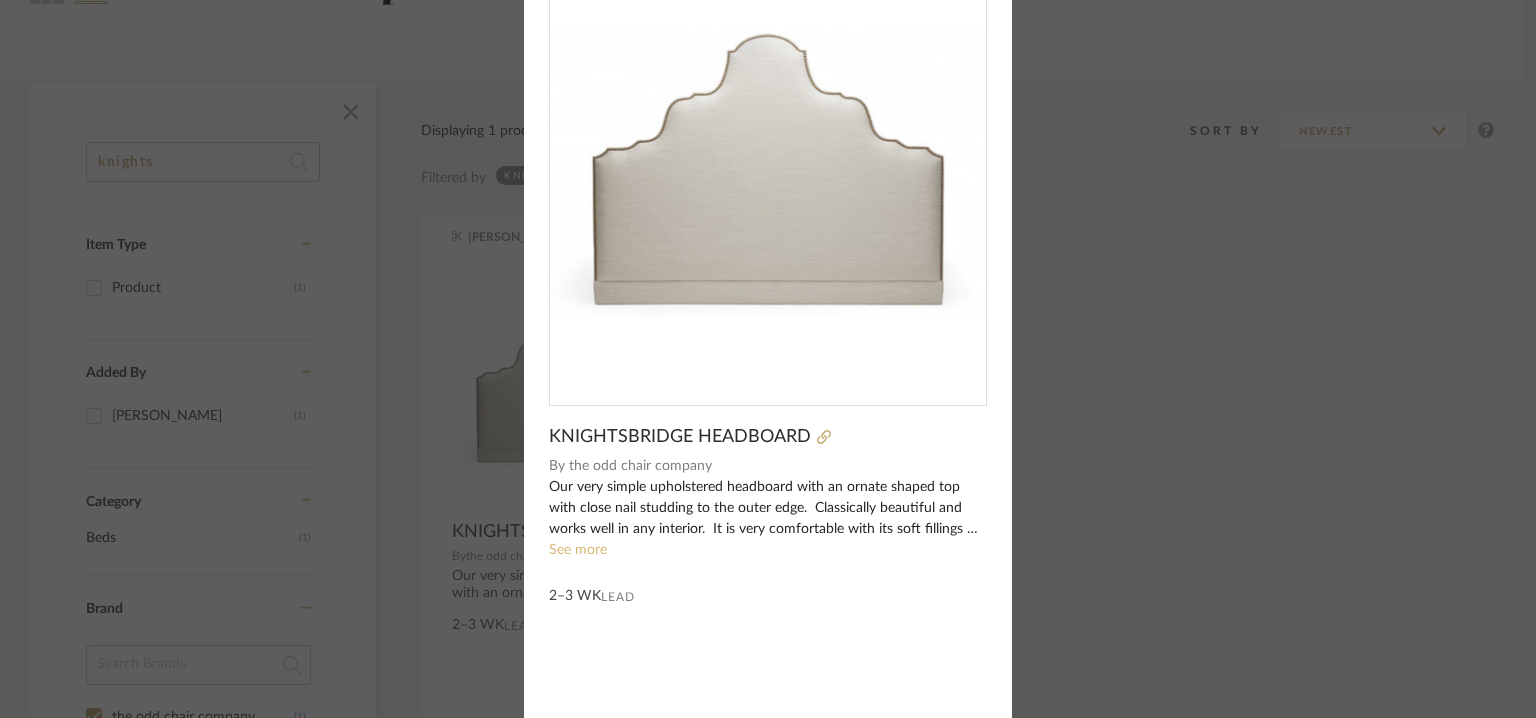 click on "See more" at bounding box center (578, 550) 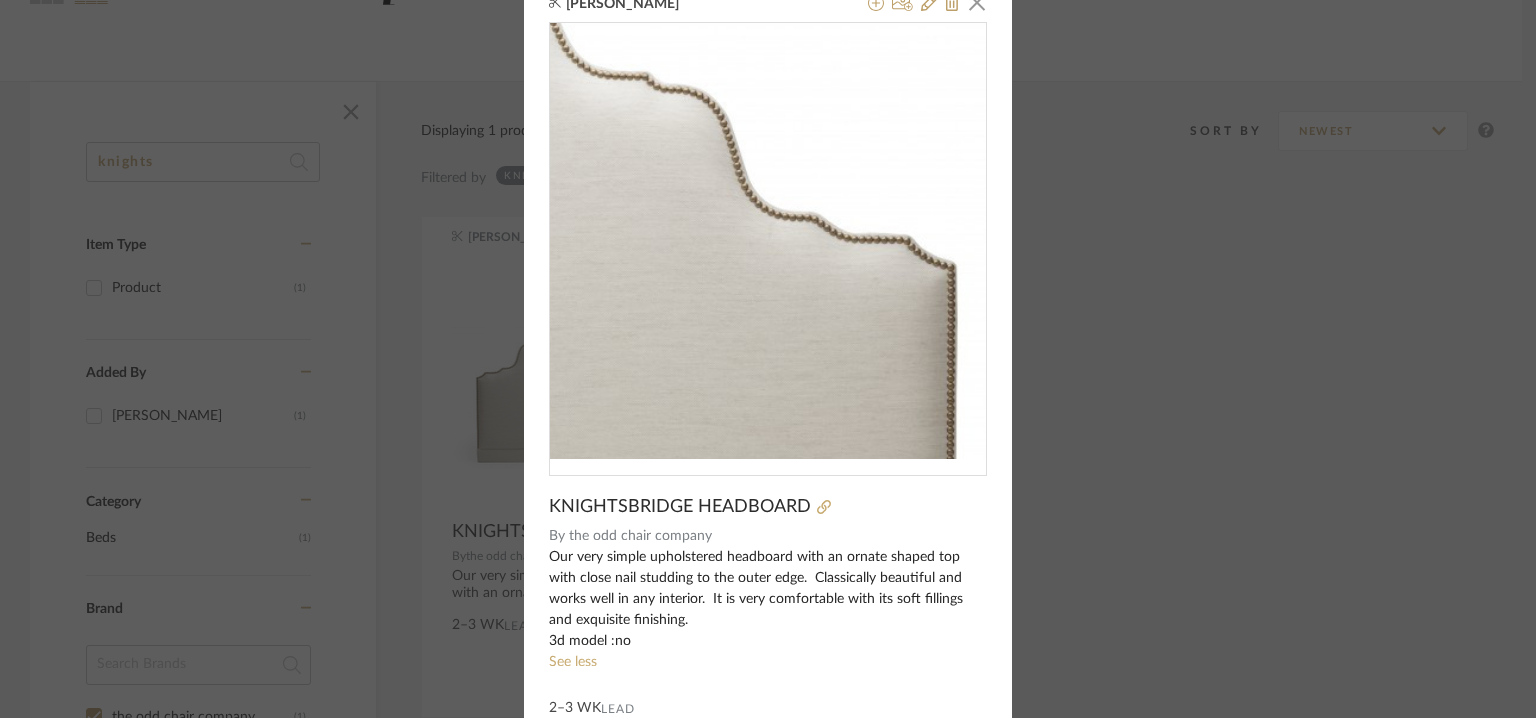 scroll, scrollTop: 0, scrollLeft: 0, axis: both 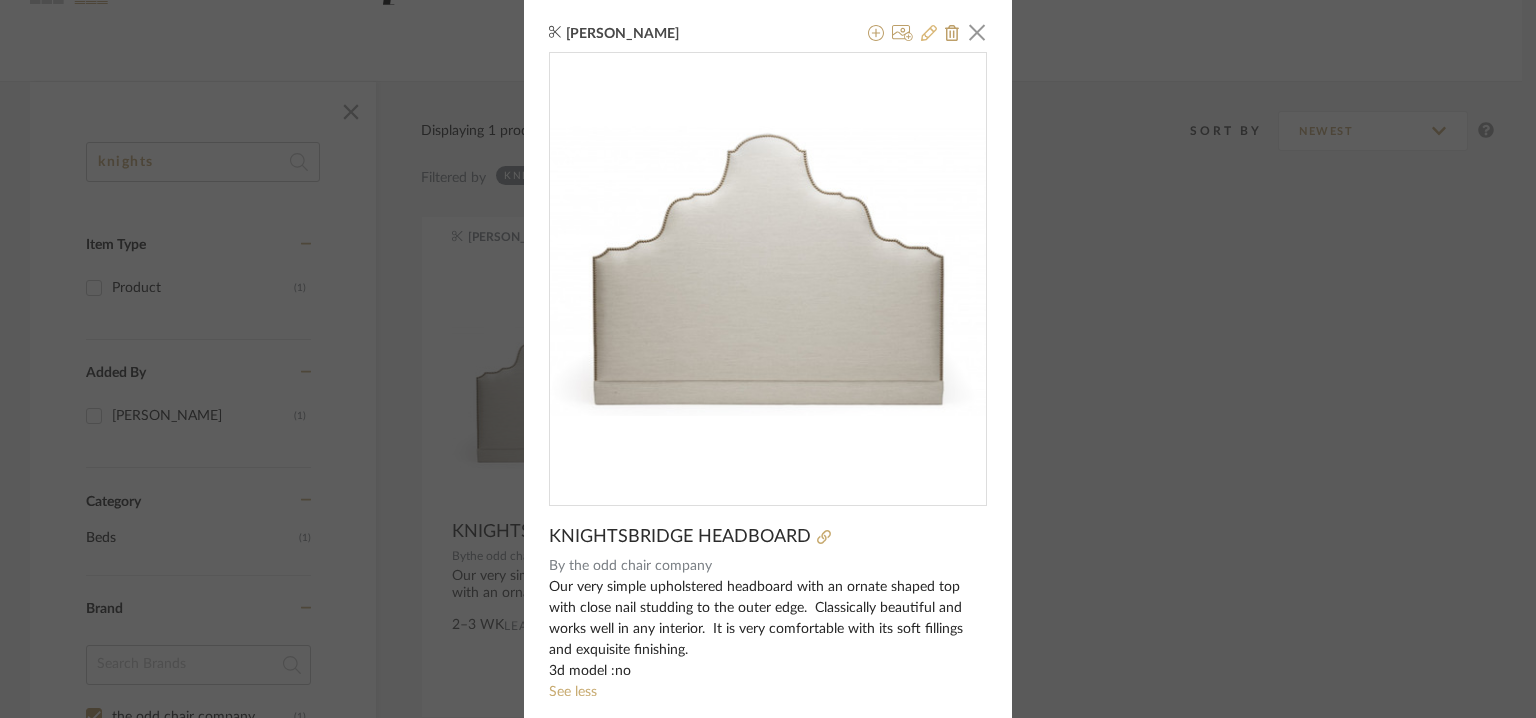 click 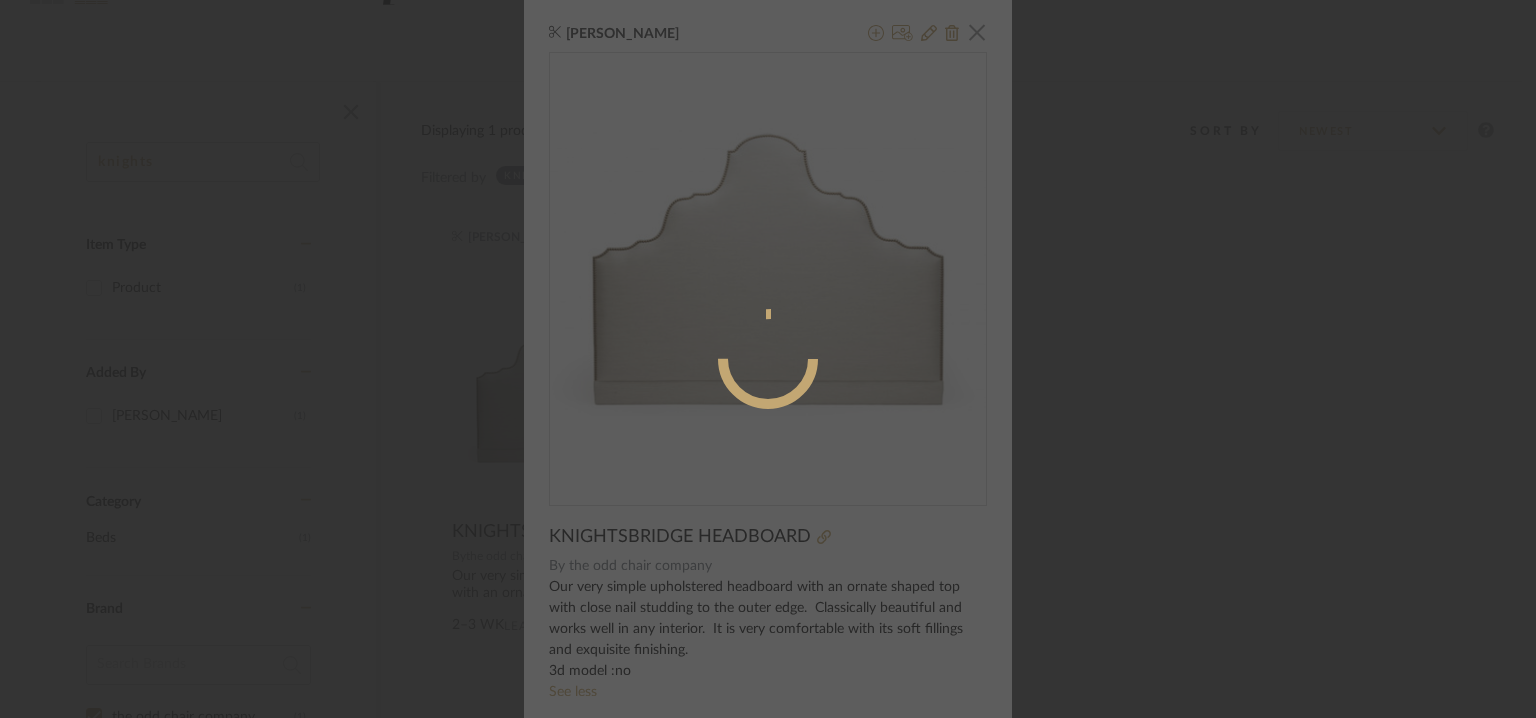radio on "true" 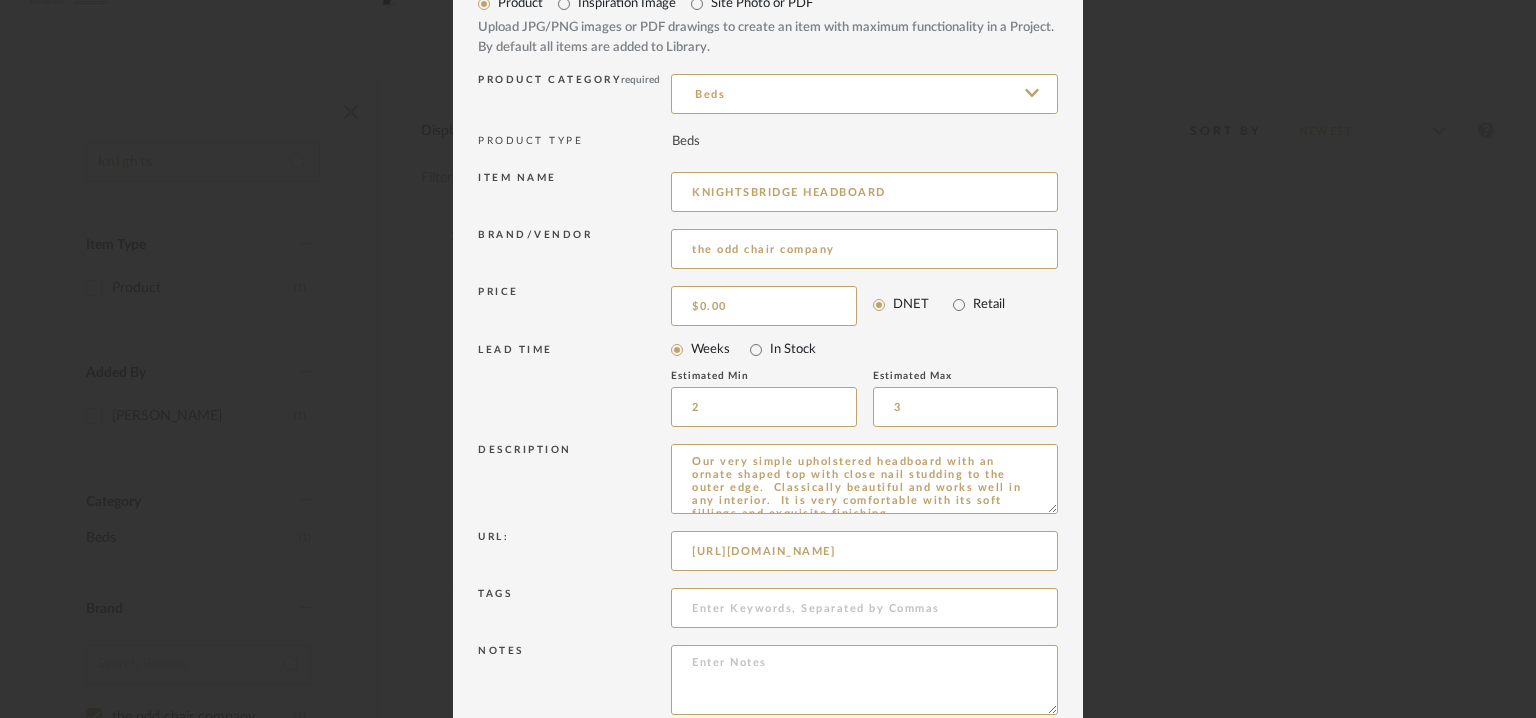 scroll, scrollTop: 192, scrollLeft: 0, axis: vertical 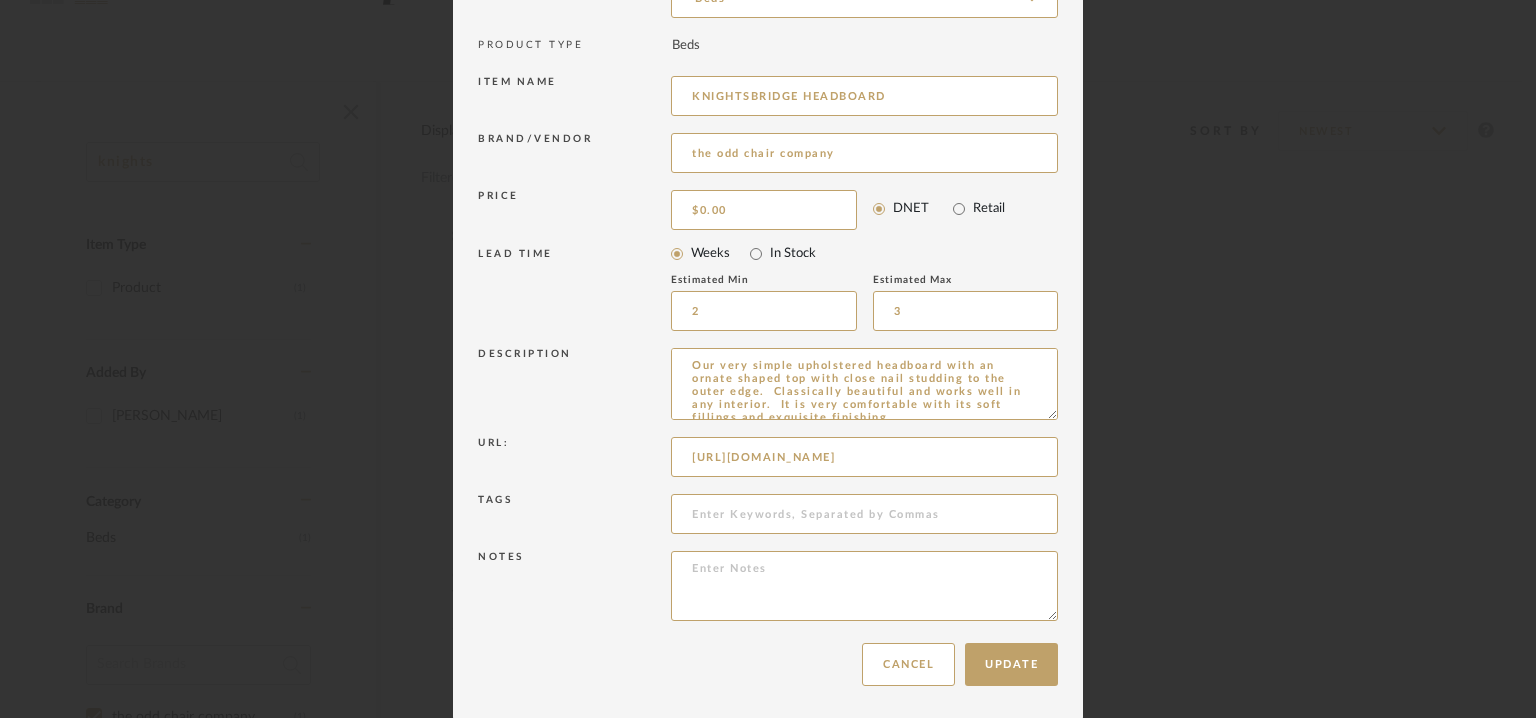 drag, startPoint x: 1044, startPoint y: 410, endPoint x: 1080, endPoint y: 776, distance: 367.76624 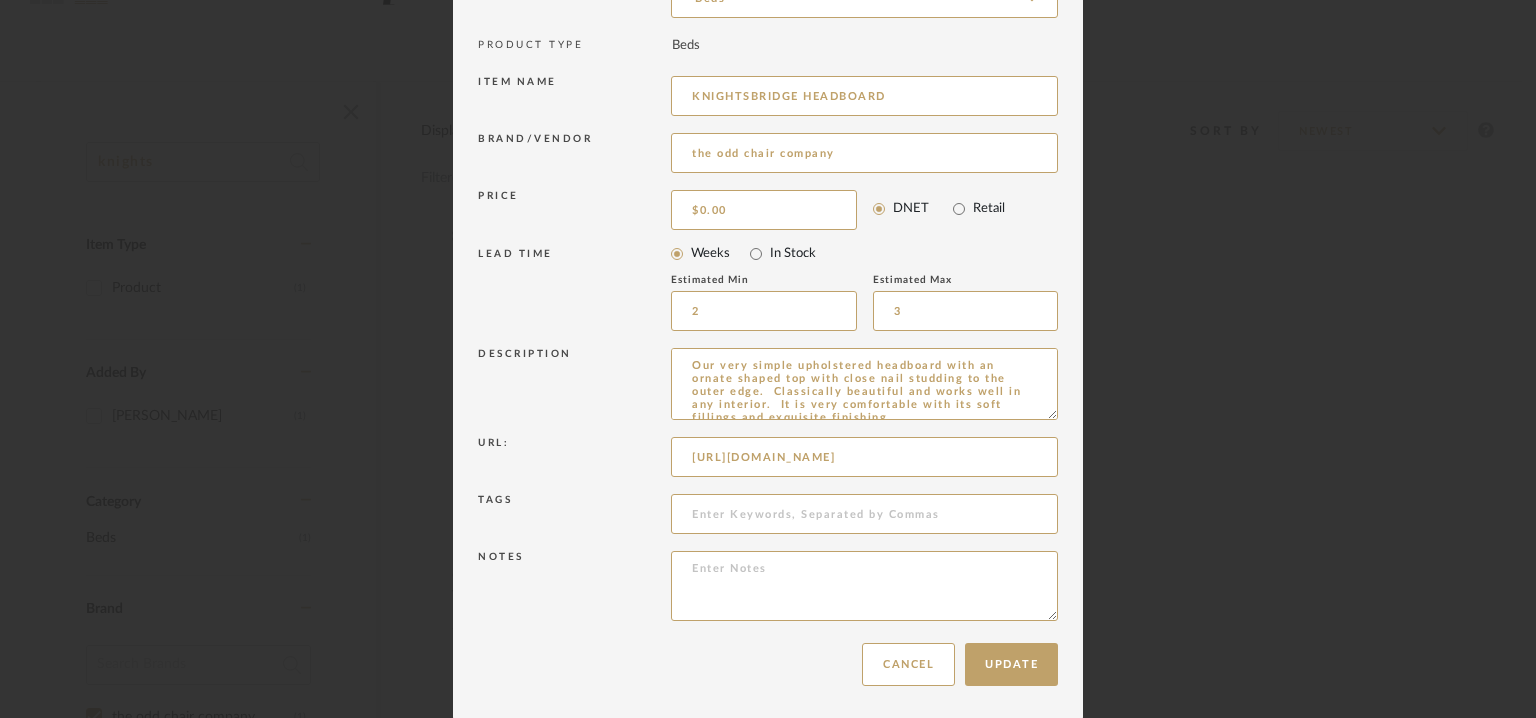 click on "Chrome Web Clipper   Import Pinterest   Support   All Projects   Library   Inspiration   Upload History   Add New Item  Hello, Tehseen  All [PERSON_NAME] enterprises pvt ltd Items knights Item Type Product  (1)  Added By [PERSON_NAME]  (1)  Category  Beds    (1)  Brand the odd chair company  (1)  Price 0  7,500 +  0 7500 Upload Method Clipped  (1)  Lead Time Weeks In Stock Displaying 1 products  Sort By  Newest Filtered by knights the odd chair company  Clear All  [PERSON_NAME] KNIGHTSBRIDGE HEADBOARD By   the odd chair company  Our very simple upholstered headboard with an ornate shaped top with close nail studding to the outer edge.  Classically beautiful and works well in any interior.  It is very comfortable with its soft fillings and exquisite finishing.
3d model :no  2–3 WK   Lead StyleRow Design Corp. ©2025 Sitemap User Agreement Privacy Policy [EMAIL_ADDRESS][DOMAIN_NAME] Sitemap User Agreement Privacy Policy StyleRow, Inc. ©2025 [EMAIL_ADDRESS][DOMAIN_NAME]
[PERSON_NAME] × By See less × 2" at bounding box center [768, 133] 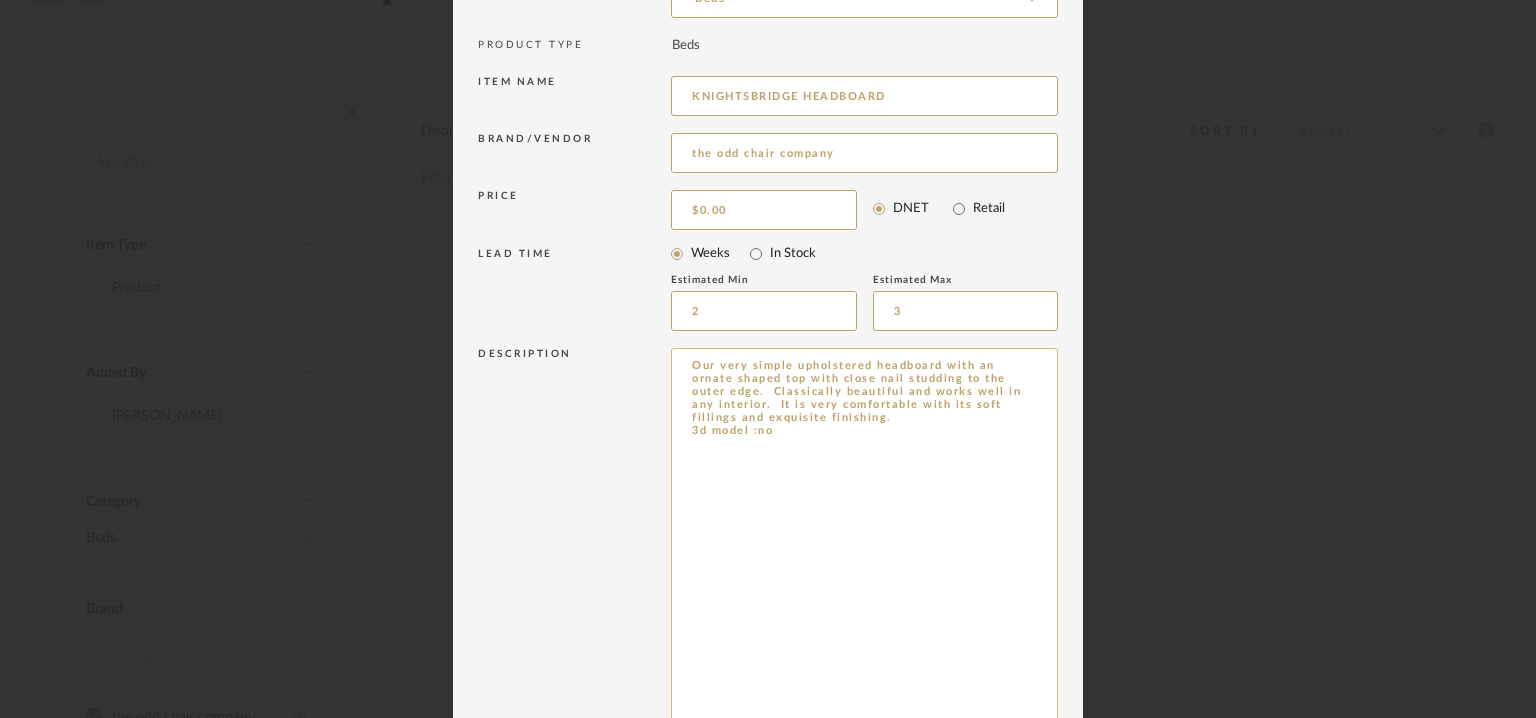 drag, startPoint x: 772, startPoint y: 508, endPoint x: 679, endPoint y: 348, distance: 185.06485 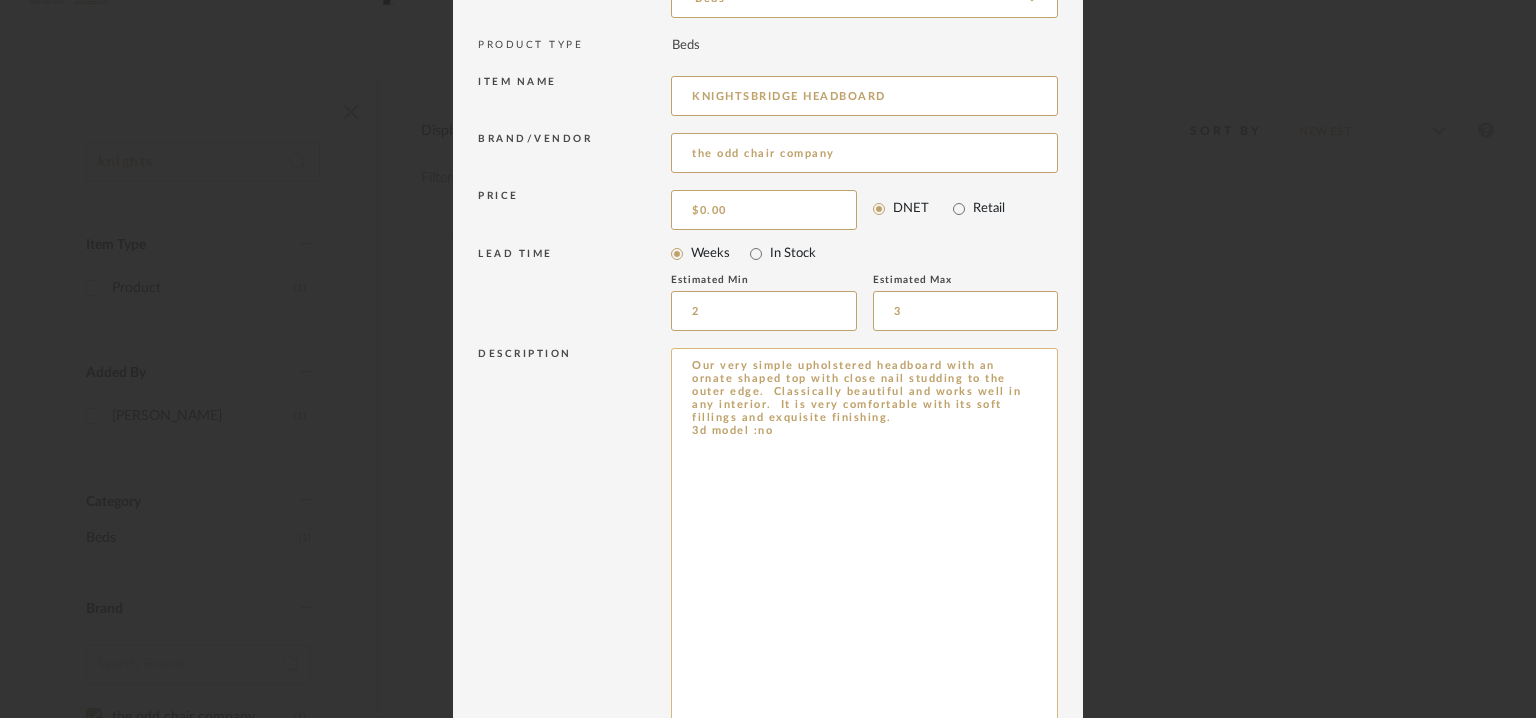 paste on "Type: Bed- Headboard
Designer : NA
Dimension(s) :
General Dimensions:
Single - W 90cm x D 8cm x H 120cm
Small Double - W 120cm x D 8cm x H 120cm
Double - W 135cm x D 8cm x H 120cm
King - W 150cm x D 8cm x H 120cm
Super King - W 180cm x D 8cm x H 120cm
Emperor - W 200cm x D 8cm x H 120cm
Material/Finishes : Na
Product description: Our very simple upholstered headboard with an ornate-shaped top with close nail studding to the outer edge. Classically beautiful and works well in any interior. It is very comfortable with its soft fillings and exquisite finishing.
Available in 6 standard sizes as well as bespoke sizes. Please contact us for further details. It can be wall mounted or attached to a divan base.
At The Odd Chair Company, we believe in the enduring value of British craftsmanship. Each piece is made by hand in our workshop in [GEOGRAPHIC_DATA], reflecting the care, detail, and pride that define true British quality.  For current lead times, please send an email to [EMAIL_ADDRESS][DOMAIN_NAME].
[PERSON_NAME]..." 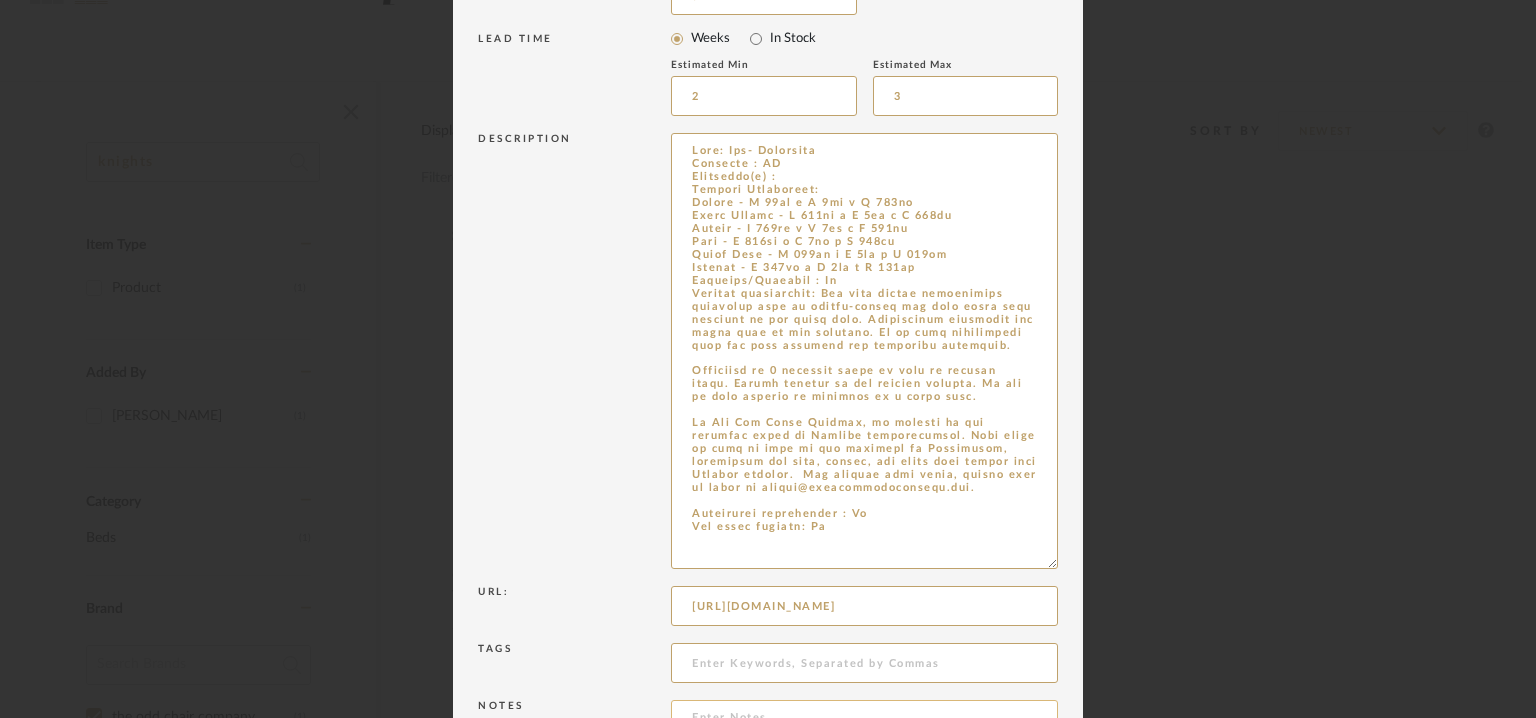 scroll, scrollTop: 559, scrollLeft: 0, axis: vertical 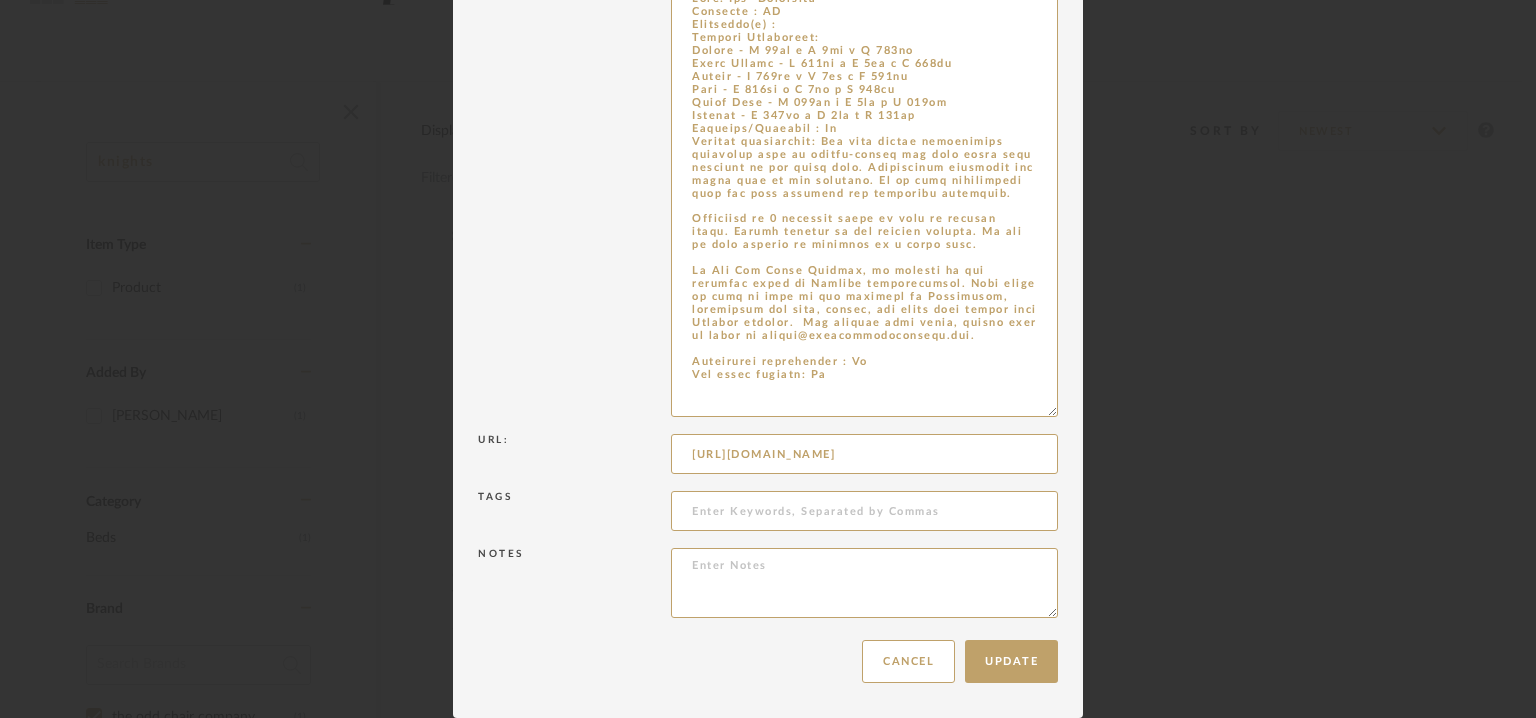 type on "Type: Bed- Headboard
Designer : NA
Dimension(s) :
General Dimensions:
Single - W 90cm x D 8cm x H 120cm
Small Double - W 120cm x D 8cm x H 120cm
Double - W 135cm x D 8cm x H 120cm
King - W 150cm x D 8cm x H 120cm
Super King - W 180cm x D 8cm x H 120cm
Emperor - W 200cm x D 8cm x H 120cm
Material/Finishes : Na
Product description: Our very simple upholstered headboard with an ornate-shaped top with close nail studding to the outer edge. Classically beautiful and works well in any interior. It is very comfortable with its soft fillings and exquisite finishing.
Available in 6 standard sizes as well as bespoke sizes. Please contact us for further details. It can be wall mounted or attached to a divan base.
At The Odd Chair Company, we believe in the enduring value of British craftsmanship. Each piece is made by hand in our workshop in [GEOGRAPHIC_DATA], reflecting the care, detail, and pride that define true British quality.  For current lead times, please send an email to [EMAIL_ADDRESS][DOMAIN_NAME].
[PERSON_NAME]..." 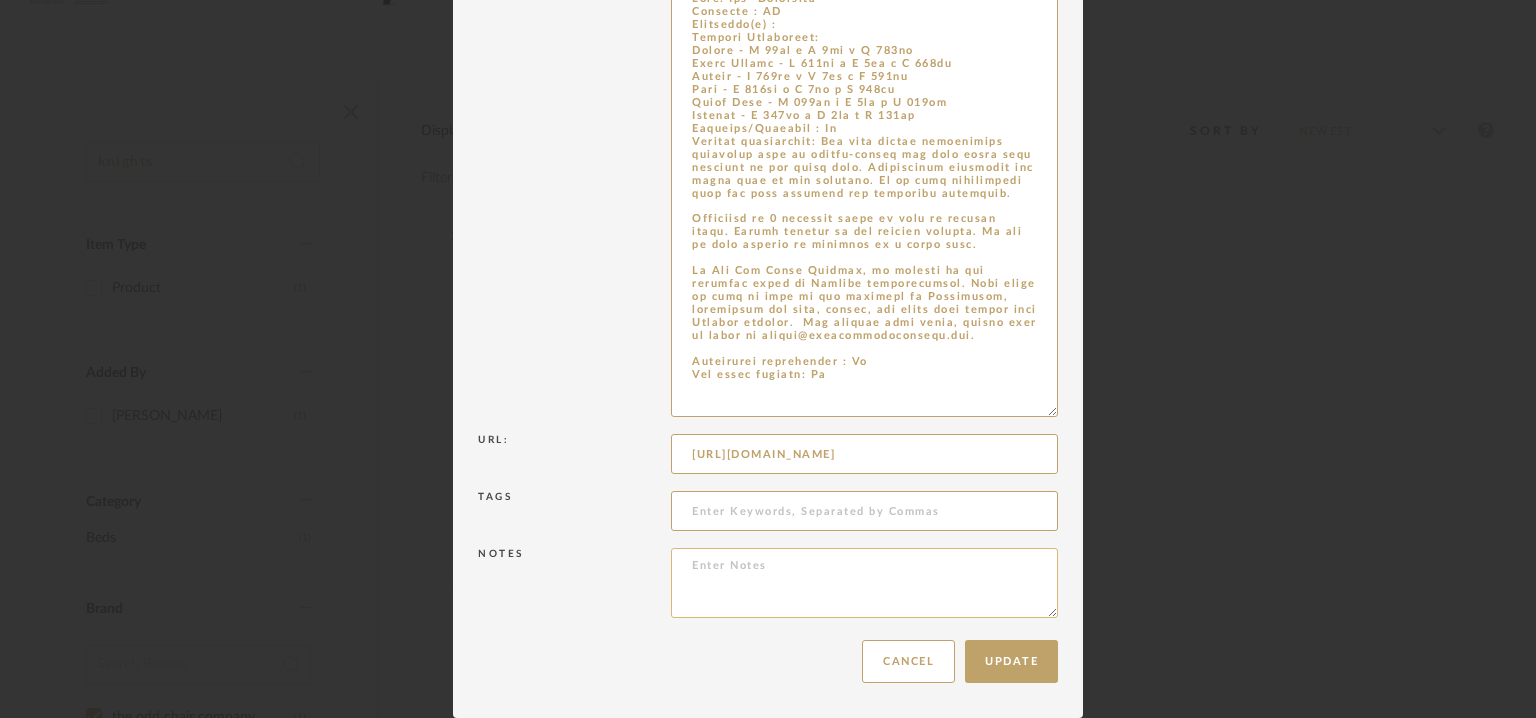 click at bounding box center (864, 583) 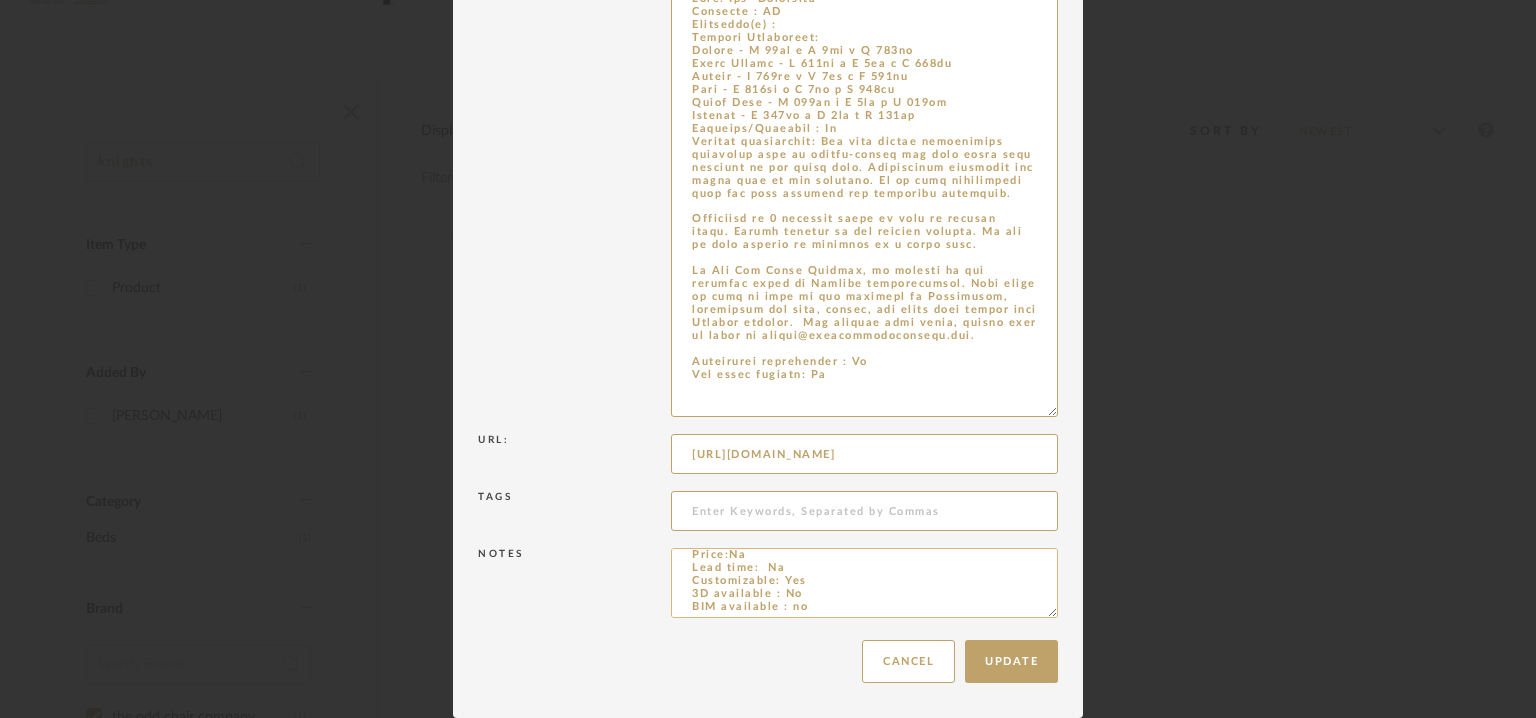 scroll, scrollTop: 0, scrollLeft: 0, axis: both 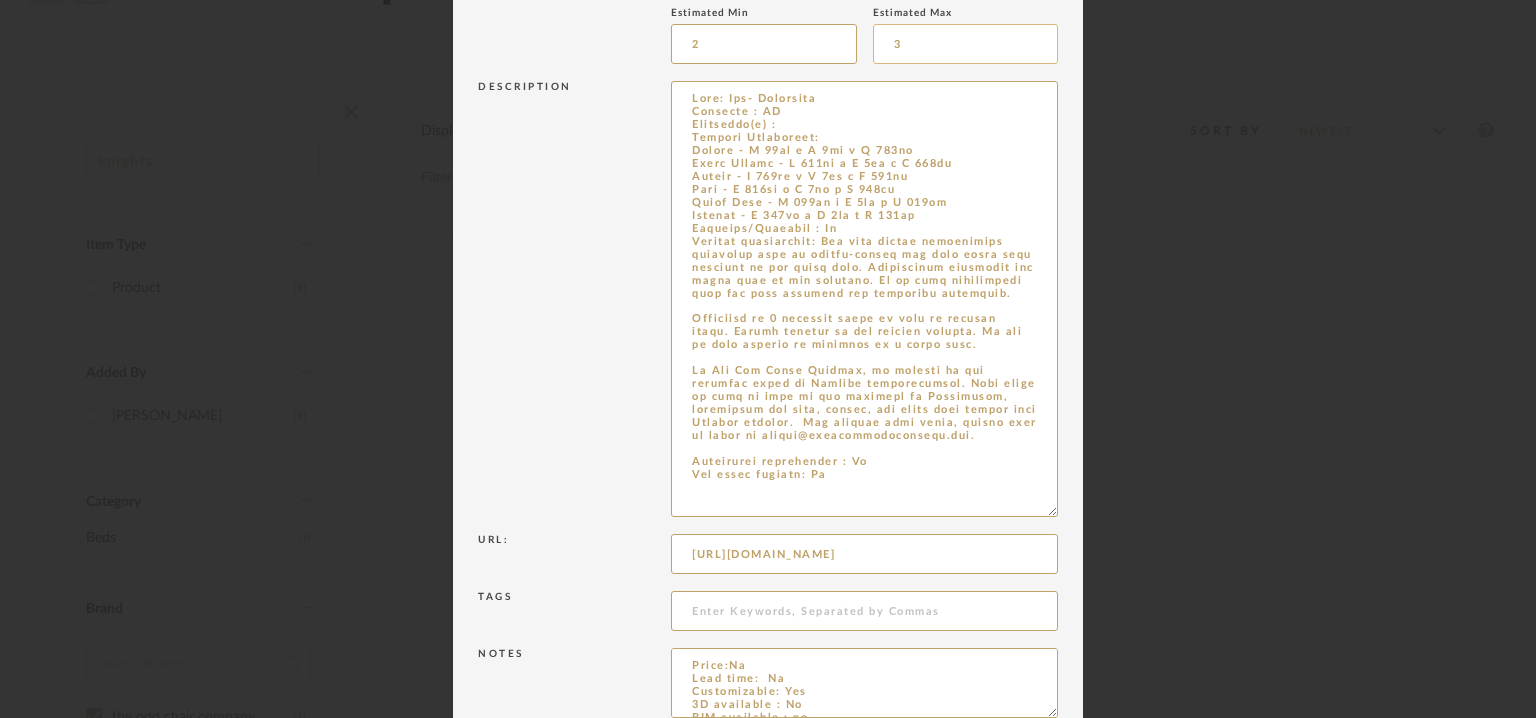 type on "Price:Na
Lead time:  Na
Customizable: Yes
3D available : No
BIM available : no
Point of Contact : To be established.
Contact number:  [PHONE_NUMBER]
Email address: [EMAIL_ADDRESS][DOMAIN_NAME]
Address: [STREET_ADDRESS].  [GEOGRAPHIC_DATA]
Additional contact information : Na" 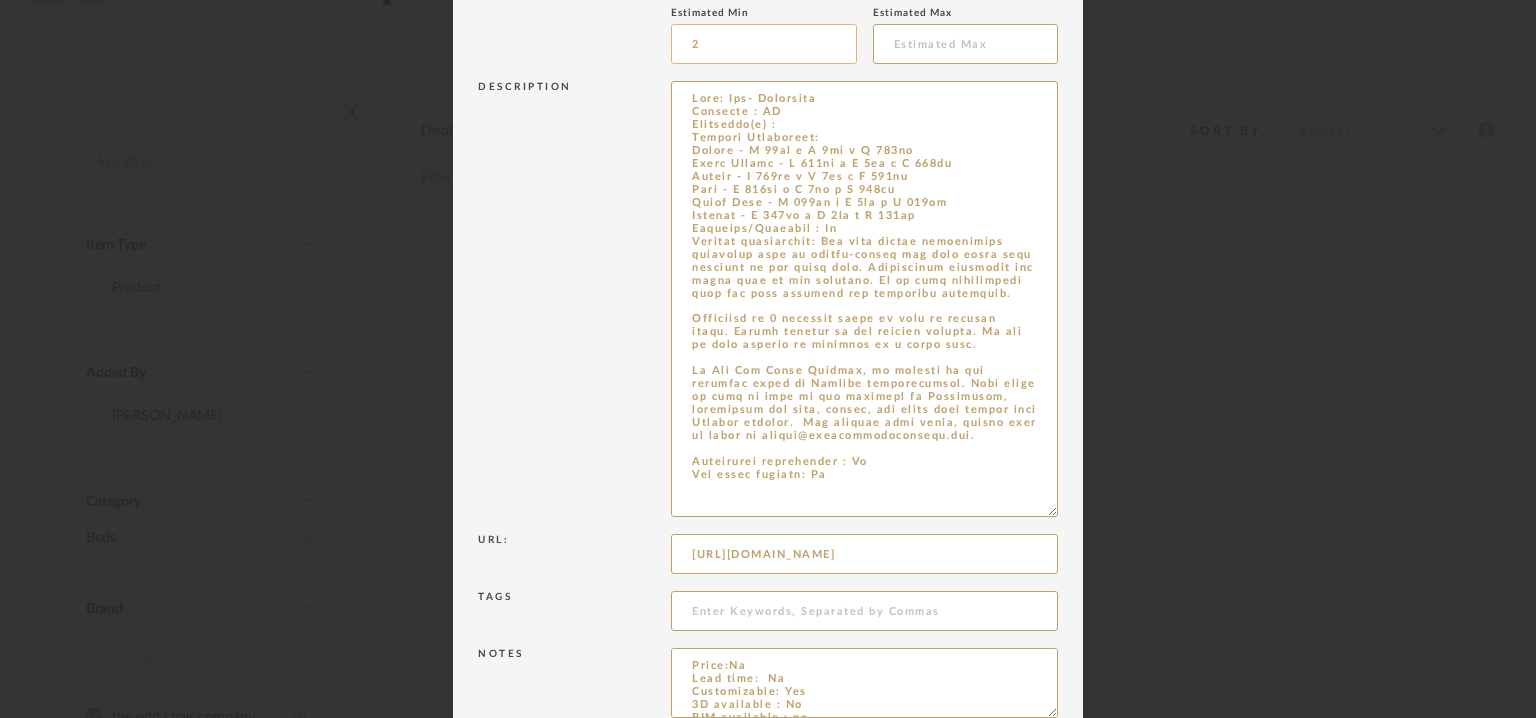 type 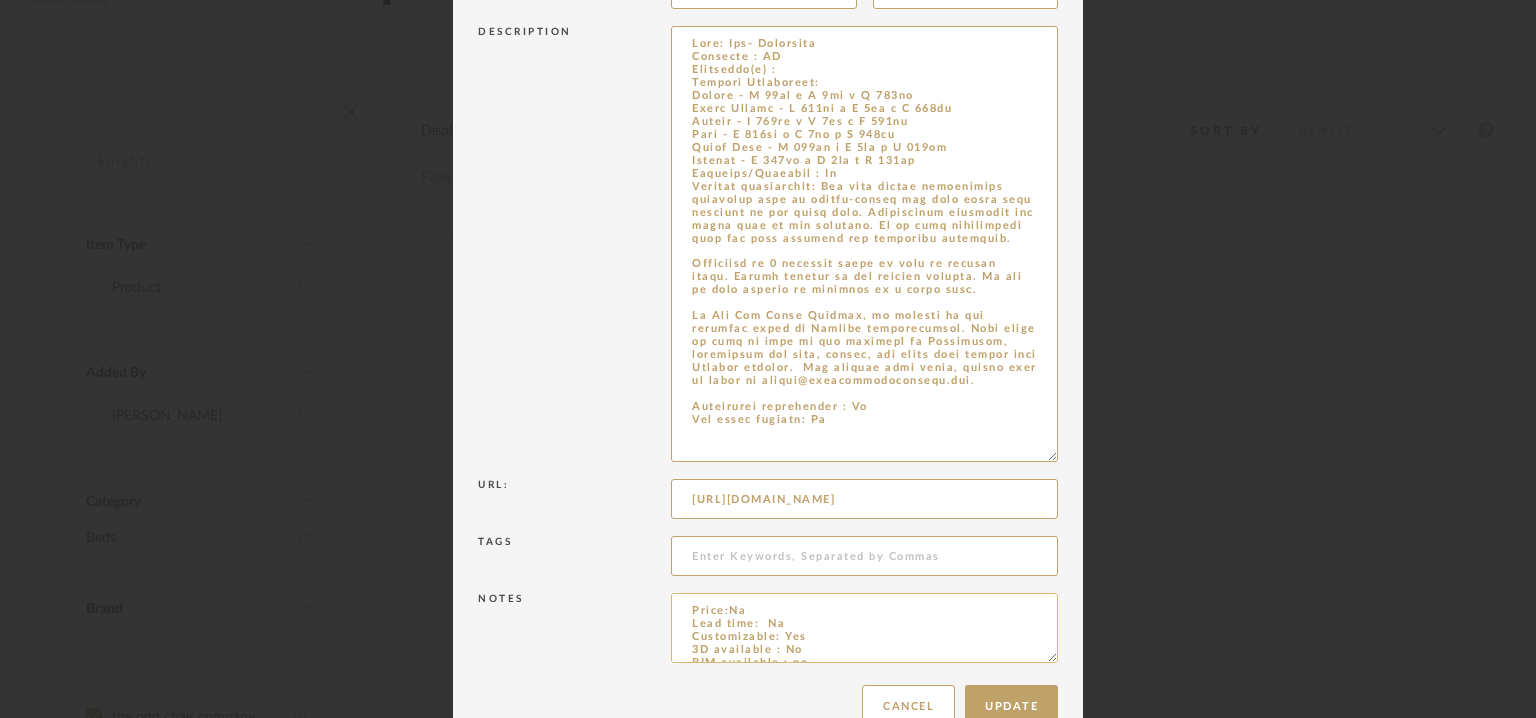 scroll, scrollTop: 559, scrollLeft: 0, axis: vertical 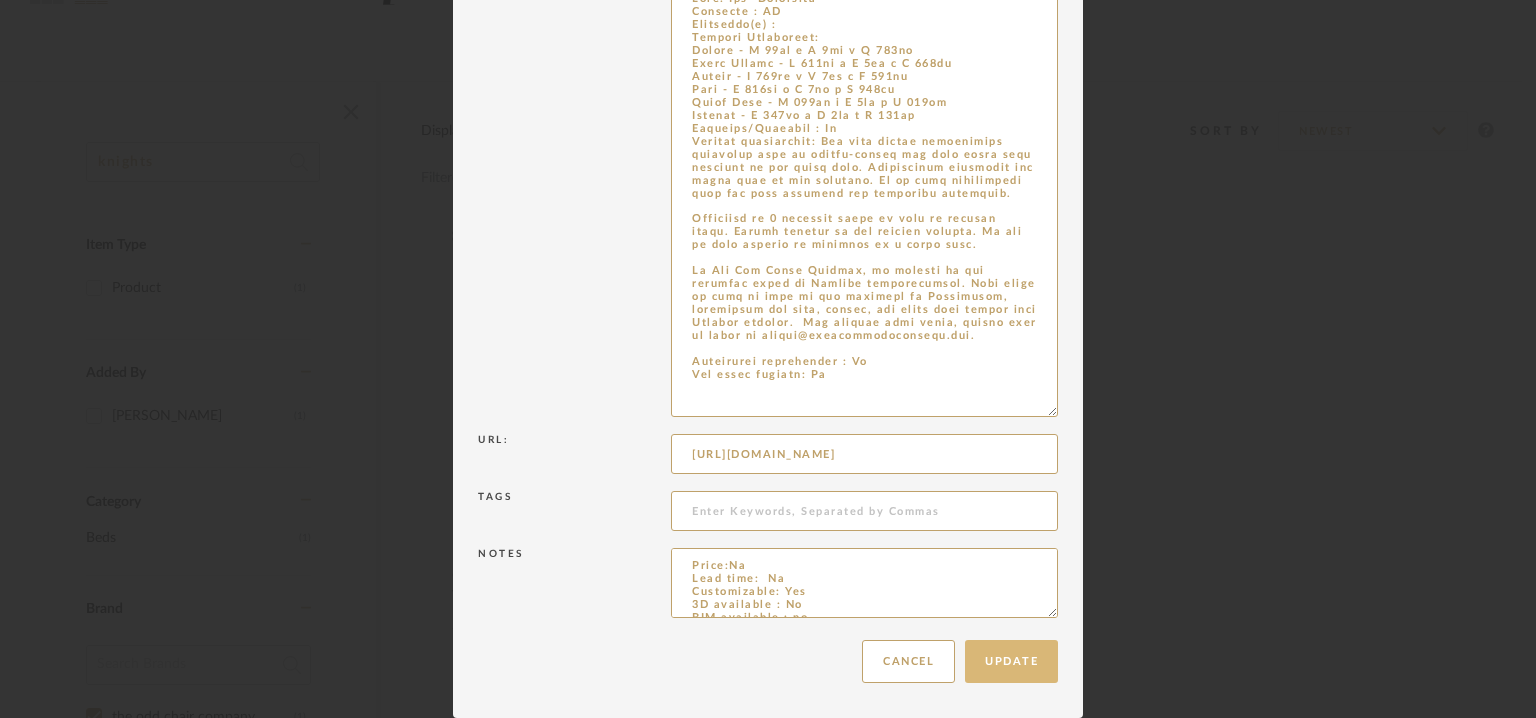 type 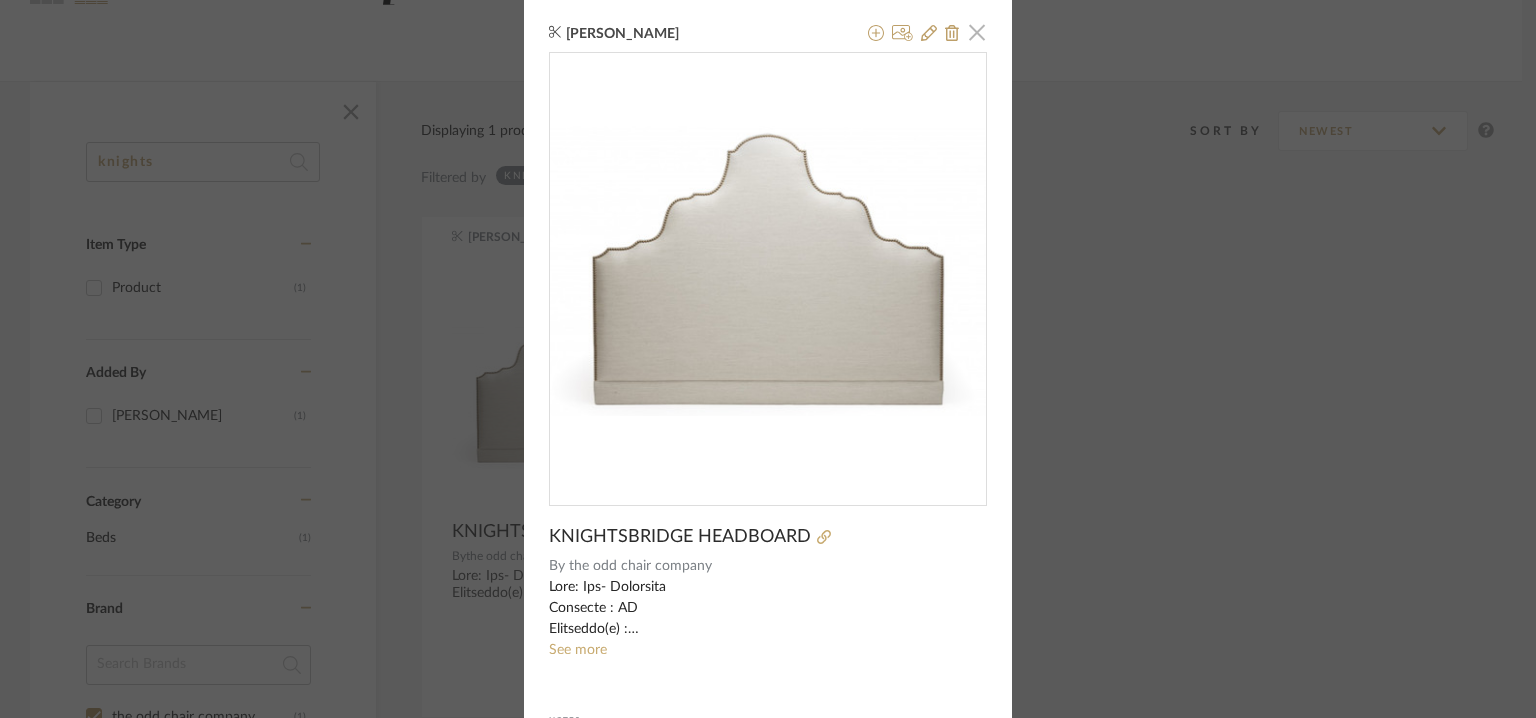 click 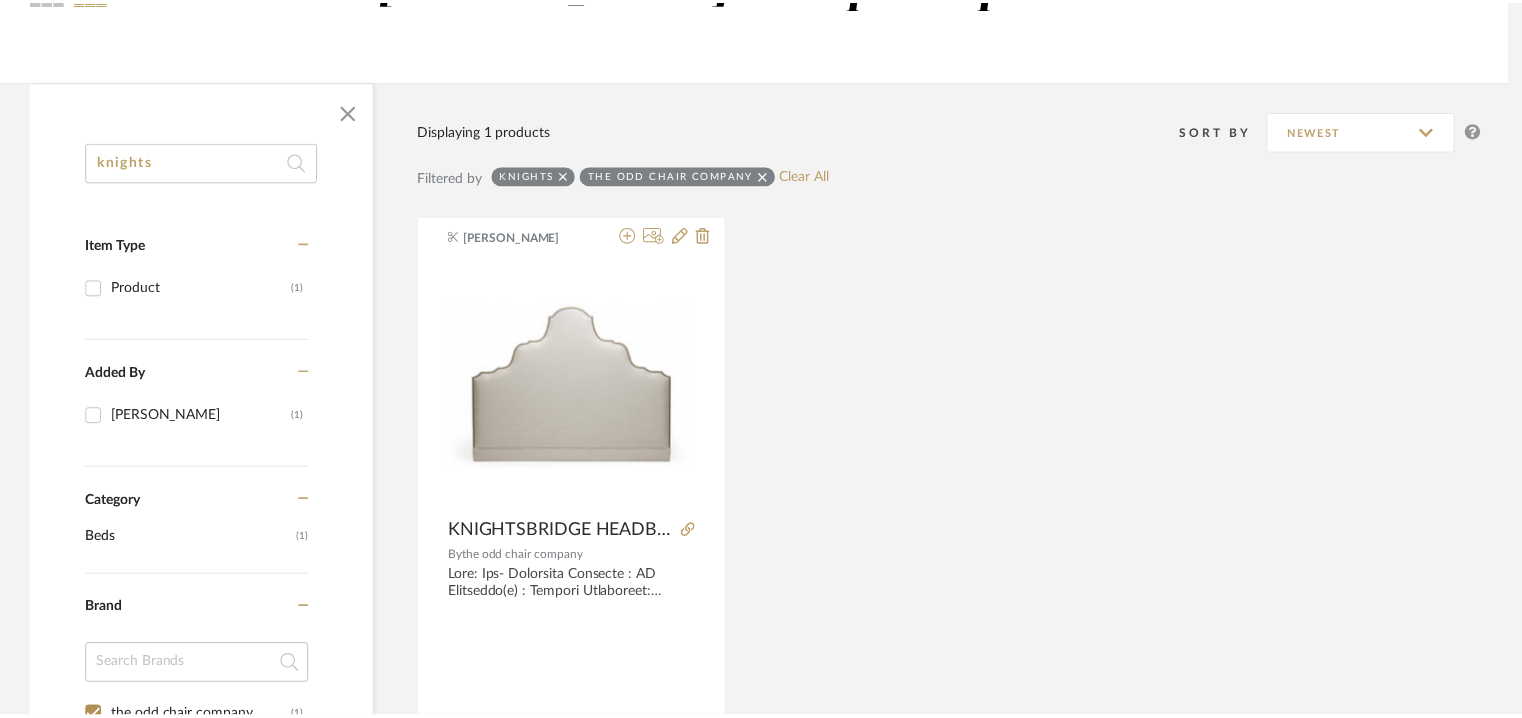 scroll, scrollTop: 225, scrollLeft: 0, axis: vertical 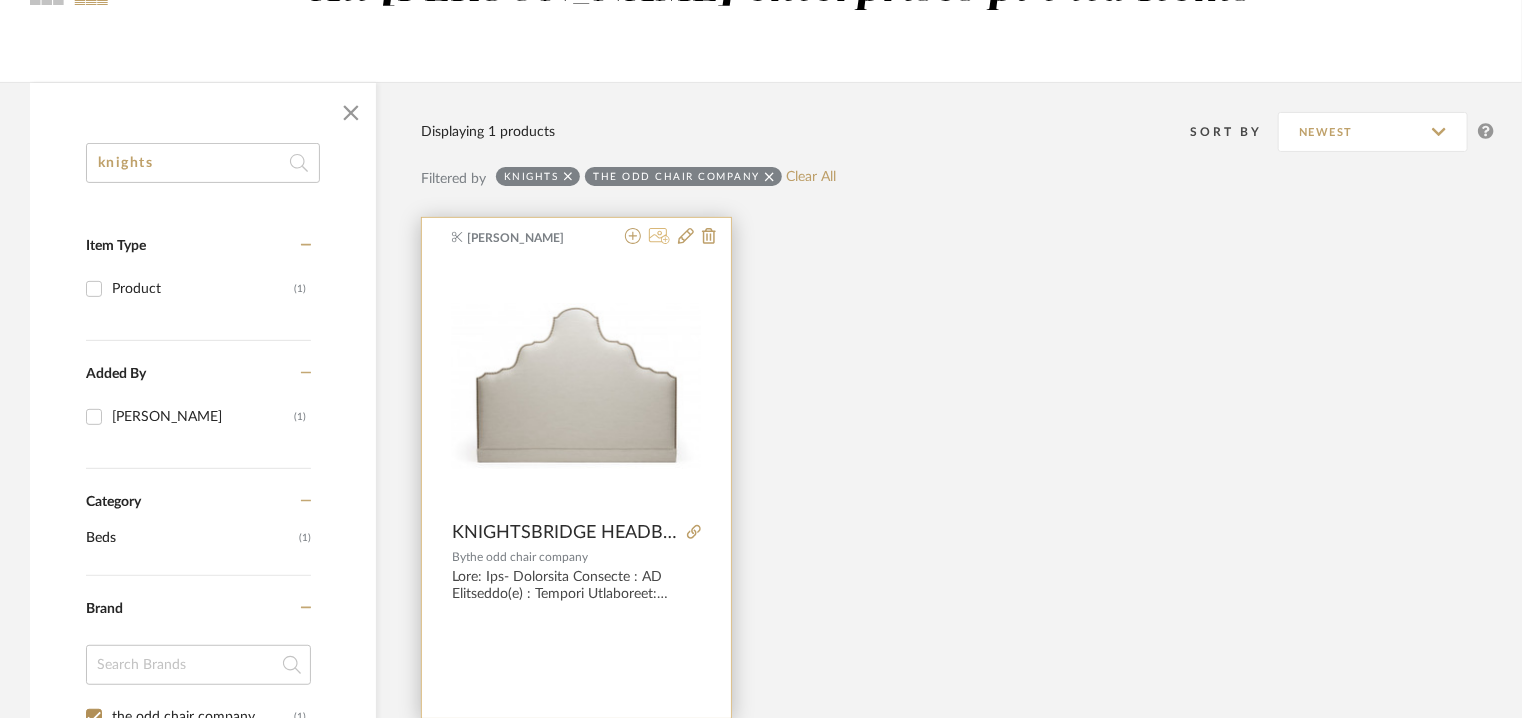 click 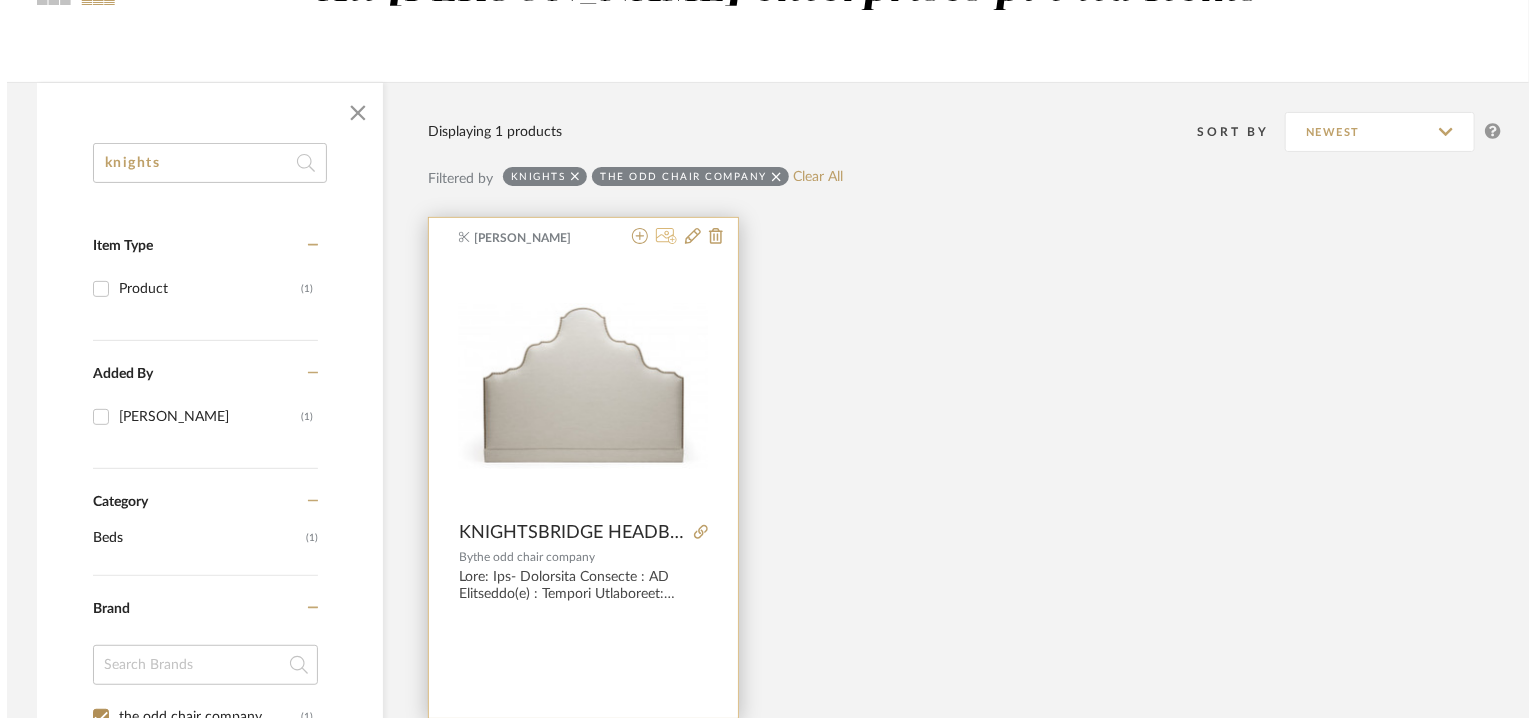 scroll, scrollTop: 0, scrollLeft: 0, axis: both 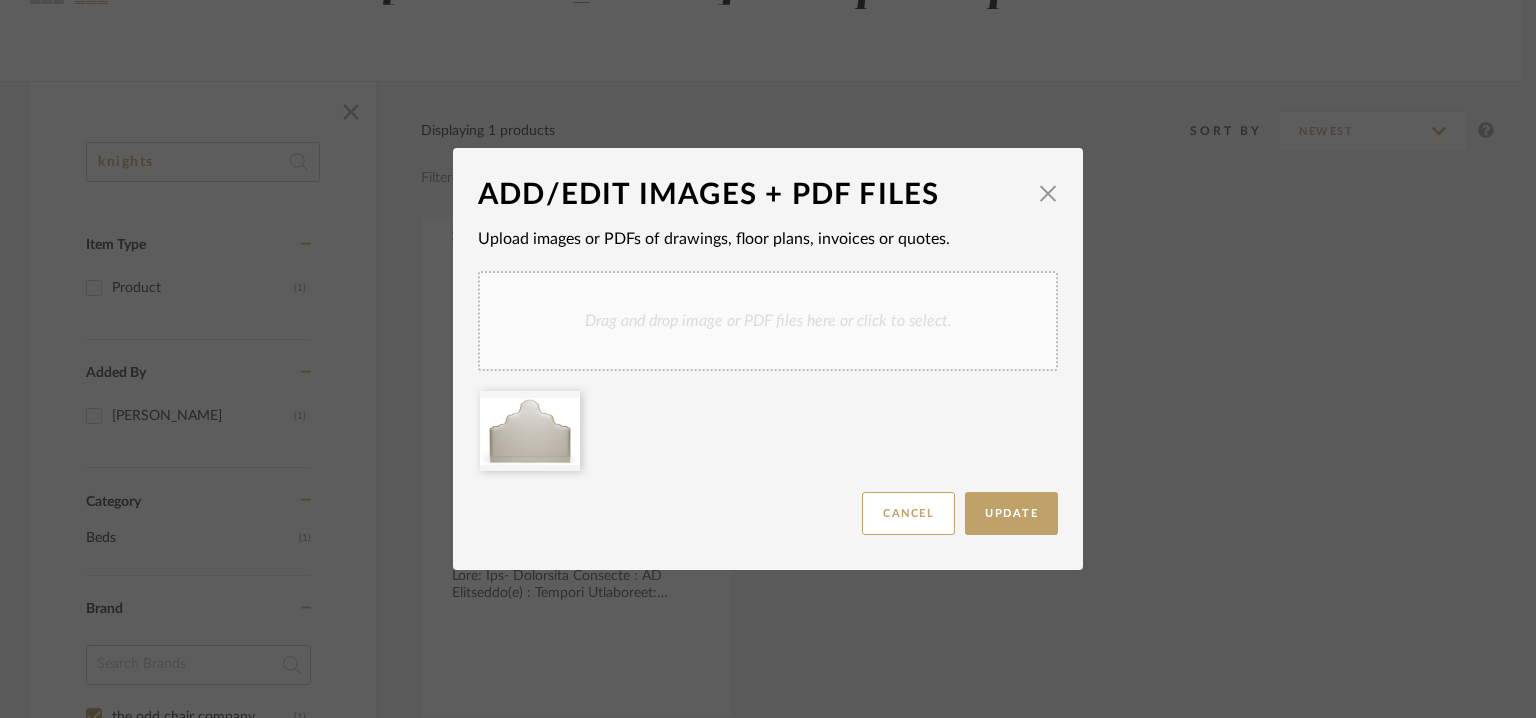 click on "Drag and drop image or PDF files here or click to select." at bounding box center [768, 321] 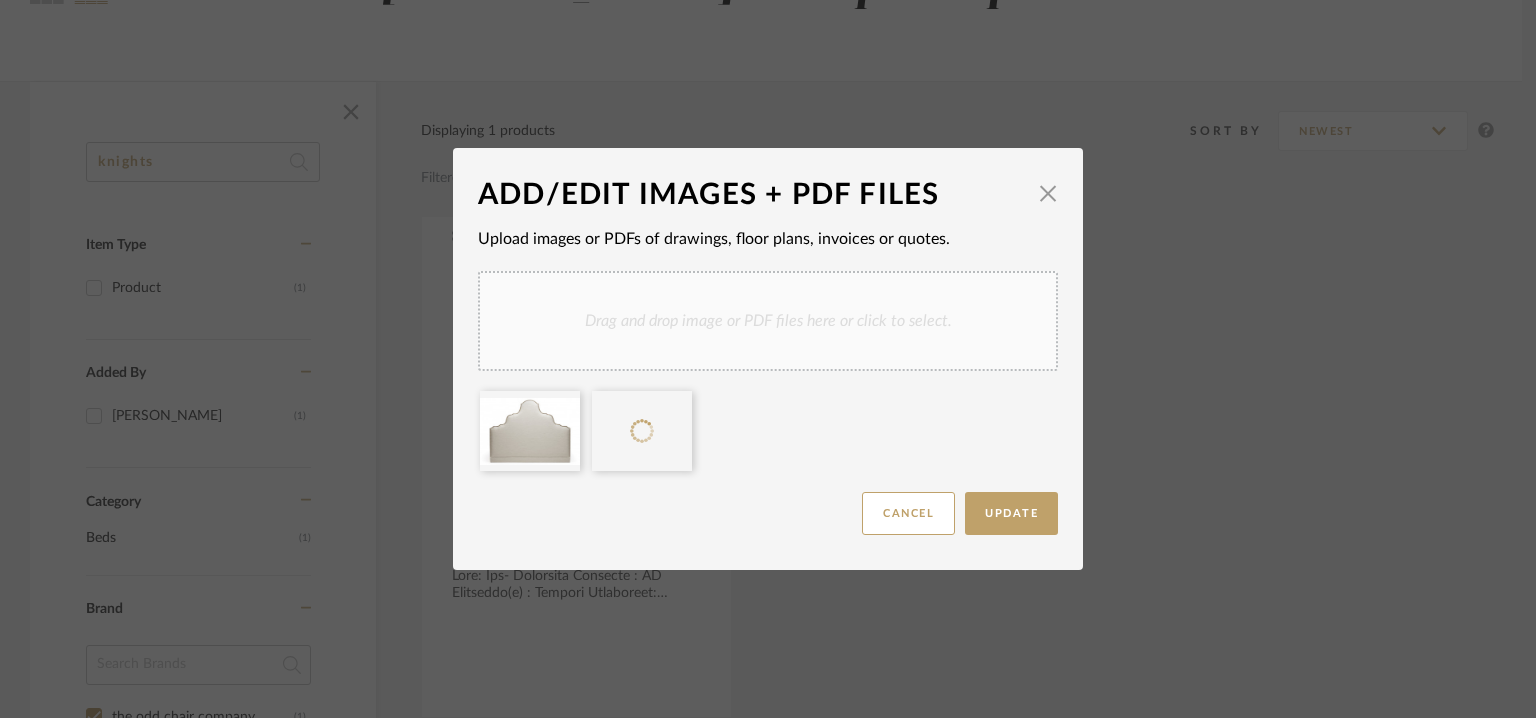 click on "Drag and drop image or PDF files here or click to select." at bounding box center (768, 321) 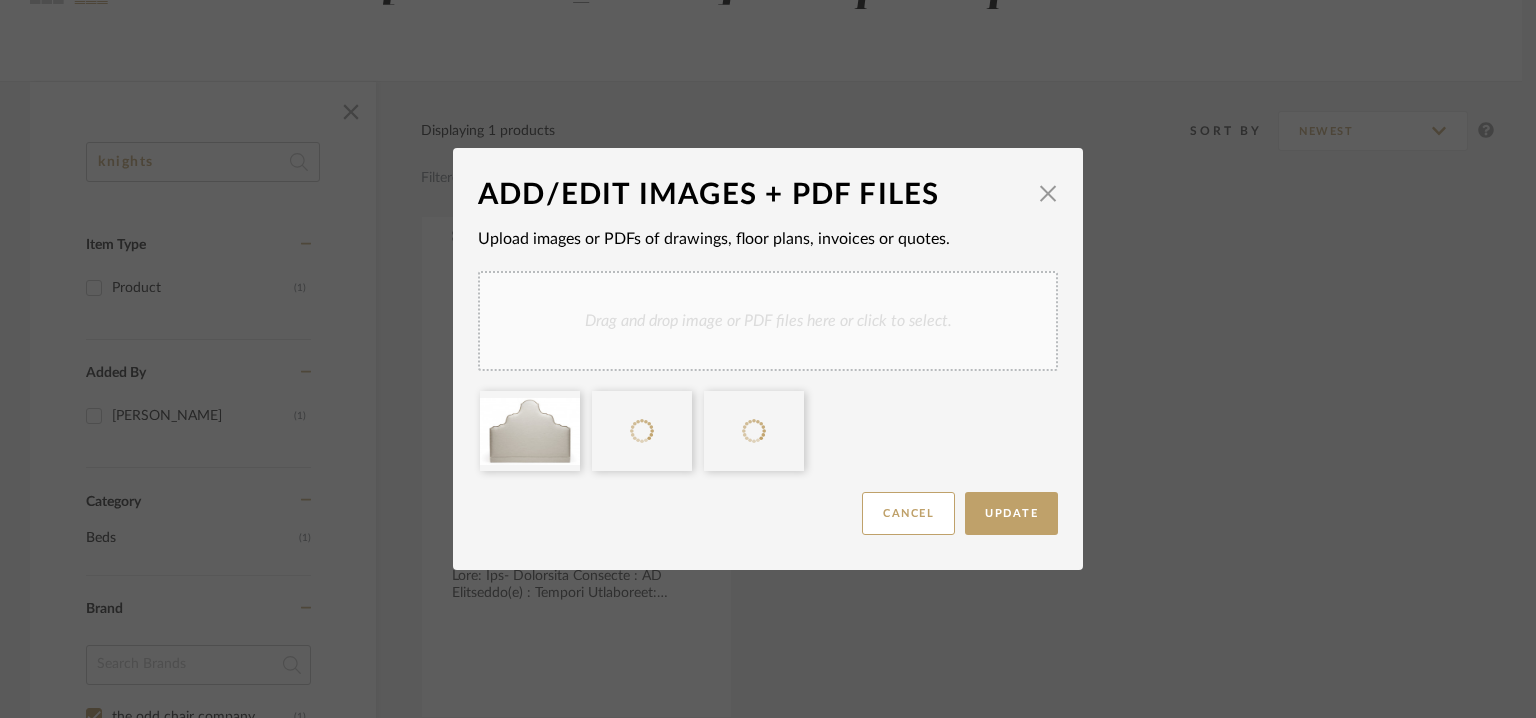 click on "Drag and drop image or PDF files here or click to select." at bounding box center [768, 321] 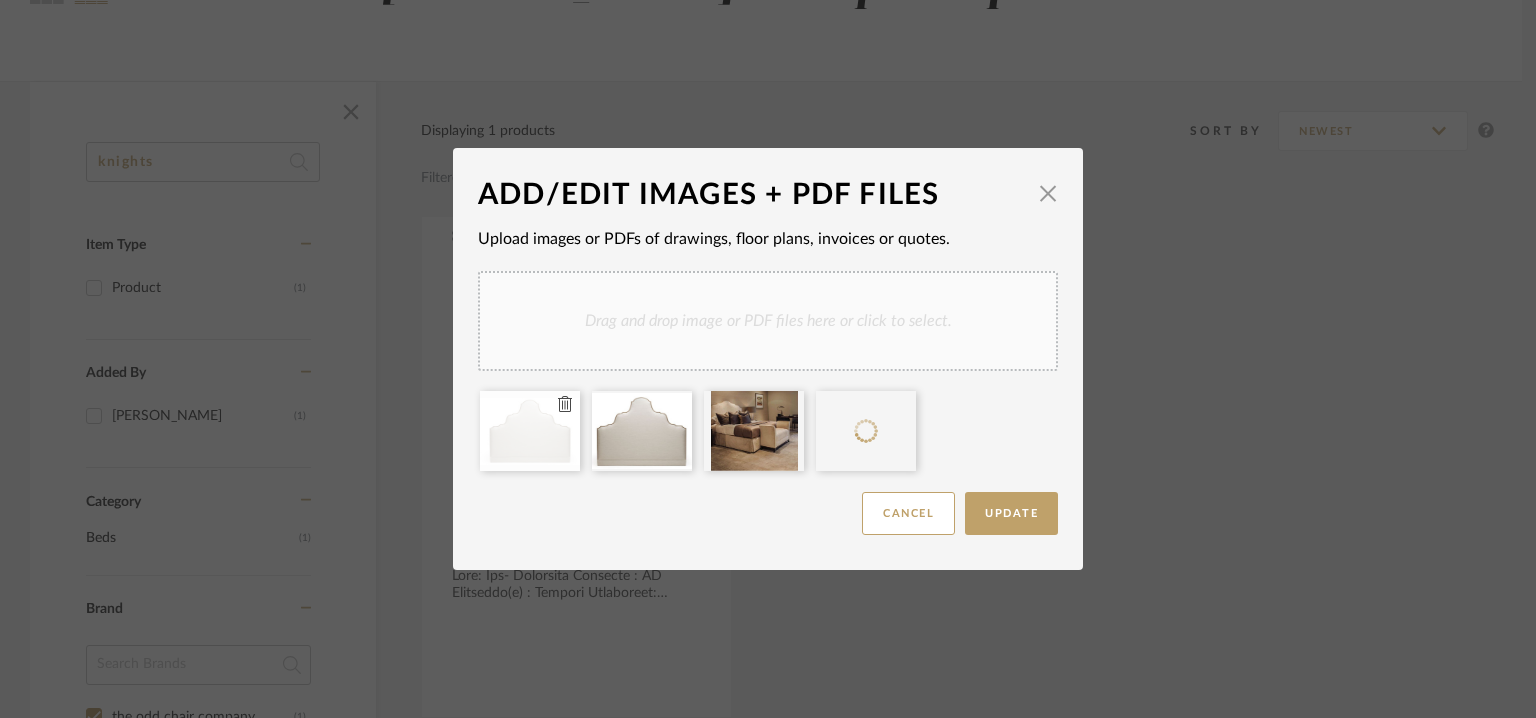 type 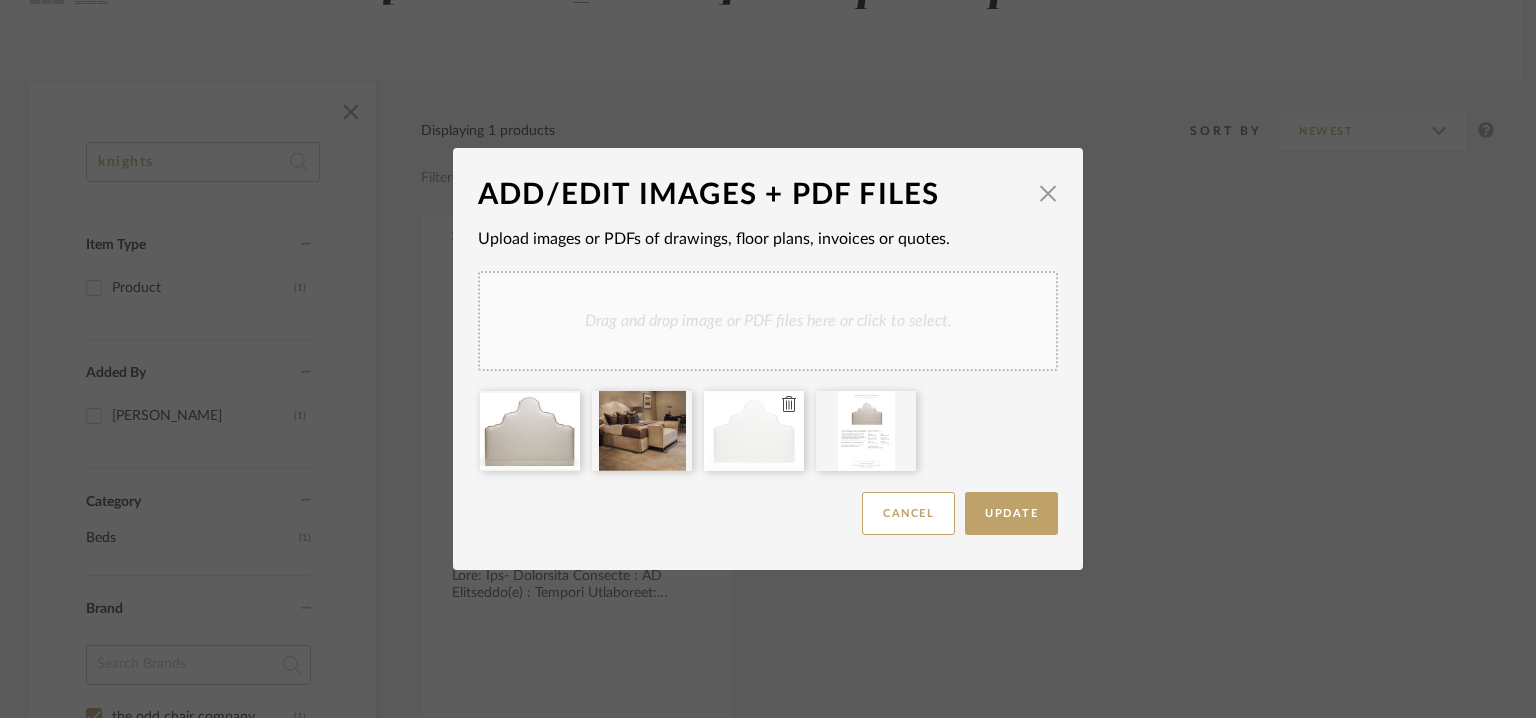 type 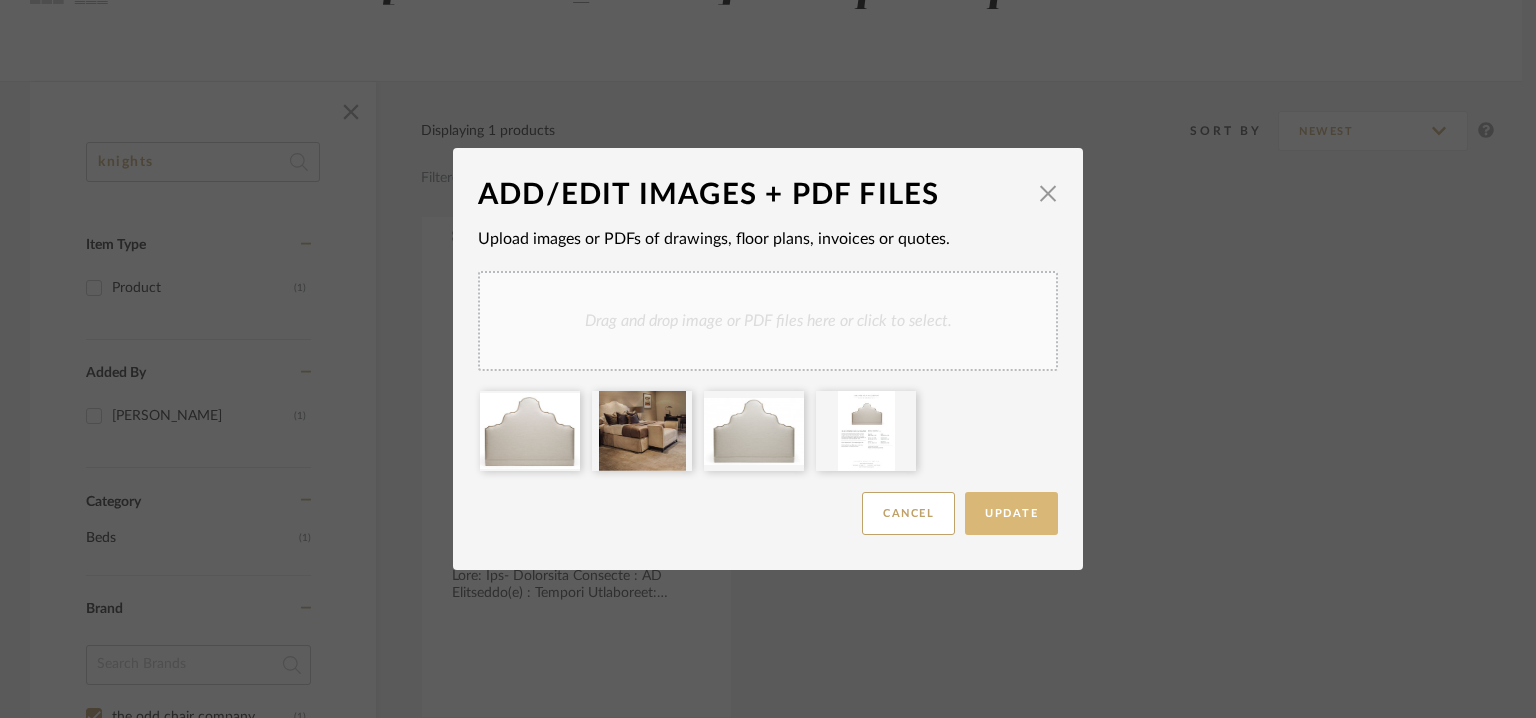 click on "Update" at bounding box center (1011, 513) 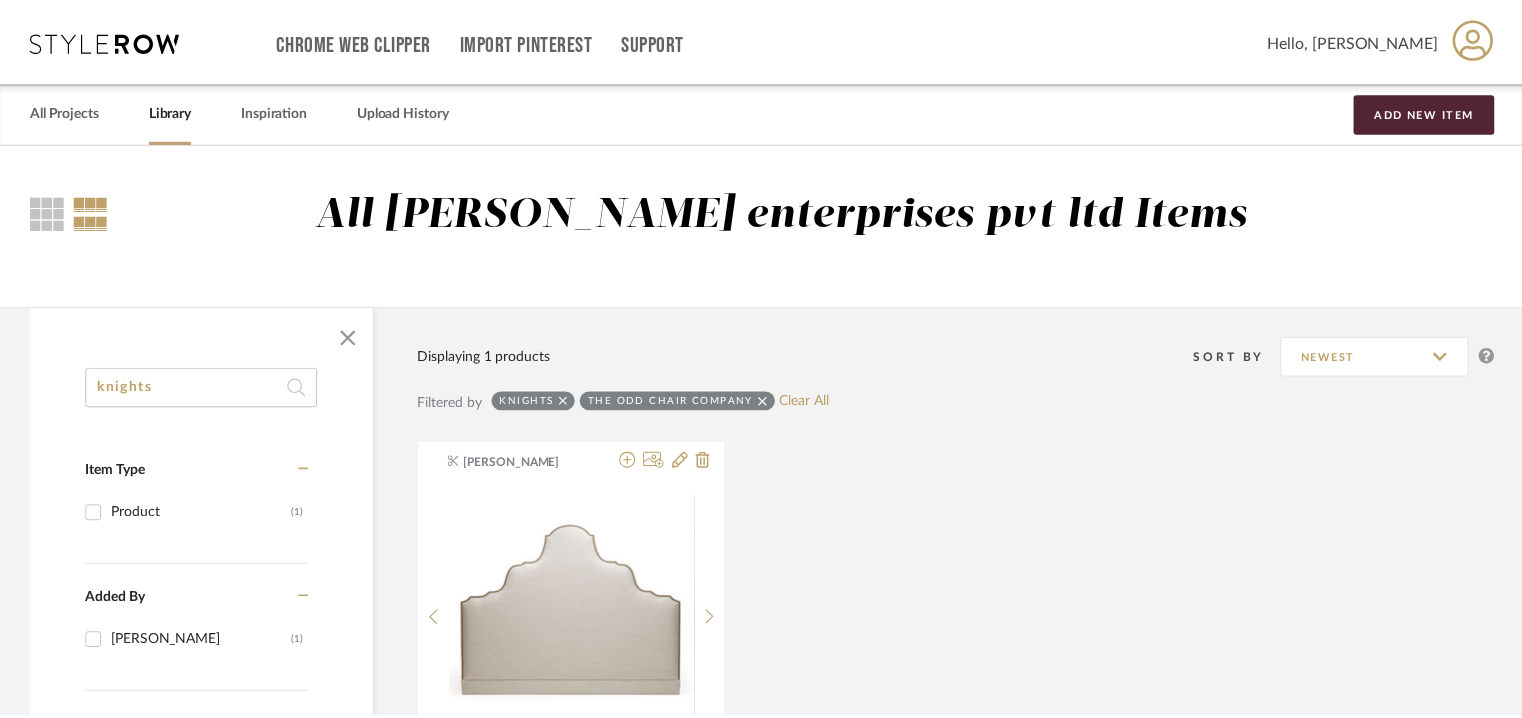 scroll, scrollTop: 225, scrollLeft: 0, axis: vertical 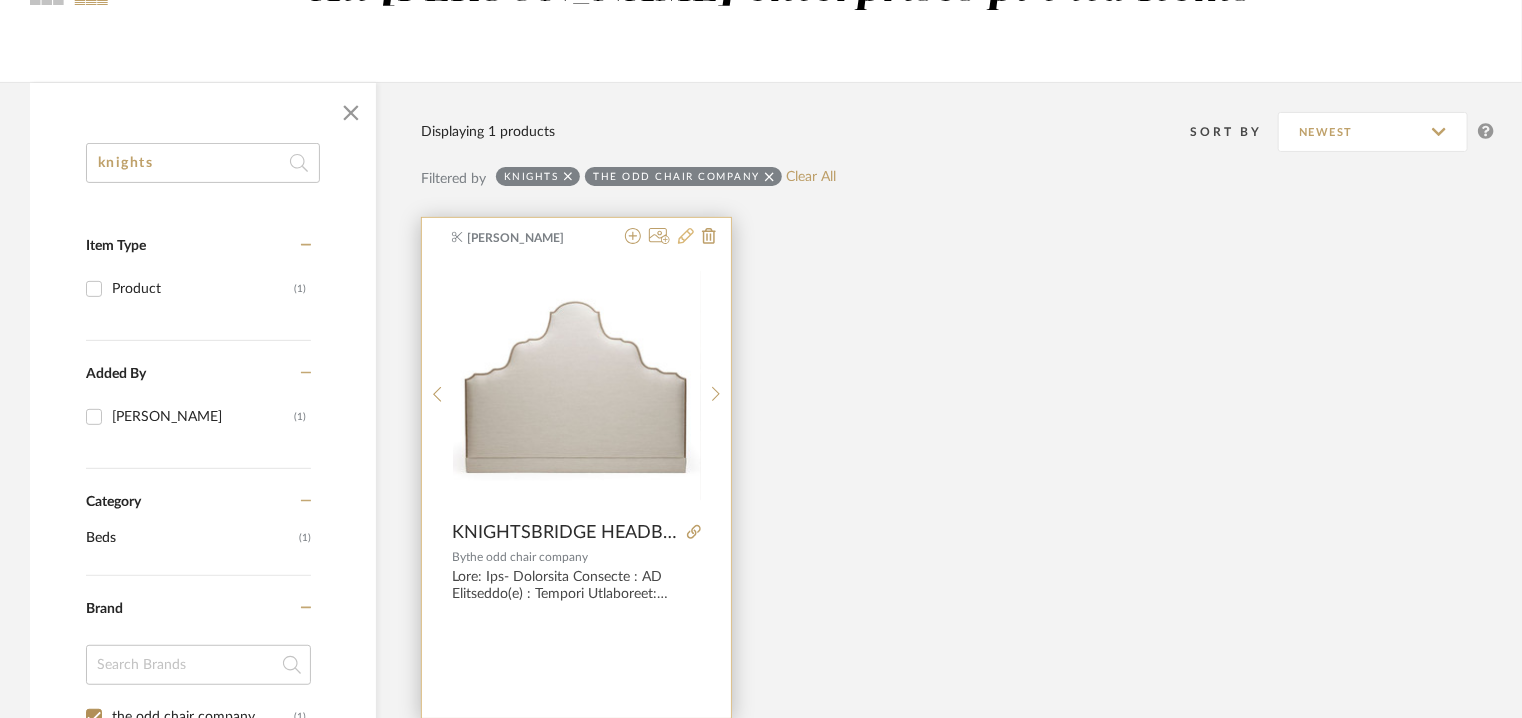 click 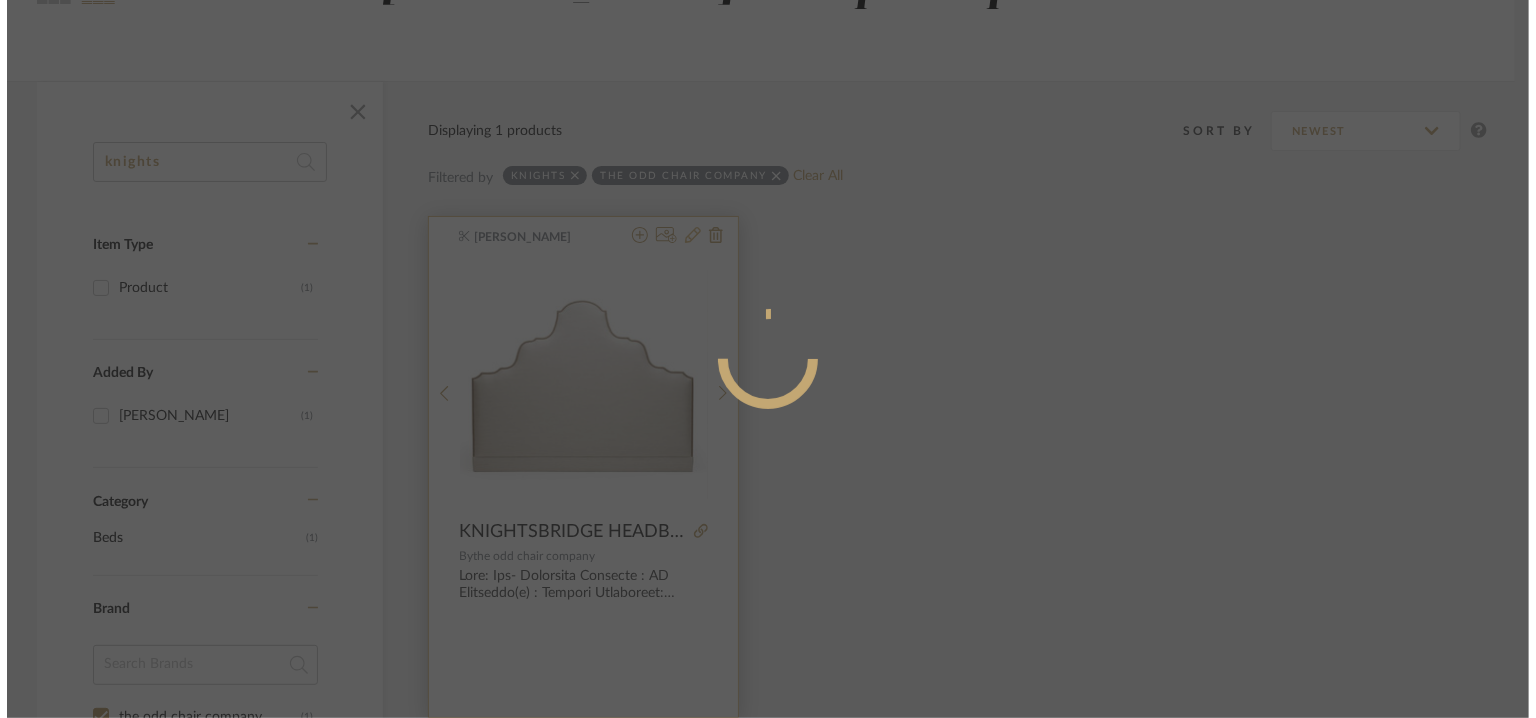 scroll, scrollTop: 0, scrollLeft: 0, axis: both 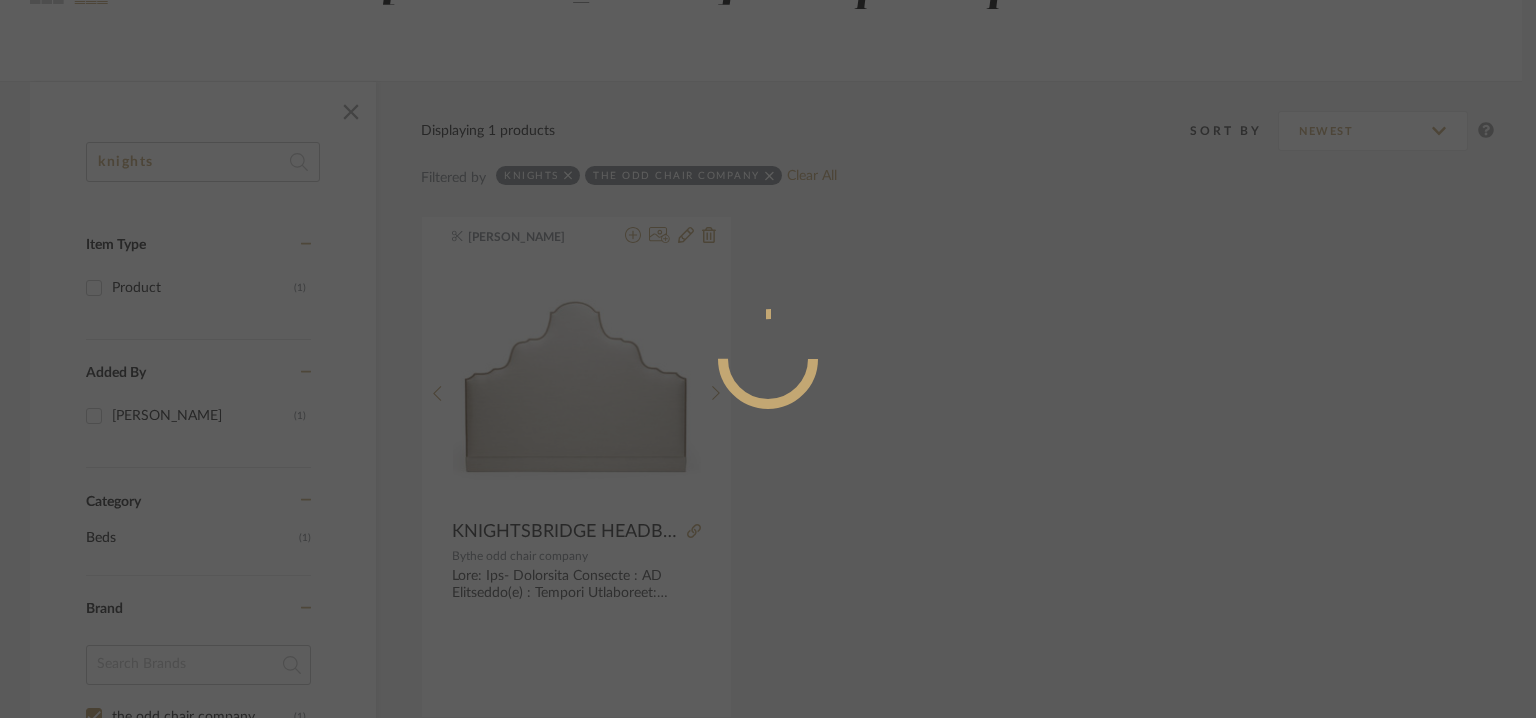 radio on "true" 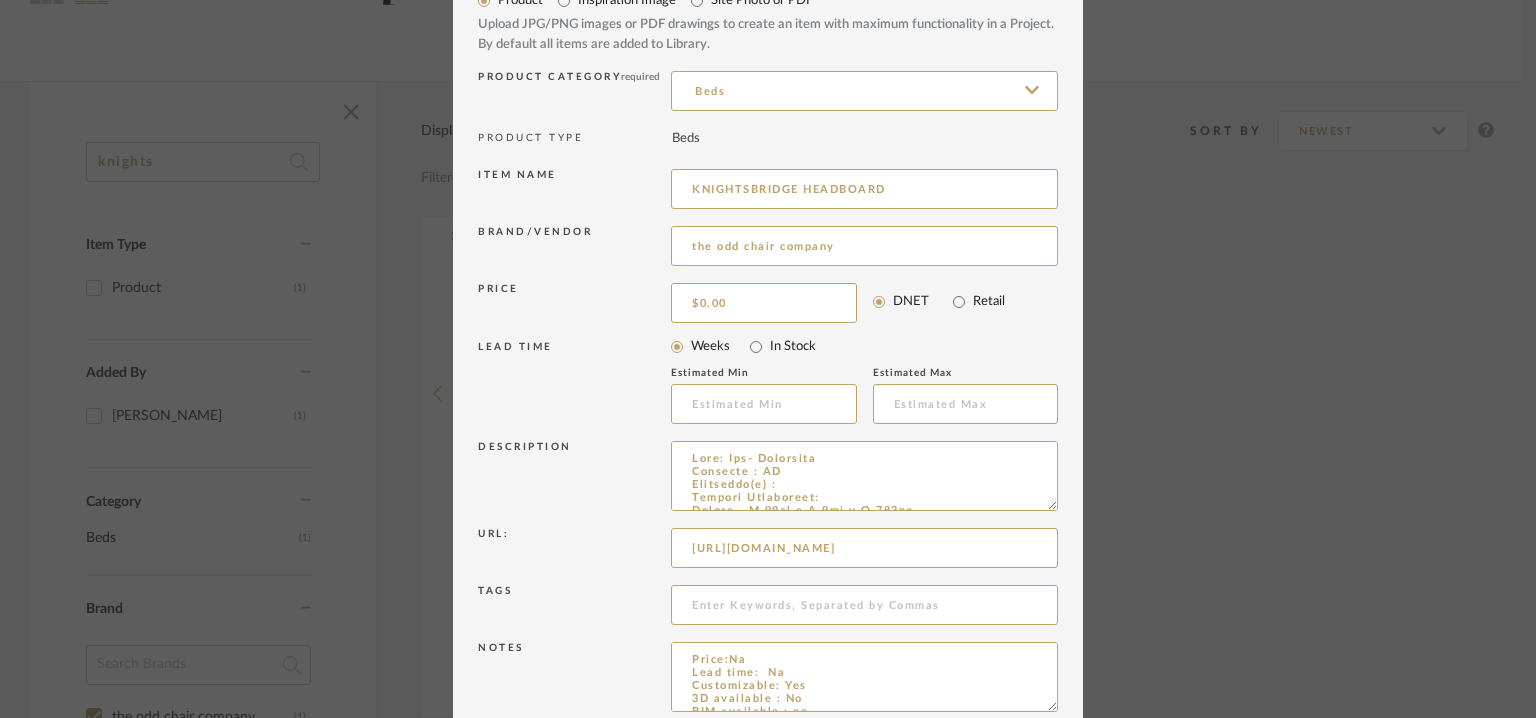 scroll, scrollTop: 192, scrollLeft: 0, axis: vertical 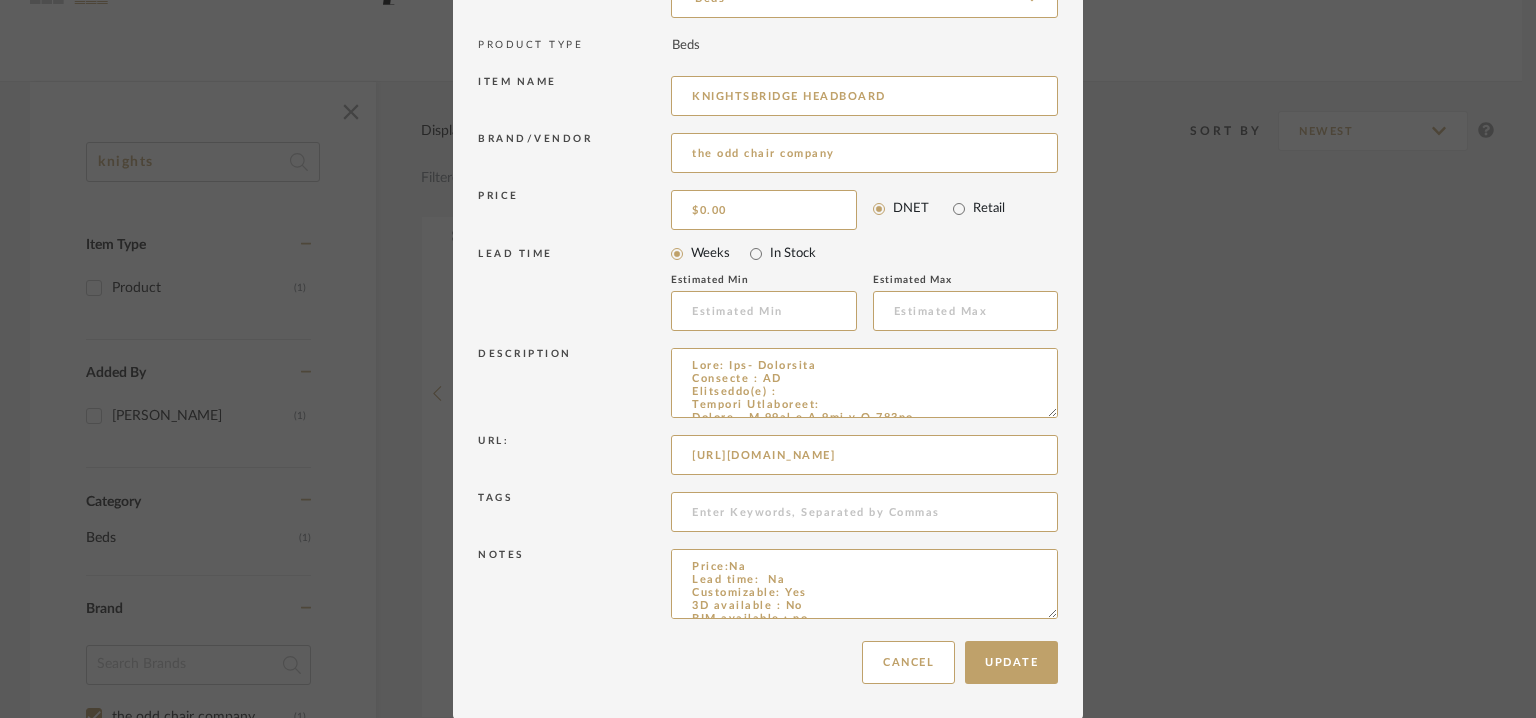 drag, startPoint x: 674, startPoint y: 455, endPoint x: 1535, endPoint y: 455, distance: 861 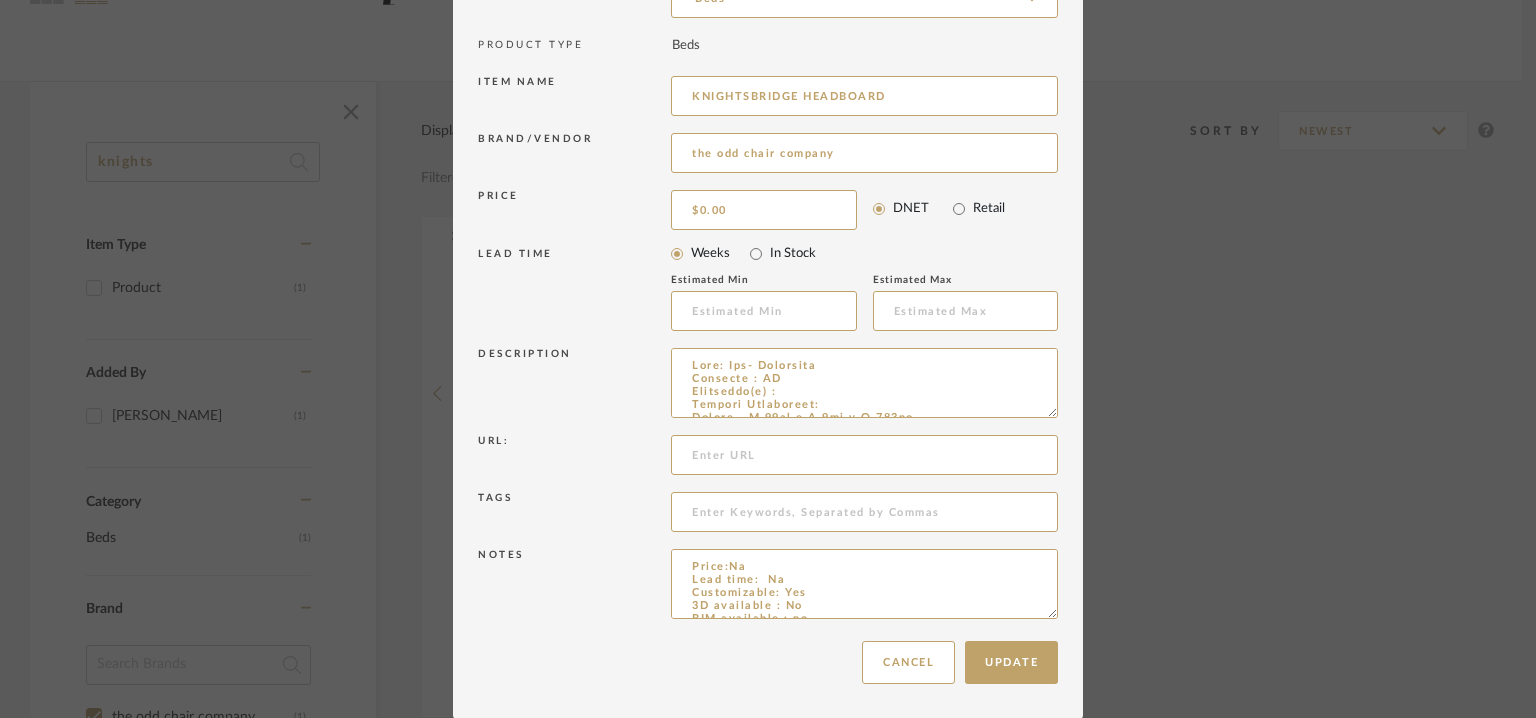 scroll, scrollTop: 0, scrollLeft: 0, axis: both 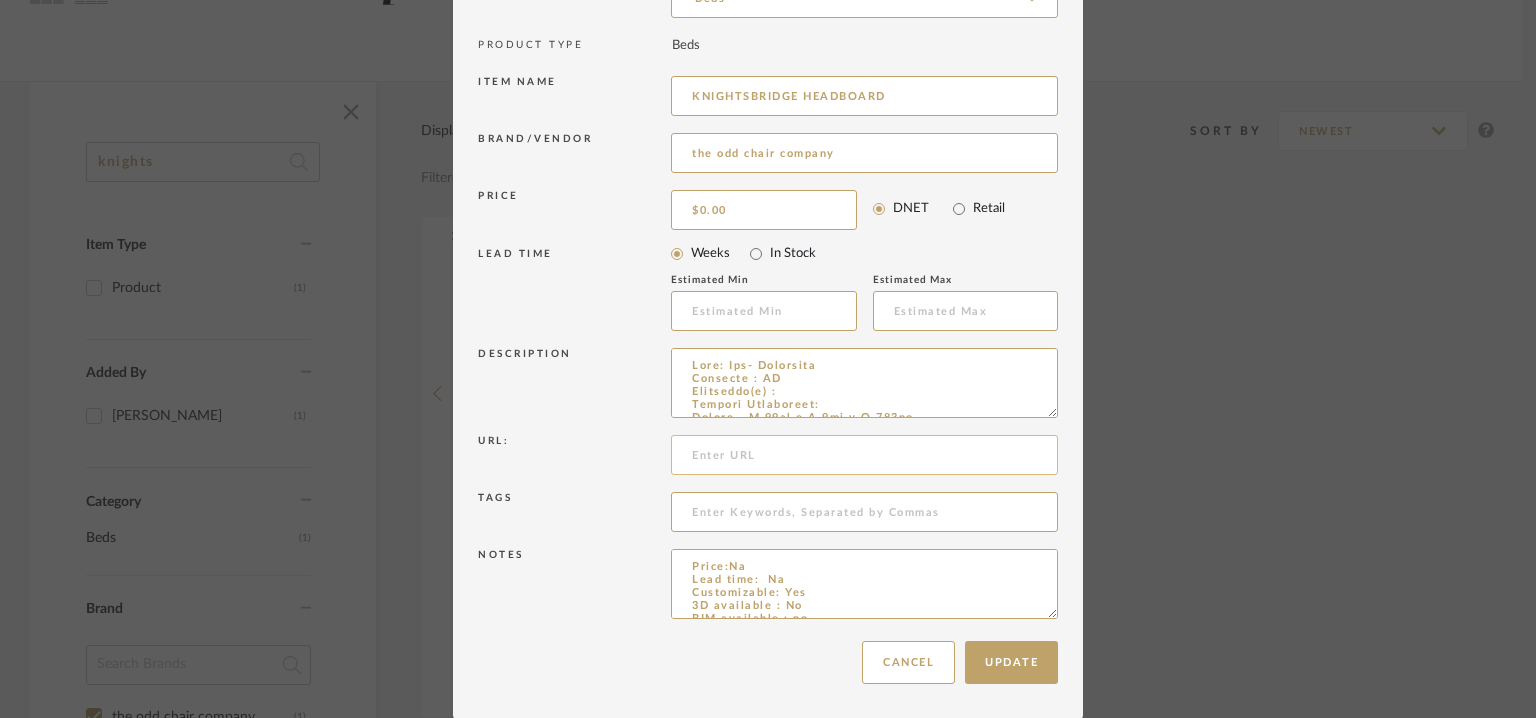 paste on "[URL][DOMAIN_NAME]" 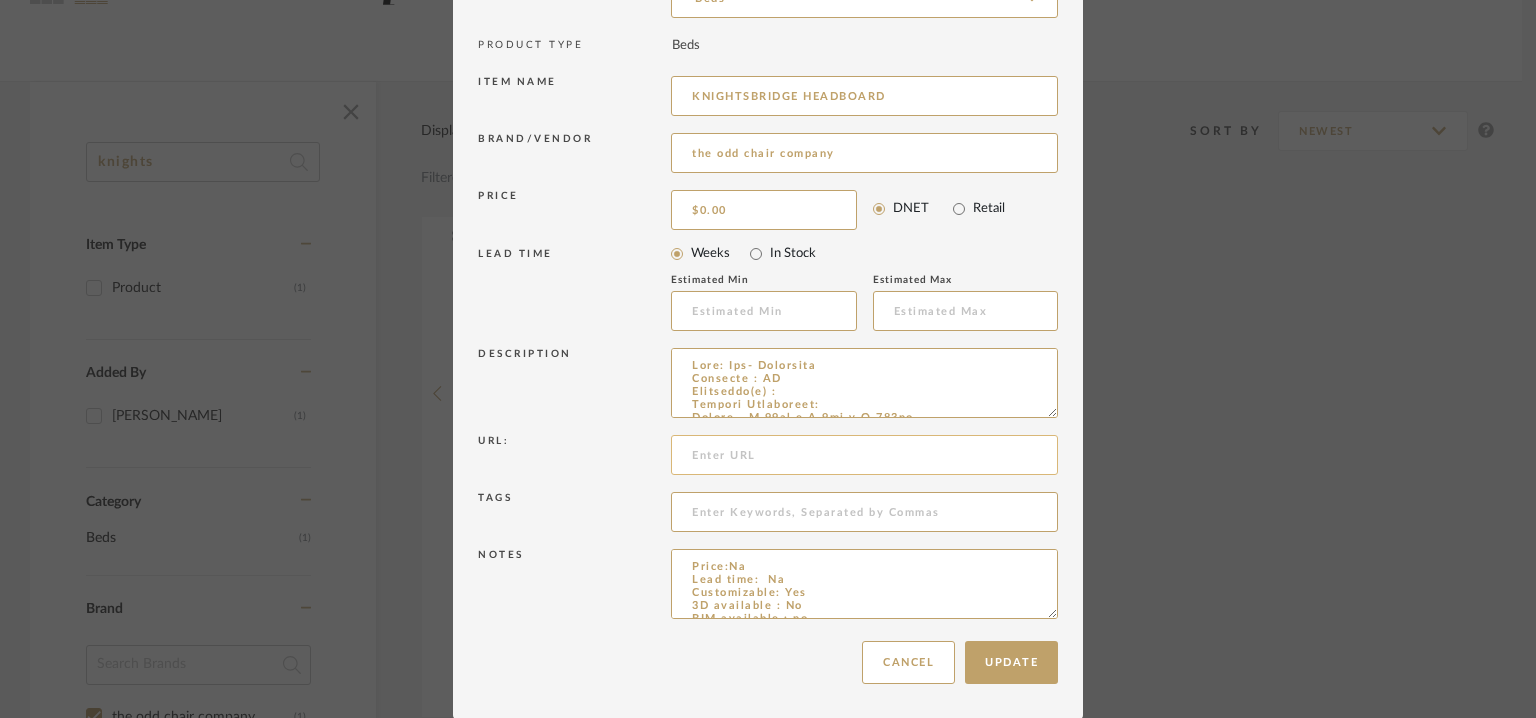 type on "[URL][DOMAIN_NAME]" 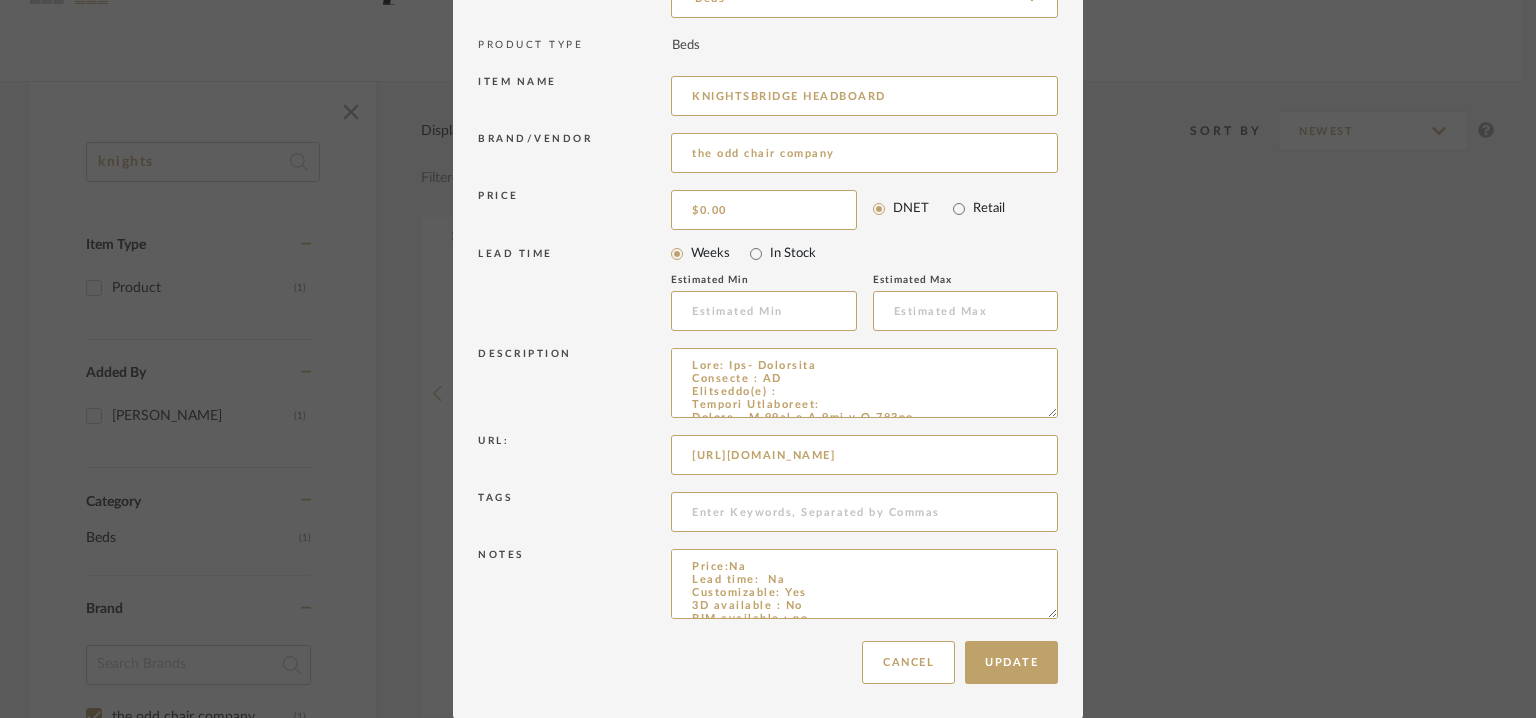 scroll, scrollTop: 0, scrollLeft: 149, axis: horizontal 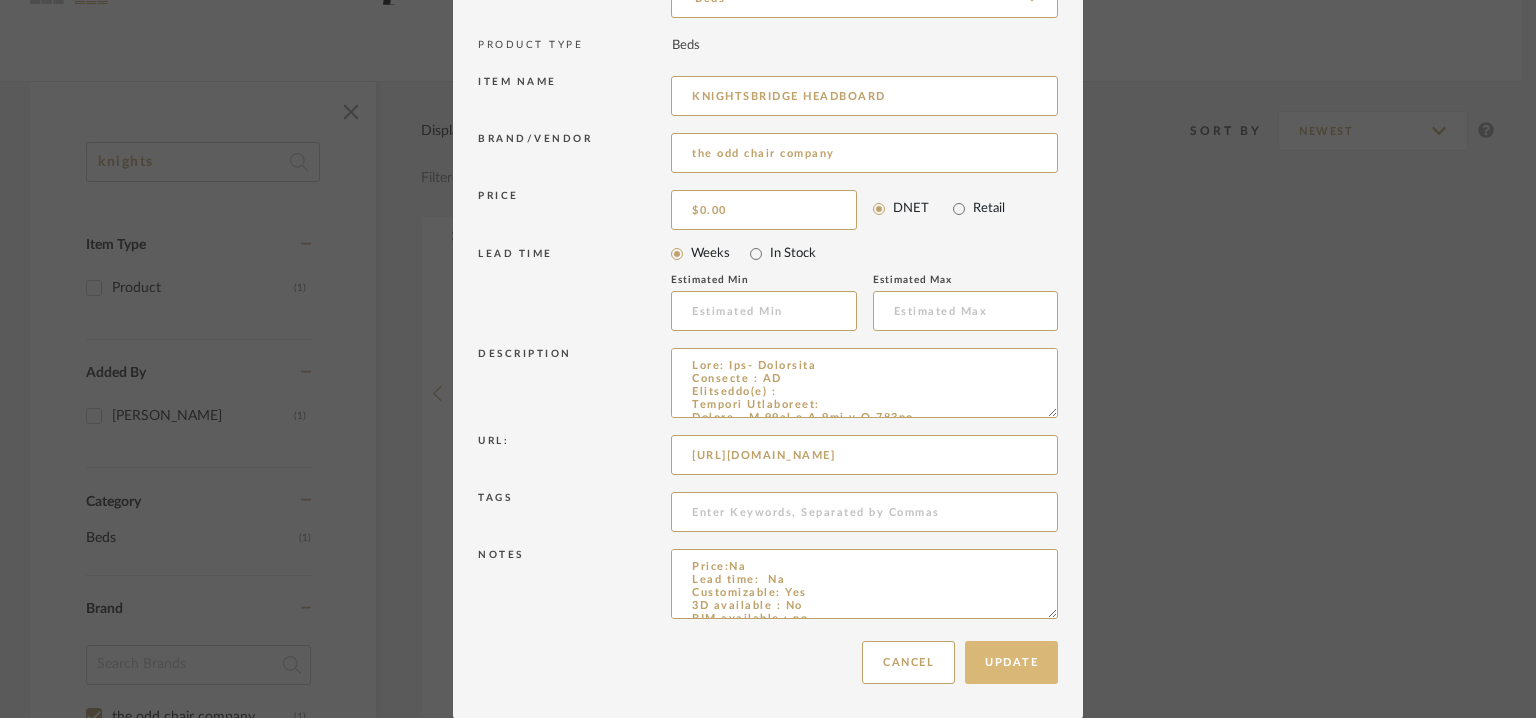 click on "Update" at bounding box center (1011, 662) 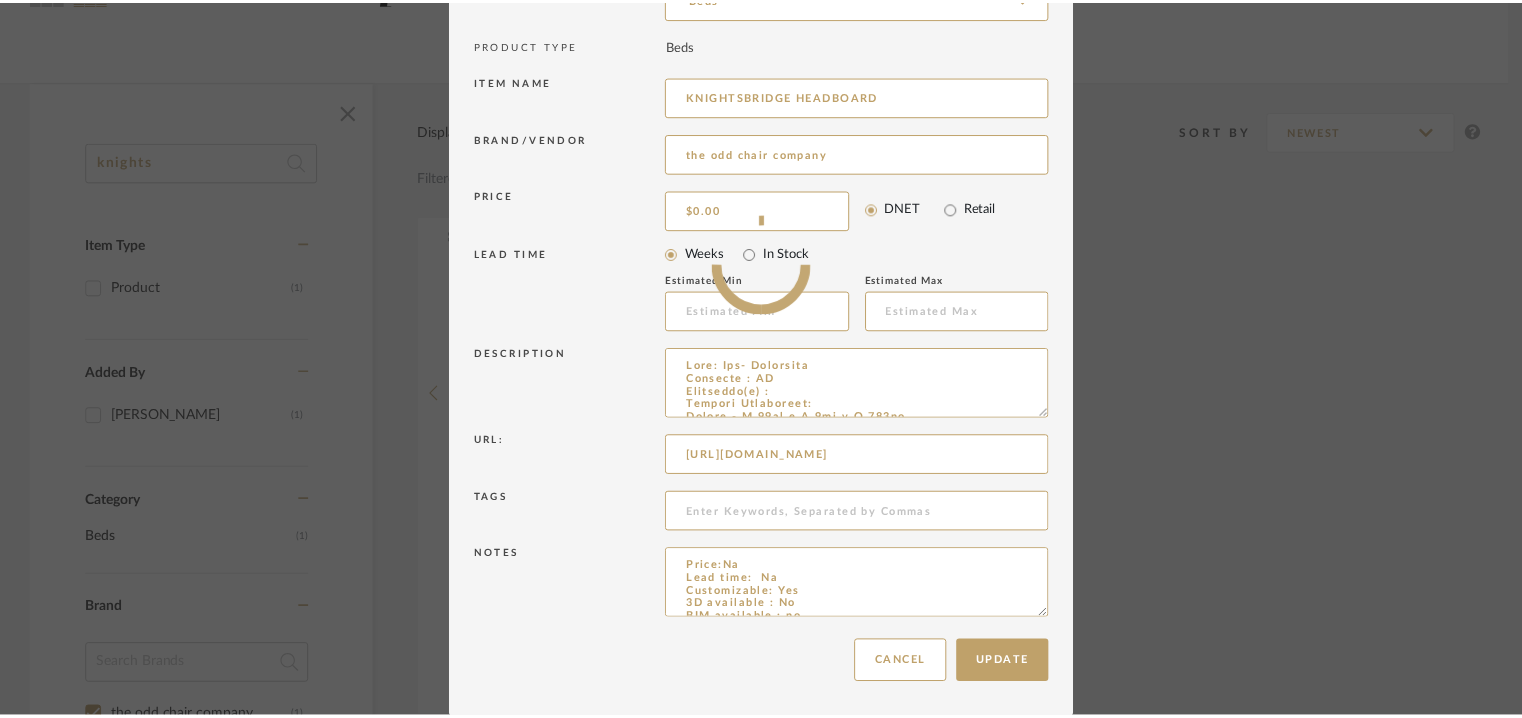 scroll, scrollTop: 225, scrollLeft: 0, axis: vertical 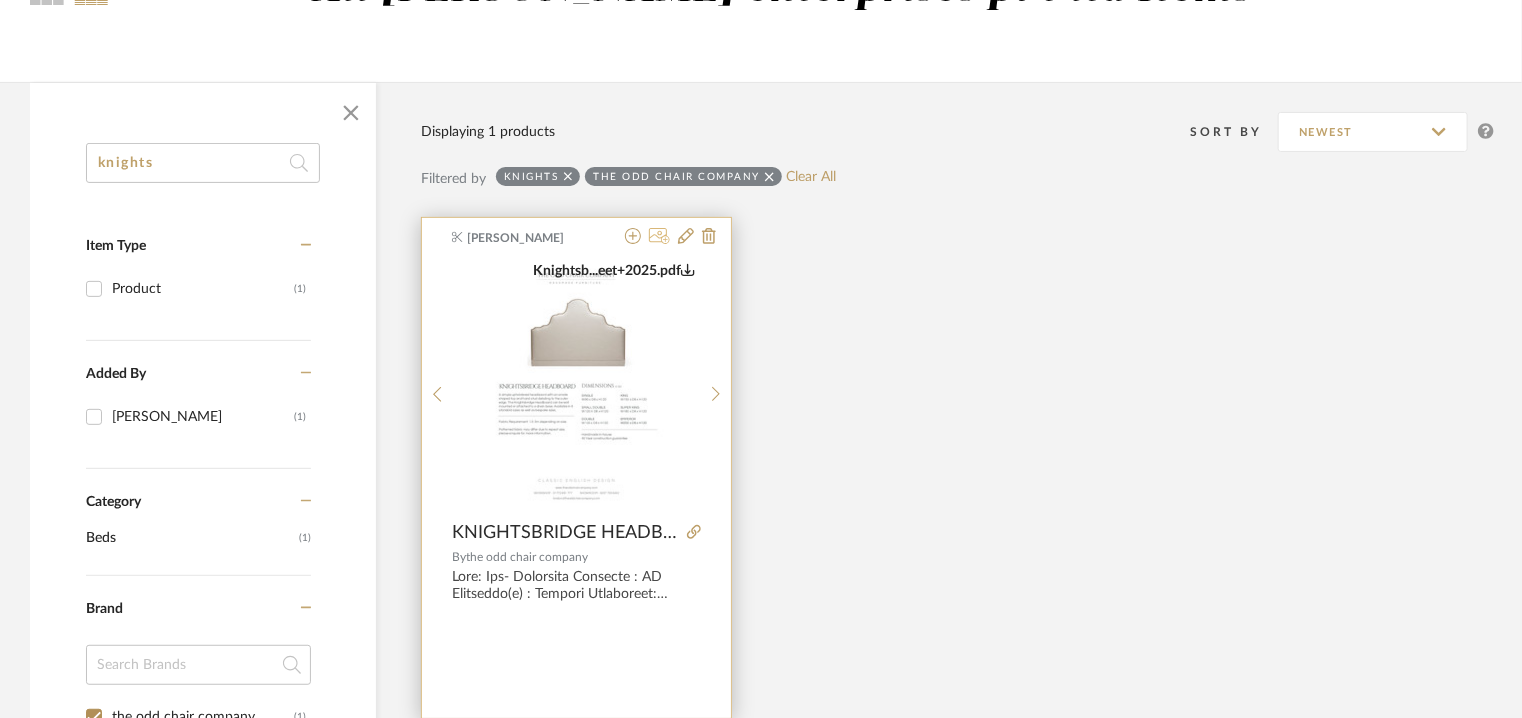 click 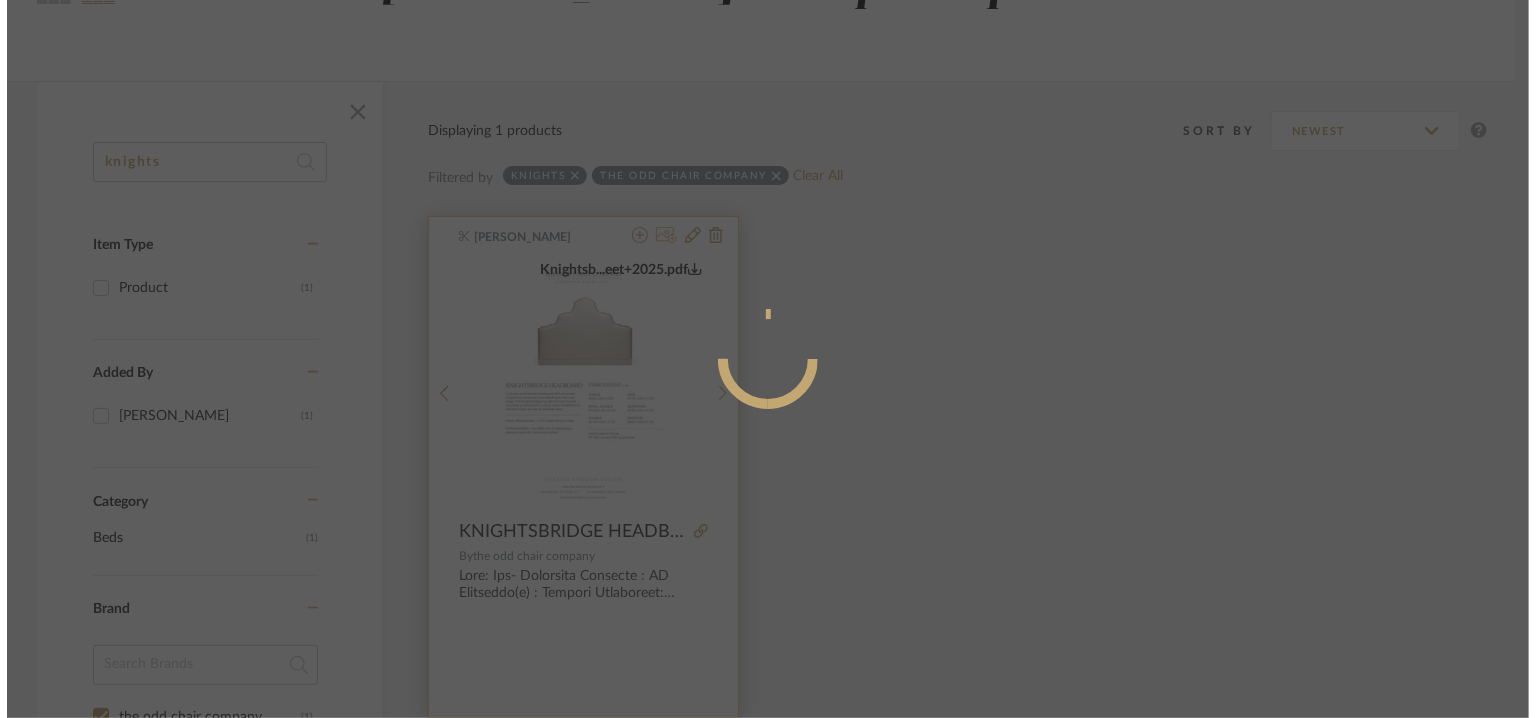 scroll, scrollTop: 0, scrollLeft: 0, axis: both 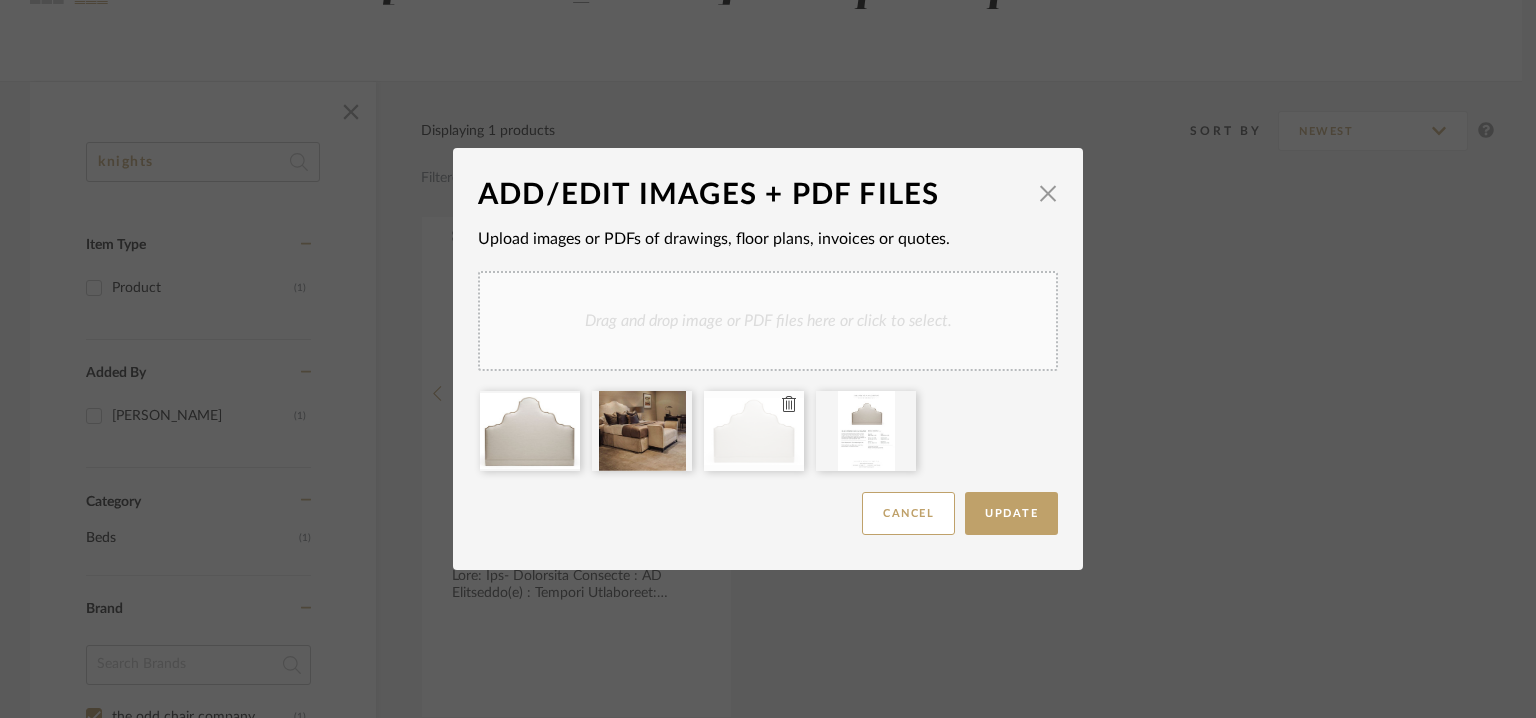 type 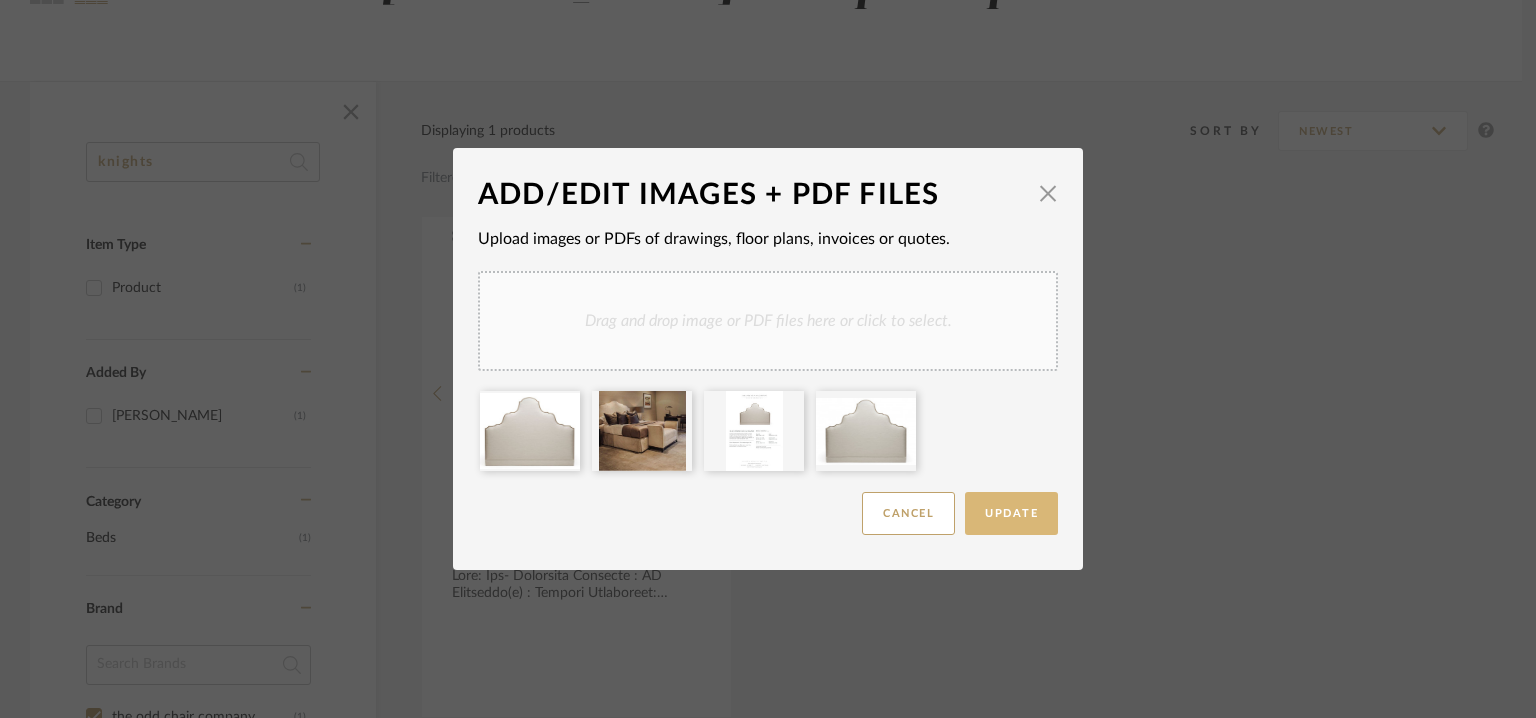 click on "Update" at bounding box center [1011, 513] 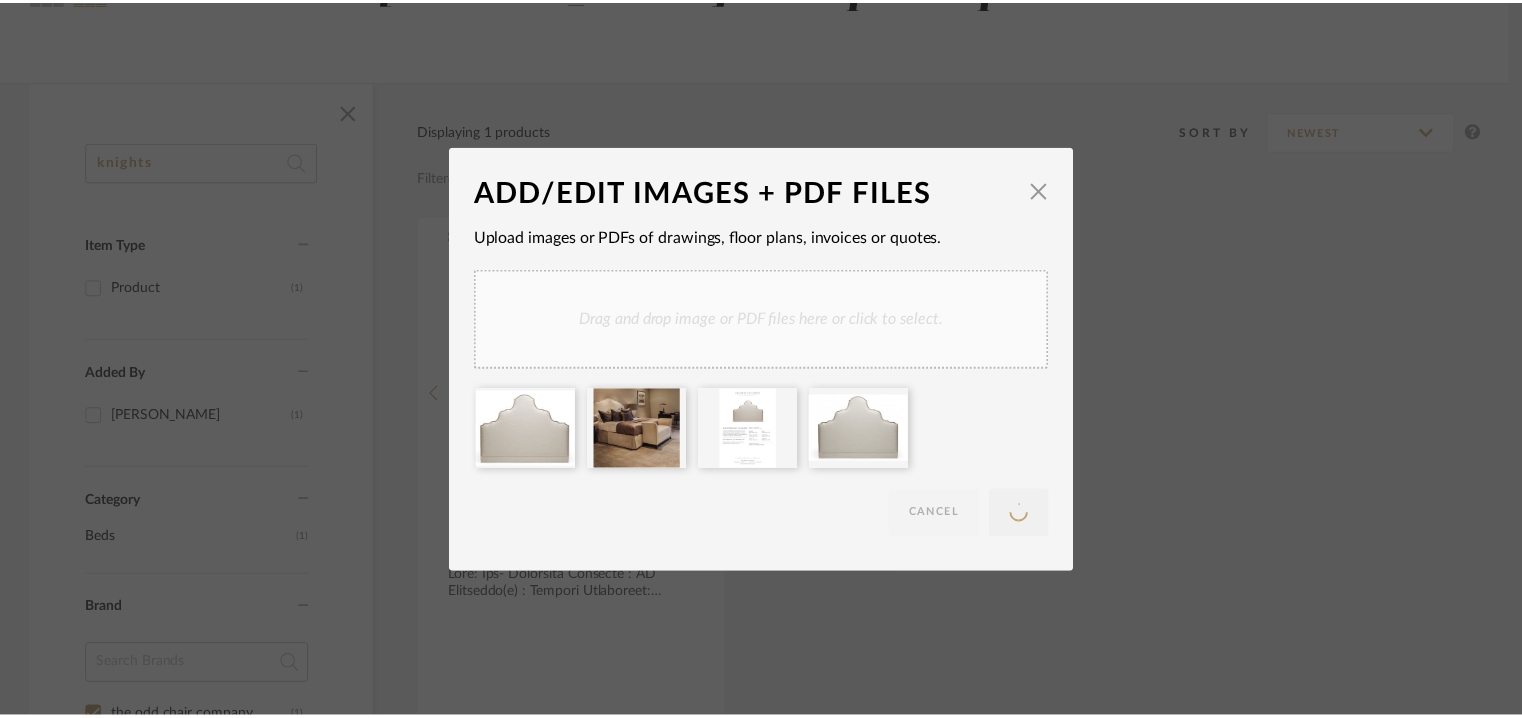 scroll, scrollTop: 225, scrollLeft: 0, axis: vertical 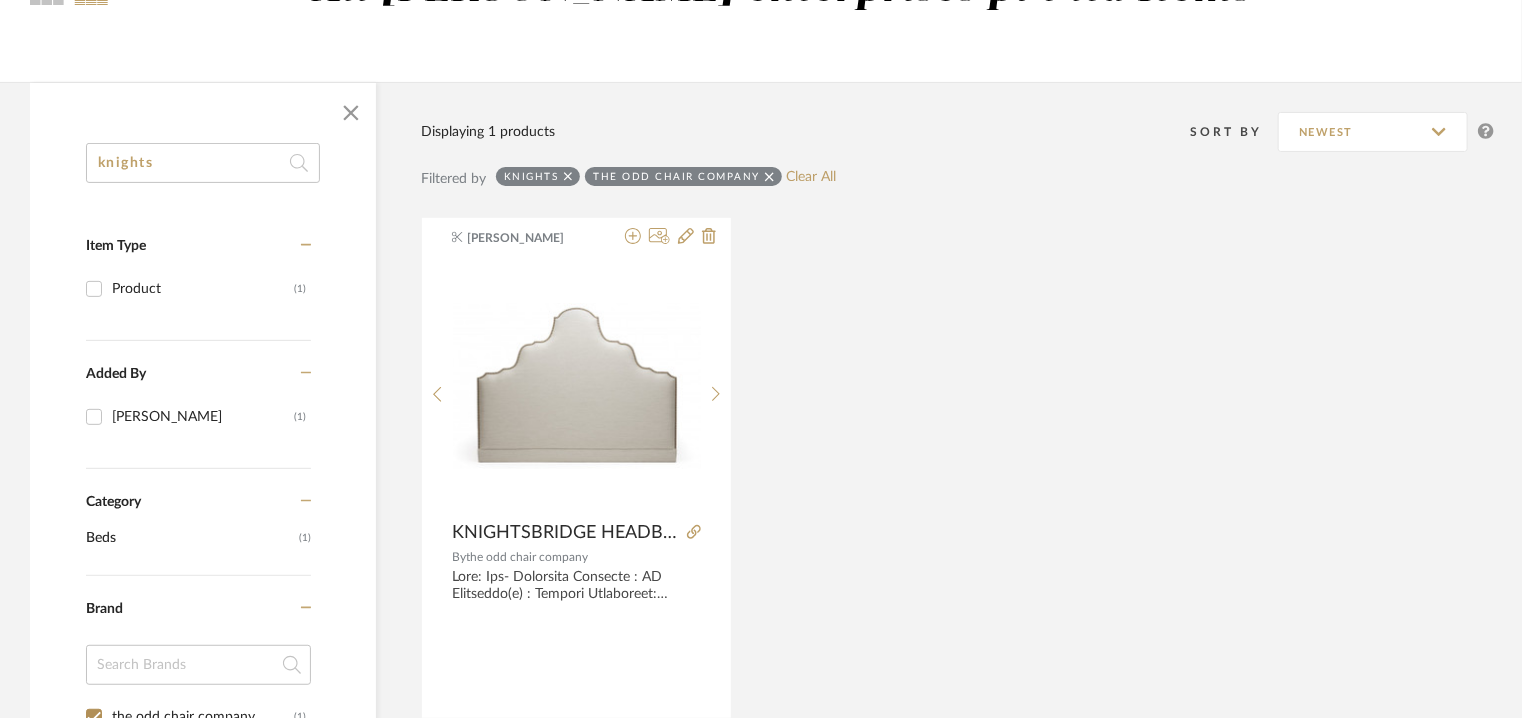 drag, startPoint x: 188, startPoint y: 155, endPoint x: 0, endPoint y: 181, distance: 189.78935 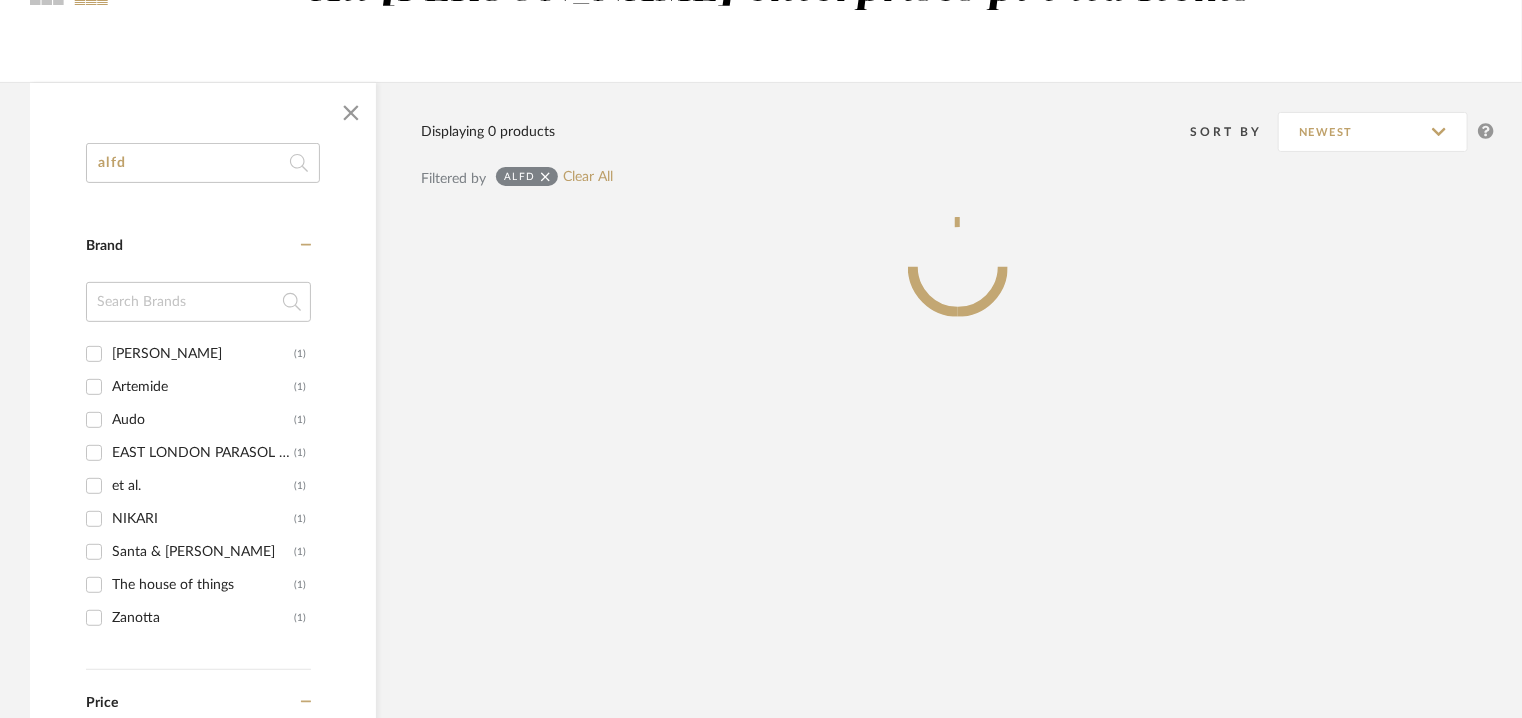 drag, startPoint x: 123, startPoint y: 159, endPoint x: 102, endPoint y: 162, distance: 21.213203 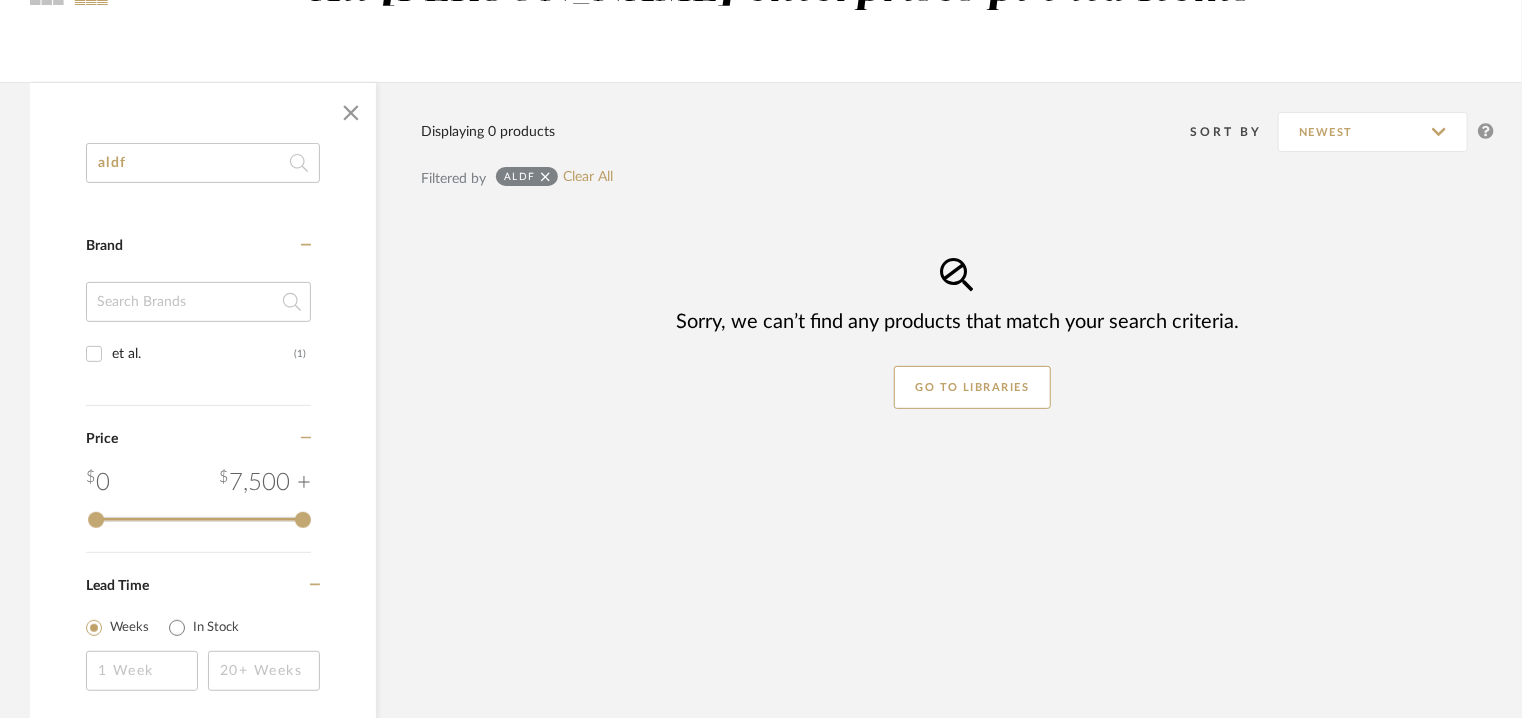 drag, startPoint x: 247, startPoint y: 165, endPoint x: 55, endPoint y: 113, distance: 198.91707 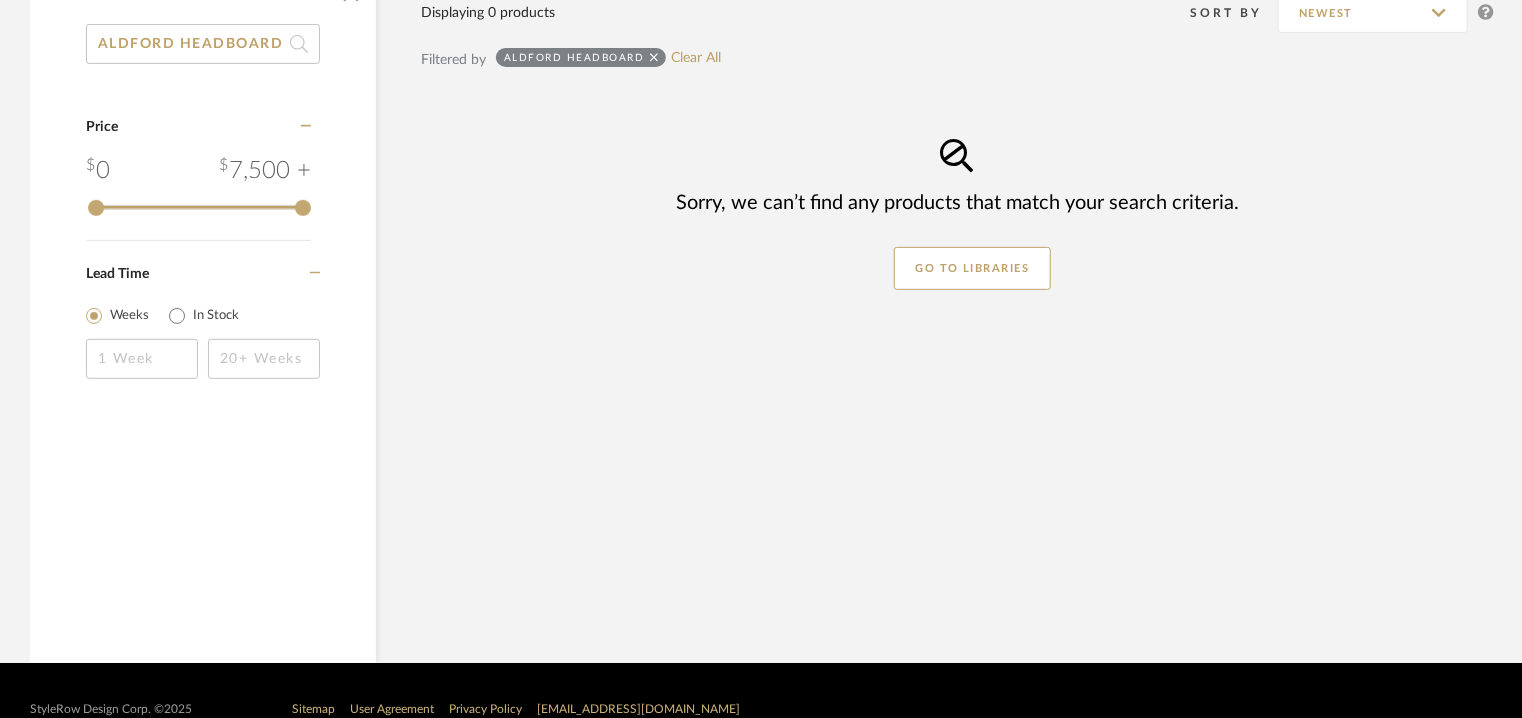 scroll, scrollTop: 381, scrollLeft: 0, axis: vertical 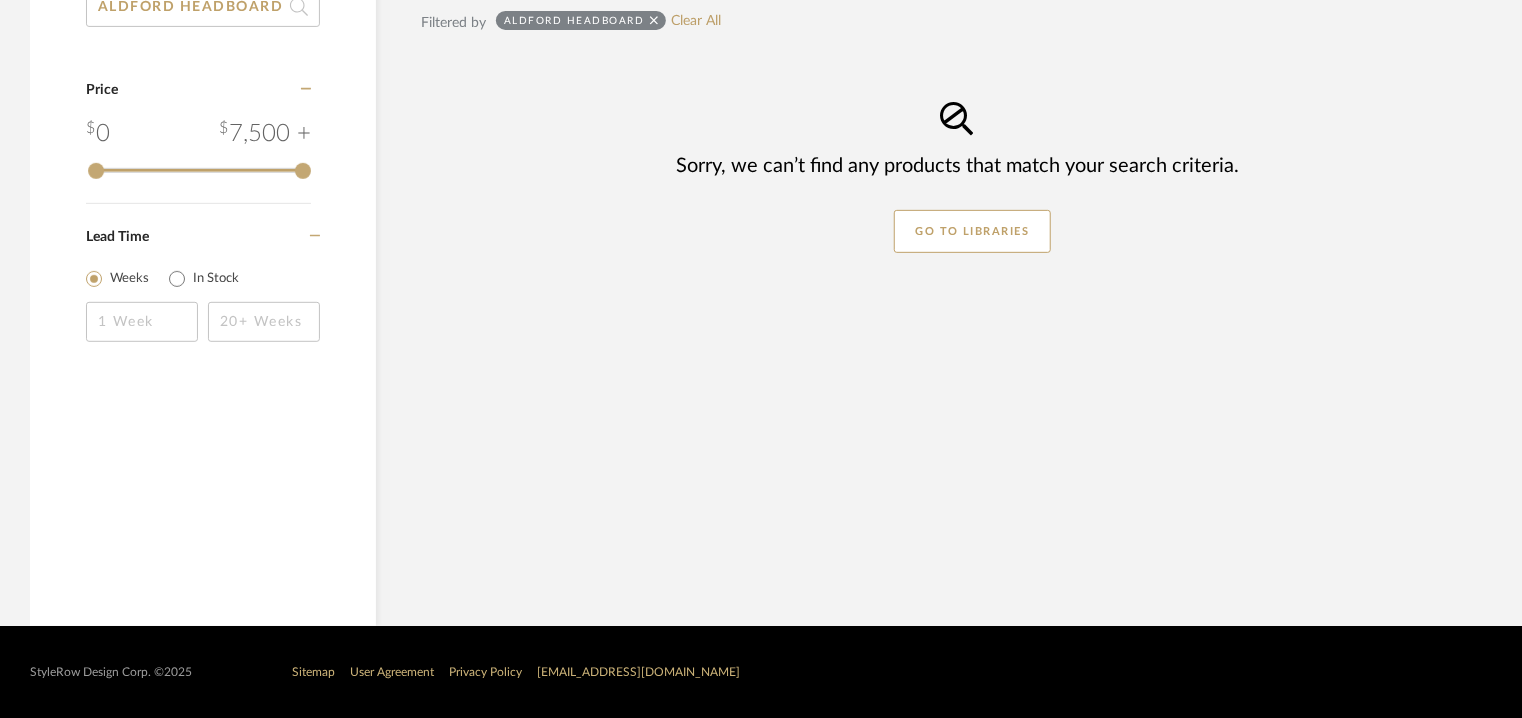 type on "ALDFORD HEADBOARD" 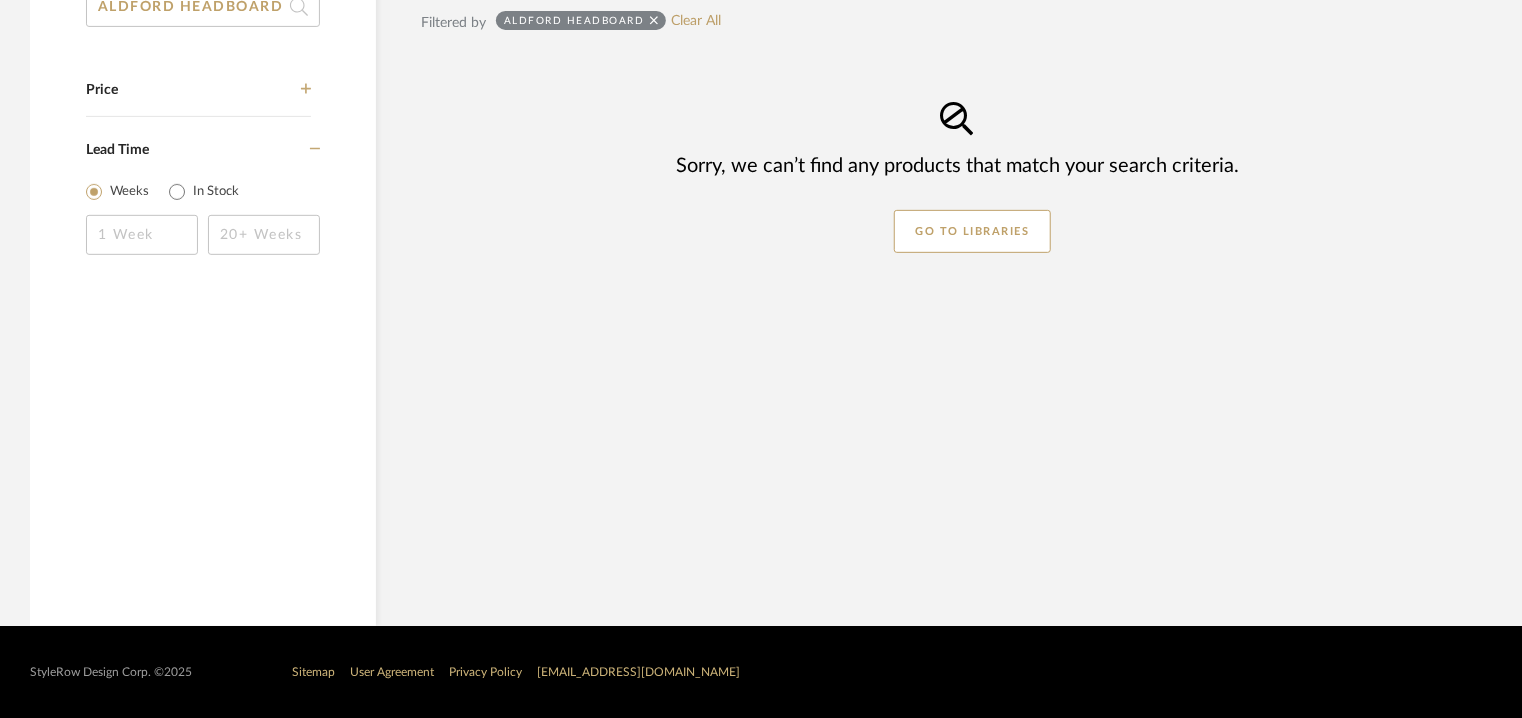 click 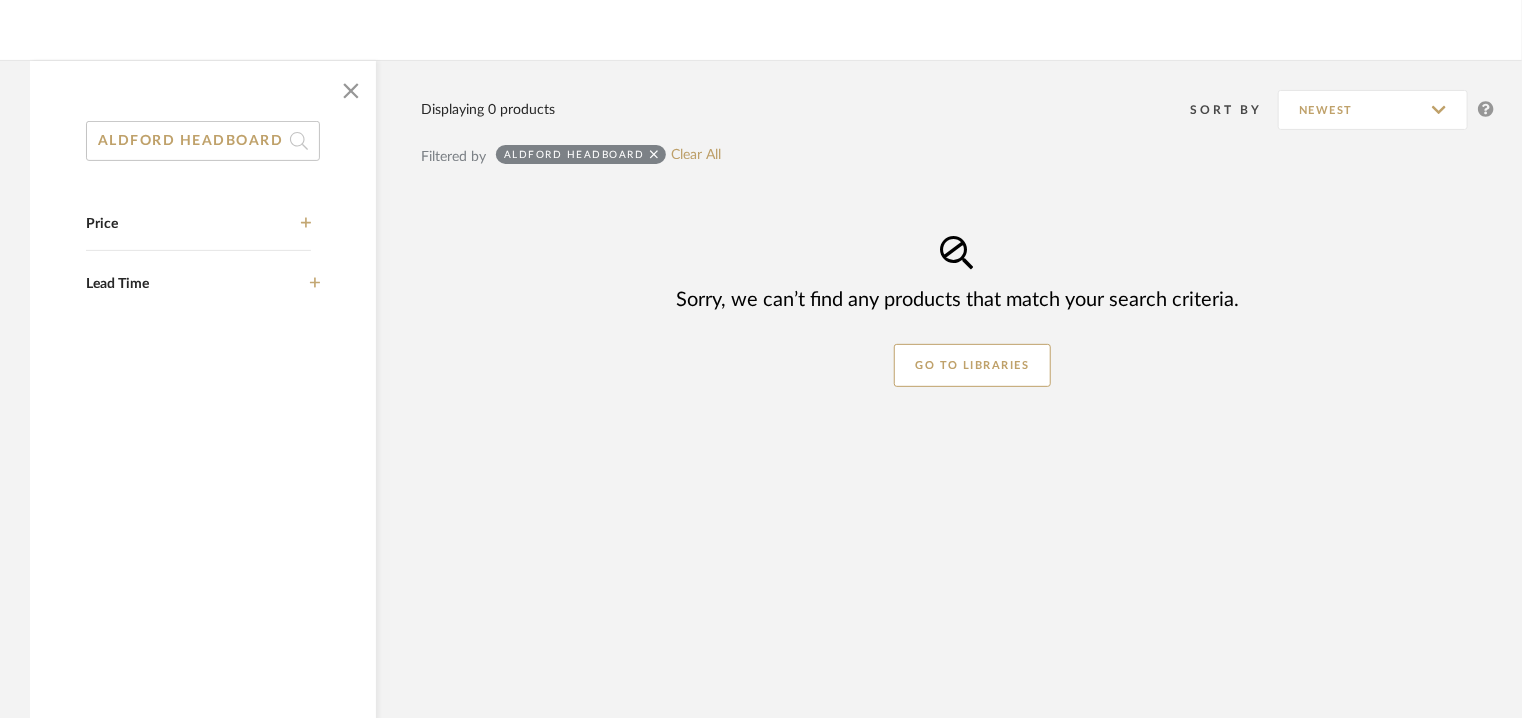 scroll, scrollTop: 0, scrollLeft: 0, axis: both 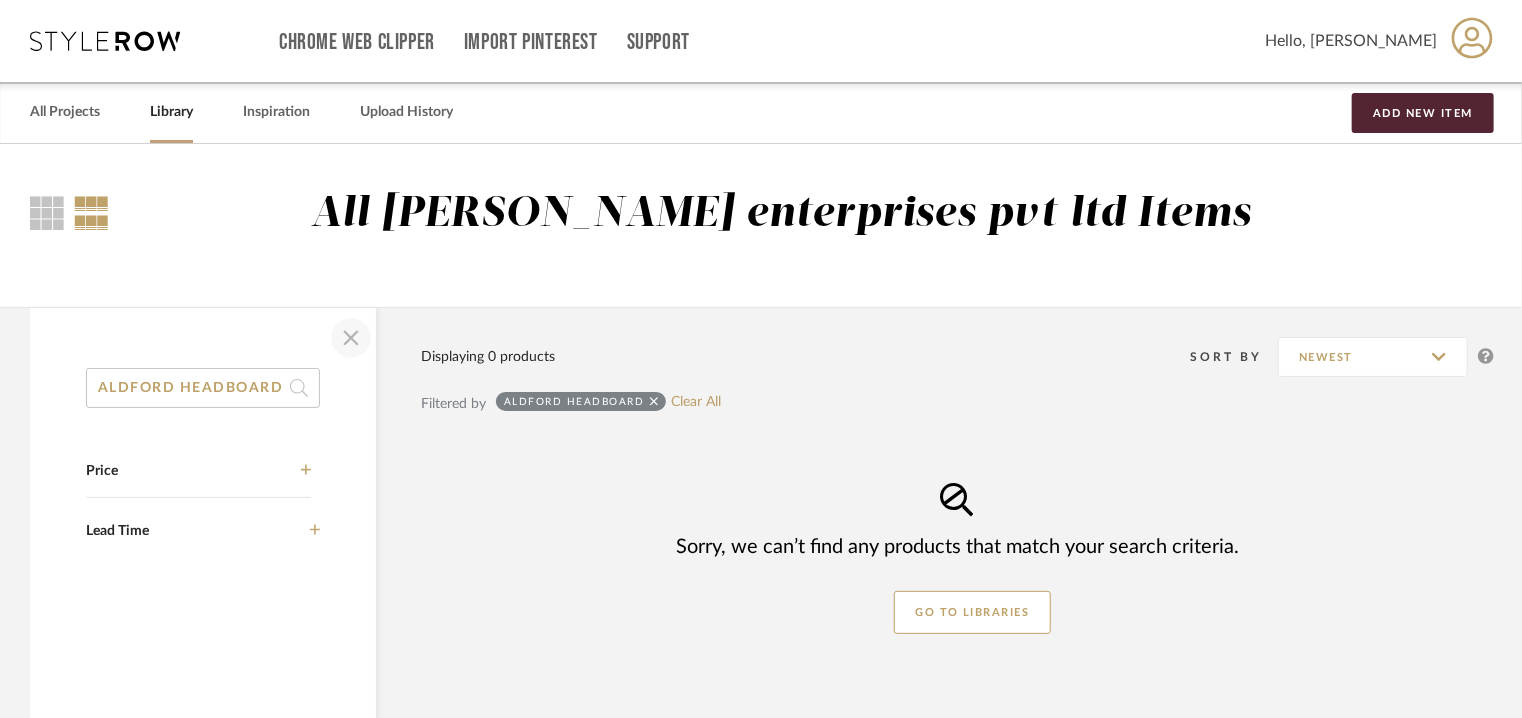 click 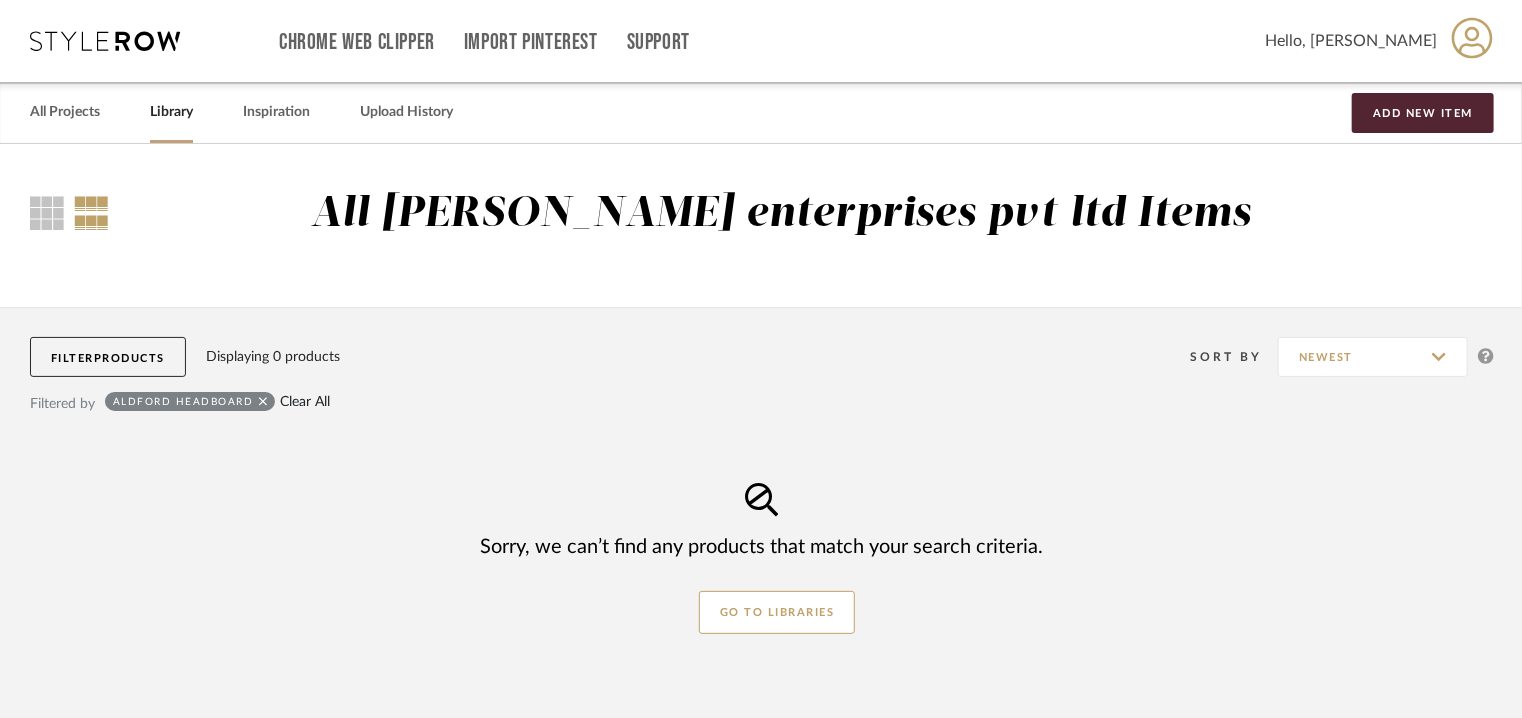 click on "Clear All" 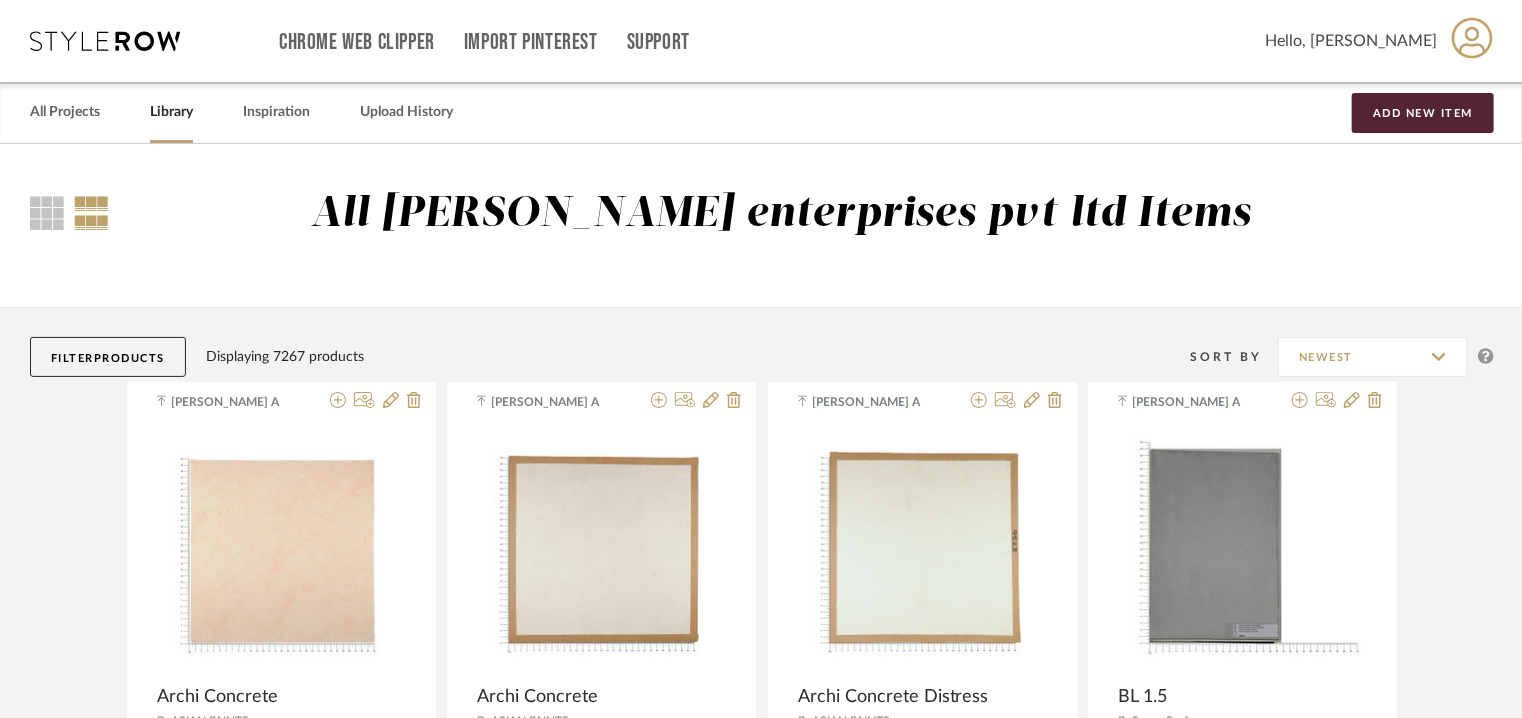 click on "Products" 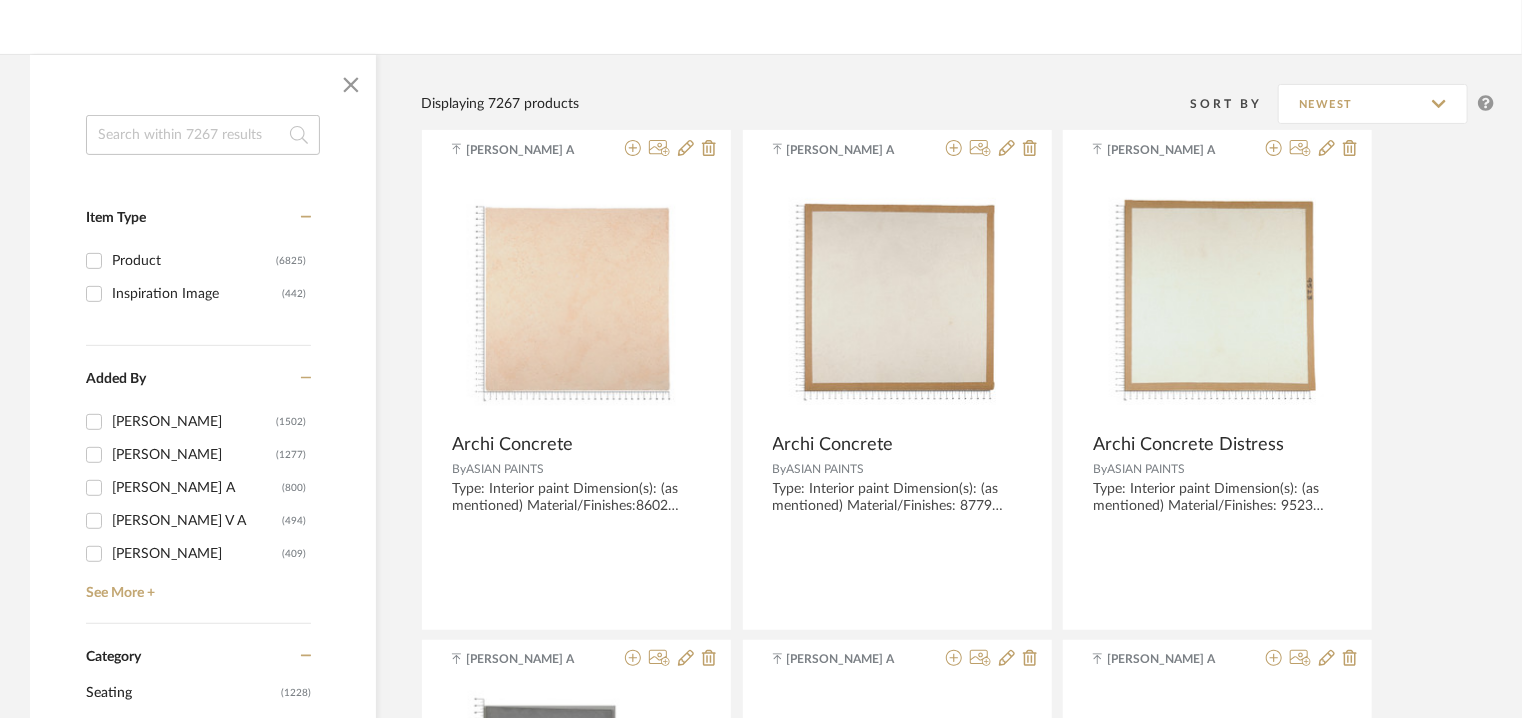 scroll, scrollTop: 500, scrollLeft: 0, axis: vertical 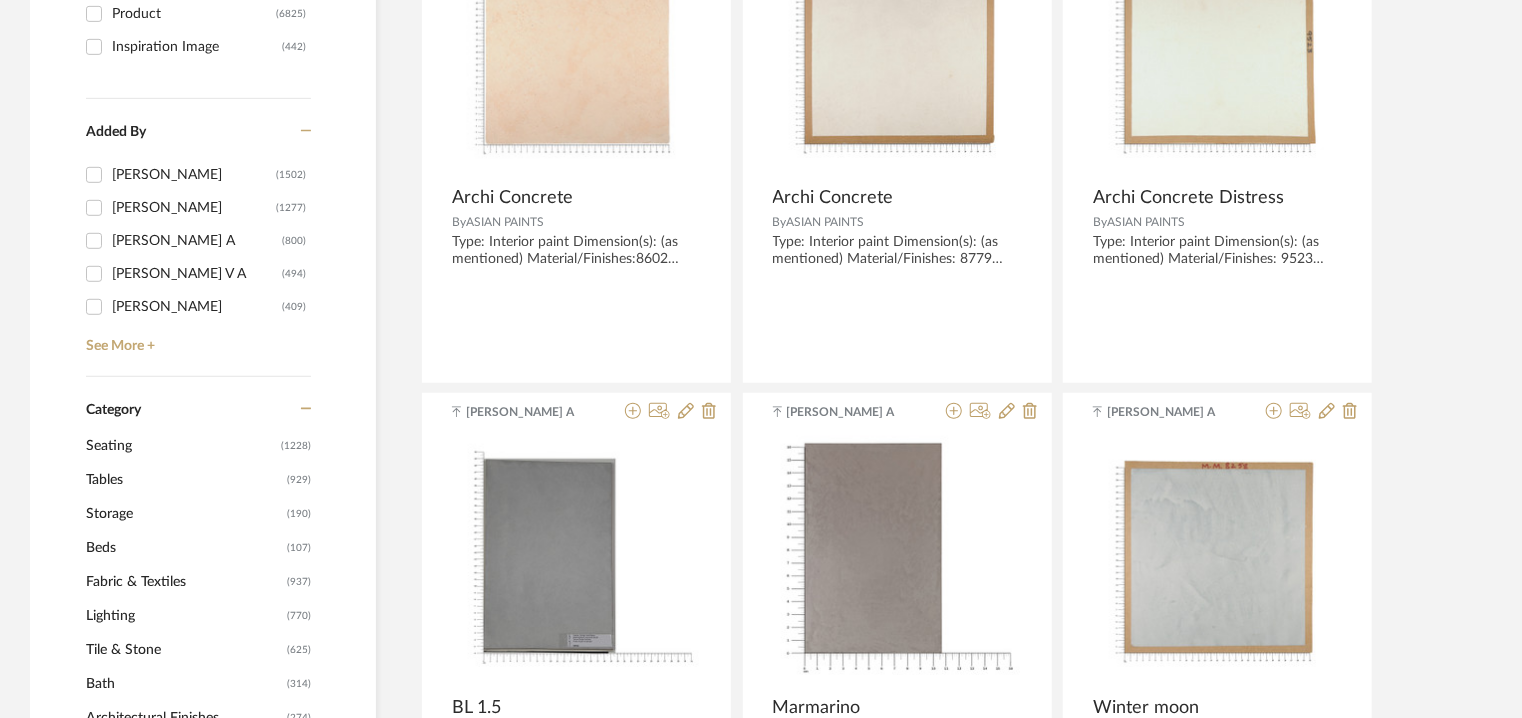 click on "Item Type Product  (6825)  Inspiration Image  (442)  Added By [PERSON_NAME]  (1502)  [PERSON_NAME]  (1277)  [PERSON_NAME] A  (800)  [PERSON_NAME] V A  (494)  [PERSON_NAME]  (409)  See More + Category  Seating   (1228)   Tables   (929)   Storage   (190)   Beds    (107)   Fabric & Textiles   (937)   Lighting   (770)   Tile & Stone   (625)   Bath   (314)   Architectural Finishes   (274)   Architectural Elements   (228)   Rugs   (217)   Mirrors   (207)   Accessories    (185)   Outdoor   (147)   Flooring   (118)   Art   (62)   Paint   (61)   Hardware   (53)   Wallcoverings   (46)   Housewares   (43)   Bedding   (23)   Appliances   (21)   Home Gym Equipment   (12)   Kitchen   (11)   Closets   (9)   Children's Furniture   (2)   Electronics   (2)   Uncategorized   (2)   Window Coverings   (2)  Brand &Tradition  (15)  .Rad product  (1)  101 [GEOGRAPHIC_DATA]  (3)  14oraitaliana  (2)  1616 Arita Japan  (1)  1st dibs  (1)  1stDIBS  (68)  212concept  (2)  366 Concept  (1)  4 [PERSON_NAME]  (1)  A CLASS MARBLE [GEOGRAPHIC_DATA]  (17)  A Wooden Story  (1)  0" 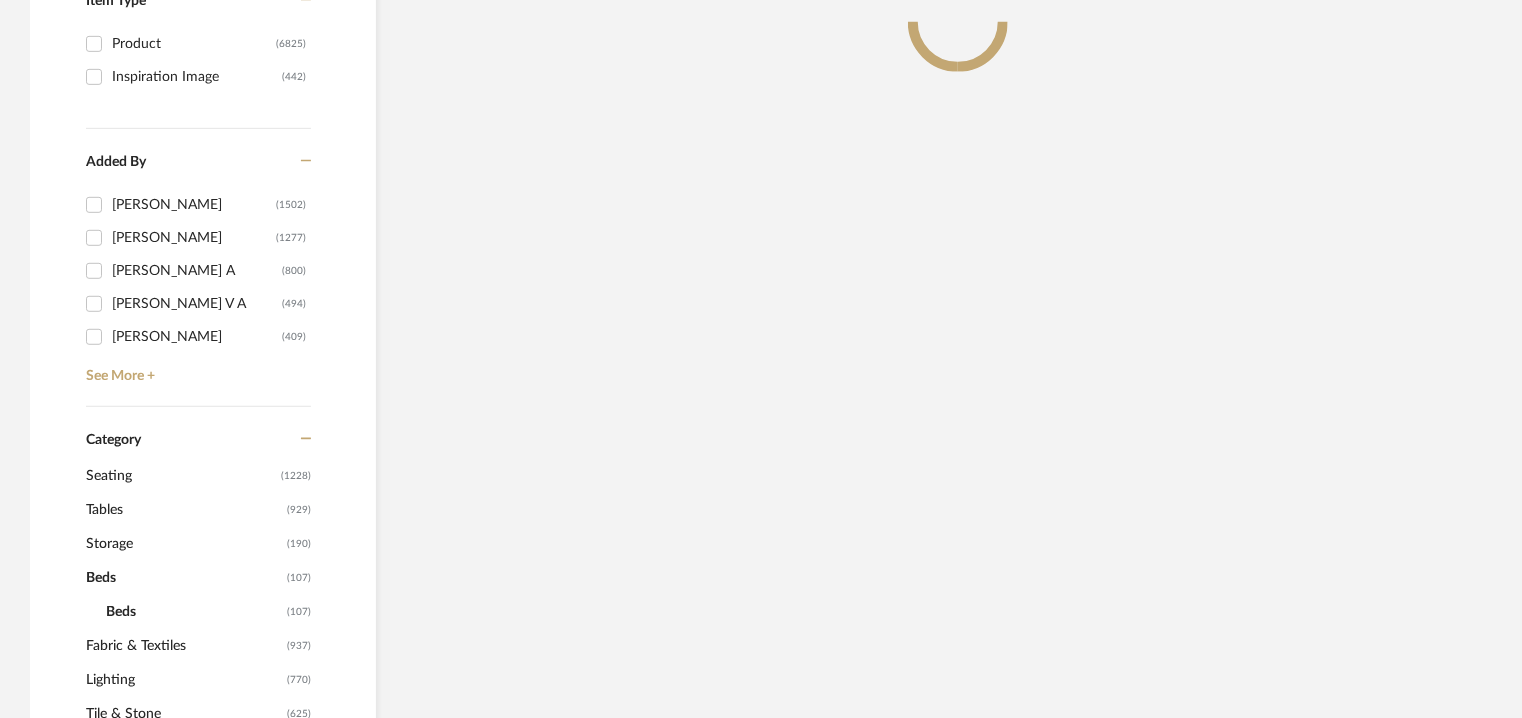 scroll, scrollTop: 529, scrollLeft: 0, axis: vertical 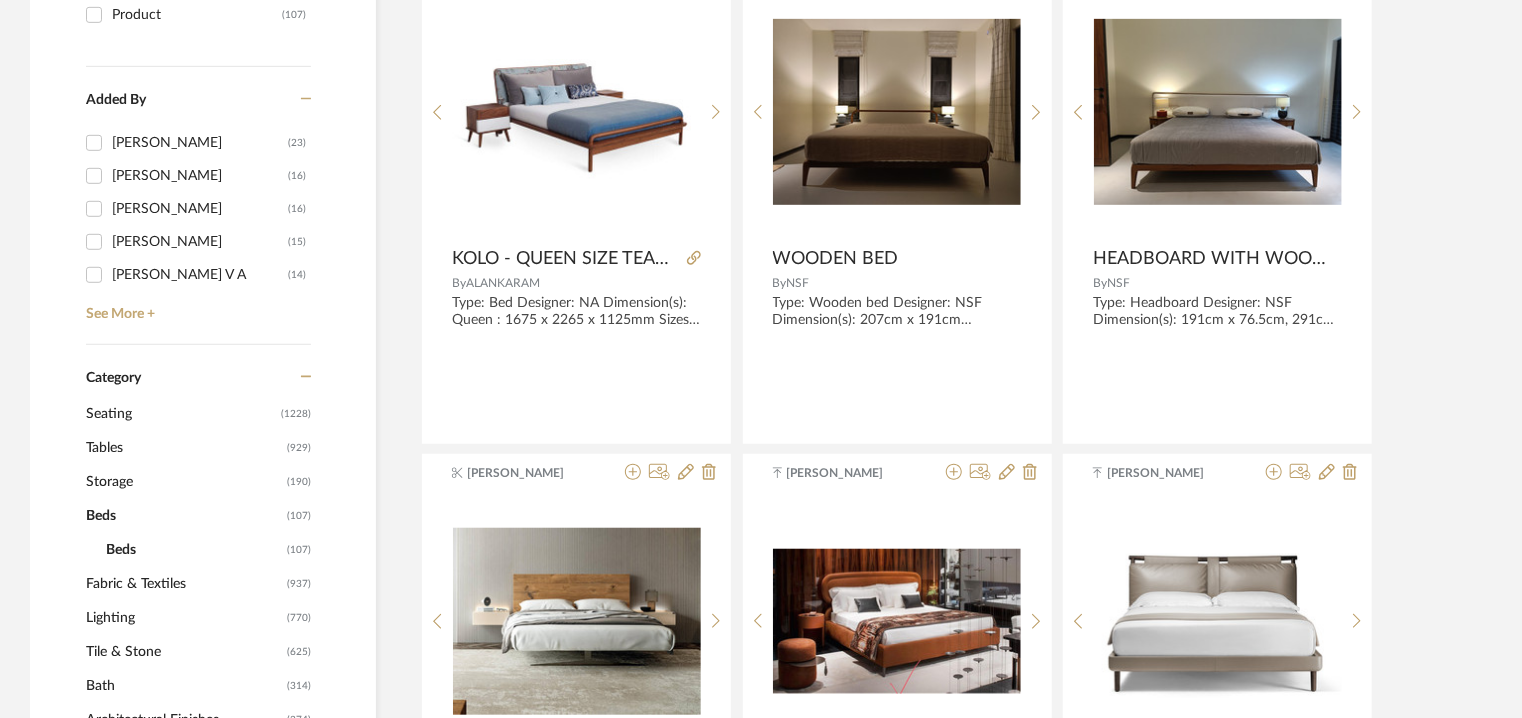 click on "Beds" 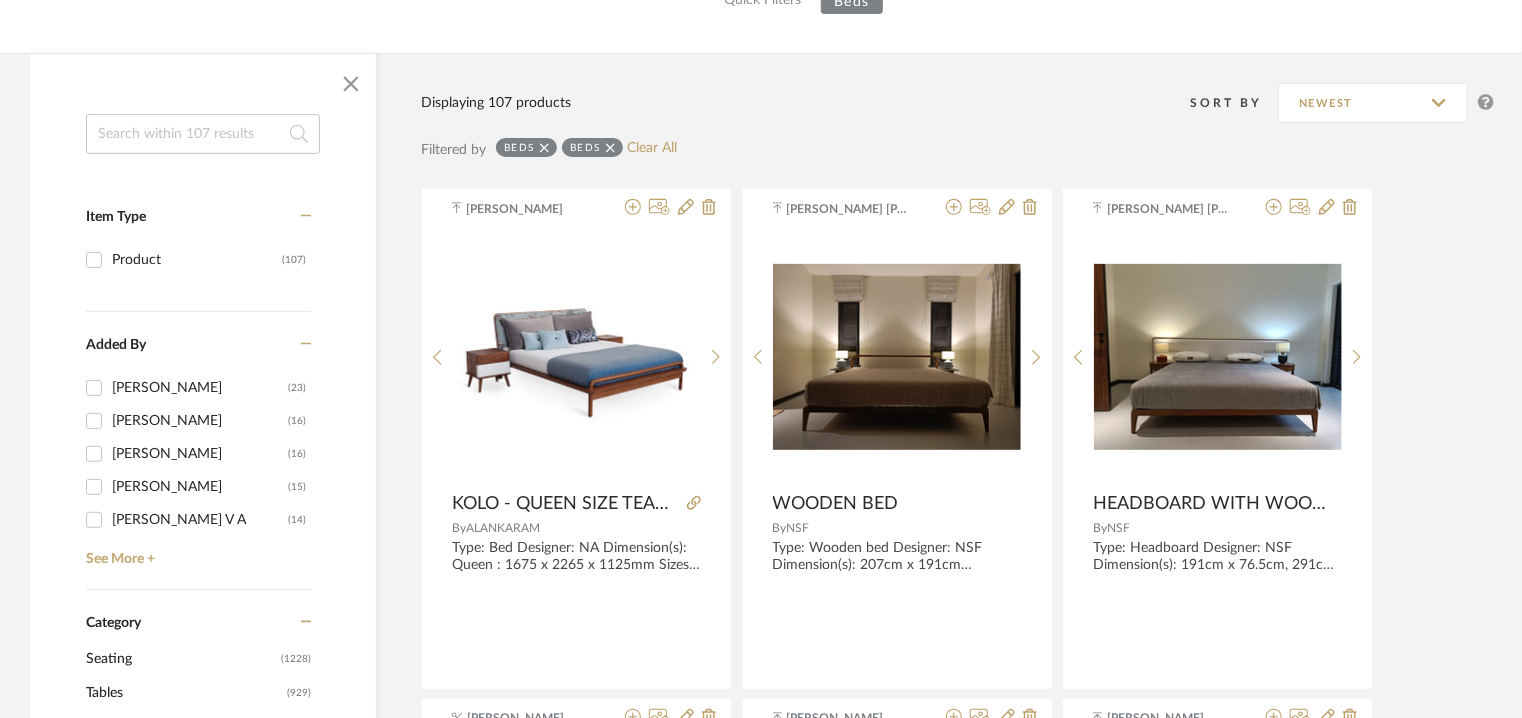 scroll, scrollTop: 29, scrollLeft: 0, axis: vertical 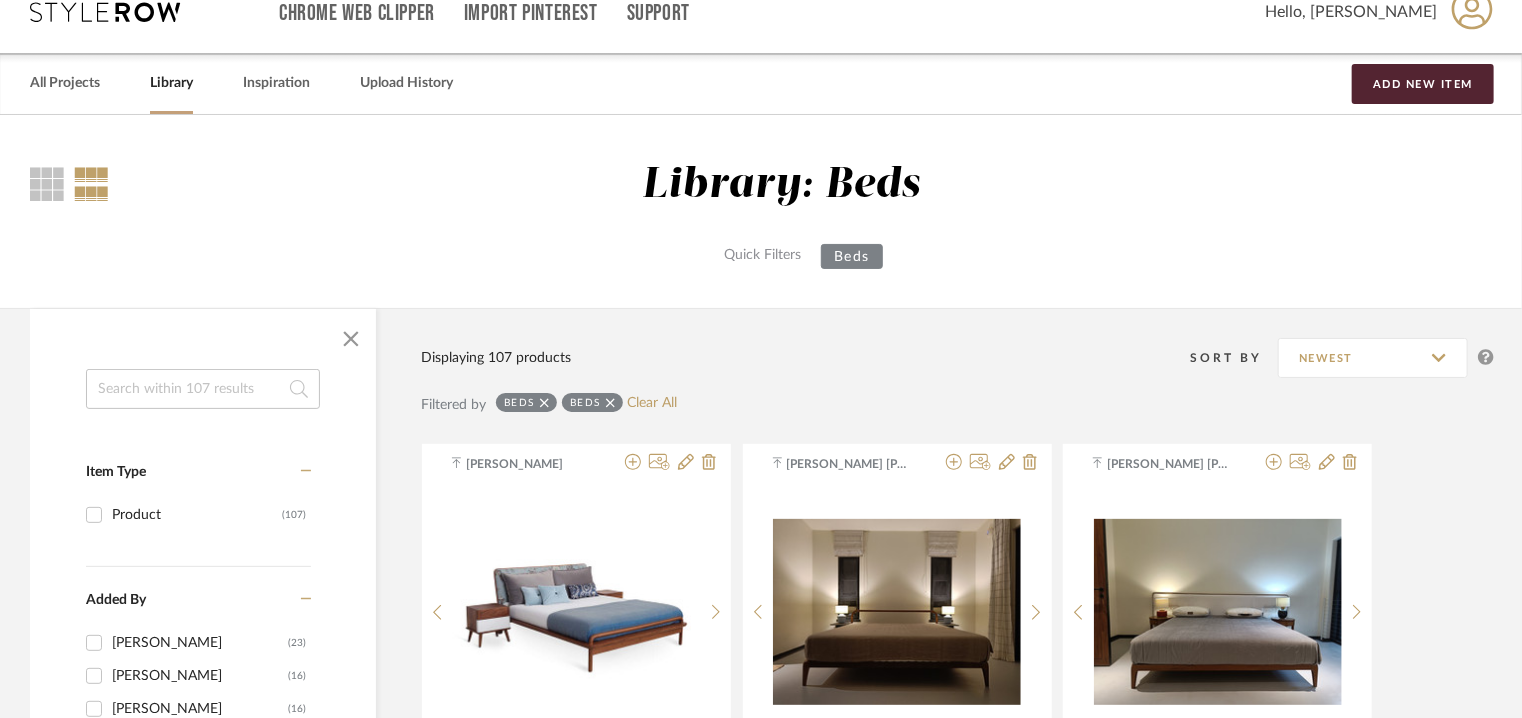drag, startPoint x: 122, startPoint y: 388, endPoint x: 107, endPoint y: 375, distance: 19.849434 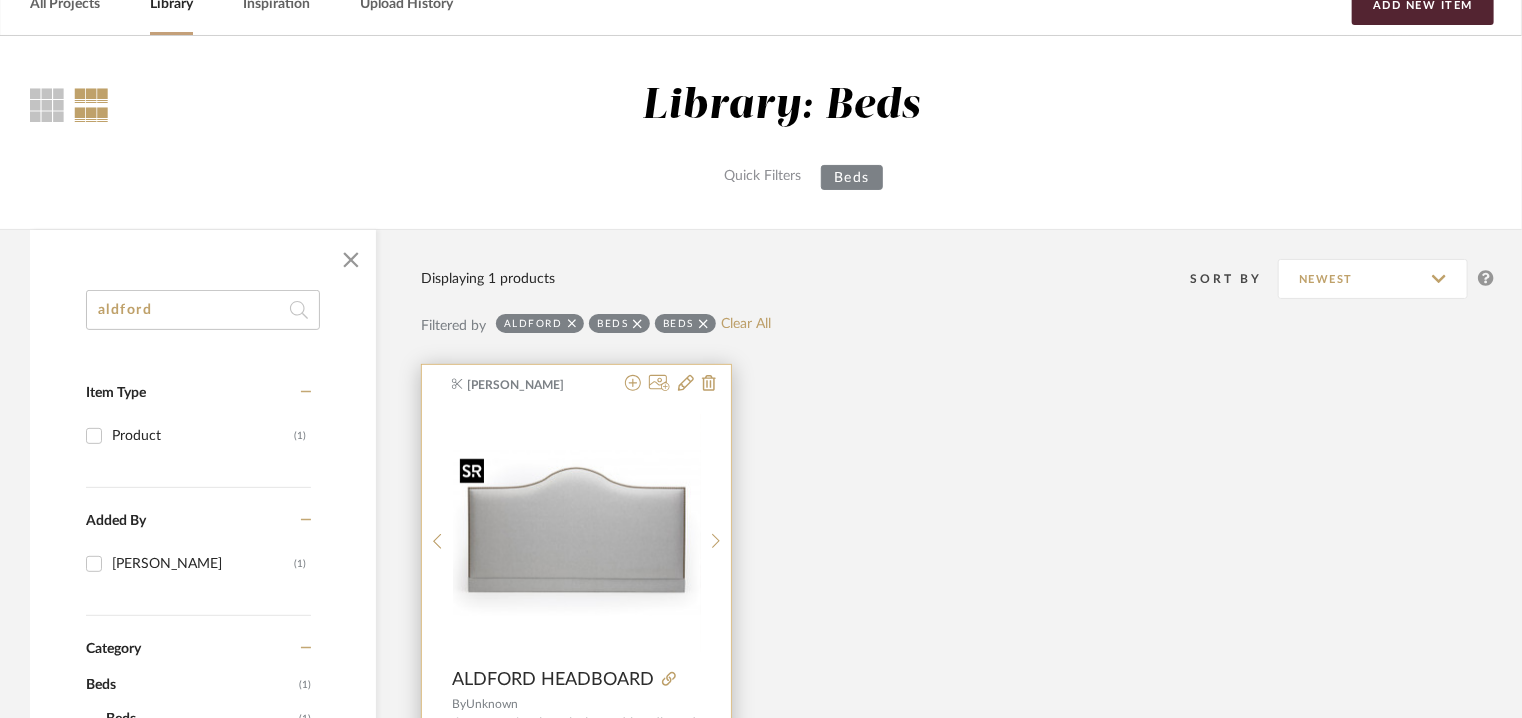 scroll, scrollTop: 229, scrollLeft: 0, axis: vertical 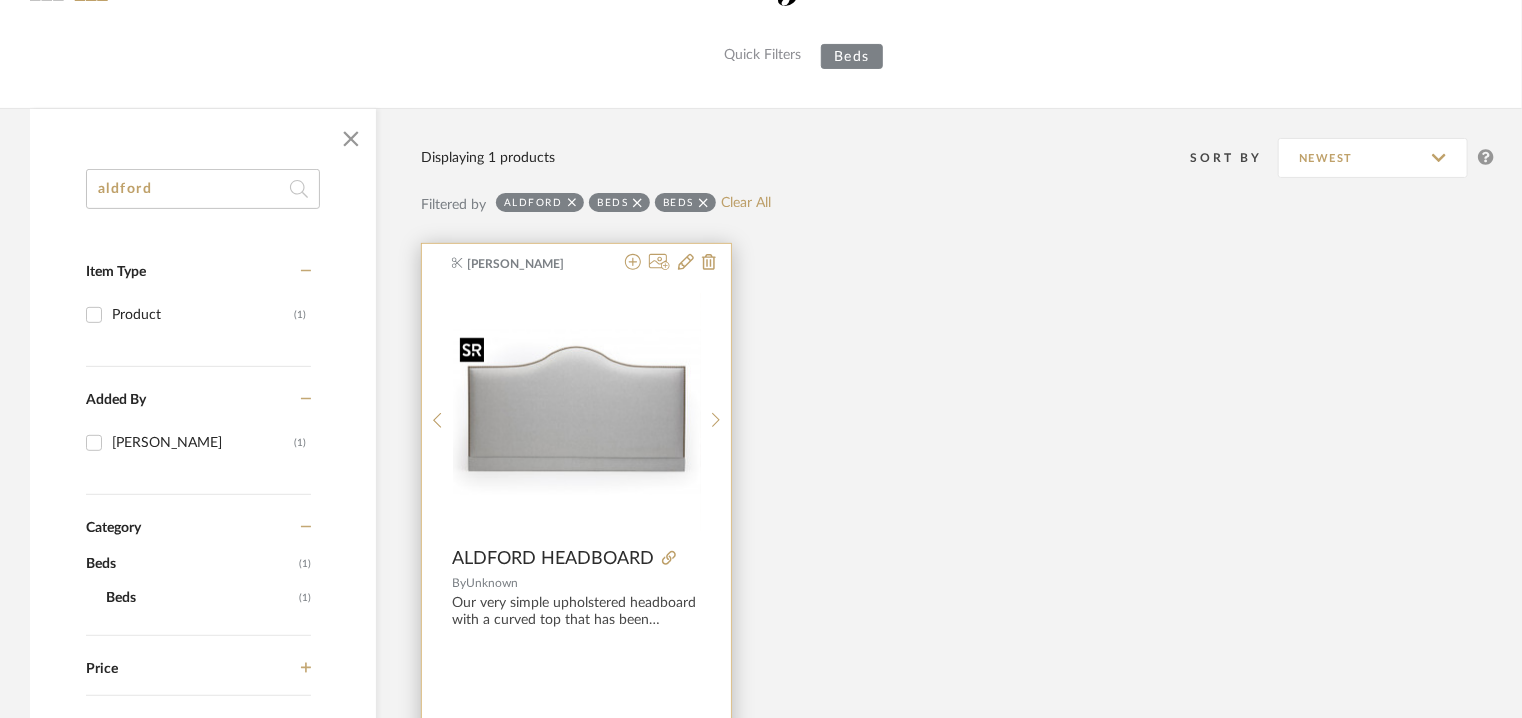 type on "aldford" 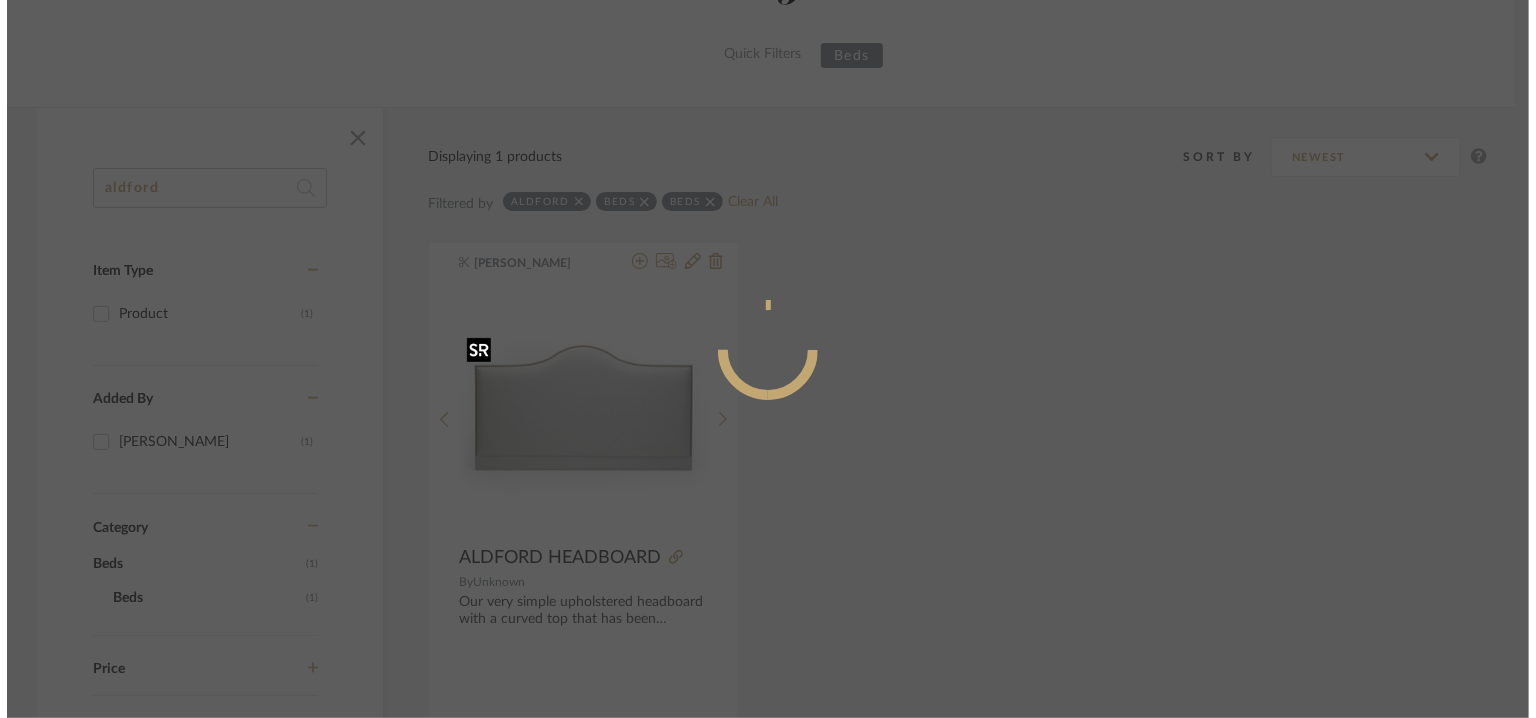 scroll, scrollTop: 0, scrollLeft: 0, axis: both 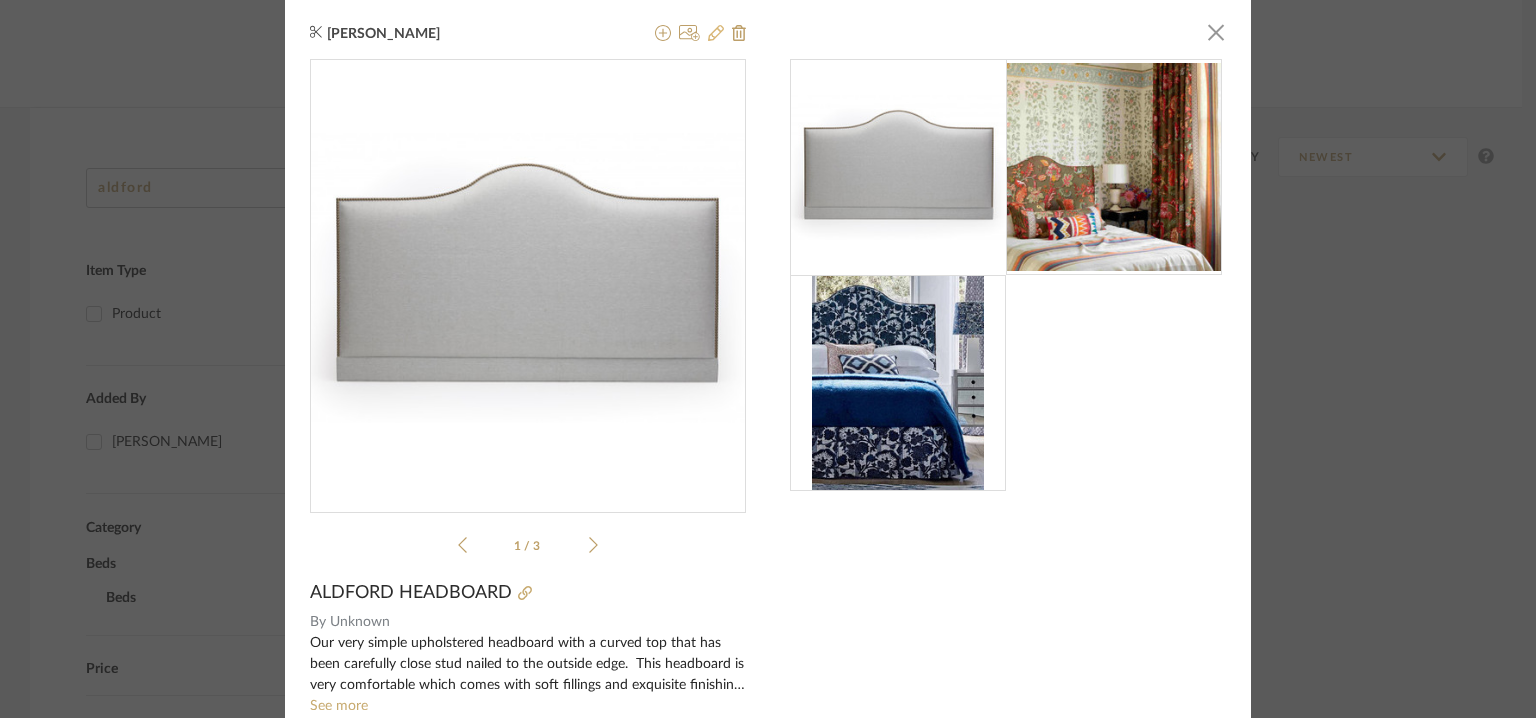 click 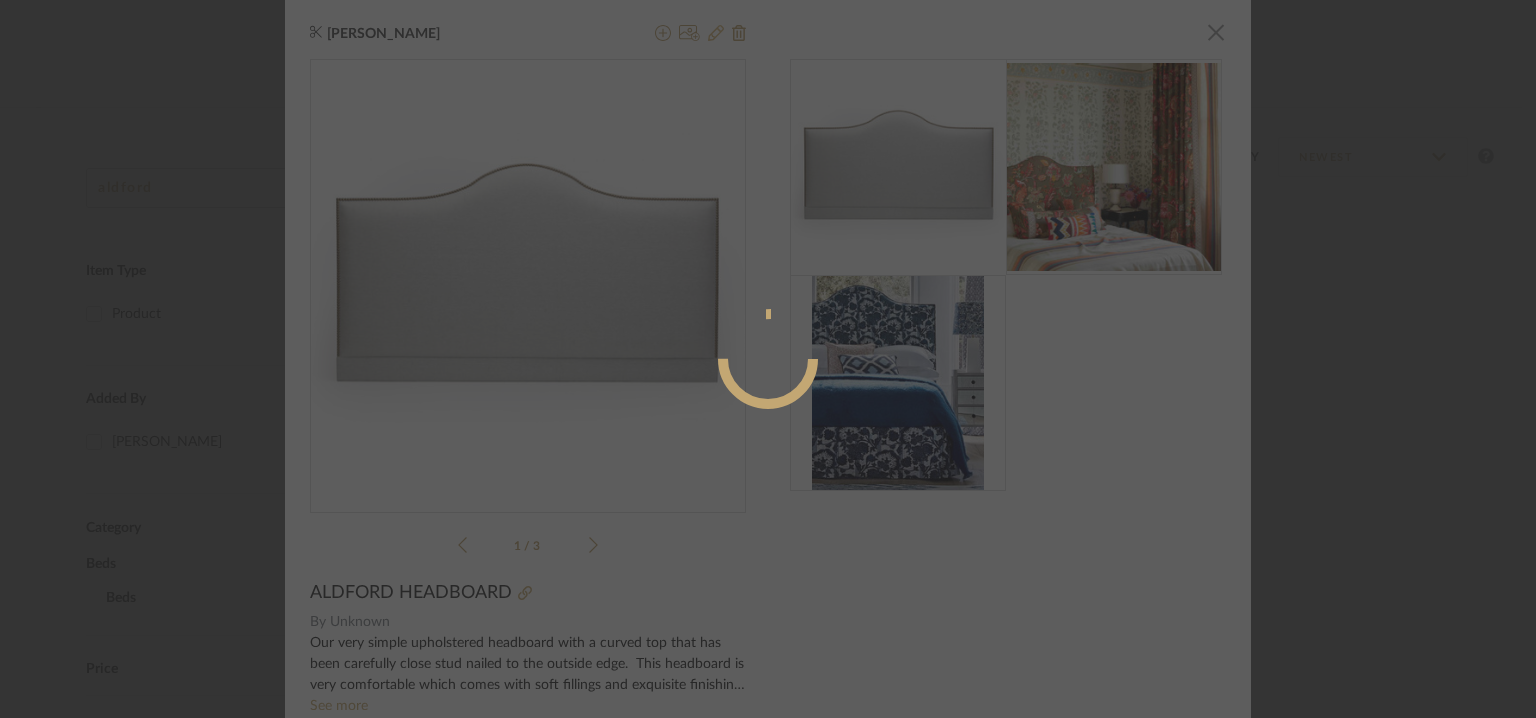 radio on "true" 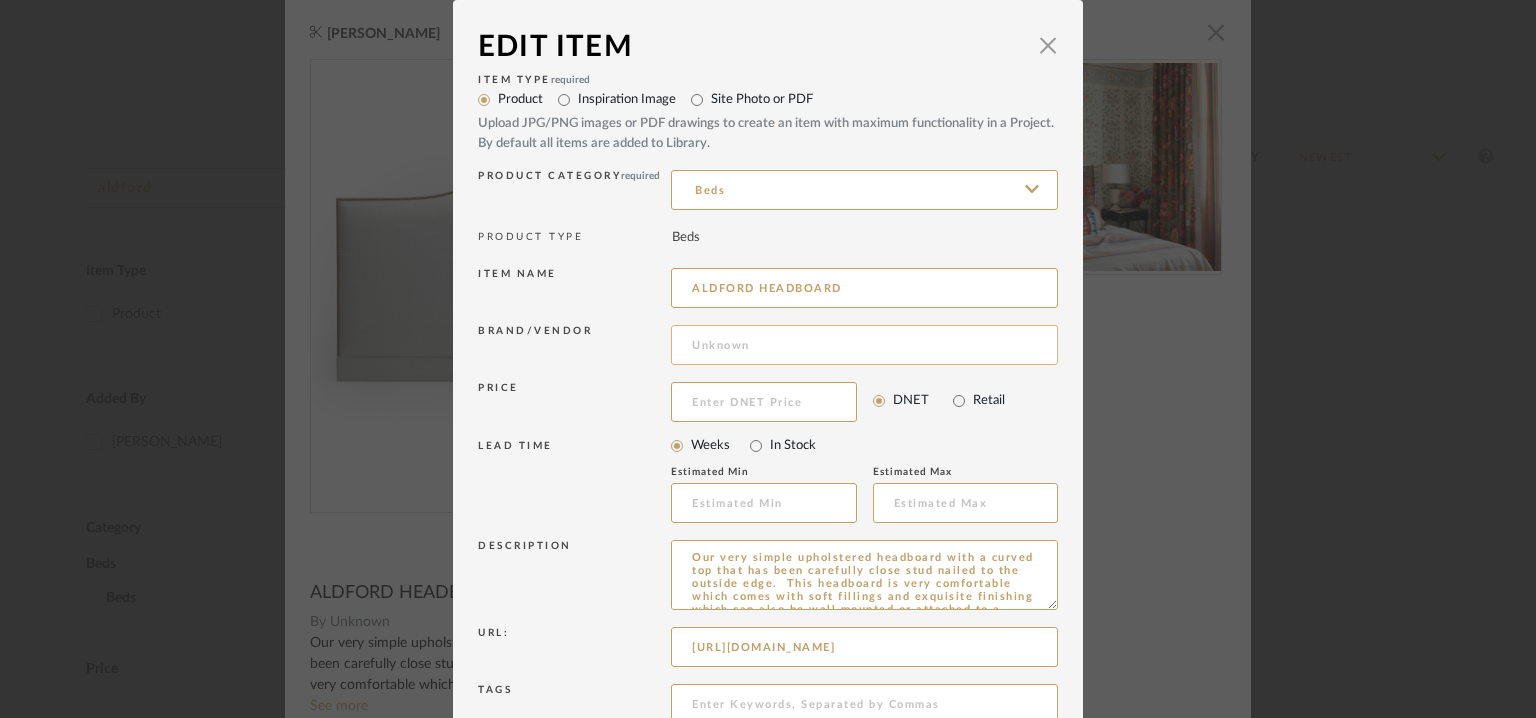 click at bounding box center [864, 345] 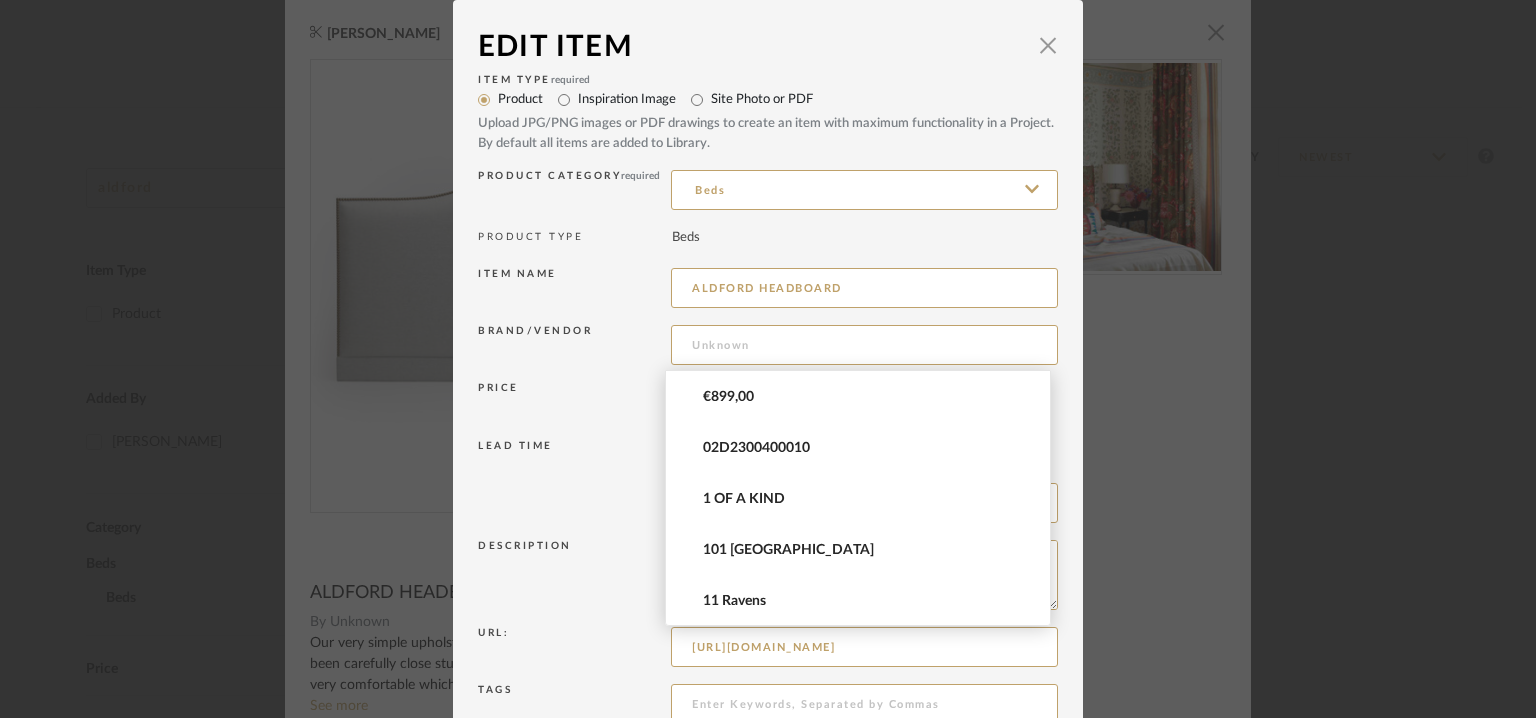 scroll, scrollTop: 700, scrollLeft: 0, axis: vertical 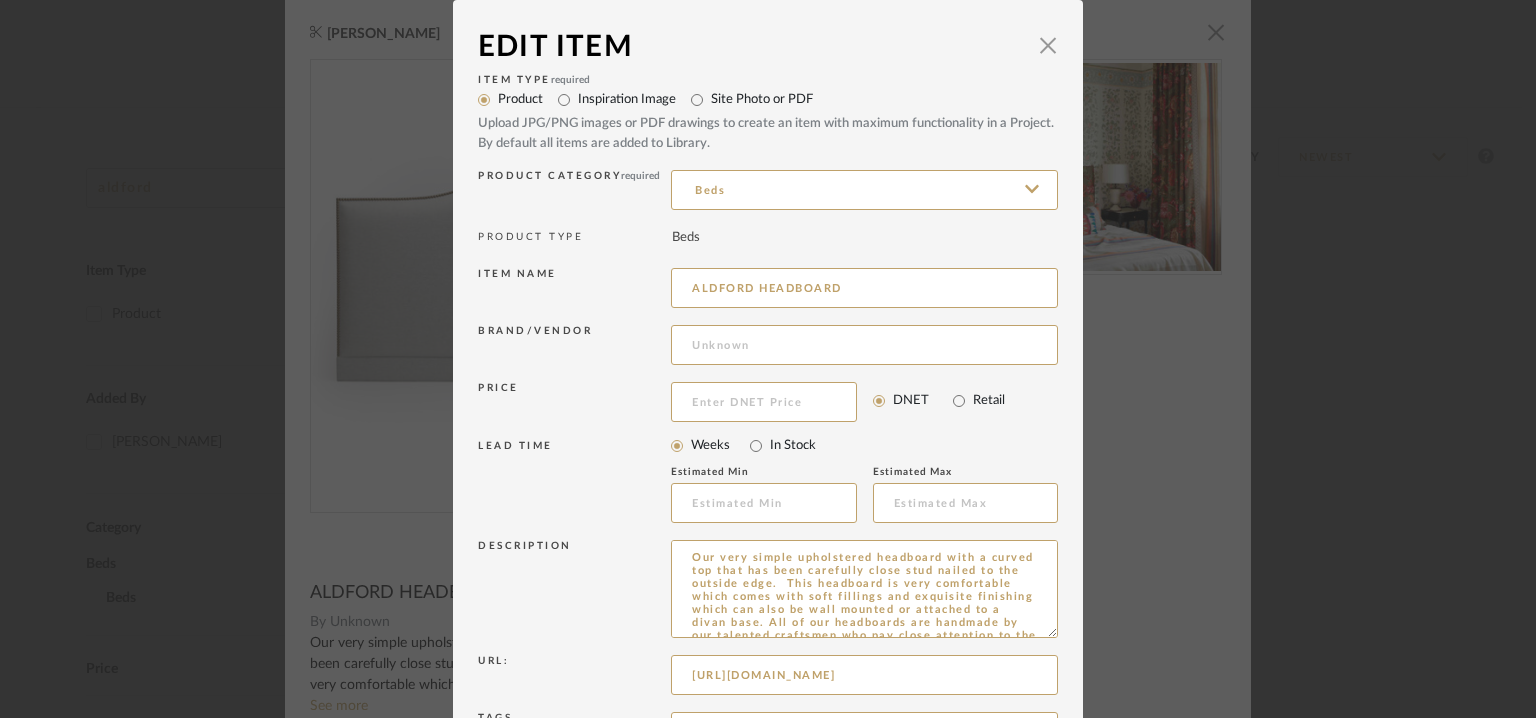 drag, startPoint x: 1044, startPoint y: 605, endPoint x: 1056, endPoint y: 776, distance: 171.42053 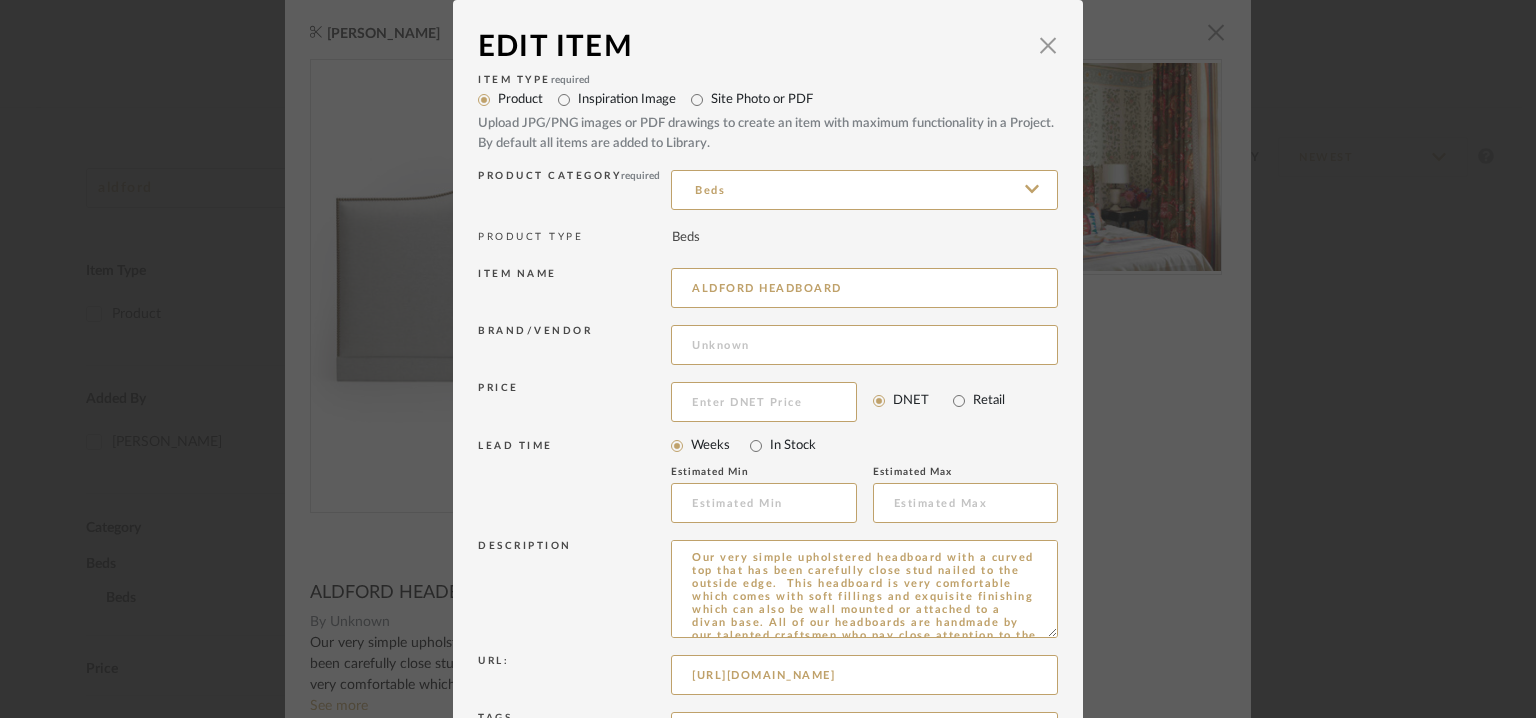 click on "Chrome Web Clipper   Import Pinterest   Support   All Projects   Library   Inspiration   Upload History   Add New Item  Hello, Tehseen  Library: Beds   Quick Filters   Beds  aldford Item Type Product  (1)  Added By [PERSON_NAME]  (1)  Category  Beds    (1)   Beds   (1)  Price 0  7,500 +  0 7500 Upload Method Clipped  (1)  Lead Time Weeks In Stock Displaying 1 products  Sort By  Newest Filtered by aldford Beds  Beds  Clear All  [PERSON_NAME] ALDFORD HEADBOARD By   Unknown  StyleRow Design Corp. ©2025 Sitemap User Agreement Privacy Policy [EMAIL_ADDRESS][DOMAIN_NAME] Sitemap User Agreement Privacy Policy StyleRow, Inc. ©2025 [EMAIL_ADDRESS][DOMAIN_NAME]
[PERSON_NAME] × 1 / 3 ALDFORD HEADBOARD By Unknown See more Edit Item ×  Item Type  required Product Inspiration Image   Site Photo or PDF   Upload JPG/PNG images or PDF drawings to create an item with maximum functionality in a Project. By default all items are added to Library.   Product Category  required Beds  PRODUCT TYPE  Beds   Item name" at bounding box center (768, 129) 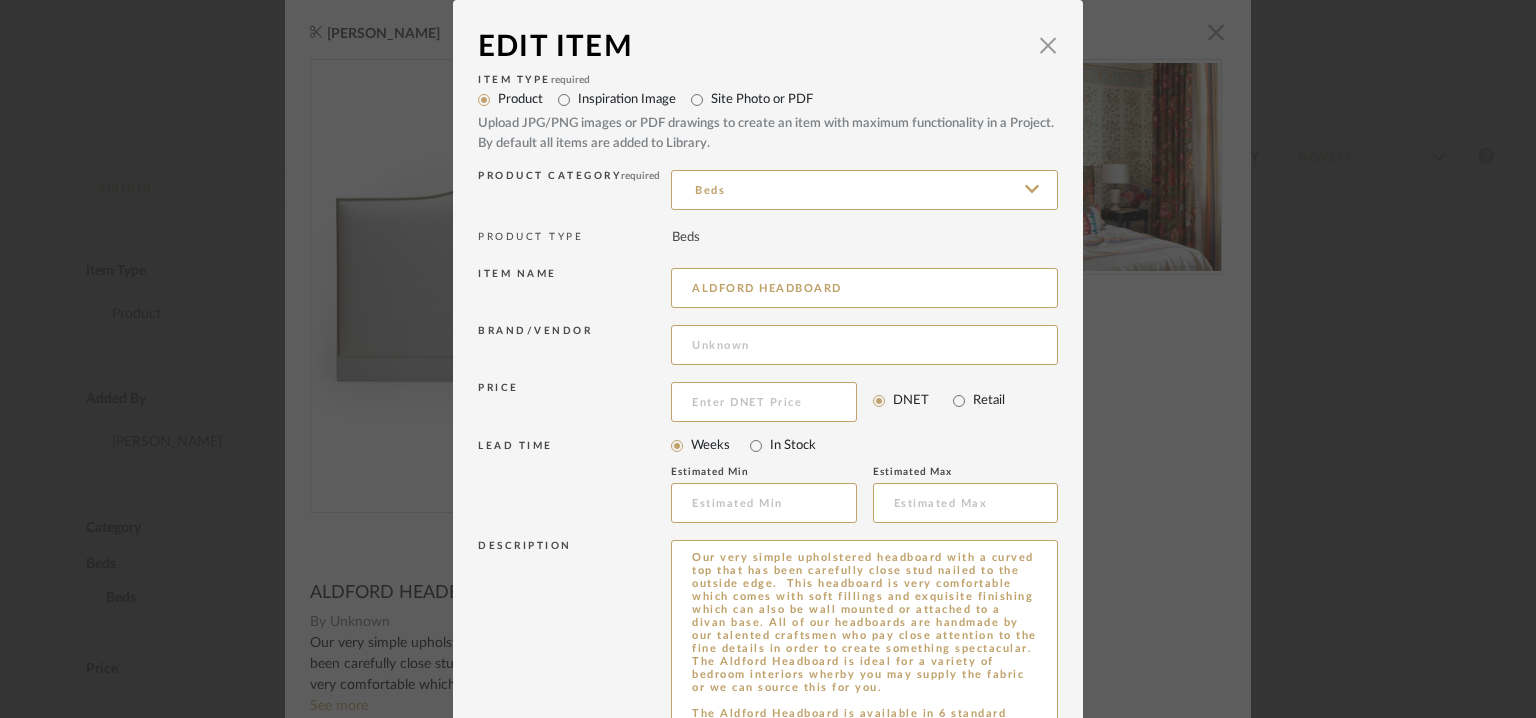 scroll, scrollTop: 364, scrollLeft: 0, axis: vertical 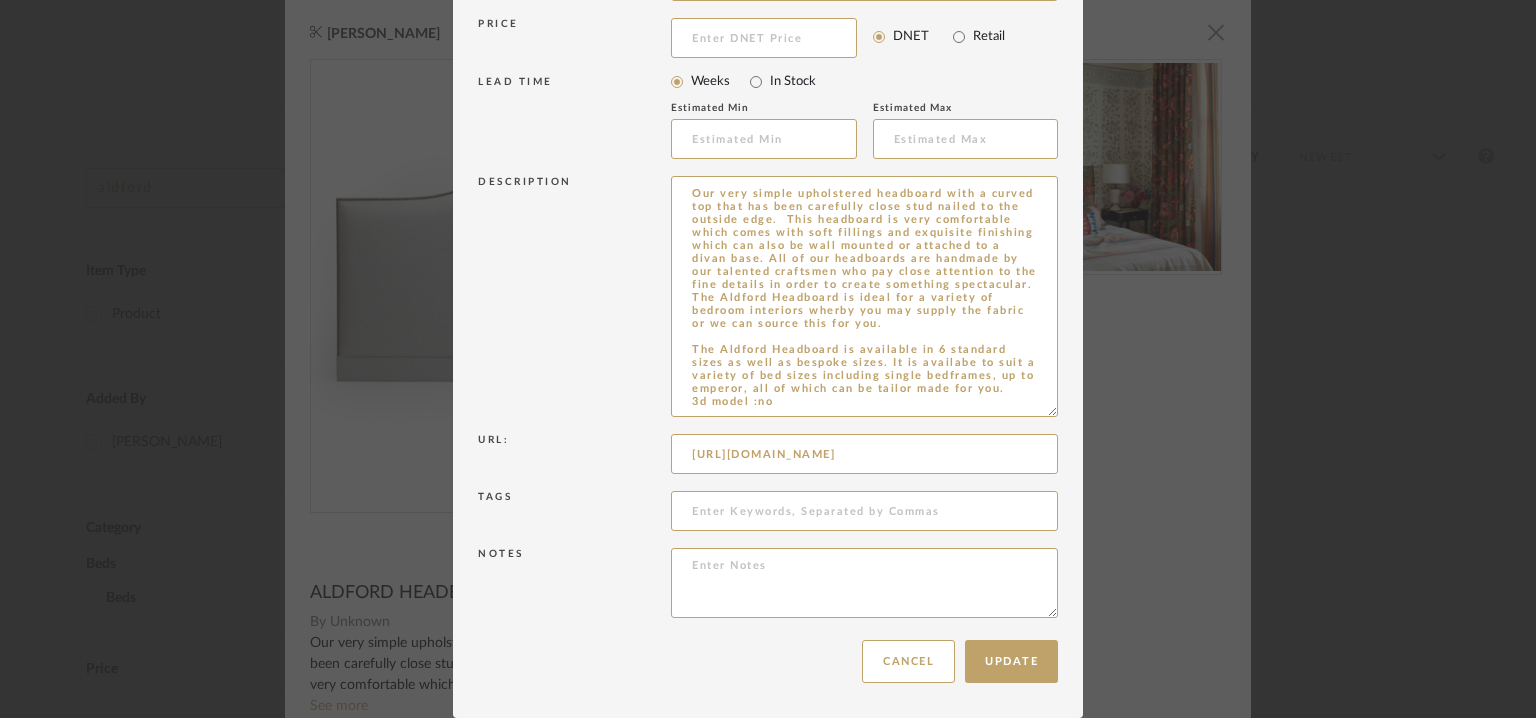 drag, startPoint x: 688, startPoint y: 553, endPoint x: 1223, endPoint y: 776, distance: 579.6154 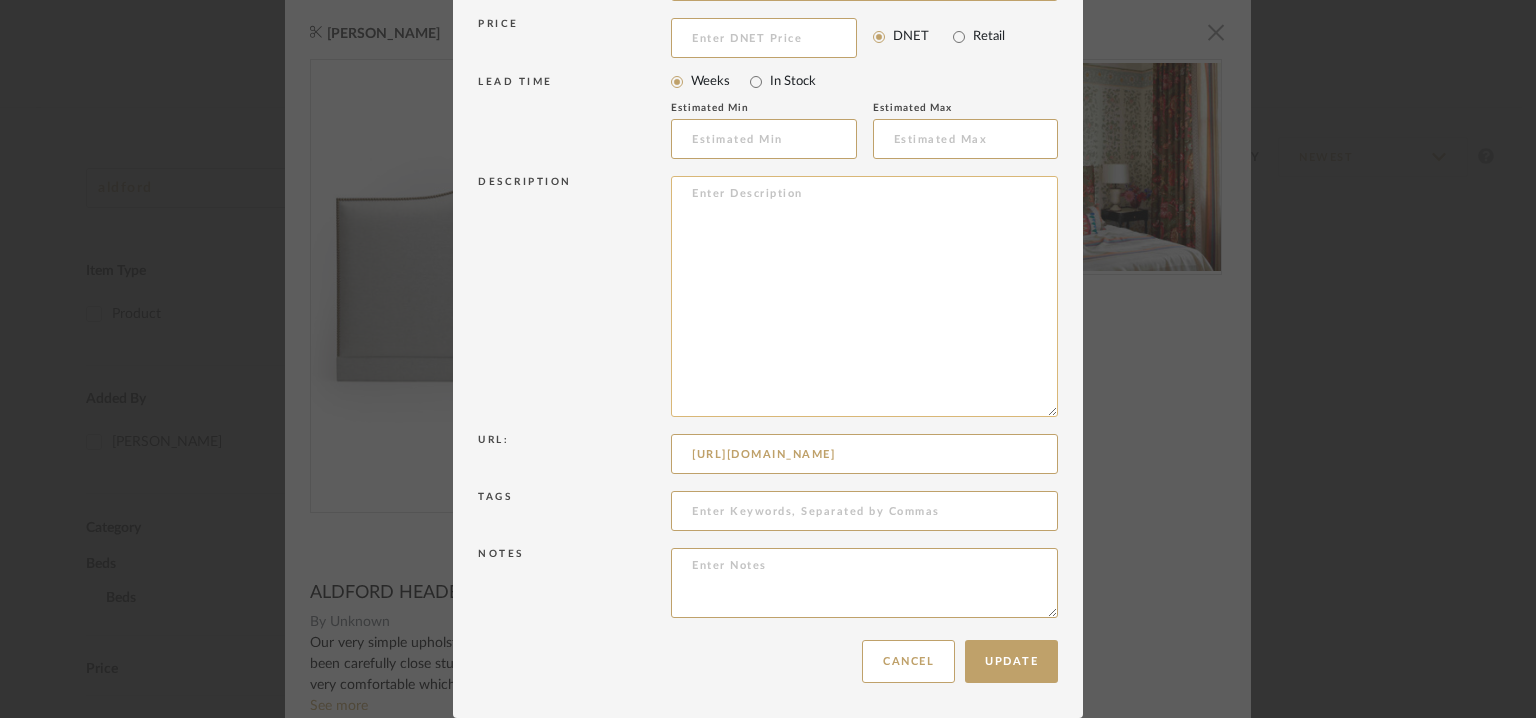 paste on "Type: Bed- Headboard
Designer : NA
Dimension(s) :
General Dimensions (cm):
W90 x D6 x H100 - Single
W120 x D6 x H100 - Small Double
W135 x D6 x H100 - Double
W150 X D6 x H100 - King
W180 x D6 X H100 - Super King
W200 x D6 x H100 - Emperor
Material/Finishes : Na
Product description: Our very simple upholstered headboard with a curved top has been carefully closed stud nailed to the outside edge.
This headboard is very comfortable and comes with soft fillings and exquisite finishing, which can also be wall mounted or attached to a divan base.
All of our headboards are handmade by our talented craftsmen, who pay close attention to the fine details in order to create something spectacular. The Aldford Headboard is ideal for a variety of bedroom interiors where you may supply the fabric, or we can source this for you.
The Aldford Headboard is available in 6 standard sizes as well as bespoke sizes. It is available to suit a variety of bed sizes, including single bedframes, up to the emperor, all of which..." 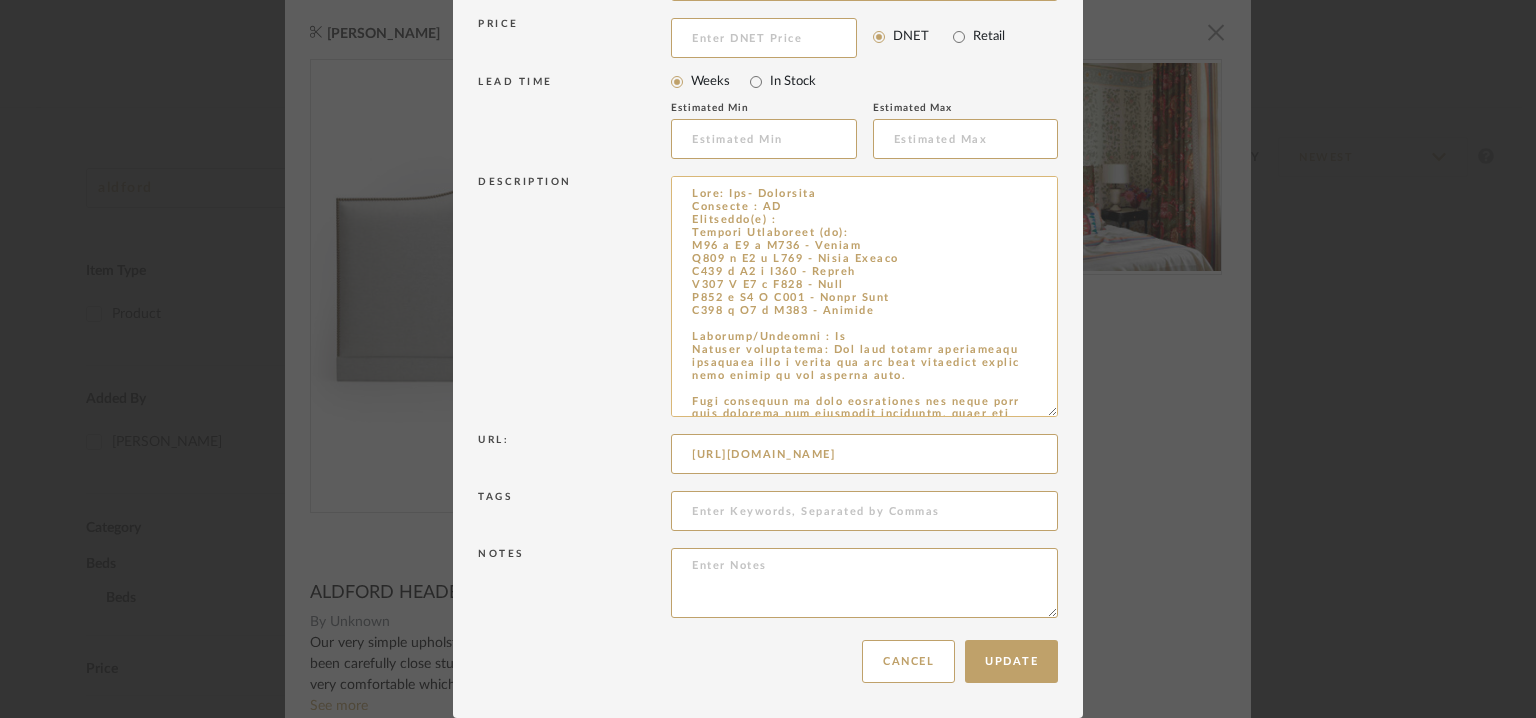 scroll, scrollTop: 328, scrollLeft: 0, axis: vertical 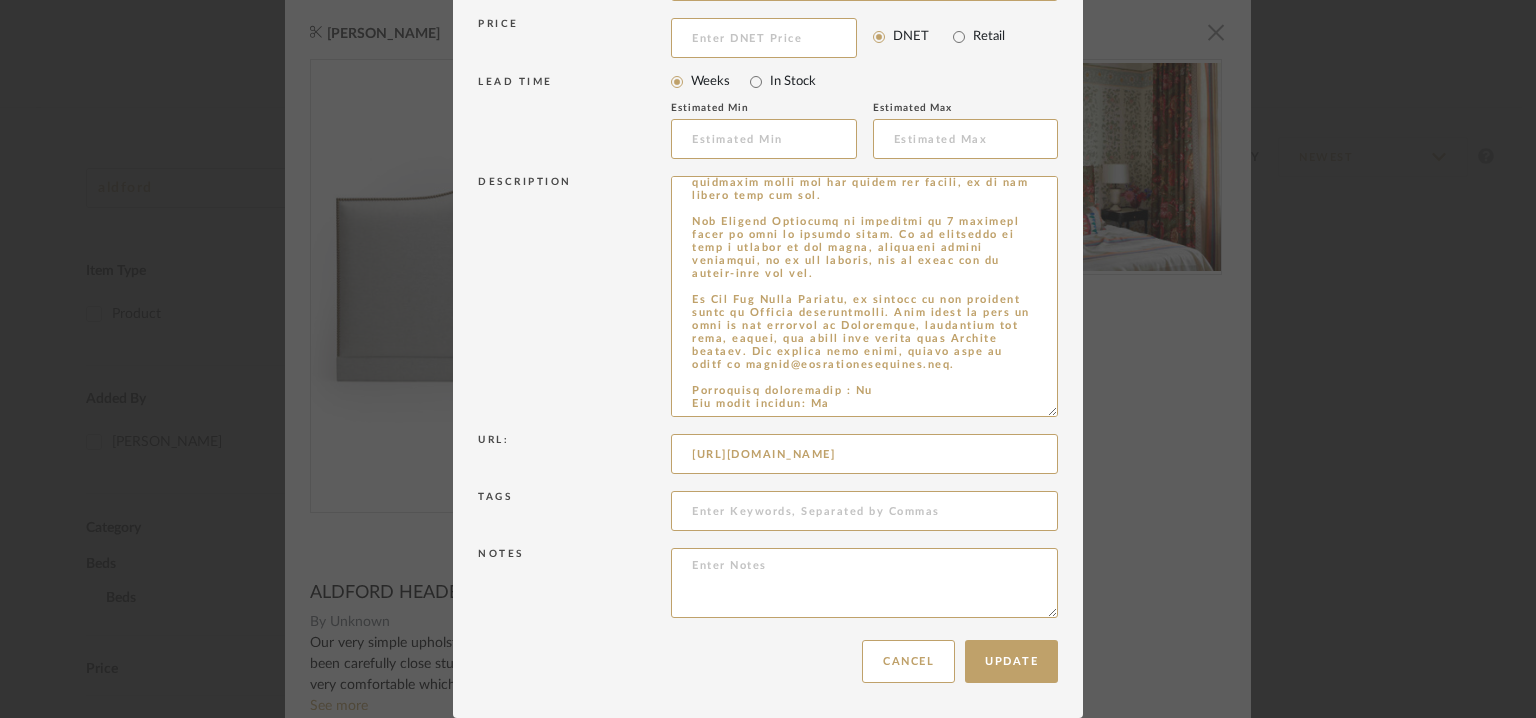type on "Type: Bed- Headboard
Designer : NA
Dimension(s) :
General Dimensions (cm):
W90 x D6 x H100 - Single
W120 x D6 x H100 - Small Double
W135 x D6 x H100 - Double
W150 X D6 x H100 - King
W180 x D6 X H100 - Super King
W200 x D6 x H100 - Emperor
Material/Finishes : Na
Product description: Our very simple upholstered headboard with a curved top has been carefully closed stud nailed to the outside edge.
This headboard is very comfortable and comes with soft fillings and exquisite finishing, which can also be wall mounted or attached to a divan base.
All of our headboards are handmade by our talented craftsmen, who pay close attention to the fine details in order to create something spectacular. The Aldford Headboard is ideal for a variety of bedroom interiors where you may supply the fabric, or we can source this for you.
The Aldford Headboard is available in 6 standard sizes as well as bespoke sizes. It is available to suit a variety of bed sizes, including single bedframes, up to the emperor, all of which..." 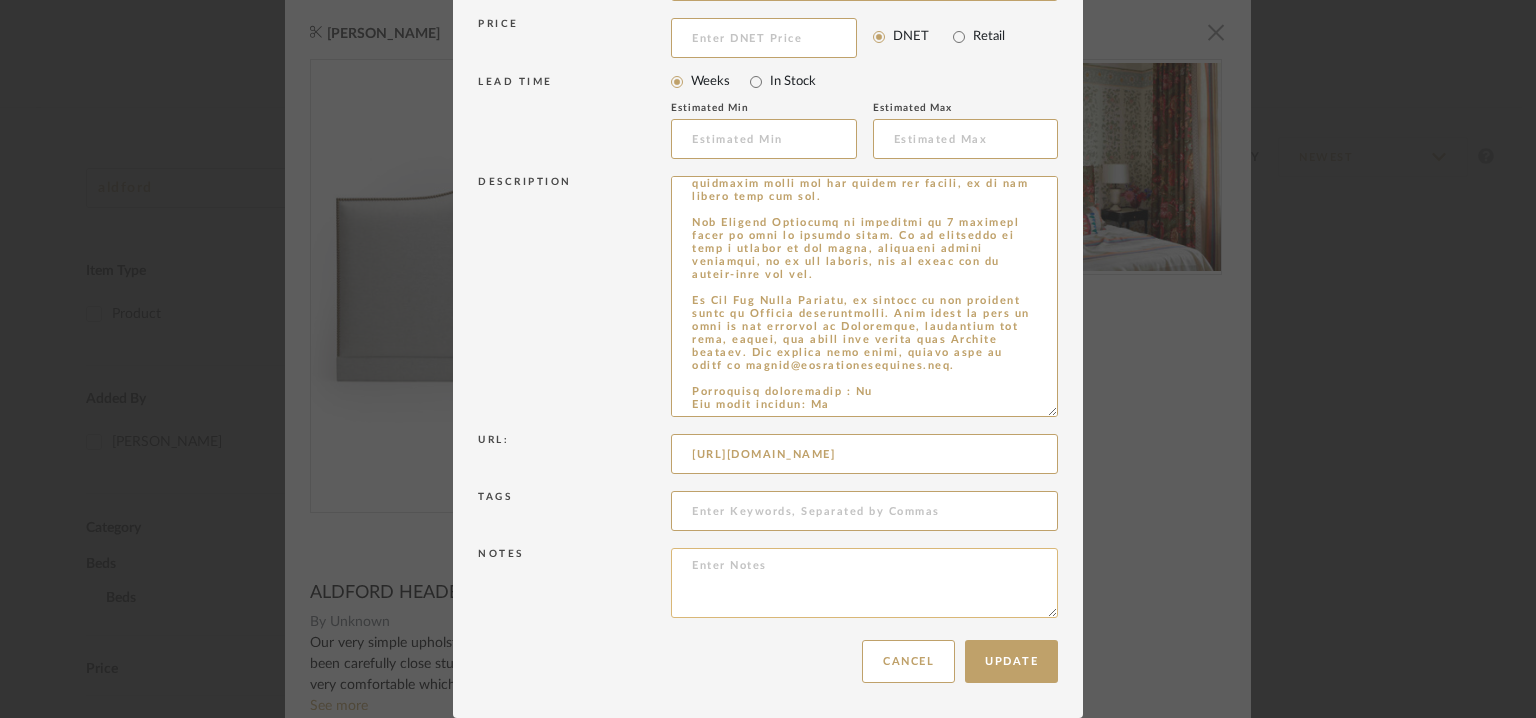 click at bounding box center (864, 583) 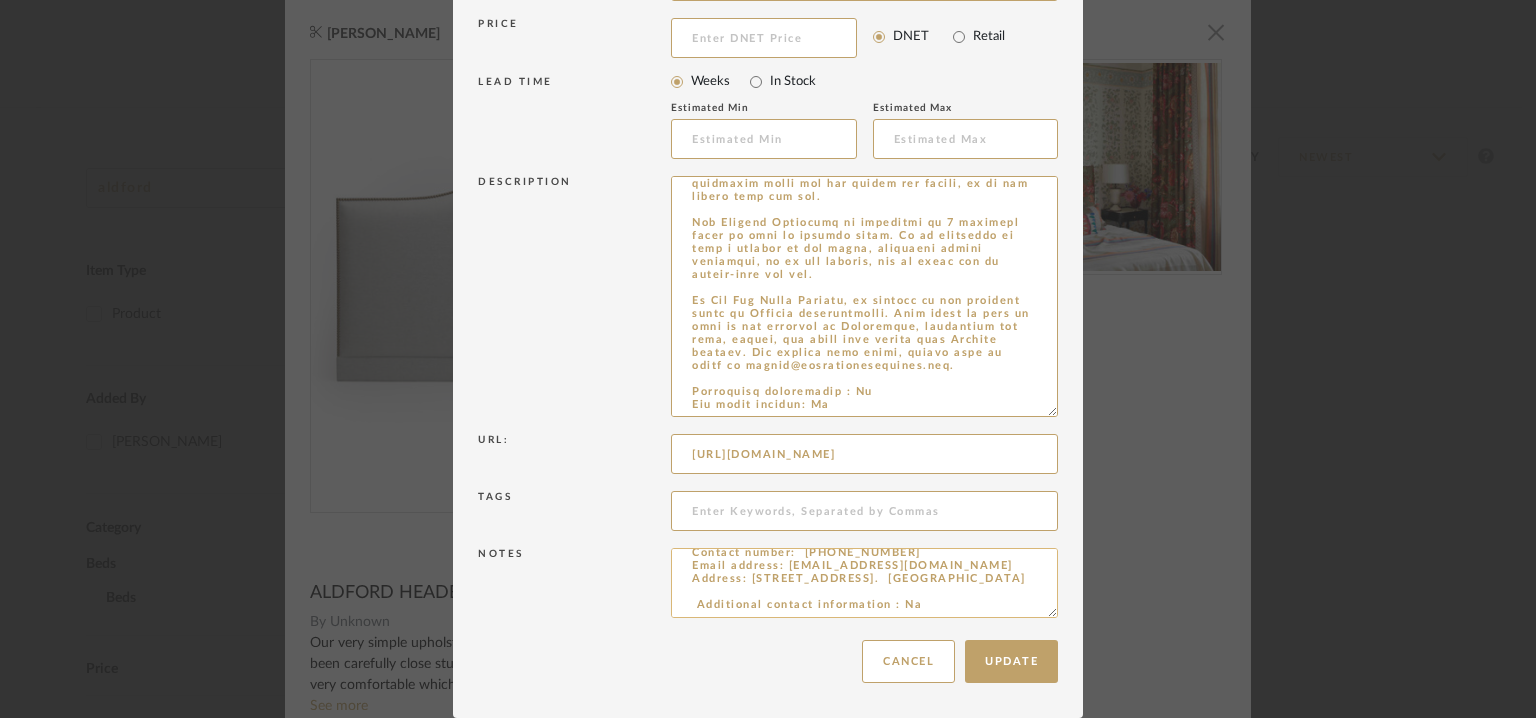 scroll, scrollTop: 0, scrollLeft: 0, axis: both 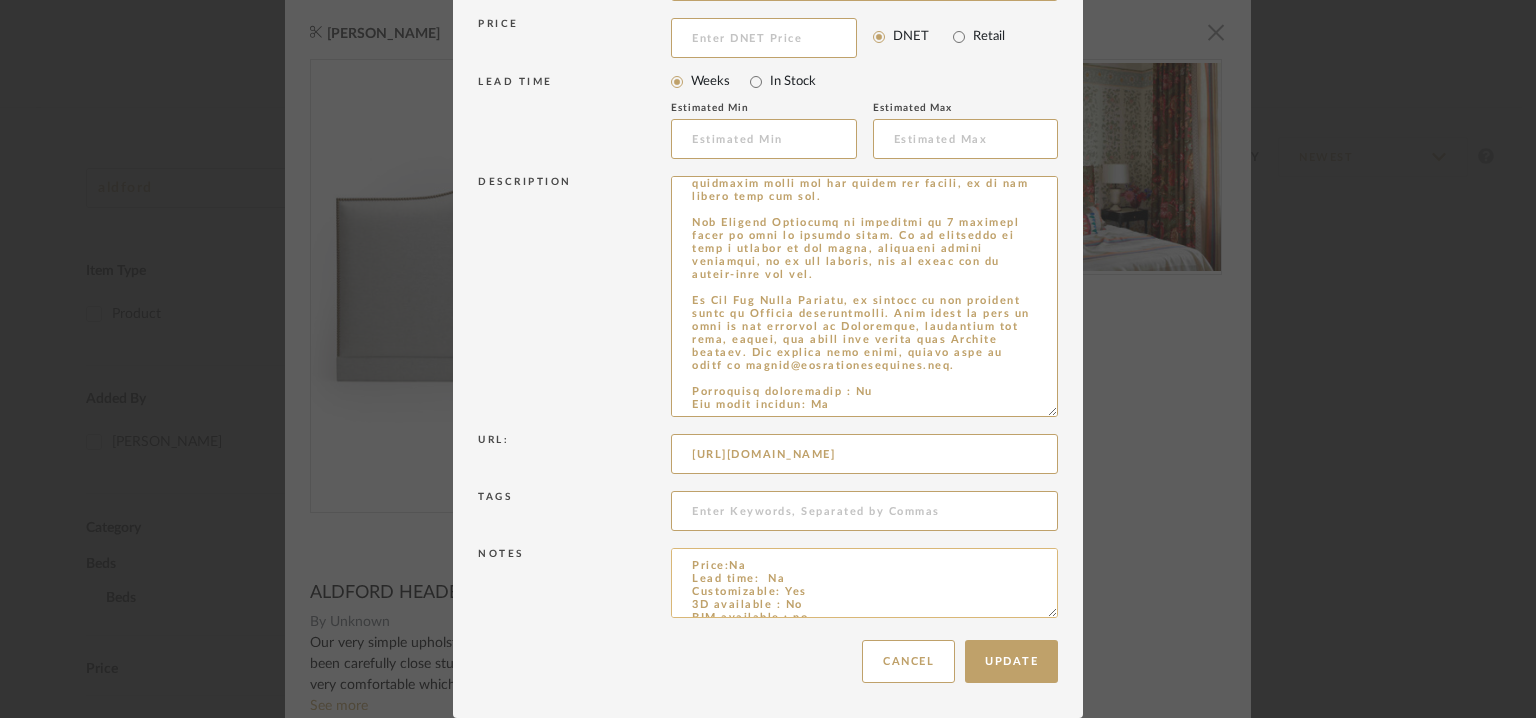 click on "Price:Na
Lead time:  Na
Customizable: Yes
3D available : No
BIM available : no
Point of Contact : To be established.
Contact number:  [PHONE_NUMBER]
Email address: [EMAIL_ADDRESS][DOMAIN_NAME]
Address: [STREET_ADDRESS].  [GEOGRAPHIC_DATA]
Additional contact information : Na" at bounding box center [864, 583] 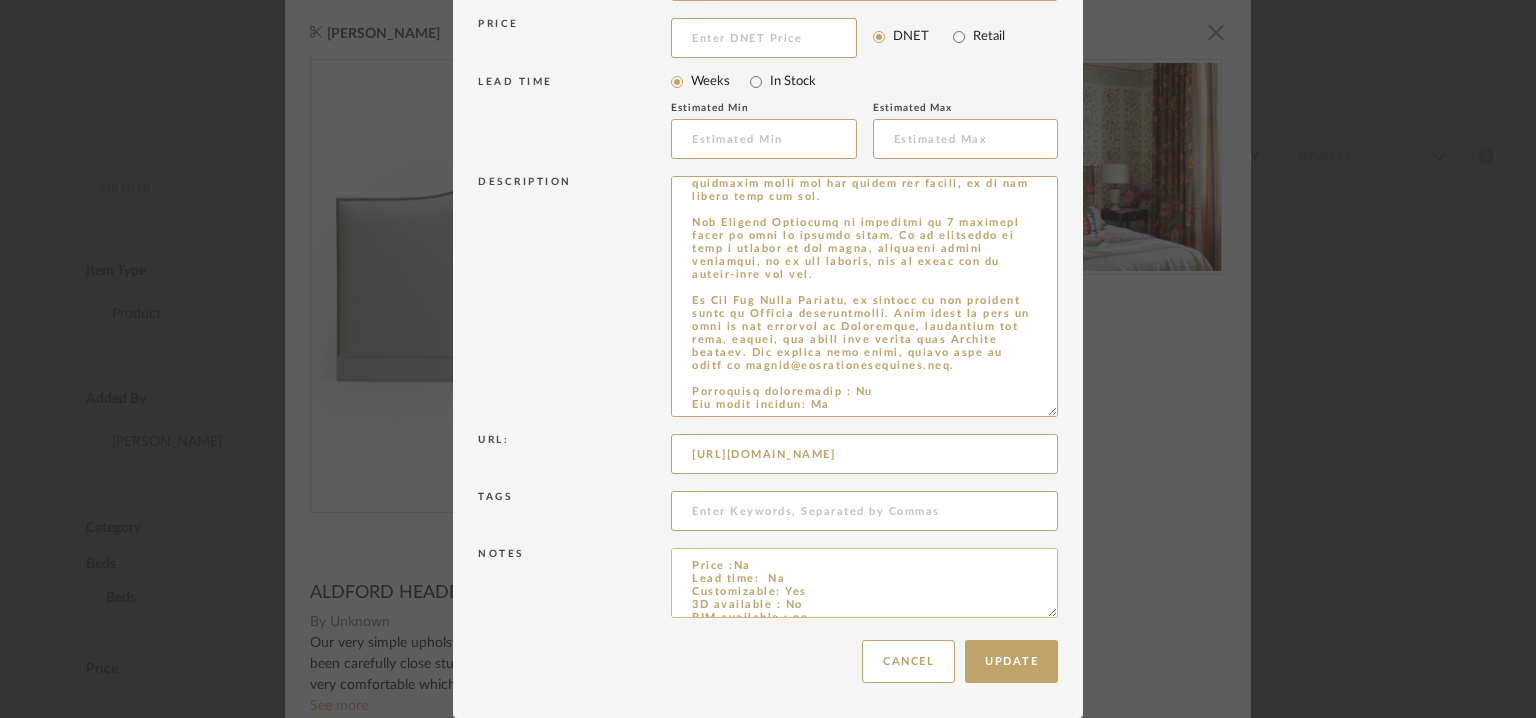 click on "Price :Na
Lead time:  Na
Customizable: Yes
3D available : No
BIM available : no
Point of Contact : To be established.
Contact number:  [PHONE_NUMBER]
Email address: [EMAIL_ADDRESS][DOMAIN_NAME]
Address: [STREET_ADDRESS].  [GEOGRAPHIC_DATA]
Additional contact information : Na" at bounding box center (864, 583) 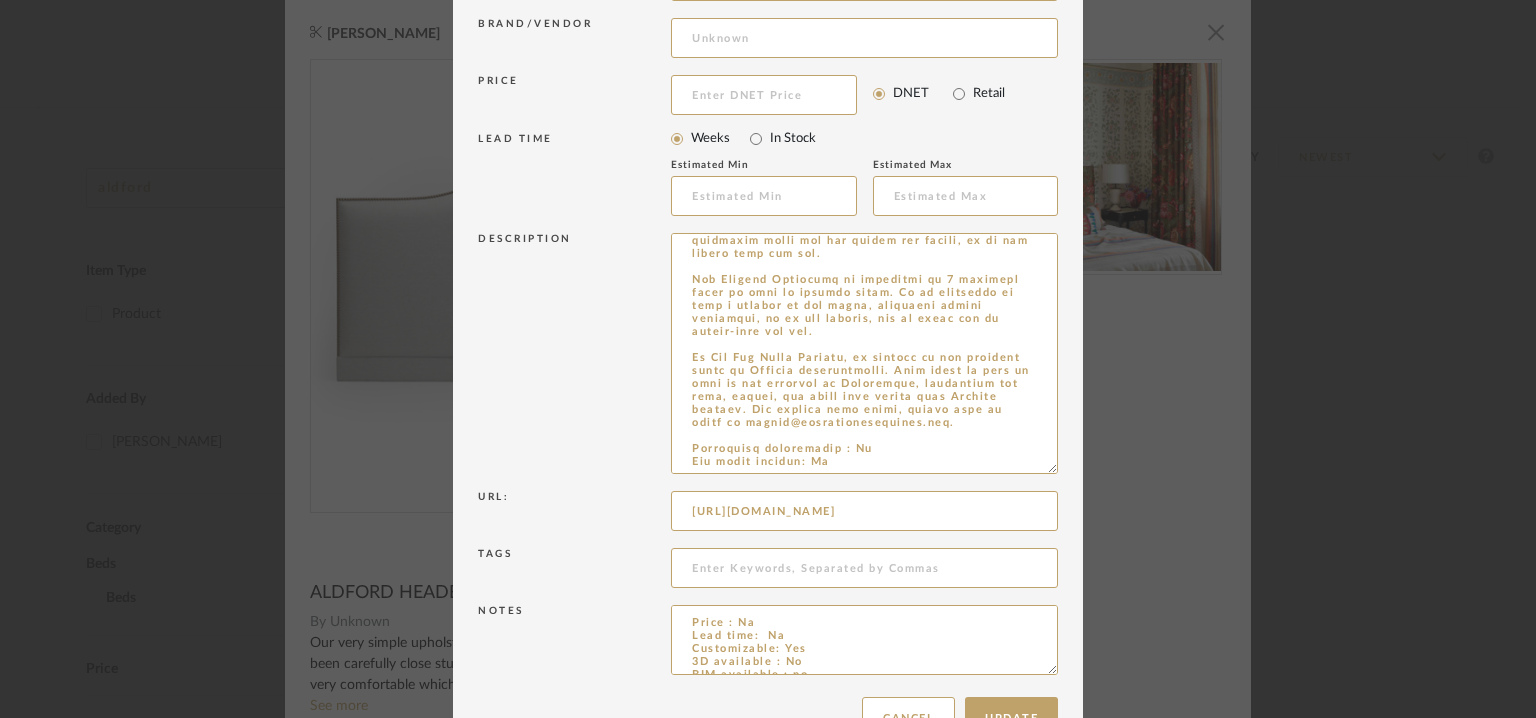 scroll, scrollTop: 364, scrollLeft: 0, axis: vertical 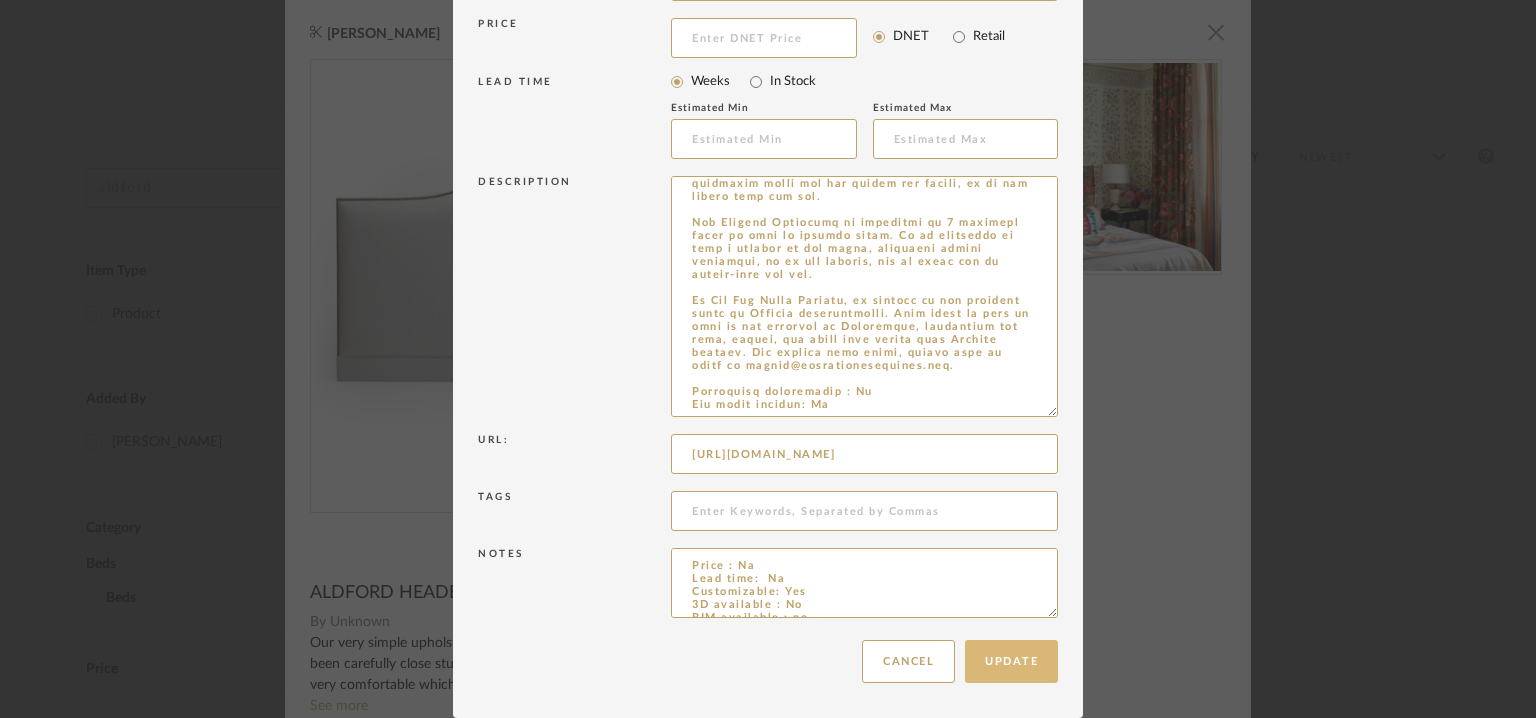 type on "Price : Na
Lead time:  Na
Customizable: Yes
3D available : No
BIM available : no
Point of Contact : To be established.
Contact number:  [PHONE_NUMBER]
Email address: [EMAIL_ADDRESS][DOMAIN_NAME]
Address: [STREET_ADDRESS].  [GEOGRAPHIC_DATA]
Additional contact information : Na" 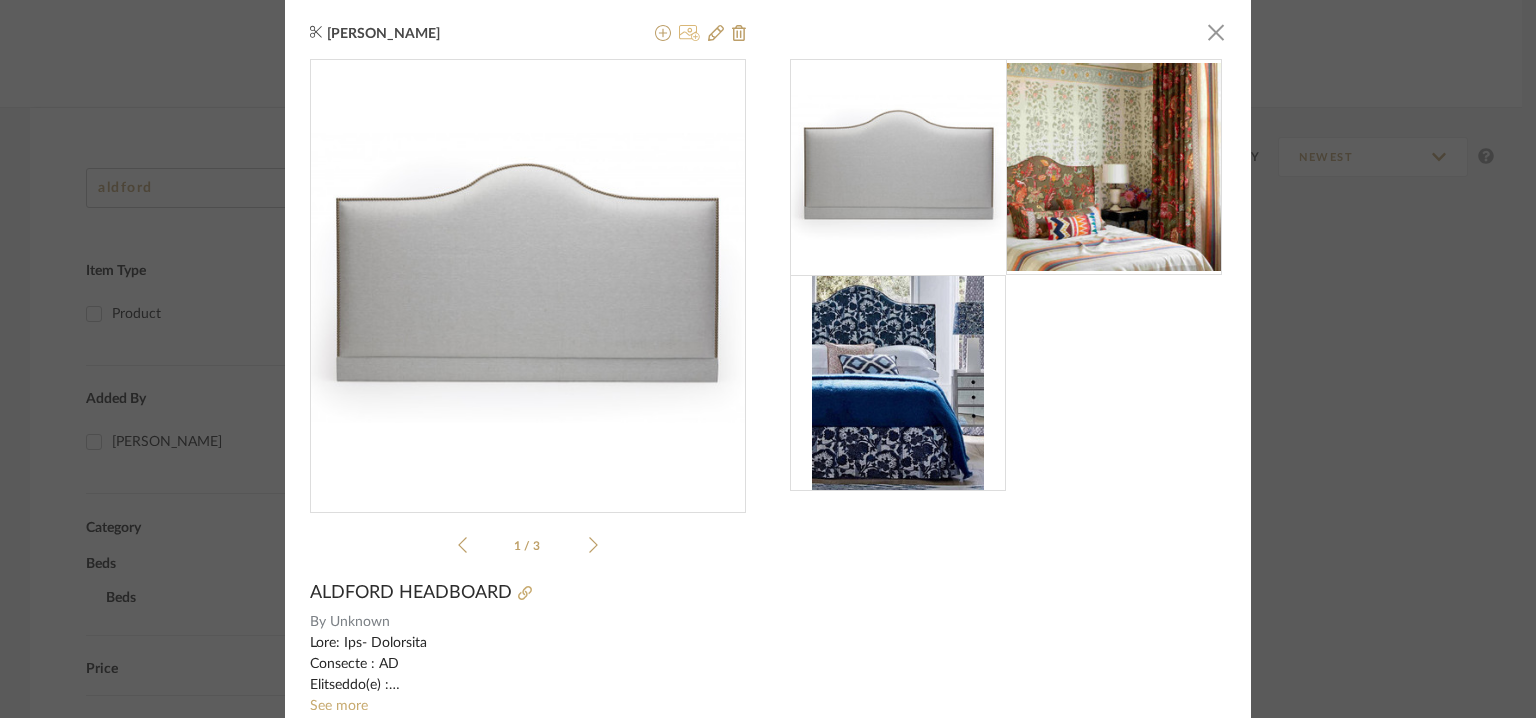 click 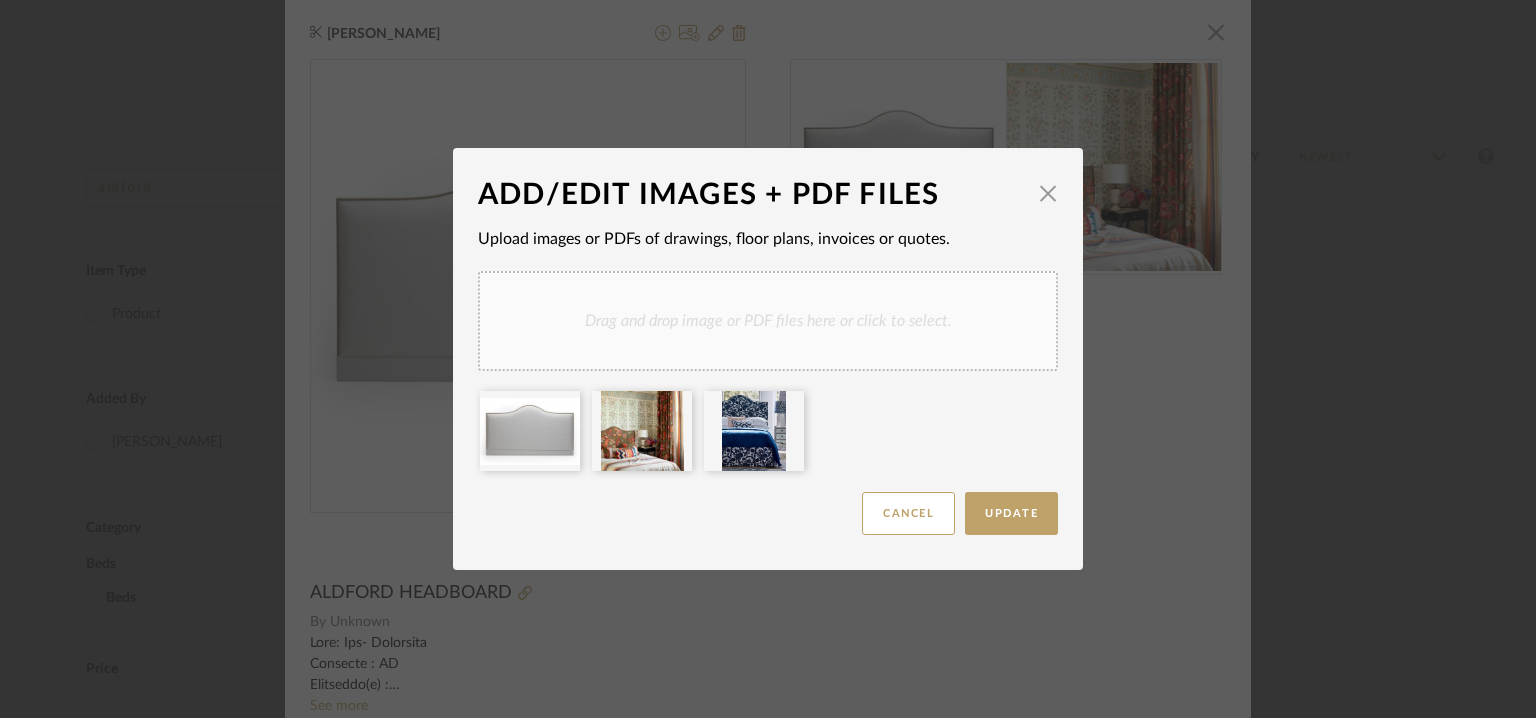 click on "Drag and drop image or PDF files here or click to select." at bounding box center (768, 321) 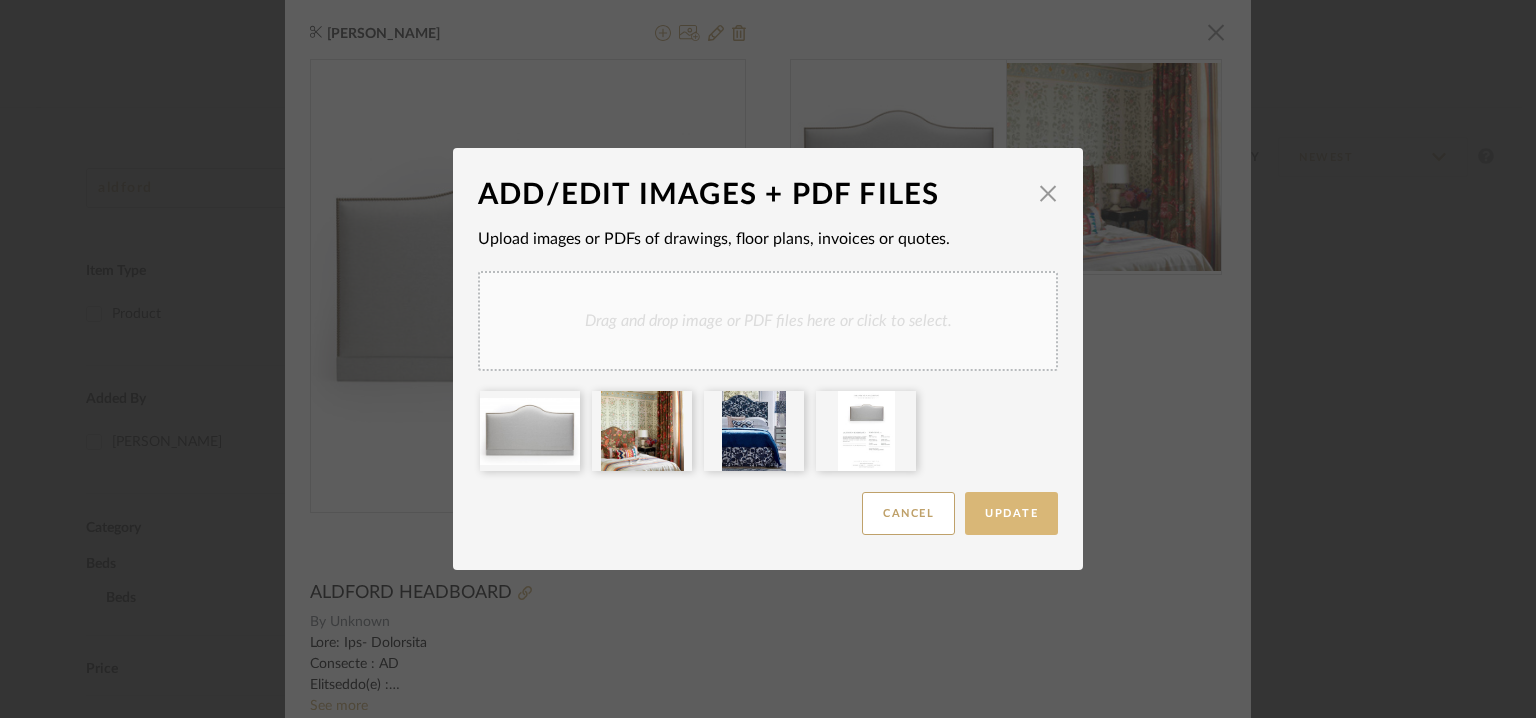 click on "Update" at bounding box center (1011, 513) 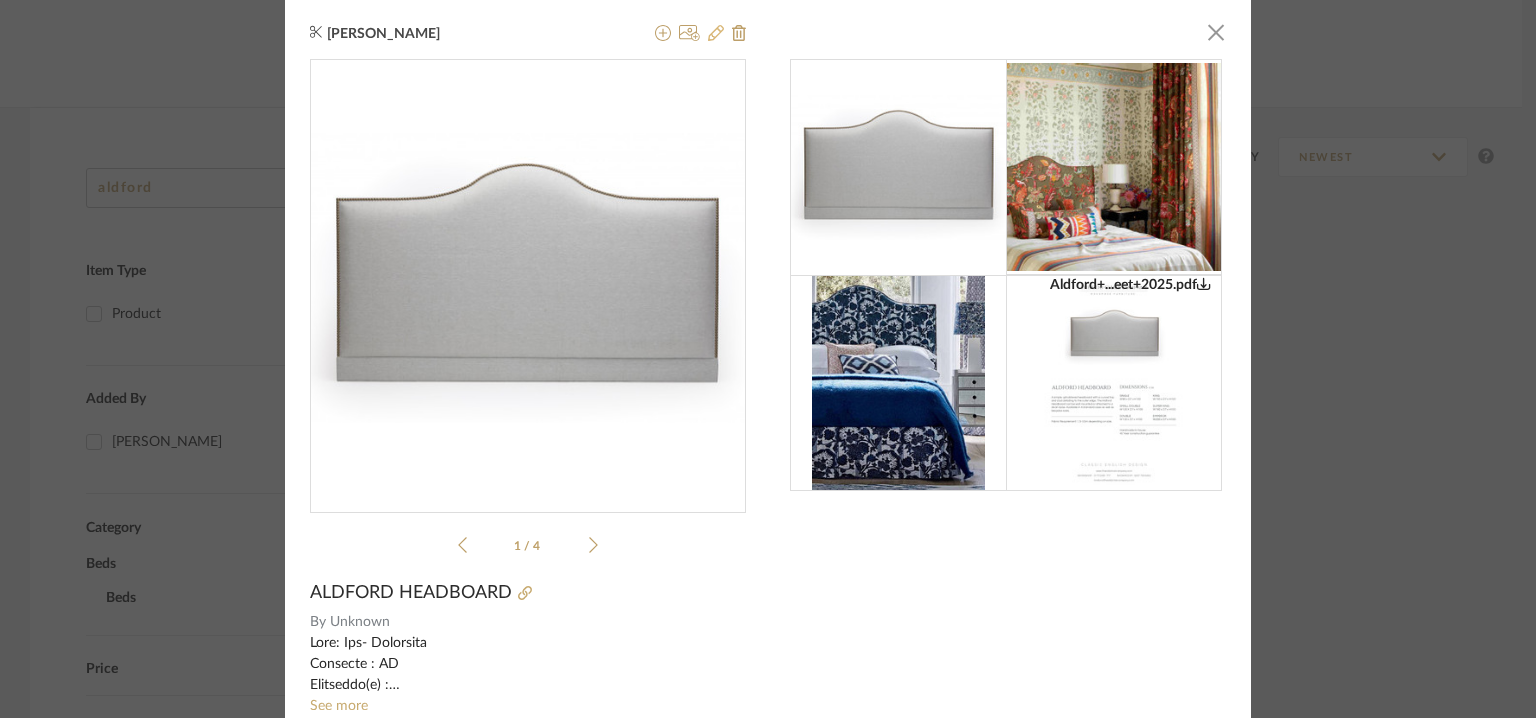 click 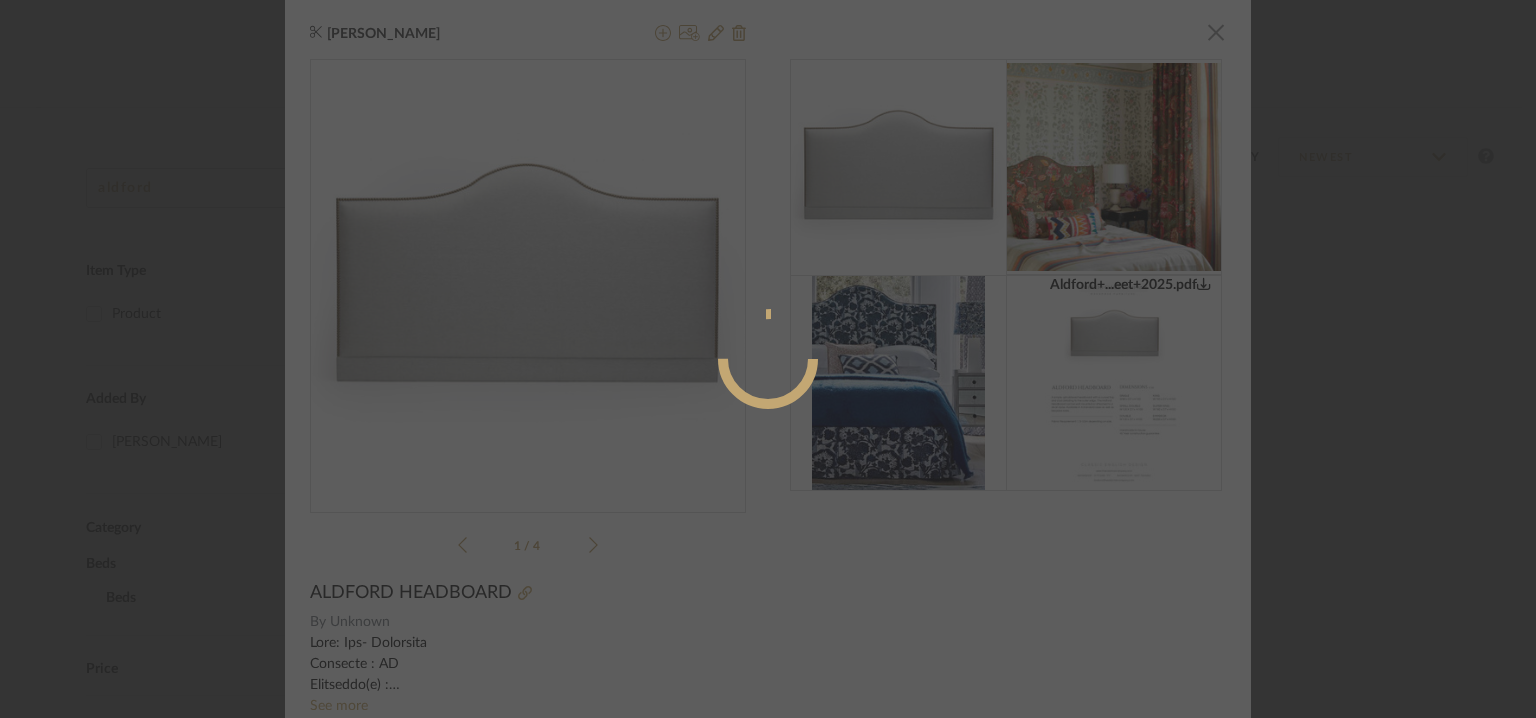 radio on "true" 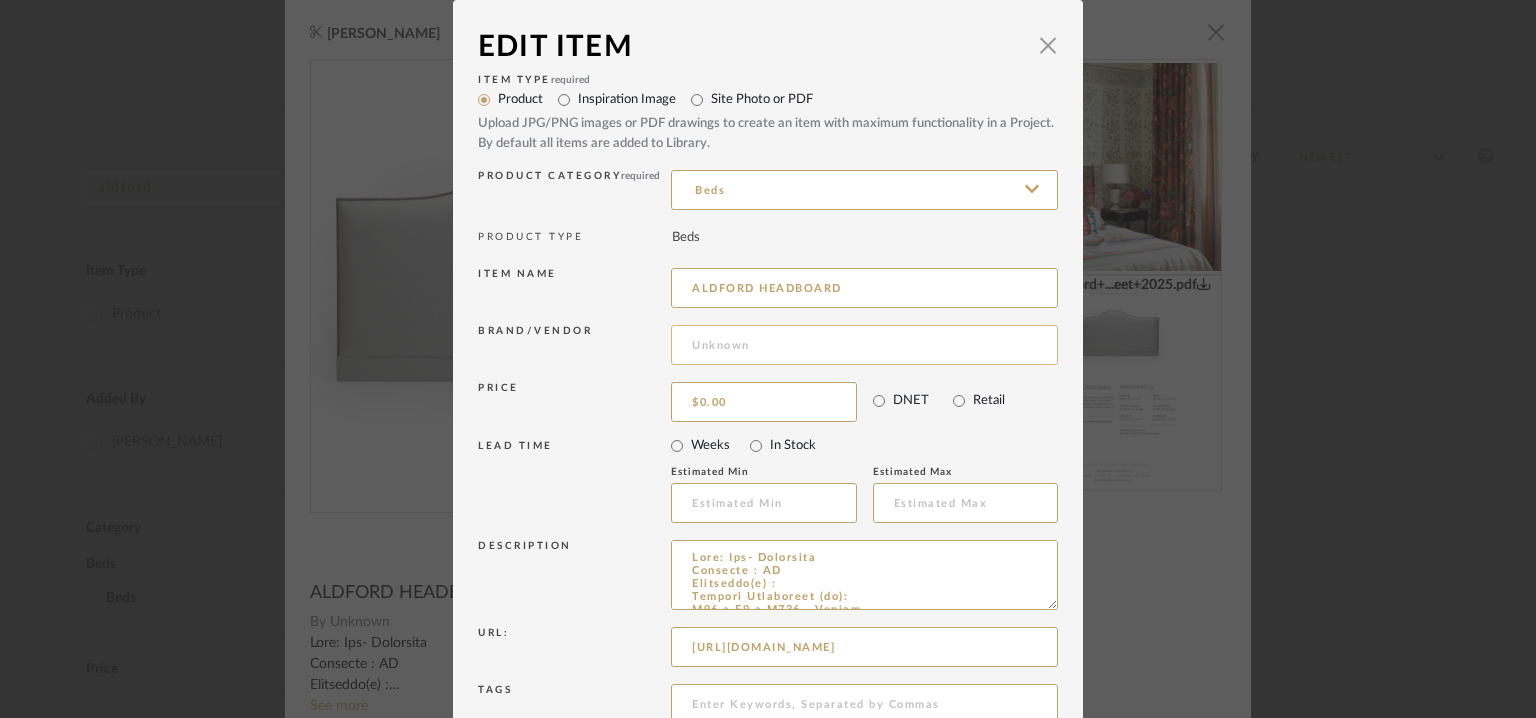 click at bounding box center [864, 345] 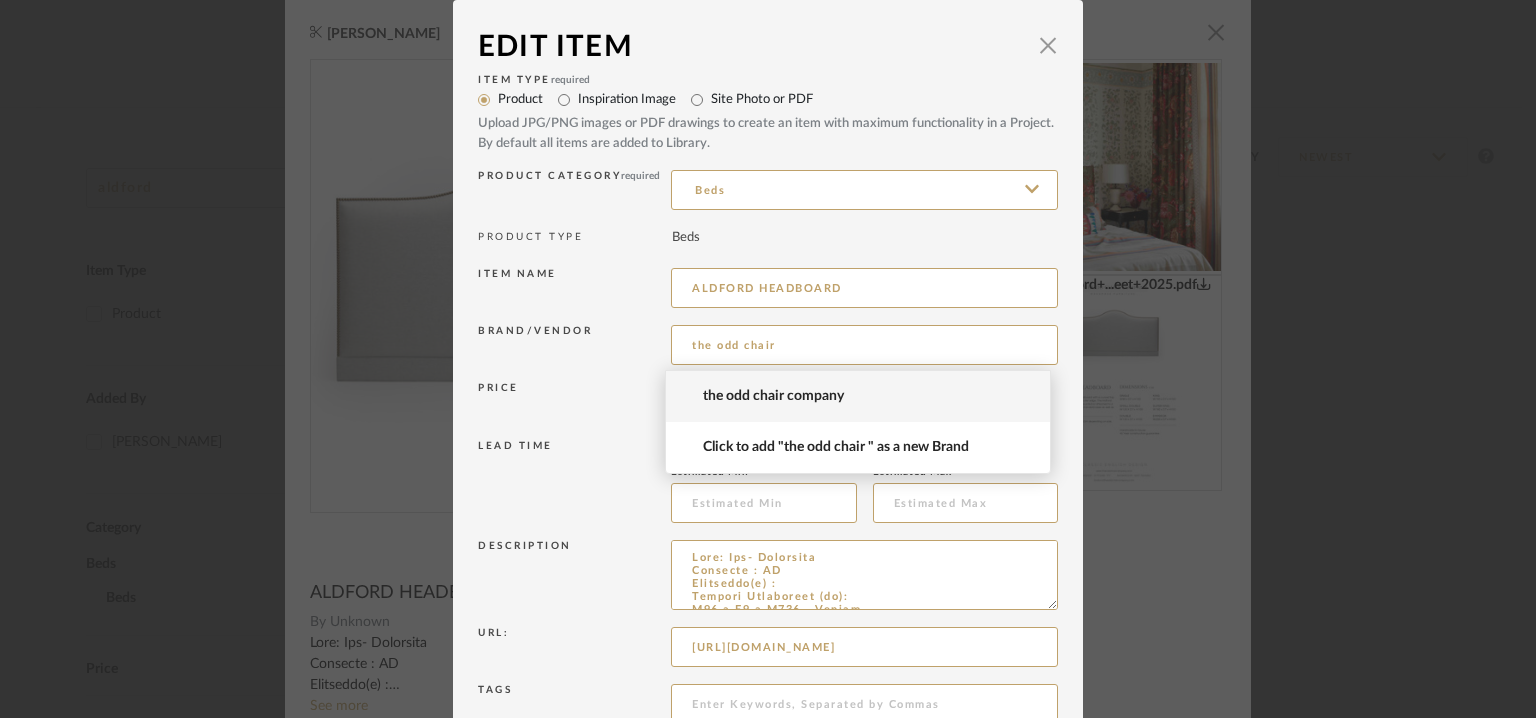 type on "the odd chair" 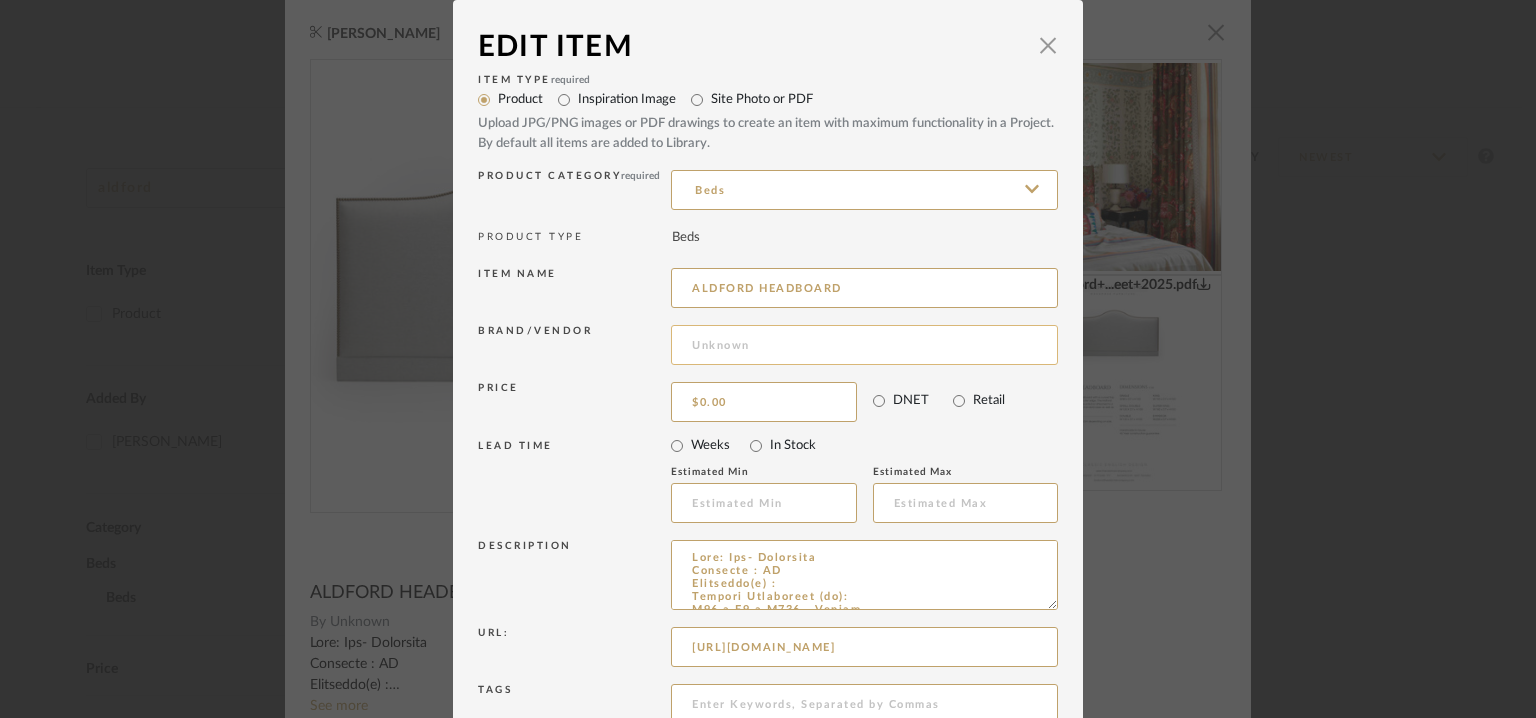 click at bounding box center (864, 345) 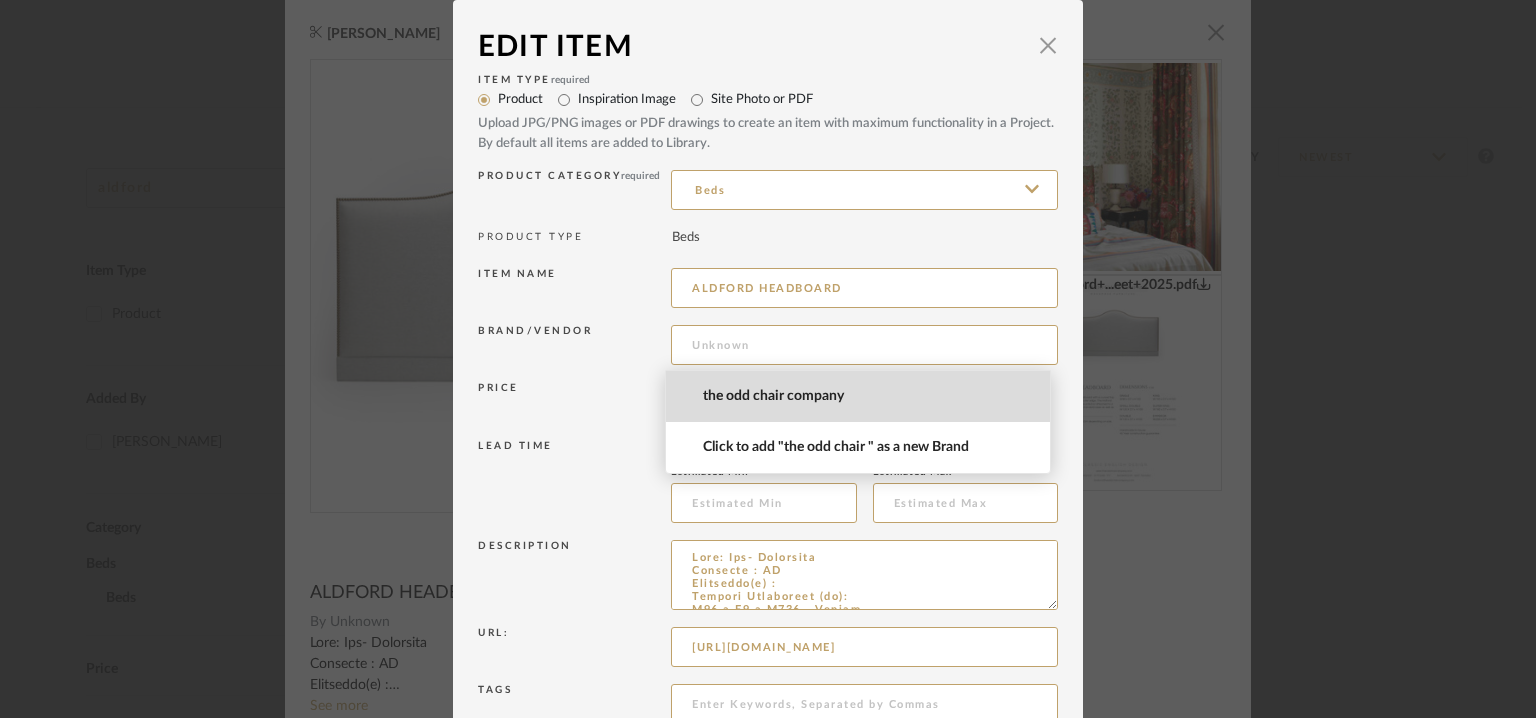 click on "the odd chair company" at bounding box center (866, 396) 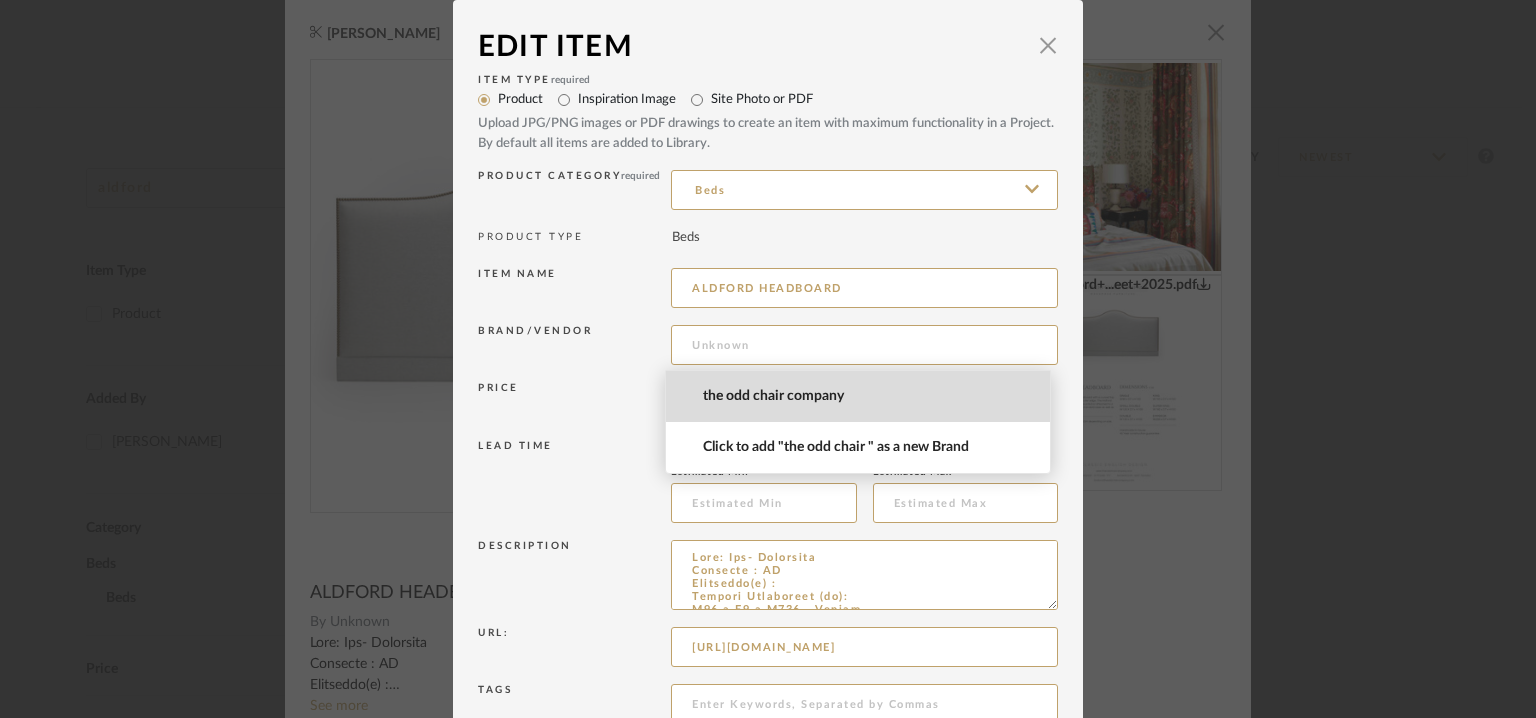 type on "the odd chair company" 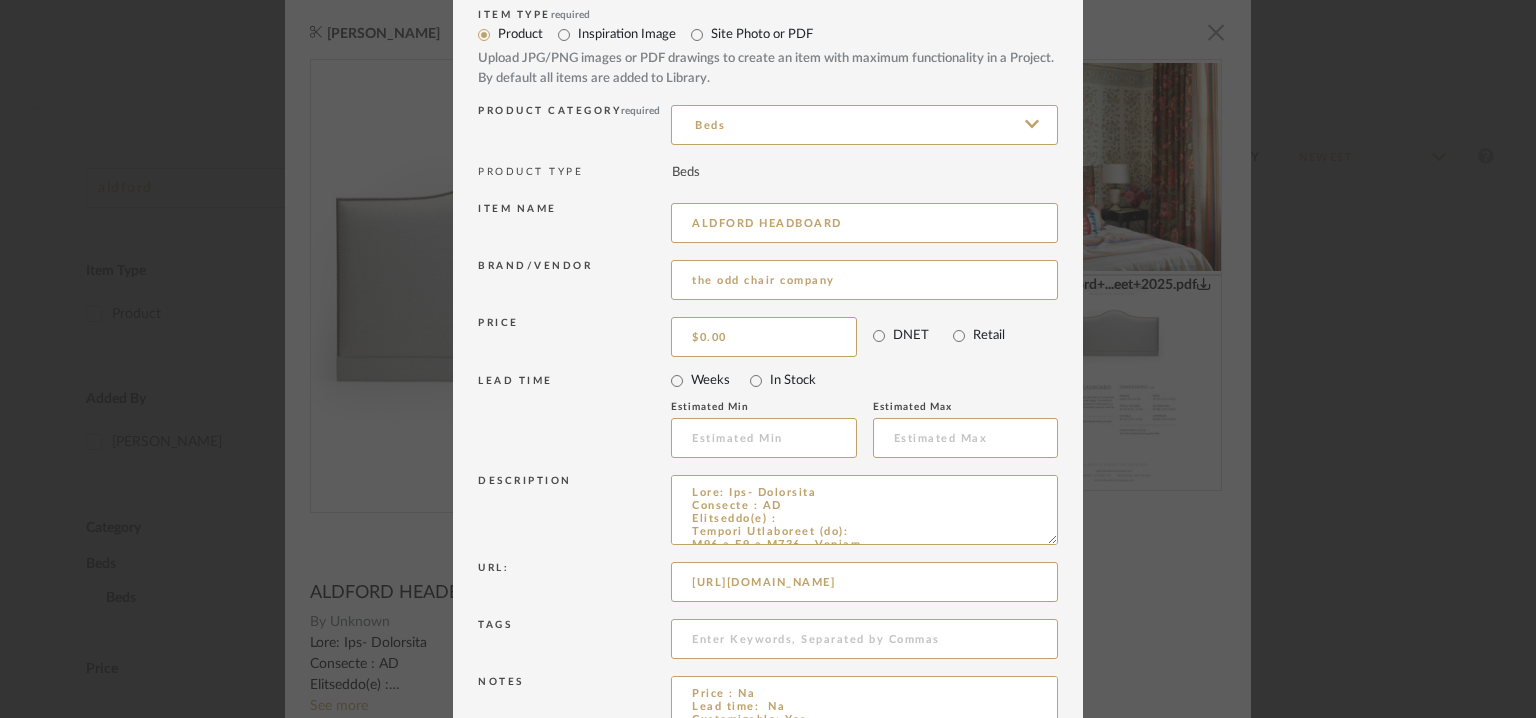 scroll, scrollTop: 192, scrollLeft: 0, axis: vertical 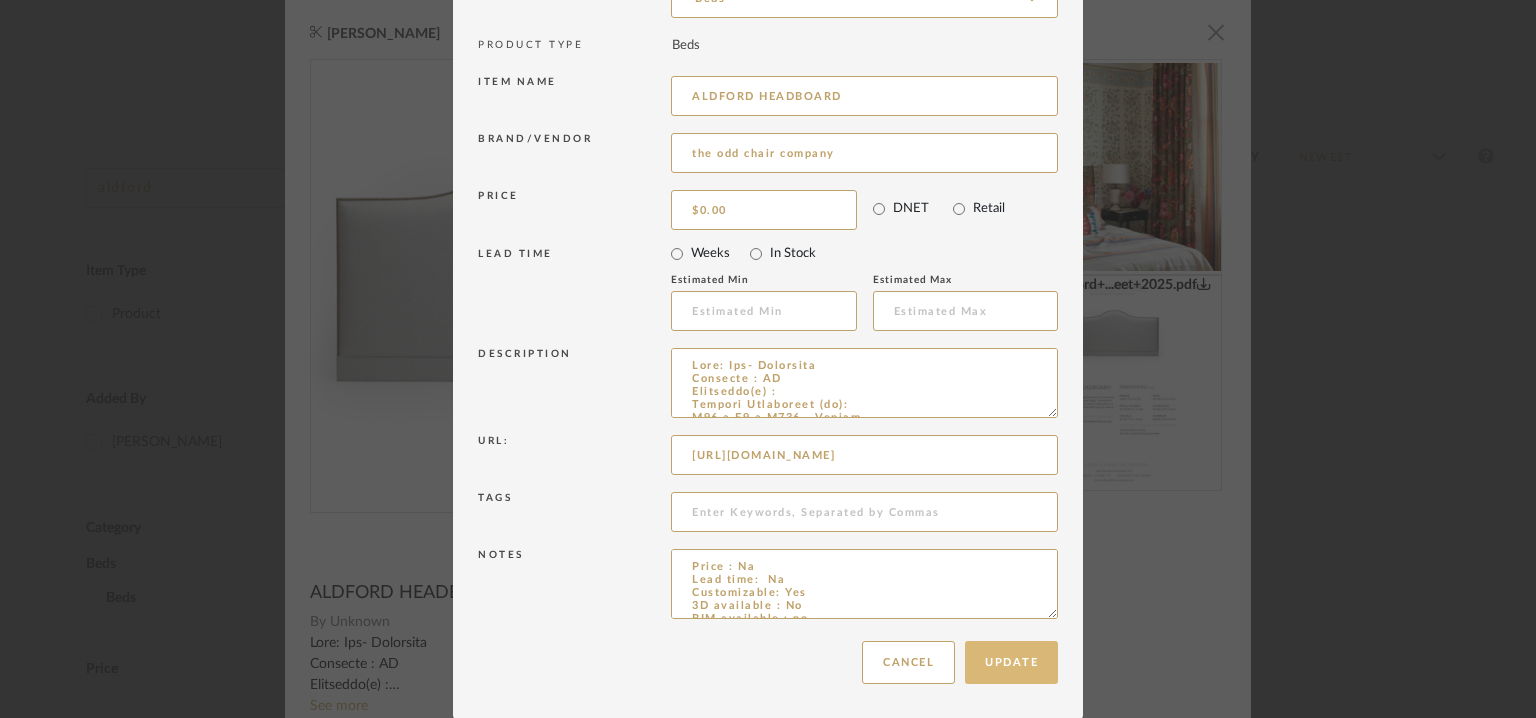 click on "Update" at bounding box center (1011, 662) 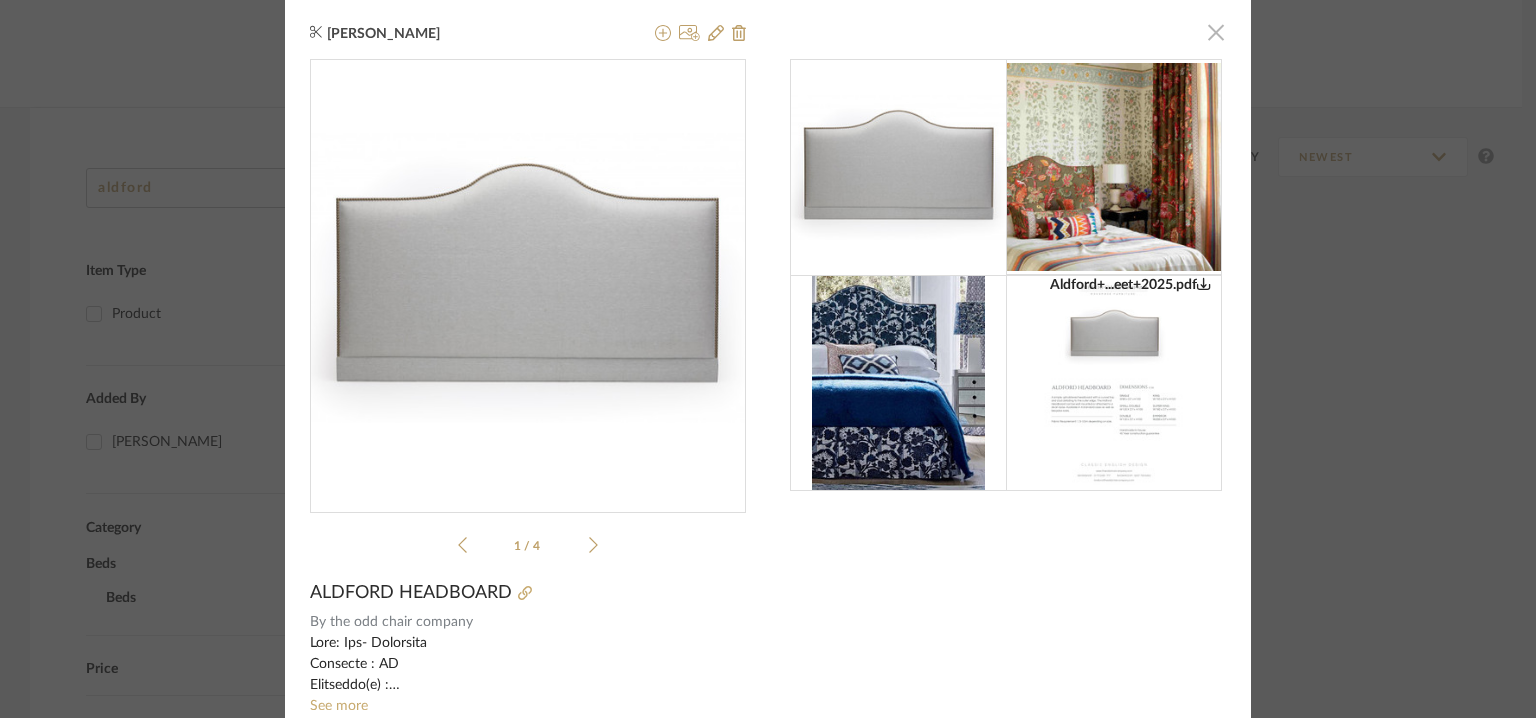 click 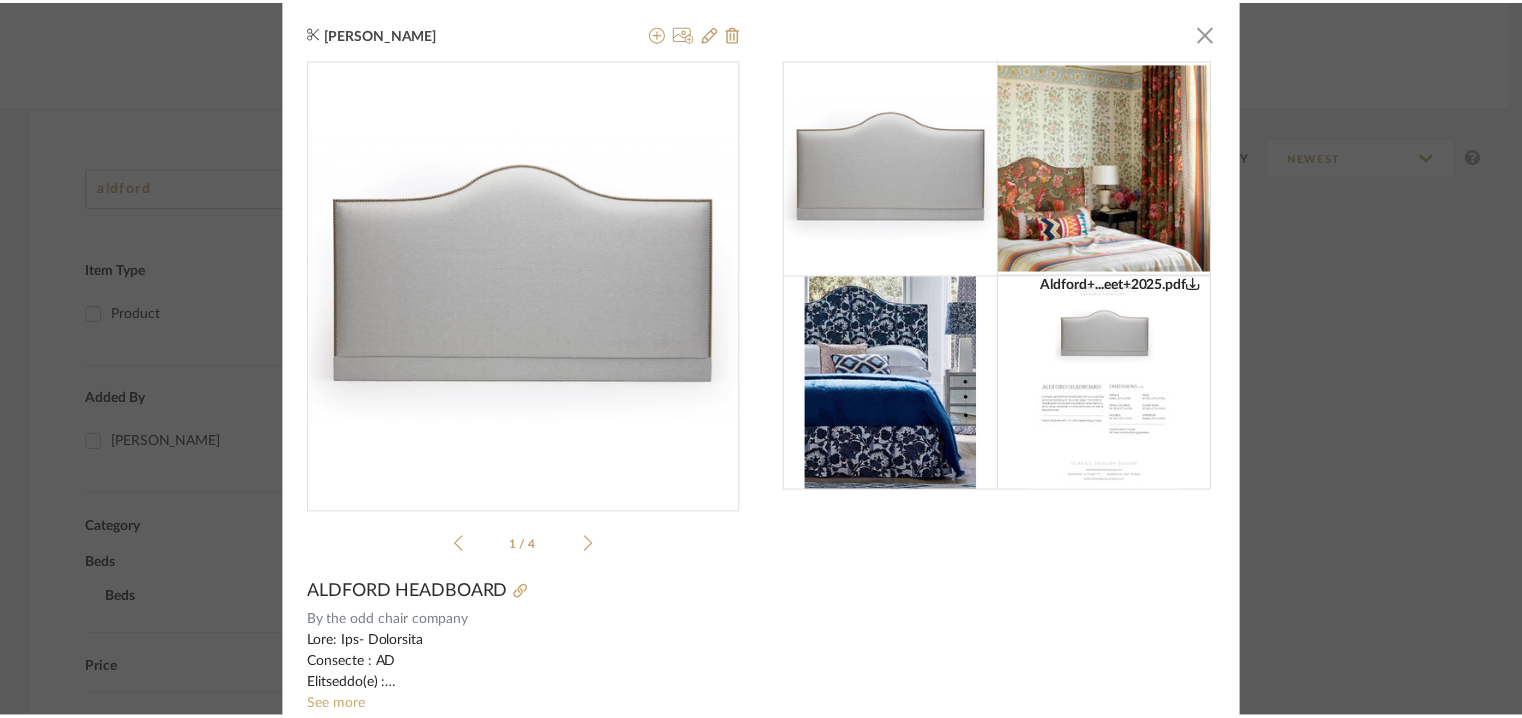scroll, scrollTop: 229, scrollLeft: 0, axis: vertical 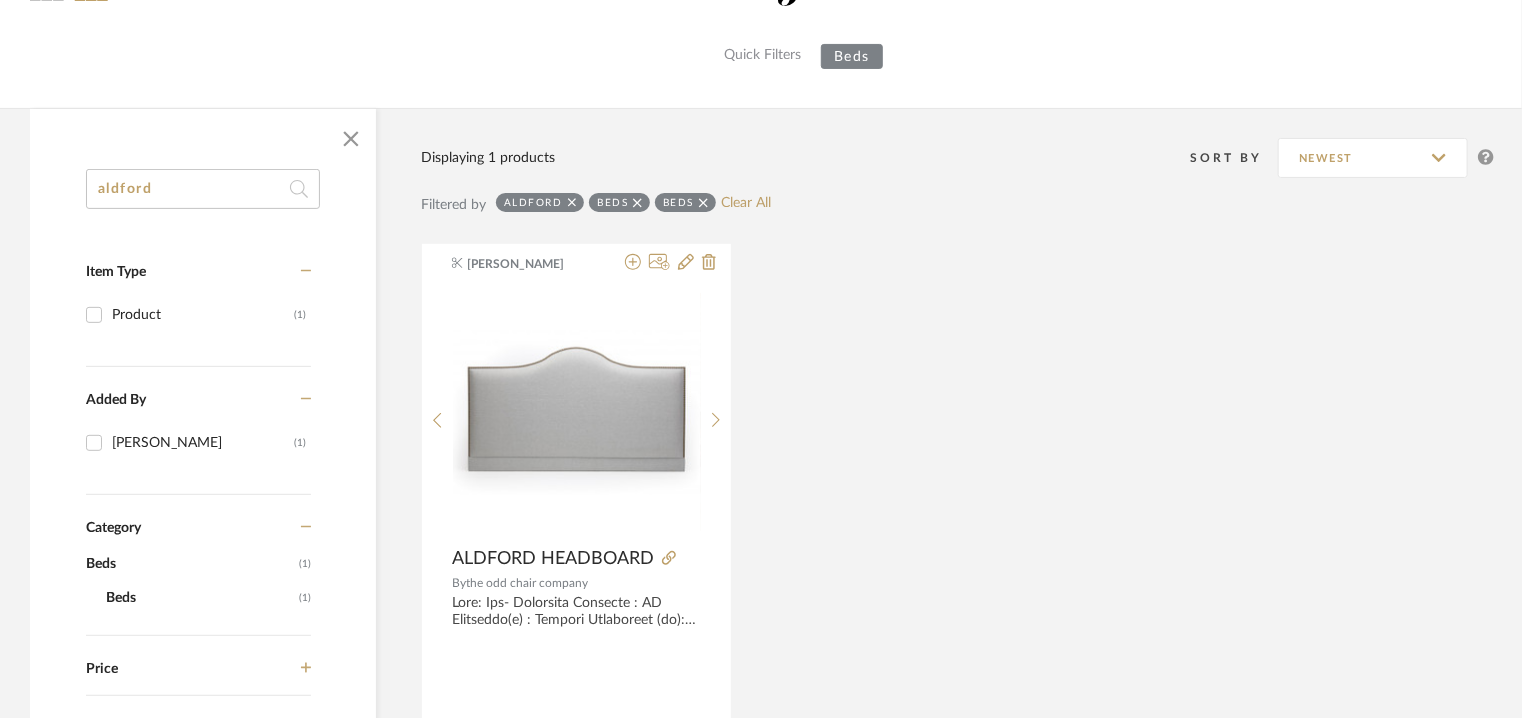 drag, startPoint x: 226, startPoint y: 185, endPoint x: 3, endPoint y: 213, distance: 224.75098 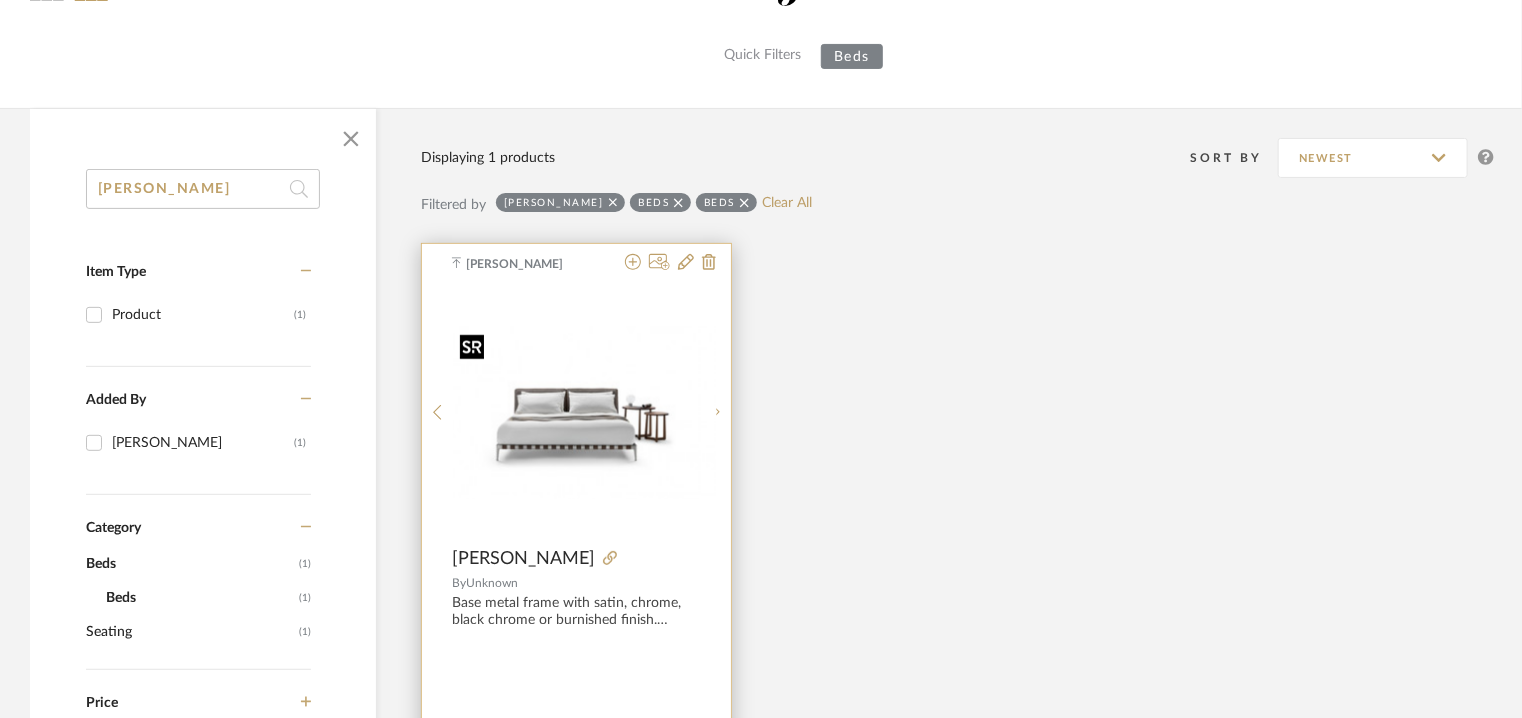 type on "[PERSON_NAME]" 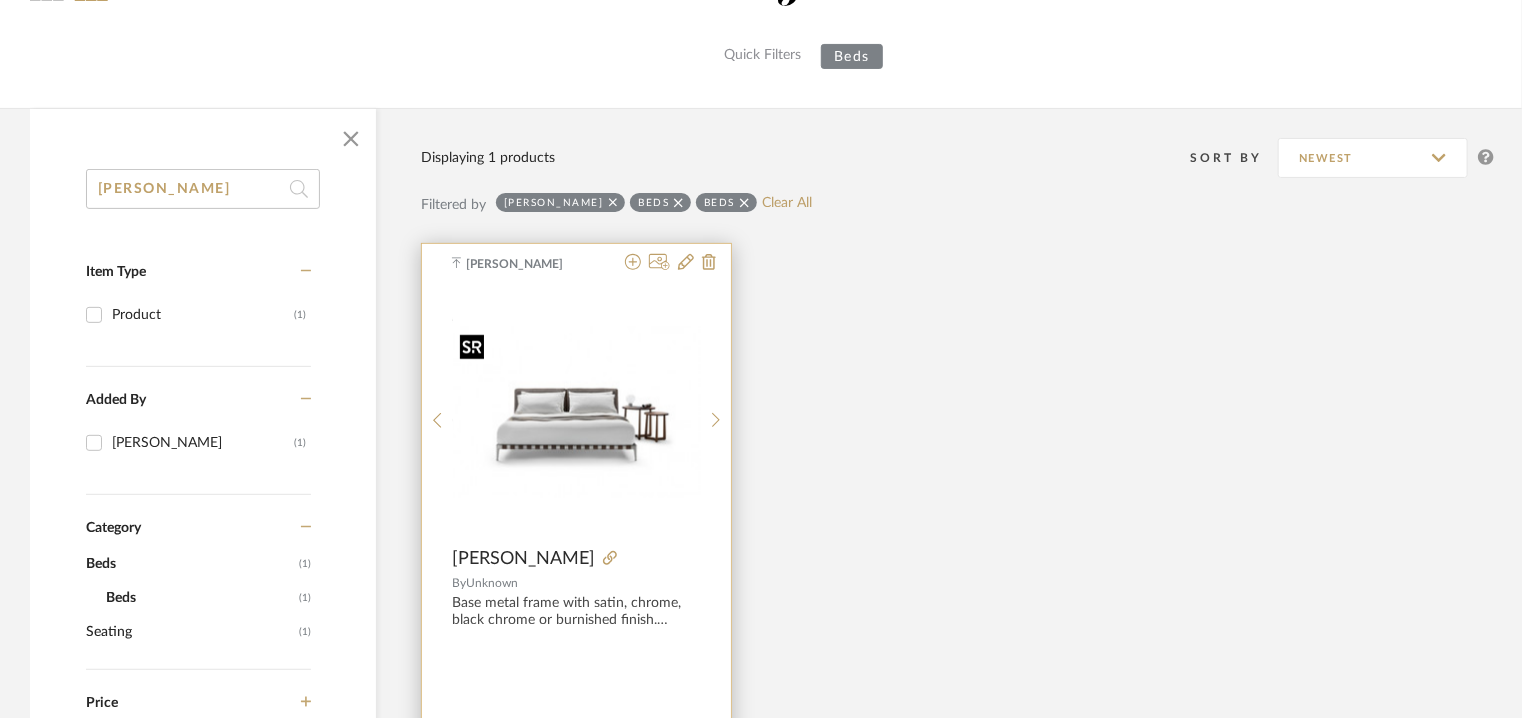click at bounding box center [577, 412] 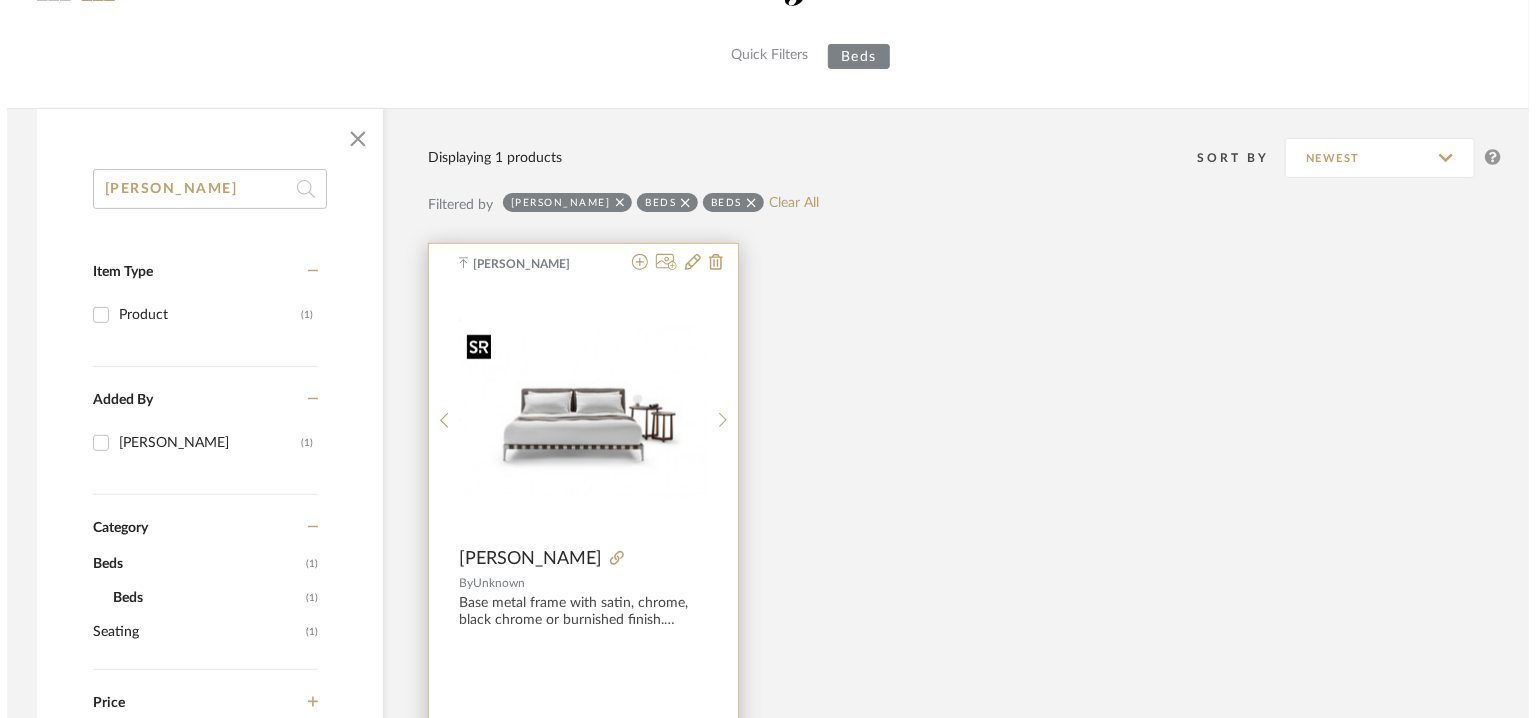 scroll, scrollTop: 0, scrollLeft: 0, axis: both 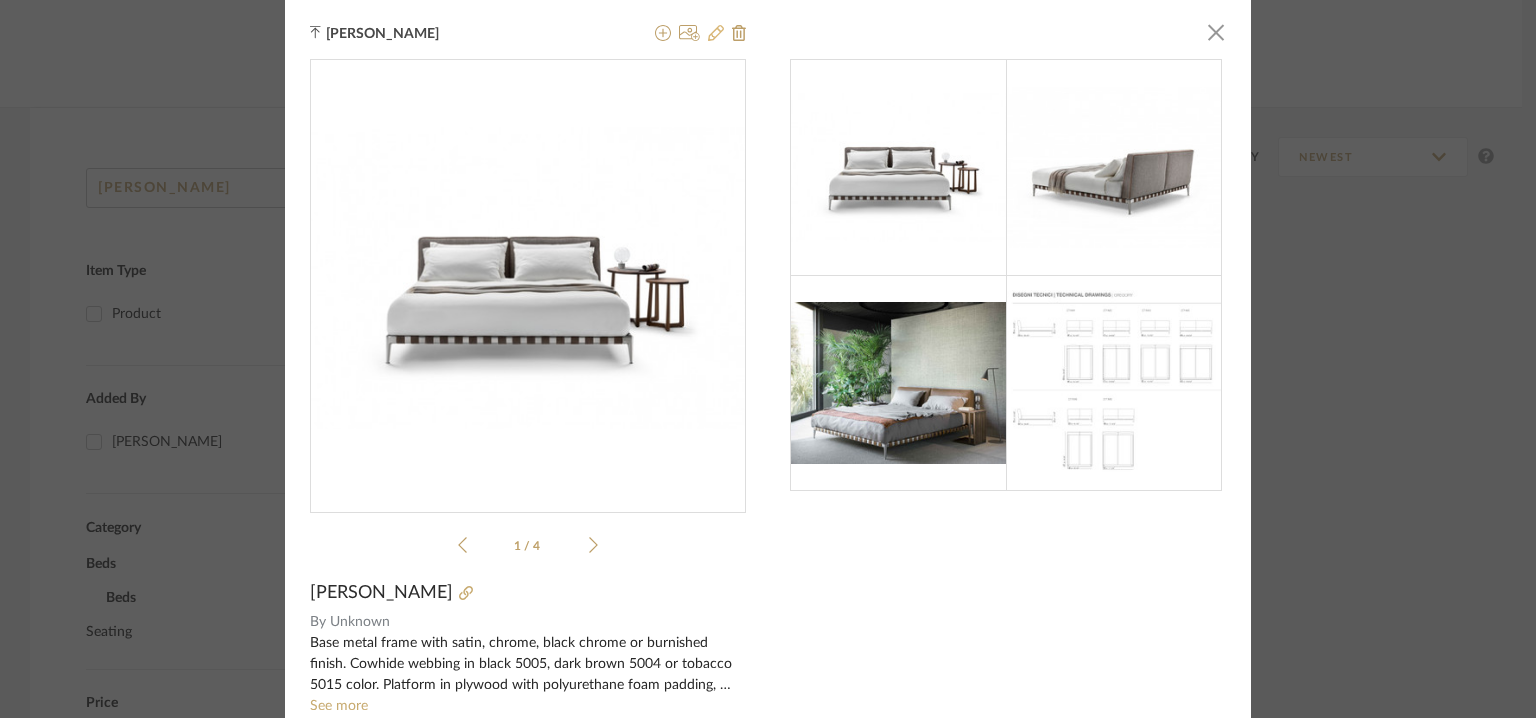 click 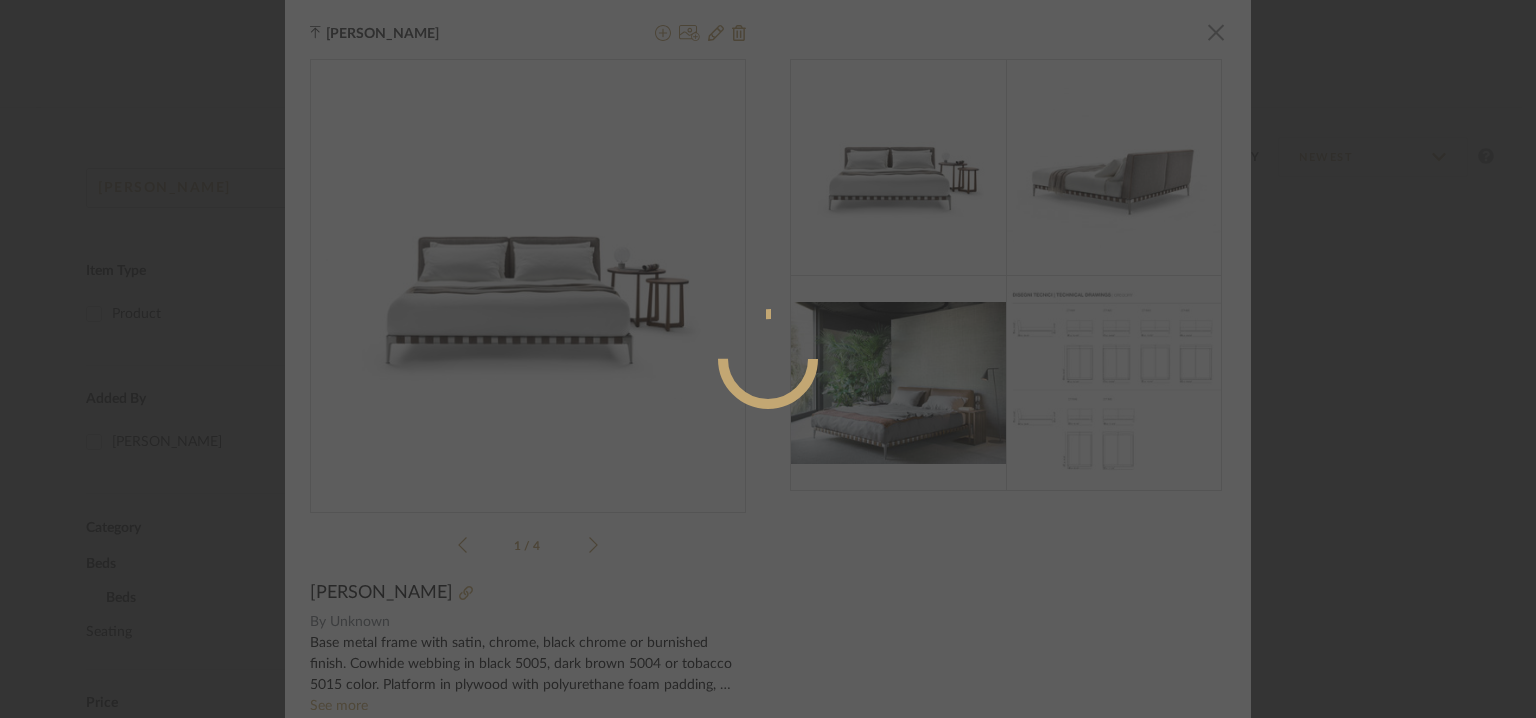 radio on "true" 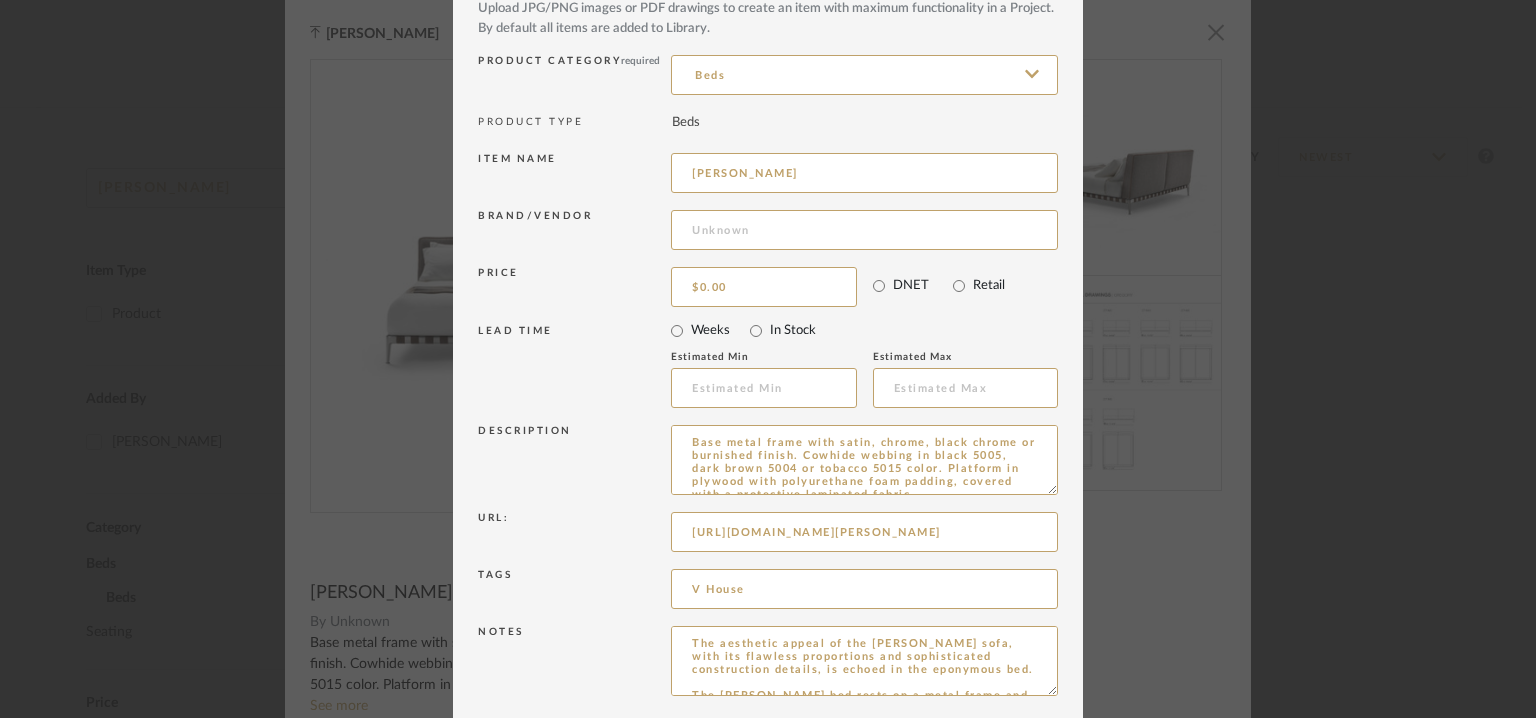 scroll, scrollTop: 192, scrollLeft: 0, axis: vertical 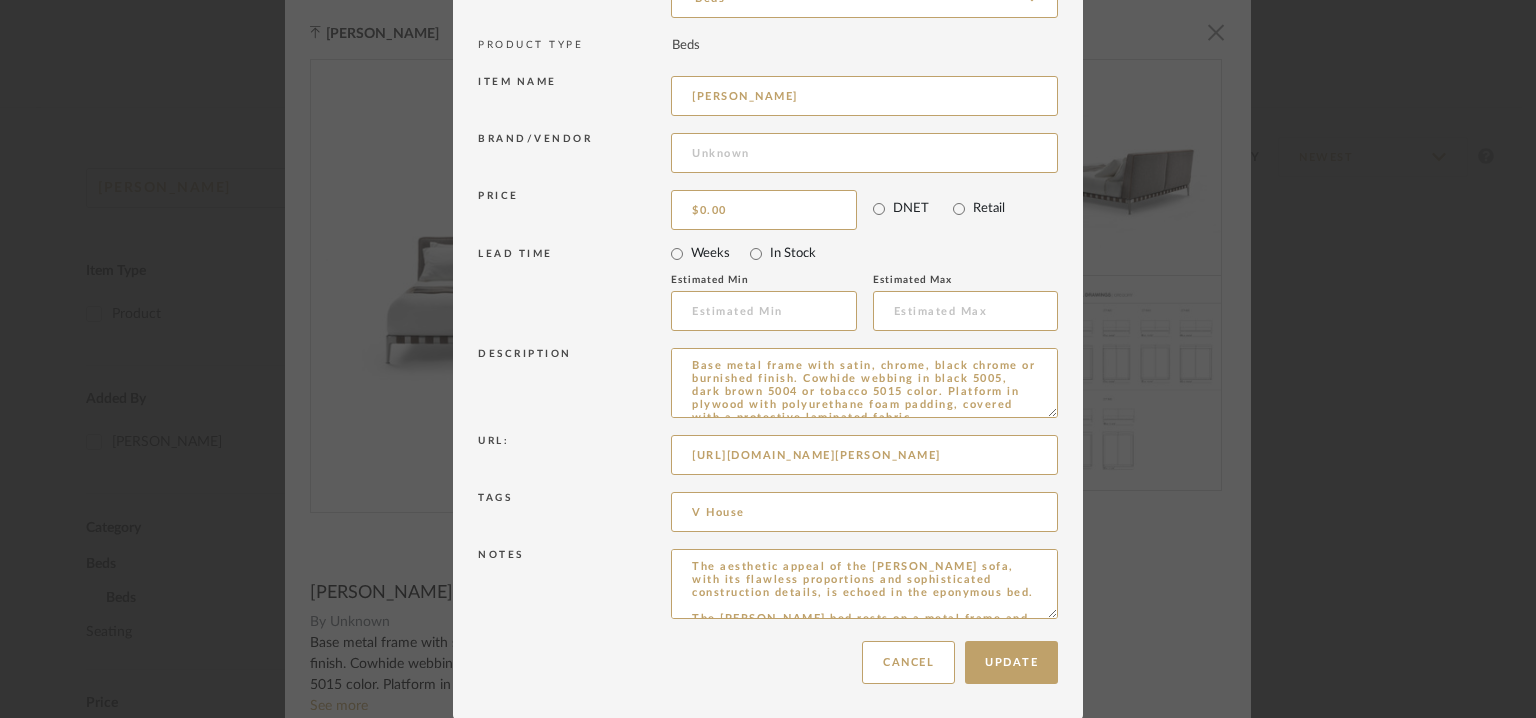drag, startPoint x: 687, startPoint y: 451, endPoint x: 1249, endPoint y: 450, distance: 562.0009 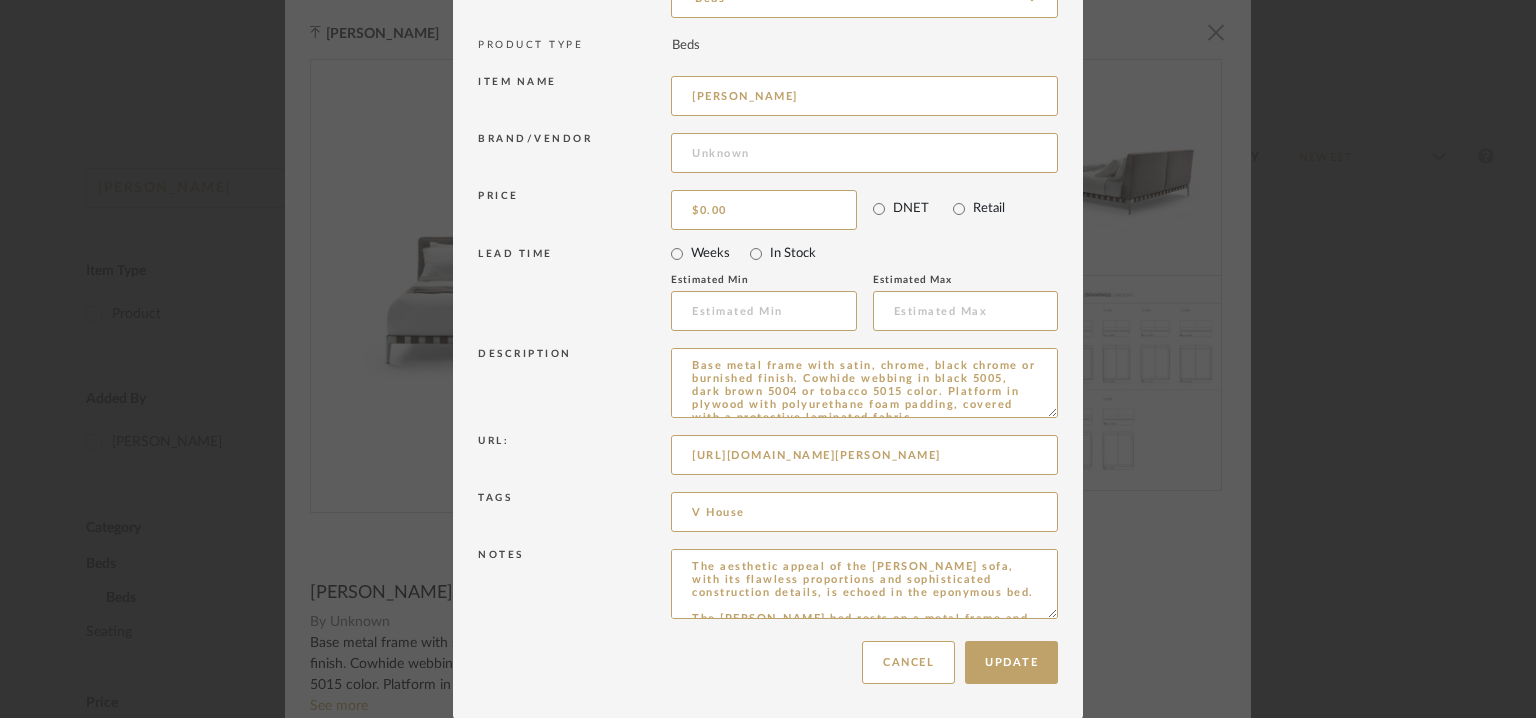 click on "Edit Item ×  Item Type  required Product Inspiration Image   Site Photo or PDF   Upload JPG/PNG images or PDF drawings to create an item with maximum functionality in a Project. By default all items are added to Library.   Product Category  required Beds  PRODUCT TYPE  Beds   Item name  [PERSON_NAME]/Vendor   Price  $0.00 DNET  Retail   LEAD TIME  Weeks In Stock  Estimated Min   Estimated Max   Description   Url:  [URL][DOMAIN_NAME][PERSON_NAME]  Tags  V House  Notes   Update  Cancel" at bounding box center [768, 359] 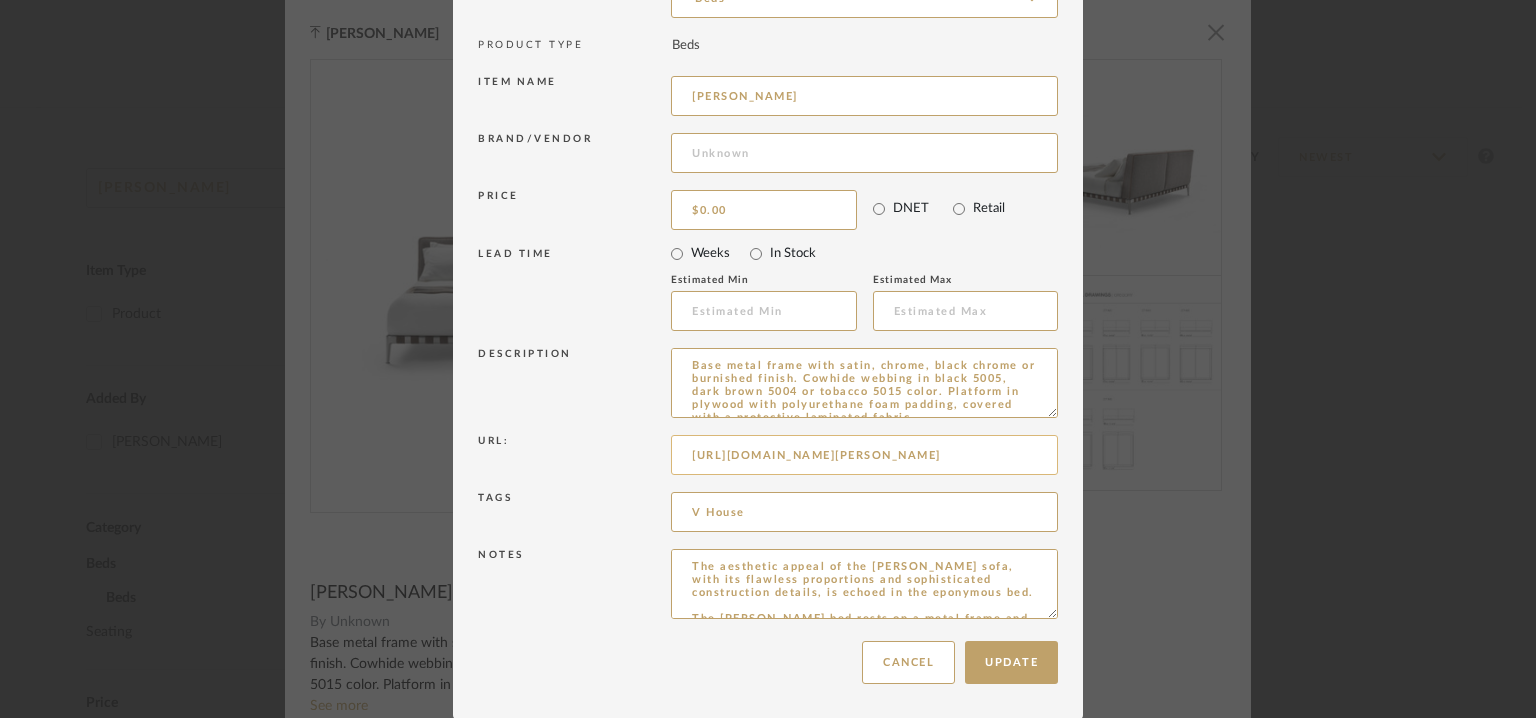 paste on "indoor/all-products/beds-bed-accessories/[PERSON_NAME]-xl#materials" 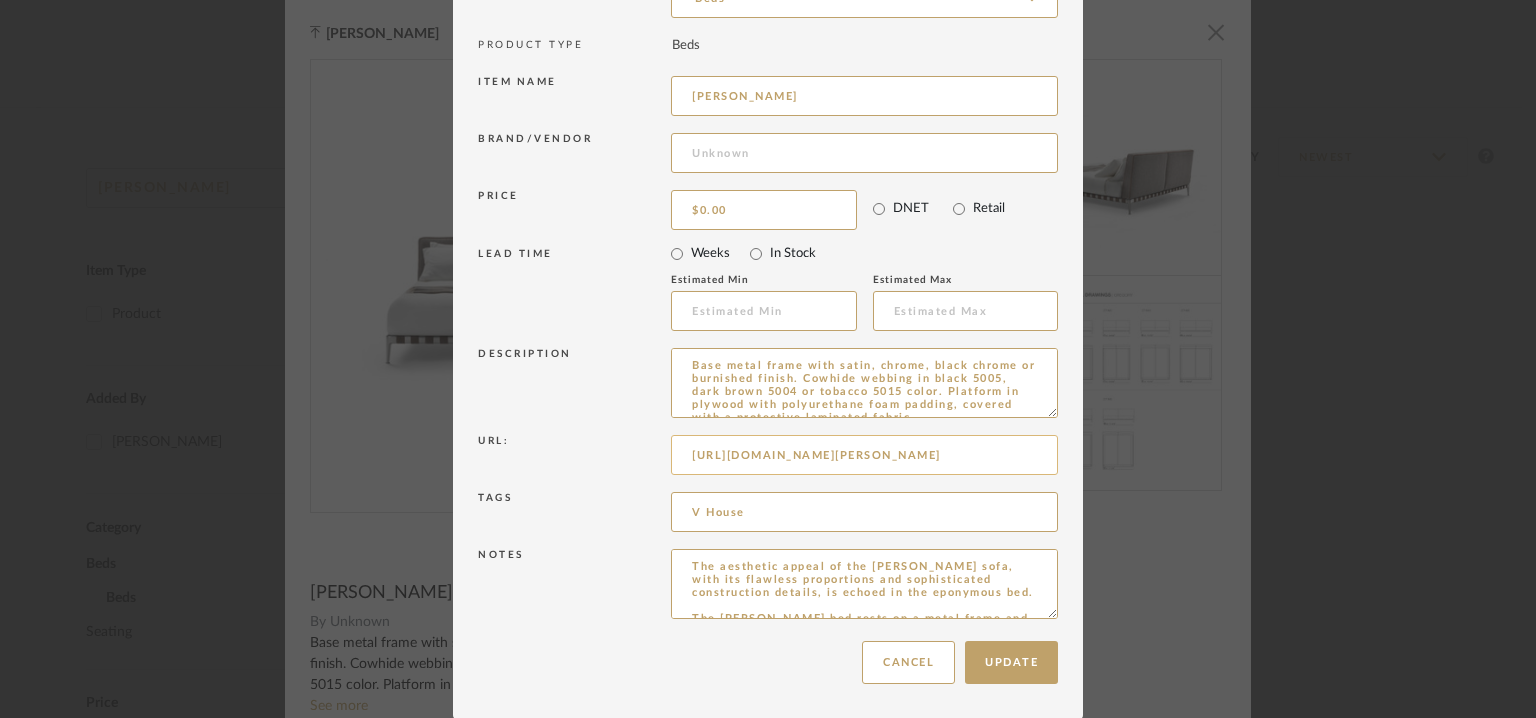 scroll, scrollTop: 0, scrollLeft: 350, axis: horizontal 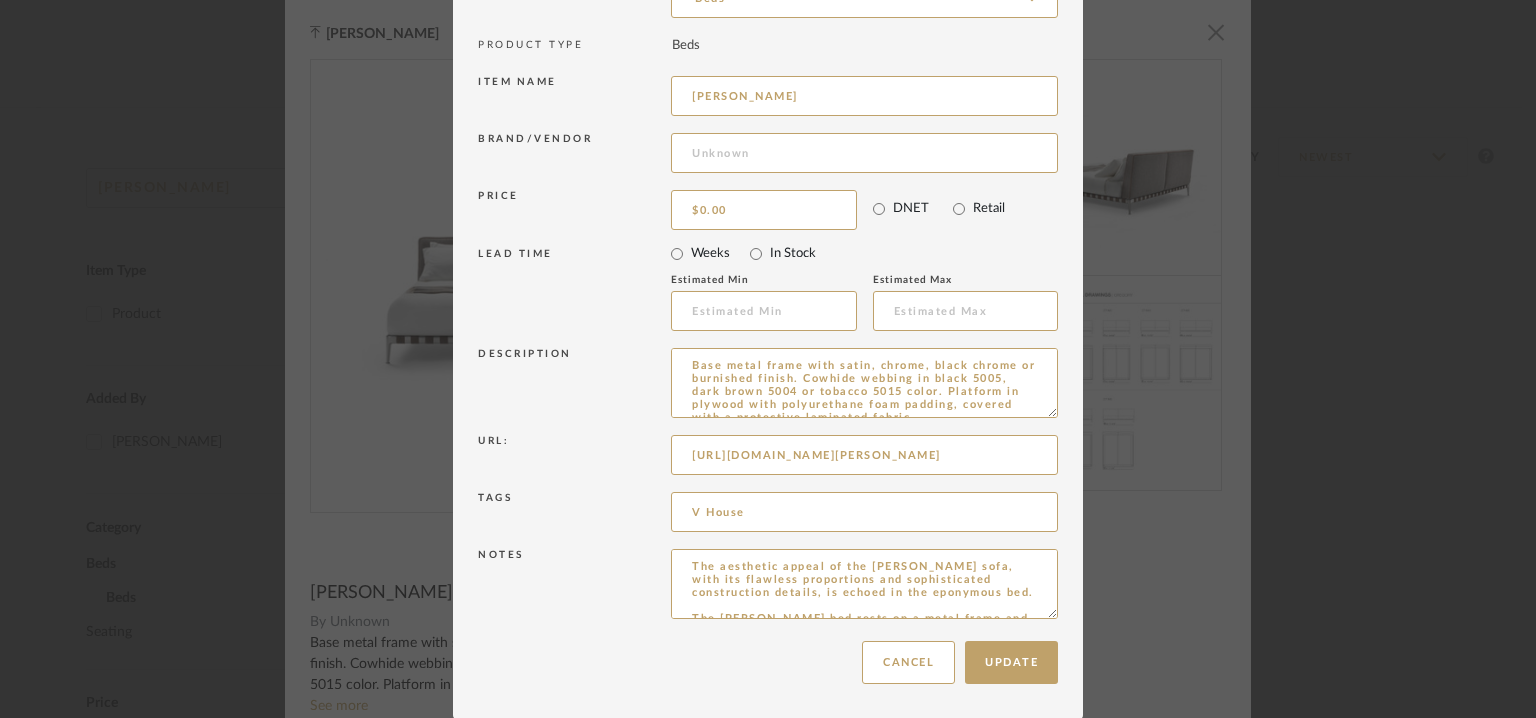 type on "[URL][DOMAIN_NAME][PERSON_NAME]" 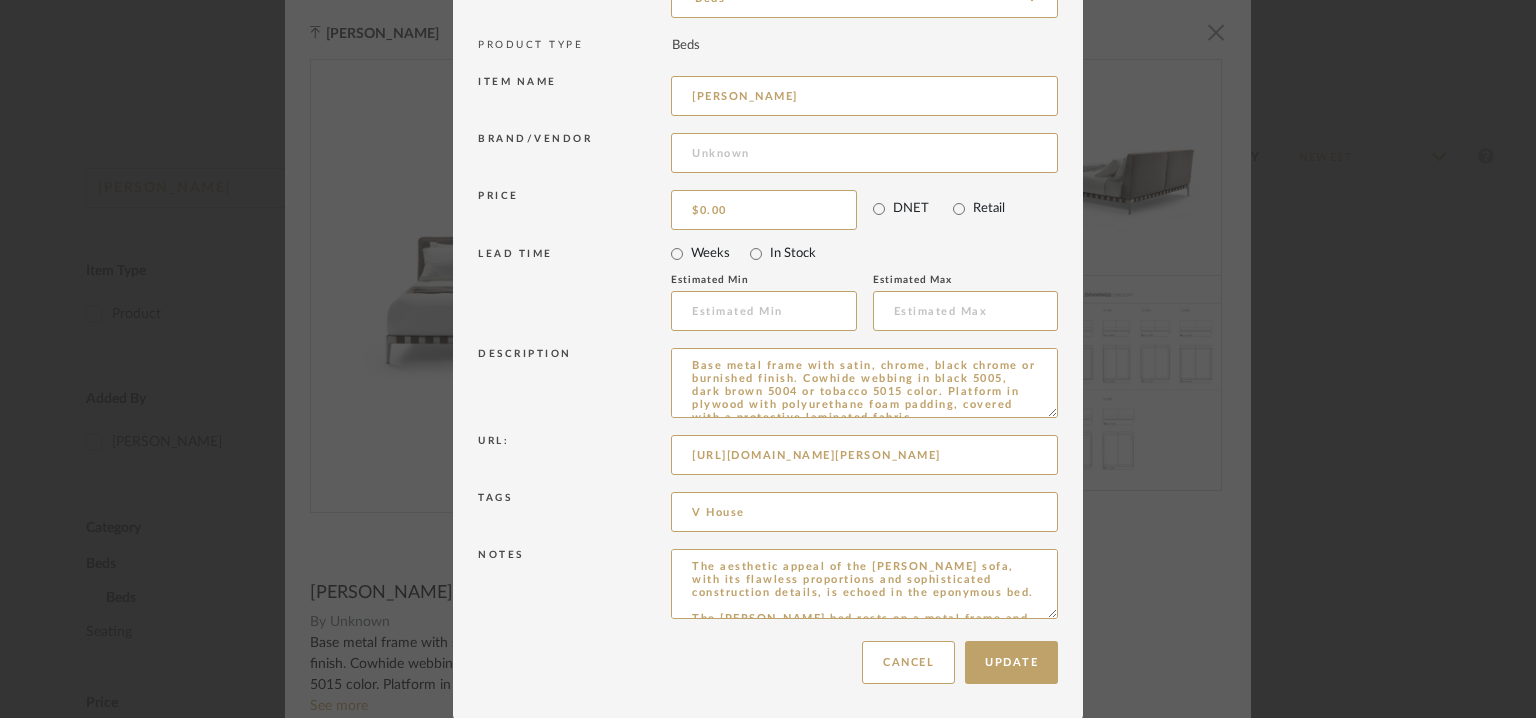 scroll, scrollTop: 0, scrollLeft: 0, axis: both 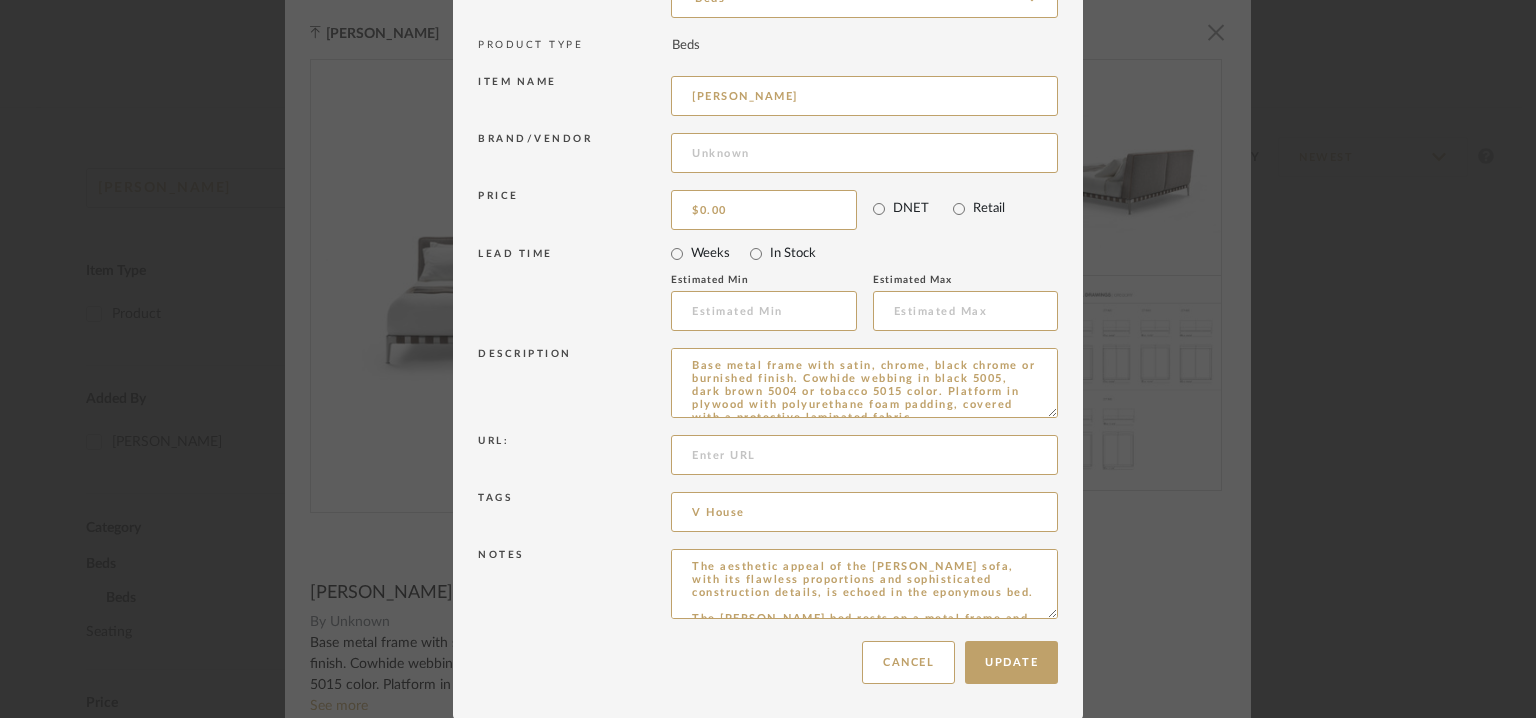 paste on "[URL][DOMAIN_NAME][PERSON_NAME]" 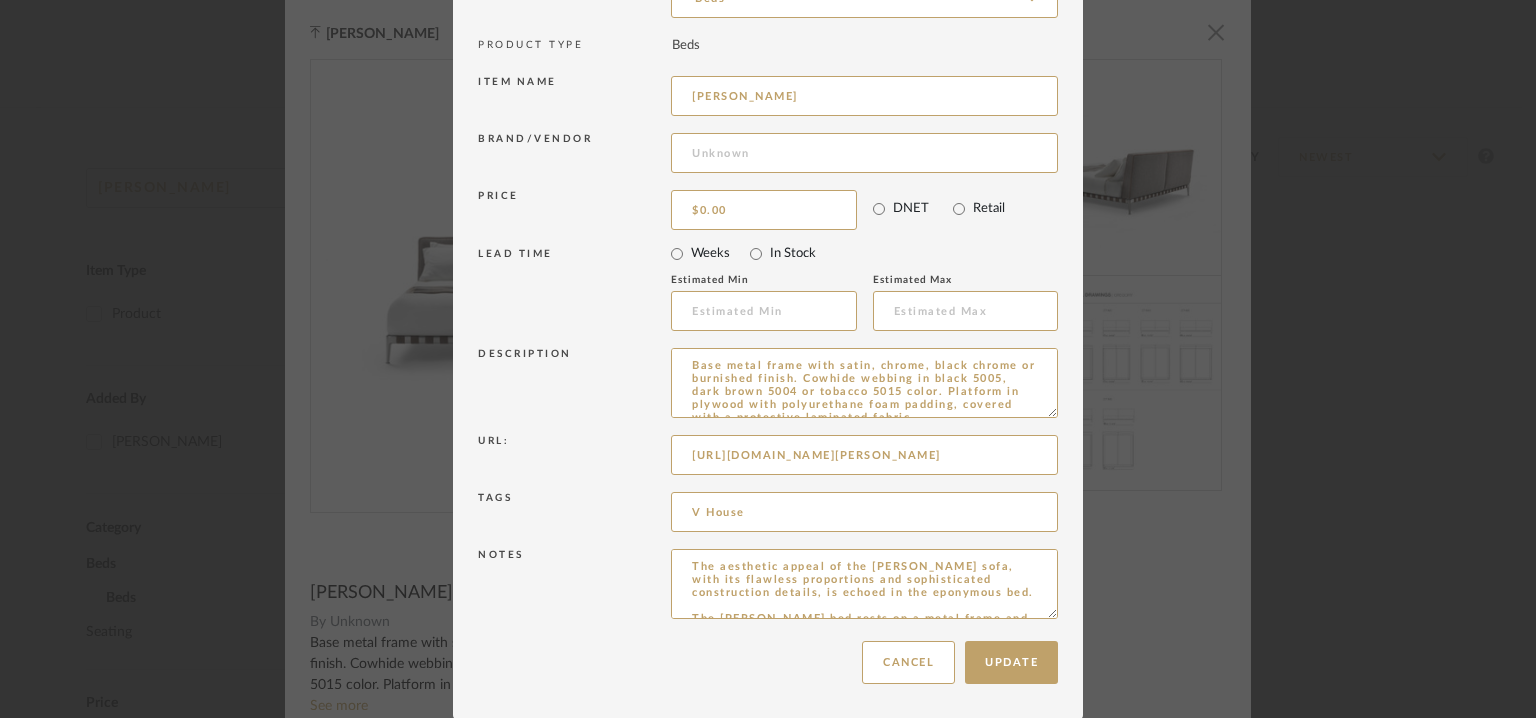 scroll, scrollTop: 0, scrollLeft: 332, axis: horizontal 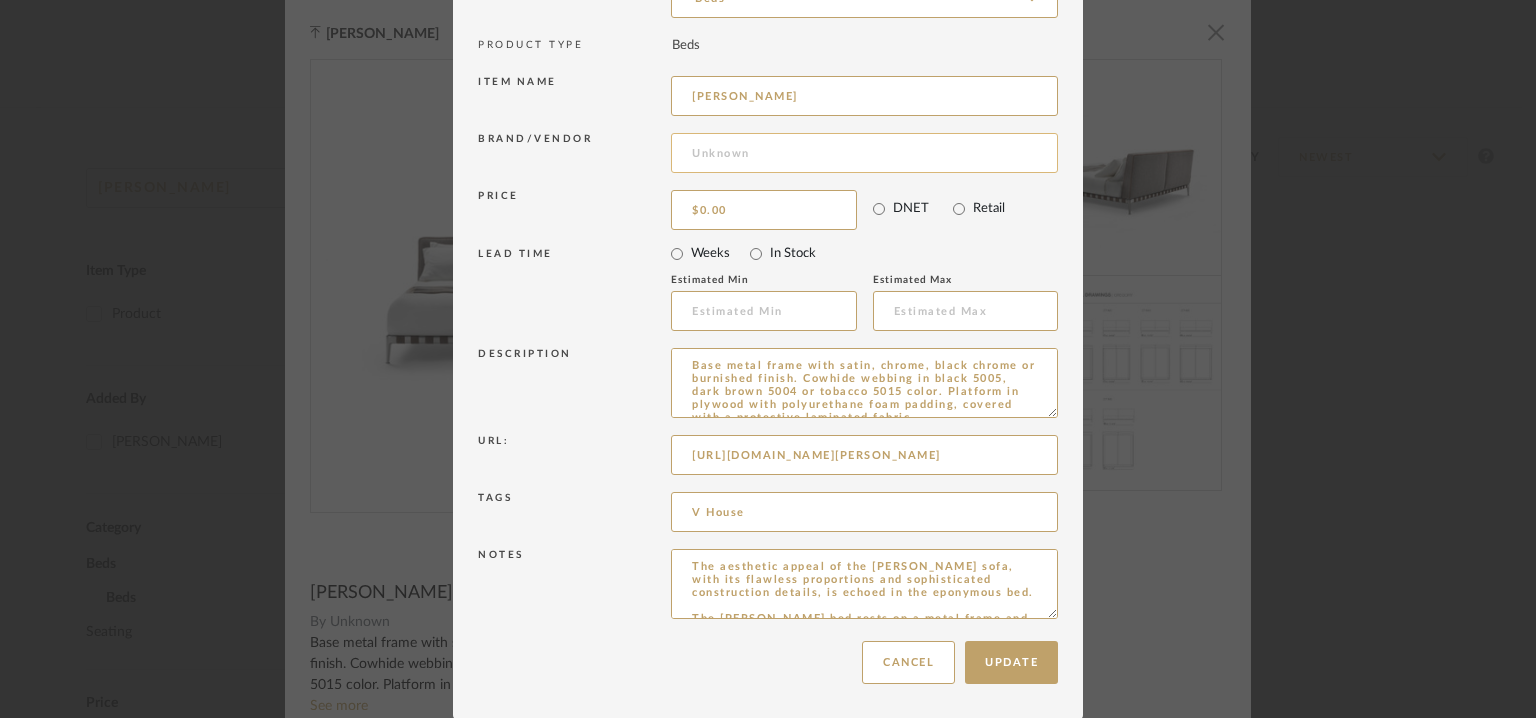type on "[URL][DOMAIN_NAME][PERSON_NAME]" 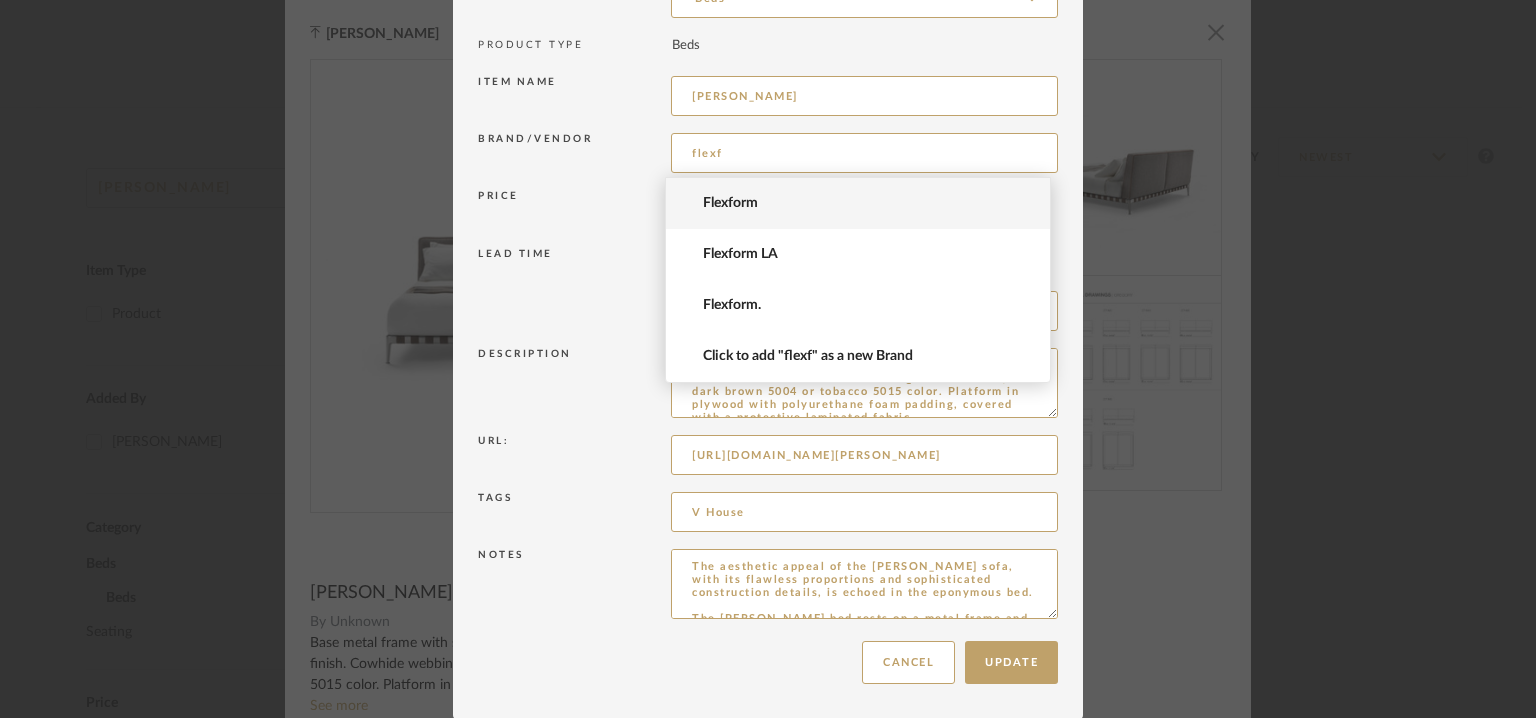 click on "Flexform" at bounding box center (866, 203) 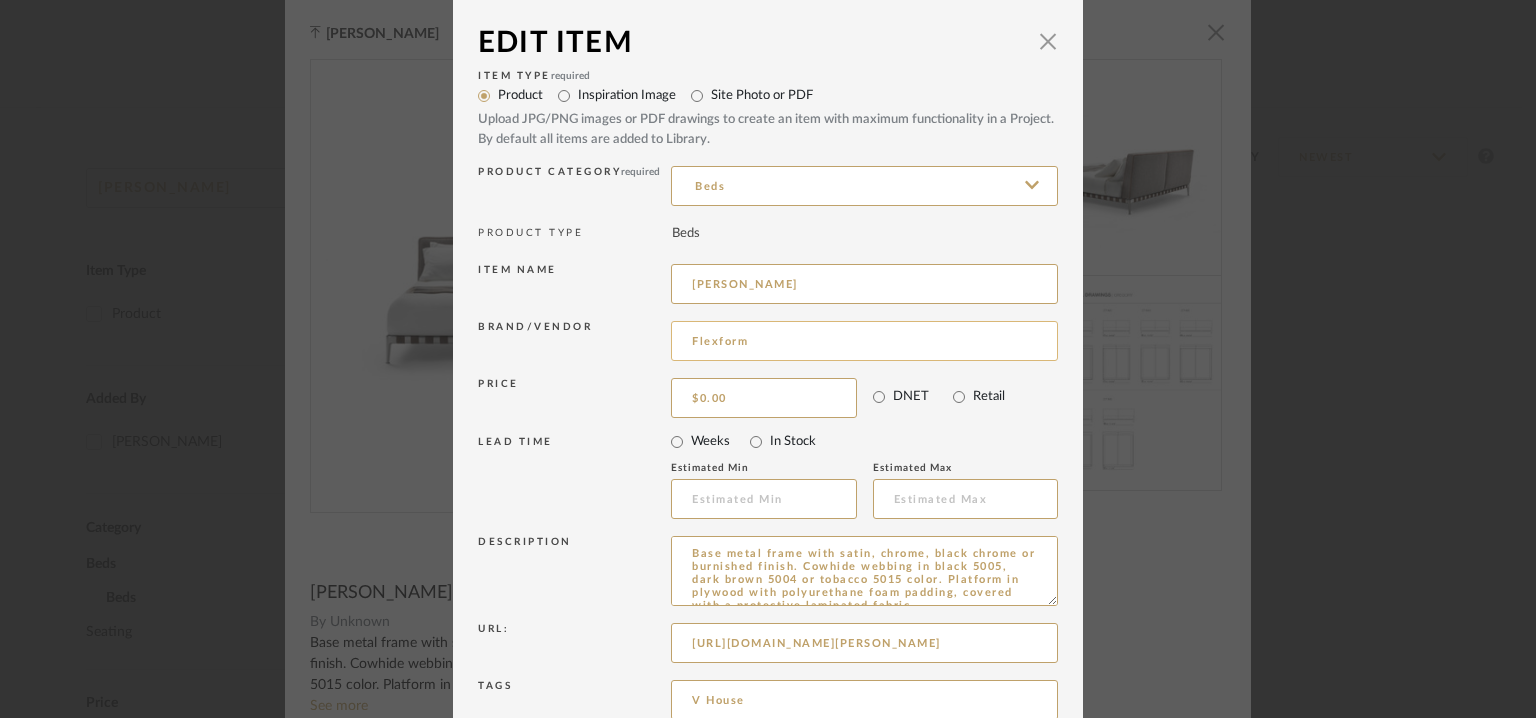 scroll, scrollTop: 0, scrollLeft: 0, axis: both 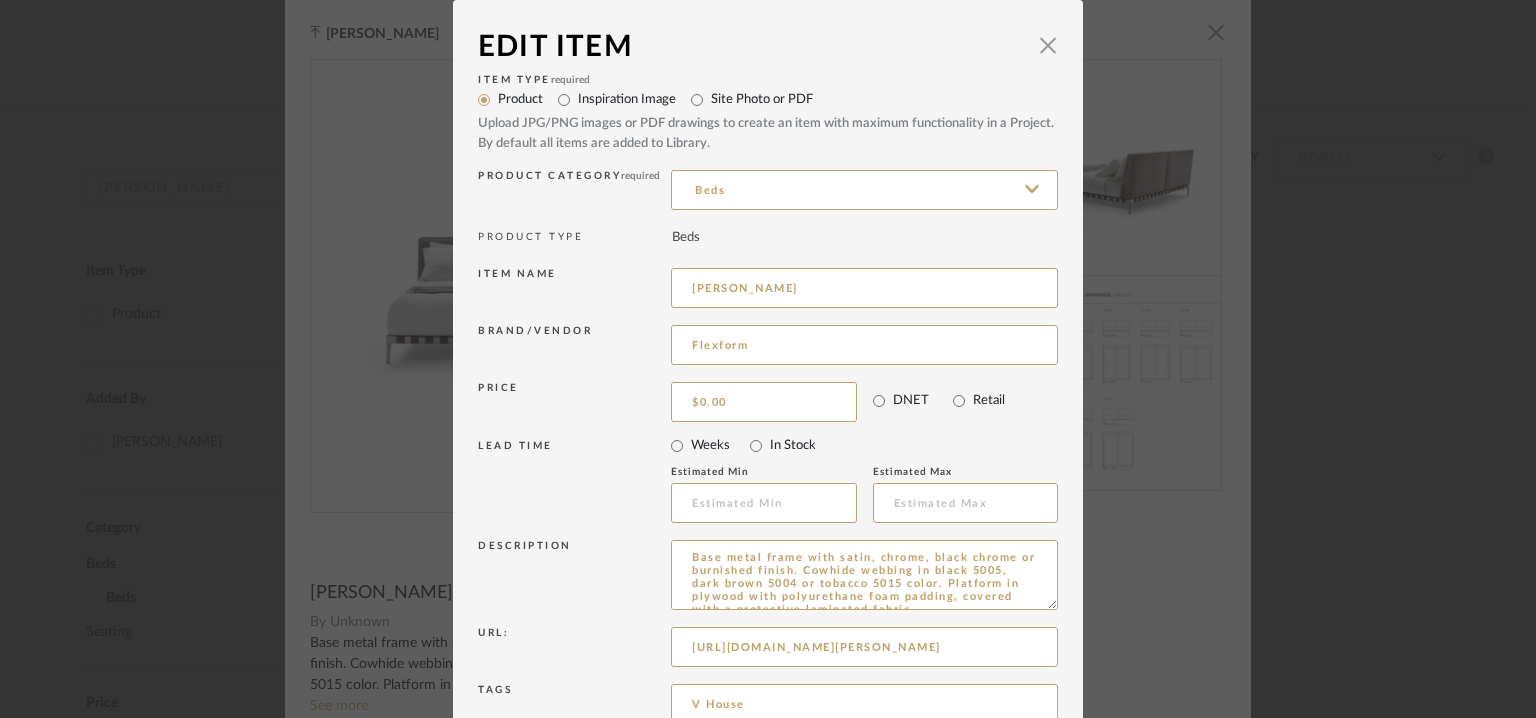 drag, startPoint x: 1043, startPoint y: 600, endPoint x: 1083, endPoint y: 776, distance: 180.48822 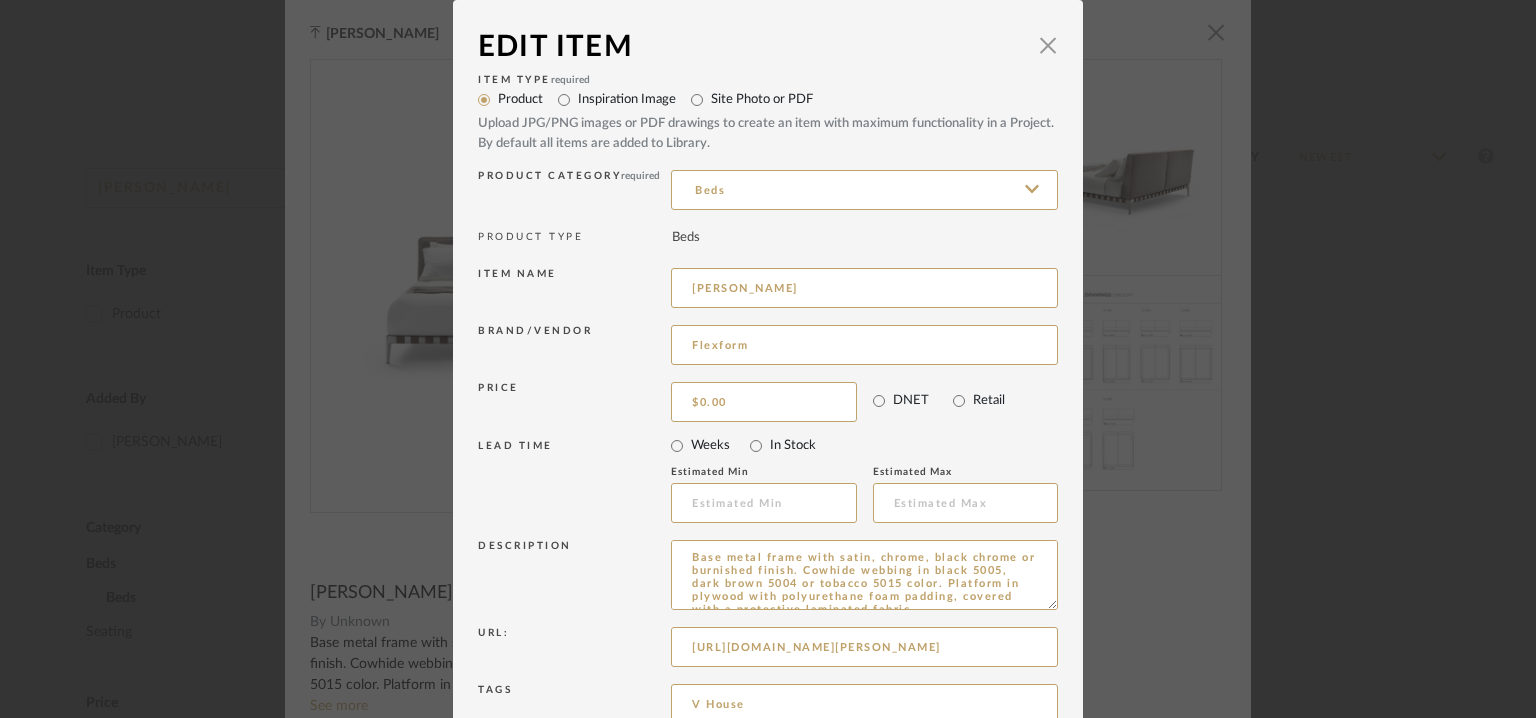 click on "Chrome Web Clipper   Import Pinterest   Support   All Projects   Library   Inspiration   Upload History   Add New Item  Hello, Tehseen  Library: Beds   Quick Filters   Beds  [PERSON_NAME] Item Type Product  (1)  Added By [PERSON_NAME]  (1)  Category  Beds    (1)   Beds   (1)   Seating   (1)  Price 0  7,500 +  0 7500 Upload Method Uploaded  (1)  Lead Time Weeks In Stock Displaying 1 products  Sort By  Newest Filtered by [PERSON_NAME]  Beds  Clear All  [PERSON_NAME] By   Unknown  StyleRow Design Corp. ©2025 Sitemap User Agreement Privacy Policy [EMAIL_ADDRESS][DOMAIN_NAME] Sitemap User Agreement Privacy Policy StyleRow, Inc. ©2025 [EMAIL_ADDRESS][DOMAIN_NAME]
[PERSON_NAME] × 1 / 4 [PERSON_NAME] By Unknown See more Notes Edit Item ×  Item Type  required Product Inspiration Image   Site Photo or PDF   Upload JPG/PNG images or PDF drawings to create an item with maximum functionality in a Project. By default all items are added to Library.   Product Category  required Beds  PRODUCT TYPE  Beds   Item name  [PERSON_NAME]" at bounding box center (768, 129) 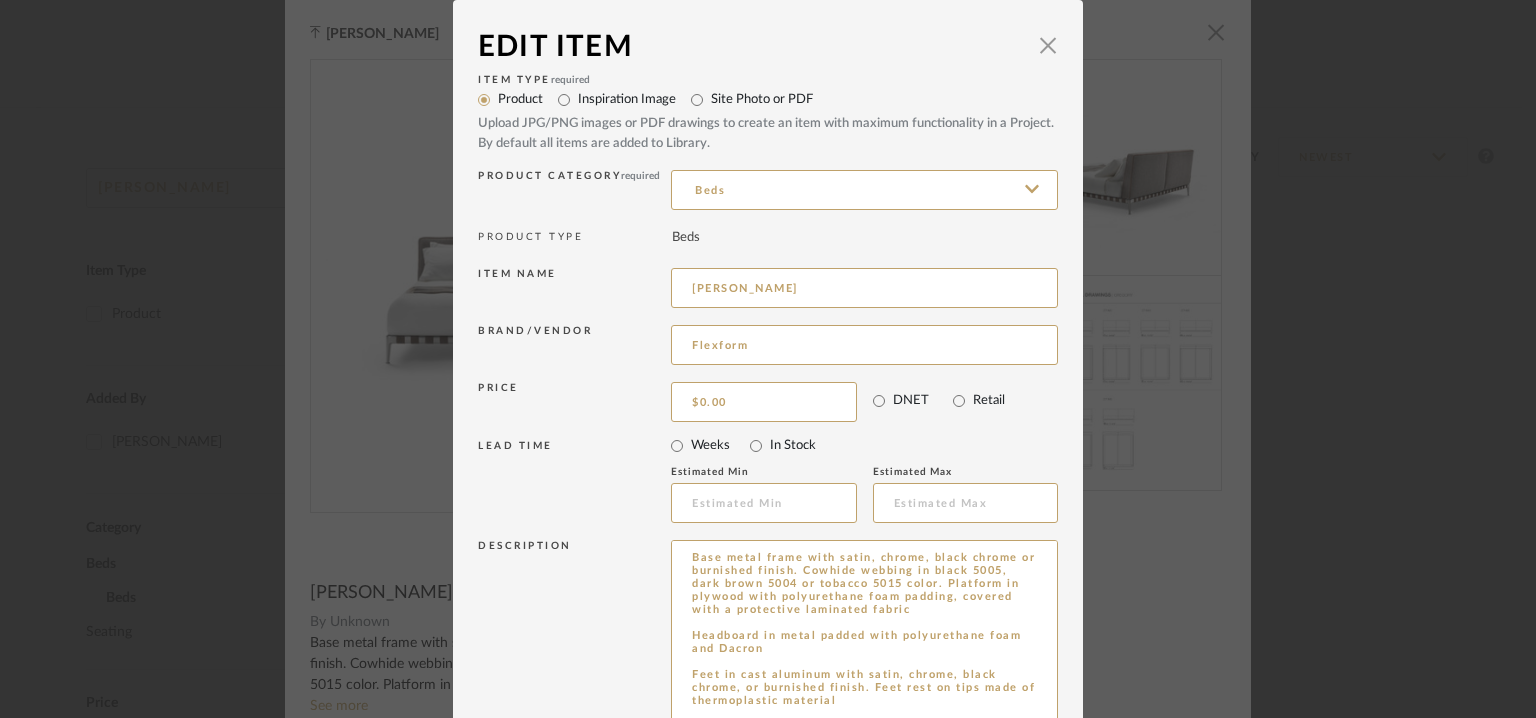 scroll, scrollTop: 178, scrollLeft: 0, axis: vertical 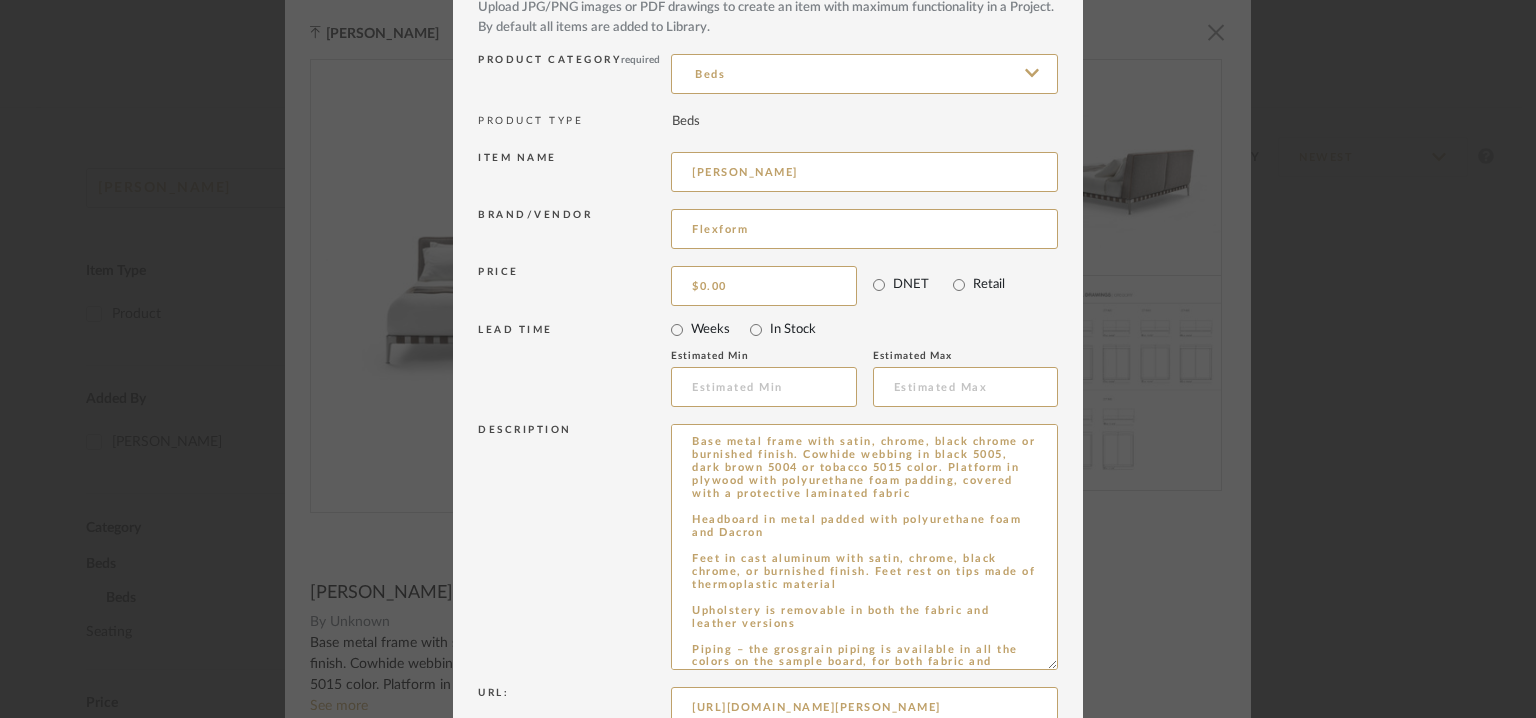 drag, startPoint x: 689, startPoint y: 556, endPoint x: 954, endPoint y: 744, distance: 324.91385 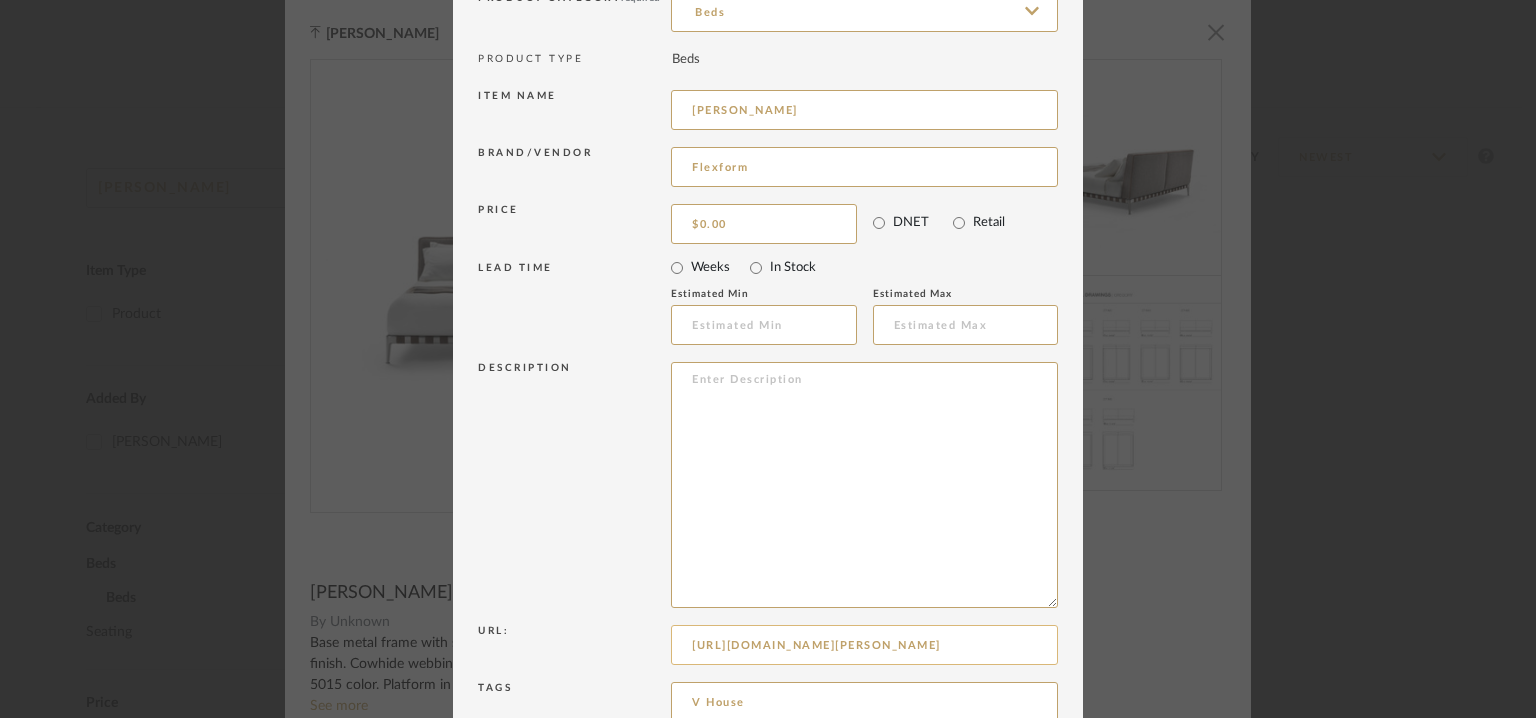 scroll, scrollTop: 0, scrollLeft: 0, axis: both 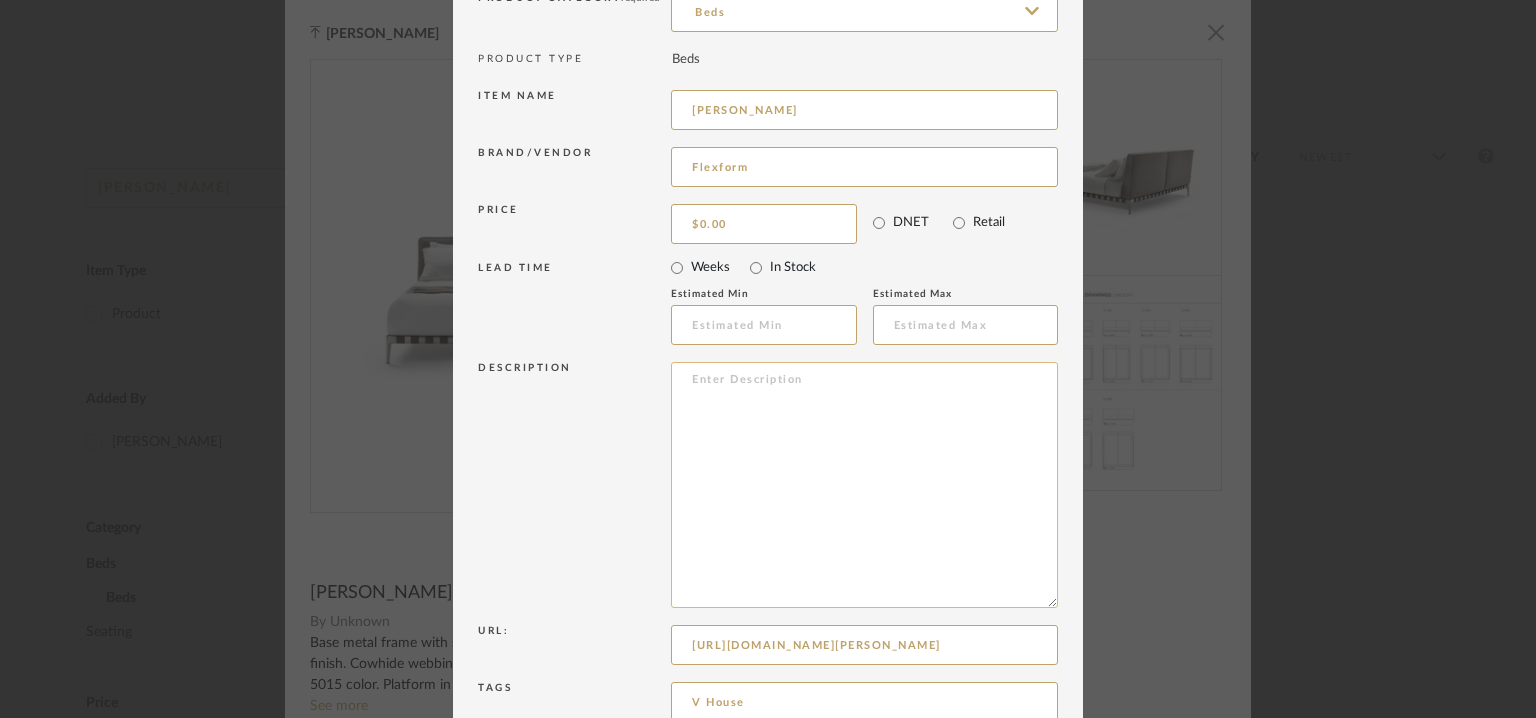 paste on "Type: Bed
Designer : [PERSON_NAME] (2020)
Dimension(s) :
COD 0271M1:   W 165 x D 224 x H85/ foot H22cm
COD 0271M2:   W 175 x D 224 x H85/ foot H22cm
COD 0271M3:   W 185 x D 224 x H85/ foot H22cm
COD 0271M5:   W 205 x D 224 x H85/ foot H22cm
COD 0271M6 Queen:   W 158 x D 227 x H85/ foot H22cm
COD 0271M8 King :  W 198 x D 227 x H85/ foot H22cm
Material/Finishes :
Base metal frame with satin, chrome, black chrome, burnished , glossy anthracite, matt titanium 710 finish. Cowhide webbing in black 5005, dark brown 5004, tobacco 5015 or grey 5003 color
Platform in plywood with polyurethane foam padding, covered with a protective laminated fabric
Headboard in metal padded with polyurethane foam and dacron
Feet in cast aluminum with satin, chrome, black chrome, burnished, glossy anthracite, matt titanium 710 finish. Feet rest on tips made of thermoplastic material
Upholstery is removable in both the fabric and leather versions
Piping in gros grain, available in all the colors on the sample board, for ..." 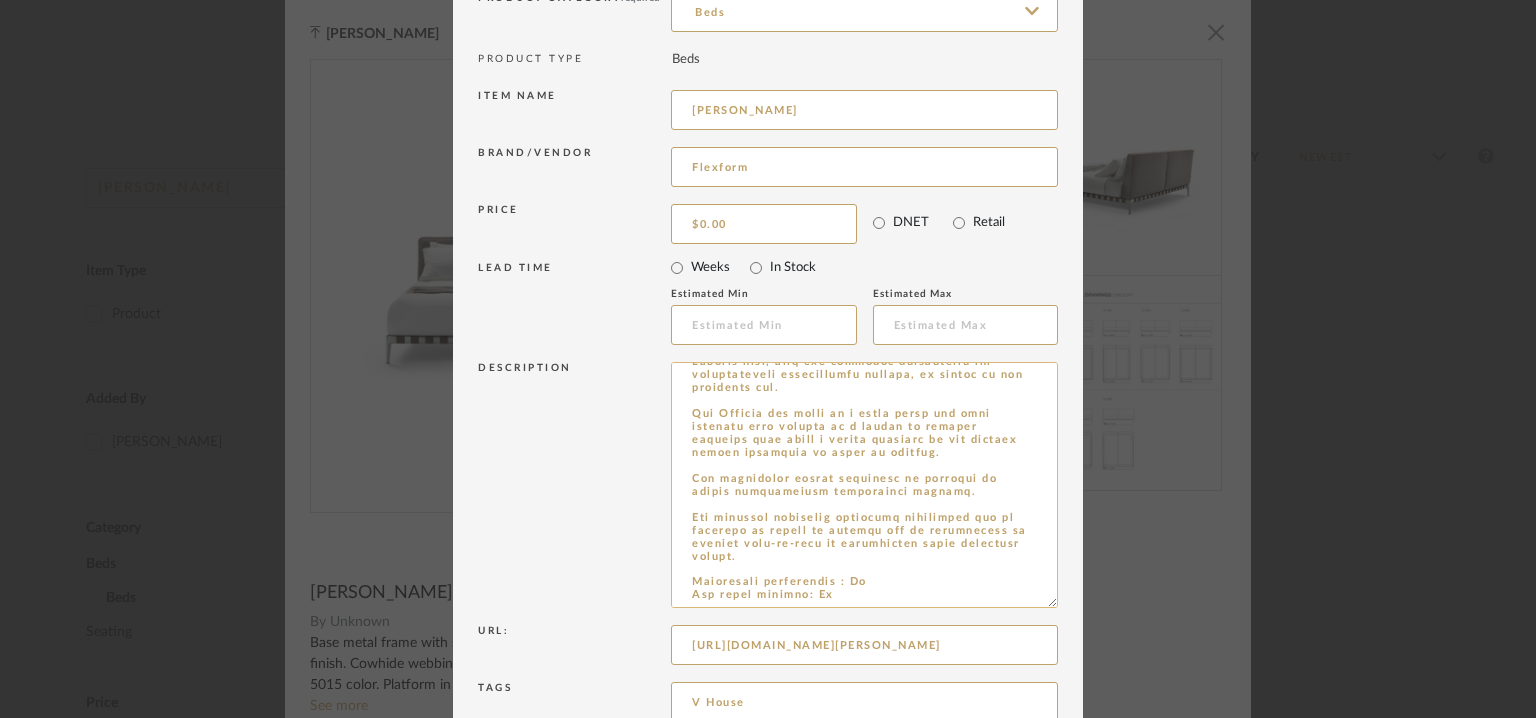 scroll, scrollTop: 484, scrollLeft: 0, axis: vertical 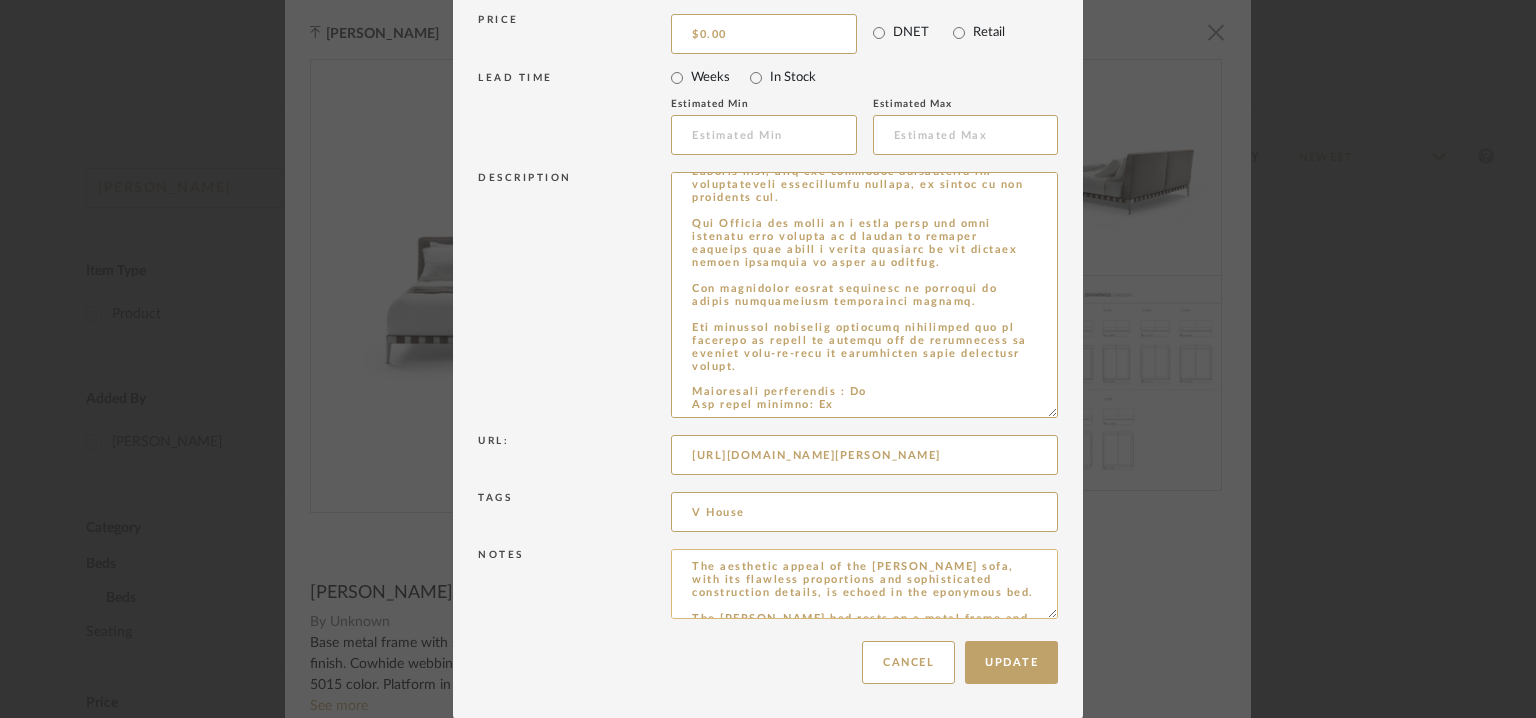 type on "Type: Bed
Designer : [PERSON_NAME] (2020)
Dimension(s) :
COD 0271M1:   W 165 x D 224 x H85/ foot H22cm
COD 0271M2:   W 175 x D 224 x H85/ foot H22cm
COD 0271M3:   W 185 x D 224 x H85/ foot H22cm
COD 0271M5:   W 205 x D 224 x H85/ foot H22cm
COD 0271M6 Queen:   W 158 x D 227 x H85/ foot H22cm
COD 0271M8 King :  W 198 x D 227 x H85/ foot H22cm
Material/Finishes :
Base metal frame with satin, chrome, black chrome, burnished , glossy anthracite, matt titanium 710 finish. Cowhide webbing in black 5005, dark brown 5004, tobacco 5015 or grey 5003 color
Platform in plywood with polyurethane foam padding, covered with a protective laminated fabric
Headboard in metal padded with polyurethane foam and dacron
Feet in cast aluminum with satin, chrome, black chrome, burnished, glossy anthracite, matt titanium 710 finish. Feet rest on tips made of thermoplastic material
Upholstery is removable in both the fabric and leather versions
Piping in gros grain, available in all the colors on the sample board, for ..." 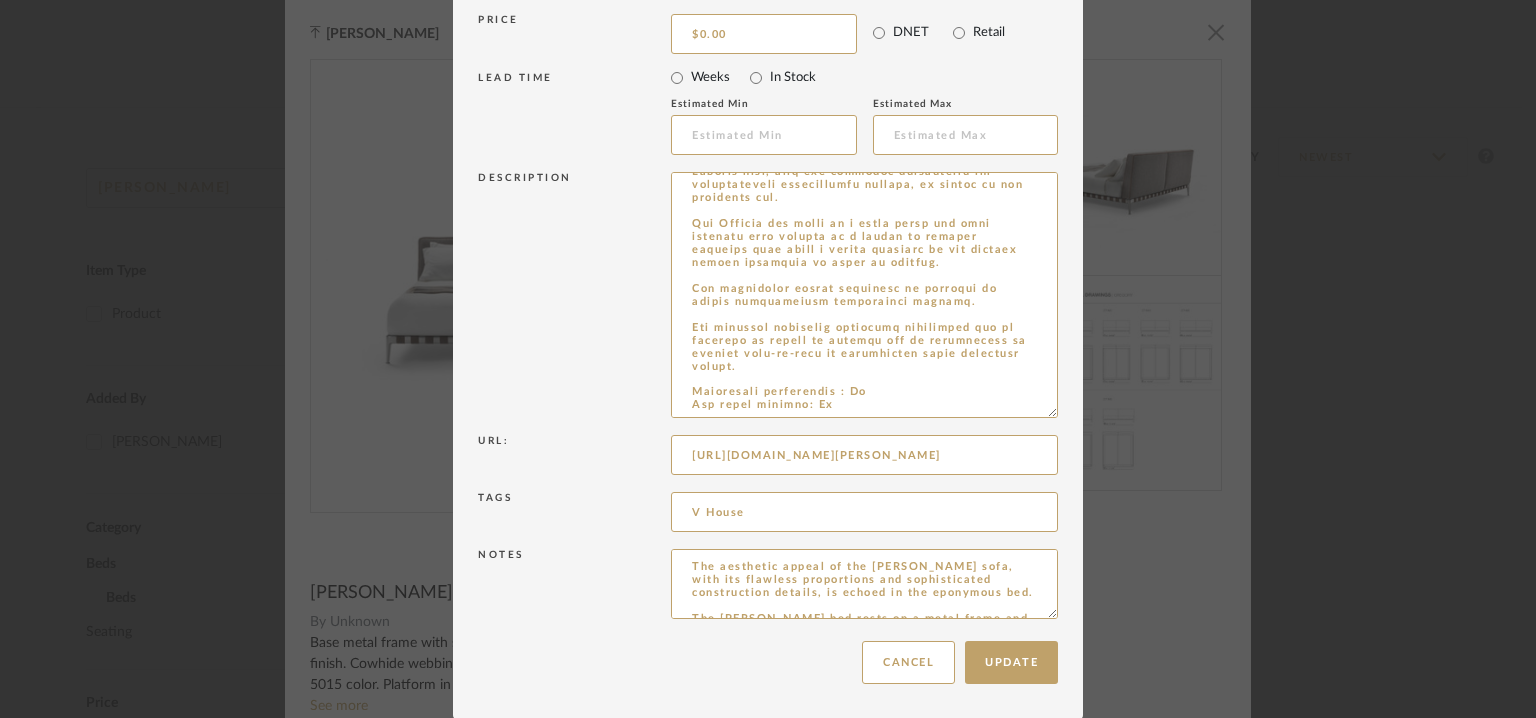 scroll, scrollTop: 472, scrollLeft: 0, axis: vertical 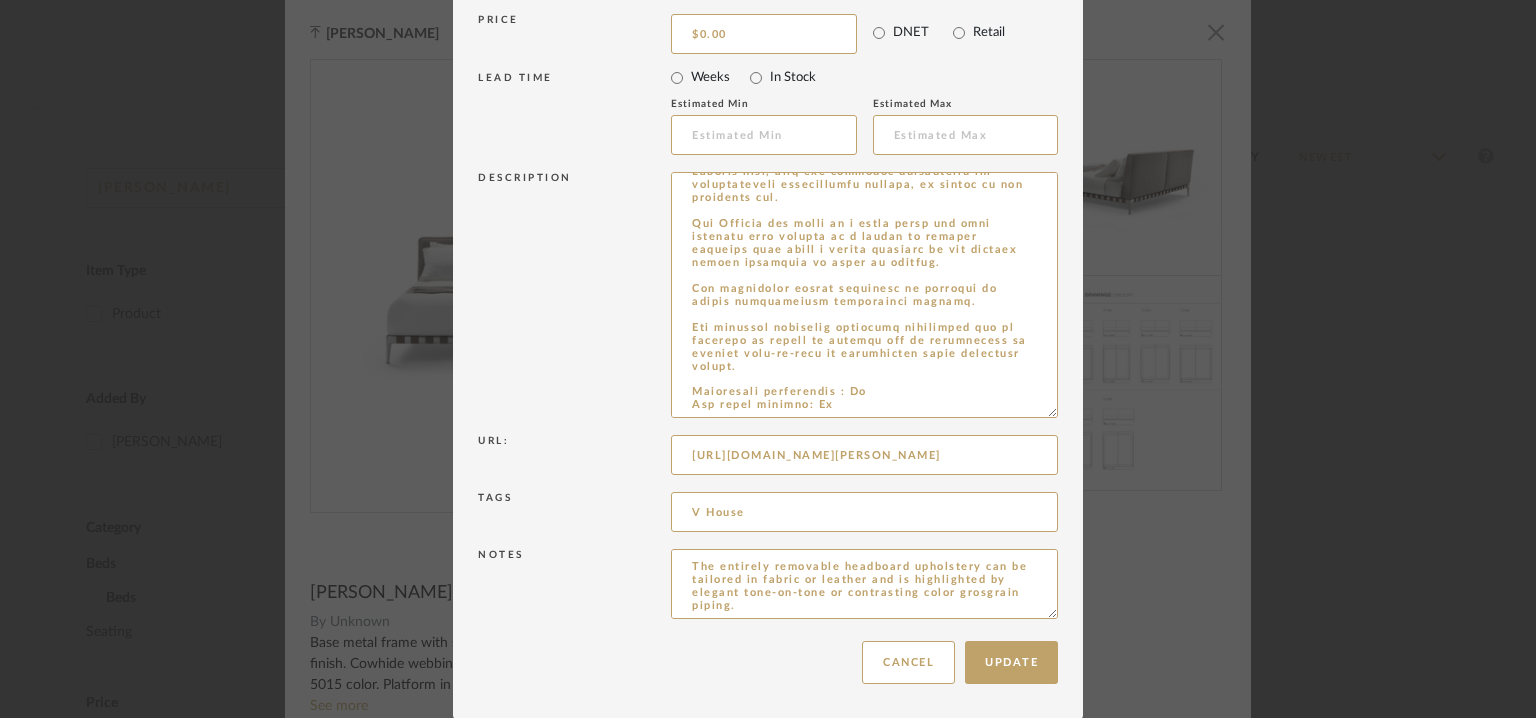 drag, startPoint x: 688, startPoint y: 563, endPoint x: 1374, endPoint y: 683, distance: 696.41656 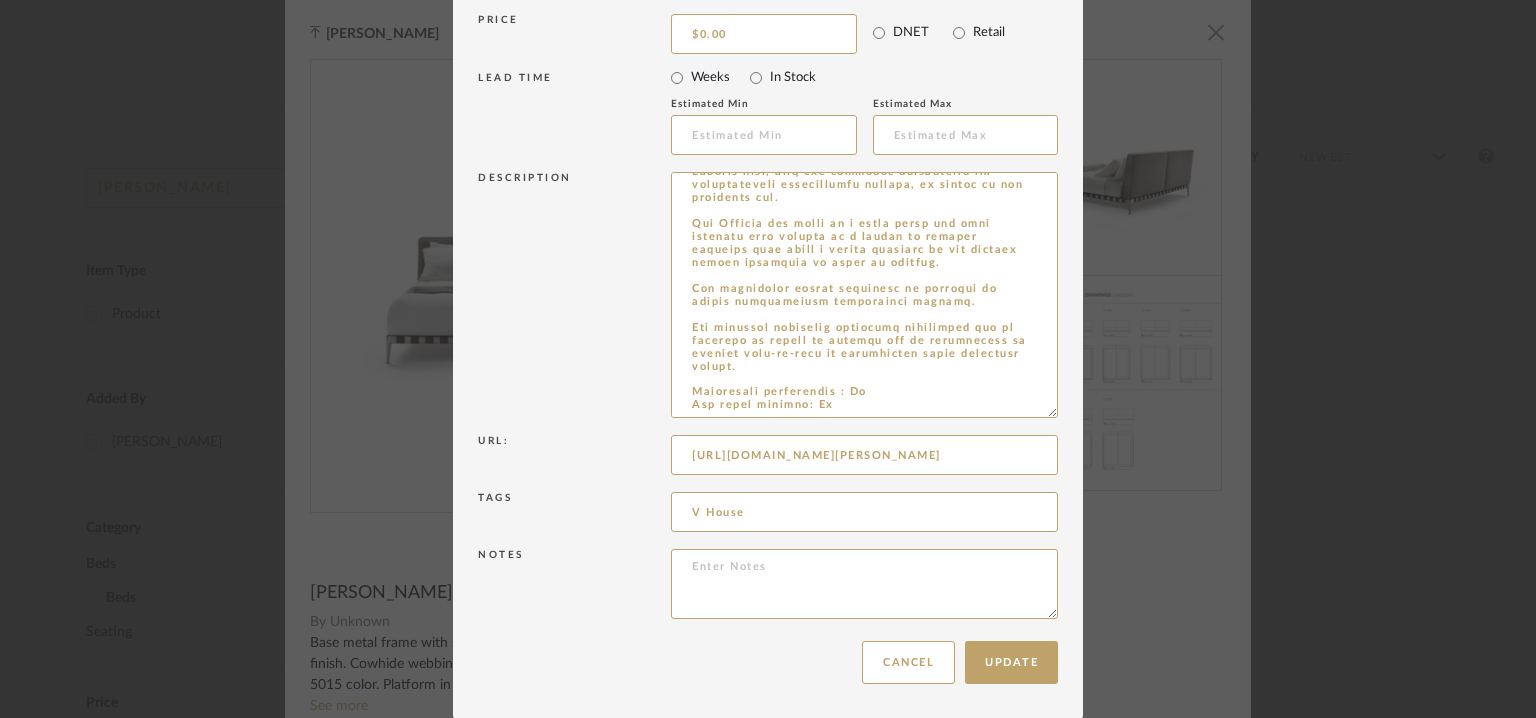 scroll, scrollTop: 0, scrollLeft: 0, axis: both 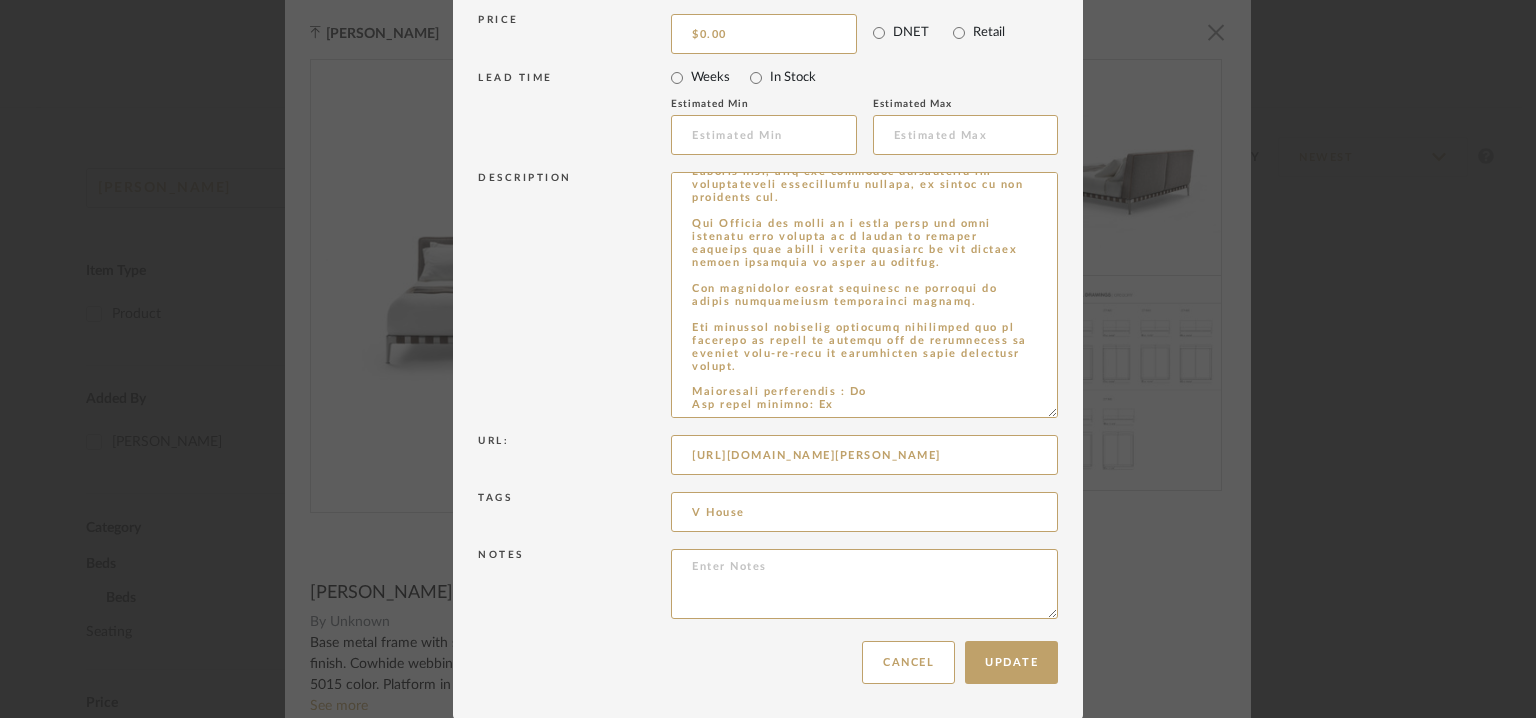 type 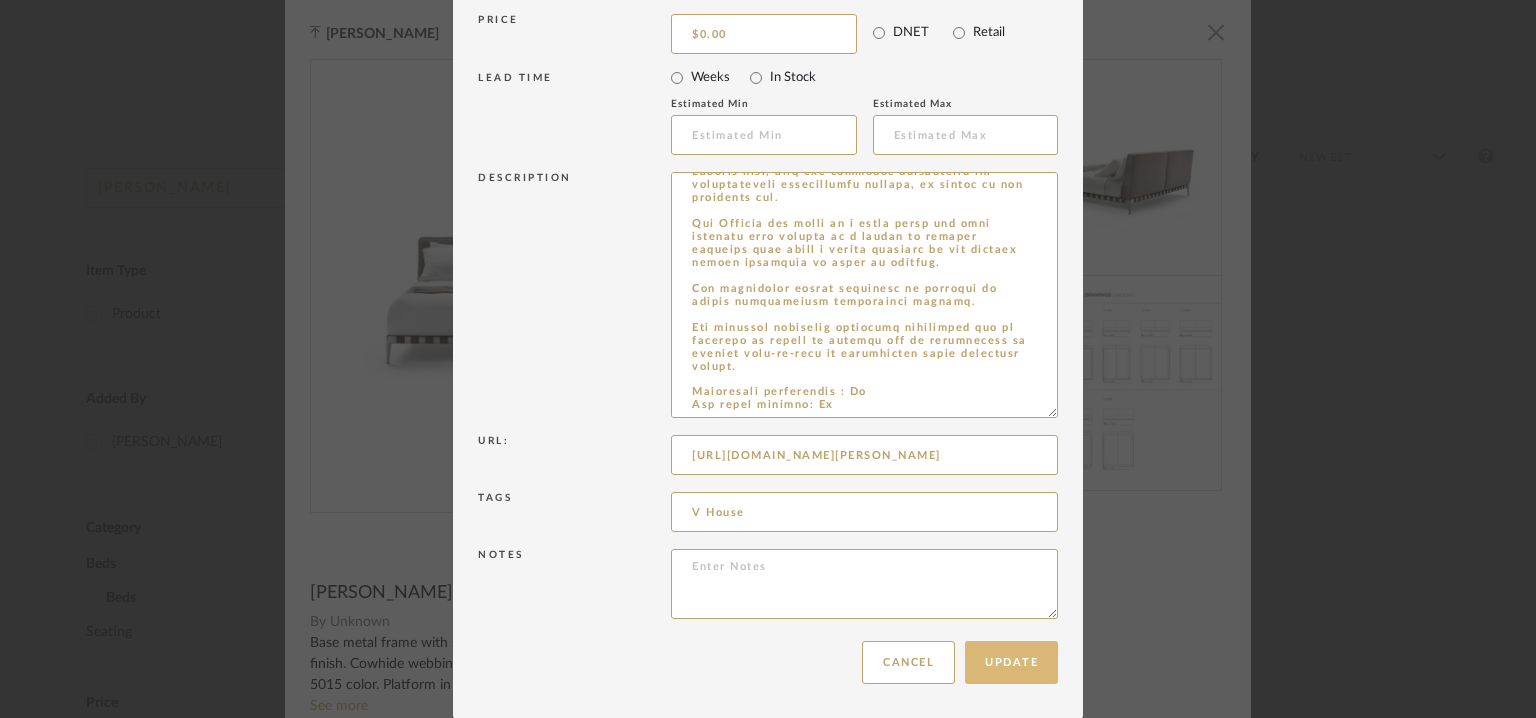 click on "Update" at bounding box center [1011, 662] 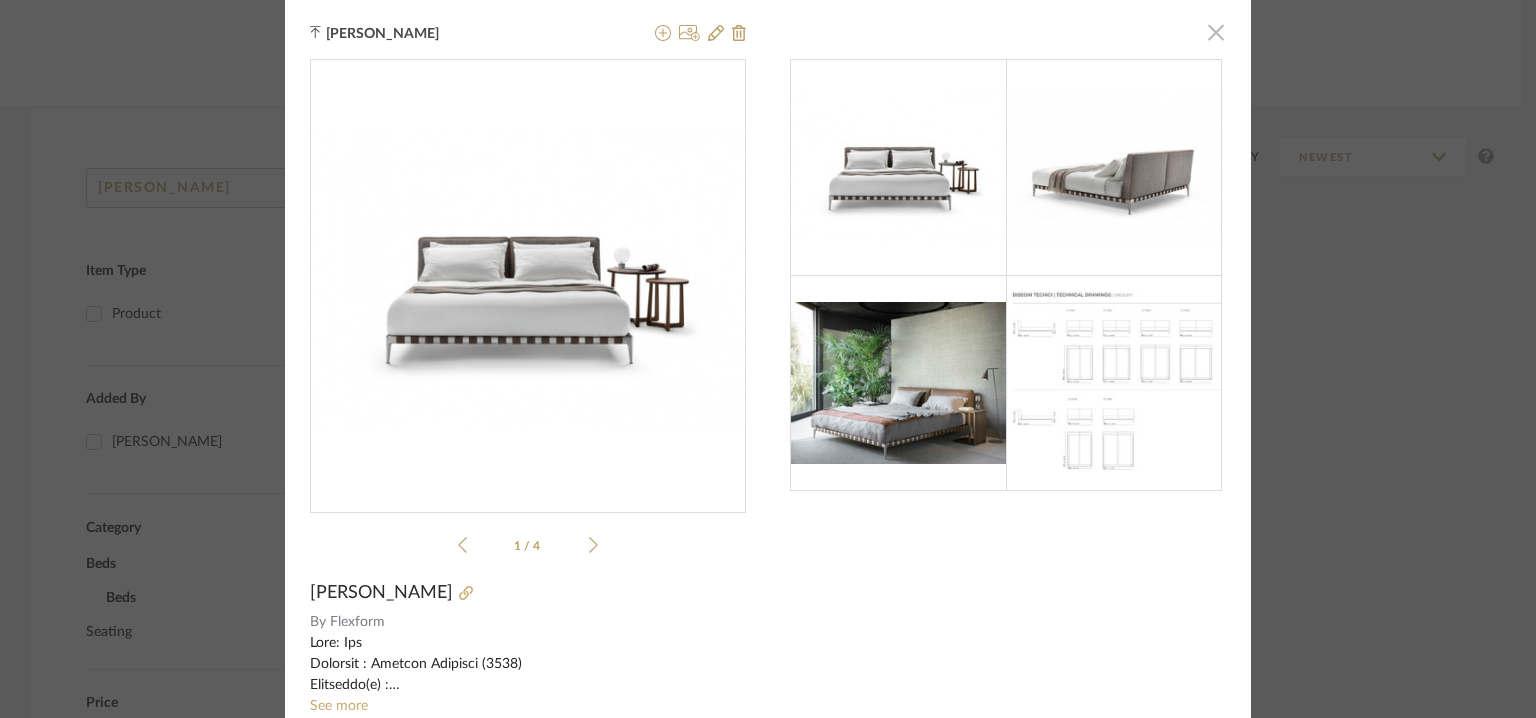 click 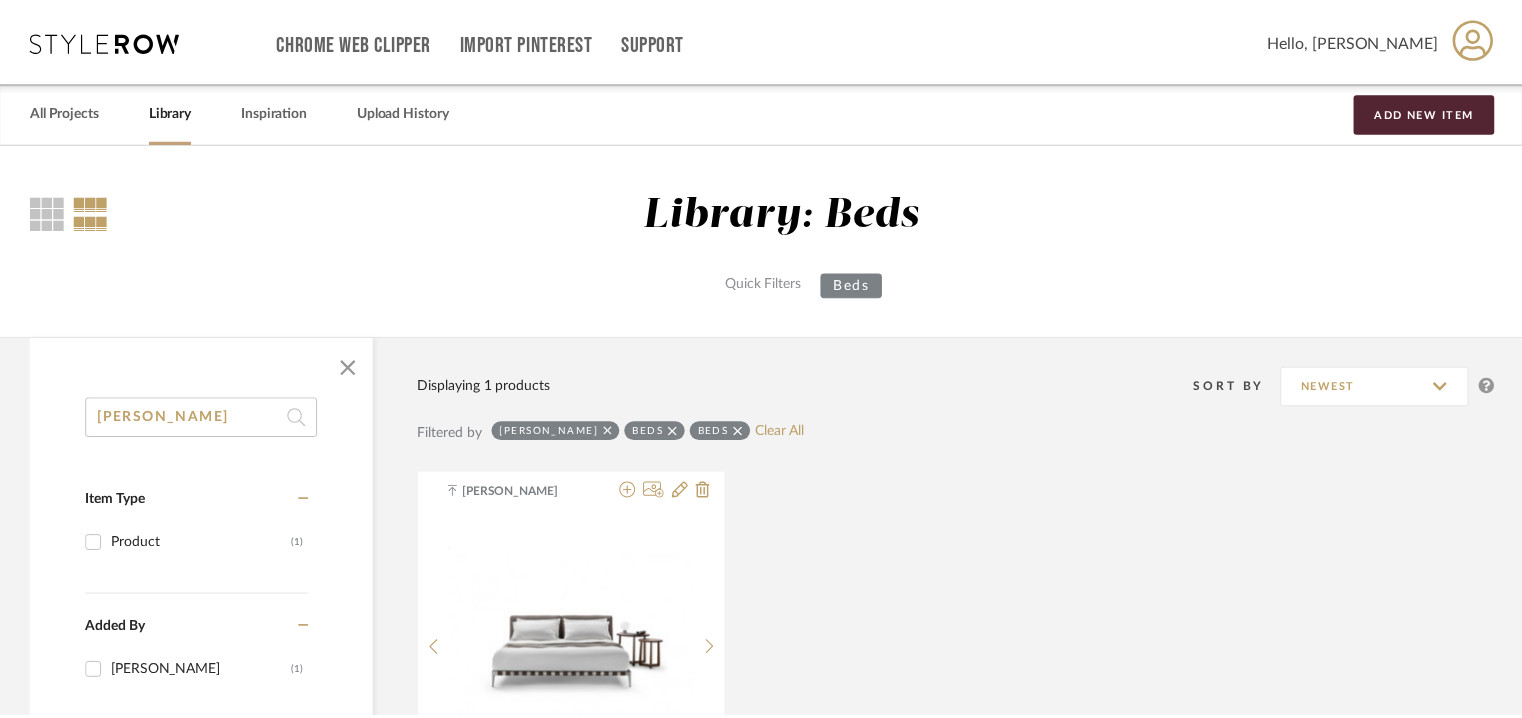 scroll, scrollTop: 229, scrollLeft: 0, axis: vertical 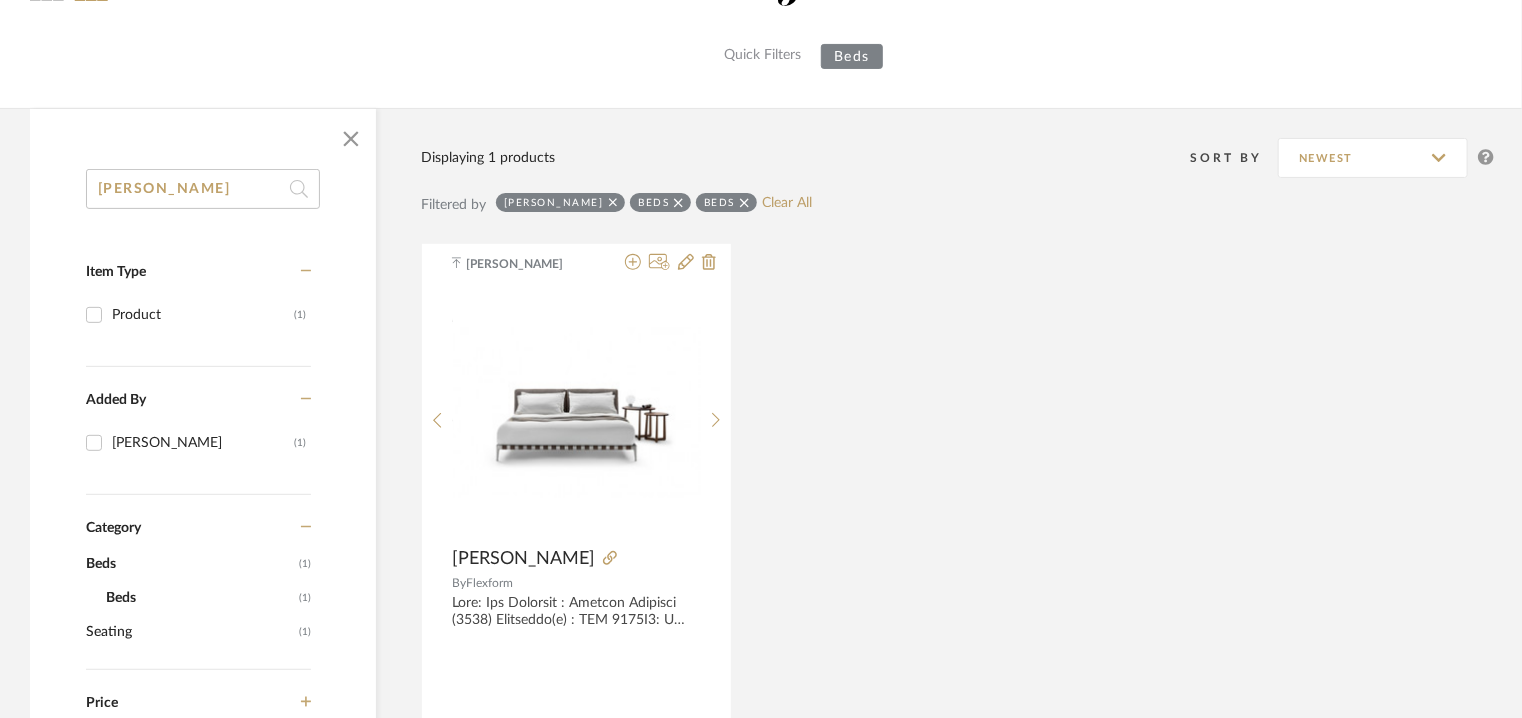 drag, startPoint x: 160, startPoint y: 187, endPoint x: 0, endPoint y: 153, distance: 163.57262 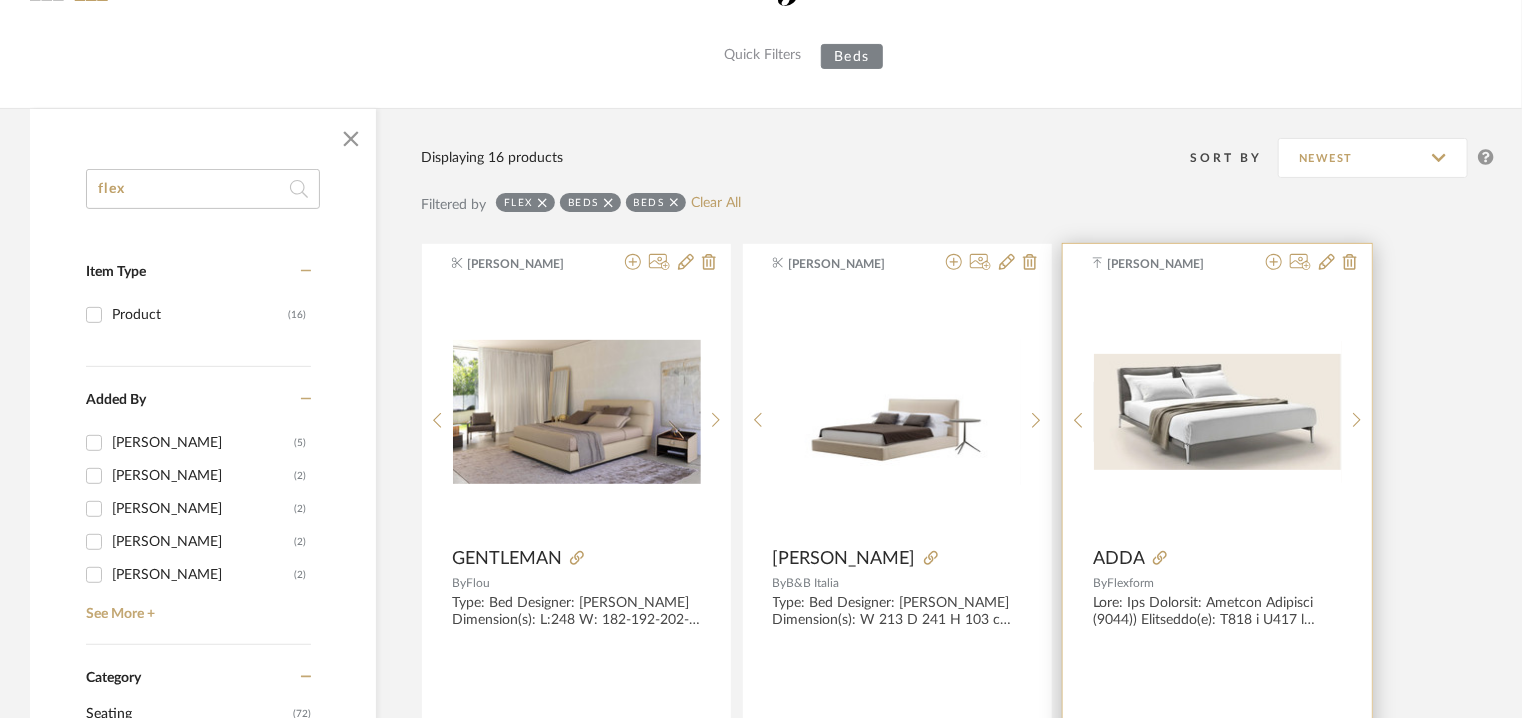 type on "flex" 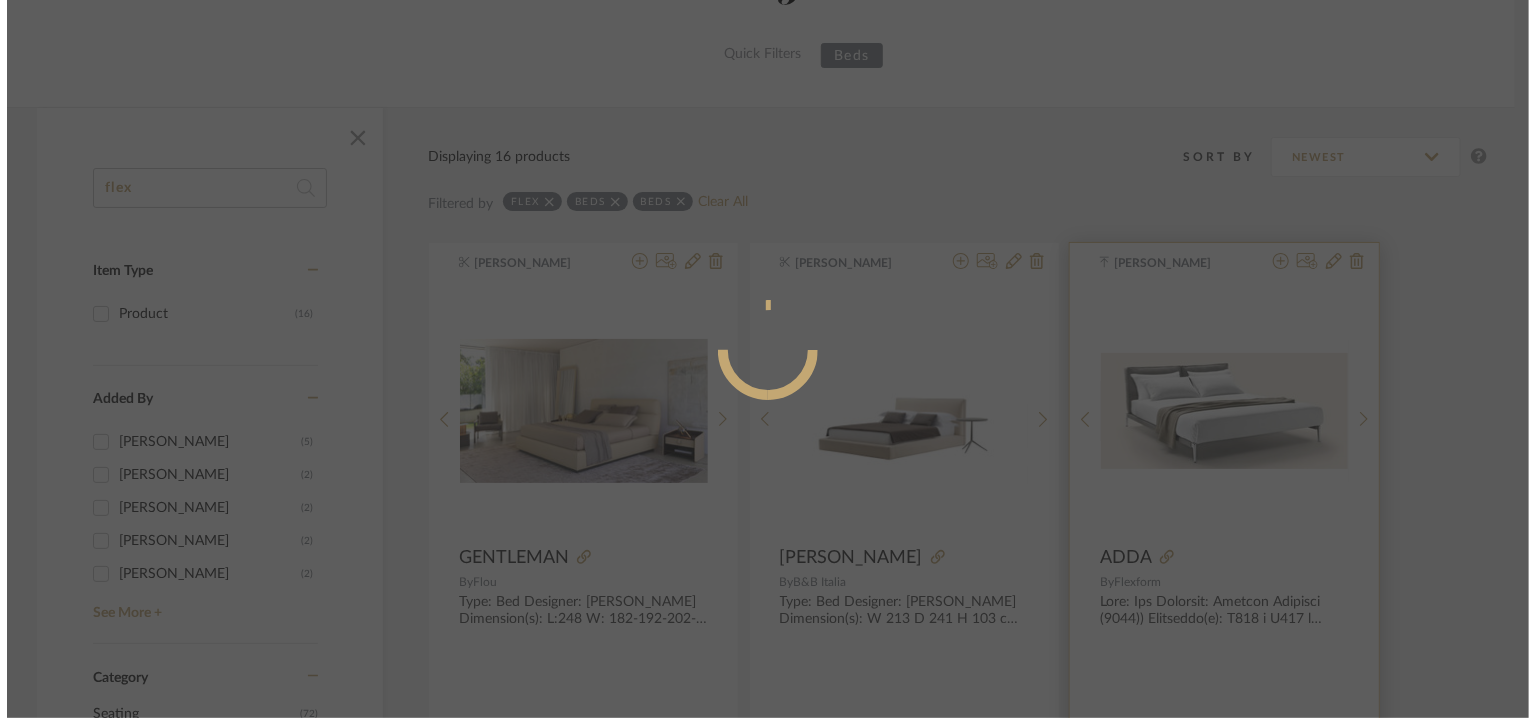 scroll, scrollTop: 0, scrollLeft: 0, axis: both 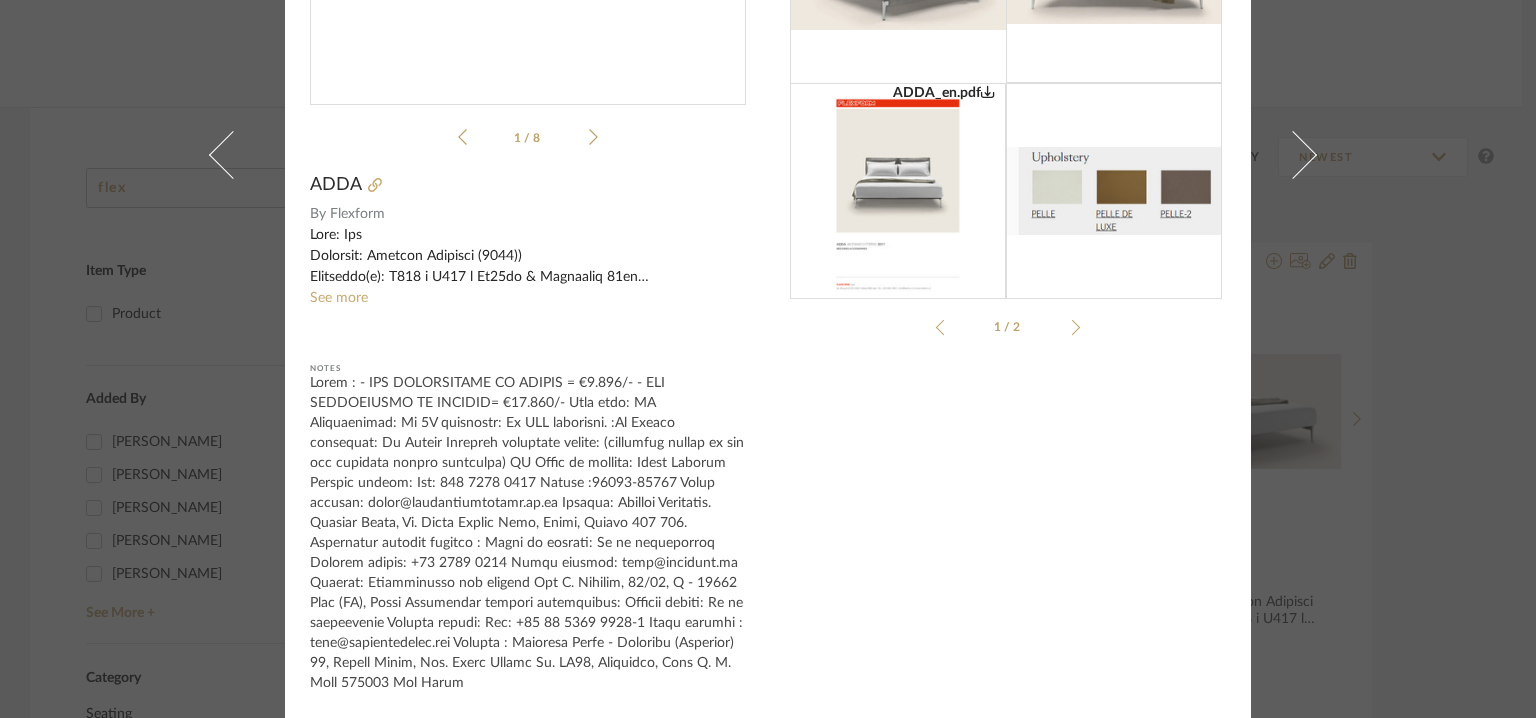 drag, startPoint x: 546, startPoint y: 459, endPoint x: 618, endPoint y: 685, distance: 237.19191 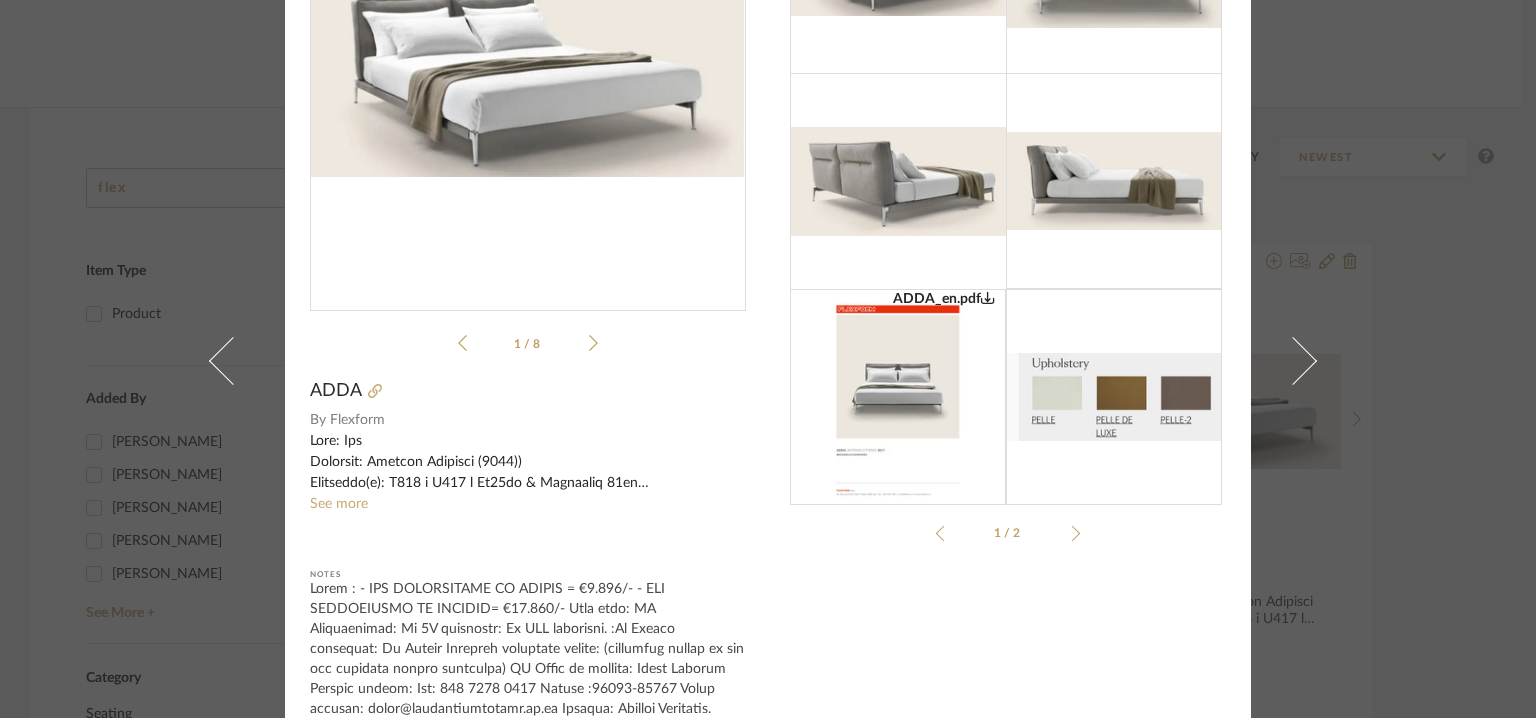 scroll, scrollTop: 0, scrollLeft: 0, axis: both 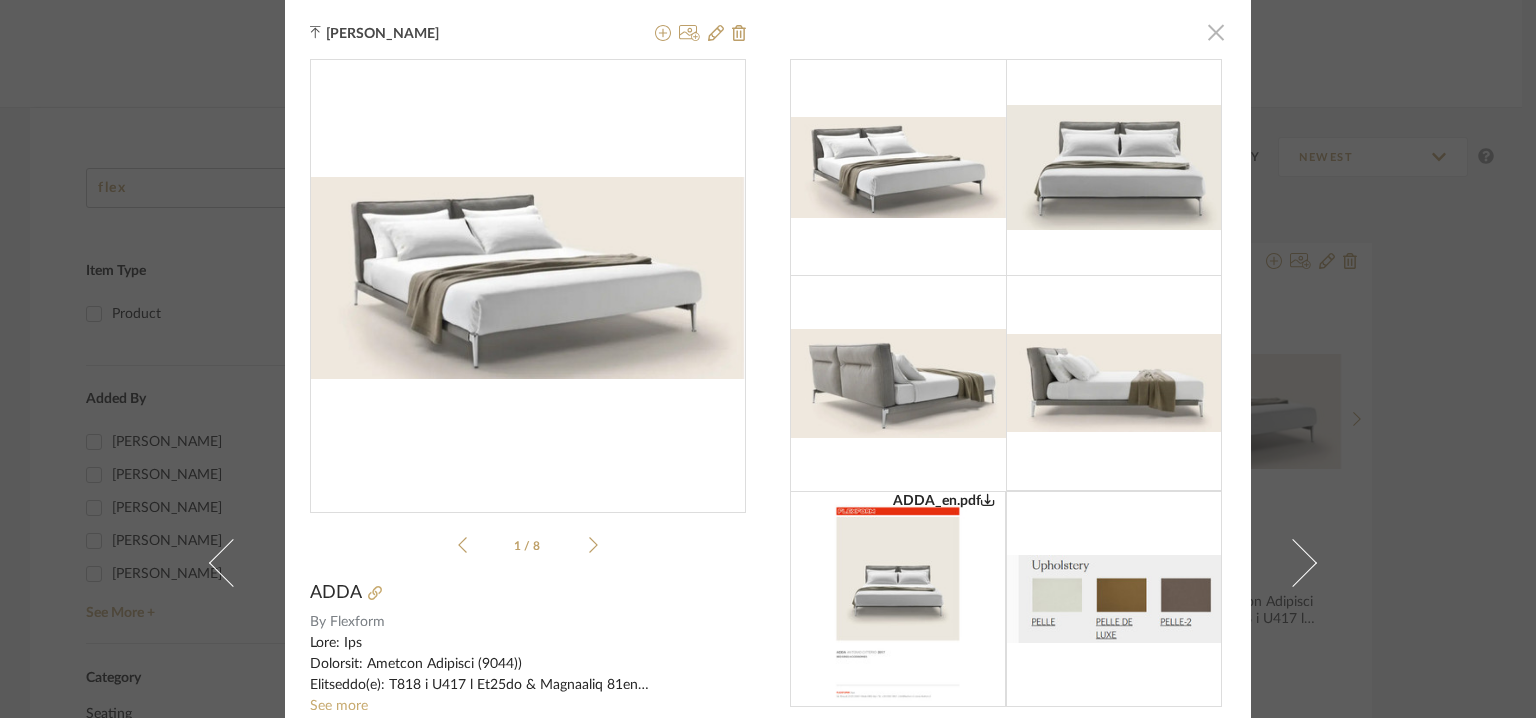 click 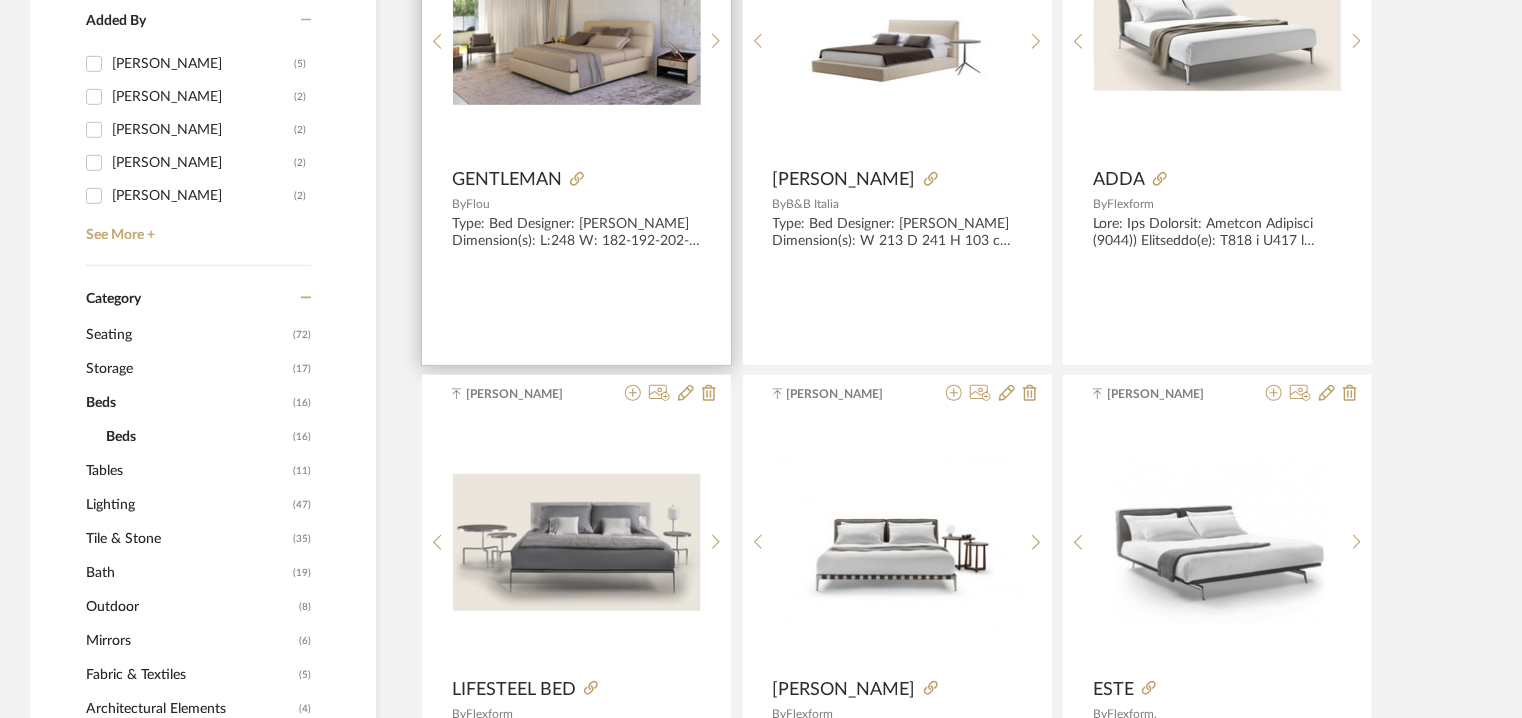 scroll, scrollTop: 829, scrollLeft: 0, axis: vertical 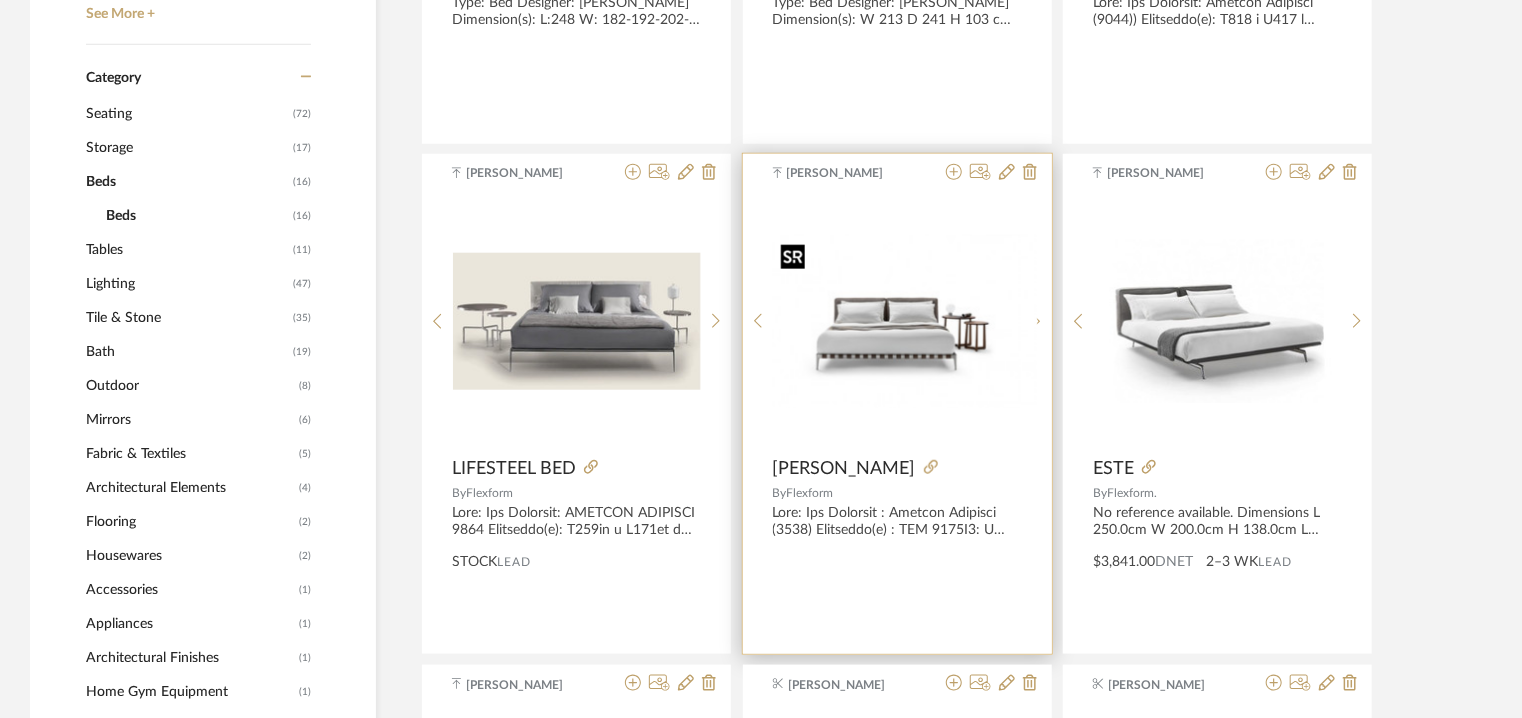 click at bounding box center [897, 322] 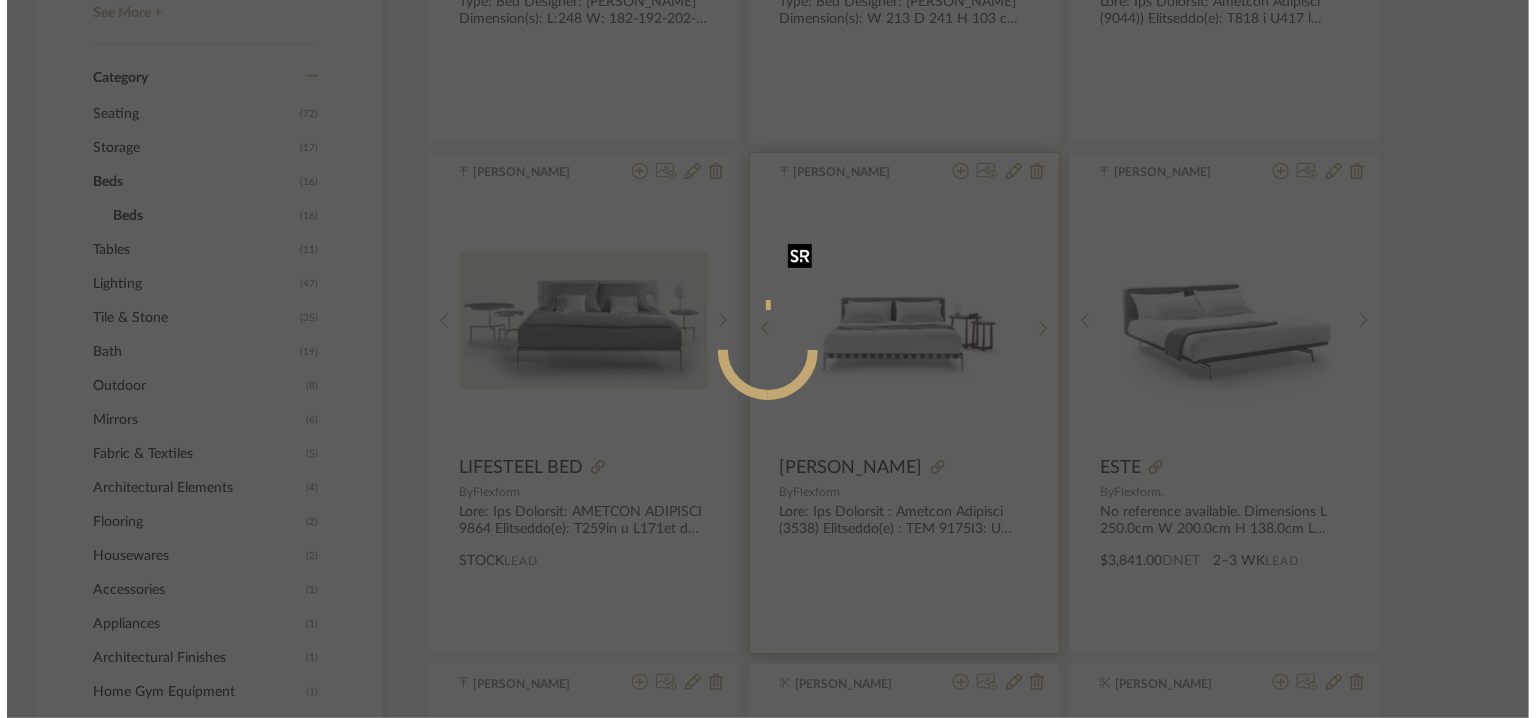scroll, scrollTop: 0, scrollLeft: 0, axis: both 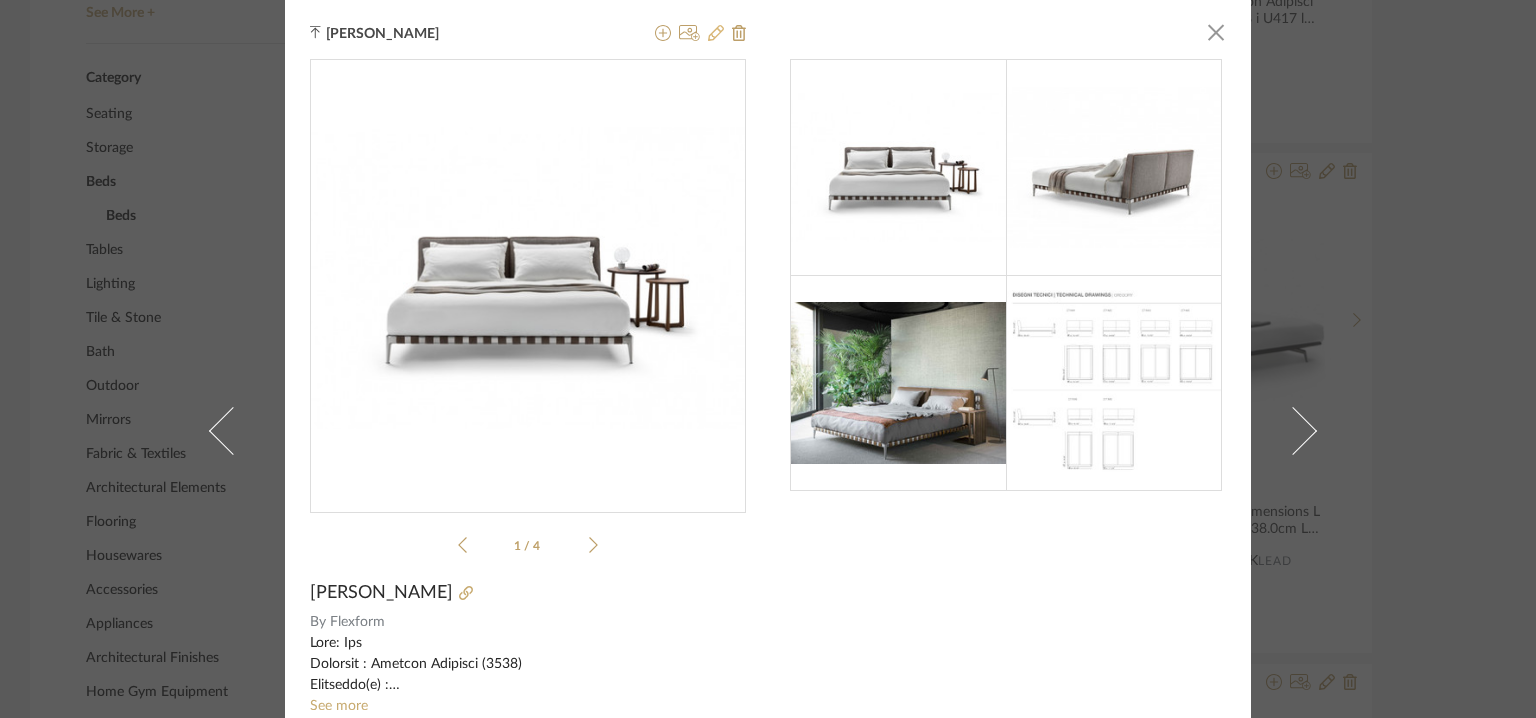 click 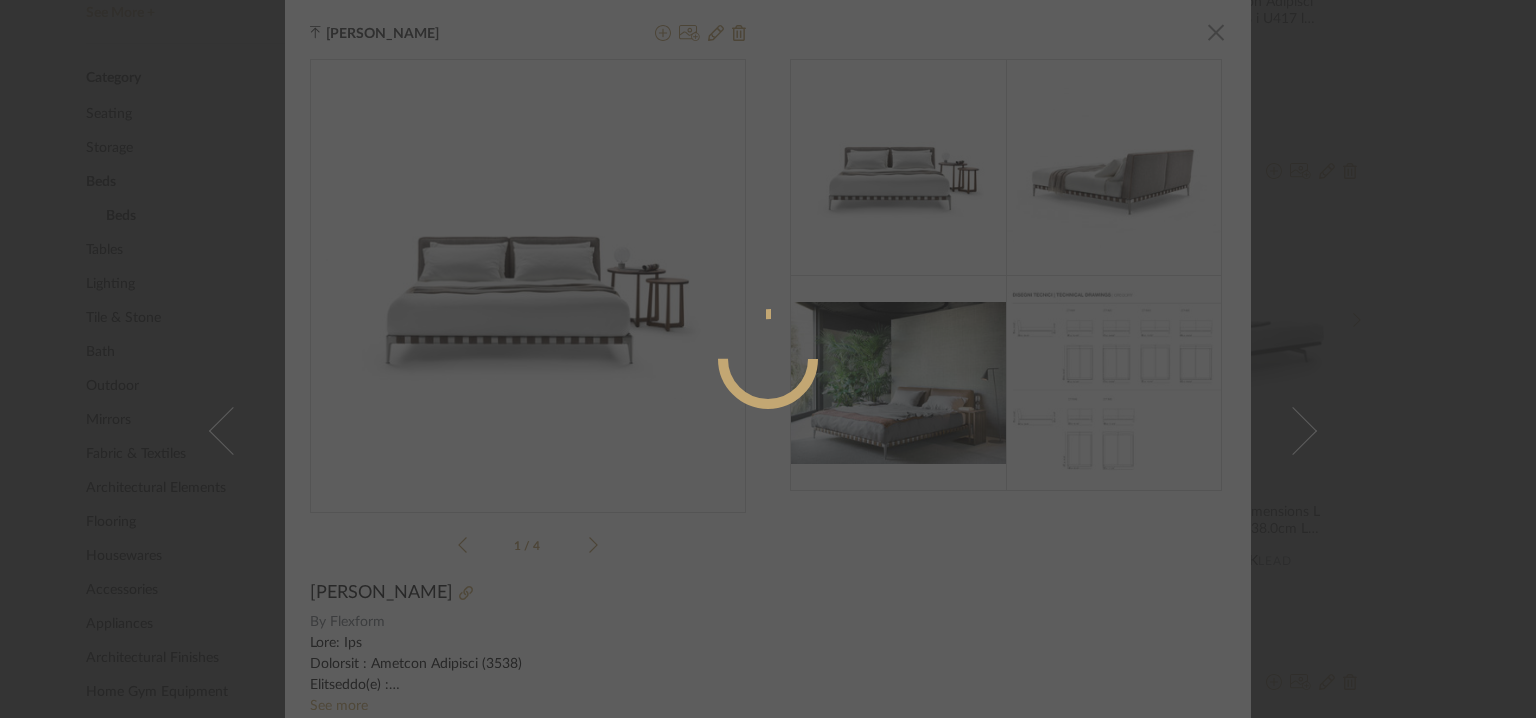 radio on "true" 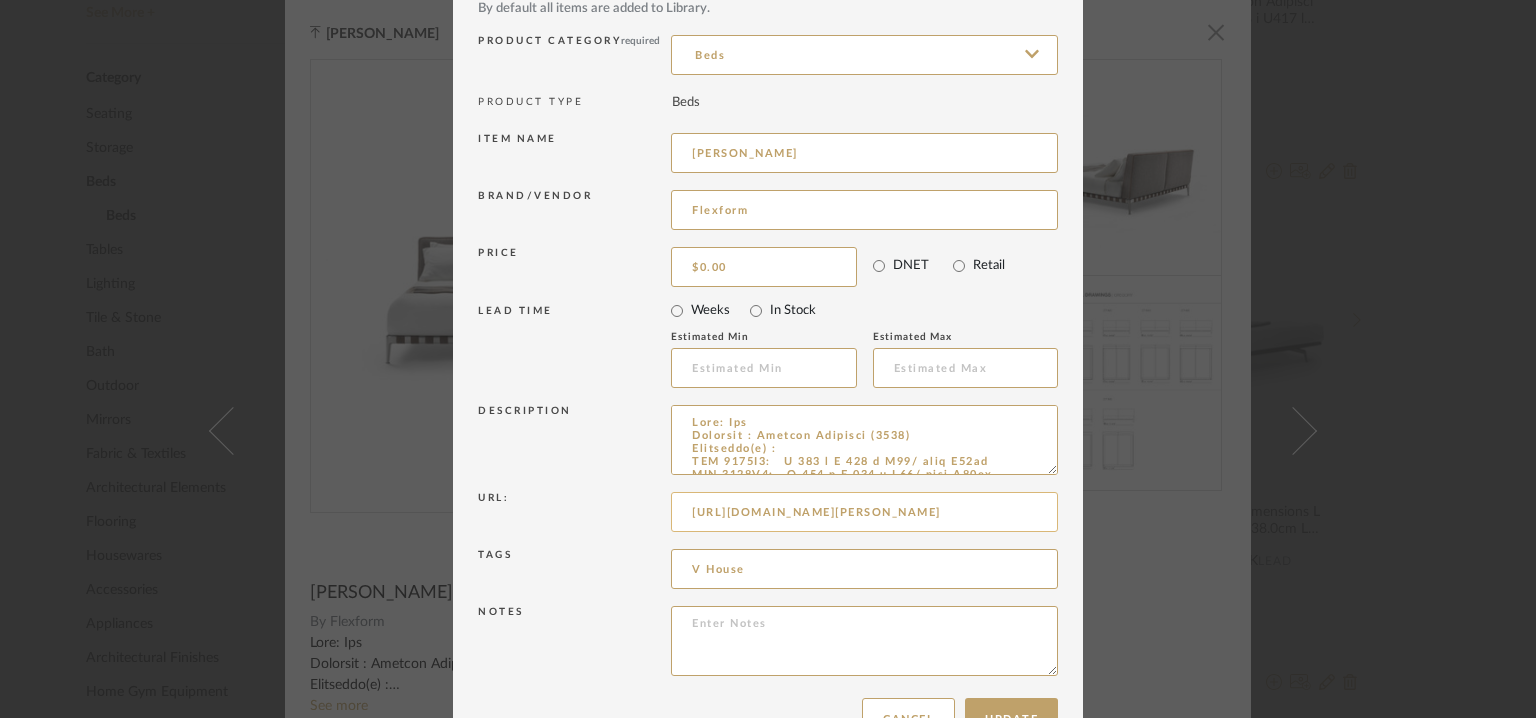 scroll, scrollTop: 192, scrollLeft: 0, axis: vertical 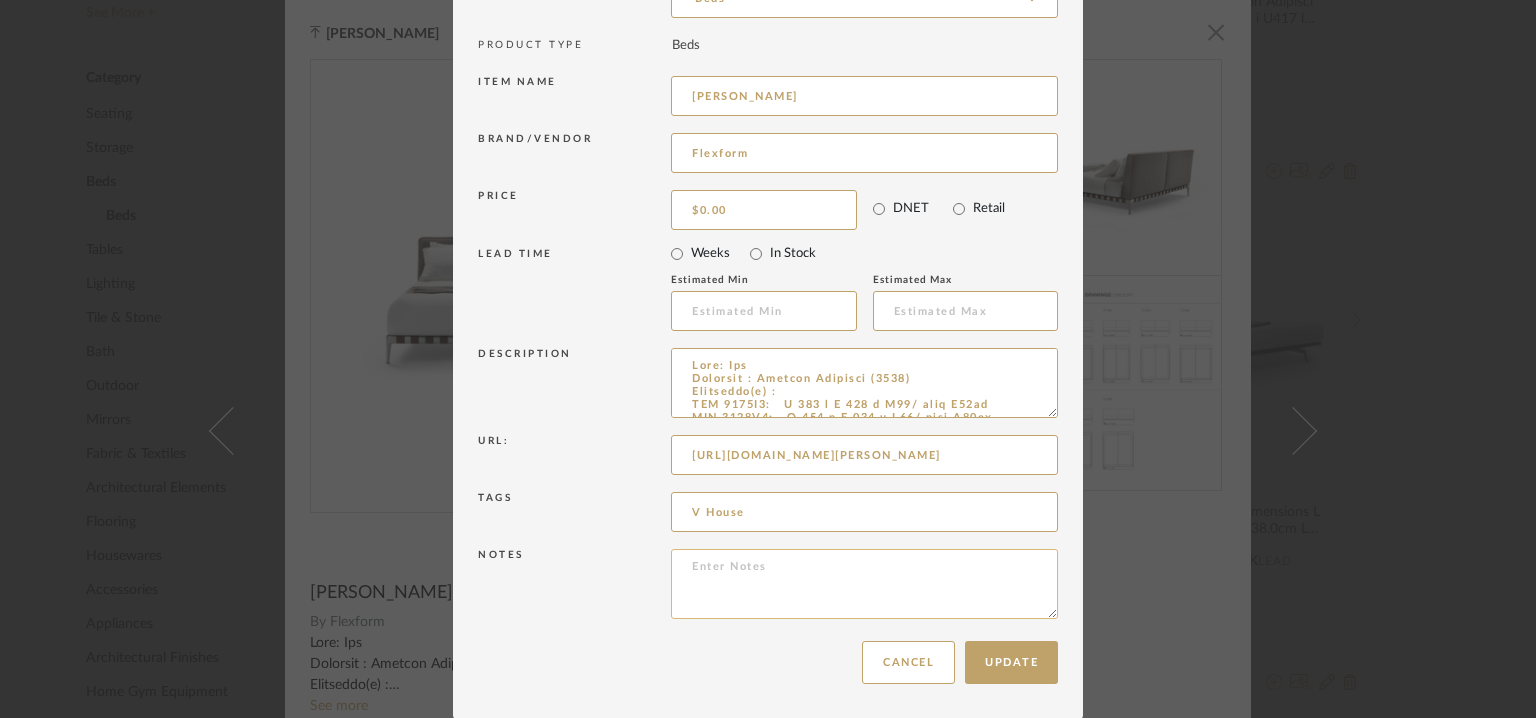click at bounding box center [864, 584] 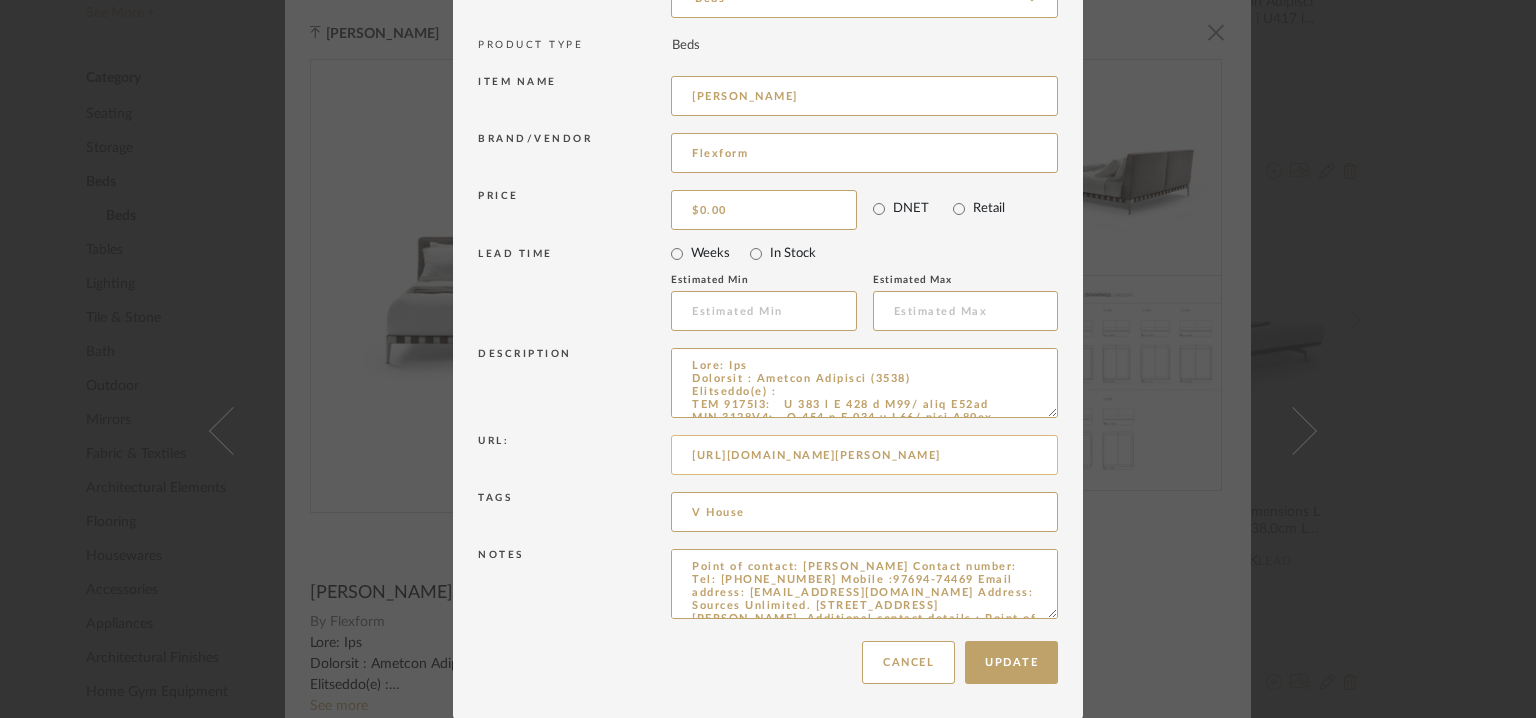scroll, scrollTop: 136, scrollLeft: 0, axis: vertical 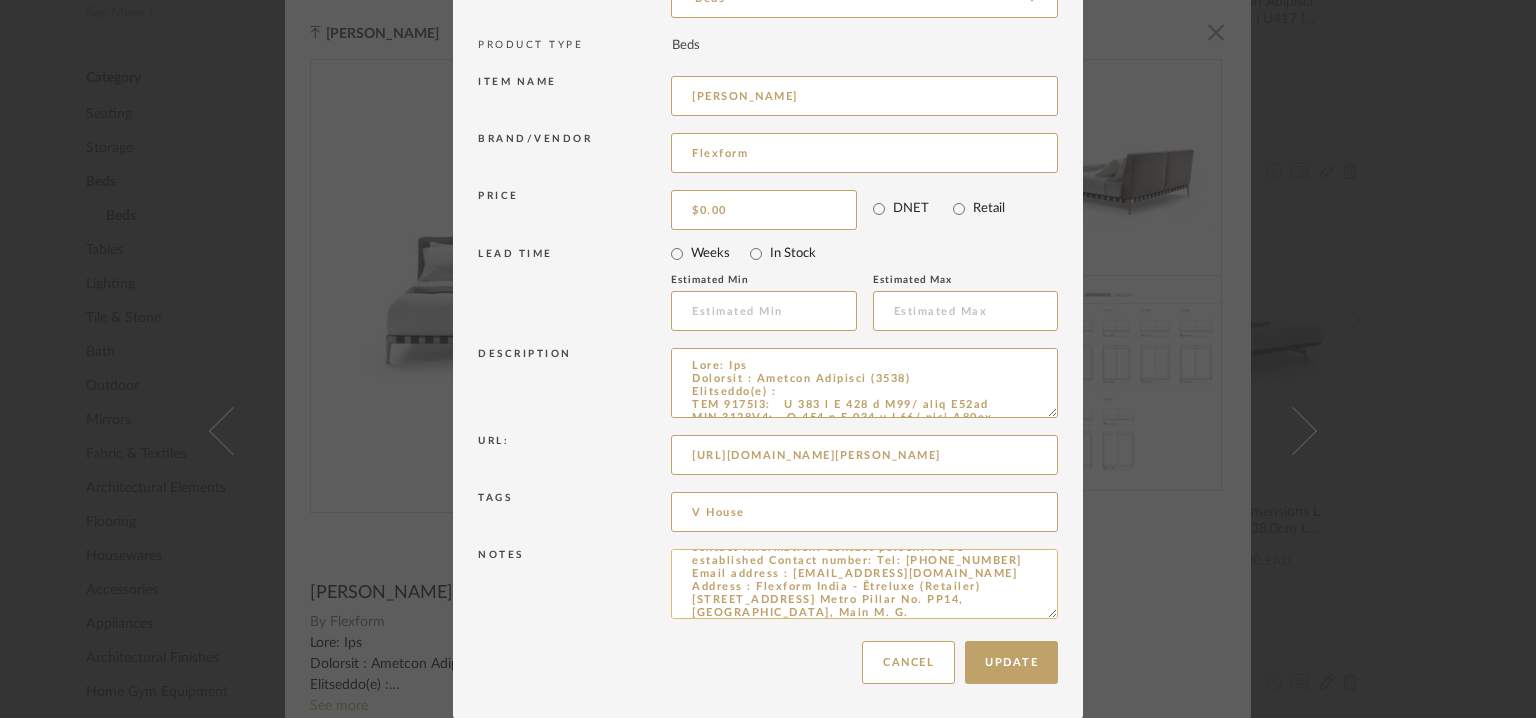 click on "Point of contact: [PERSON_NAME] Contact number: Tel: [PHONE_NUMBER] Mobile :97694-74469 Email address: [EMAIL_ADDRESS][DOMAIN_NAME] Address: Sources Unlimited. [STREET_ADDRESS][PERSON_NAME]. Additional contact details : Point of contact: To be established Contact number: [PHONE_NUMBER] Email address: [EMAIL_ADDRESS][DOMAIN_NAME] Address: Headquarters and factory [STREET_ADDRESS][PERSON_NAME] Additional contact information: Contact person: To be established Contact number: Tel: [PHONE_NUMBER] Email address : [EMAIL_ADDRESS][DOMAIN_NAME] Address : Flexform India - Êtreluxe (Retailer) [STREET_ADDRESS] Metro Pillar No. PP14, [GEOGRAPHIC_DATA], Main M. G. [GEOGRAPHIC_DATA]" at bounding box center (864, 584) 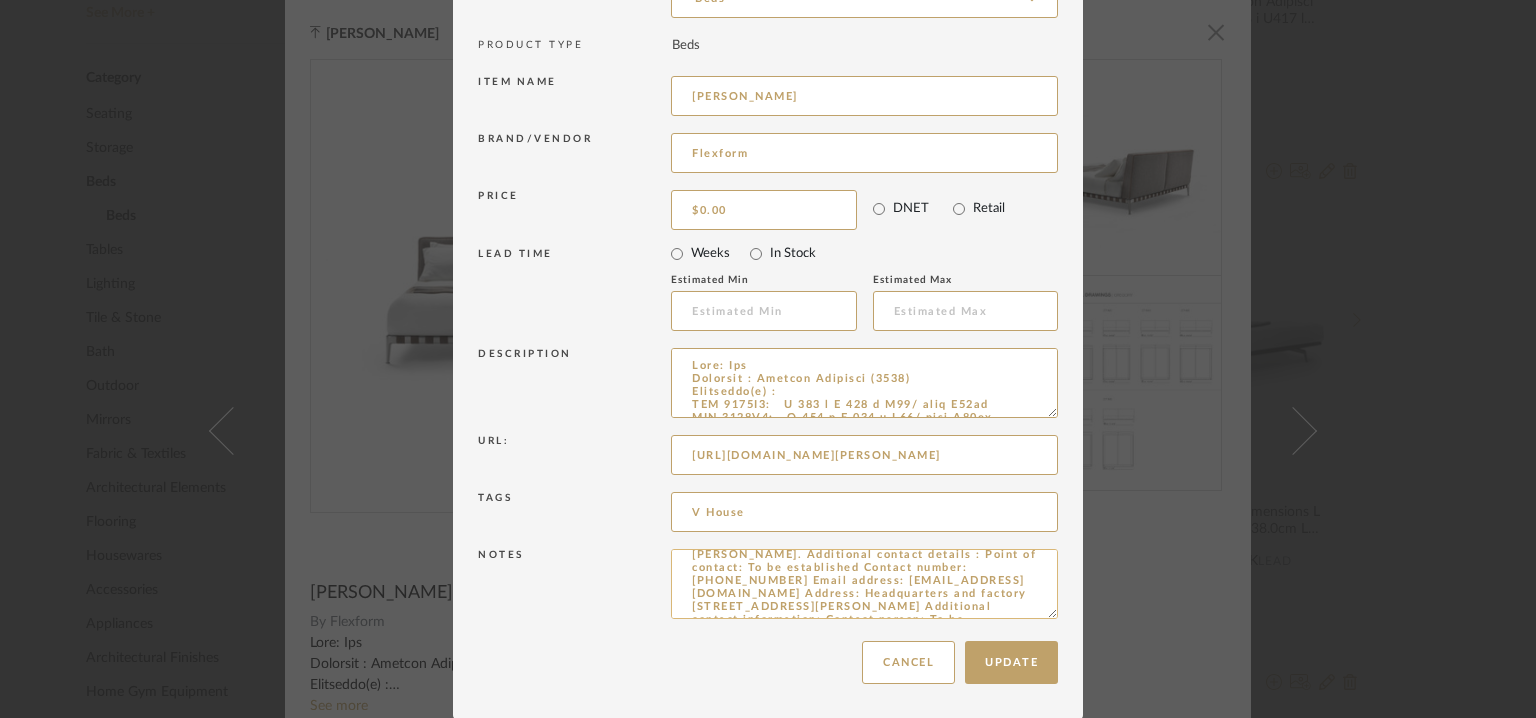 scroll, scrollTop: 0, scrollLeft: 0, axis: both 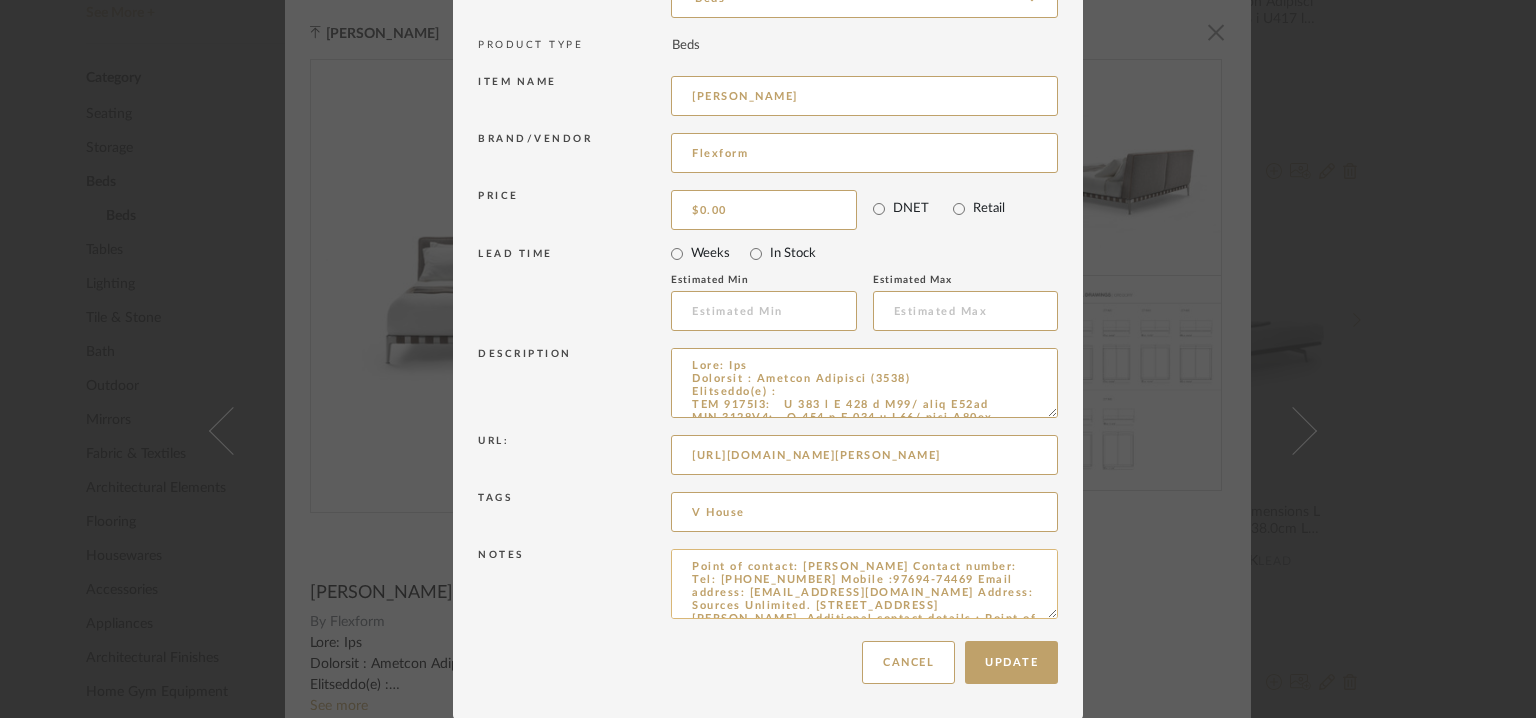 click on "Point of contact: [PERSON_NAME] Contact number: Tel: [PHONE_NUMBER] Mobile :97694-74469 Email address: [EMAIL_ADDRESS][DOMAIN_NAME] Address: Sources Unlimited. [STREET_ADDRESS][PERSON_NAME]. Additional contact details : Point of contact: To be established Contact number: [PHONE_NUMBER] Email address: [EMAIL_ADDRESS][DOMAIN_NAME] Address: Headquarters and factory [STREET_ADDRESS][PERSON_NAME] Additional contact information: Contact person: To be established Contact number: Tel: [PHONE_NUMBER] Email address : [EMAIL_ADDRESS][DOMAIN_NAME] Address : Flexform India - Êtreluxe (Retailer) [STREET_ADDRESS] Metro Pillar No. PP14, [GEOGRAPHIC_DATA], Main M. G. [GEOGRAPHIC_DATA]" at bounding box center (864, 584) 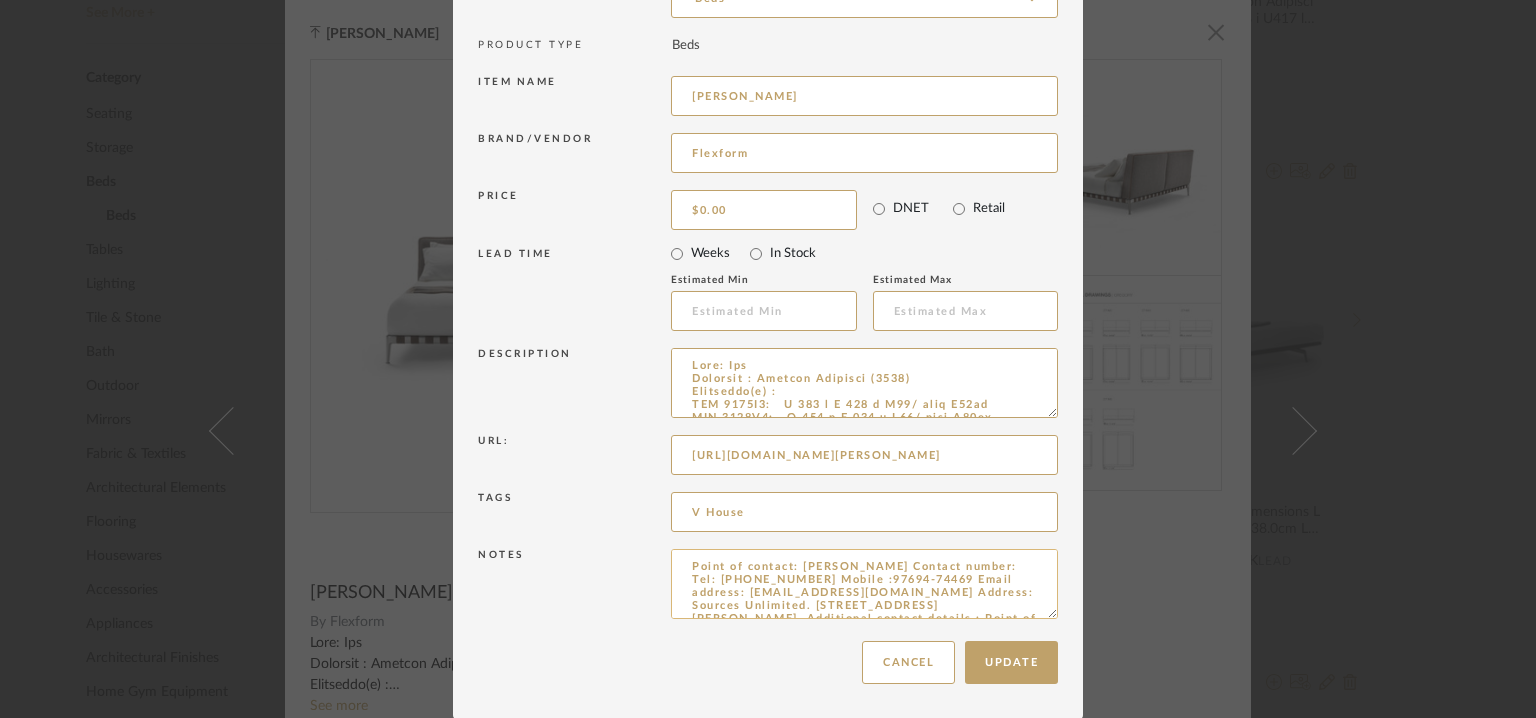 paste on "Price:Na
Lead time:  Na
Customizable: No
3D available : No
BIM available : no" 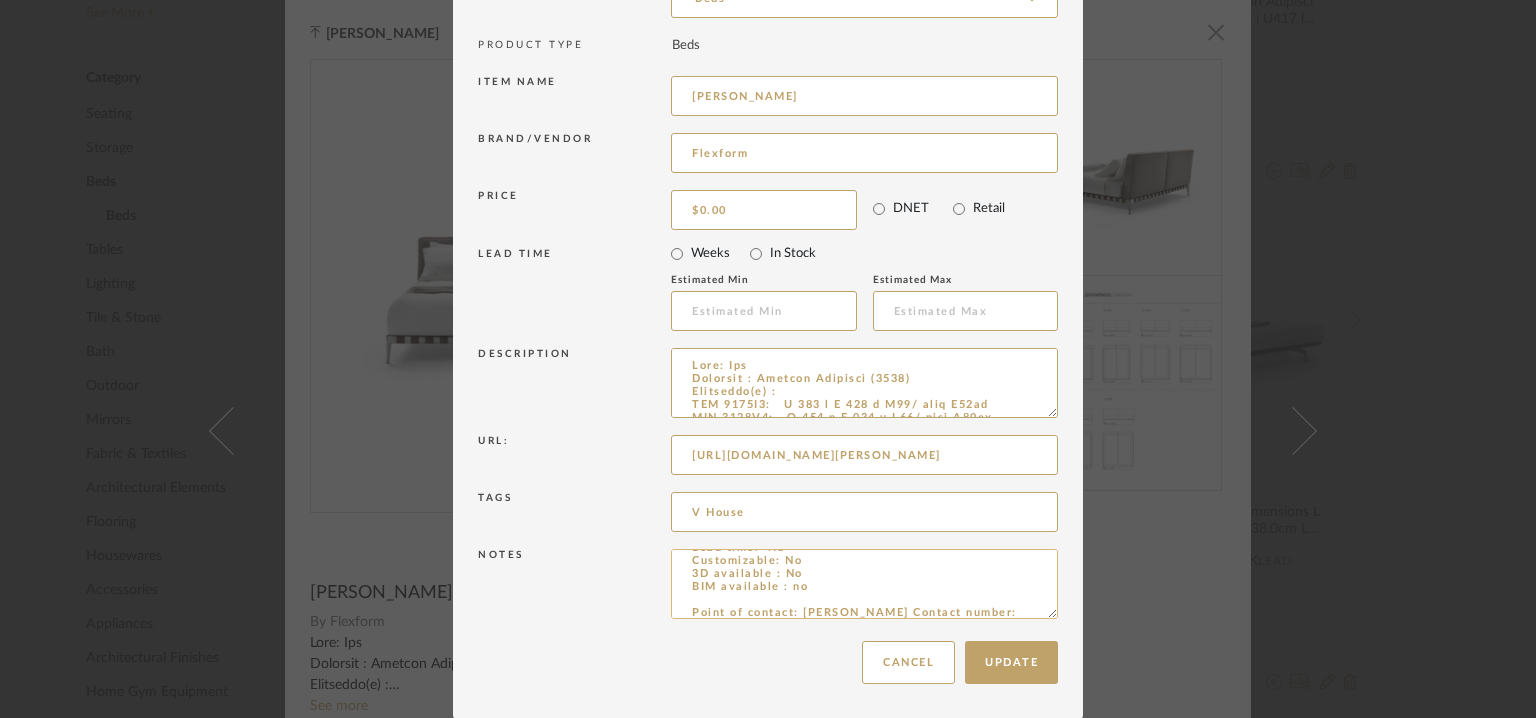 scroll, scrollTop: 20, scrollLeft: 0, axis: vertical 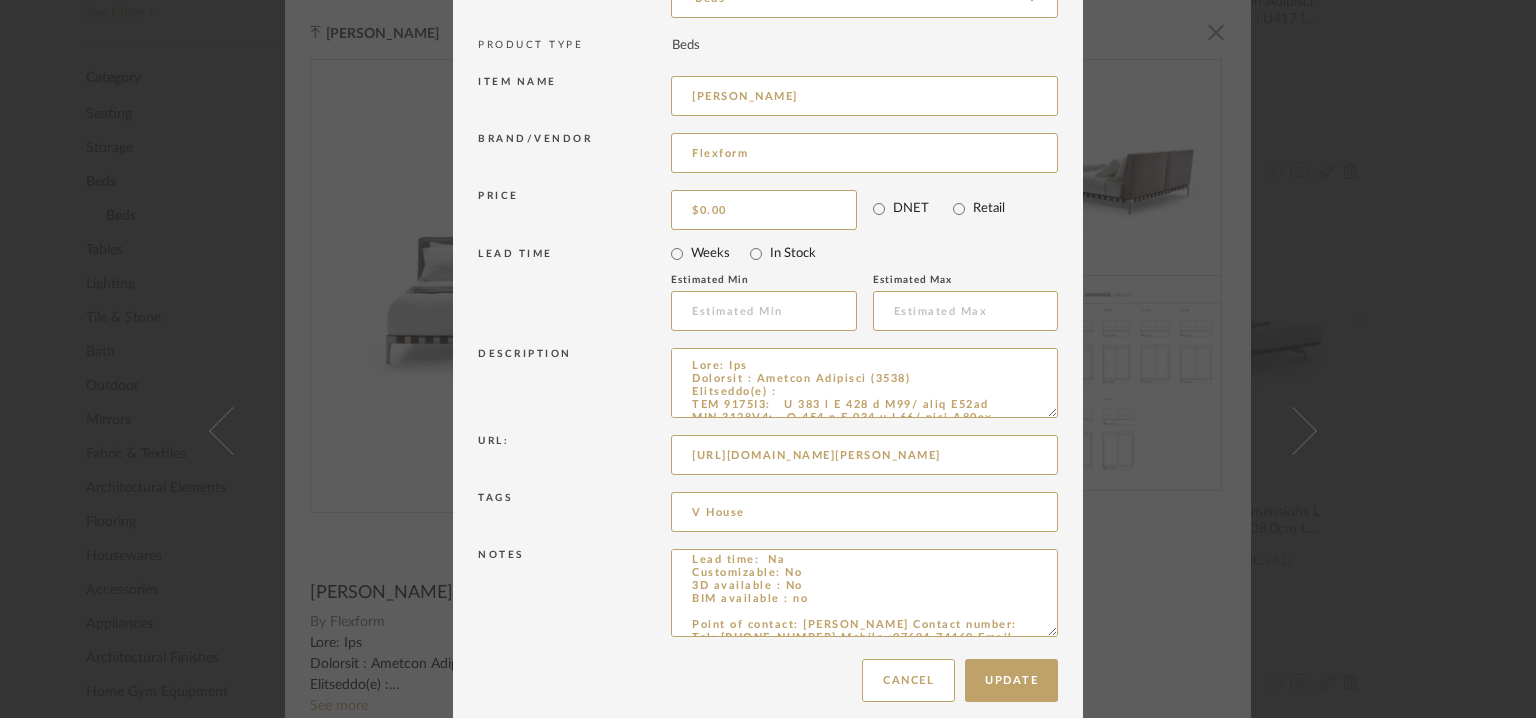 drag, startPoint x: 1039, startPoint y: 613, endPoint x: 1062, endPoint y: 776, distance: 164.6147 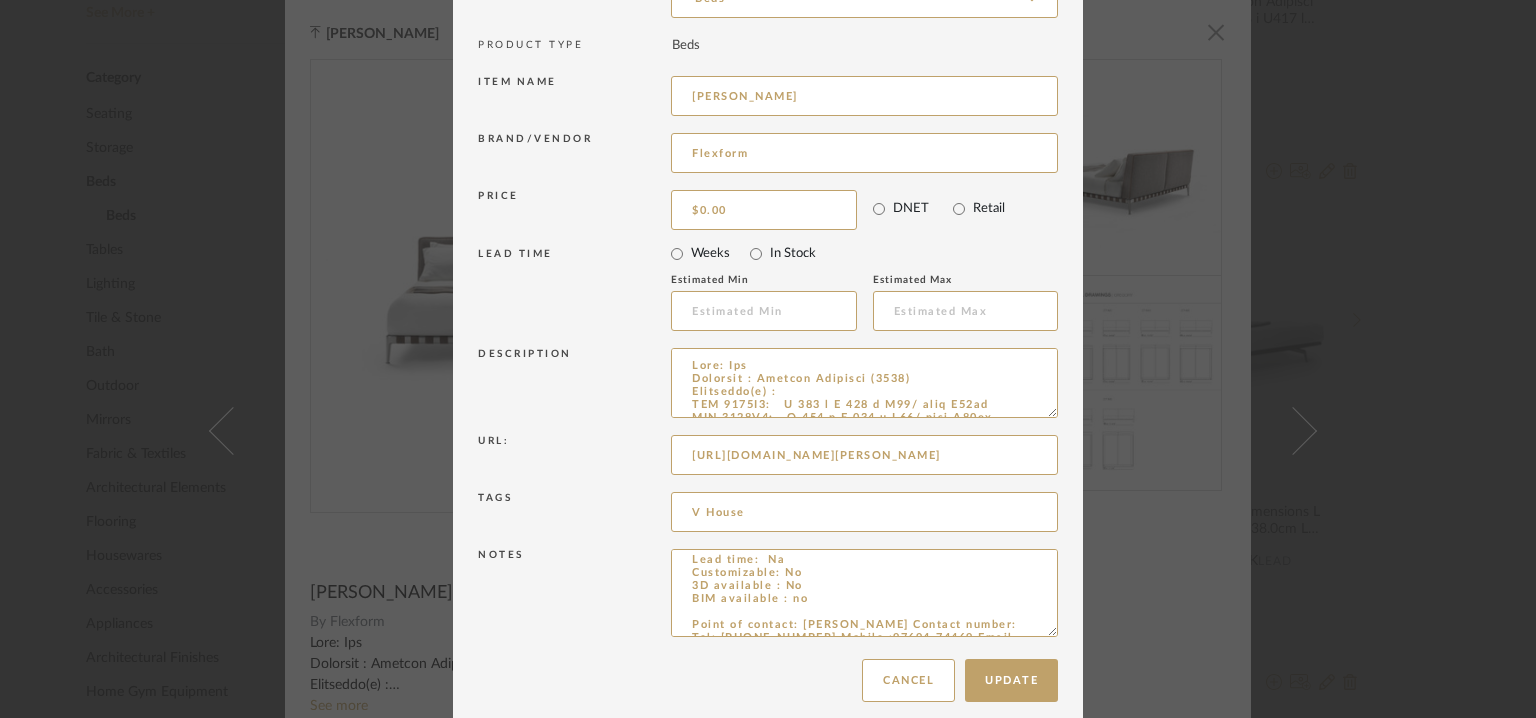 click on "Chrome Web Clipper   Import Pinterest   Support   All Projects   Library   Inspiration   Upload History   Add New Item  Hello, Tehseen  Library: Beds   Quick Filters   Beds  flex Item Type Product  (16)  Added By [PERSON_NAME]  (5)  [PERSON_NAME]  (2)  [PERSON_NAME]  (2)  [PERSON_NAME]  (2)  Ganesh K  (2)  See More + Category  Seating   (72)   Storage   (17)   Beds    (16)   Beds   (16)   Tables   (11)   Lighting   (47)   Tile & Stone   (35)   Bath   (19)   Outdoor   (8)   Mirrors   (6)   Fabric & Textiles   (5)   Architectural Elements   (4)   Flooring   (2)   Housewares   (2)   Accessories    (1)   Appliances   (1)   Architectural Finishes   (1)   Home Gym Equipment   (1)   Kitchen   (1)   Rugs   (1)  Brand B&B Italia  (2)  Flexform.  (7)  Flou  (1)  Maxalto  (2)  Poliform  (3)  Roveconcept  (1)  Price 0  7,500 +  0 7500 Upload Method Clipped  (9)  Uploaded  (7)  Lead Time Weeks In Stock Displaying 16 products  Sort By  Newest Filtered by flex Beds  Beds  Clear All  [PERSON_NAME] By  By" at bounding box center [768, -471] 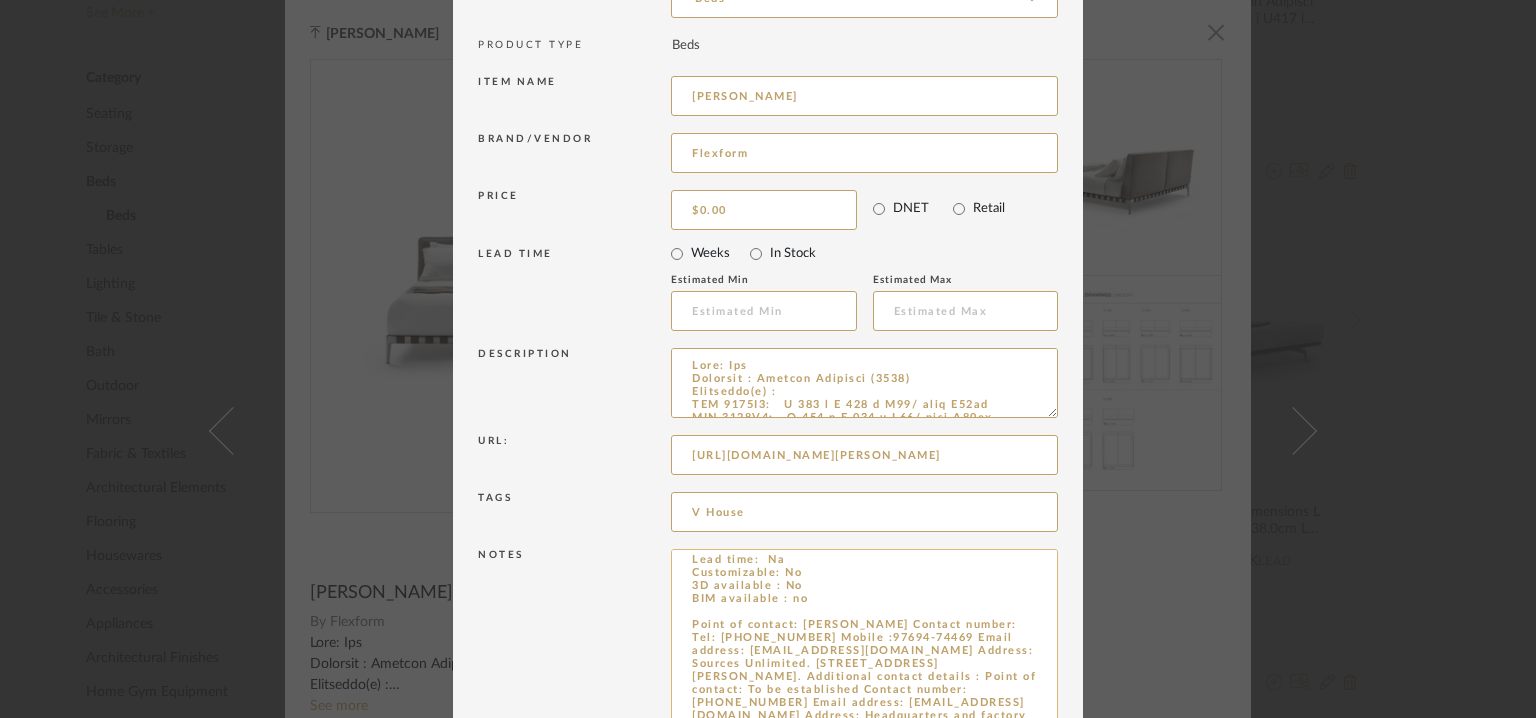 click on "Price:Na
Lead time:  Na
Customizable: No
3D available : No
BIM available : no
Point of contact: [PERSON_NAME] Contact number: Tel: [PHONE_NUMBER] Mobile :97694-74469 Email address: [EMAIL_ADDRESS][DOMAIN_NAME] Address: Sources Unlimited. [STREET_ADDRESS][PERSON_NAME]. Additional contact details : Point of contact: To be established Contact number: [PHONE_NUMBER] Email address: [EMAIL_ADDRESS][DOMAIN_NAME] Address: Headquarters and factory [STREET_ADDRESS][PERSON_NAME] Additional contact information: Contact person: To be established Contact number: Tel: [PHONE_NUMBER] Email address : [EMAIL_ADDRESS][DOMAIN_NAME] Address : Flexform India - Êtreluxe (Retailer) [STREET_ADDRESS] Metro Pillar No. PP14, [GEOGRAPHIC_DATA], Main M. G. [GEOGRAPHIC_DATA]" at bounding box center (864, 665) 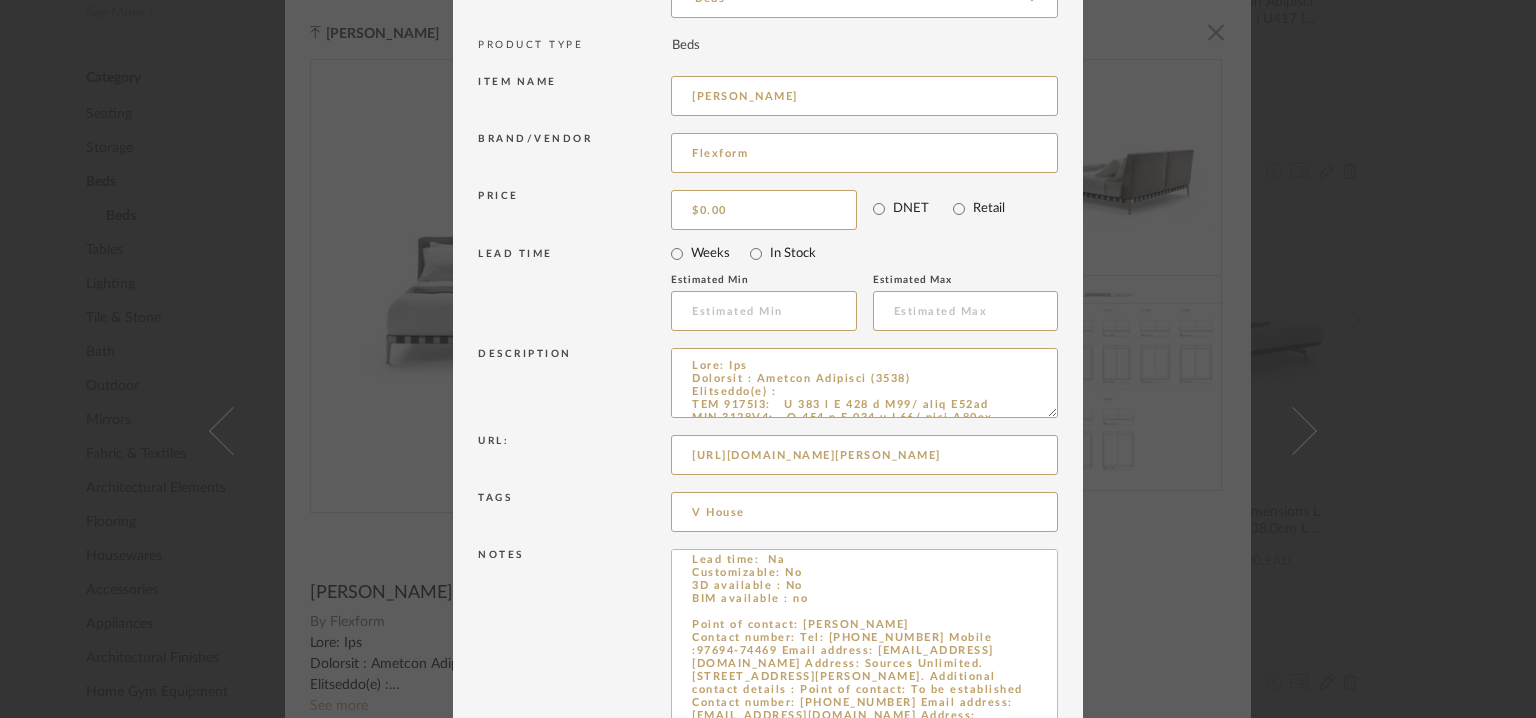 click on "Price:Na
Lead time:  Na
Customizable: No
3D available : No
BIM available : no
Point of contact: [PERSON_NAME]
Contact number: Tel: [PHONE_NUMBER] Mobile :97694-74469 Email address: [EMAIL_ADDRESS][DOMAIN_NAME] Address: Sources Unlimited. [STREET_ADDRESS][PERSON_NAME]. Additional contact details : Point of contact: To be established Contact number: [PHONE_NUMBER] Email address: [EMAIL_ADDRESS][DOMAIN_NAME] Address: Headquarters and factory [STREET_ADDRESS][PERSON_NAME] Additional contact information: Contact person: To be established Contact number: Tel: [PHONE_NUMBER] Email address : [EMAIL_ADDRESS][DOMAIN_NAME] Address : Flexform India - Êtreluxe (Retailer) [STREET_ADDRESS] Metro Pillar No. PP14, [GEOGRAPHIC_DATA], Main M. G. [GEOGRAPHIC_DATA]" at bounding box center [864, 665] 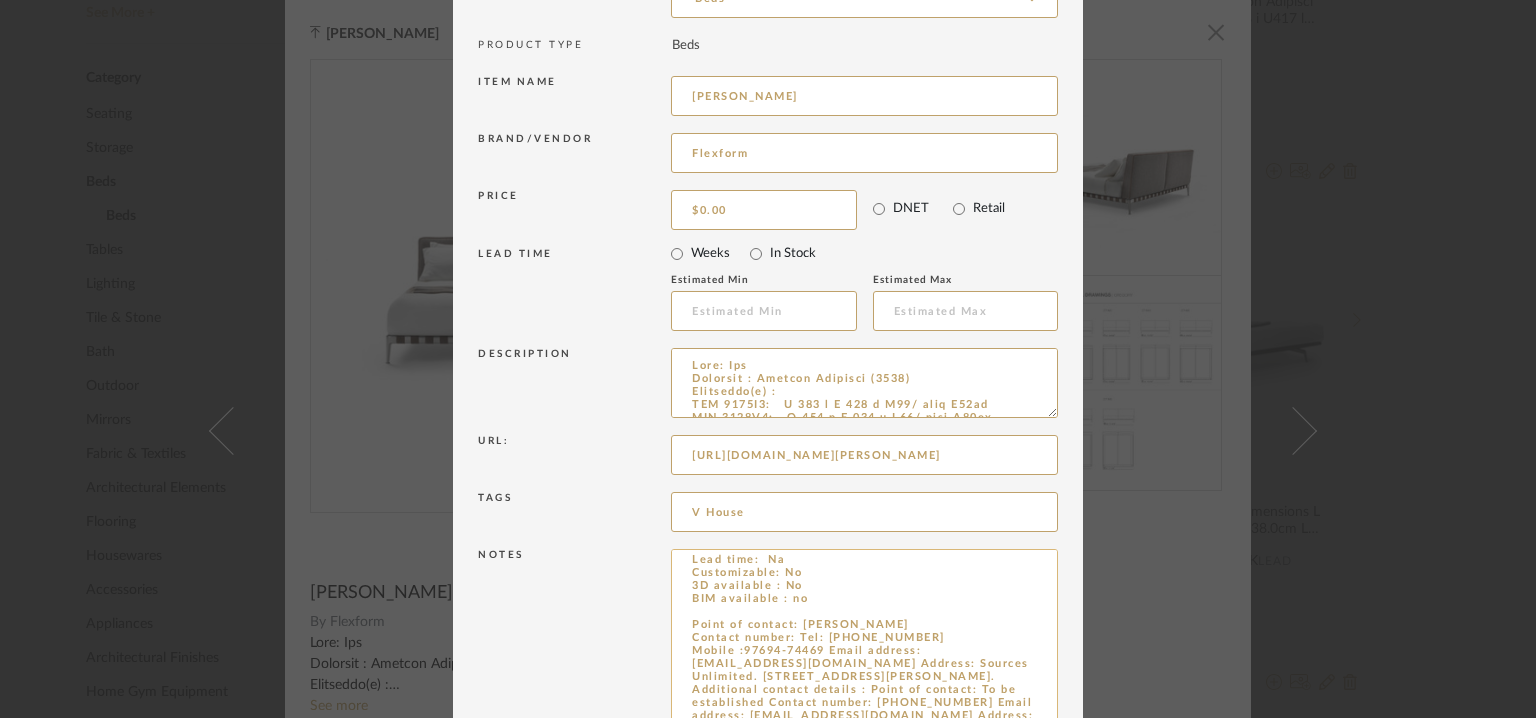 click on "Price:Na
Lead time:  Na
Customizable: No
3D available : No
BIM available : no
Point of contact: [PERSON_NAME]
Contact number: Tel: [PHONE_NUMBER]
Mobile :97694-74469 Email address: [EMAIL_ADDRESS][DOMAIN_NAME] Address: Sources Unlimited. [STREET_ADDRESS][PERSON_NAME]. Additional contact details : Point of contact: To be established Contact number: [PHONE_NUMBER] Email address: [EMAIL_ADDRESS][DOMAIN_NAME] Address: Headquarters and factory [STREET_ADDRESS][PERSON_NAME] Additional contact information: Contact person: To be established Contact number: Tel: [PHONE_NUMBER] Email address : [EMAIL_ADDRESS][DOMAIN_NAME] Address : Flexform India - Êtreluxe (Retailer) [STREET_ADDRESS] Metro Pillar No. PP14, [GEOGRAPHIC_DATA], Main M. G. [GEOGRAPHIC_DATA]" at bounding box center (864, 665) 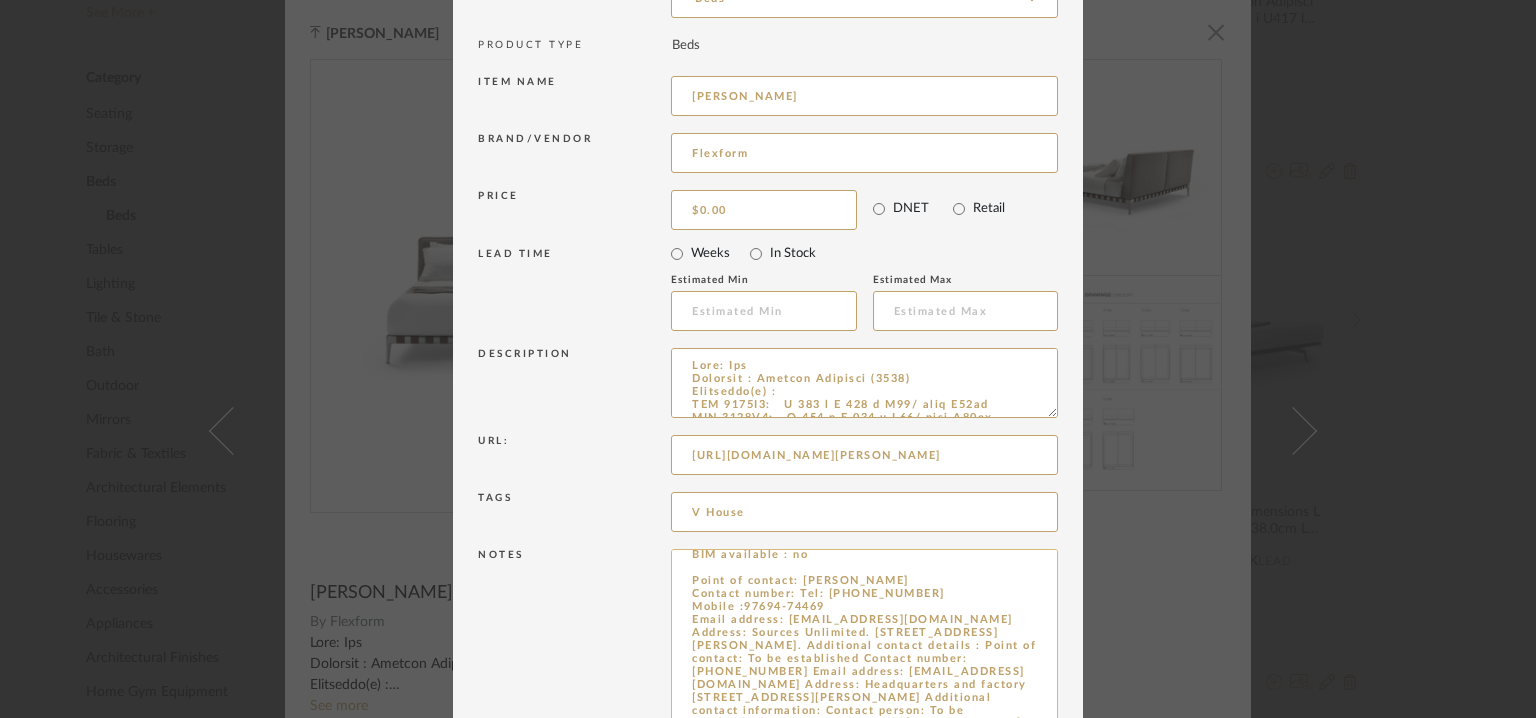 scroll, scrollTop: 84, scrollLeft: 0, axis: vertical 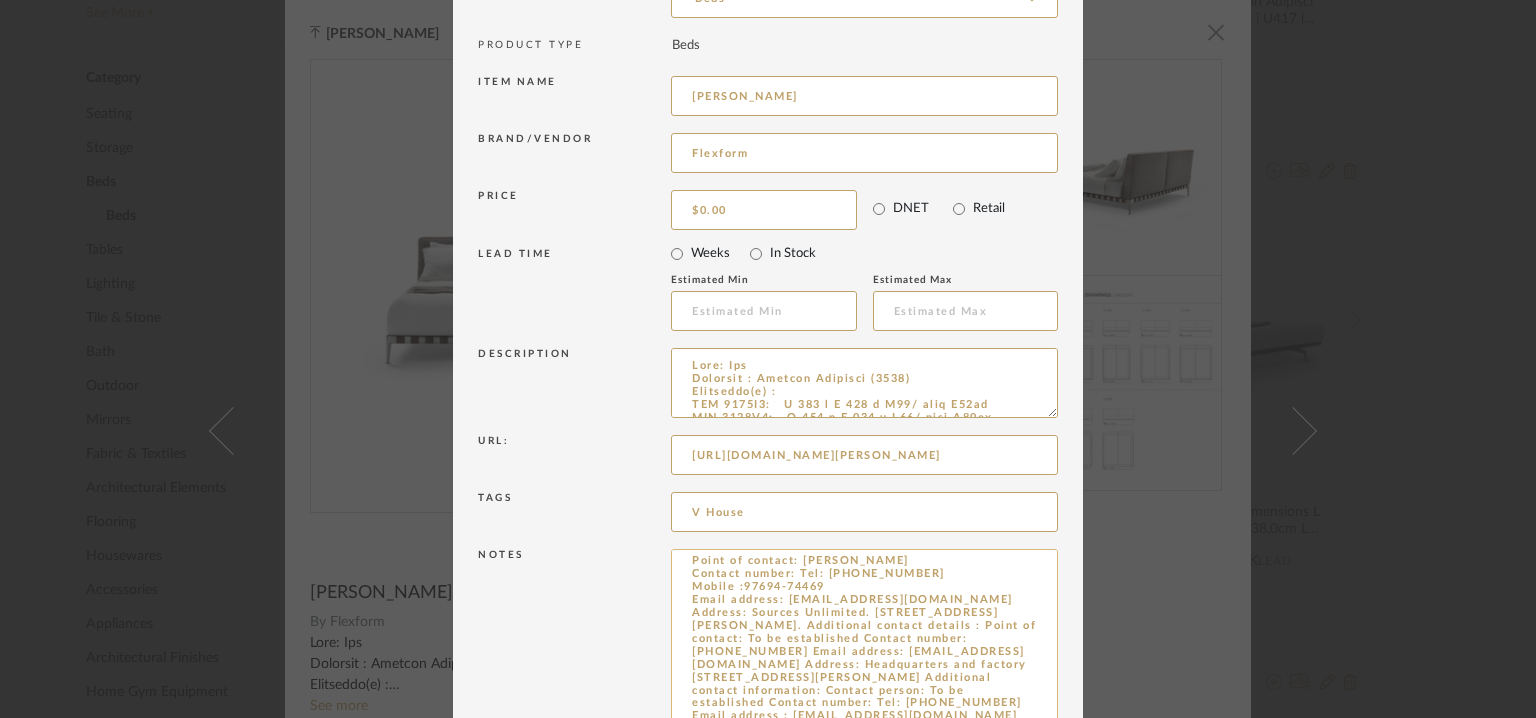 click on "Price:Na
Lead time:  Na
Customizable: No
3D available : No
BIM available : no
Point of contact: [PERSON_NAME]
Contact number: Tel: [PHONE_NUMBER]
Mobile :97694-74469
Email address: [EMAIL_ADDRESS][DOMAIN_NAME] Address: Sources Unlimited. [STREET_ADDRESS][PERSON_NAME]. Additional contact details : Point of contact: To be established Contact number: [PHONE_NUMBER] Email address: [EMAIL_ADDRESS][DOMAIN_NAME] Address: Headquarters and factory [STREET_ADDRESS][PERSON_NAME] Additional contact information: Contact person: To be established Contact number: Tel: [PHONE_NUMBER] Email address : [EMAIL_ADDRESS][DOMAIN_NAME] Address : Flexform India - Êtreluxe (Retailer) [STREET_ADDRESS] Metro Pillar No. PP14, [GEOGRAPHIC_DATA], Main M. G. [GEOGRAPHIC_DATA]" at bounding box center [864, 665] 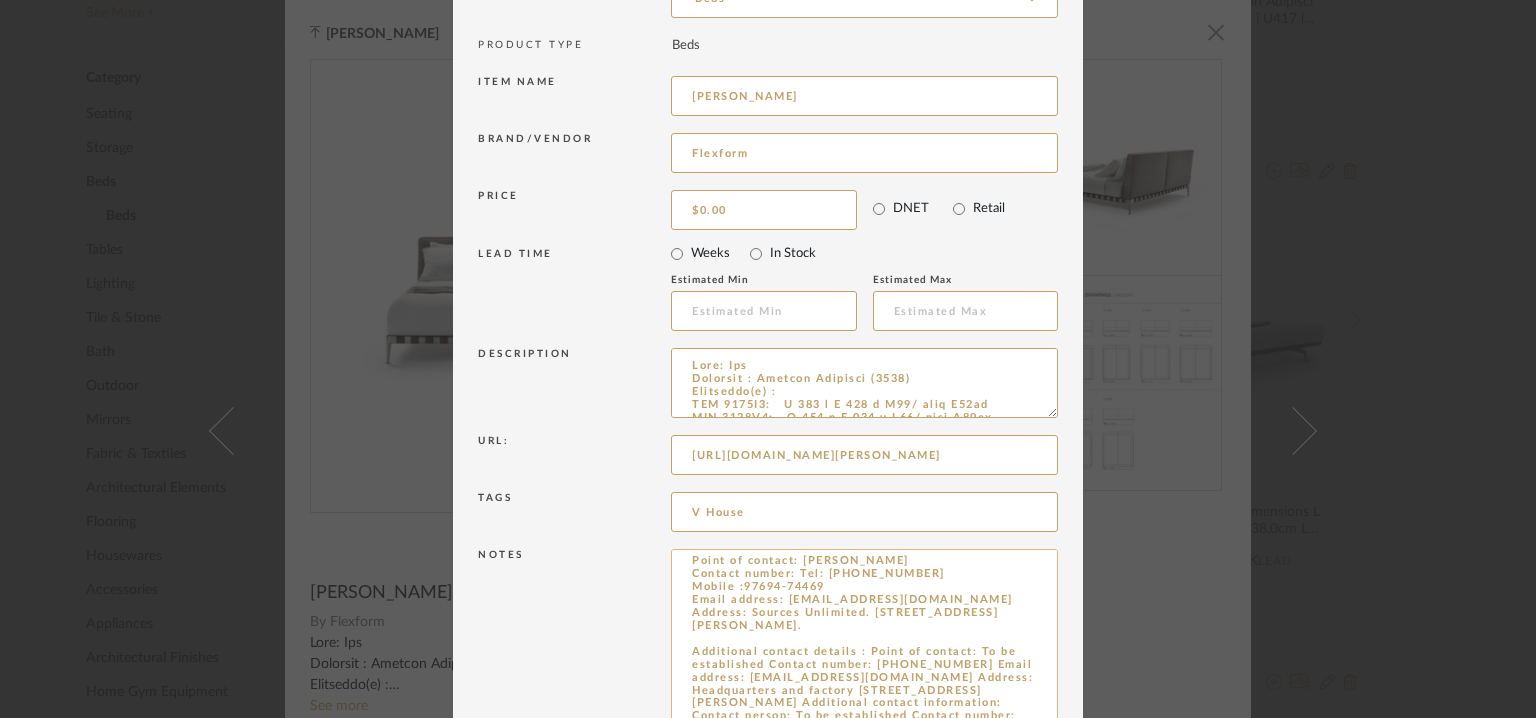 scroll, scrollTop: 96, scrollLeft: 0, axis: vertical 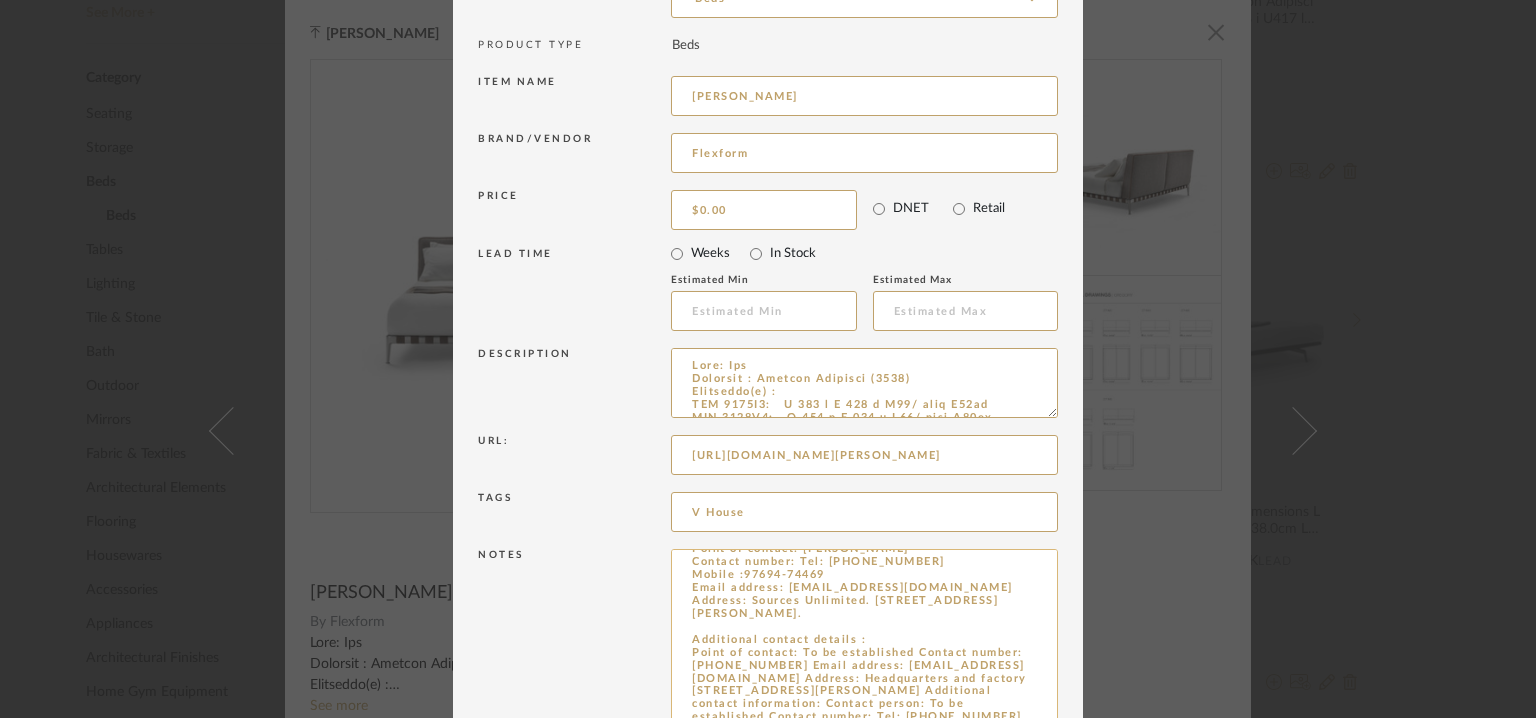 click on "Price:Na
Lead time:  Na
Customizable: No
3D available : No
BIM available : no
Point of contact: [PERSON_NAME]
Contact number: Tel: [PHONE_NUMBER]
Mobile :97694-74469
Email address: [EMAIL_ADDRESS][DOMAIN_NAME] Address: Sources Unlimited. [STREET_ADDRESS][PERSON_NAME].
Additional contact details :
Point of contact: To be established Contact number: [PHONE_NUMBER] Email address: [EMAIL_ADDRESS][DOMAIN_NAME] Address: Headquarters and factory [STREET_ADDRESS][PERSON_NAME] Additional contact information: Contact person: To be established Contact number: Tel: [PHONE_NUMBER] Email address : [EMAIL_ADDRESS][DOMAIN_NAME] Address : Flexform India - Êtreluxe (Retailer) [STREET_ADDRESS] Metro Pillar No. PP14, [GEOGRAPHIC_DATA], Main M. G. [GEOGRAPHIC_DATA]" at bounding box center [864, 665] 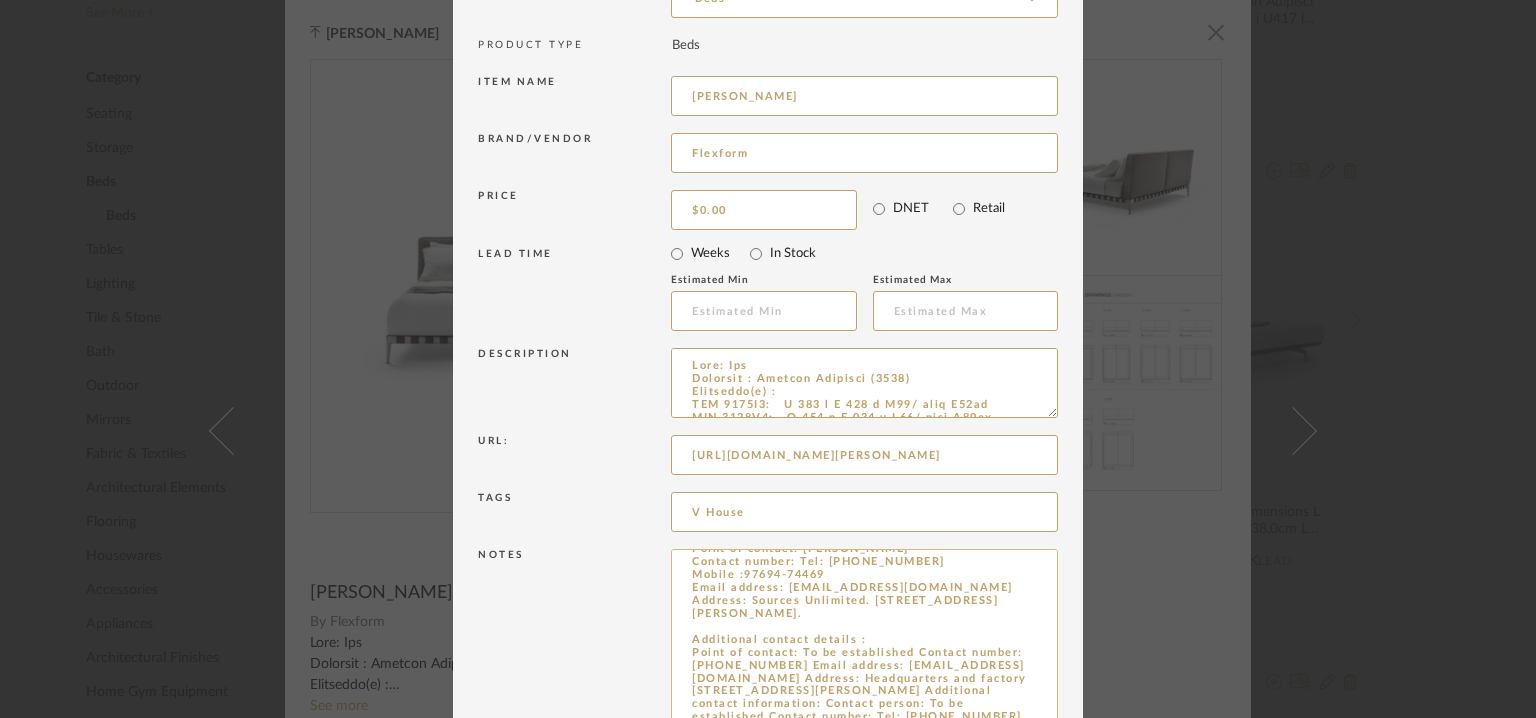 click on "Price:Na
Lead time:  Na
Customizable: No
3D available : No
BIM available : no
Point of contact: [PERSON_NAME]
Contact number: Tel: [PHONE_NUMBER]
Mobile :97694-74469
Email address: [EMAIL_ADDRESS][DOMAIN_NAME] Address: Sources Unlimited. [STREET_ADDRESS][PERSON_NAME].
Additional contact details :
Point of contact: To be established Contact number: [PHONE_NUMBER] Email address: [EMAIL_ADDRESS][DOMAIN_NAME] Address: Headquarters and factory [STREET_ADDRESS][PERSON_NAME] Additional contact information: Contact person: To be established Contact number: Tel: [PHONE_NUMBER] Email address : [EMAIL_ADDRESS][DOMAIN_NAME] Address : Flexform India - Êtreluxe (Retailer) [STREET_ADDRESS] Metro Pillar No. PP14, [GEOGRAPHIC_DATA], Main M. G. [GEOGRAPHIC_DATA]" at bounding box center (864, 665) 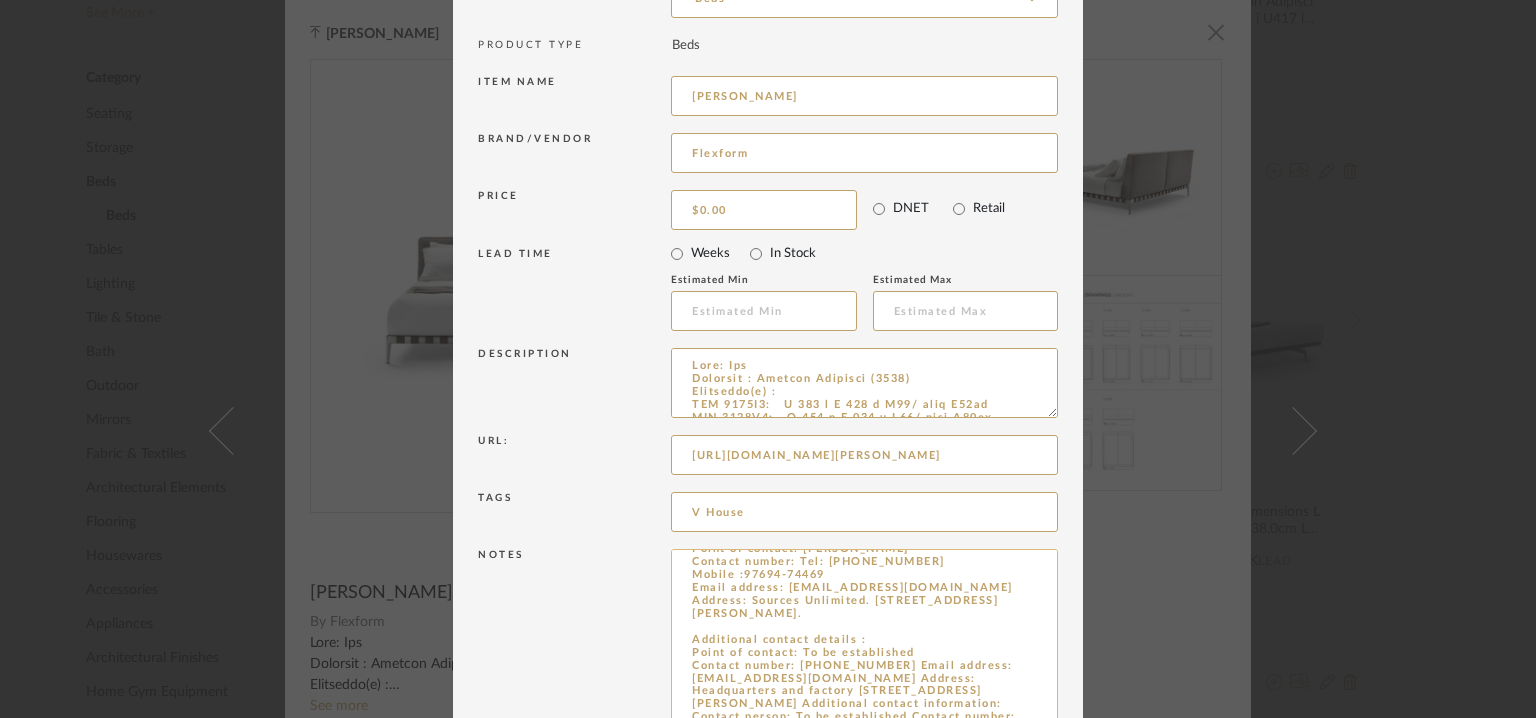 click on "Price:Na
Lead time:  Na
Customizable: No
3D available : No
BIM available : no
Point of contact: [PERSON_NAME]
Contact number: Tel: [PHONE_NUMBER]
Mobile :97694-74469
Email address: [EMAIL_ADDRESS][DOMAIN_NAME] Address: Sources Unlimited. [STREET_ADDRESS][PERSON_NAME].
Additional contact details :
Point of contact: To be established
Contact number: [PHONE_NUMBER] Email address: [EMAIL_ADDRESS][DOMAIN_NAME] Address: Headquarters and factory [STREET_ADDRESS][PERSON_NAME] Additional contact information: Contact person: To be established Contact number: Tel: [PHONE_NUMBER] Email address : [EMAIL_ADDRESS][DOMAIN_NAME] Address : Flexform India - Êtreluxe (Retailer) [STREET_ADDRESS] Metro Pillar No. PP14, [GEOGRAPHIC_DATA], Main M. G. [GEOGRAPHIC_DATA]" at bounding box center (864, 665) 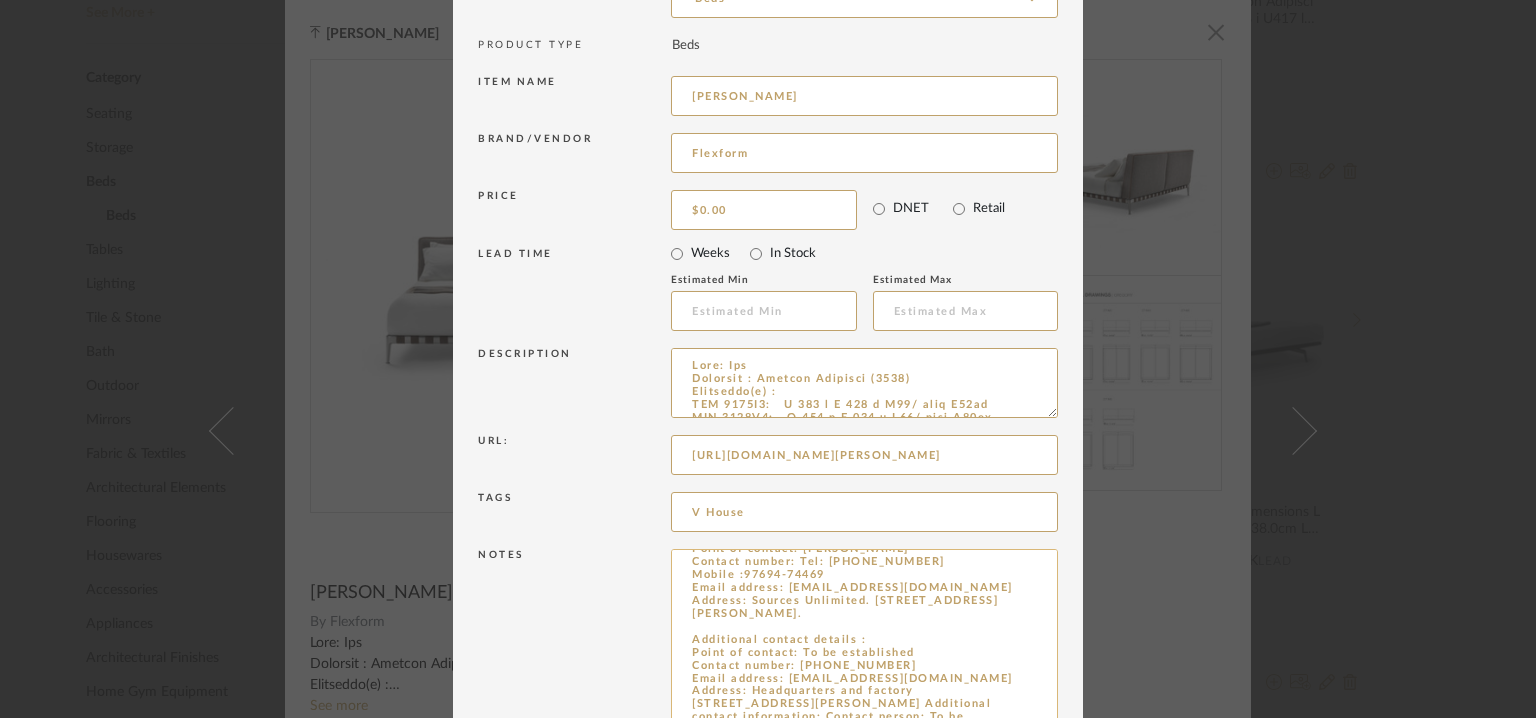 scroll, scrollTop: 109, scrollLeft: 0, axis: vertical 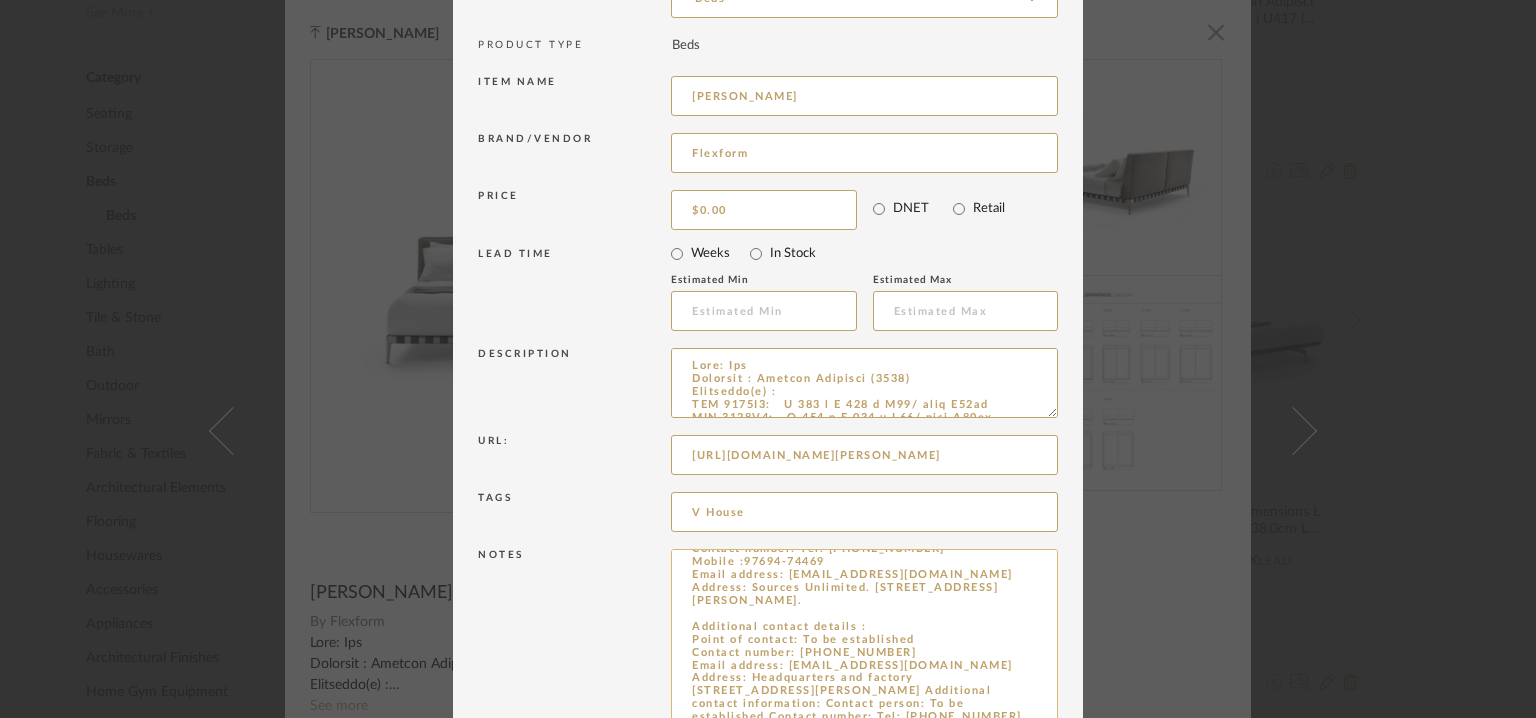 click on "Price:Na
Lead time:  Na
Customizable: No
3D available : No
BIM available : no
Point of contact: [PERSON_NAME]
Contact number: Tel: [PHONE_NUMBER]
Mobile :97694-74469
Email address: [EMAIL_ADDRESS][DOMAIN_NAME] Address: Sources Unlimited. [STREET_ADDRESS][PERSON_NAME].
Additional contact details :
Point of contact: To be established
Contact number: [PHONE_NUMBER]
Email address: [EMAIL_ADDRESS][DOMAIN_NAME] Address: Headquarters and factory [STREET_ADDRESS][PERSON_NAME] Additional contact information: Contact person: To be established Contact number: Tel: [PHONE_NUMBER] Email address : [EMAIL_ADDRESS][DOMAIN_NAME] Address : Flexform India - Êtreluxe (Retailer) [STREET_ADDRESS] Metro Pillar No. PP14, [GEOGRAPHIC_DATA], Main M. G. [GEOGRAPHIC_DATA]" at bounding box center [864, 665] 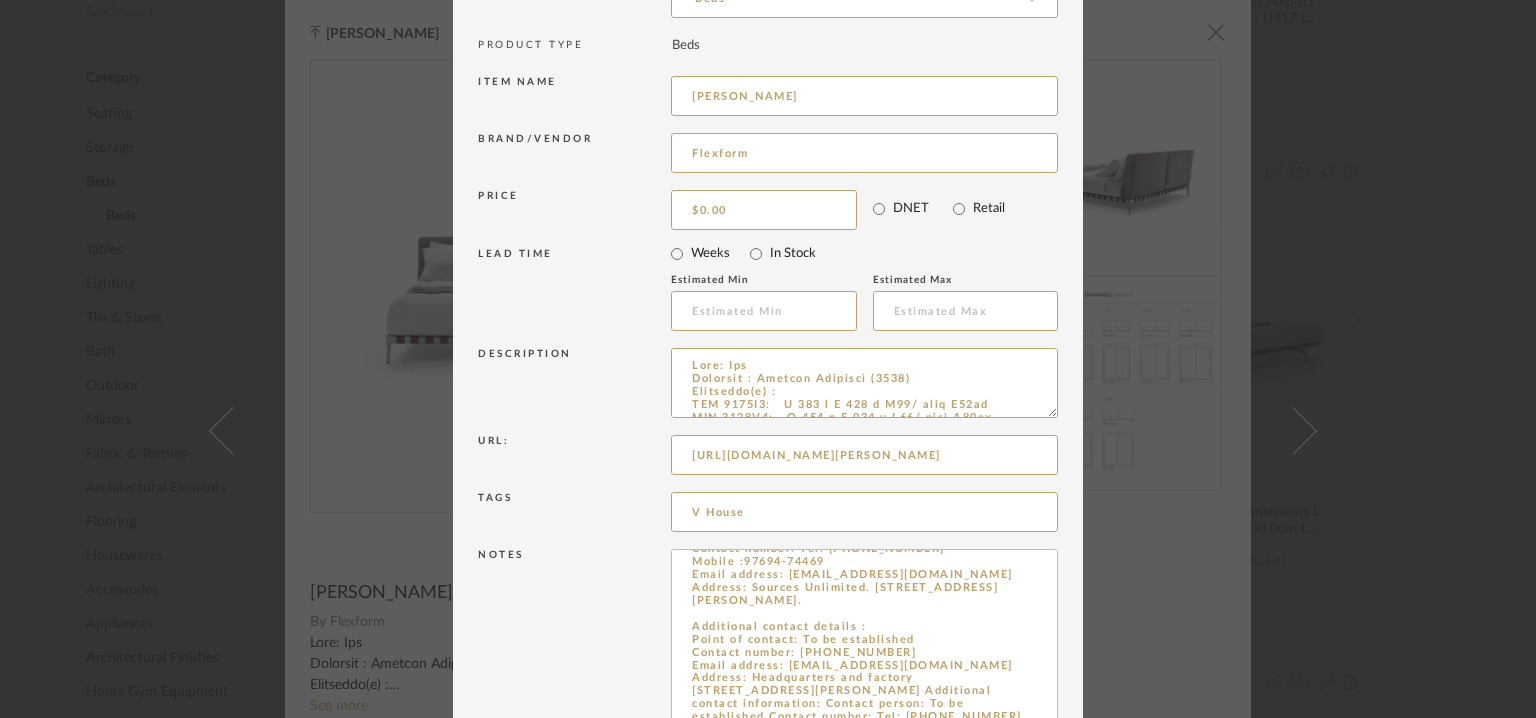 scroll, scrollTop: 10, scrollLeft: 0, axis: vertical 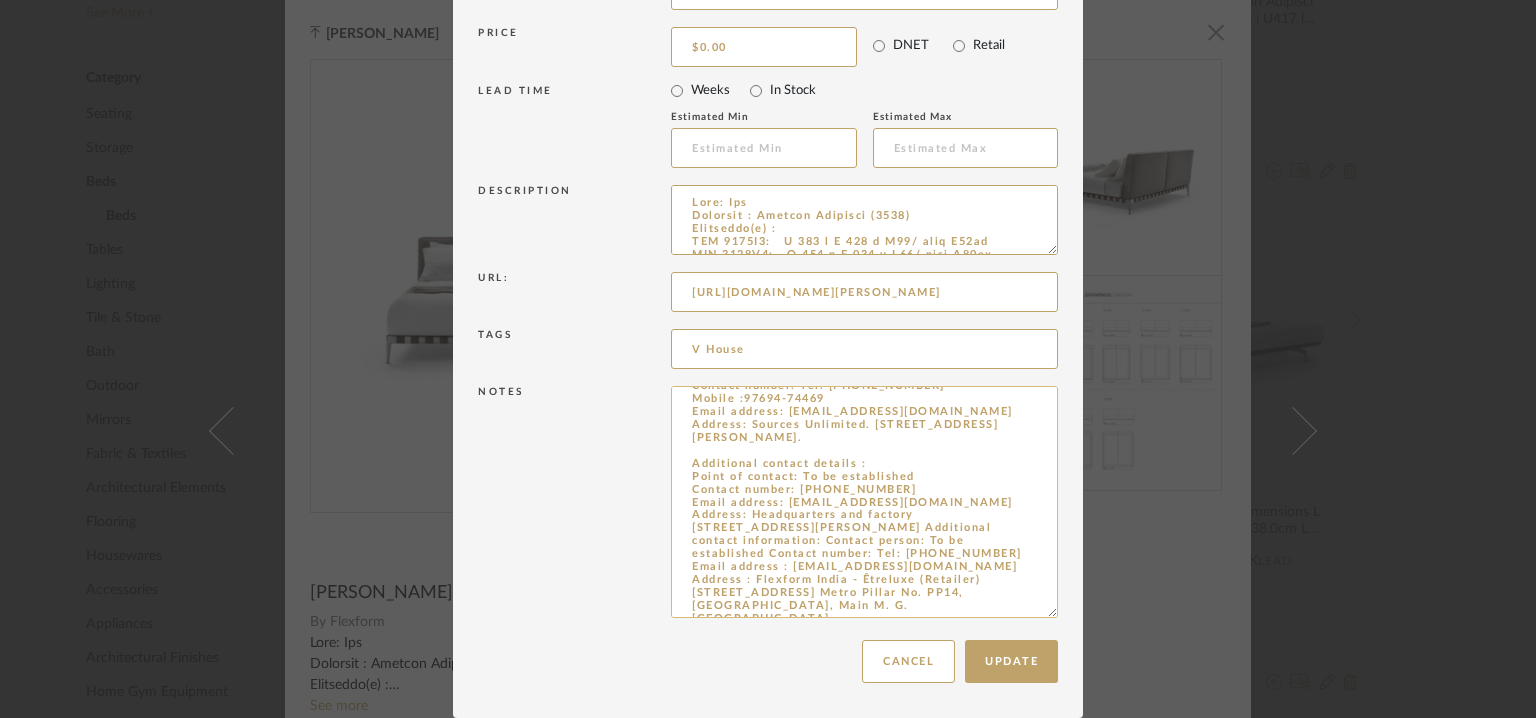 click on "Price:Na
Lead time:  Na
Customizable: No
3D available : No
BIM available : no
Point of contact: [PERSON_NAME]
Contact number: Tel: [PHONE_NUMBER]
Mobile :97694-74469
Email address: [EMAIL_ADDRESS][DOMAIN_NAME] Address: Sources Unlimited. [STREET_ADDRESS][PERSON_NAME].
Additional contact details :
Point of contact: To be established
Contact number: [PHONE_NUMBER]
Email address: [EMAIL_ADDRESS][DOMAIN_NAME]
Address: Headquarters and factory [STREET_ADDRESS][PERSON_NAME] Additional contact information: Contact person: To be established Contact number: Tel: [PHONE_NUMBER] Email address : [EMAIL_ADDRESS][DOMAIN_NAME] Address : Flexform India - Êtreluxe (Retailer) [STREET_ADDRESS] Metro Pillar No. PP14, [GEOGRAPHIC_DATA], Main M. G. [GEOGRAPHIC_DATA]" at bounding box center [864, 502] 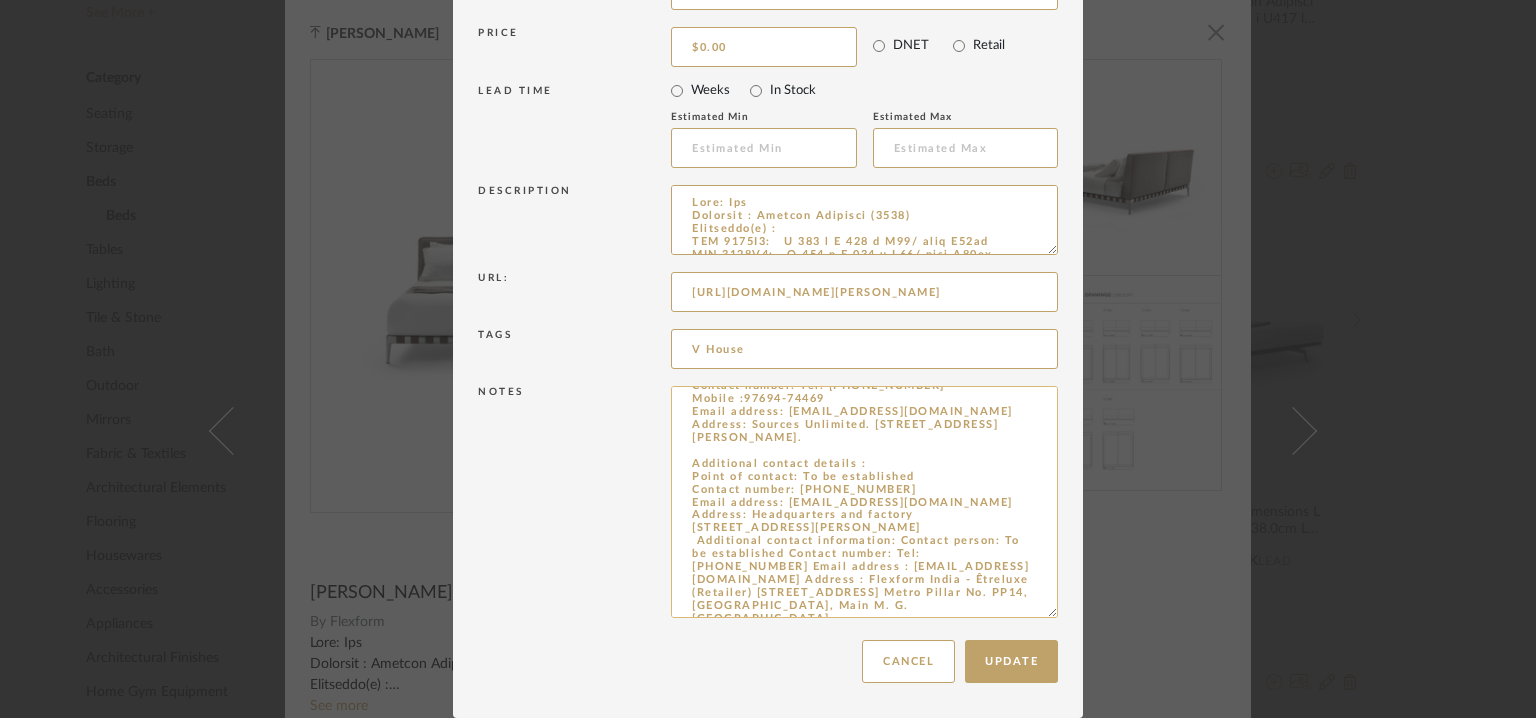 drag, startPoint x: 891, startPoint y: 542, endPoint x: 688, endPoint y: 542, distance: 203 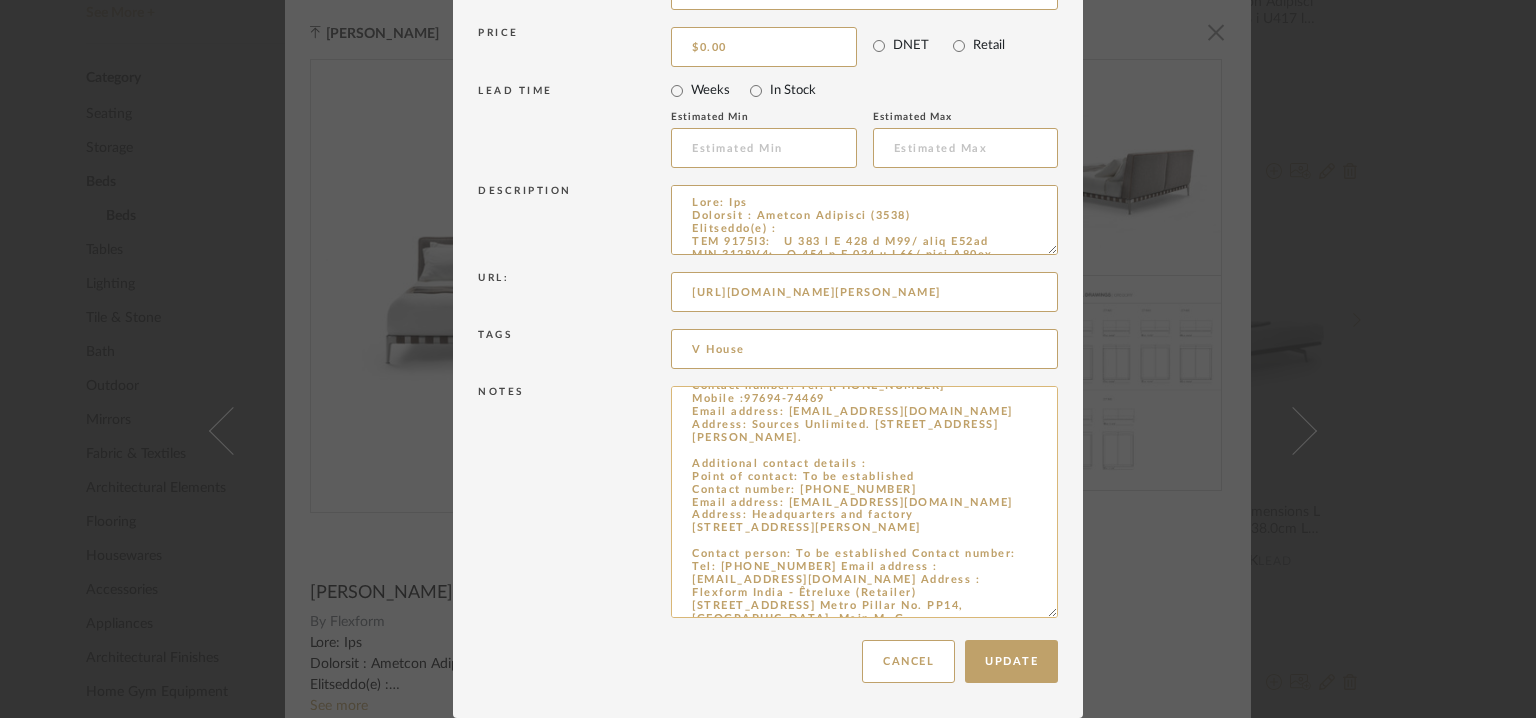 click on "Price:Na
Lead time:  Na
Customizable: No
3D available : No
BIM available : no
Point of contact: [PERSON_NAME]
Contact number: Tel: [PHONE_NUMBER]
Mobile :97694-74469
Email address: [EMAIL_ADDRESS][DOMAIN_NAME] Address: Sources Unlimited. [STREET_ADDRESS][PERSON_NAME].
Additional contact details :
Point of contact: To be established
Contact number: [PHONE_NUMBER]
Email address: [EMAIL_ADDRESS][DOMAIN_NAME]
Address: Headquarters and factory [STREET_ADDRESS][PERSON_NAME]
Contact person: To be established Contact number: Tel: [PHONE_NUMBER] Email address : [EMAIL_ADDRESS][DOMAIN_NAME] Address : Flexform India - Êtreluxe (Retailer) [STREET_ADDRESS] Metro Pillar No. PP14, [GEOGRAPHIC_DATA], Main M. G. [GEOGRAPHIC_DATA]" at bounding box center (864, 502) 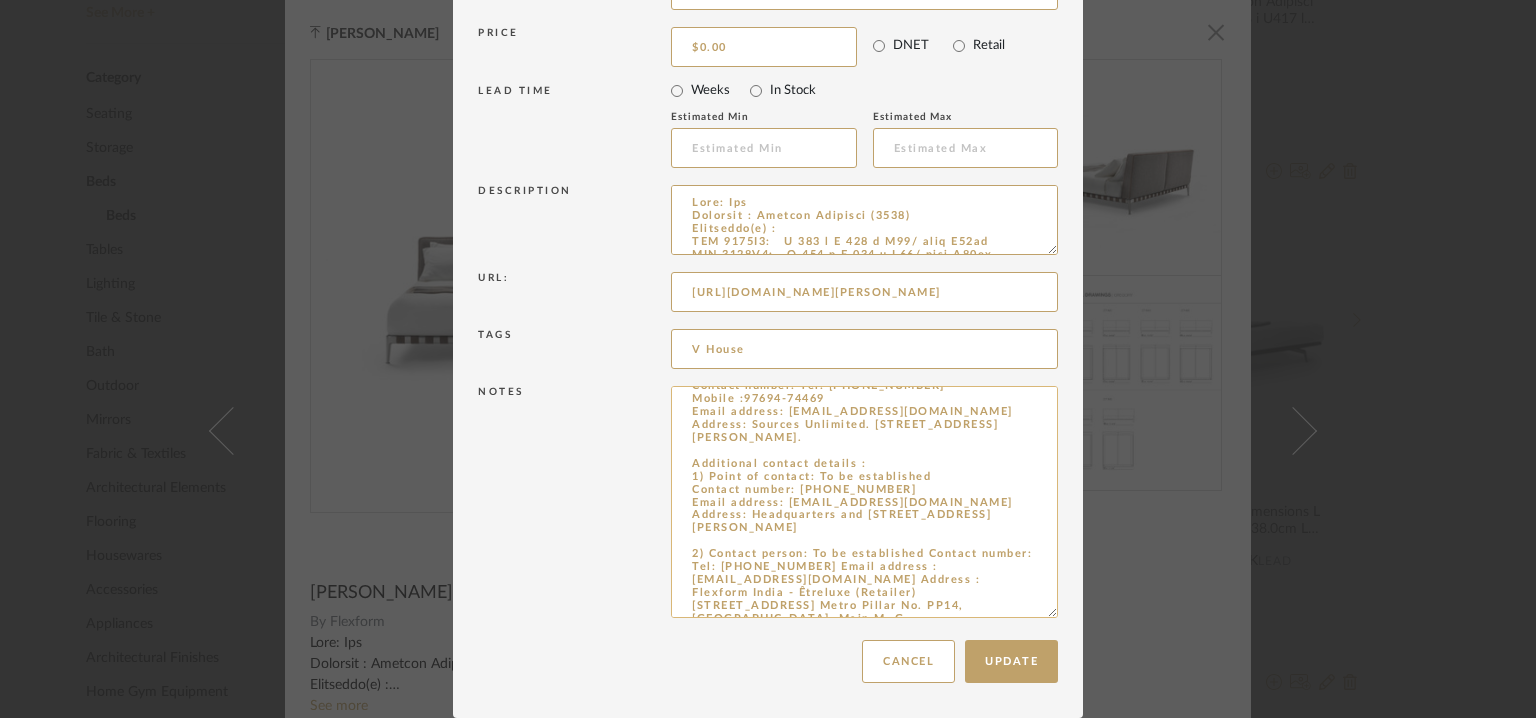 click on "Price:Na
Lead time:  Na
Customizable: No
3D available : No
BIM available : no
Point of contact: [PERSON_NAME]
Contact number: Tel: [PHONE_NUMBER]
Mobile :97694-74469
Email address: [EMAIL_ADDRESS][DOMAIN_NAME] Address: Sources Unlimited. [STREET_ADDRESS][PERSON_NAME].
Additional contact details :
1) Point of contact: To be established
Contact number: [PHONE_NUMBER]
Email address: [EMAIL_ADDRESS][DOMAIN_NAME]
Address: Headquarters and [STREET_ADDRESS][PERSON_NAME]
2) Contact person: To be established Contact number: Tel: [PHONE_NUMBER] Email address : [EMAIL_ADDRESS][DOMAIN_NAME] Address : Flexform India - Êtreluxe (Retailer) [STREET_ADDRESS] Metro Pillar No. PP14, [GEOGRAPHIC_DATA], Main M. G. [GEOGRAPHIC_DATA]" at bounding box center (864, 502) 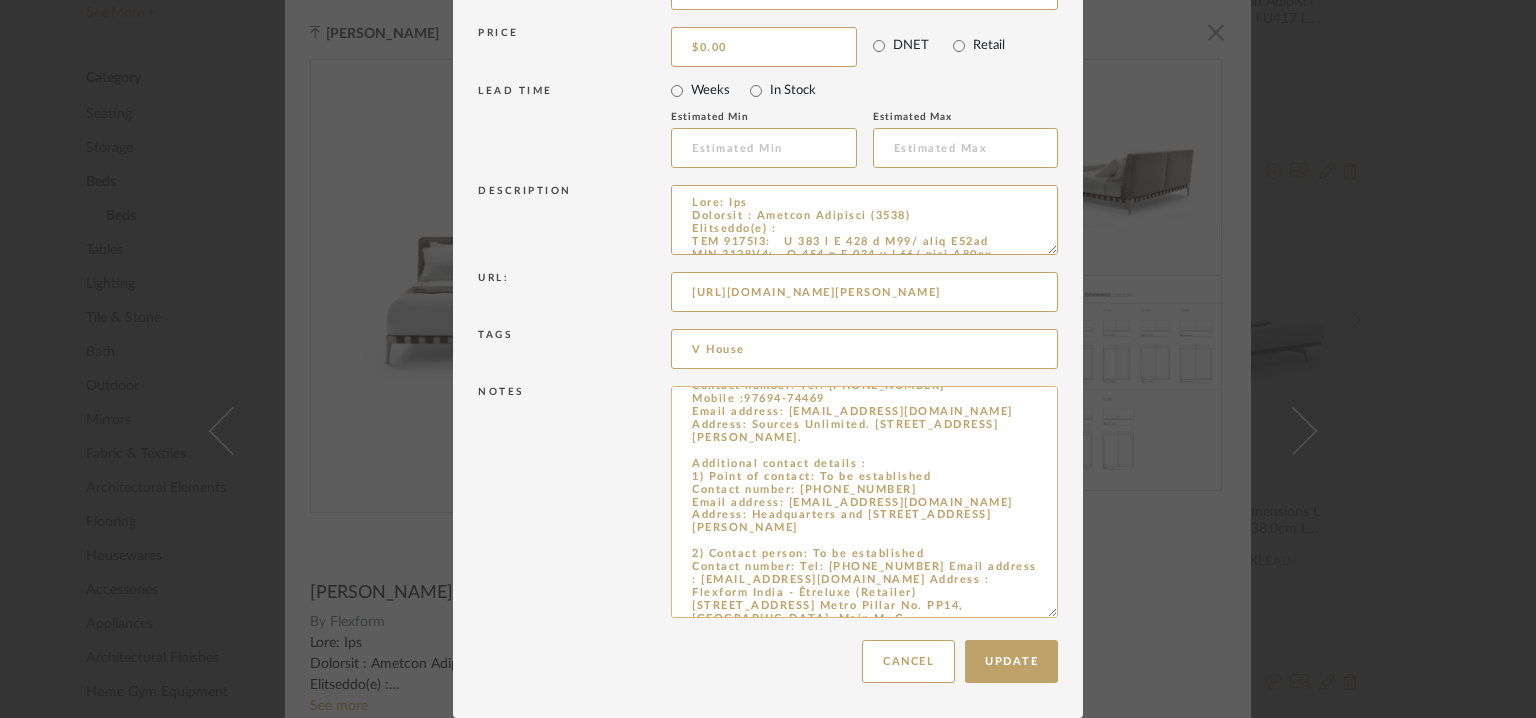 click on "Price:Na
Lead time:  Na
Customizable: No
3D available : No
BIM available : no
Point of contact: [PERSON_NAME]
Contact number: Tel: [PHONE_NUMBER]
Mobile :97694-74469
Email address: [EMAIL_ADDRESS][DOMAIN_NAME] Address: Sources Unlimited. [STREET_ADDRESS][PERSON_NAME].
Additional contact details :
1) Point of contact: To be established
Contact number: [PHONE_NUMBER]
Email address: [EMAIL_ADDRESS][DOMAIN_NAME]
Address: Headquarters and [STREET_ADDRESS][PERSON_NAME]
2) Contact person: To be established
Contact number: Tel: [PHONE_NUMBER] Email address : [EMAIL_ADDRESS][DOMAIN_NAME] Address : Flexform India - Êtreluxe (Retailer) [STREET_ADDRESS] Metro Pillar No. PP14, [GEOGRAPHIC_DATA], Main M. G. [GEOGRAPHIC_DATA]" at bounding box center [864, 502] 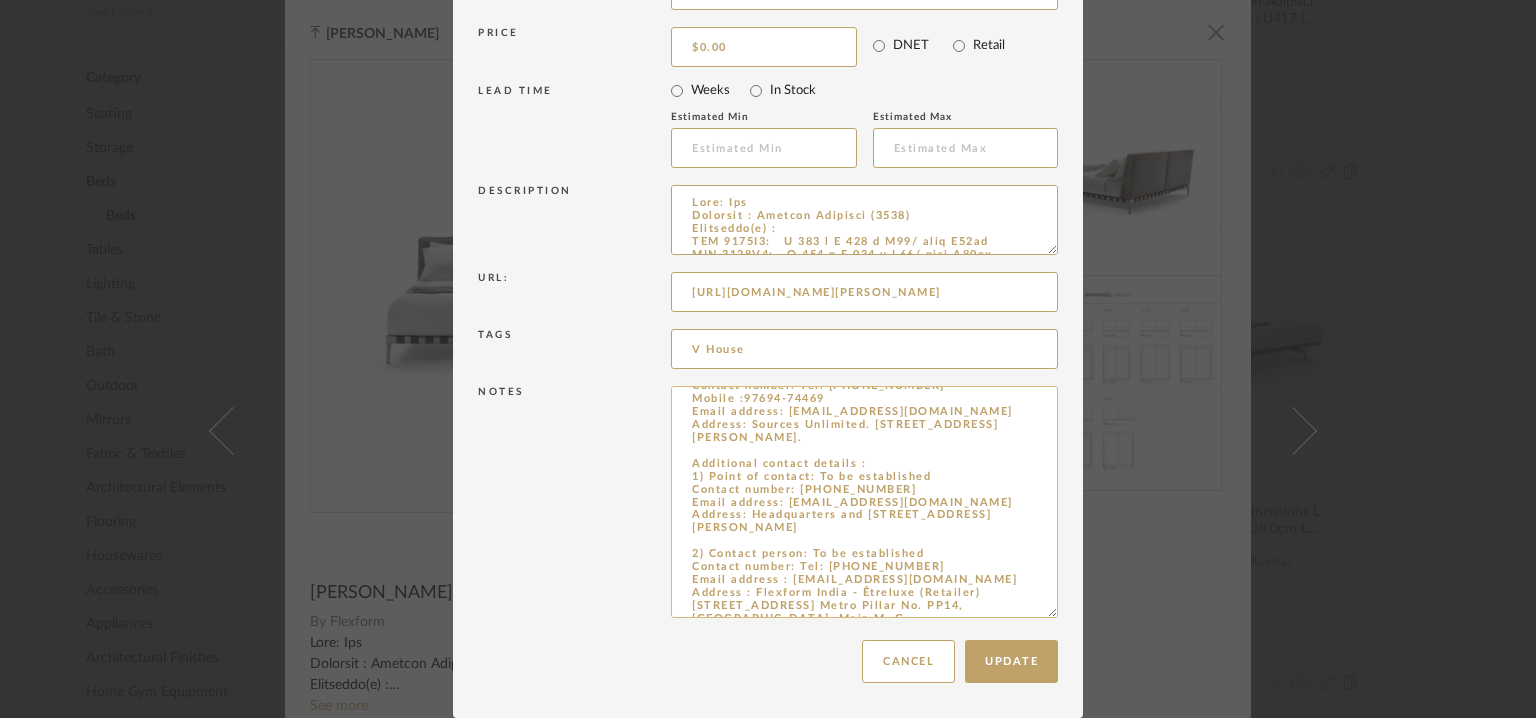 click on "Price:Na
Lead time:  Na
Customizable: No
3D available : No
BIM available : no
Point of contact: [PERSON_NAME]
Contact number: Tel: [PHONE_NUMBER]
Mobile :97694-74469
Email address: [EMAIL_ADDRESS][DOMAIN_NAME] Address: Sources Unlimited. [STREET_ADDRESS][PERSON_NAME].
Additional contact details :
1) Point of contact: To be established
Contact number: [PHONE_NUMBER]
Email address: [EMAIL_ADDRESS][DOMAIN_NAME]
Address: Headquarters and [STREET_ADDRESS][PERSON_NAME]
2) Contact person: To be established
Contact number: Tel: [PHONE_NUMBER]
Email address : [EMAIL_ADDRESS][DOMAIN_NAME] Address : Flexform India - Êtreluxe (Retailer) [STREET_ADDRESS] Metro Pillar No. PP14, [GEOGRAPHIC_DATA], Main M. G. [GEOGRAPHIC_DATA]" at bounding box center (864, 502) 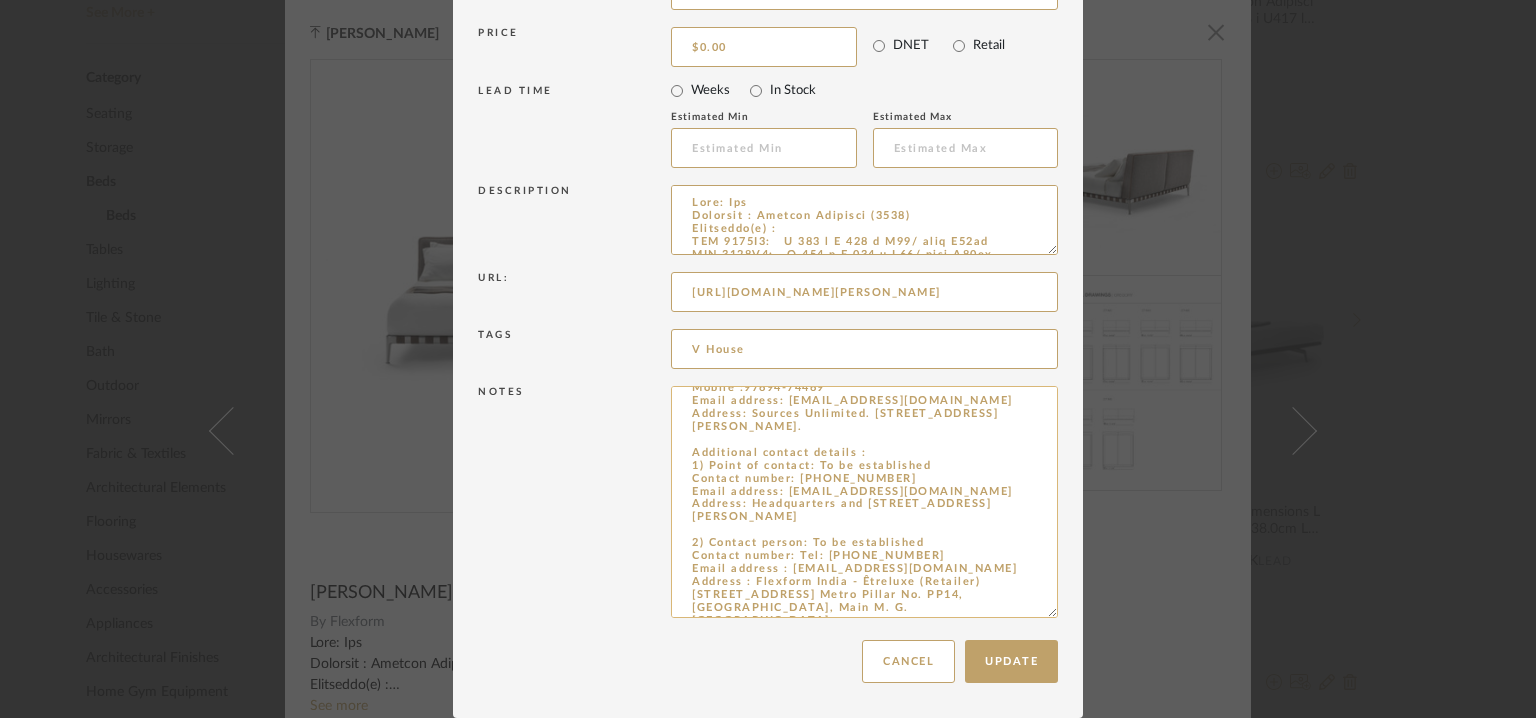 scroll, scrollTop: 123, scrollLeft: 0, axis: vertical 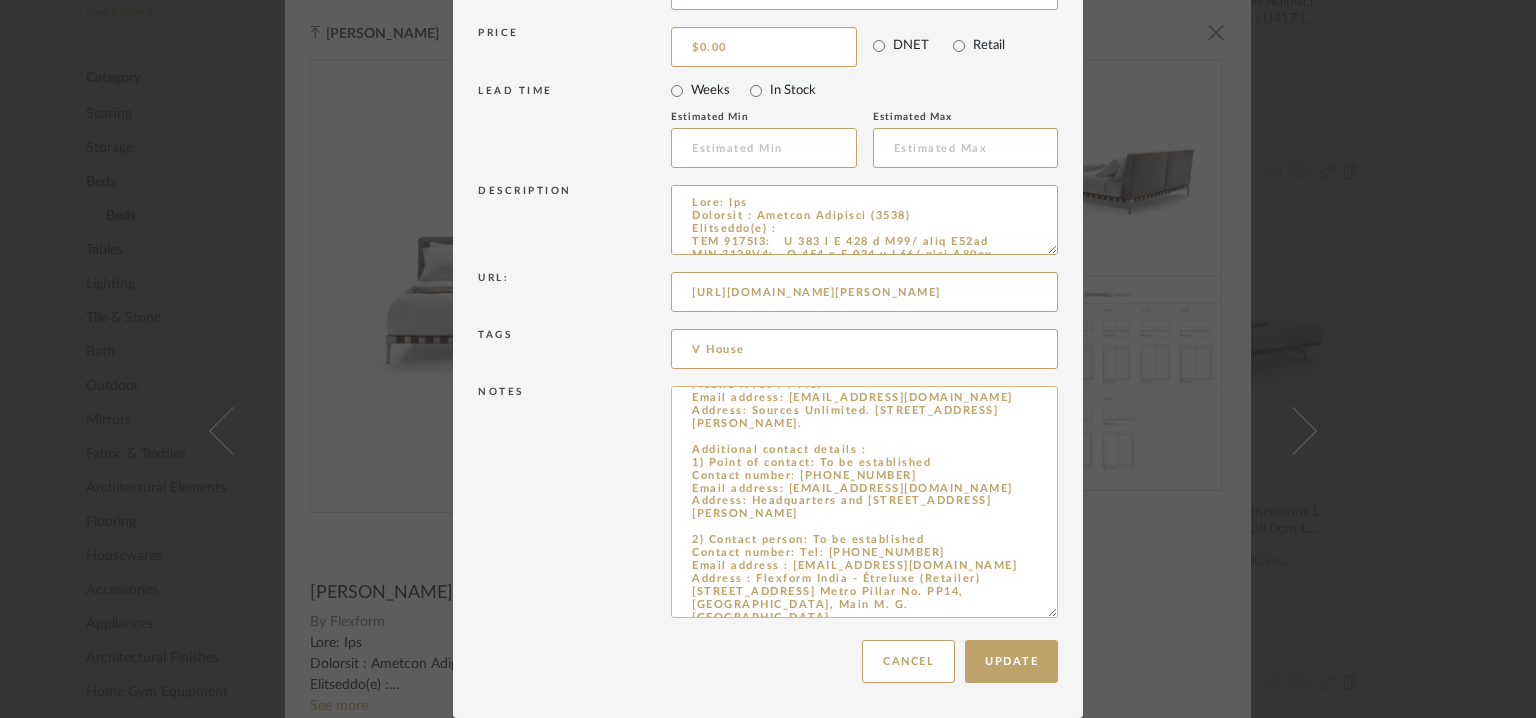 click on "Price:Na
Lead time:  Na
Customizable: No
3D available : No
BIM available : no
Point of contact: [PERSON_NAME]
Contact number: Tel: [PHONE_NUMBER]
Mobile :97694-74469
Email address: [EMAIL_ADDRESS][DOMAIN_NAME] Address: Sources Unlimited. [STREET_ADDRESS][PERSON_NAME].
Additional contact details :
1) Point of contact: To be established
Contact number: [PHONE_NUMBER]
Email address: [EMAIL_ADDRESS][DOMAIN_NAME]
Address: Headquarters and [STREET_ADDRESS][PERSON_NAME]
2) Contact person: To be established
Contact number: Tel: [PHONE_NUMBER]
Email address : [EMAIL_ADDRESS][DOMAIN_NAME]
Address : Flexform India - Êtreluxe (Retailer) [STREET_ADDRESS] Metro Pillar No. PP14, [GEOGRAPHIC_DATA], Main M. G. [GEOGRAPHIC_DATA]" at bounding box center (864, 502) 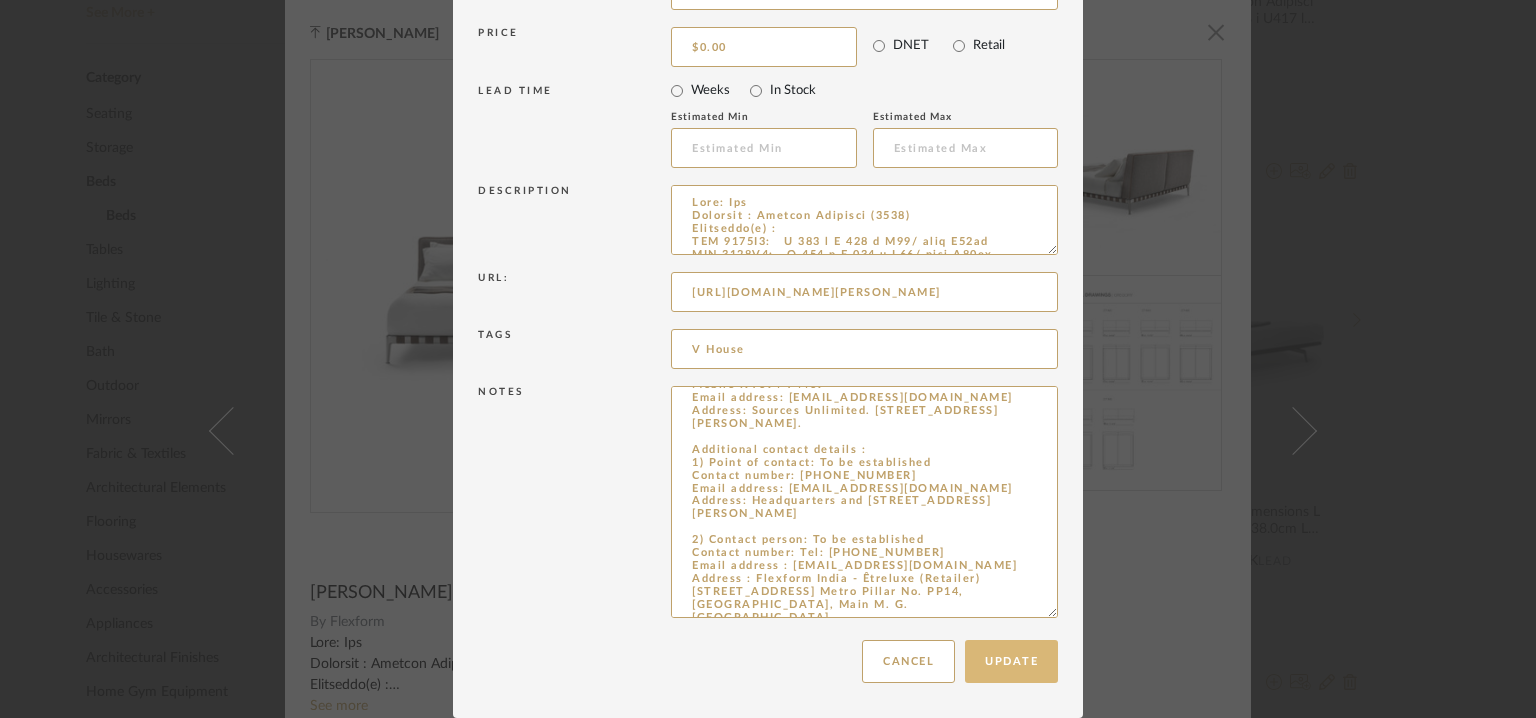 type on "Price:Na
Lead time:  Na
Customizable: No
3D available : No
BIM available : no
Point of contact: [PERSON_NAME]
Contact number: Tel: [PHONE_NUMBER]
Mobile :97694-74469
Email address: [EMAIL_ADDRESS][DOMAIN_NAME] Address: Sources Unlimited. [STREET_ADDRESS][PERSON_NAME].
Additional contact details :
1) Point of contact: To be established
Contact number: [PHONE_NUMBER]
Email address: [EMAIL_ADDRESS][DOMAIN_NAME]
Address: Headquarters and [STREET_ADDRESS][PERSON_NAME]
2) Contact person: To be established
Contact number: Tel: [PHONE_NUMBER]
Email address : [EMAIL_ADDRESS][DOMAIN_NAME]
Address : Flexform India - Êtreluxe (Retailer) [STREET_ADDRESS] Metro Pillar No. PP14, [GEOGRAPHIC_DATA], Main M. G. [GEOGRAPHIC_DATA]" 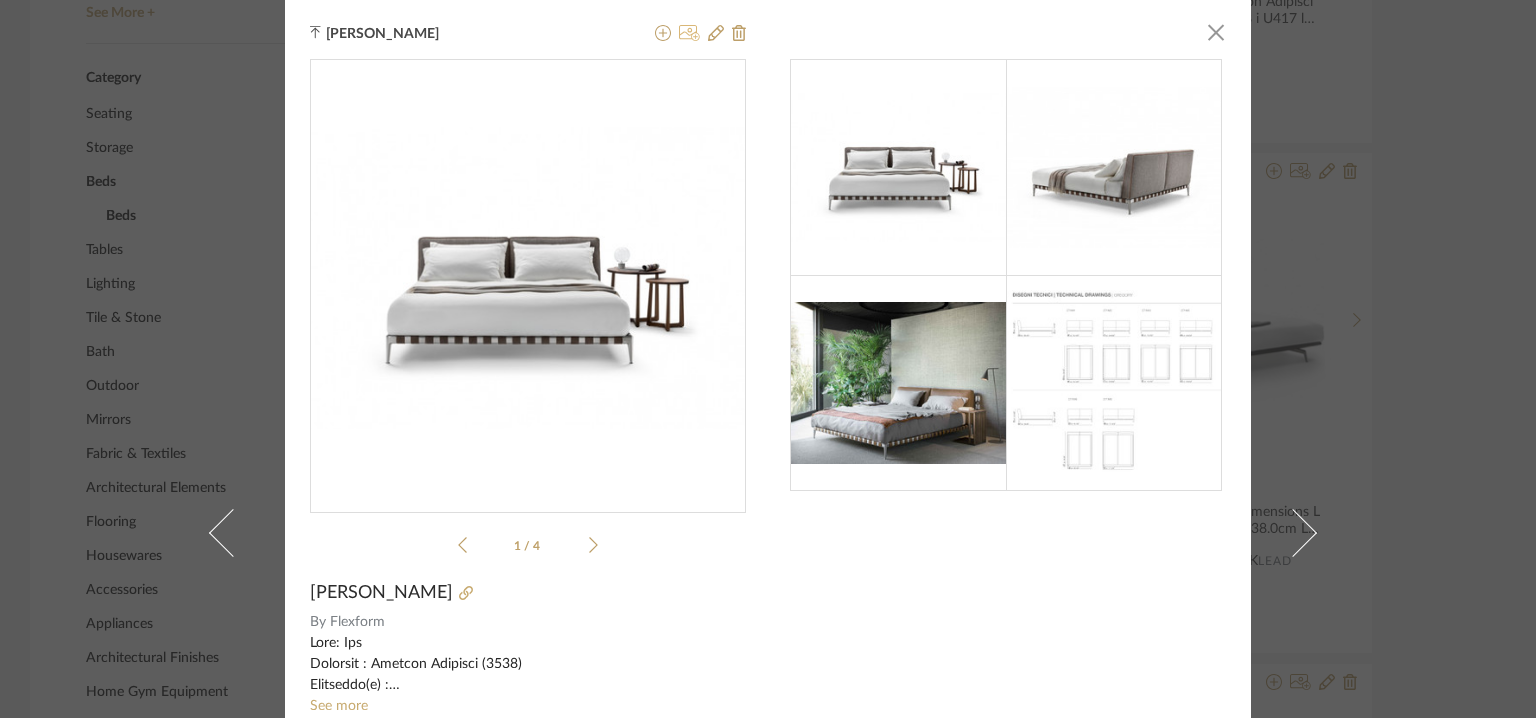 click 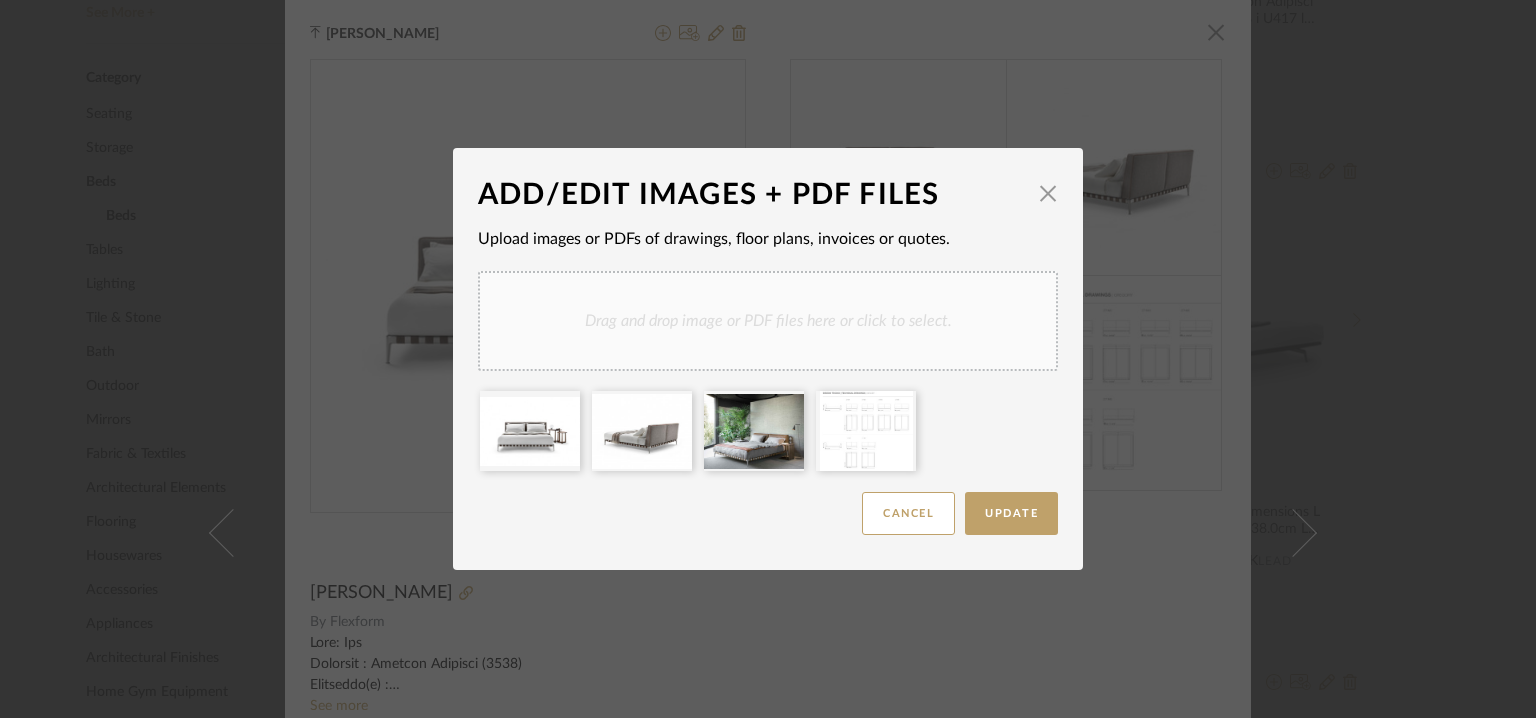 click on "Drag and drop image or PDF files here or click to select." at bounding box center [768, 321] 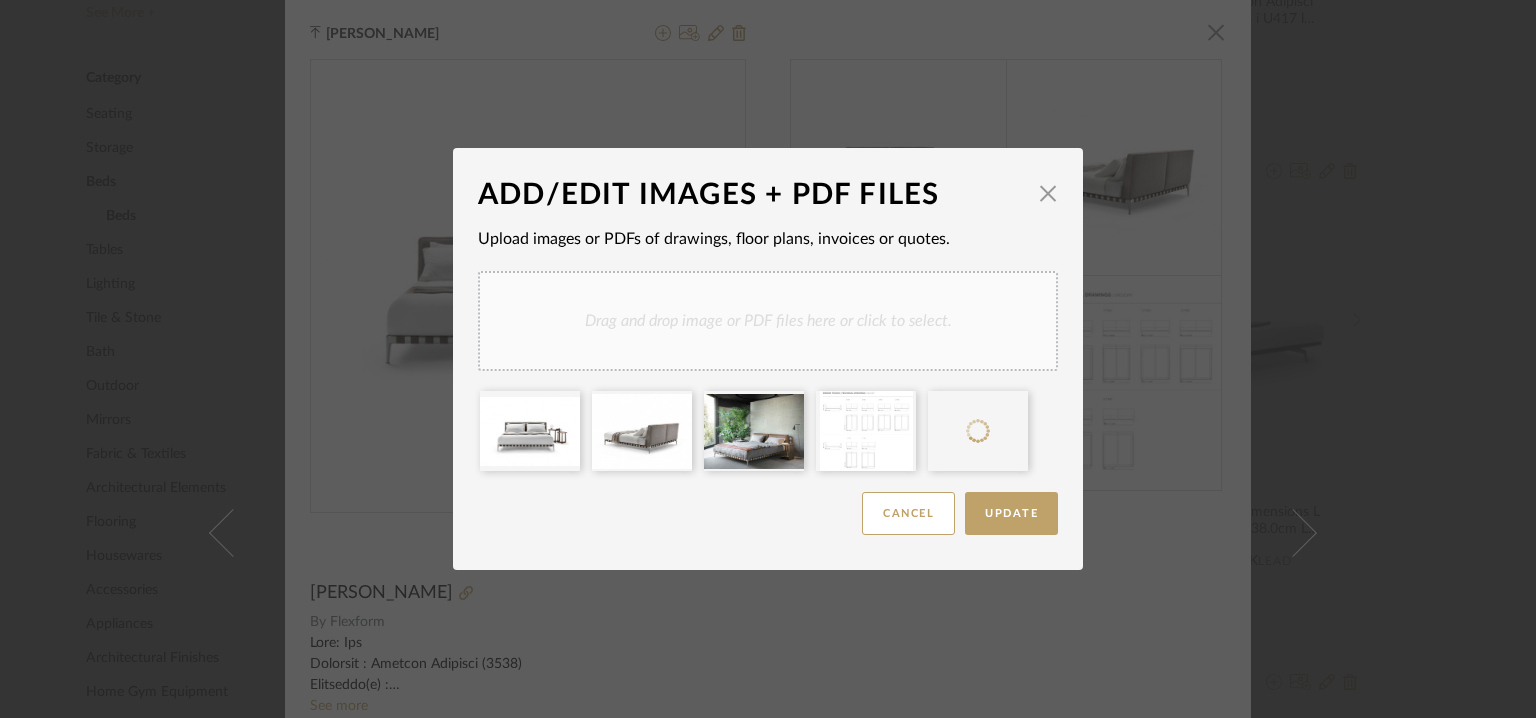 click on "Drag and drop image or PDF files here or click to select." at bounding box center [768, 321] 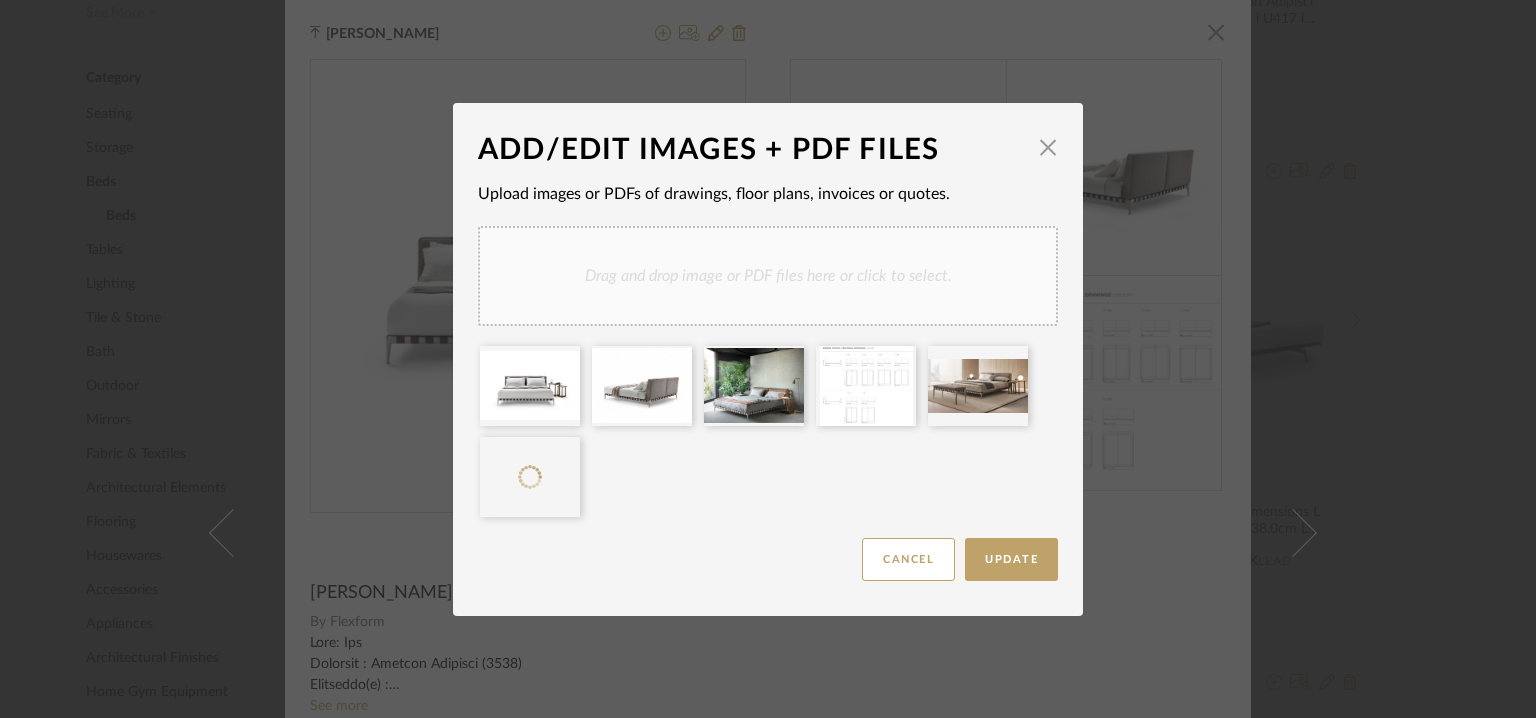 click on "Drag and drop image or PDF files here or click to select." at bounding box center (768, 276) 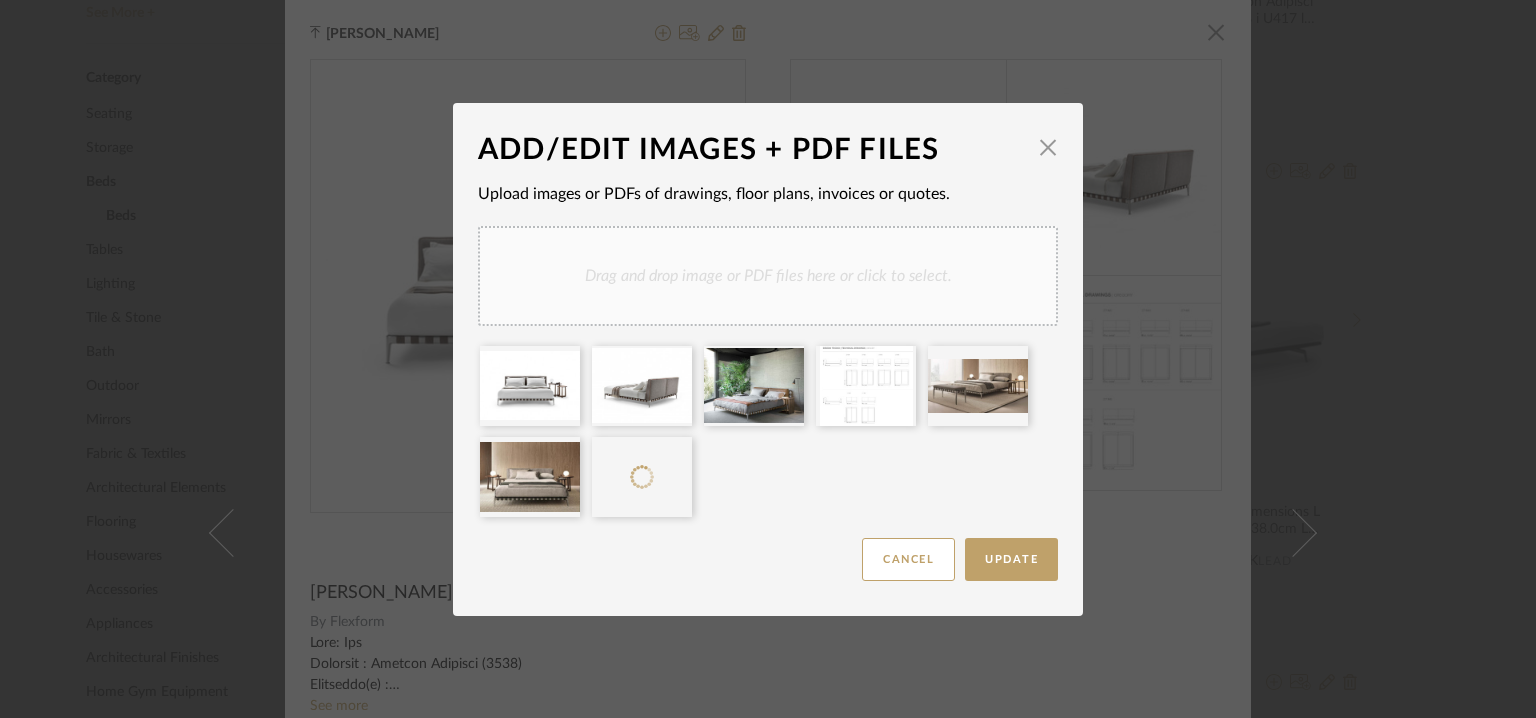 click on "Drag and drop image or PDF files here or click to select." at bounding box center [768, 276] 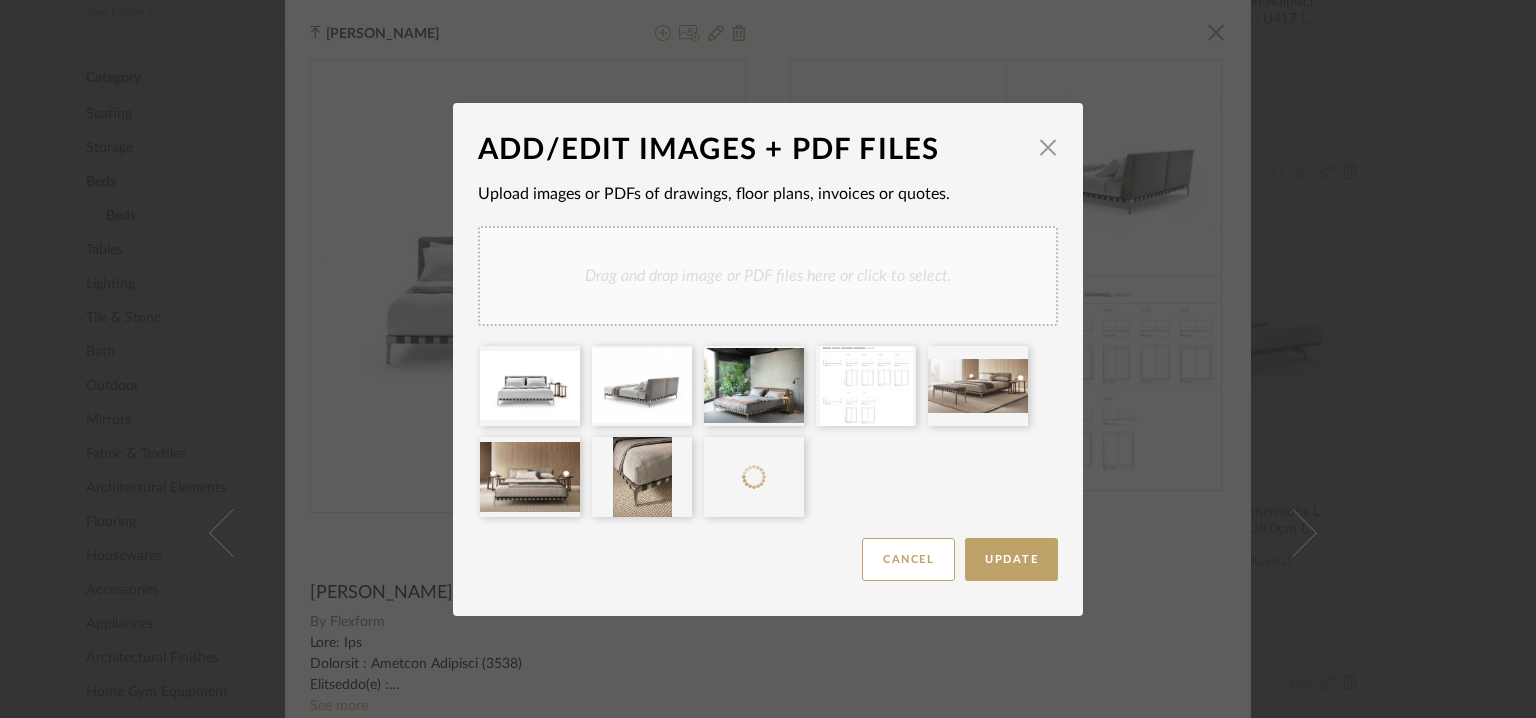 click on "Drag and drop image or PDF files here or click to select." at bounding box center (768, 276) 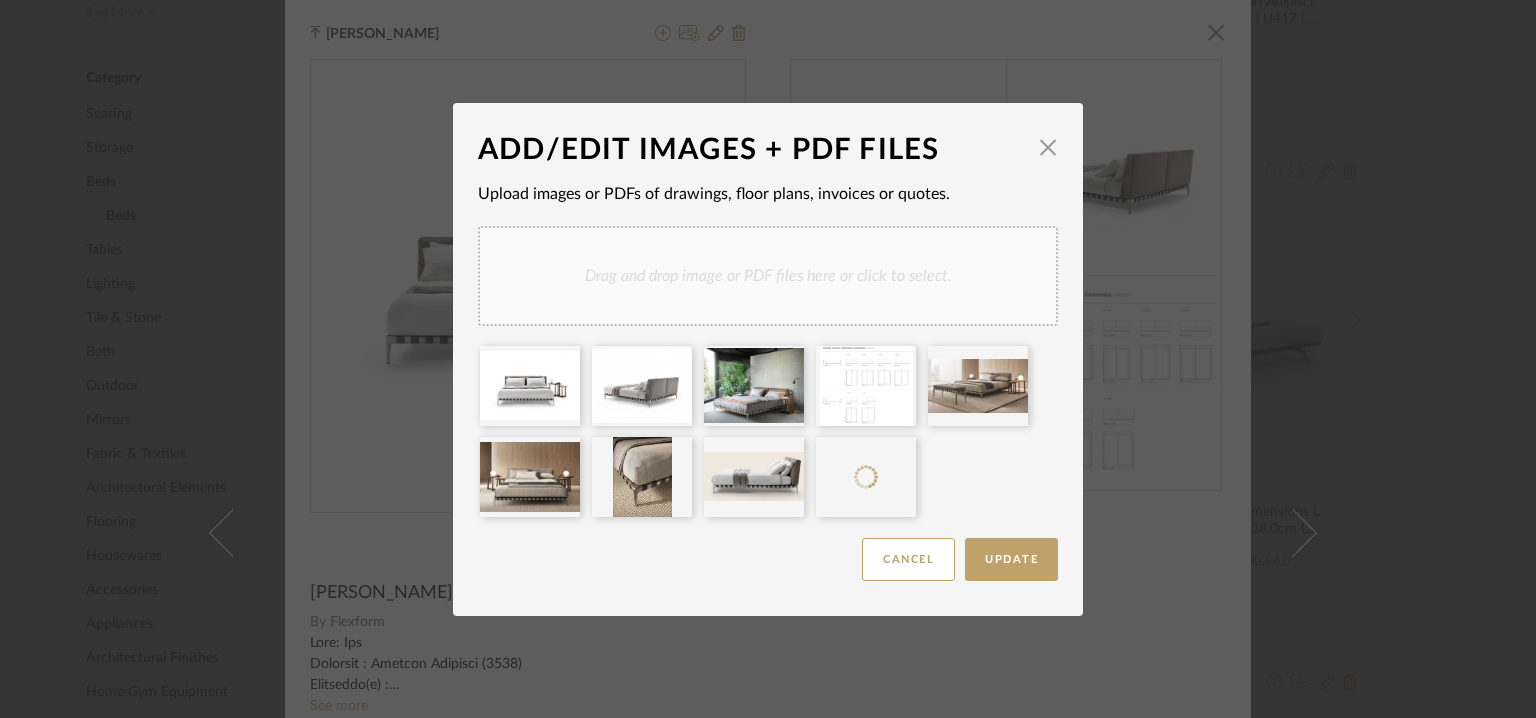 click on "Drag and drop image or PDF files here or click to select." at bounding box center (768, 276) 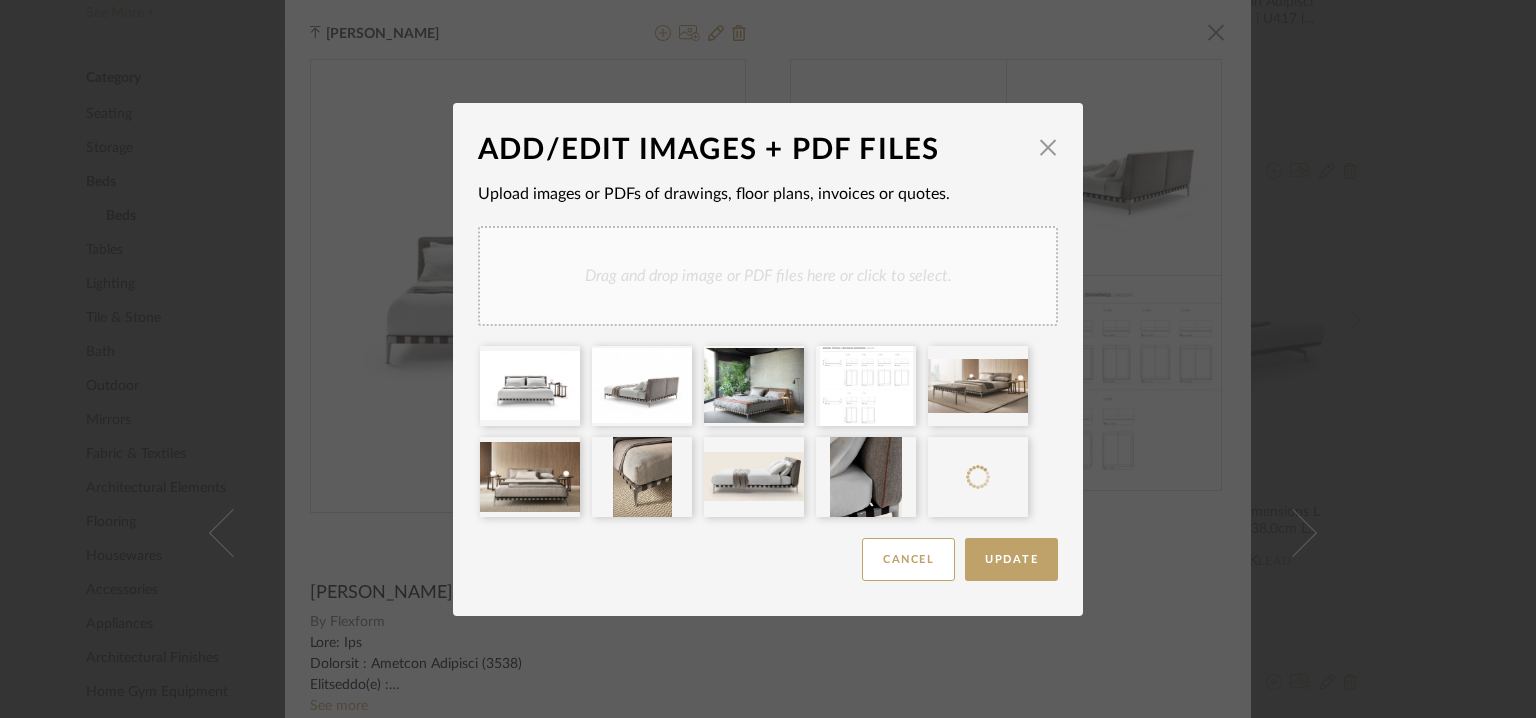 click on "Drag and drop image or PDF files here or click to select." at bounding box center (768, 276) 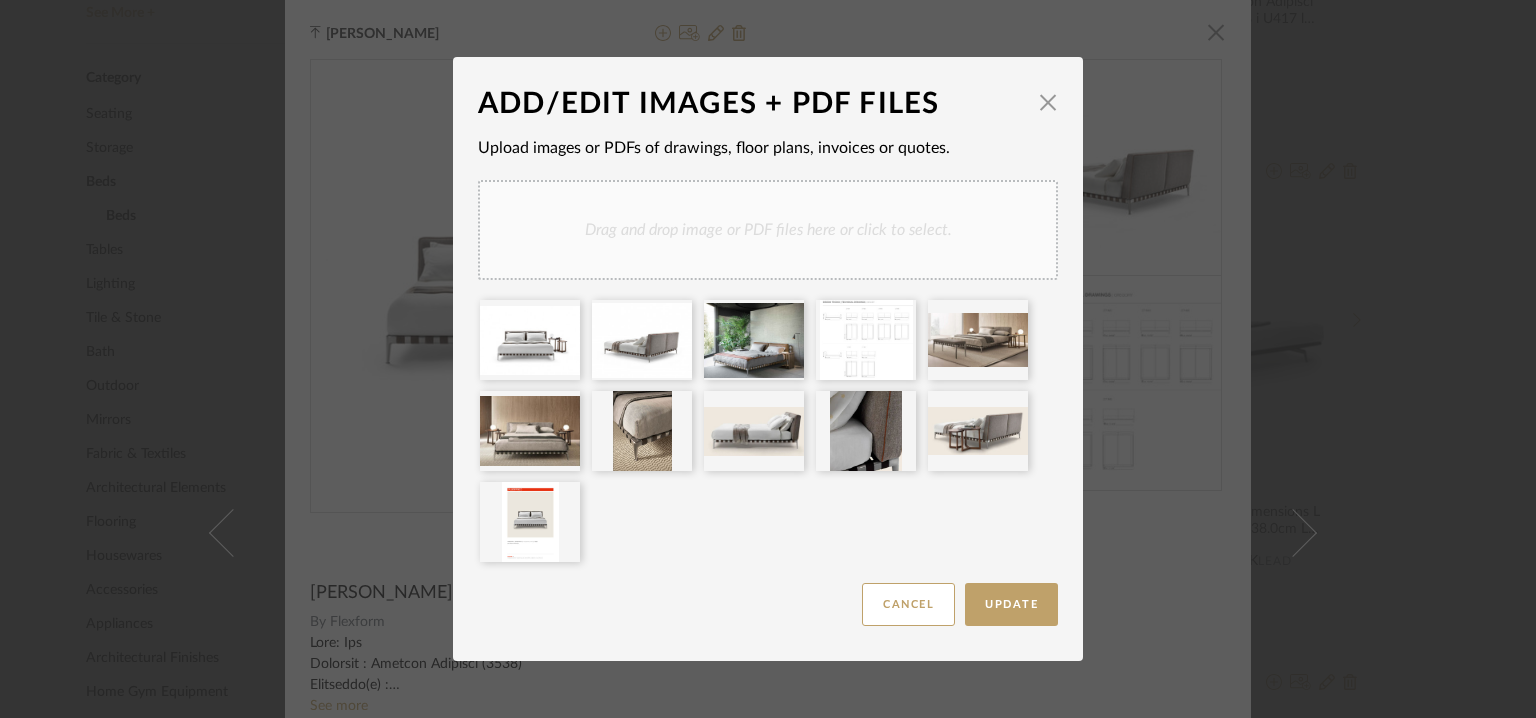 drag, startPoint x: 1004, startPoint y: 609, endPoint x: 809, endPoint y: 584, distance: 196.59604 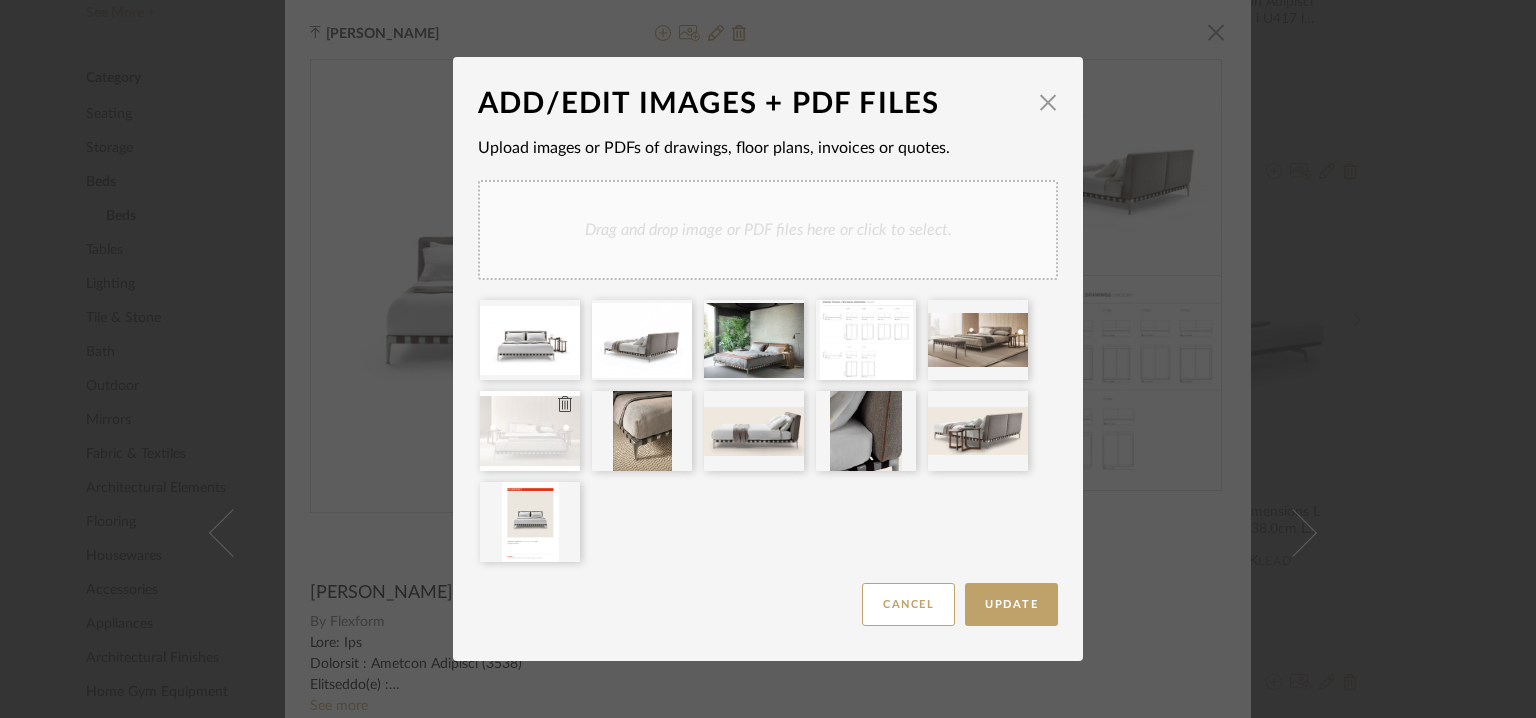 type 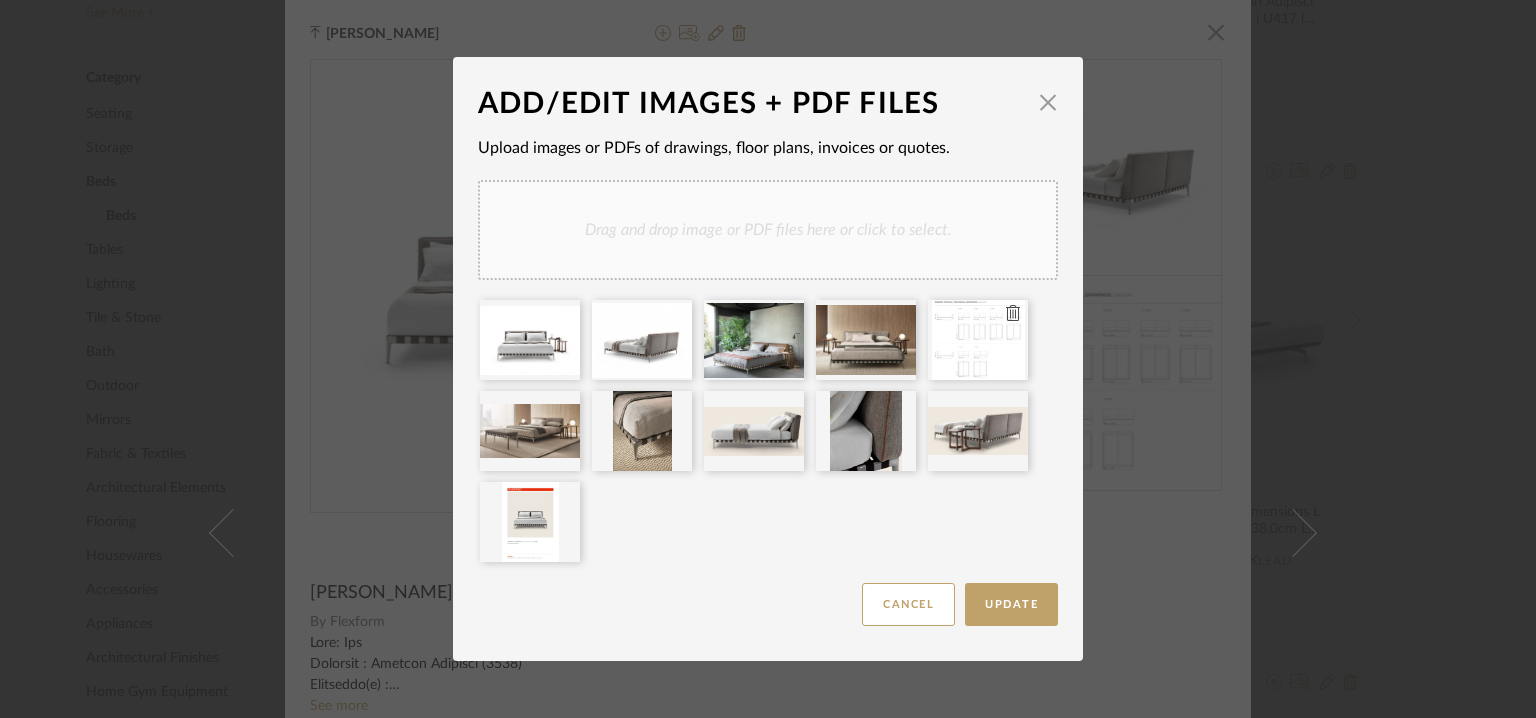 type 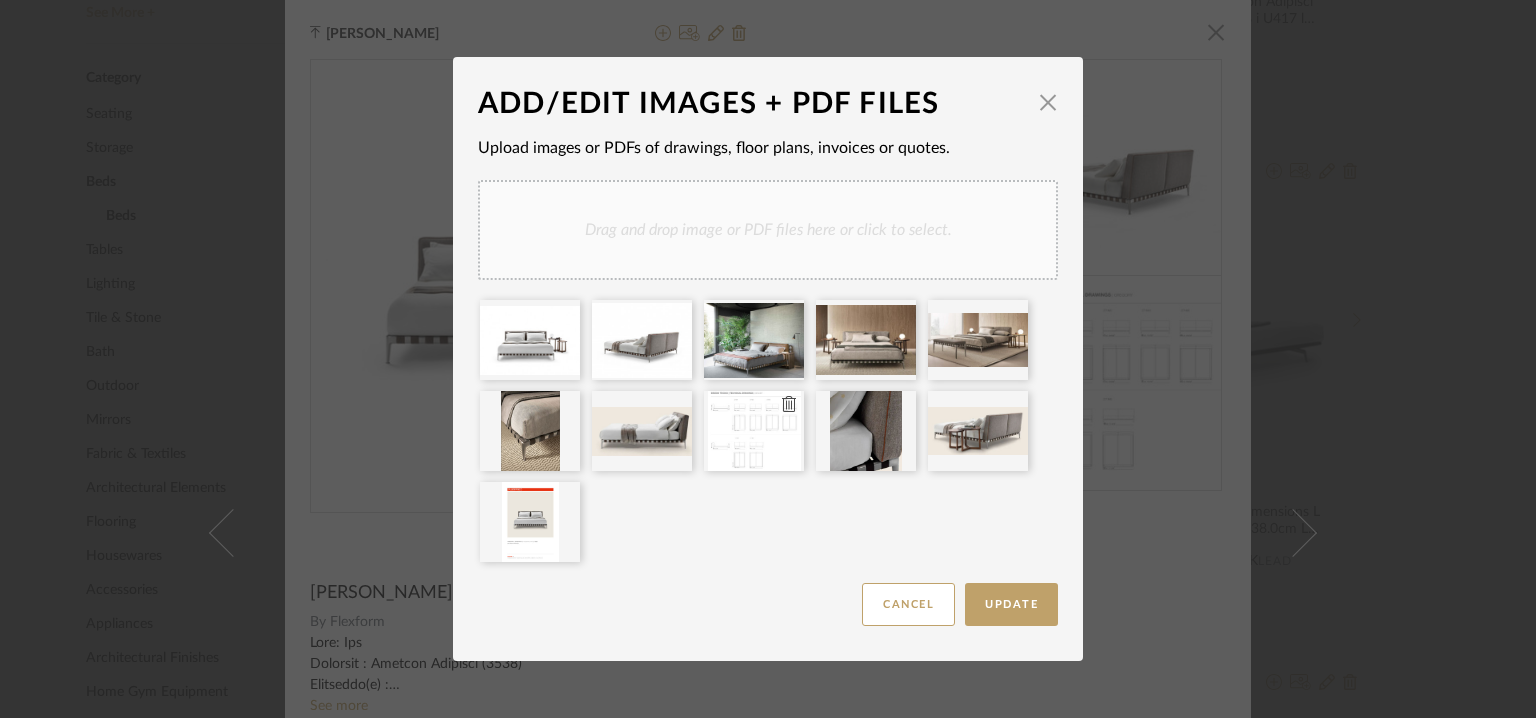 type 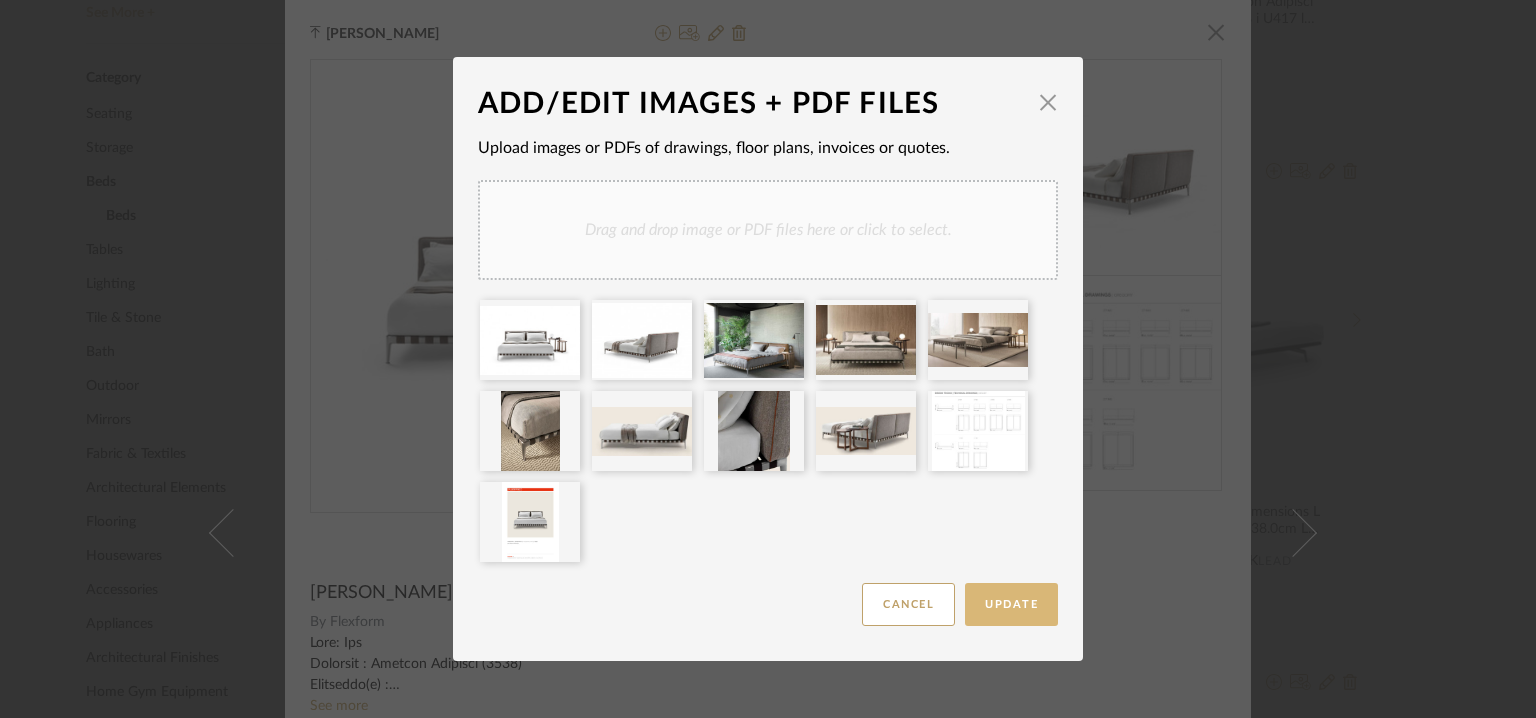 click on "Update" at bounding box center (1011, 604) 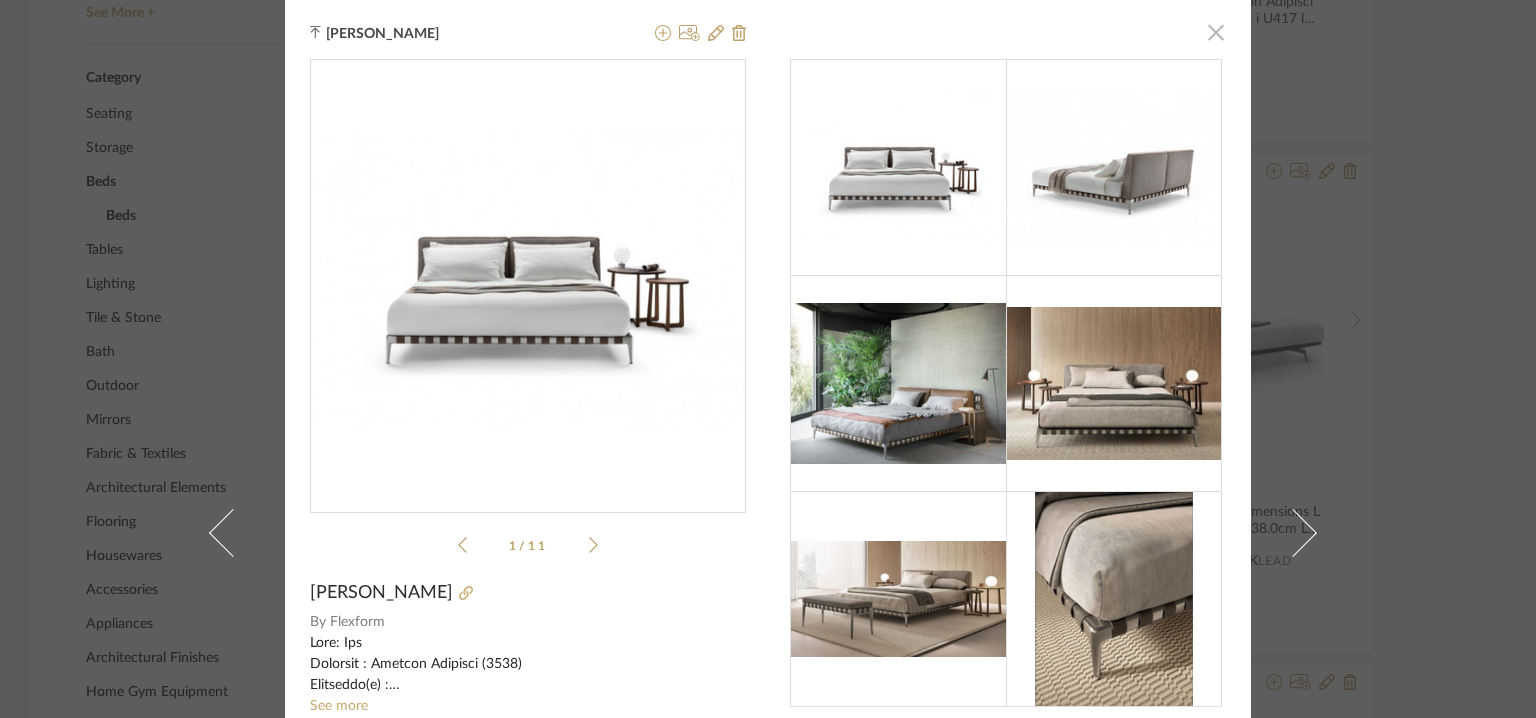 click 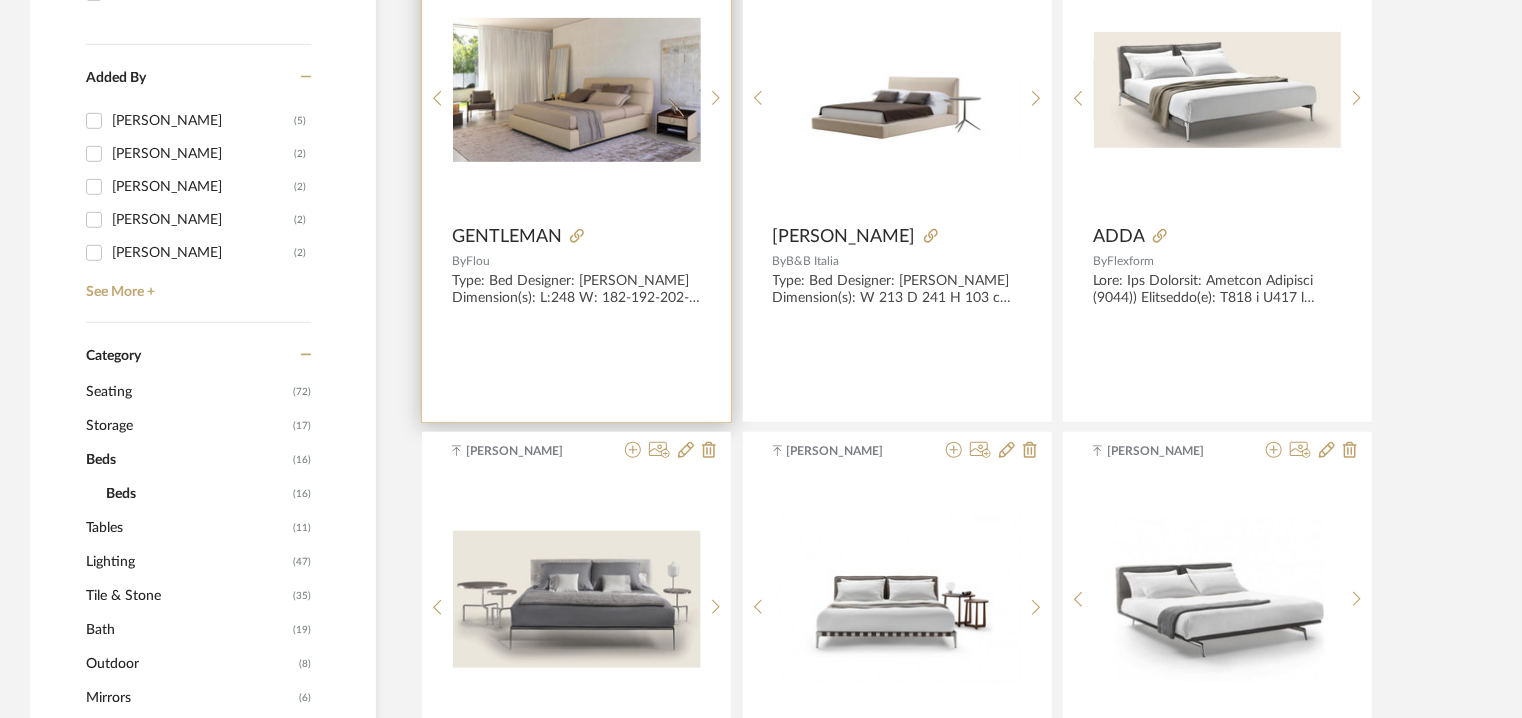 scroll, scrollTop: 229, scrollLeft: 0, axis: vertical 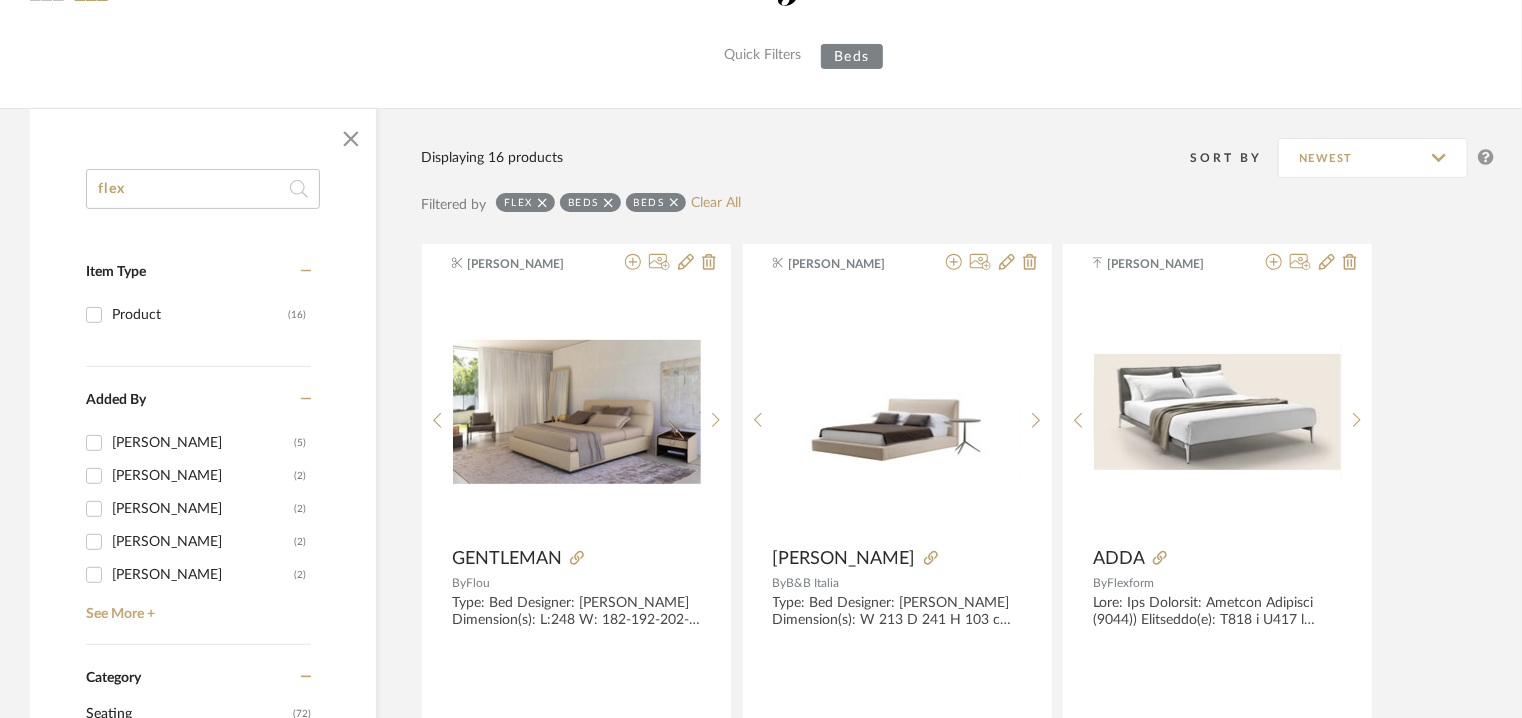 click on "flex Item Type Product  (16)  Added By [PERSON_NAME]  (5)  [PERSON_NAME]  (2)  [PERSON_NAME]  (2)  [PERSON_NAME]  (2)  Ganesh K  (2)  See More + Category  Seating   (72)   Storage   (17)   Beds    (16)   Beds   (16)   Tables   (11)   Lighting   (47)   Tile & Stone   (35)   Bath   (19)   Outdoor   (8)   Mirrors   (6)   Fabric & Textiles   (5)   Architectural Elements   (4)   Flooring   (2)   Housewares   (2)   Accessories    (1)   Appliances   (1)   Architectural Finishes   (1)   Home Gym Equipment   (1)   Kitchen   (1)   Rugs   (1)  Brand B&B Italia  (2)  Flexform.  (7)  Flou  (1)  Maxalto  (2)  Poliform  (3)  Roveconcept  (1)  Price 0  7,500 +  0 7500 Upload Method Clipped  (9)  Uploaded  (7)  Lead Time Weeks In Stock Displaying 16 products  Sort By  Newest Filtered by flex Beds  Beds  Clear All  [PERSON_NAME]  gentleman_96.pdf   gentleman_96.pdf  GENTLEMAN By   Flou  [PERSON_NAME] [PERSON_NAME].pdf   [PERSON_NAME].pdf  [PERSON_NAME] BED By   B&B Italia  [PERSON_NAME]  ADDA_en.pdf  ADDA By   Flexform  By  By" 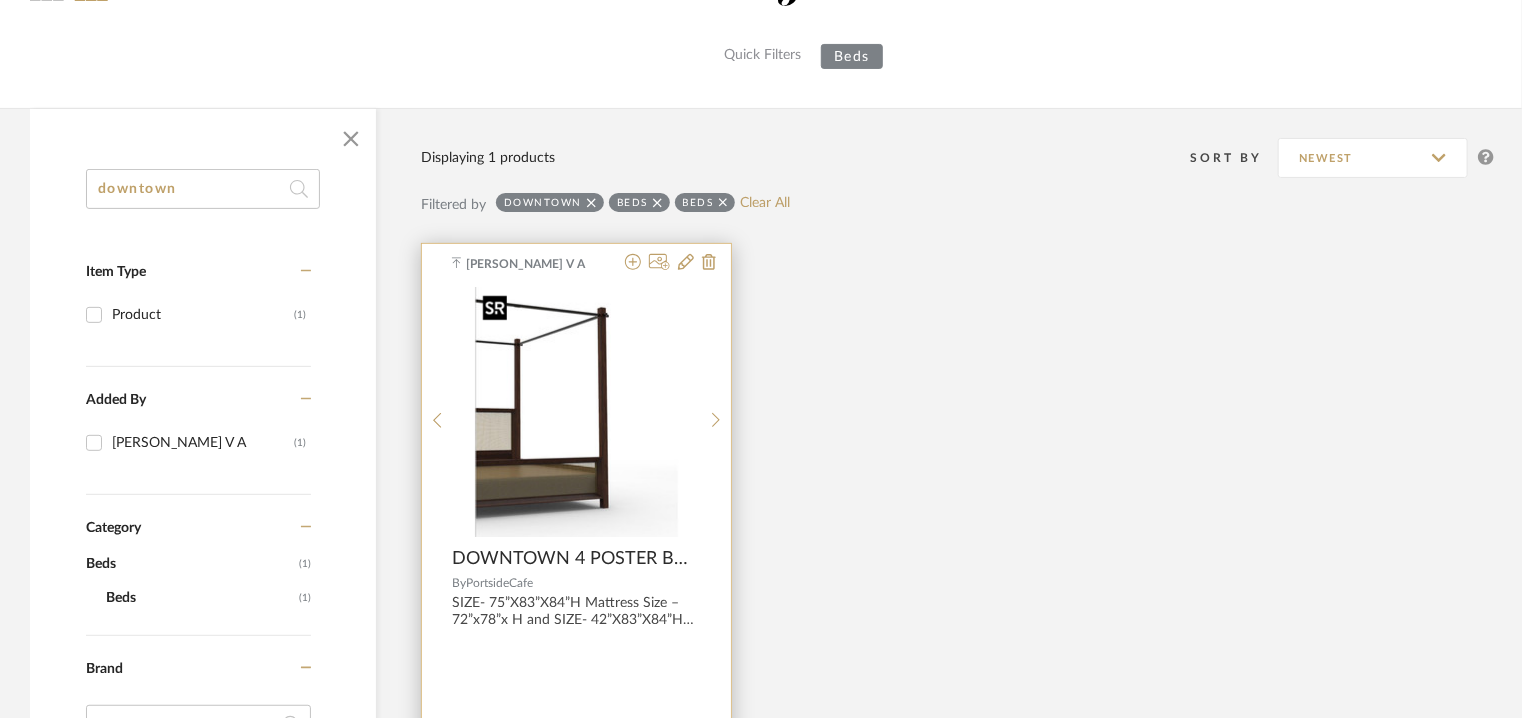 type on "downtown" 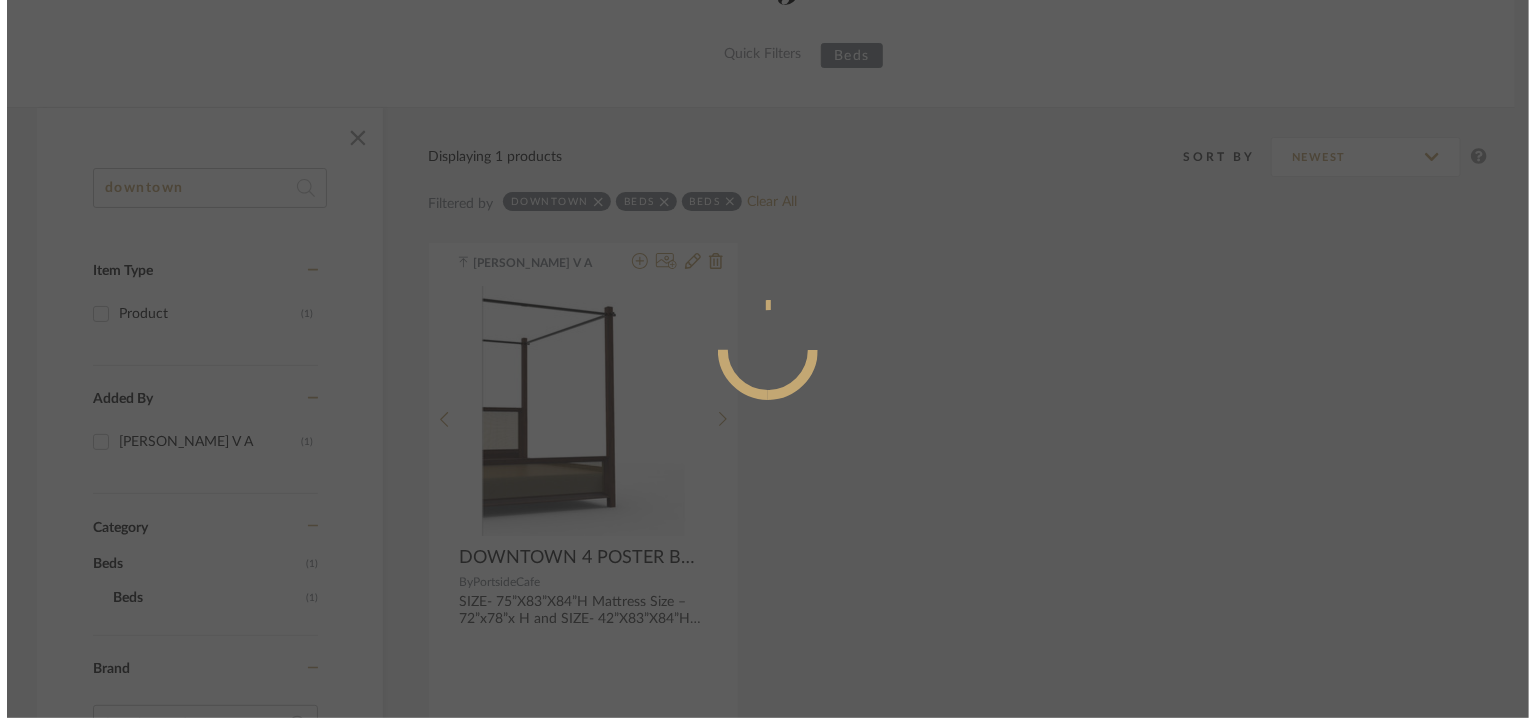 scroll, scrollTop: 0, scrollLeft: 0, axis: both 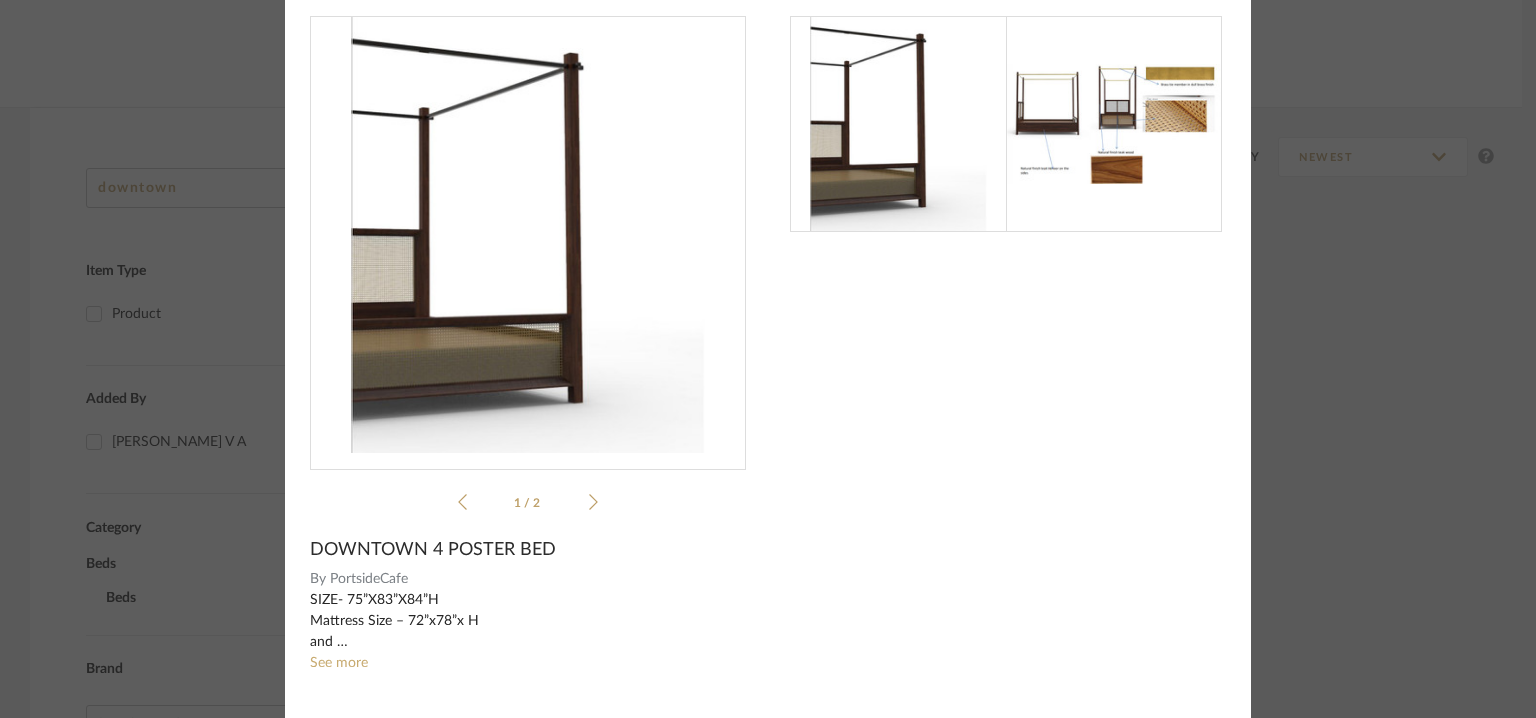 click at bounding box center [528, 235] 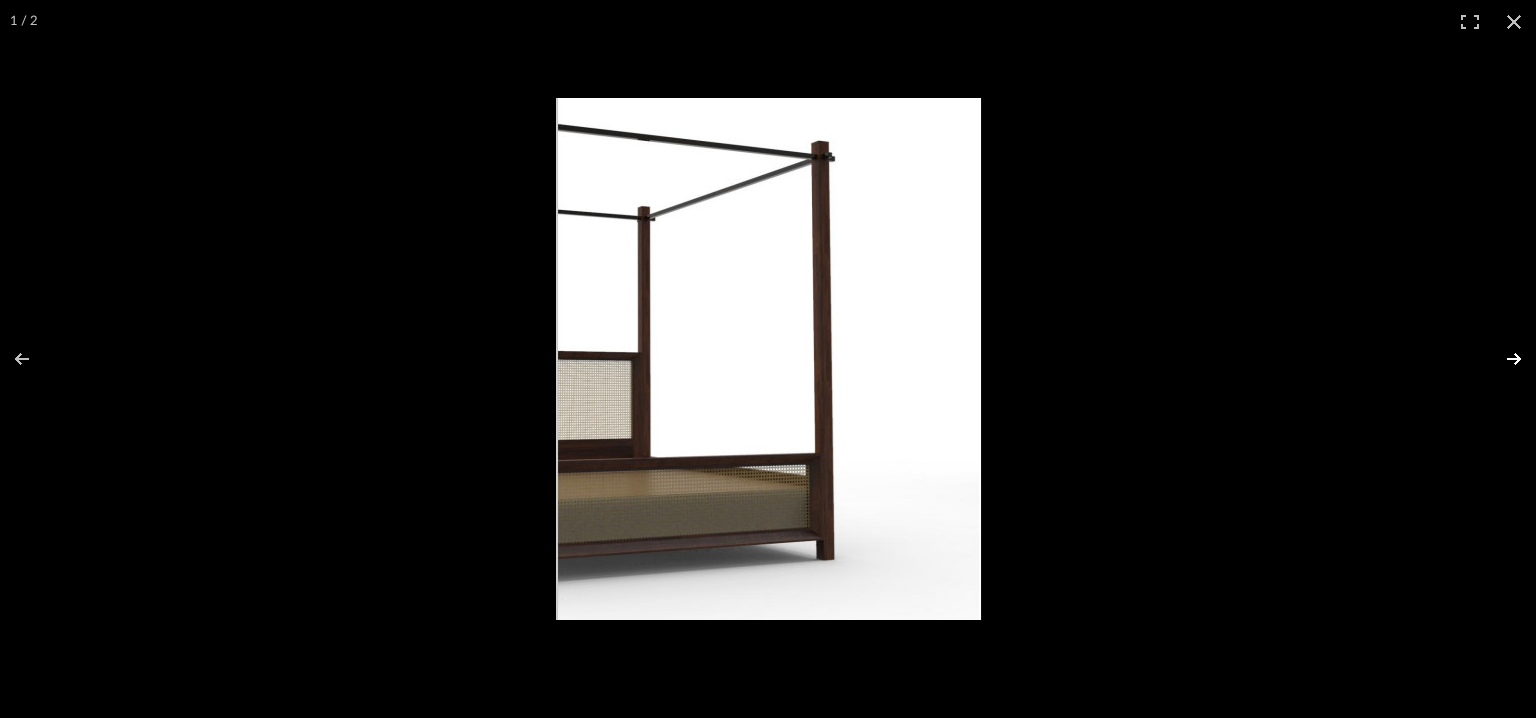 click at bounding box center [1501, 359] 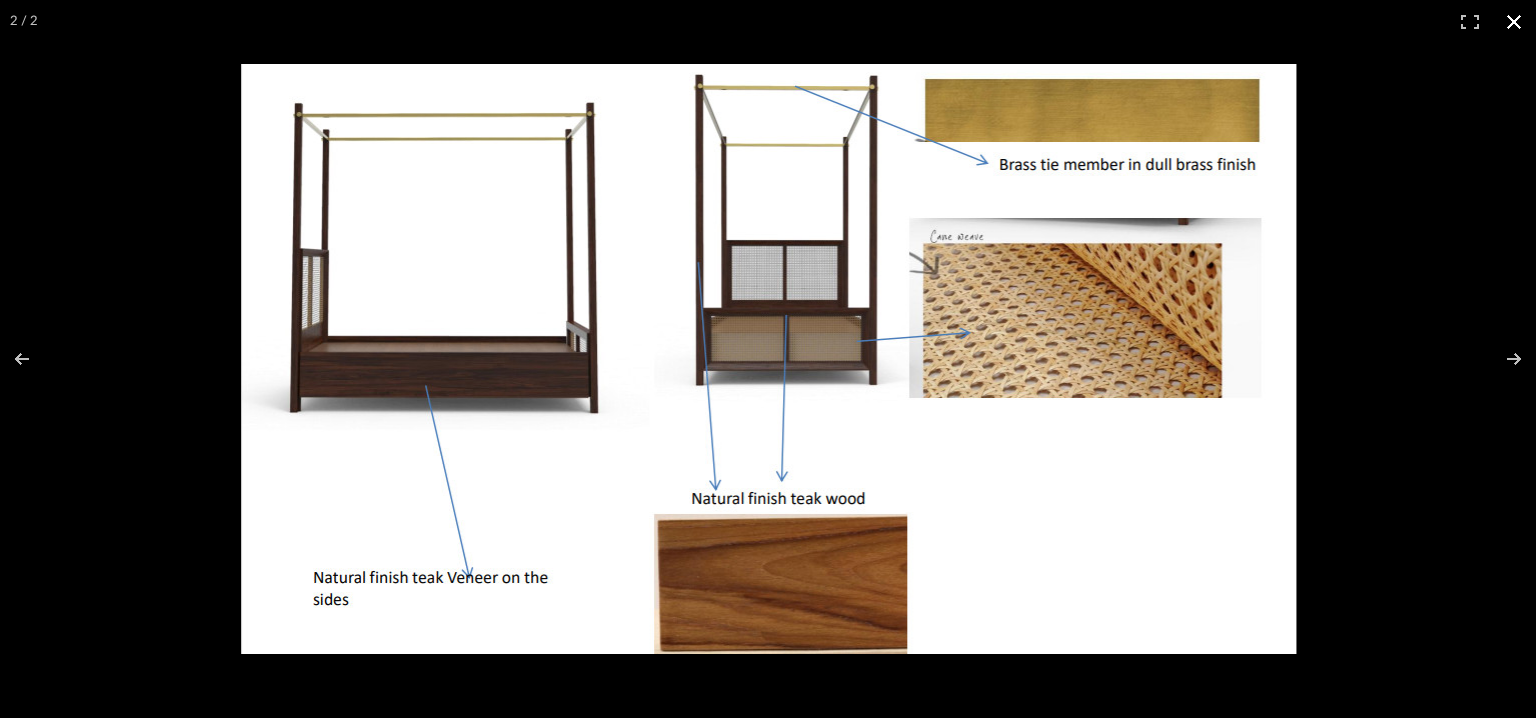 click at bounding box center [1514, 22] 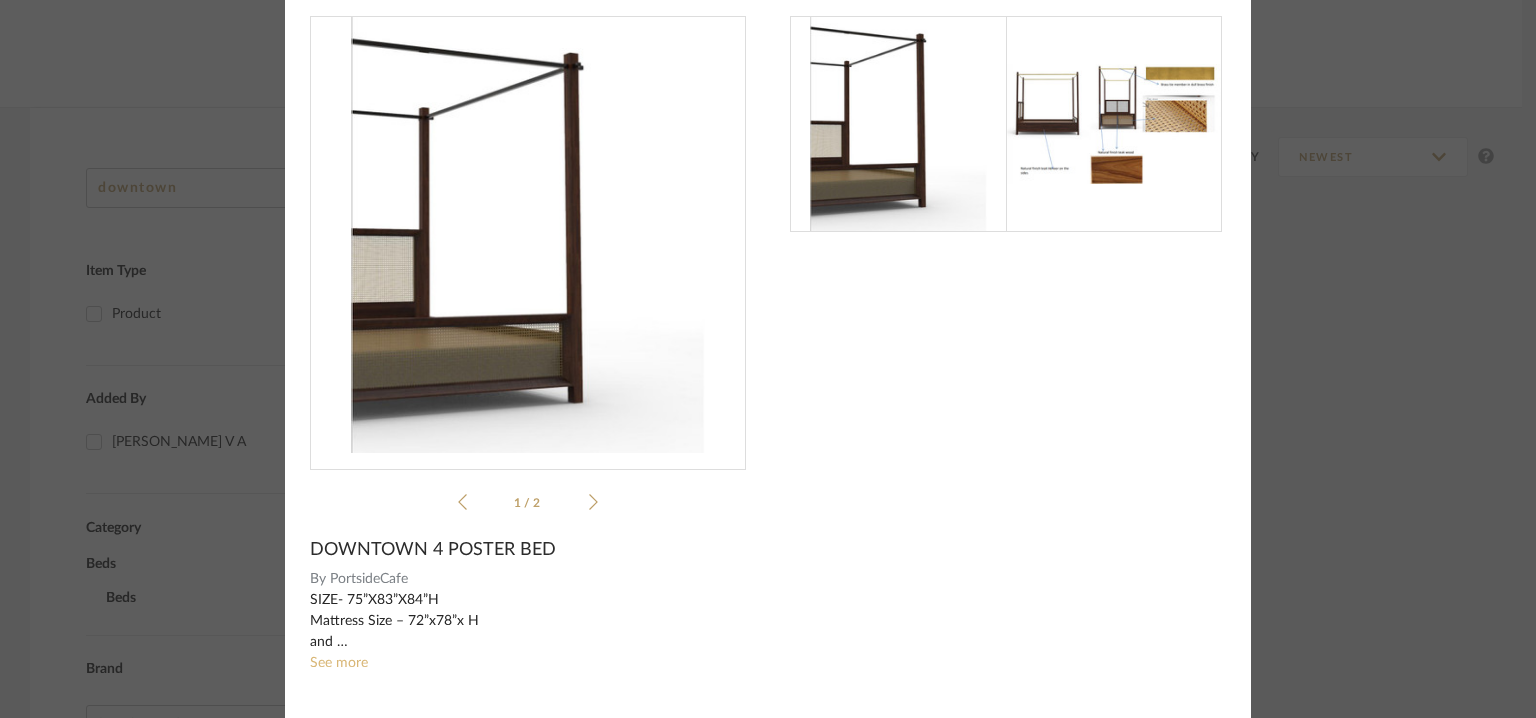click on "See more" 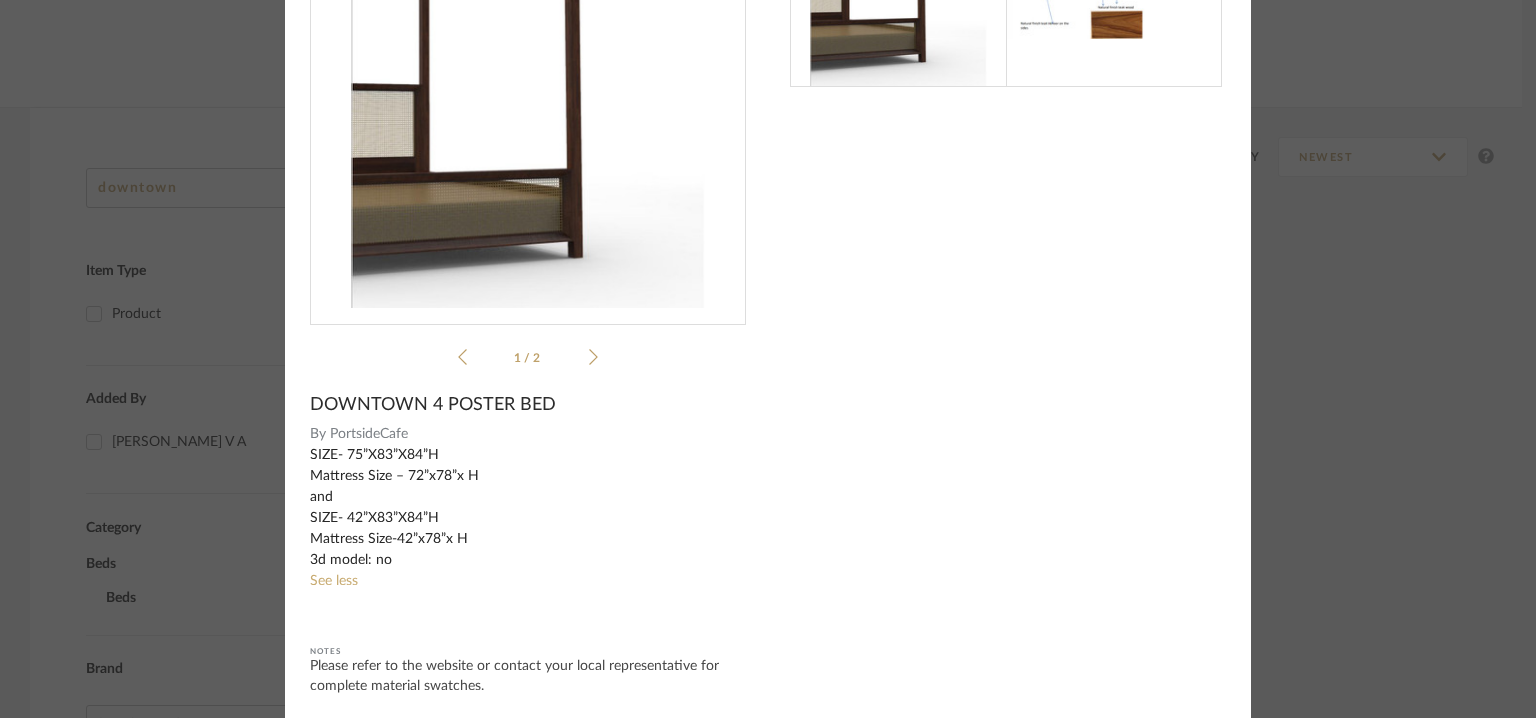 scroll, scrollTop: 190, scrollLeft: 0, axis: vertical 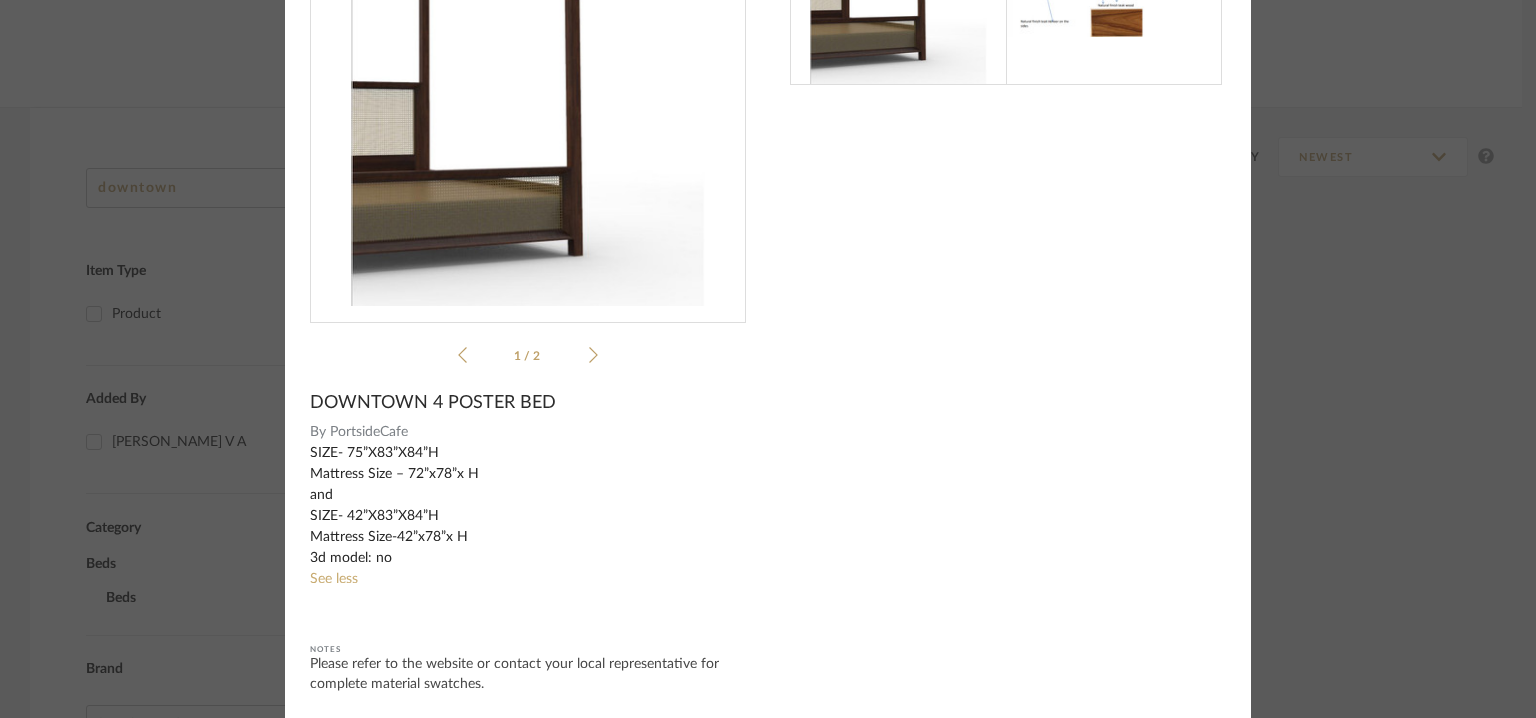 drag, startPoint x: 434, startPoint y: 530, endPoint x: 308, endPoint y: 469, distance: 139.98929 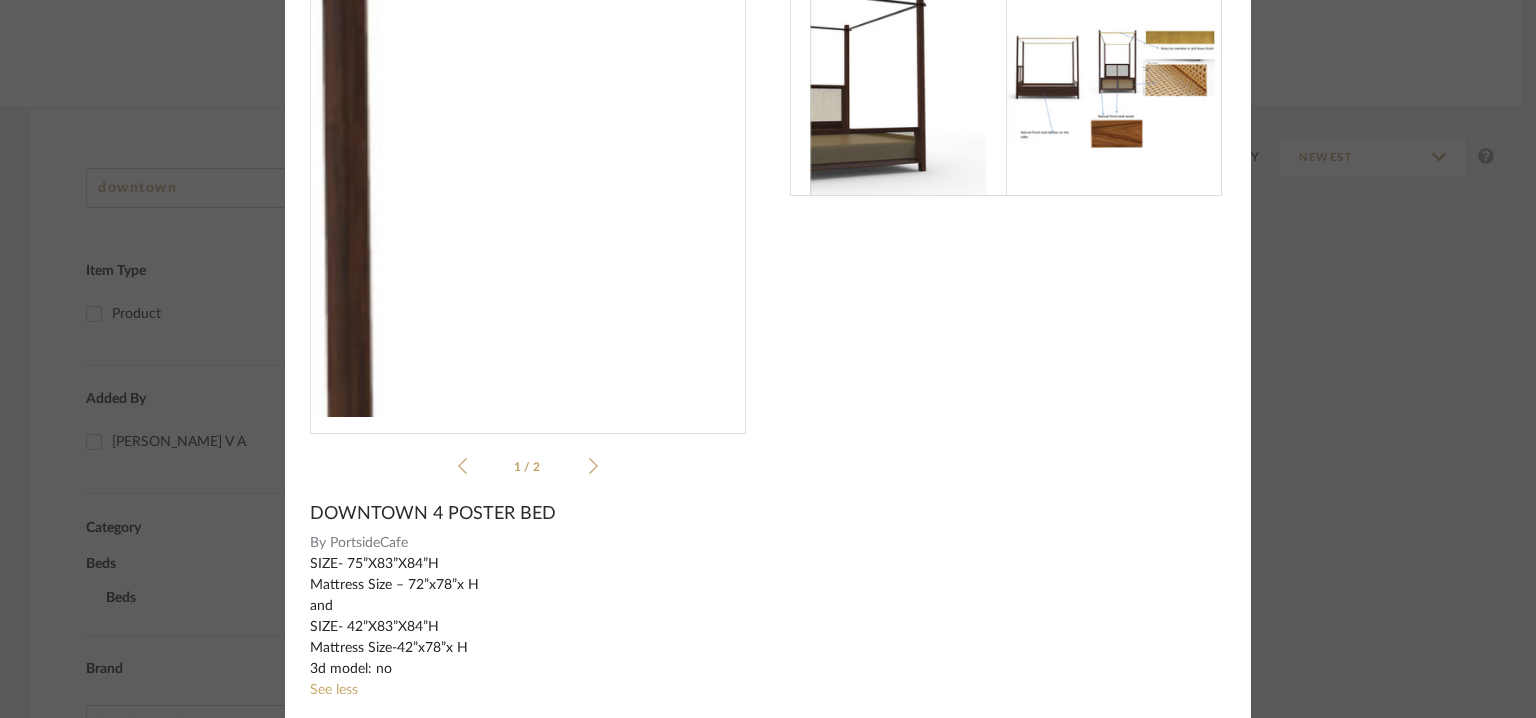 scroll, scrollTop: 0, scrollLeft: 0, axis: both 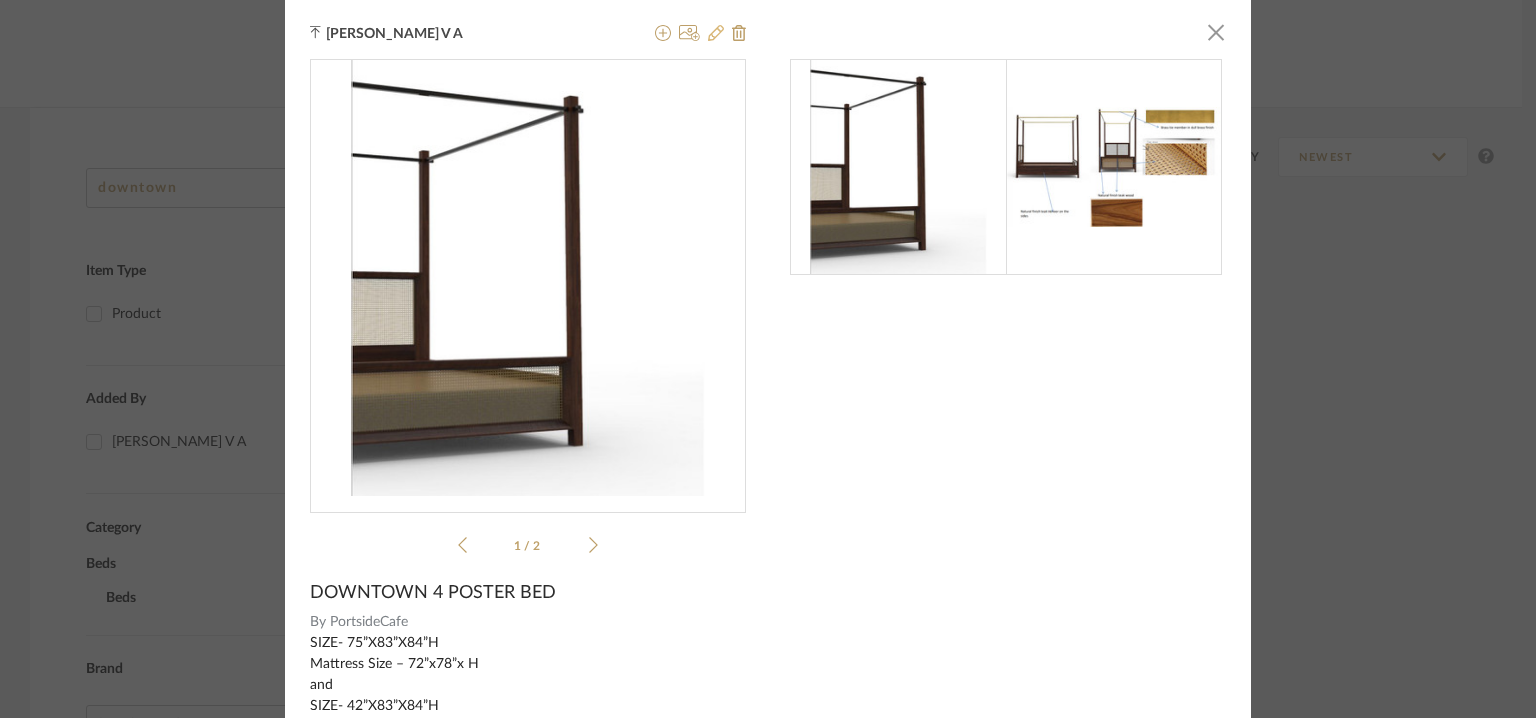 click 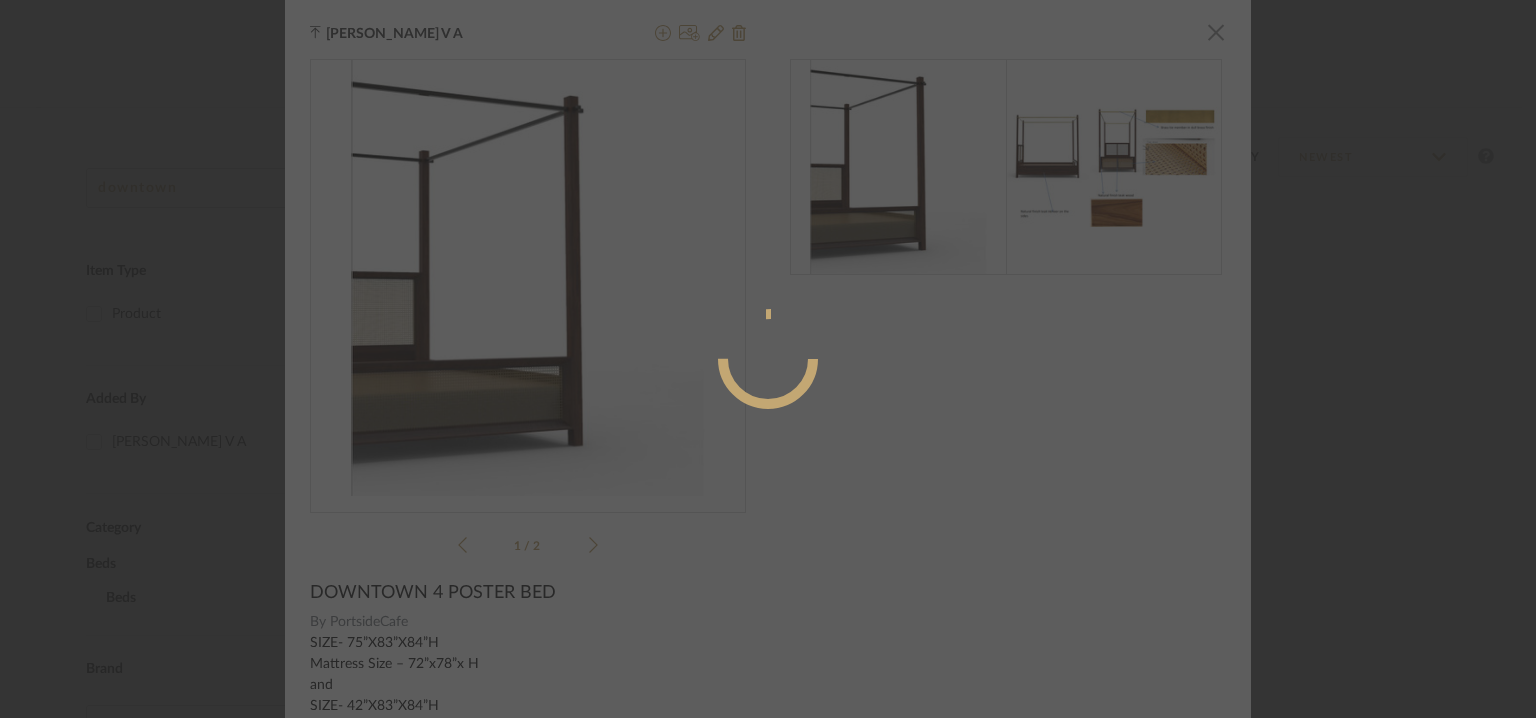 click on "Edit Item ×  Item Type  required Product Inspiration Image   Site Photo or PDF   Update  Cancel" at bounding box center (768, 359) 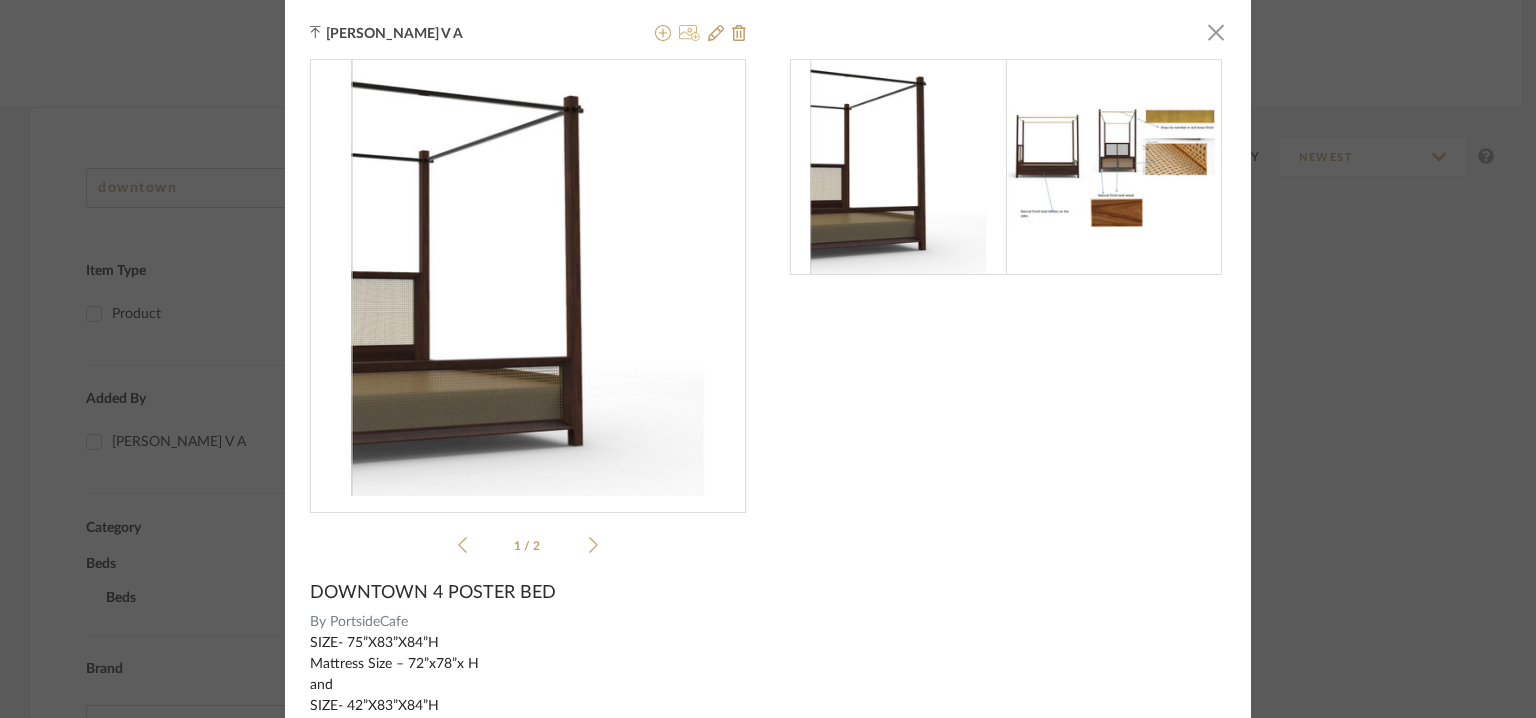 click 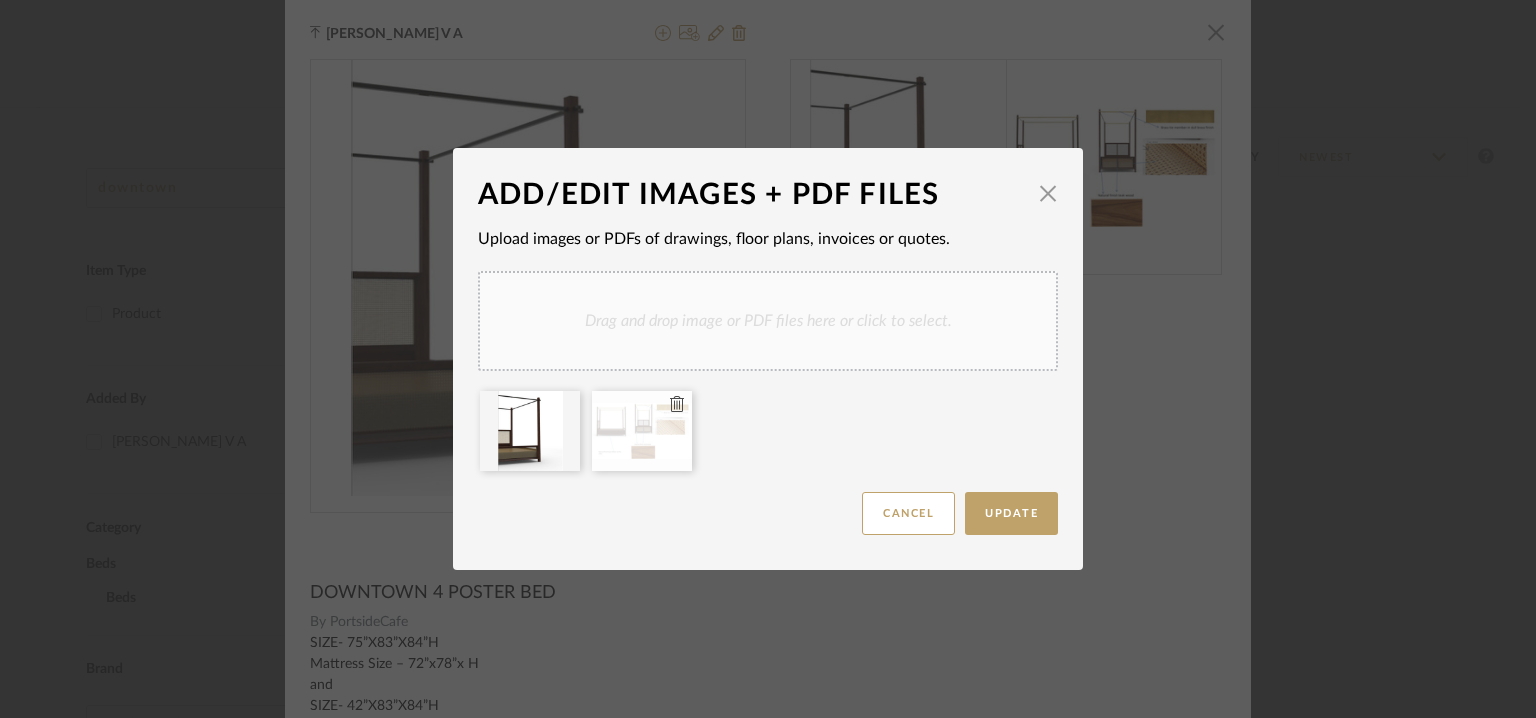 click at bounding box center [642, 431] 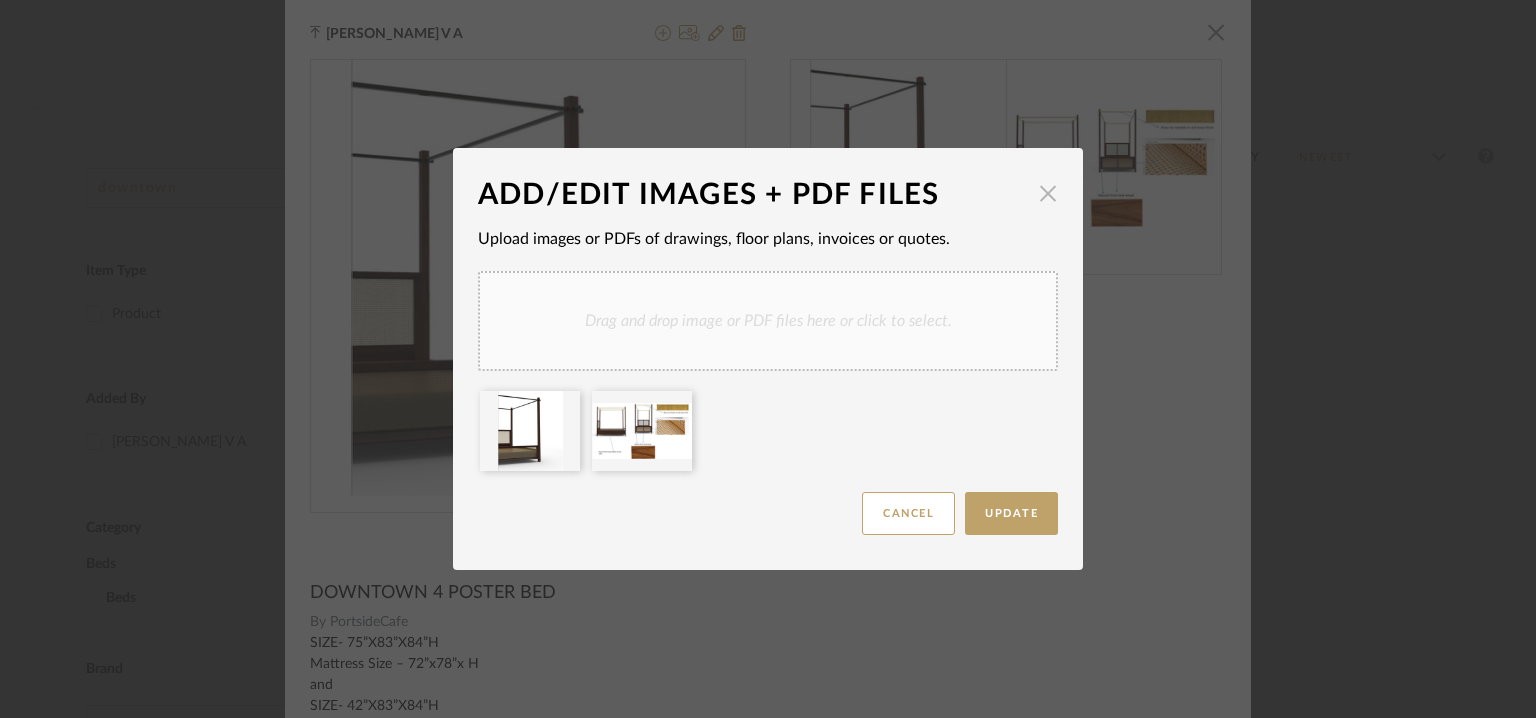 click at bounding box center (1048, 193) 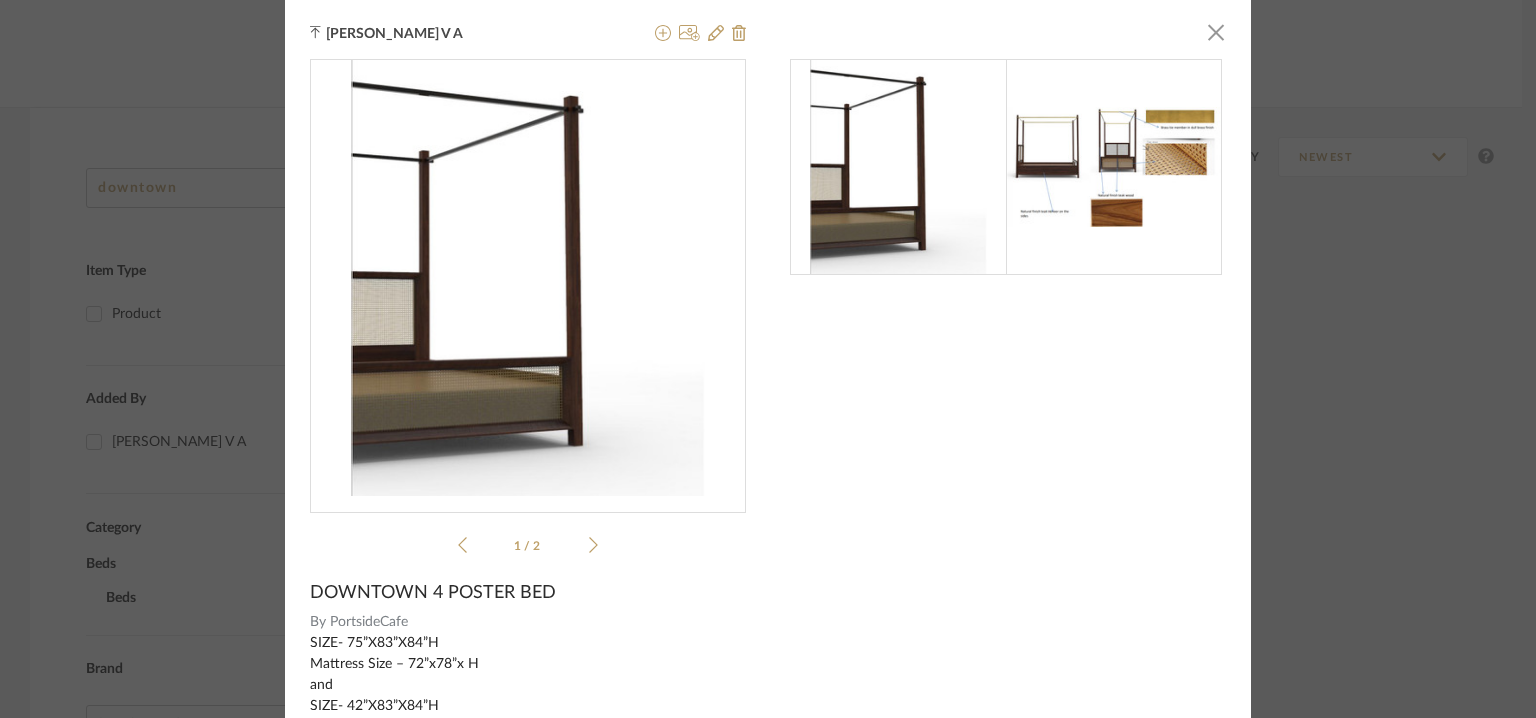 click at bounding box center (1114, 167) 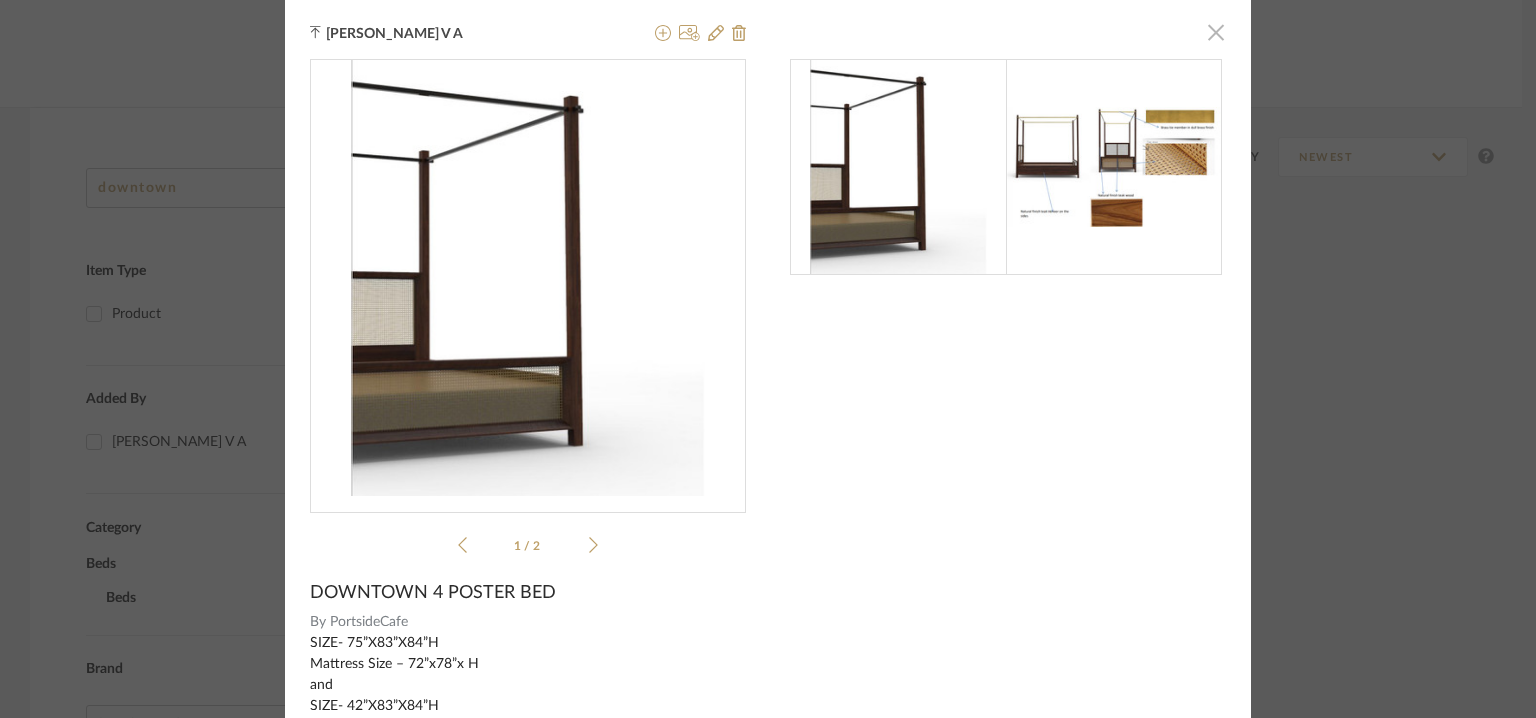 click 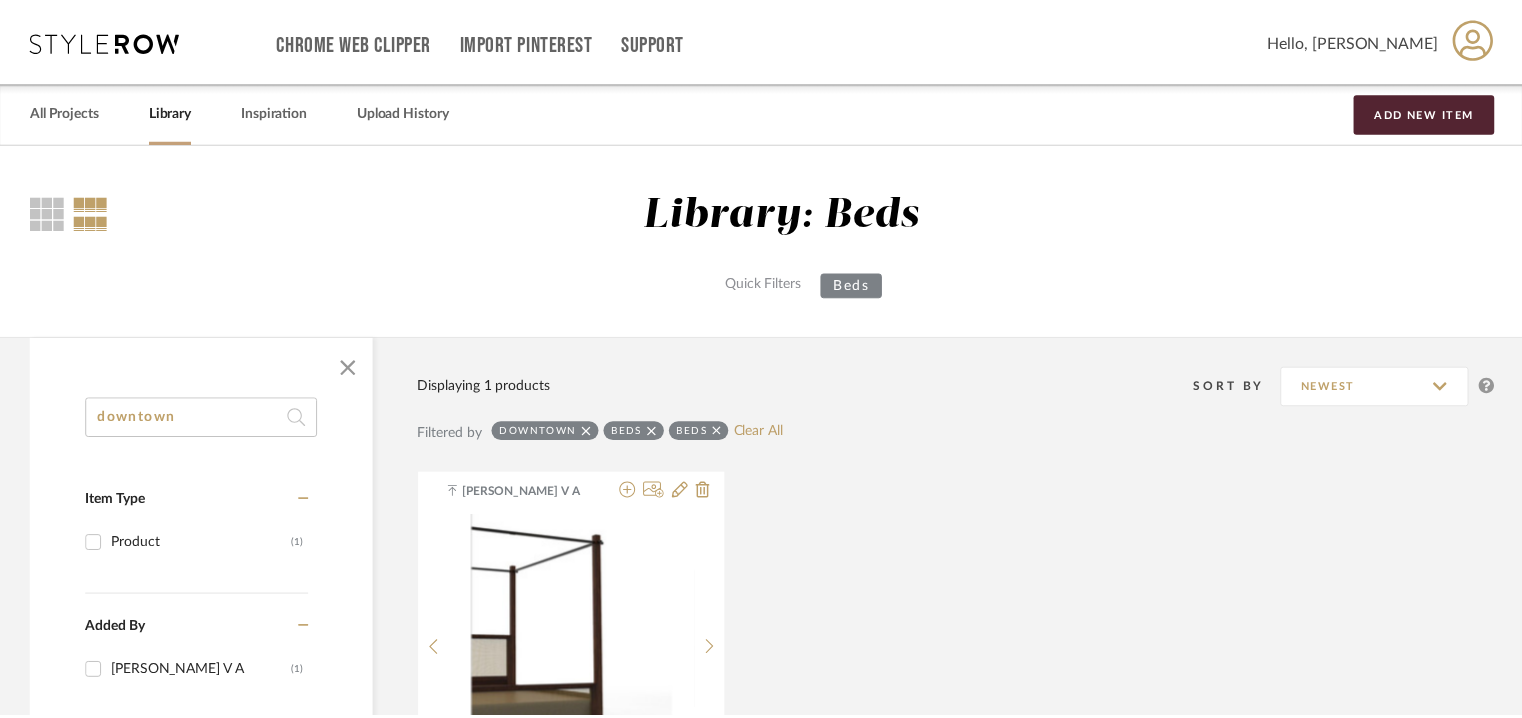 scroll, scrollTop: 229, scrollLeft: 0, axis: vertical 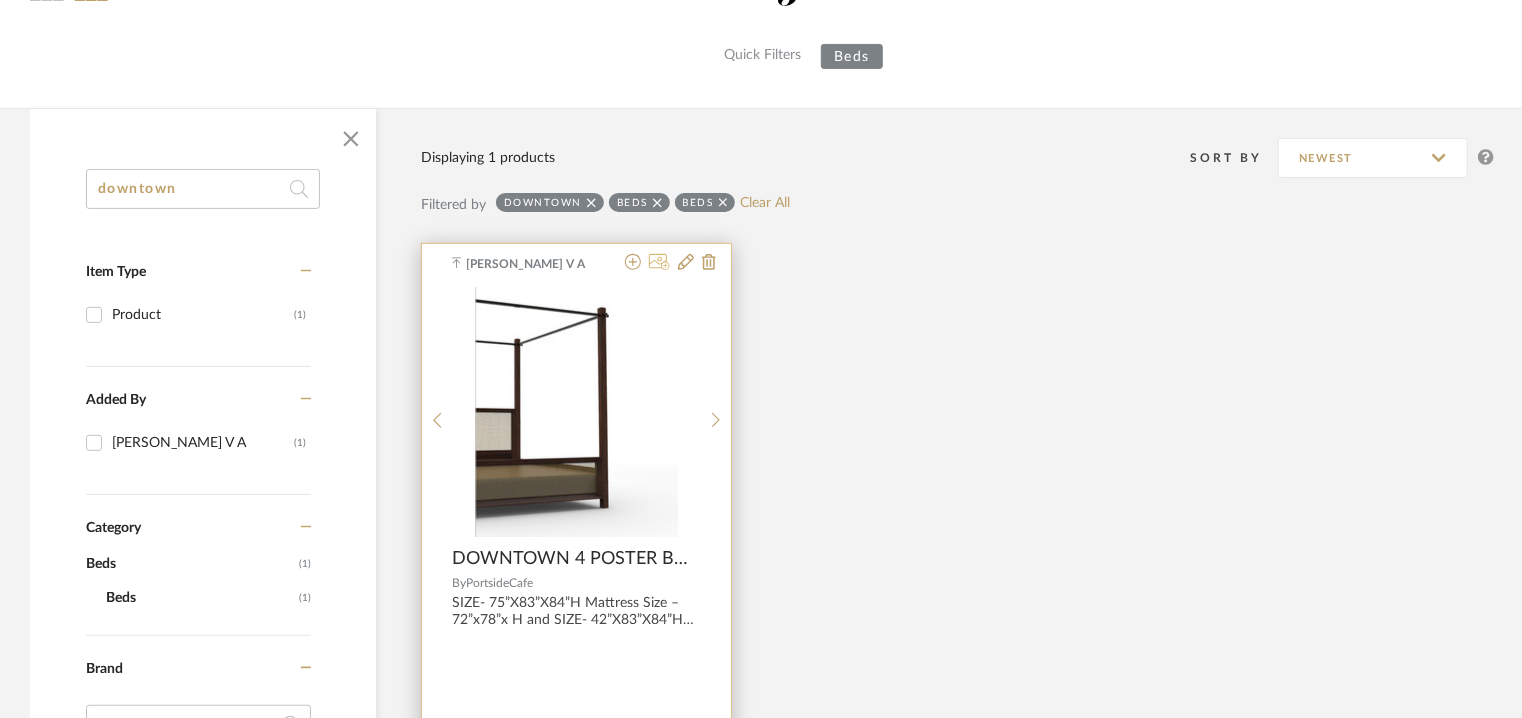 click 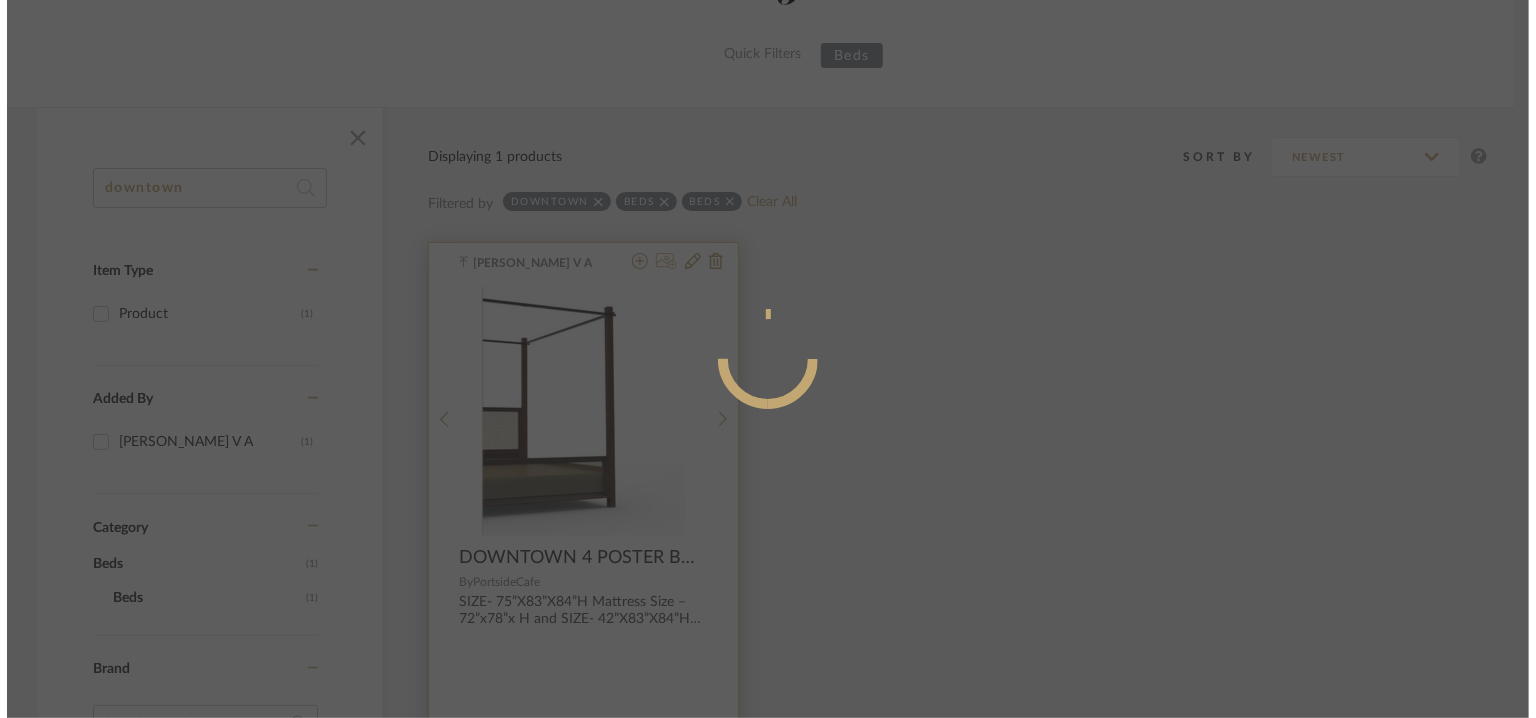 scroll, scrollTop: 0, scrollLeft: 0, axis: both 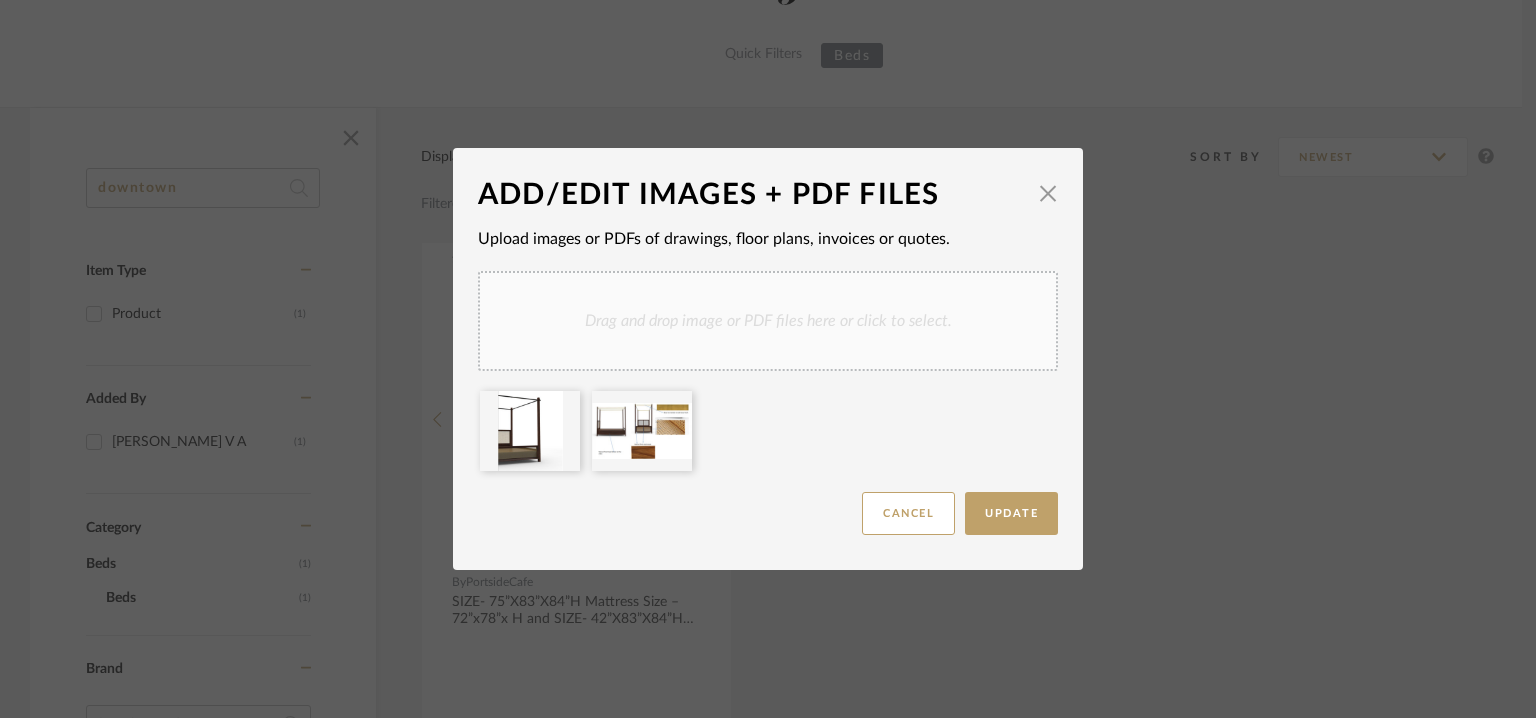 drag, startPoint x: 659, startPoint y: 453, endPoint x: 1105, endPoint y: 345, distance: 458.88995 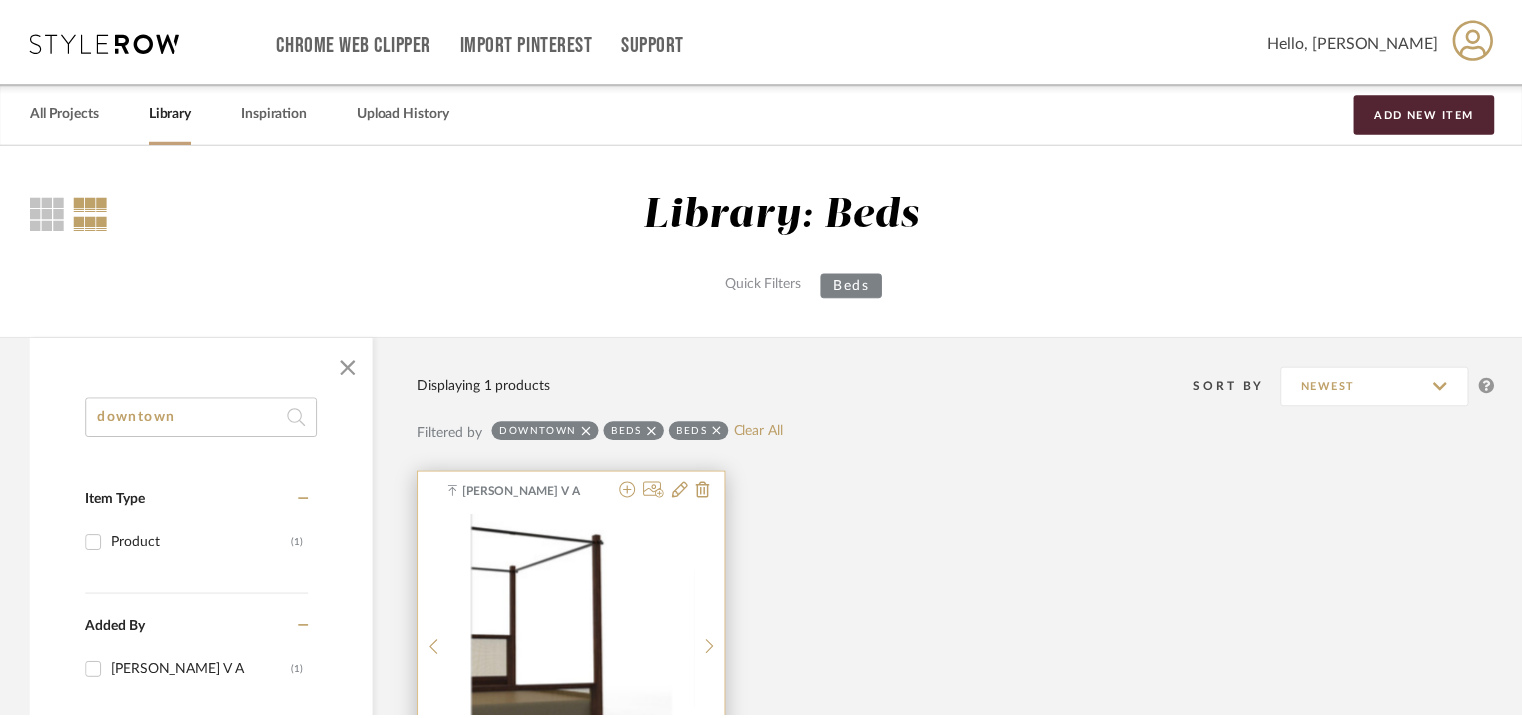 scroll, scrollTop: 229, scrollLeft: 0, axis: vertical 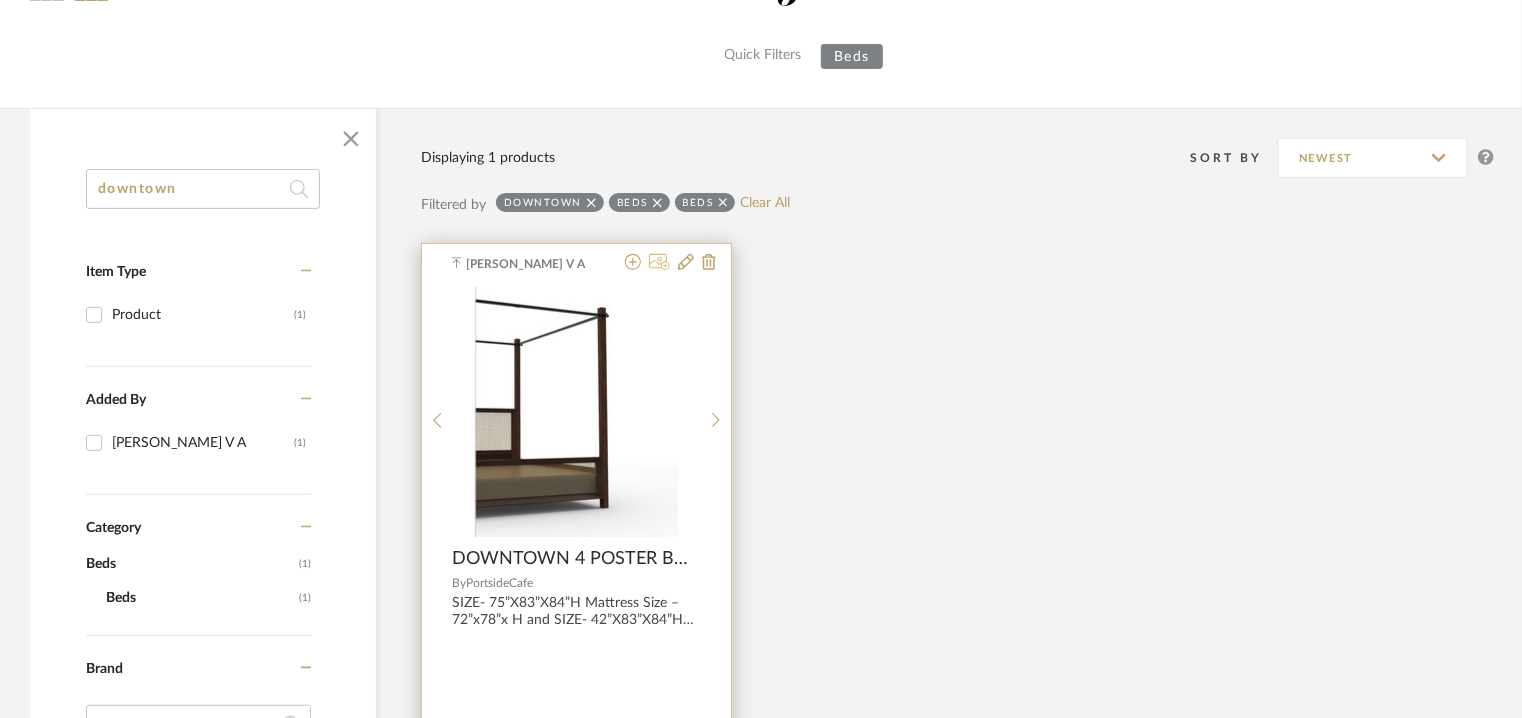 click 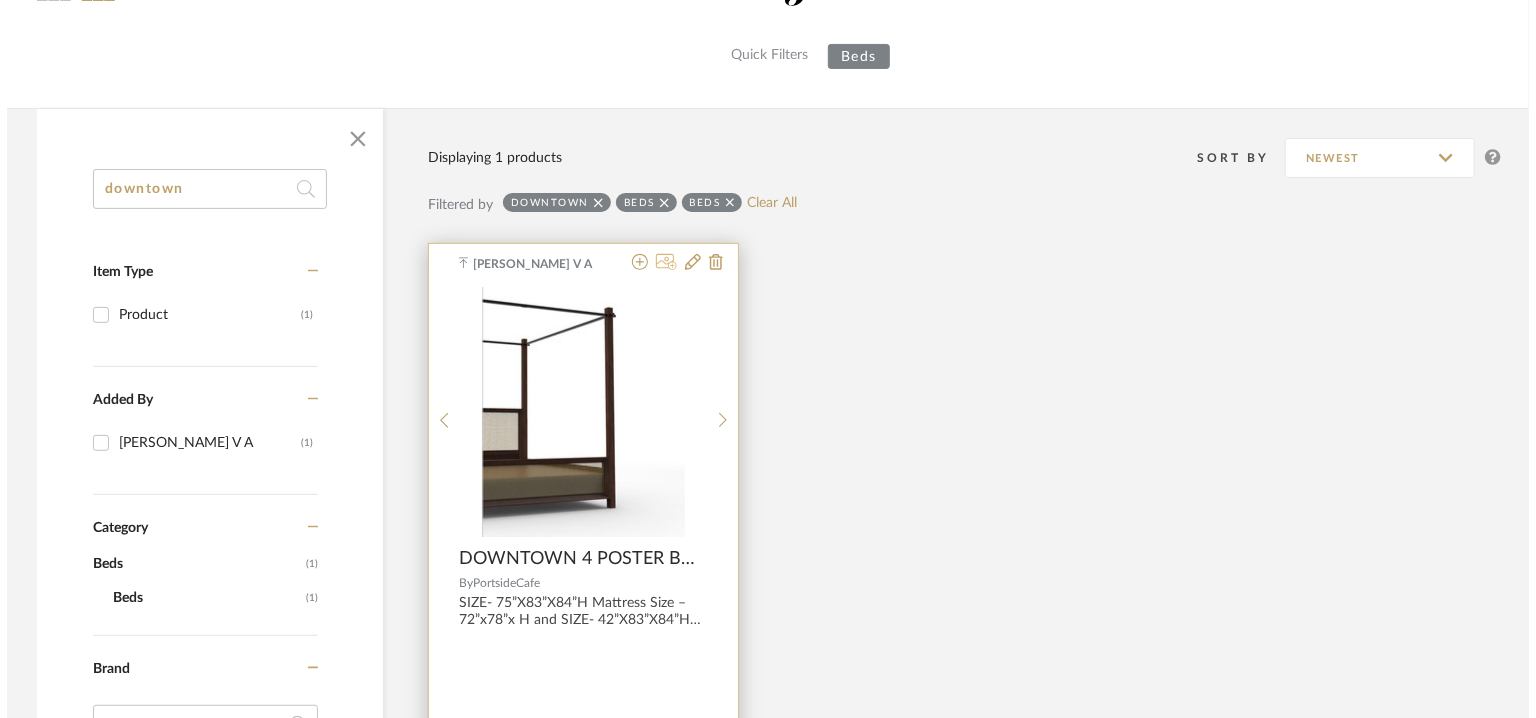 scroll, scrollTop: 0, scrollLeft: 0, axis: both 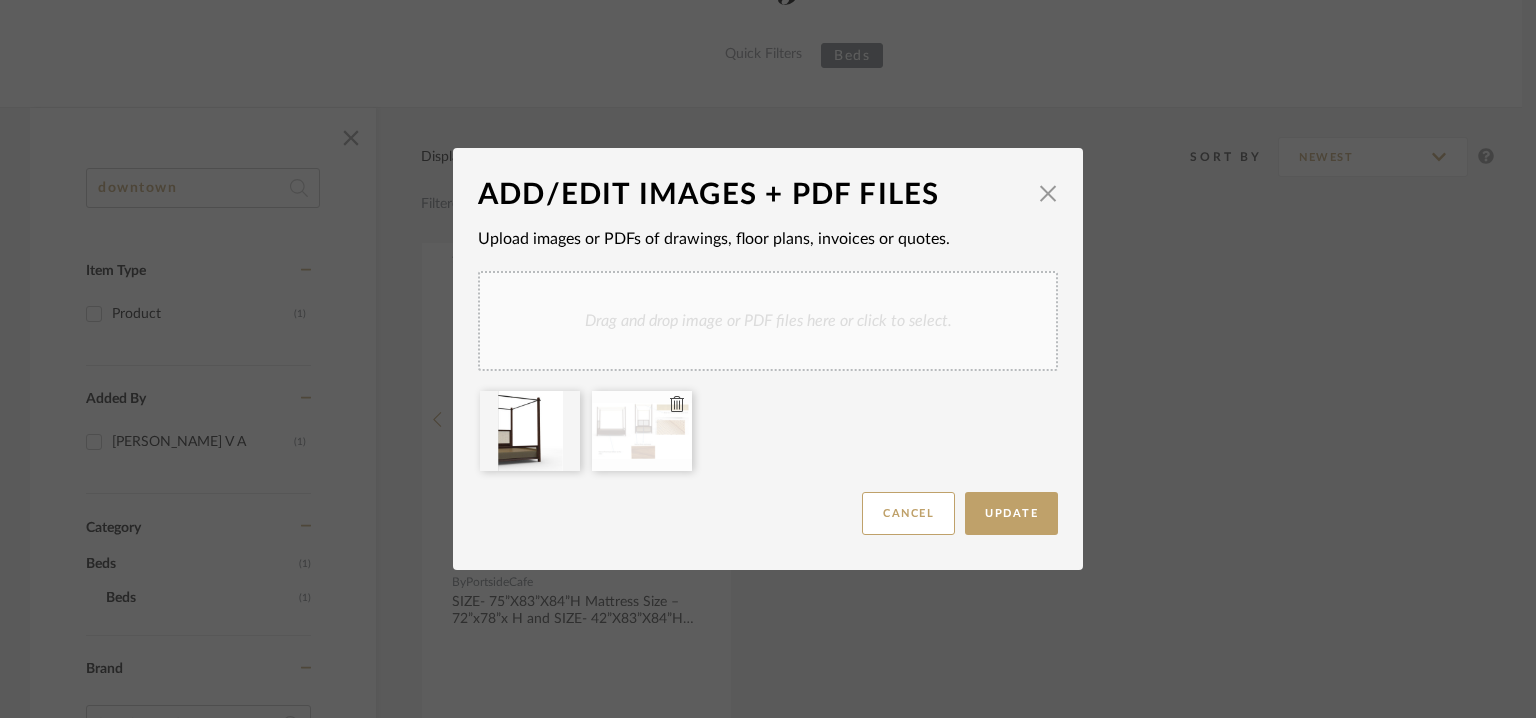 click at bounding box center (642, 431) 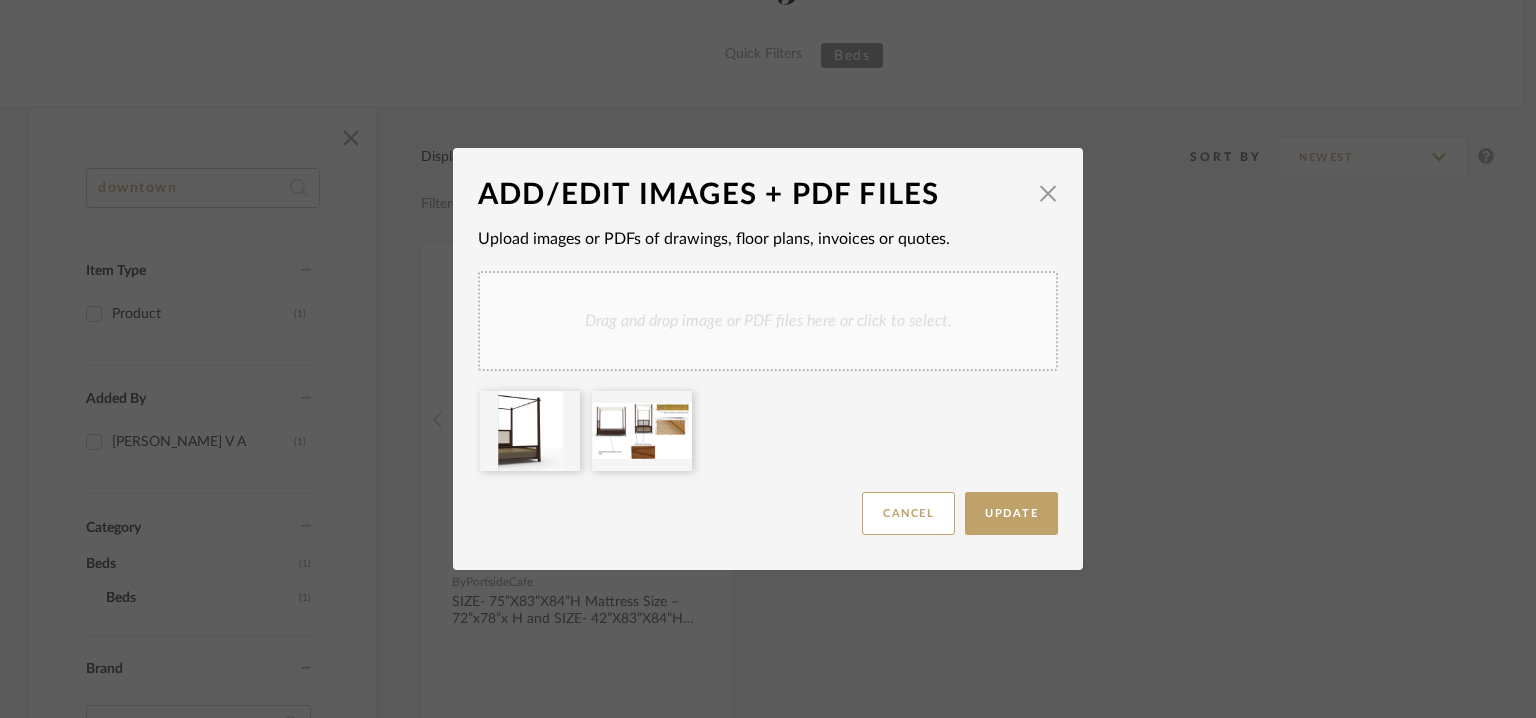 click on "Drag and drop image or PDF files here or click to select." at bounding box center (768, 321) 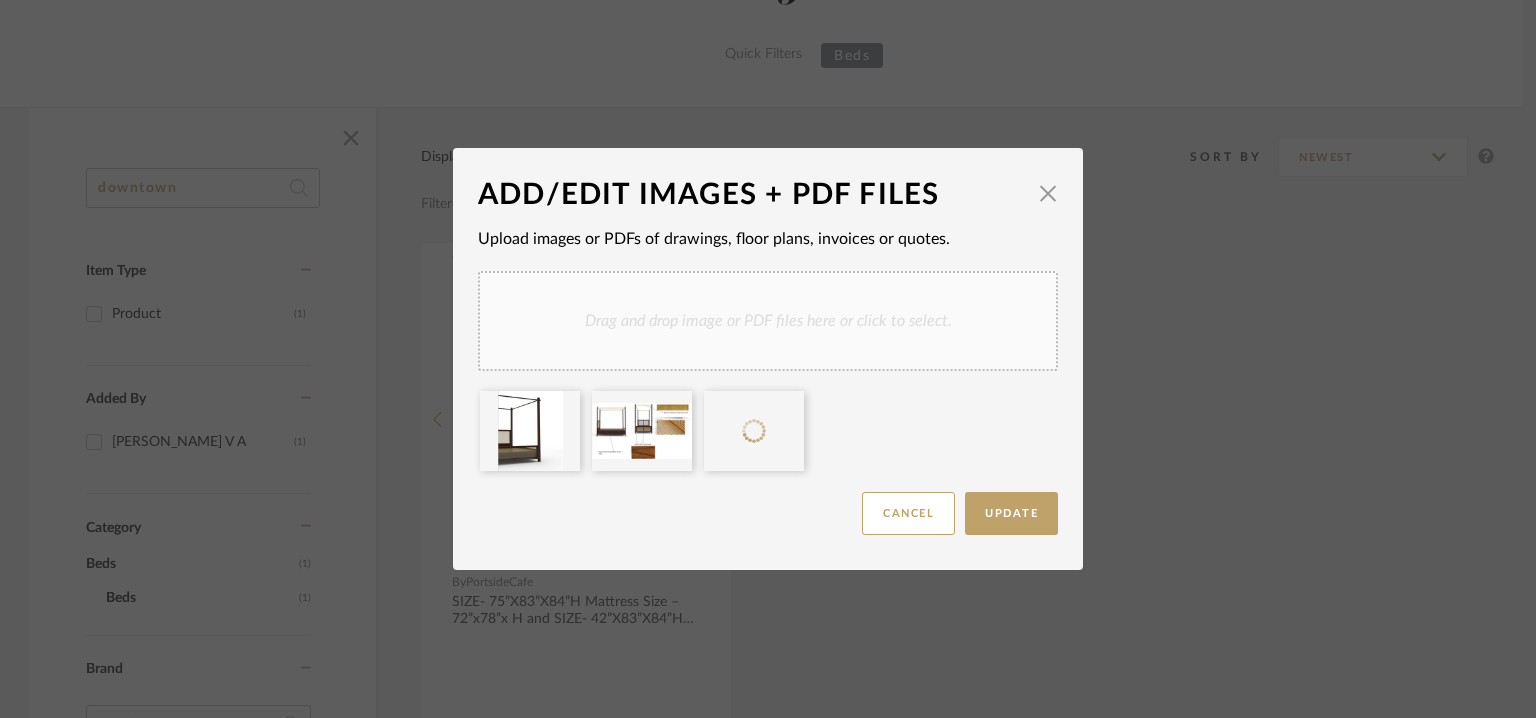 click on "Drag and drop image or PDF files here or click to select." at bounding box center (768, 321) 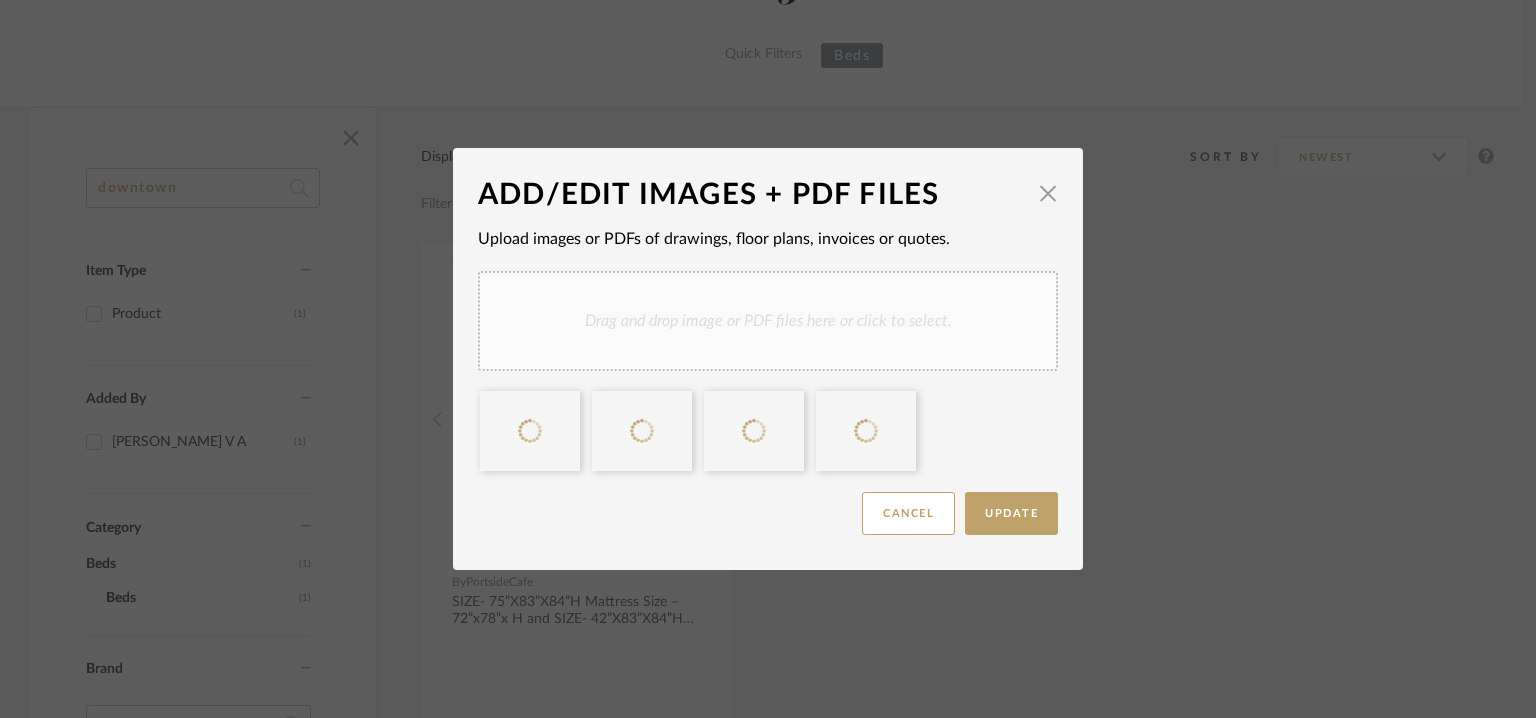 click on "Drag and drop image or PDF files here or click to select." at bounding box center [768, 321] 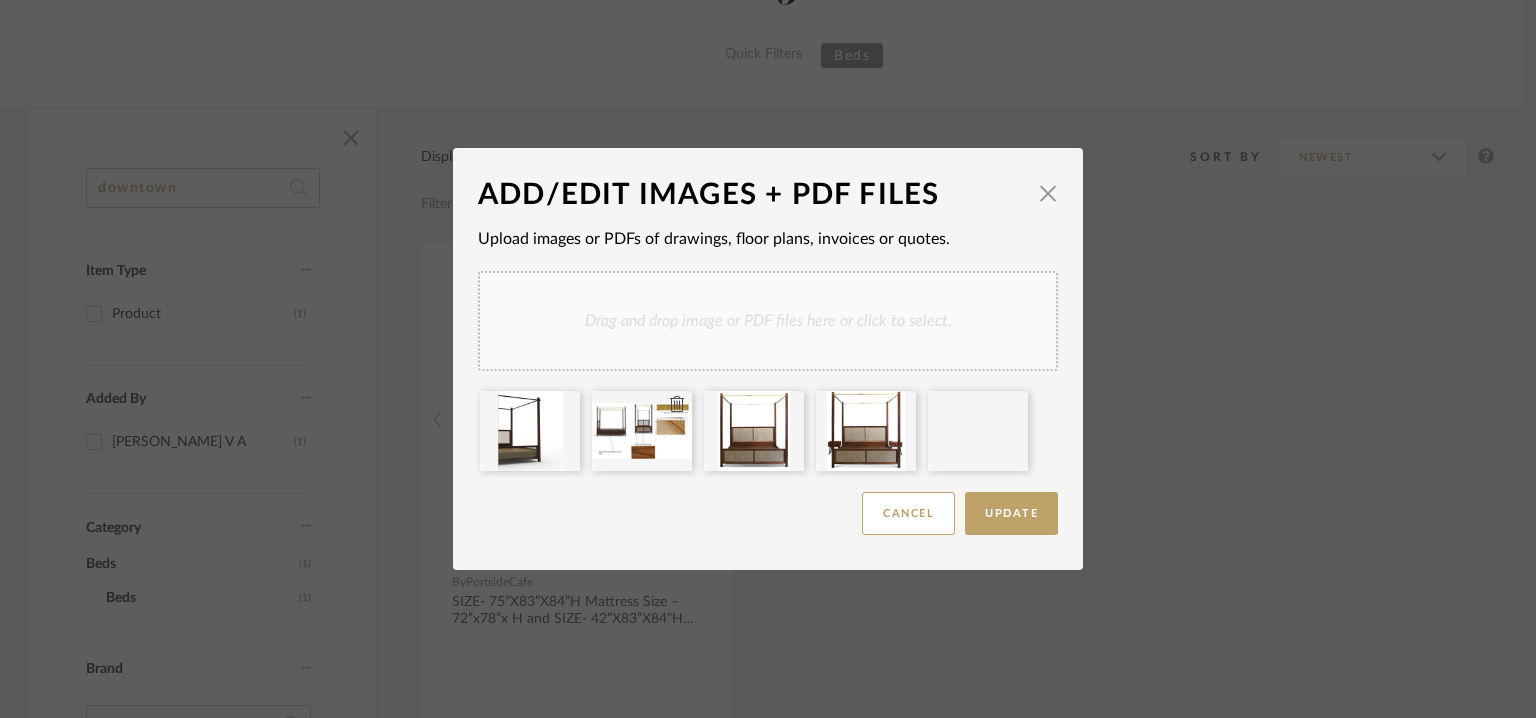 type 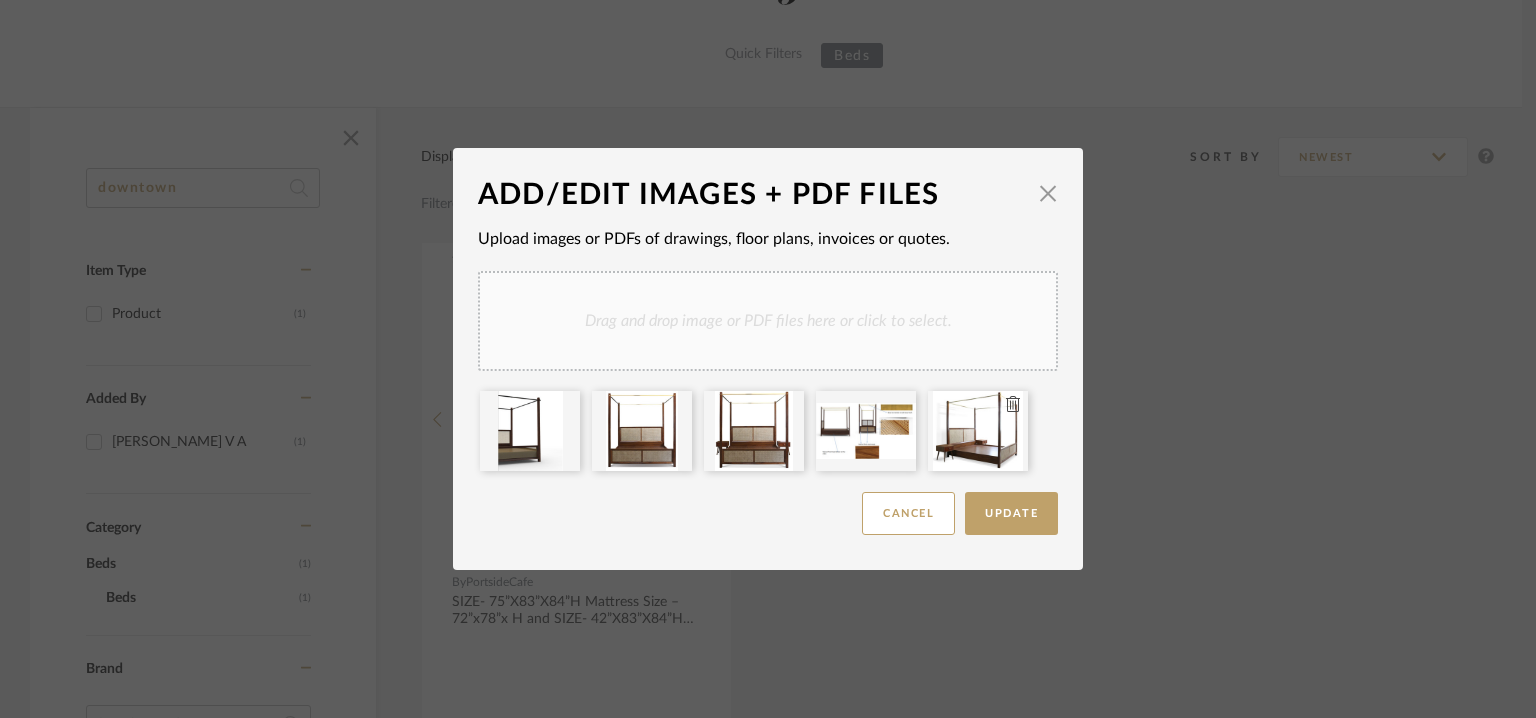 type 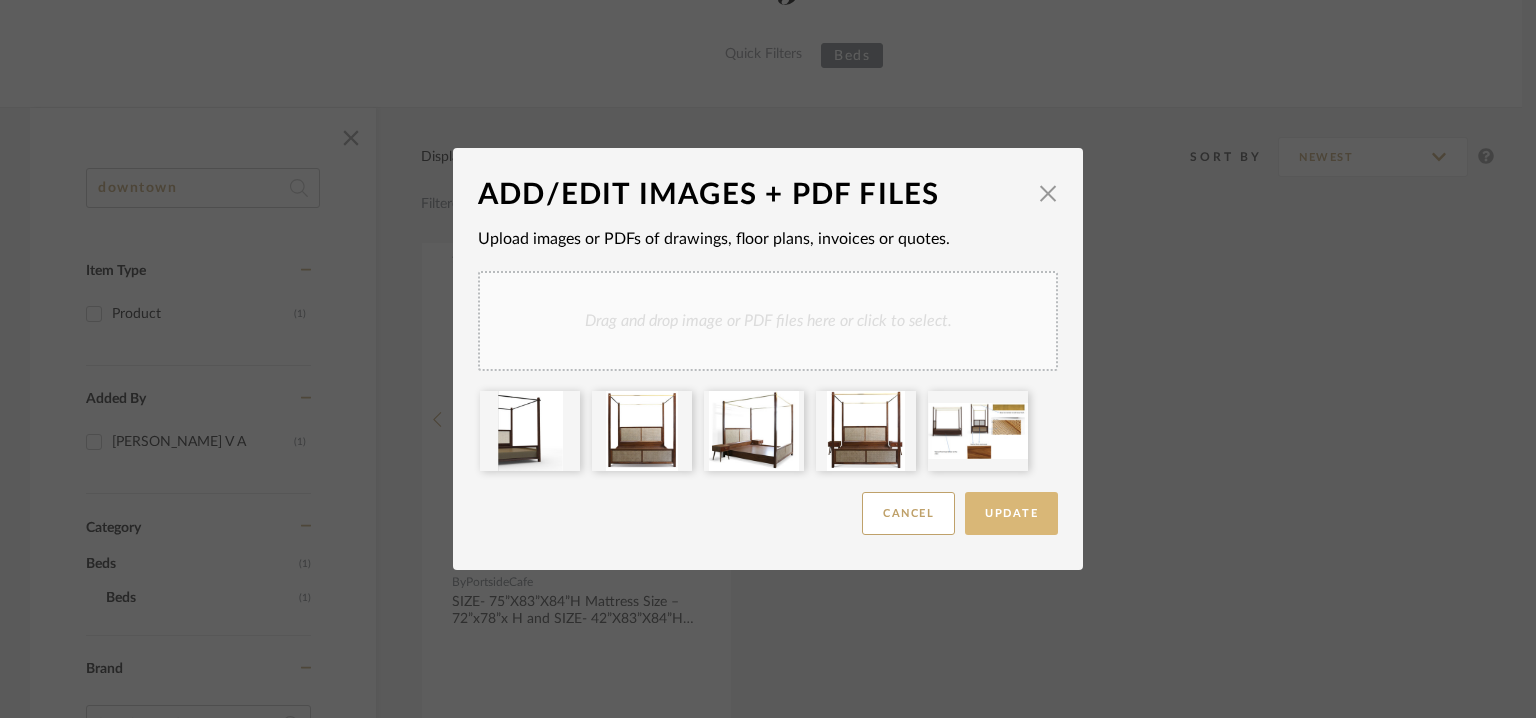 click on "Update" at bounding box center (1011, 513) 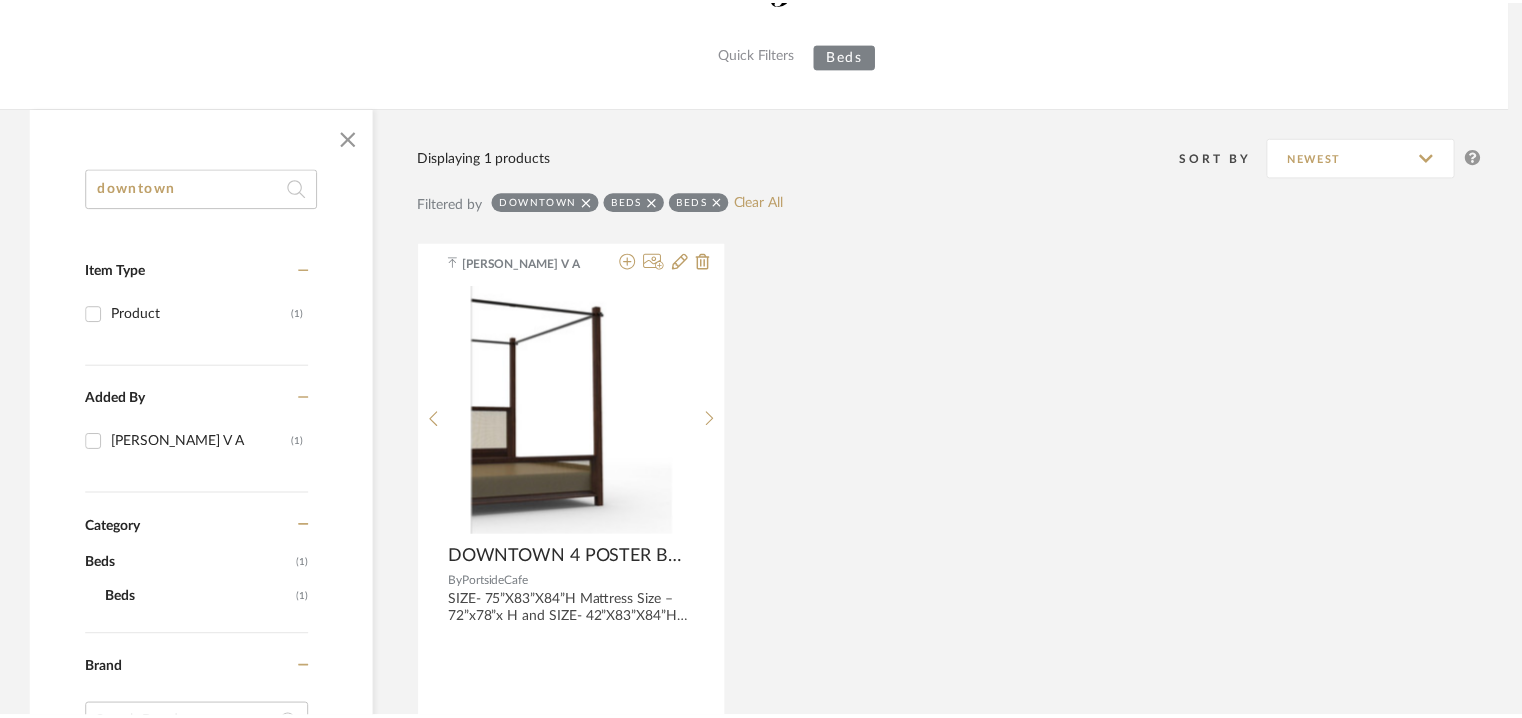 scroll, scrollTop: 229, scrollLeft: 0, axis: vertical 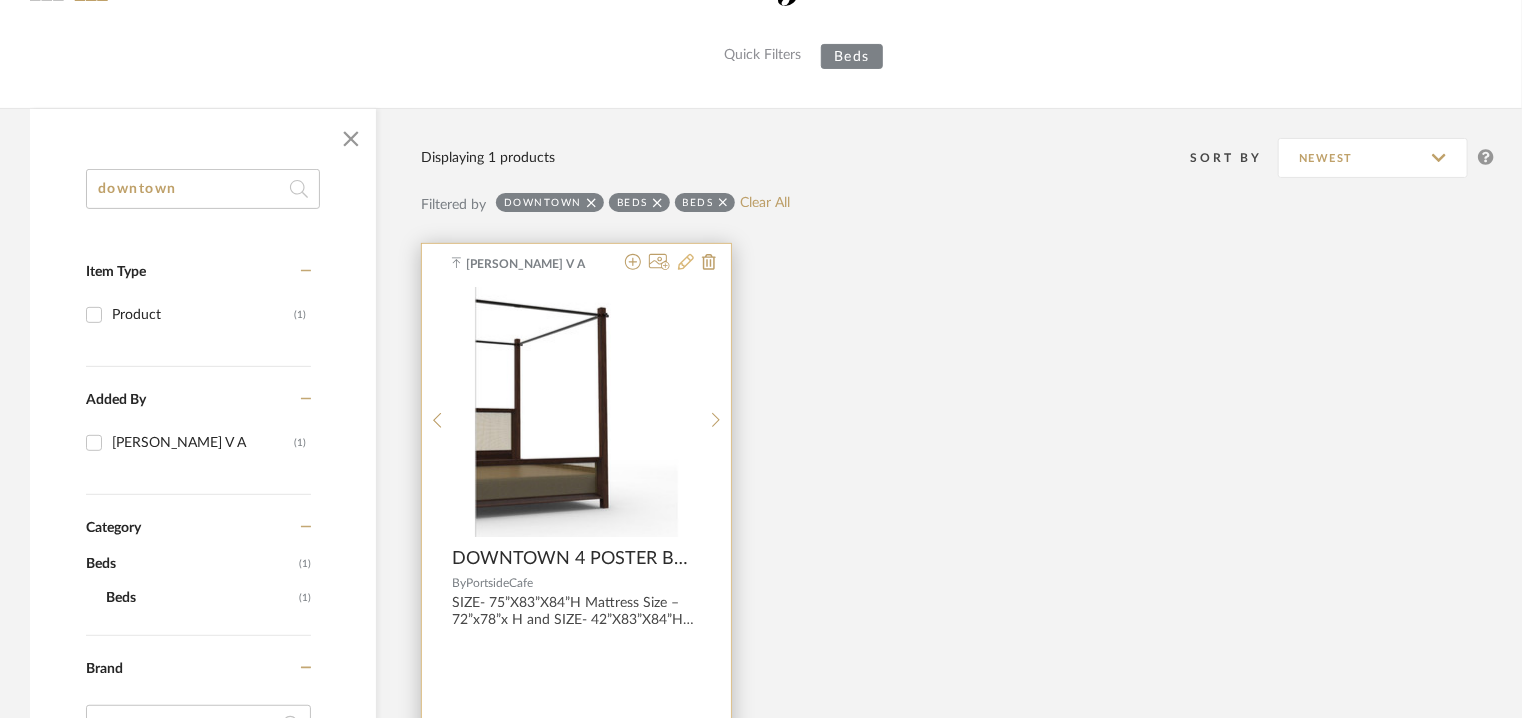 click 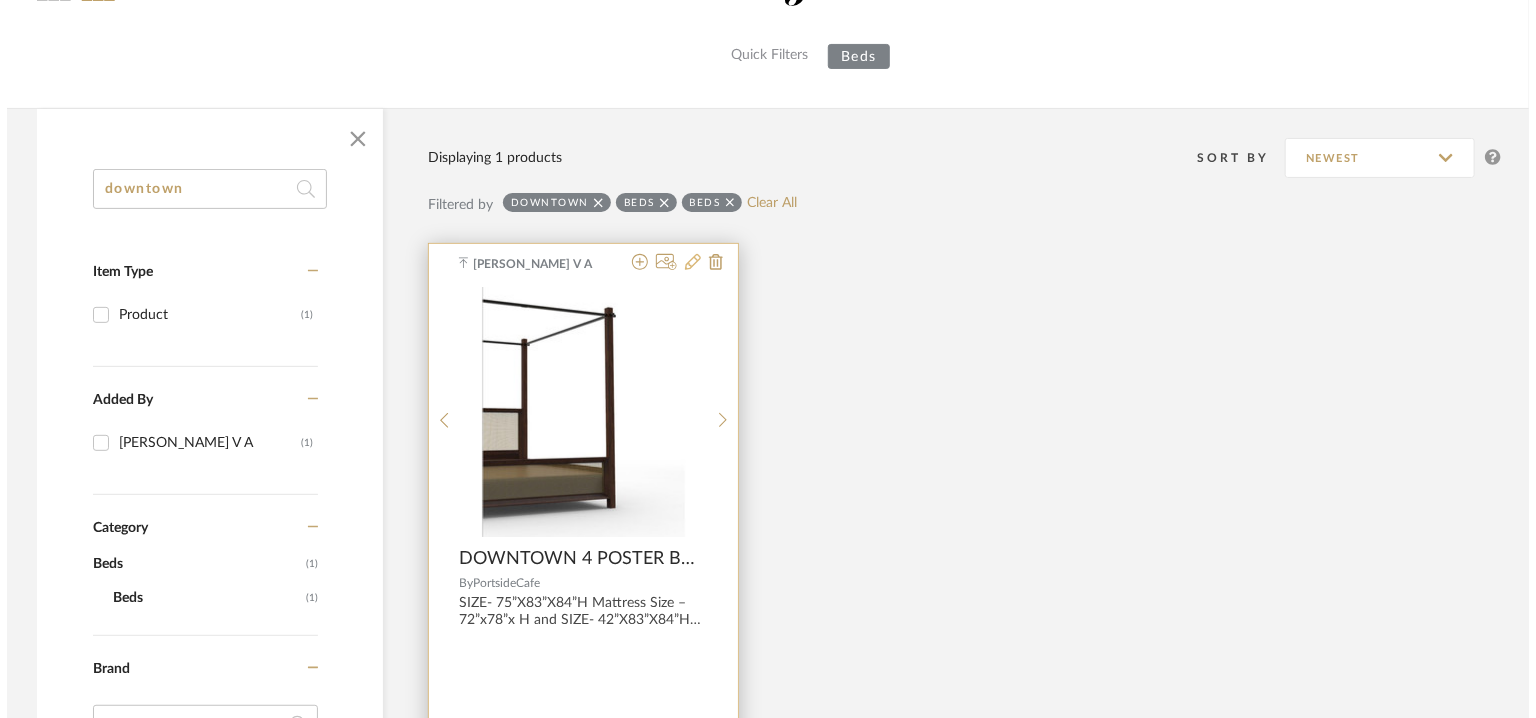 scroll, scrollTop: 0, scrollLeft: 0, axis: both 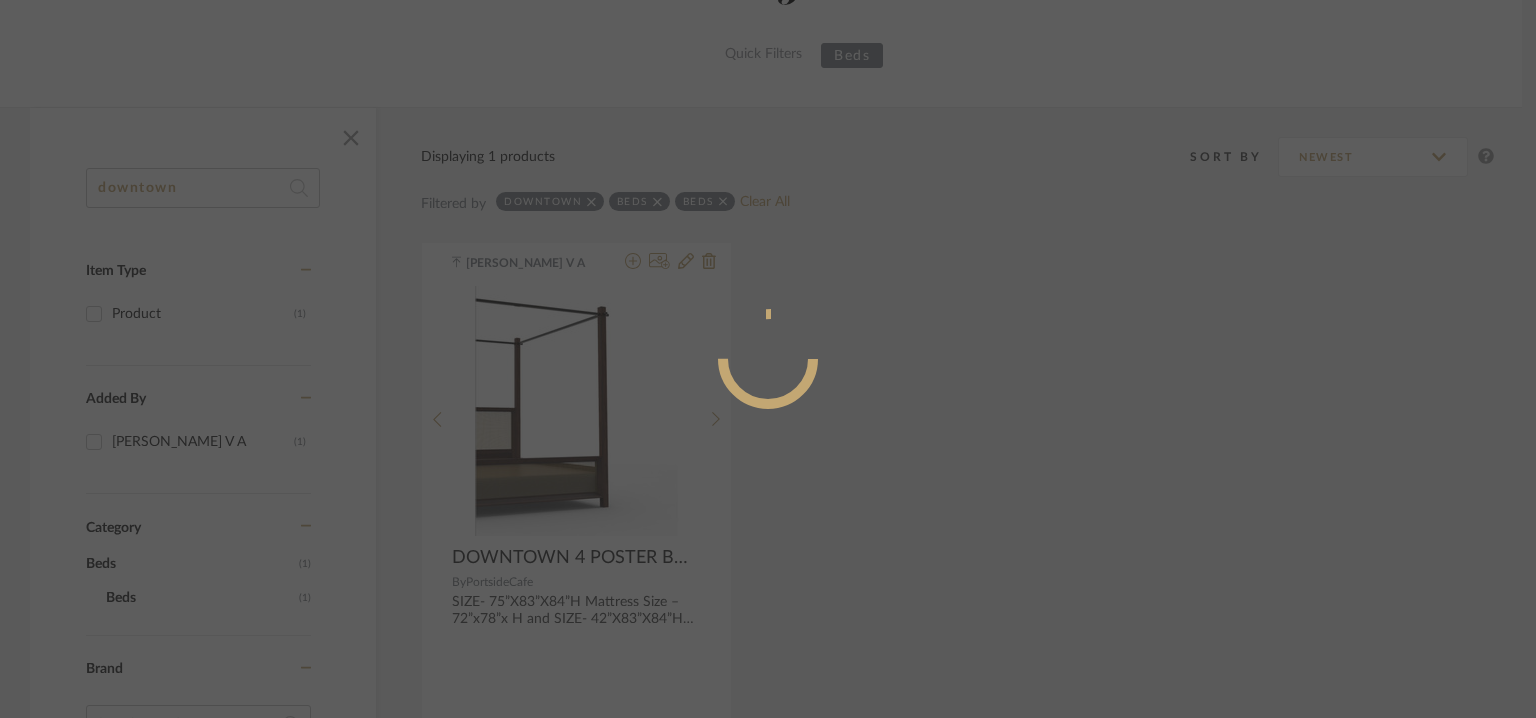 radio on "true" 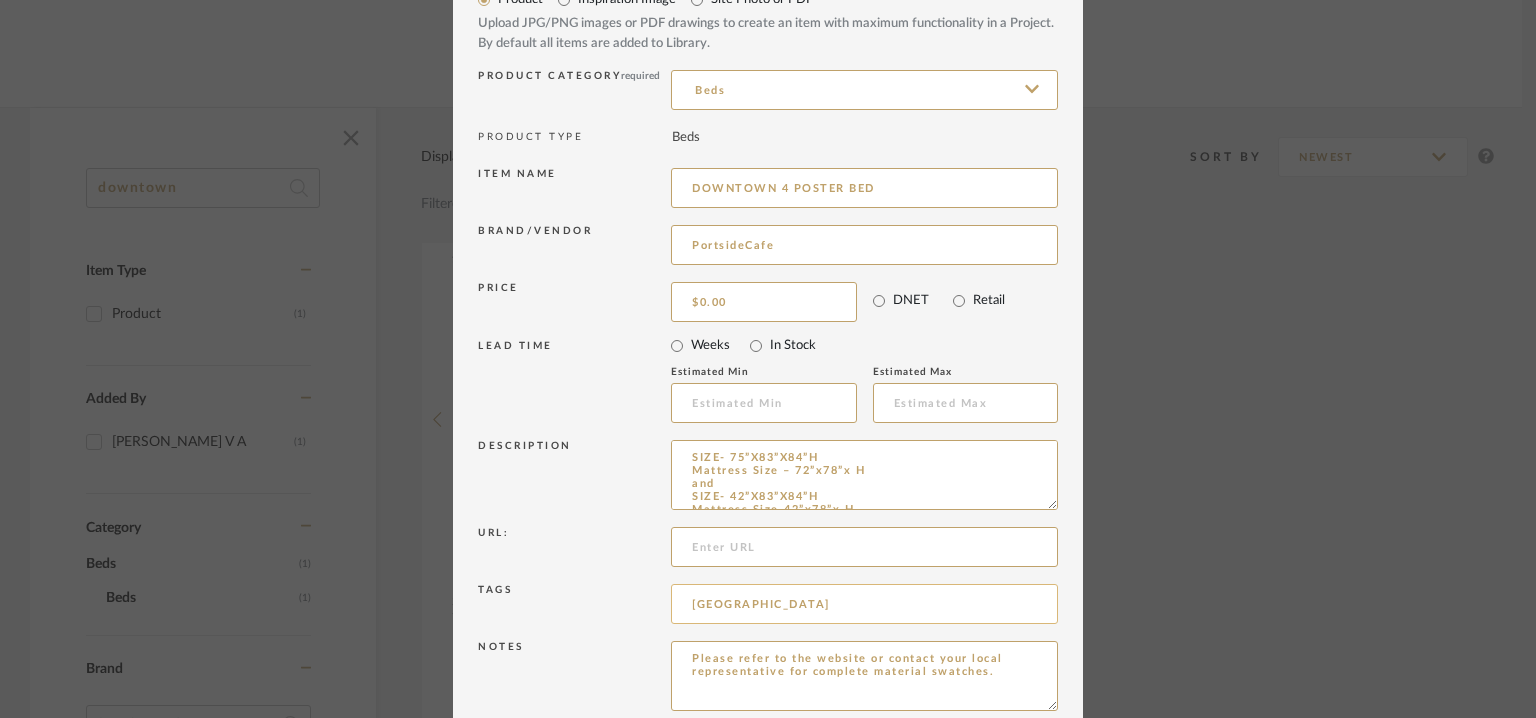 scroll, scrollTop: 192, scrollLeft: 0, axis: vertical 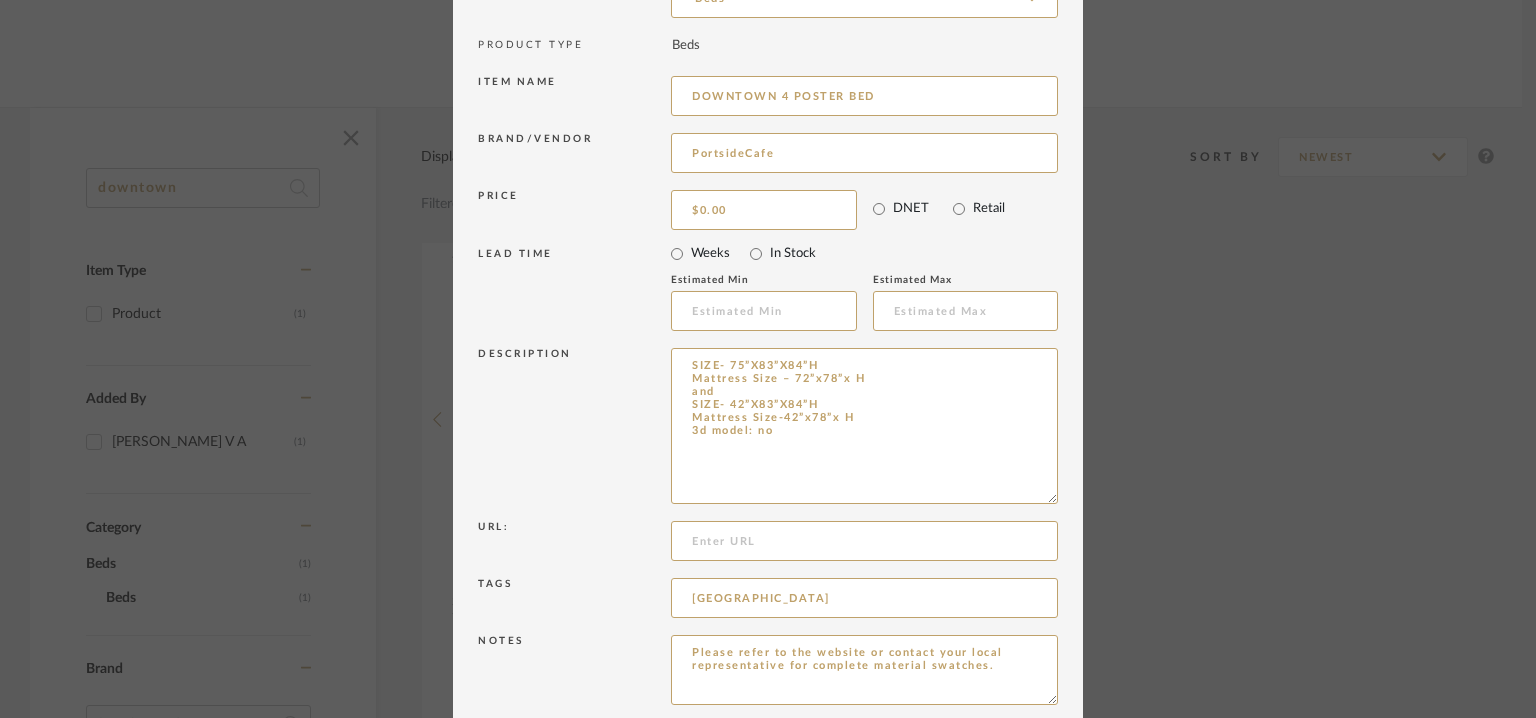 drag, startPoint x: 1053, startPoint y: 433, endPoint x: 1089, endPoint y: 553, distance: 125.283676 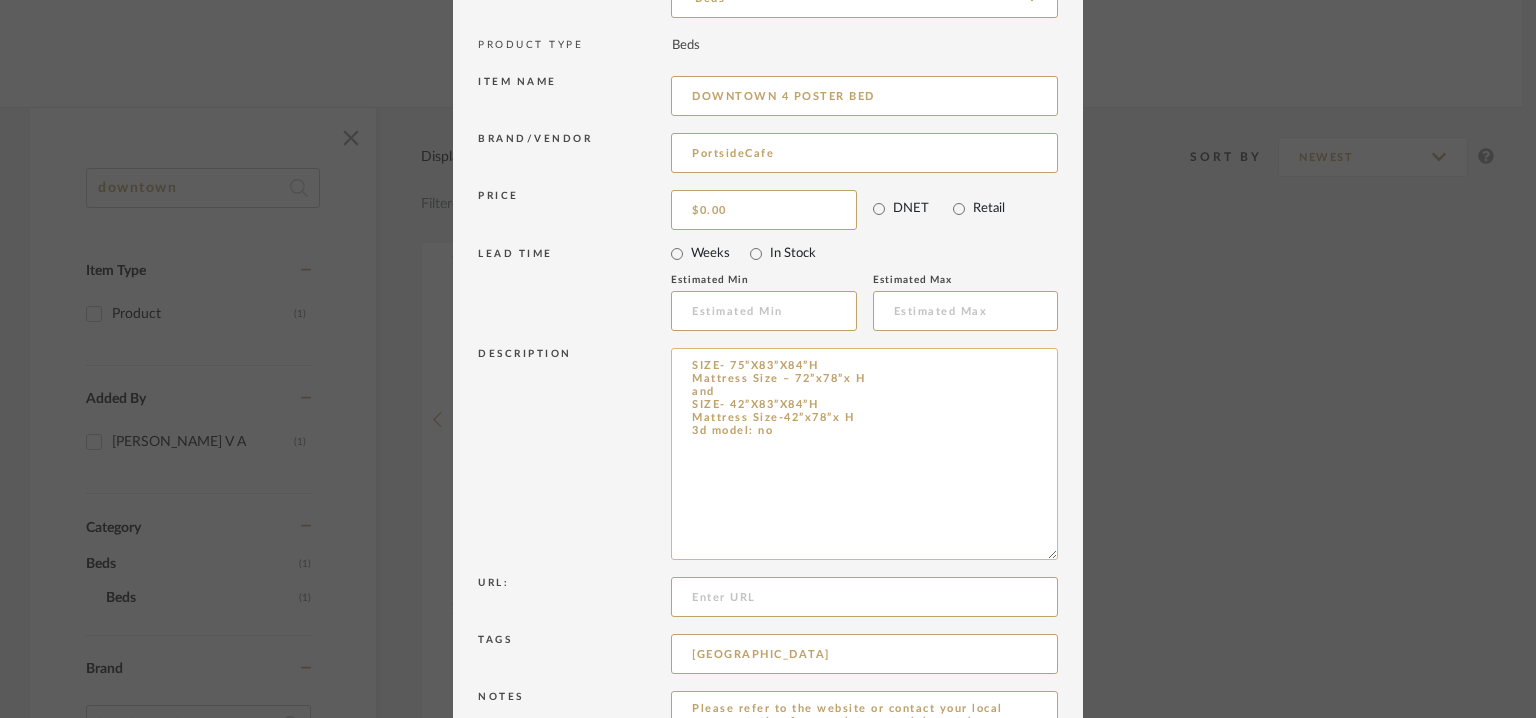 drag, startPoint x: 877, startPoint y: 487, endPoint x: 665, endPoint y: 363, distance: 245.6013 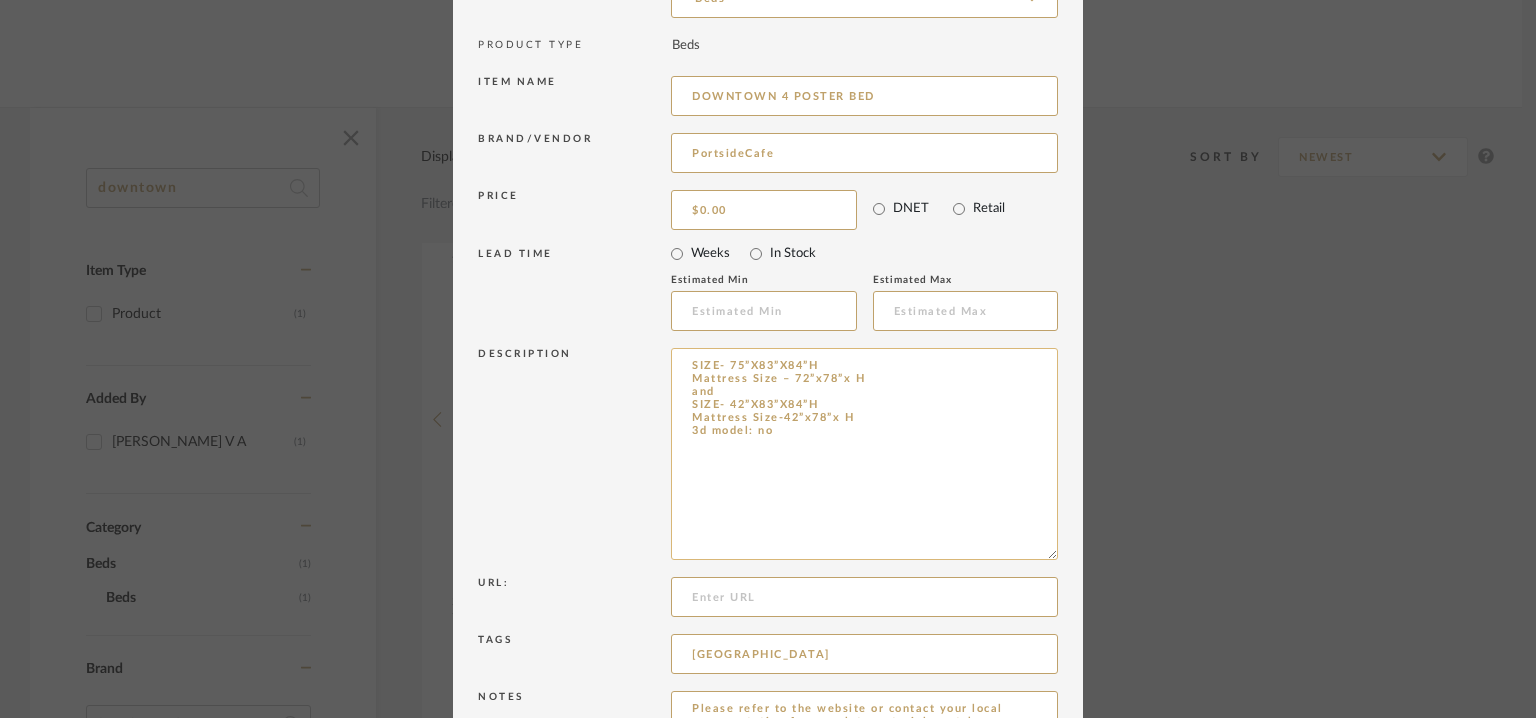 paste on "Type: Bed
Designer : Na
Dimension(s) : 75"x83"x84"H Mattress size 72"x78"
Material/Finishes : Natural finish teak wood, Natural teak veneer, Cane, Brass ties in dull brass finish.
Additional information : Na
Any other details: Na" 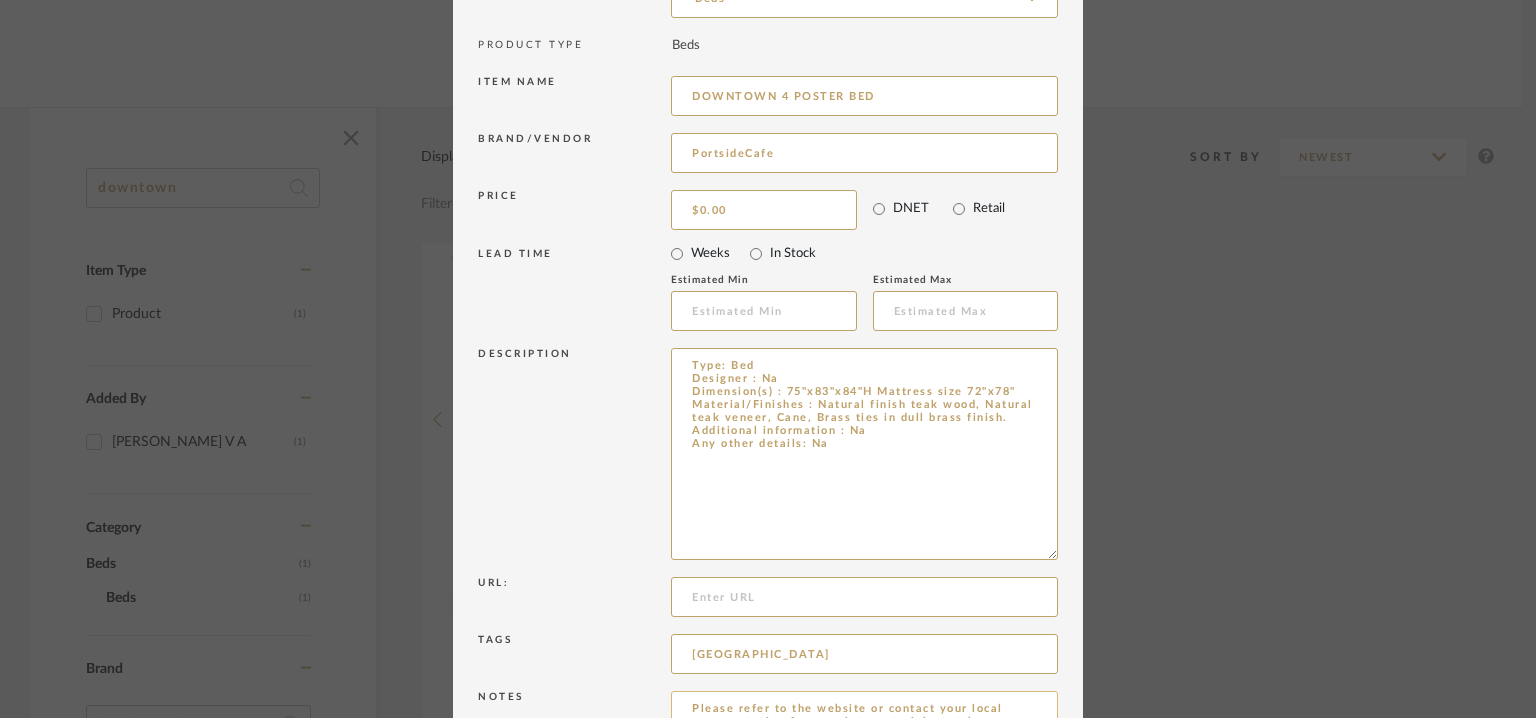 scroll, scrollTop: 335, scrollLeft: 0, axis: vertical 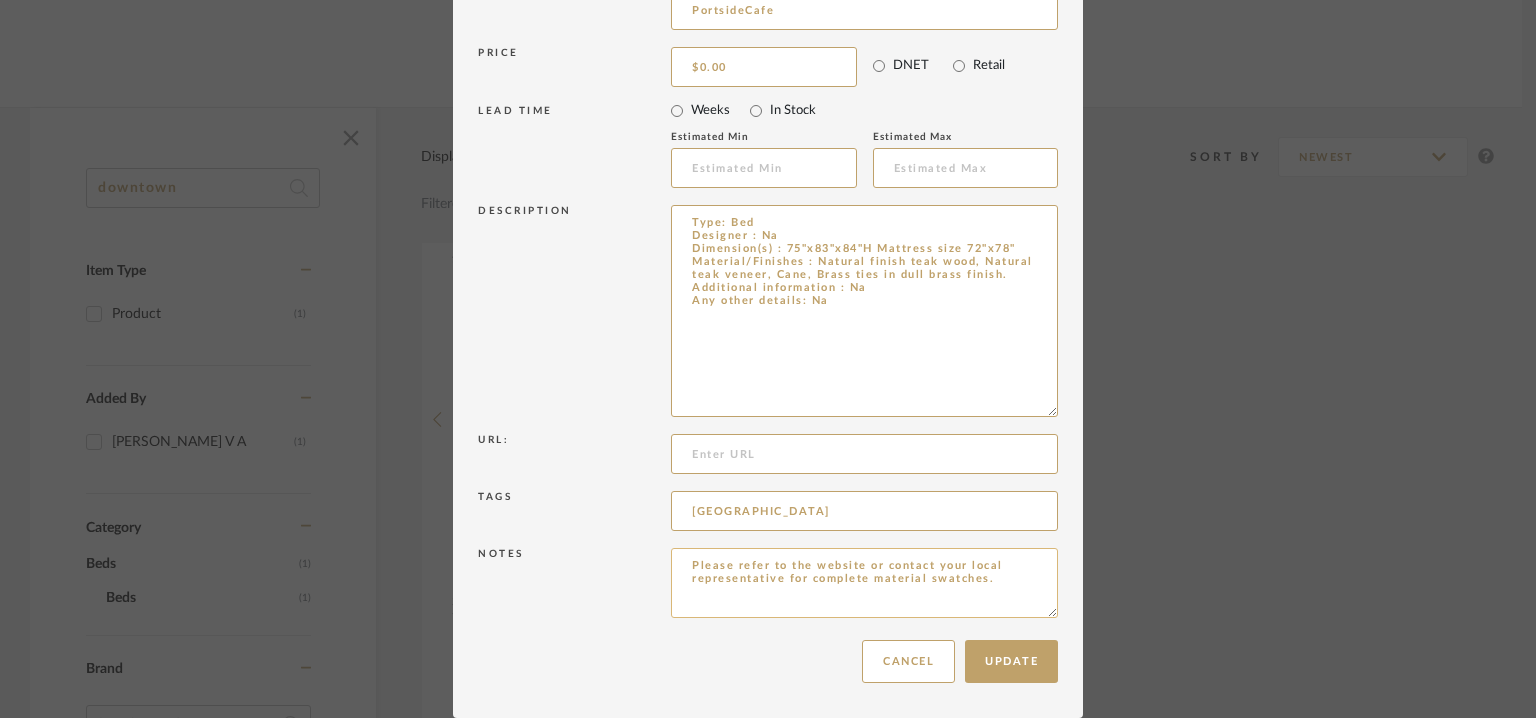 type on "Type: Bed
Designer : Na
Dimension(s) : 75"x83"x84"H Mattress size 72"x78"
Material/Finishes : Natural finish teak wood, Natural teak veneer, Cane, Brass ties in dull brass finish.
Additional information : Na
Any other details: Na" 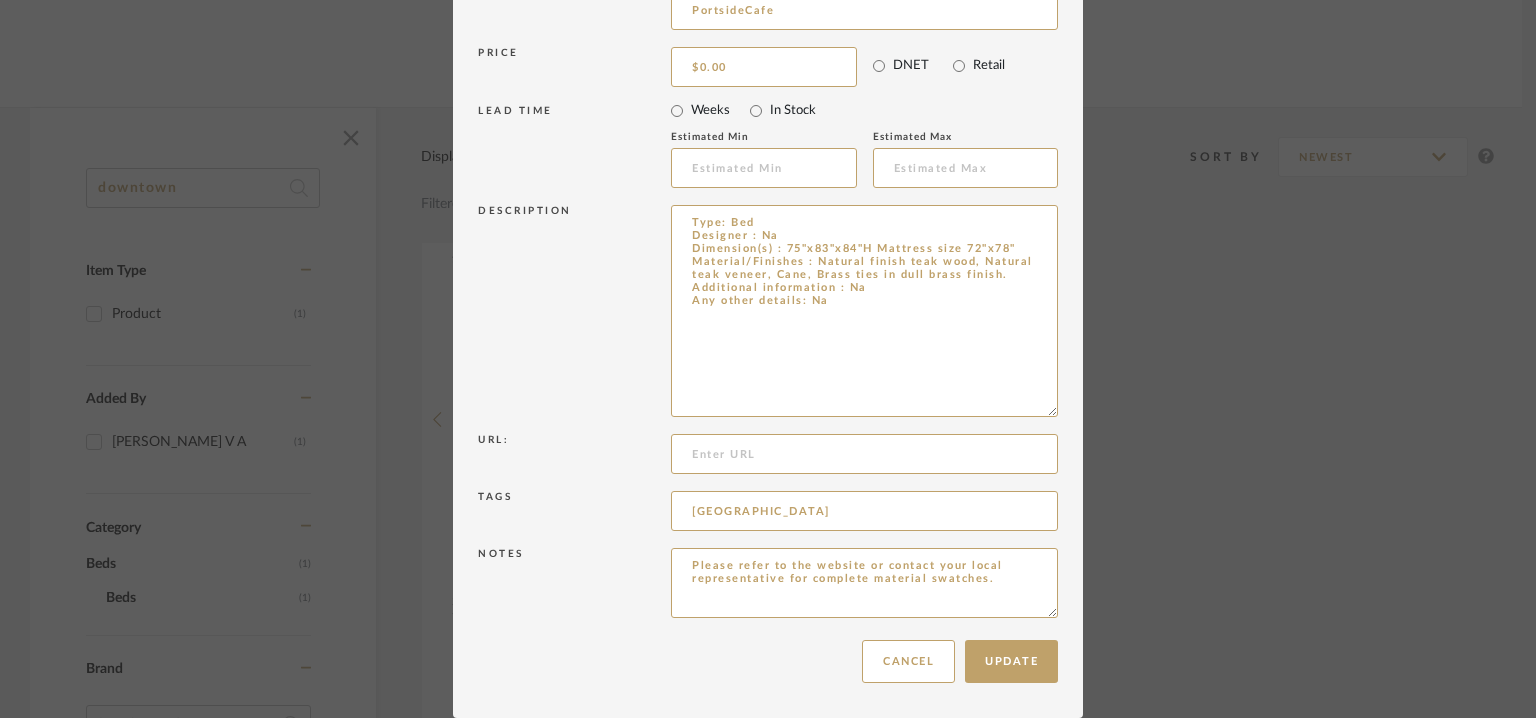 drag, startPoint x: 988, startPoint y: 580, endPoint x: 350, endPoint y: 573, distance: 638.0384 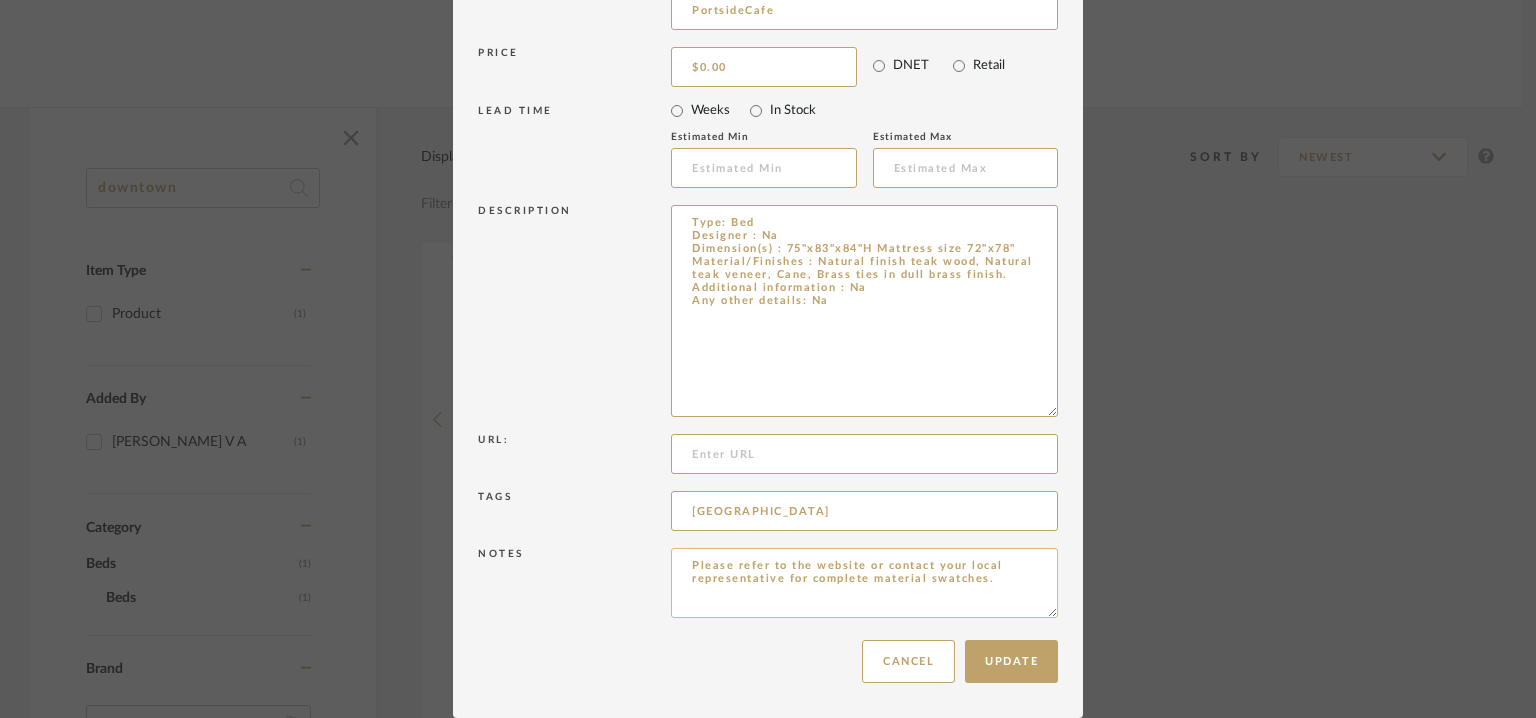 type on "Please refer to the website or contact your local" 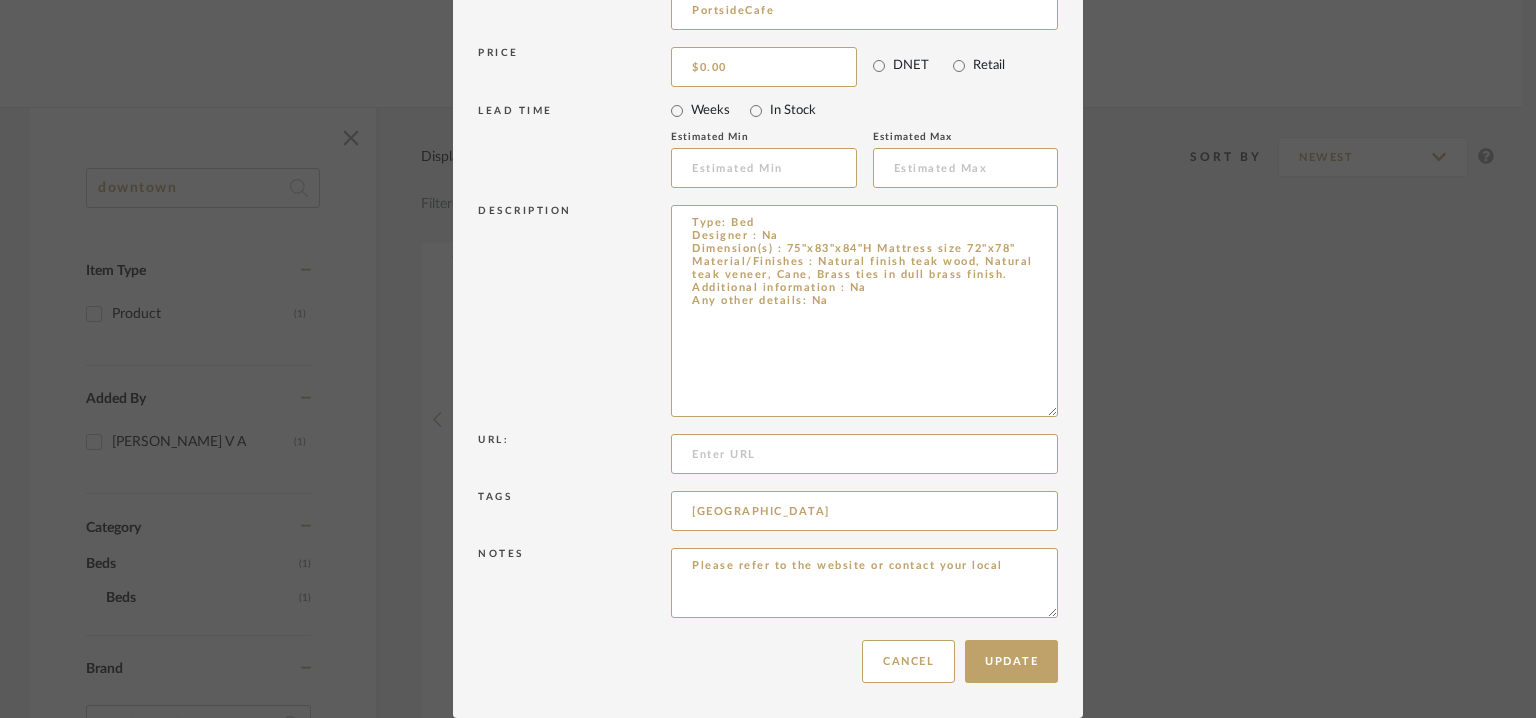 drag, startPoint x: 485, startPoint y: 542, endPoint x: 290, endPoint y: 551, distance: 195.20758 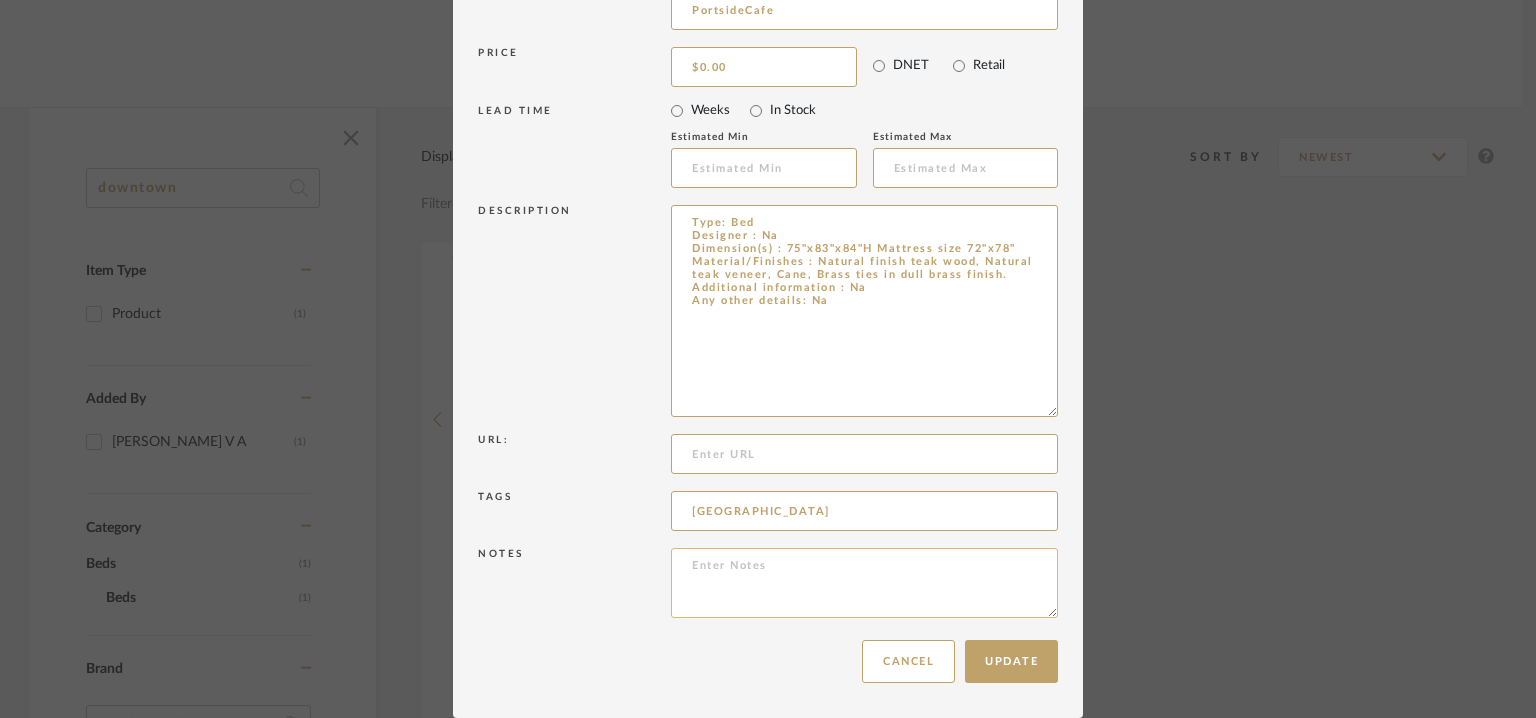 click at bounding box center [864, 583] 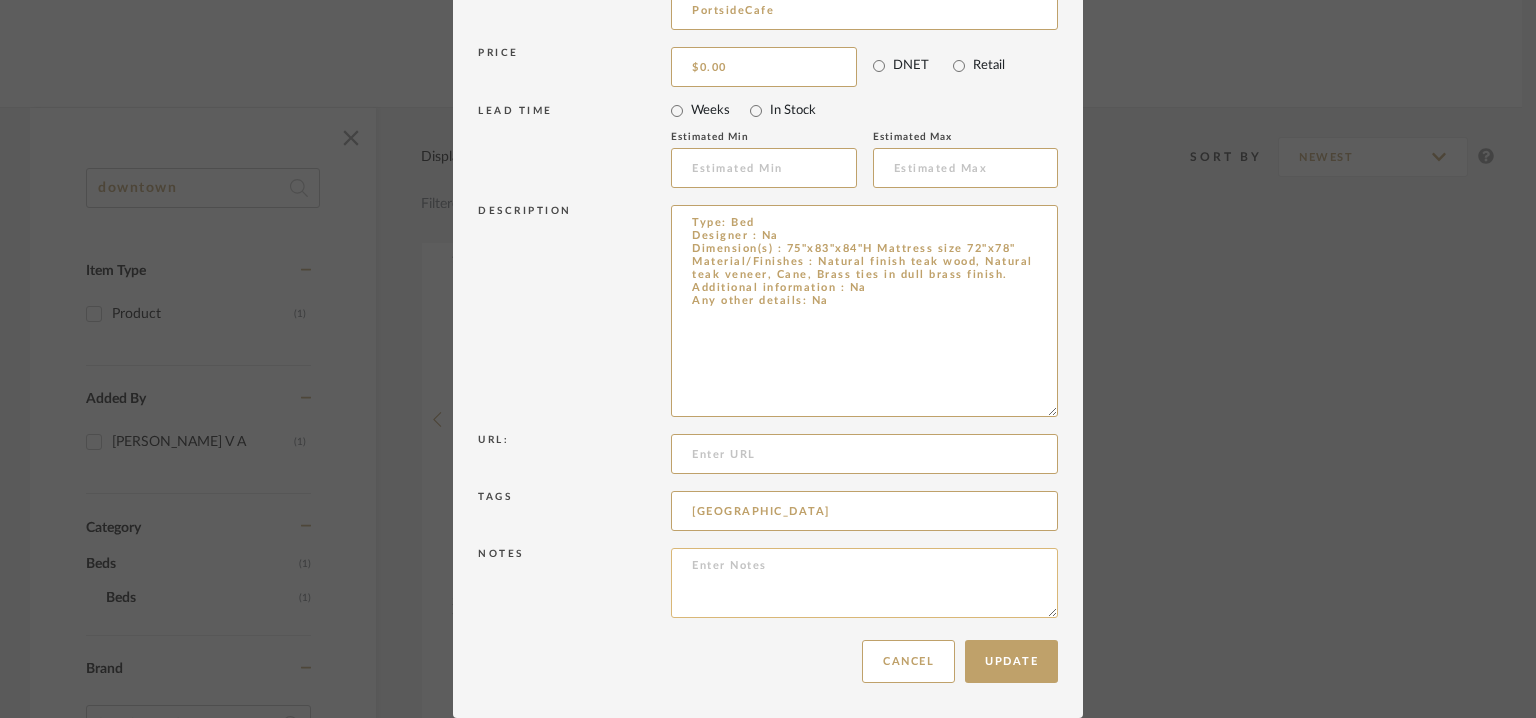 paste on "Price: Rs. 417,000/-
Lead time:  4-6weeks
Customizable: No
3D available : No
BIM available : no
Point of Contact : To be established.
Contact number:
Email address: [EMAIL_ADDRESS][DOMAIN_NAME]
Address :[GEOGRAPHIC_DATA] Furniture Studio
CH. [PERSON_NAME][STREET_ADDRESS]
Additional contact information : Na" 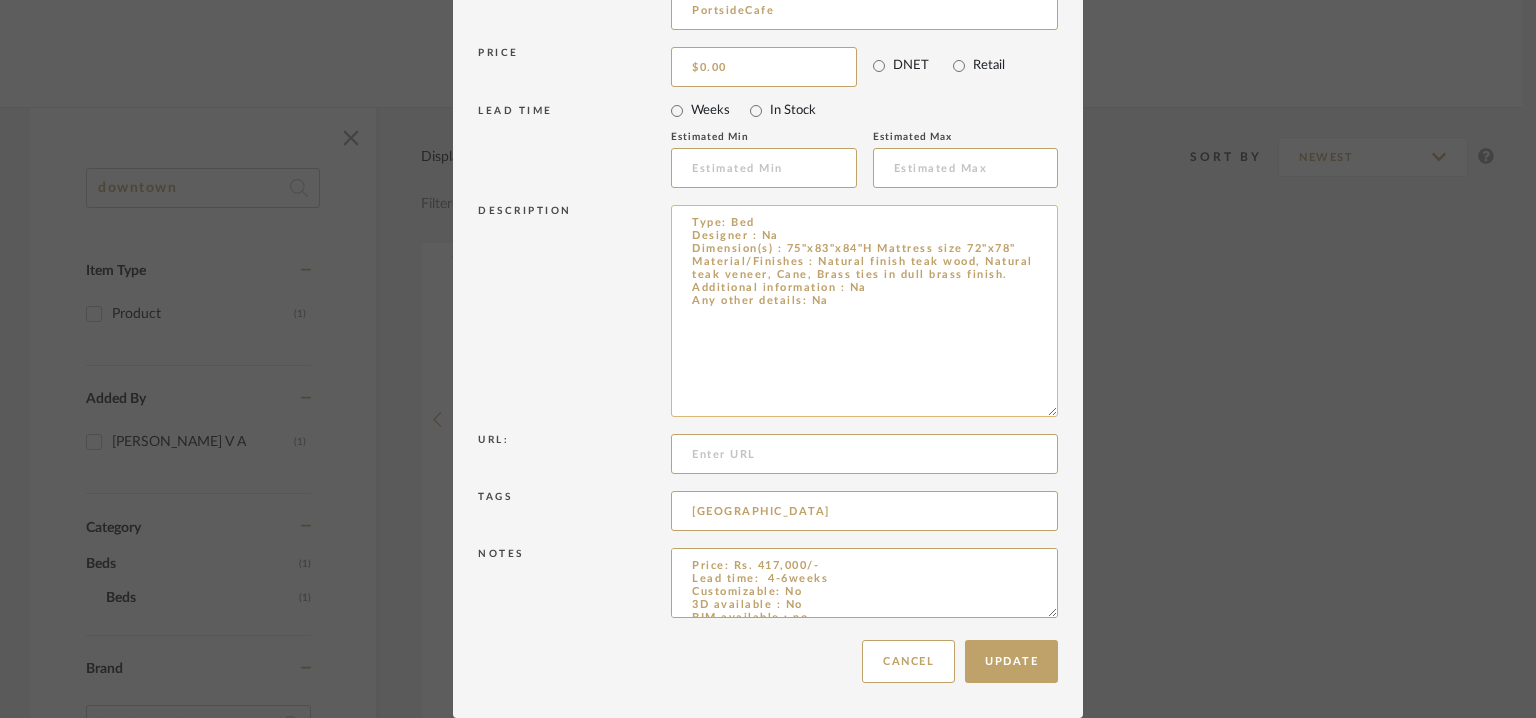 scroll, scrollTop: 124, scrollLeft: 0, axis: vertical 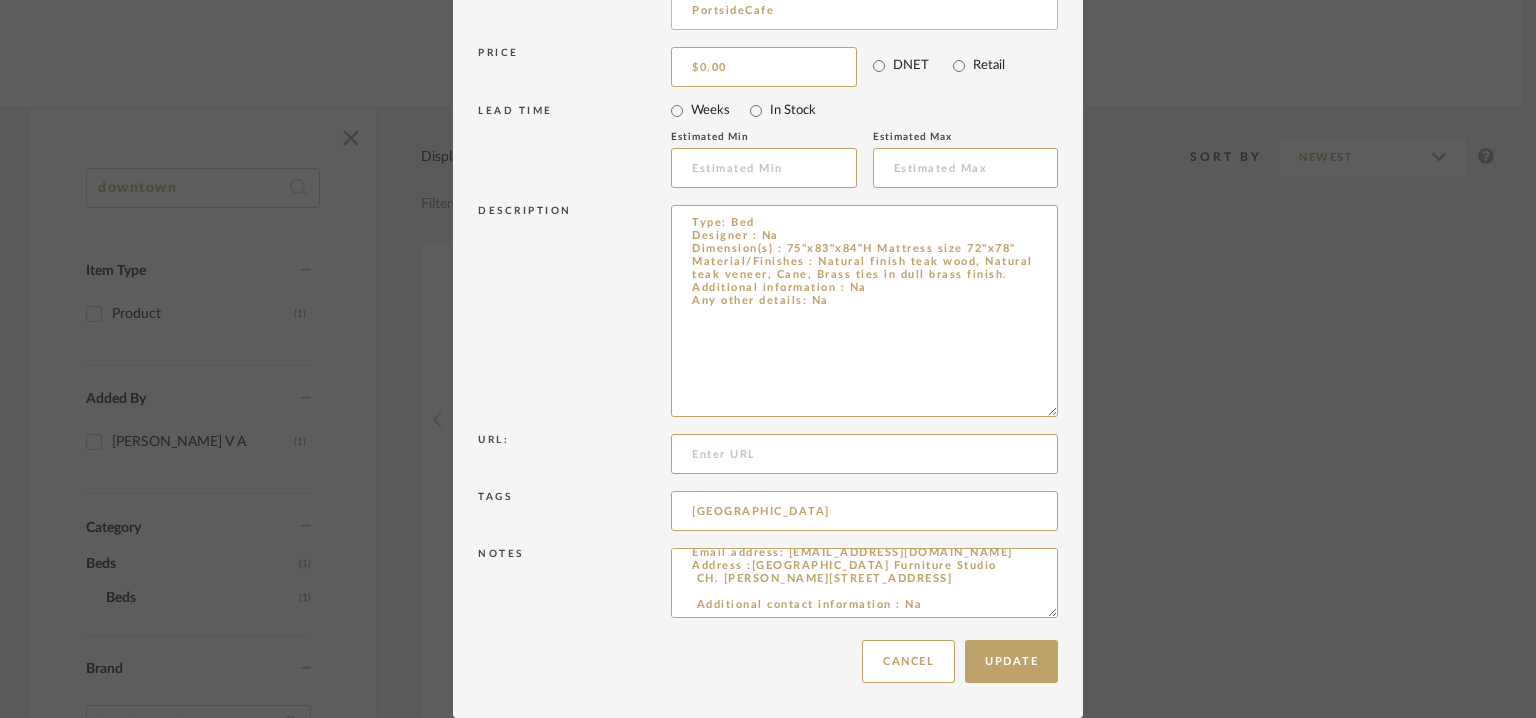 type on "Price: Rs. 417,000/-
Lead time:  4-6weeks
Customizable: No
3D available : No
BIM available : no
Point of Contact : To be established.
Contact number:
Email address: [EMAIL_ADDRESS][DOMAIN_NAME]
Address :[GEOGRAPHIC_DATA] Furniture Studio
CH. [PERSON_NAME][STREET_ADDRESS]
Additional contact information : Na" 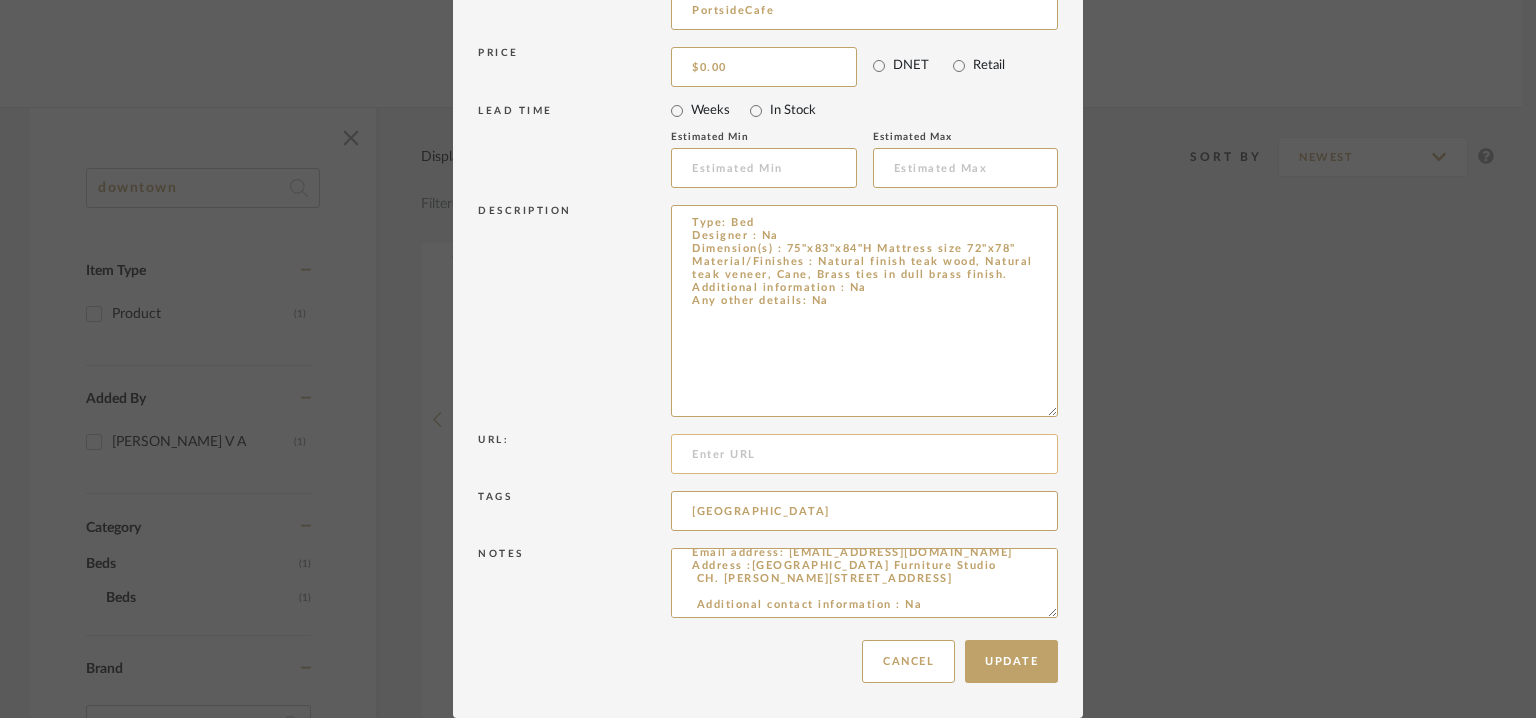 click at bounding box center [864, 454] 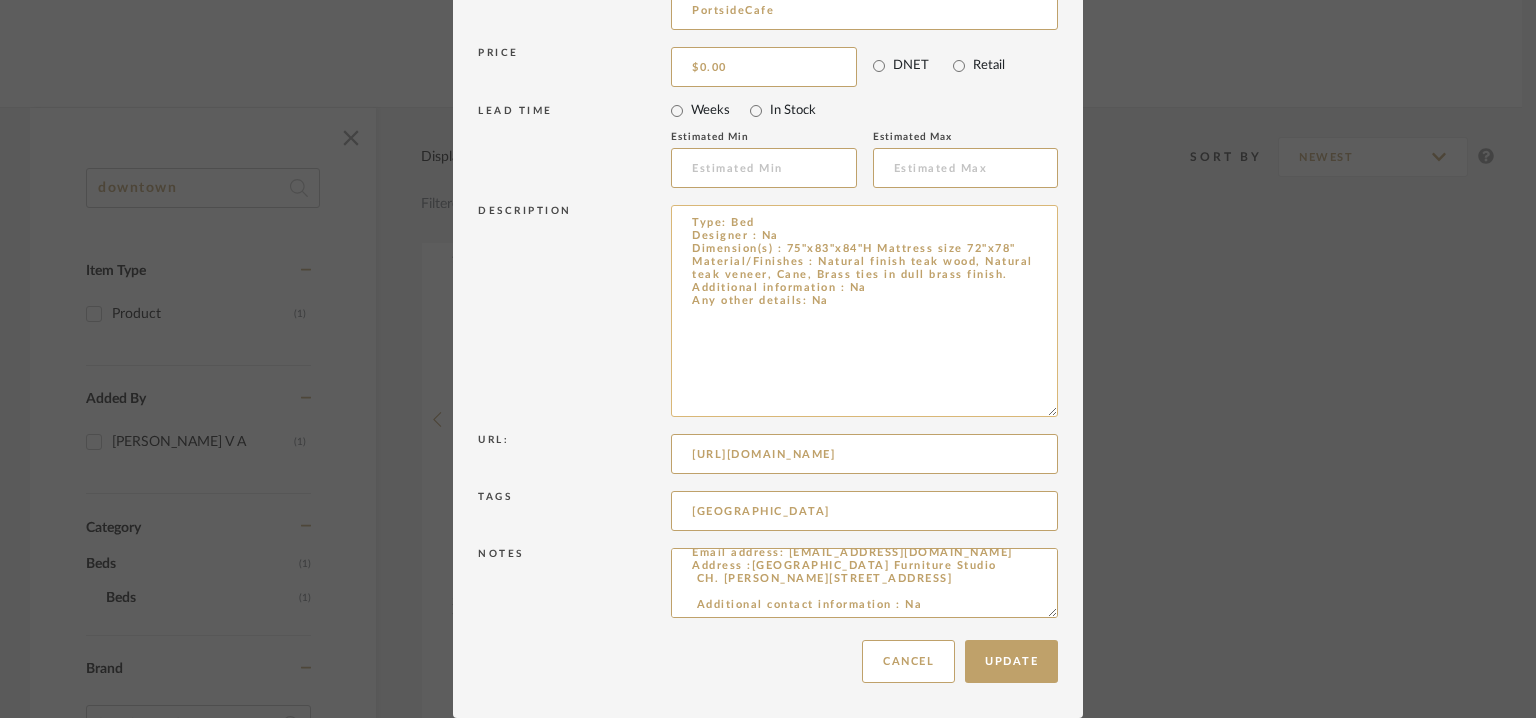 scroll, scrollTop: 0, scrollLeft: 296, axis: horizontal 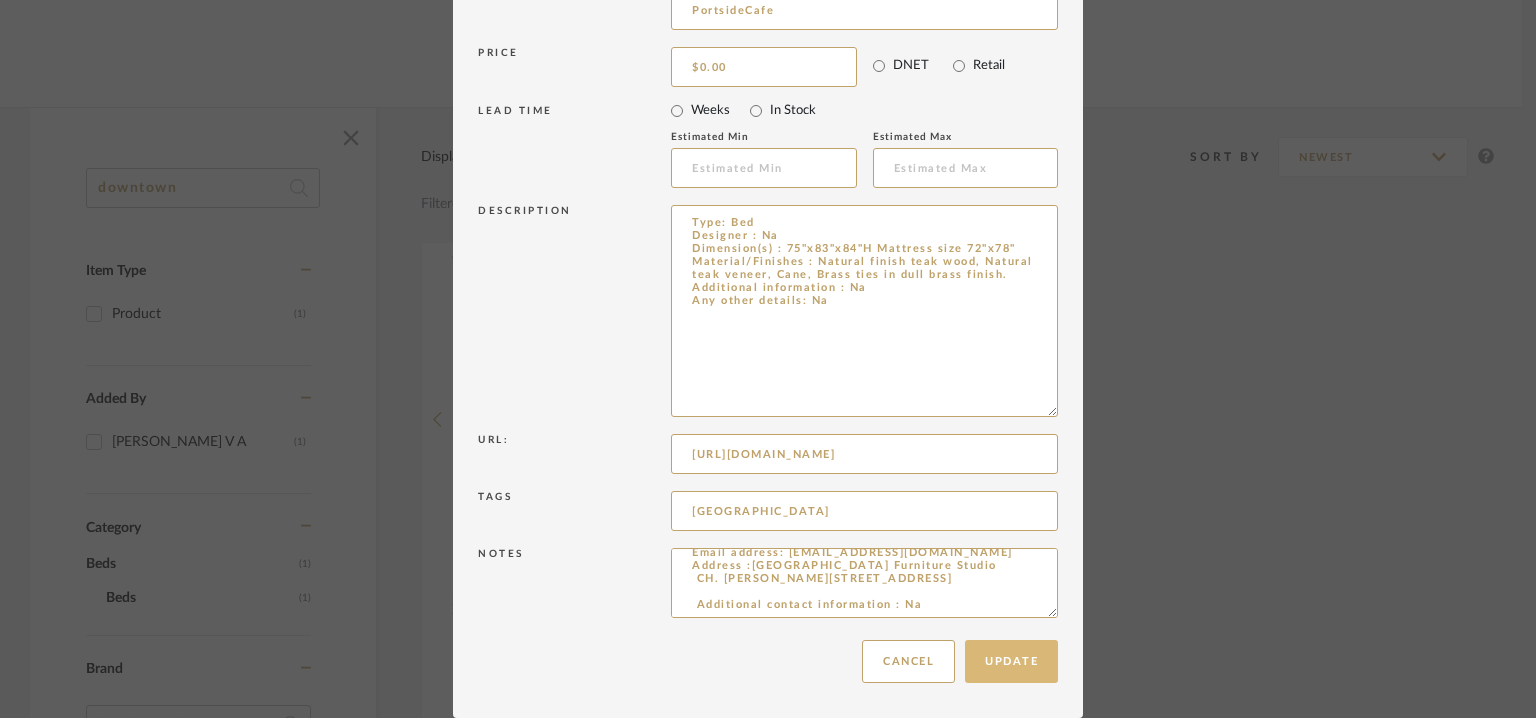 type on "[URL][DOMAIN_NAME]" 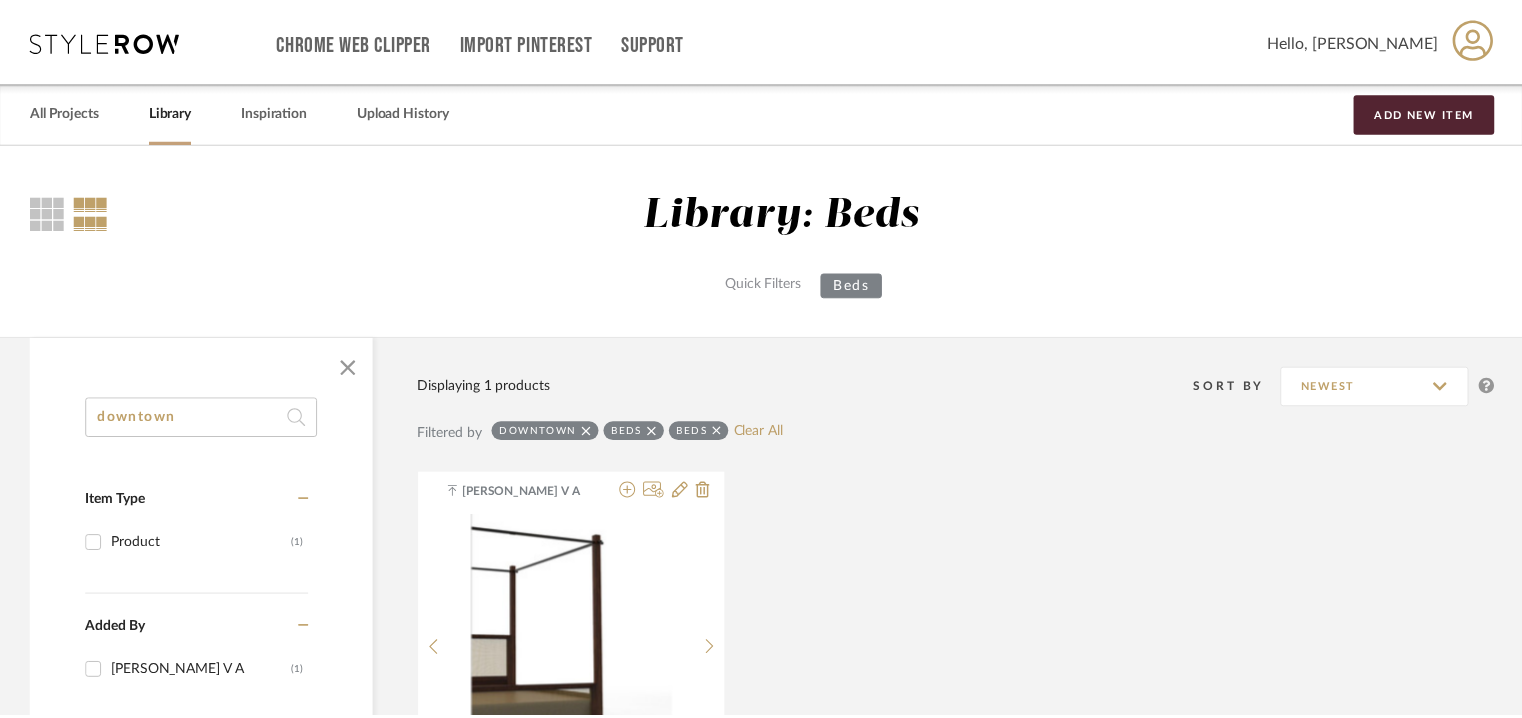 scroll, scrollTop: 229, scrollLeft: 0, axis: vertical 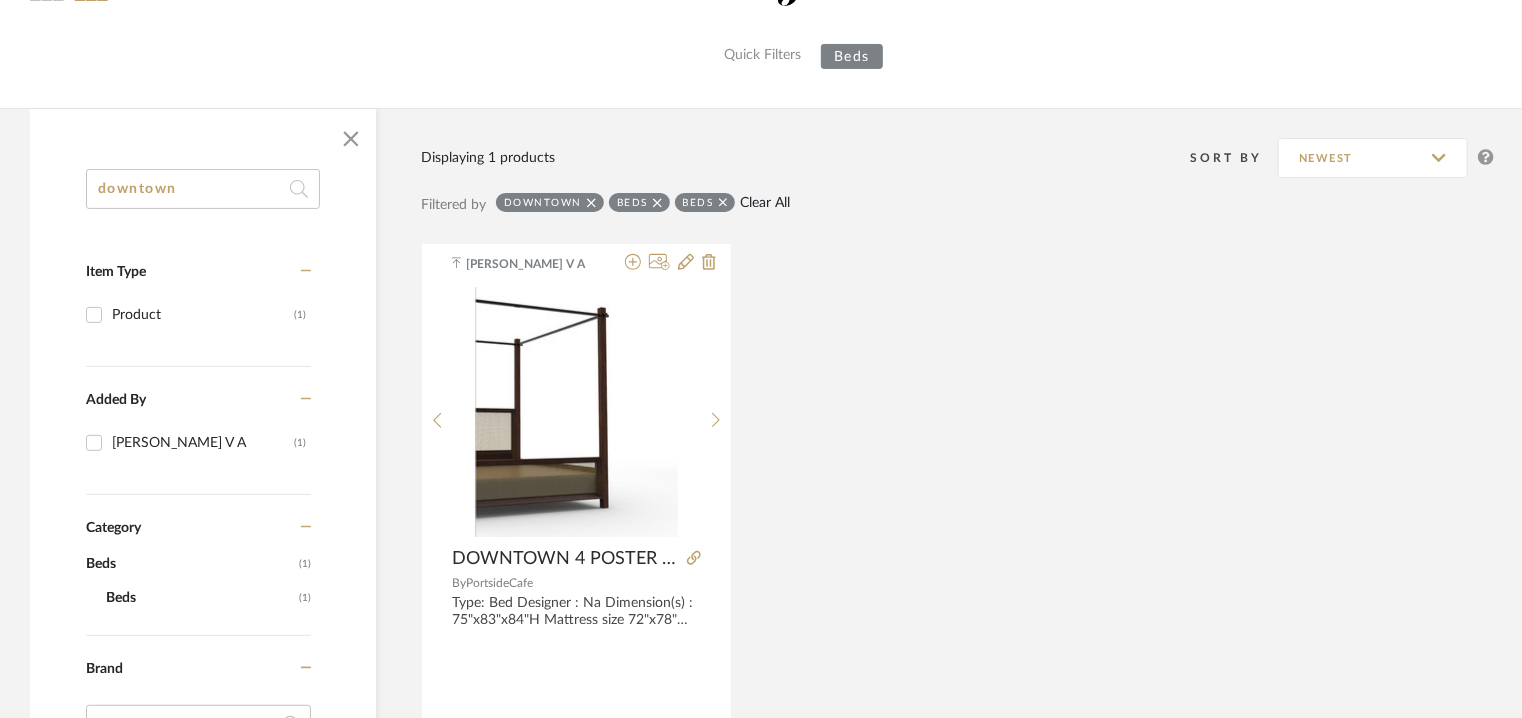 click on "Clear All" 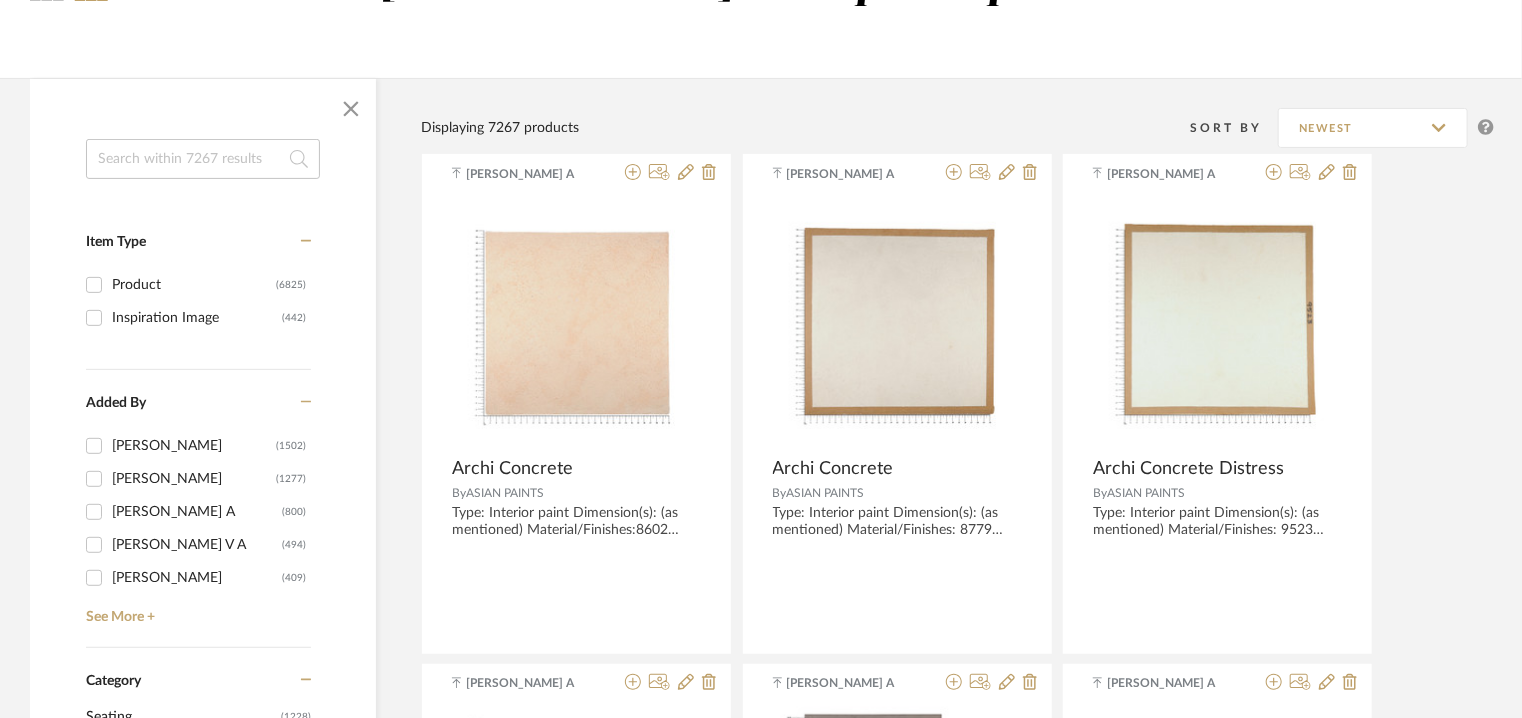 click 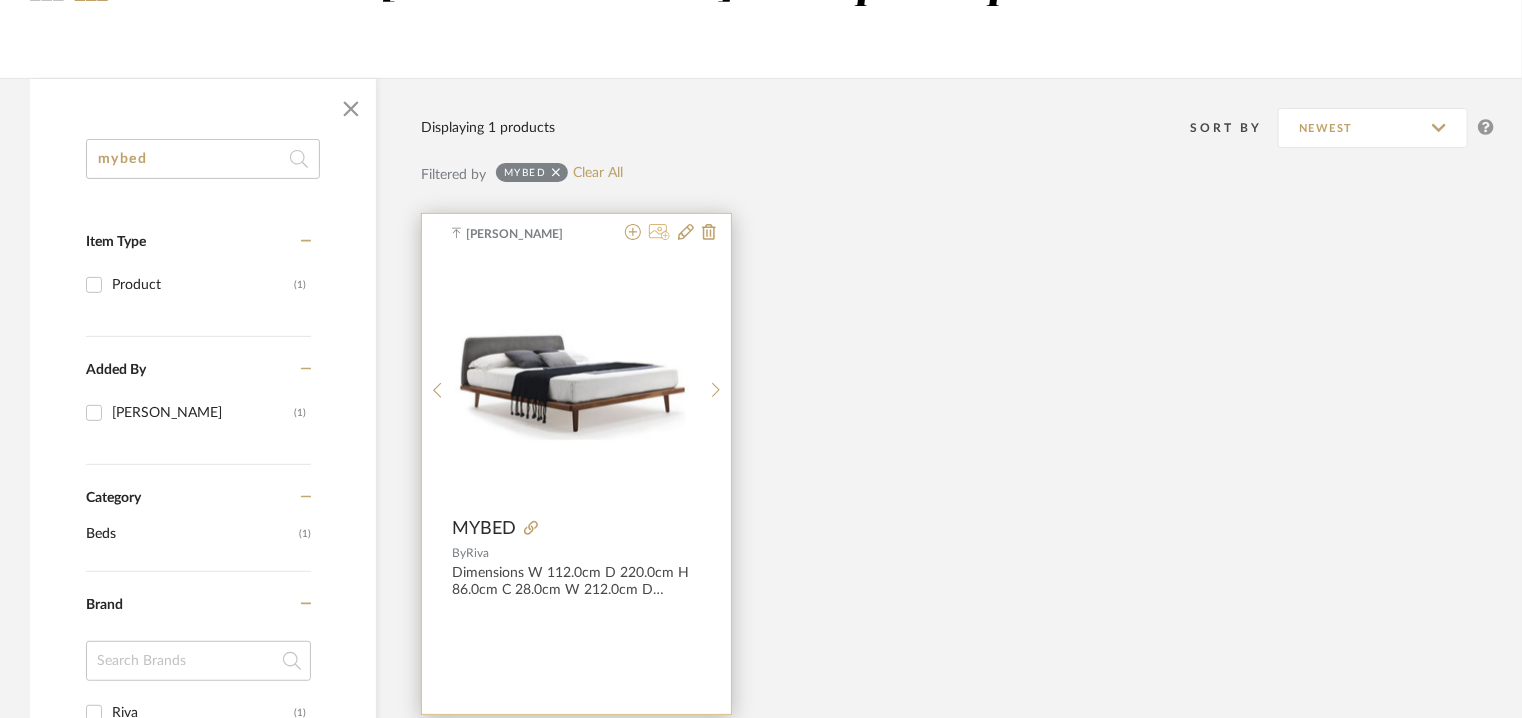 click 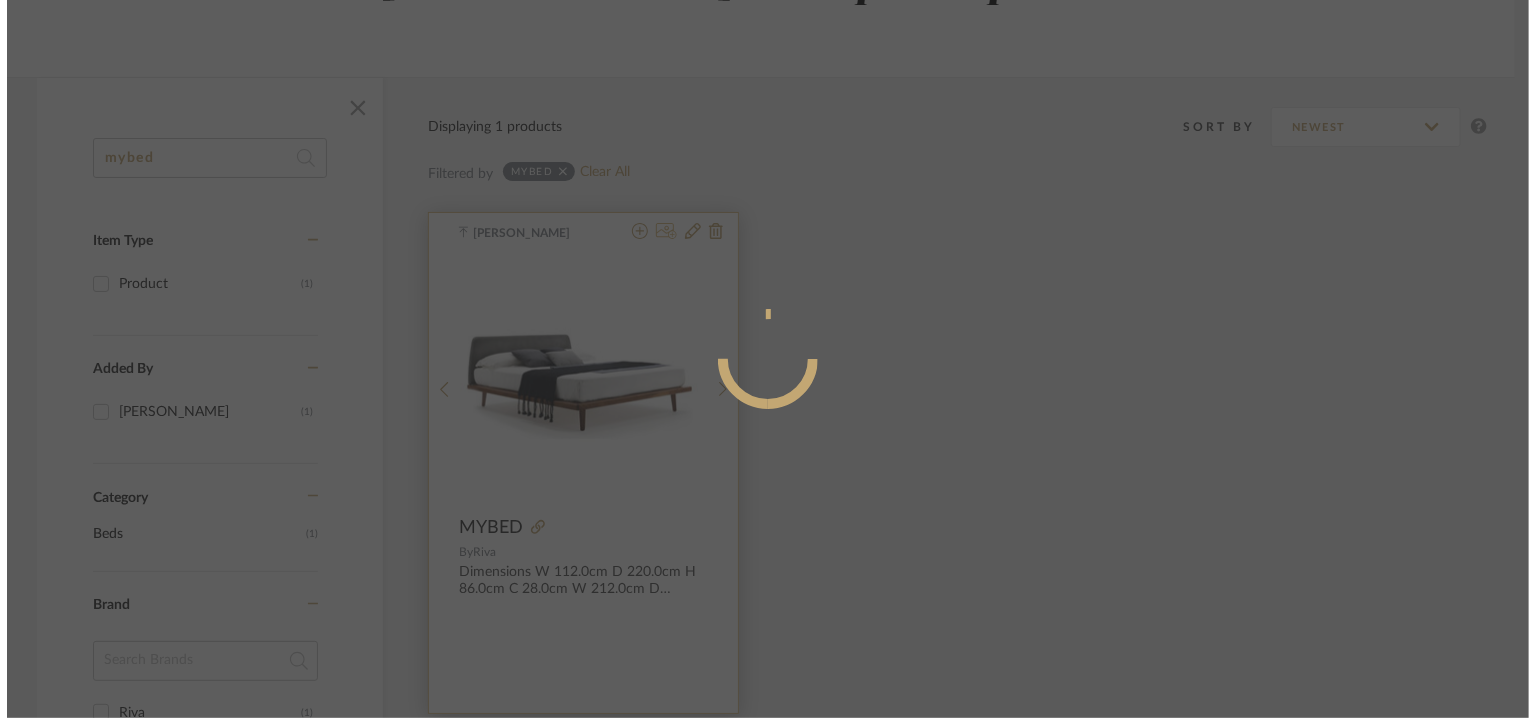 scroll, scrollTop: 0, scrollLeft: 0, axis: both 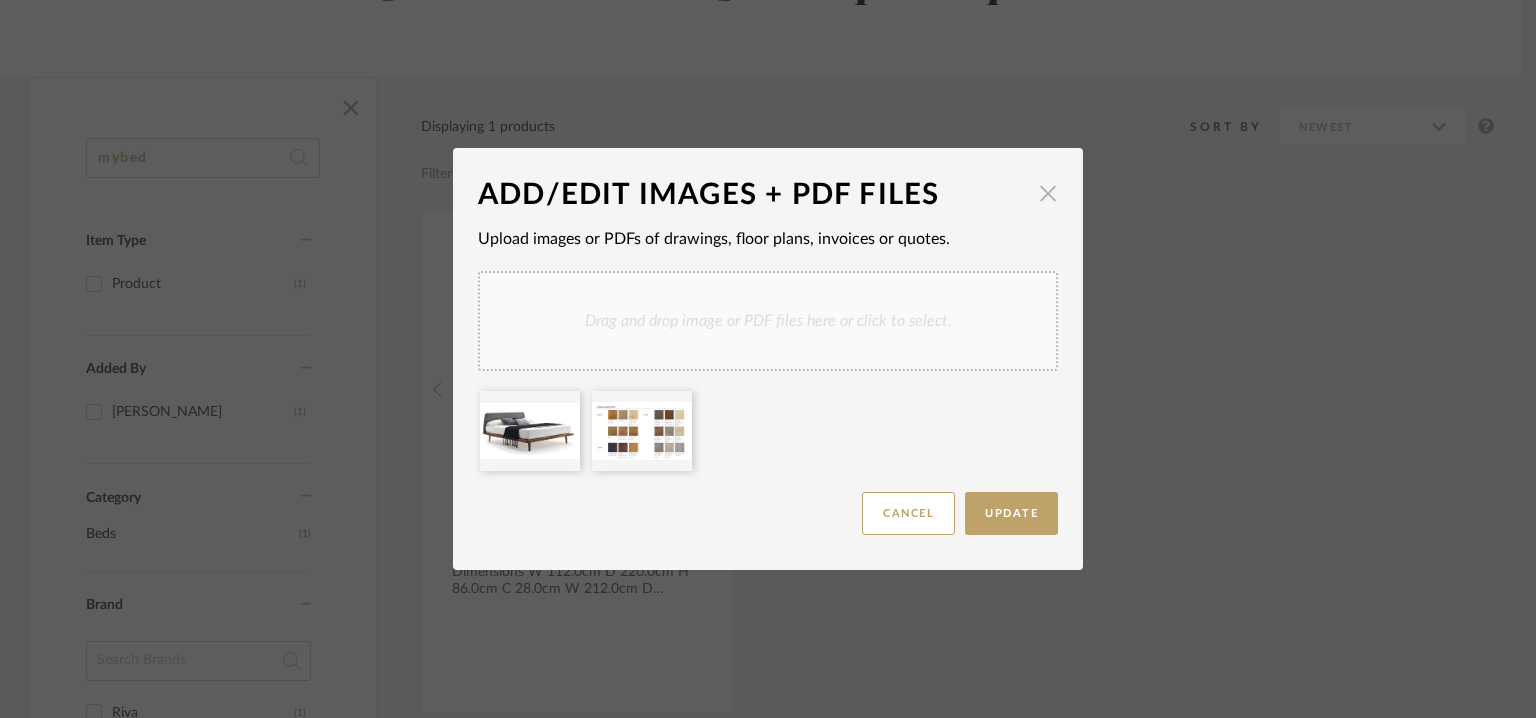 click at bounding box center [1048, 193] 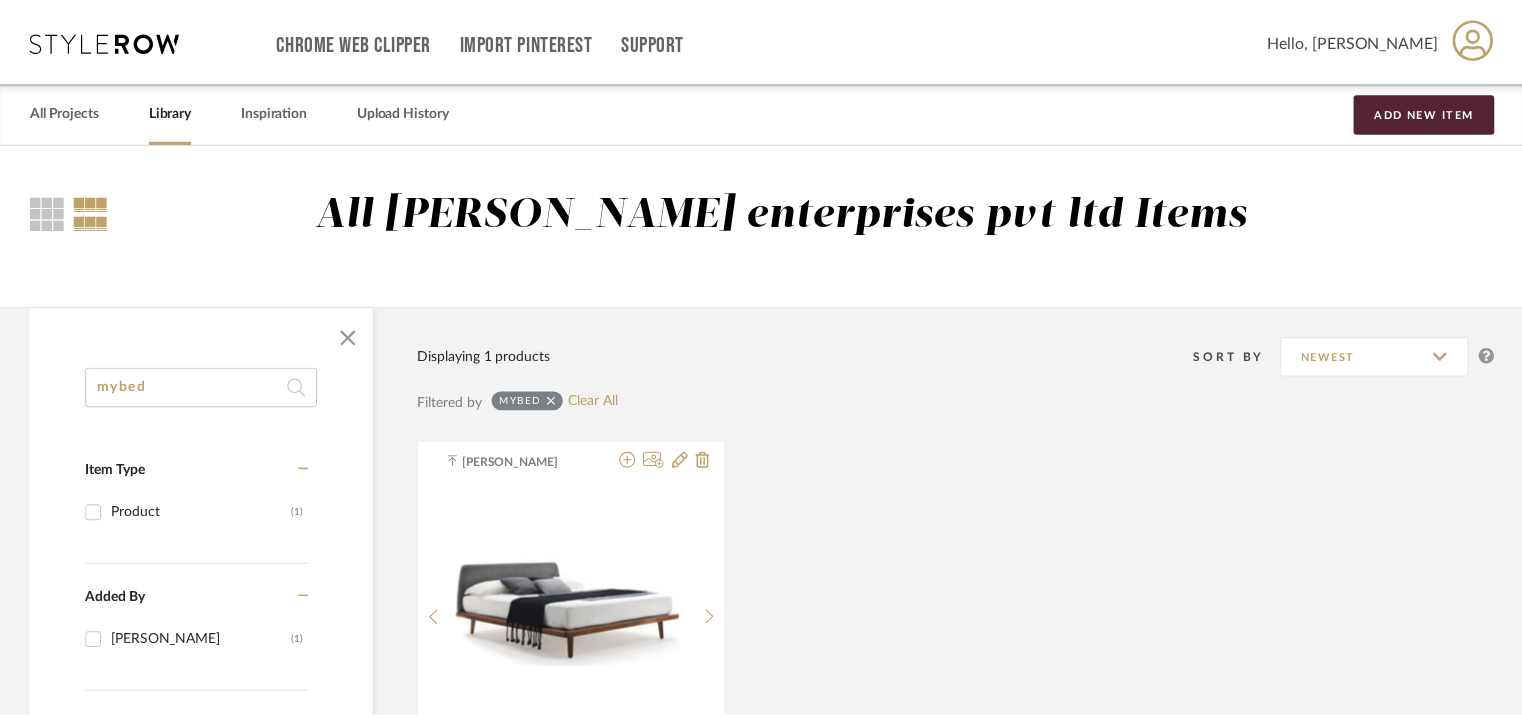 scroll, scrollTop: 229, scrollLeft: 0, axis: vertical 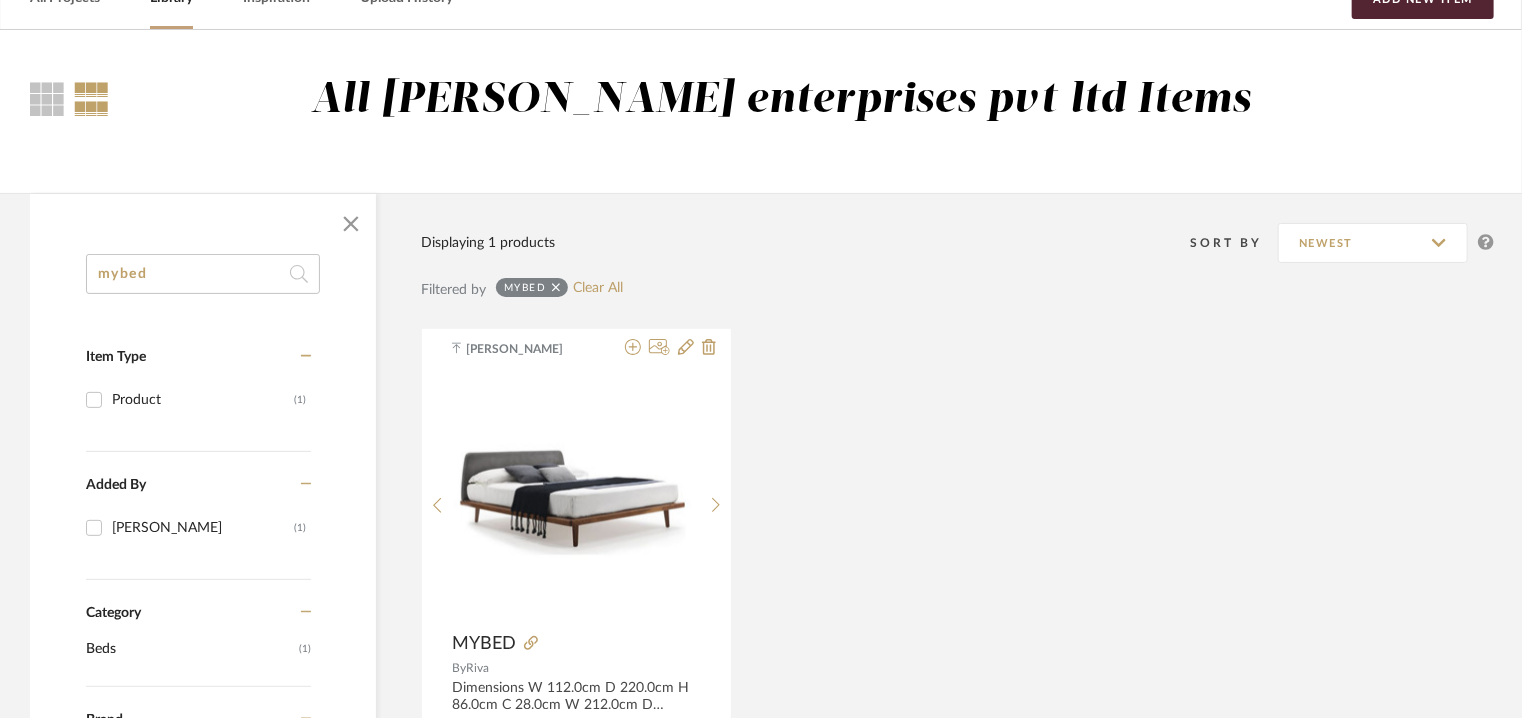 drag, startPoint x: 179, startPoint y: 273, endPoint x: 0, endPoint y: 221, distance: 186.4001 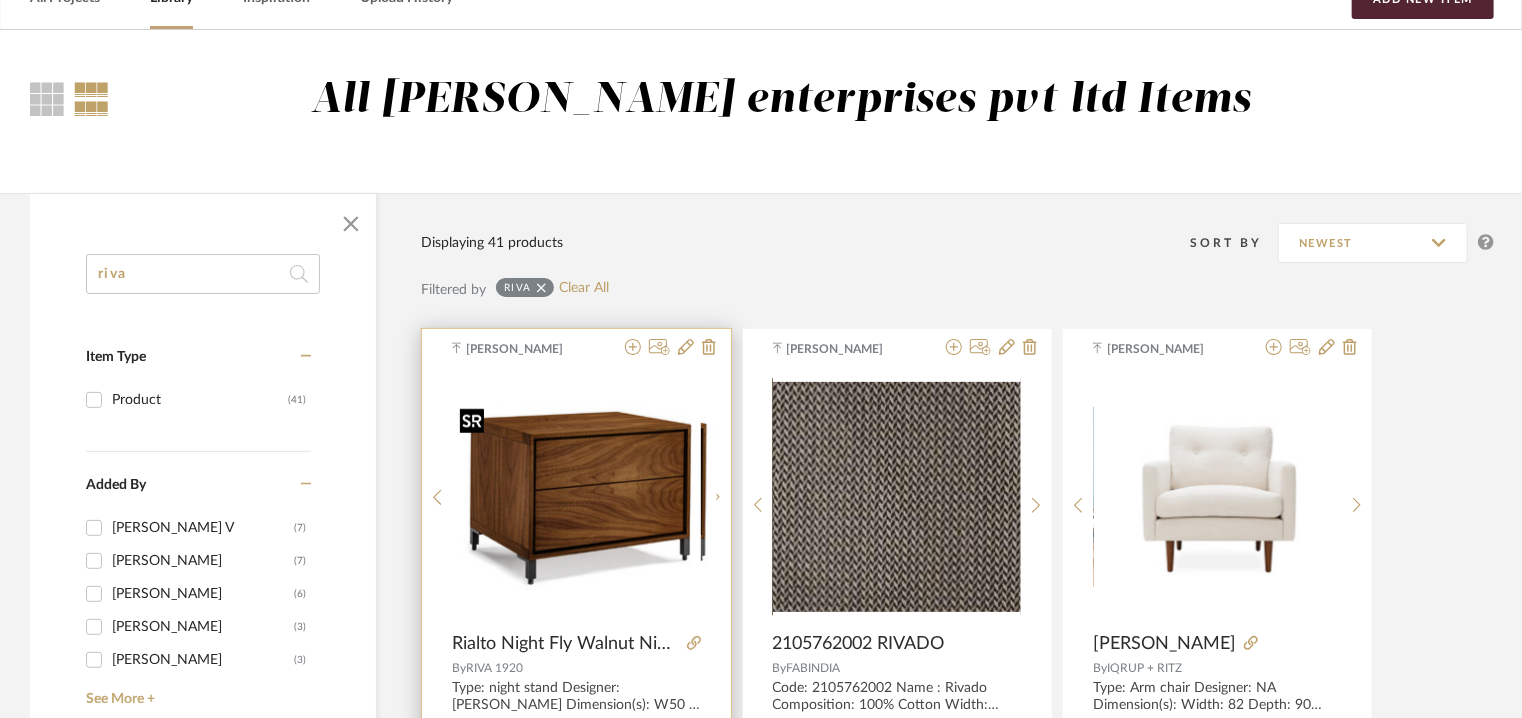 click at bounding box center (577, 497) 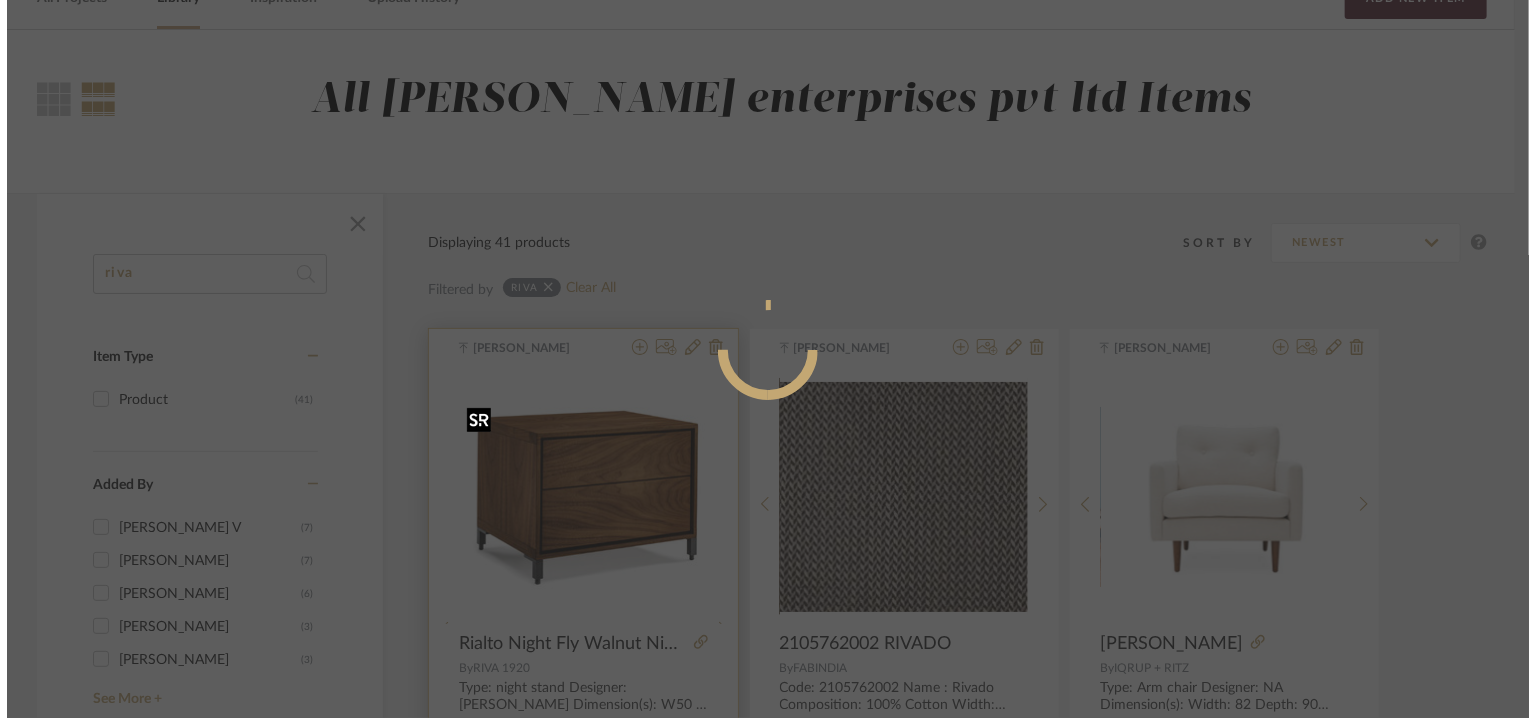 scroll, scrollTop: 0, scrollLeft: 0, axis: both 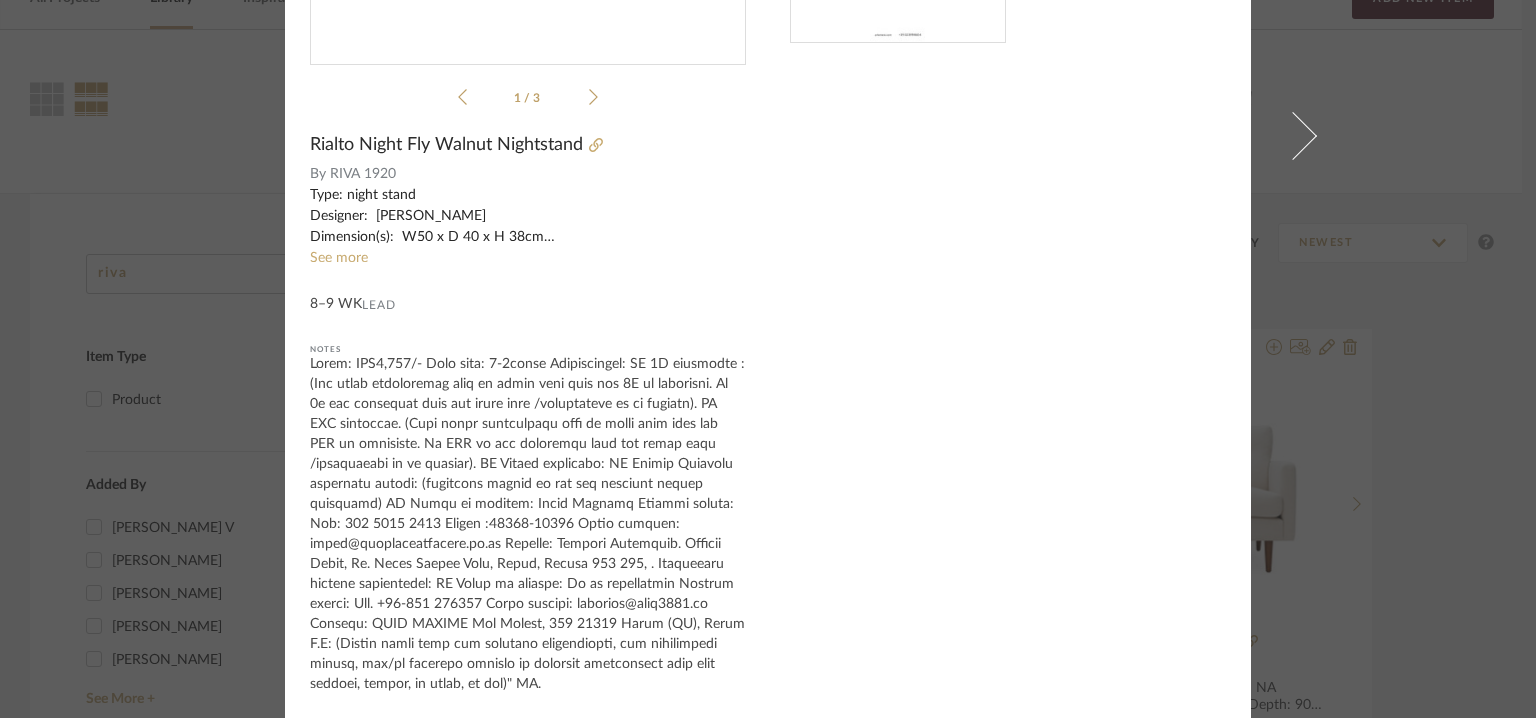 drag, startPoint x: 488, startPoint y: 681, endPoint x: 400, endPoint y: 501, distance: 200.35968 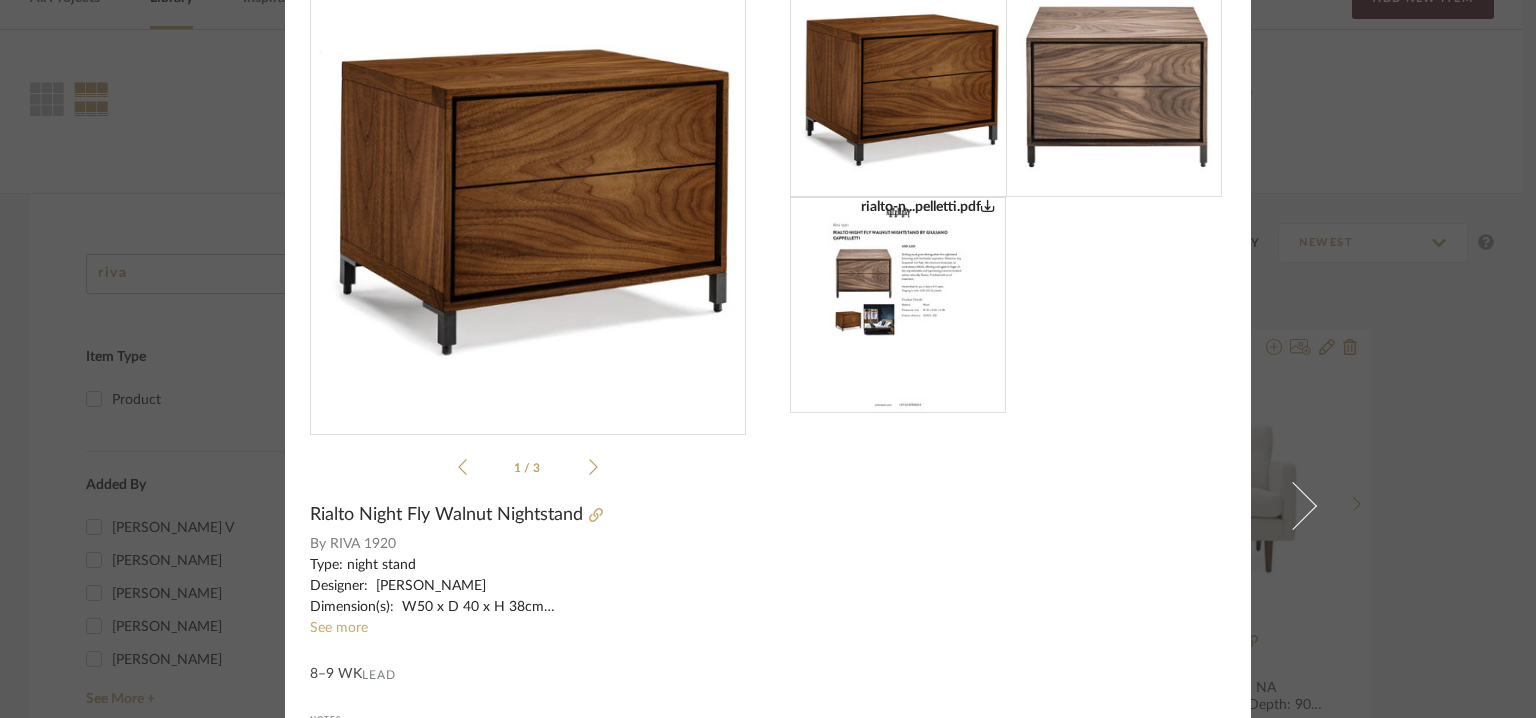 scroll, scrollTop: 0, scrollLeft: 0, axis: both 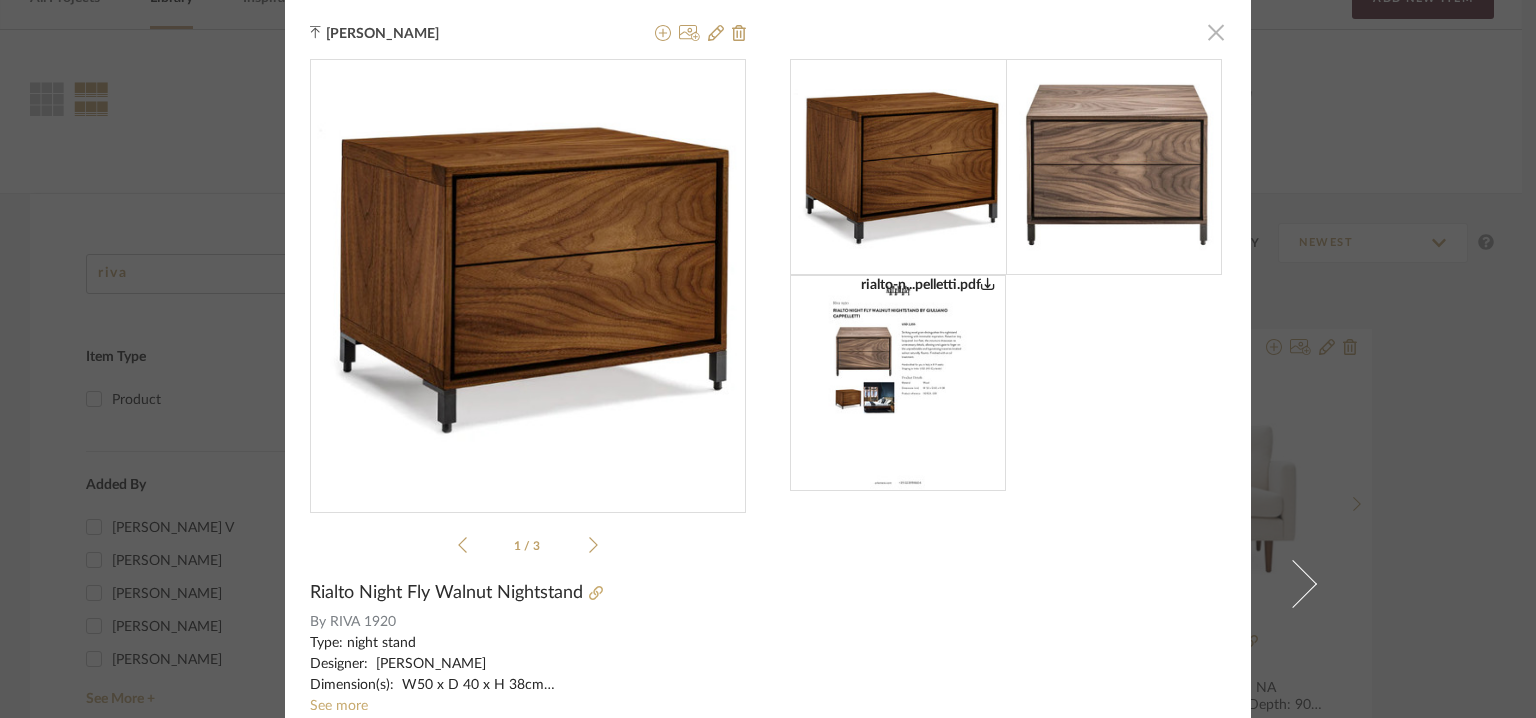 click 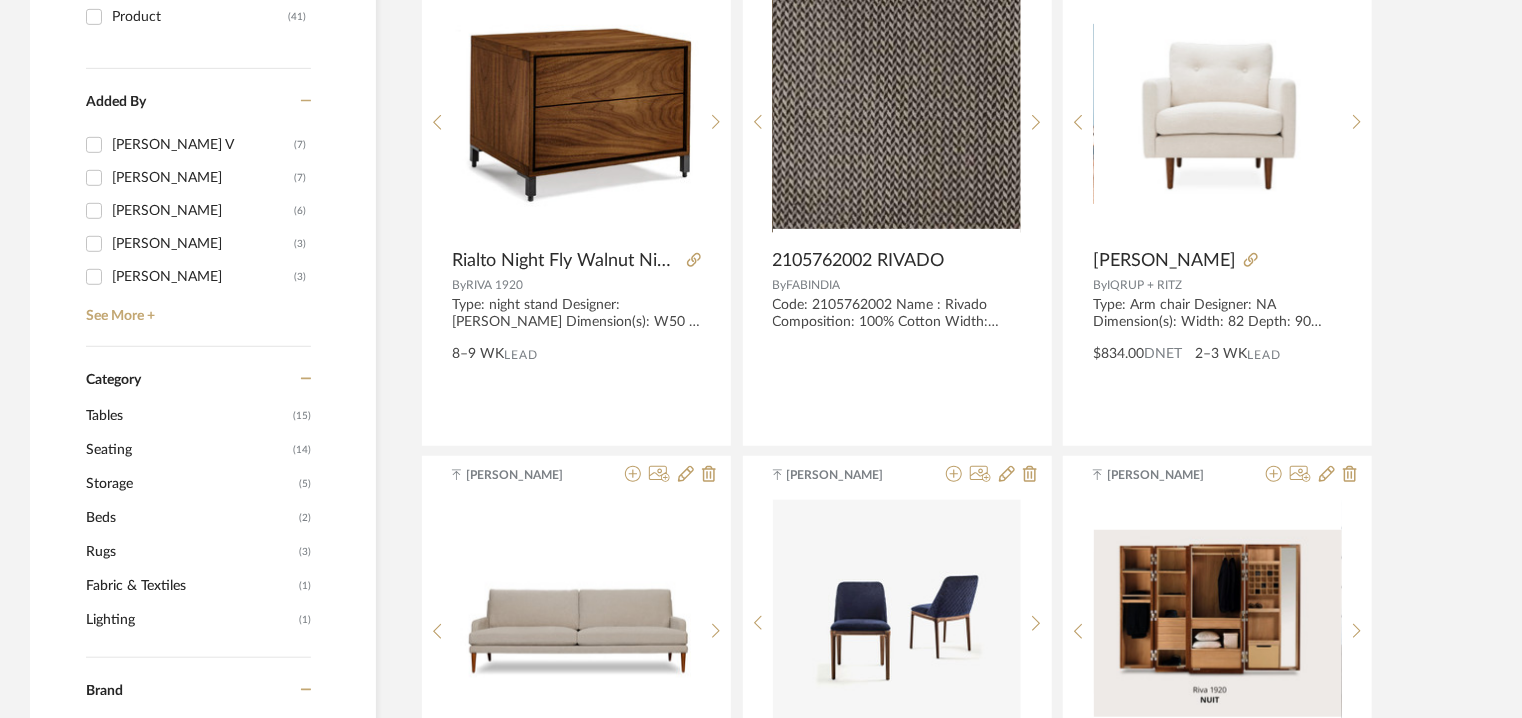 scroll, scrollTop: 214, scrollLeft: 0, axis: vertical 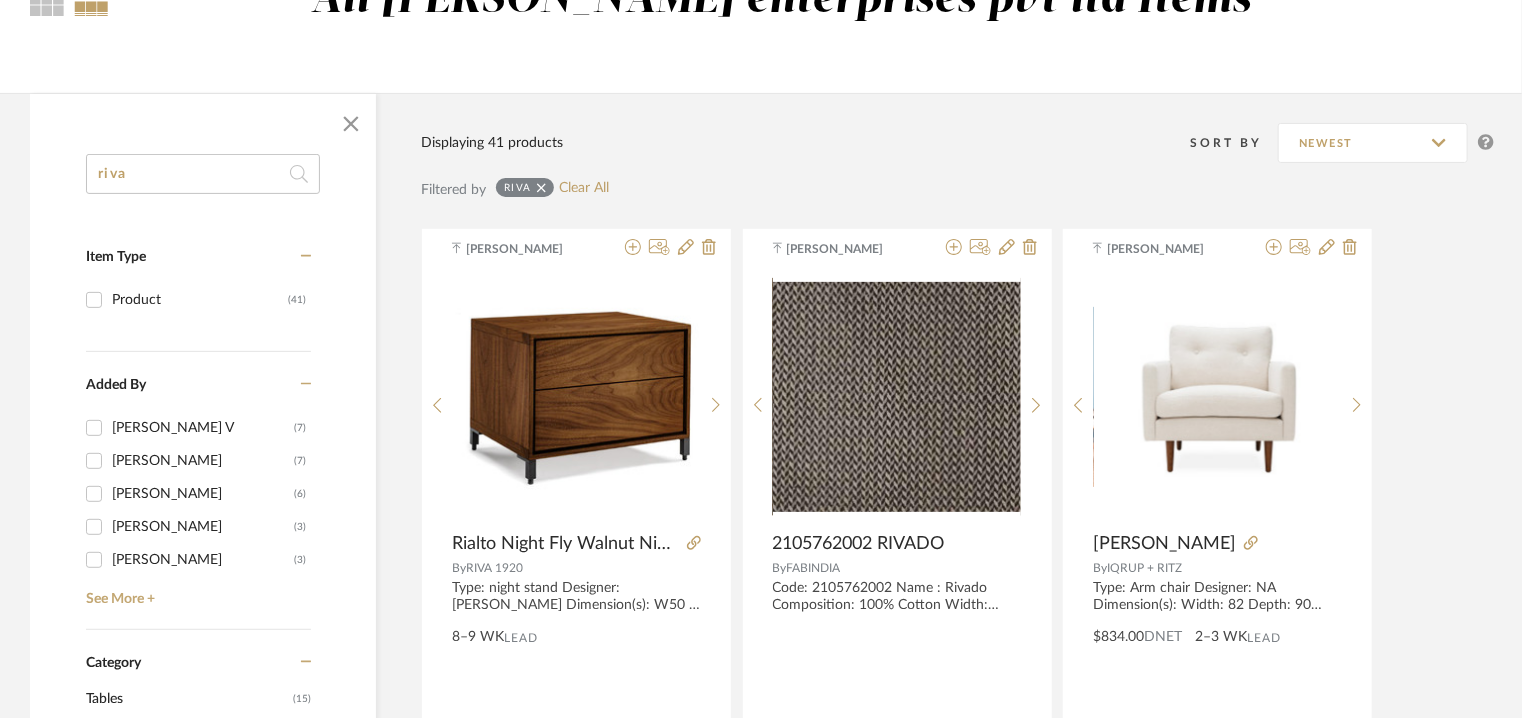 drag, startPoint x: 167, startPoint y: 178, endPoint x: 144, endPoint y: 179, distance: 23.021729 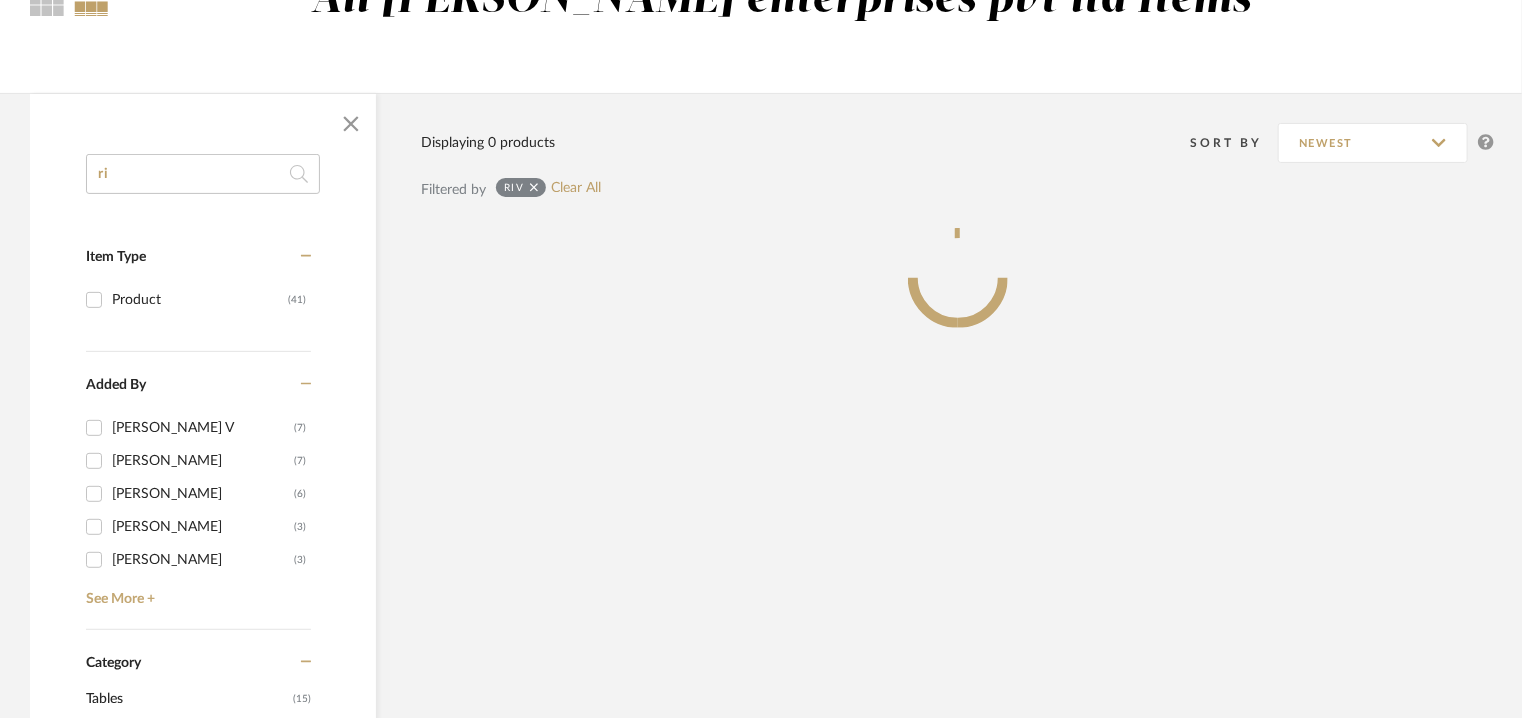 type on "r" 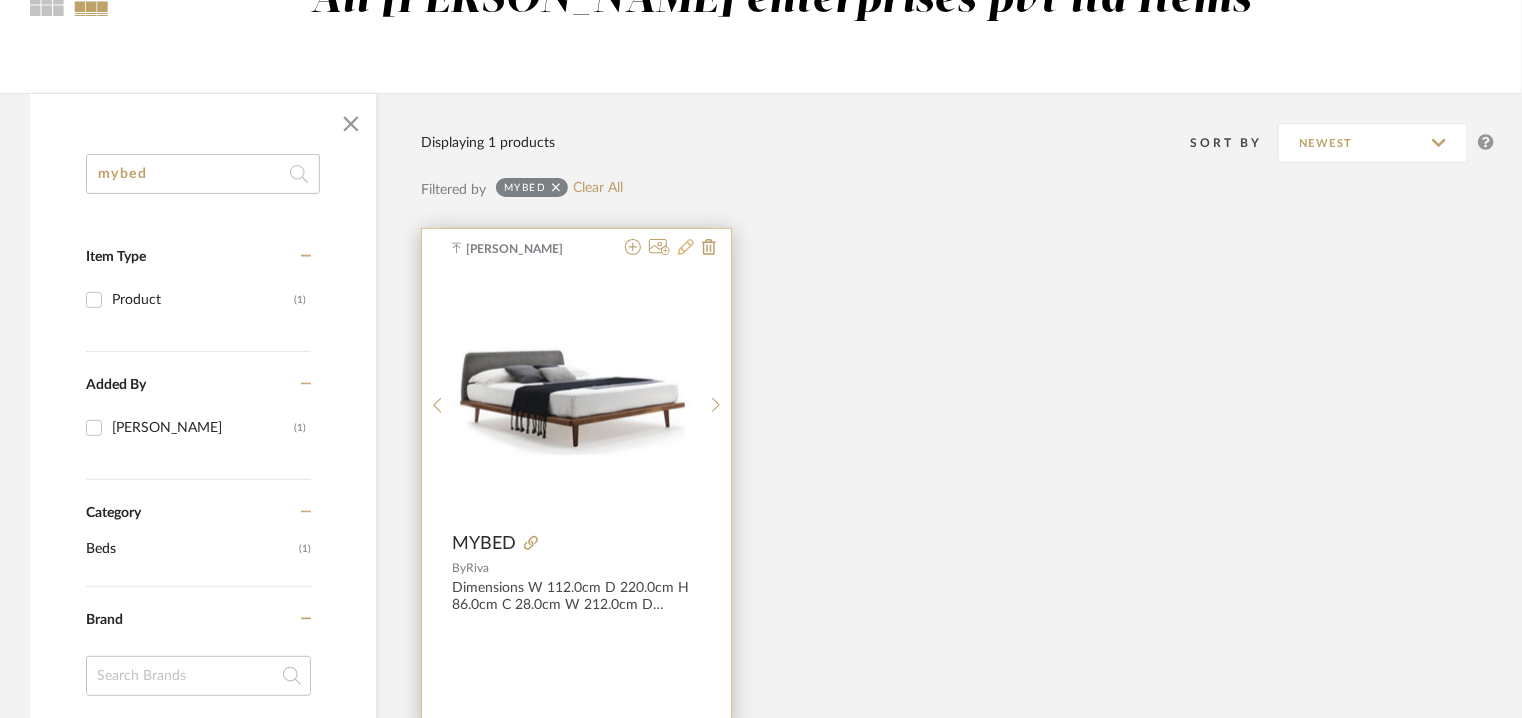type on "mybed" 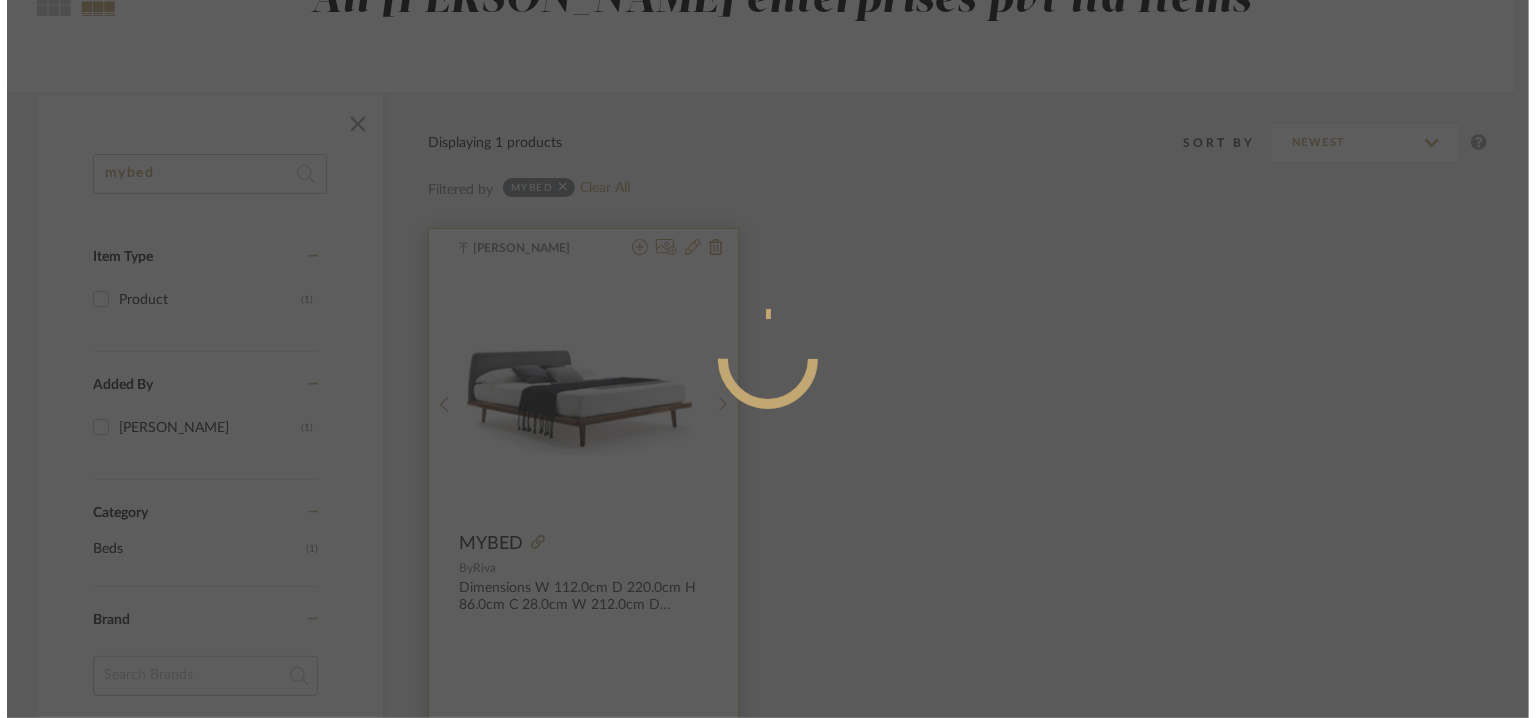 scroll, scrollTop: 0, scrollLeft: 0, axis: both 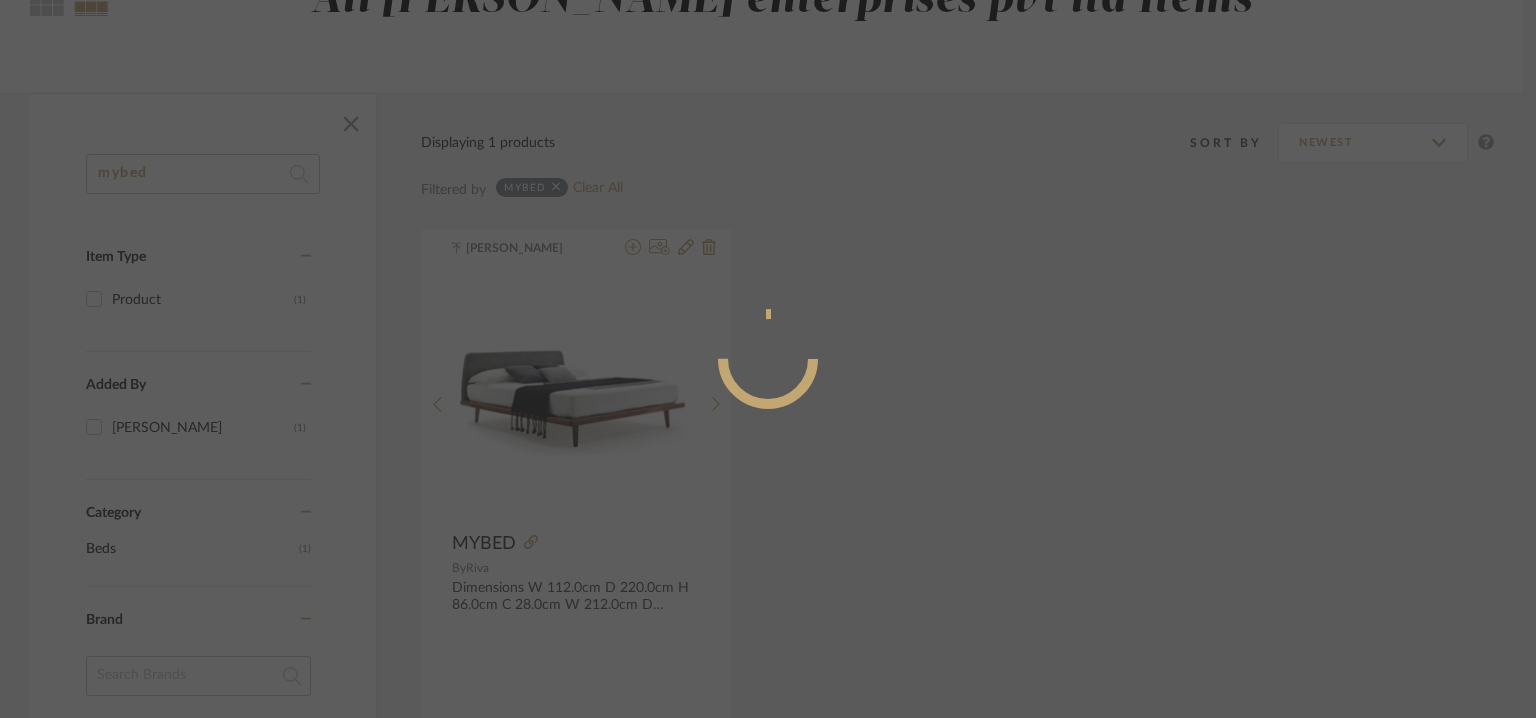 radio on "true" 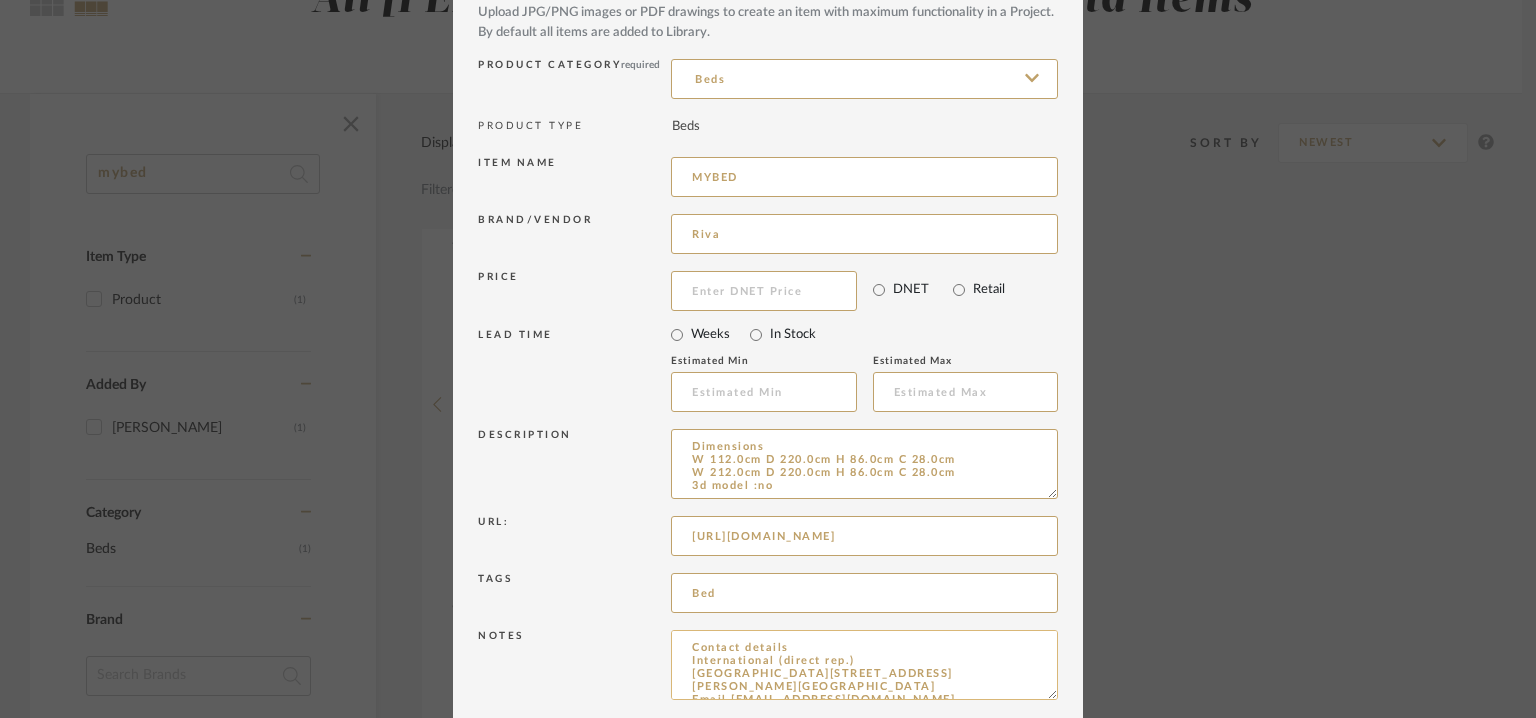 scroll, scrollTop: 192, scrollLeft: 0, axis: vertical 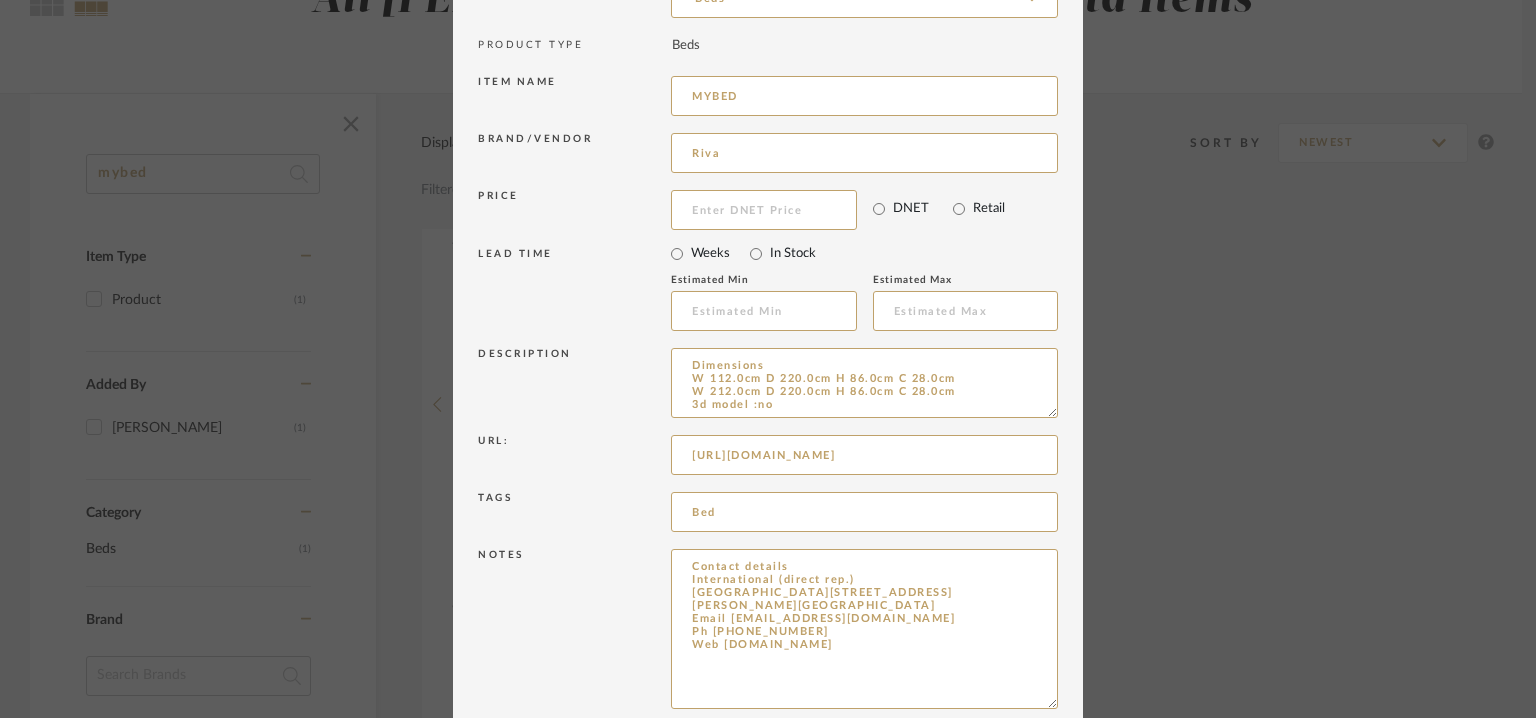 drag, startPoint x: 1038, startPoint y: 614, endPoint x: 1016, endPoint y: 776, distance: 163.487 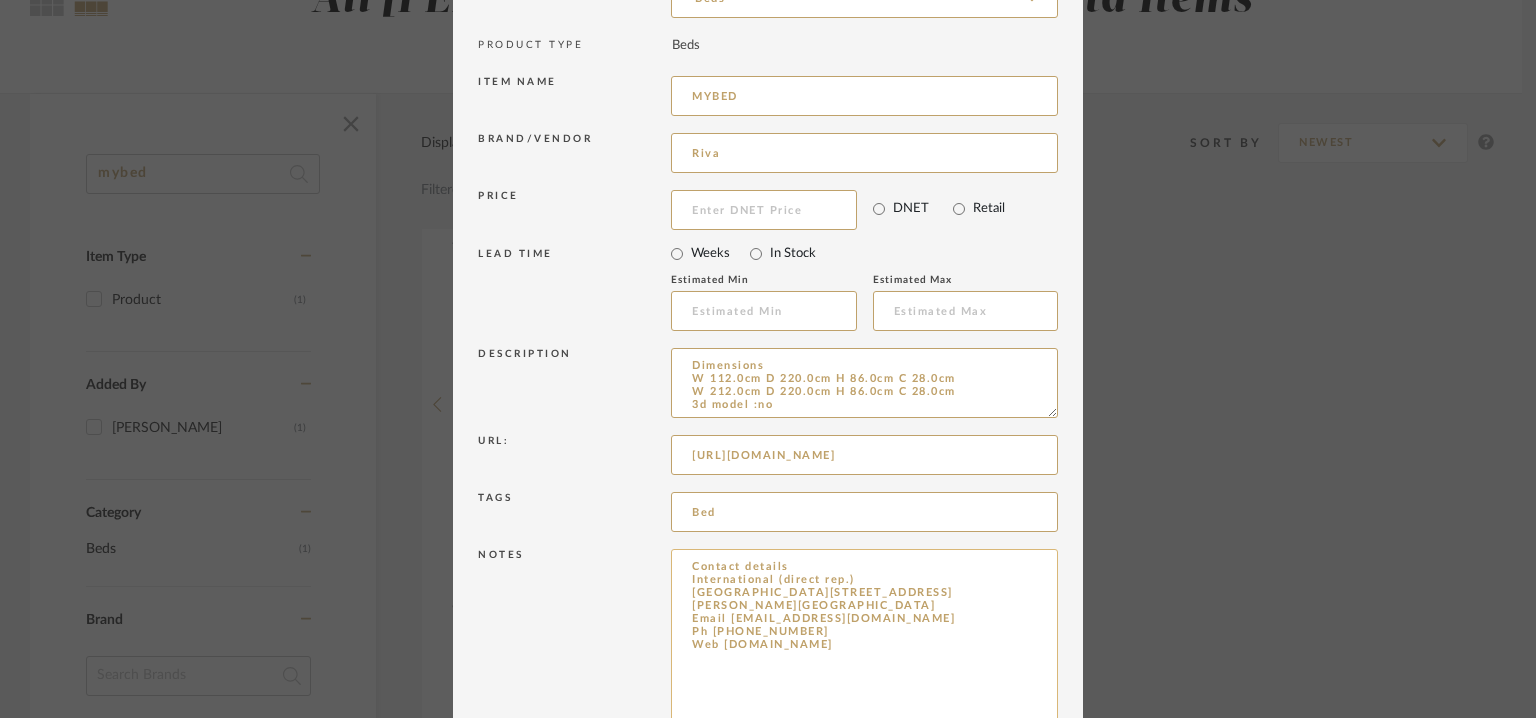 drag, startPoint x: 862, startPoint y: 667, endPoint x: 687, endPoint y: 562, distance: 204.08331 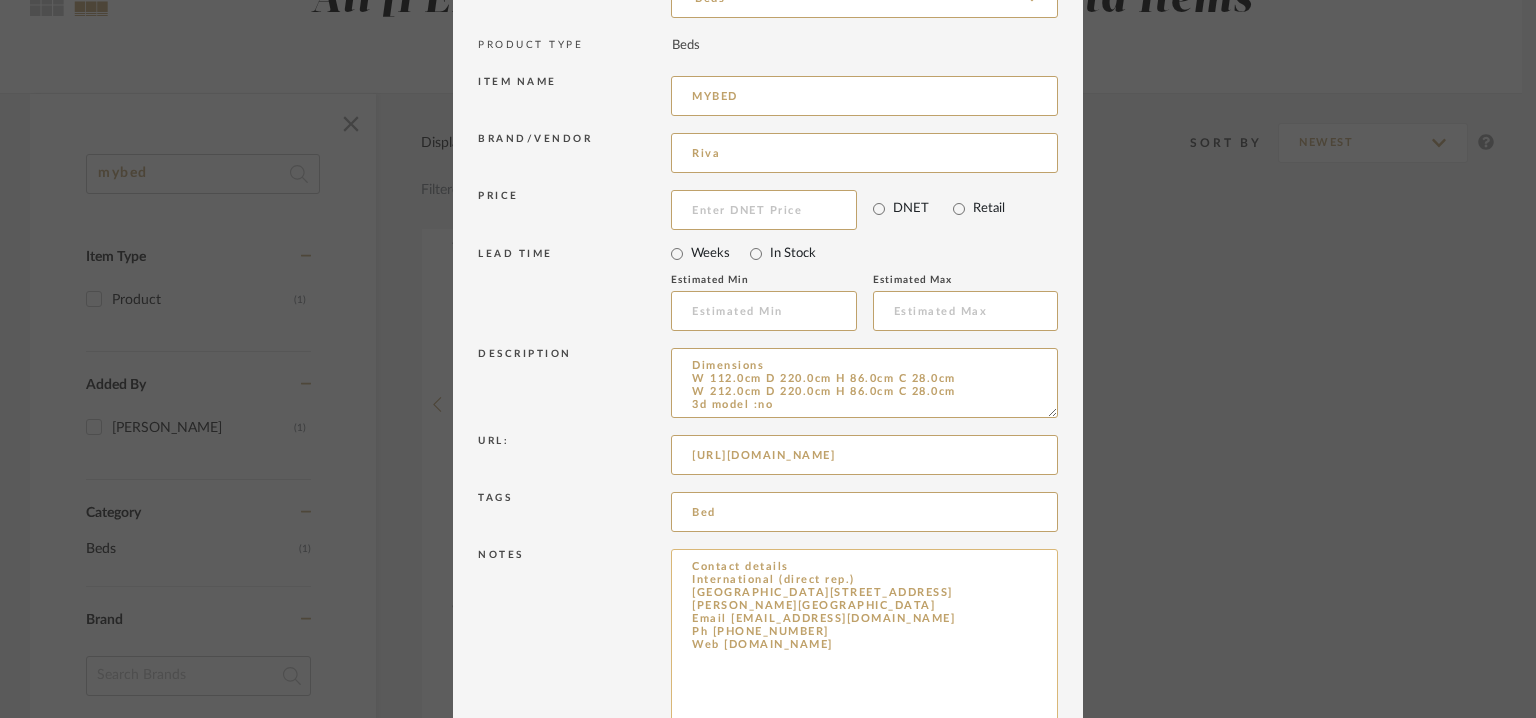 paste on "Point of contact: [PERSON_NAME] Contact number: Tel: [PHONE_NUMBER] Mobile :97694-74469 Email address: [EMAIL_ADDRESS][DOMAIN_NAME] Address: Sources Unlimited. [STREET_ADDRESS][PERSON_NAME] 030, . Additional contact information: NA Point of contact: To be established Contact number: Tel. [PHONE_NUMBER] Email address: [EMAIL_ADDRESS][DOMAIN_NAME]  Address: [STREET_ADDRESS][PERSON_NAME] P.S: (Please enter here any specific observations, any encountered issues, and/or concerns related to previous experiences with this product, vendor, or brand, if any)" NA." 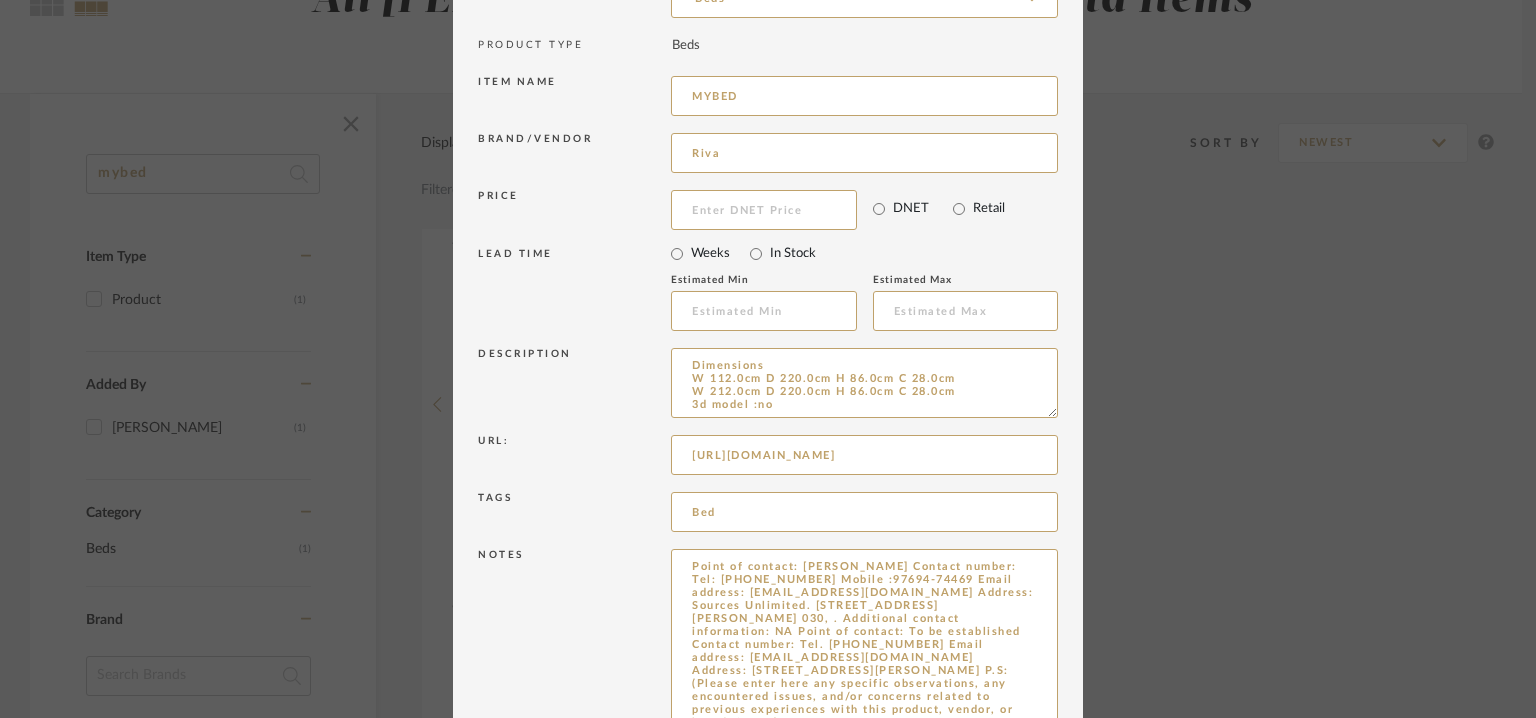 scroll, scrollTop: 203, scrollLeft: 0, axis: vertical 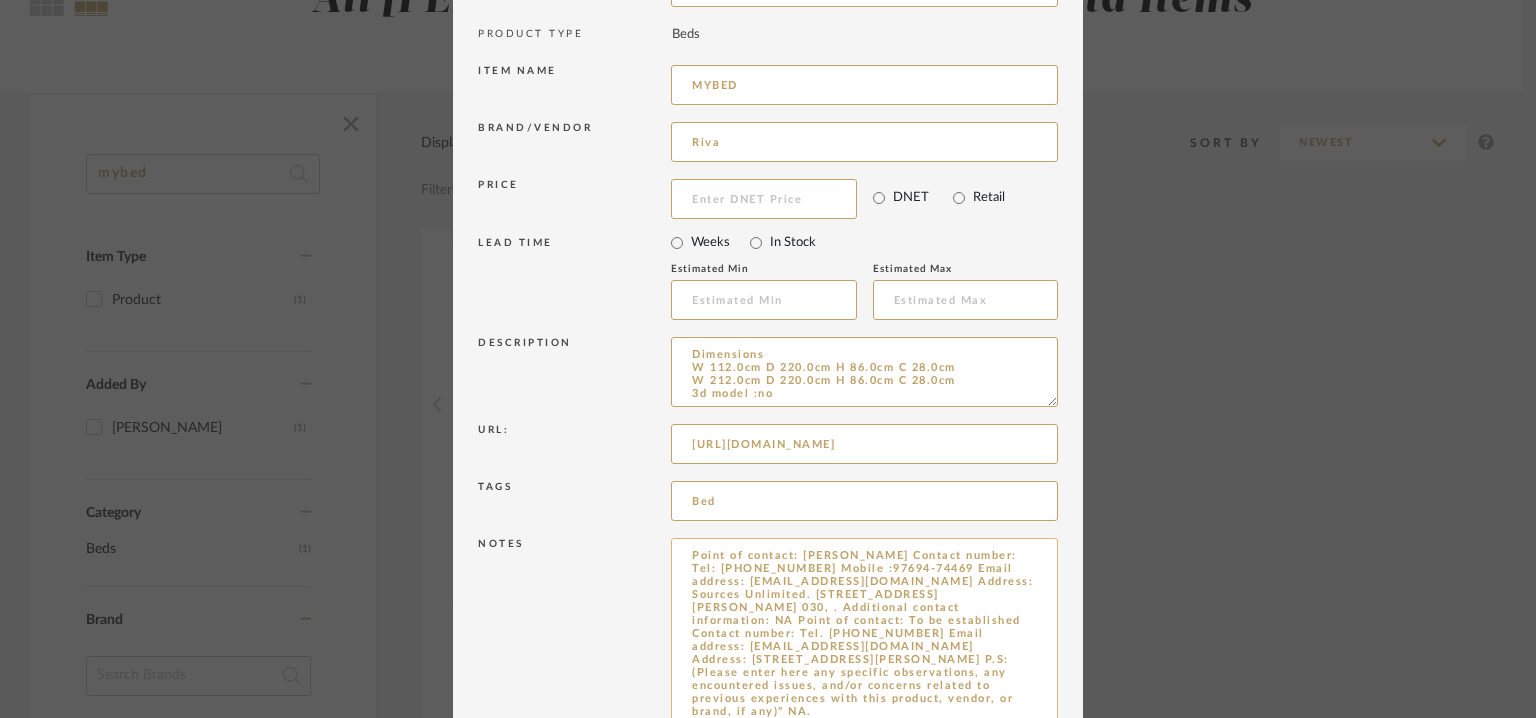 click on "Point of contact: [PERSON_NAME] Contact number: Tel: [PHONE_NUMBER] Mobile :97694-74469 Email address: [EMAIL_ADDRESS][DOMAIN_NAME] Address: Sources Unlimited. [STREET_ADDRESS][PERSON_NAME] 030, . Additional contact information: NA Point of contact: To be established Contact number: Tel. [PHONE_NUMBER] Email address: [EMAIL_ADDRESS][DOMAIN_NAME]  Address: [STREET_ADDRESS][PERSON_NAME] P.S: (Please enter here any specific observations, any encountered issues, and/or concerns related to previous experiences with this product, vendor, or brand, if any)" NA." at bounding box center (864, 653) 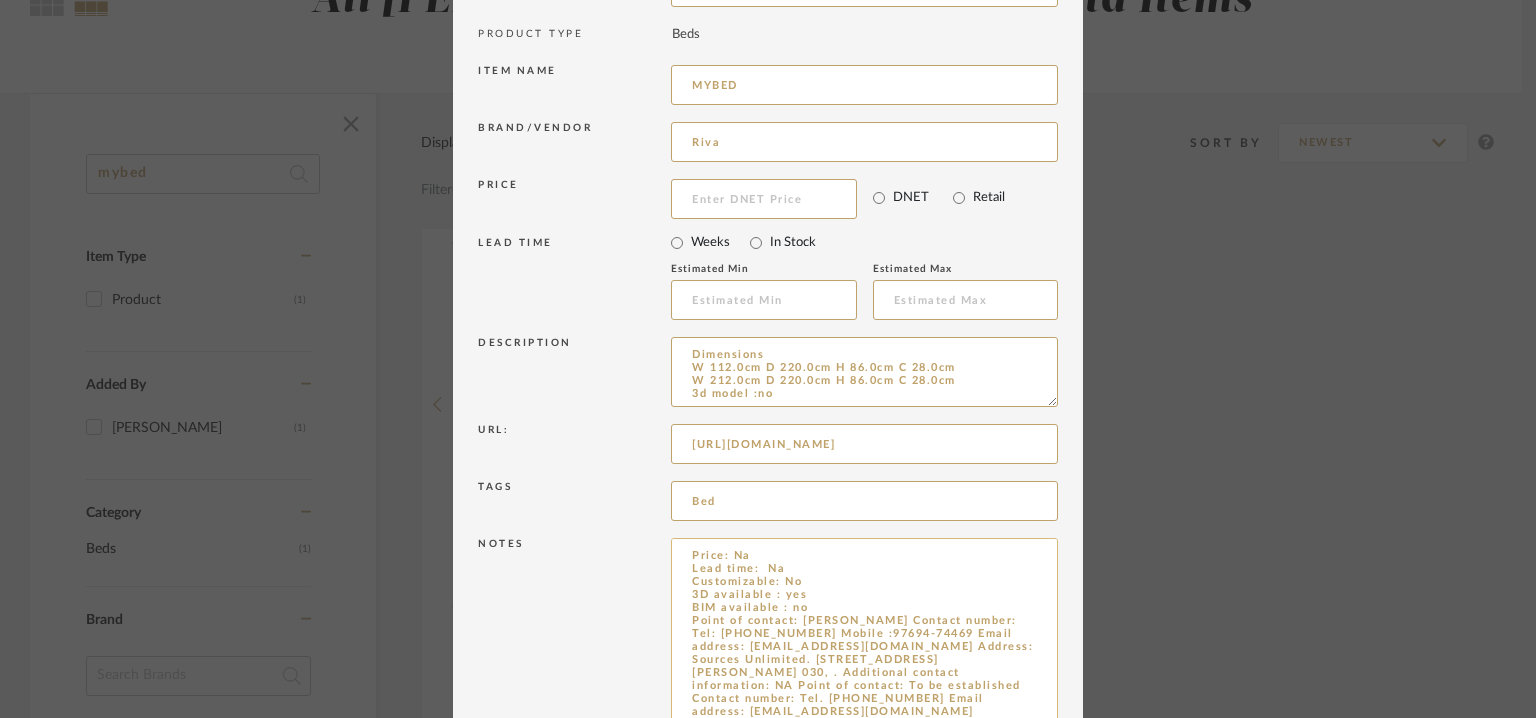 drag, startPoint x: 817, startPoint y: 603, endPoint x: 828, endPoint y: 595, distance: 13.601471 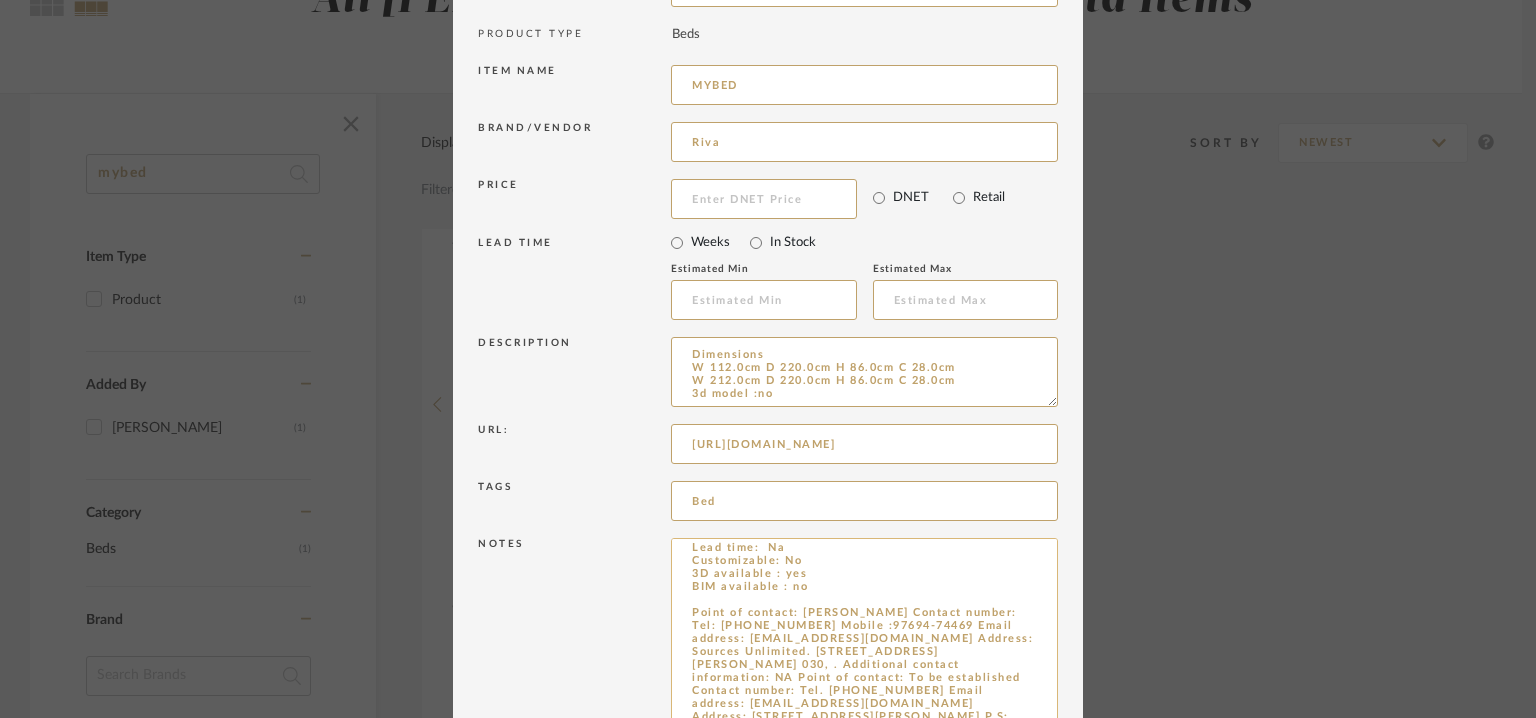 scroll, scrollTop: 32, scrollLeft: 0, axis: vertical 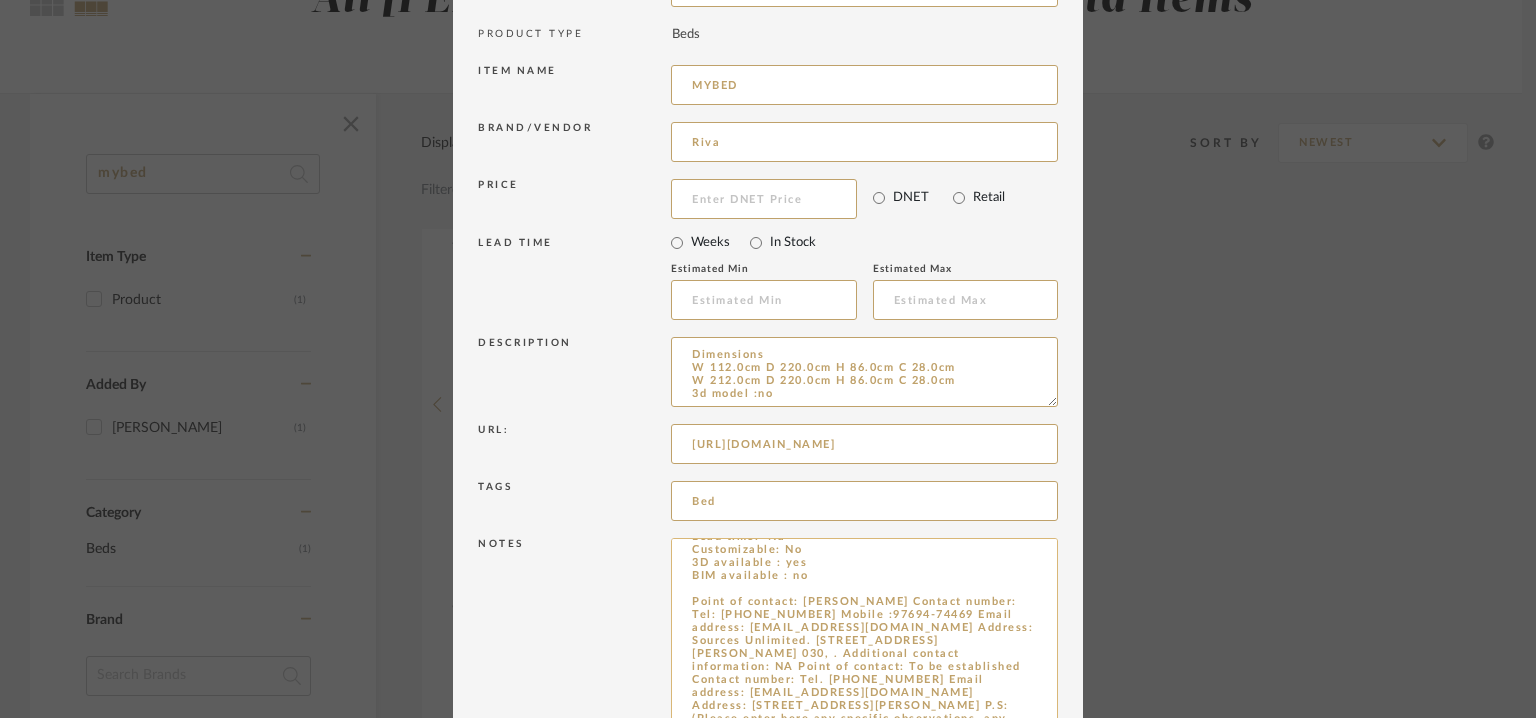 click on "Price: Na
Lead time:  Na
Customizable: No
3D available : yes
BIM available : no
Point of contact: [PERSON_NAME] Contact number: Tel: [PHONE_NUMBER] Mobile :97694-74469 Email address: [EMAIL_ADDRESS][DOMAIN_NAME] Address: Sources Unlimited. [STREET_ADDRESS][PERSON_NAME] 030, . Additional contact information: NA Point of contact: To be established Contact number: Tel. [PHONE_NUMBER] Email address: [EMAIL_ADDRESS][DOMAIN_NAME]  Address: [STREET_ADDRESS][PERSON_NAME] P.S: (Please enter here any specific observations, any encountered issues, and/or concerns related to previous experiences with this product, vendor, or brand, if any)" NA." at bounding box center (864, 653) 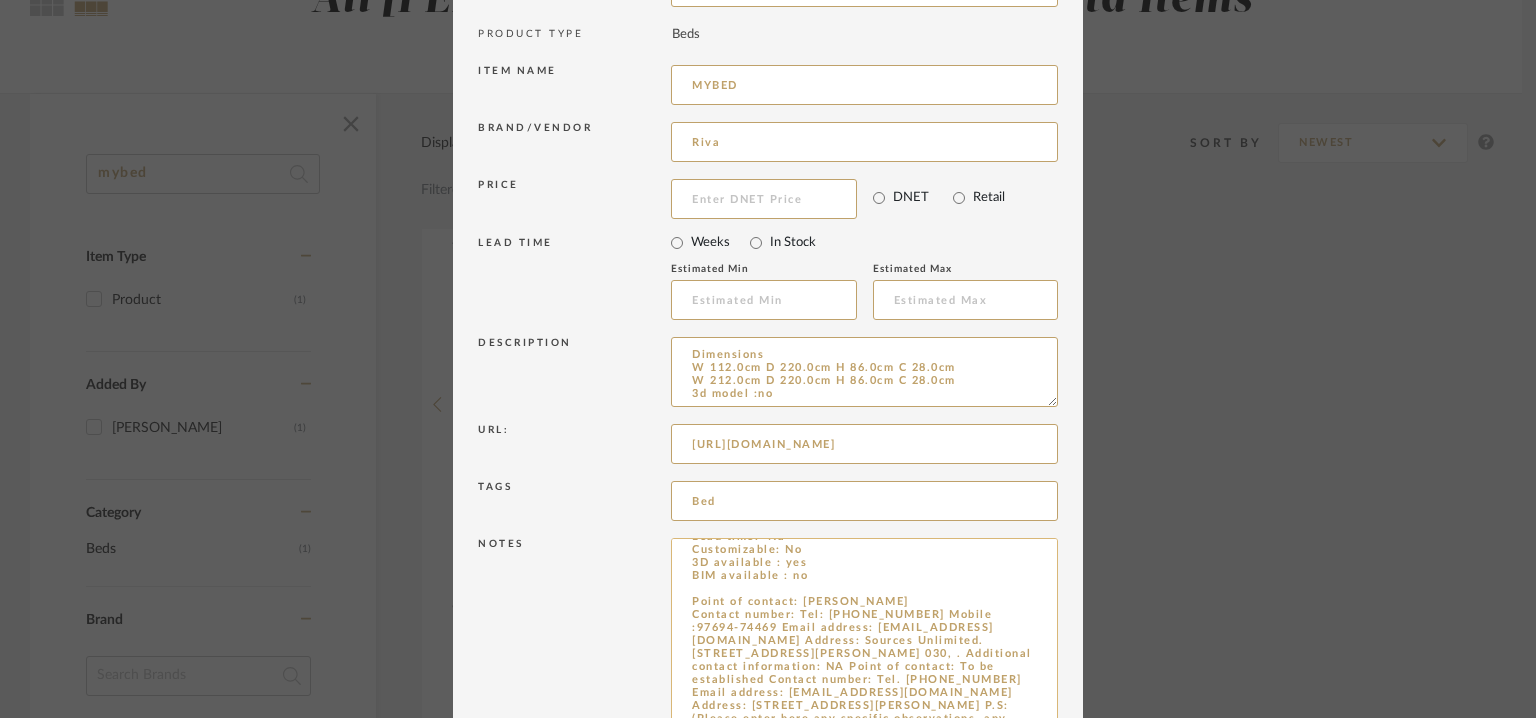 click on "Price: Na
Lead time:  Na
Customizable: No
3D available : yes
BIM available : no
Point of contact: [PERSON_NAME]
Contact number: Tel: [PHONE_NUMBER] Mobile :97694-74469 Email address: [EMAIL_ADDRESS][DOMAIN_NAME] Address: Sources Unlimited. [STREET_ADDRESS][PERSON_NAME] 030, . Additional contact information: NA Point of contact: To be established Contact number: Tel. [PHONE_NUMBER] Email address: [EMAIL_ADDRESS][DOMAIN_NAME]  Address: [STREET_ADDRESS][PERSON_NAME] P.S: (Please enter here any specific observations, any encountered issues, and/or concerns related to previous experiences with this product, vendor, or brand, if any)" NA." at bounding box center (864, 653) 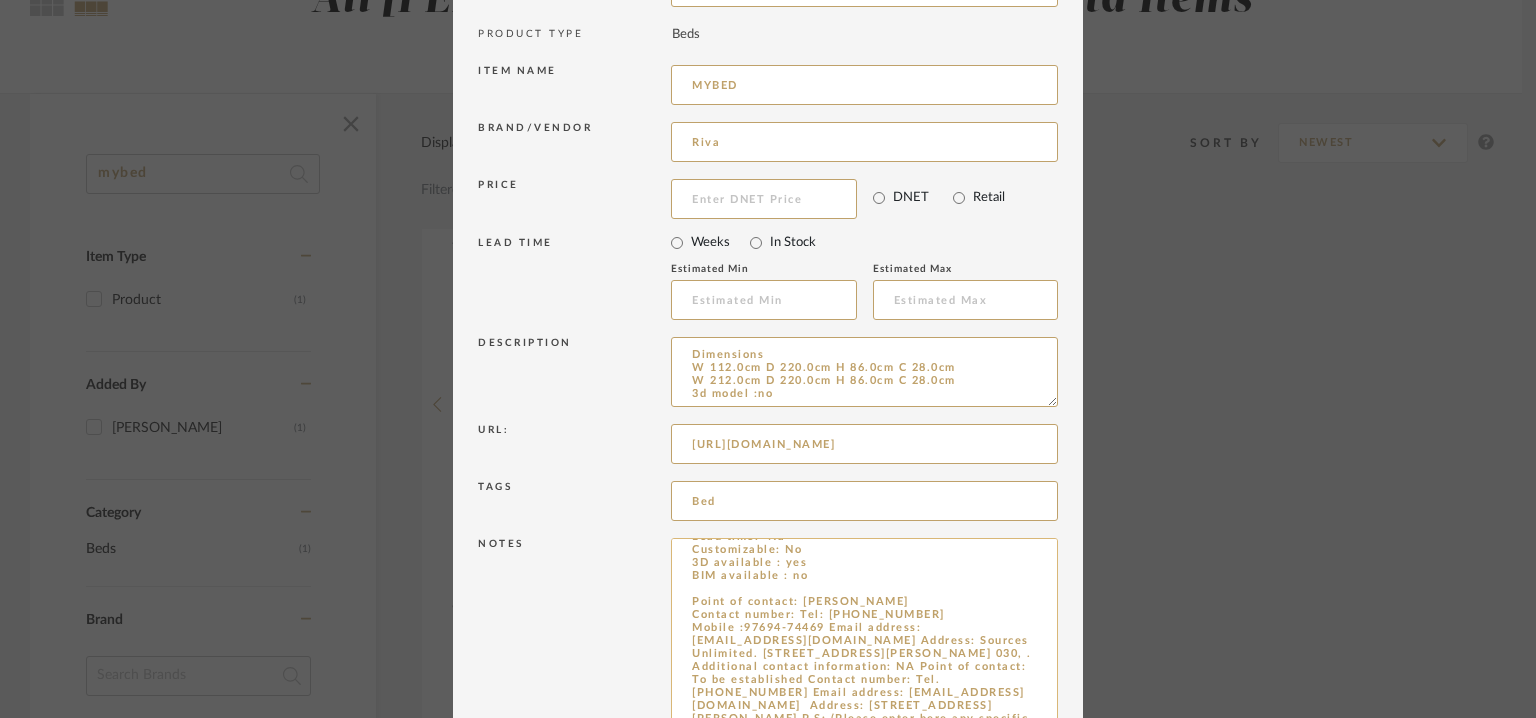 click on "Price: Na
Lead time:  Na
Customizable: No
3D available : yes
BIM available : no
Point of contact: [PERSON_NAME]
Contact number: Tel: [PHONE_NUMBER]
Mobile :97694-74469 Email address: [EMAIL_ADDRESS][DOMAIN_NAME] Address: Sources Unlimited. [STREET_ADDRESS][PERSON_NAME] 030, . Additional contact information: NA Point of contact: To be established Contact number: Tel. [PHONE_NUMBER] Email address: [EMAIL_ADDRESS][DOMAIN_NAME]  Address: [STREET_ADDRESS][PERSON_NAME] P.S: (Please enter here any specific observations, any encountered issues, and/or concerns related to previous experiences with this product, vendor, or brand, if any)" NA." at bounding box center [864, 653] 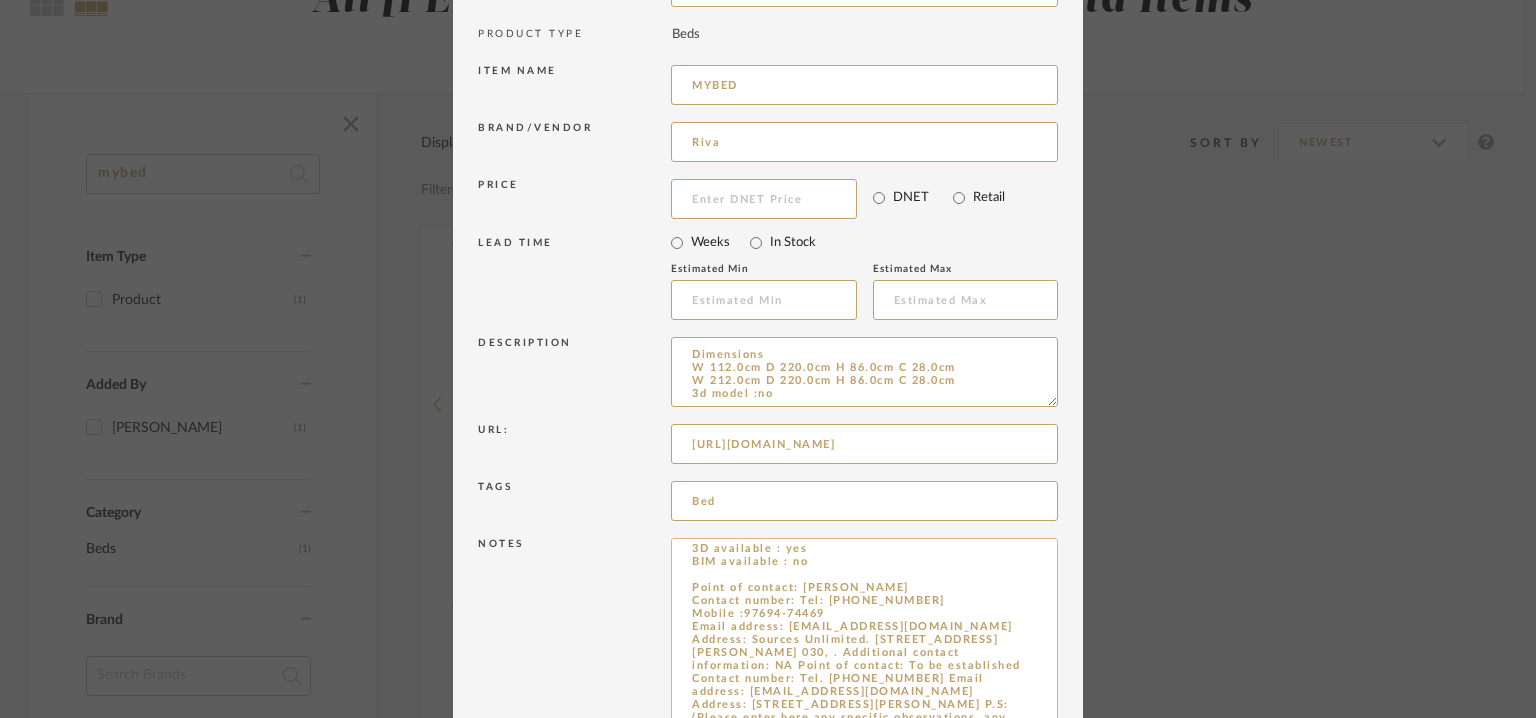 scroll, scrollTop: 59, scrollLeft: 0, axis: vertical 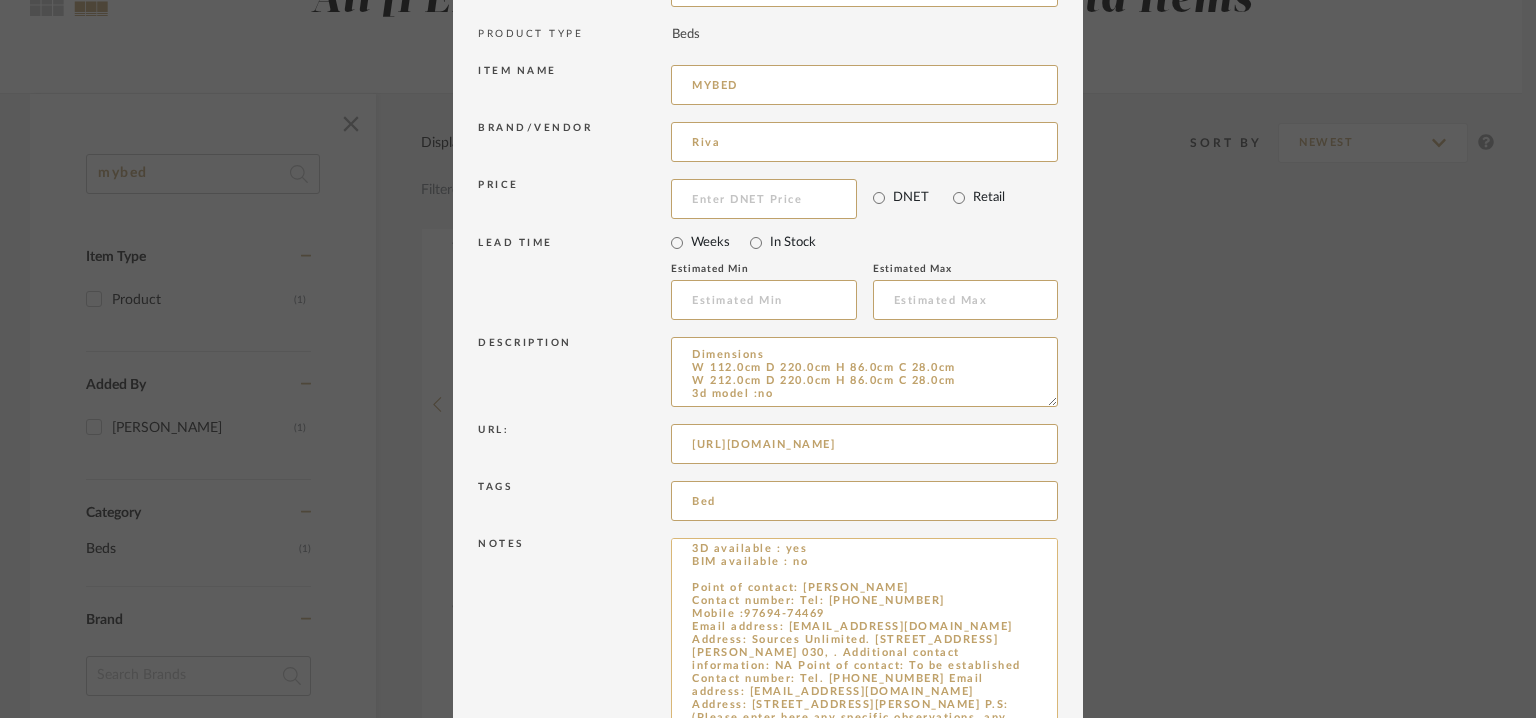 click on "Price: Na
Lead time:  Na
Customizable: No
3D available : yes
BIM available : no
Point of contact: [PERSON_NAME]
Contact number: Tel: [PHONE_NUMBER]
Mobile :97694-74469
Email address: [EMAIL_ADDRESS][DOMAIN_NAME] Address: Sources Unlimited. [STREET_ADDRESS][PERSON_NAME] 030, . Additional contact information: NA Point of contact: To be established Contact number: Tel. [PHONE_NUMBER] Email address: [EMAIL_ADDRESS][DOMAIN_NAME]  Address: [STREET_ADDRESS][PERSON_NAME] P.S: (Please enter here any specific observations, any encountered issues, and/or concerns related to previous experiences with this product, vendor, or brand, if any)" NA." at bounding box center [864, 653] 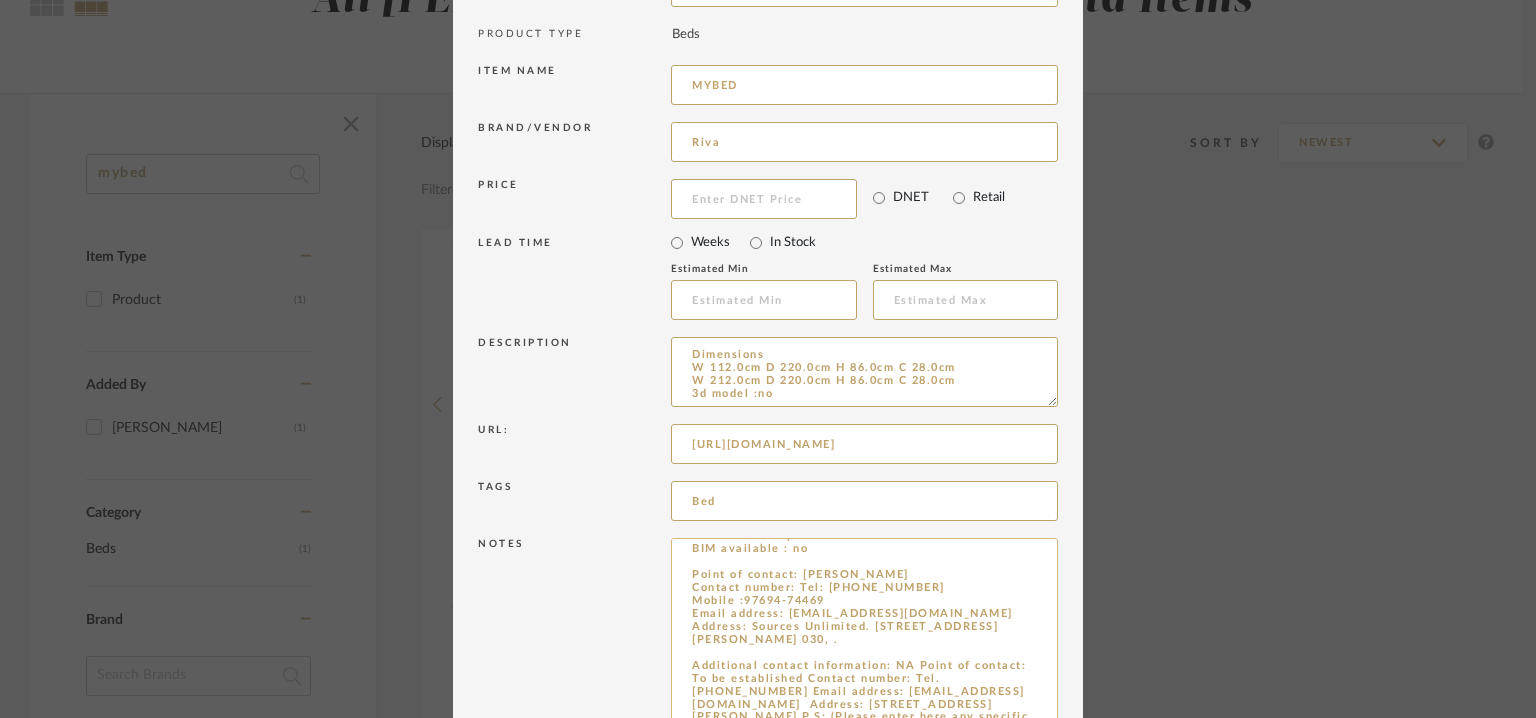 drag, startPoint x: 912, startPoint y: 663, endPoint x: 879, endPoint y: 665, distance: 33.06055 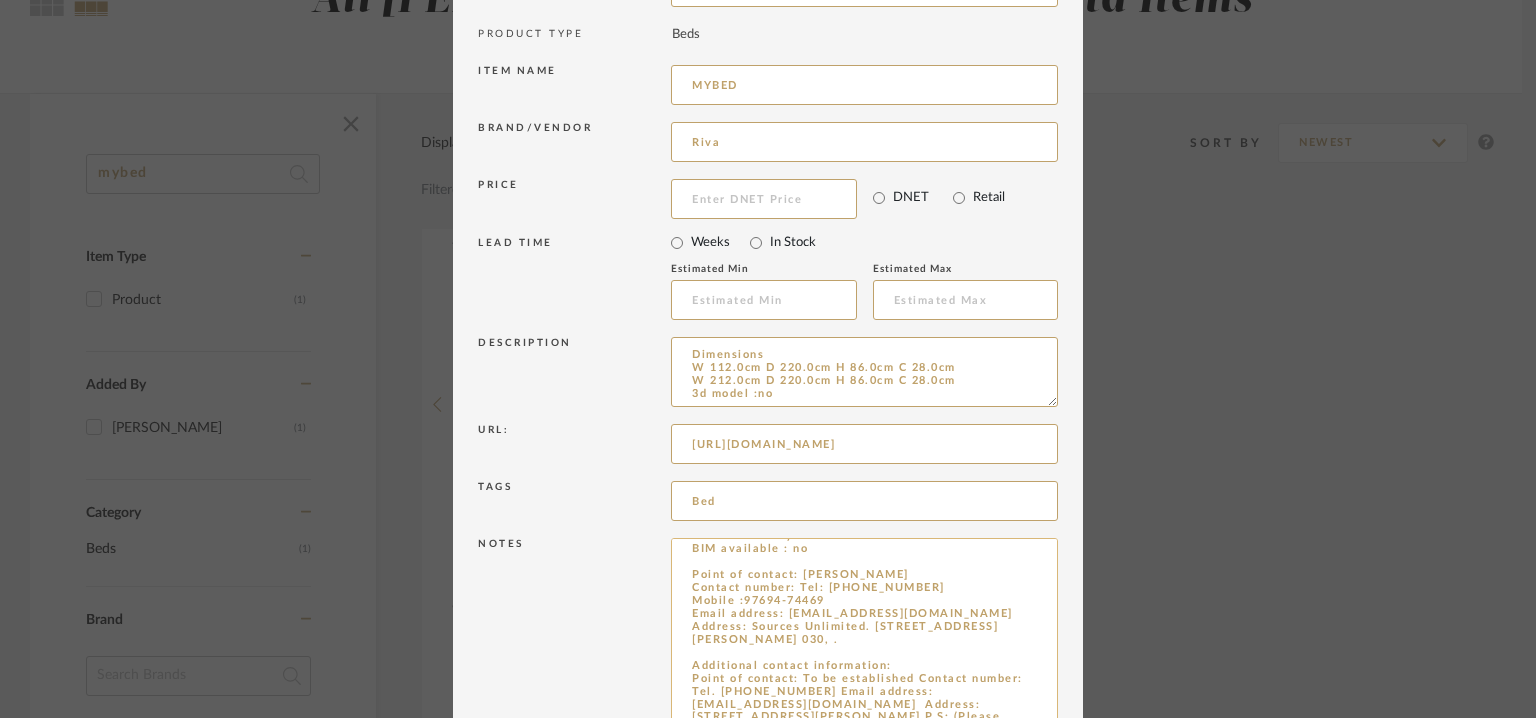 click on "Price: Na
Lead time:  Na
Customizable: No
3D available : yes
BIM available : no
Point of contact: [PERSON_NAME]
Contact number: Tel: [PHONE_NUMBER]
Mobile :97694-74469
Email address: [EMAIL_ADDRESS][DOMAIN_NAME] Address: Sources Unlimited. [STREET_ADDRESS][PERSON_NAME] 030, .
Additional contact information:
Point of contact: To be established Contact number: Tel. [PHONE_NUMBER] Email address: [EMAIL_ADDRESS][DOMAIN_NAME]  Address: [STREET_ADDRESS][PERSON_NAME] P.S: (Please enter here any specific observations, any encountered issues, and/or concerns related to previous experiences with this product, vendor, or brand, if any)" NA." at bounding box center (864, 653) 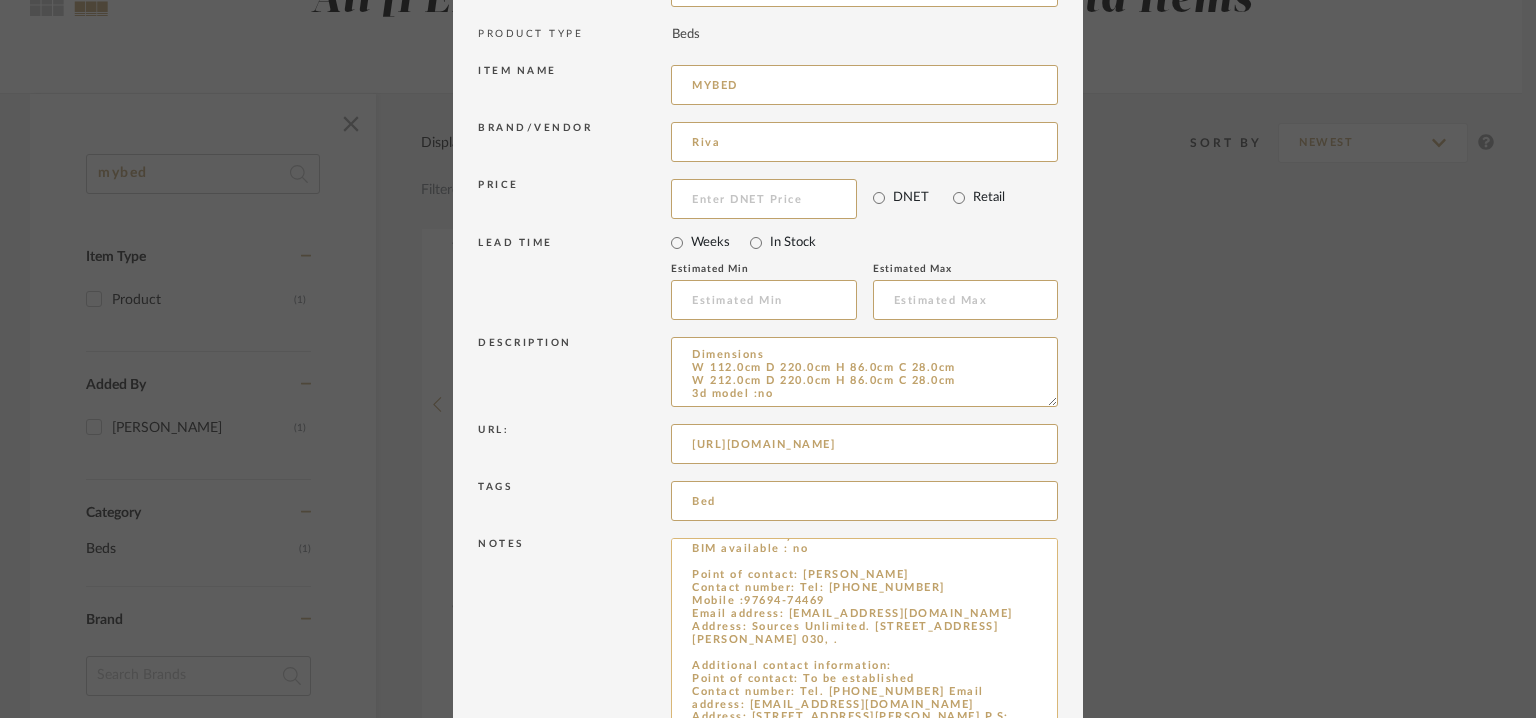 click on "Price: Na
Lead time:  Na
Customizable: No
3D available : yes
BIM available : no
Point of contact: [PERSON_NAME]
Contact number: Tel: [PHONE_NUMBER]
Mobile :97694-74469
Email address: [EMAIL_ADDRESS][DOMAIN_NAME] Address: Sources Unlimited. [STREET_ADDRESS][PERSON_NAME] 030, .
Additional contact information:
Point of contact: To be established
Contact number: Tel. [PHONE_NUMBER] Email address: [EMAIL_ADDRESS][DOMAIN_NAME]  Address: [STREET_ADDRESS][PERSON_NAME] P.S: (Please enter here any specific observations, any encountered issues, and/or concerns related to previous experiences with this product, vendor, or brand, if any)" NA." at bounding box center [864, 653] 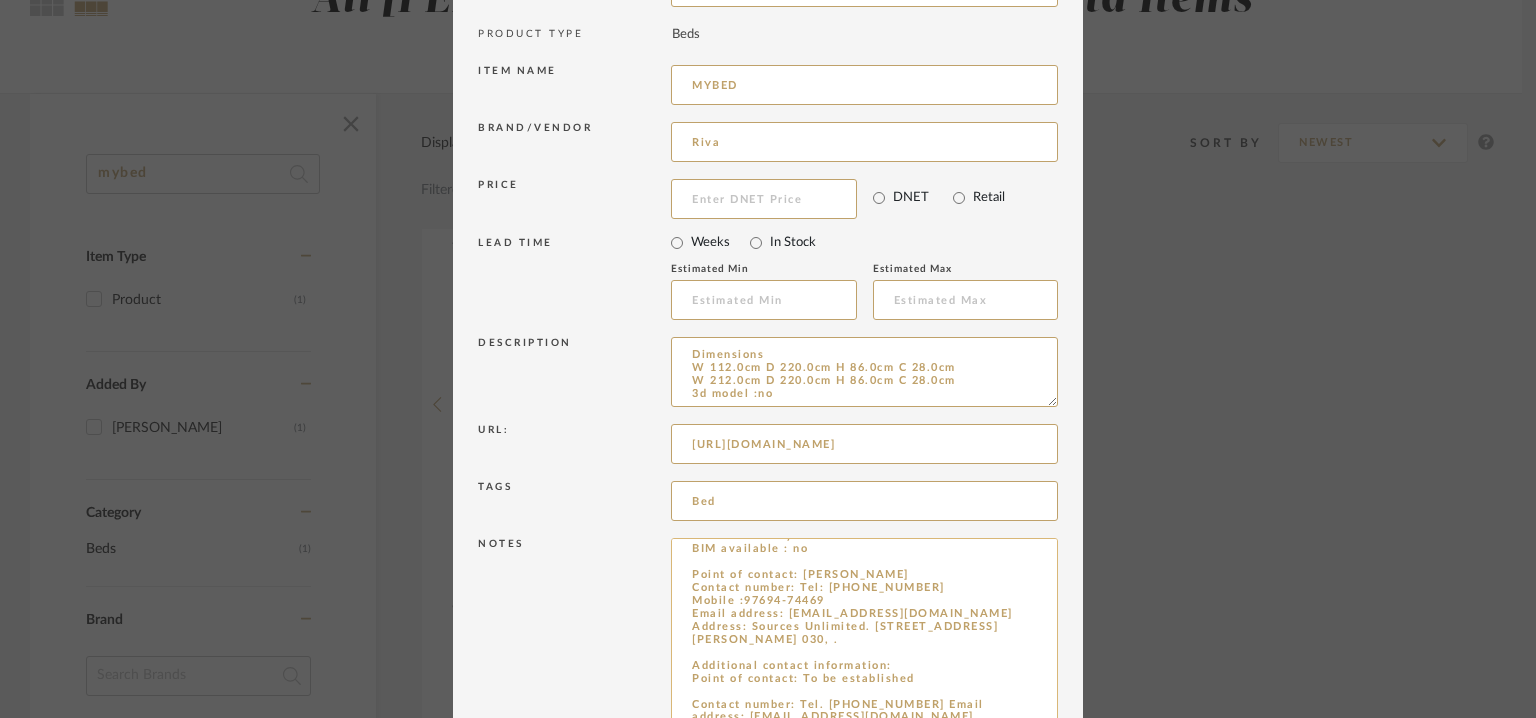 scroll, scrollTop: 84, scrollLeft: 0, axis: vertical 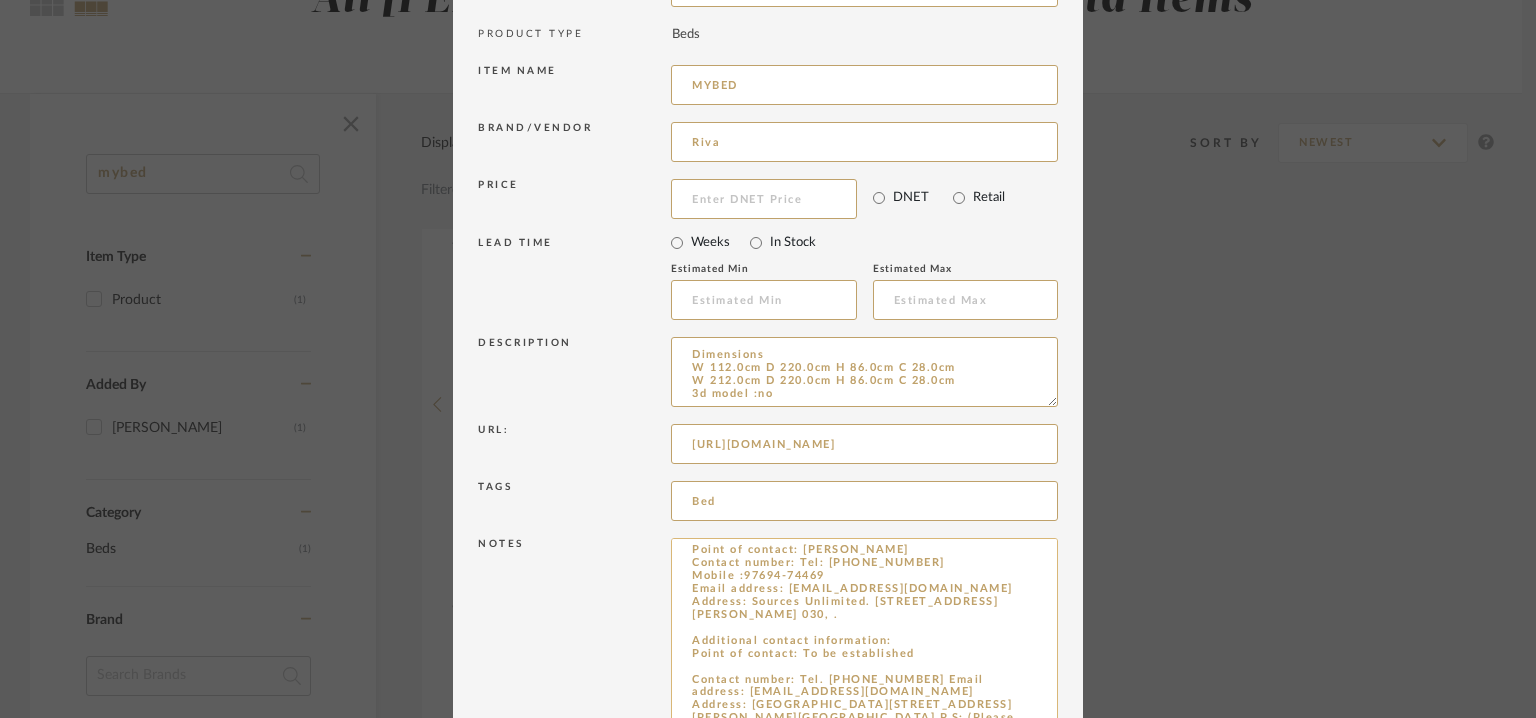 click on "Price: Na
Lead time:  Na
Customizable: No
3D available : yes
BIM available : no
Point of contact: [PERSON_NAME]
Contact number: Tel: [PHONE_NUMBER]
Mobile :97694-74469
Email address: [EMAIL_ADDRESS][DOMAIN_NAME] Address: Sources Unlimited. [STREET_ADDRESS][PERSON_NAME] 030, .
Additional contact information:
Point of contact: To be established
Contact number: Tel. [PHONE_NUMBER] Email address: [EMAIL_ADDRESS][DOMAIN_NAME]  Address: [GEOGRAPHIC_DATA][STREET_ADDRESS][PERSON_NAME][GEOGRAPHIC_DATA] P.S: (Please enter here any specific observations, any encountered issues, and/or concerns related to previous experiences with this product, vendor, or brand, if any)" NA." at bounding box center [864, 653] 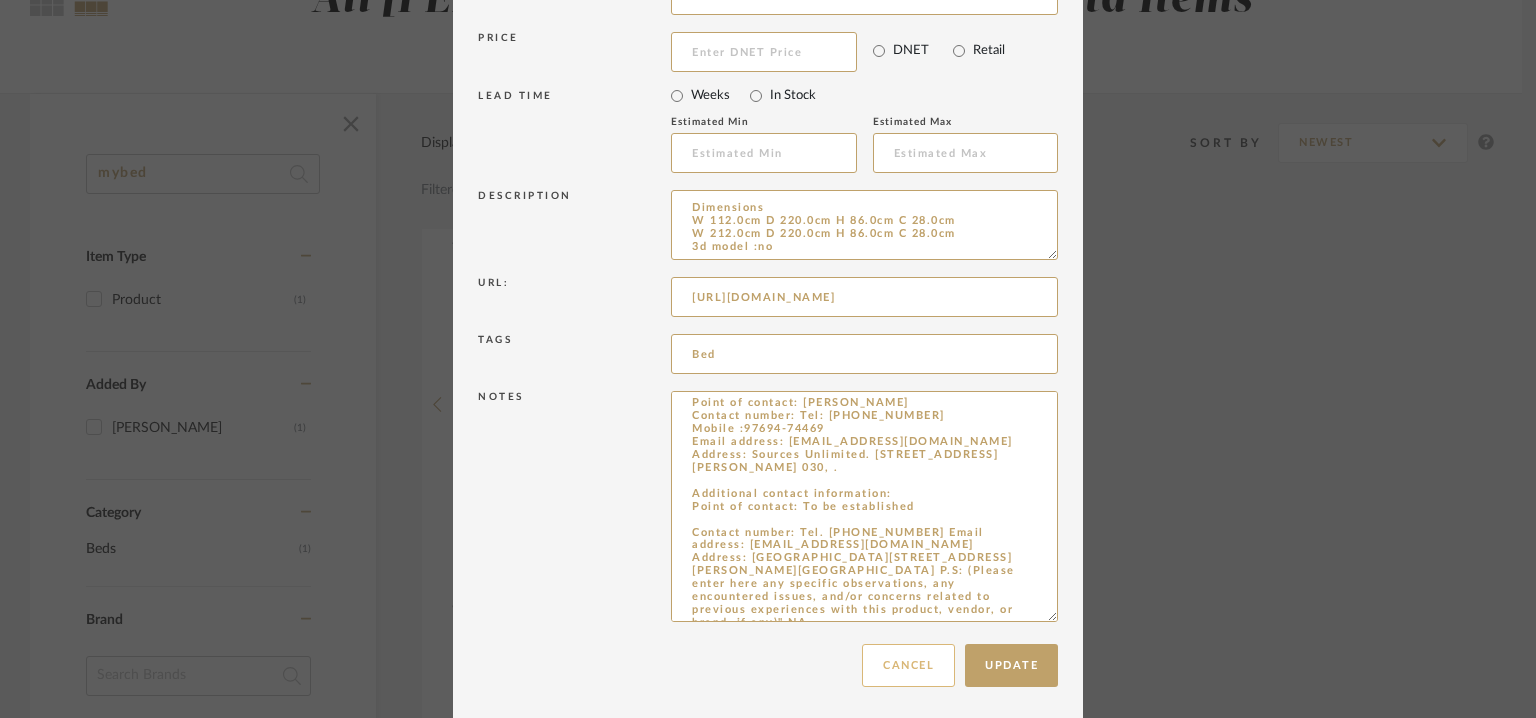 scroll, scrollTop: 354, scrollLeft: 0, axis: vertical 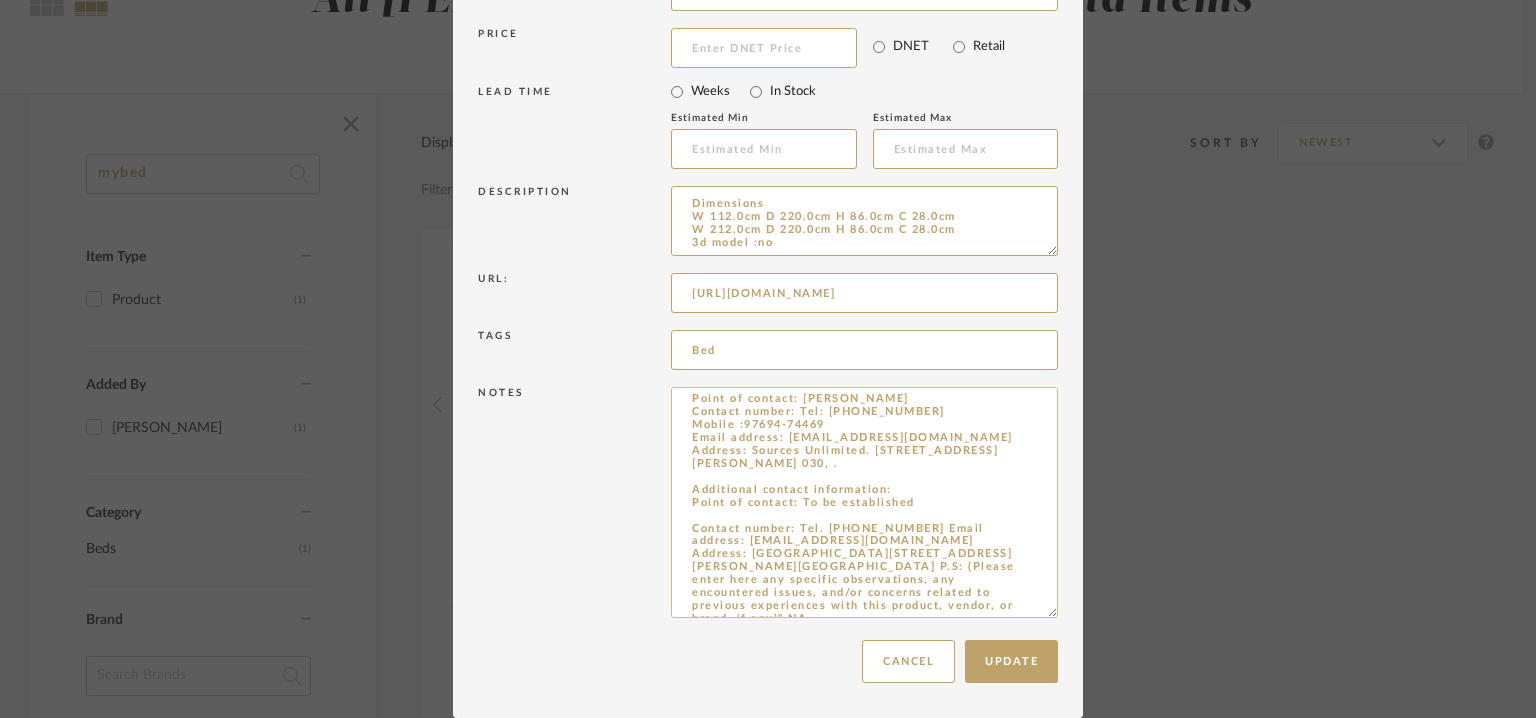 drag, startPoint x: 792, startPoint y: 569, endPoint x: 994, endPoint y: 617, distance: 207.62466 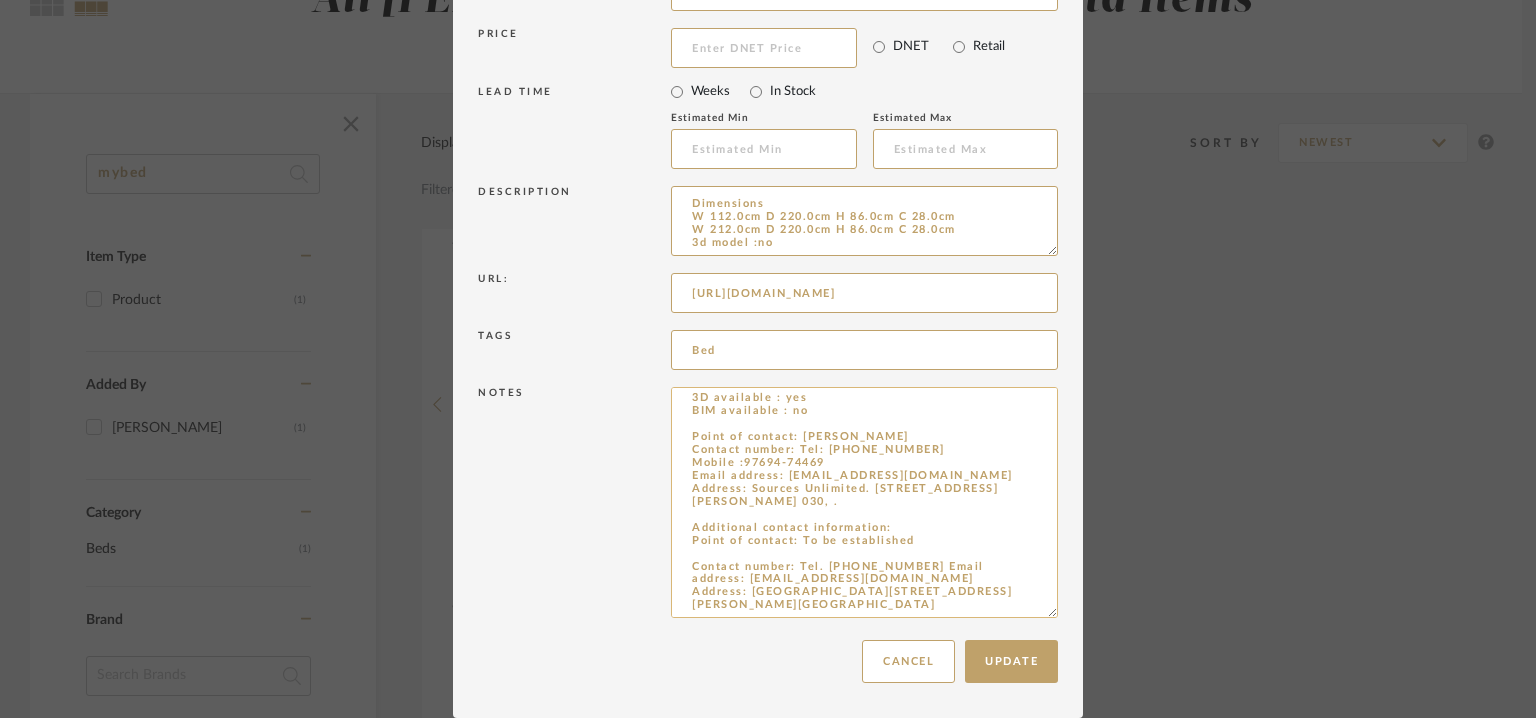 scroll, scrollTop: 59, scrollLeft: 0, axis: vertical 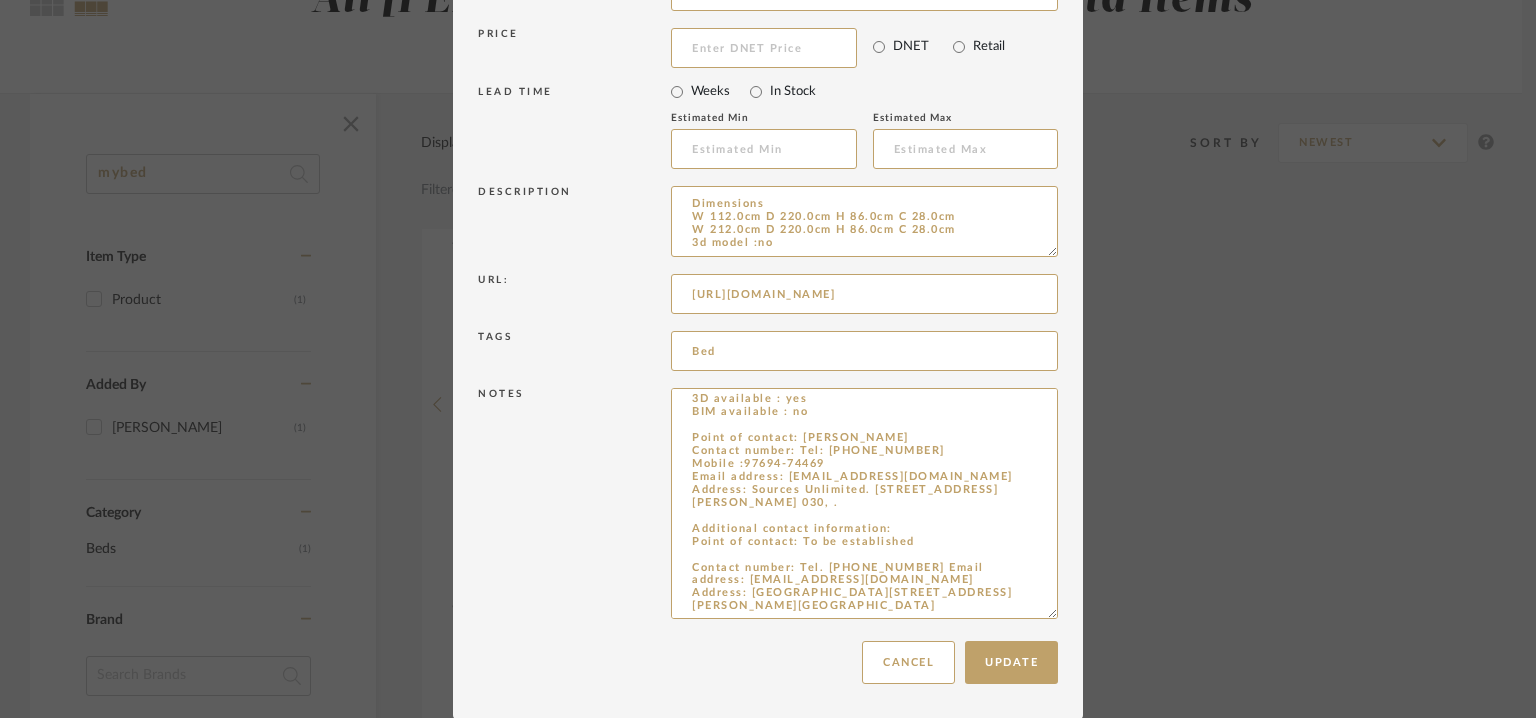drag, startPoint x: 1044, startPoint y: 248, endPoint x: 1055, endPoint y: 427, distance: 179.33768 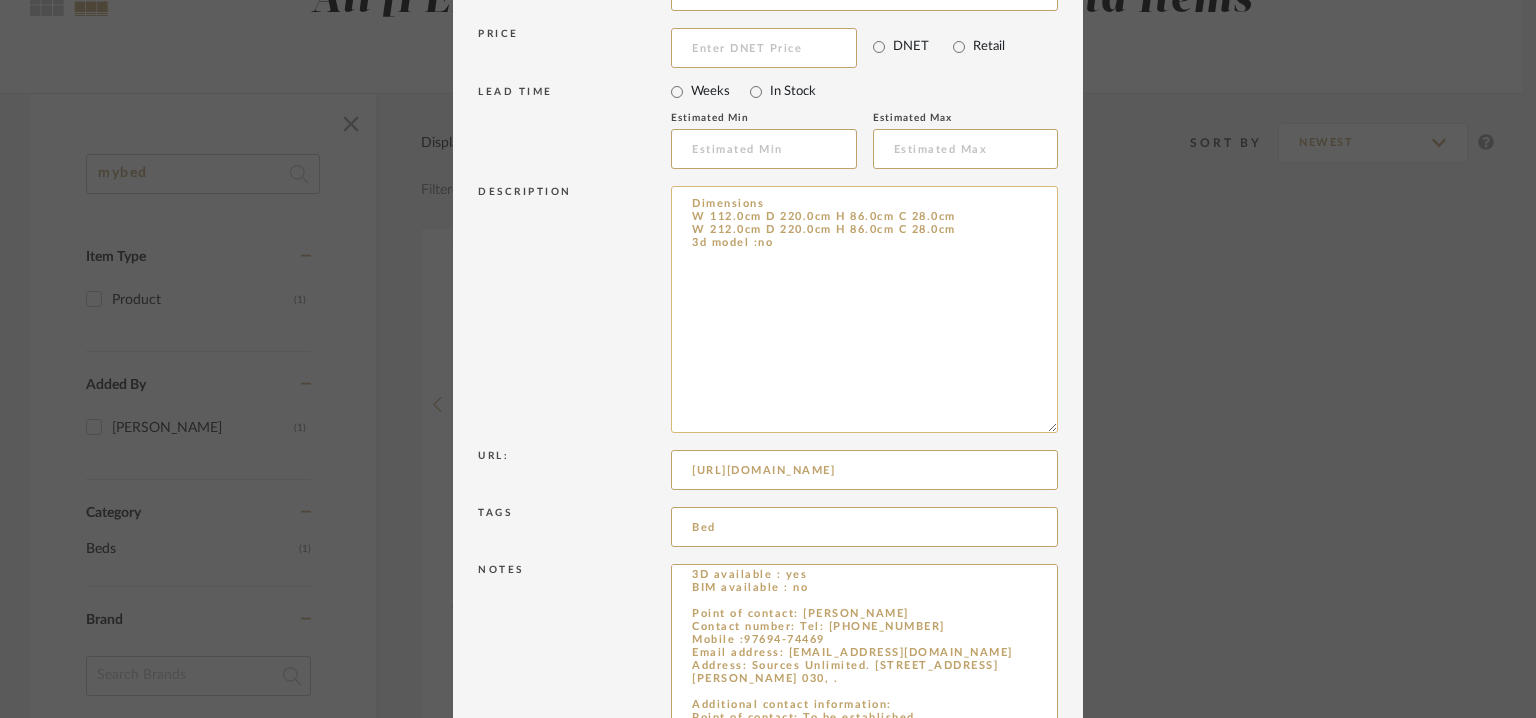 type on "Price: Na
Lead time:  Na
Customizable: No
3D available : yes
BIM available : no
Point of contact: [PERSON_NAME]
Contact number: Tel: [PHONE_NUMBER]
Mobile :97694-74469
Email address: [EMAIL_ADDRESS][DOMAIN_NAME] Address: Sources Unlimited. [STREET_ADDRESS][PERSON_NAME] 030, .
Additional contact information:
Point of contact: To be established
Contact number: Tel. [PHONE_NUMBER] Email address: [EMAIL_ADDRESS][DOMAIN_NAME]
Address: [GEOGRAPHIC_DATA][STREET_ADDRESS][PERSON_NAME][GEOGRAPHIC_DATA]" 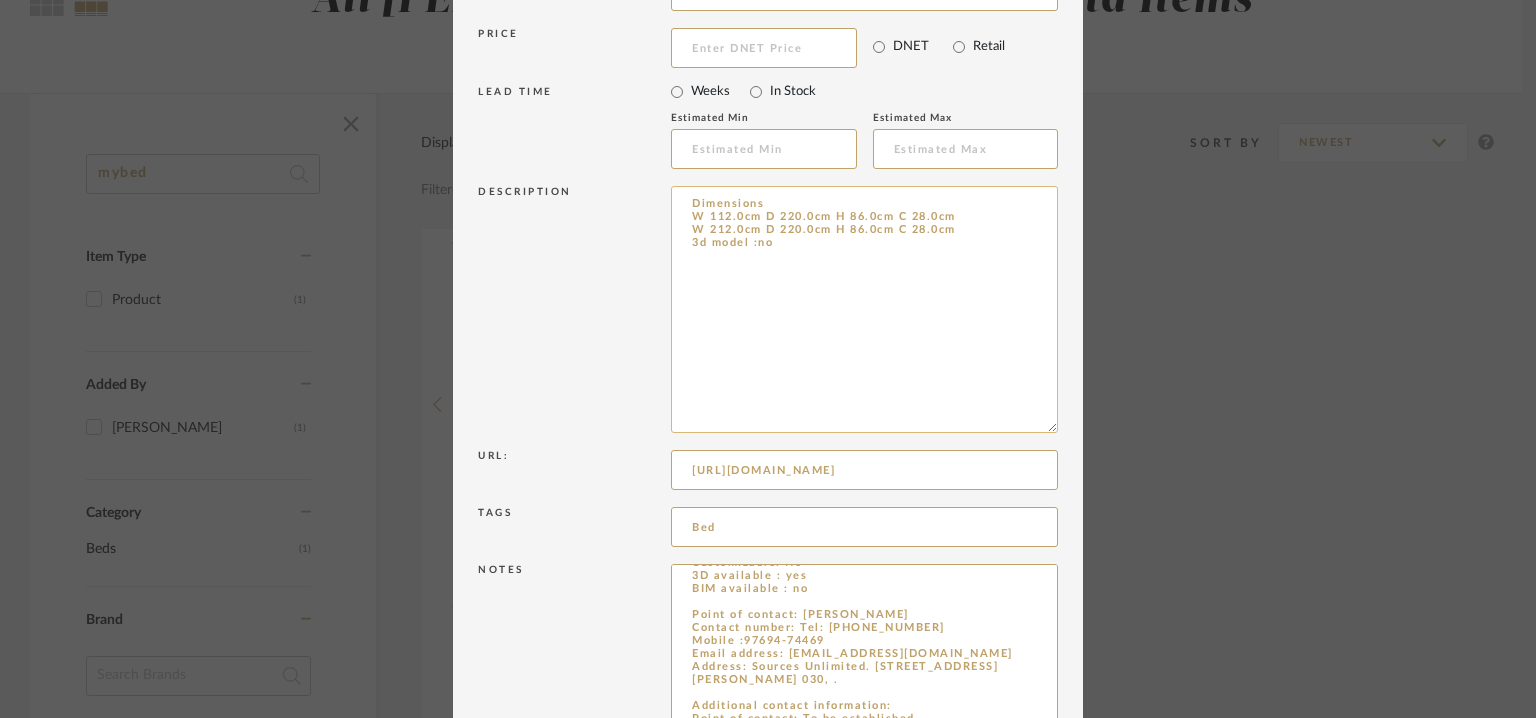 drag, startPoint x: 832, startPoint y: 267, endPoint x: 700, endPoint y: 208, distance: 144.58562 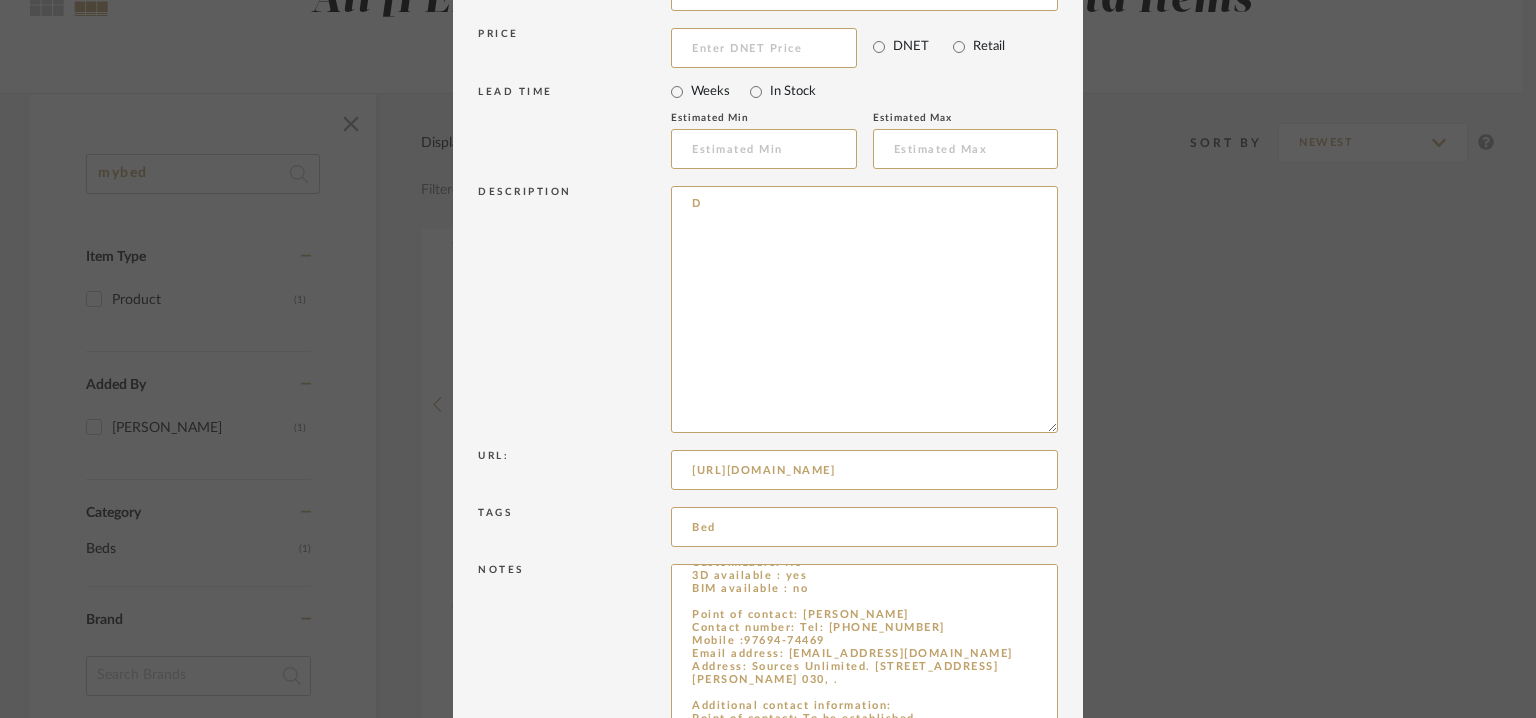 drag, startPoint x: 756, startPoint y: 217, endPoint x: 643, endPoint y: 222, distance: 113.110565 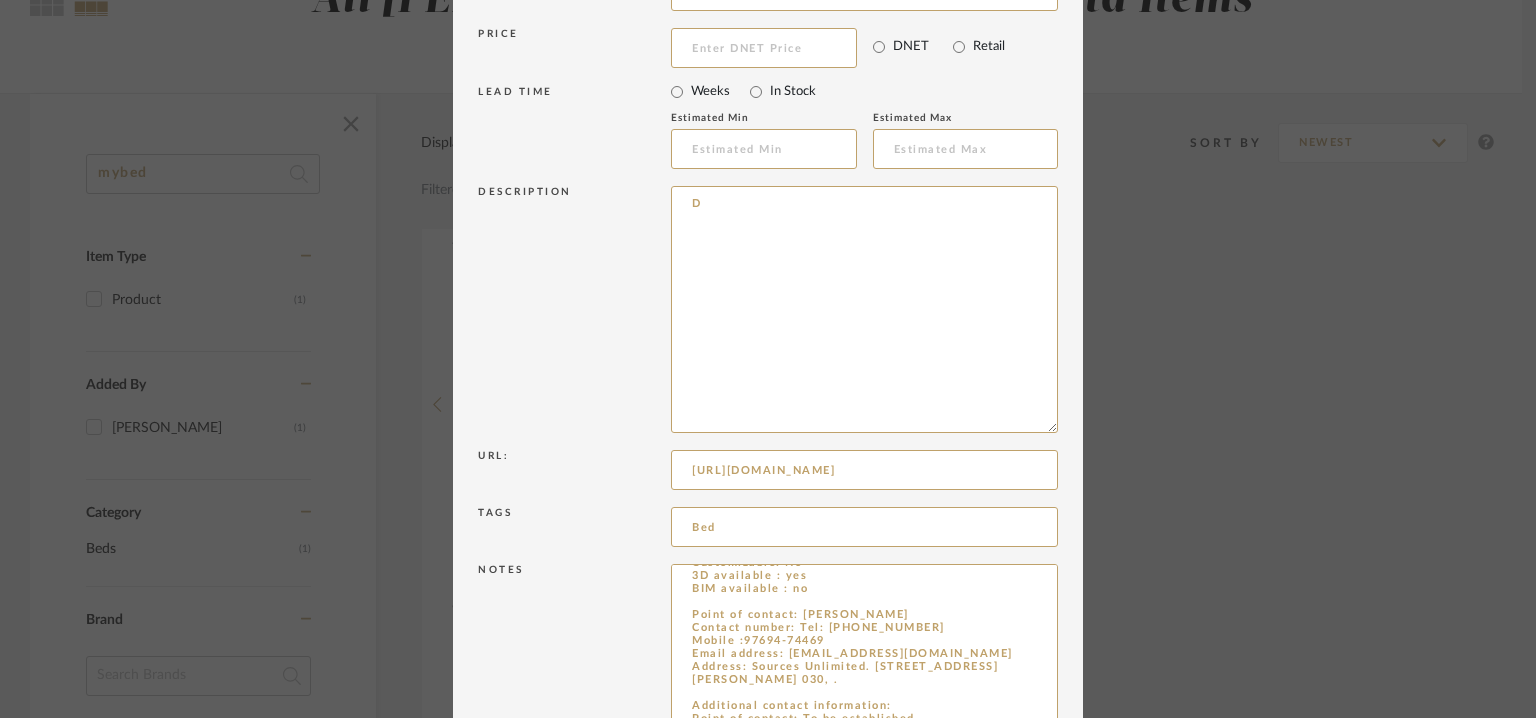 type on "D" 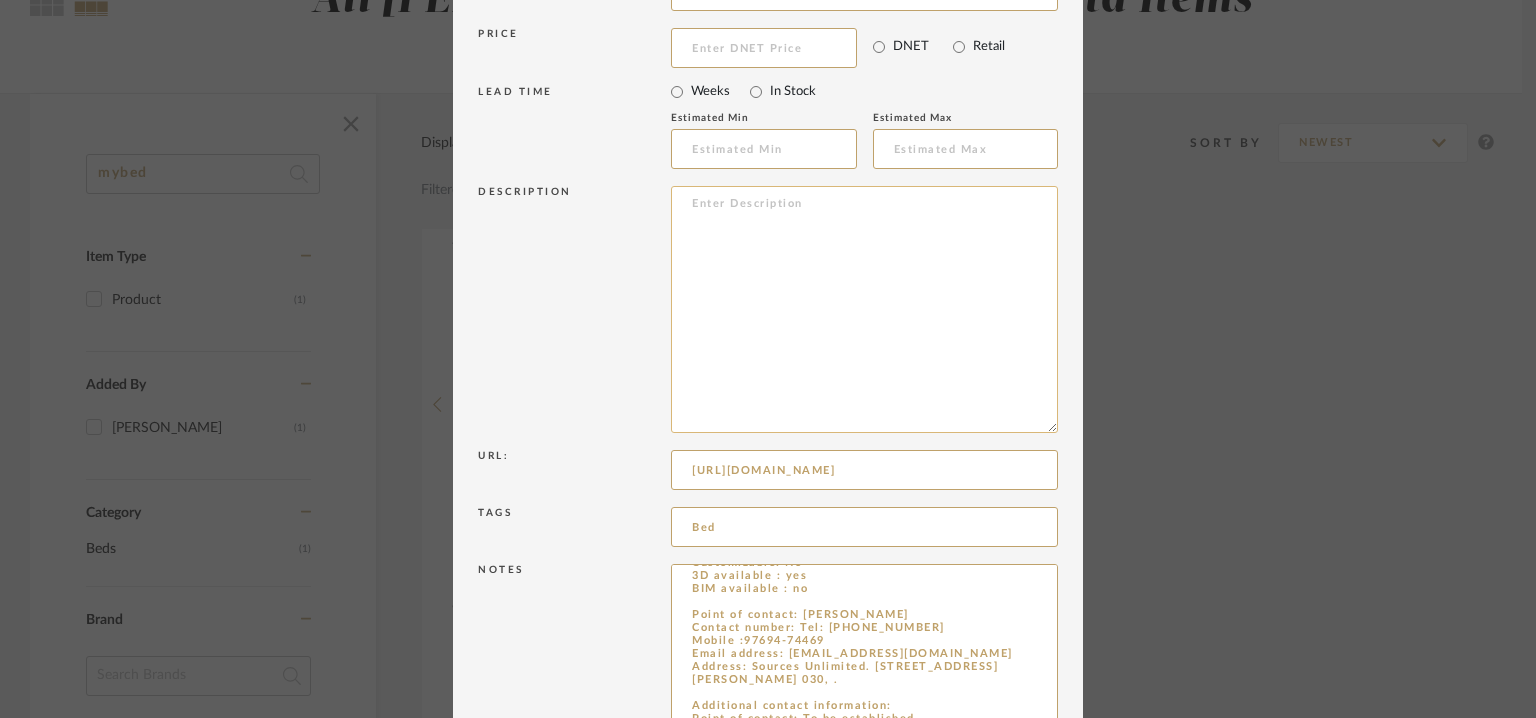 paste on "Type: Bed
Designer : Studio Zero (2017)
Dimension(s) :
total dimensions/  internal bed frame/ recommended mattress
L 112 x D 220 x H 95cm / L 102 x D 202/ L 100 x P 200cm.
L 152 x P 220 x H 95cm/ L 142 x P 202cm/ L 140 x P 200cm
L 172 x P 220 x H 95cm/ L 162 x P 202cm/ L 160 x P 200cm
L 182 x P 220 x H 95cm/ L 172 x P 202cm/ L 170 x P 200cm
L 192 x P 220 x H 95cm/ L 182 x P 202cm/ L 180 x P 200cm
L 212 x P 220 x H 95cm/ L 202 x P 202cm/ L 200 x P 200cm.
Material/Finishes :. Wood :
A1 - Walnut with knots
A1 - Knotless walnut
A1 - Knotless walnut
A2 - Cherry
A2 - Cherry
A2 - Oak with knots
A2 - Oak with knots
A2 - Oak without knots
A2 - Oak without knots
Upholstered Head board : Fabric or Leather.
Product Description :Bed with structure in solid wood and padded headboard with soft and rounded shapes, covered with fabric or leather. Removable covers for the fabric version. Rounded bed sides. .
Additional information : Na
Any other details: Na" 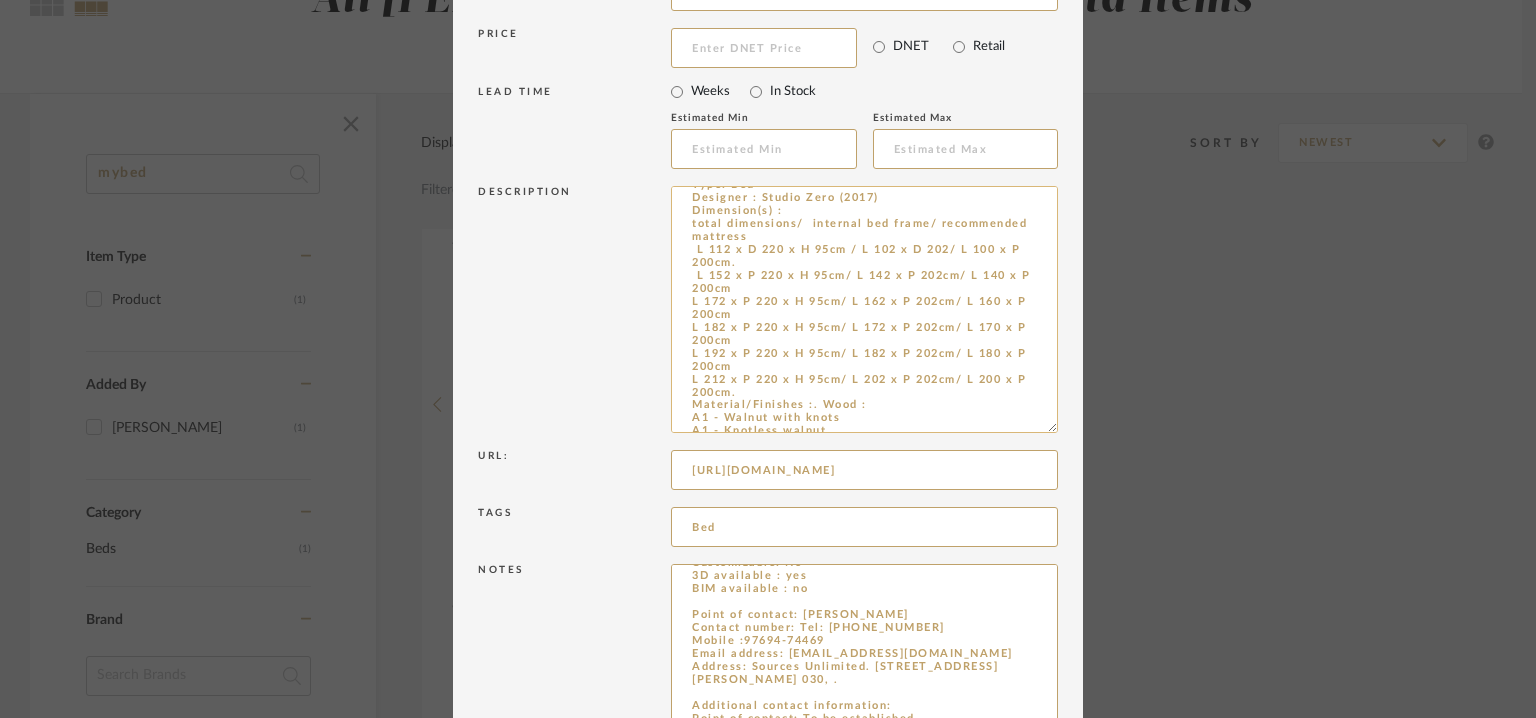 scroll, scrollTop: 0, scrollLeft: 0, axis: both 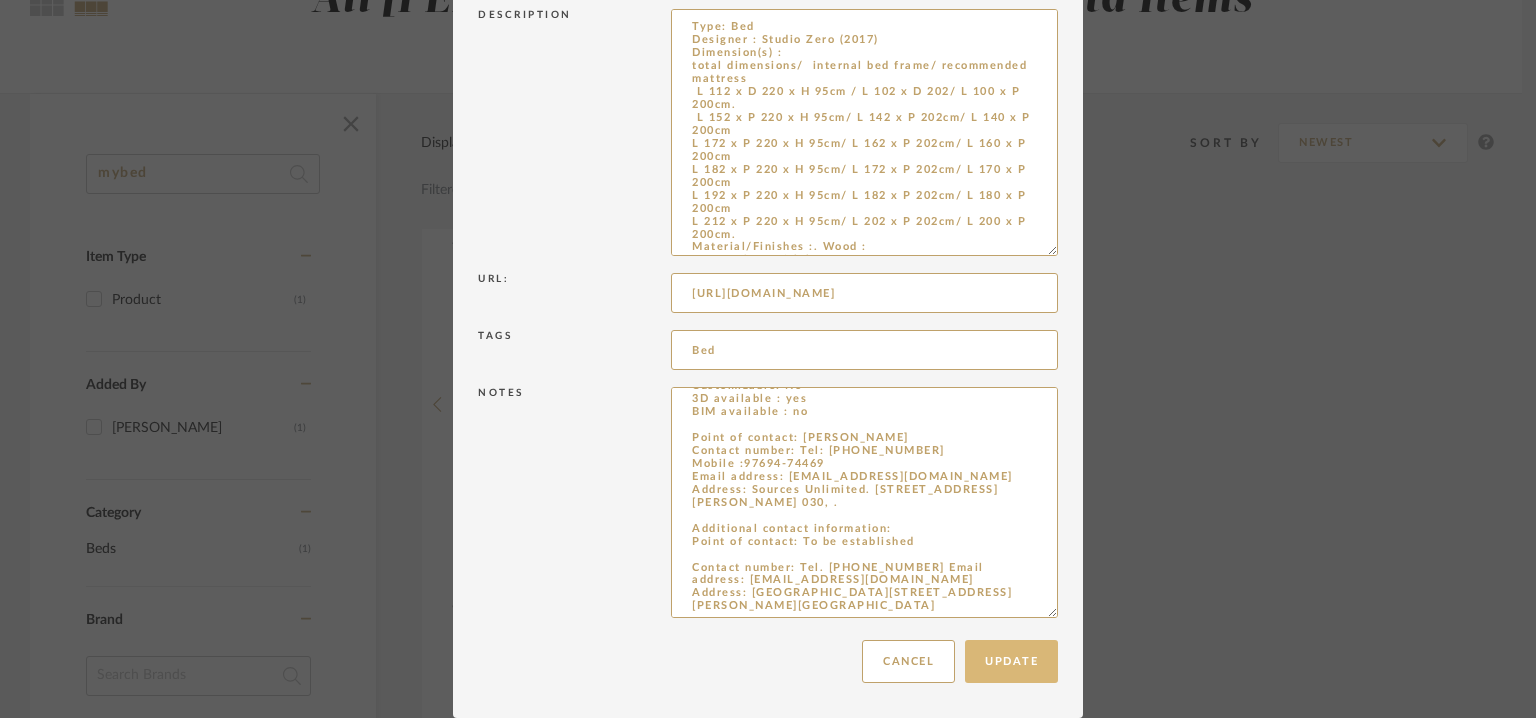 type on "Type: Bed
Designer : Studio Zero (2017)
Dimension(s) :
total dimensions/  internal bed frame/ recommended mattress
L 112 x D 220 x H 95cm / L 102 x D 202/ L 100 x P 200cm.
L 152 x P 220 x H 95cm/ L 142 x P 202cm/ L 140 x P 200cm
L 172 x P 220 x H 95cm/ L 162 x P 202cm/ L 160 x P 200cm
L 182 x P 220 x H 95cm/ L 172 x P 202cm/ L 170 x P 200cm
L 192 x P 220 x H 95cm/ L 182 x P 202cm/ L 180 x P 200cm
L 212 x P 220 x H 95cm/ L 202 x P 202cm/ L 200 x P 200cm.
Material/Finishes :. Wood :
A1 - Walnut with knots
A1 - Knotless walnut
A1 - Knotless walnut
A2 - Cherry
A2 - Cherry
A2 - Oak with knots
A2 - Oak with knots
A2 - Oak without knots
A2 - Oak without knots
Upholstered Head board : Fabric or Leather.
Product Description :Bed with structure in solid wood and padded headboard with soft and rounded shapes, covered with fabric or leather. Removable covers for the fabric version. Rounded bed sides. .
Additional information : Na
Any other details: Na" 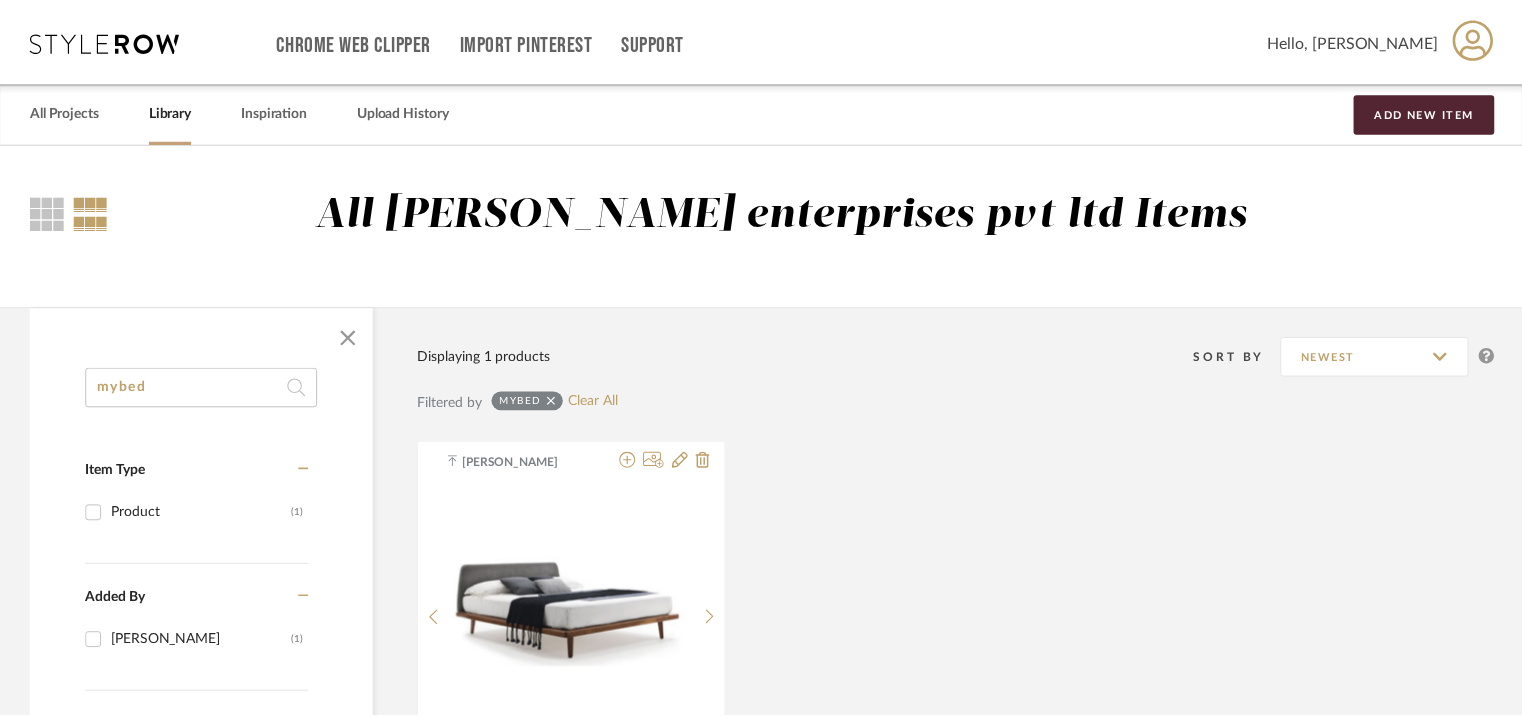 scroll, scrollTop: 214, scrollLeft: 0, axis: vertical 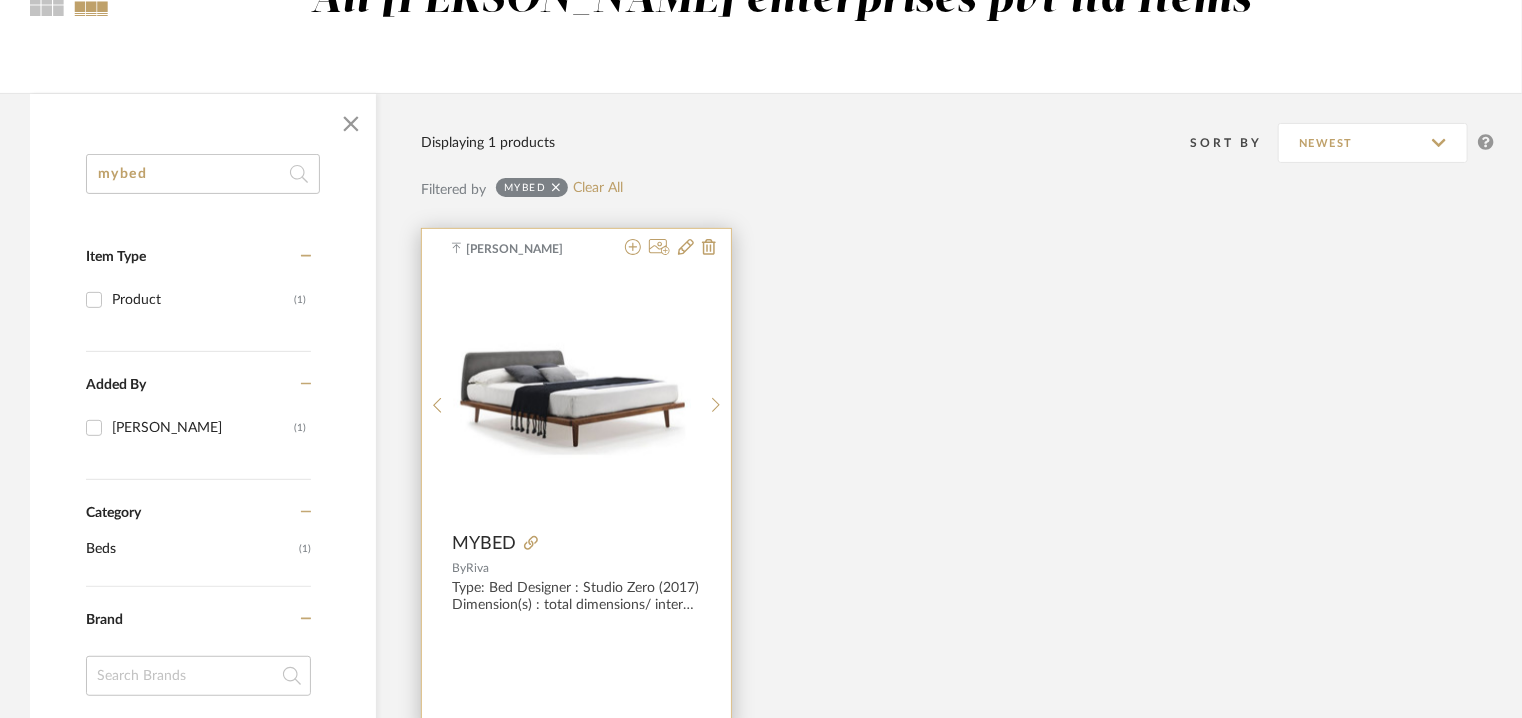 click at bounding box center [666, 248] 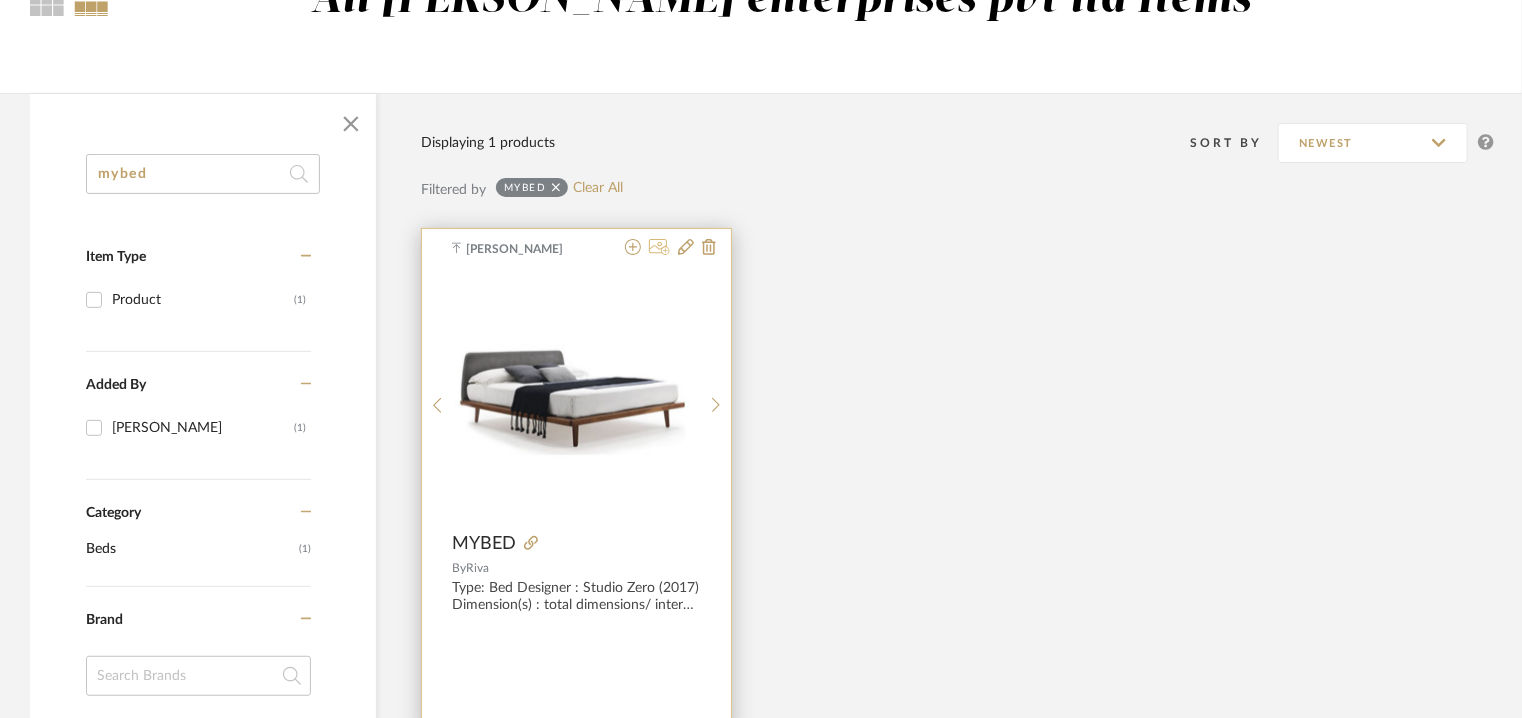 click 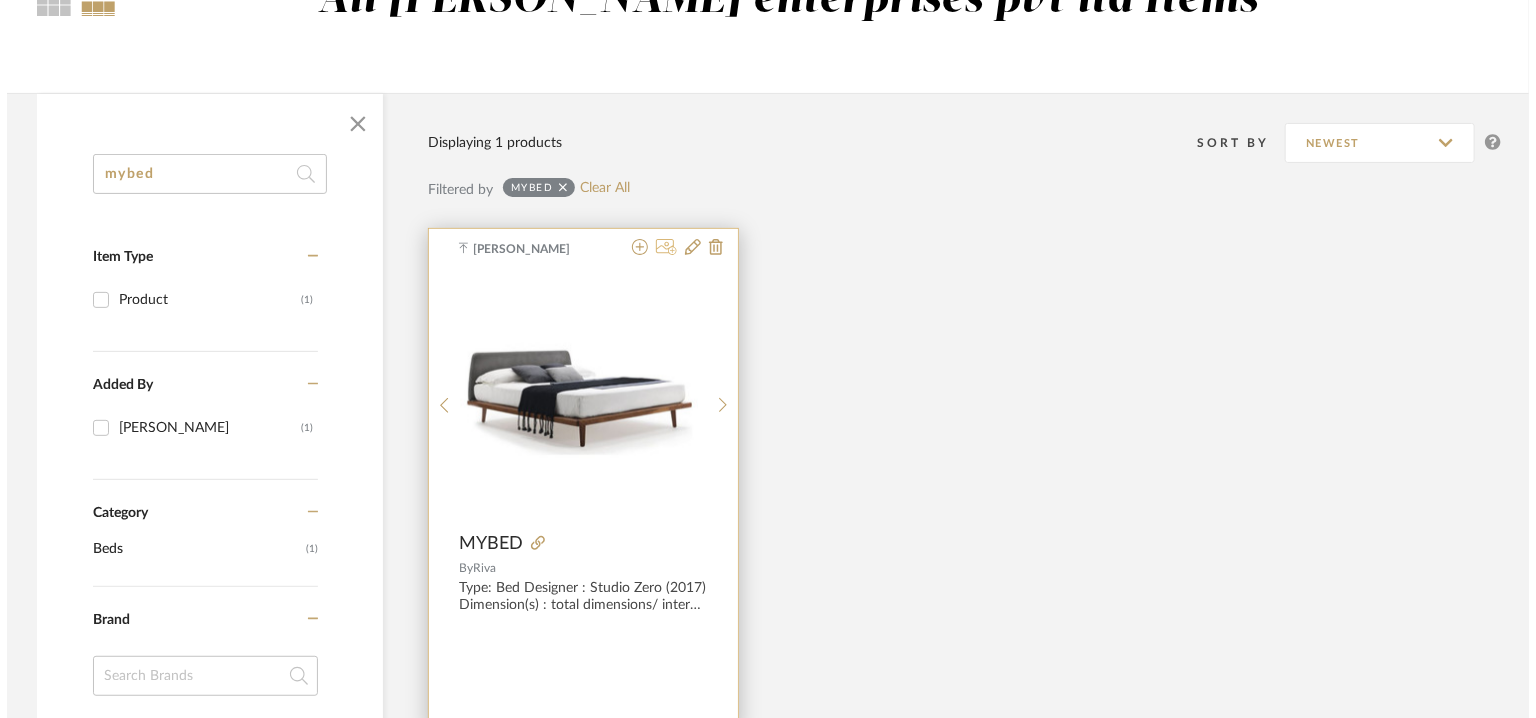 scroll, scrollTop: 0, scrollLeft: 0, axis: both 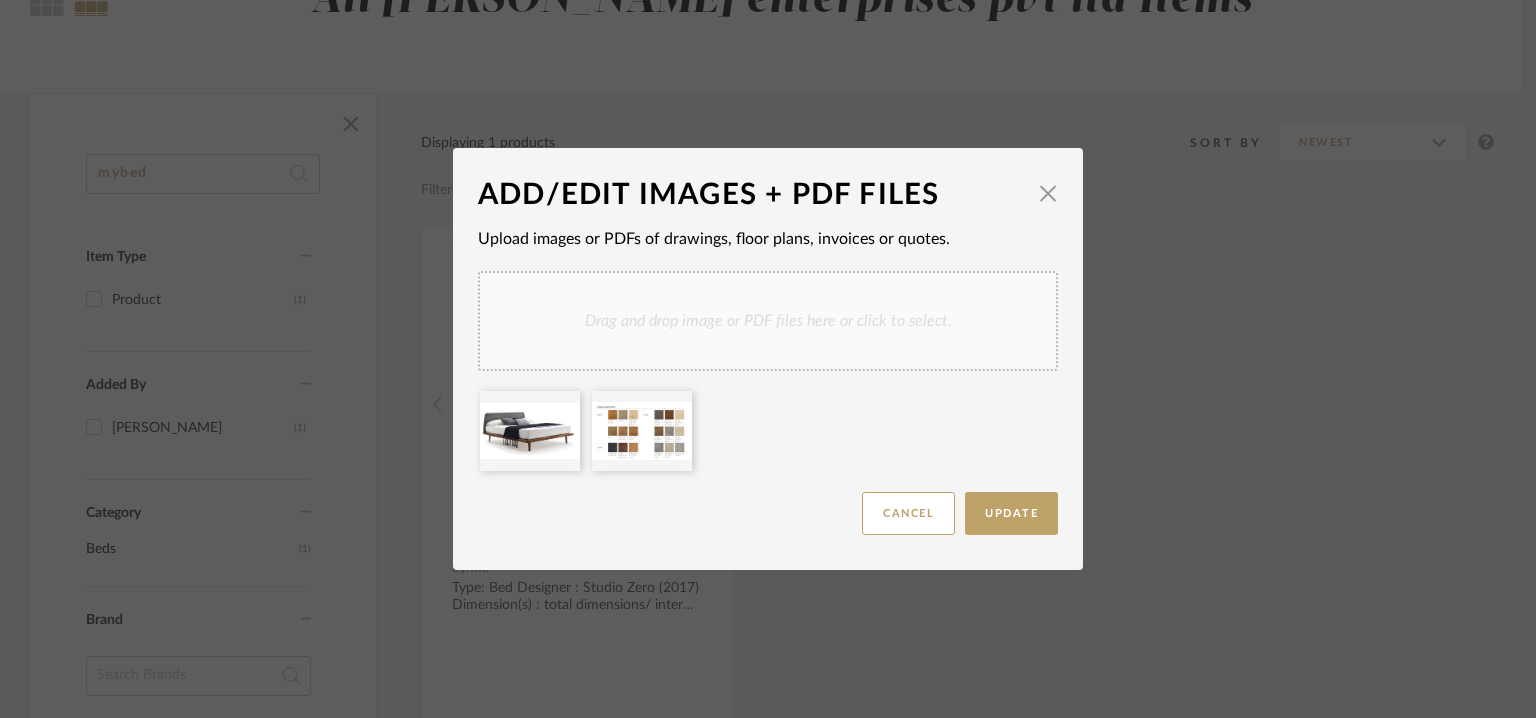 click on "Drag and drop image or PDF files here or click to select." at bounding box center [768, 321] 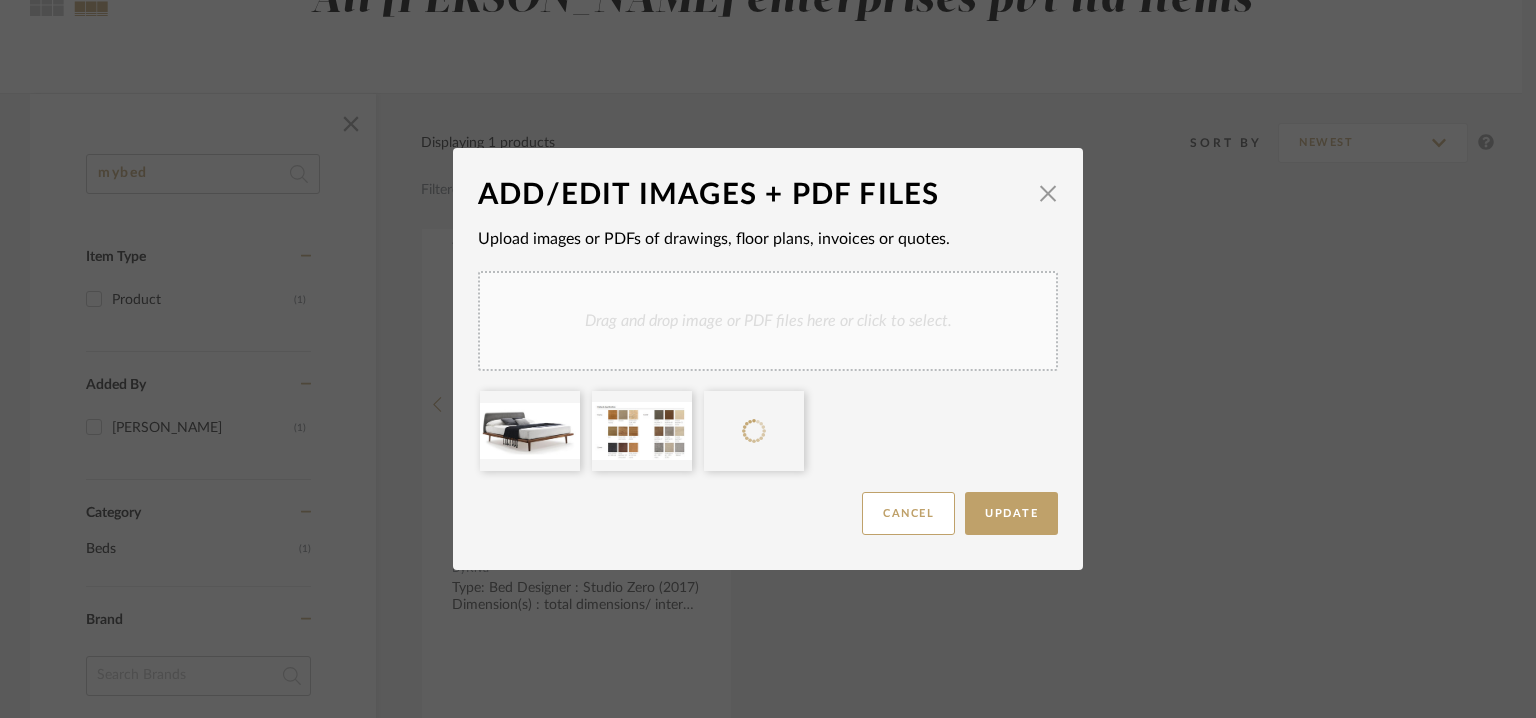 click on "Drag and drop image or PDF files here or click to select." at bounding box center [768, 321] 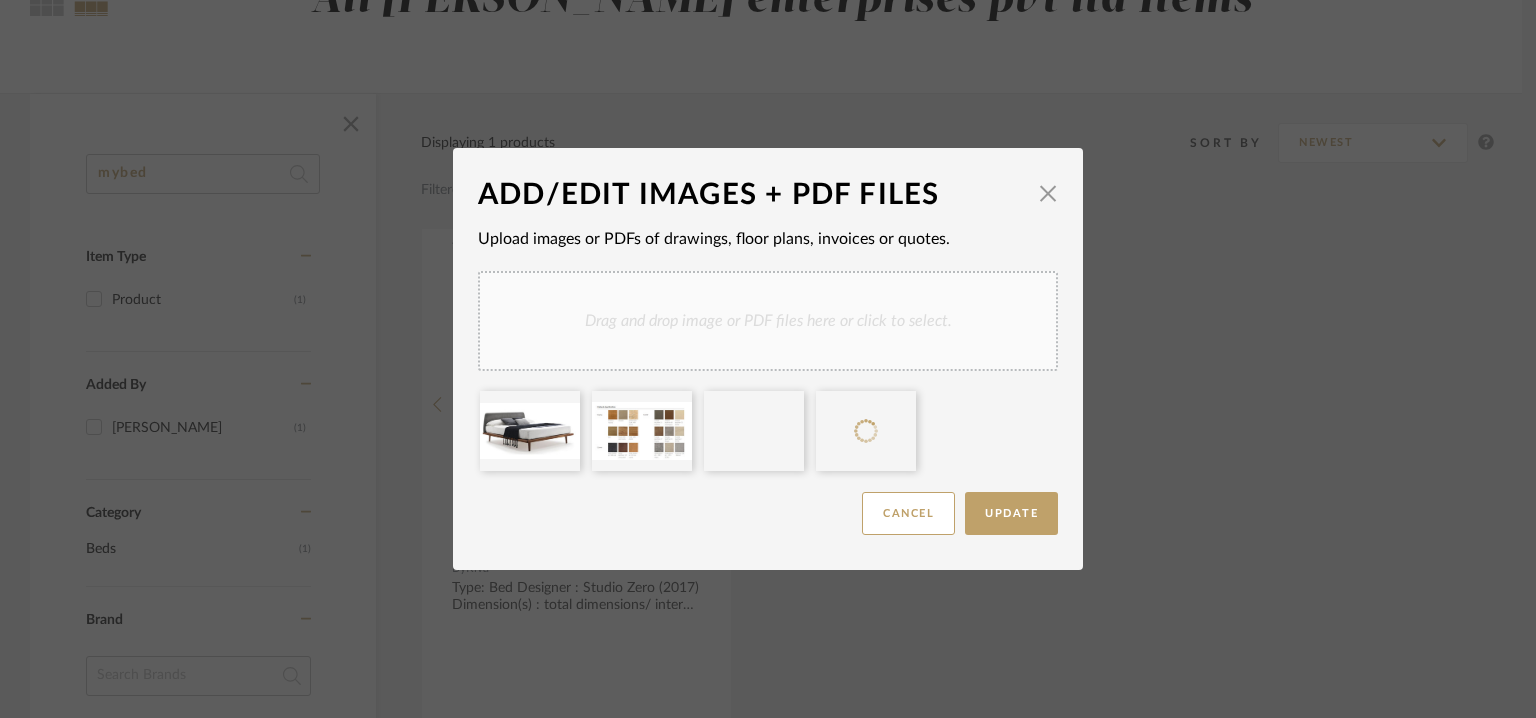 click on "Drag and drop image or PDF files here or click to select." at bounding box center (768, 321) 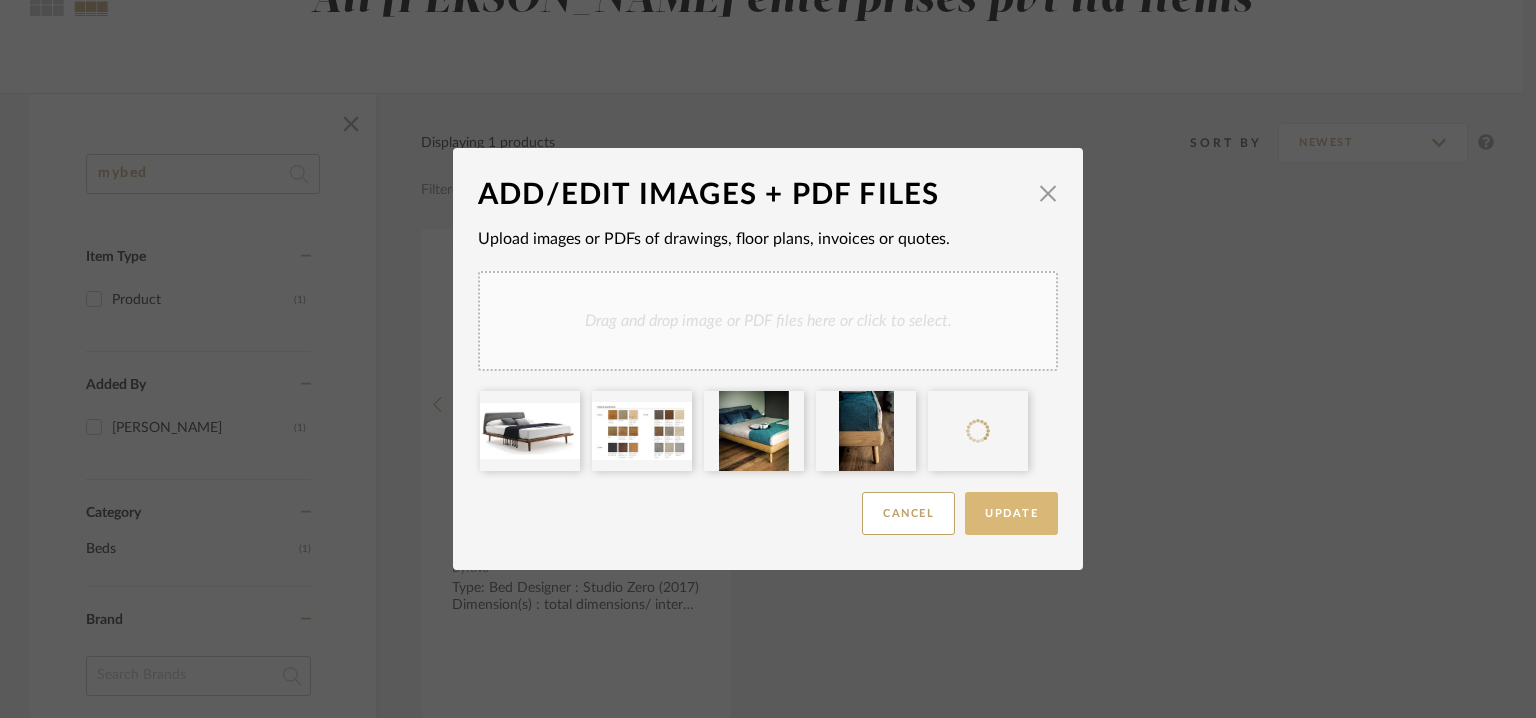 click on "Update" at bounding box center (1011, 513) 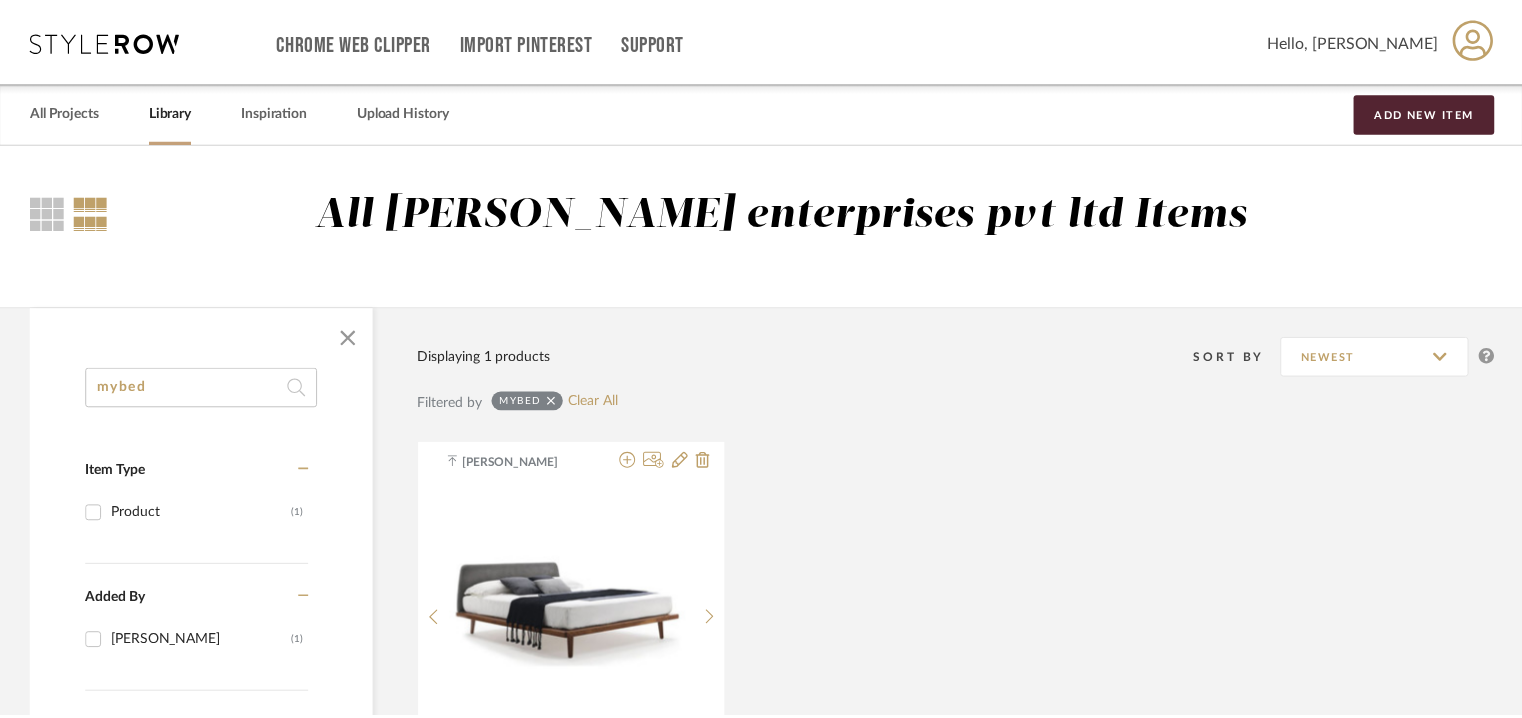 scroll, scrollTop: 214, scrollLeft: 0, axis: vertical 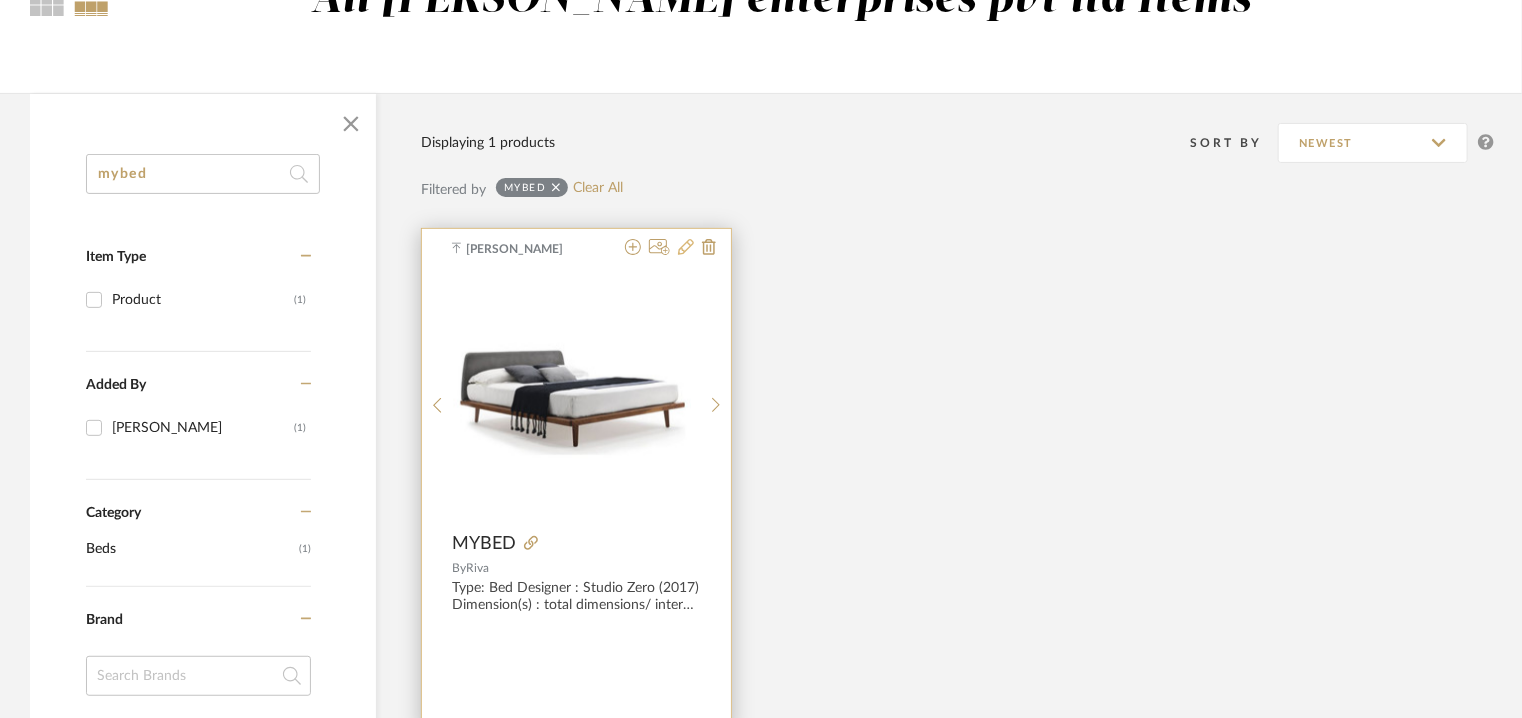 click 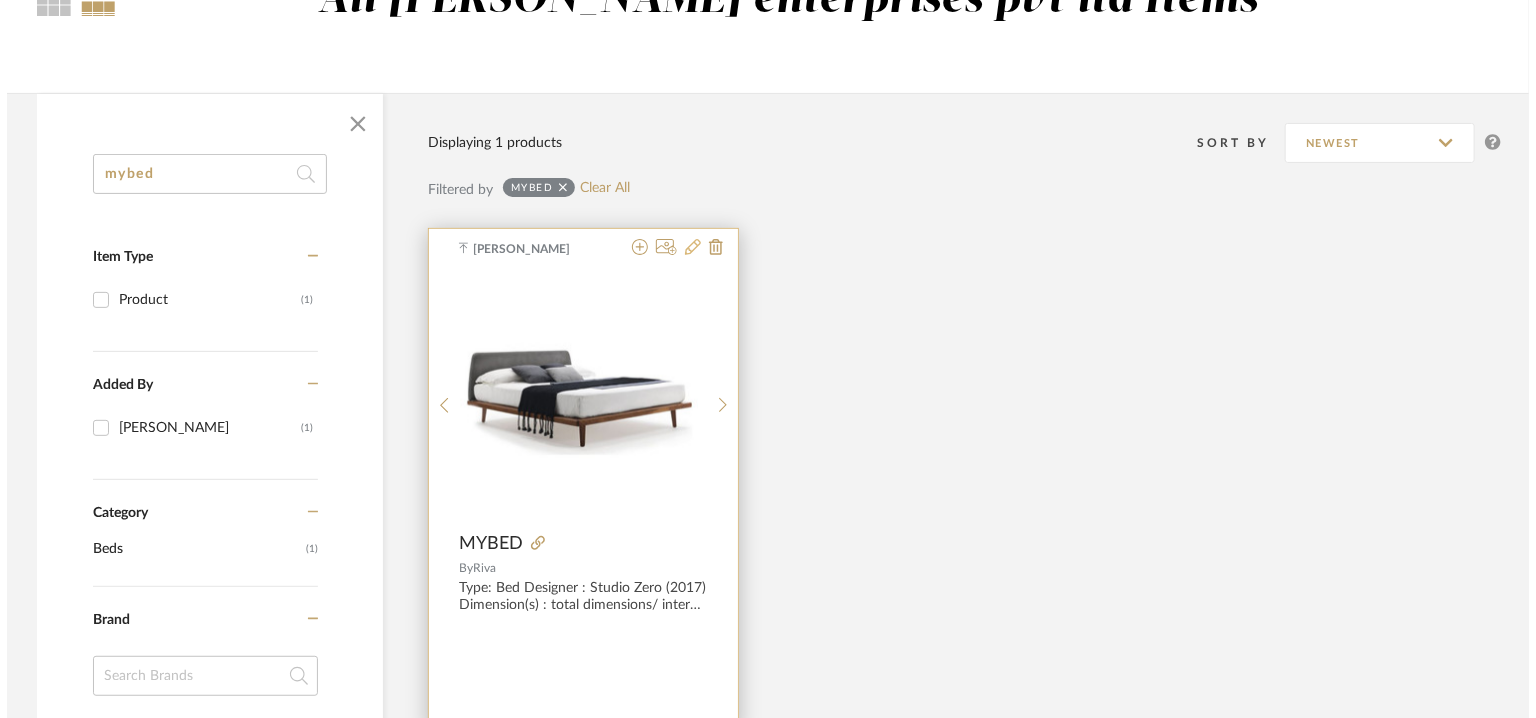 scroll, scrollTop: 0, scrollLeft: 0, axis: both 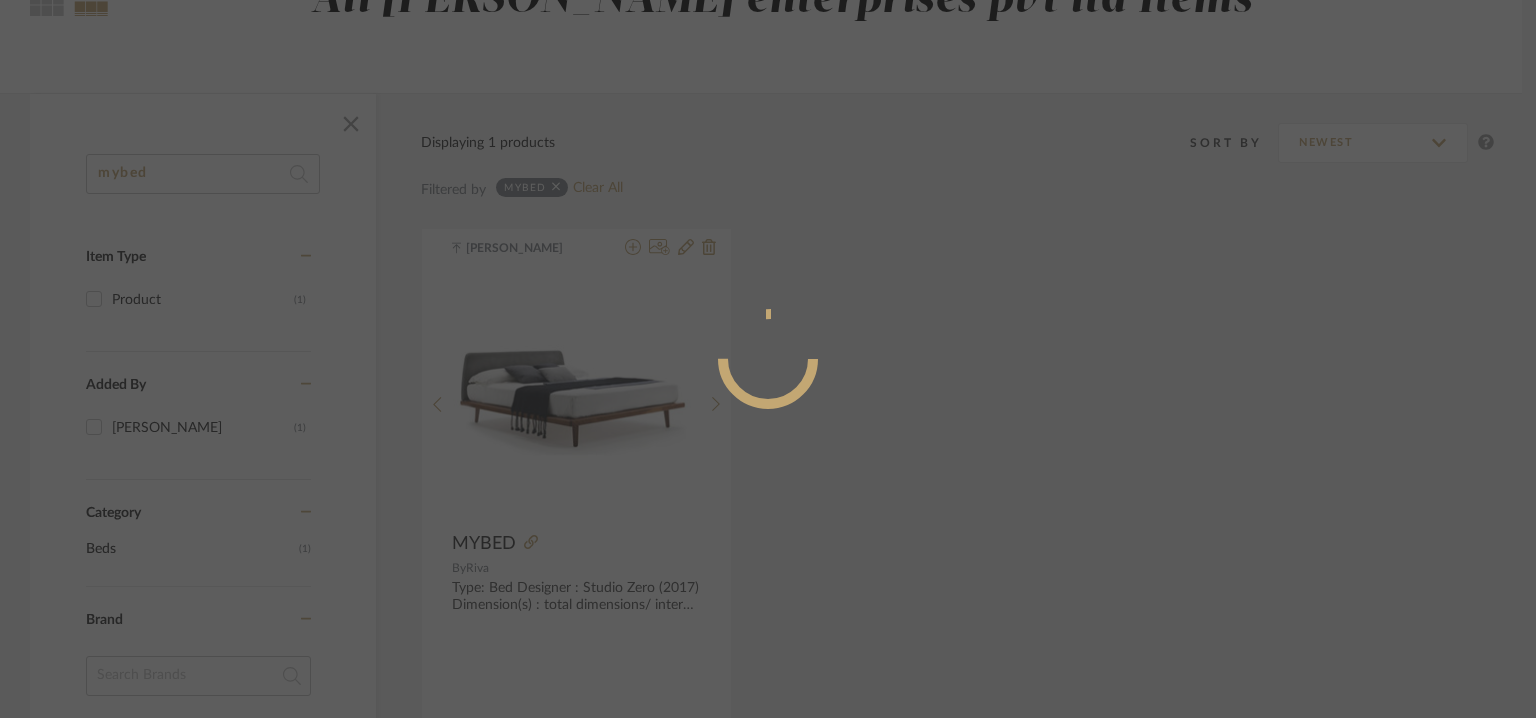 radio on "true" 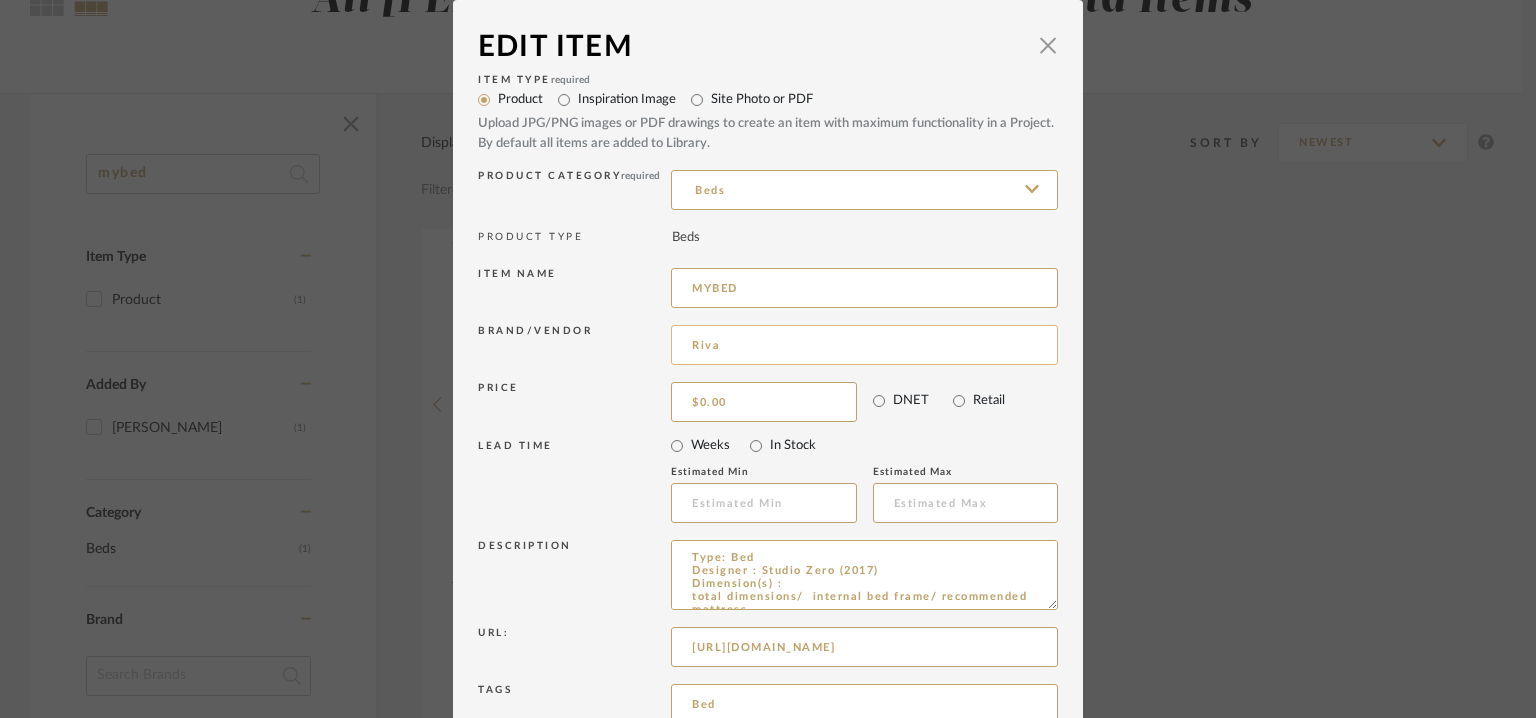 click on "Riva" at bounding box center [864, 345] 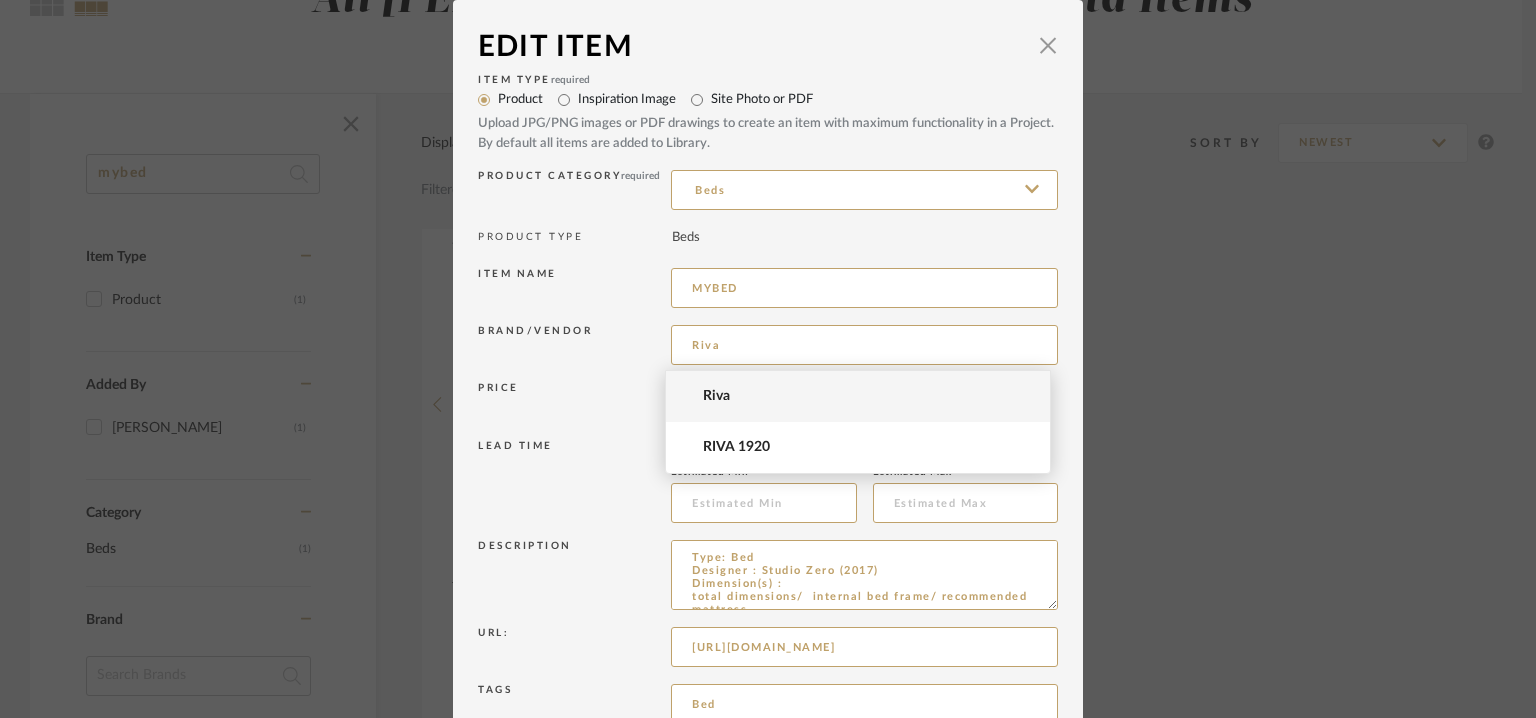 click on "RIVA 1920" at bounding box center [866, 447] 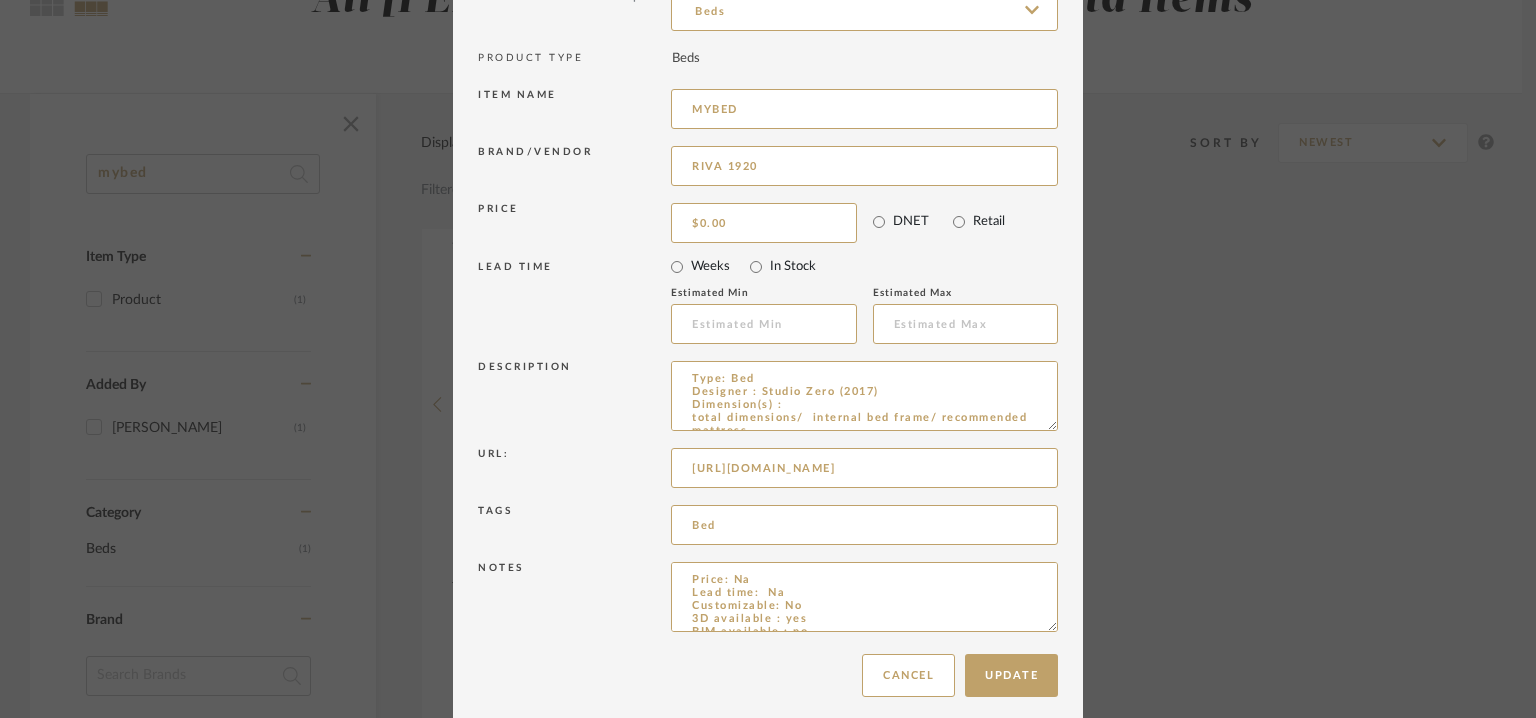 scroll, scrollTop: 192, scrollLeft: 0, axis: vertical 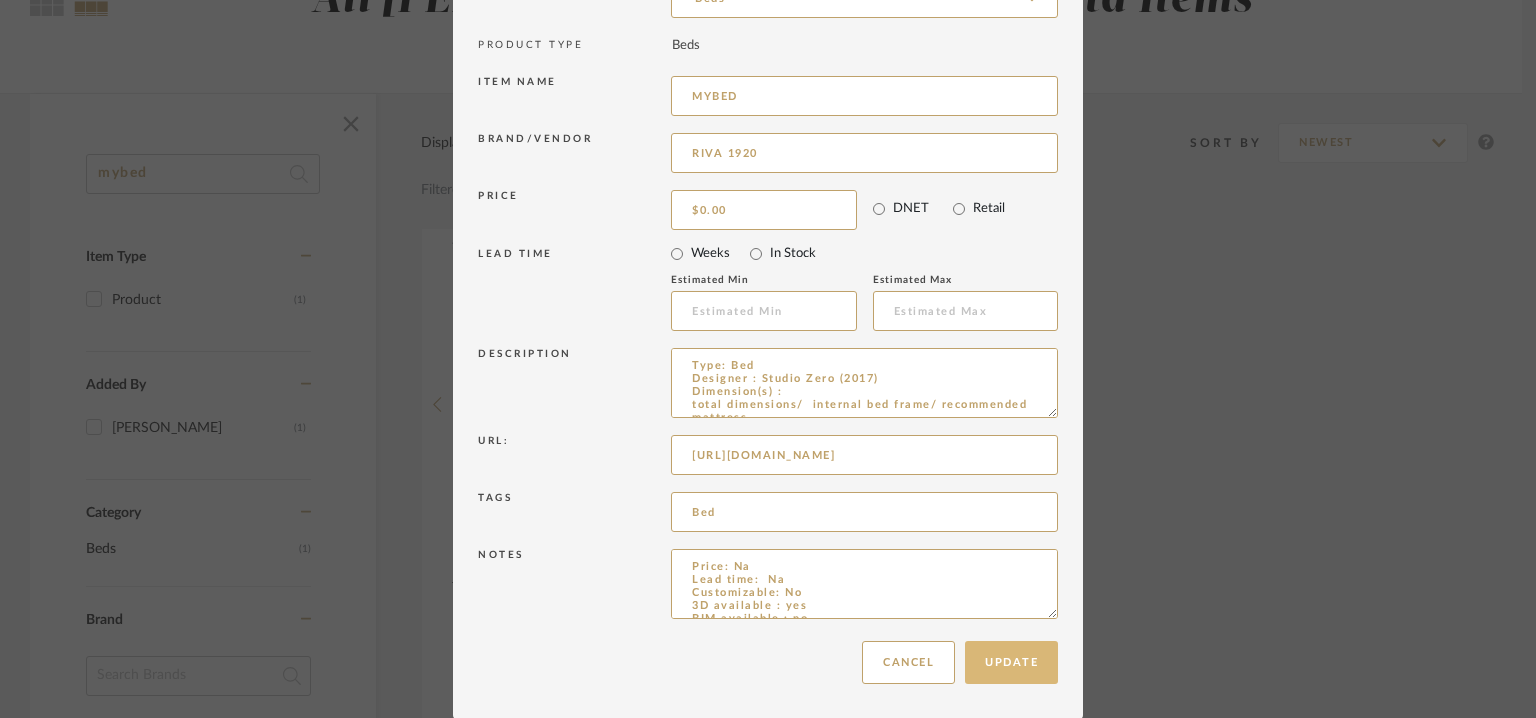 click on "Update" at bounding box center [1011, 662] 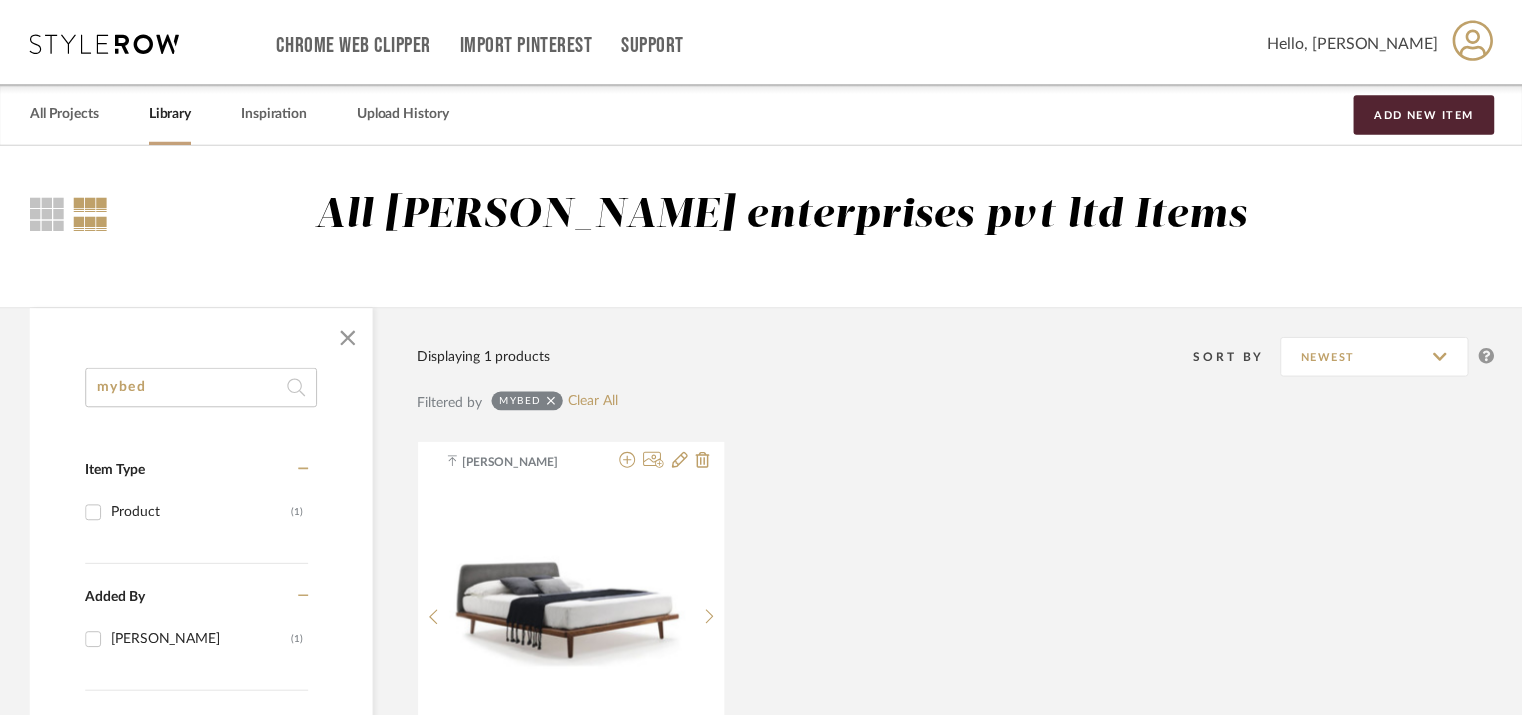 scroll, scrollTop: 214, scrollLeft: 0, axis: vertical 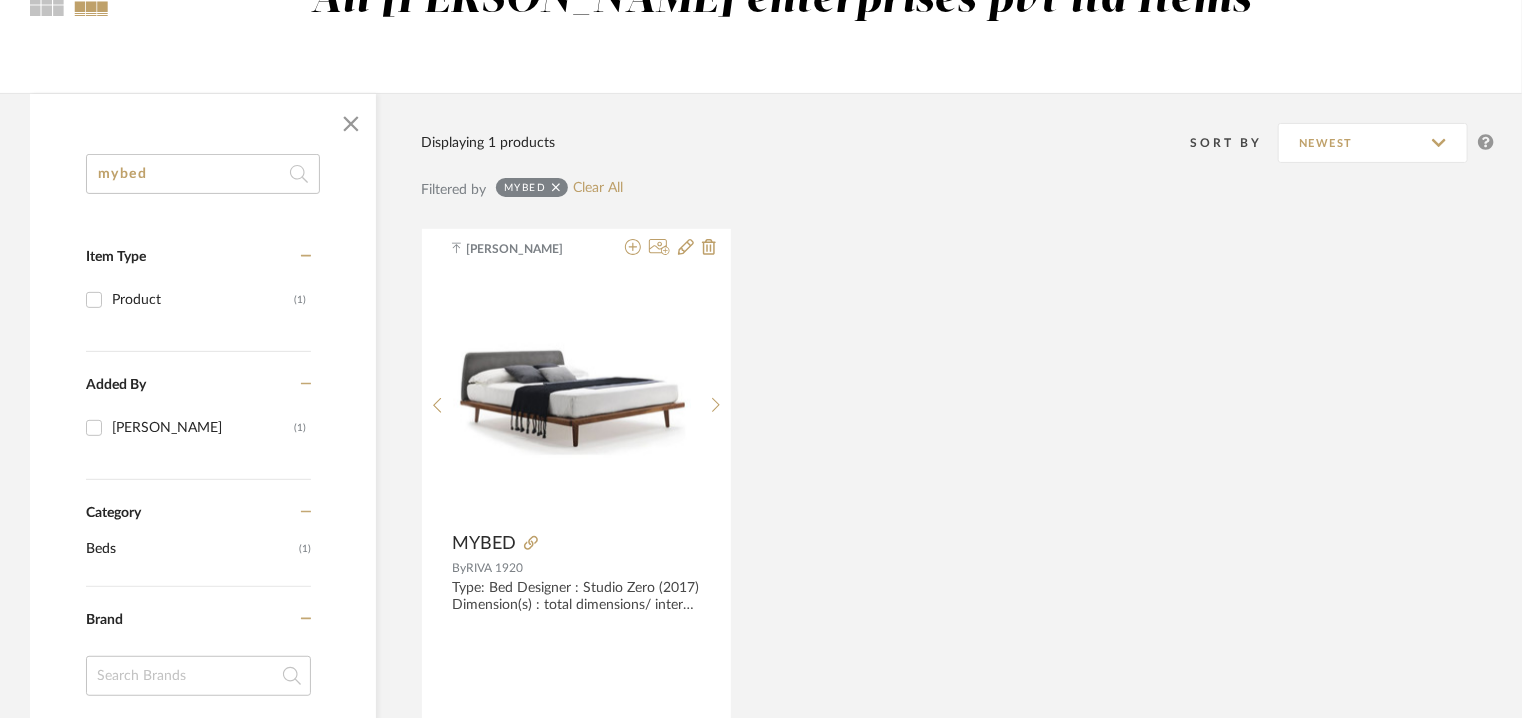 drag, startPoint x: 47, startPoint y: 156, endPoint x: 0, endPoint y: 156, distance: 47 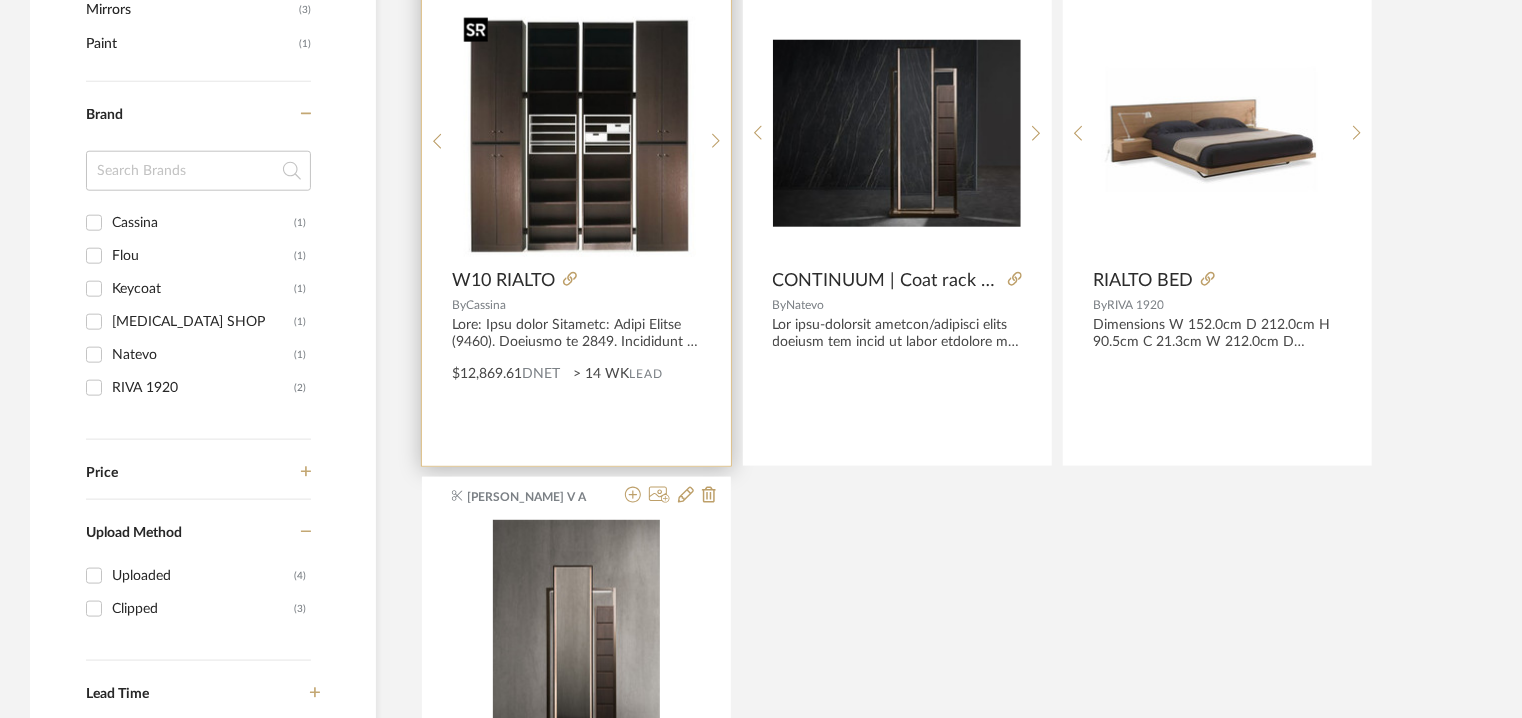 scroll, scrollTop: 1014, scrollLeft: 0, axis: vertical 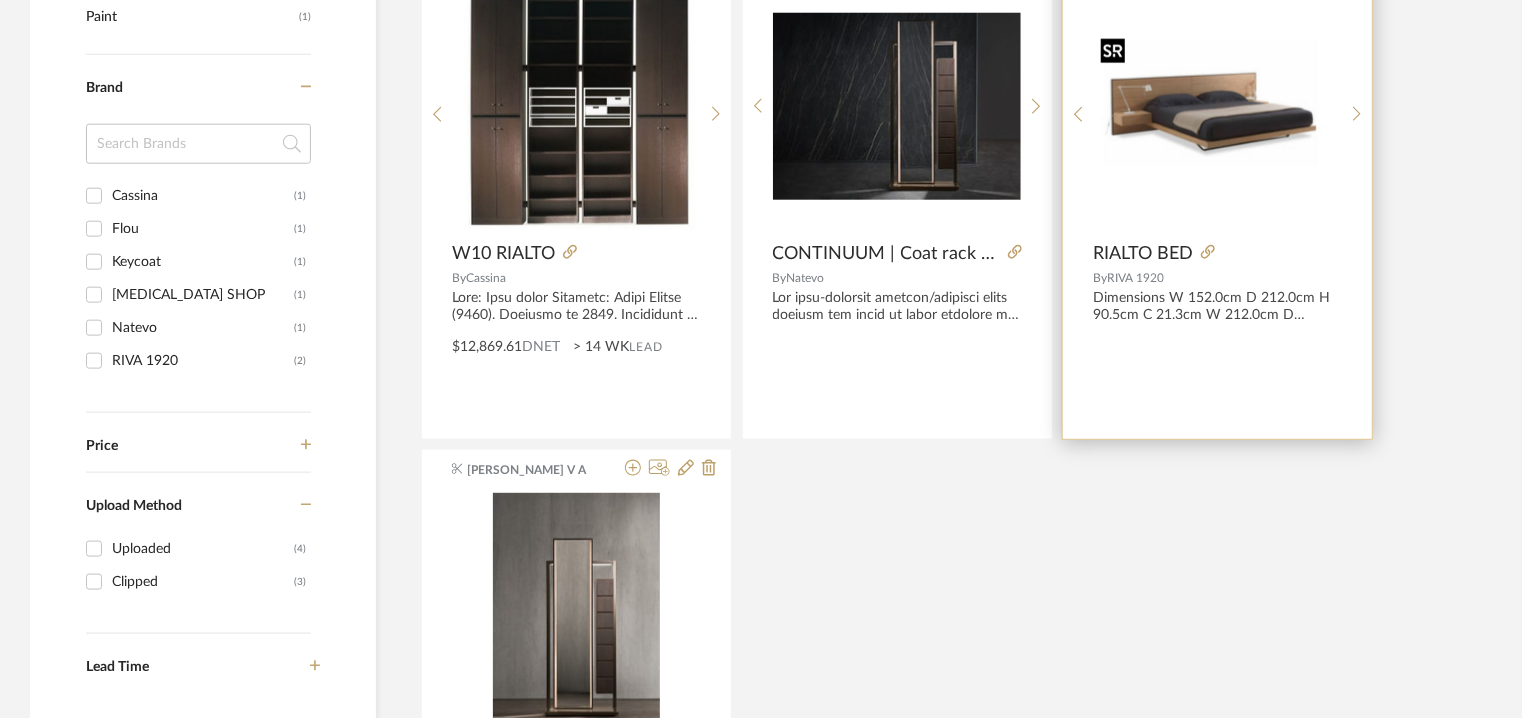 click at bounding box center [1218, 106] 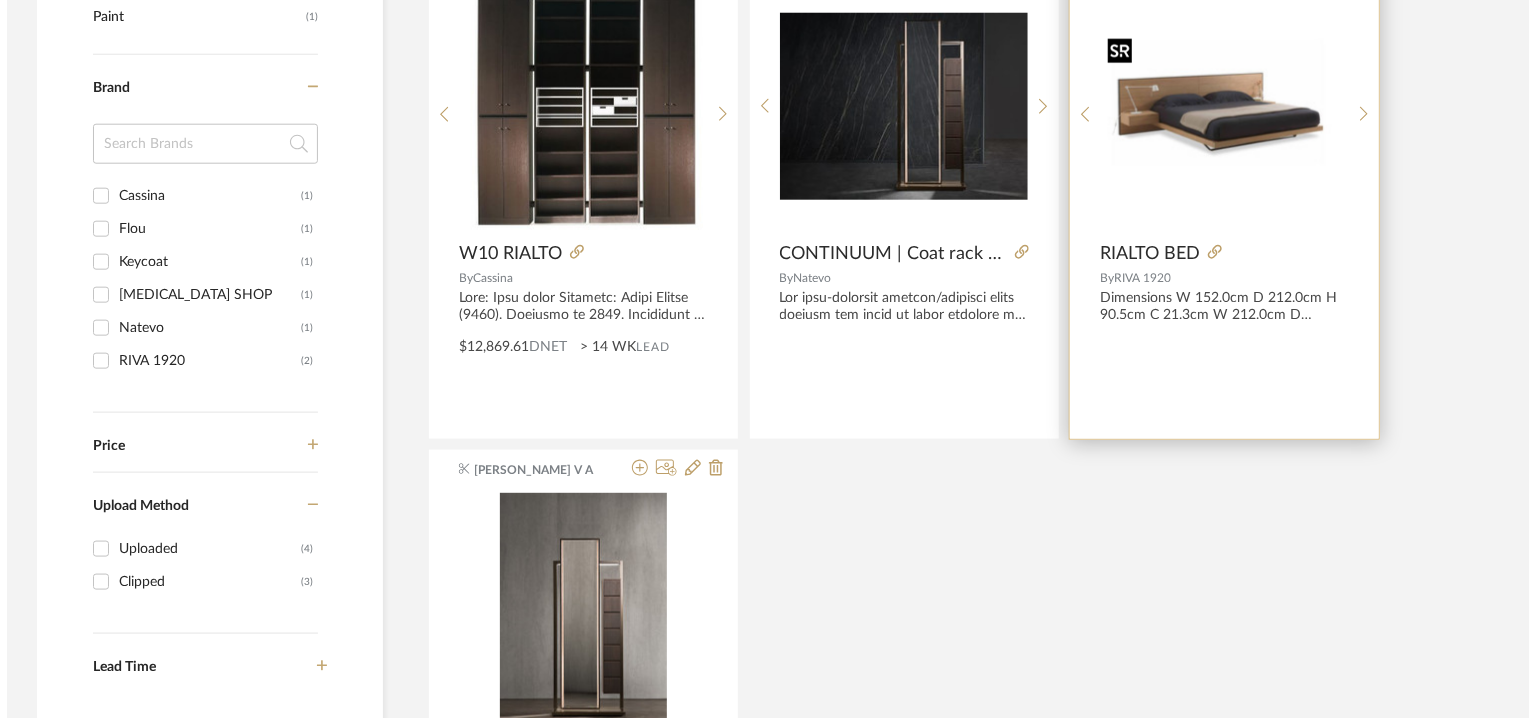 scroll, scrollTop: 0, scrollLeft: 0, axis: both 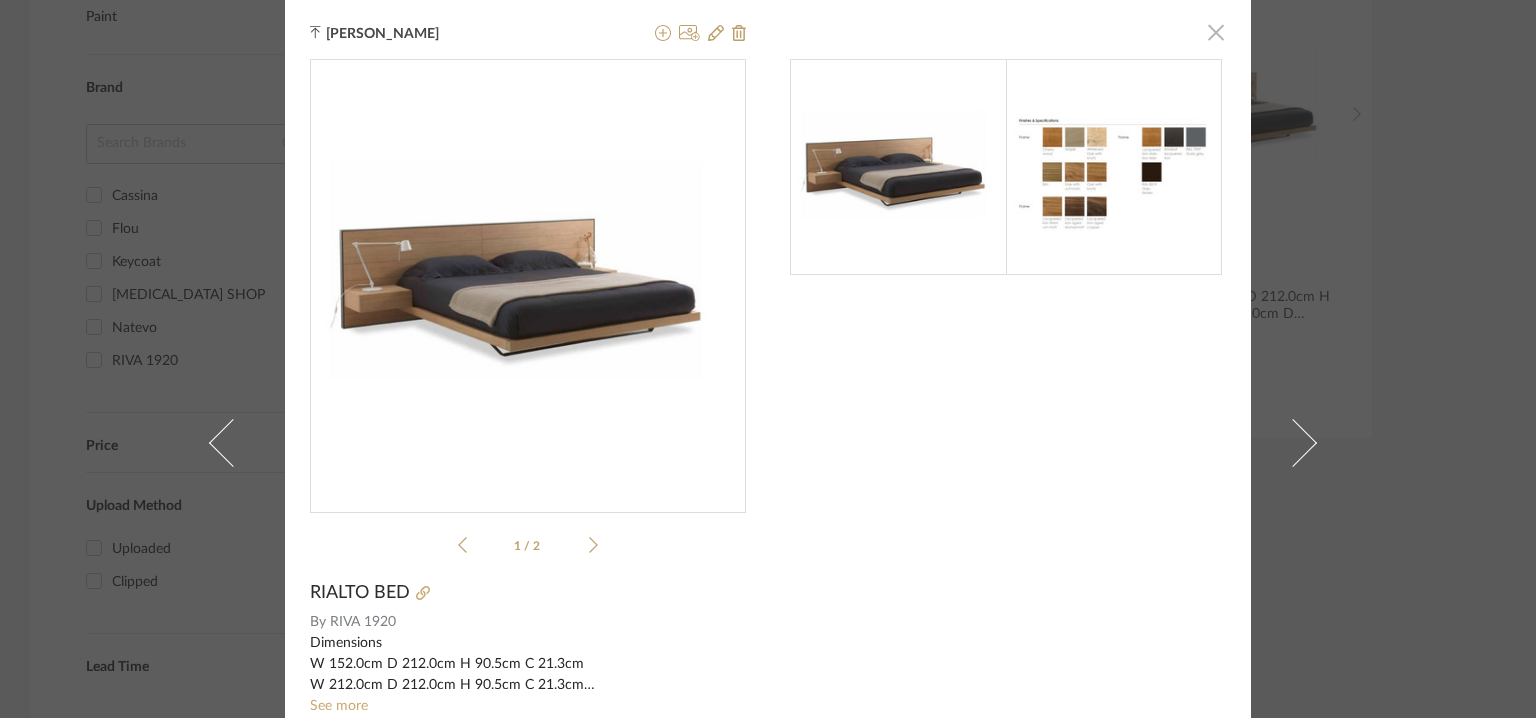 click 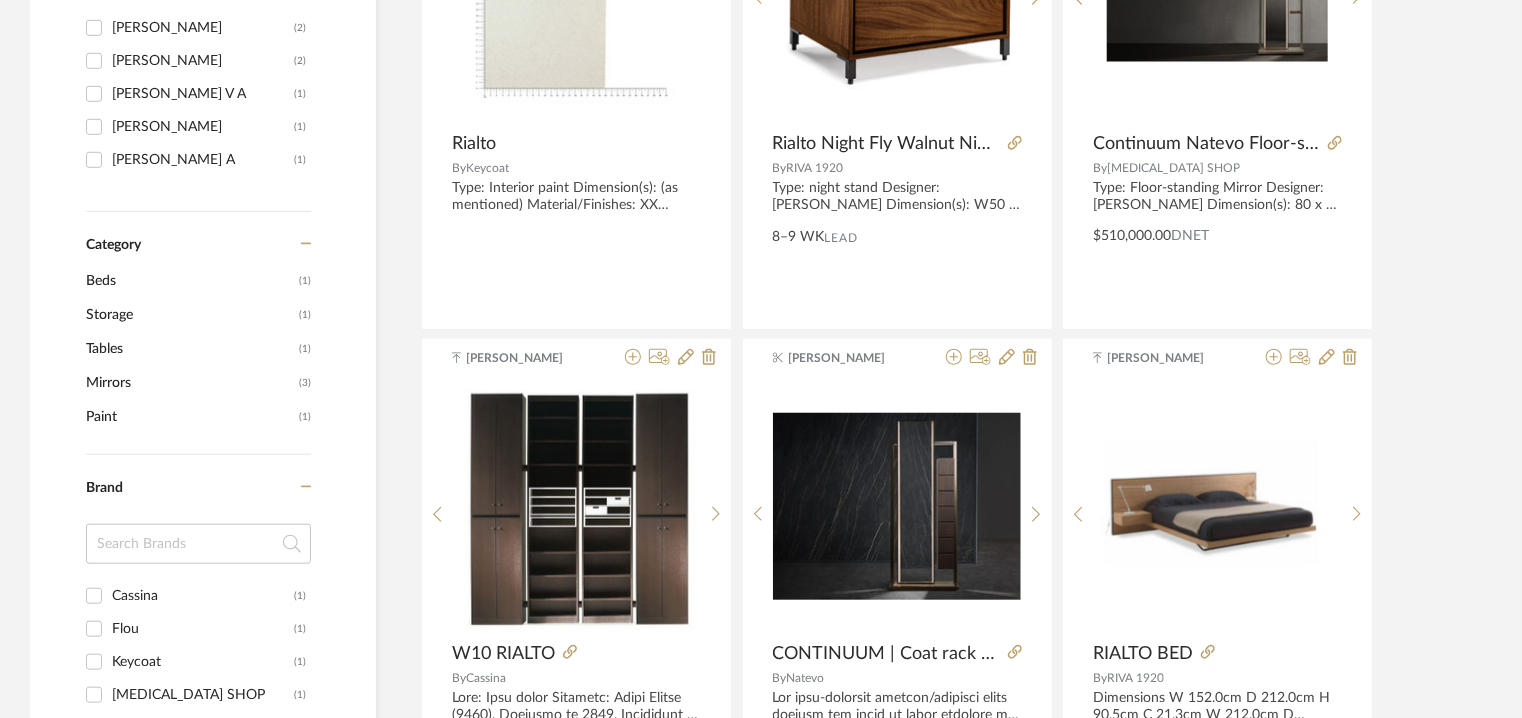scroll, scrollTop: 214, scrollLeft: 0, axis: vertical 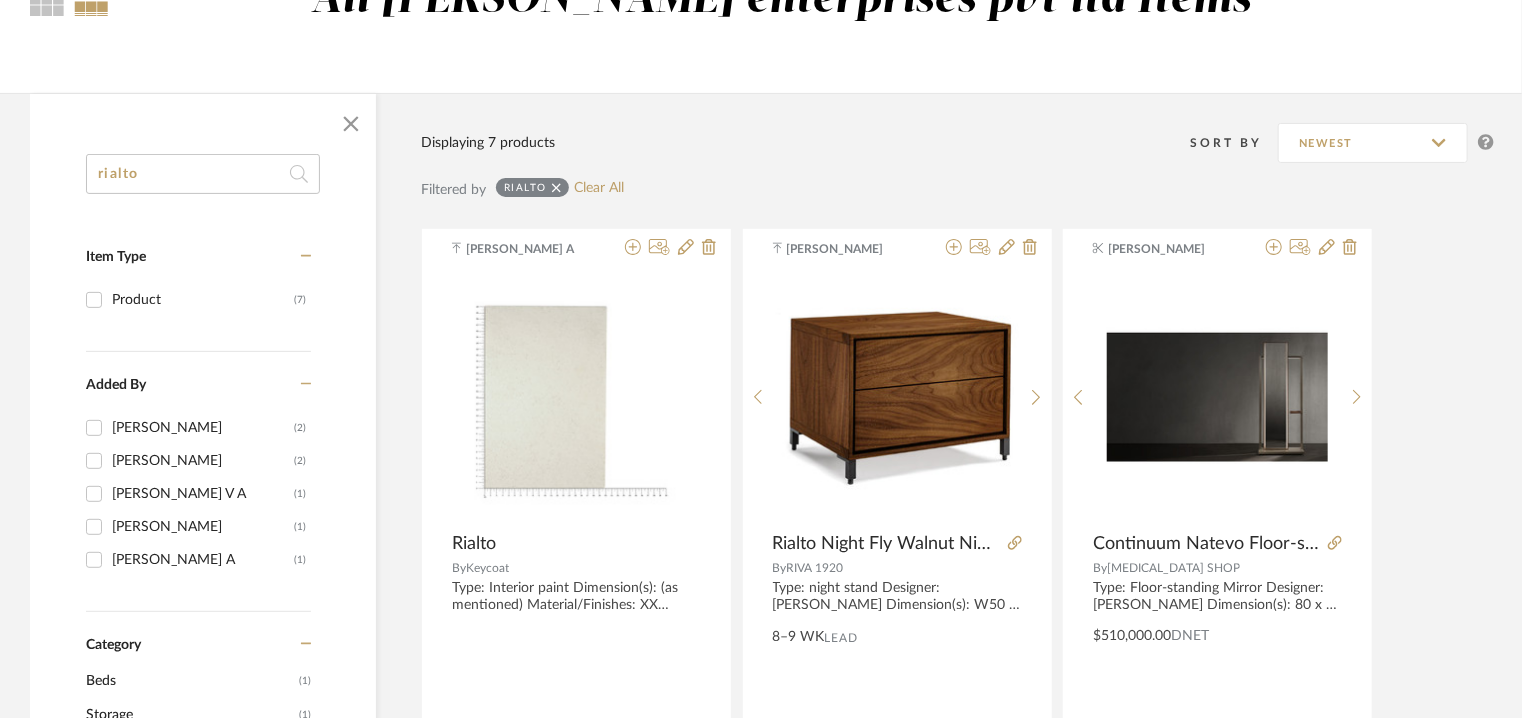 drag, startPoint x: 8, startPoint y: 156, endPoint x: 0, endPoint y: 121, distance: 35.902645 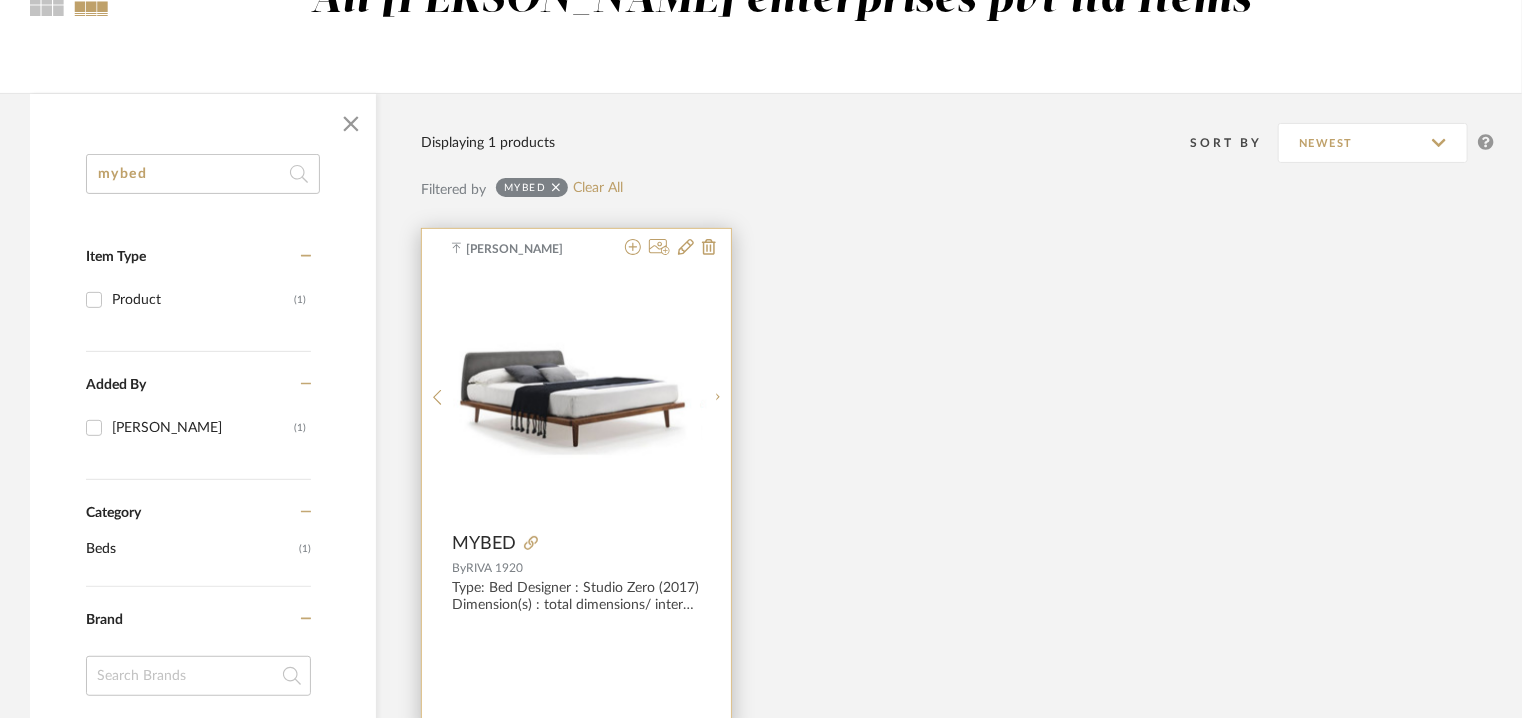 type on "mybed" 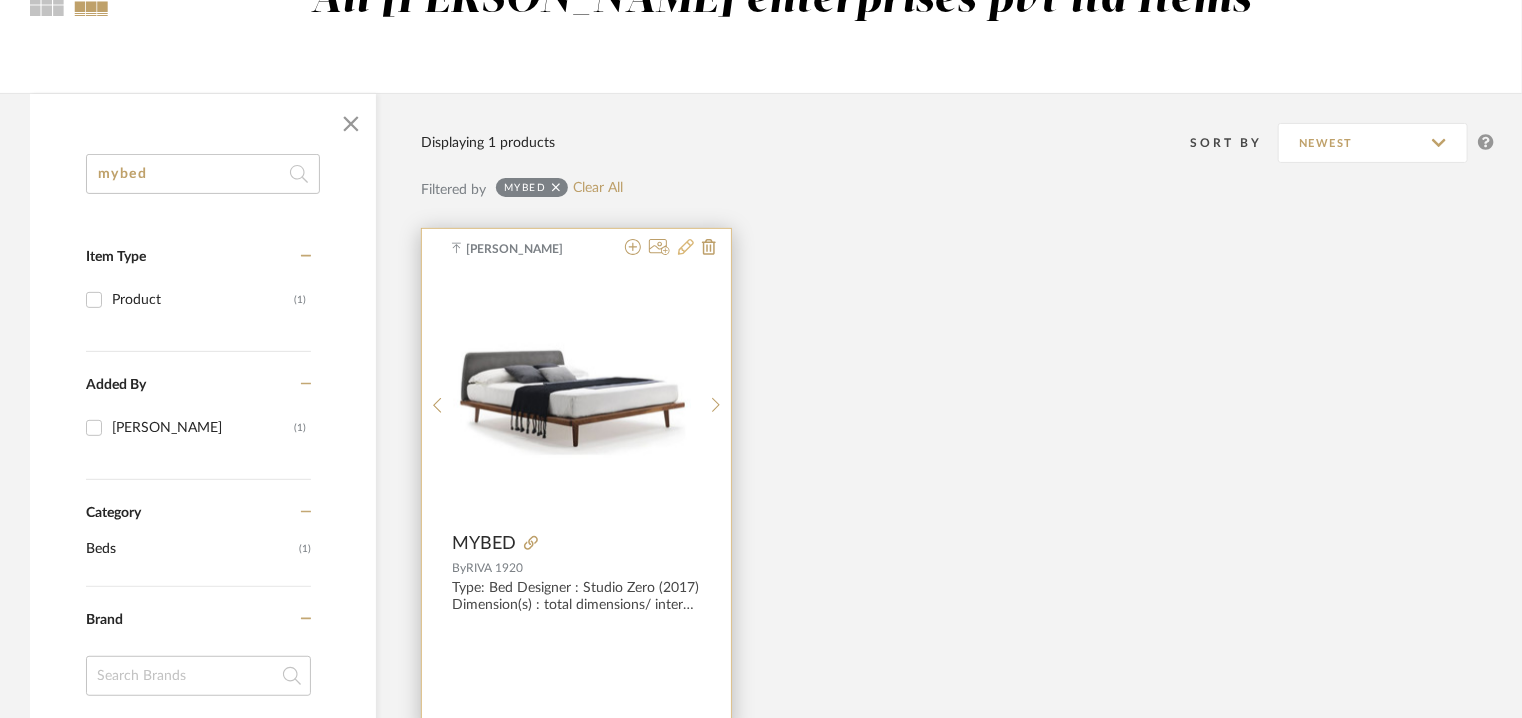 click 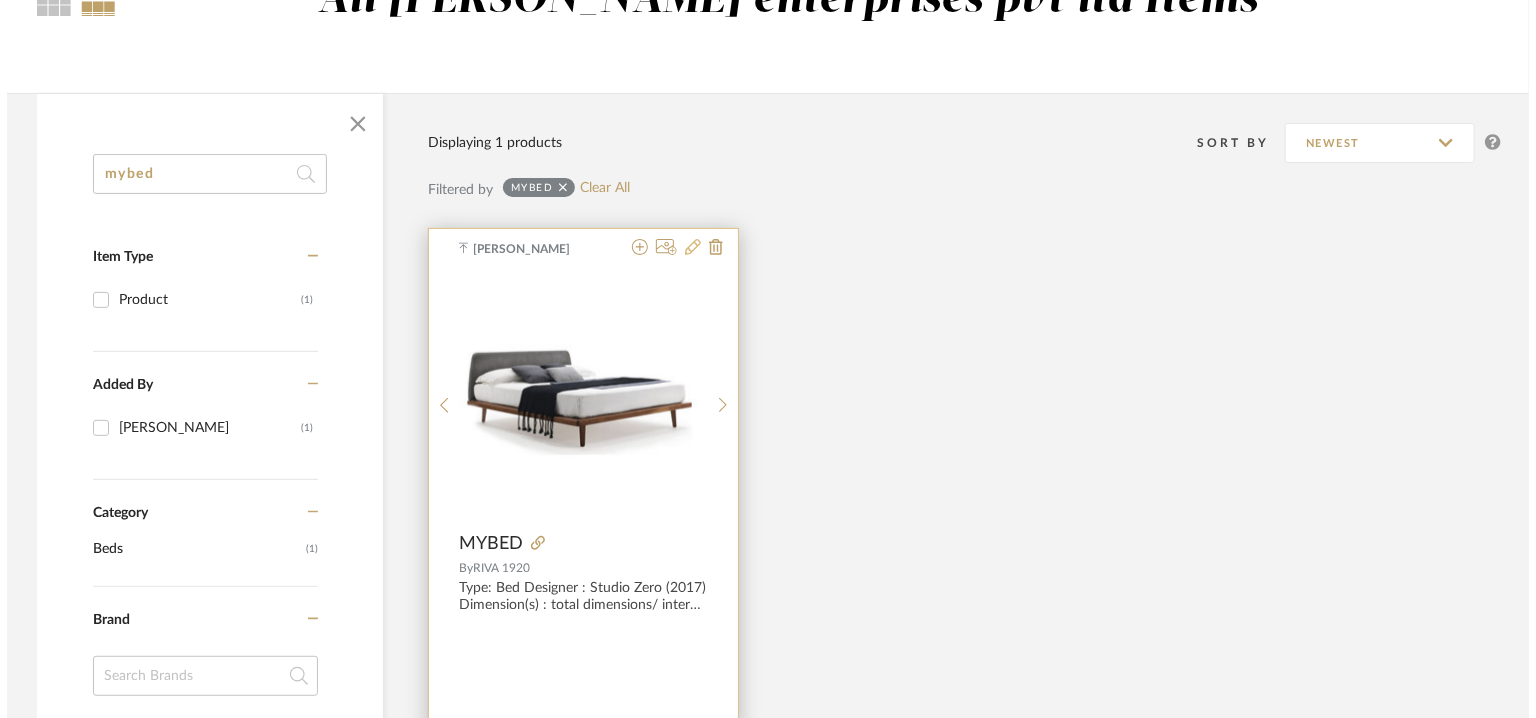 scroll, scrollTop: 0, scrollLeft: 0, axis: both 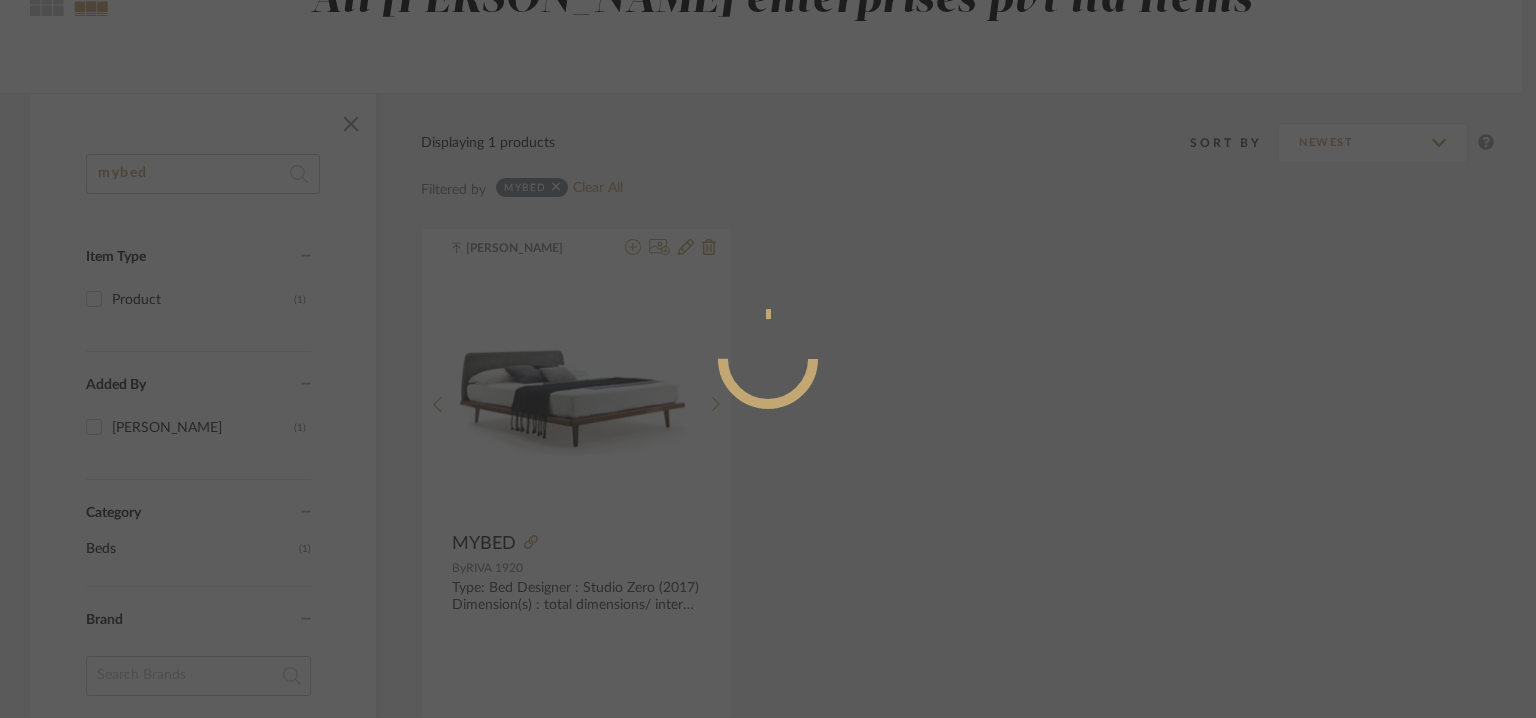 radio on "true" 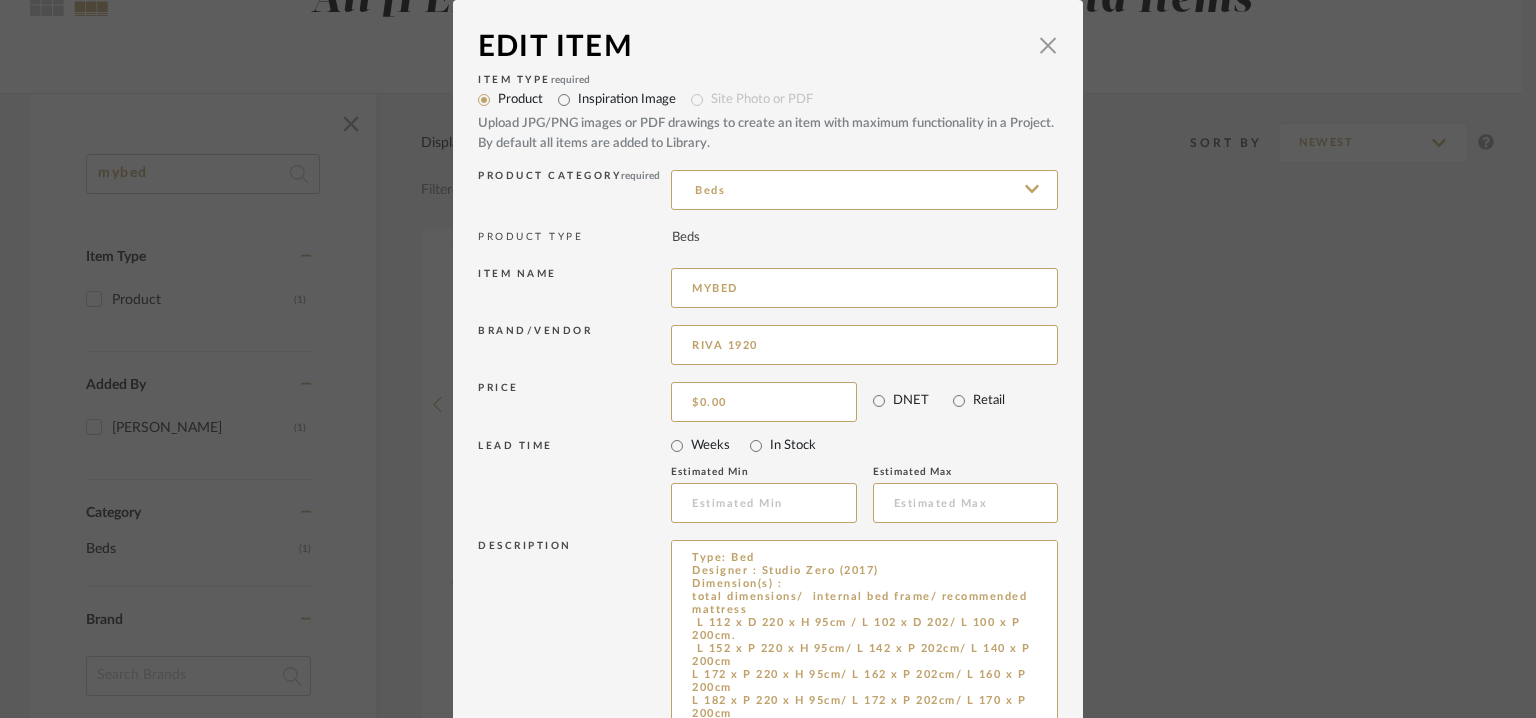 drag, startPoint x: 1041, startPoint y: 599, endPoint x: 1028, endPoint y: 740, distance: 141.59802 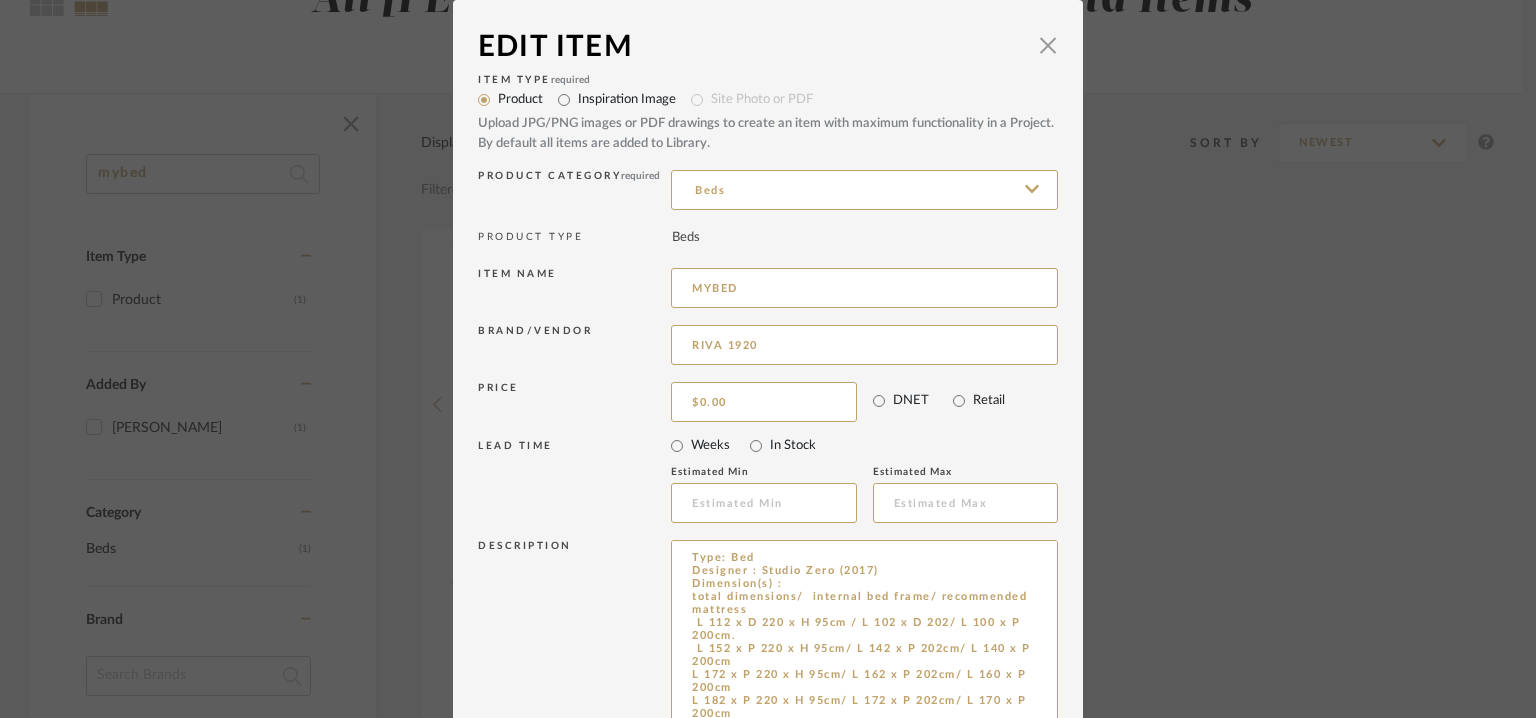 scroll, scrollTop: 84, scrollLeft: 0, axis: vertical 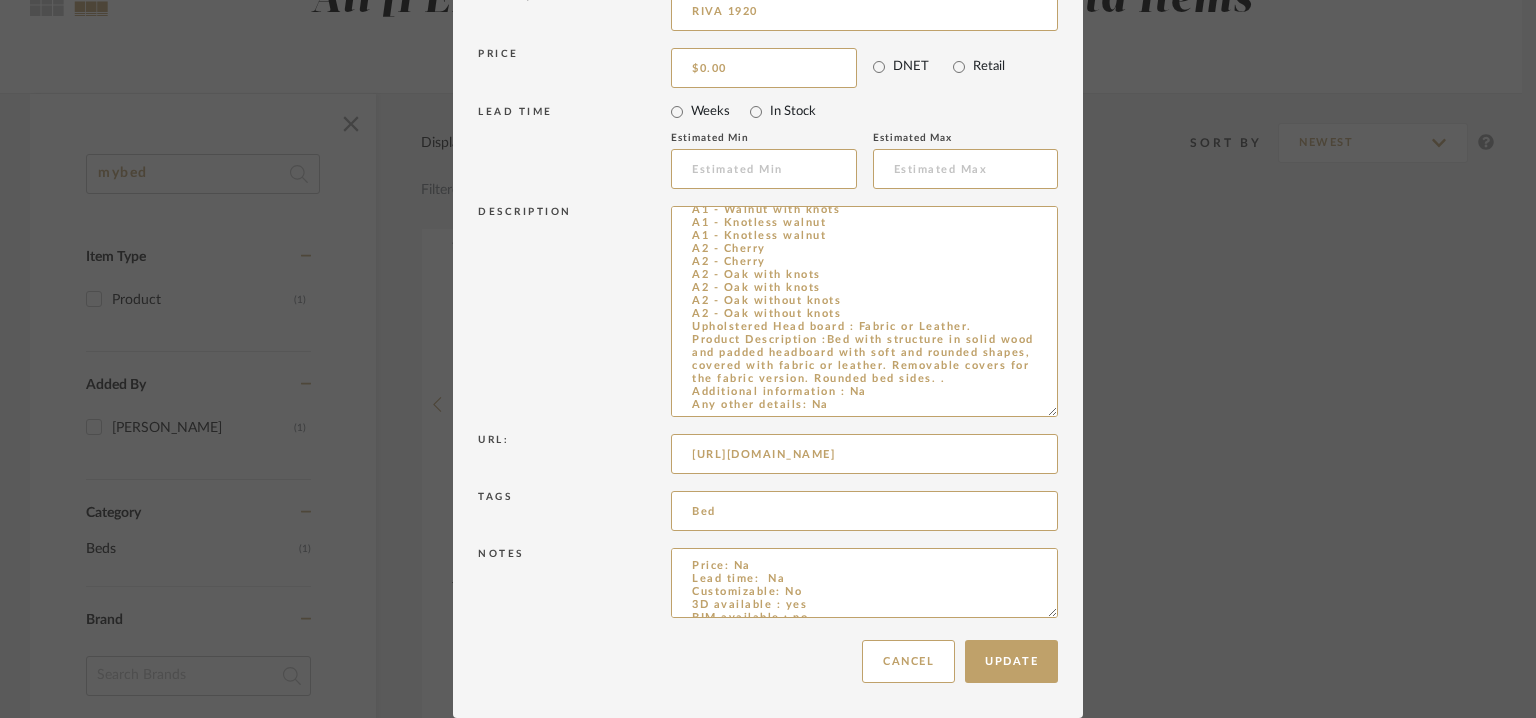 drag, startPoint x: 682, startPoint y: 556, endPoint x: 802, endPoint y: 774, distance: 248.84534 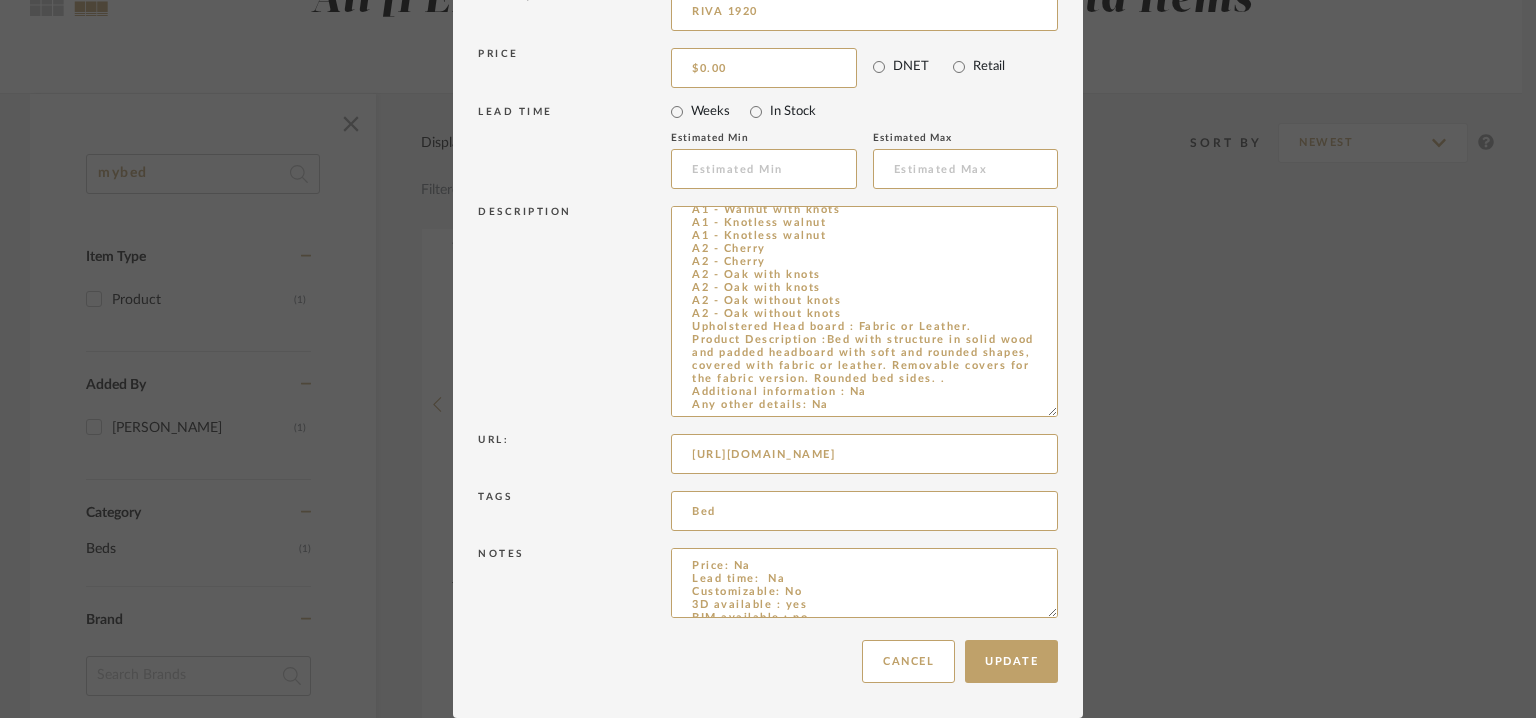 scroll, scrollTop: 206, scrollLeft: 0, axis: vertical 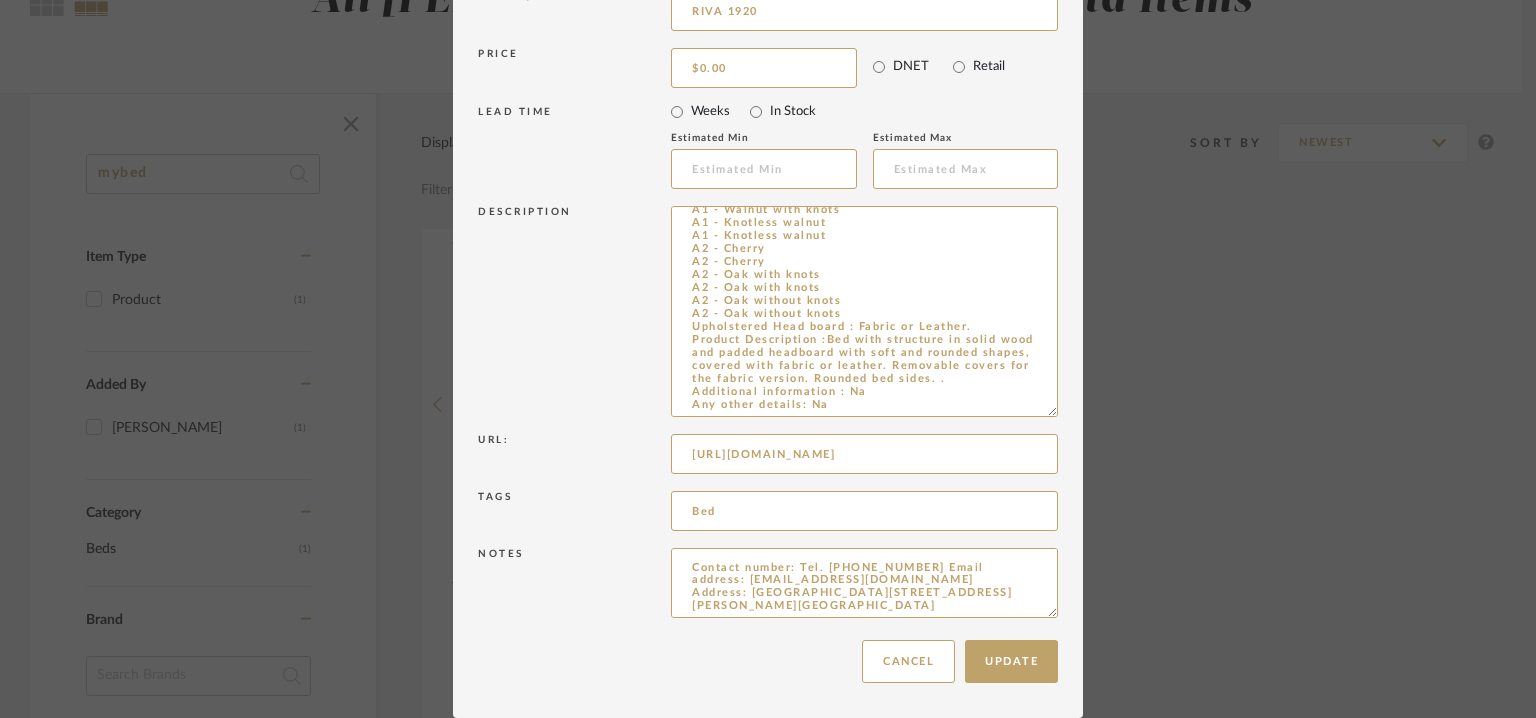 drag, startPoint x: 673, startPoint y: 559, endPoint x: 941, endPoint y: 721, distance: 313.1581 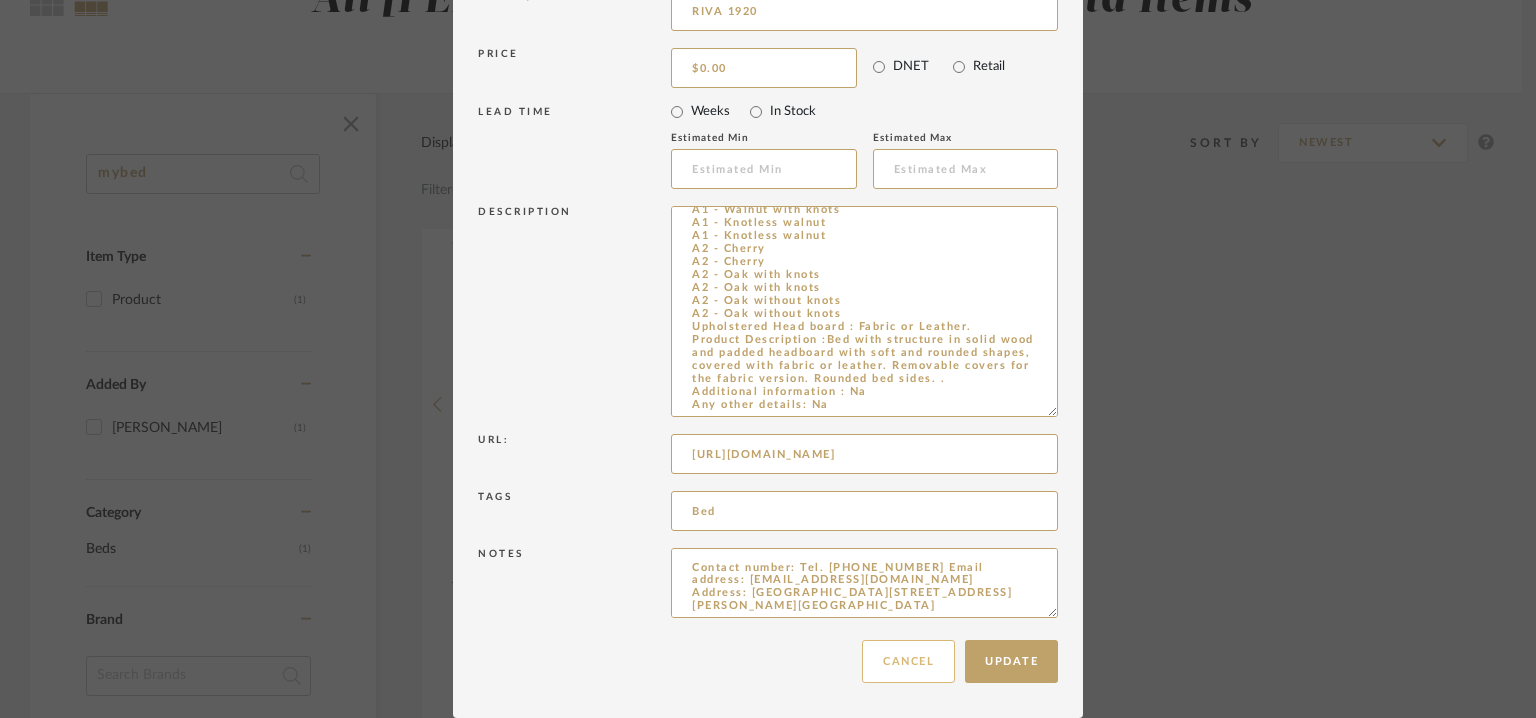 click on "Cancel" at bounding box center (908, 661) 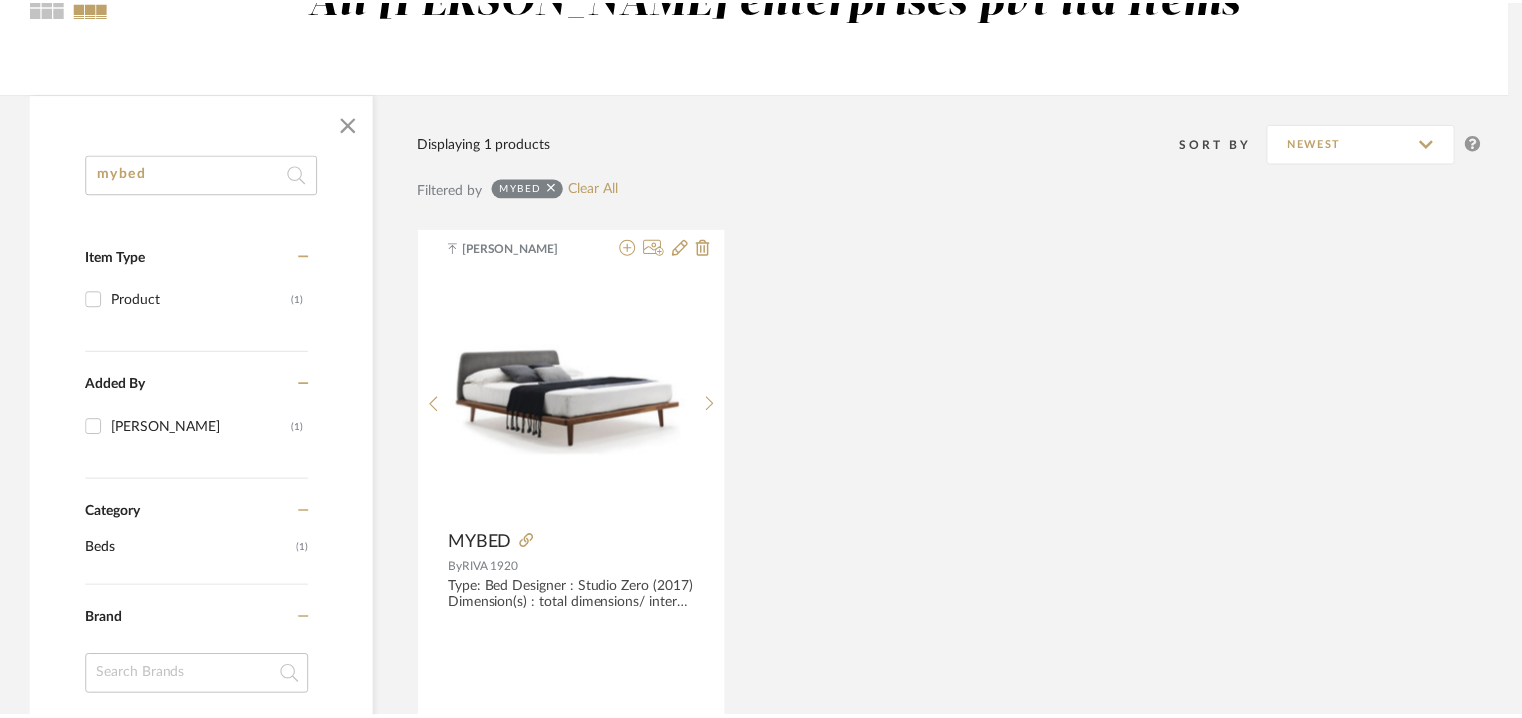 scroll, scrollTop: 214, scrollLeft: 0, axis: vertical 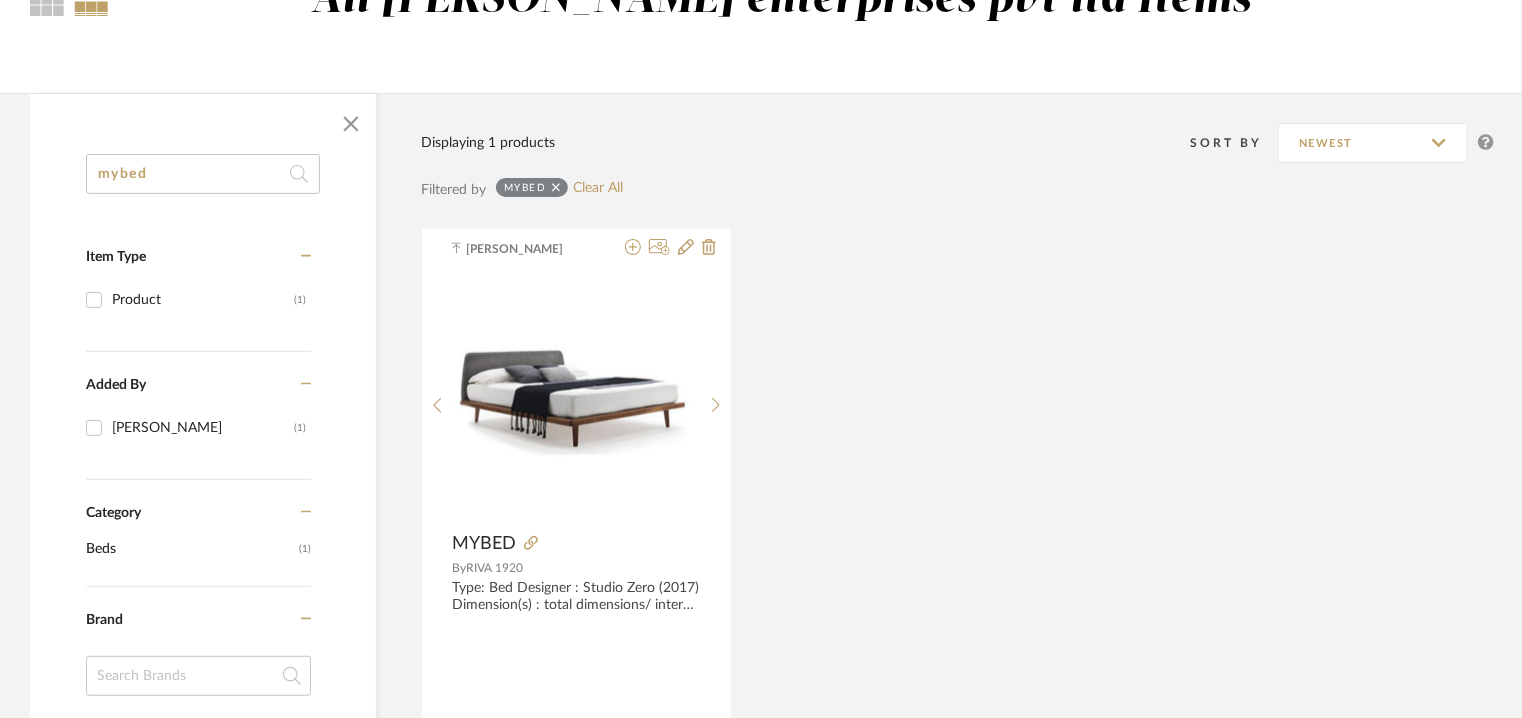 drag, startPoint x: 219, startPoint y: 161, endPoint x: 139, endPoint y: 221, distance: 100 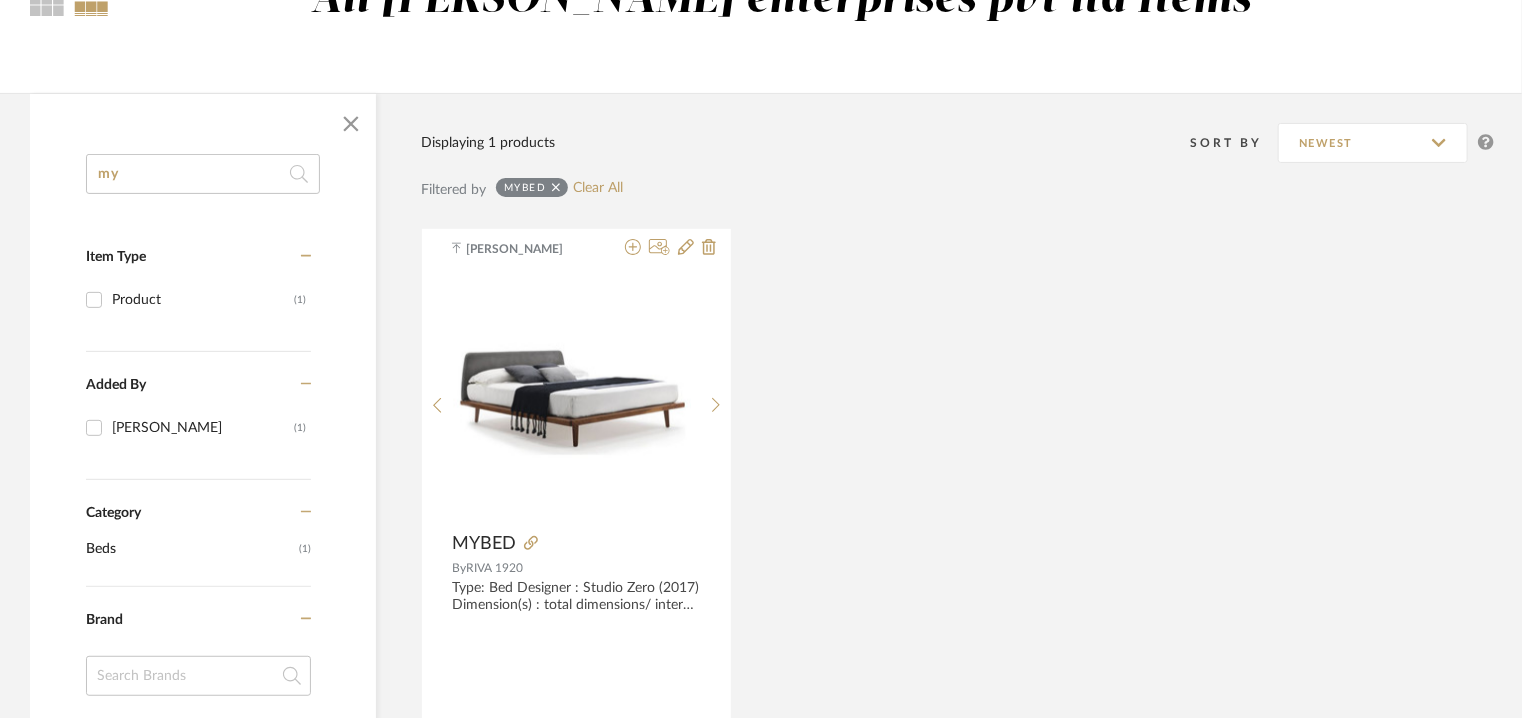 type on "m" 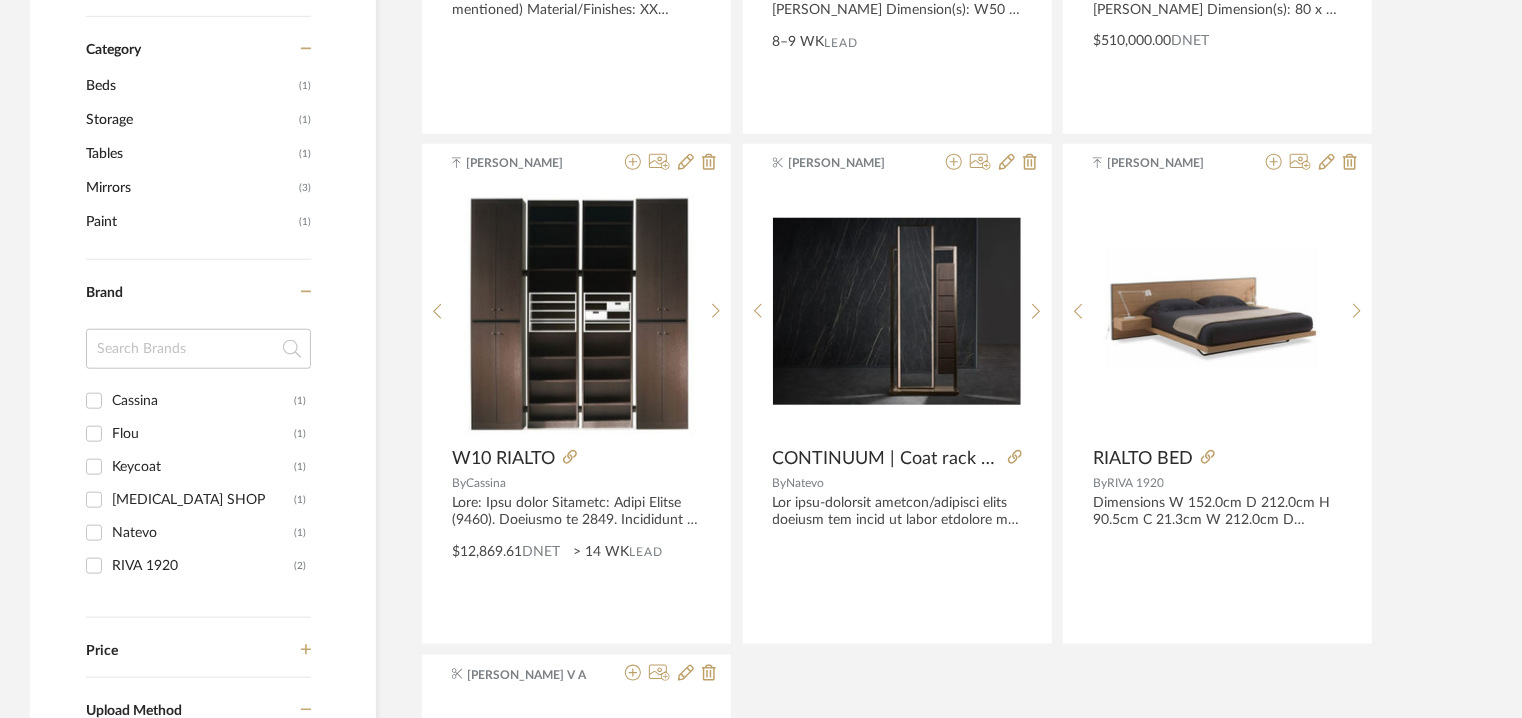 scroll, scrollTop: 1214, scrollLeft: 0, axis: vertical 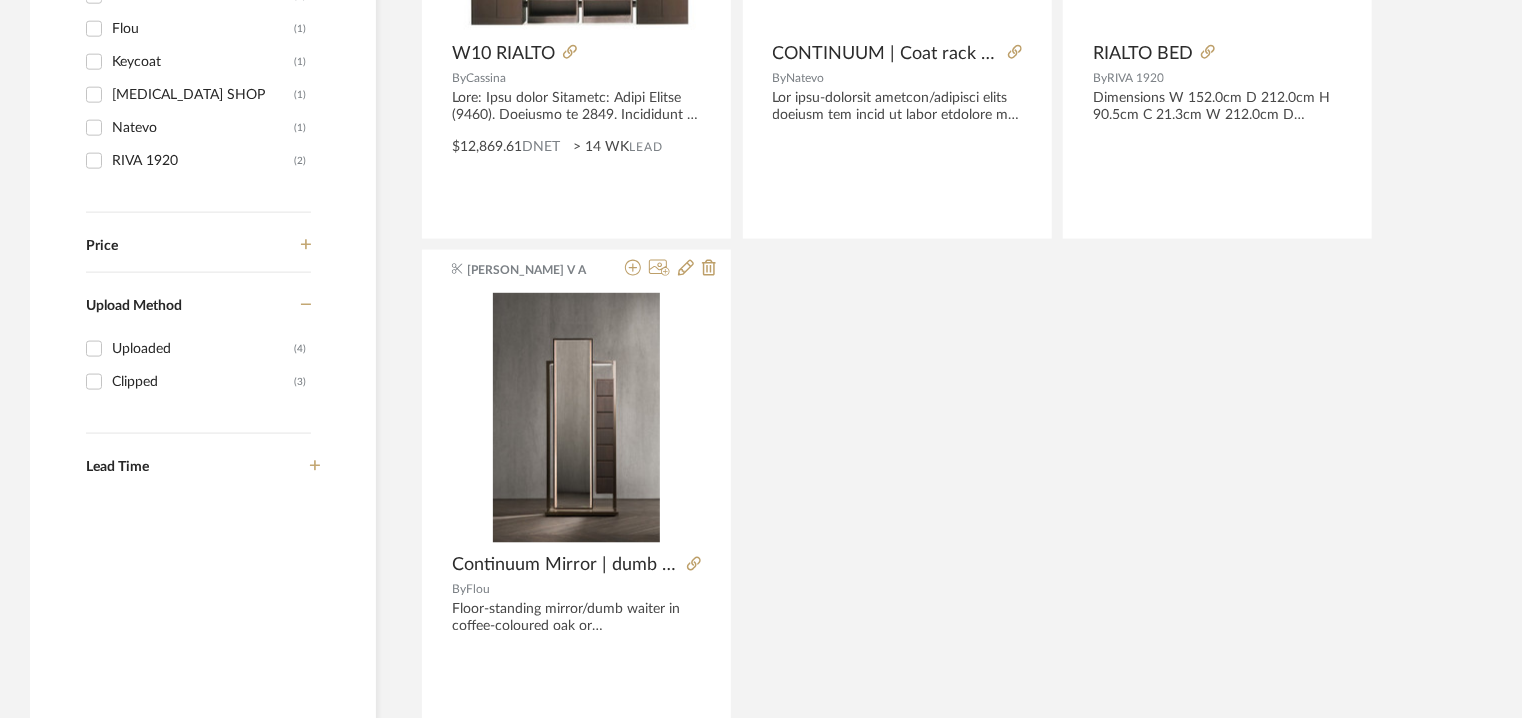 type on "rialto" 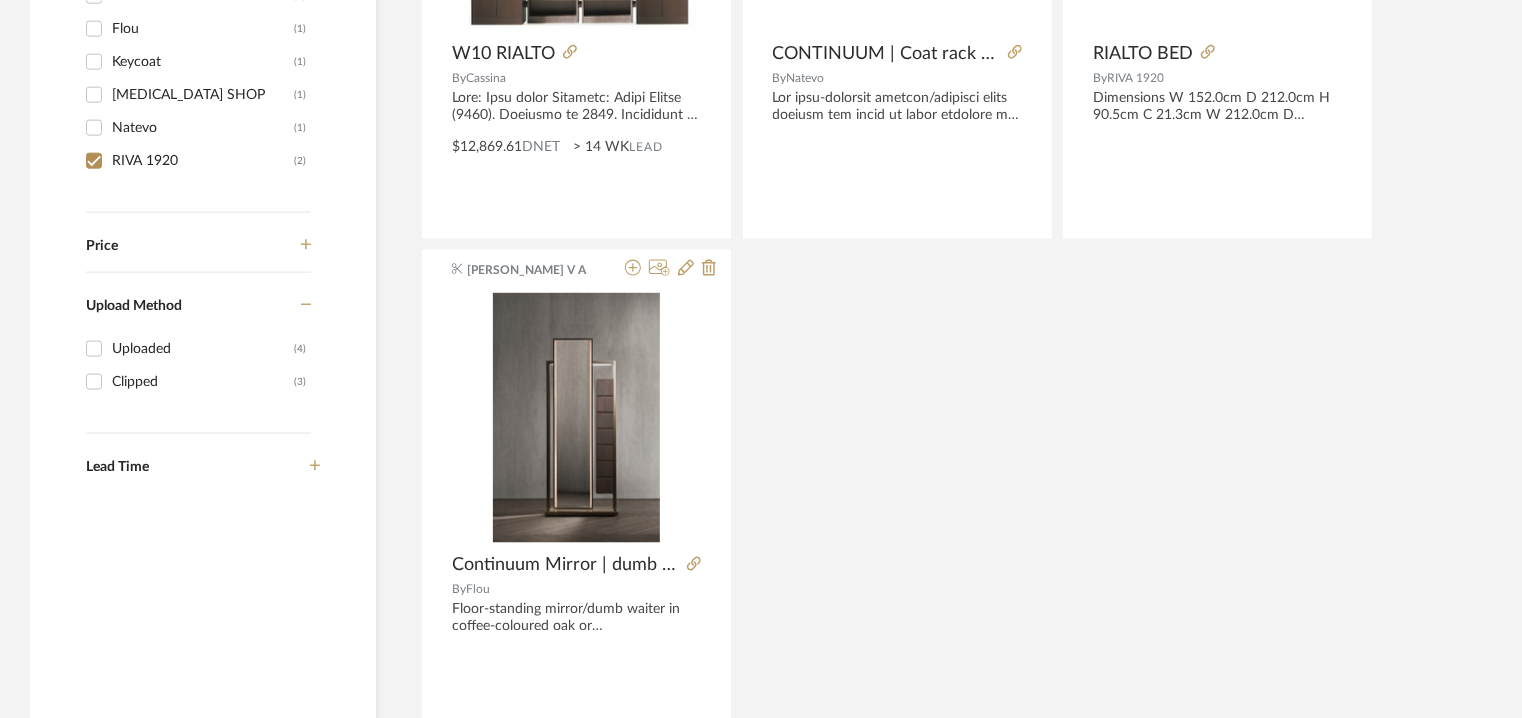 checkbox on "true" 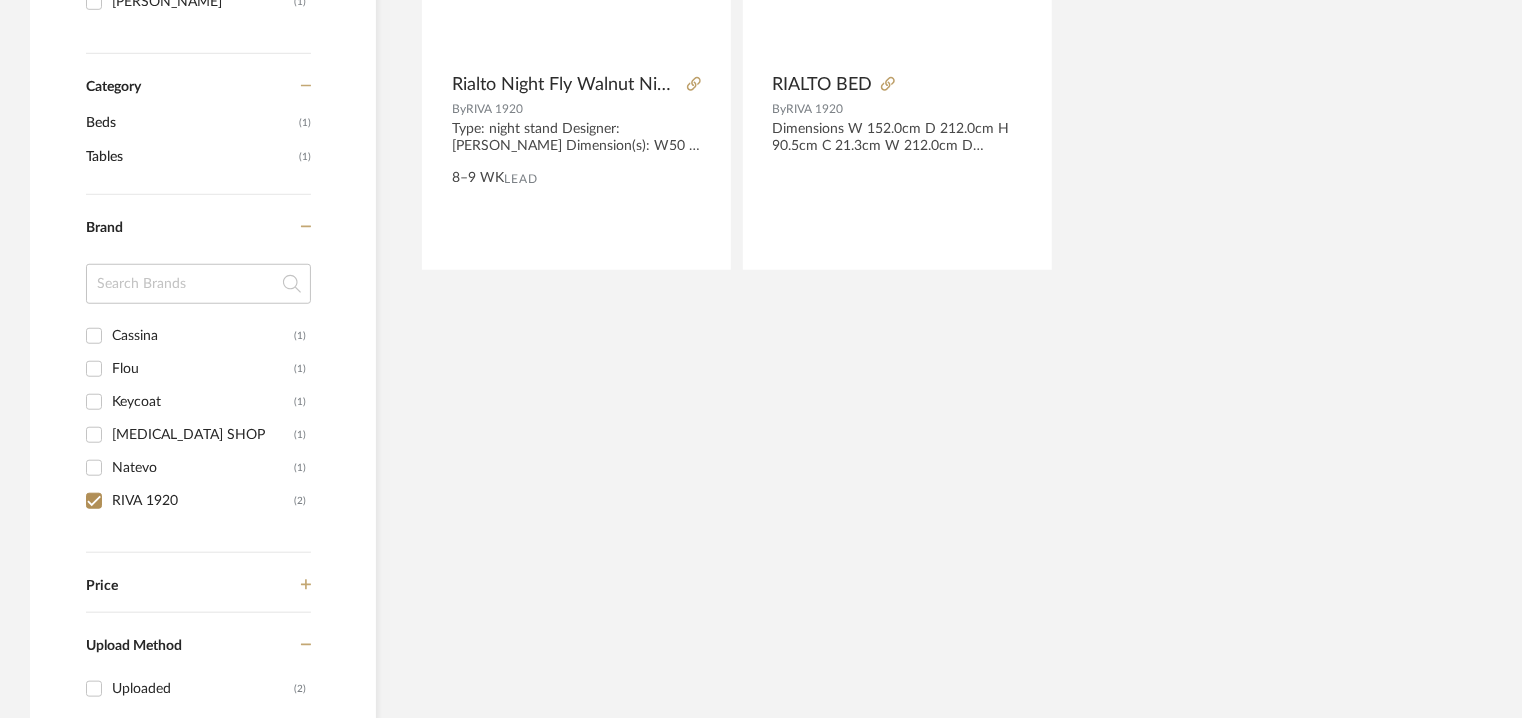 scroll, scrollTop: 446, scrollLeft: 0, axis: vertical 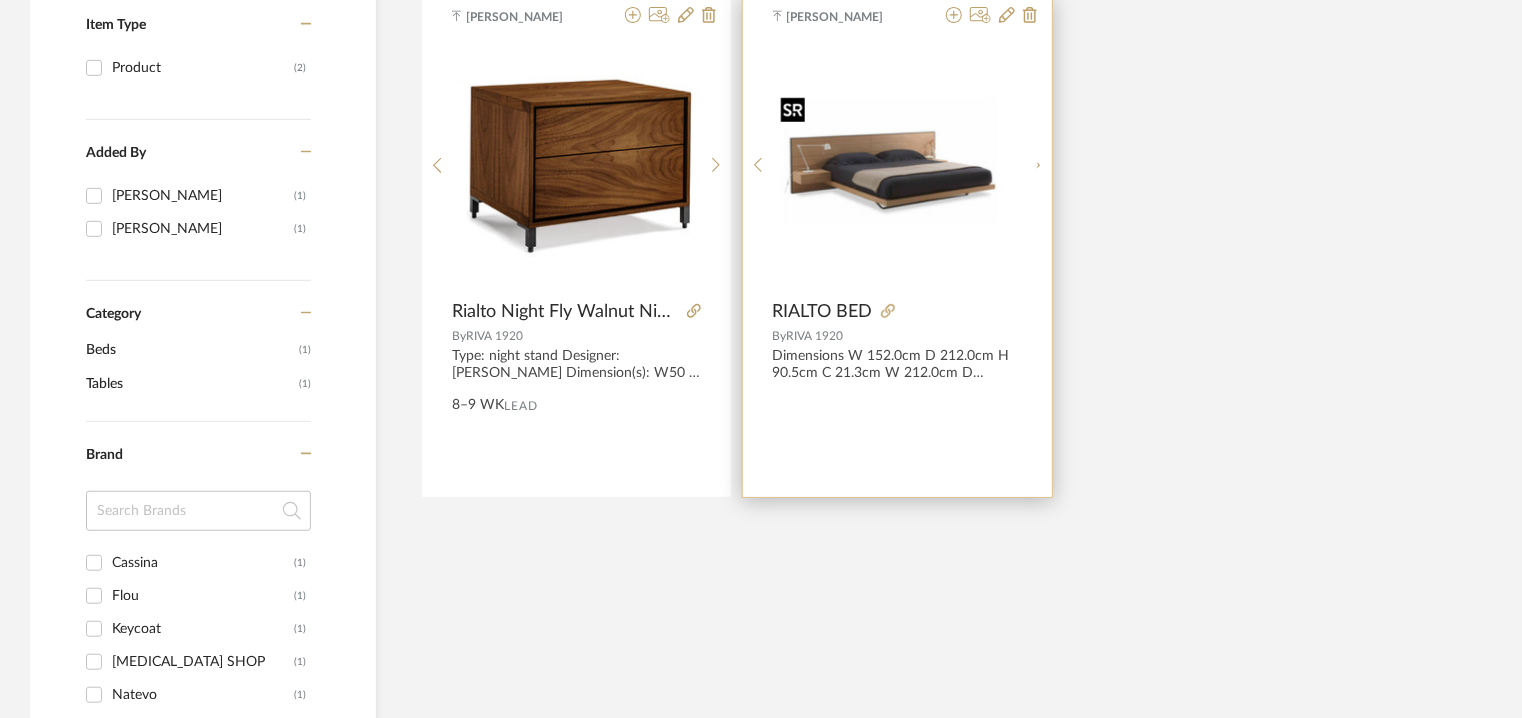 click at bounding box center (897, 165) 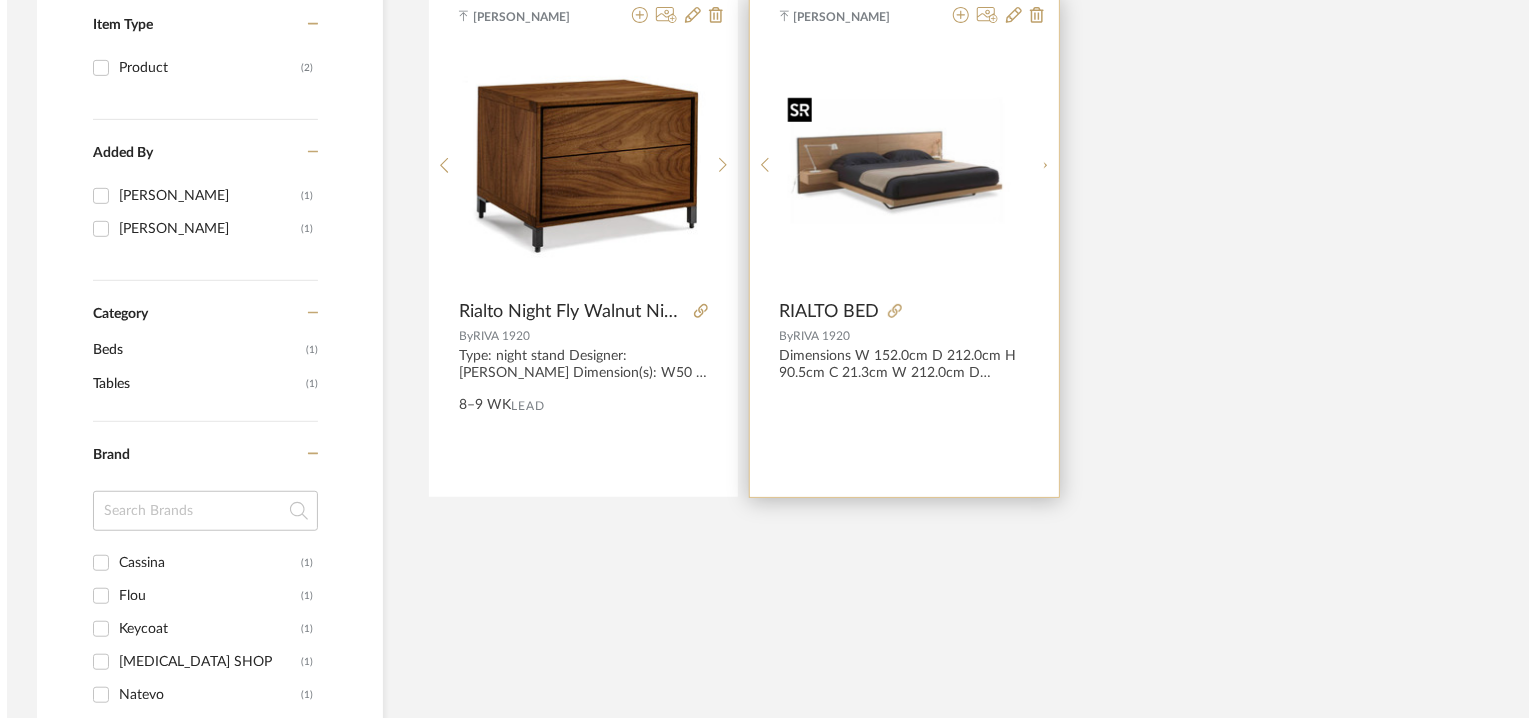 scroll, scrollTop: 0, scrollLeft: 0, axis: both 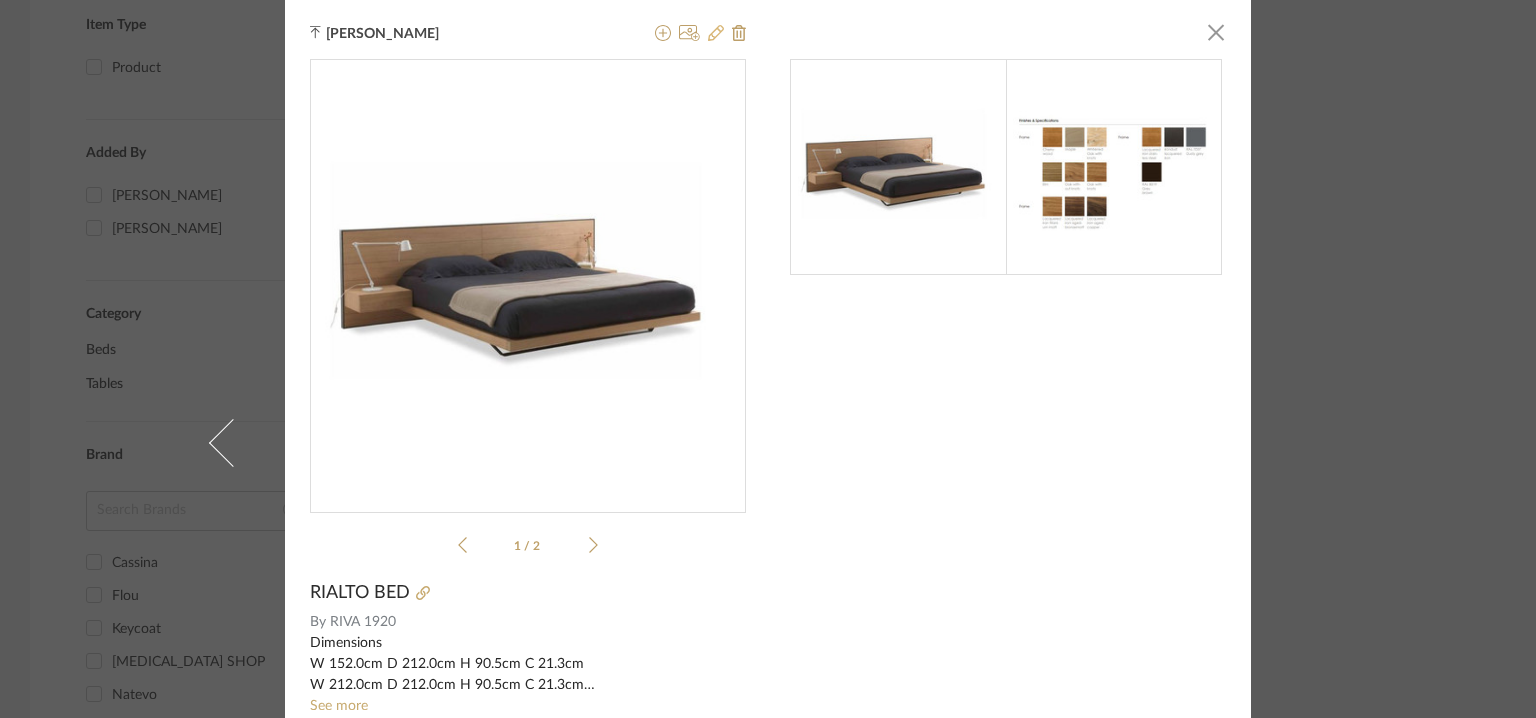 click 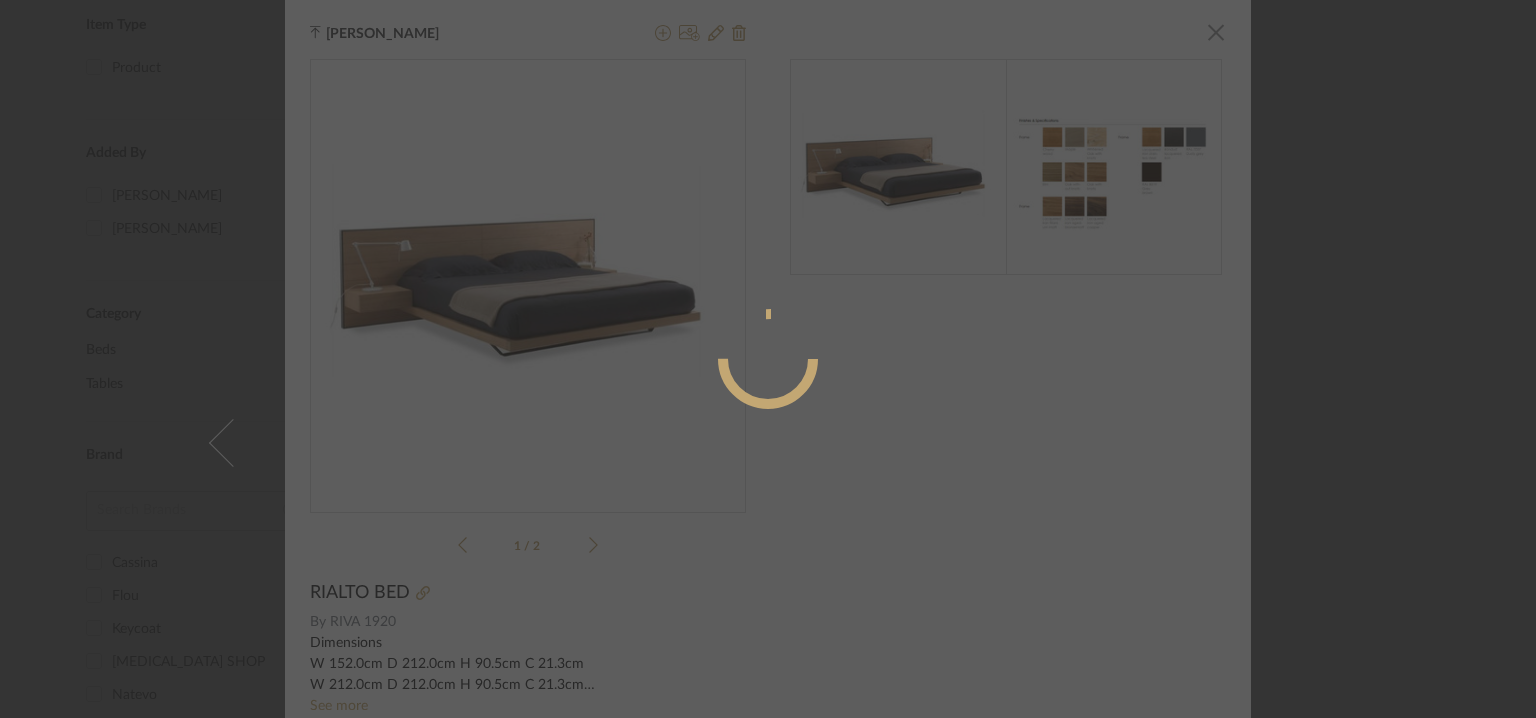radio on "true" 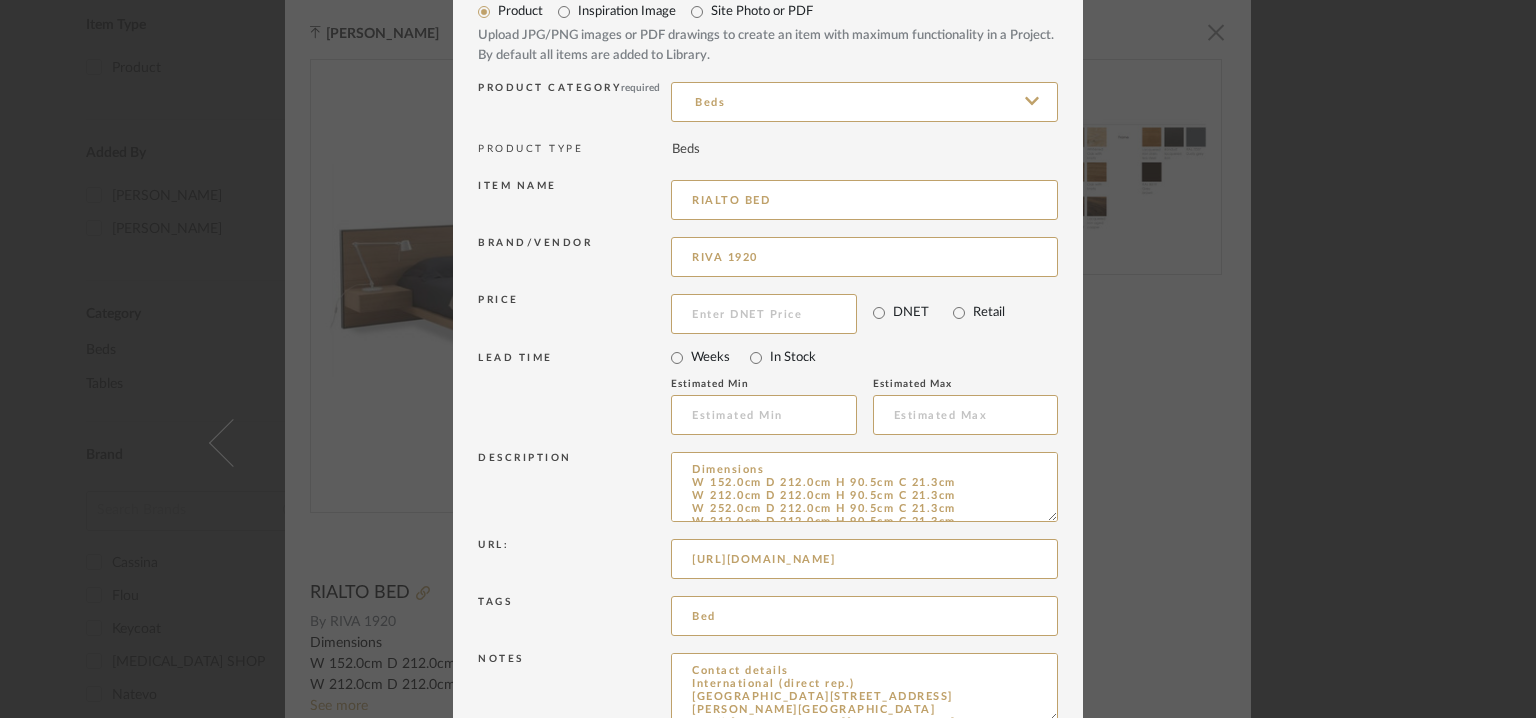 scroll, scrollTop: 192, scrollLeft: 0, axis: vertical 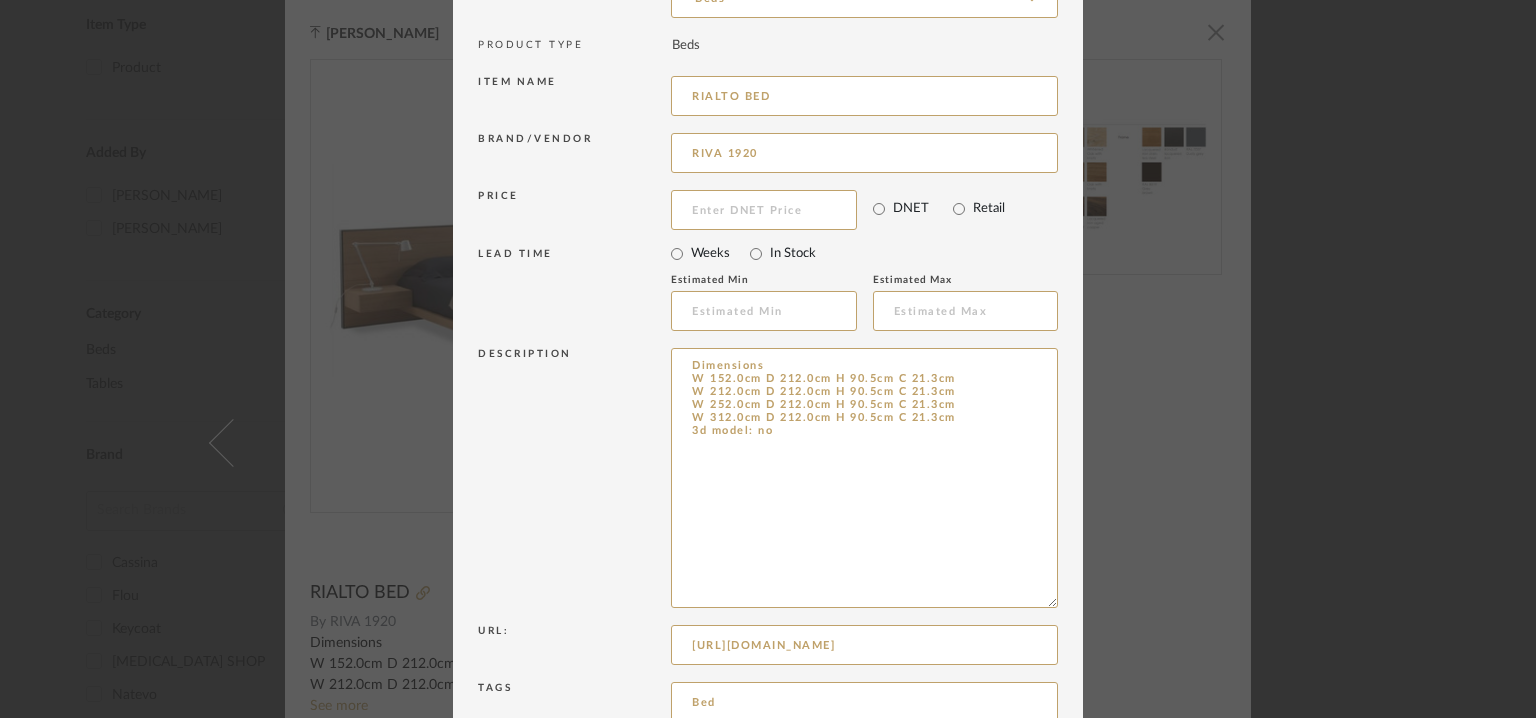 drag, startPoint x: 1045, startPoint y: 412, endPoint x: 1051, endPoint y: 690, distance: 278.06473 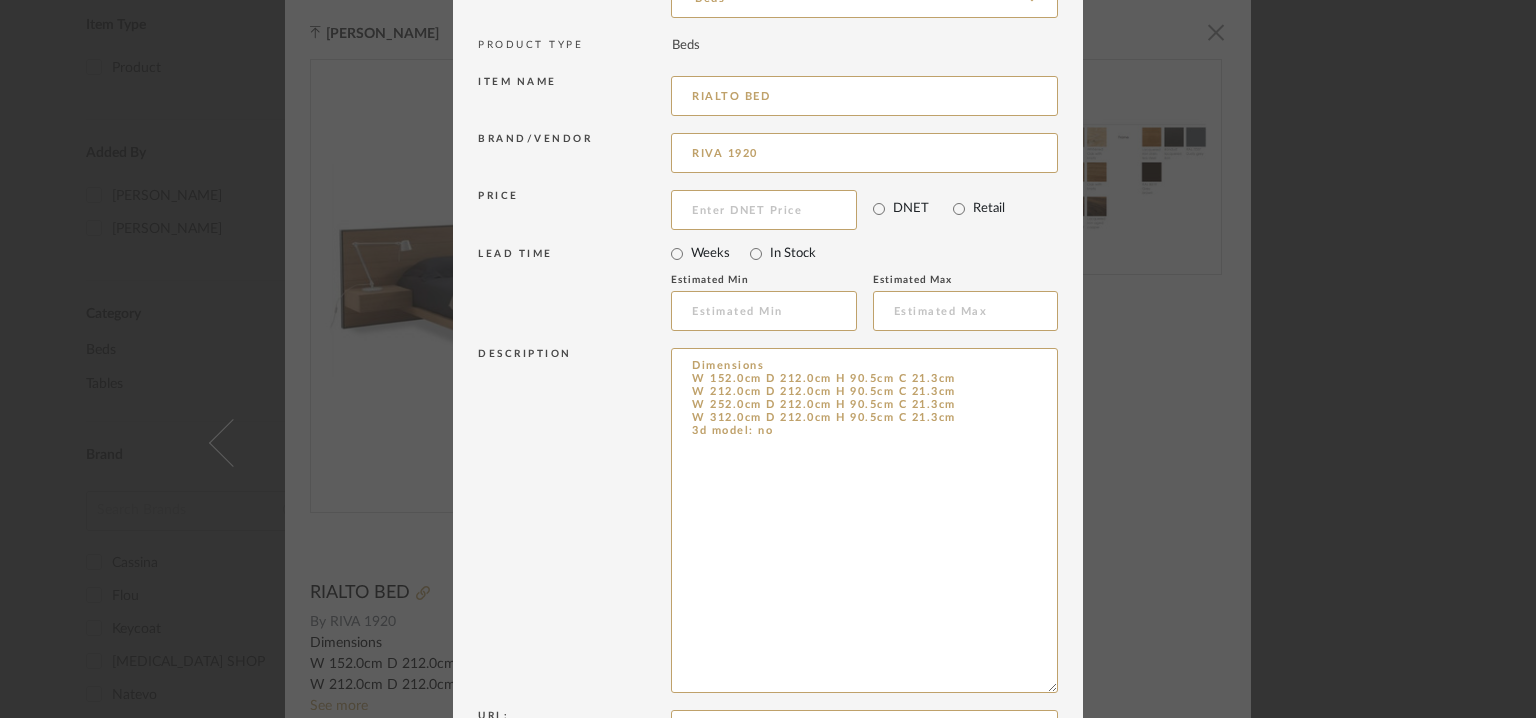 drag, startPoint x: 842, startPoint y: 531, endPoint x: 621, endPoint y: 330, distance: 298.734 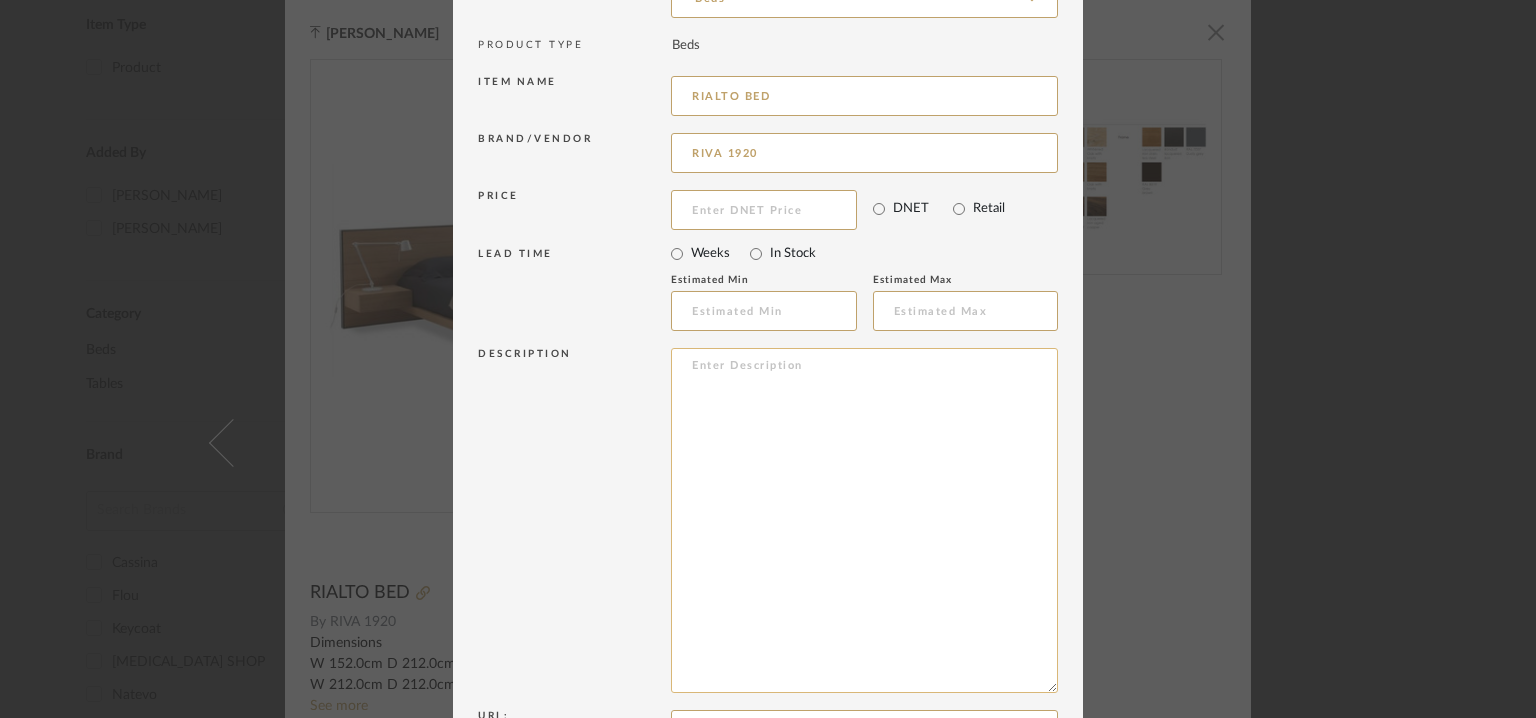 paste on "Type: Bed
Designer : [PERSON_NAME](2014)
Dimension(s) :
total dimensions/  internal bed frame/ recommended mattress
L 254 x P 213 x H 90,5cm/ L 142 x P 202cm/ L 140 x P 200cm
L 274 x P 213 x H 90,5cm/ L 162 x P 202cm/ L 160 x P 200cm
L 284 x P 213 x H 90,5cm/ L 172 x P 202cm/ L 170 x P 200cm
L 294 x P 213 x H 90,5cm/ L 182 x P 202cm/ L 180 x P 200cm
L 314 x P 213 x H 90,5cm/ L 202 x P 202cm/ L 200 x P 200cm
Material/Finishes :. Wood :
A1 - Walnut with knots
A1 - Knotless walnut
A2 - Cherry
A2 - Oak with knots
A2 - Oak without knots
Upholstered Head board : Fabric or Leather.
Product Description : Bed made of veneered multilayer with headboard framed by an iron structure and bed sides in solid wood, with integrated bedside tables.
Additional information : Na
Any other details: Na" 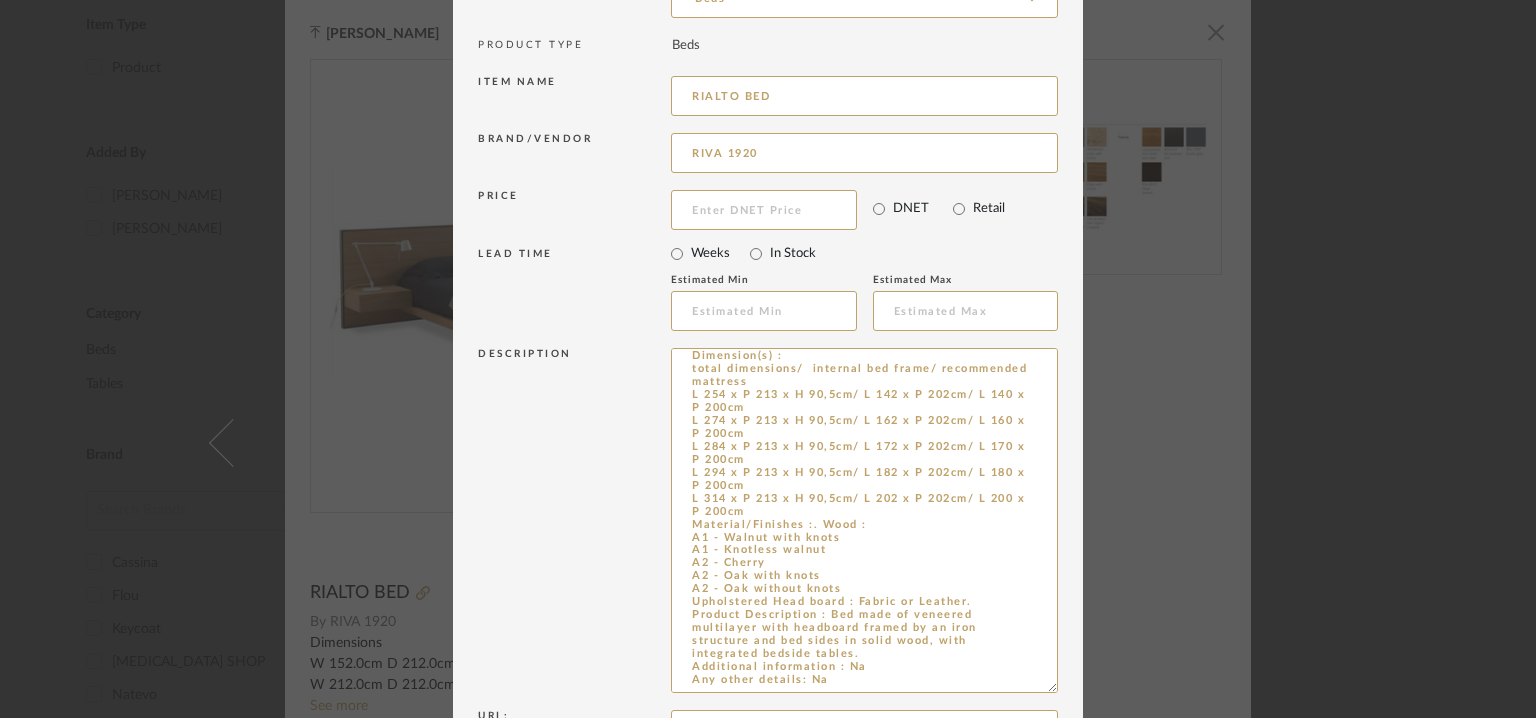scroll, scrollTop: 48, scrollLeft: 0, axis: vertical 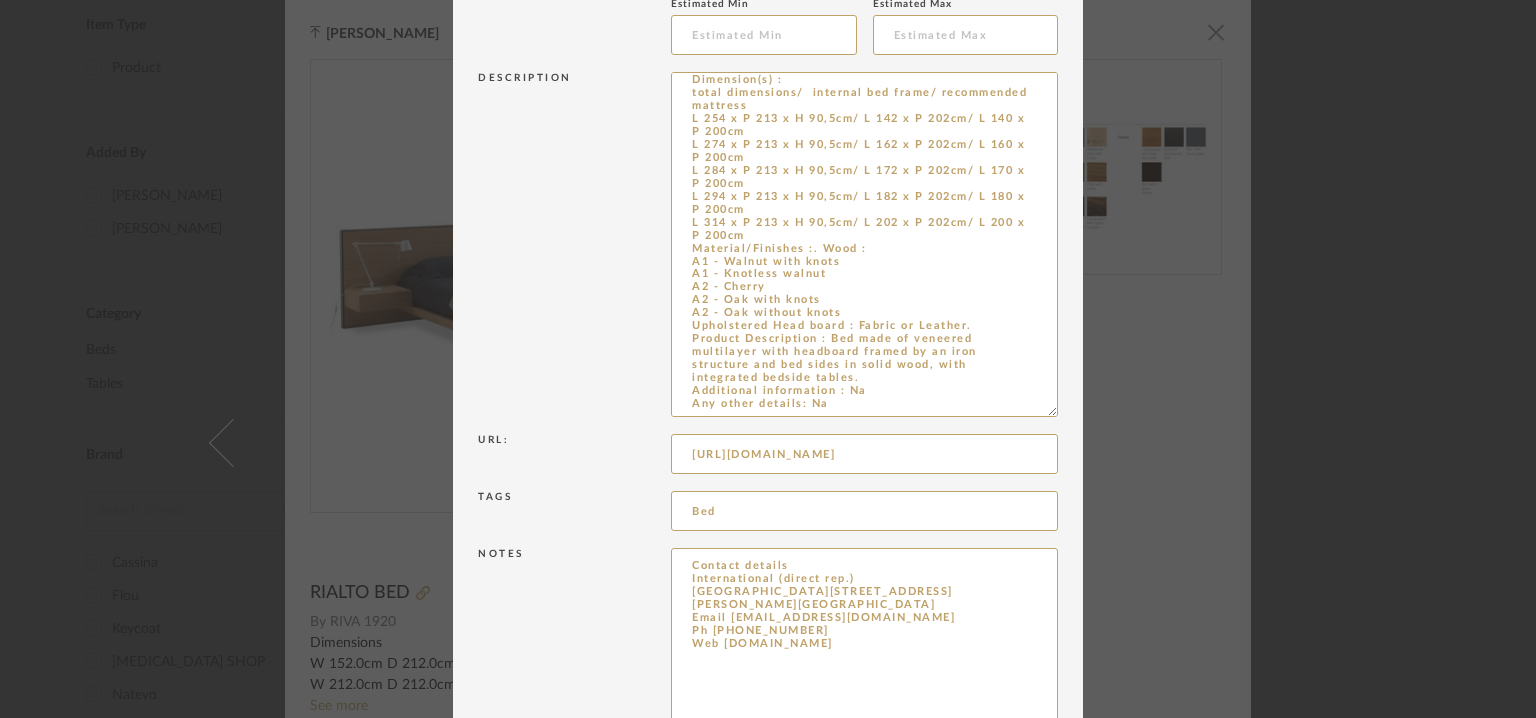 drag, startPoint x: 1043, startPoint y: 616, endPoint x: 1080, endPoint y: 776, distance: 164.22241 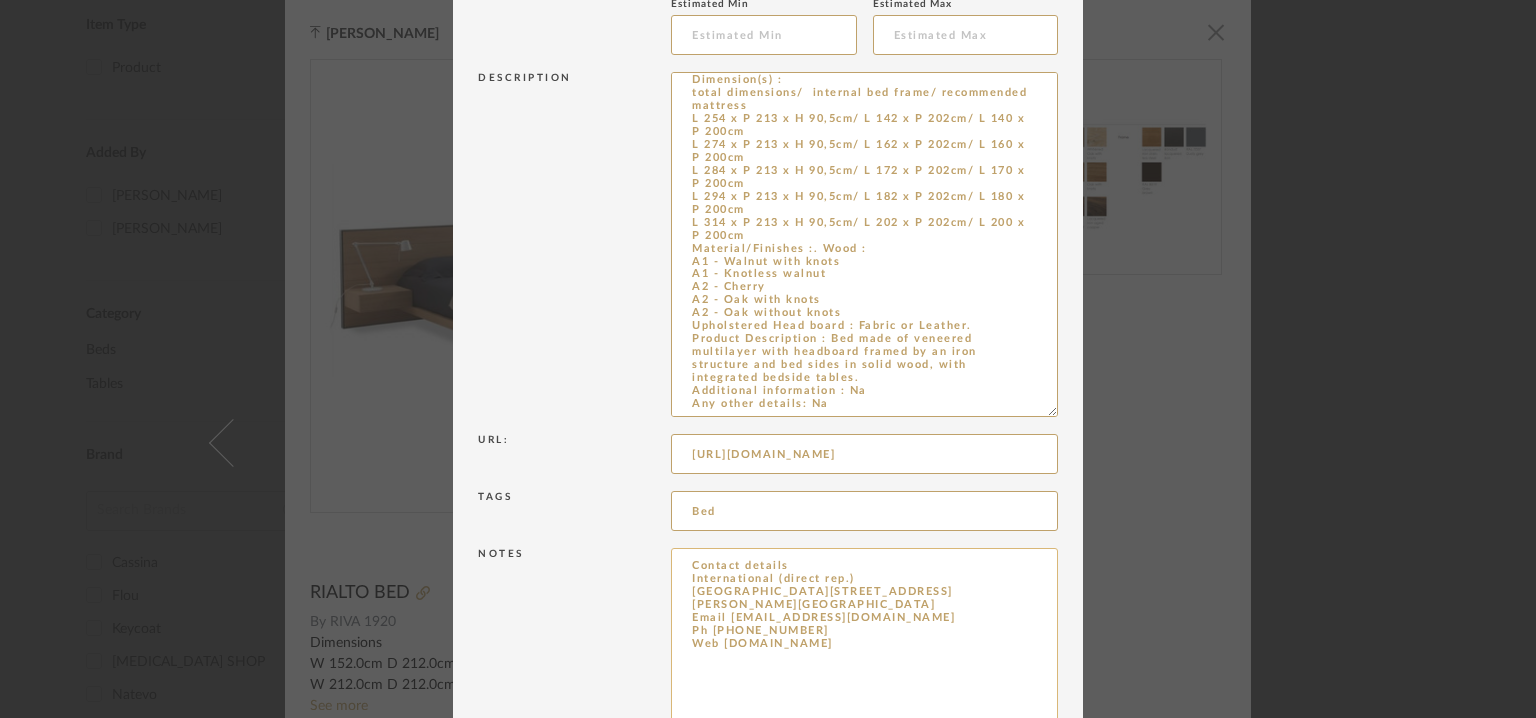type on "Type: Bed
Designer : [PERSON_NAME](2014)
Dimension(s) :
total dimensions/  internal bed frame/ recommended mattress
L 254 x P 213 x H 90,5cm/ L 142 x P 202cm/ L 140 x P 200cm
L 274 x P 213 x H 90,5cm/ L 162 x P 202cm/ L 160 x P 200cm
L 284 x P 213 x H 90,5cm/ L 172 x P 202cm/ L 170 x P 200cm
L 294 x P 213 x H 90,5cm/ L 182 x P 202cm/ L 180 x P 200cm
L 314 x P 213 x H 90,5cm/ L 202 x P 202cm/ L 200 x P 200cm
Material/Finishes :. Wood :
A1 - Walnut with knots
A1 - Knotless walnut
A2 - Cherry
A2 - Oak with knots
A2 - Oak without knots
Upholstered Head board : Fabric or Leather.
Product Description : Bed made of veneered multilayer with headboard framed by an iron structure and bed sides in solid wood, with integrated bedside tables.
Additional information : Na
Any other details: Na" 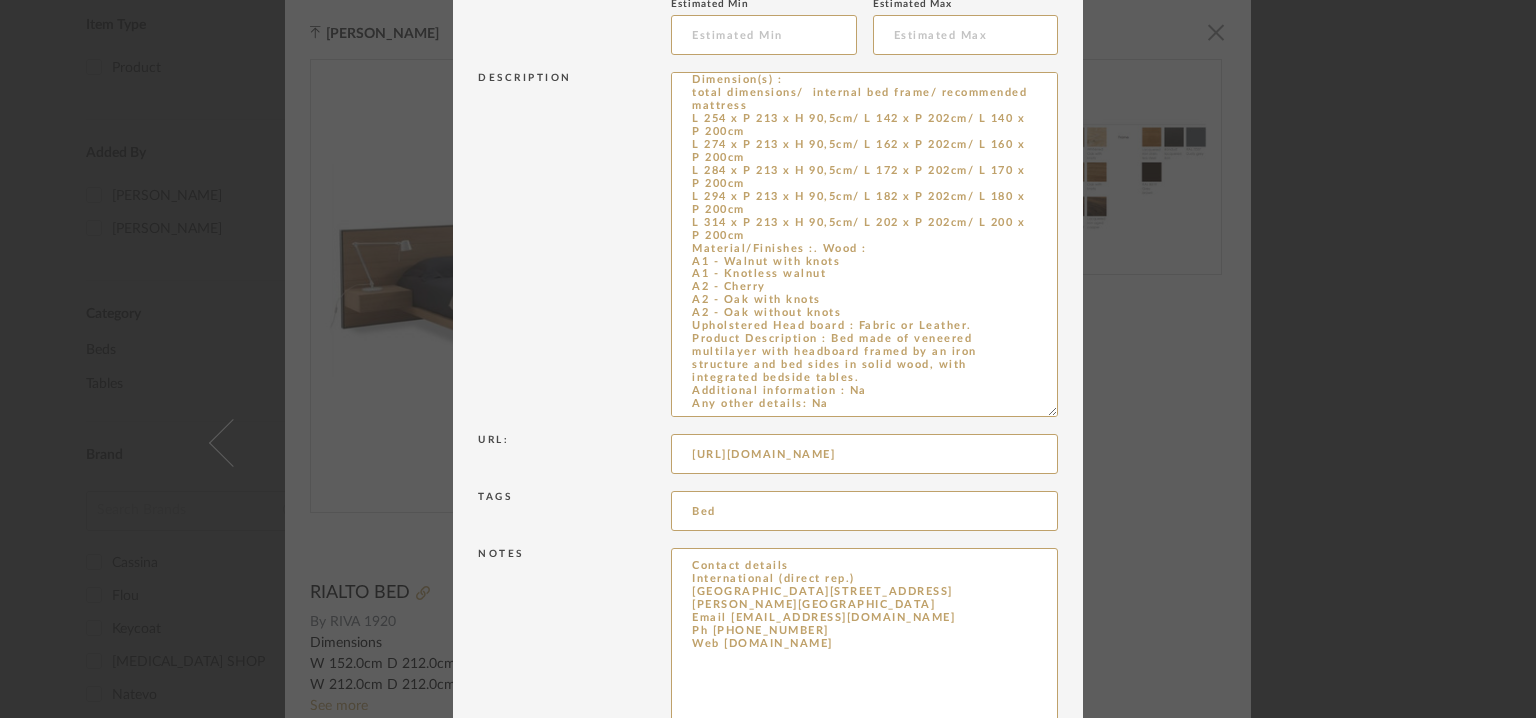 drag, startPoint x: 820, startPoint y: 688, endPoint x: 528, endPoint y: 507, distance: 343.54767 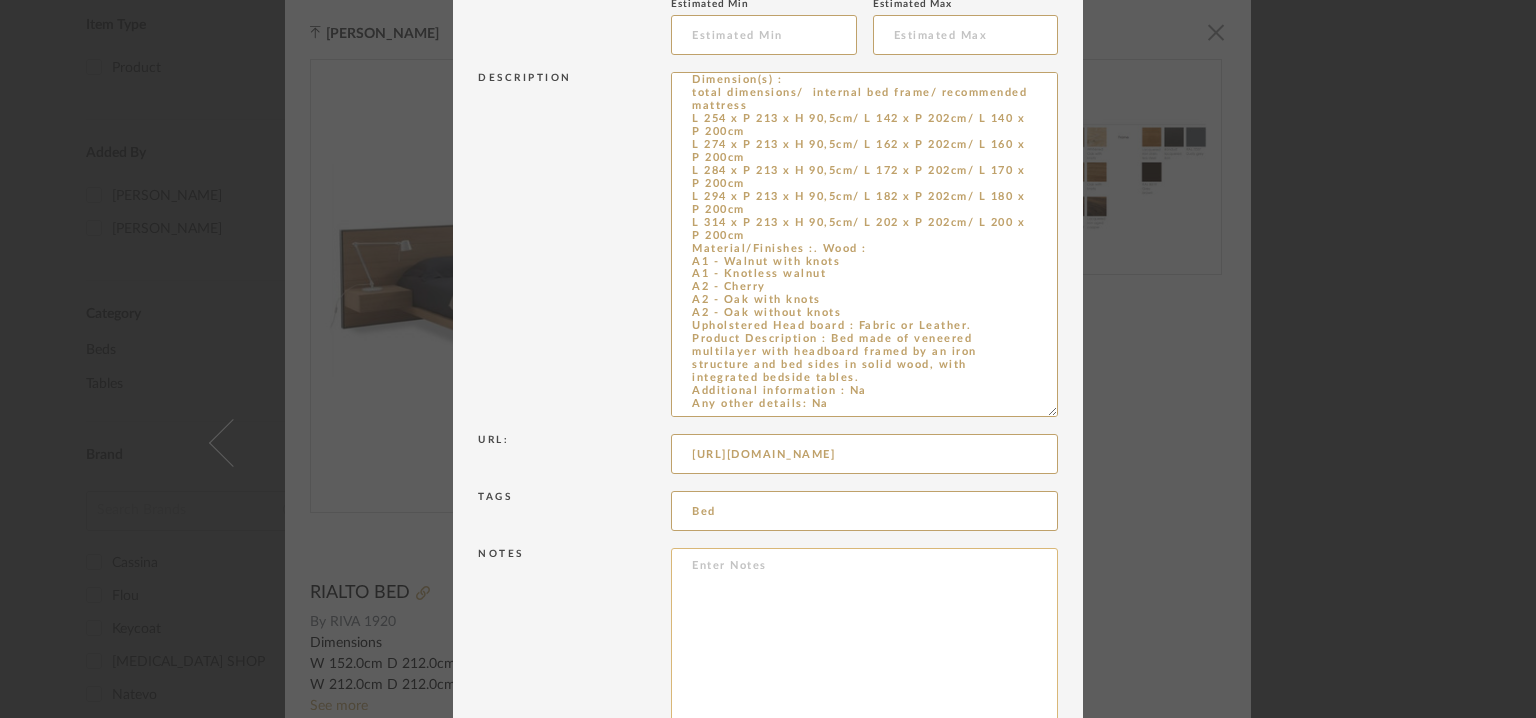 click at bounding box center [864, 663] 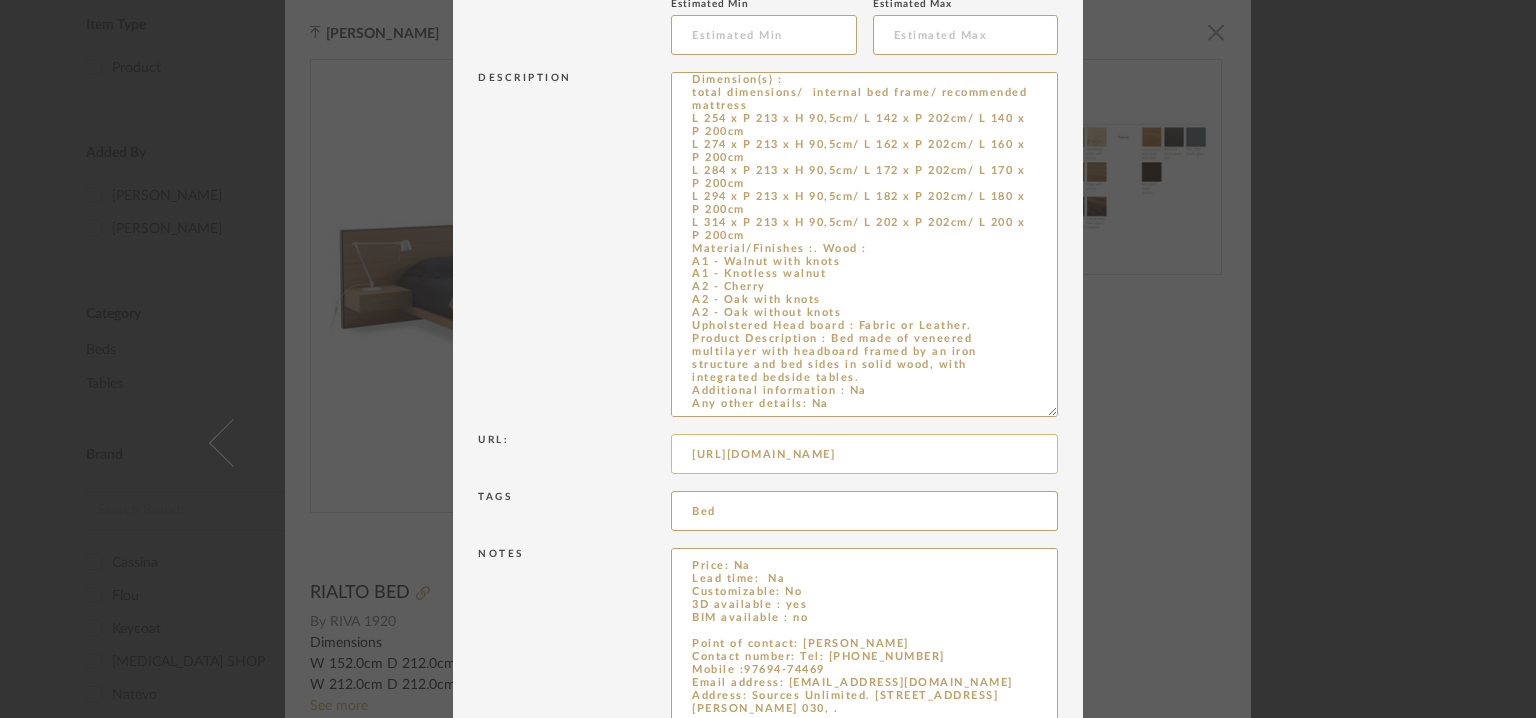 scroll, scrollTop: 41, scrollLeft: 0, axis: vertical 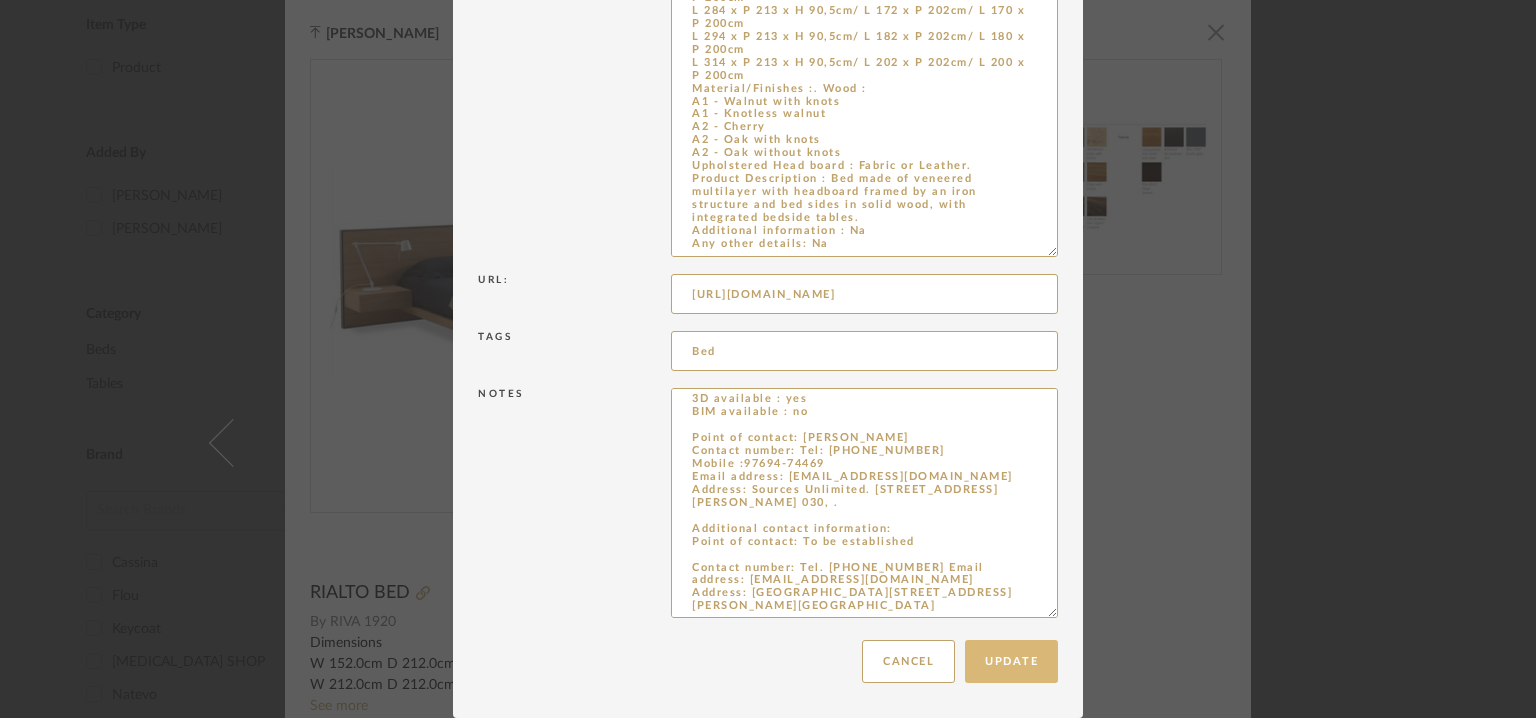 type on "Price: Na
Lead time:  Na
Customizable: No
3D available : yes
BIM available : no
Point of contact: [PERSON_NAME]
Contact number: Tel: [PHONE_NUMBER]
Mobile :97694-74469
Email address: [EMAIL_ADDRESS][DOMAIN_NAME] Address: Sources Unlimited. [STREET_ADDRESS][PERSON_NAME] 030, .
Additional contact information:
Point of contact: To be established
Contact number: Tel. [PHONE_NUMBER] Email address: [EMAIL_ADDRESS][DOMAIN_NAME]
Address: [GEOGRAPHIC_DATA][STREET_ADDRESS][PERSON_NAME][GEOGRAPHIC_DATA]" 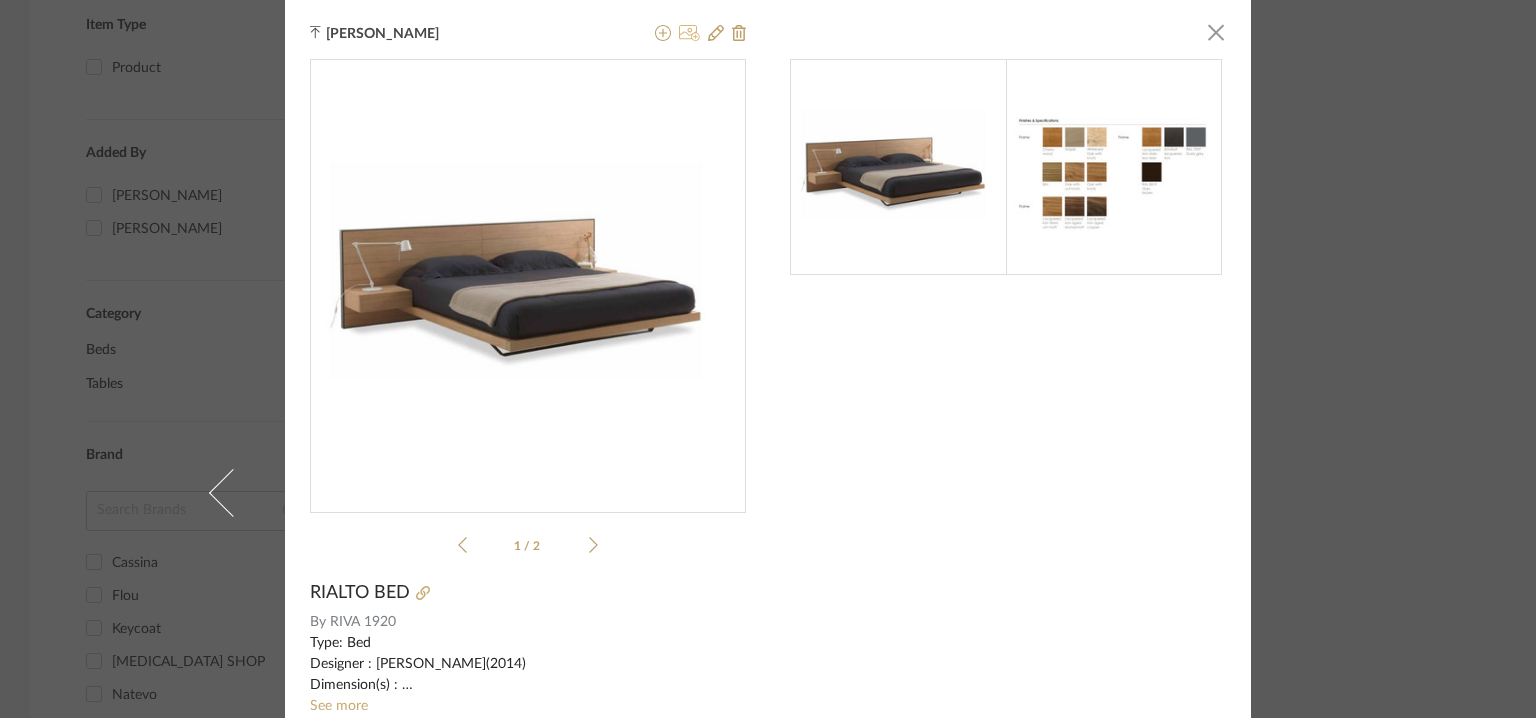 click 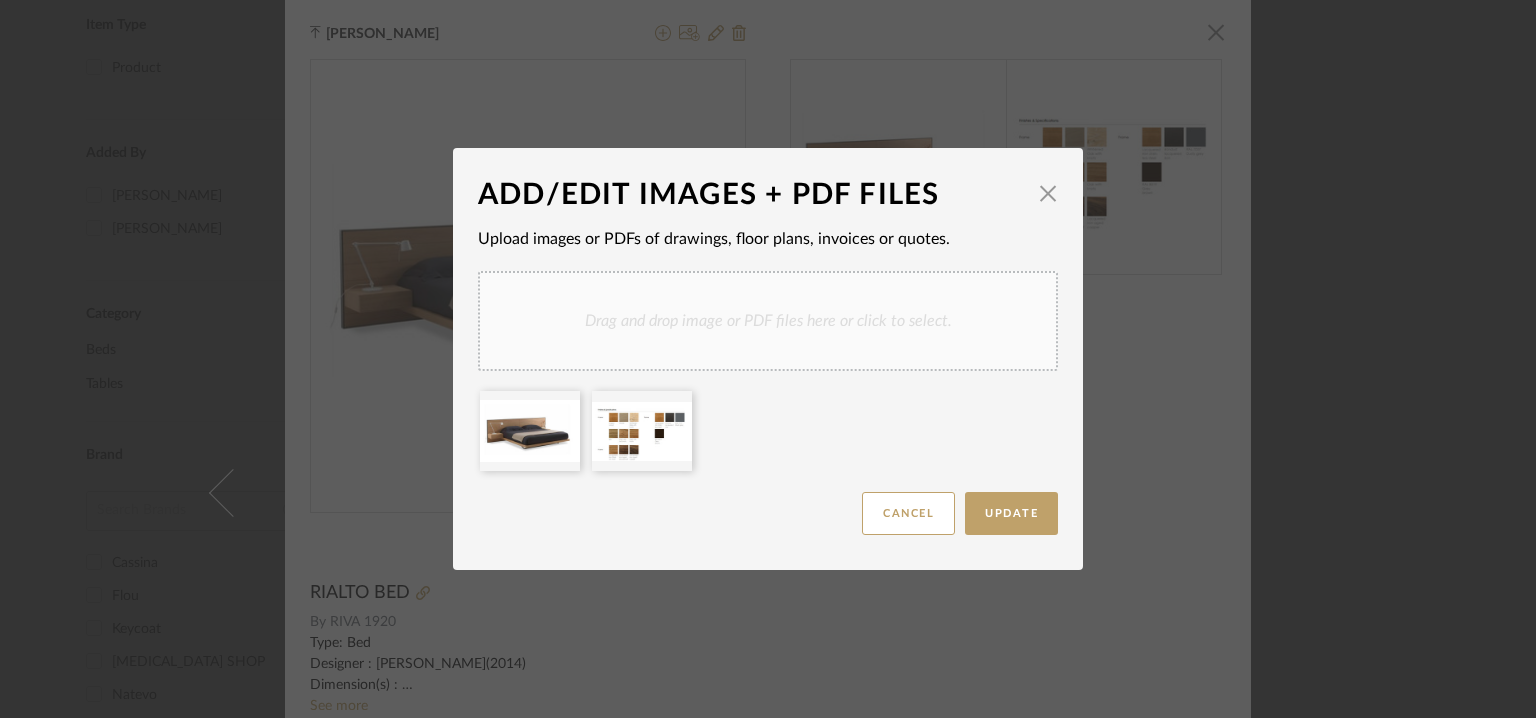 click on "Drag and drop image or PDF files here or click to select." at bounding box center (768, 321) 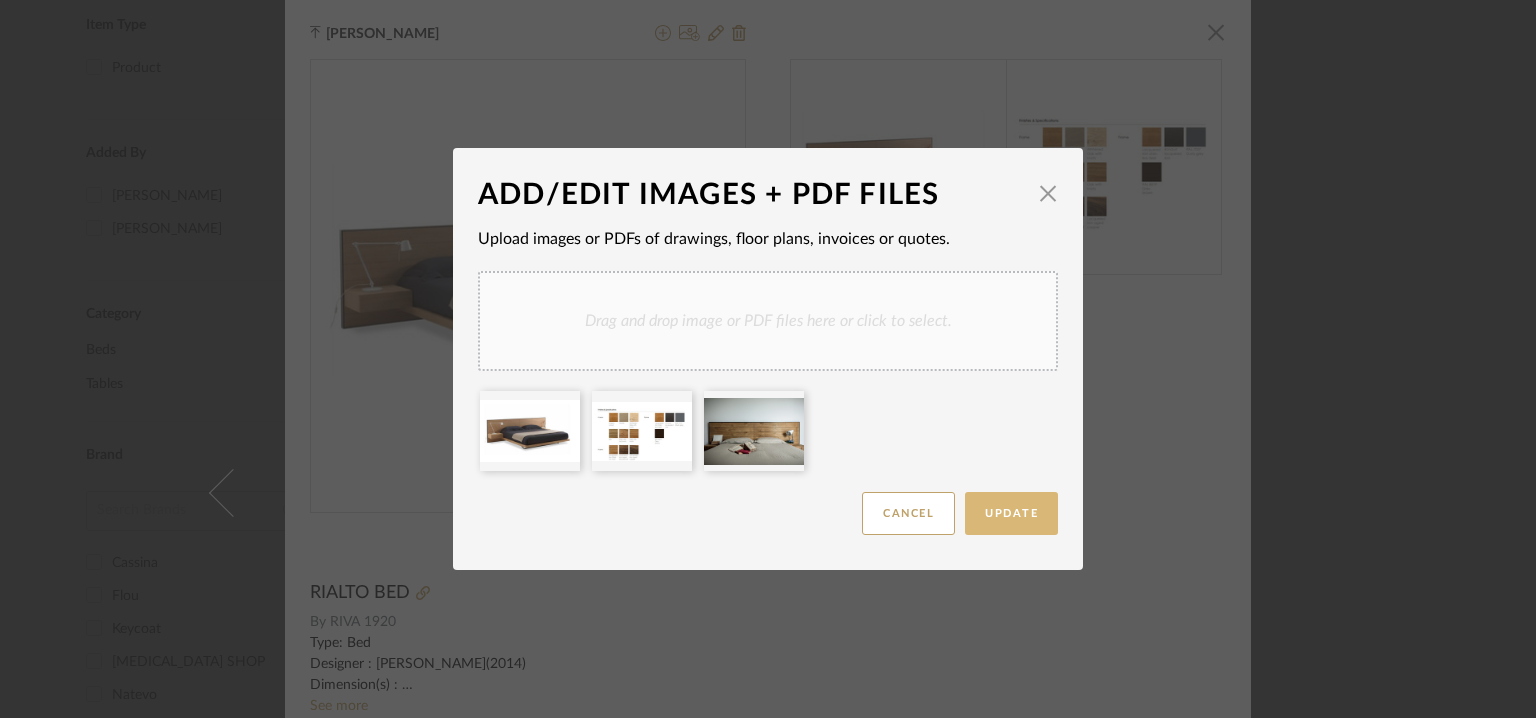 click on "Update" at bounding box center [1011, 513] 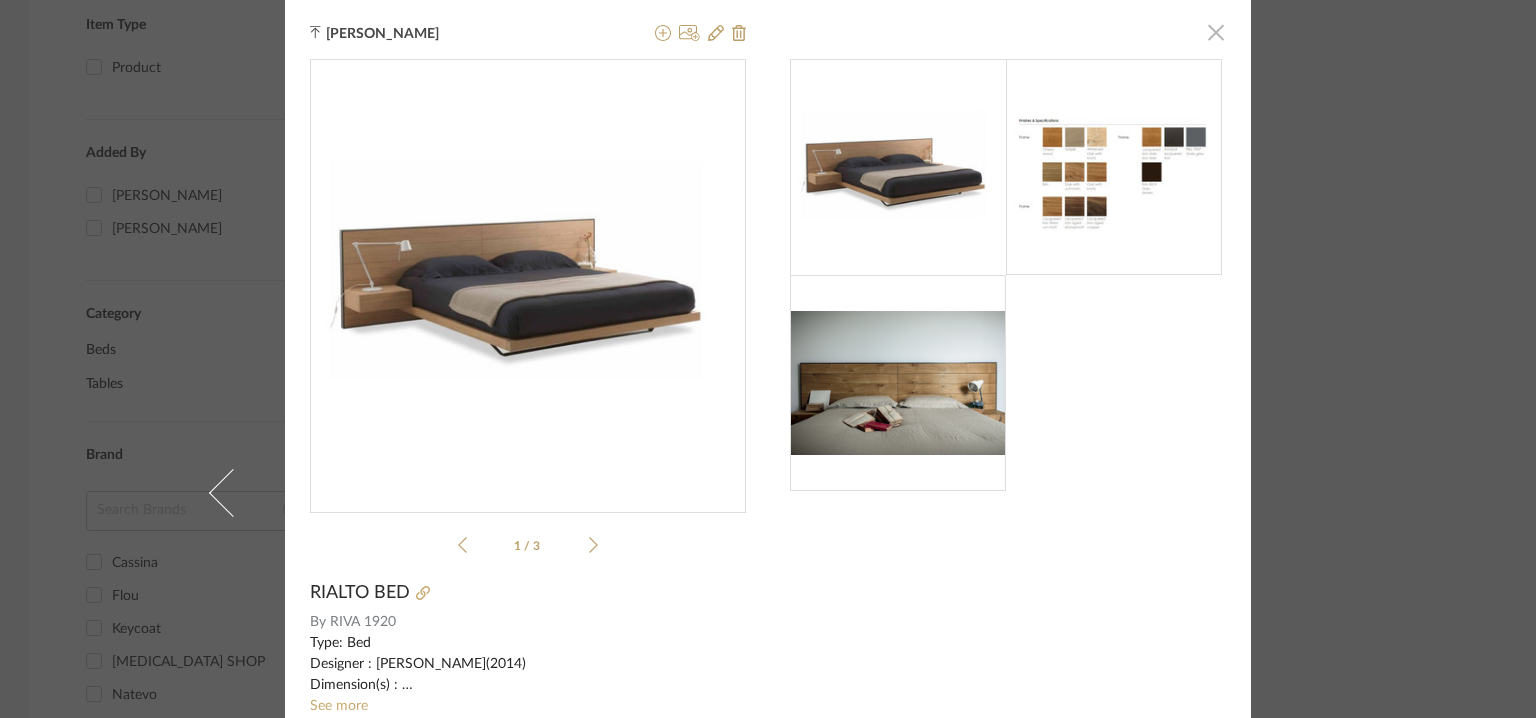 click 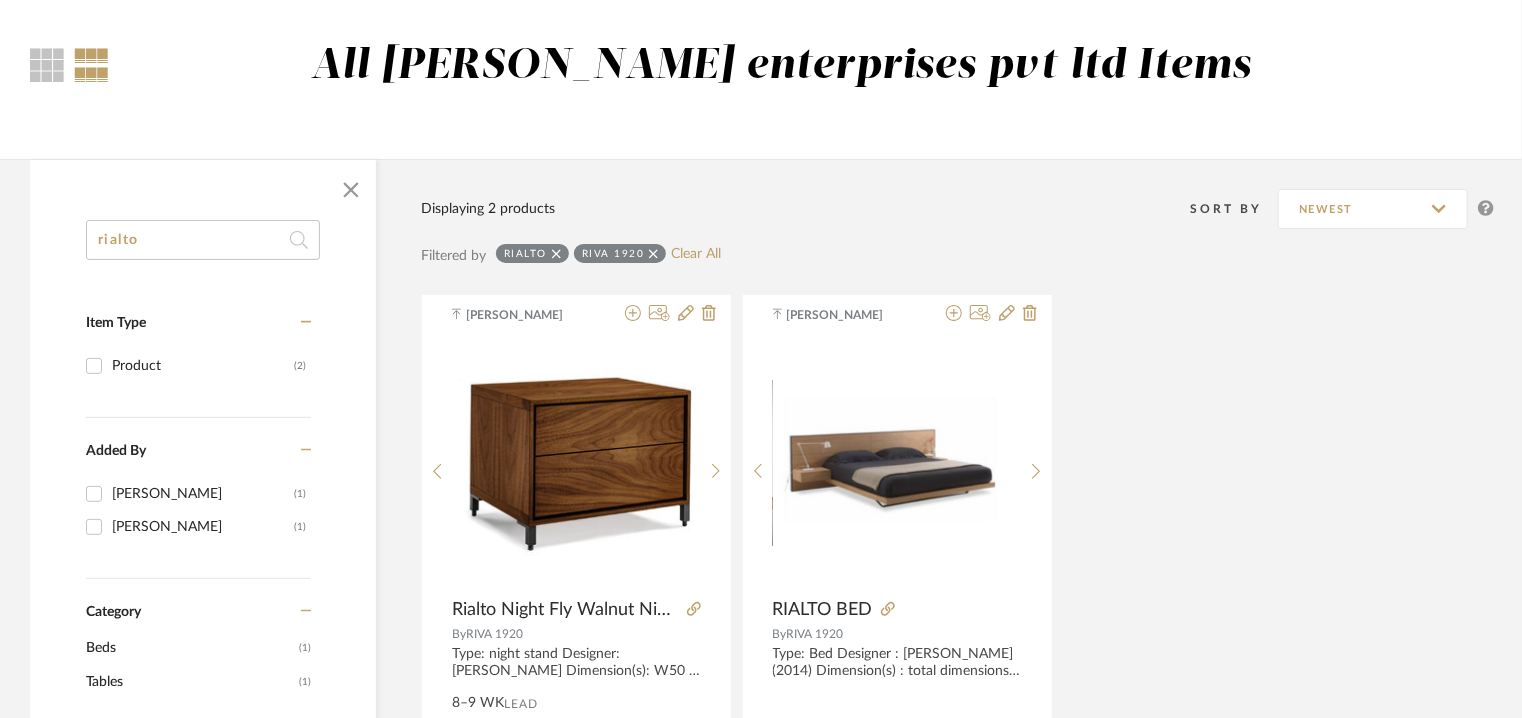 scroll, scrollTop: 146, scrollLeft: 0, axis: vertical 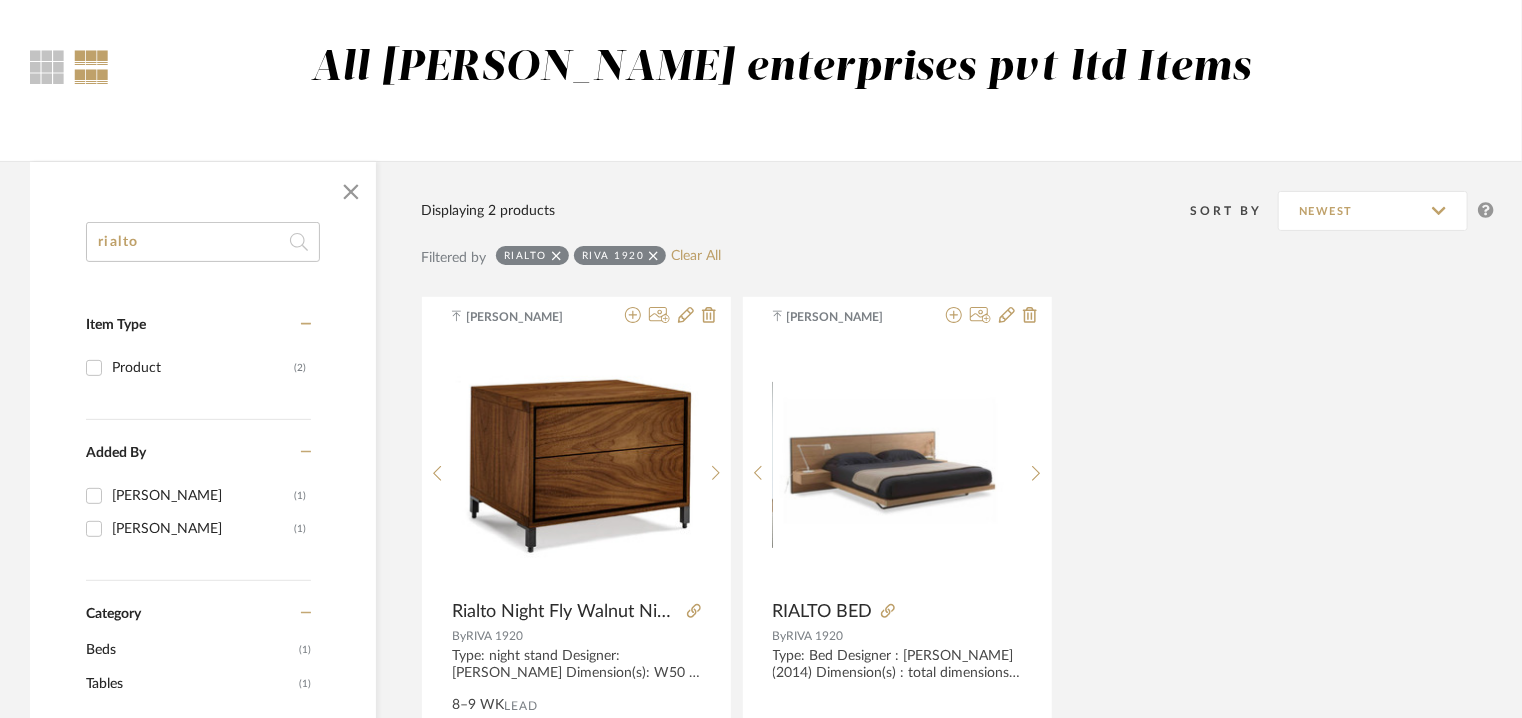 drag, startPoint x: 141, startPoint y: 244, endPoint x: 0, endPoint y: 235, distance: 141.28694 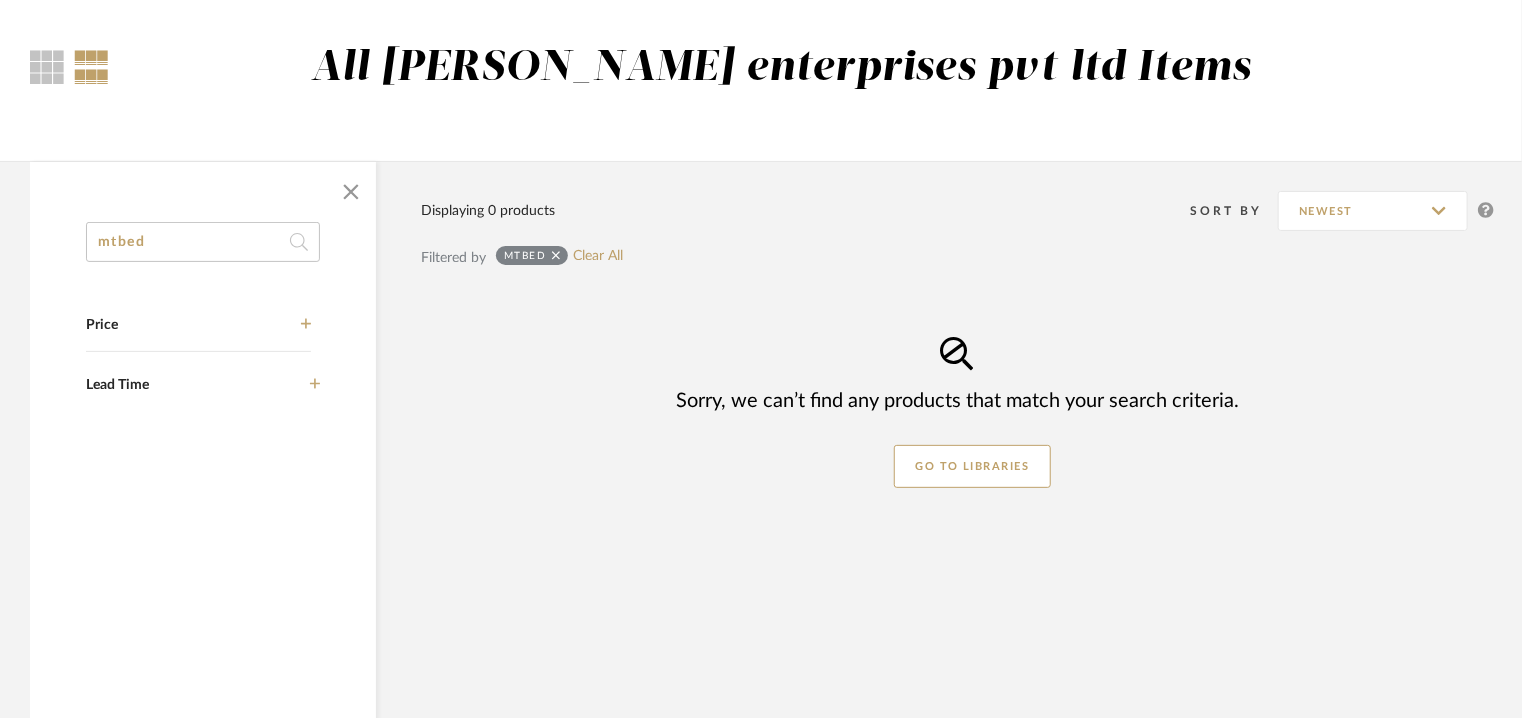 click on "mtbed" 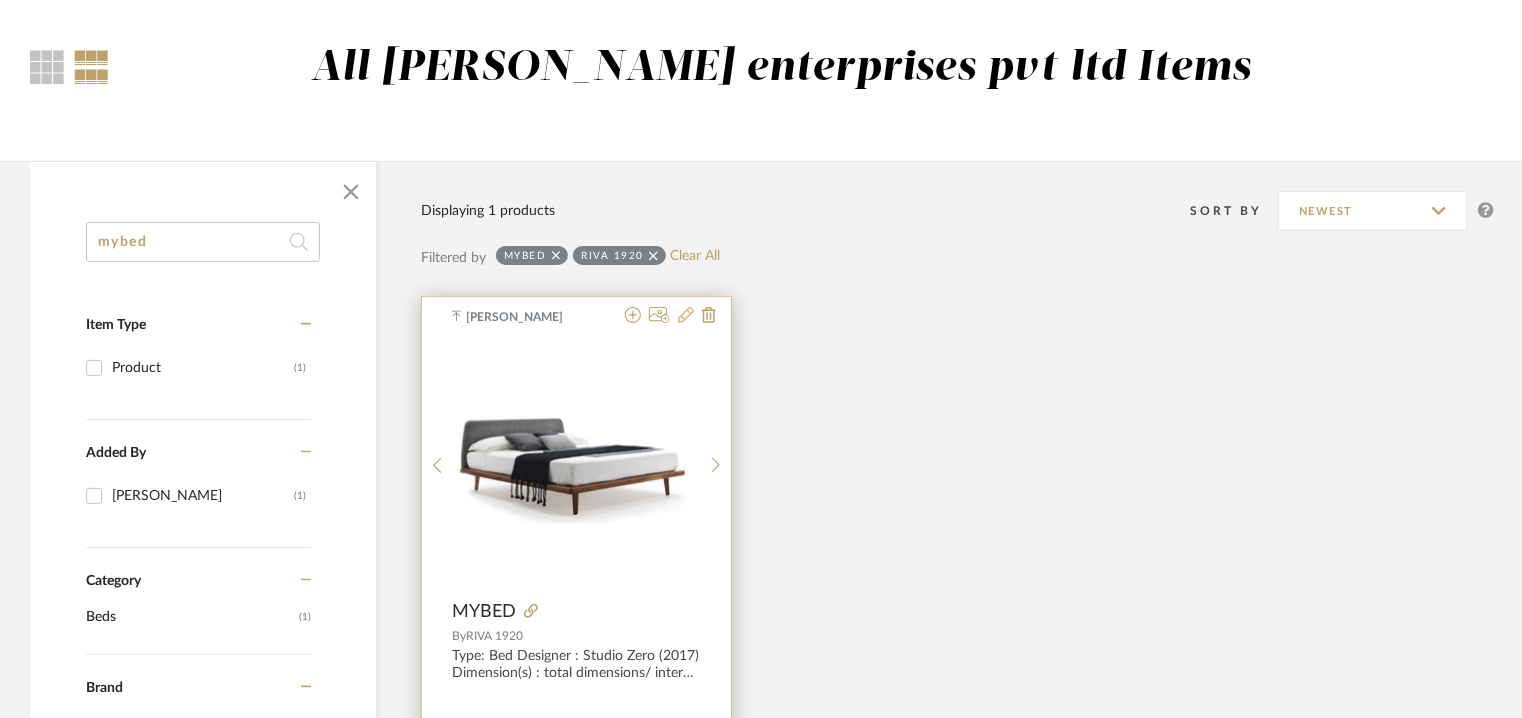type on "mybed" 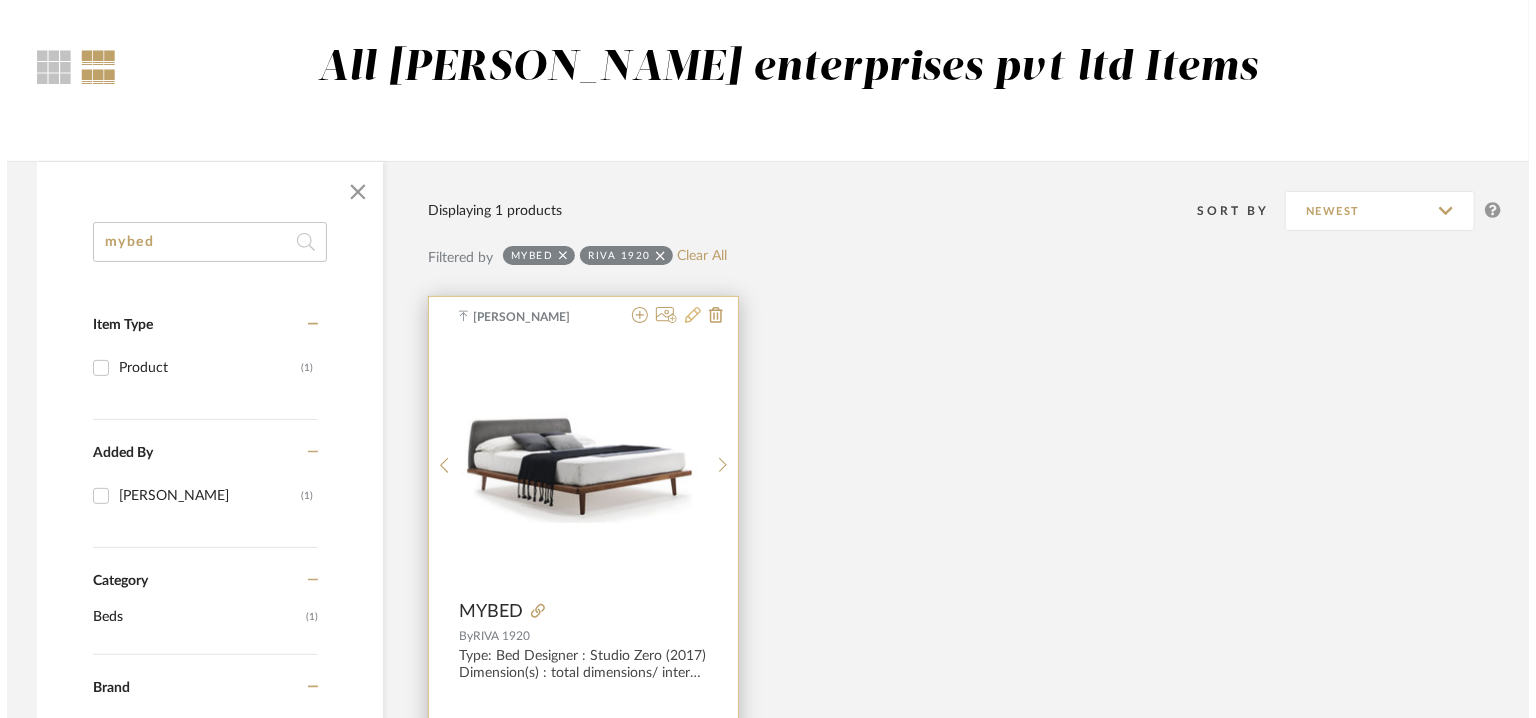 scroll, scrollTop: 0, scrollLeft: 0, axis: both 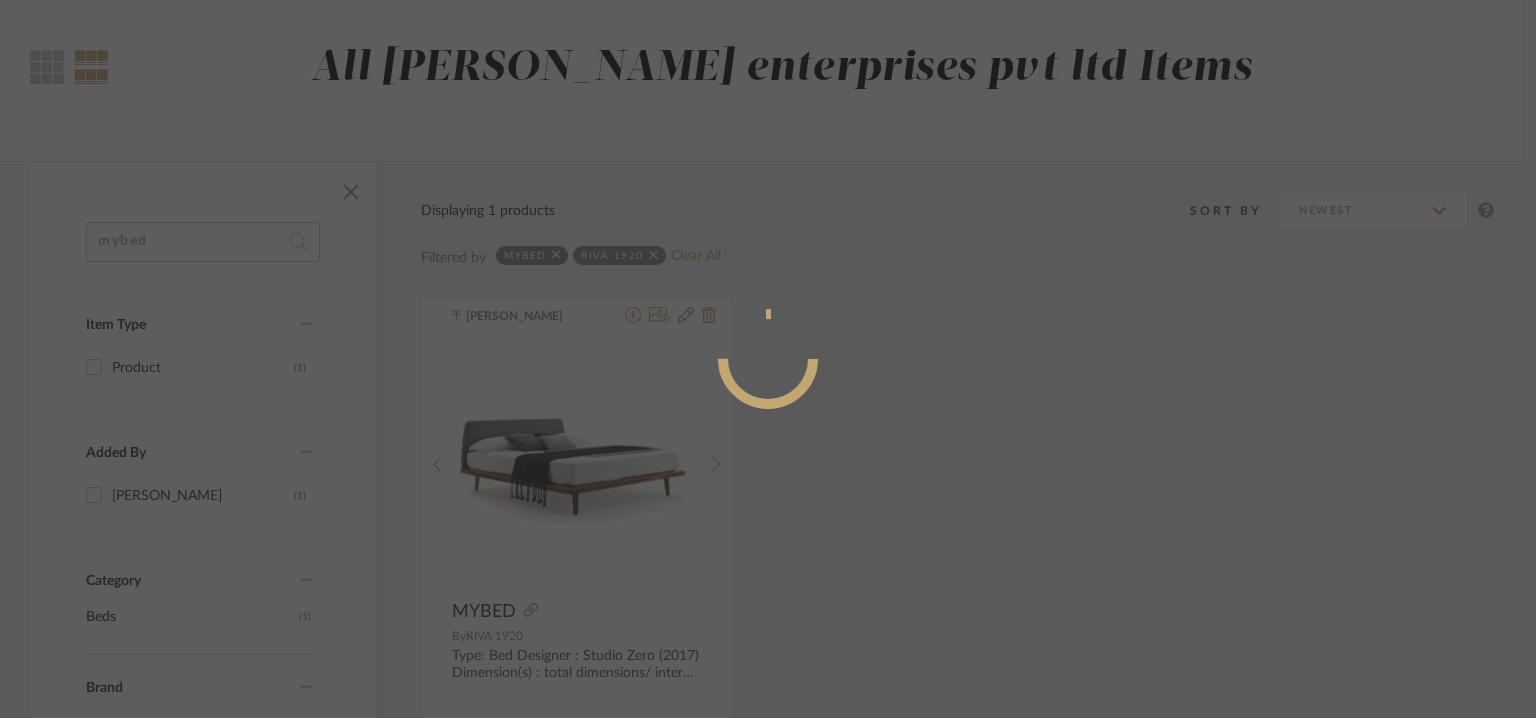 radio on "true" 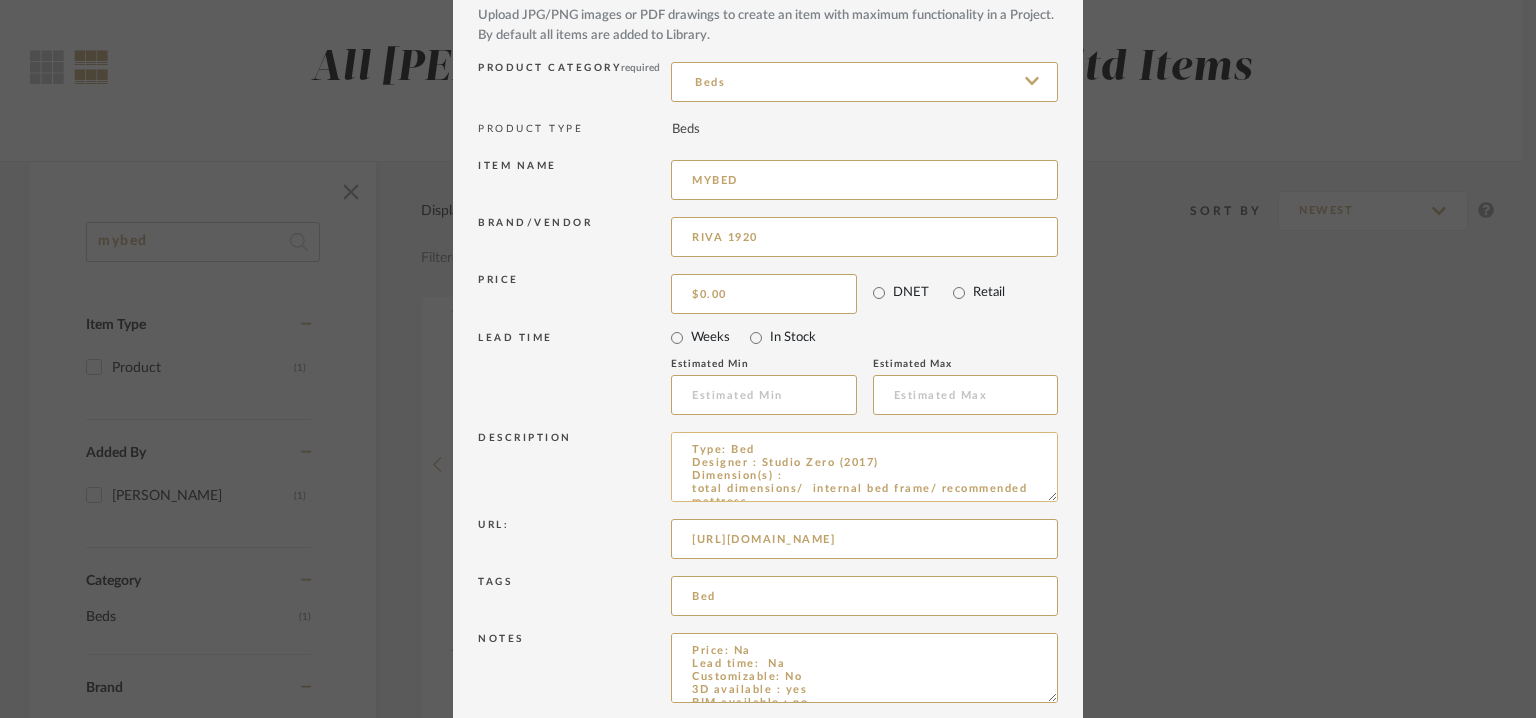 scroll, scrollTop: 192, scrollLeft: 0, axis: vertical 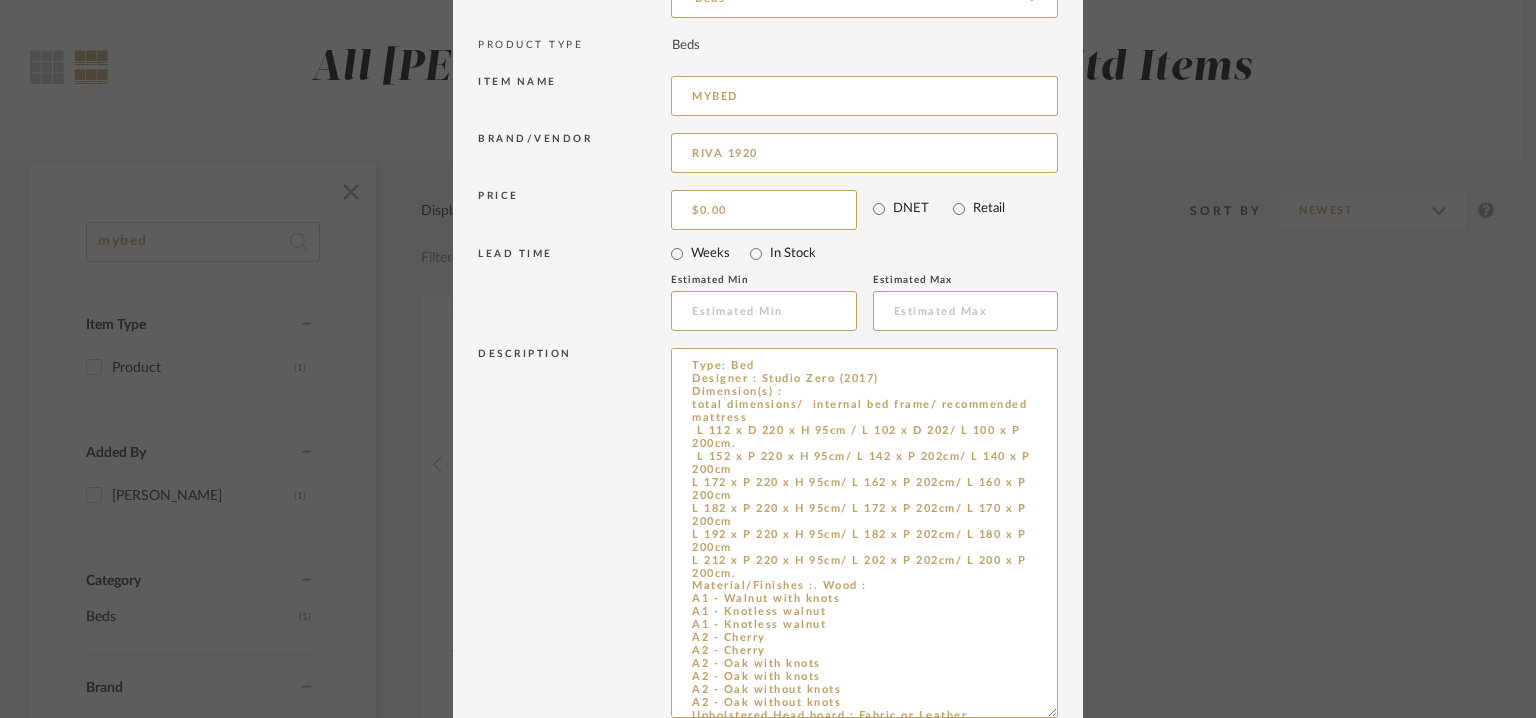drag, startPoint x: 1040, startPoint y: 413, endPoint x: 1068, endPoint y: 776, distance: 364.07828 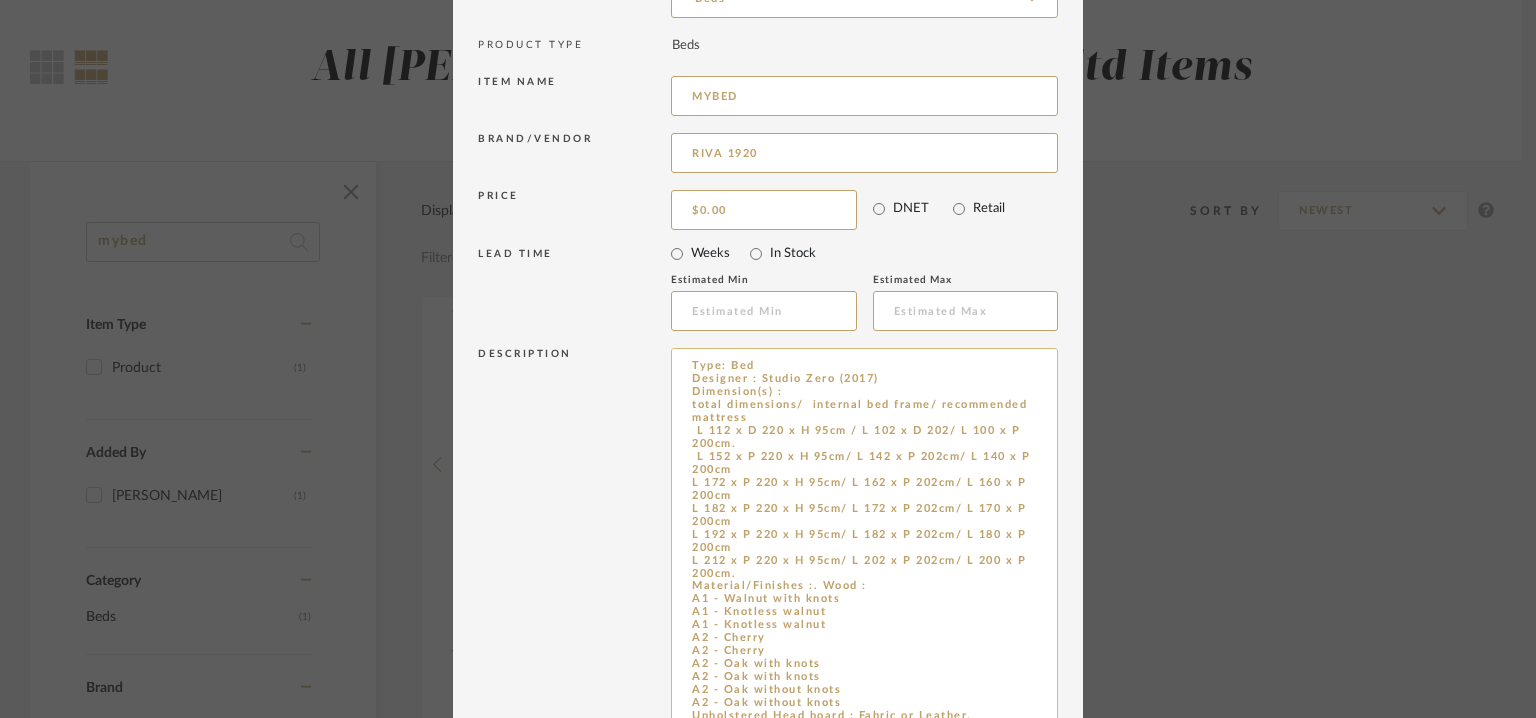 scroll, scrollTop: 26, scrollLeft: 0, axis: vertical 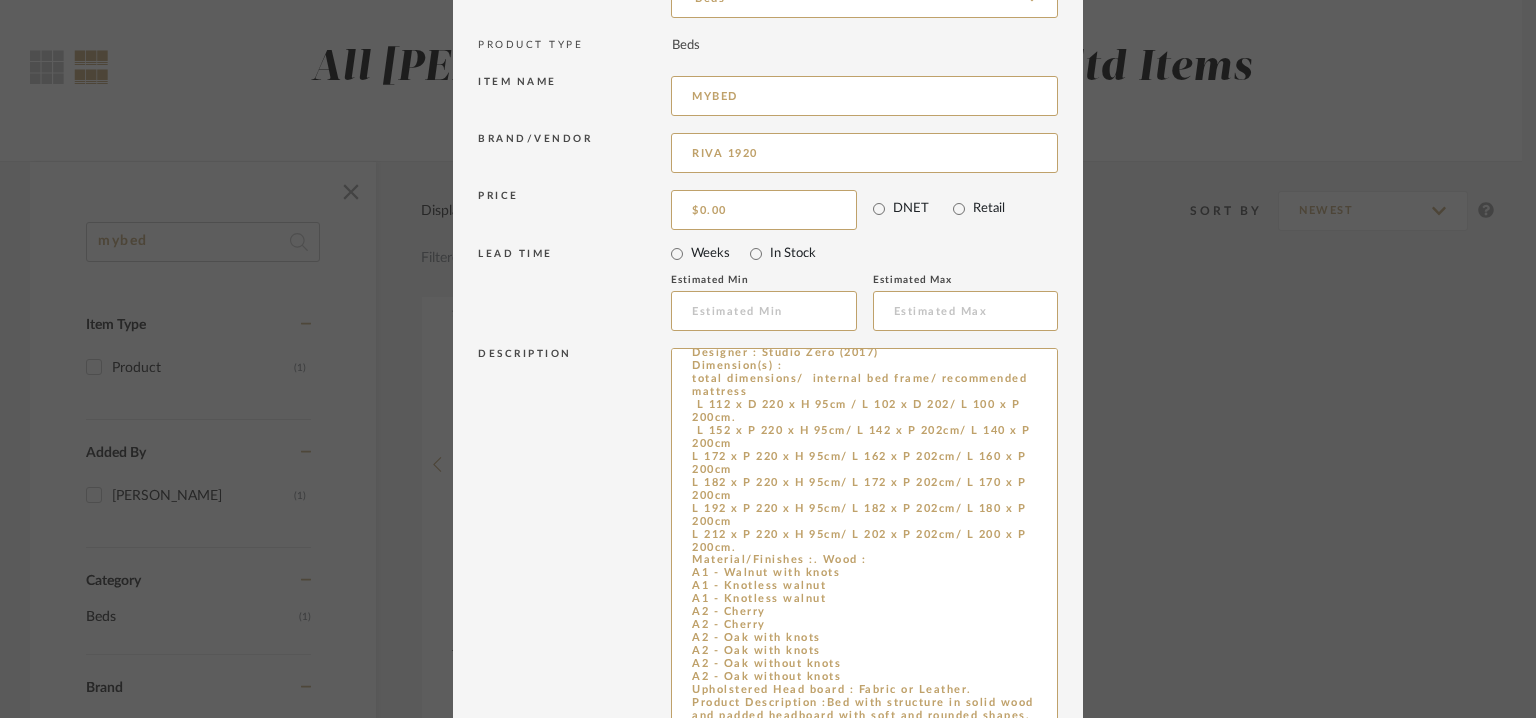drag, startPoint x: 825, startPoint y: 599, endPoint x: 624, endPoint y: 595, distance: 201.0398 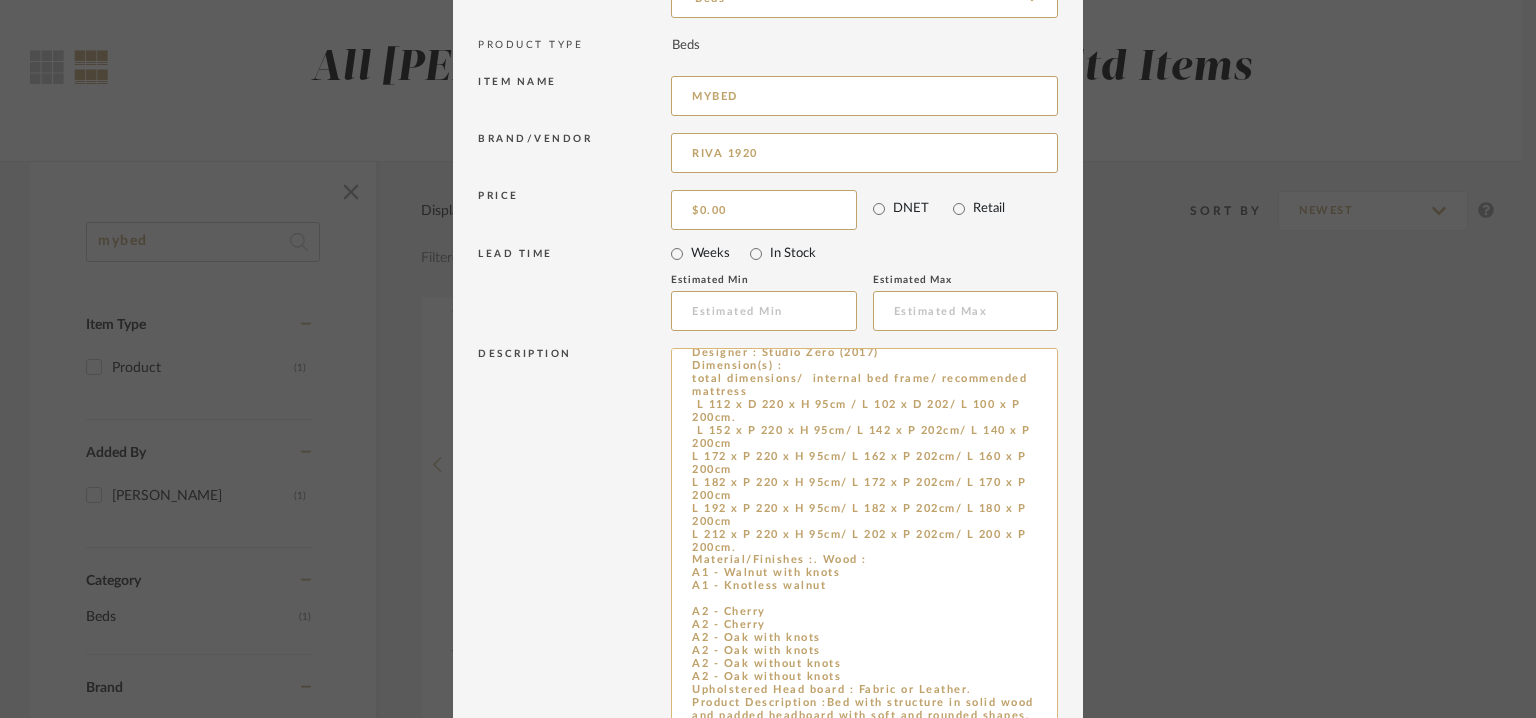 drag, startPoint x: 788, startPoint y: 606, endPoint x: 683, endPoint y: 599, distance: 105.23308 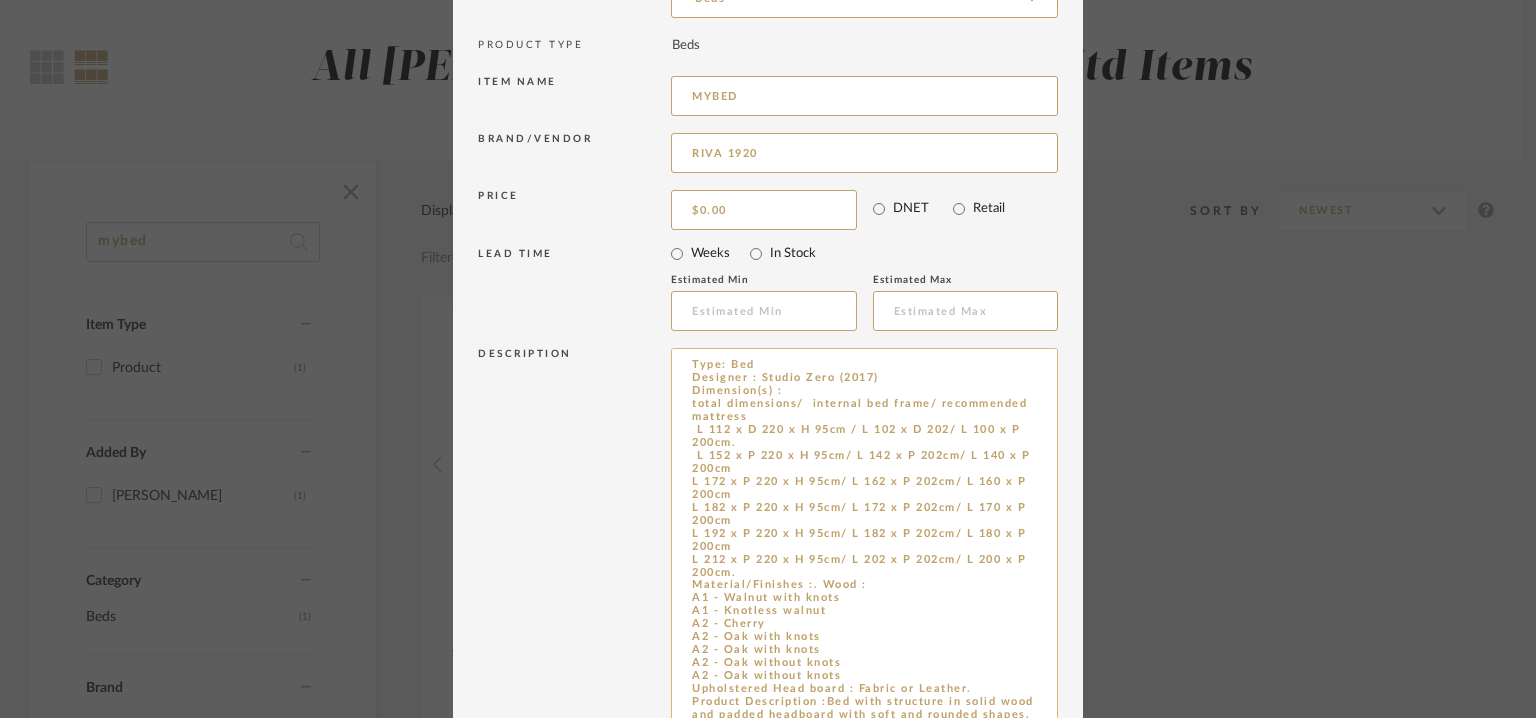 scroll, scrollTop: 0, scrollLeft: 0, axis: both 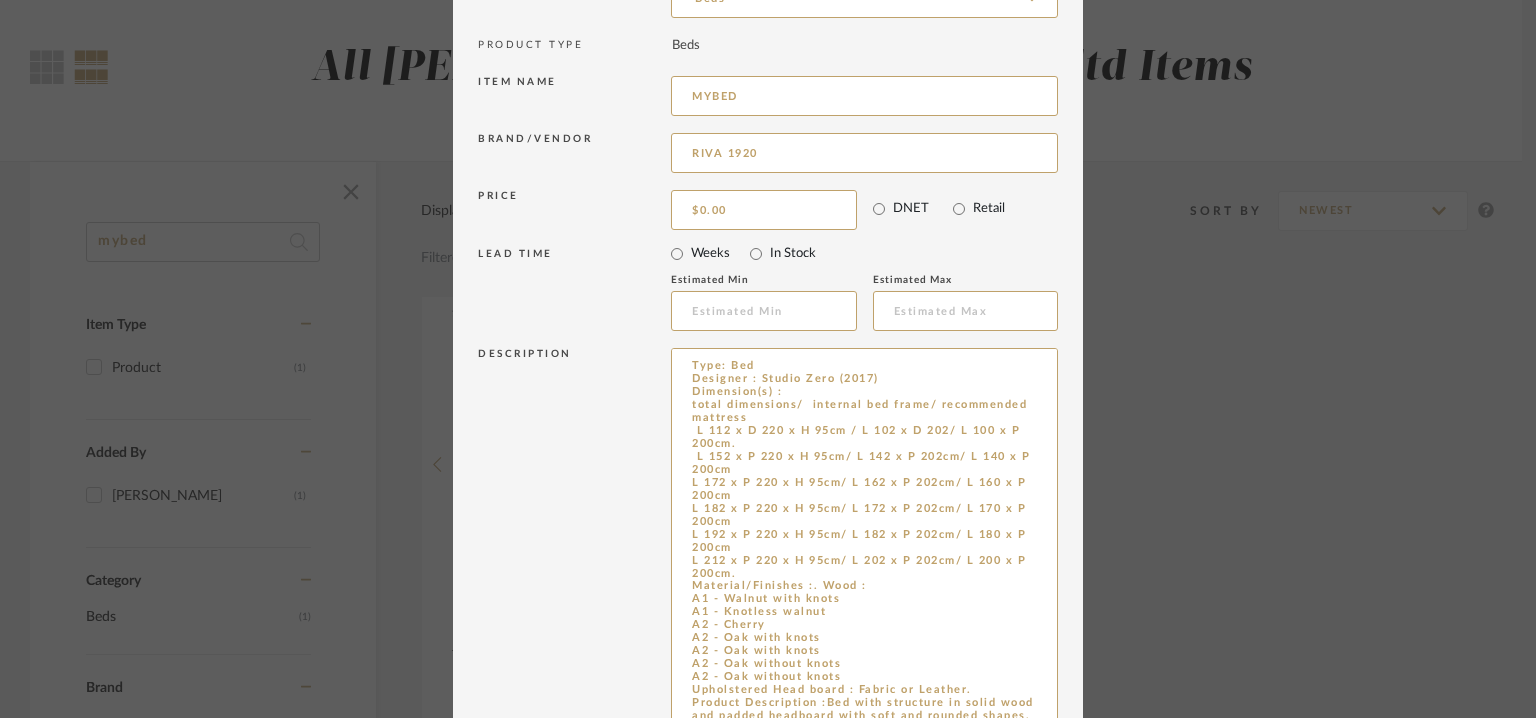 drag, startPoint x: 778, startPoint y: 635, endPoint x: 634, endPoint y: 640, distance: 144.08678 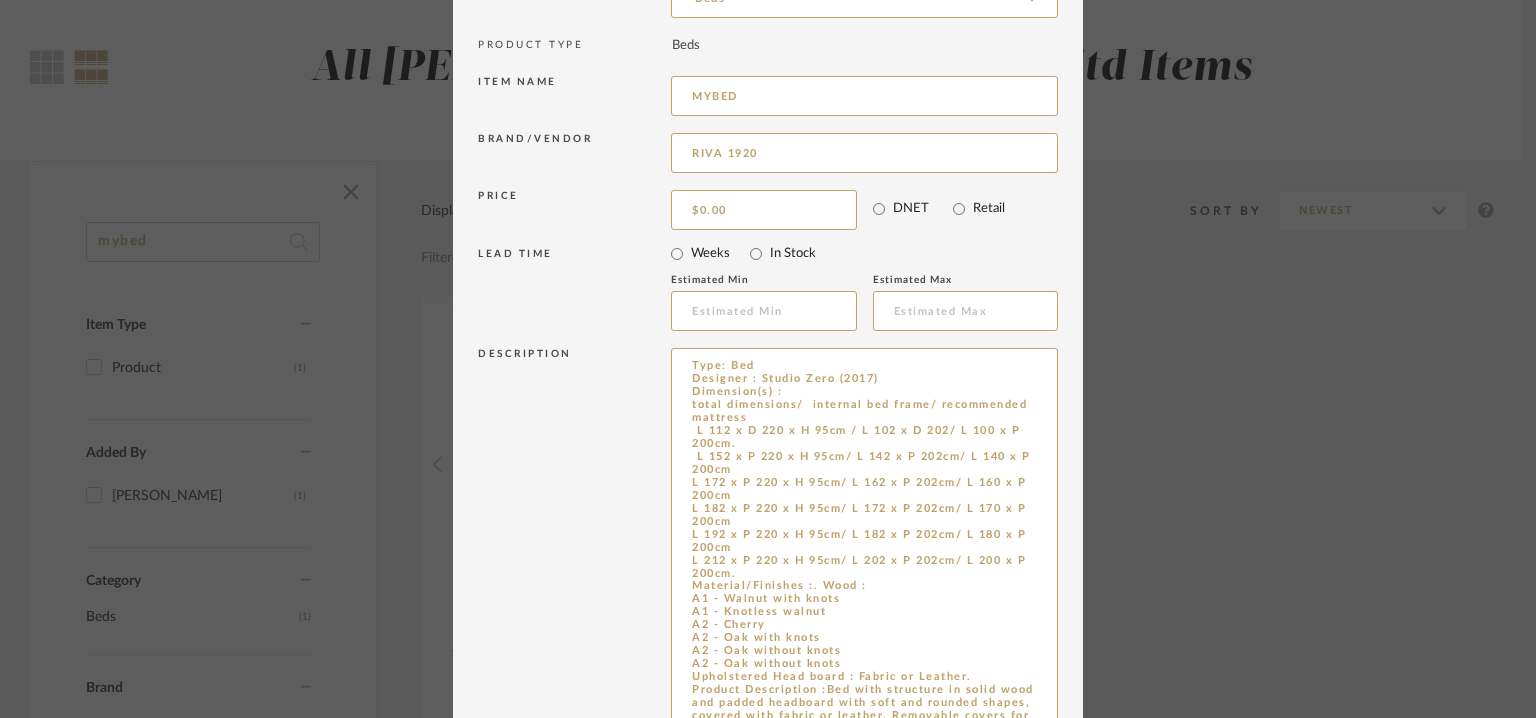 scroll, scrollTop: 0, scrollLeft: 0, axis: both 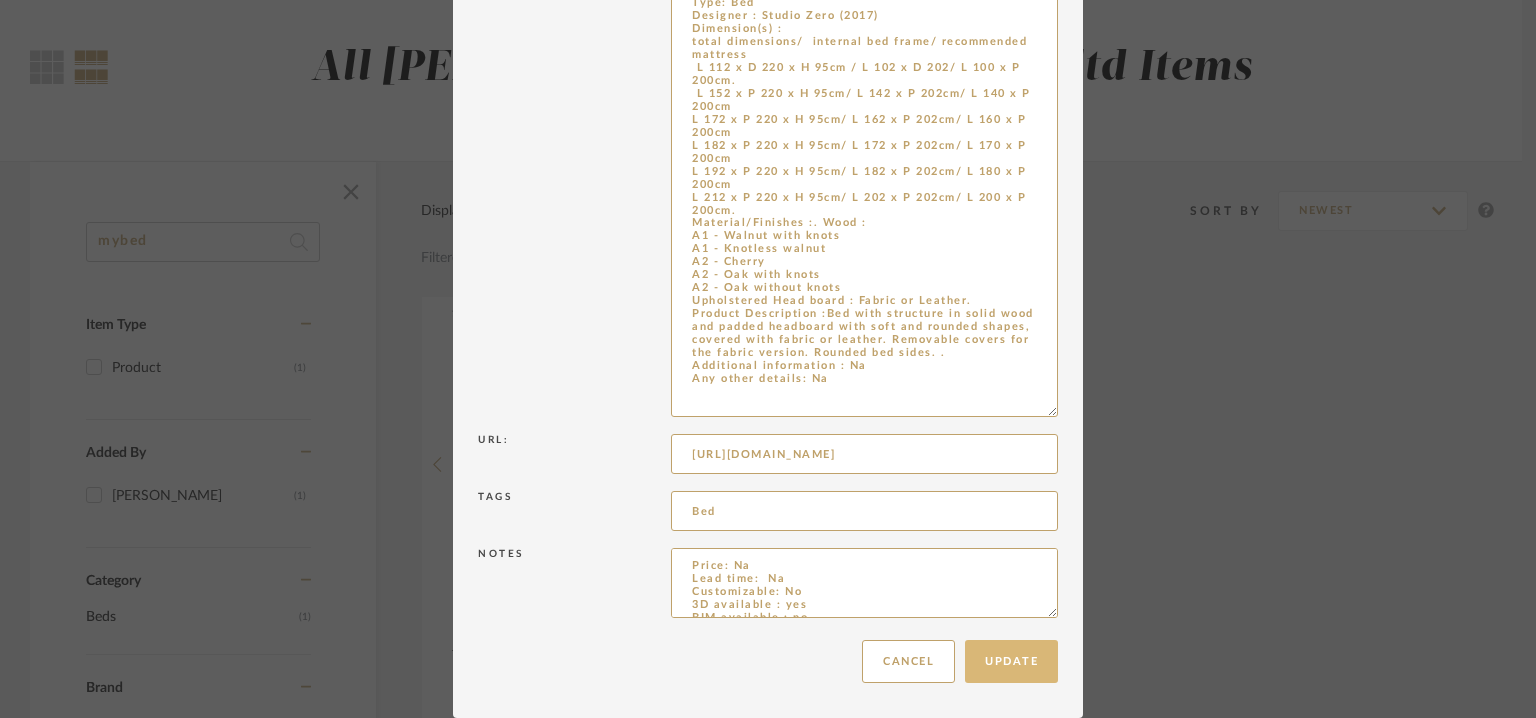 type on "Type: Bed
Designer : Studio Zero (2017)
Dimension(s) :
total dimensions/  internal bed frame/ recommended mattress
L 112 x D 220 x H 95cm / L 102 x D 202/ L 100 x P 200cm.
L 152 x P 220 x H 95cm/ L 142 x P 202cm/ L 140 x P 200cm
L 172 x P 220 x H 95cm/ L 162 x P 202cm/ L 160 x P 200cm
L 182 x P 220 x H 95cm/ L 172 x P 202cm/ L 170 x P 200cm
L 192 x P 220 x H 95cm/ L 182 x P 202cm/ L 180 x P 200cm
L 212 x P 220 x H 95cm/ L 202 x P 202cm/ L 200 x P 200cm.
Material/Finishes :. Wood :
A1 - Walnut with knots
A1 - Knotless walnut
A2 - Cherry
A2 - Oak with knots
A2 - Oak without knots
Upholstered Head board : Fabric or Leather.
Product Description :Bed with structure in solid wood and padded headboard with soft and rounded shapes, covered with fabric or leather. Removable covers for the fabric version. Rounded bed sides. .
Additional information : Na
Any other details: Na" 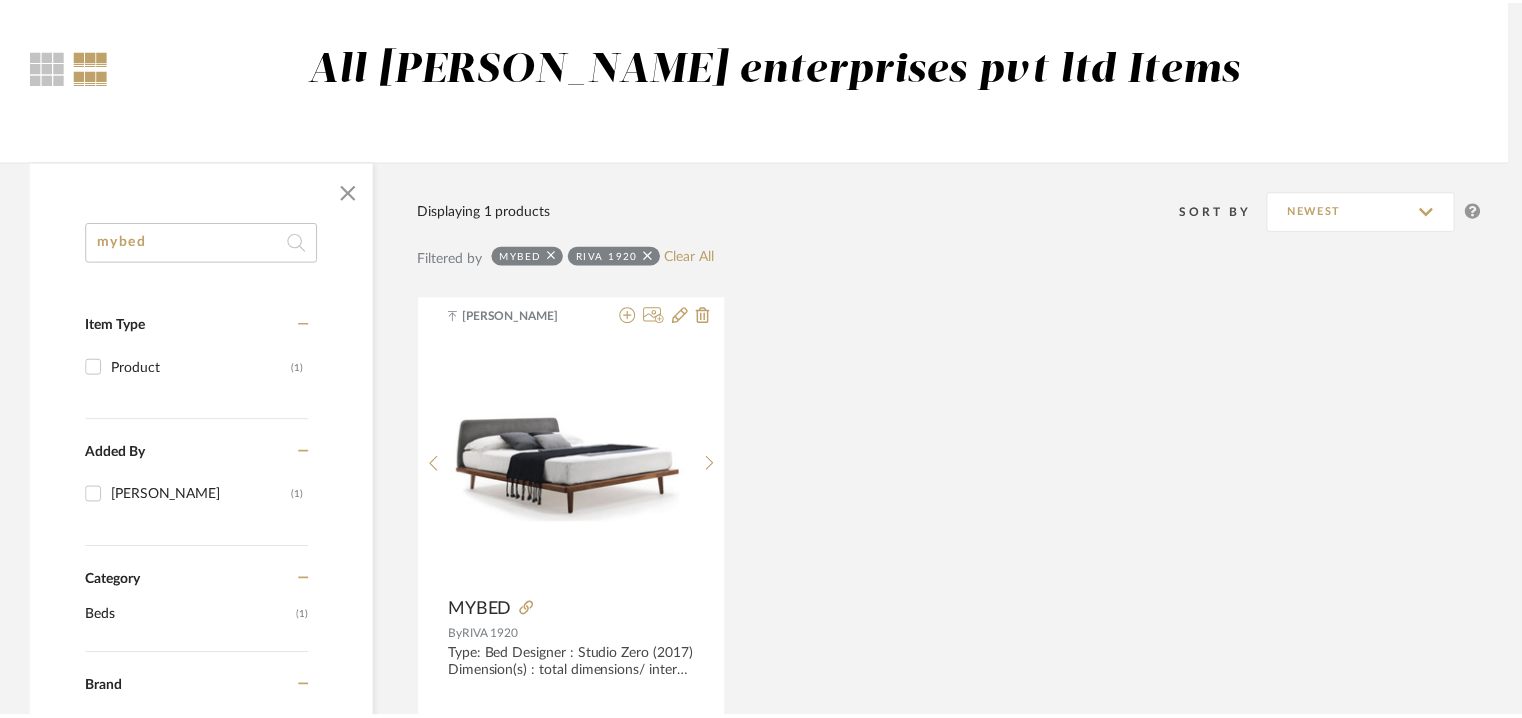 scroll, scrollTop: 146, scrollLeft: 0, axis: vertical 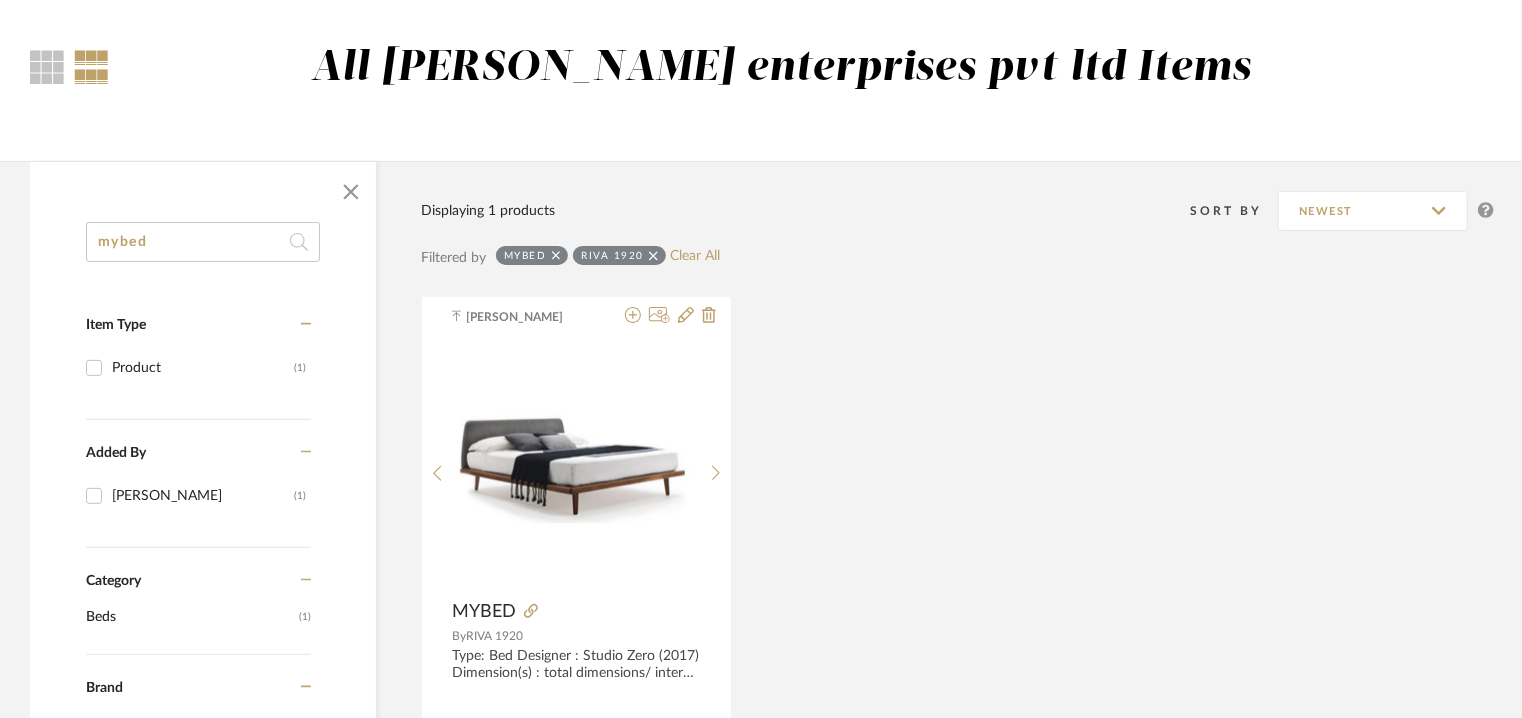 drag, startPoint x: 156, startPoint y: 246, endPoint x: 0, endPoint y: 236, distance: 156.32019 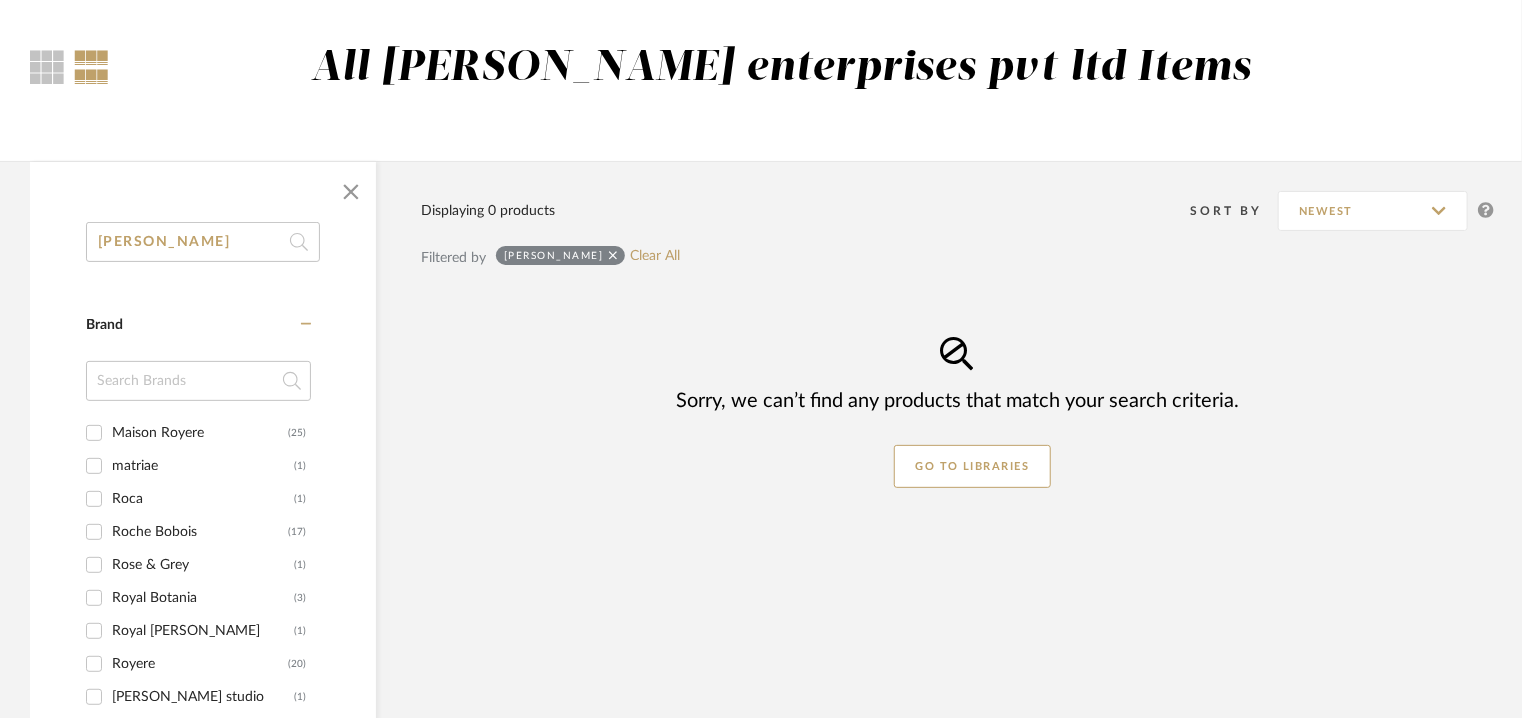 type on "[PERSON_NAME]" 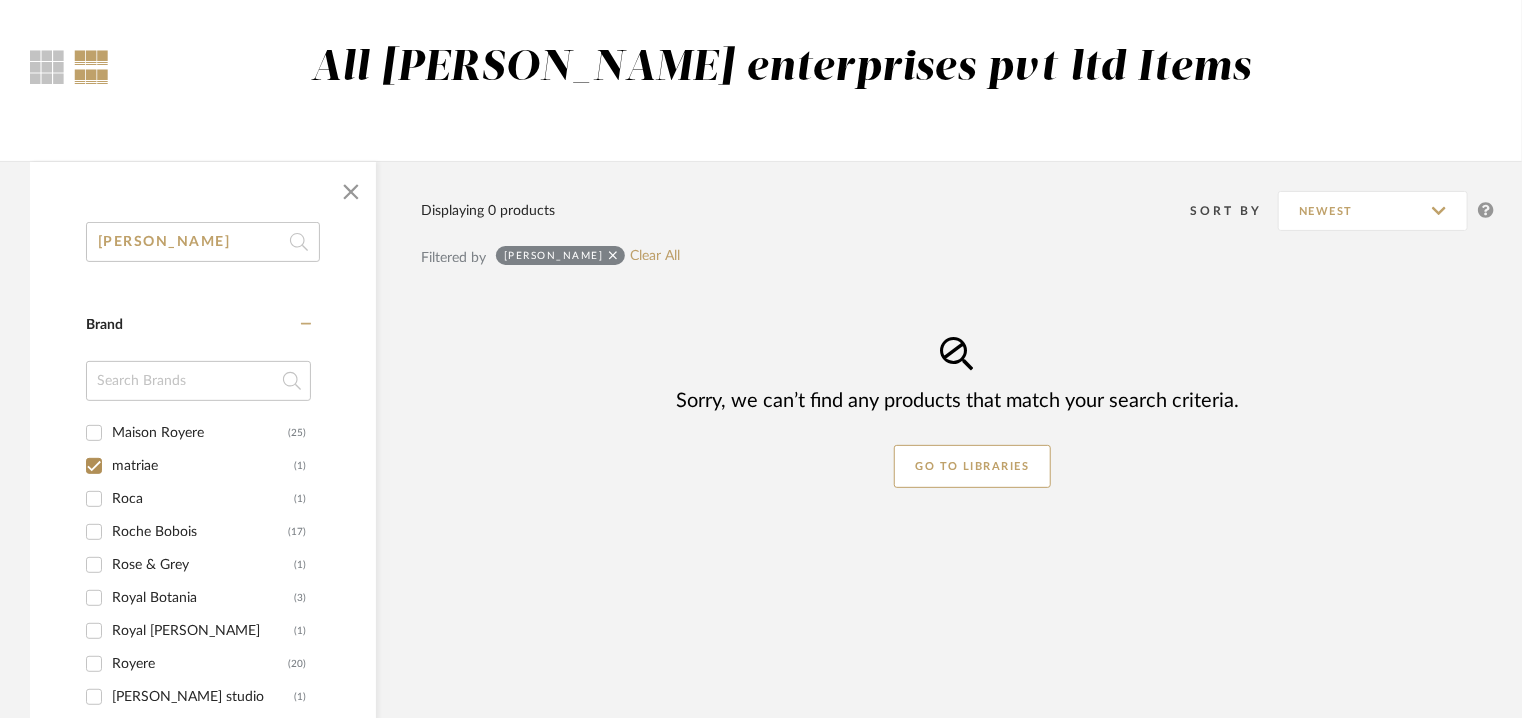 checkbox on "true" 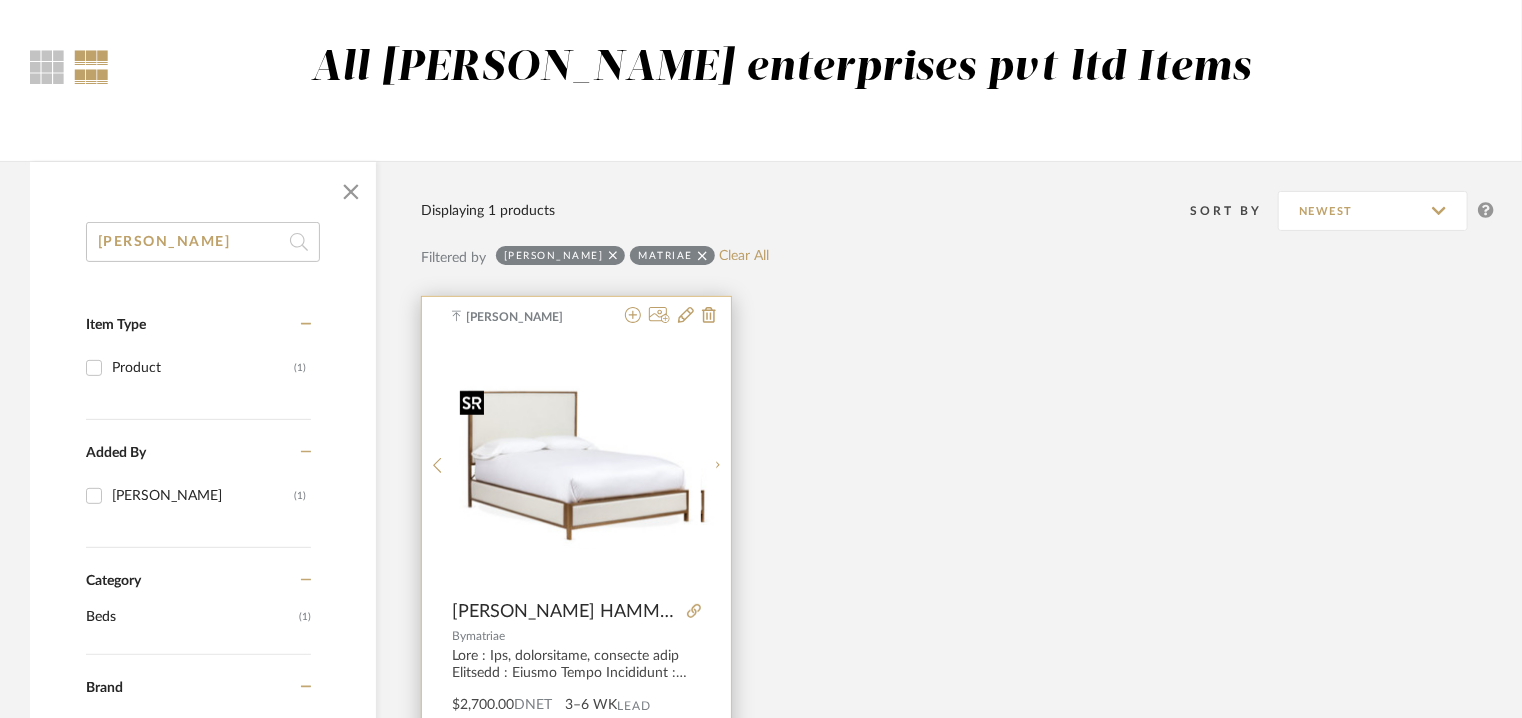 click at bounding box center (577, 465) 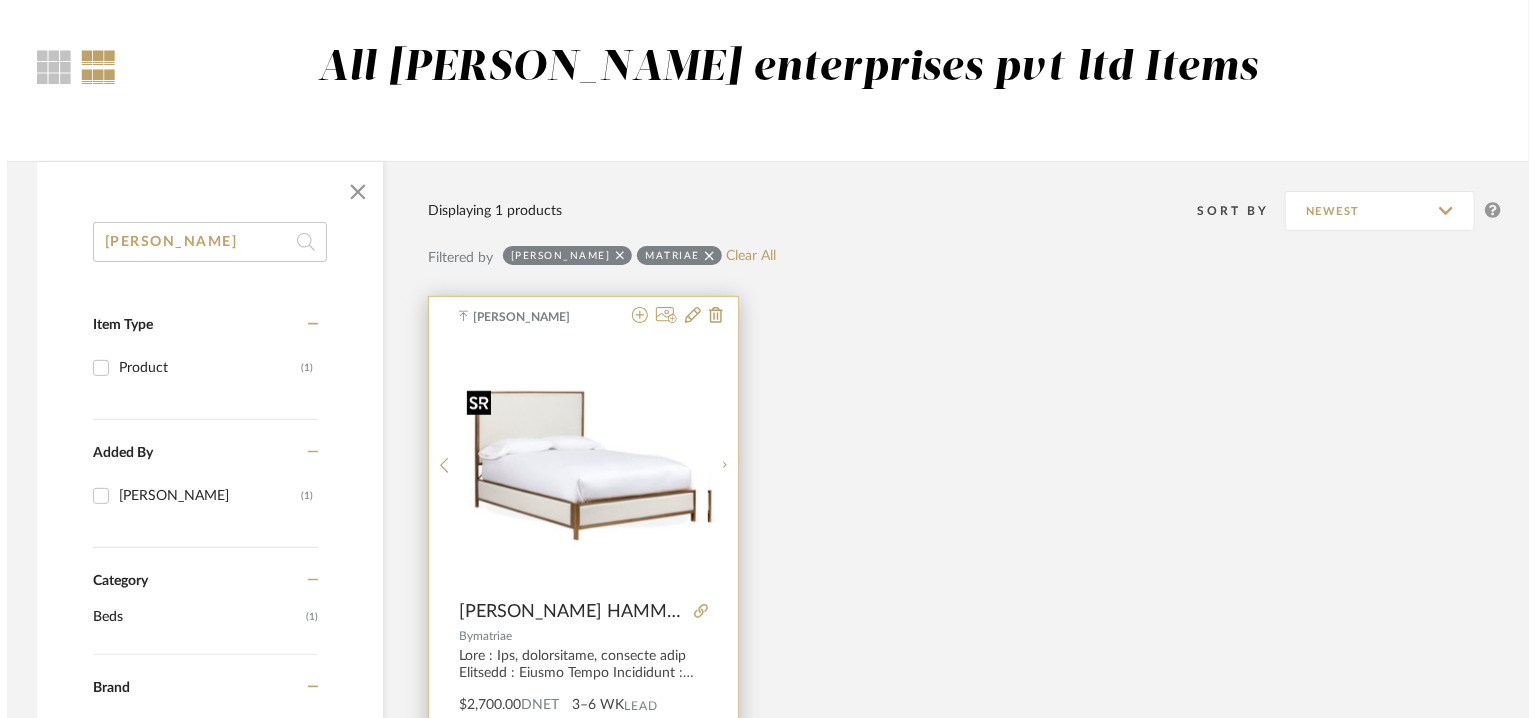 scroll, scrollTop: 0, scrollLeft: 0, axis: both 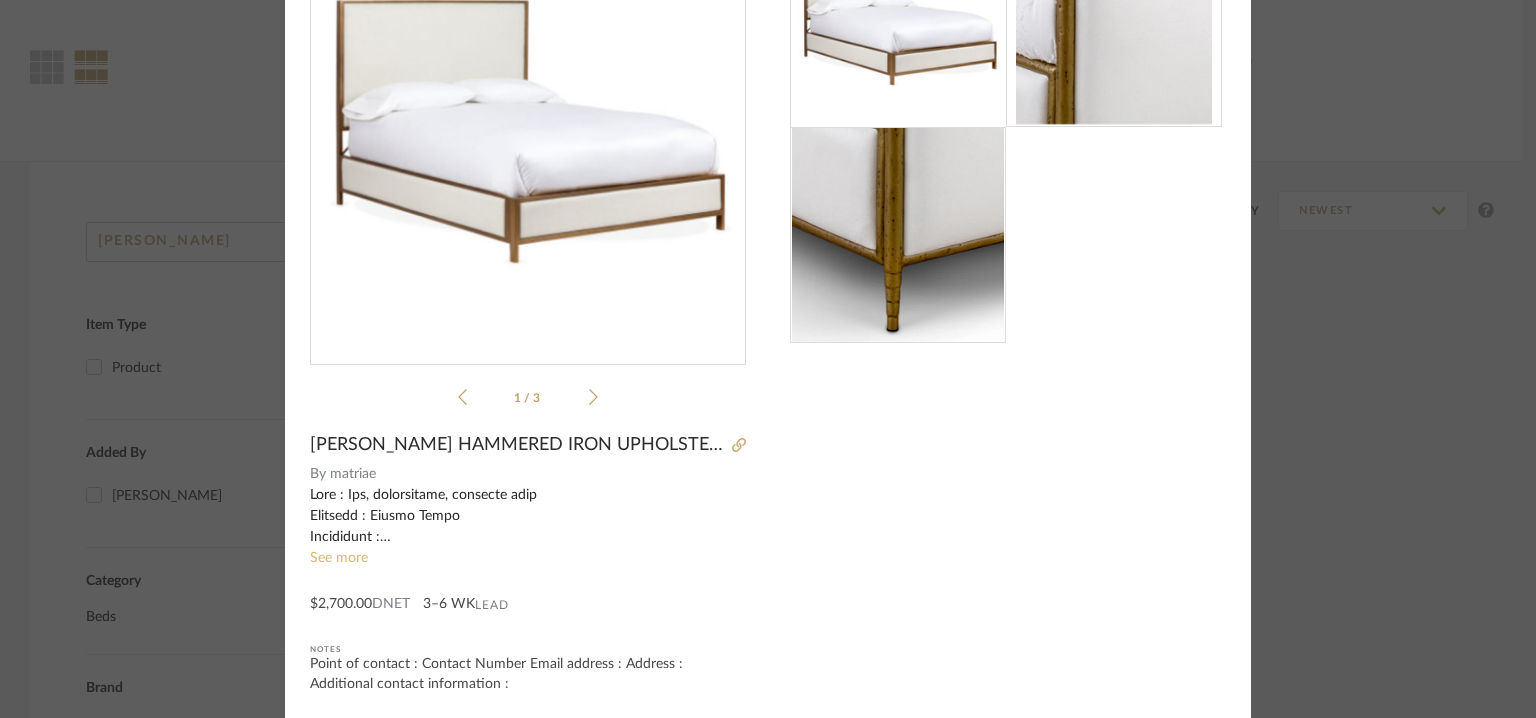 click on "See more" 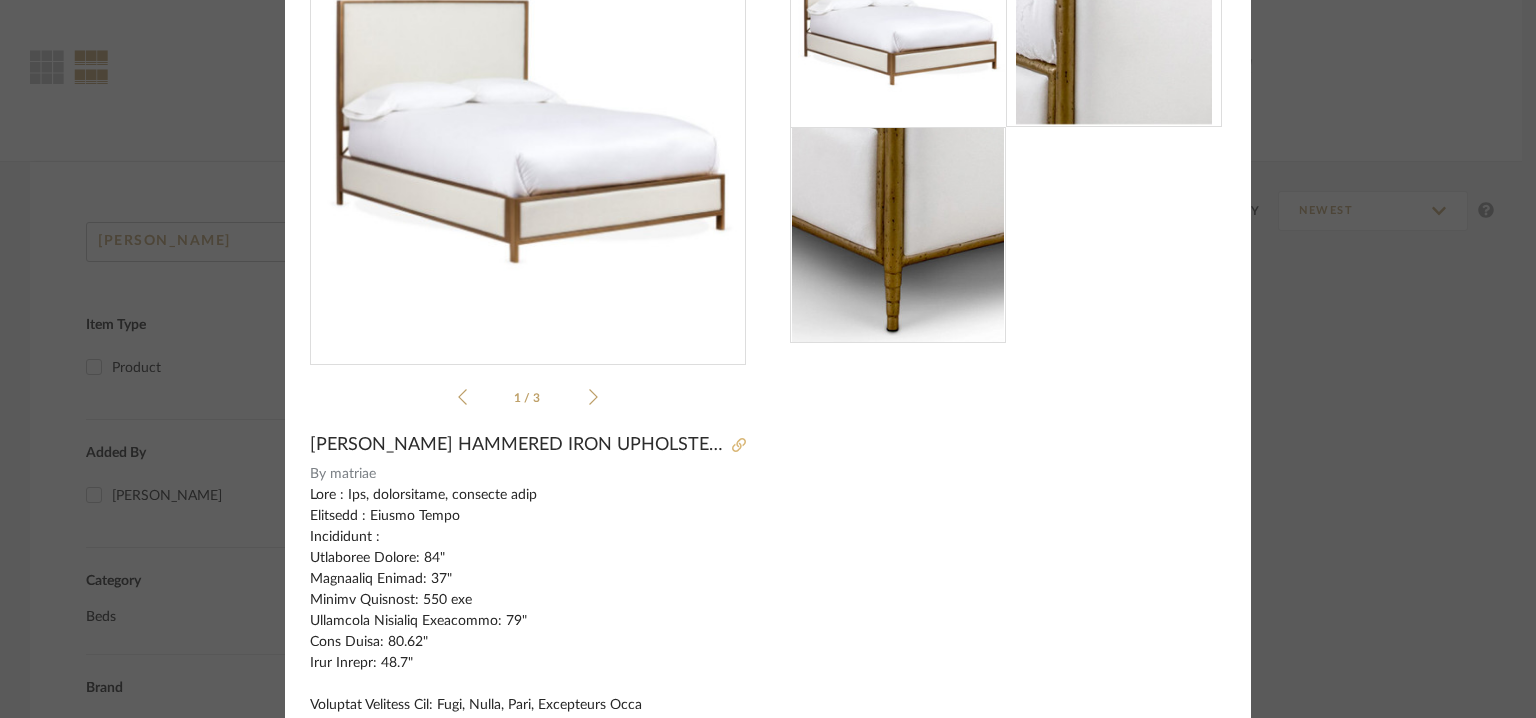 click 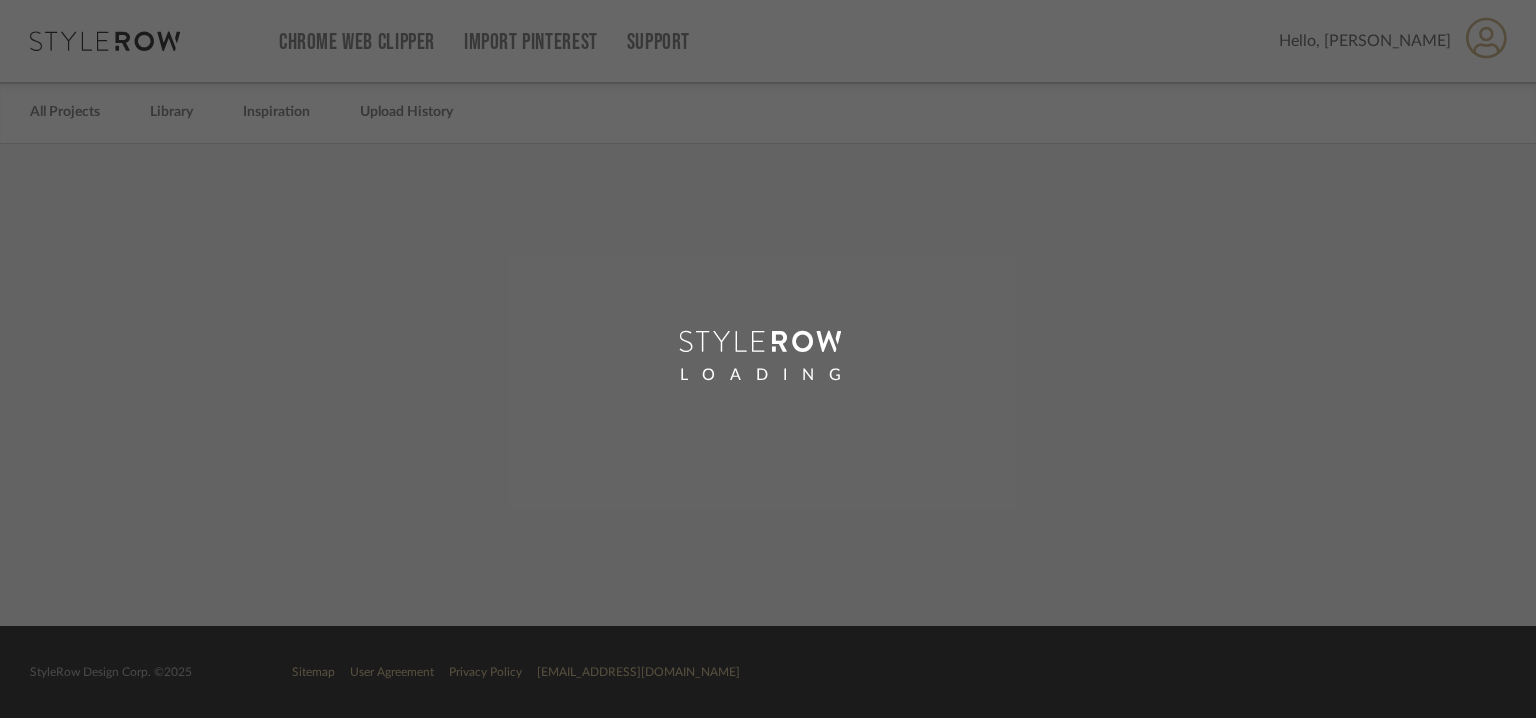 scroll, scrollTop: 0, scrollLeft: 0, axis: both 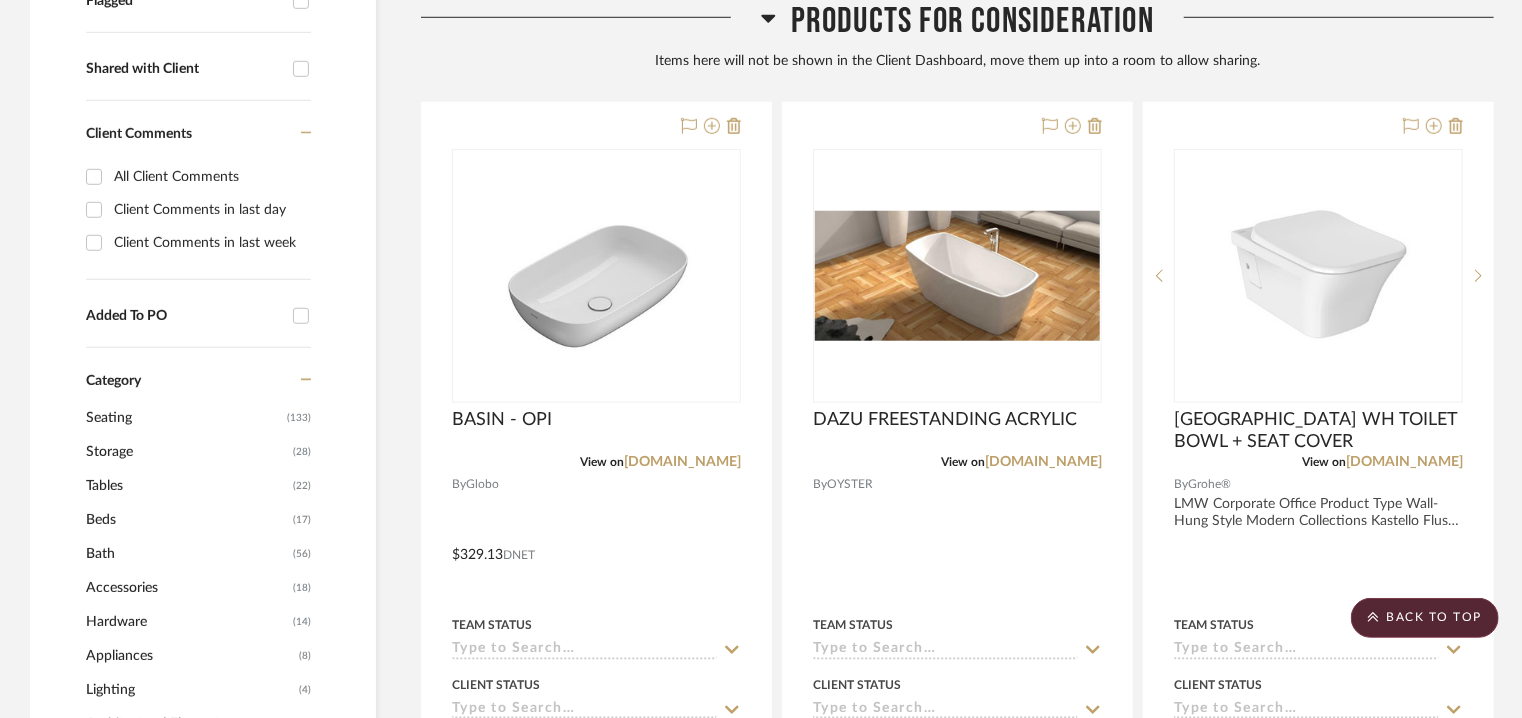 click on "Beds" 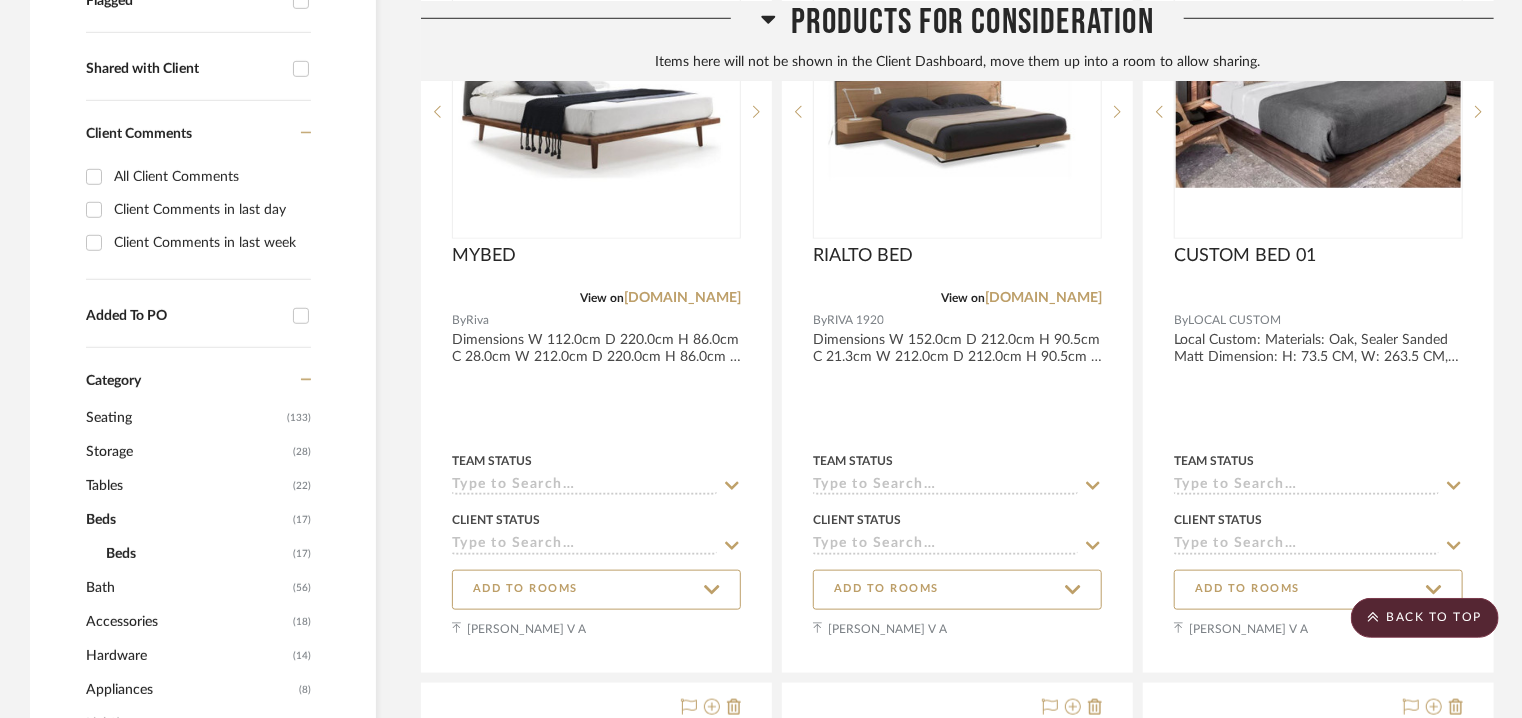 click on "Beds" 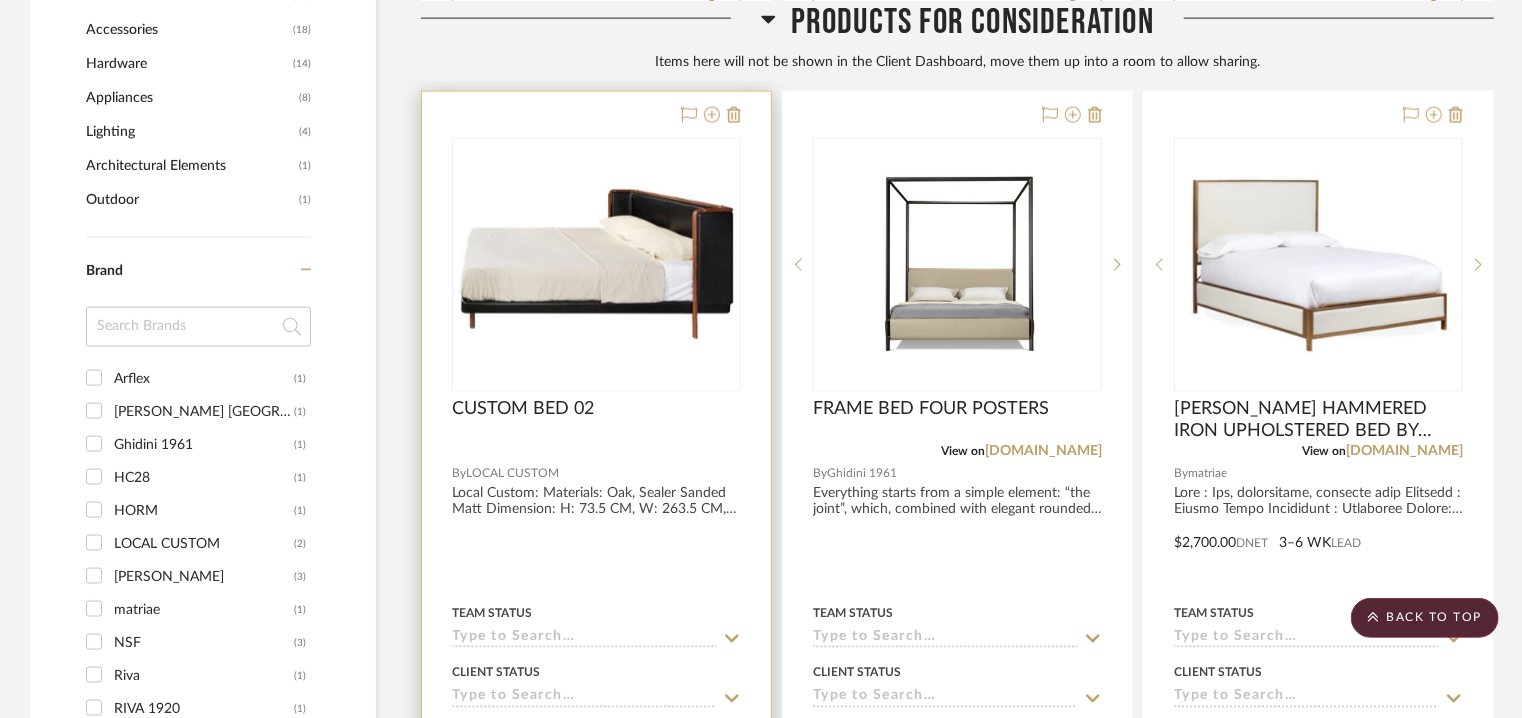 scroll, scrollTop: 1357, scrollLeft: 0, axis: vertical 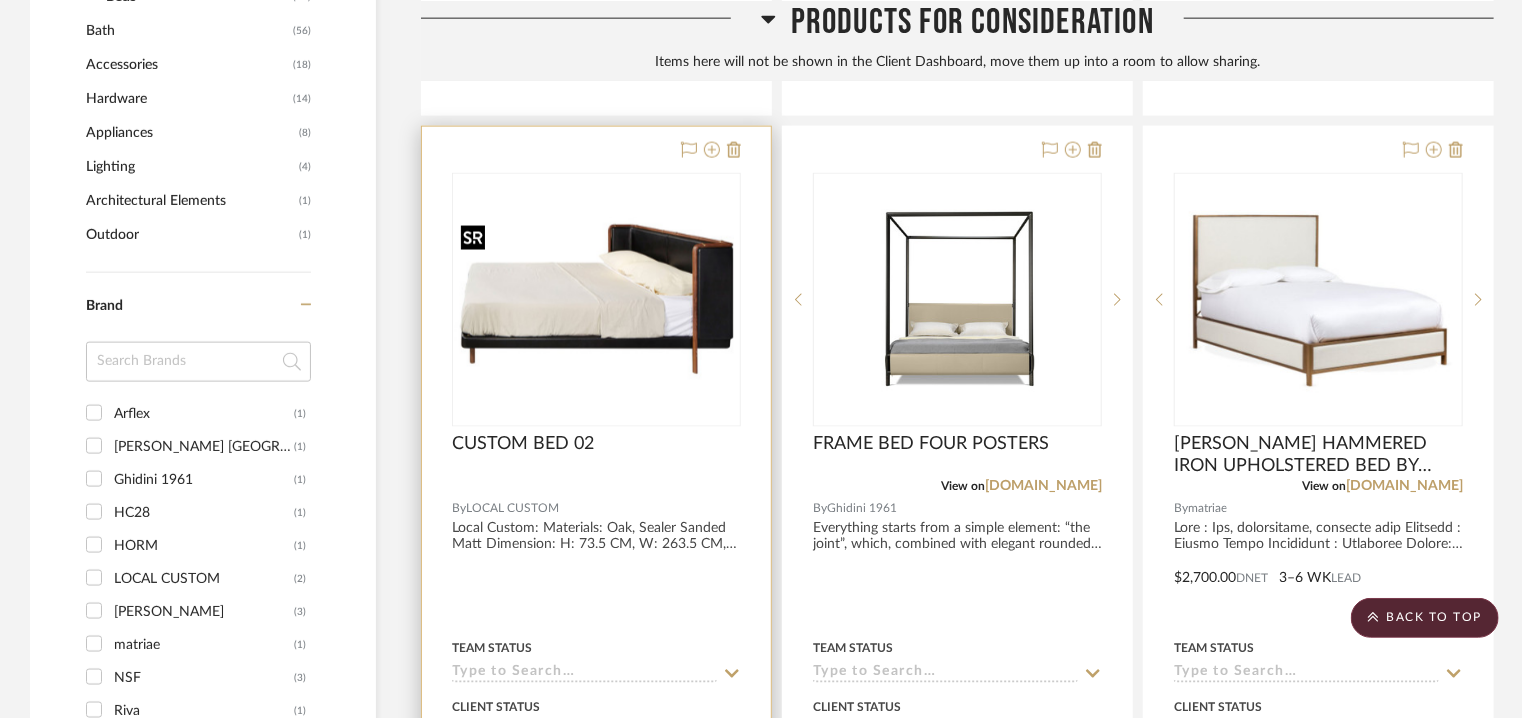 click at bounding box center (596, 299) 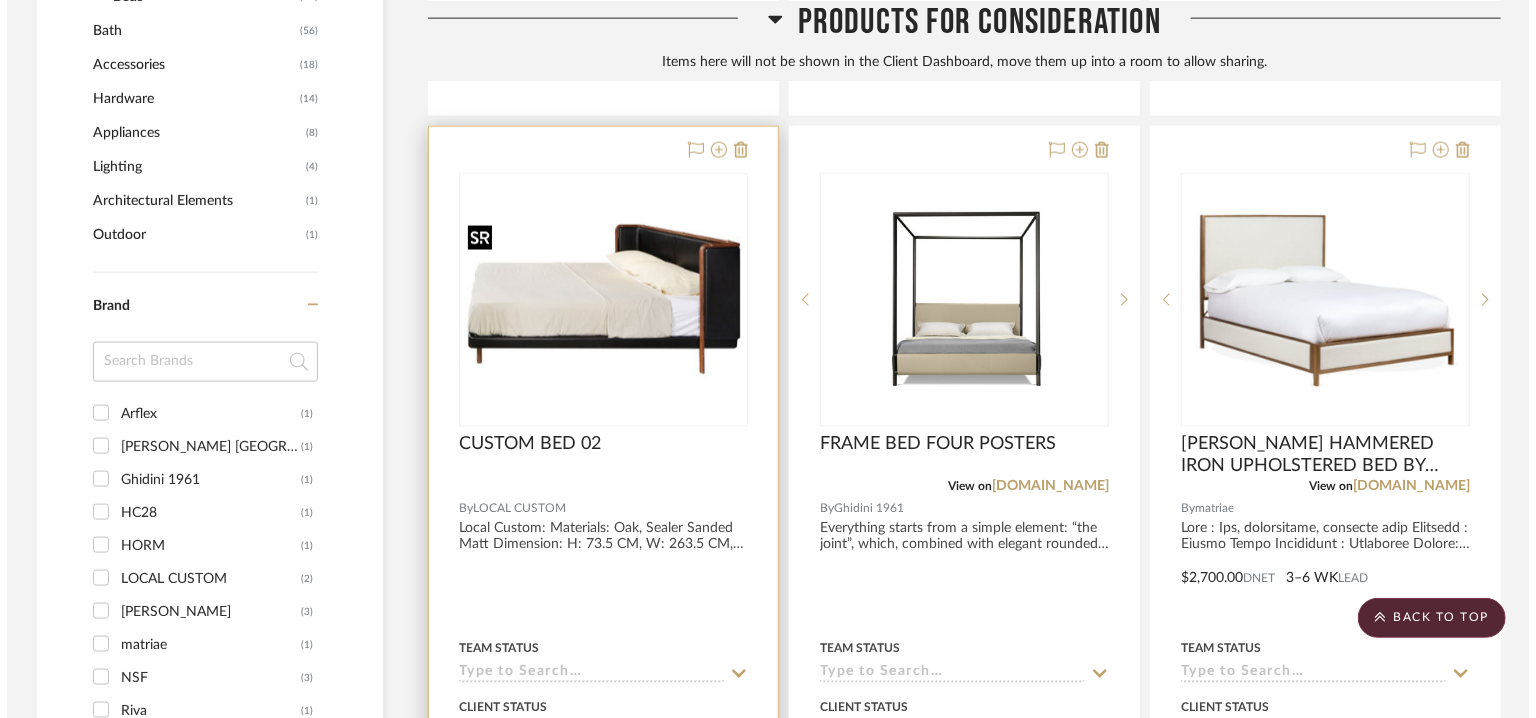 scroll, scrollTop: 0, scrollLeft: 0, axis: both 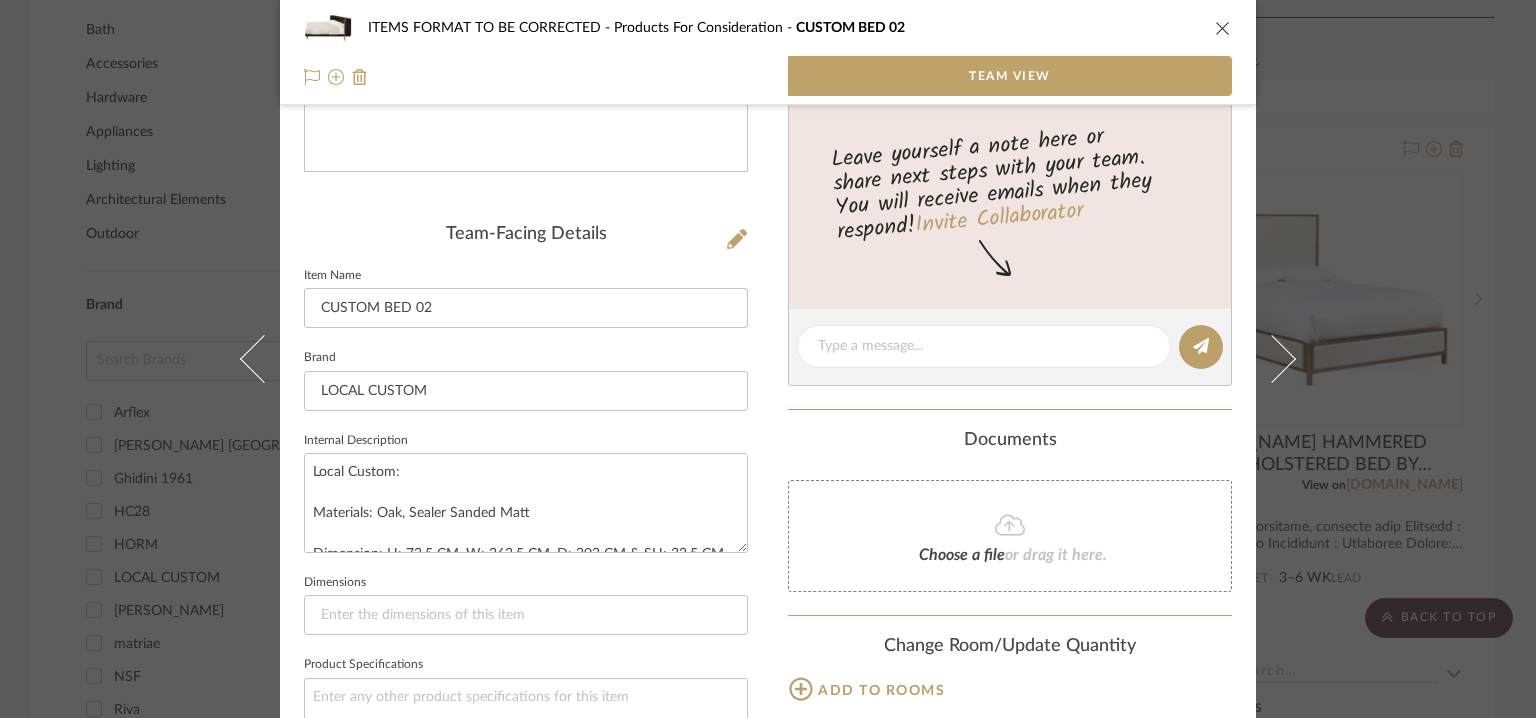 click at bounding box center [1223, 28] 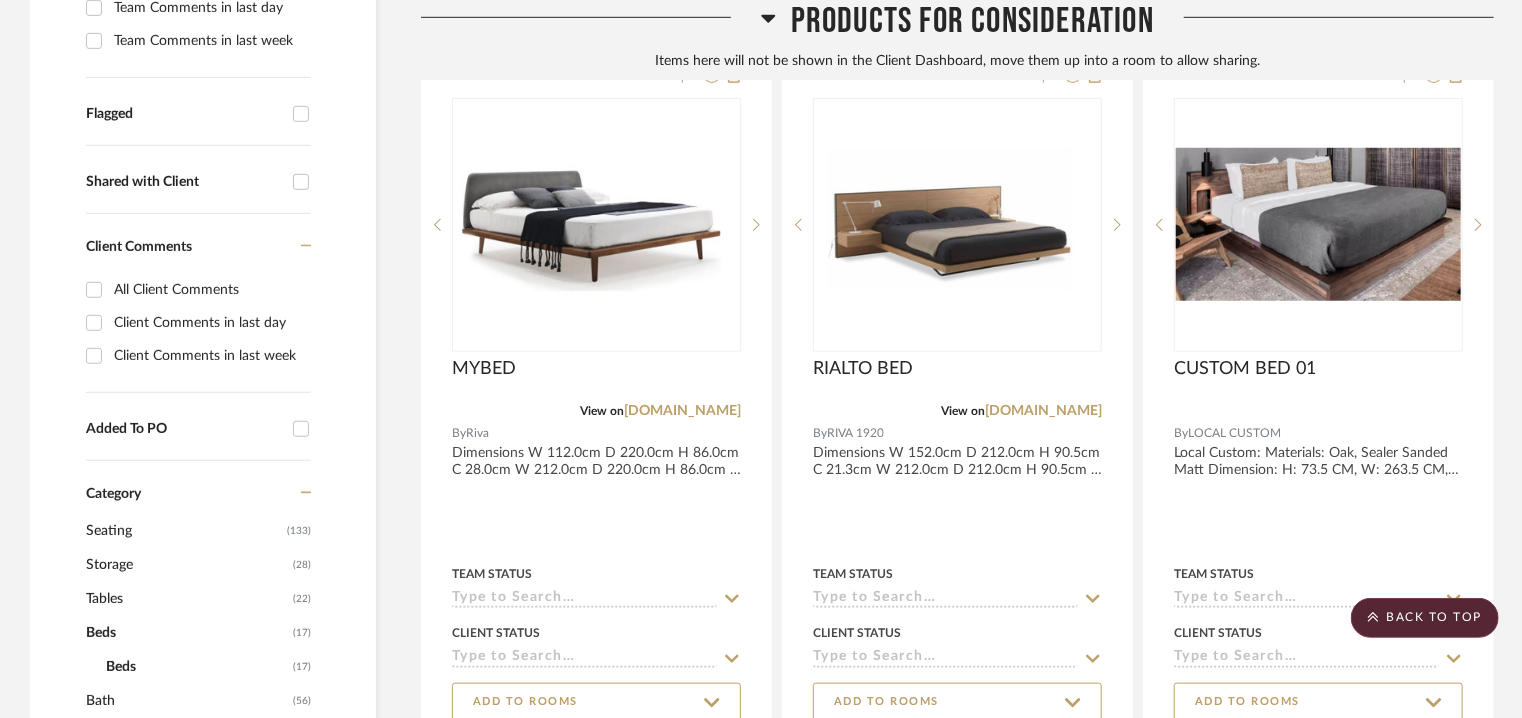 scroll, scrollTop: 657, scrollLeft: 0, axis: vertical 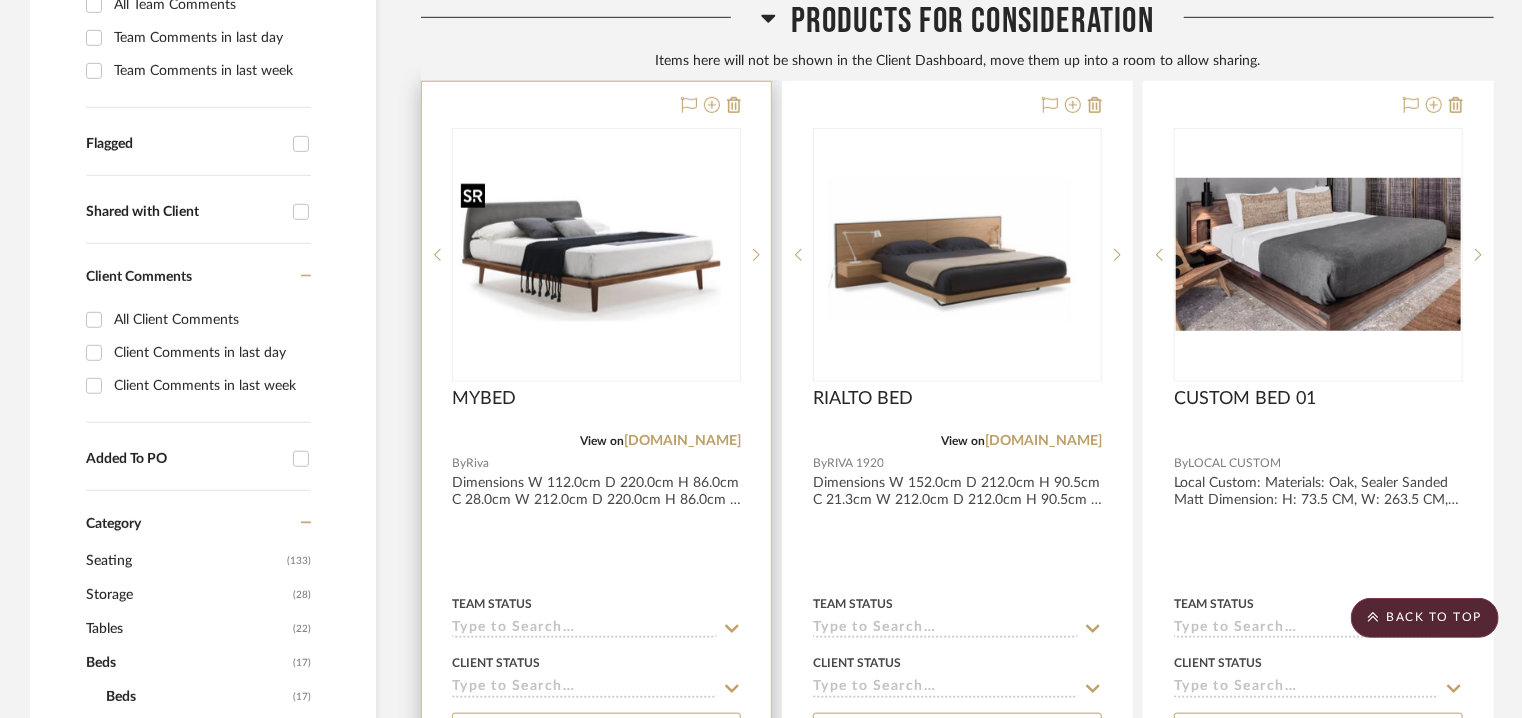 click at bounding box center (596, 254) 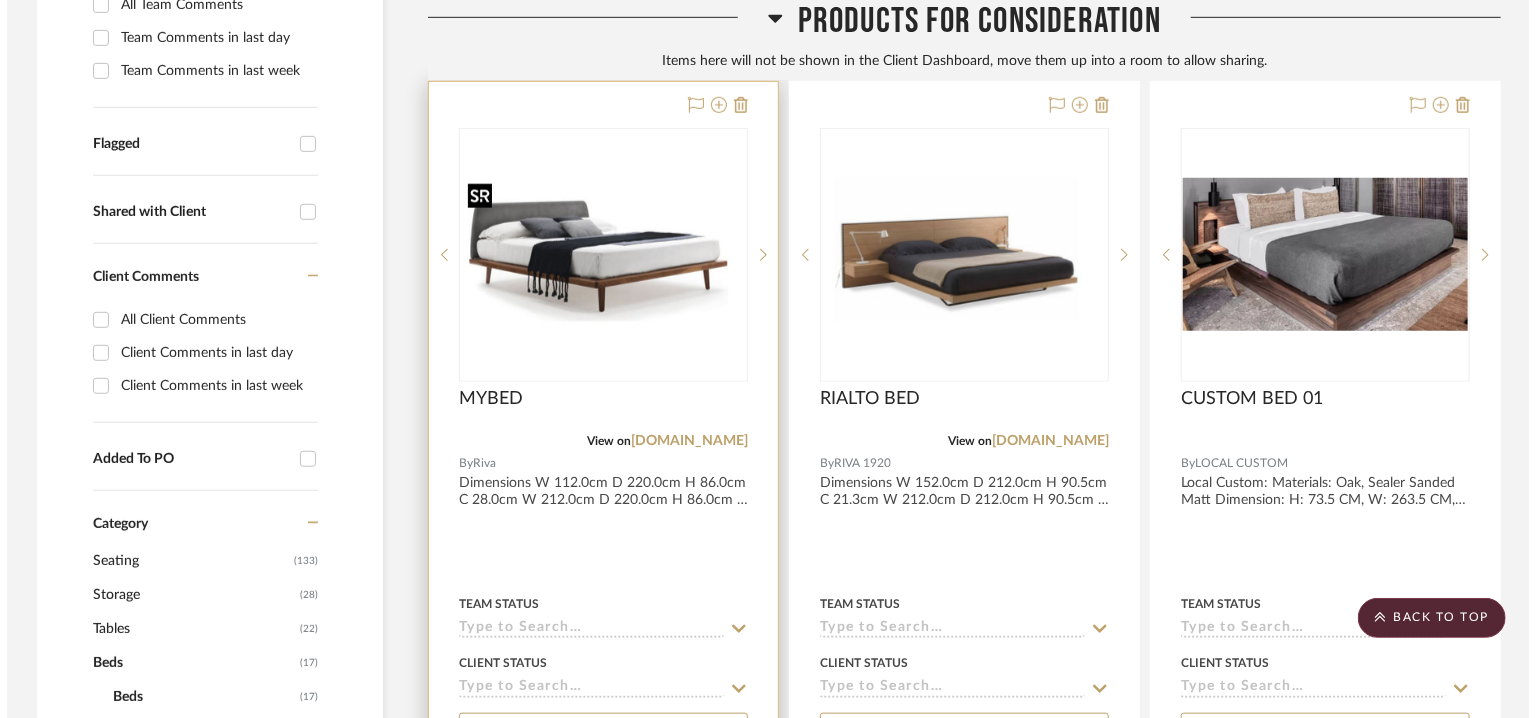 scroll, scrollTop: 0, scrollLeft: 0, axis: both 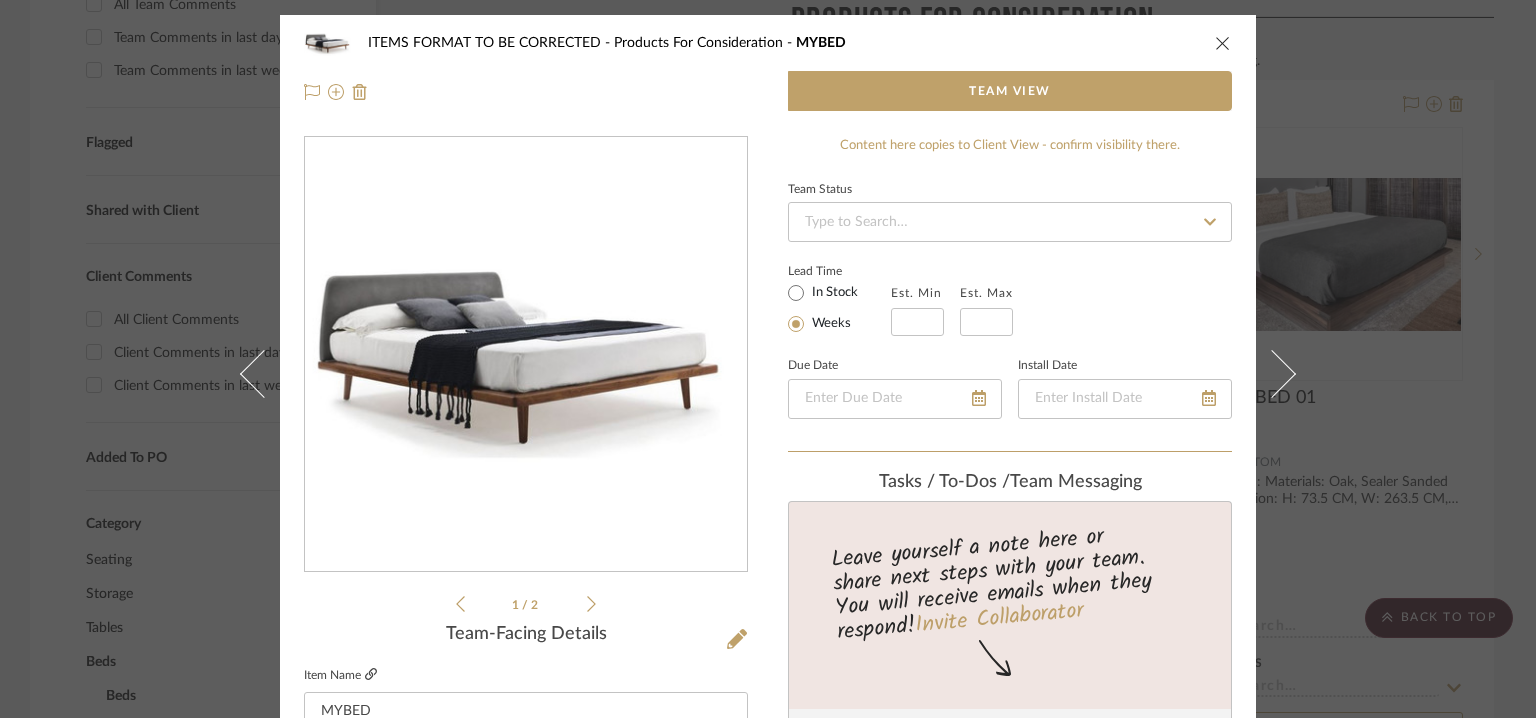 click 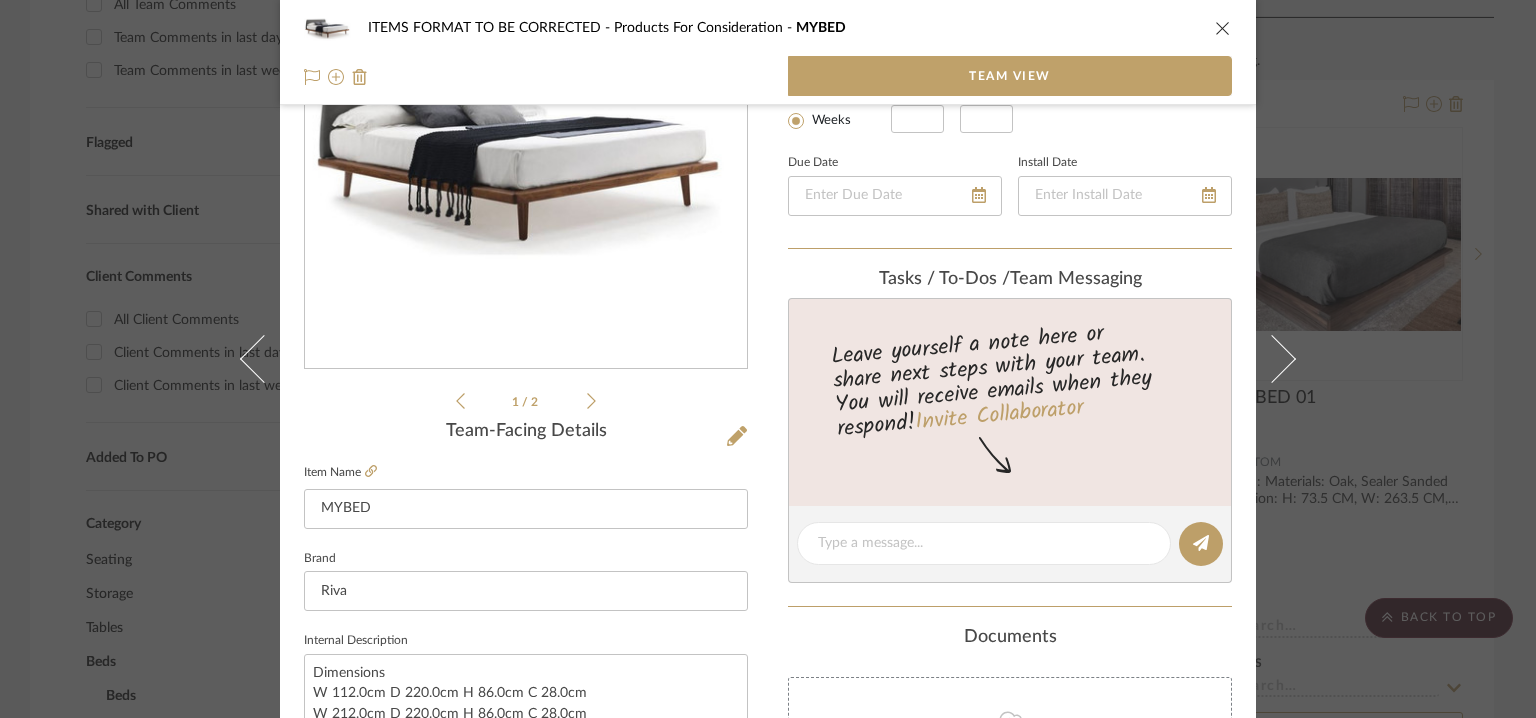 scroll, scrollTop: 0, scrollLeft: 0, axis: both 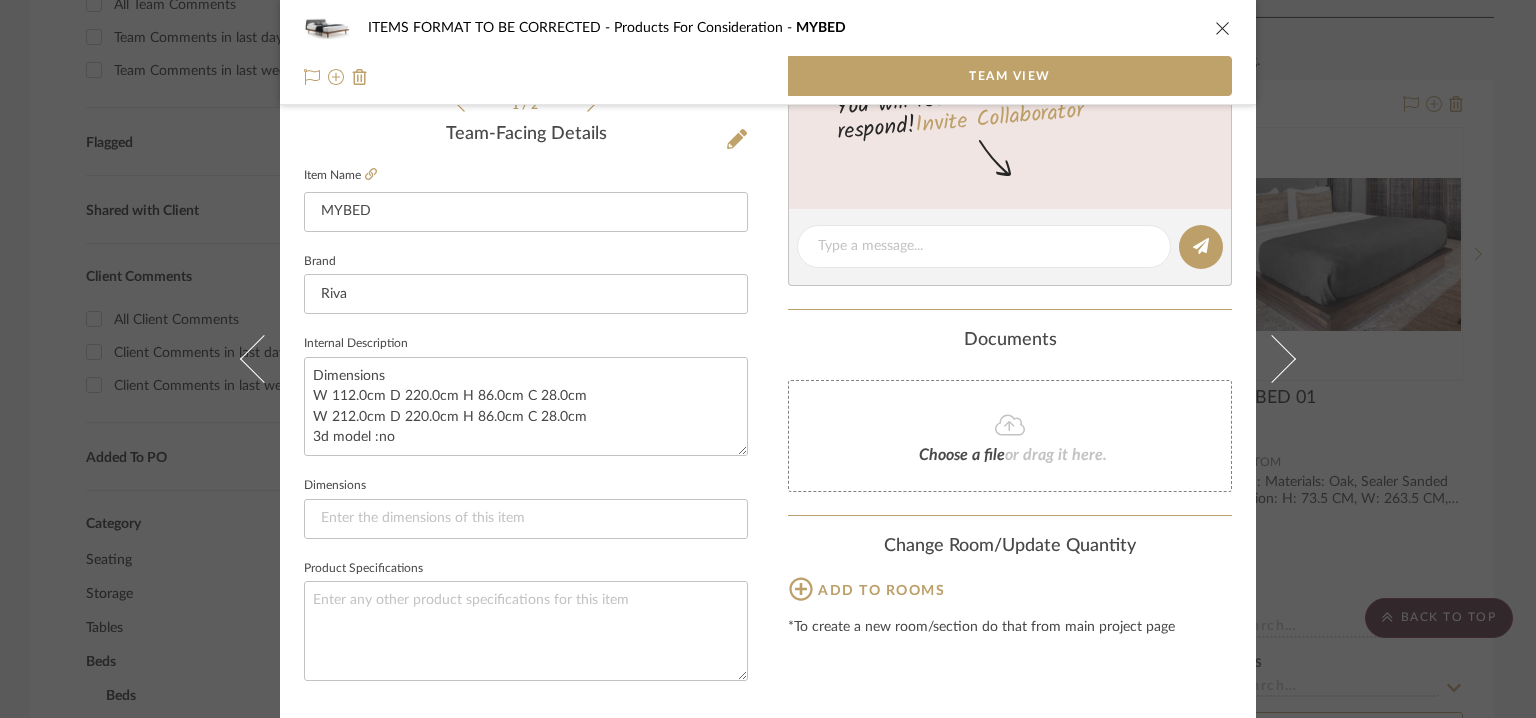 click 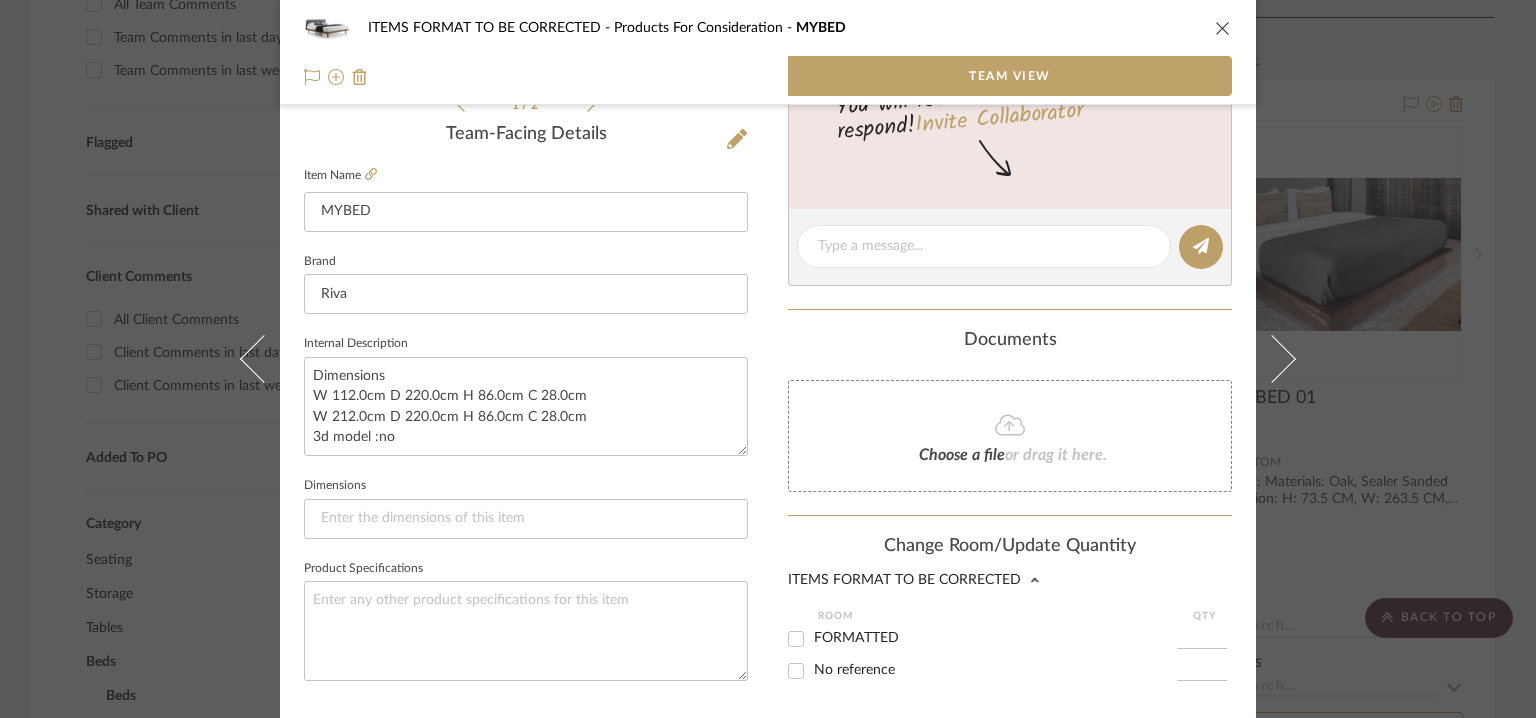 click on "FORMATTED" at bounding box center (796, 639) 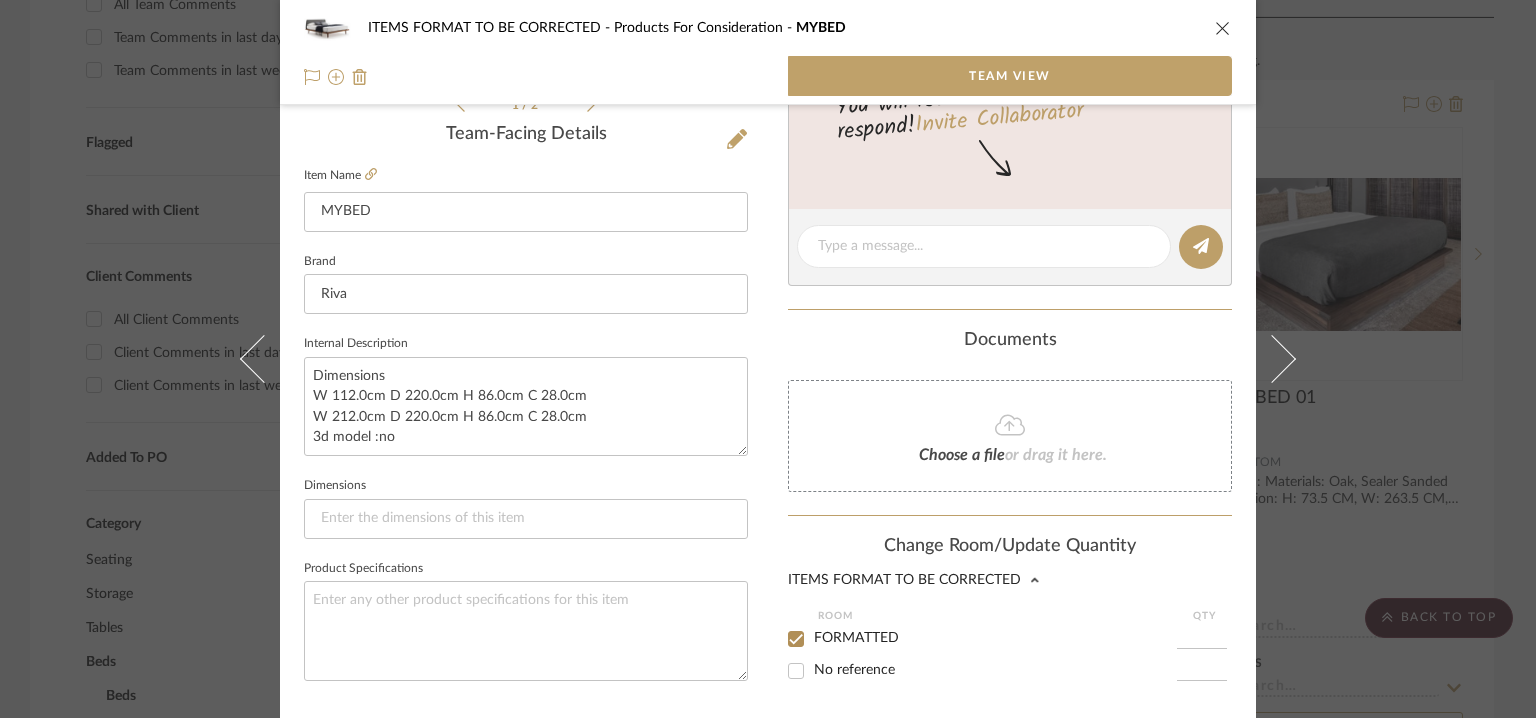 checkbox on "true" 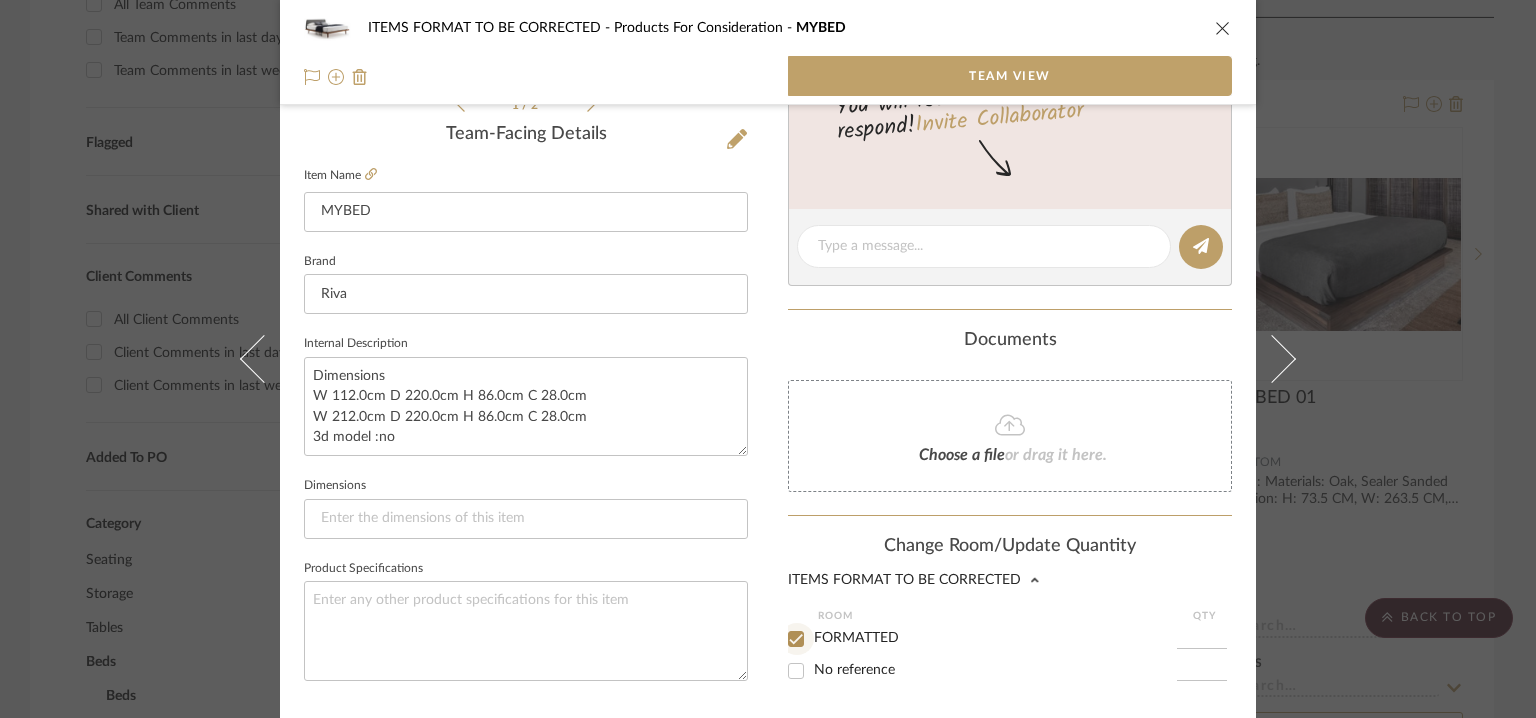 type on "1" 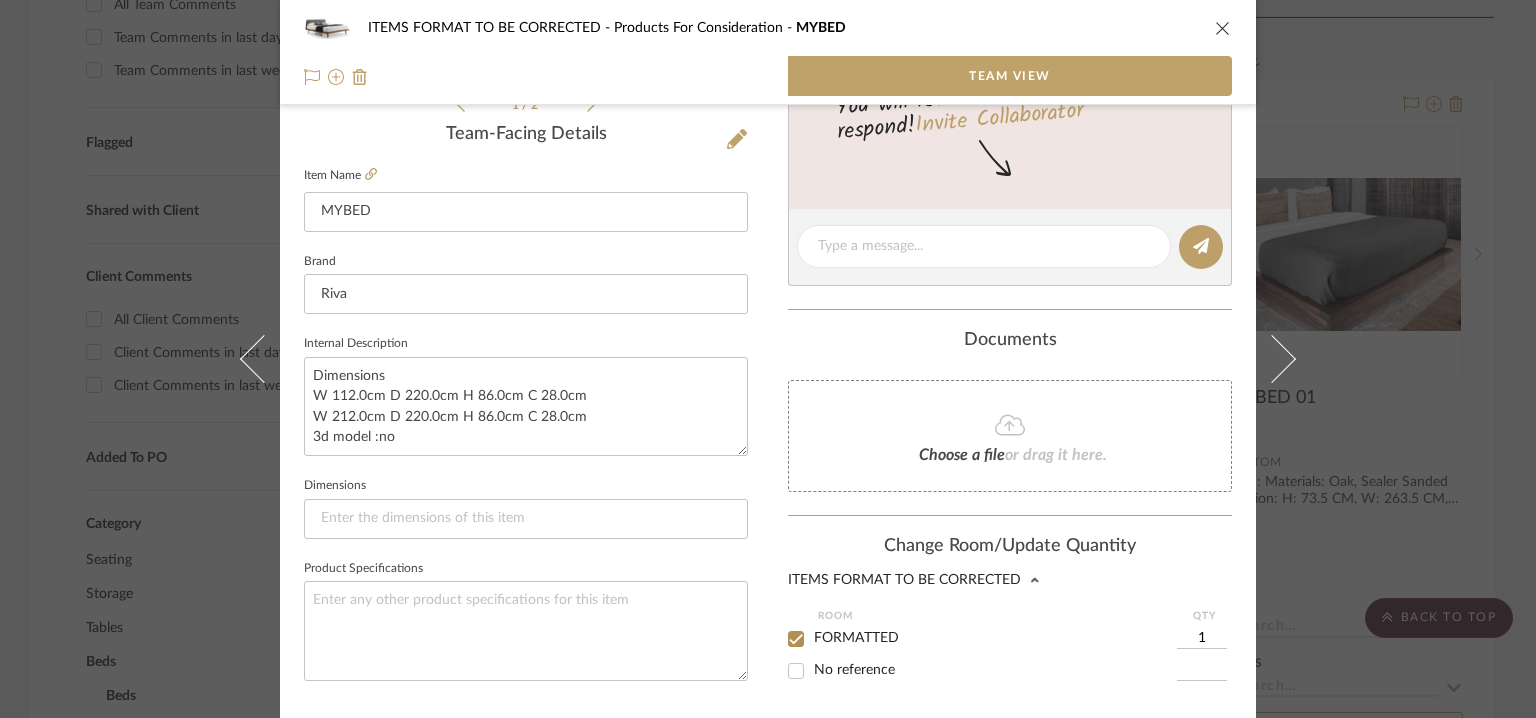 scroll, scrollTop: 674, scrollLeft: 0, axis: vertical 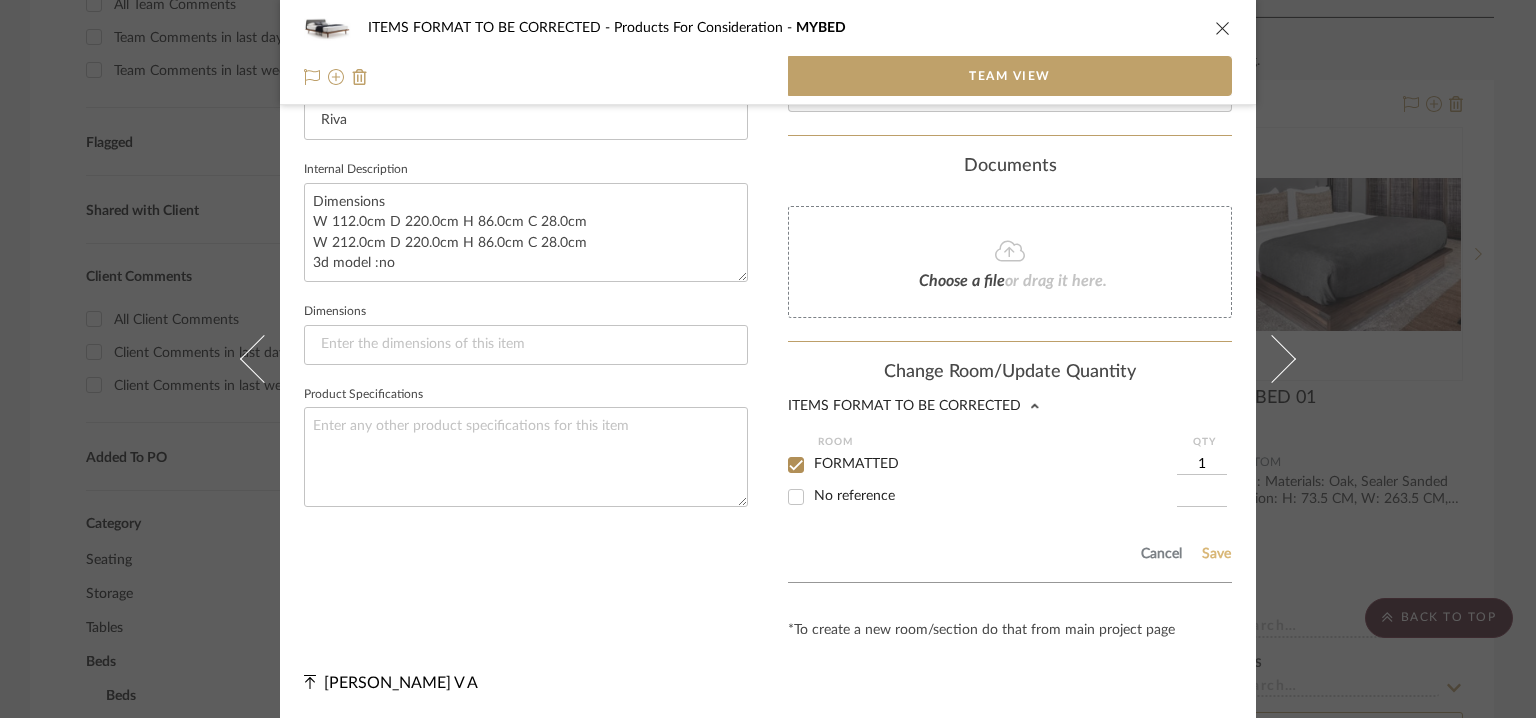 click on "Save" 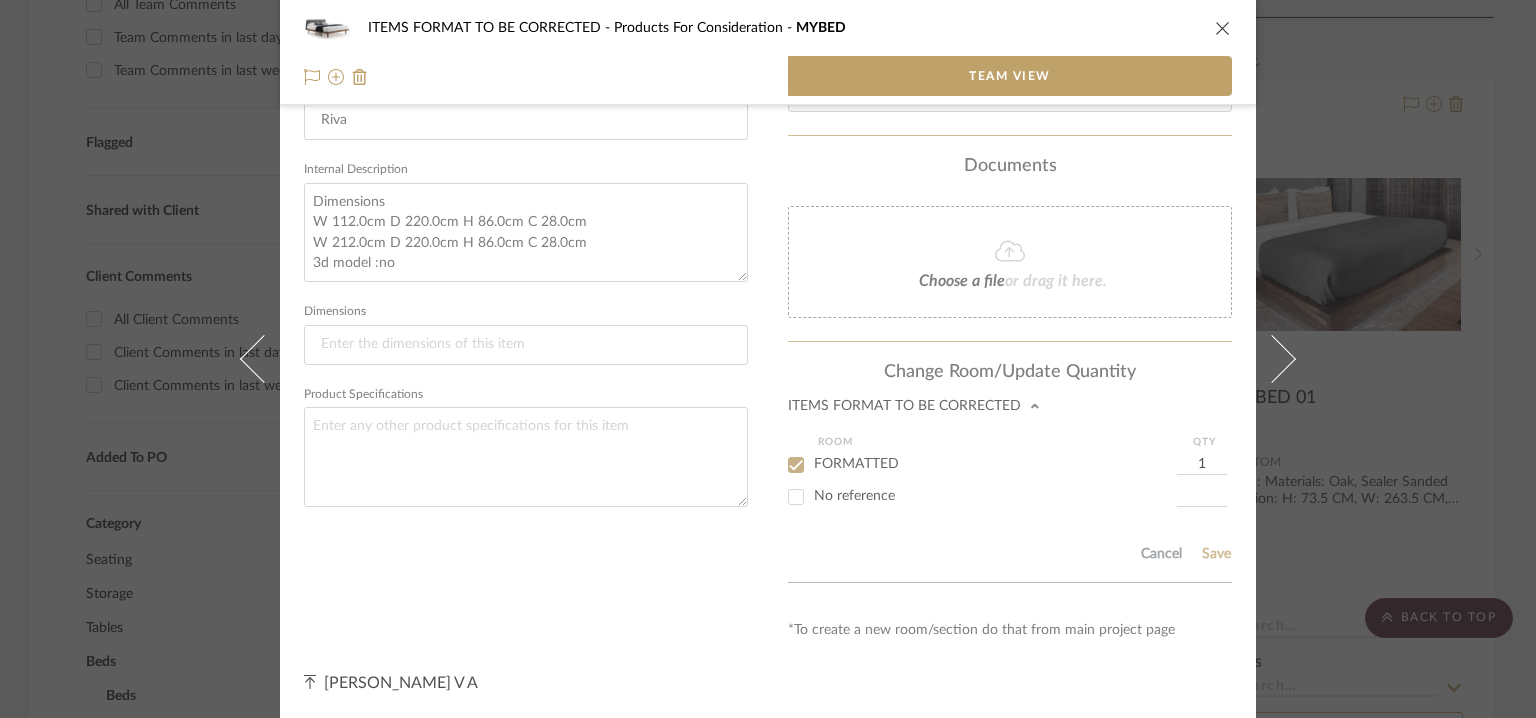 type 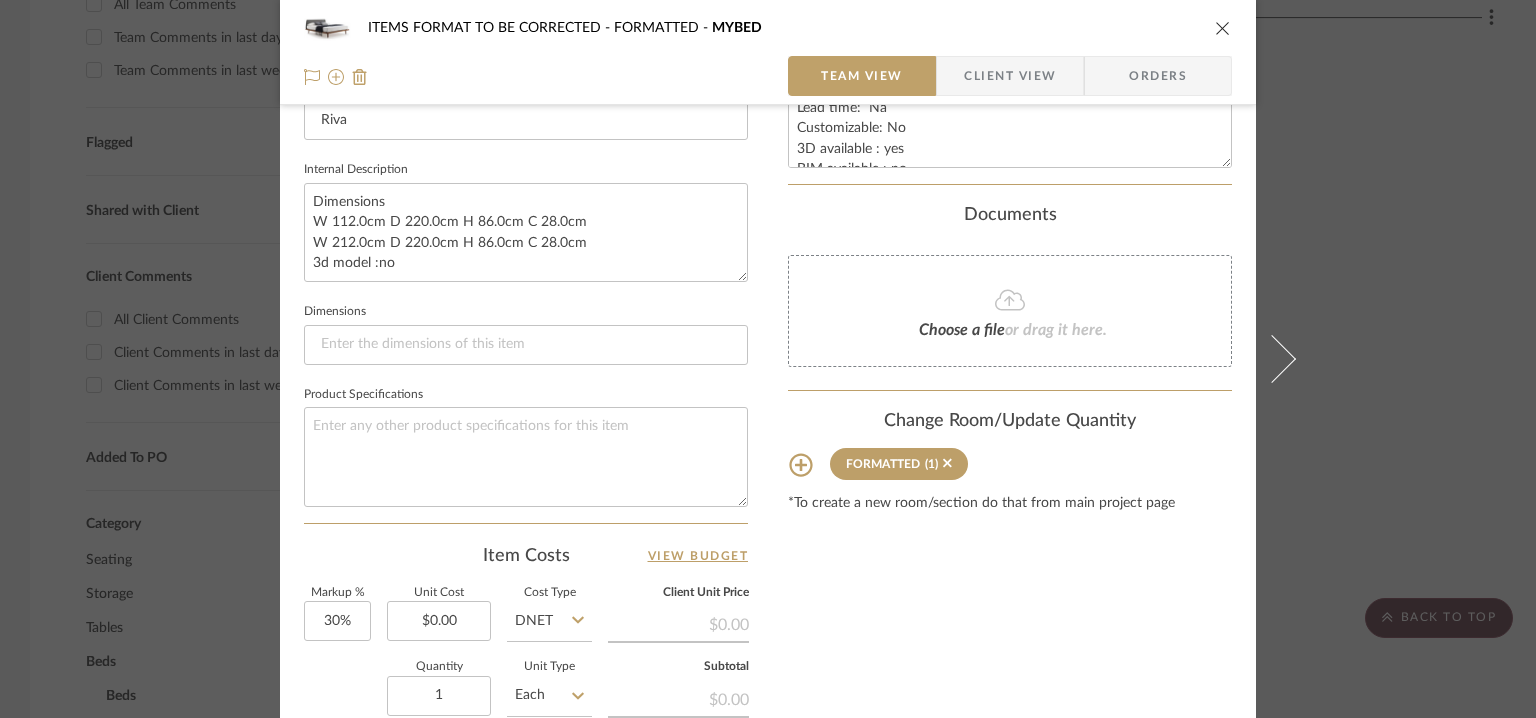 type 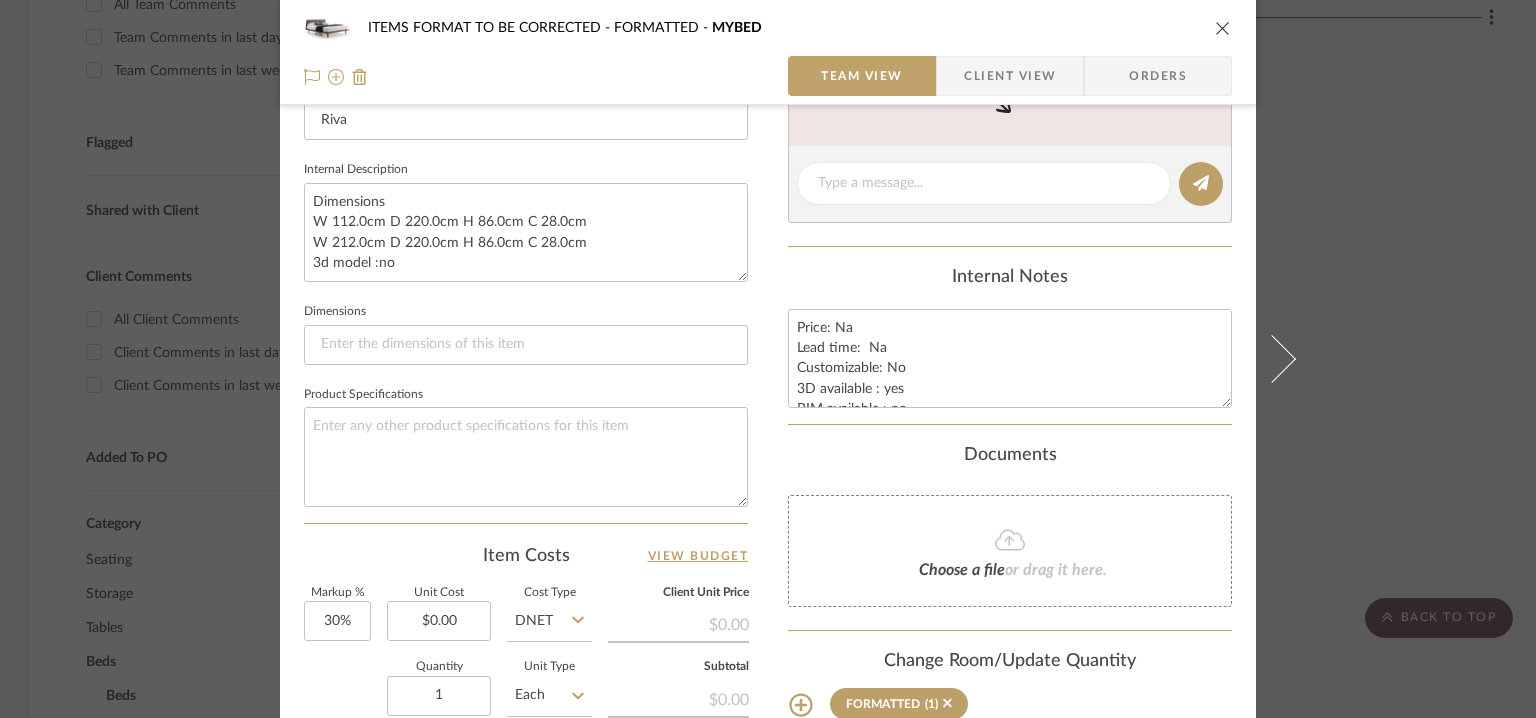 click at bounding box center (1223, 28) 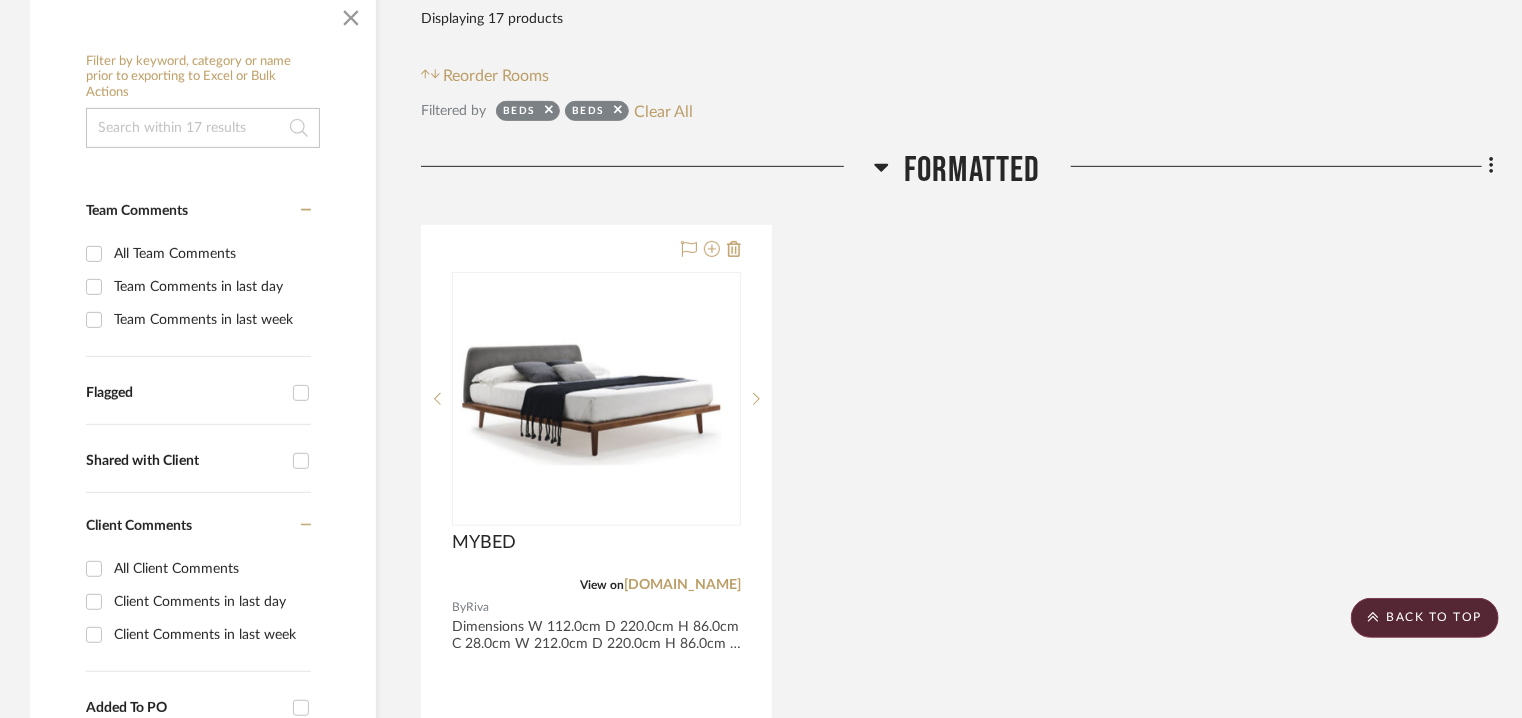 scroll, scrollTop: 357, scrollLeft: 0, axis: vertical 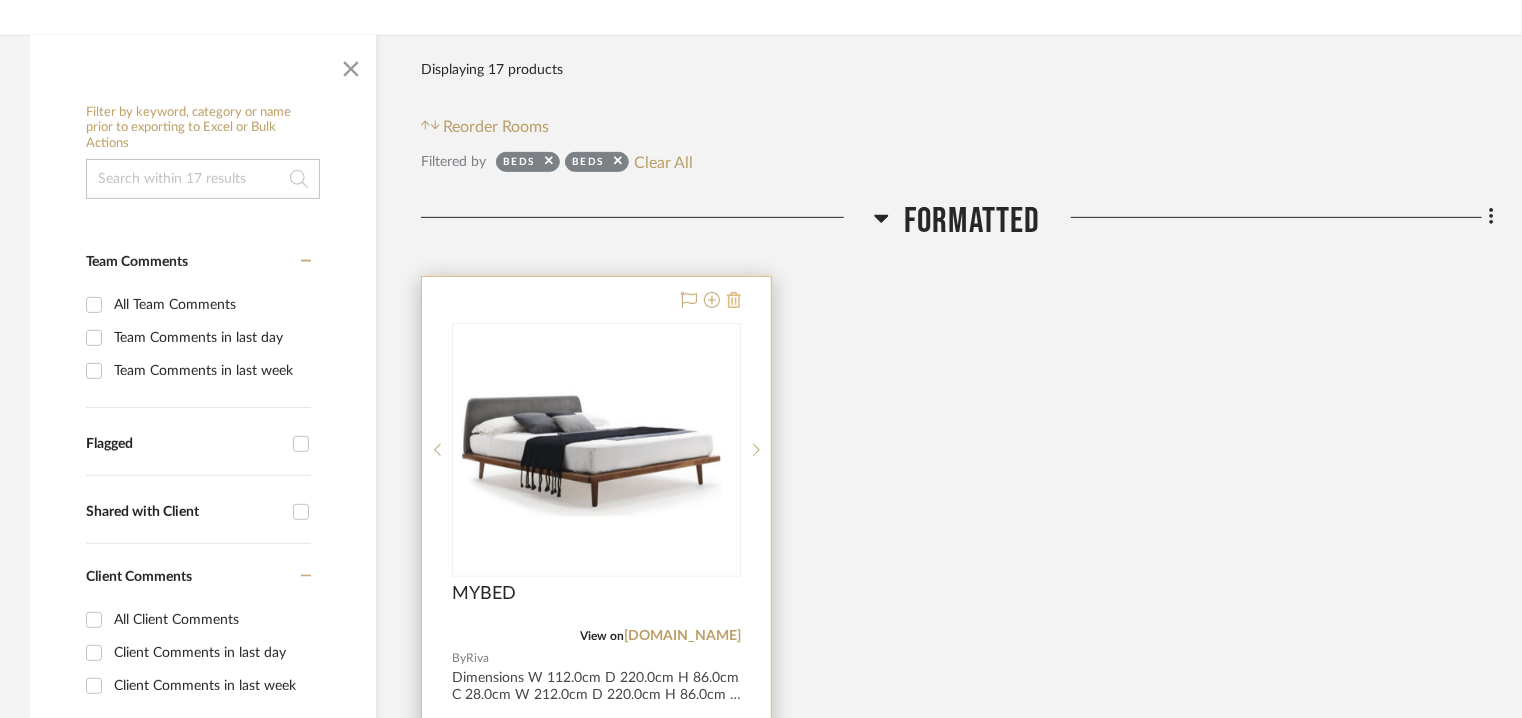 click 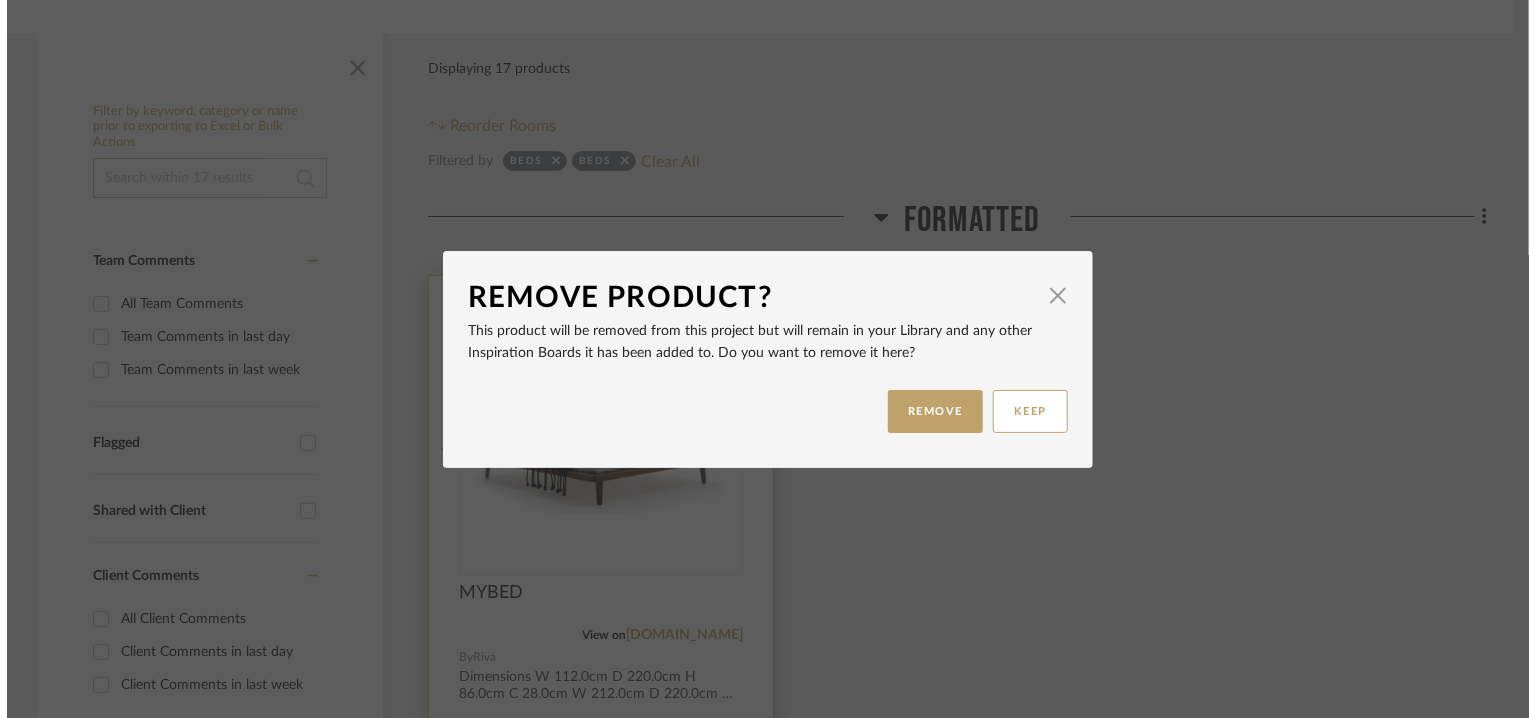 scroll, scrollTop: 0, scrollLeft: 0, axis: both 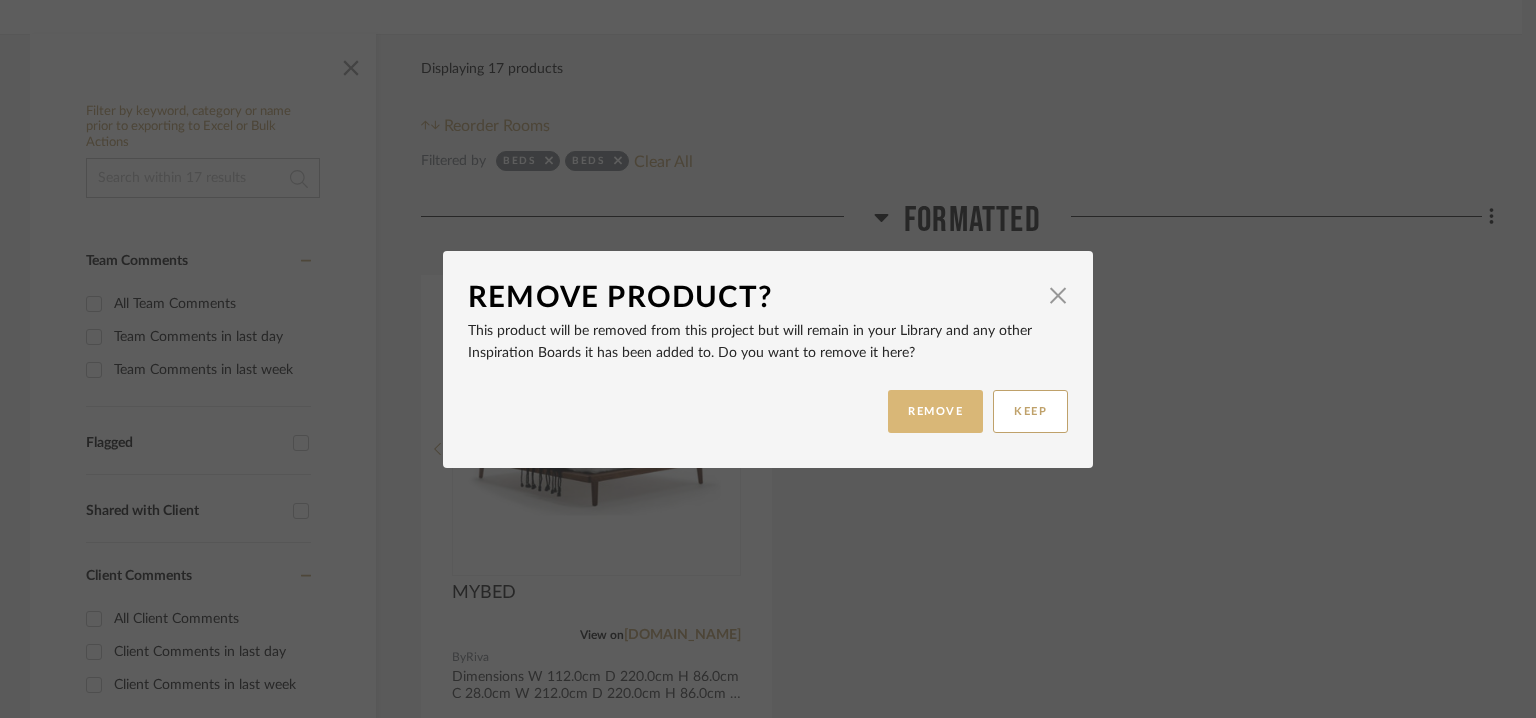 click on "REMOVE" at bounding box center (935, 411) 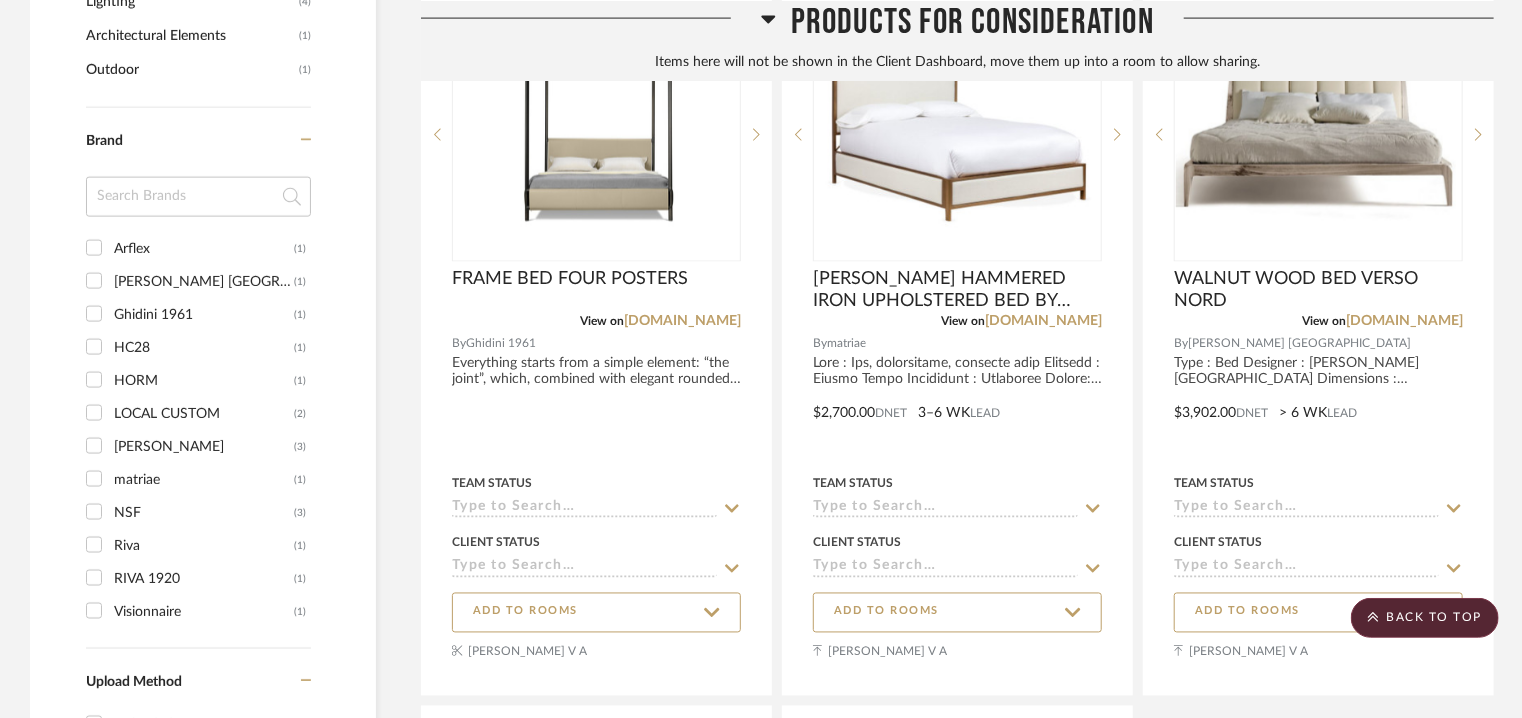 scroll, scrollTop: 1557, scrollLeft: 0, axis: vertical 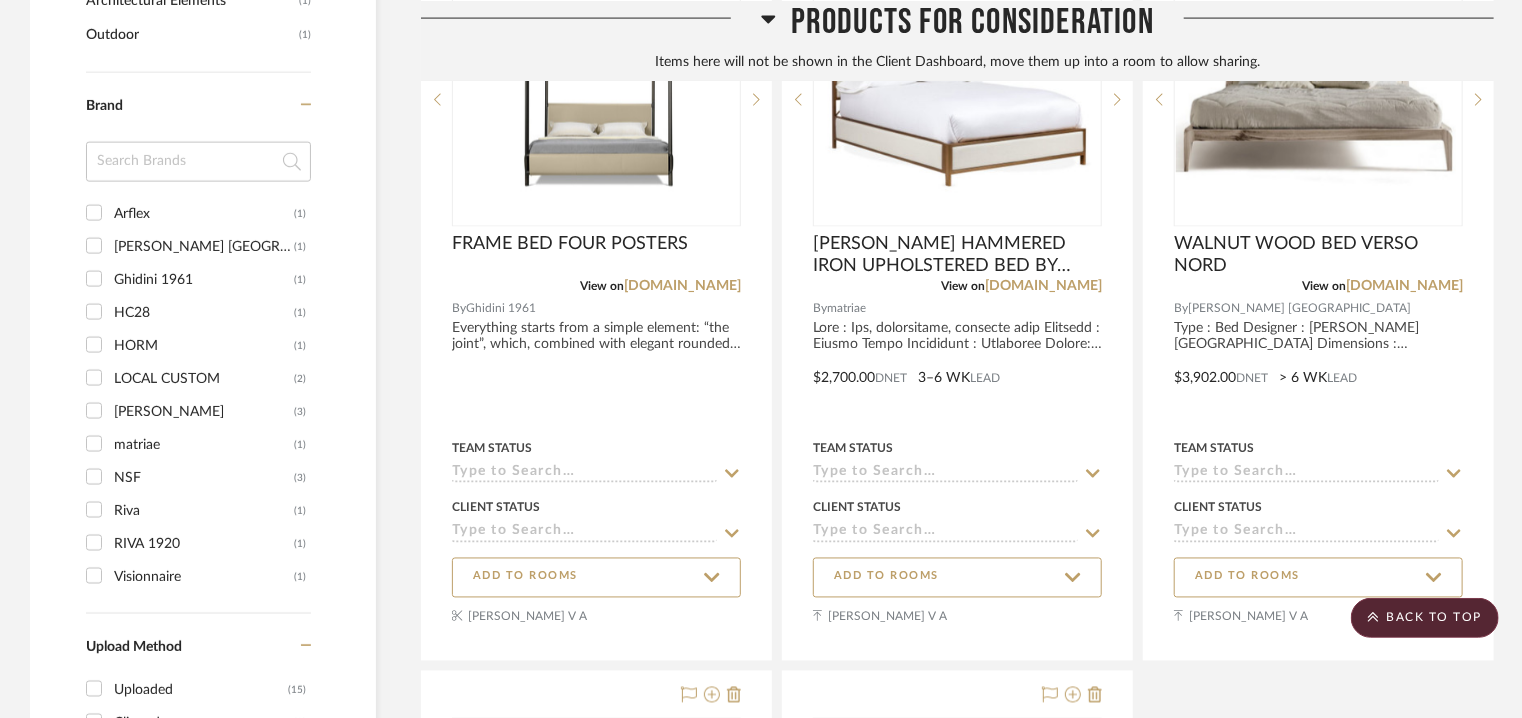 click on "RIVA 1920" at bounding box center (204, 544) 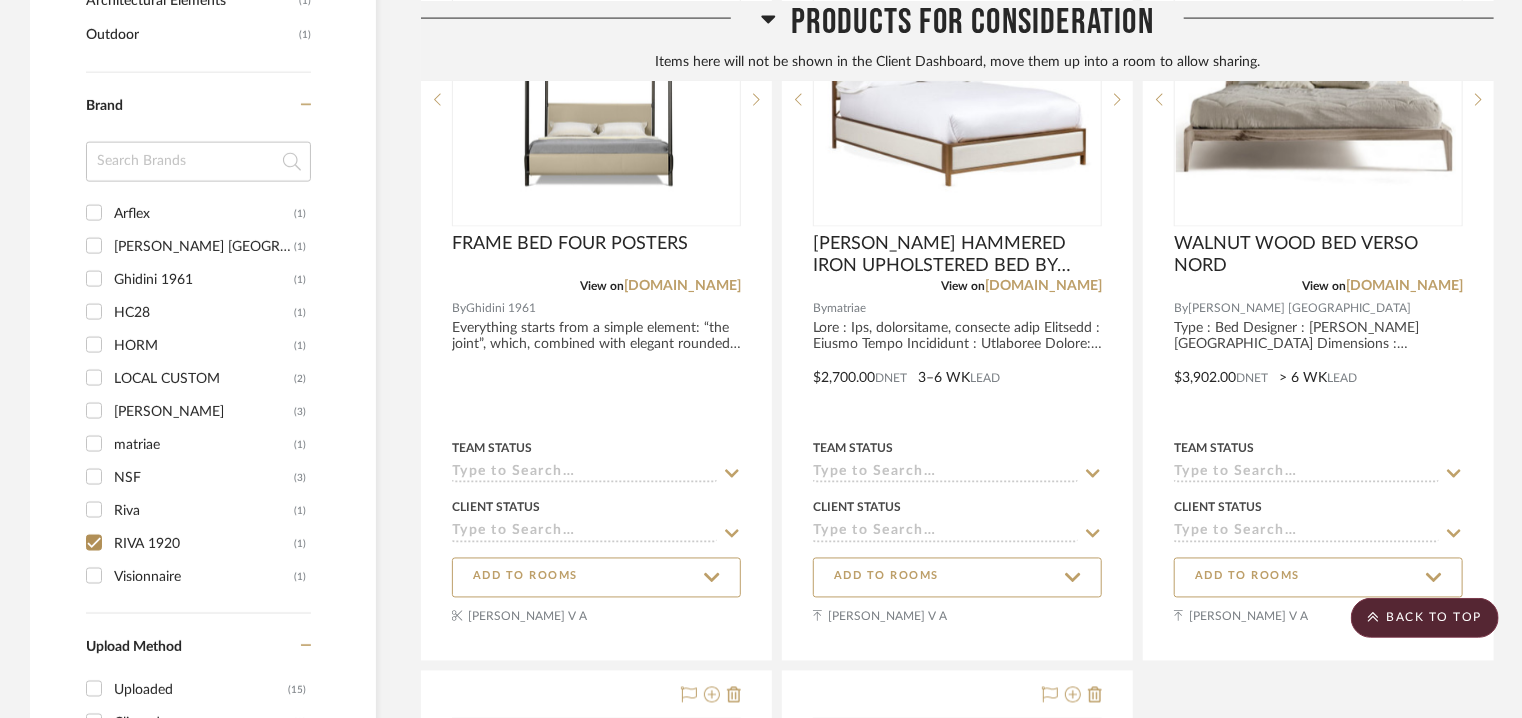 checkbox on "true" 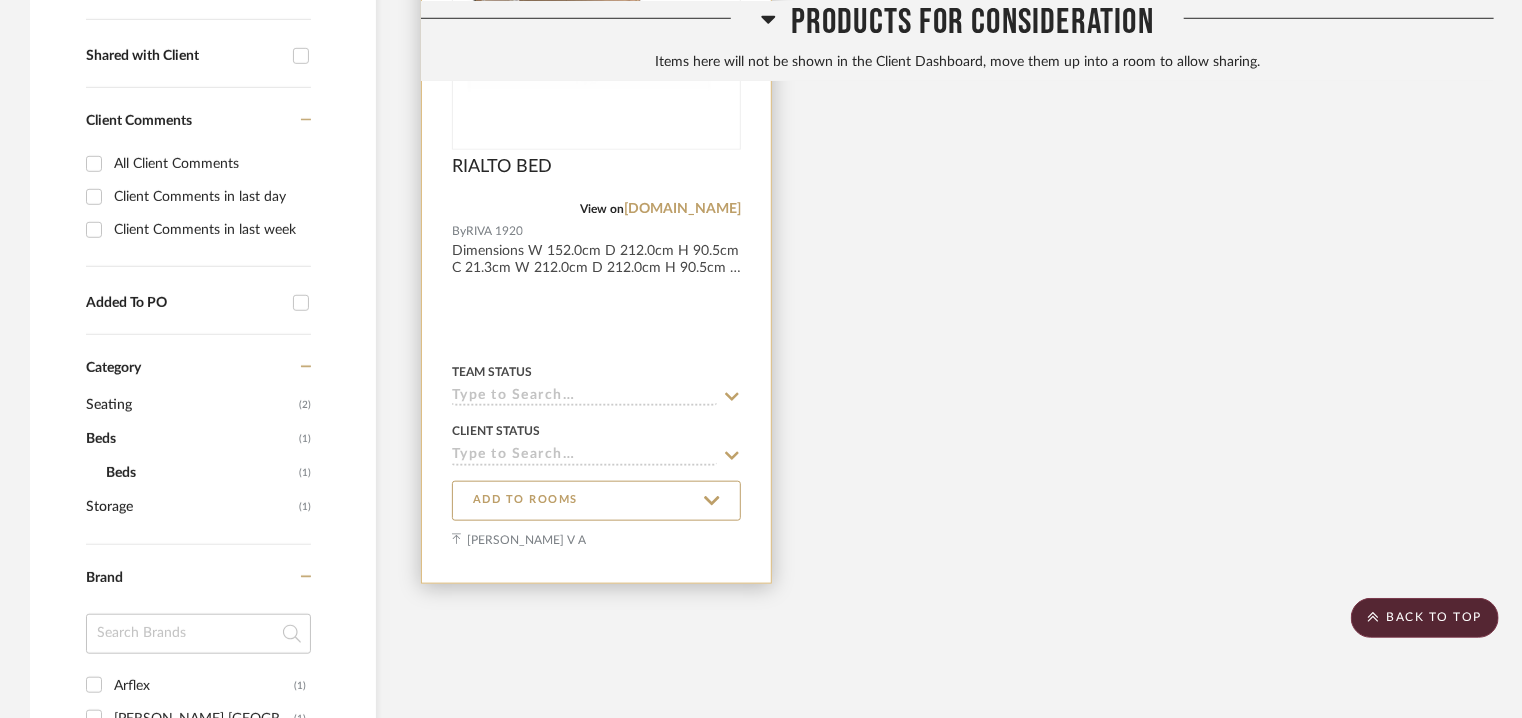 scroll, scrollTop: 557, scrollLeft: 0, axis: vertical 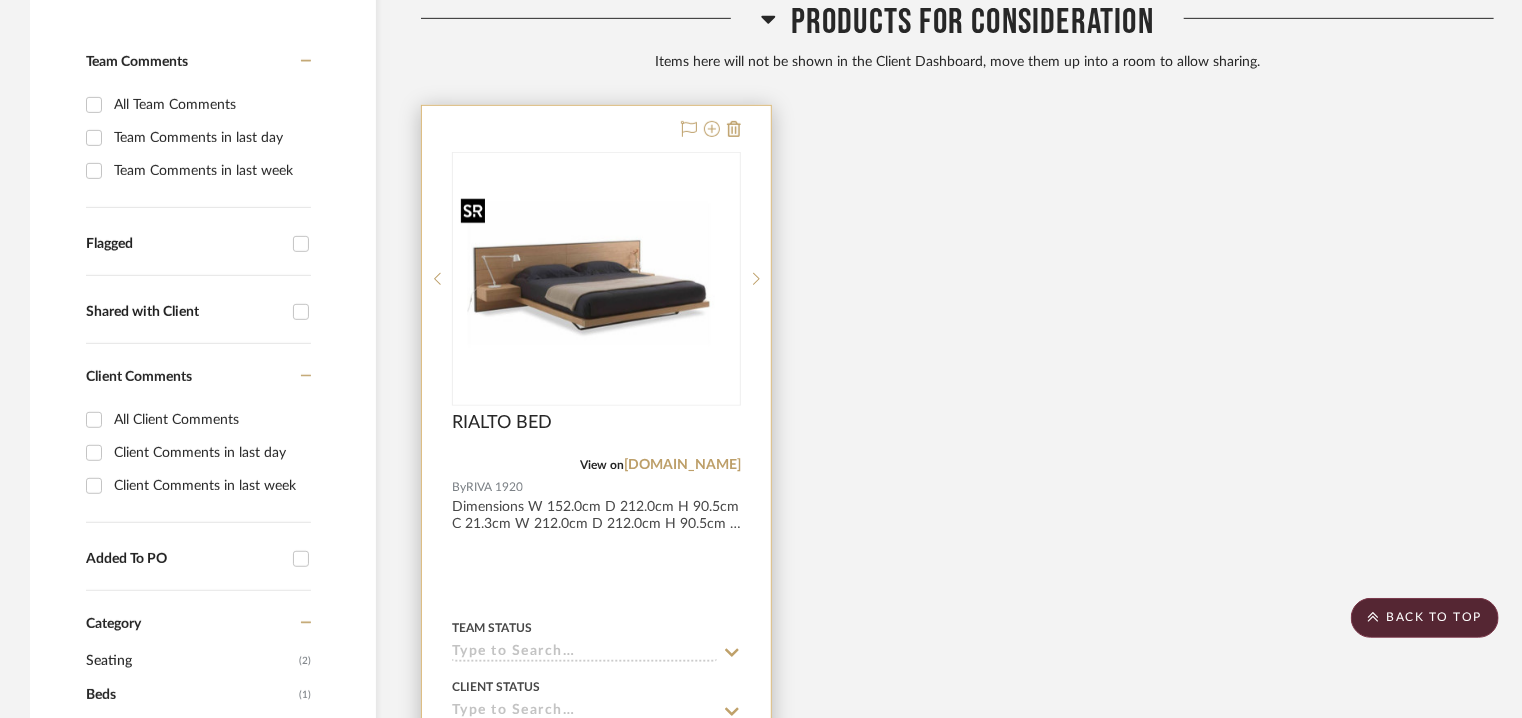 click at bounding box center (596, 279) 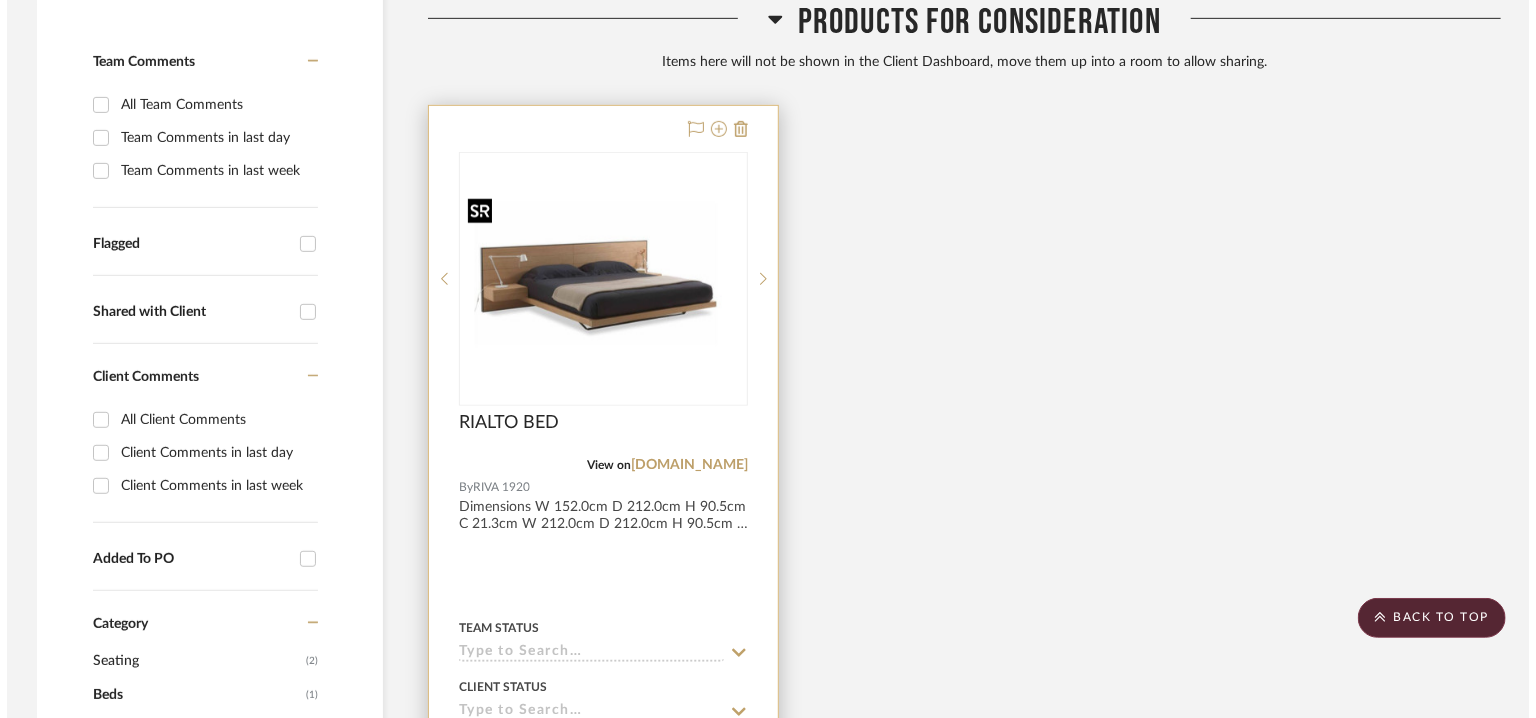 scroll, scrollTop: 0, scrollLeft: 0, axis: both 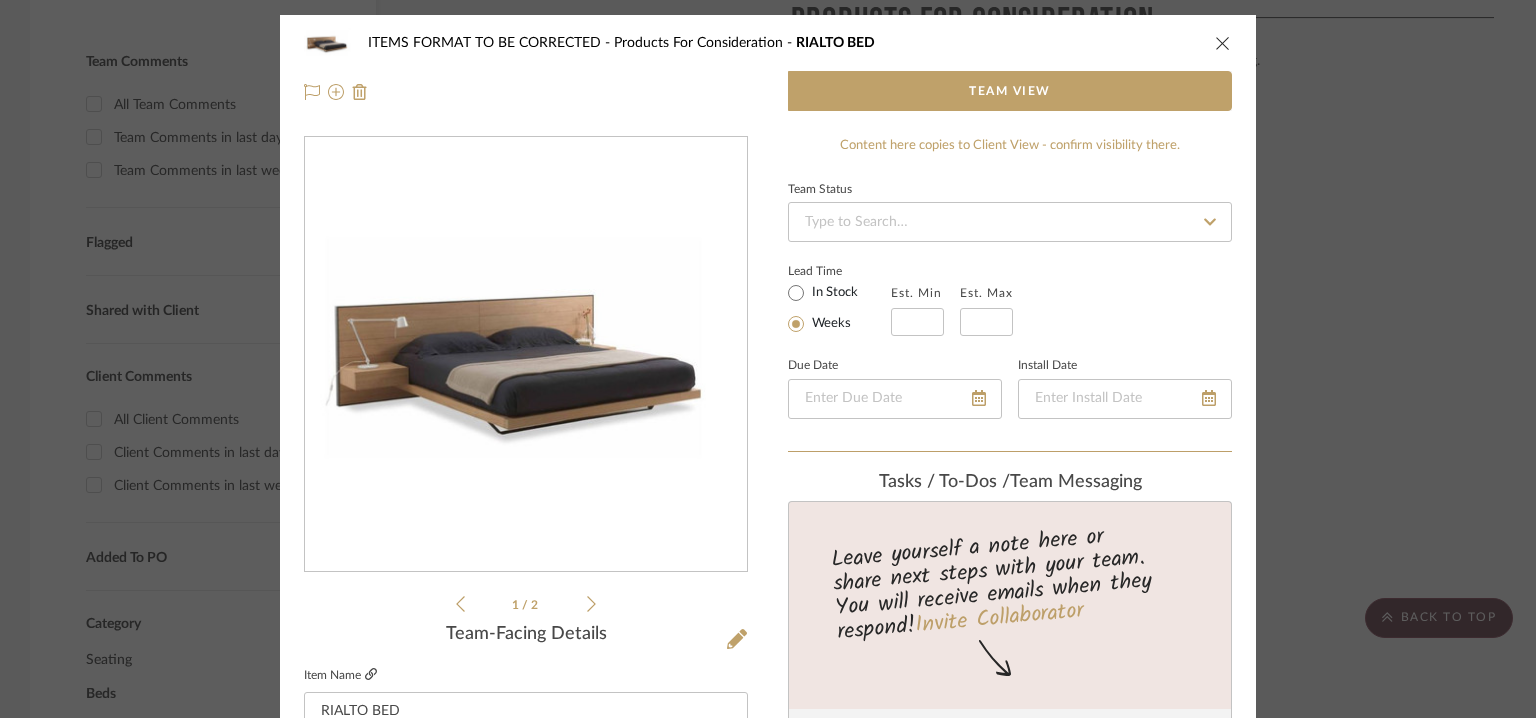 click 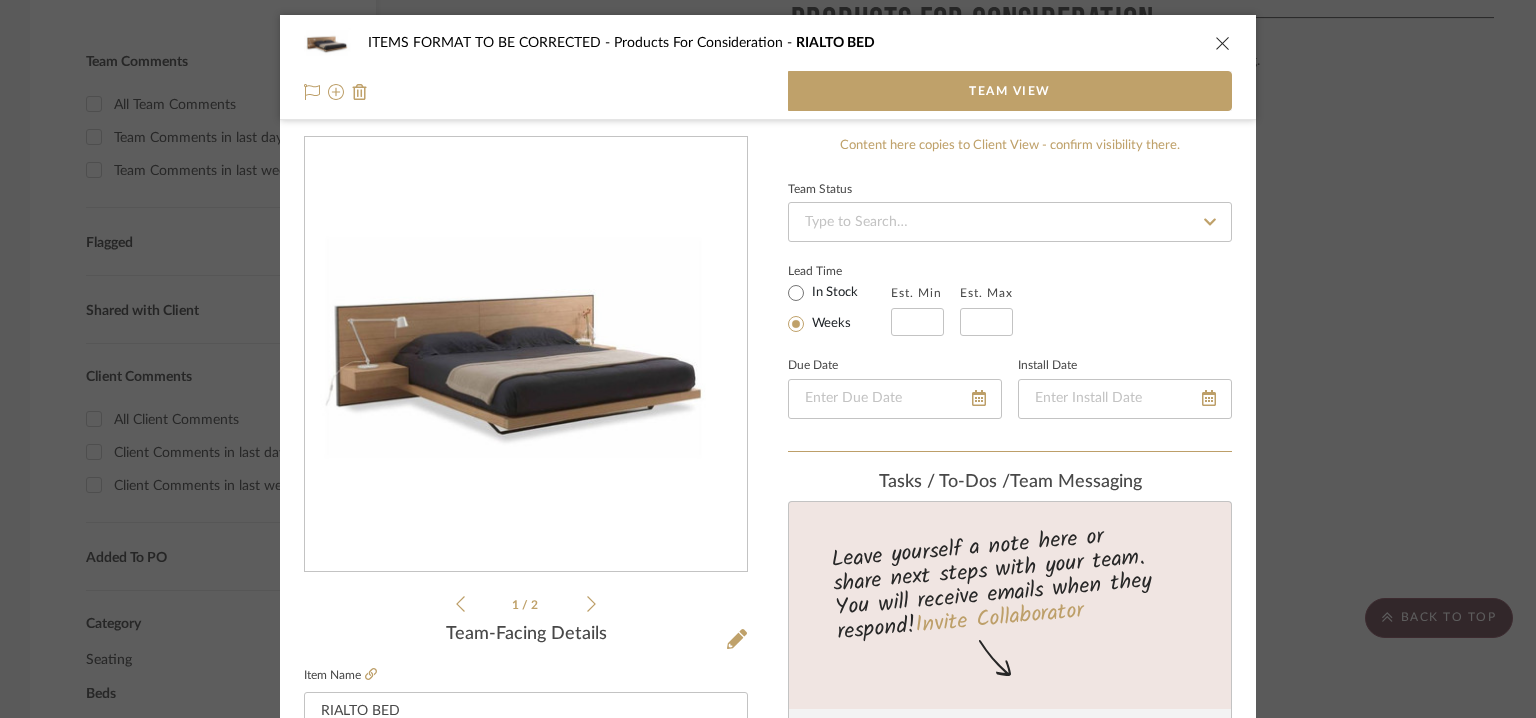 scroll, scrollTop: 500, scrollLeft: 0, axis: vertical 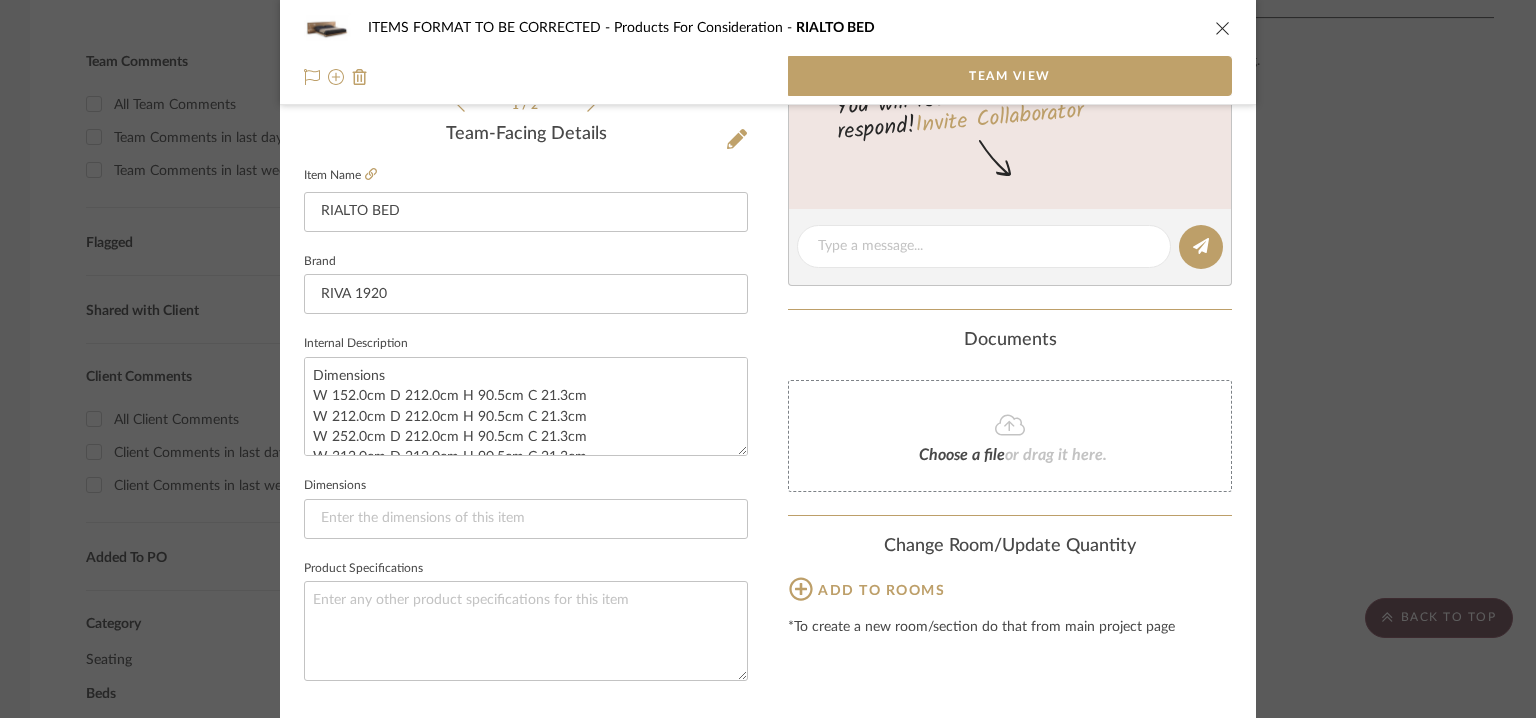 click 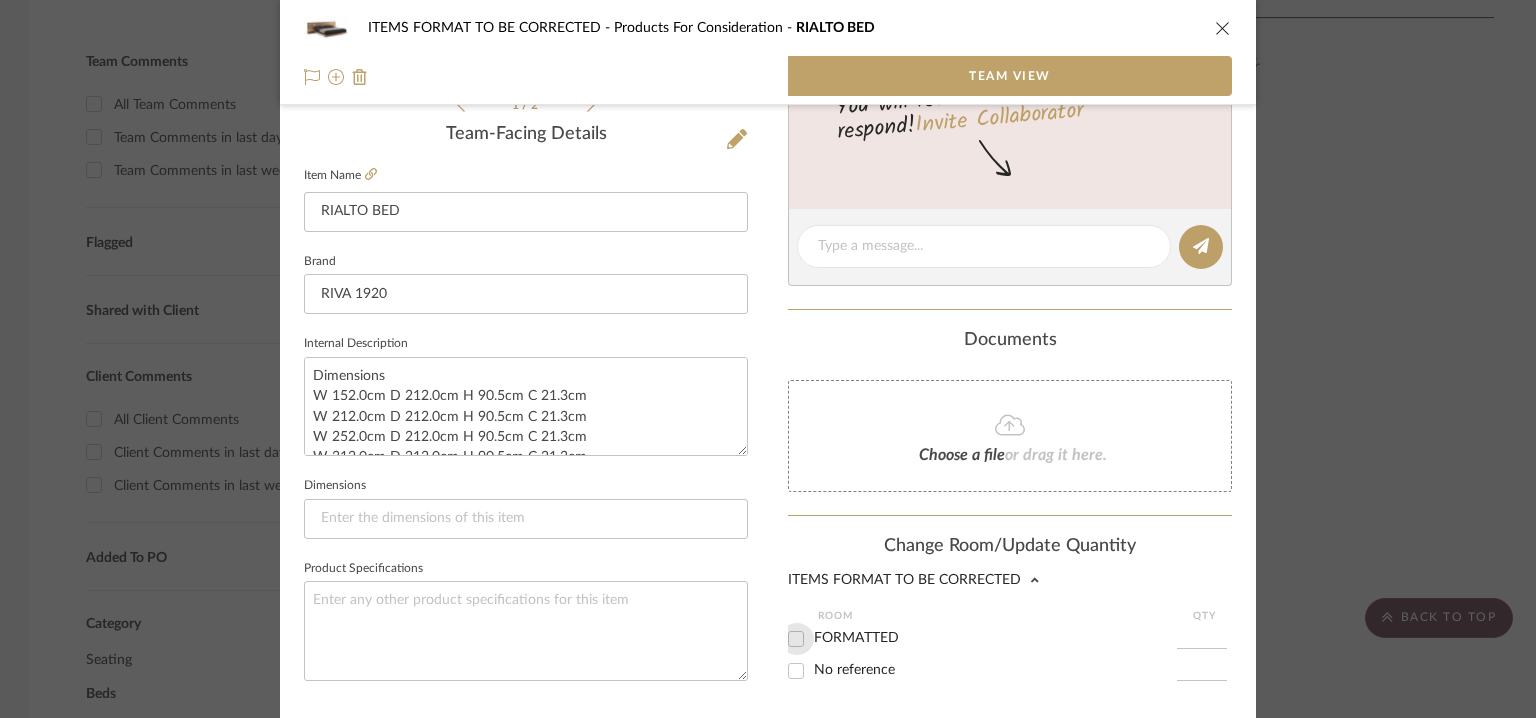 drag, startPoint x: 790, startPoint y: 637, endPoint x: 867, endPoint y: 654, distance: 78.854294 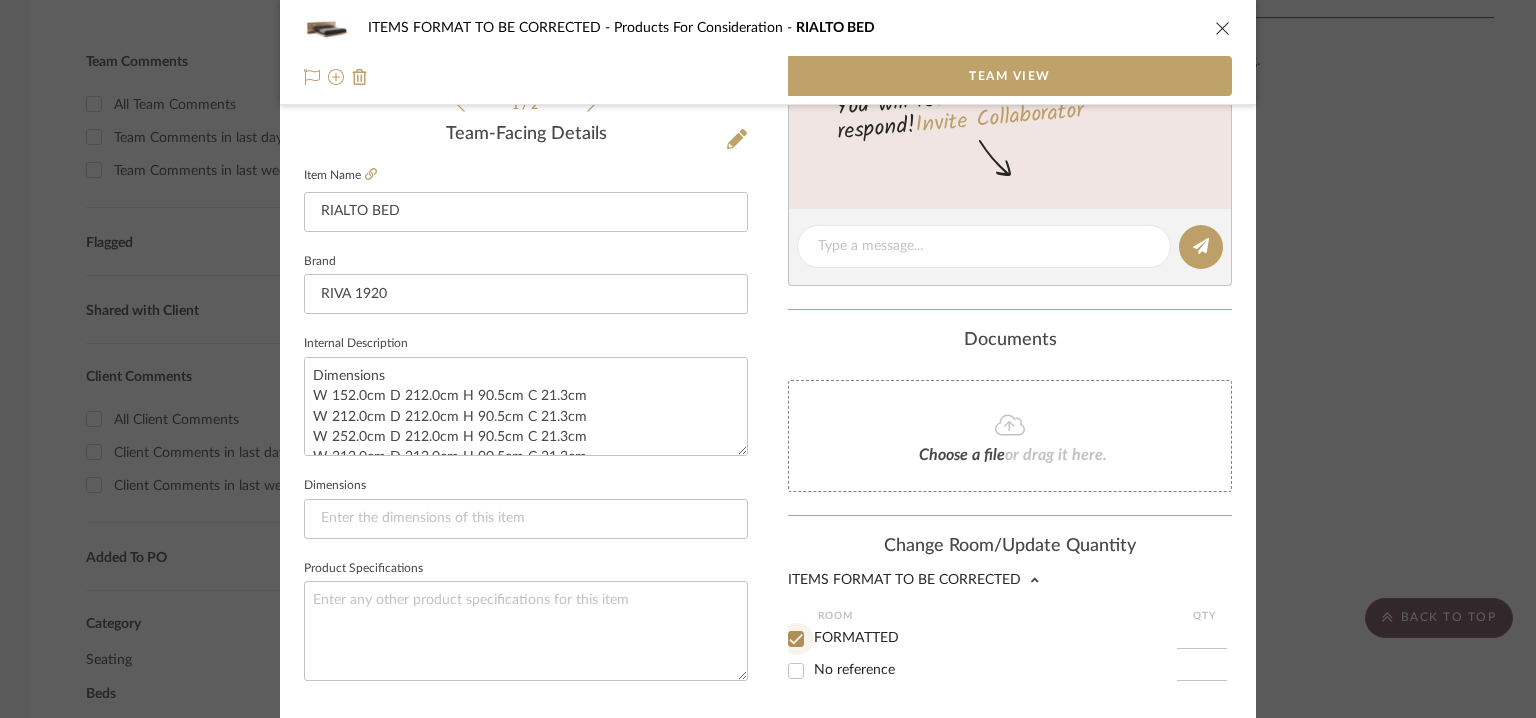 checkbox on "true" 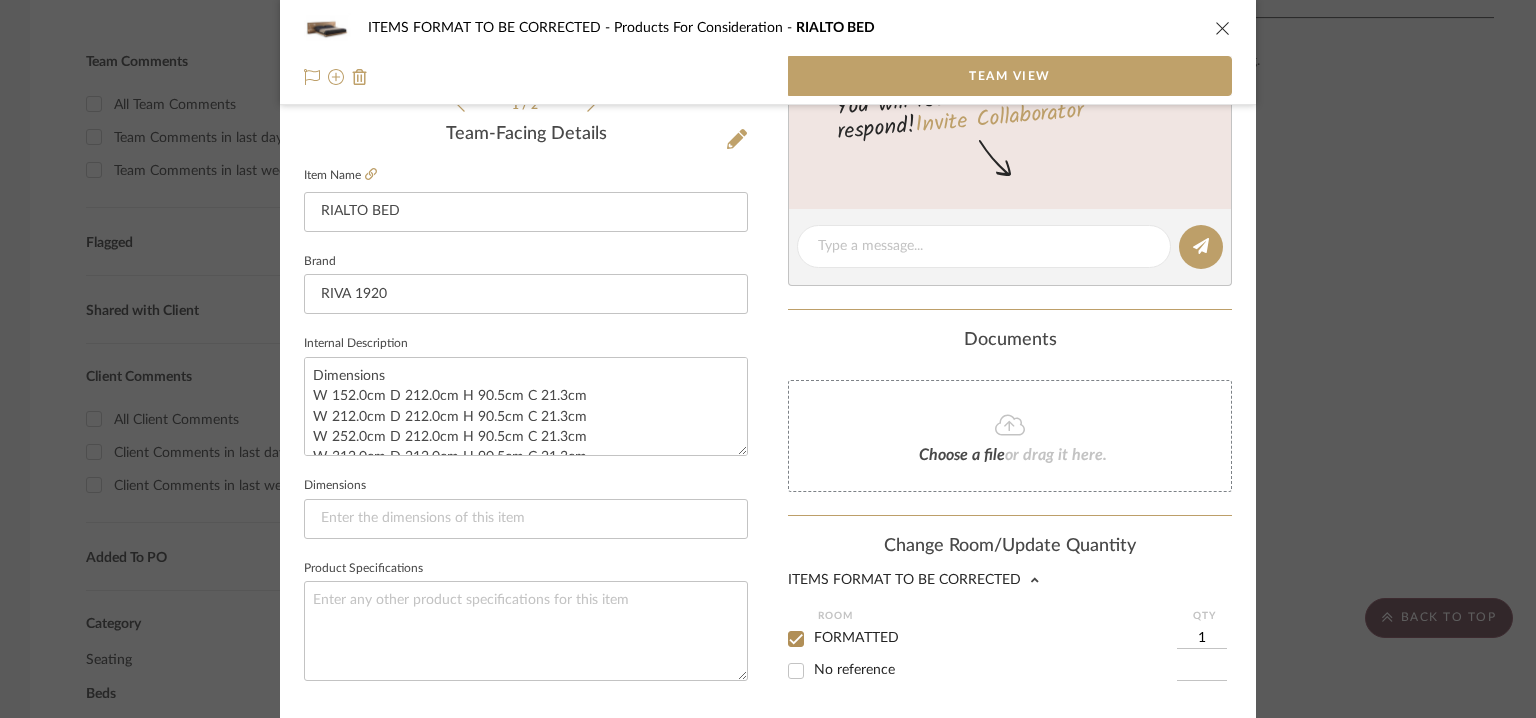 scroll, scrollTop: 674, scrollLeft: 0, axis: vertical 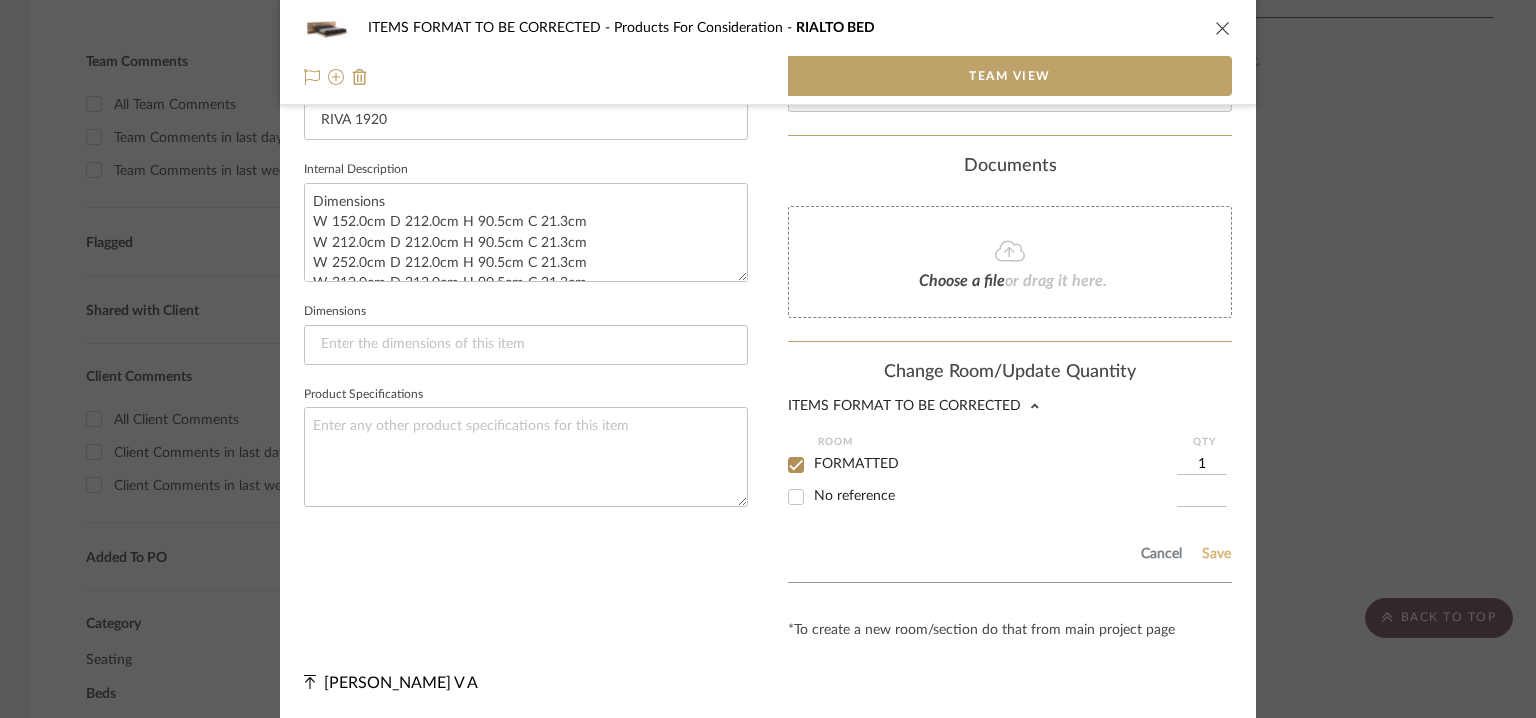 click on "Save" 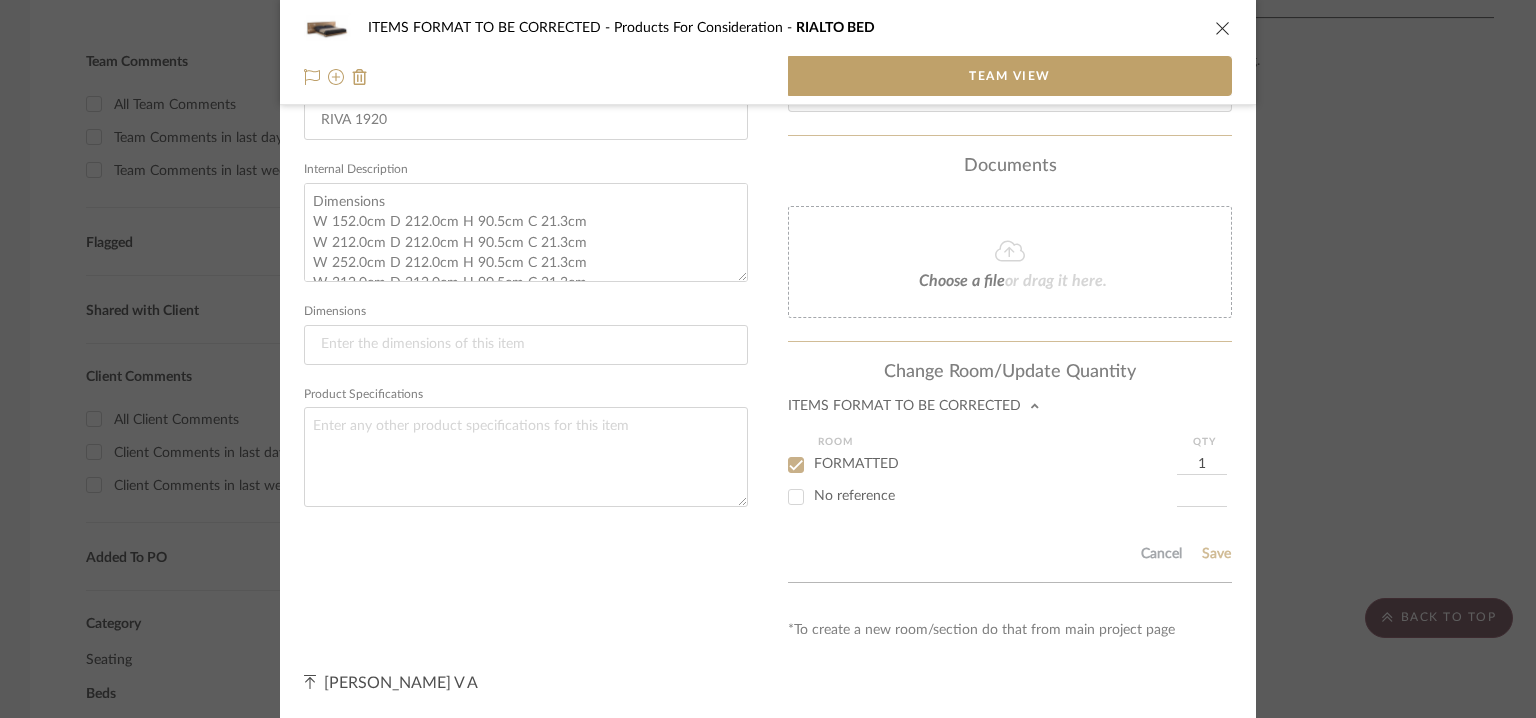 type 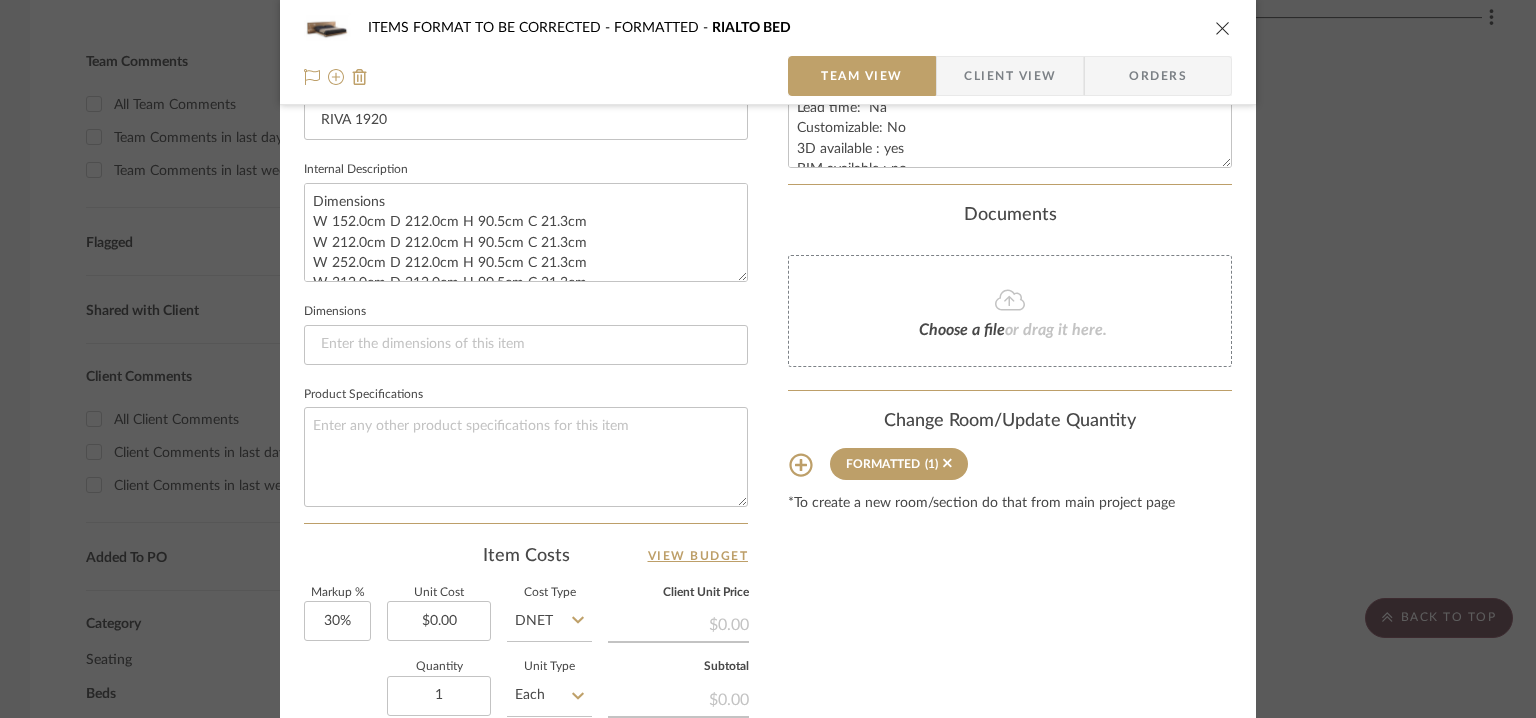 type 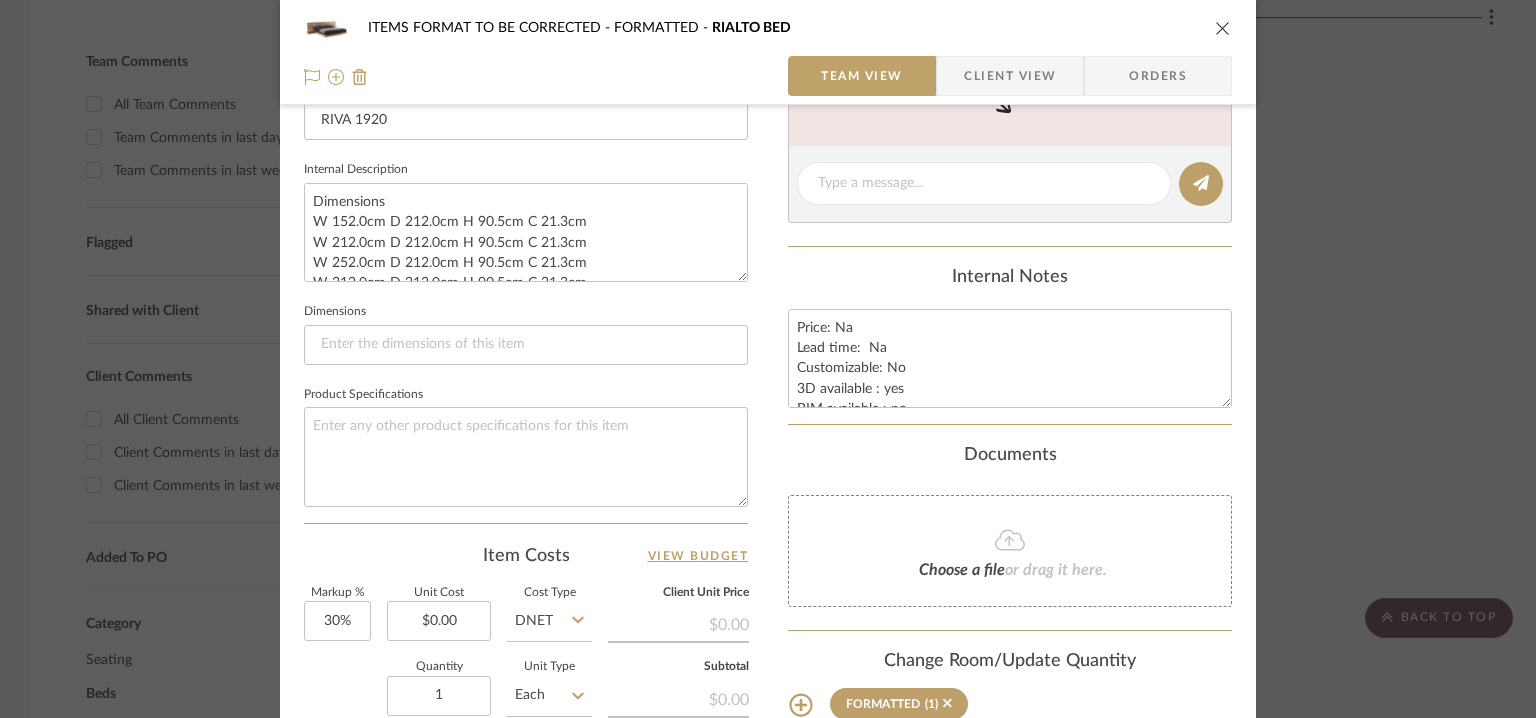 click at bounding box center (1223, 28) 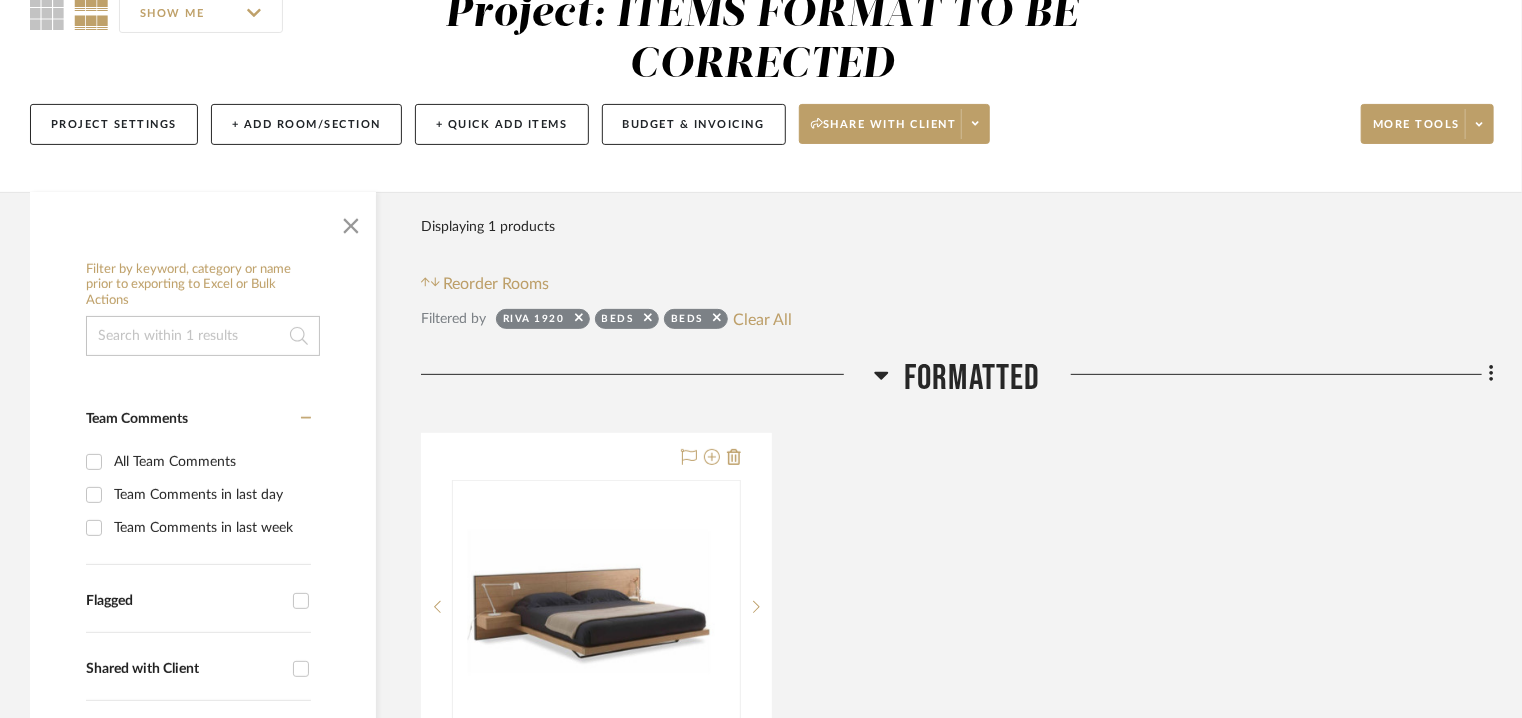scroll, scrollTop: 500, scrollLeft: 0, axis: vertical 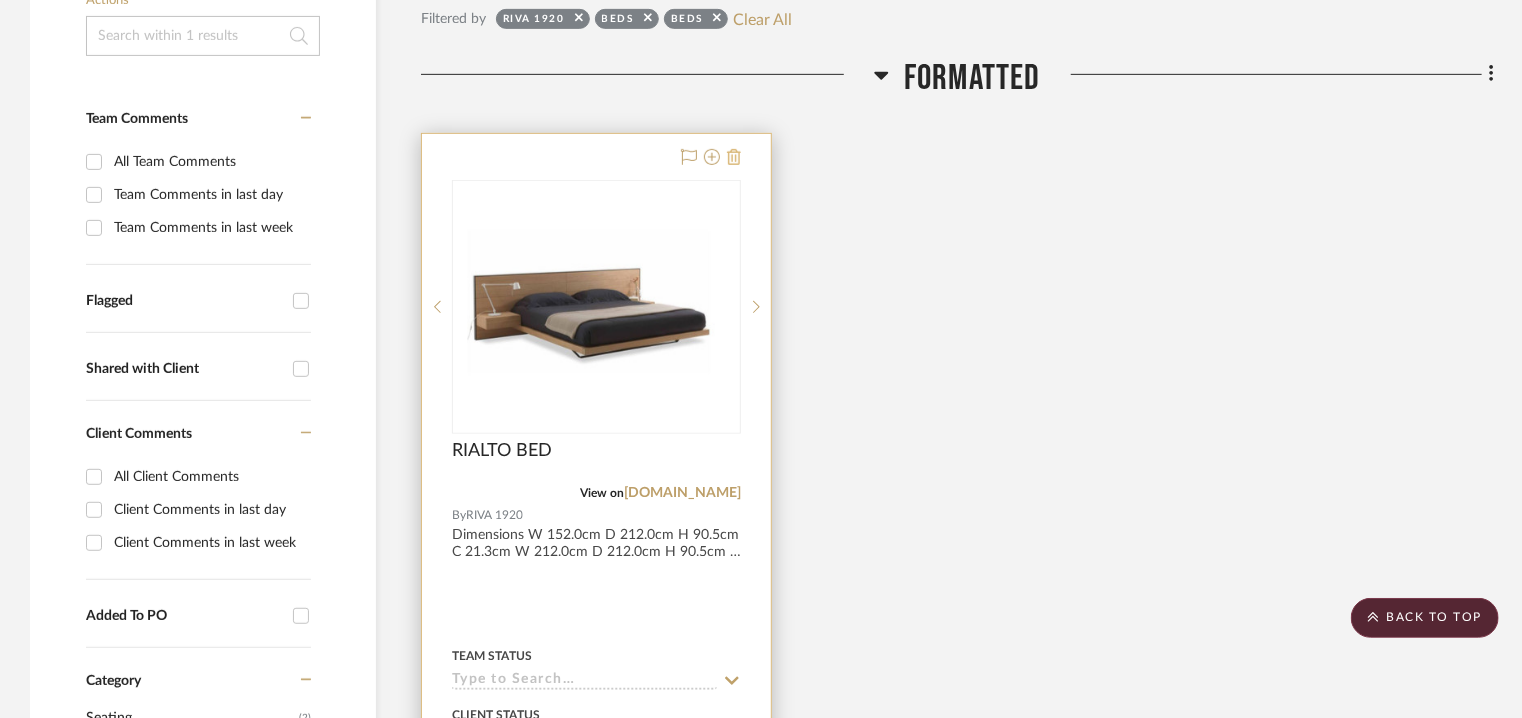 click 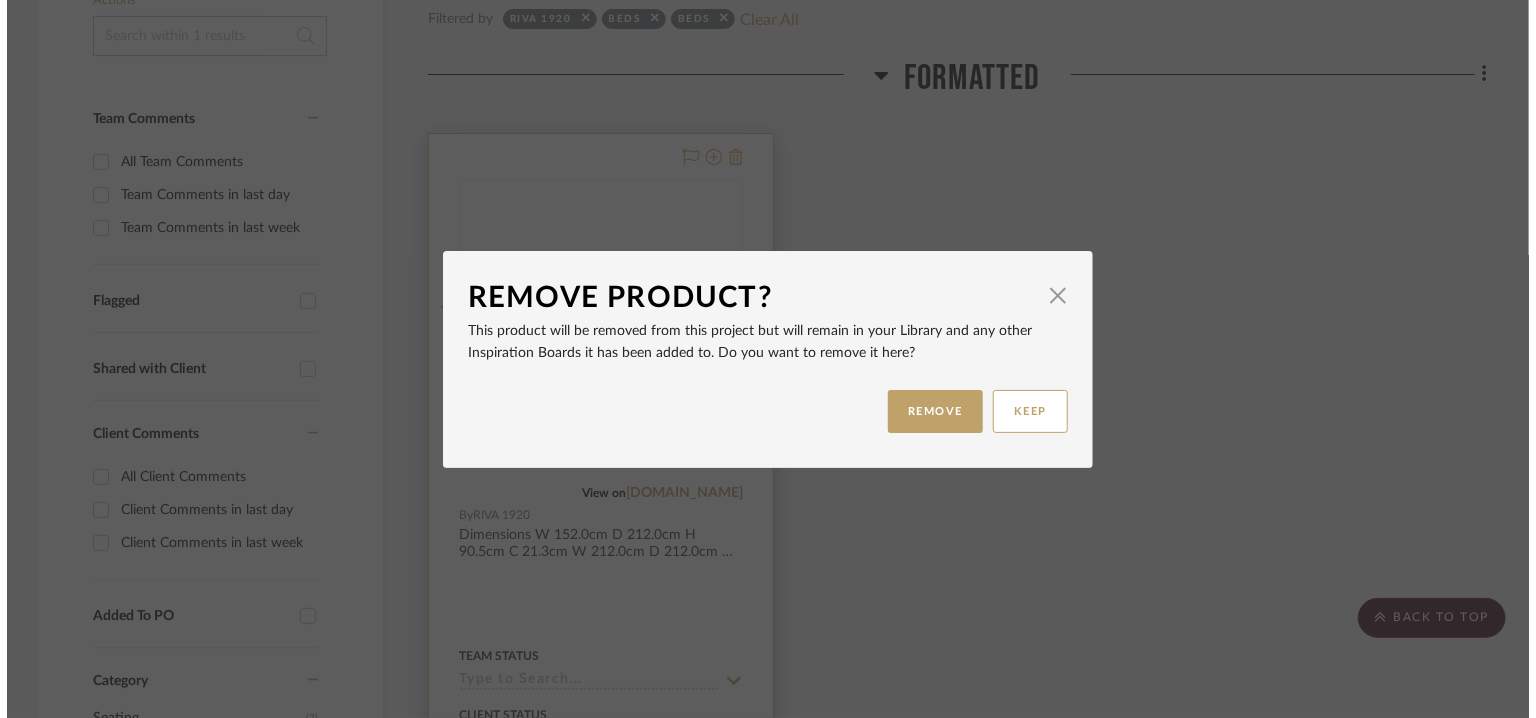 scroll, scrollTop: 0, scrollLeft: 0, axis: both 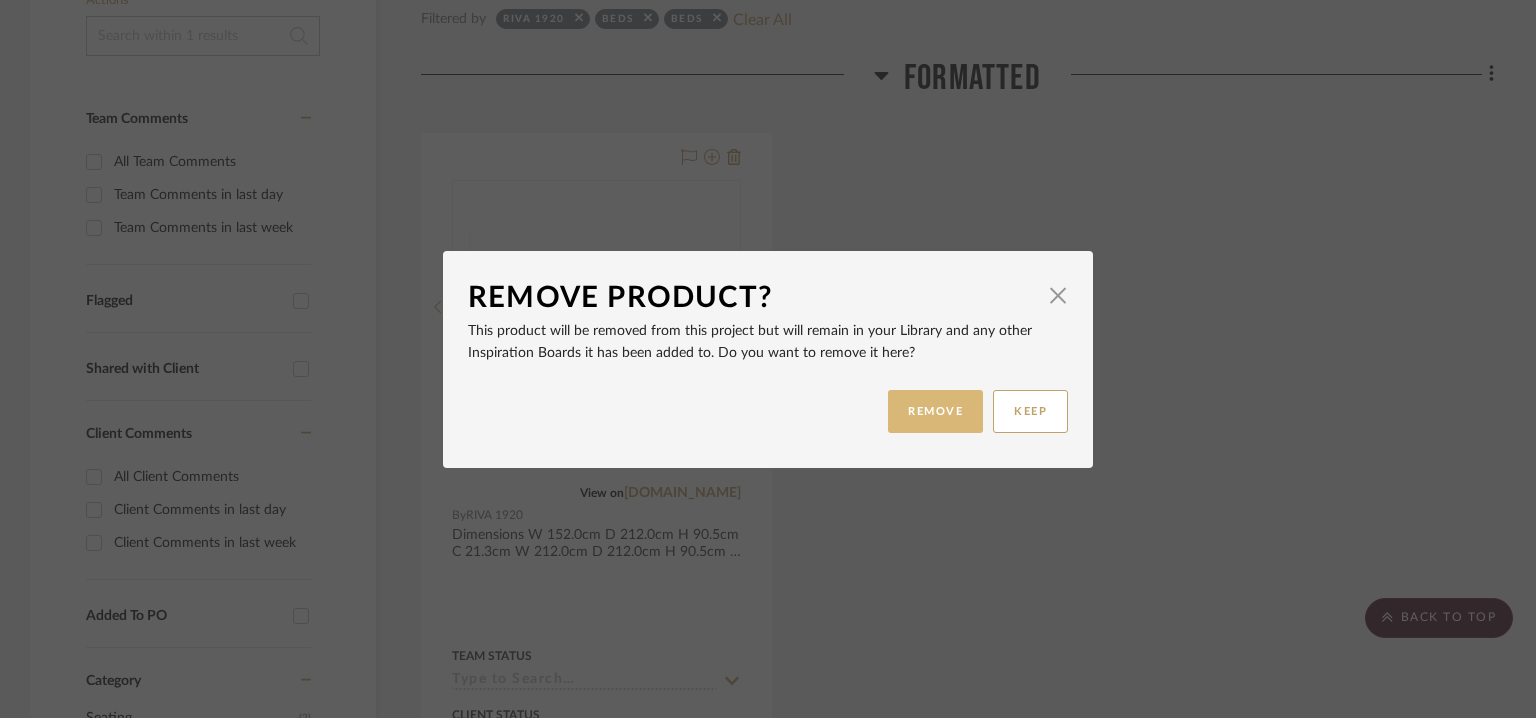 click on "REMOVE" at bounding box center [935, 411] 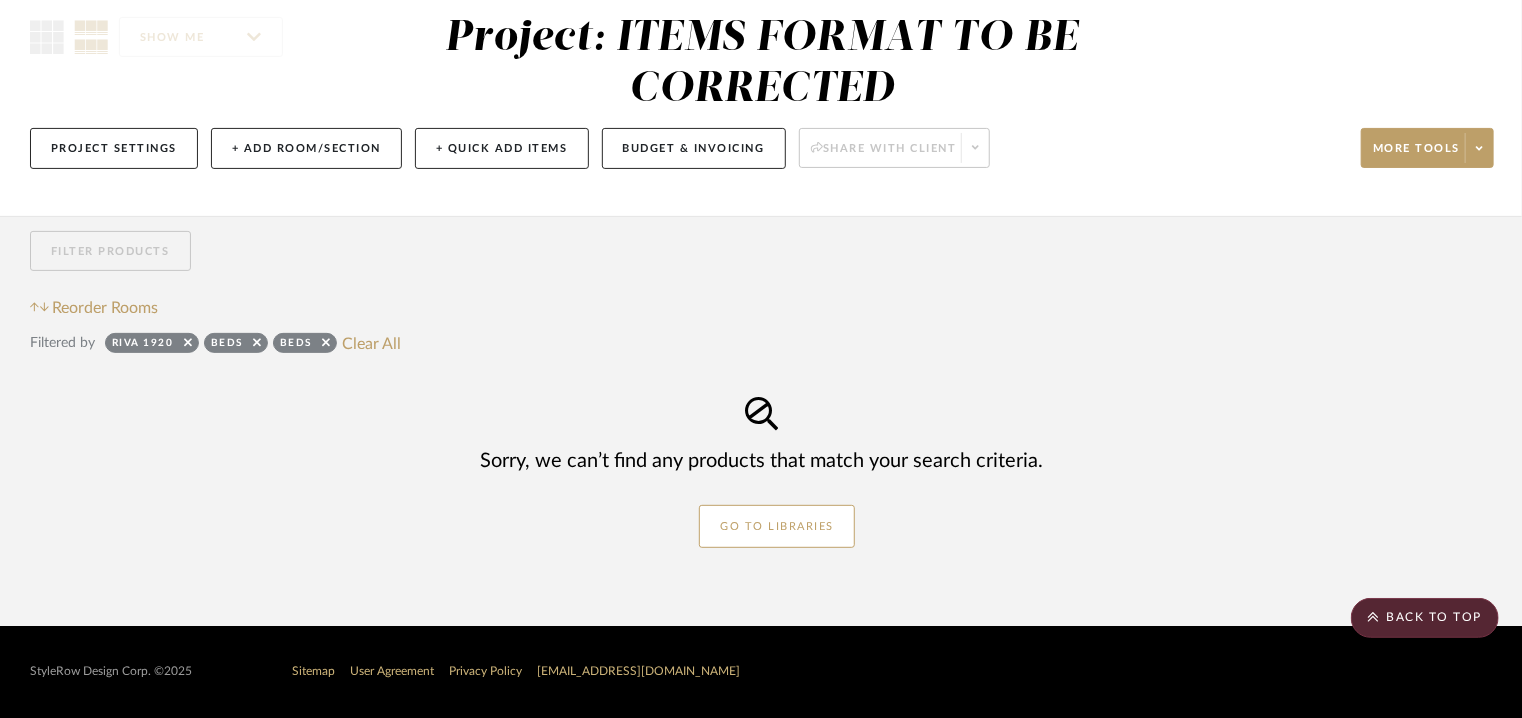 scroll, scrollTop: 175, scrollLeft: 0, axis: vertical 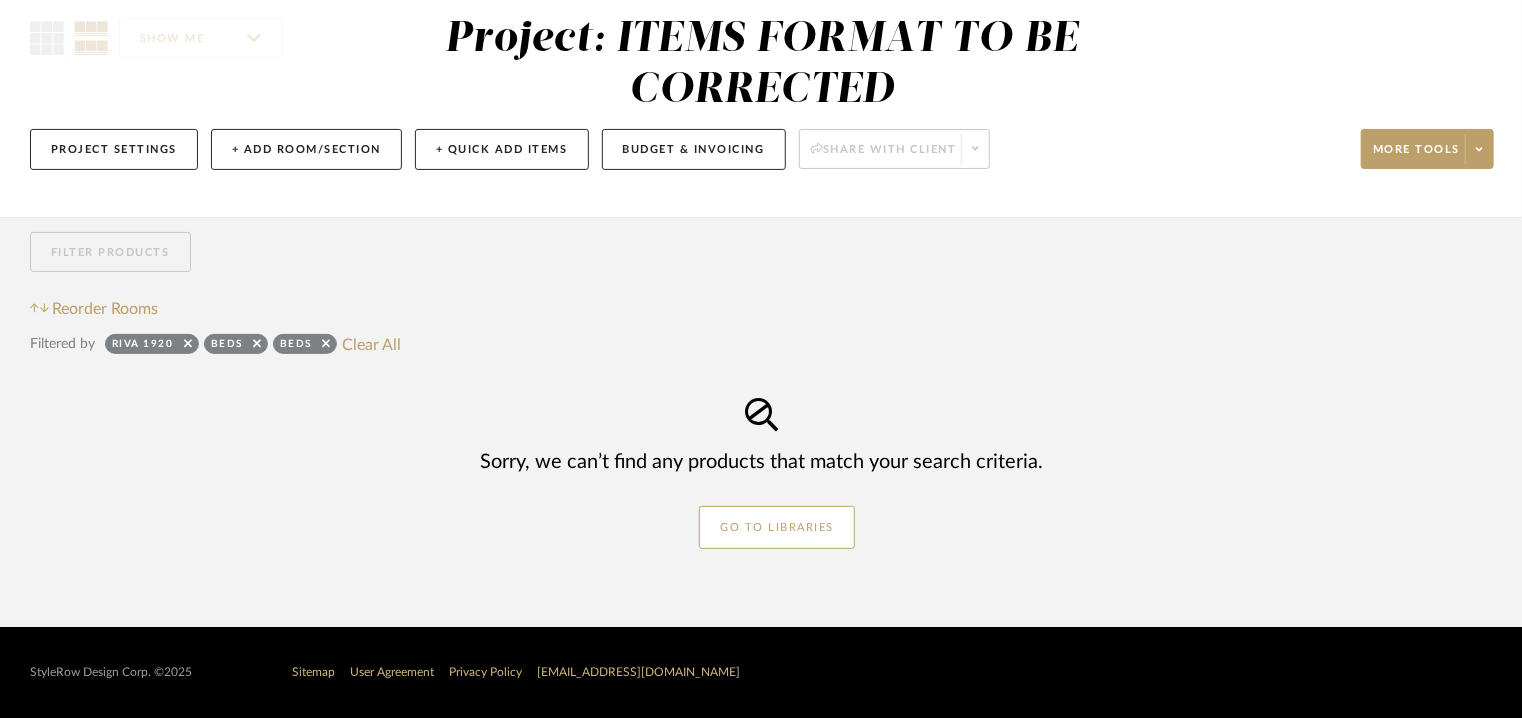 click on "Beds" 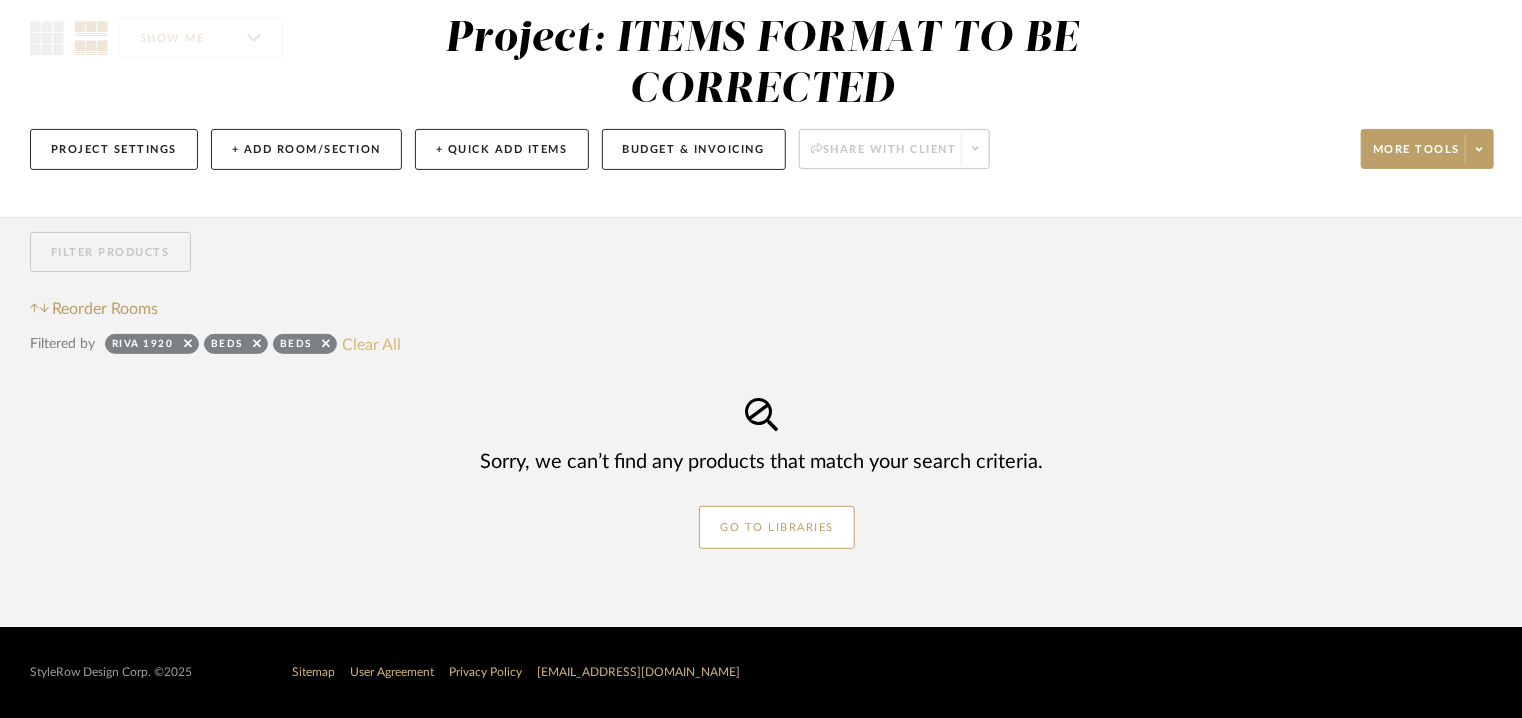click on "Clear All" 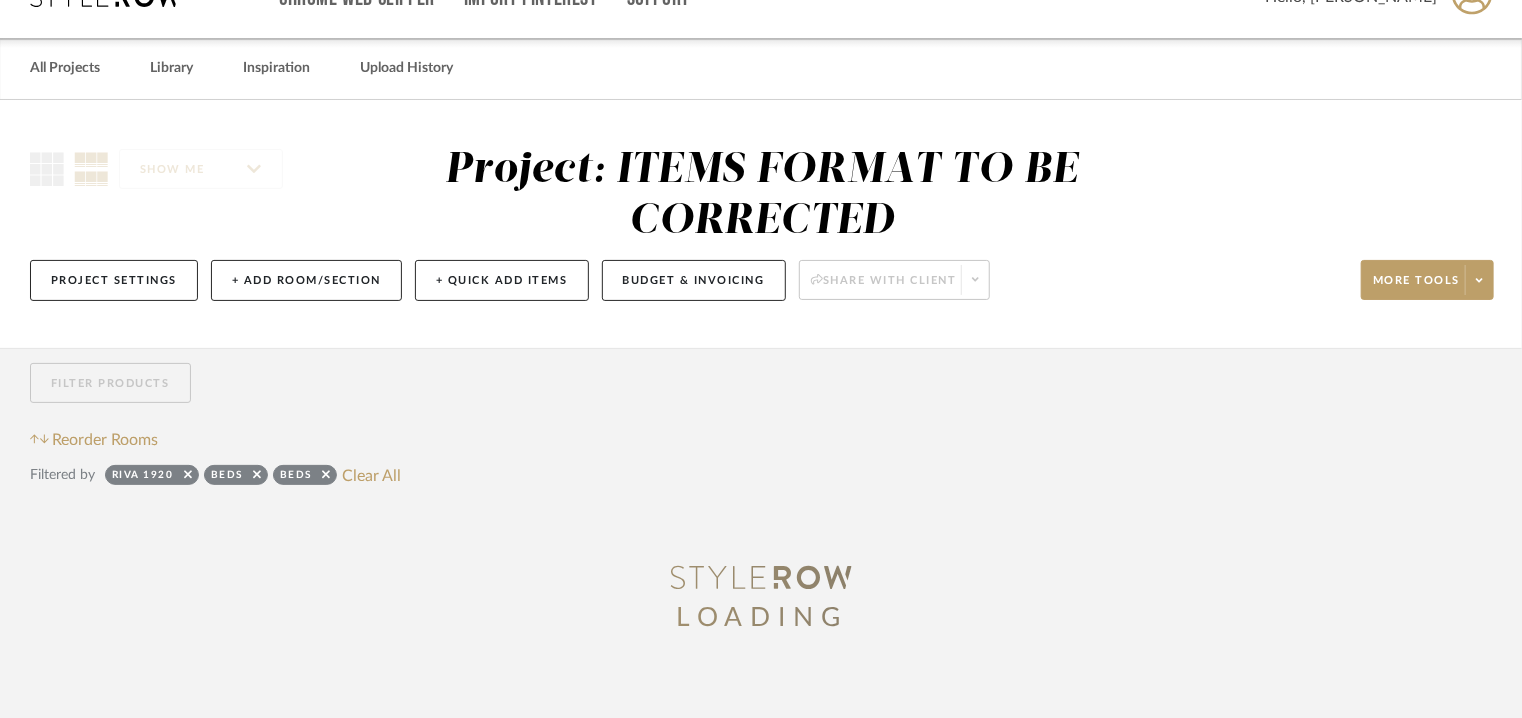 scroll, scrollTop: 0, scrollLeft: 0, axis: both 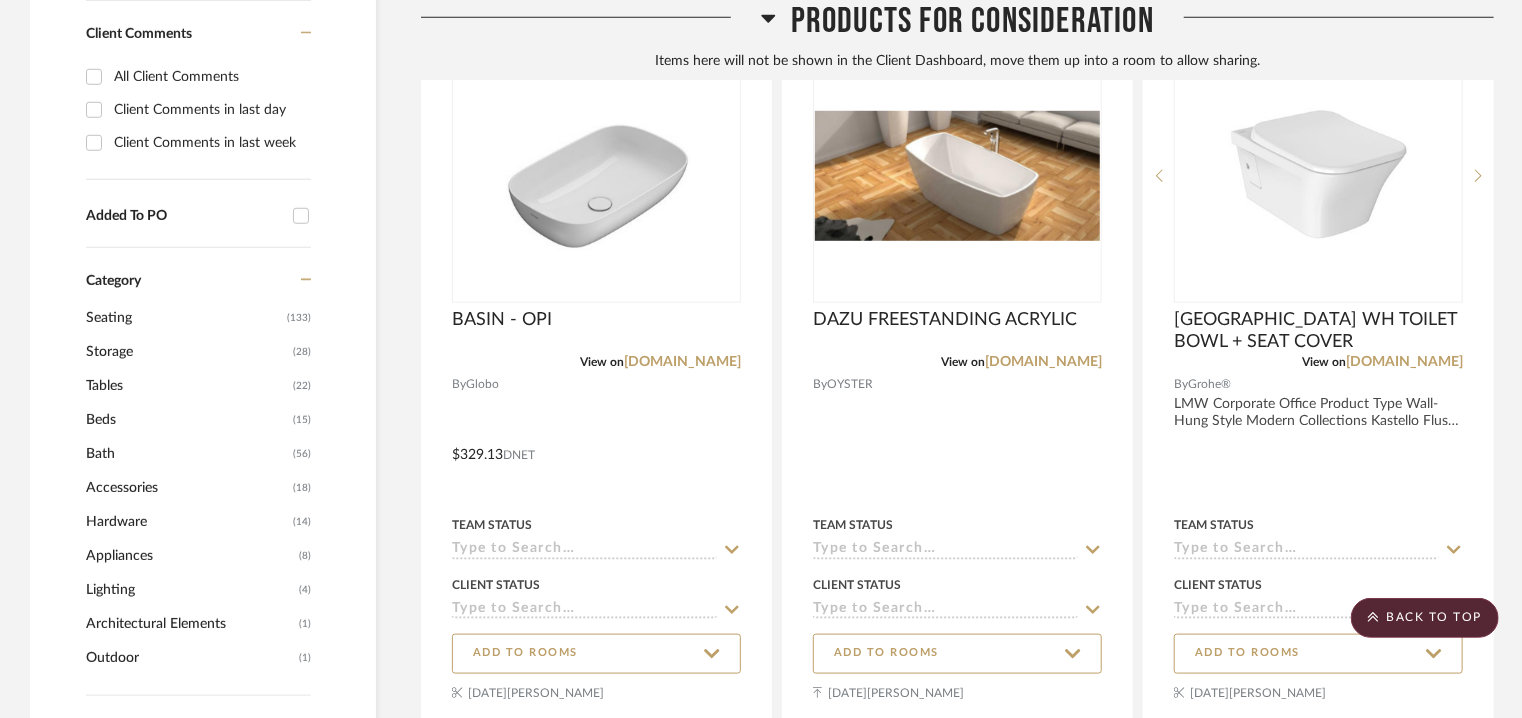 click on "Beds" 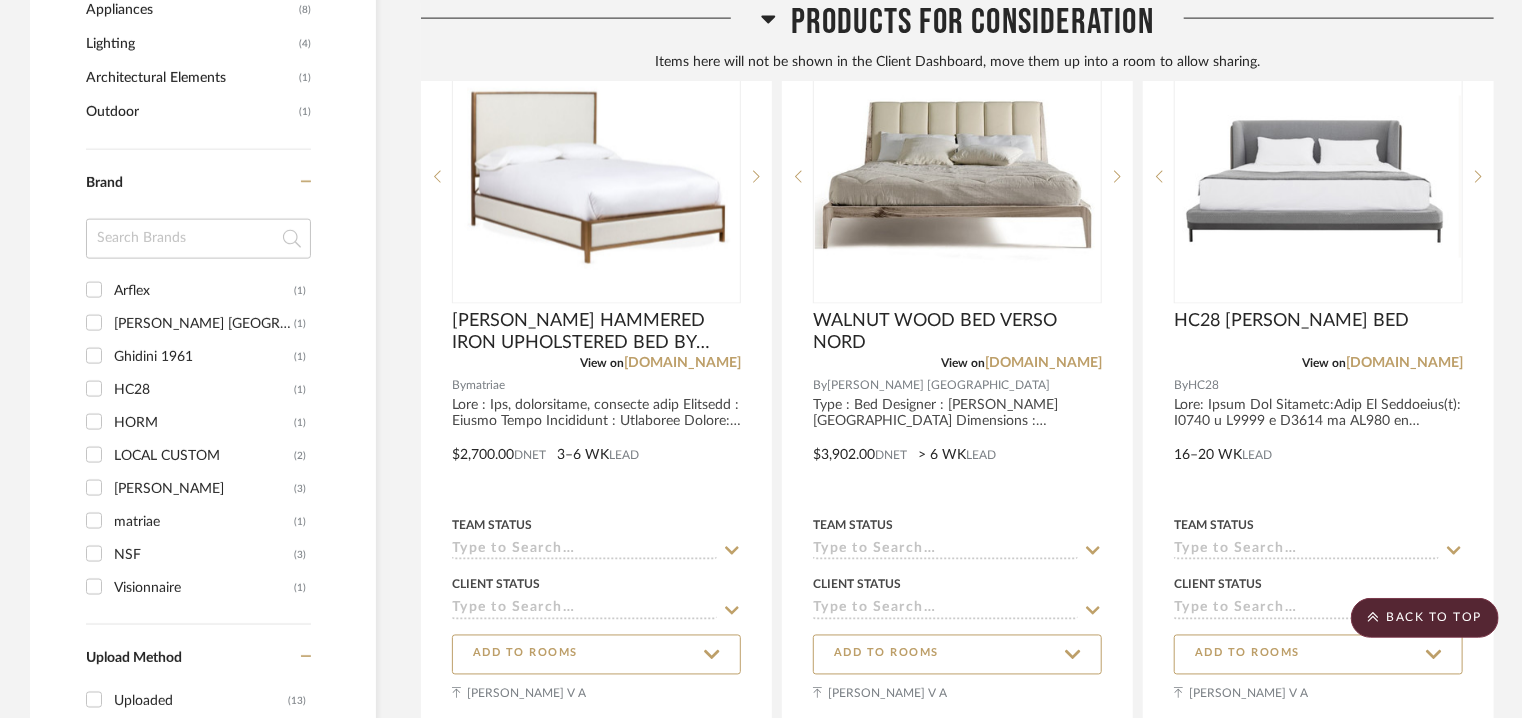 scroll, scrollTop: 1457, scrollLeft: 0, axis: vertical 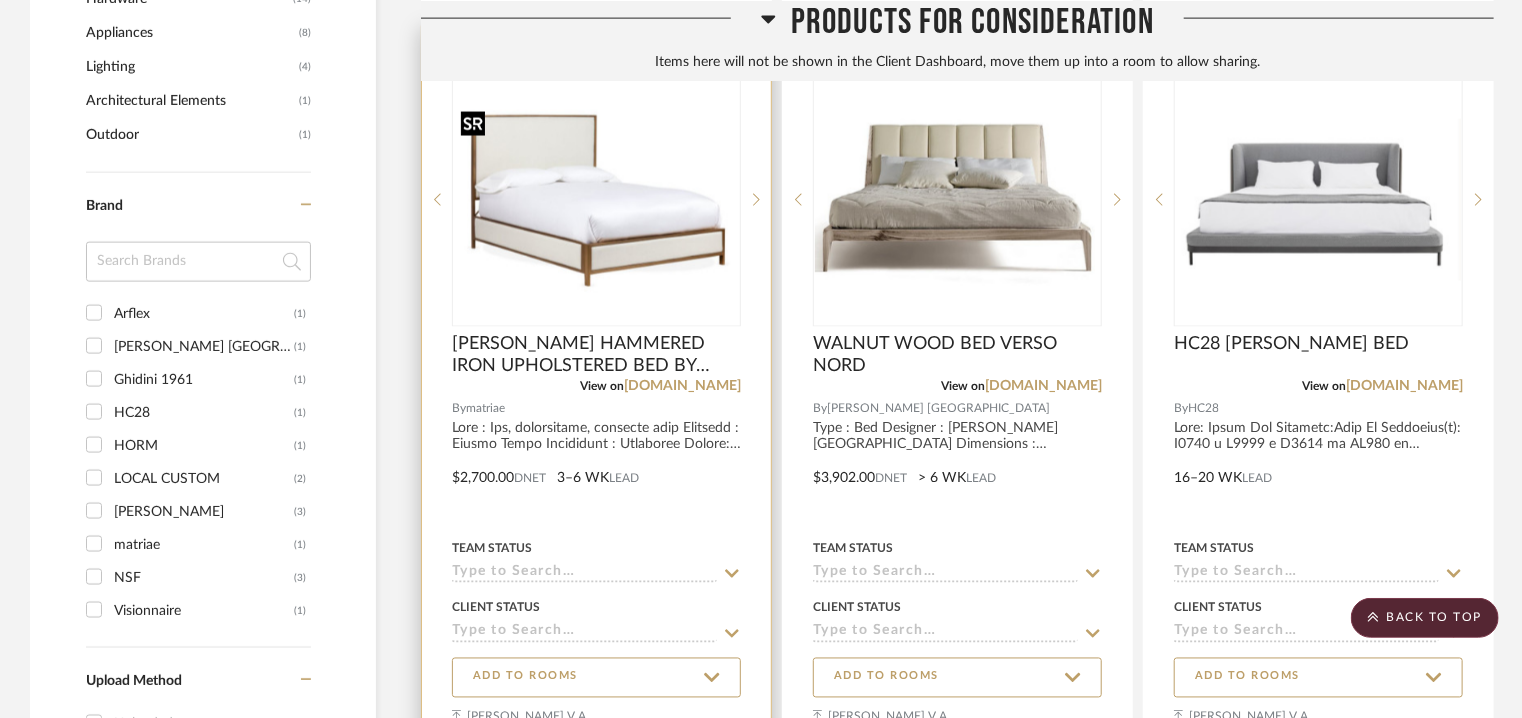 click at bounding box center (596, 200) 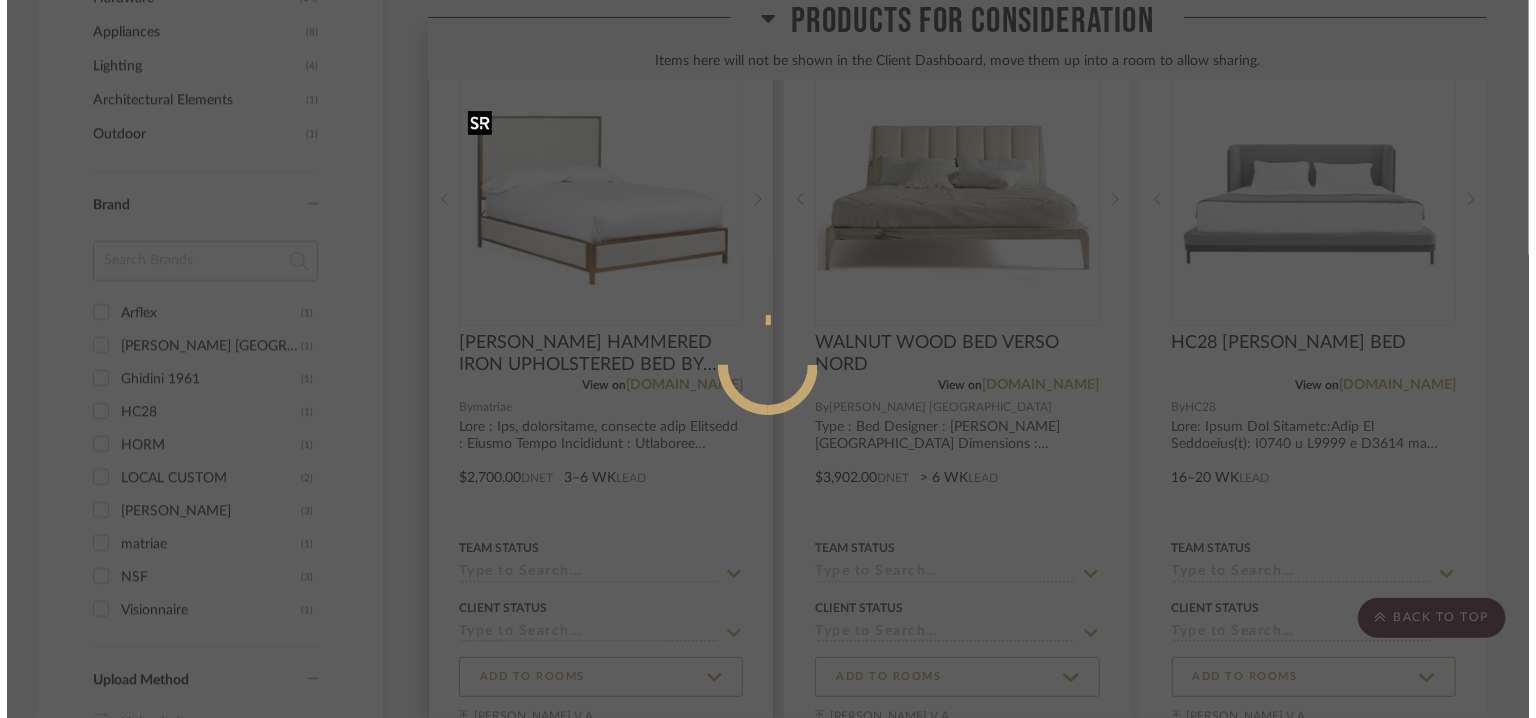 scroll, scrollTop: 0, scrollLeft: 0, axis: both 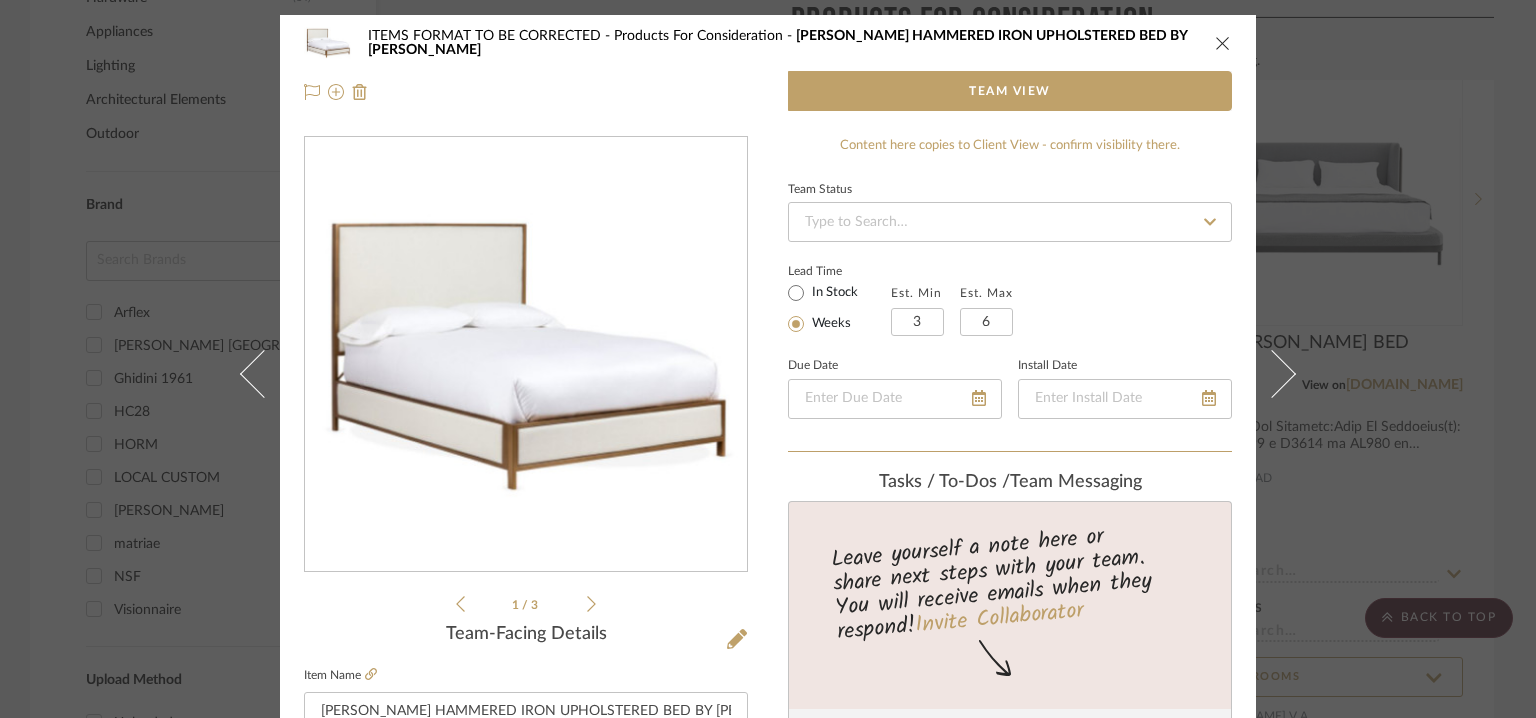 click at bounding box center (1223, 43) 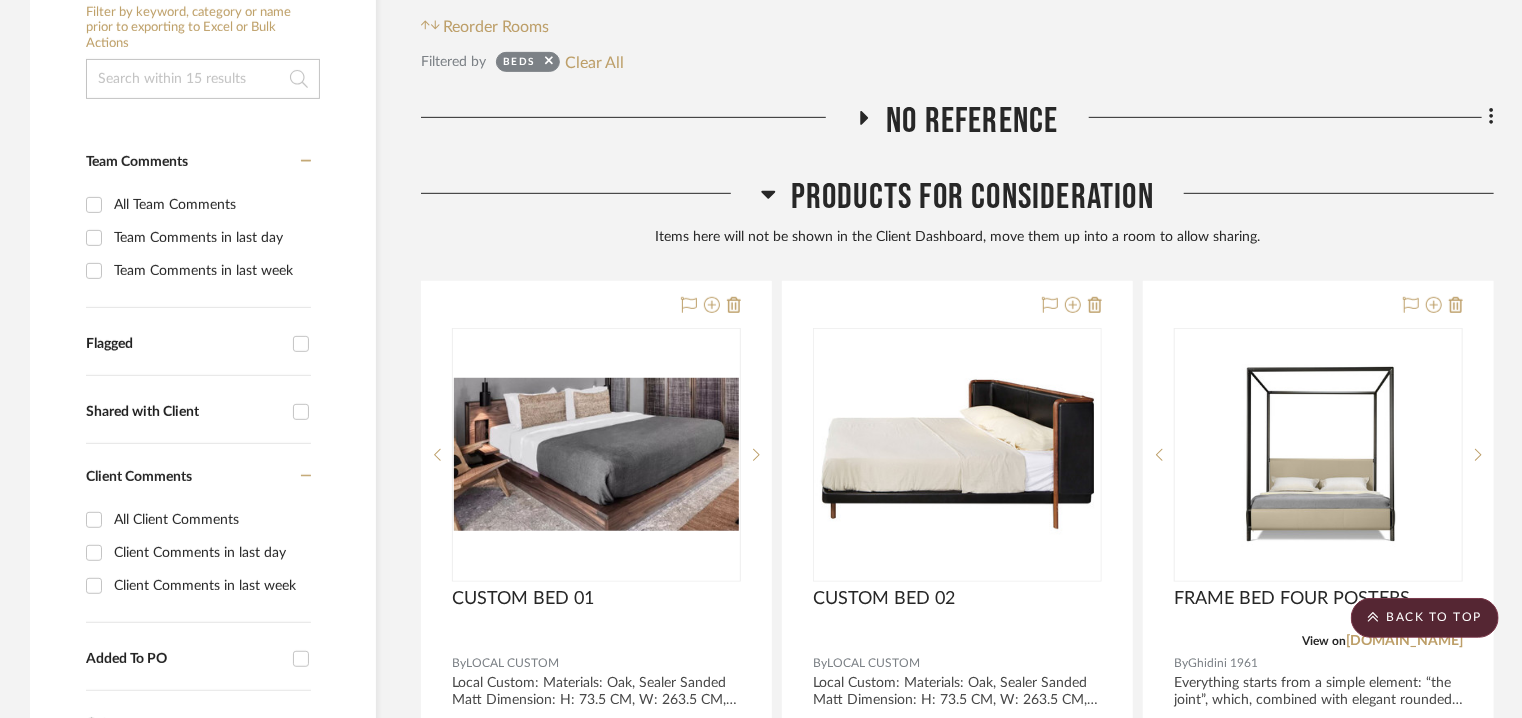 scroll, scrollTop: 0, scrollLeft: 0, axis: both 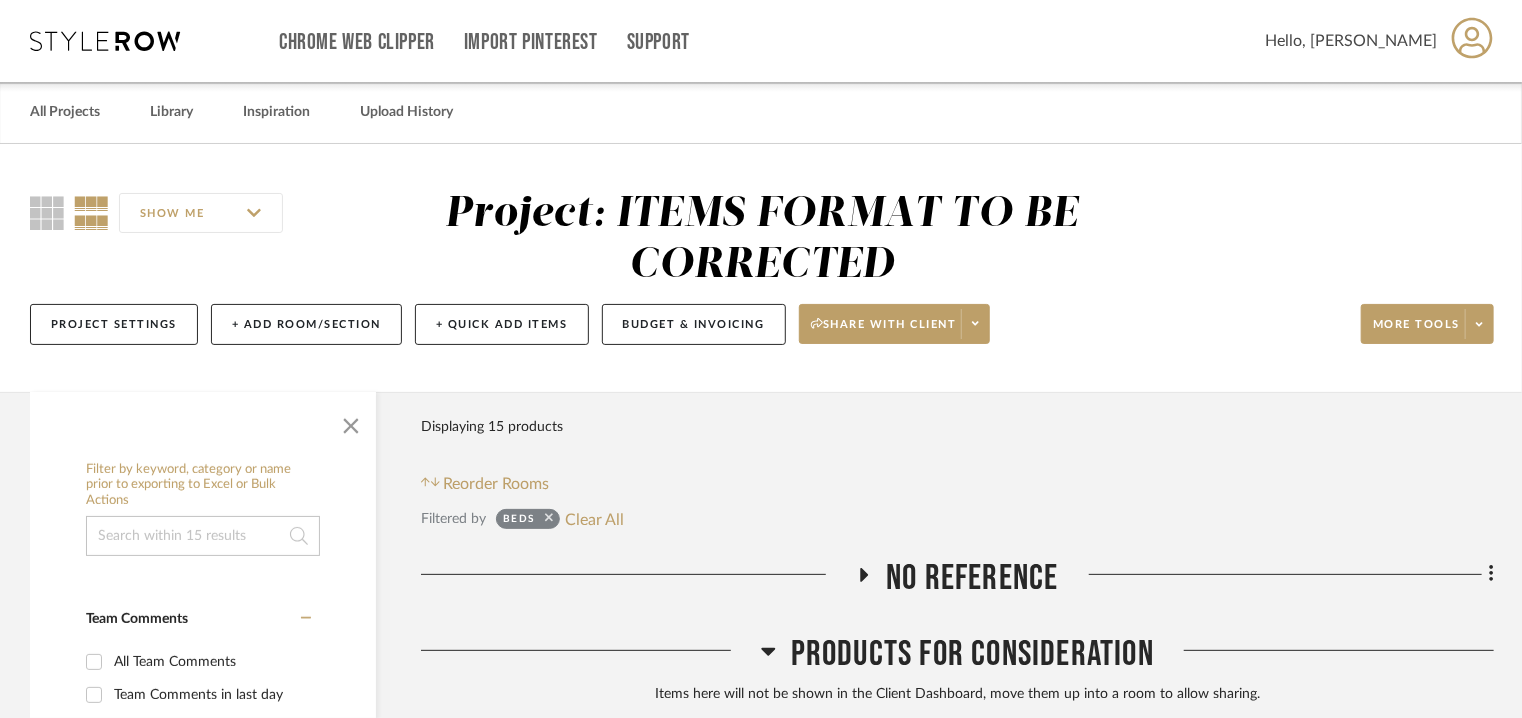 click 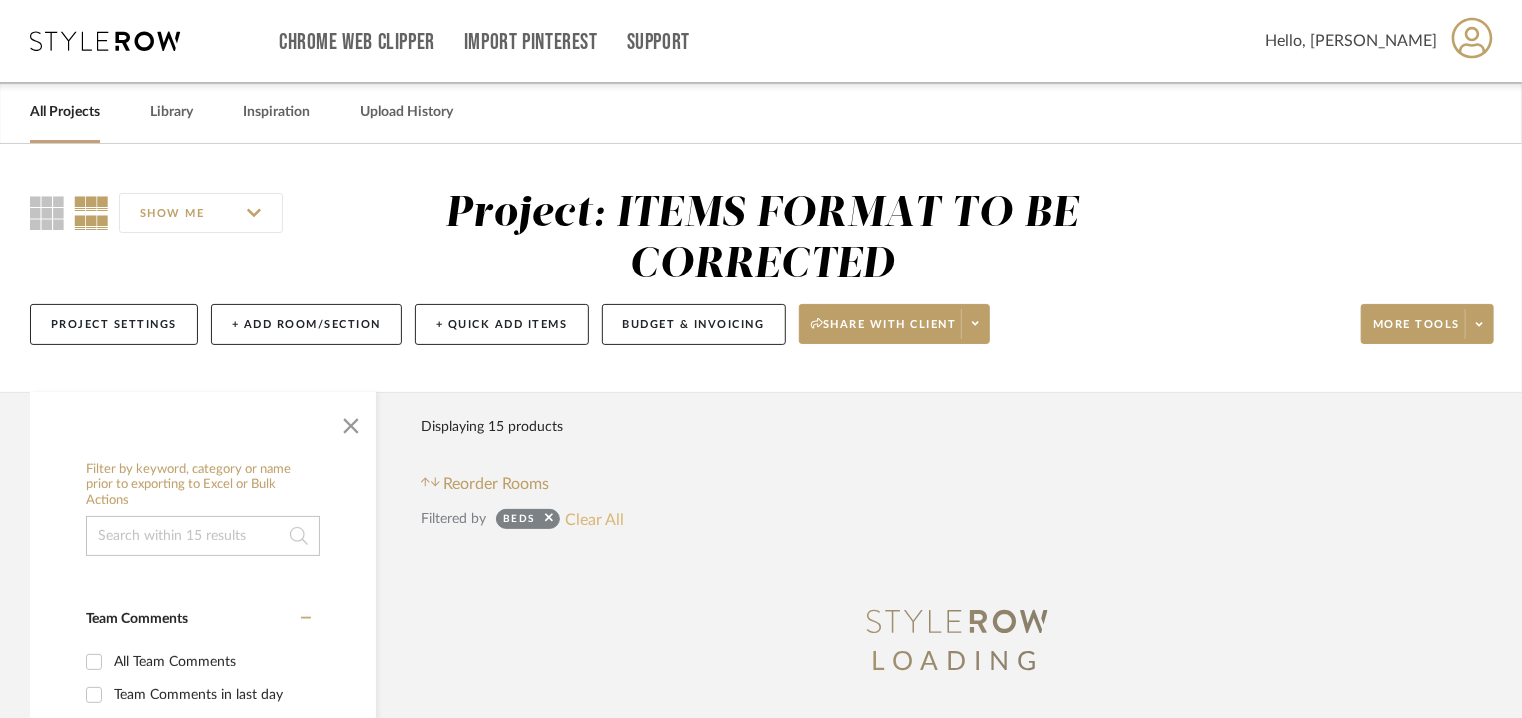 click on "Clear All" 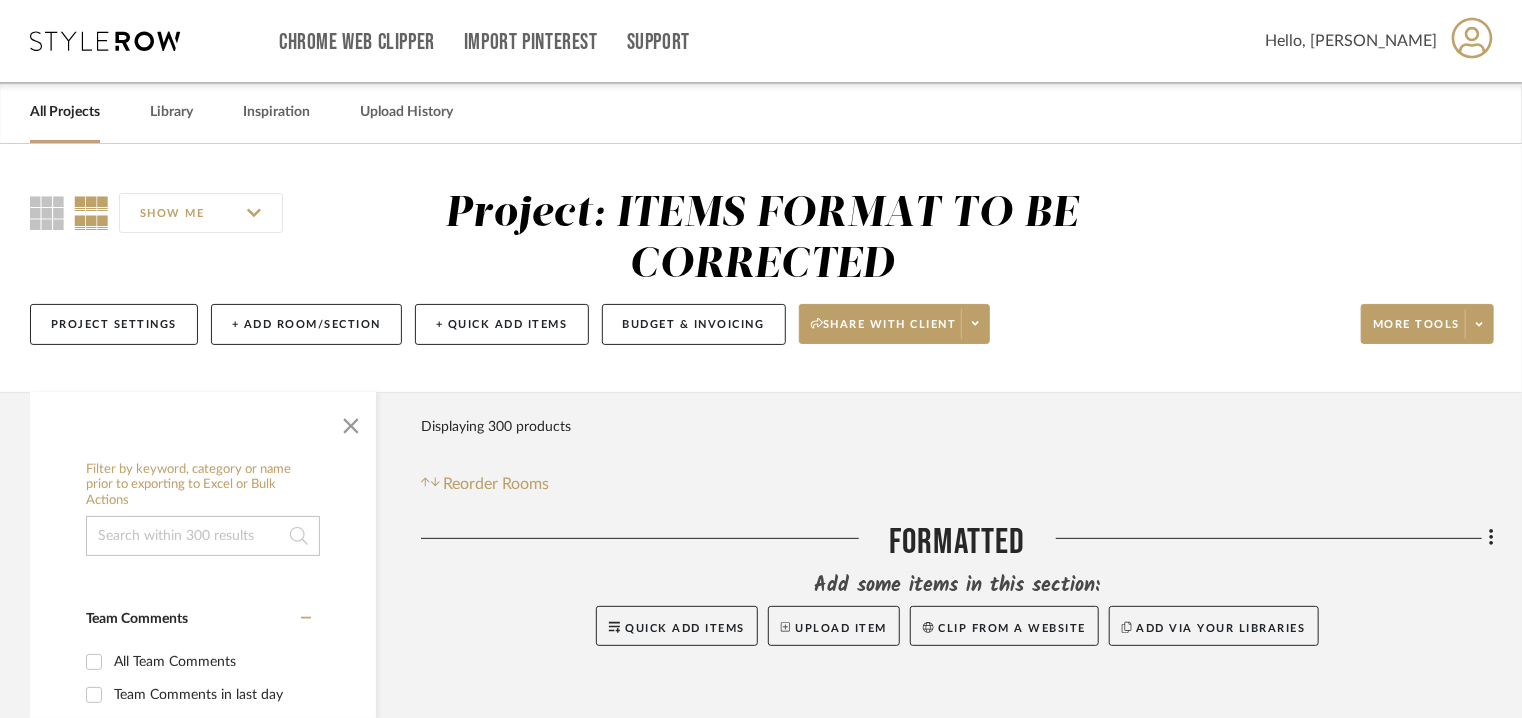 click on "FORMATTED" 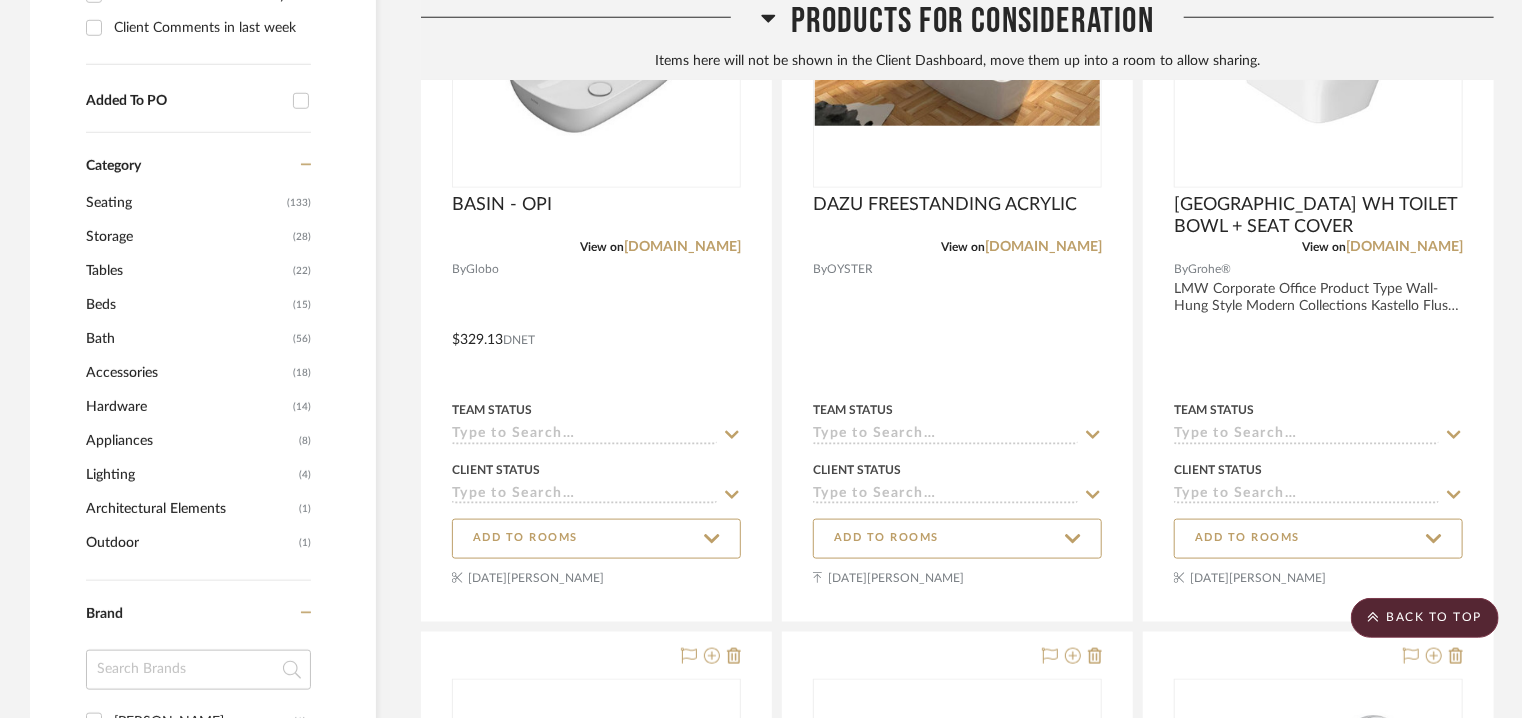 scroll, scrollTop: 1000, scrollLeft: 0, axis: vertical 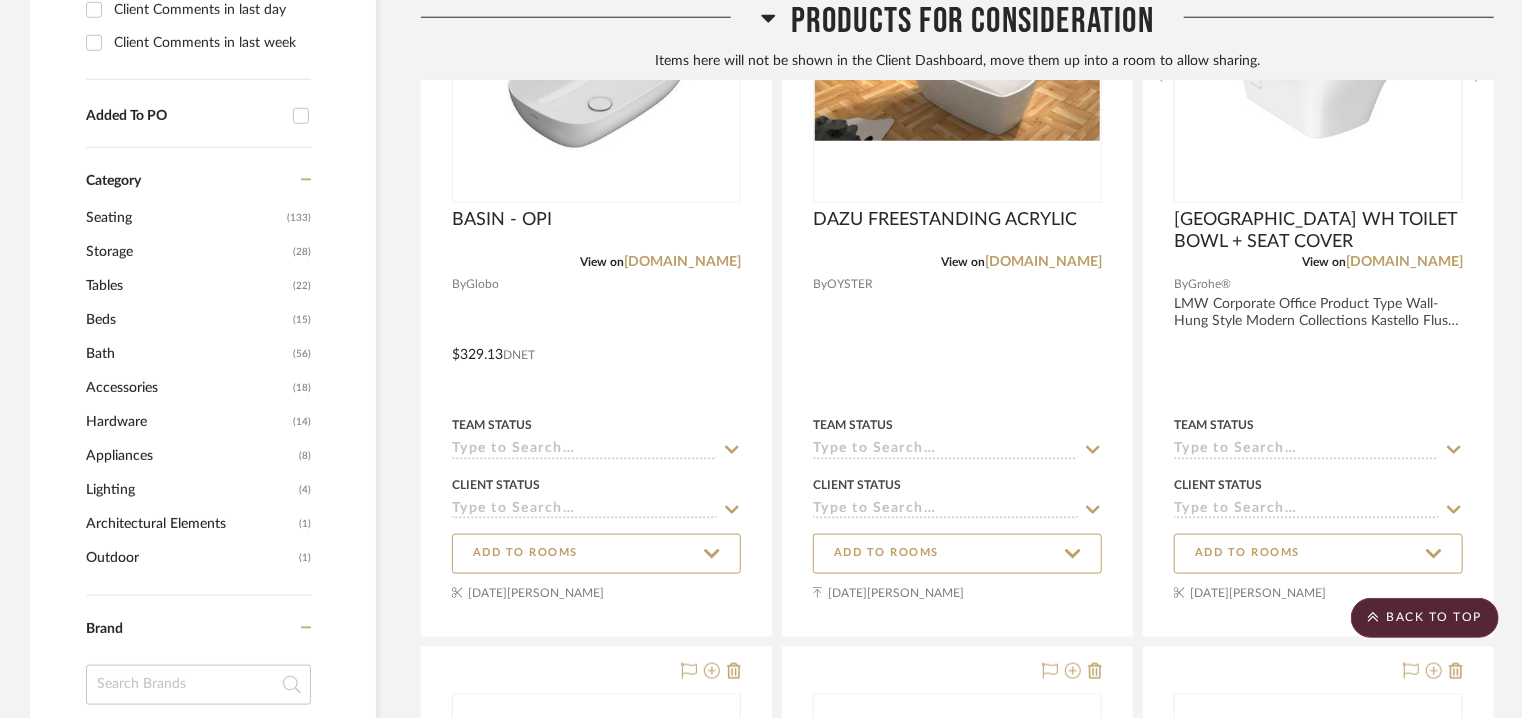 click on "Beds" 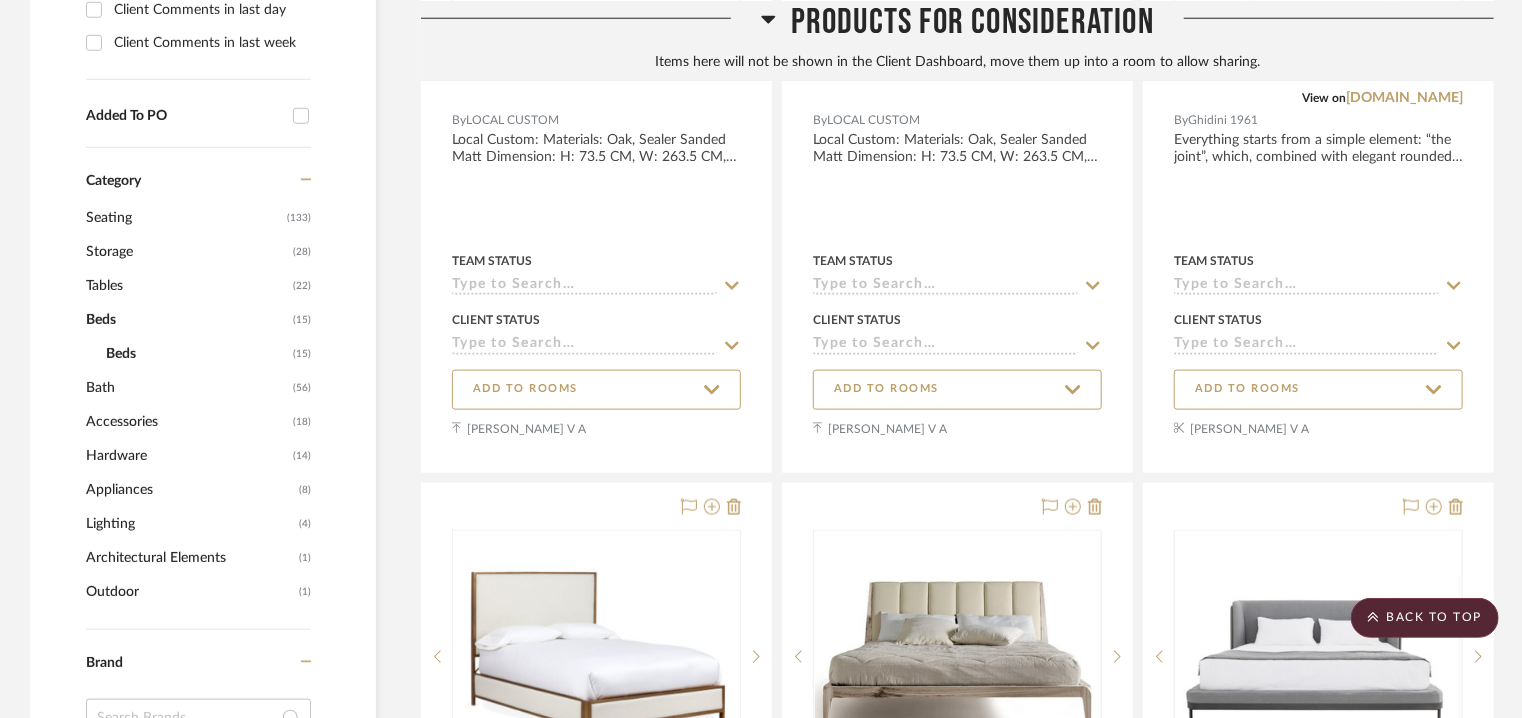 click on "Beds" 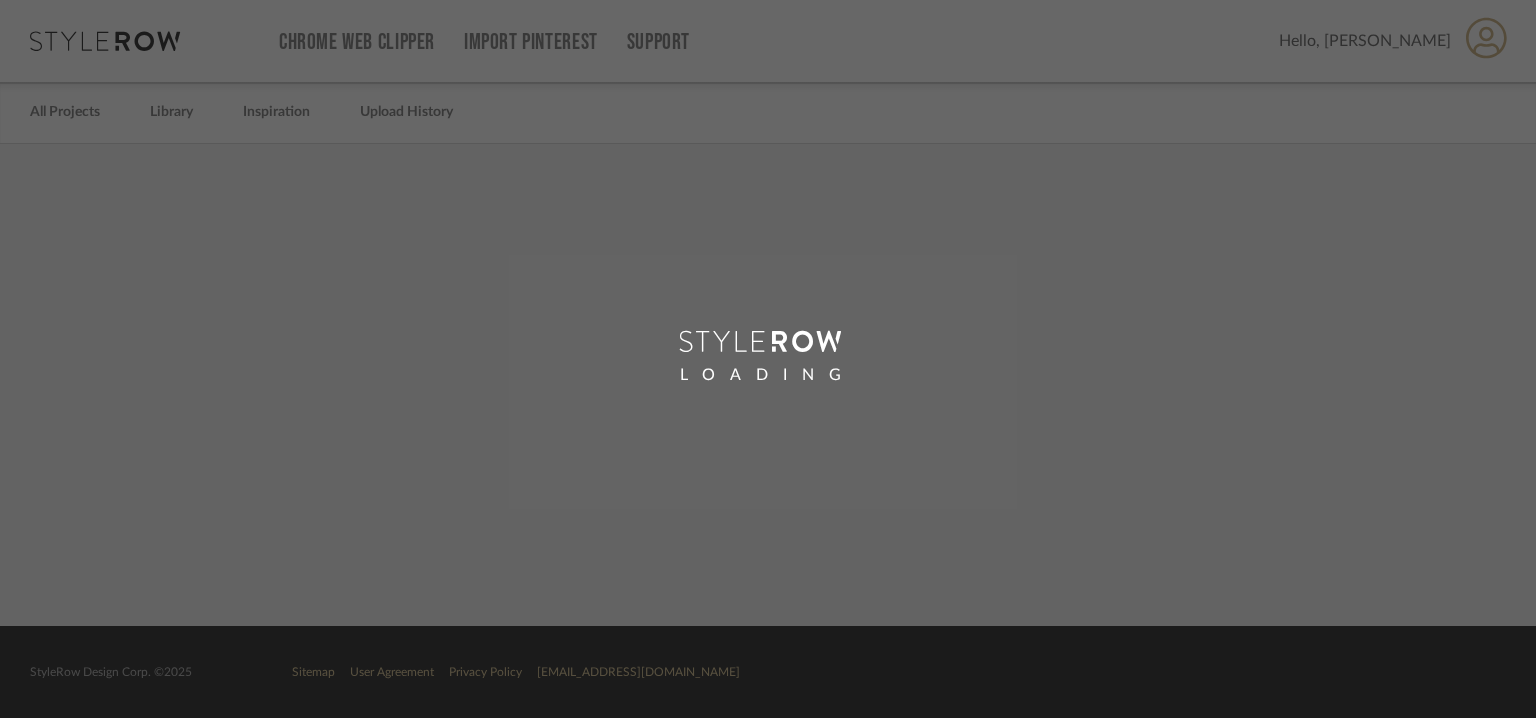 scroll, scrollTop: 0, scrollLeft: 0, axis: both 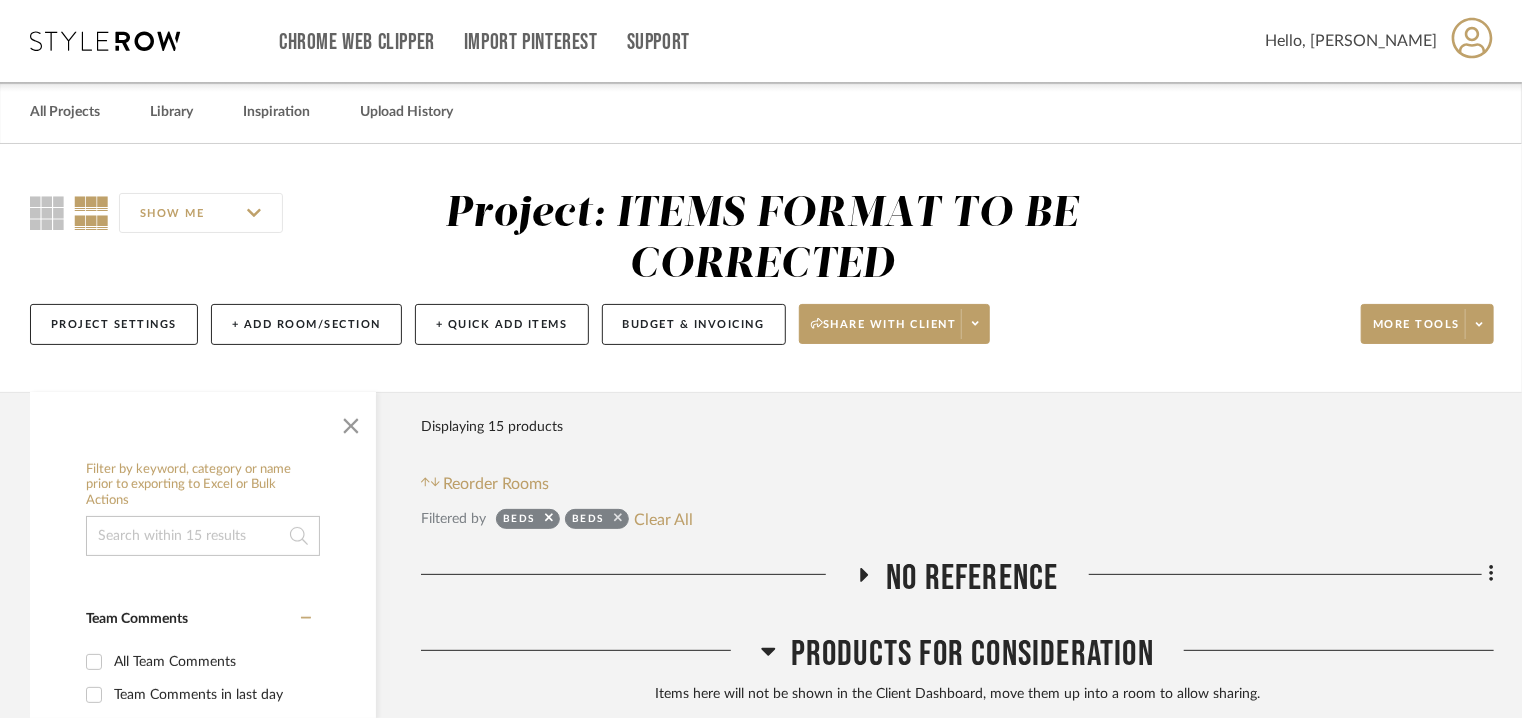 click 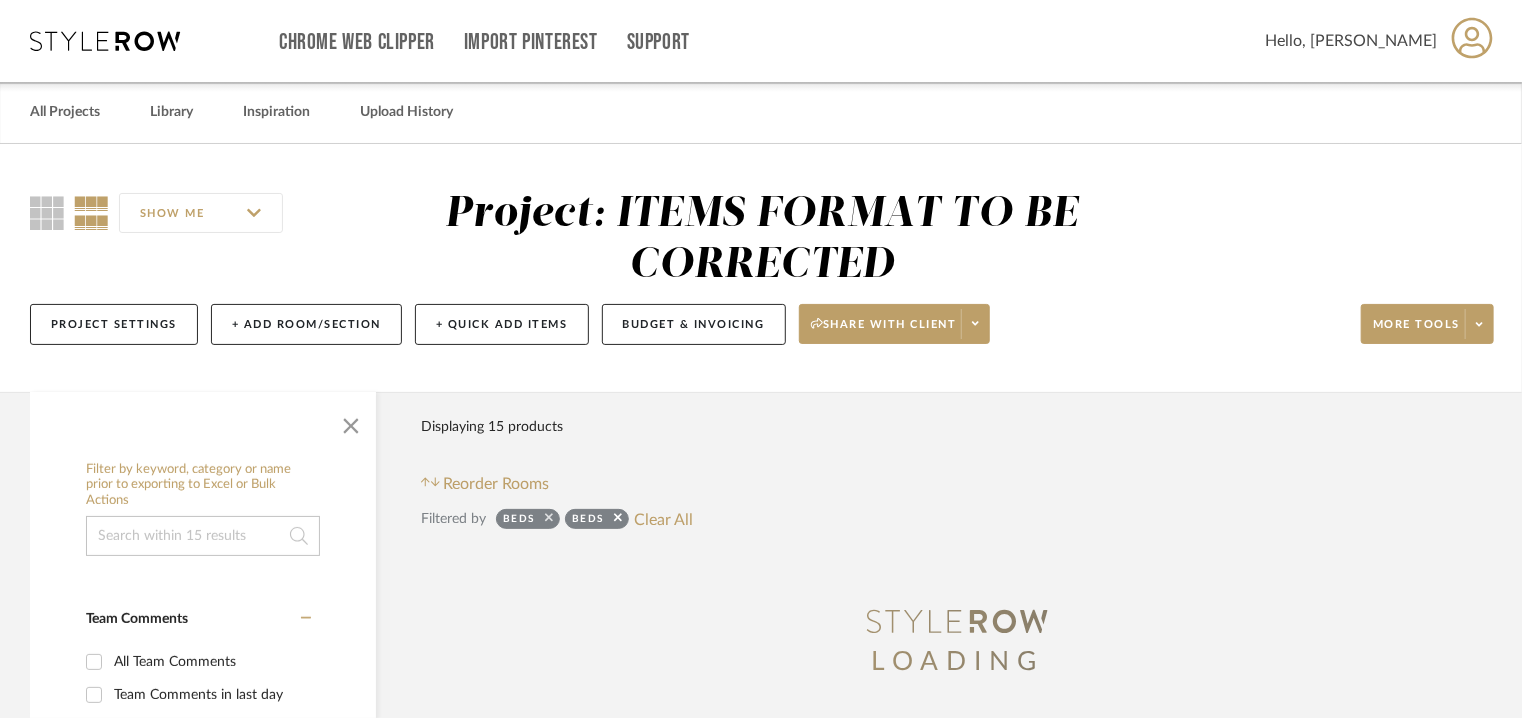 click 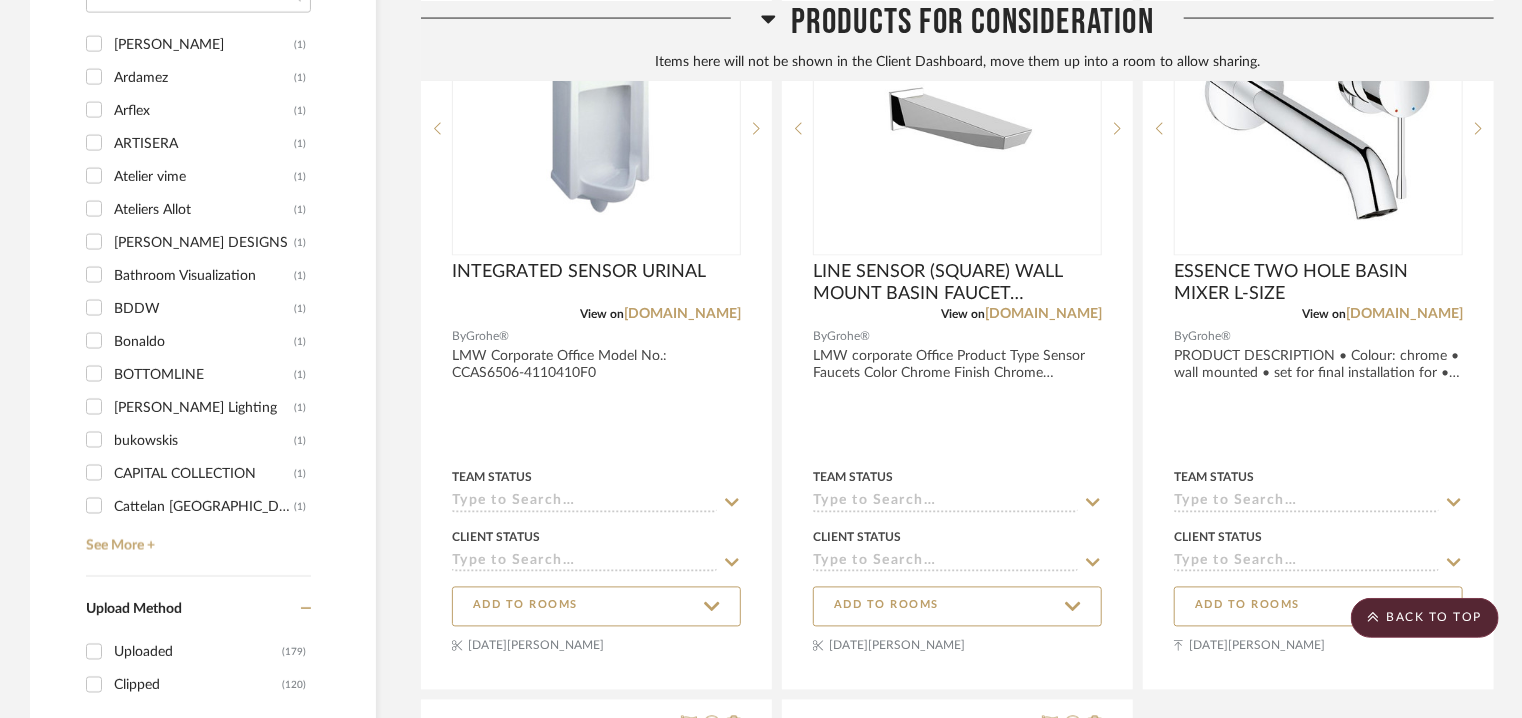 scroll, scrollTop: 1700, scrollLeft: 0, axis: vertical 